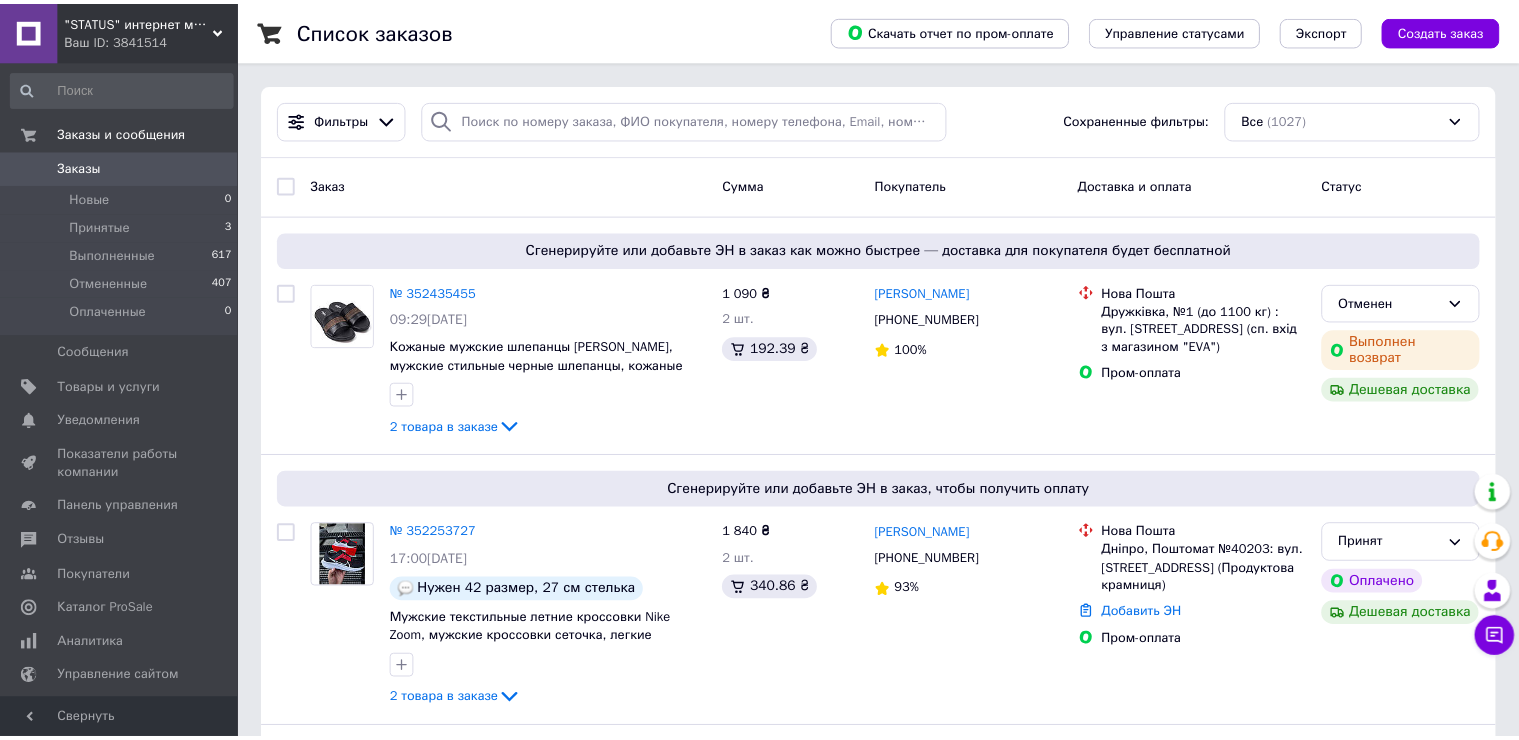 scroll, scrollTop: 0, scrollLeft: 0, axis: both 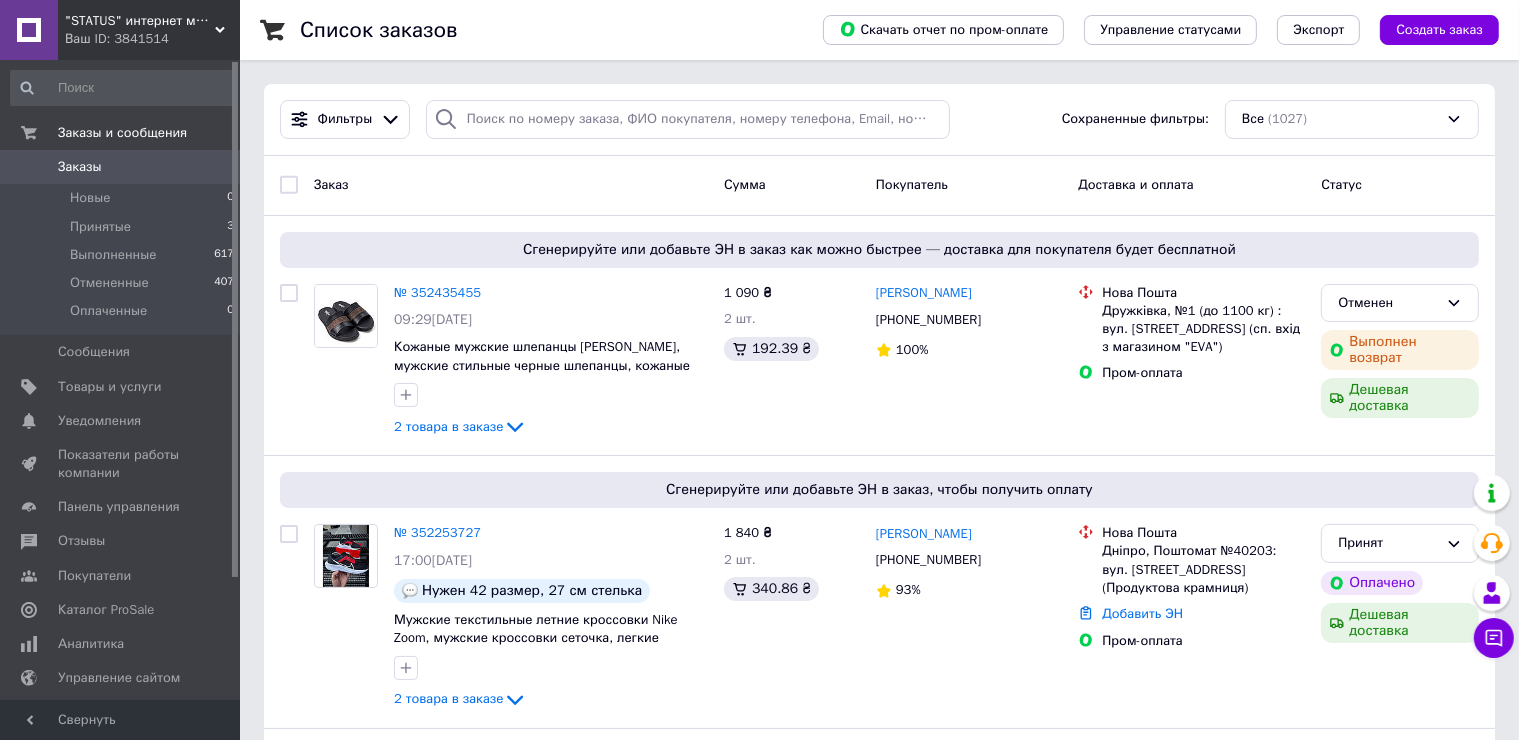 click on "Ваш ID: 3841514" at bounding box center [152, 39] 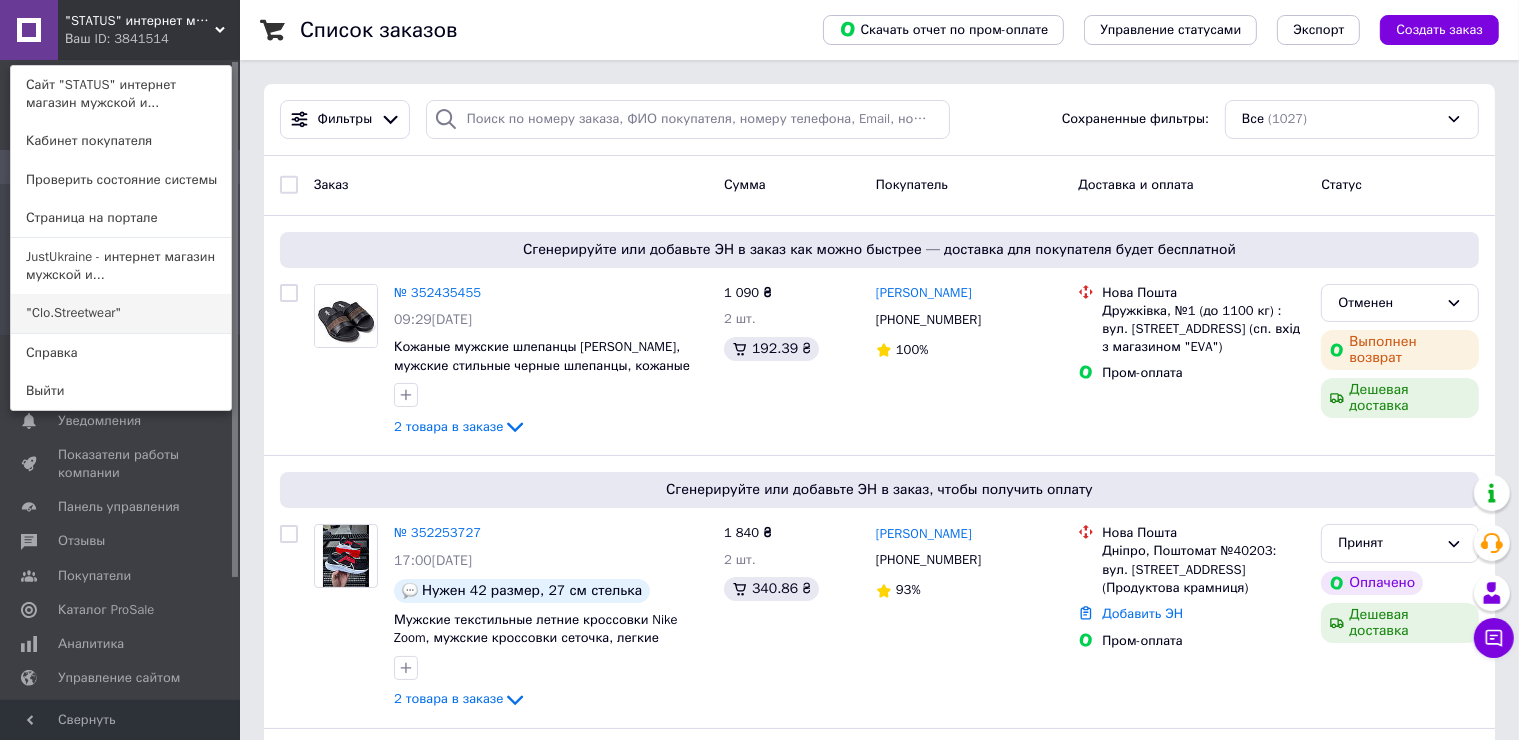 click on ""Clo.Streetwear"" at bounding box center (121, 313) 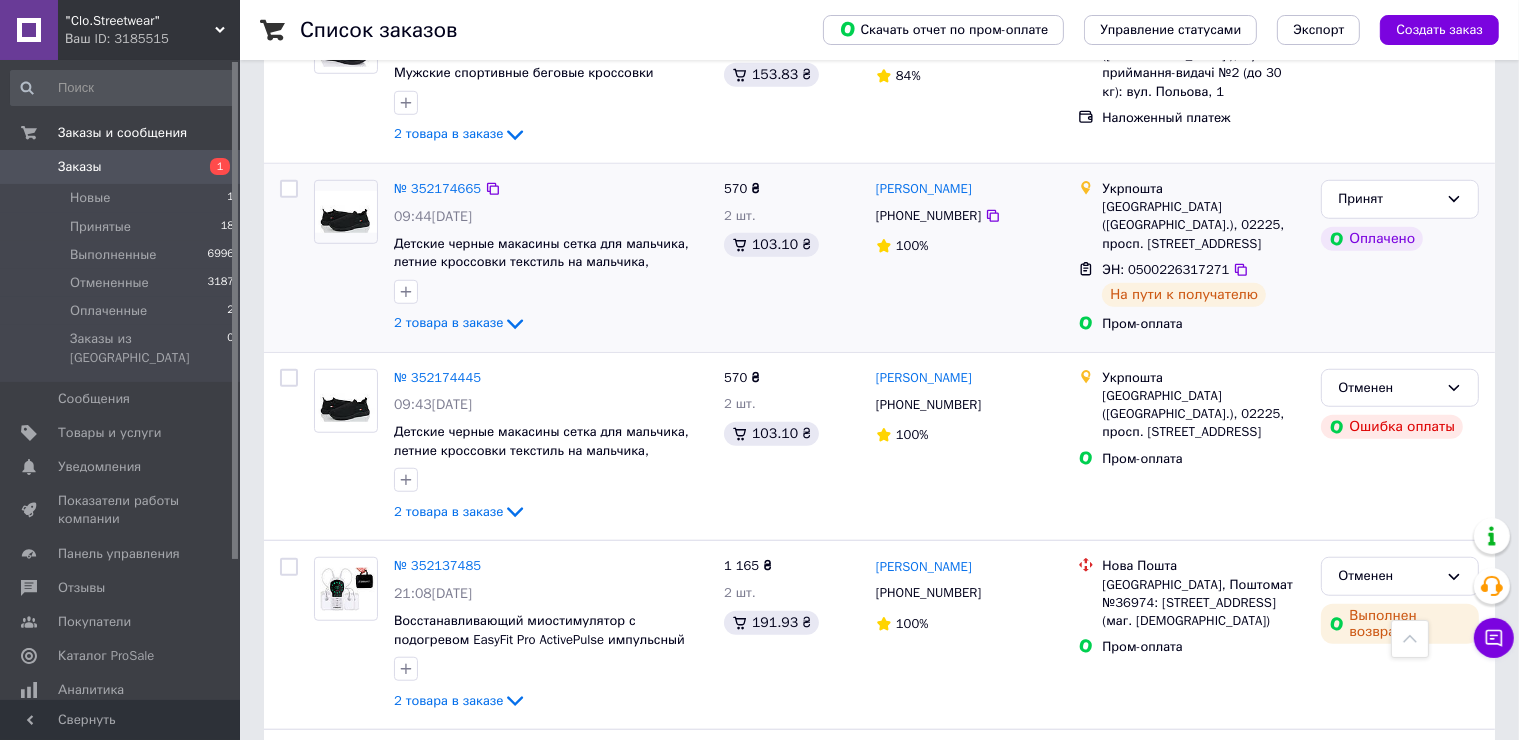 scroll, scrollTop: 1500, scrollLeft: 0, axis: vertical 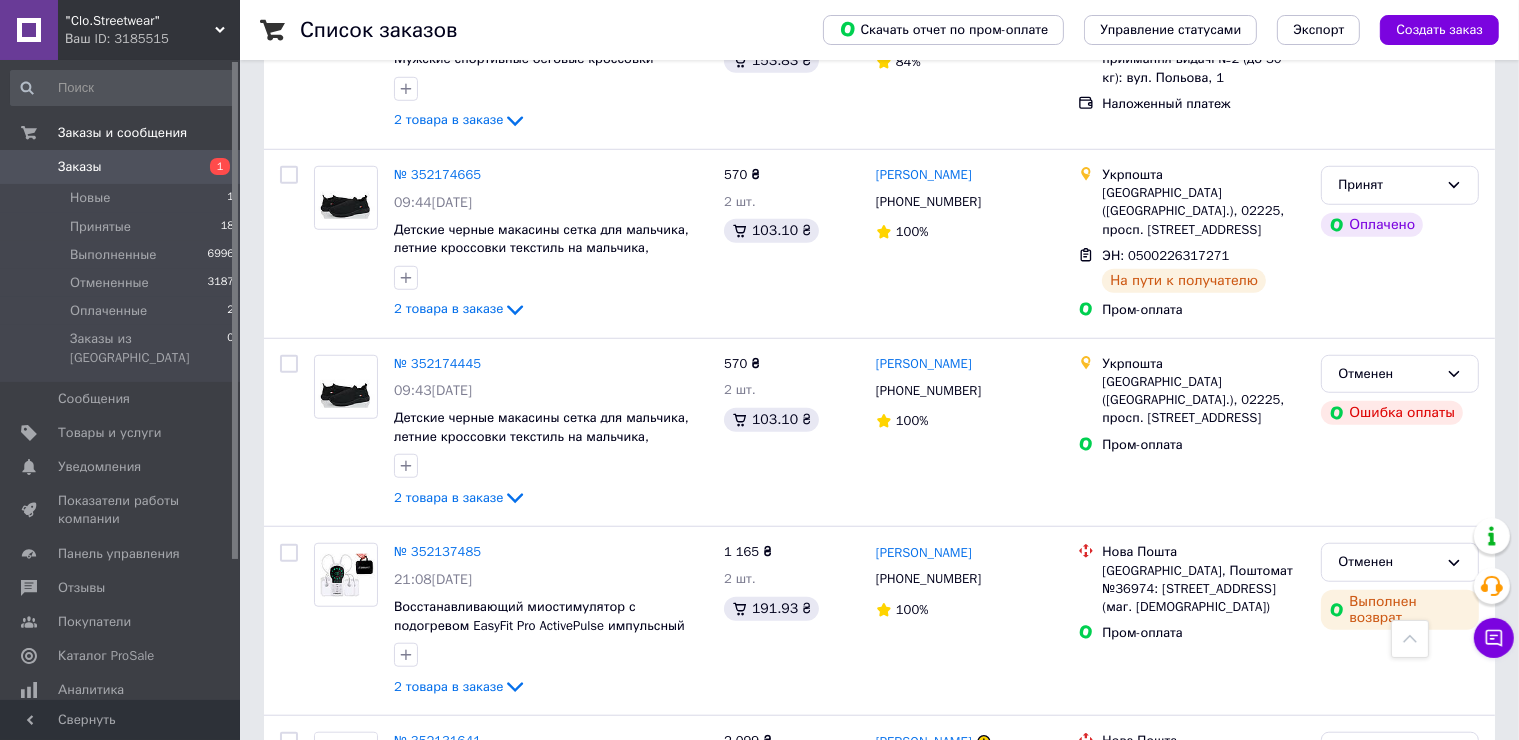 click on "Ваш ID: 3185515" at bounding box center (152, 39) 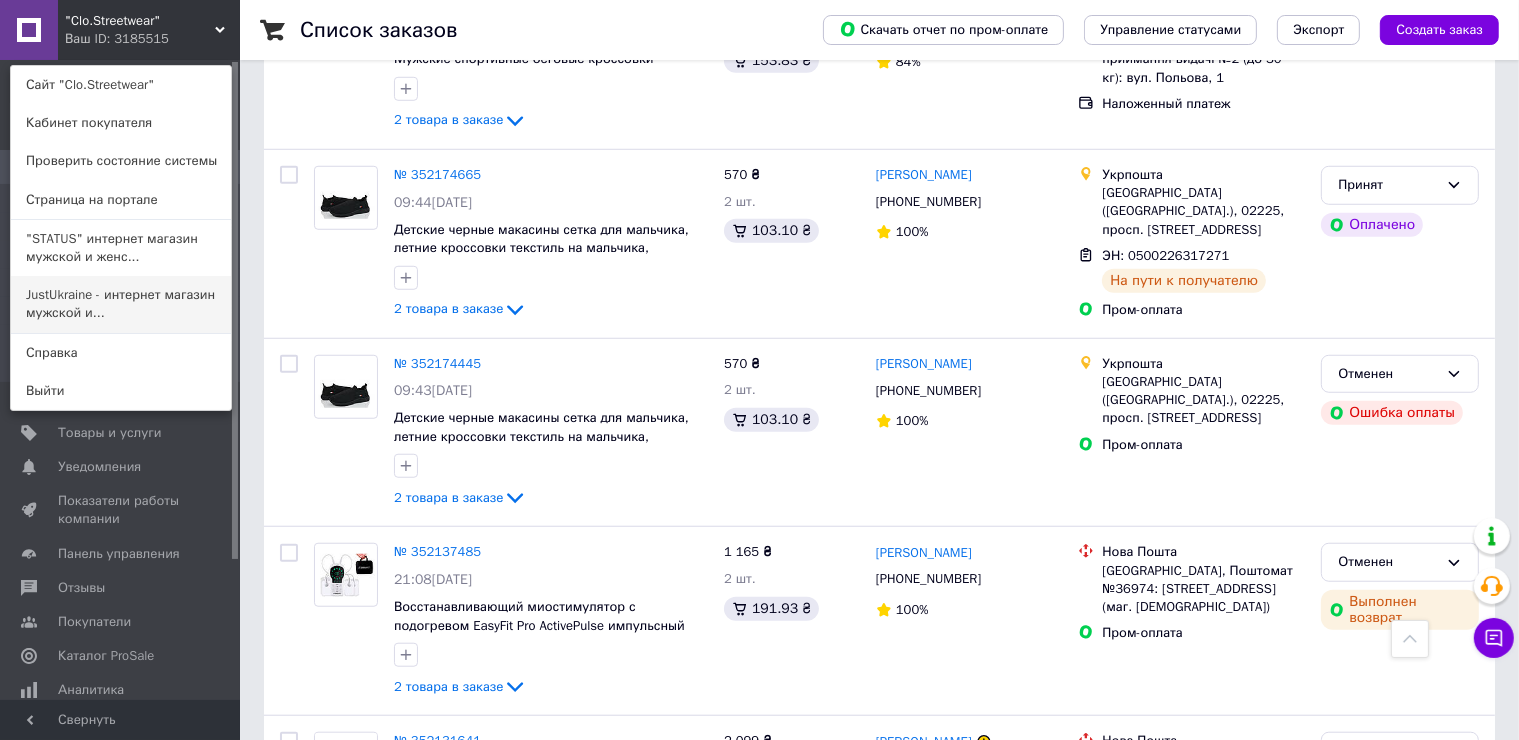 click on "JustUkraine - интернет магазин мужской и..." at bounding box center [121, 304] 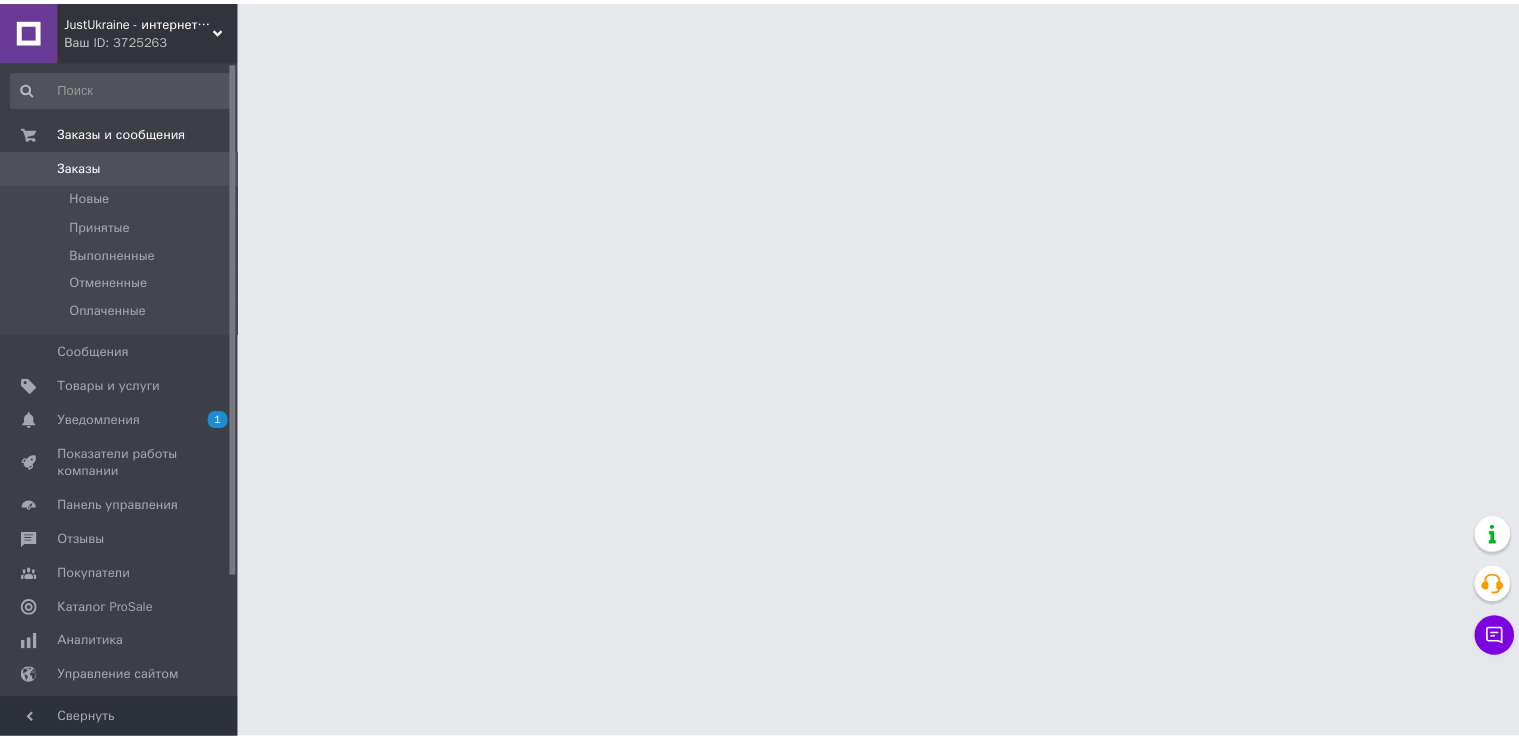 scroll, scrollTop: 0, scrollLeft: 0, axis: both 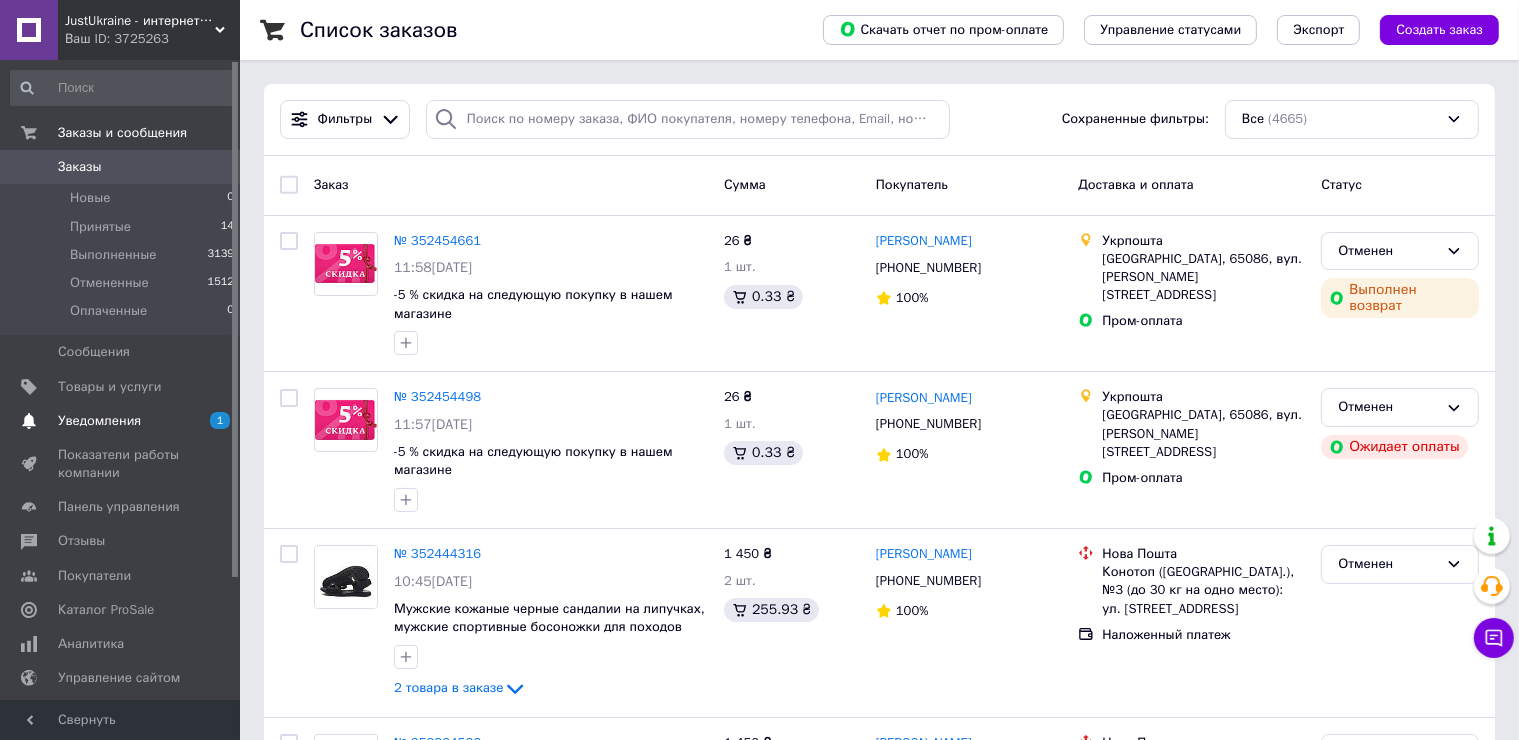 click on "Уведомления" at bounding box center (121, 421) 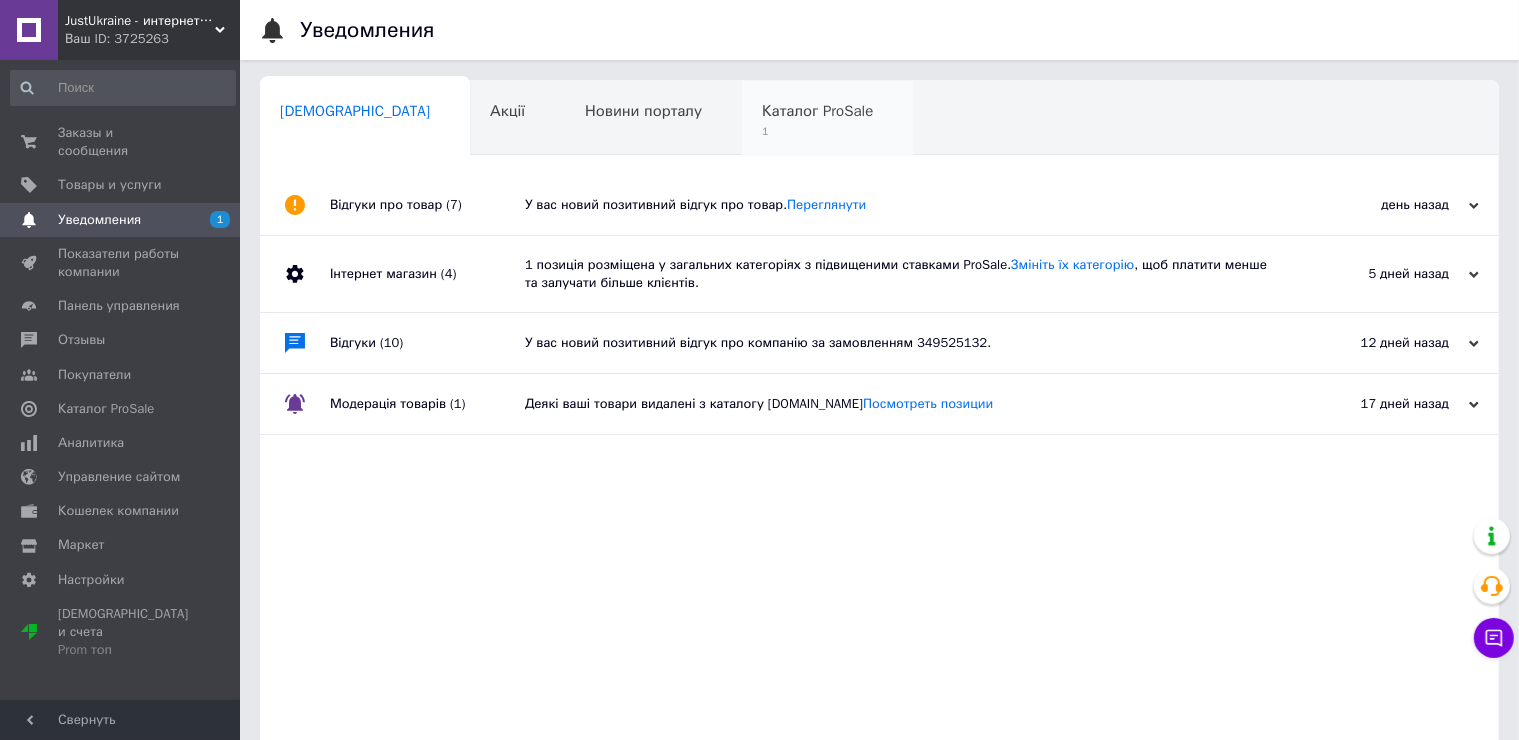 click on "Каталог ProSale" at bounding box center [817, 111] 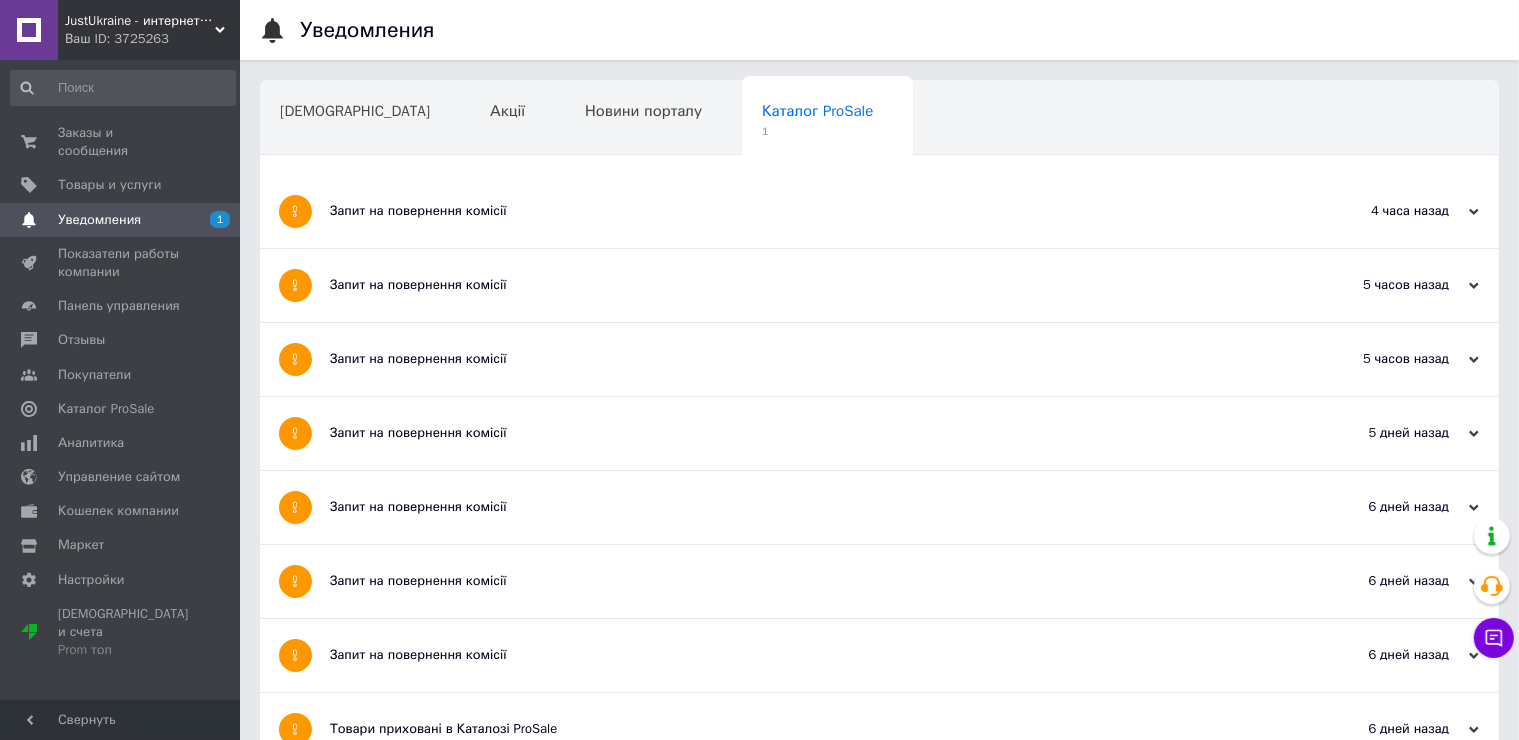 click on "Запит на повернення комісії" at bounding box center (804, 211) 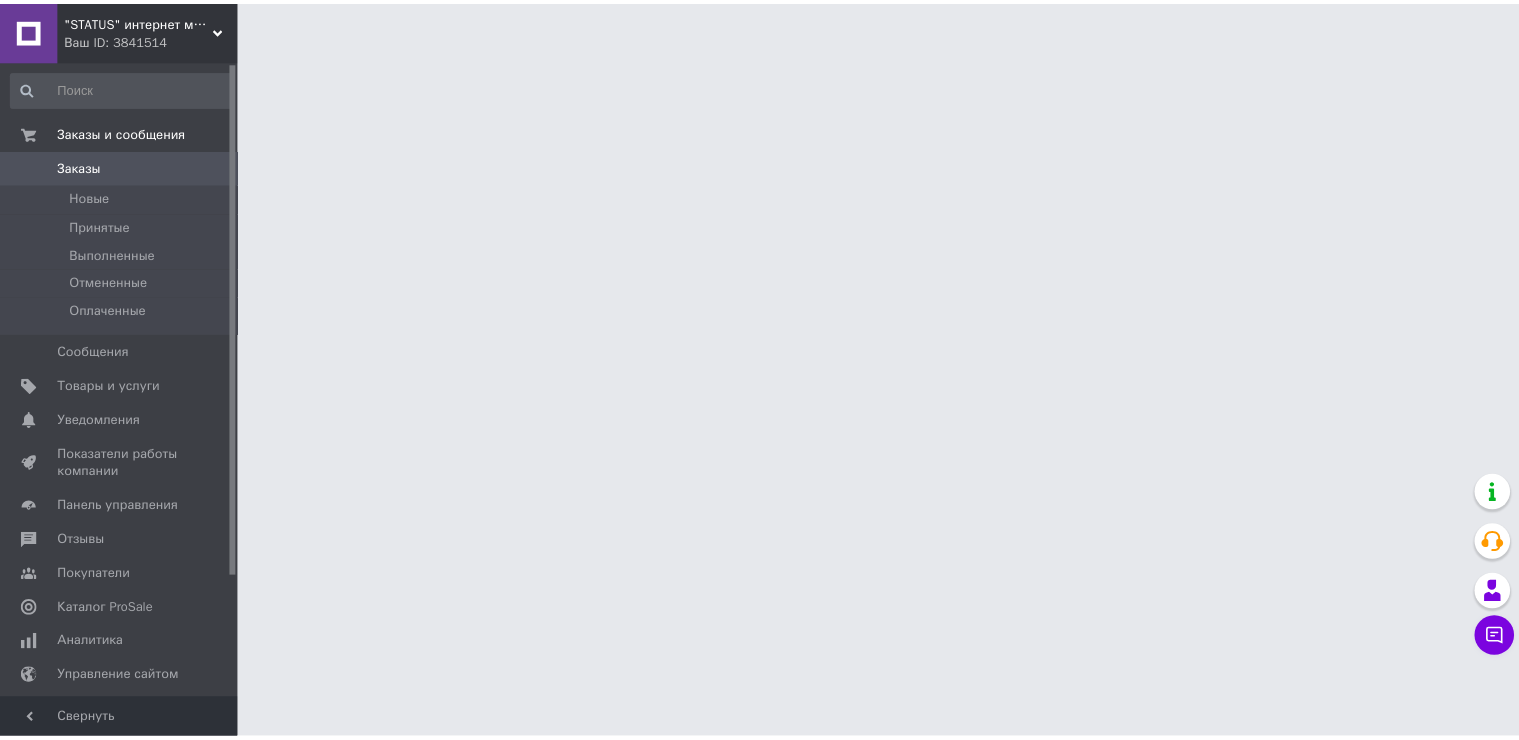 scroll, scrollTop: 0, scrollLeft: 0, axis: both 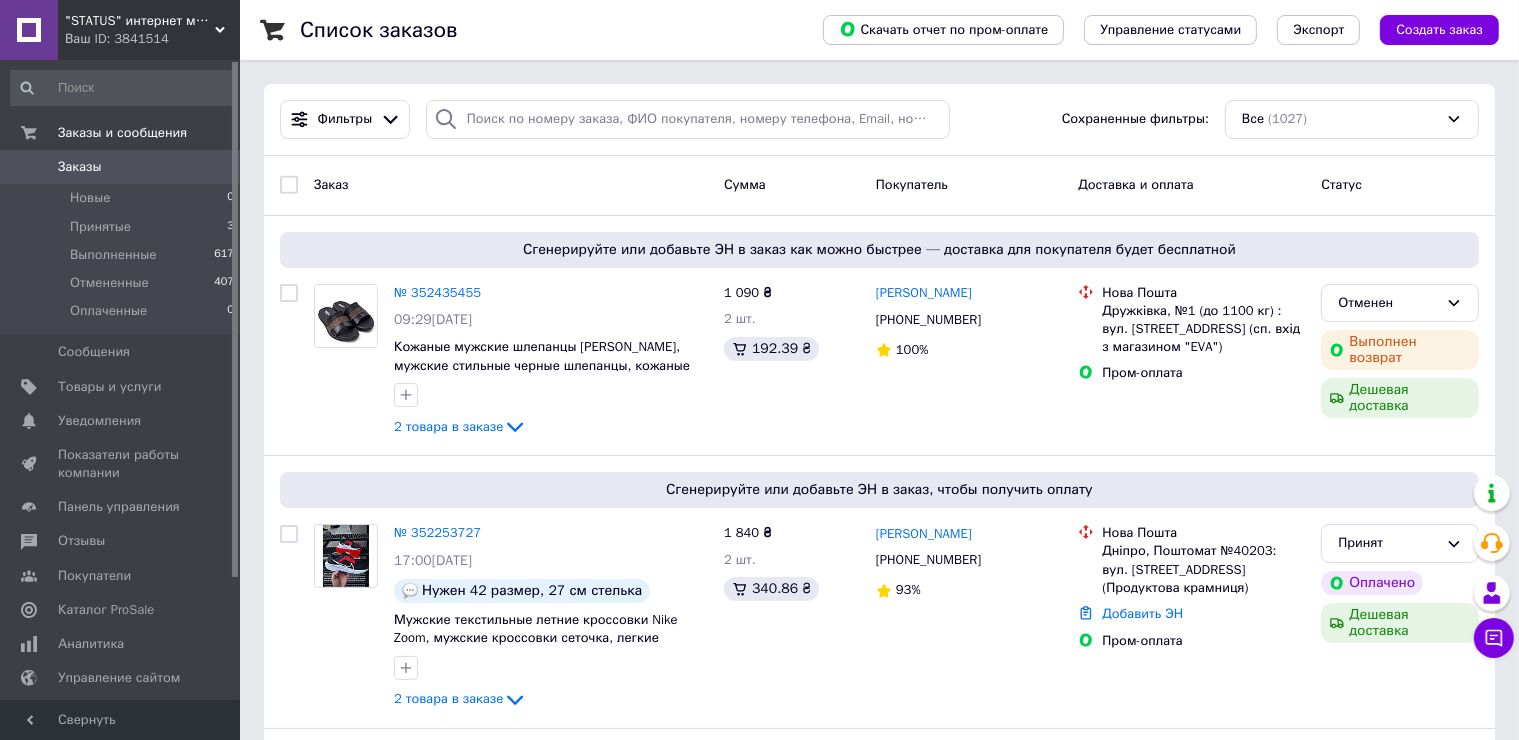 click 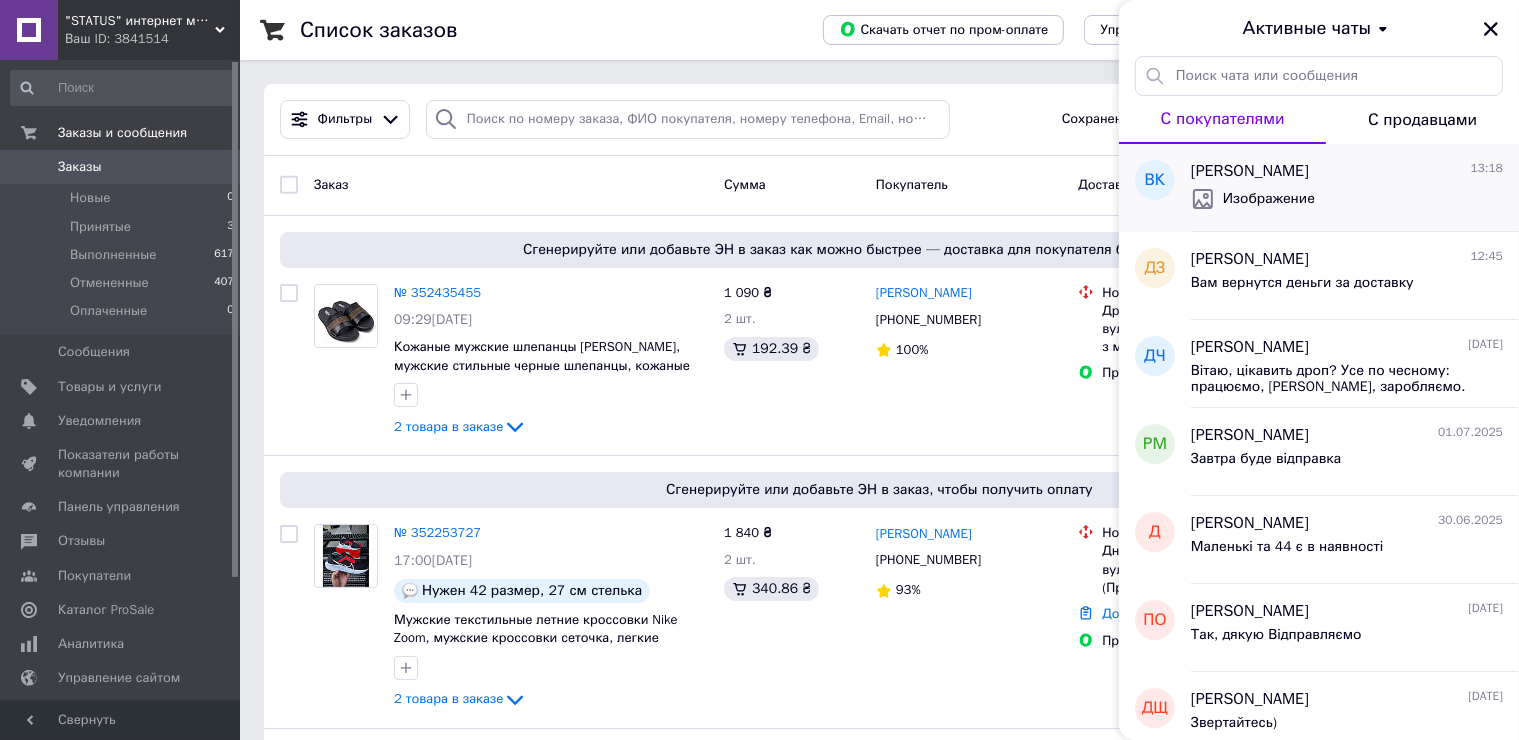 click on "Віталій Крючек 13:18 Изображение" at bounding box center [1355, 188] 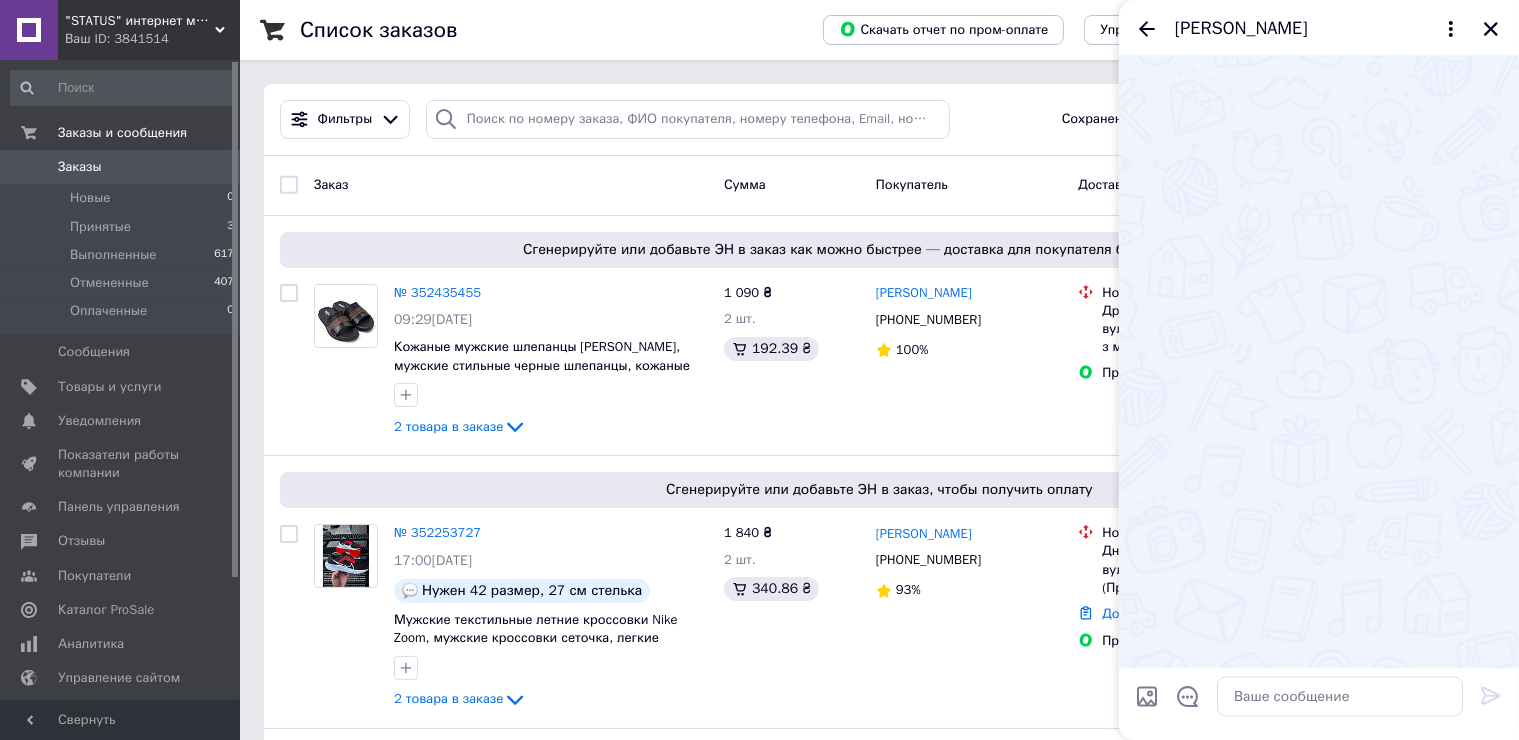 scroll, scrollTop: 2899, scrollLeft: 0, axis: vertical 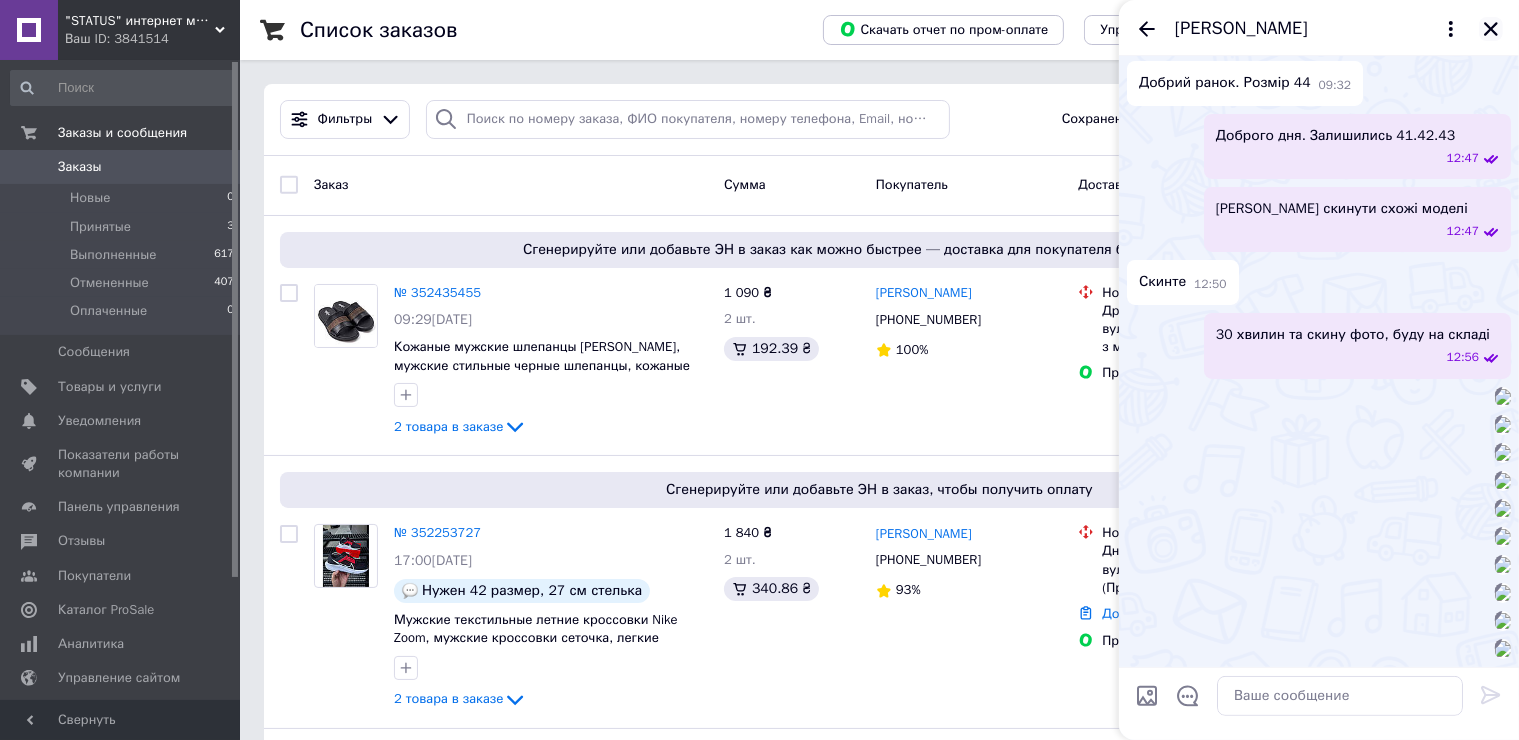click at bounding box center [1491, 29] 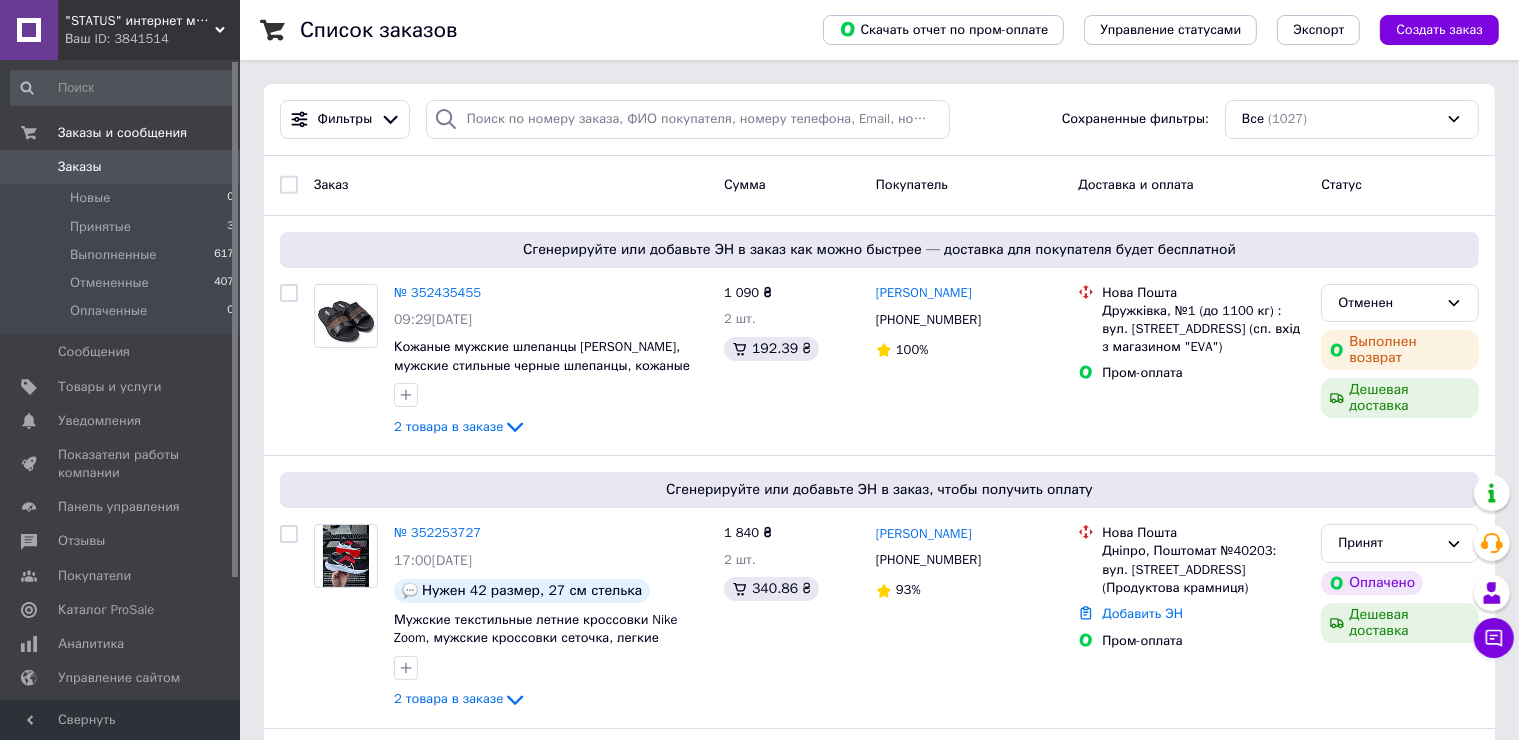click on ""STATUS" интернет магазин мужской и женской обуви" at bounding box center (140, 21) 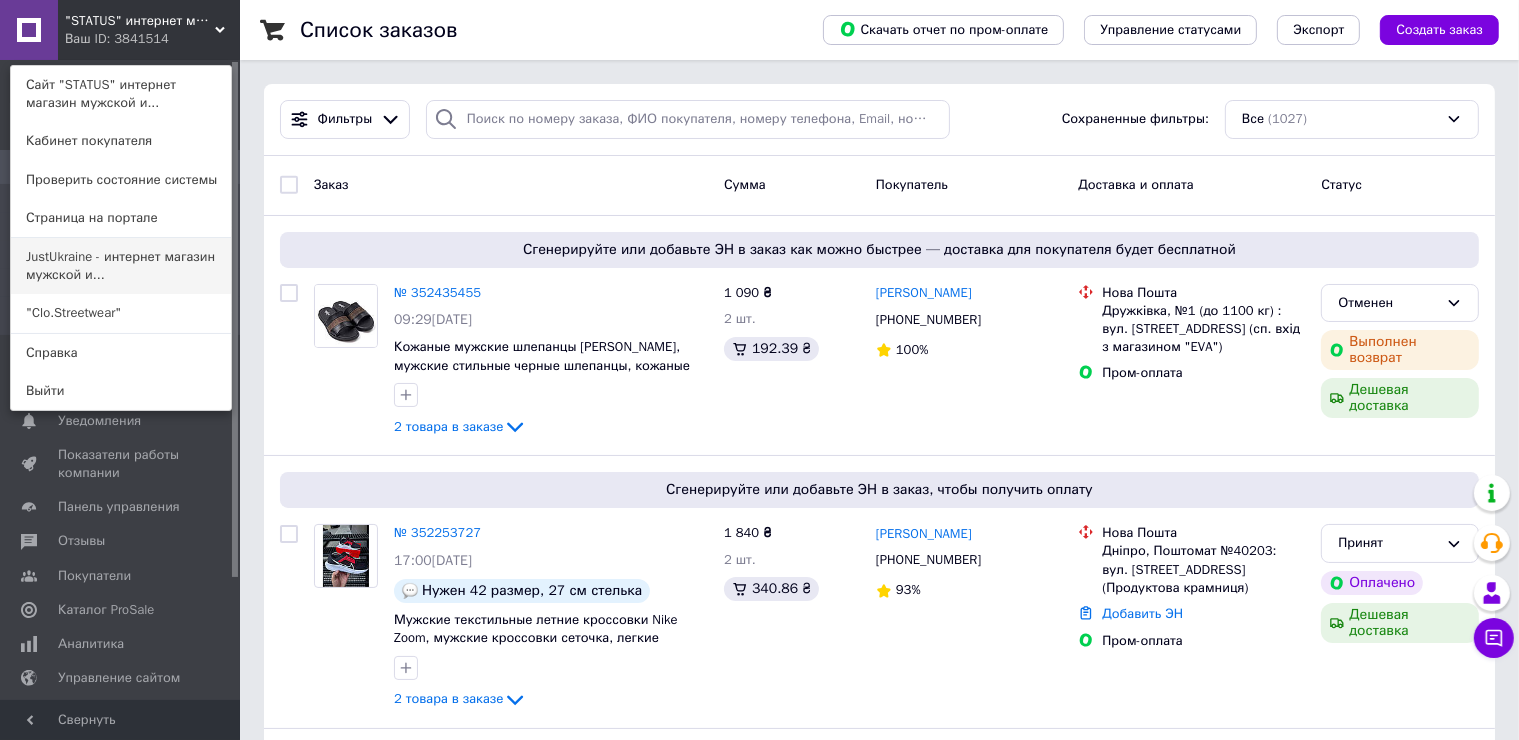 click on "JustUkraine - интернет магазин мужской и..." at bounding box center (121, 266) 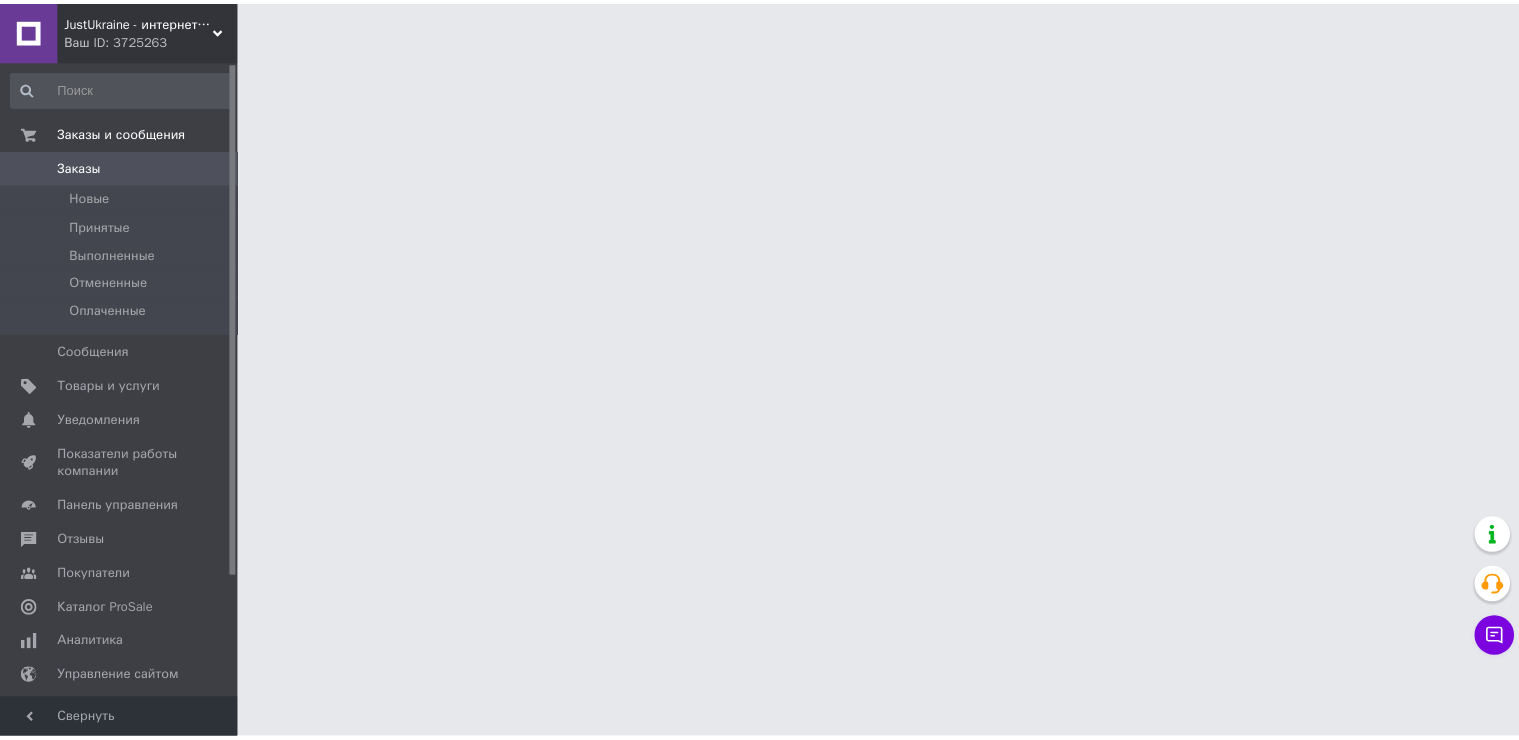 scroll, scrollTop: 0, scrollLeft: 0, axis: both 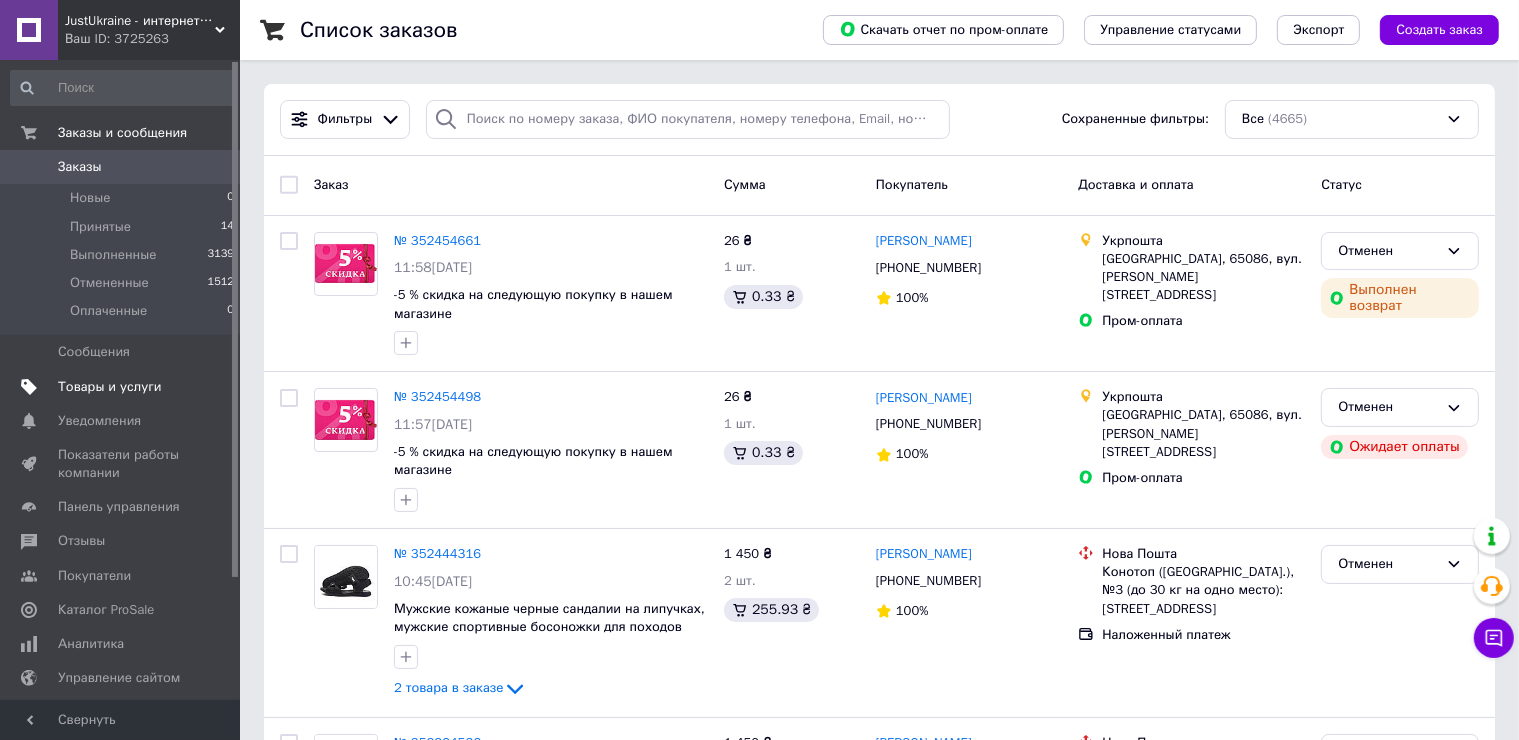click on "Товары и услуги" at bounding box center (110, 387) 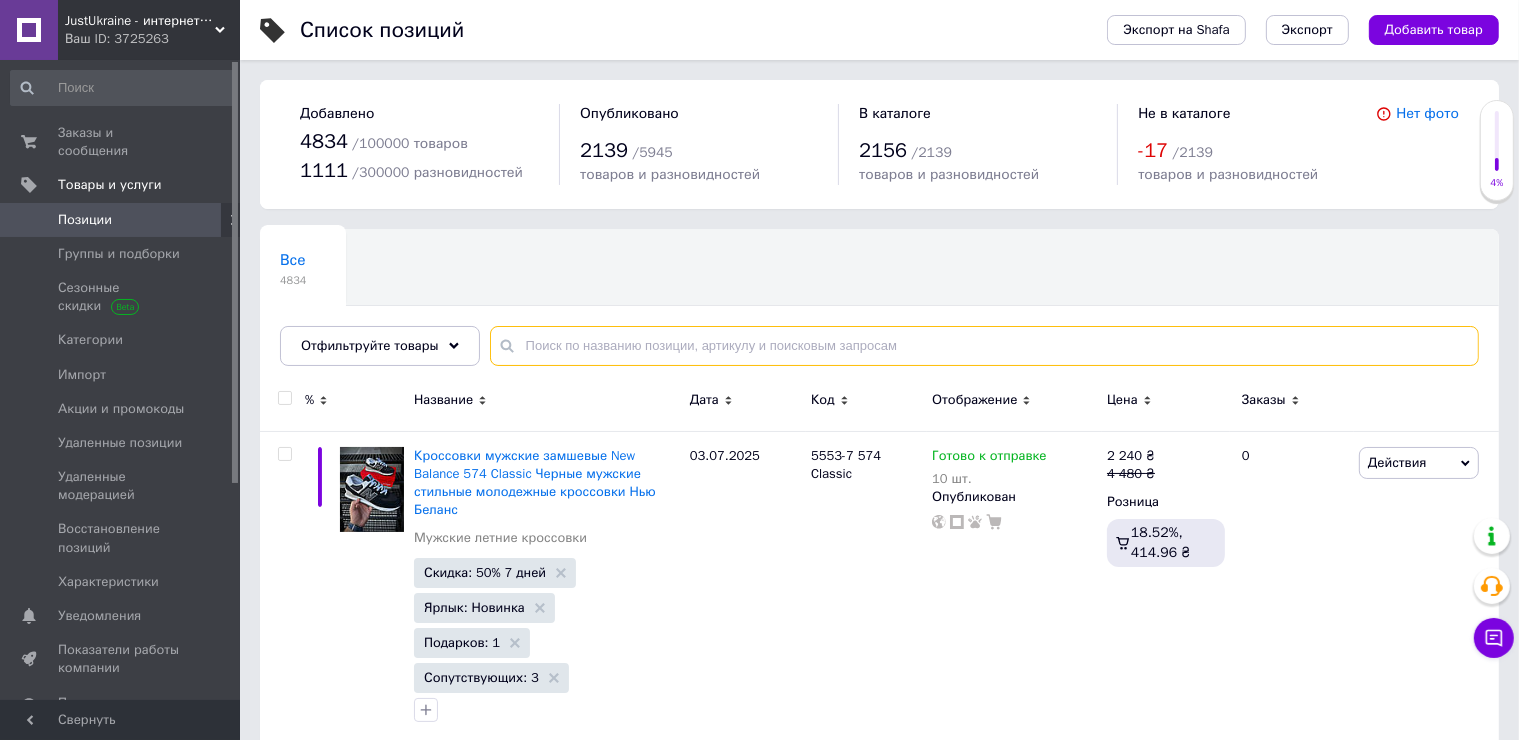 click at bounding box center [984, 346] 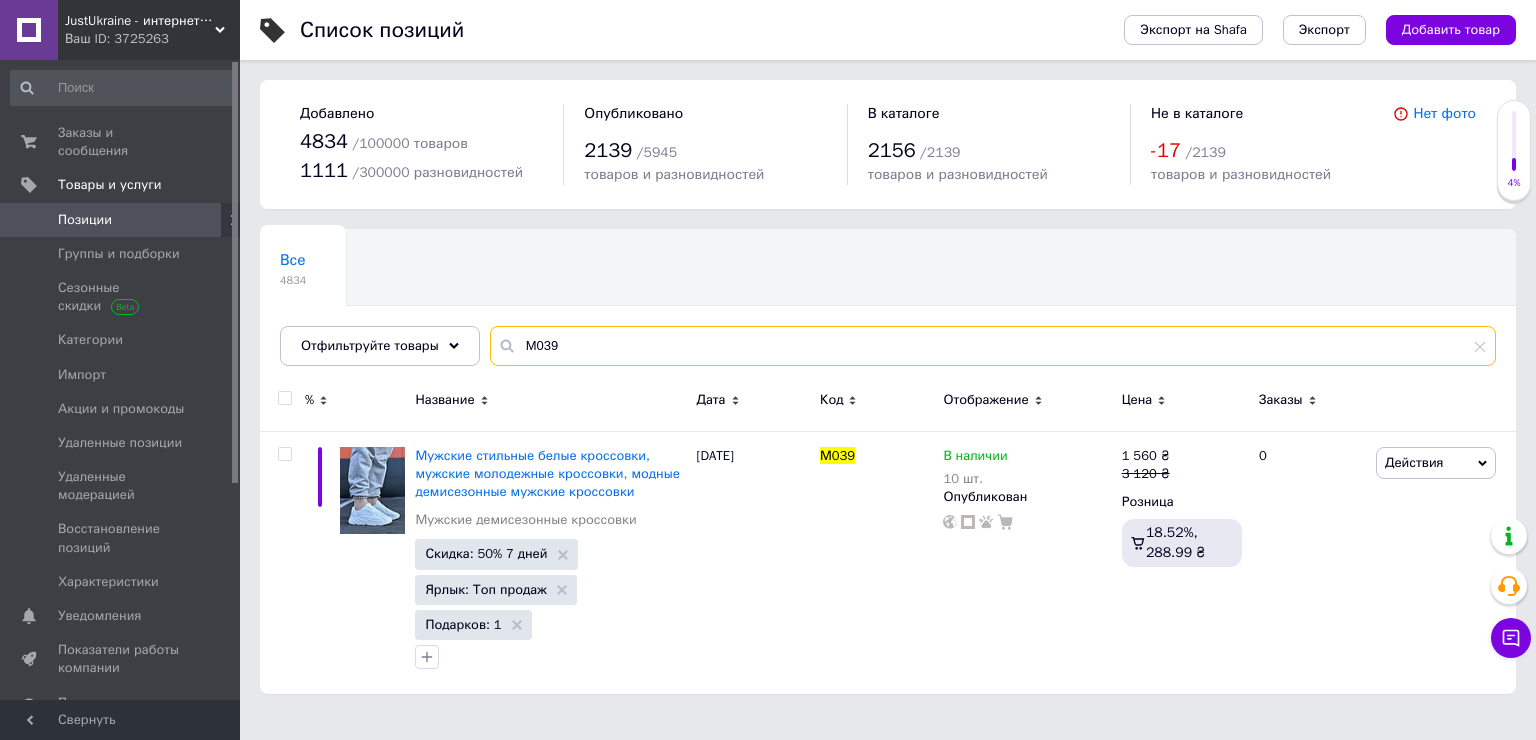 type on "М039" 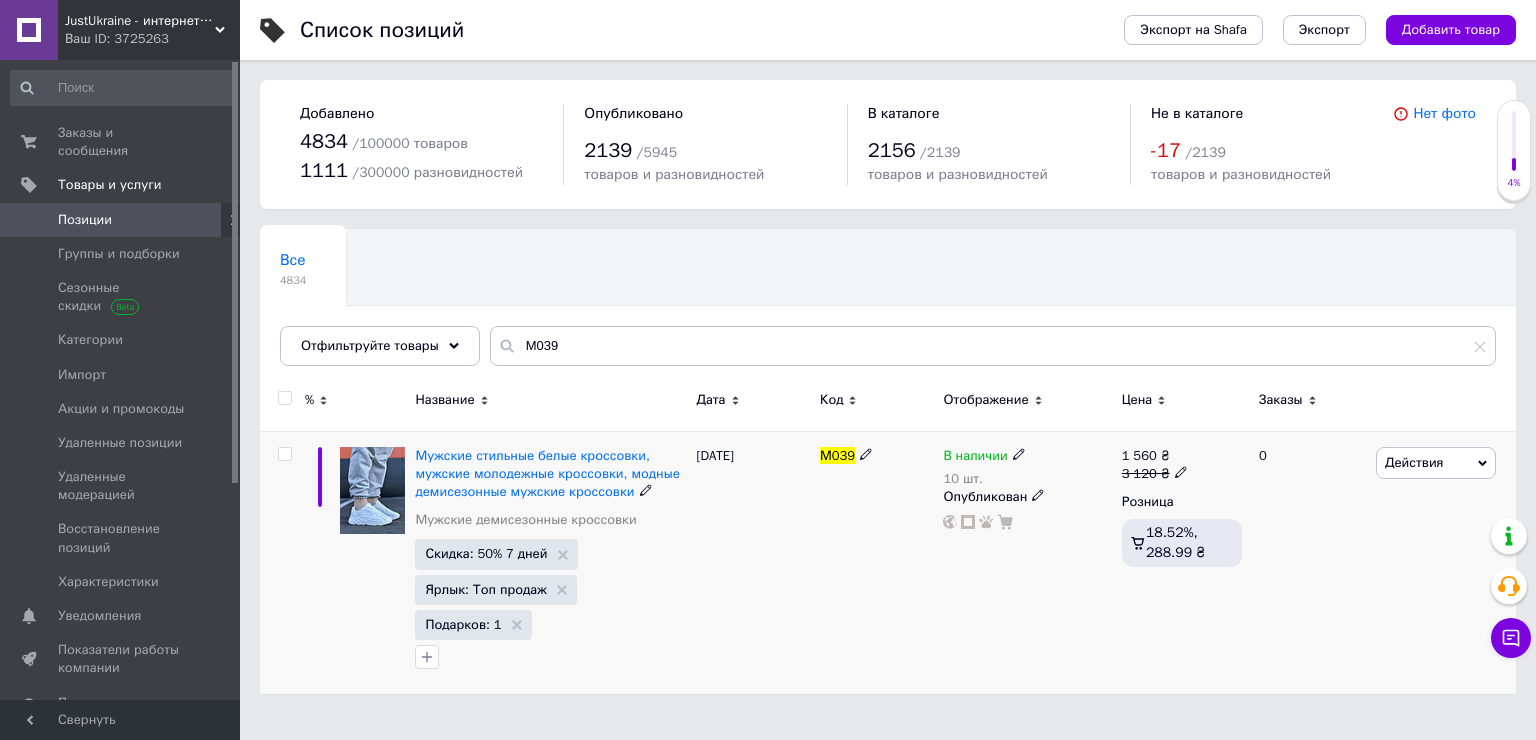 click 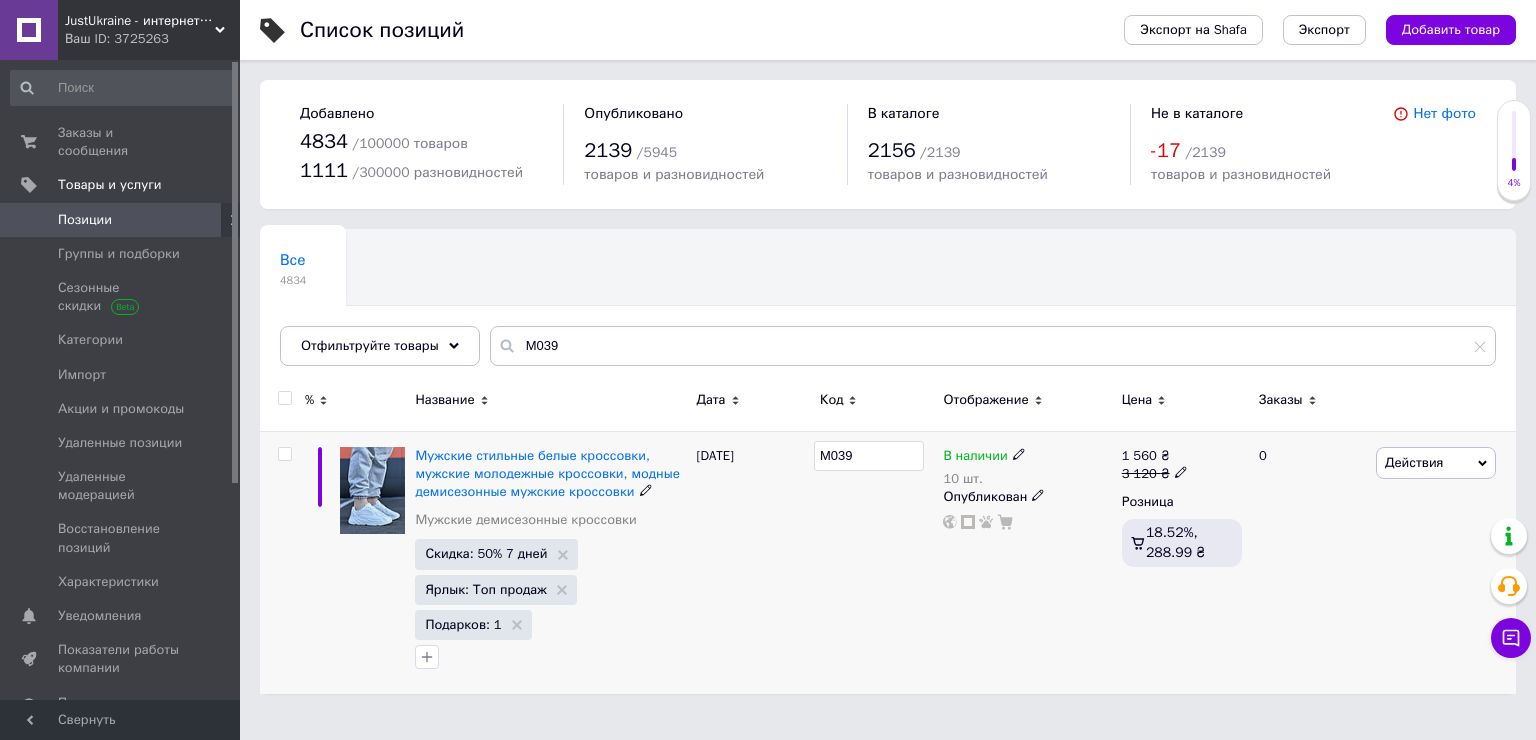 drag, startPoint x: 840, startPoint y: 456, endPoint x: 803, endPoint y: 457, distance: 37.01351 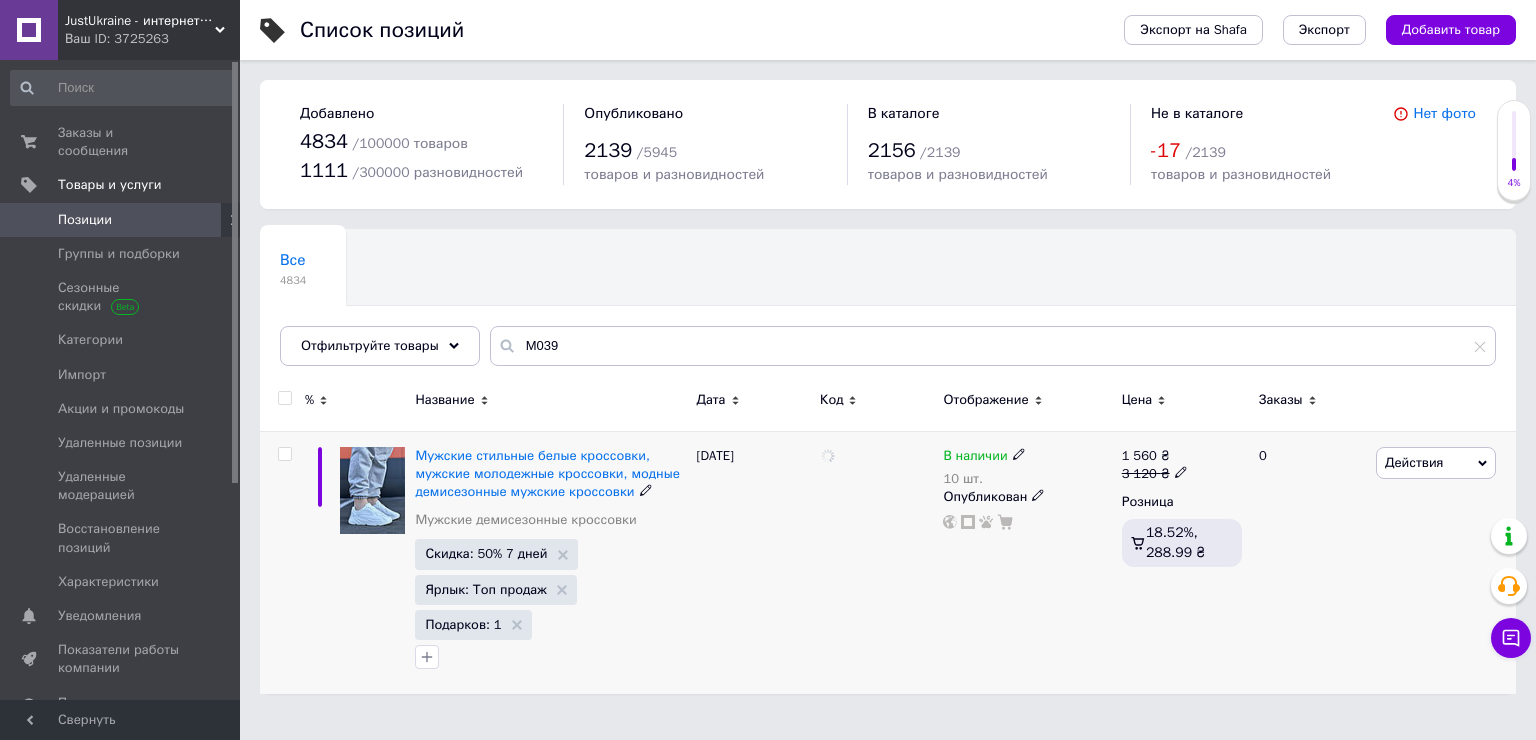 click at bounding box center (876, 562) 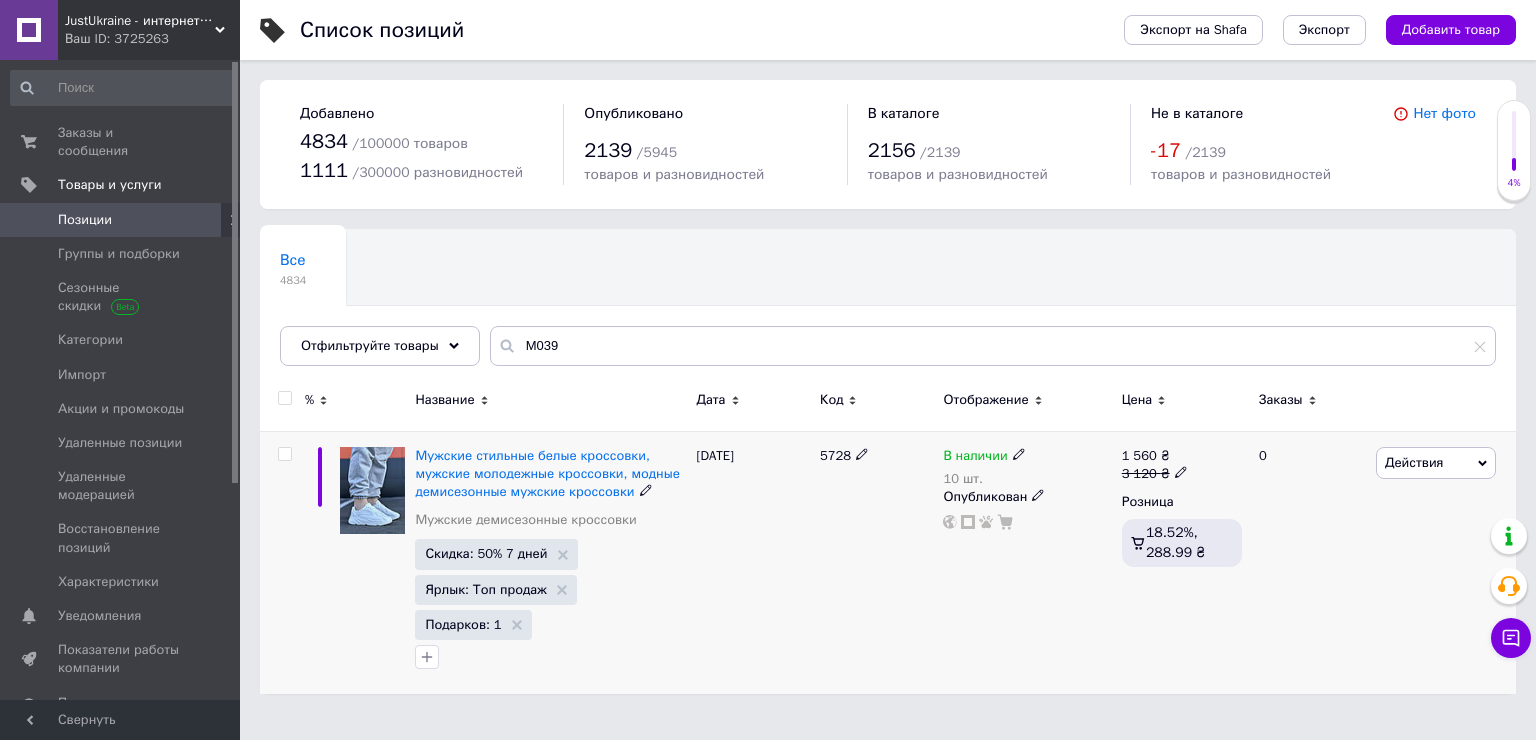 click at bounding box center [1019, 453] 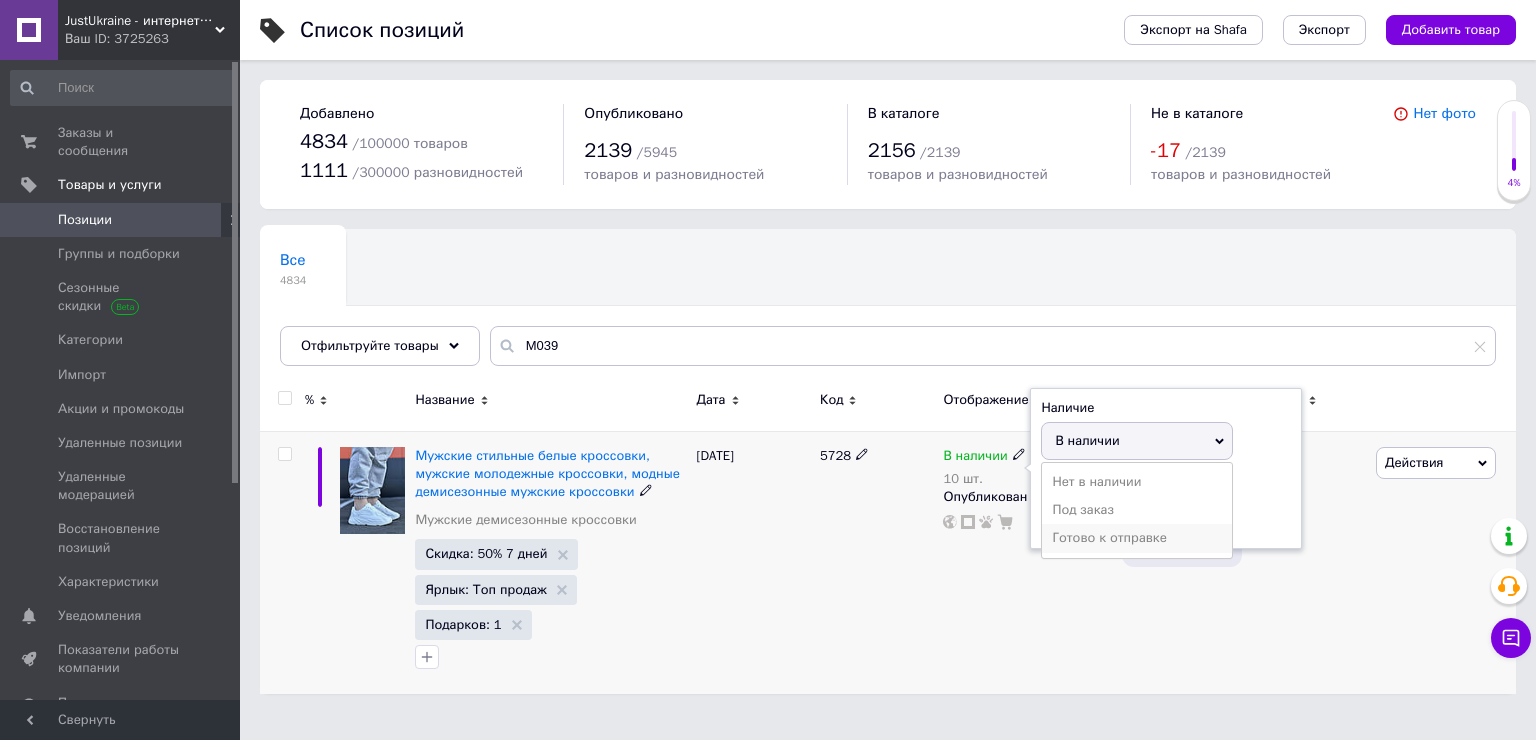 click on "Готово к отправке" at bounding box center [1137, 538] 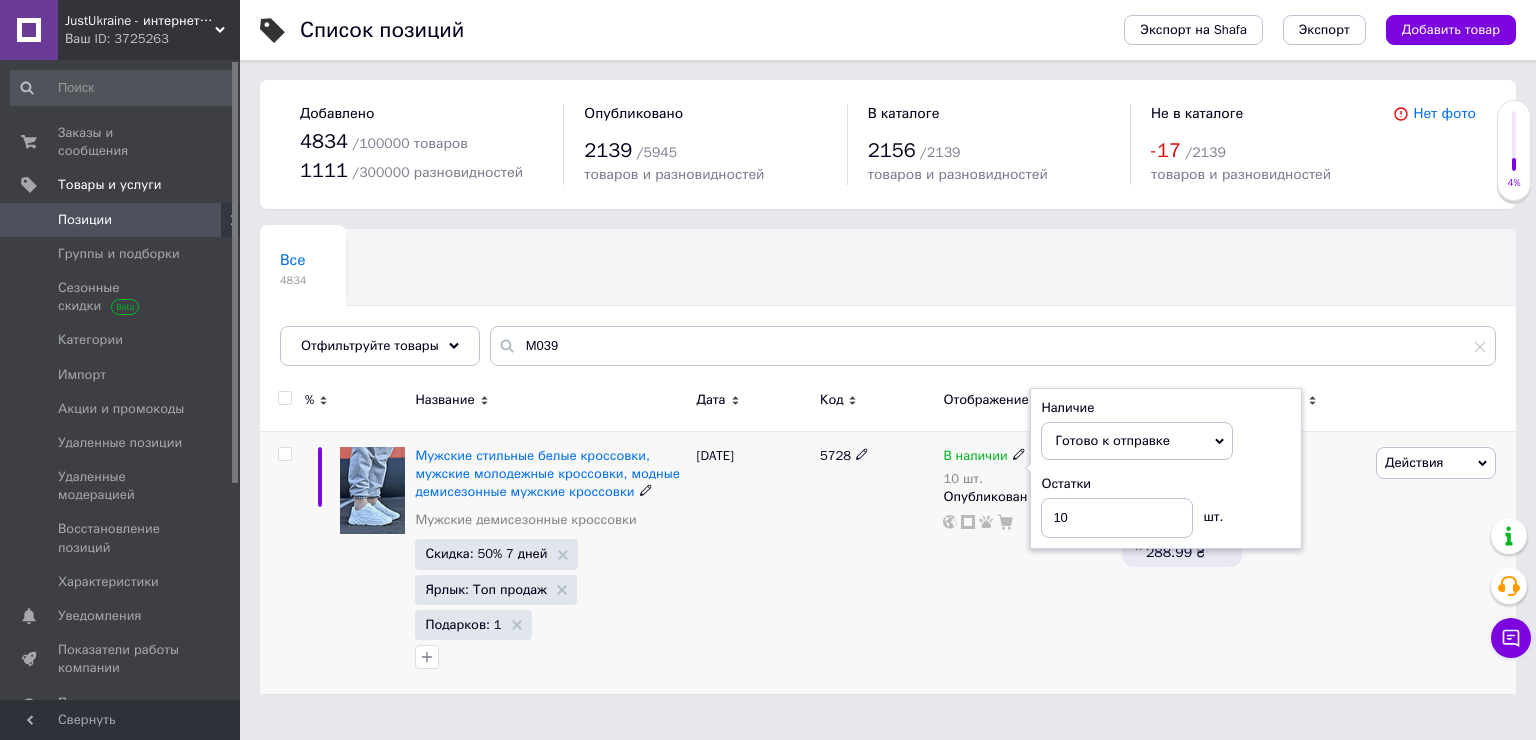 drag, startPoint x: 886, startPoint y: 545, endPoint x: 895, endPoint y: 532, distance: 15.811388 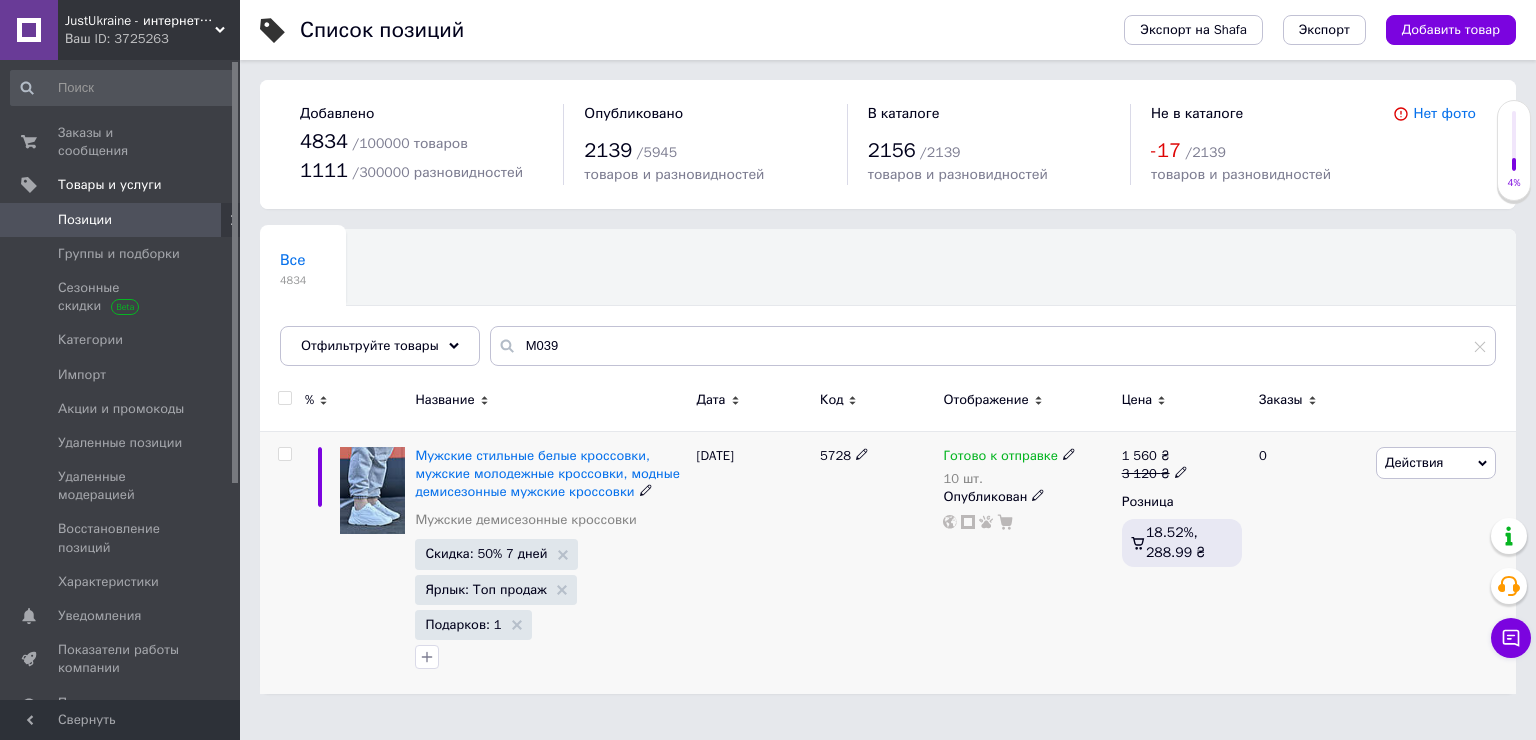 click on "1 560" at bounding box center (1139, 455) 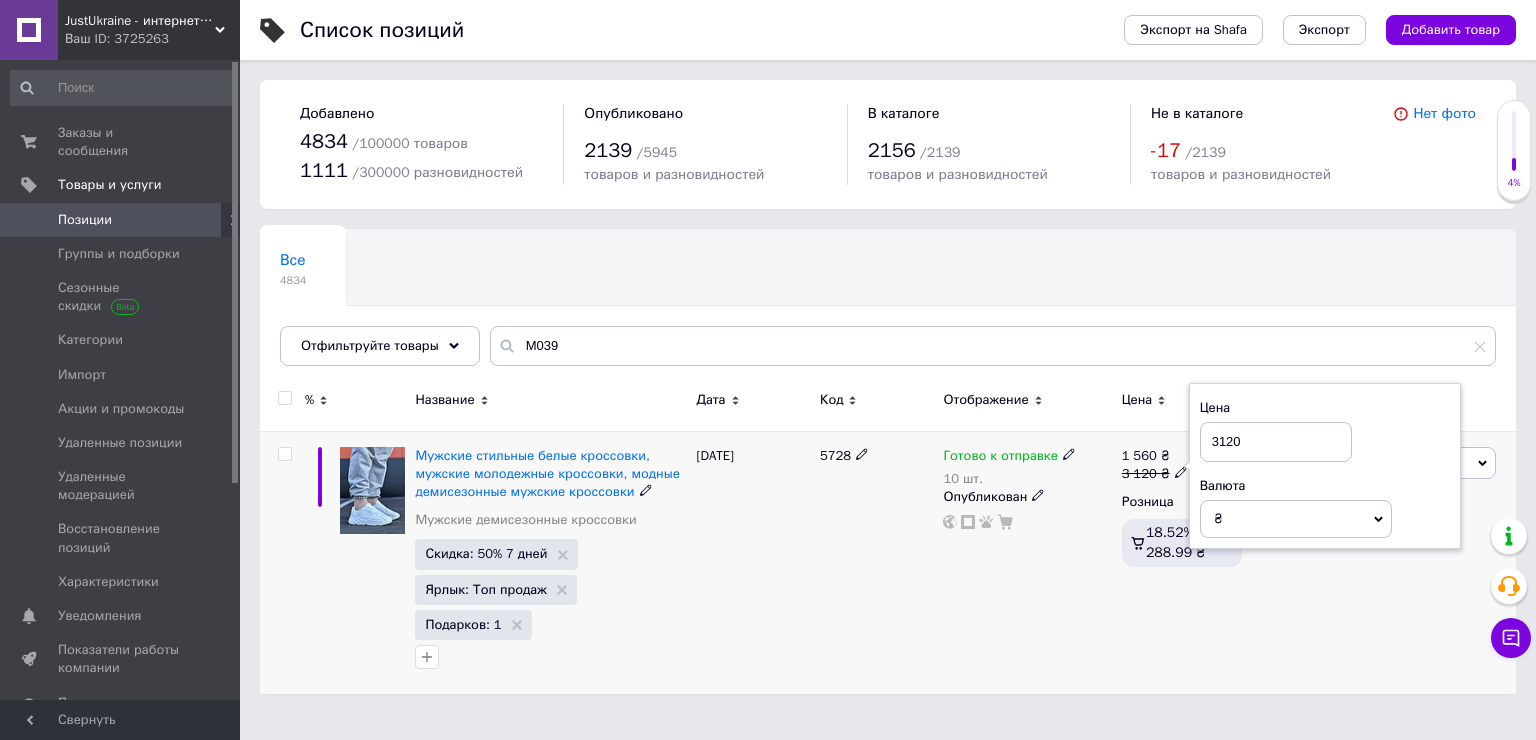 drag, startPoint x: 1233, startPoint y: 435, endPoint x: 1174, endPoint y: 444, distance: 59.682495 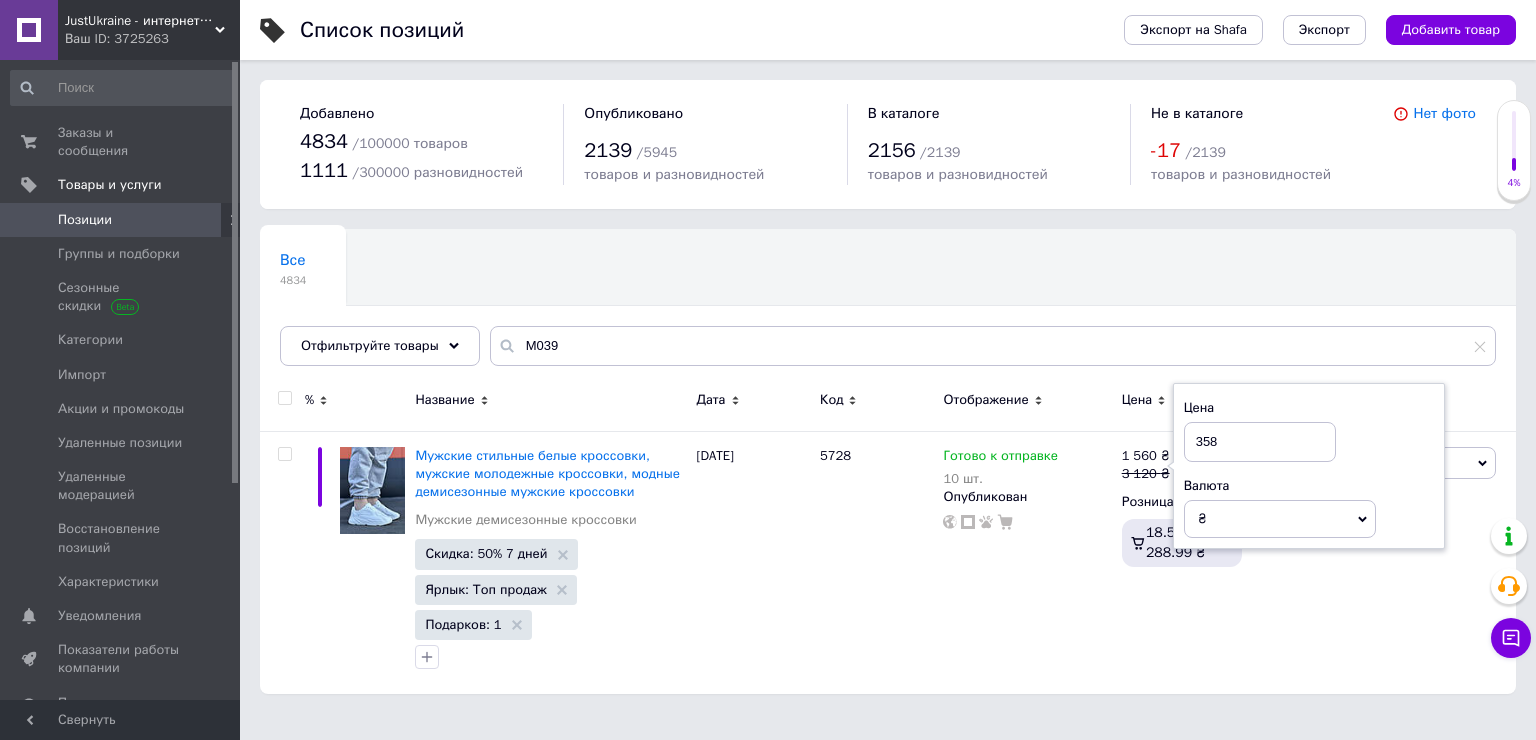 type on "3580" 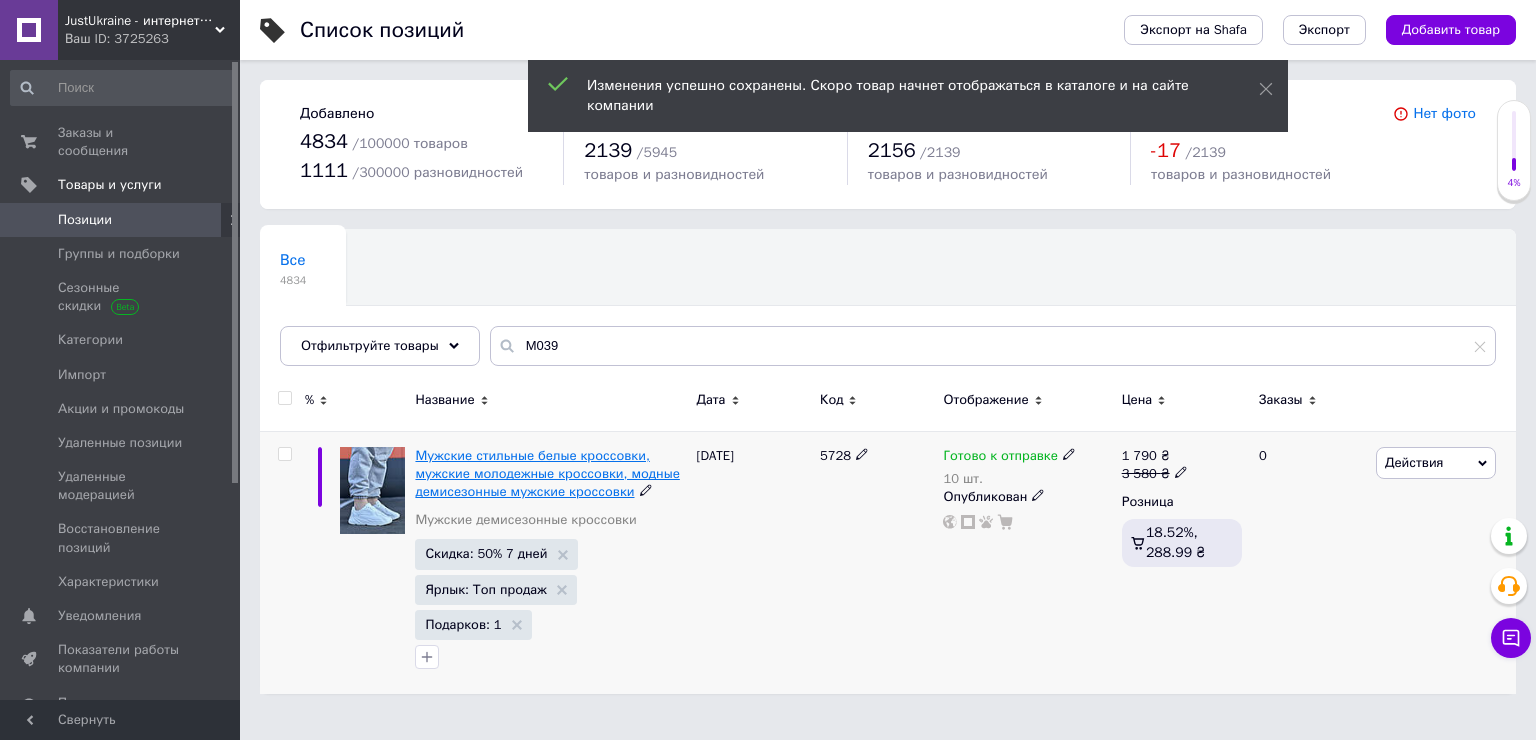 click on "Мужские стильные белые кроссовки, мужские молодежные кроссовки, модные демисезонные мужские кроссовки" at bounding box center [547, 473] 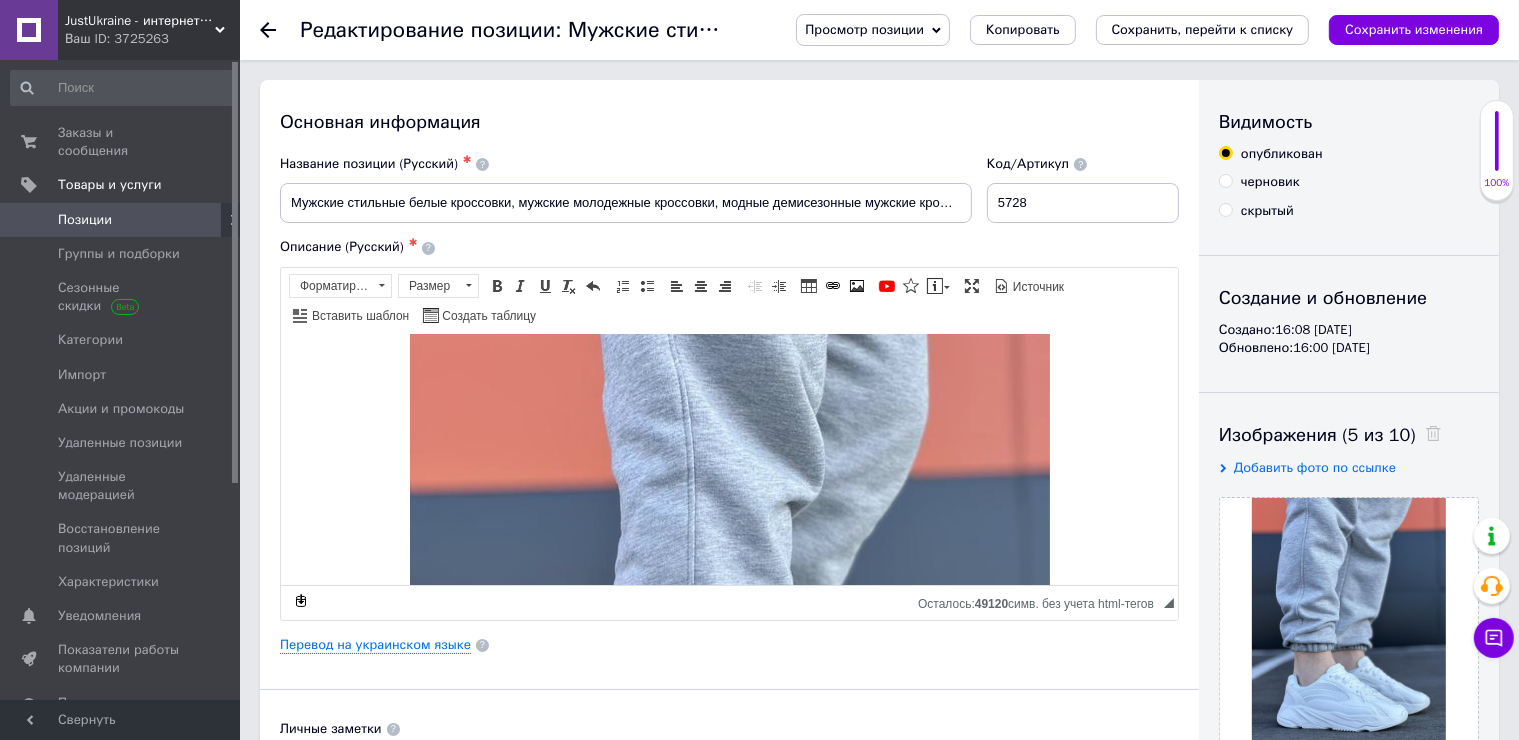 scroll, scrollTop: 1100, scrollLeft: 0, axis: vertical 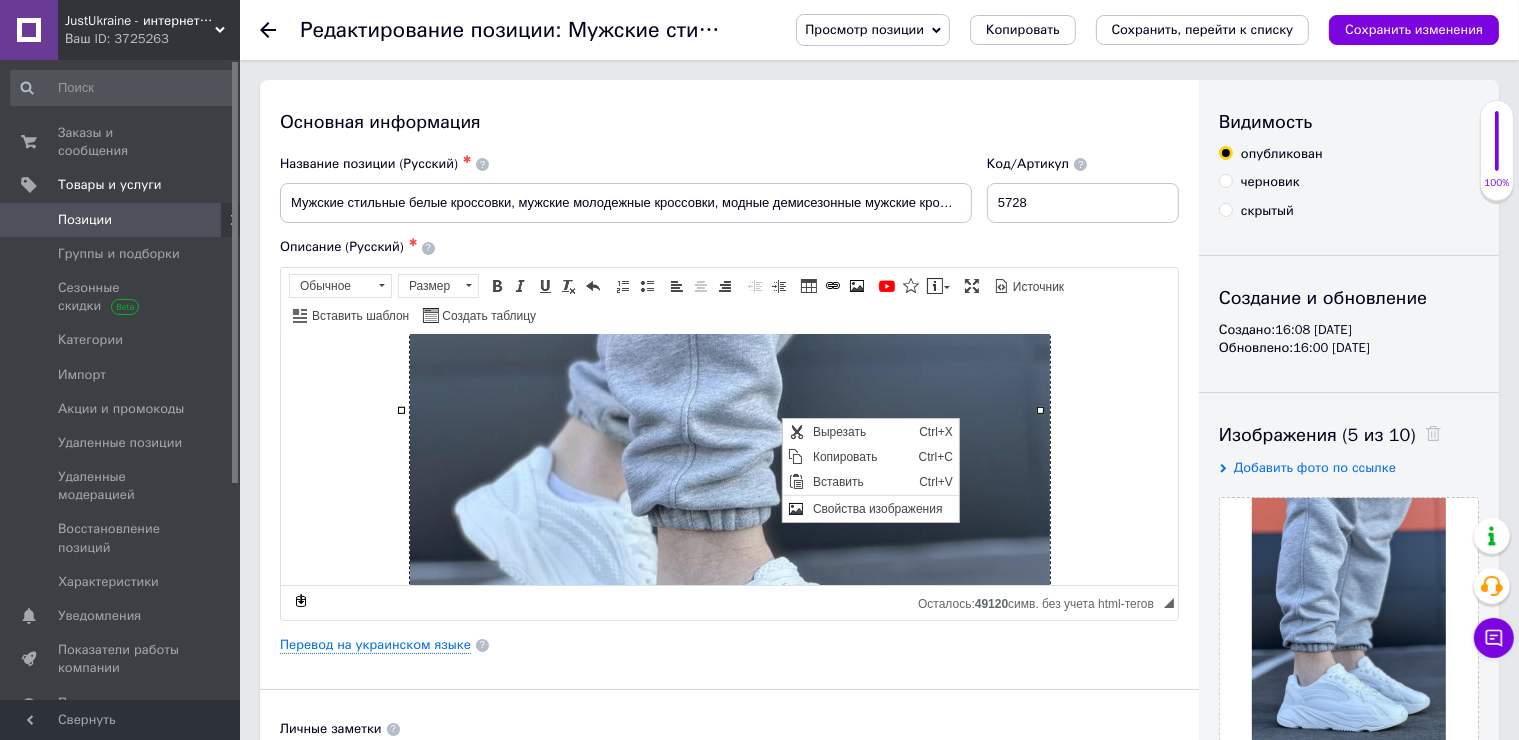 click at bounding box center [795, 431] 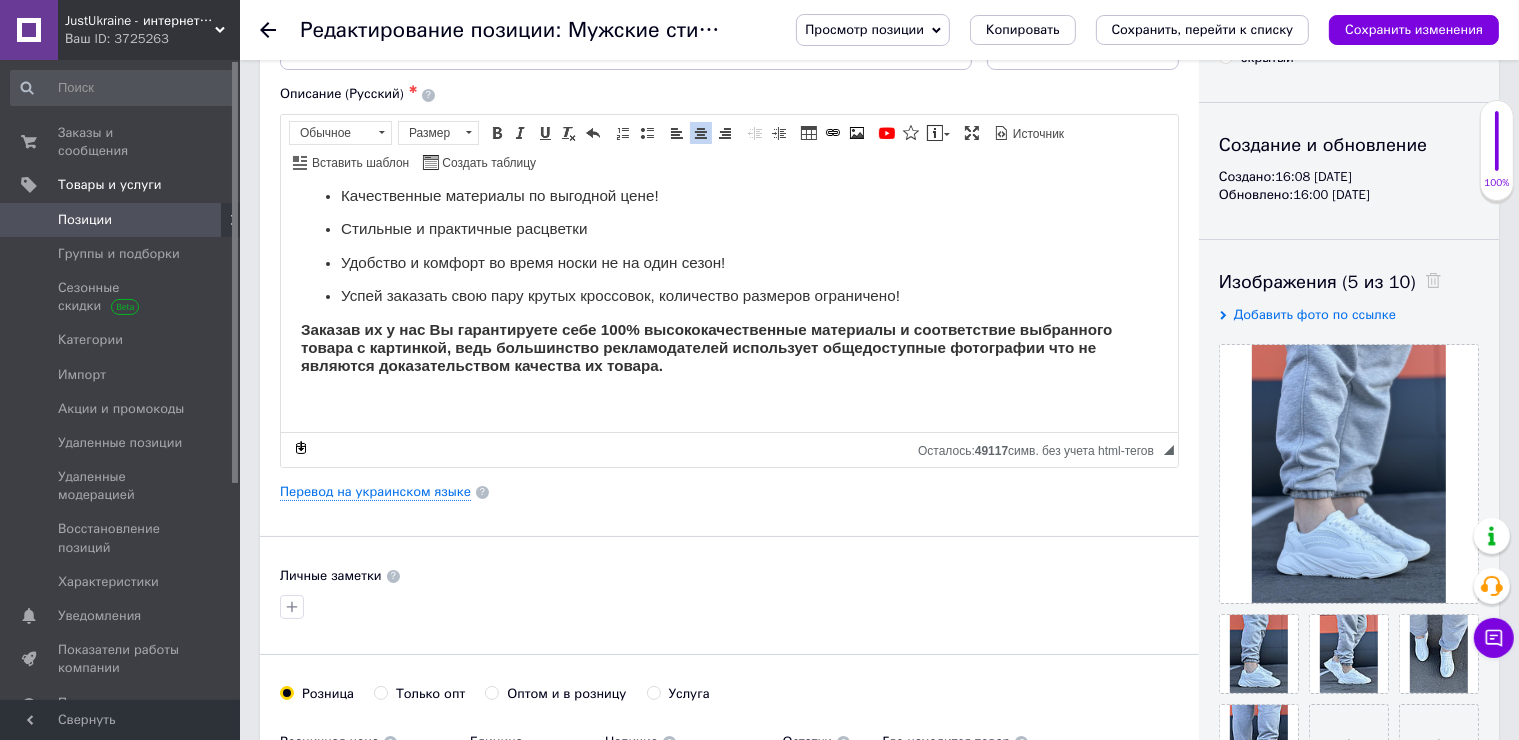 scroll, scrollTop: 500, scrollLeft: 0, axis: vertical 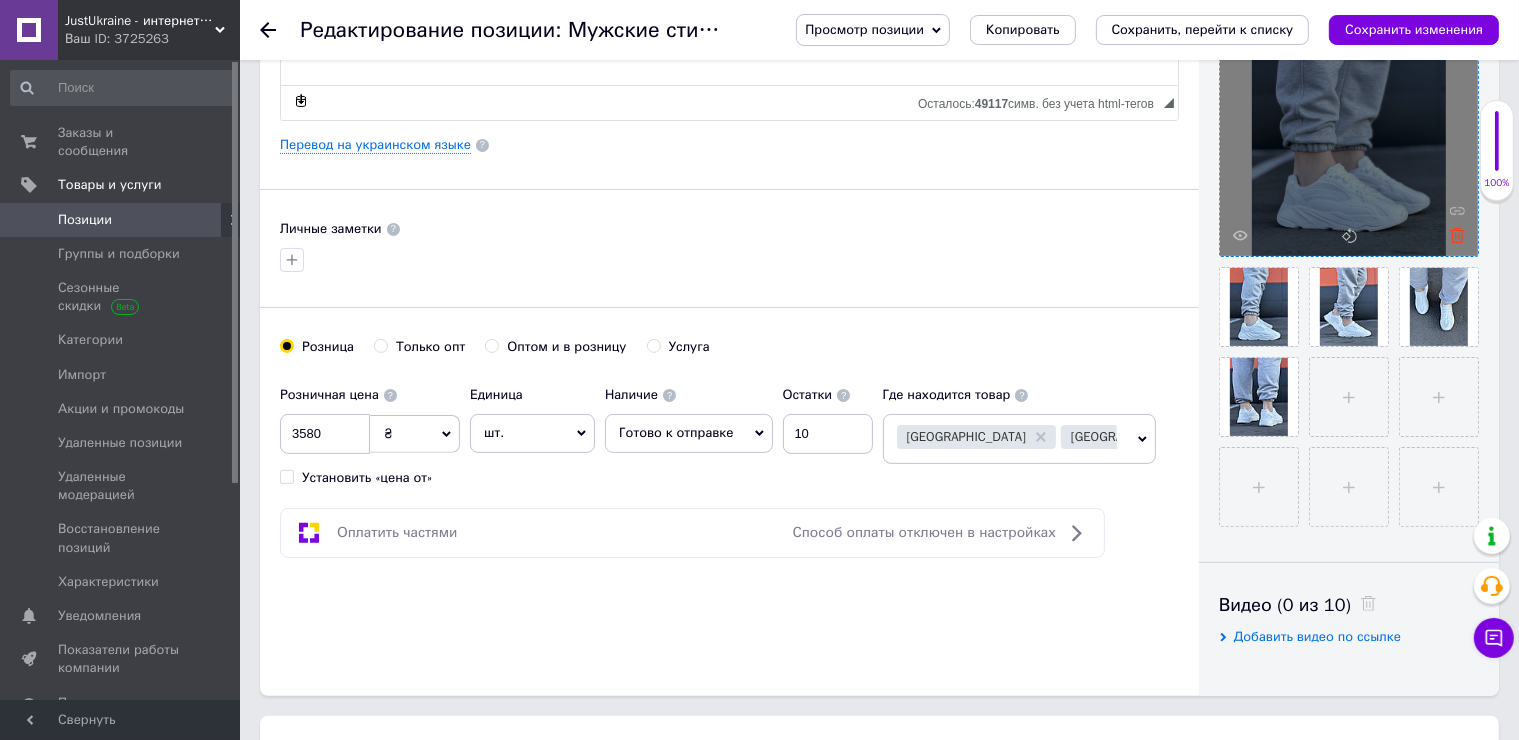 click 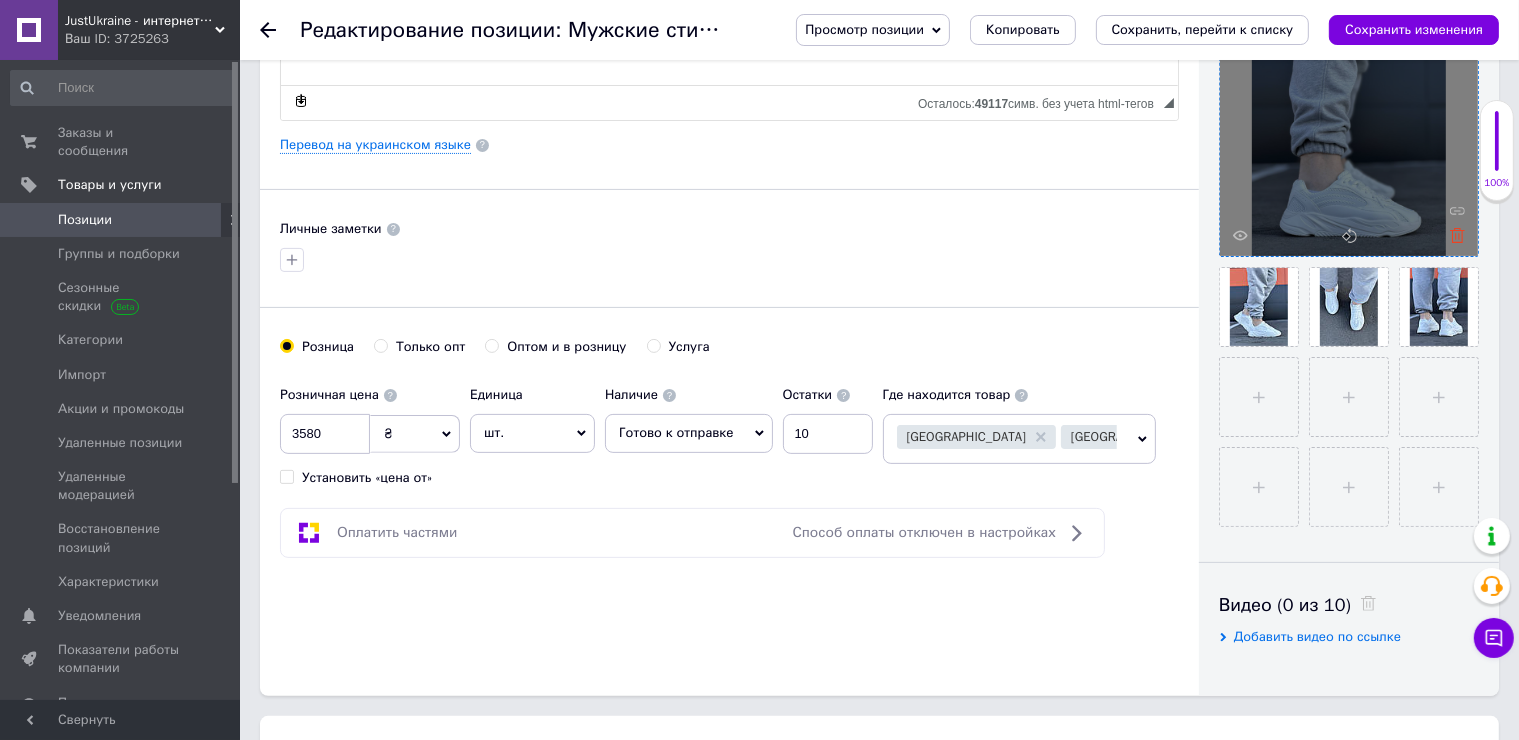 click 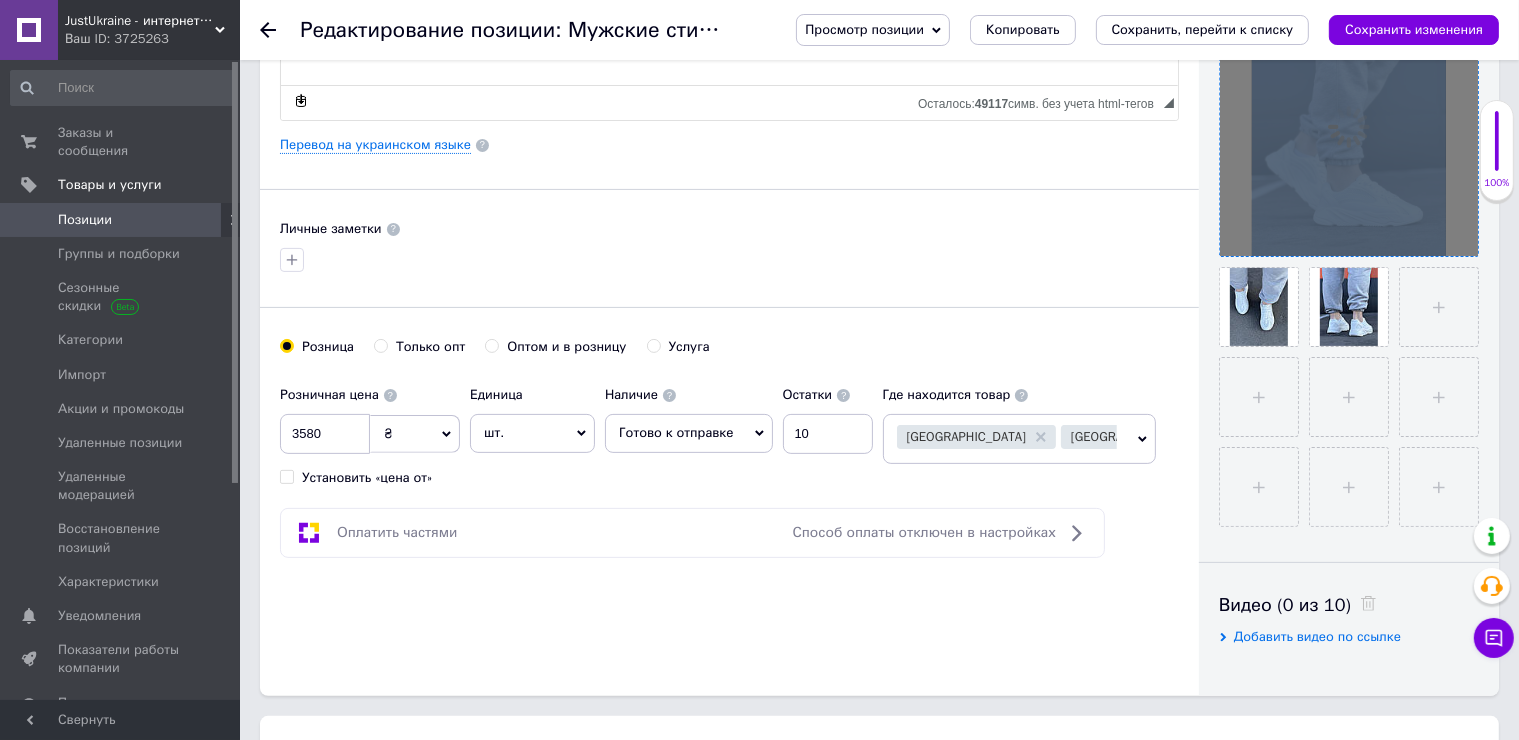 click at bounding box center (1349, 127) 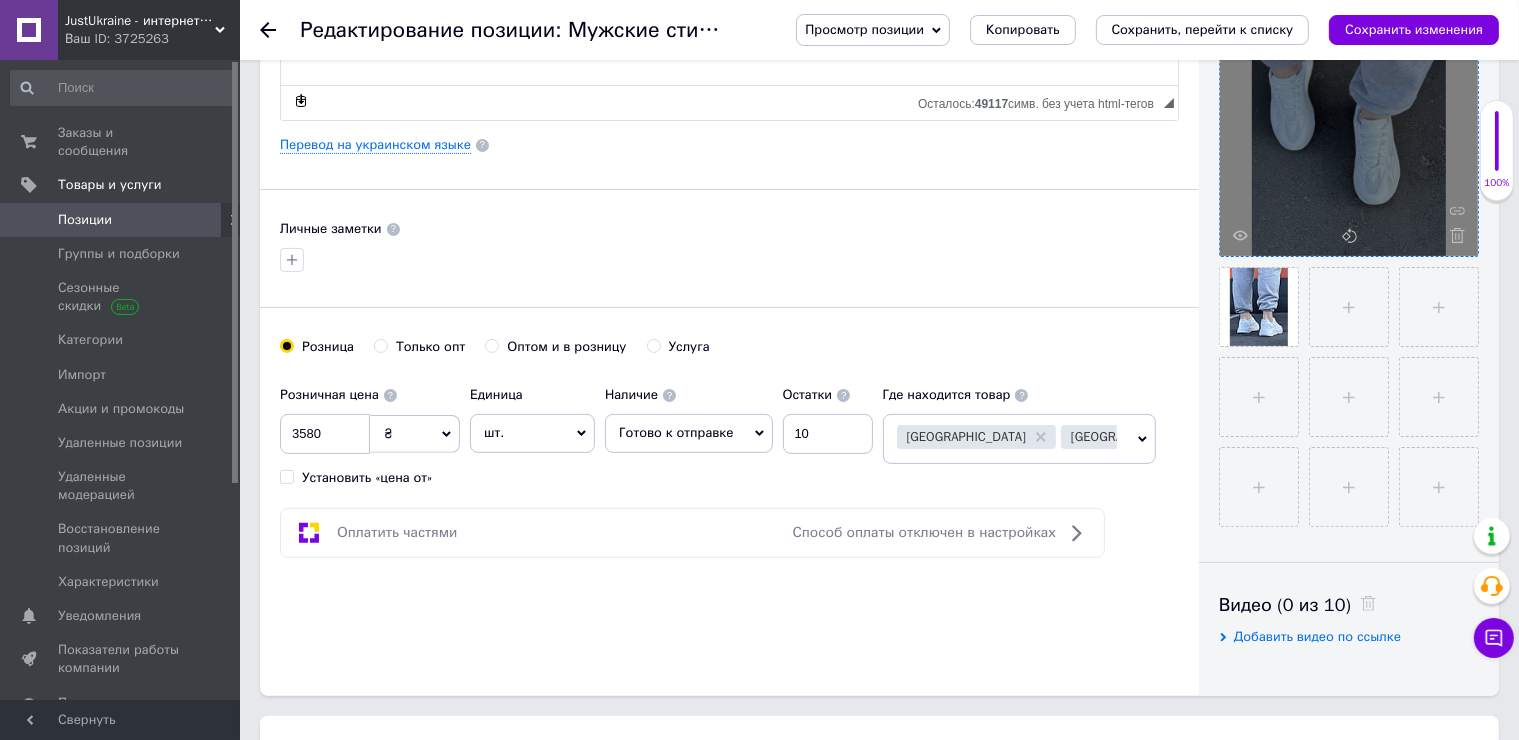 click 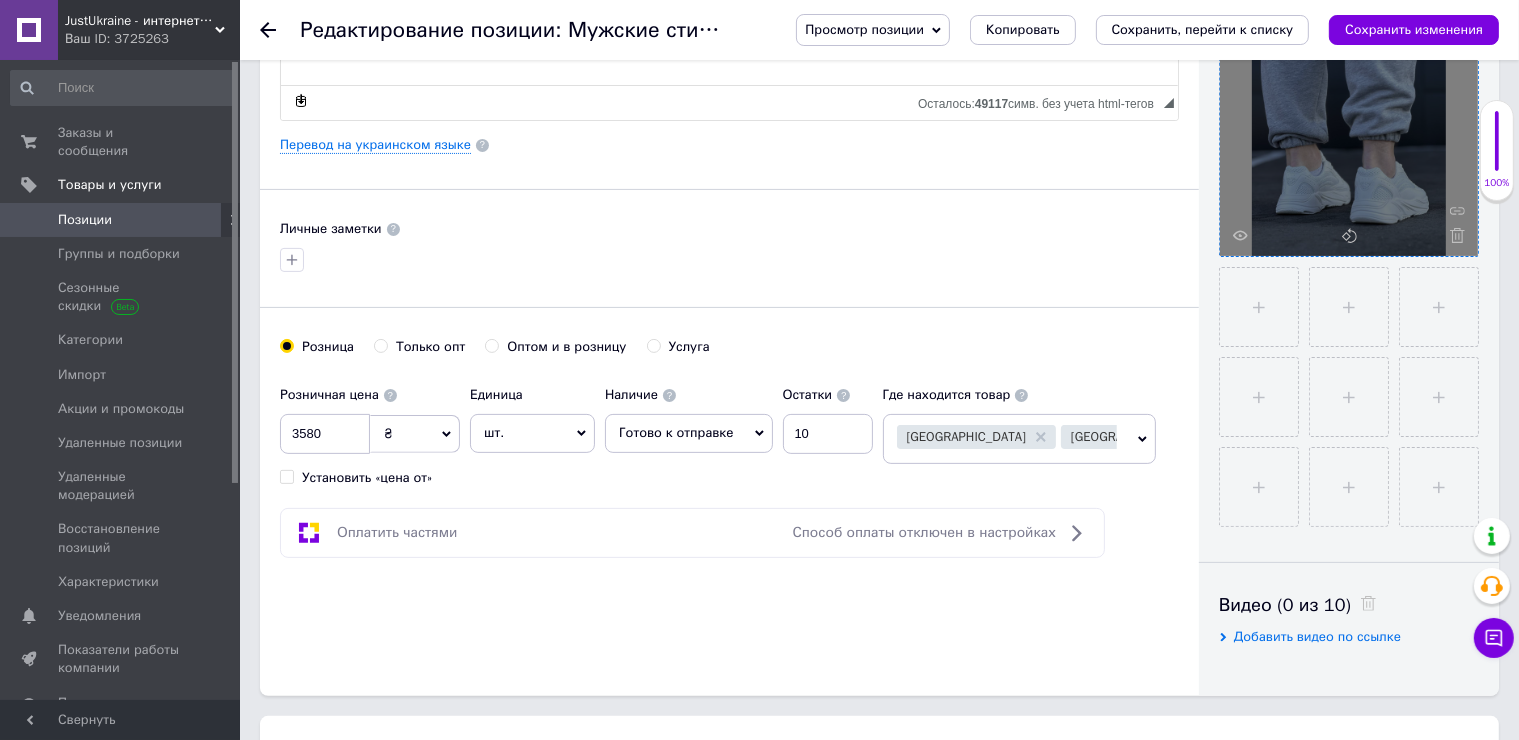 click 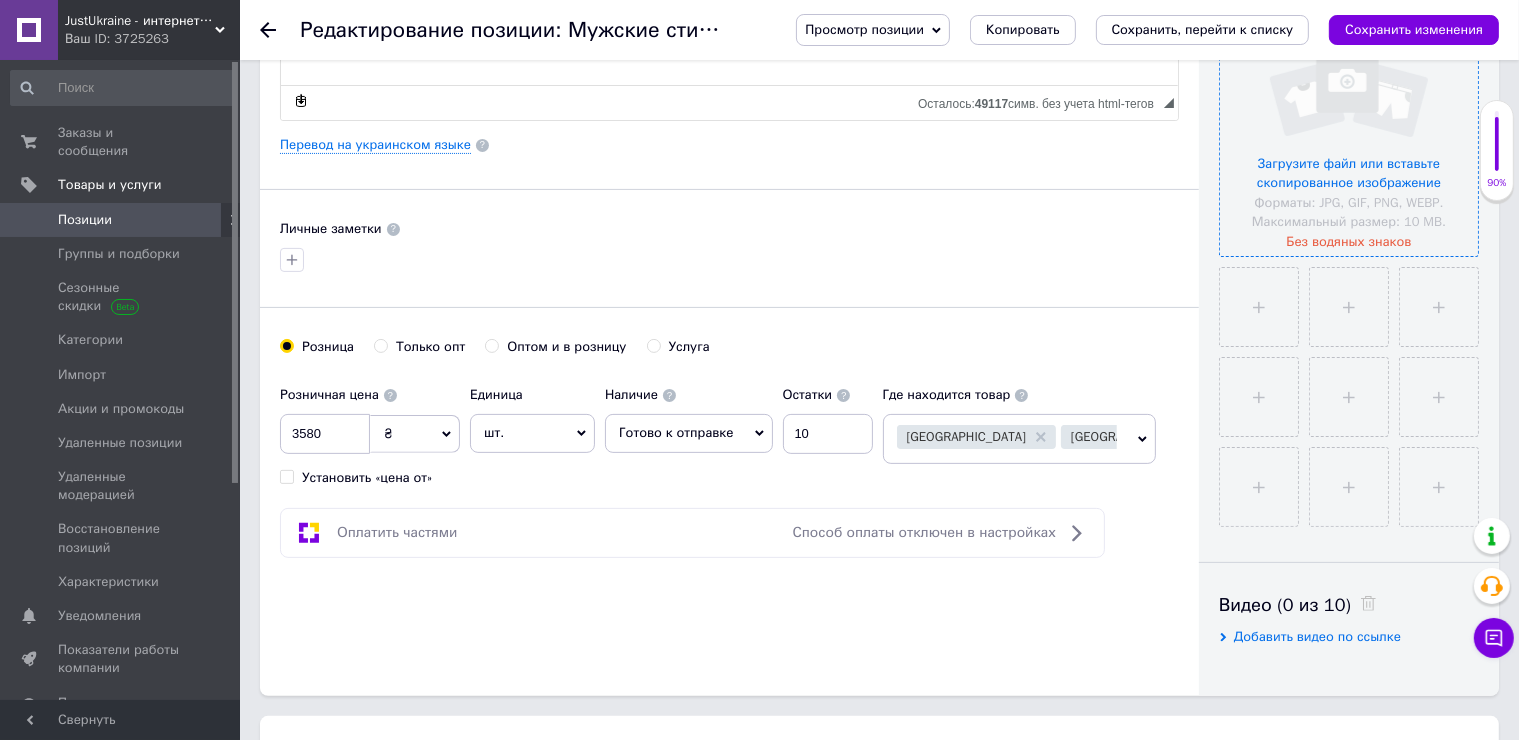 click at bounding box center [1349, 127] 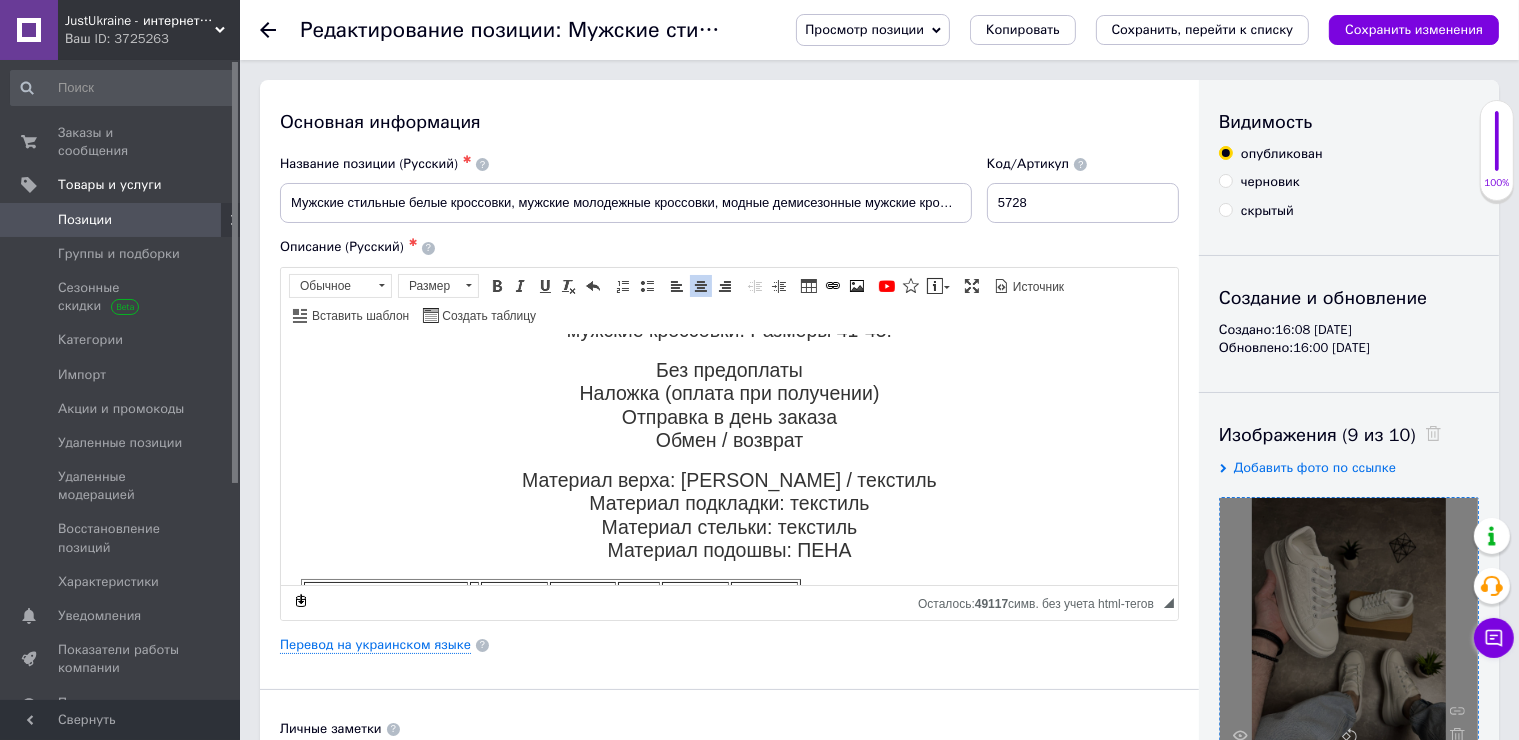 scroll, scrollTop: 0, scrollLeft: 0, axis: both 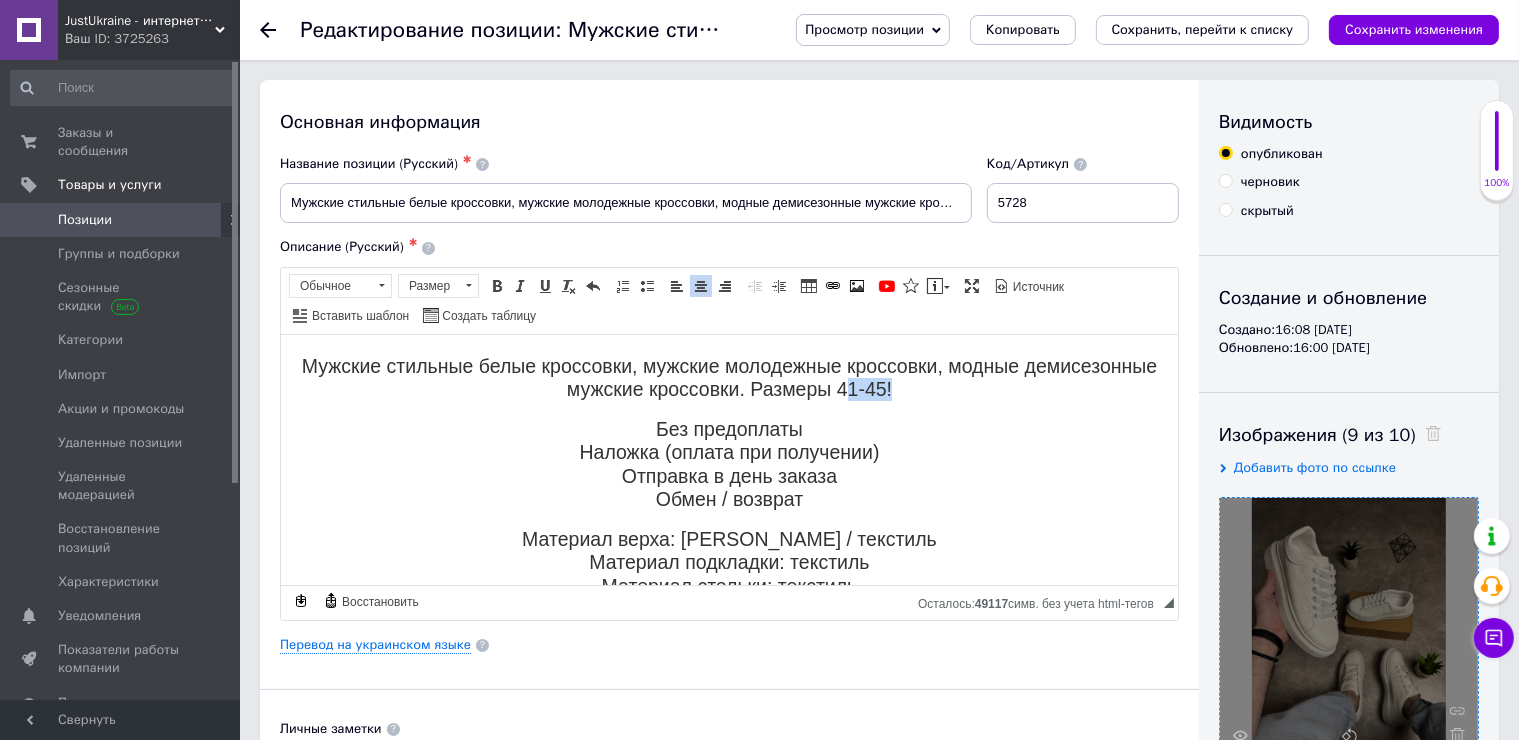 drag, startPoint x: 961, startPoint y: 387, endPoint x: 904, endPoint y: 394, distance: 57.428215 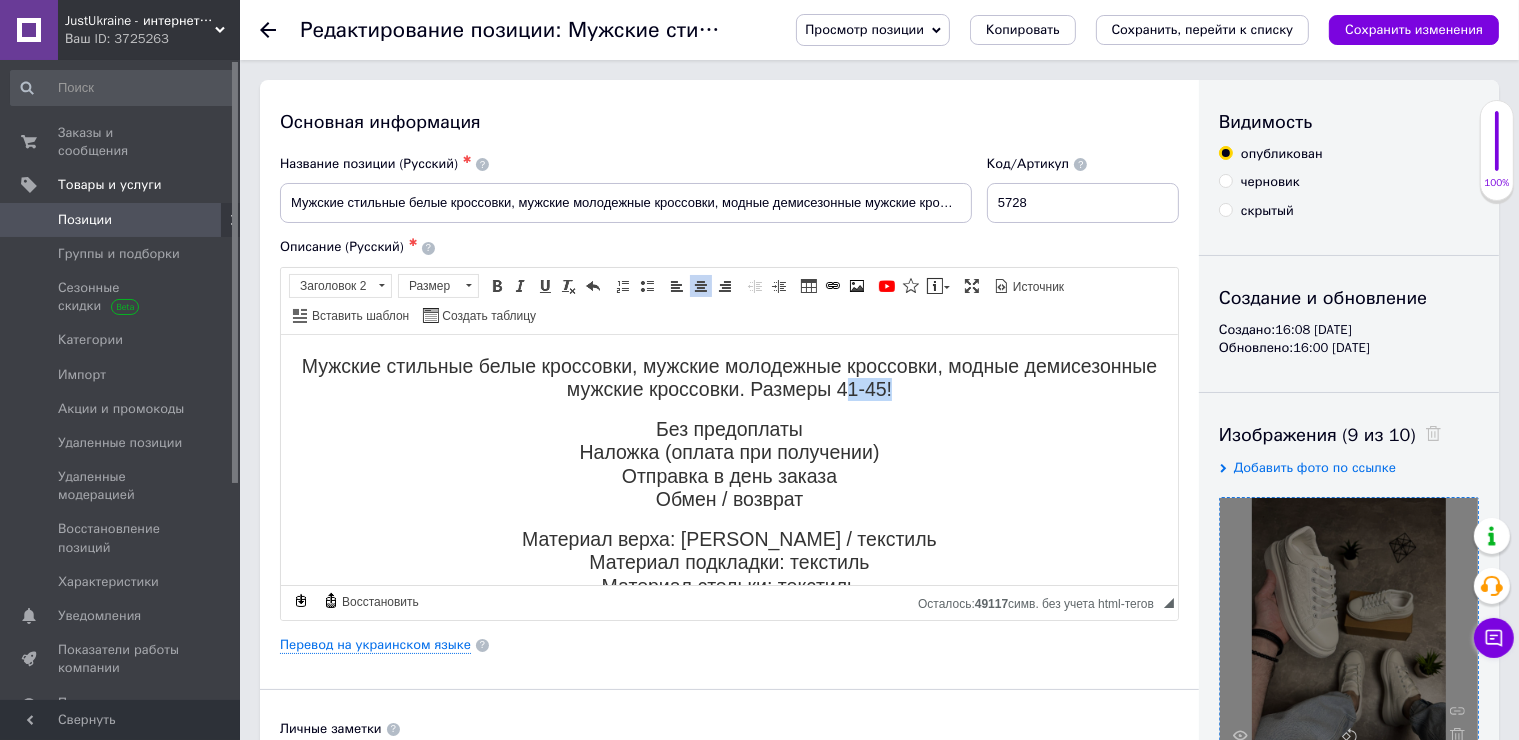 type 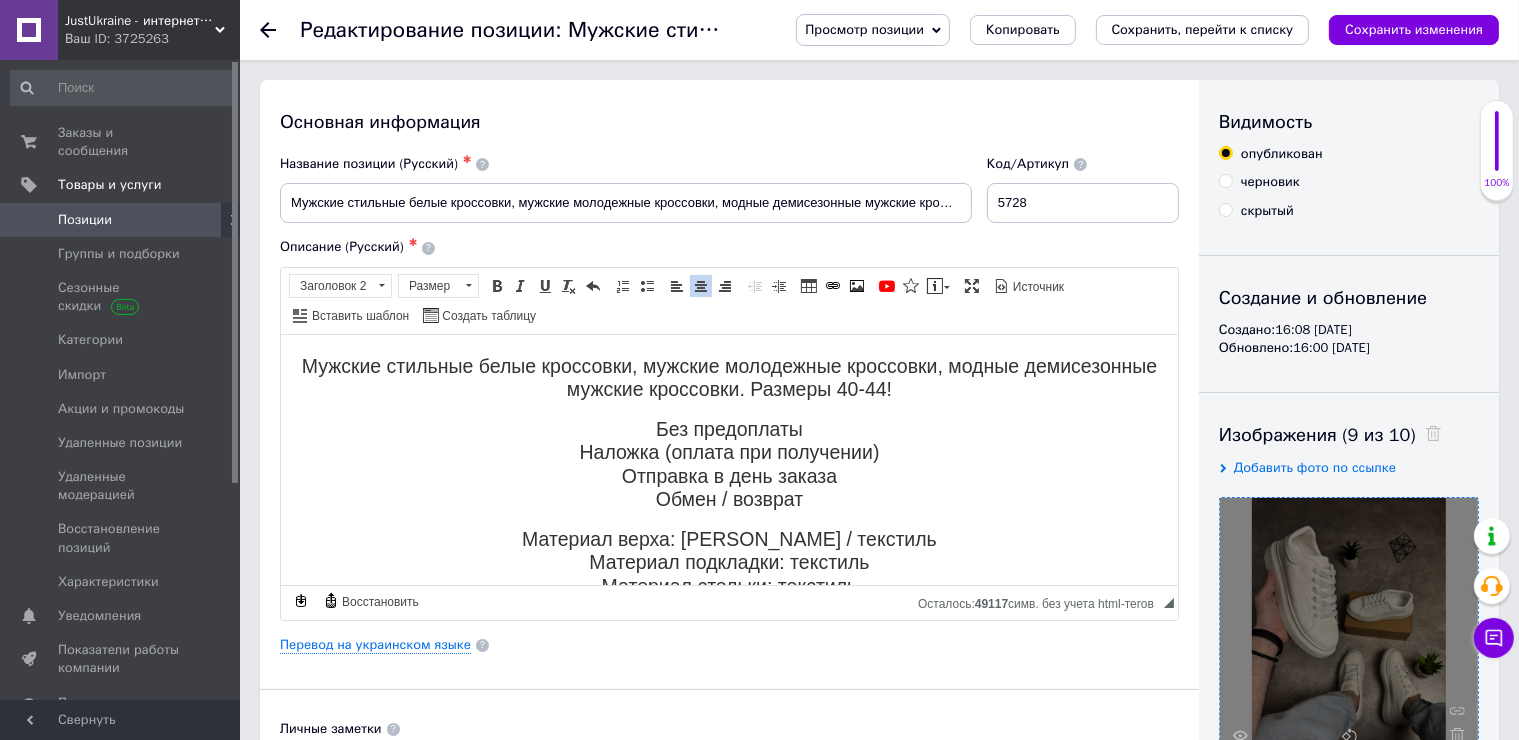 scroll, scrollTop: 100, scrollLeft: 0, axis: vertical 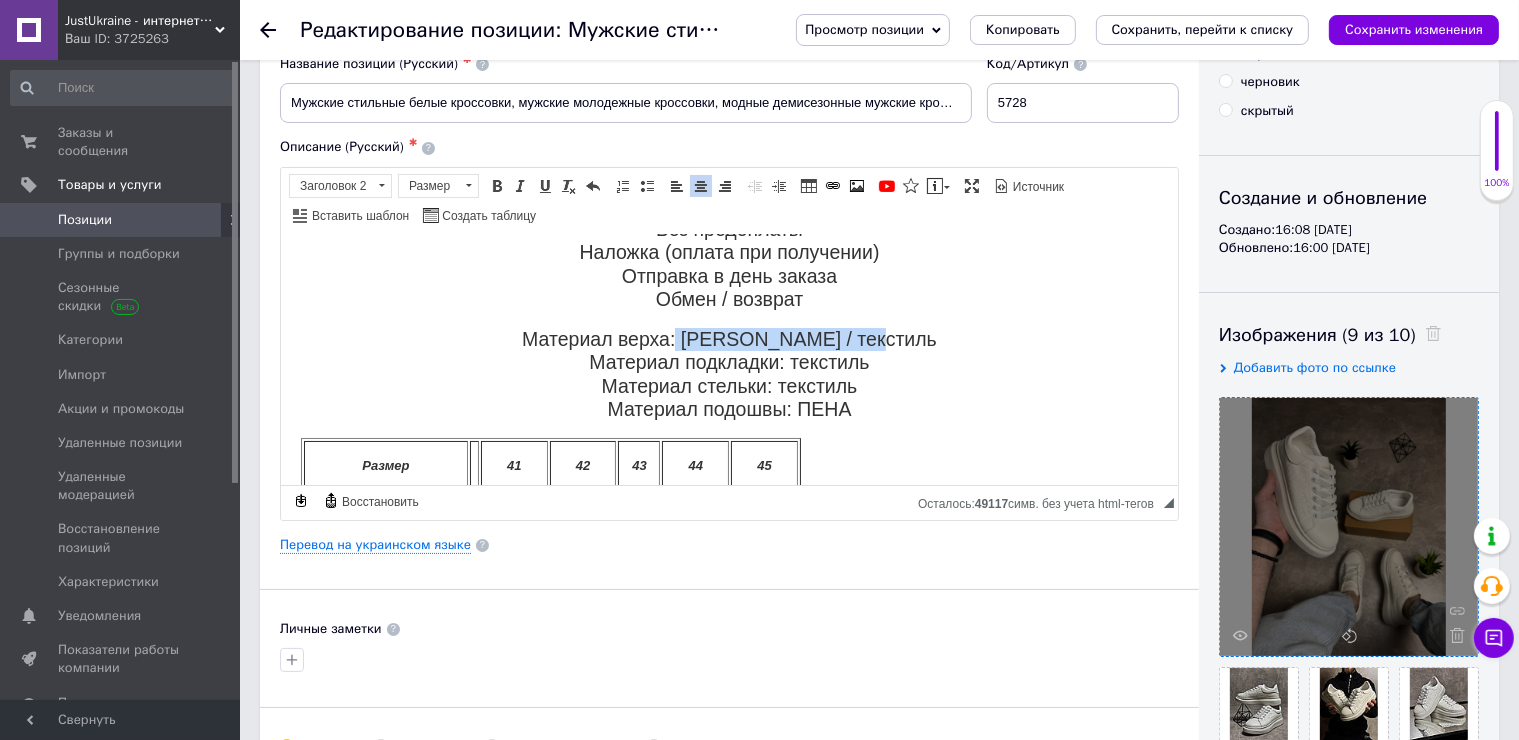 drag, startPoint x: 912, startPoint y: 337, endPoint x: 705, endPoint y: 345, distance: 207.15453 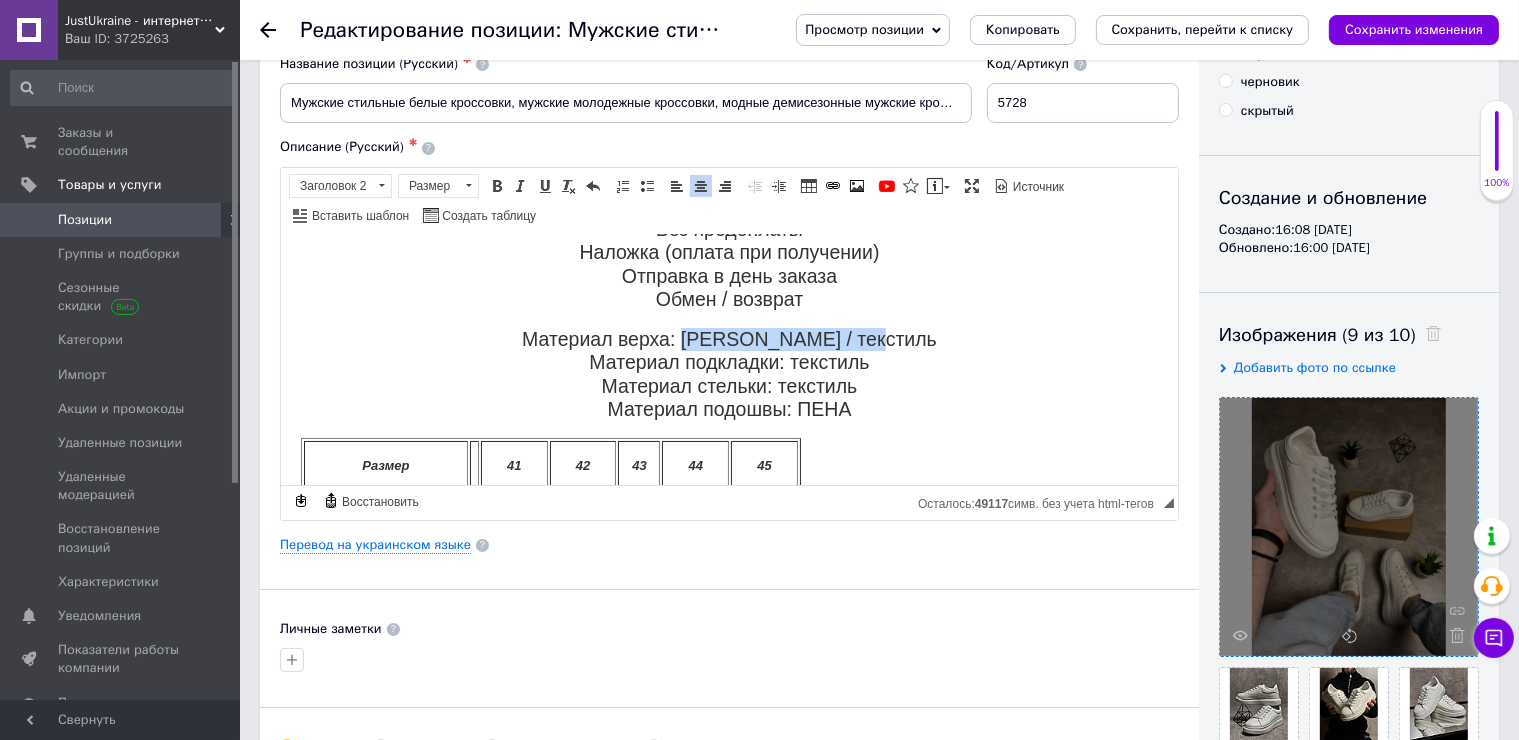 drag, startPoint x: 881, startPoint y: 332, endPoint x: 708, endPoint y: 341, distance: 173.23395 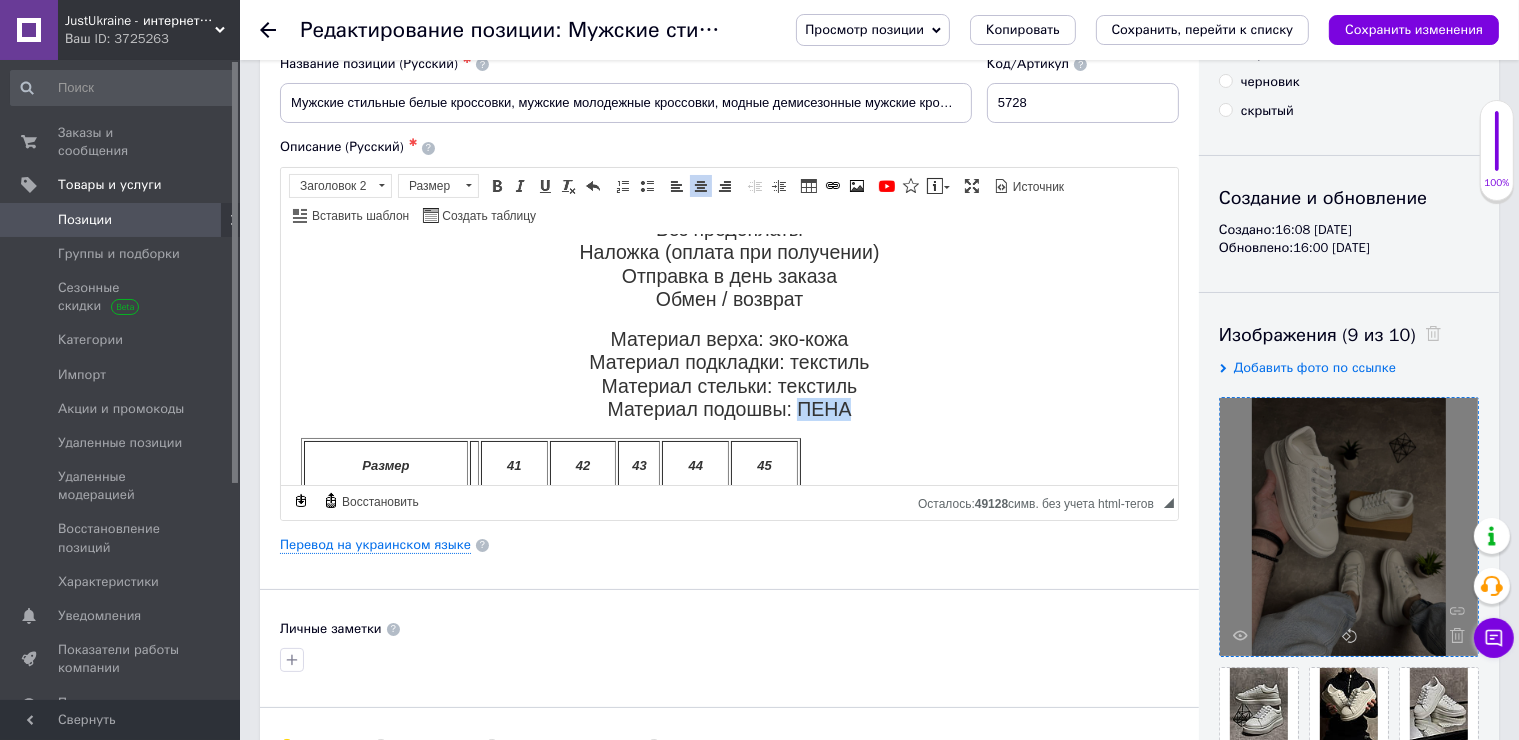 drag, startPoint x: 860, startPoint y: 411, endPoint x: 790, endPoint y: 413, distance: 70.028564 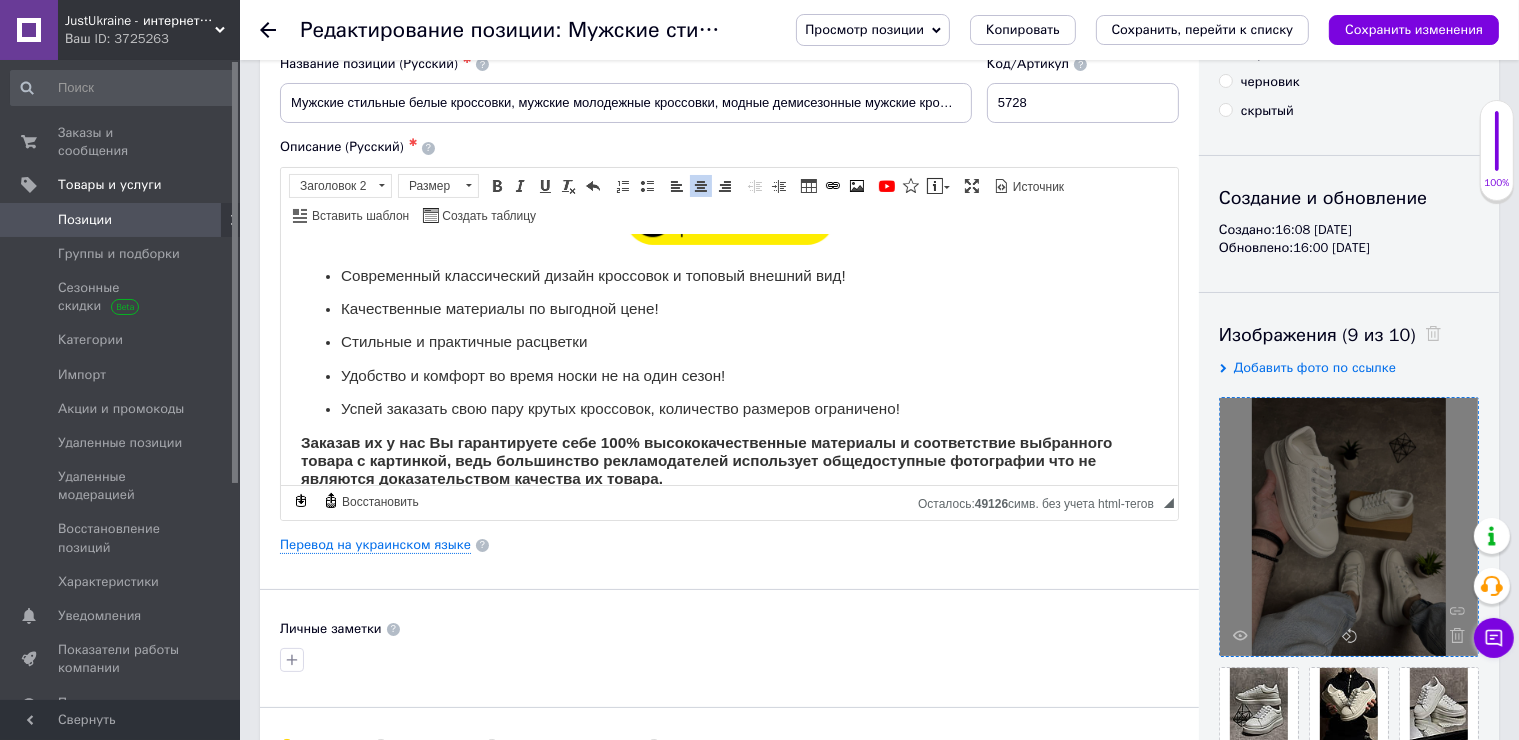 scroll, scrollTop: 437, scrollLeft: 0, axis: vertical 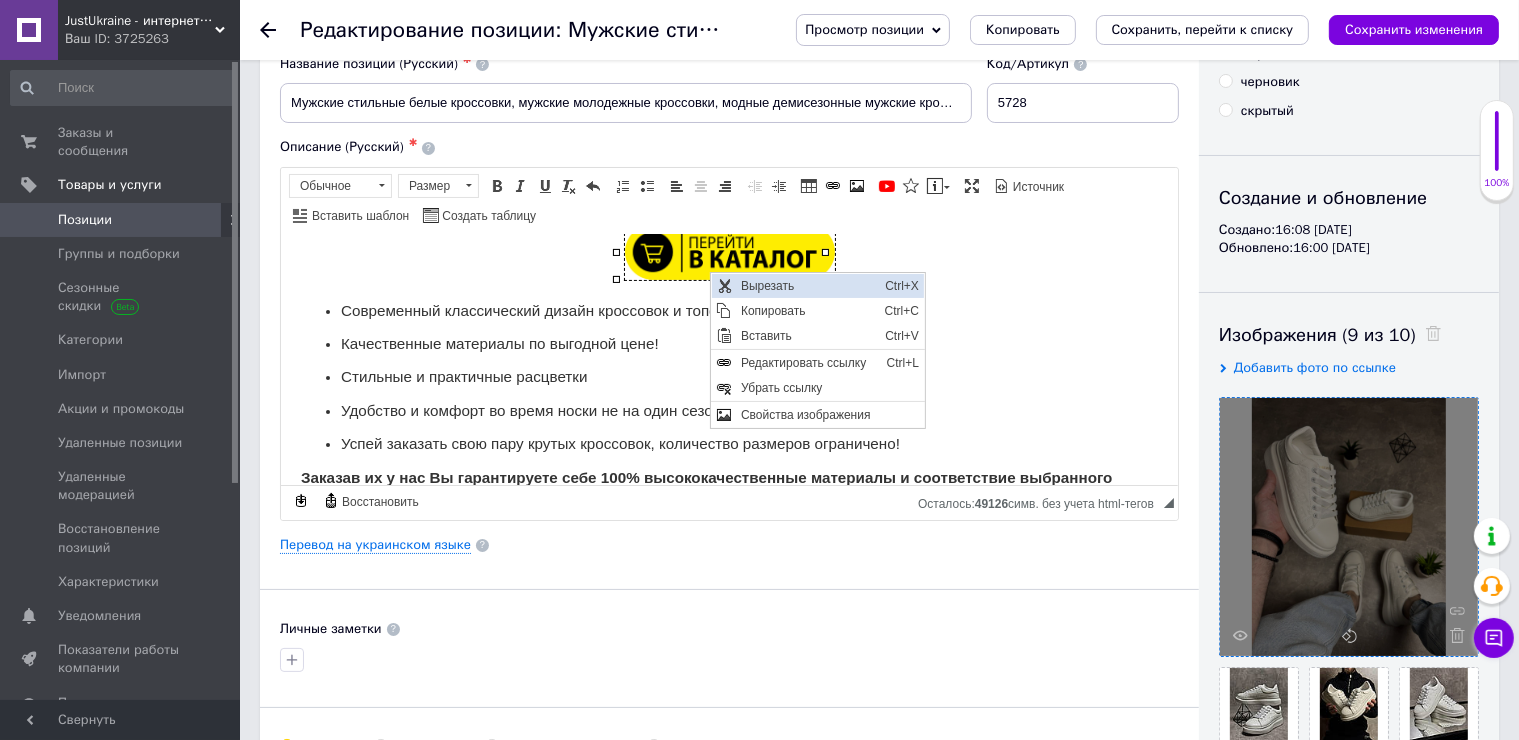 click on "Вырезать" at bounding box center (807, 285) 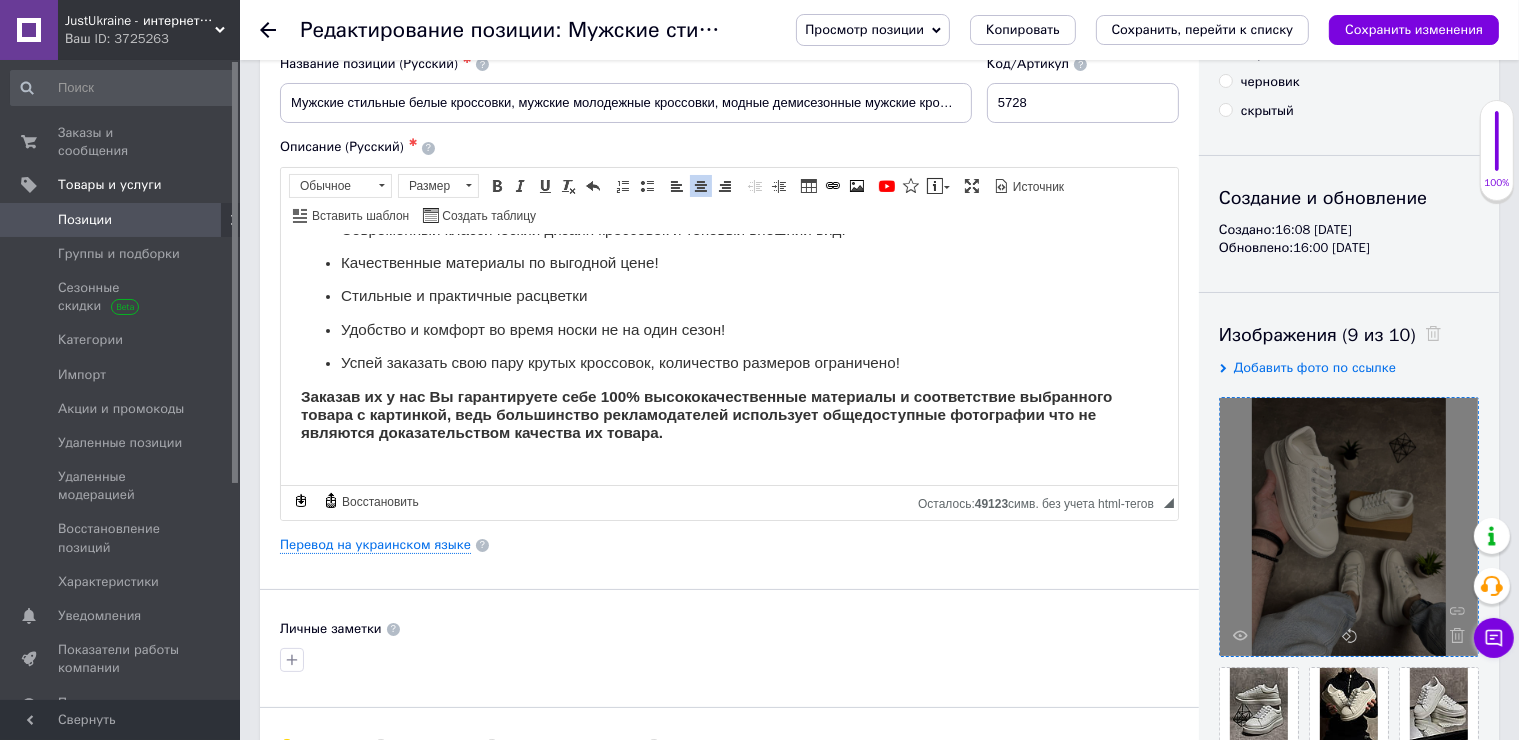 scroll, scrollTop: 496, scrollLeft: 0, axis: vertical 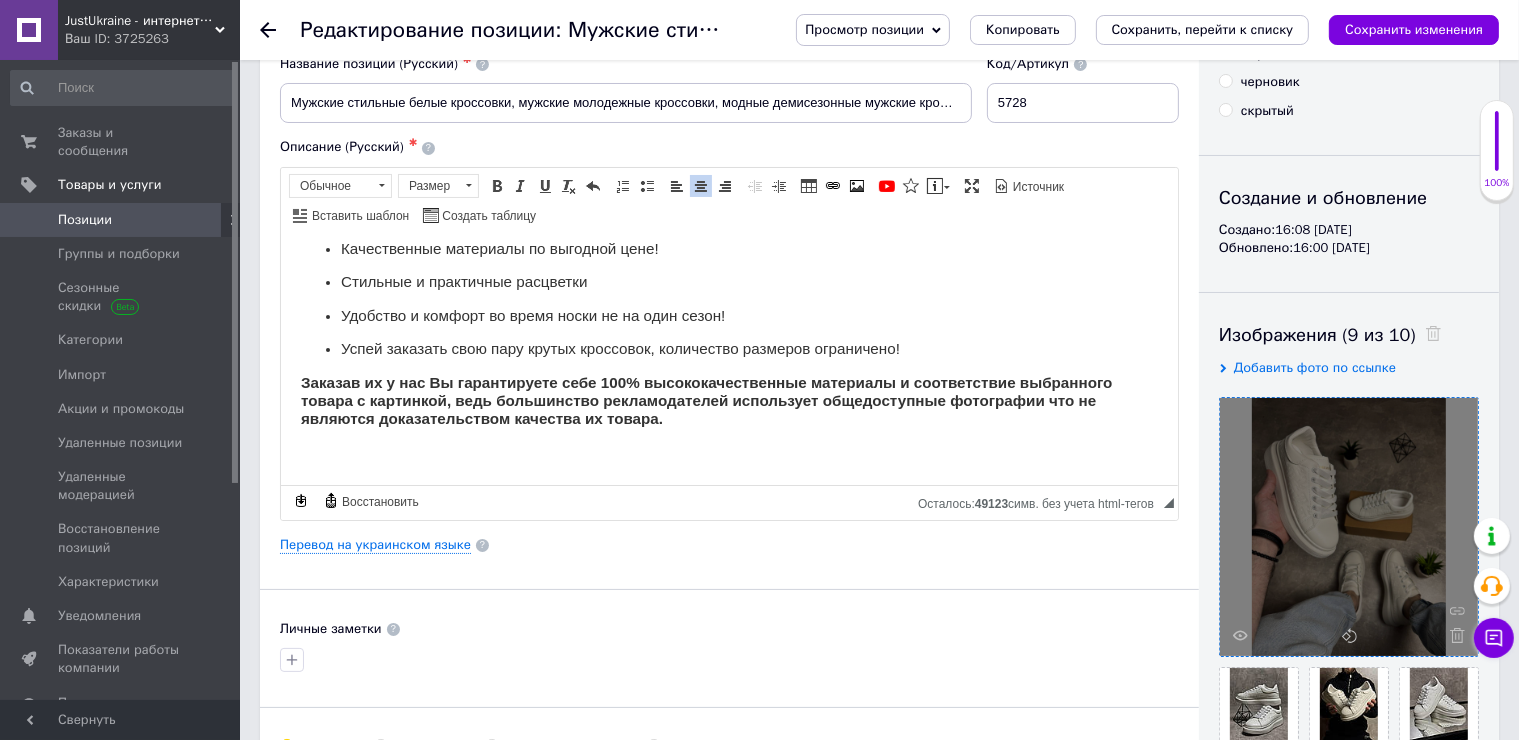 click on "Мужские стильные белые кроссовки, мужские молодежные кроссовки, модные демисезонные мужские кроссовки. Размеры 40-44! Без предоплаты Наложка (оплата при получении) Отправка в день заказа Обмен / возврат Материал верха: эко-кожа Материал подкладки: текстиль Материал стельки: текстиль Материал подошвы: резина Размер 41 42 43 44 45 Стопа, см 26,5 27,5 28 28,5 29,5 Современный классический дизайн кроссовок и топовый внешний вид! Качественные материалы по выгодной цене! Стильные и практичные расцветки Удобство и комфорт во время носки не на один сезон!" at bounding box center (728, 114) 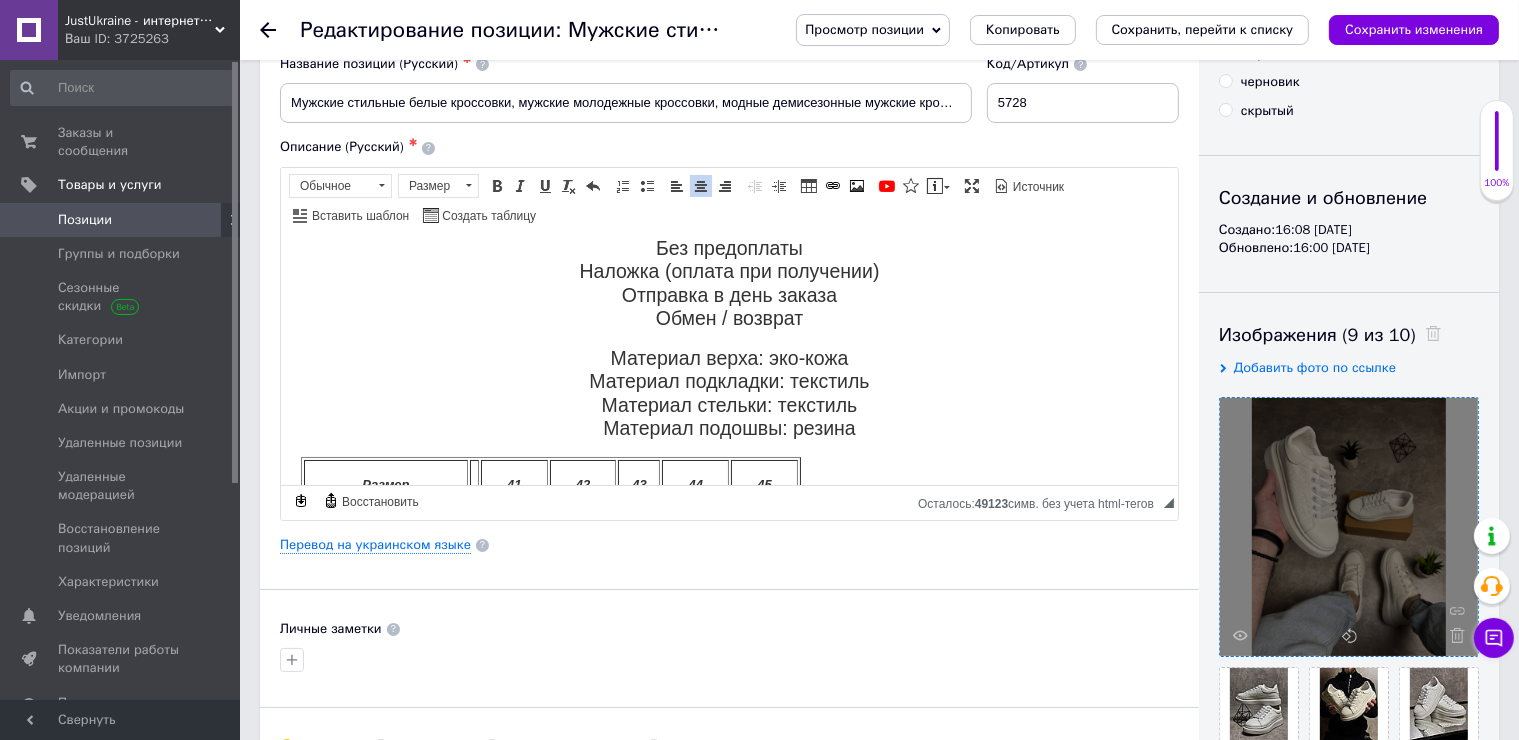 scroll, scrollTop: 200, scrollLeft: 0, axis: vertical 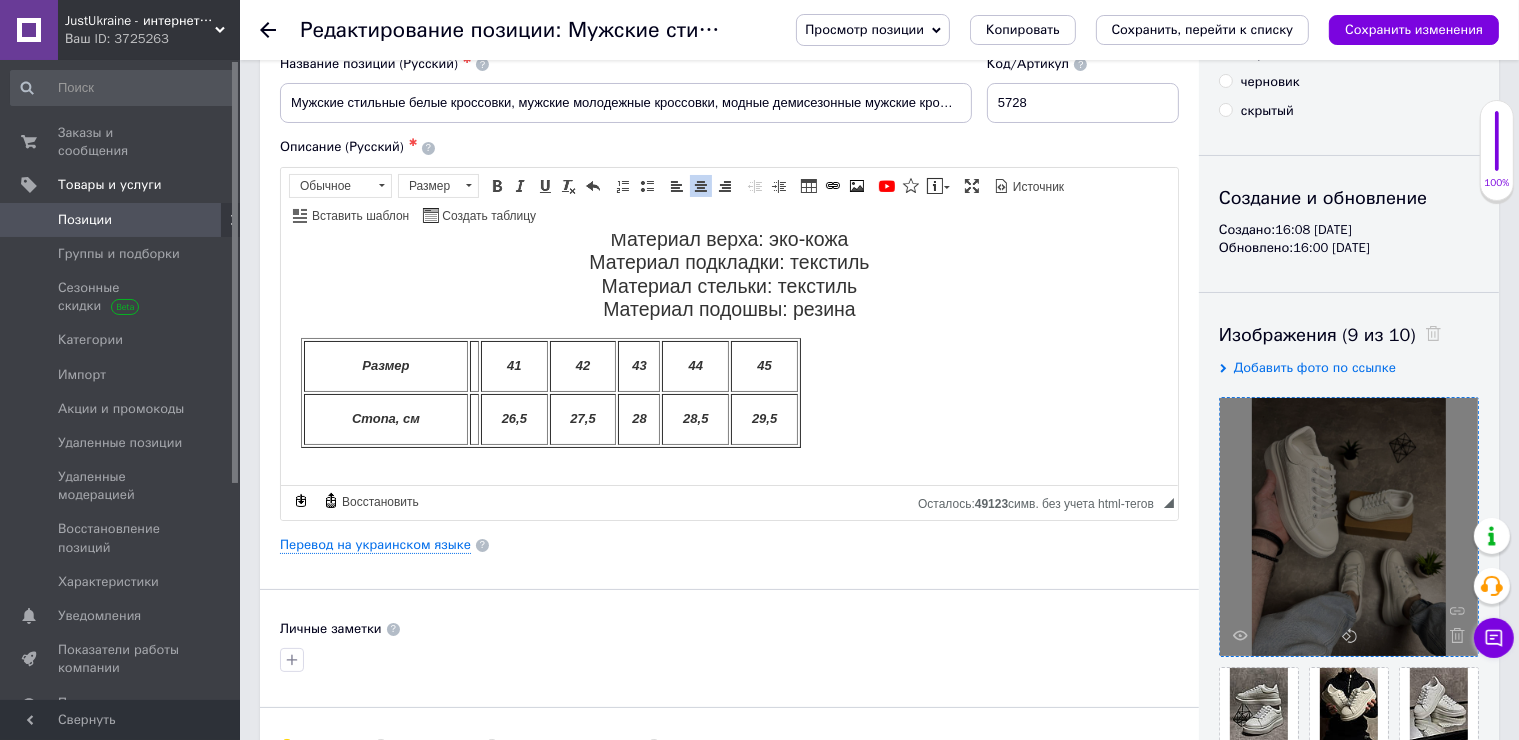 click on "41" at bounding box center [513, 365] 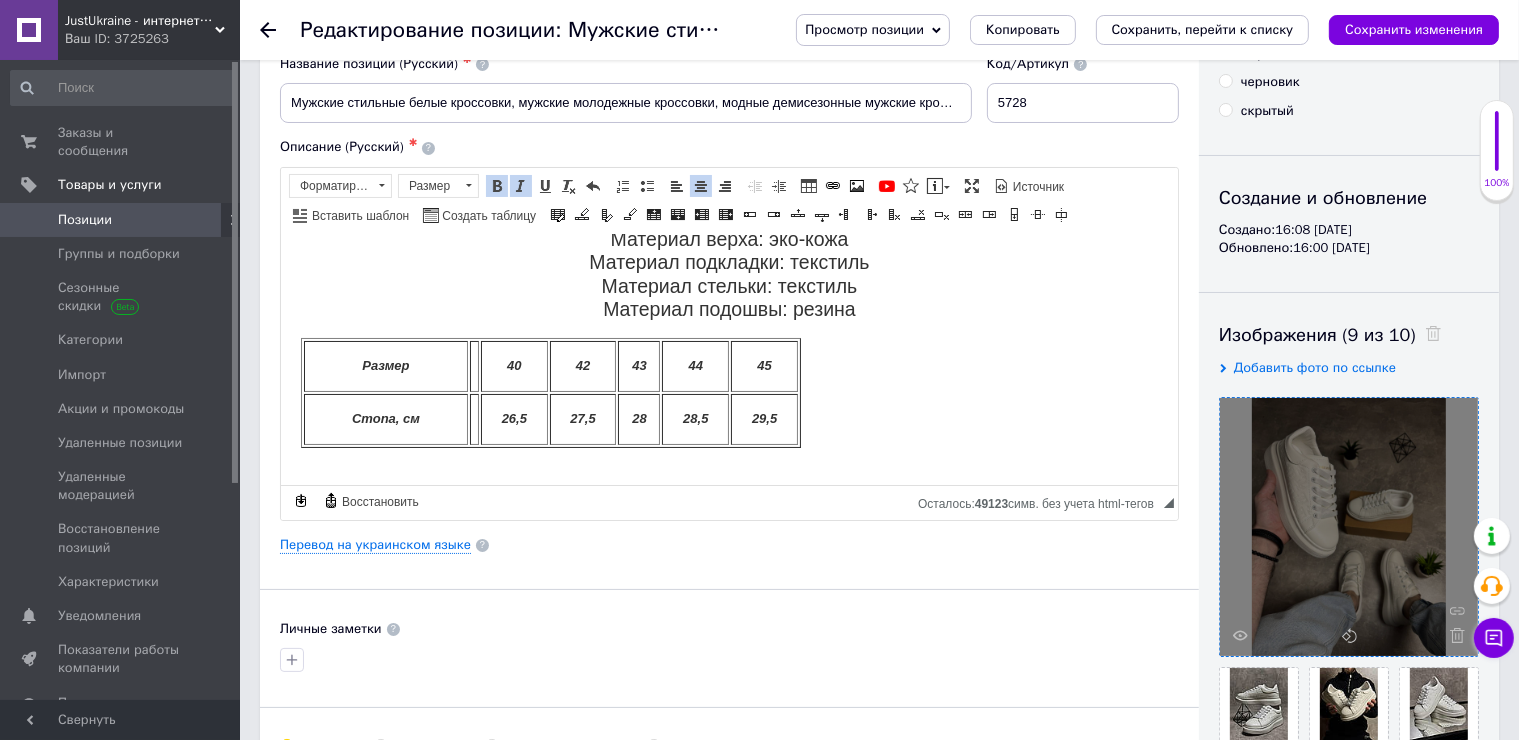 click on "42" at bounding box center (582, 365) 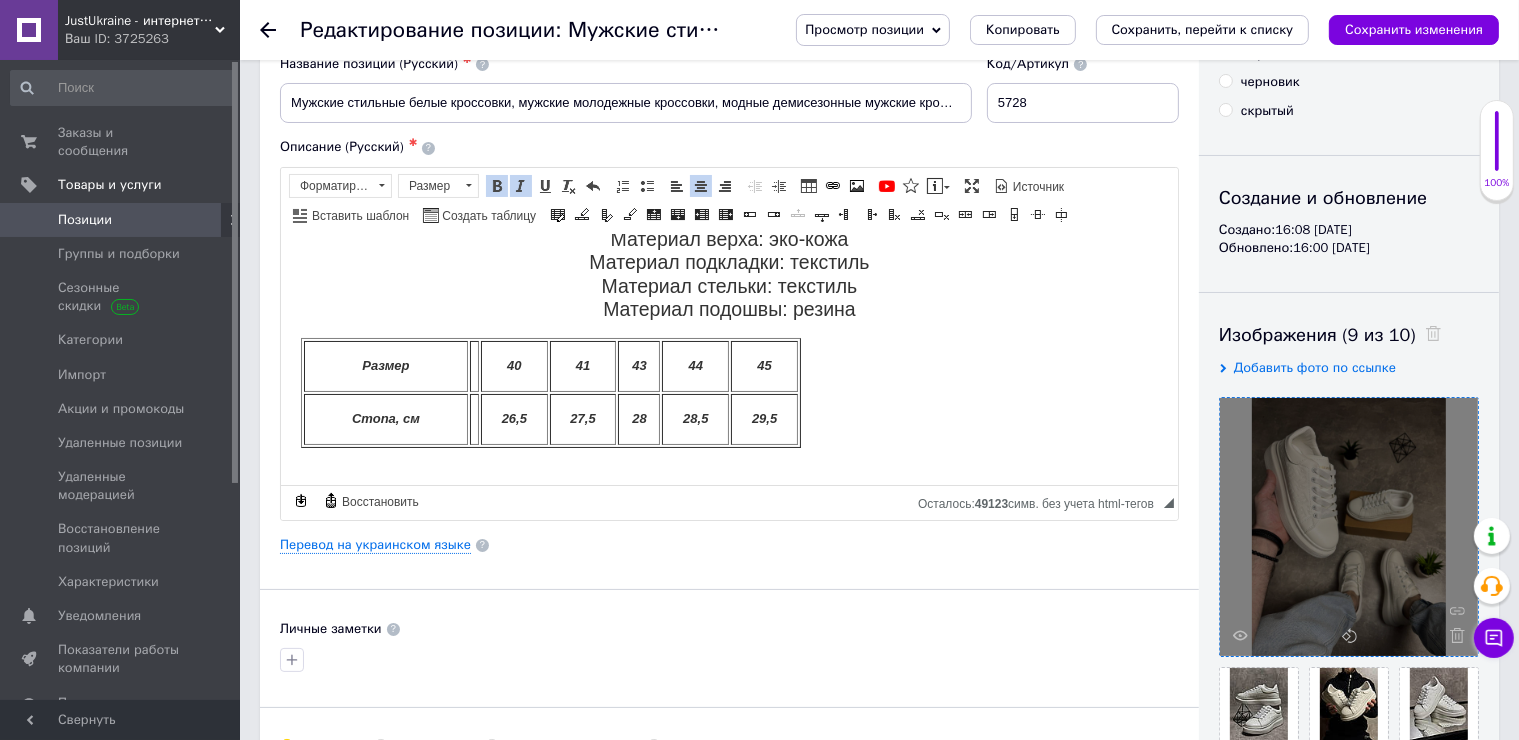 click on "43" at bounding box center (638, 365) 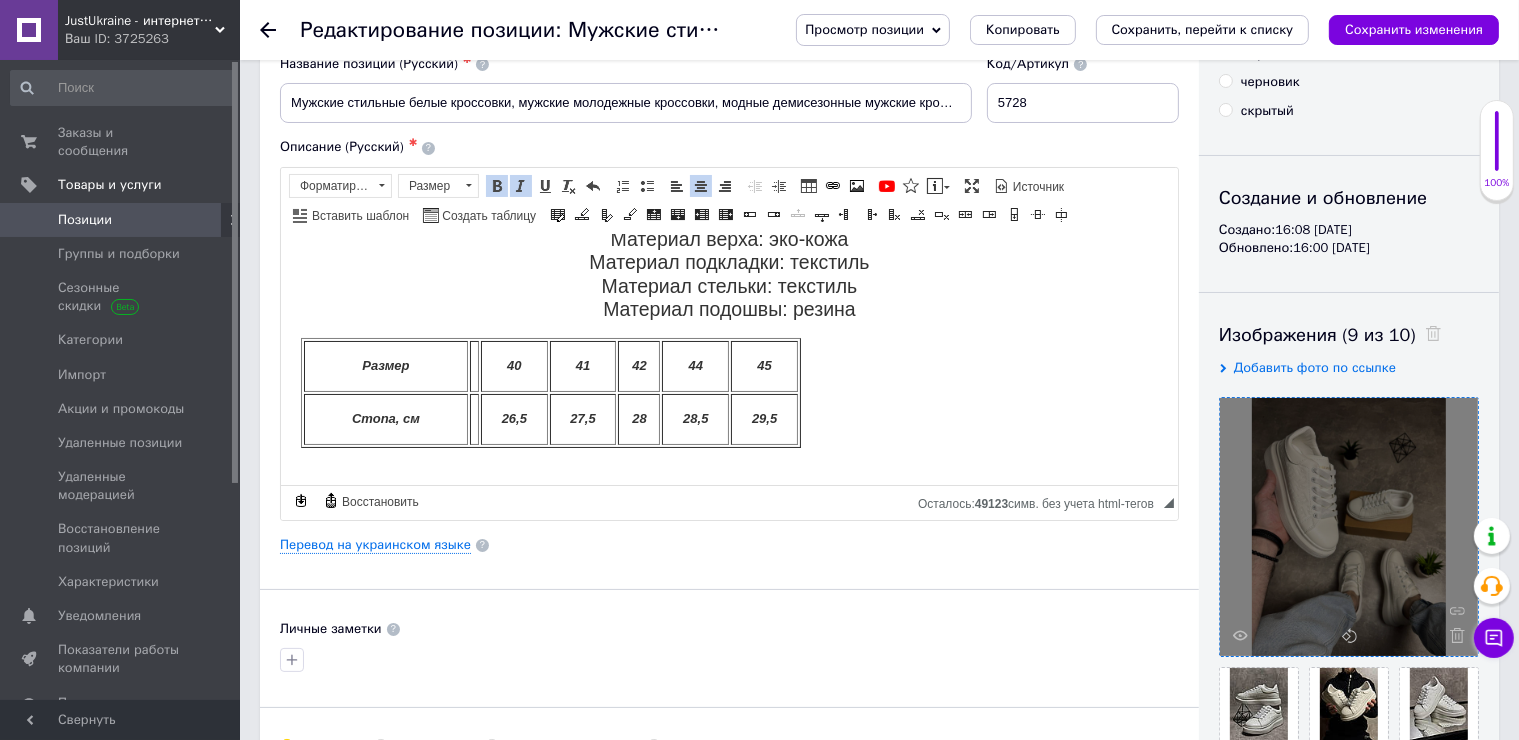 click on "44" at bounding box center (694, 365) 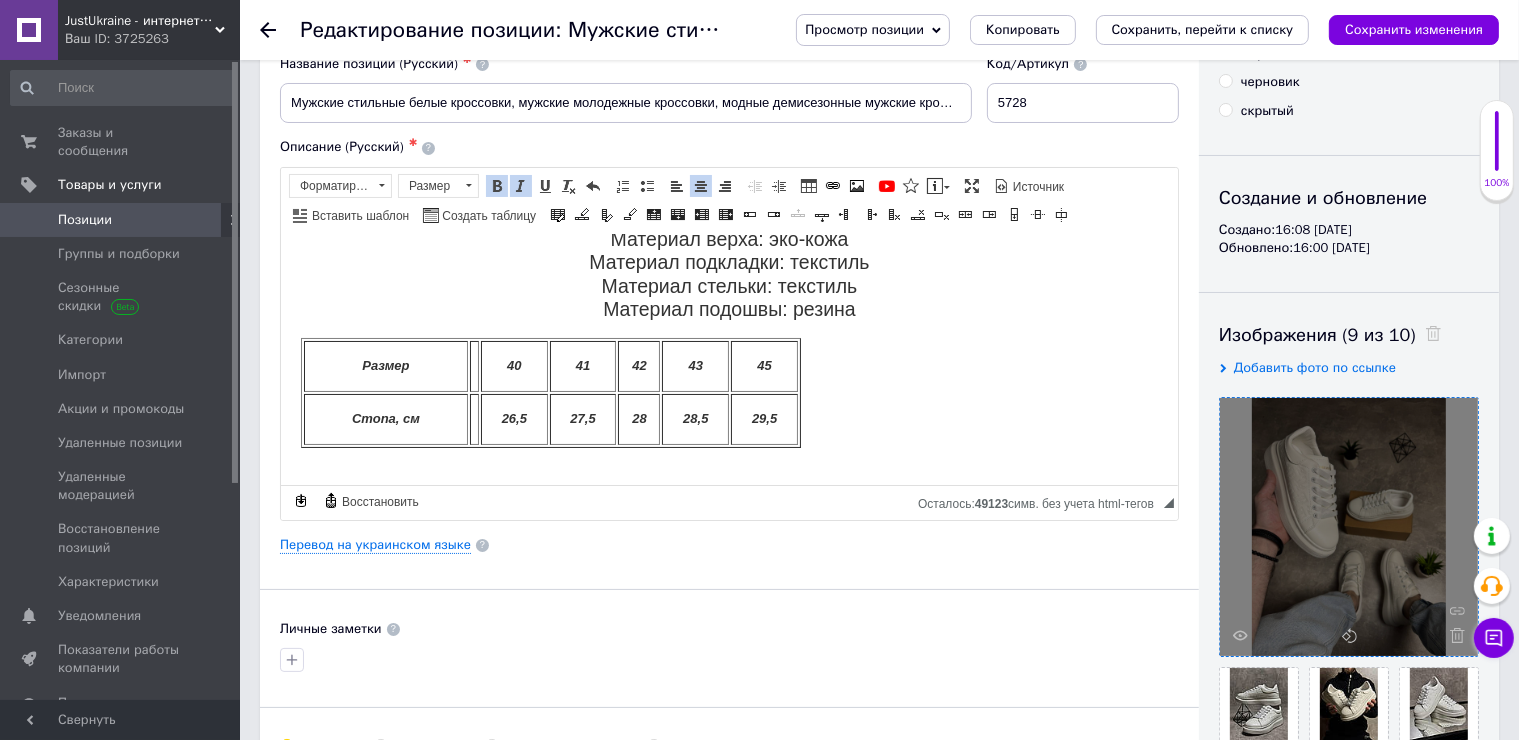 click on "45" at bounding box center [763, 365] 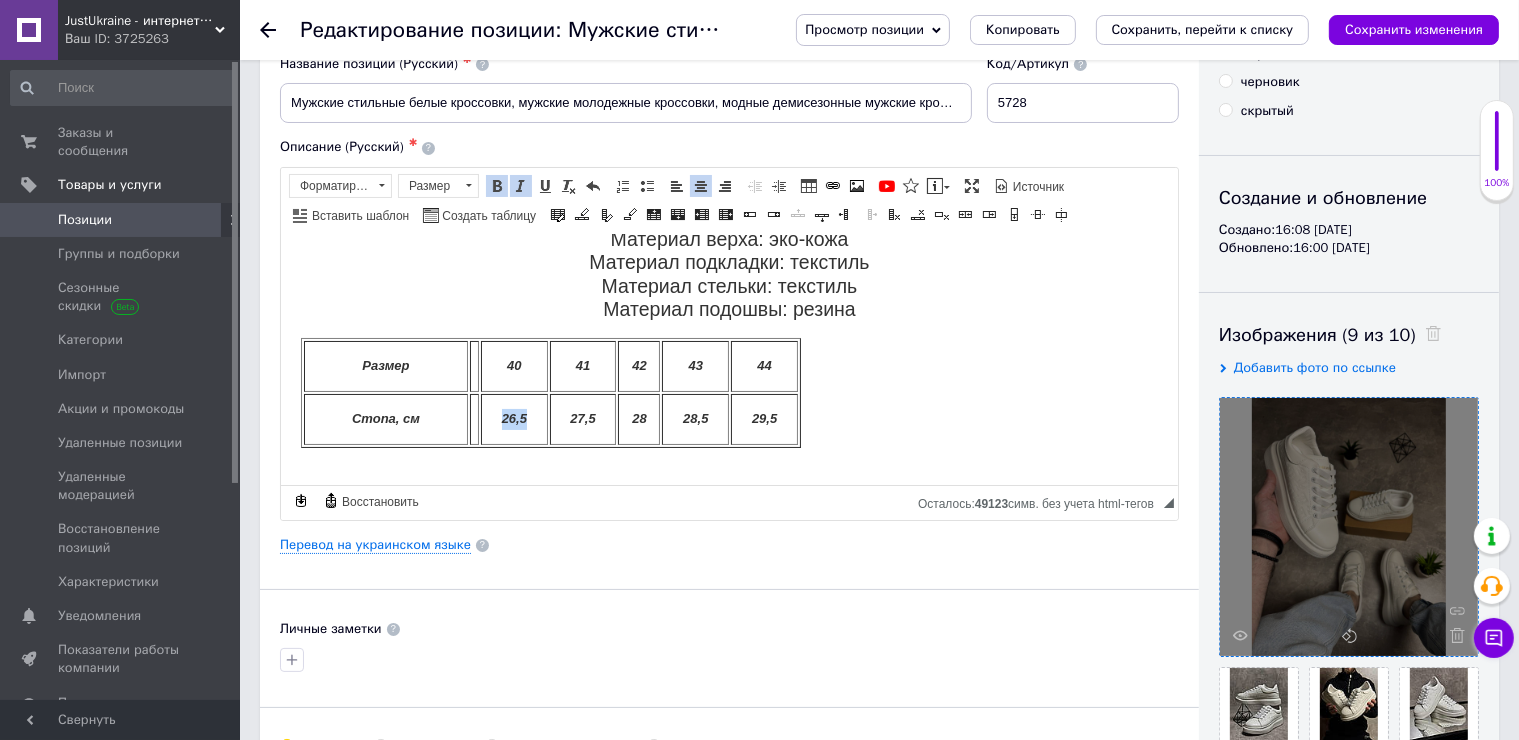 drag, startPoint x: 531, startPoint y: 418, endPoint x: 503, endPoint y: 414, distance: 28.284271 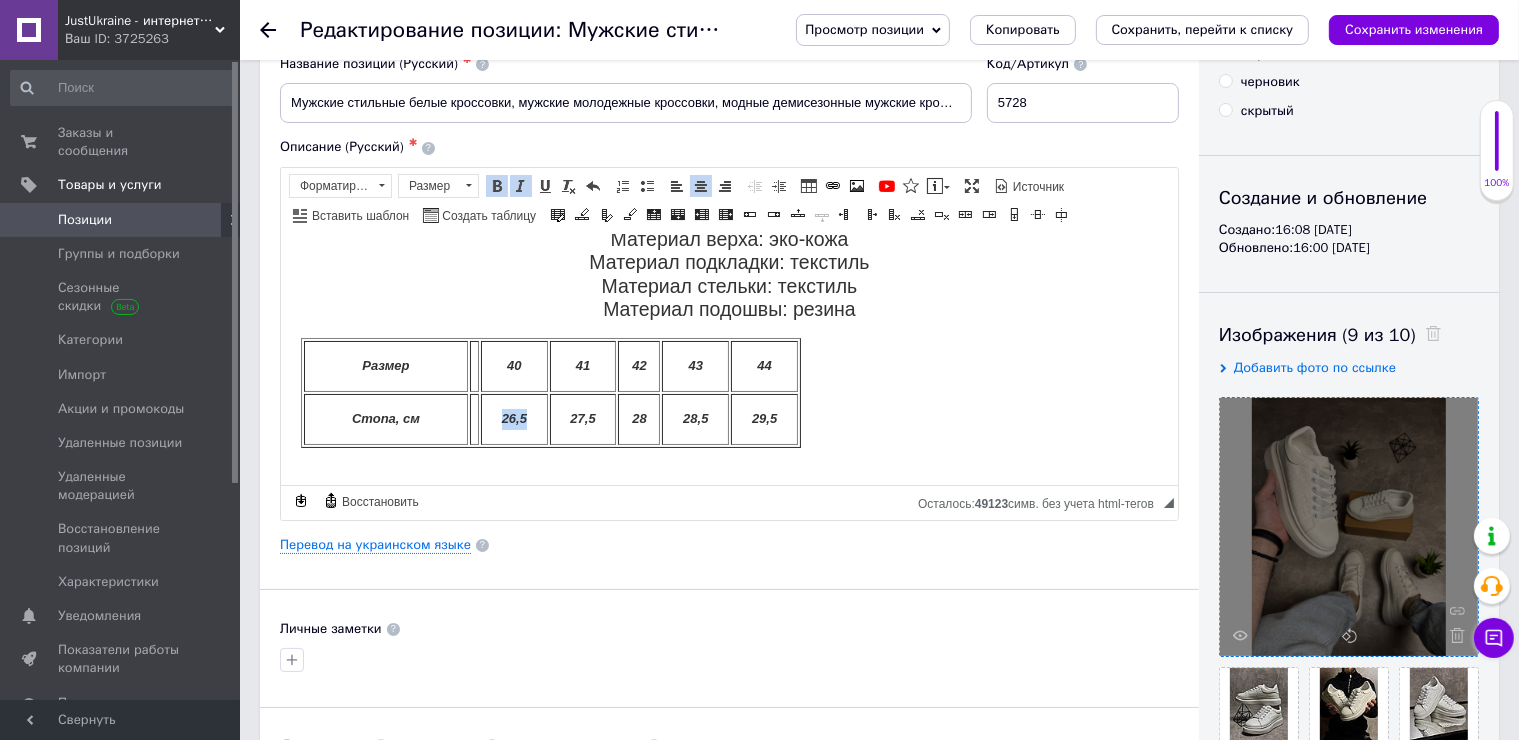 copy on "26,5" 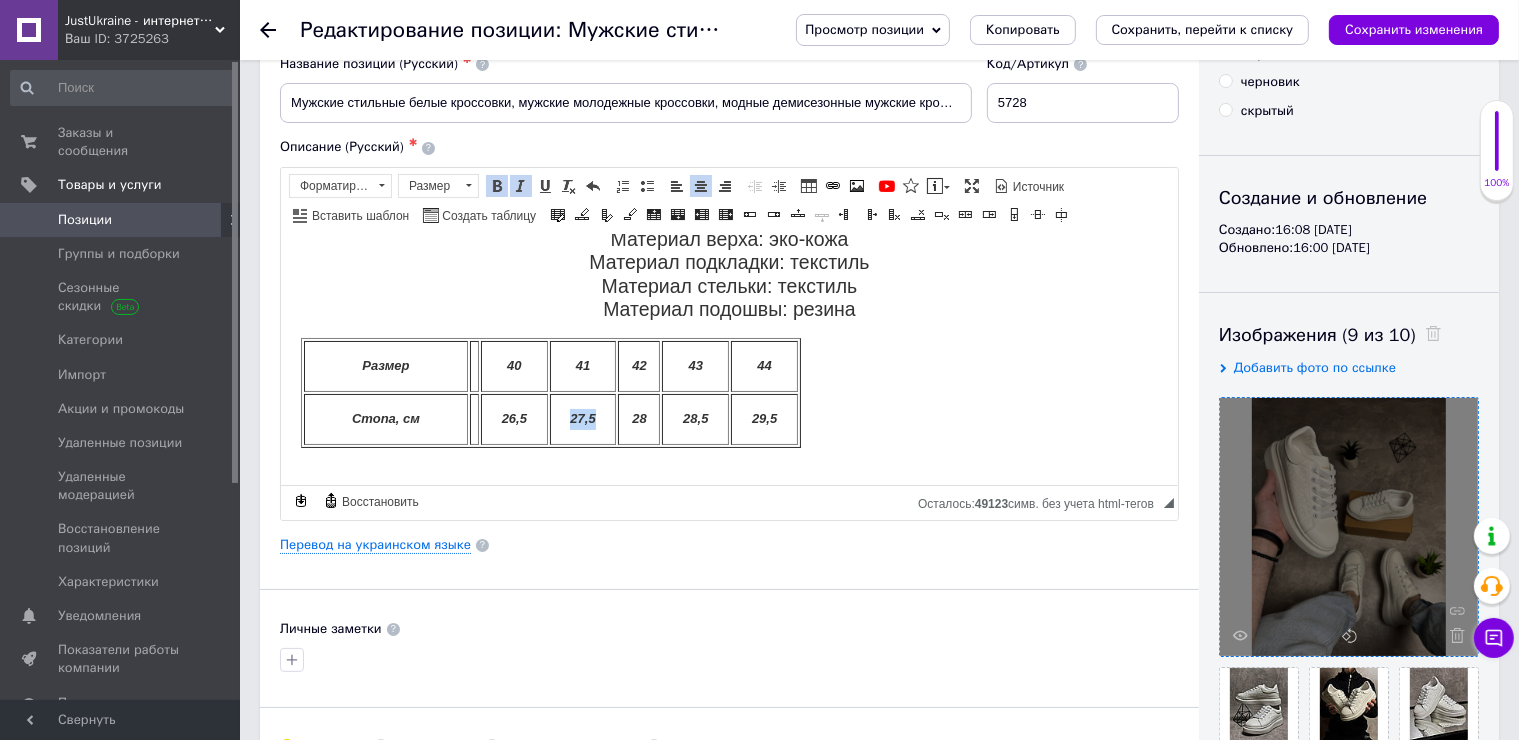 drag, startPoint x: 596, startPoint y: 416, endPoint x: 568, endPoint y: 416, distance: 28 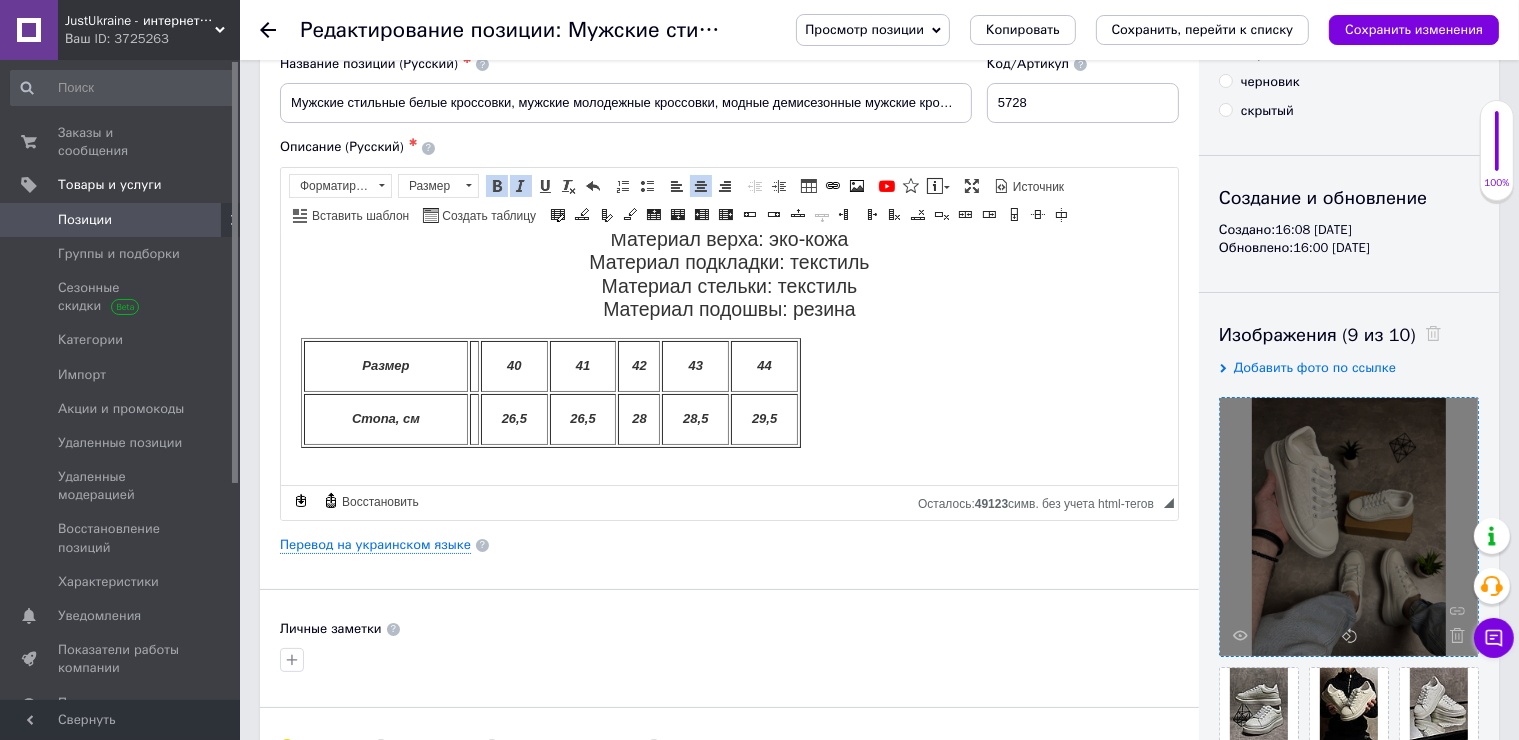 click on "26,5" at bounding box center (513, 418) 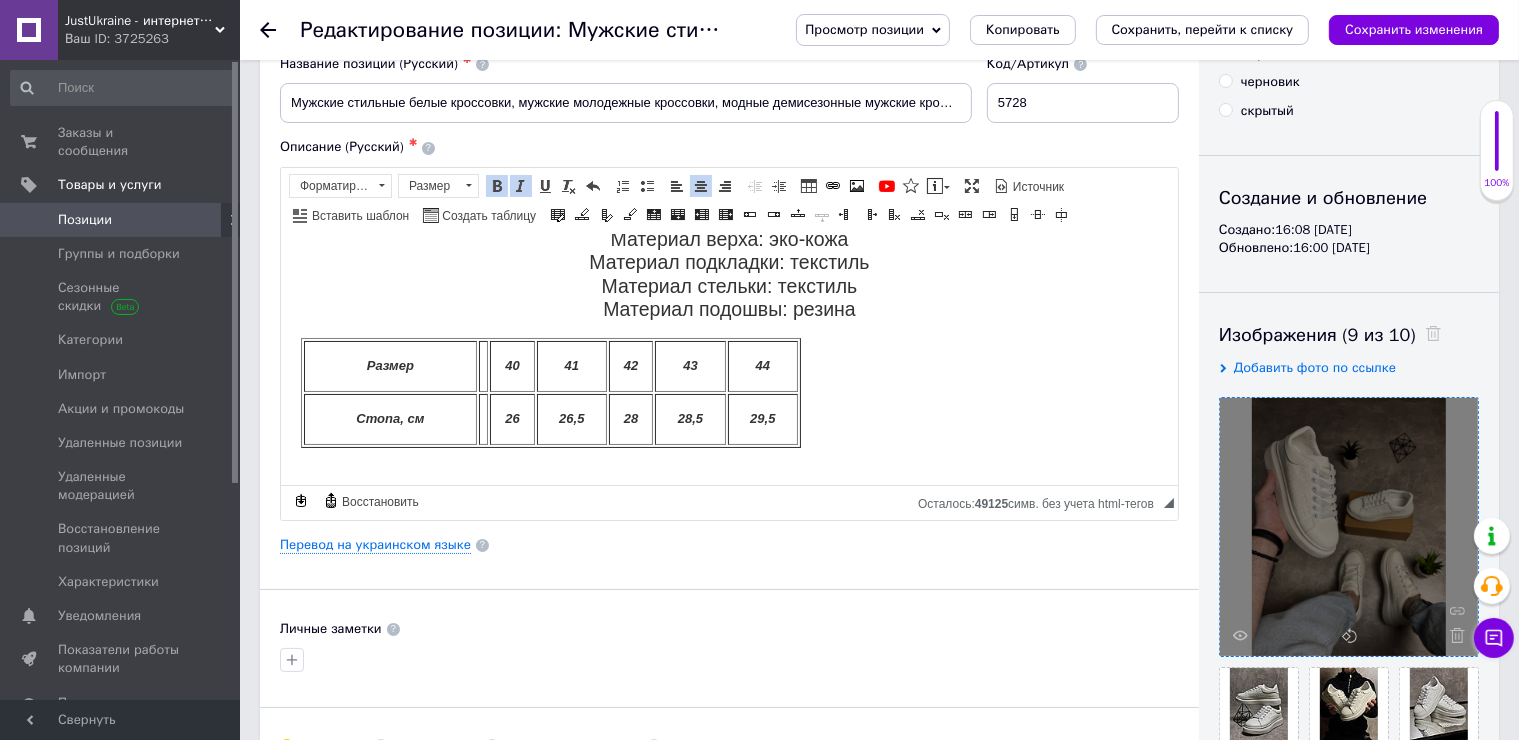 click on "28" at bounding box center (630, 418) 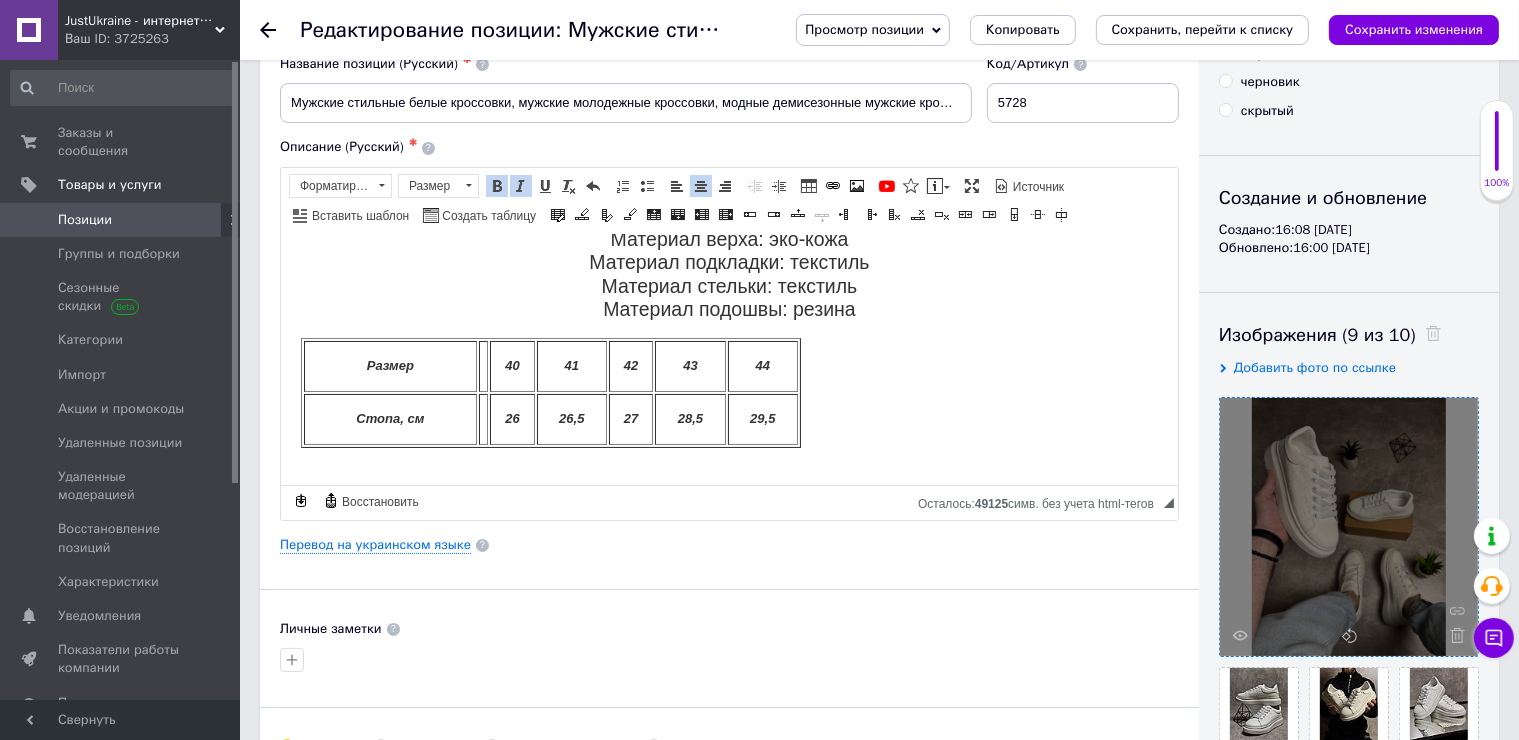 click on "28,5" at bounding box center (689, 417) 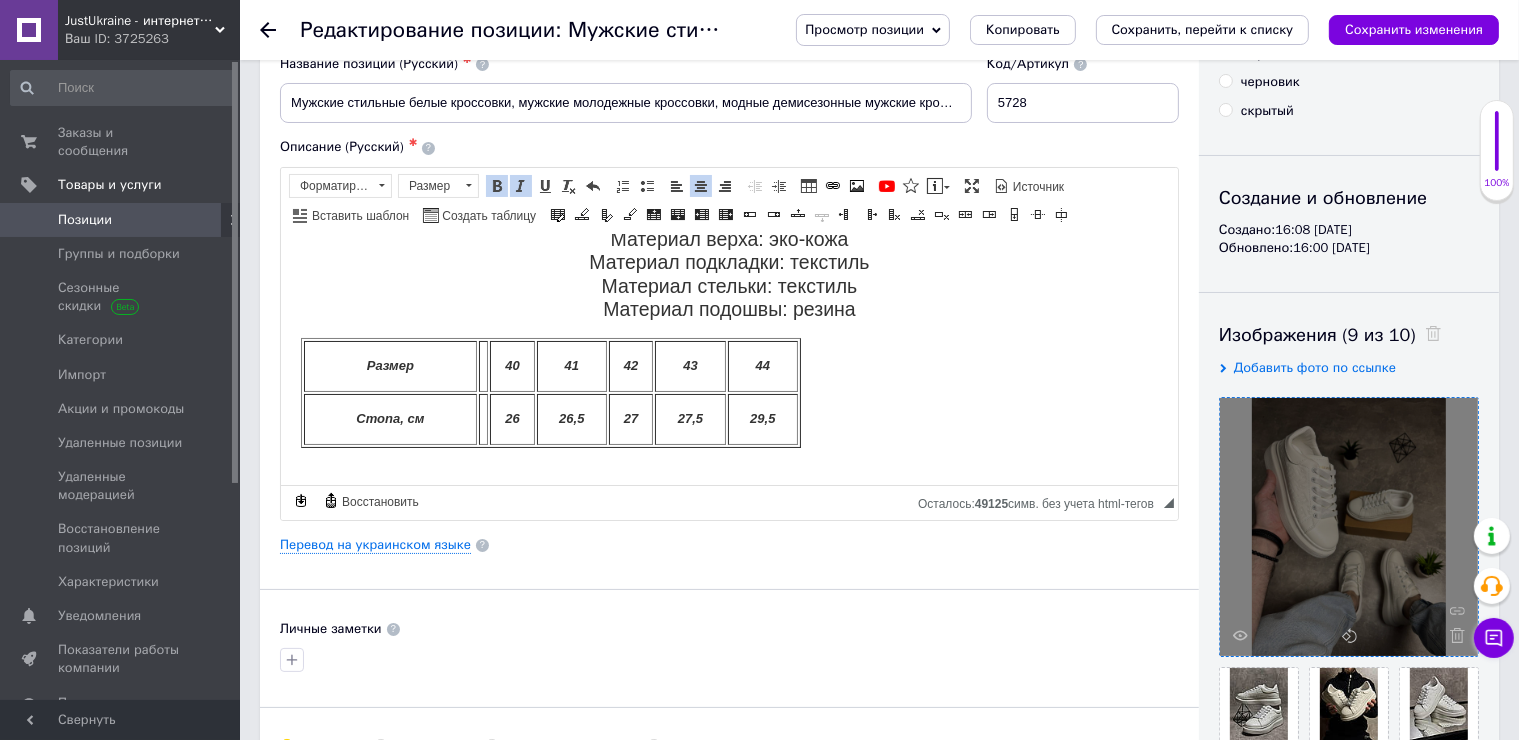 click on "29,5" at bounding box center [762, 418] 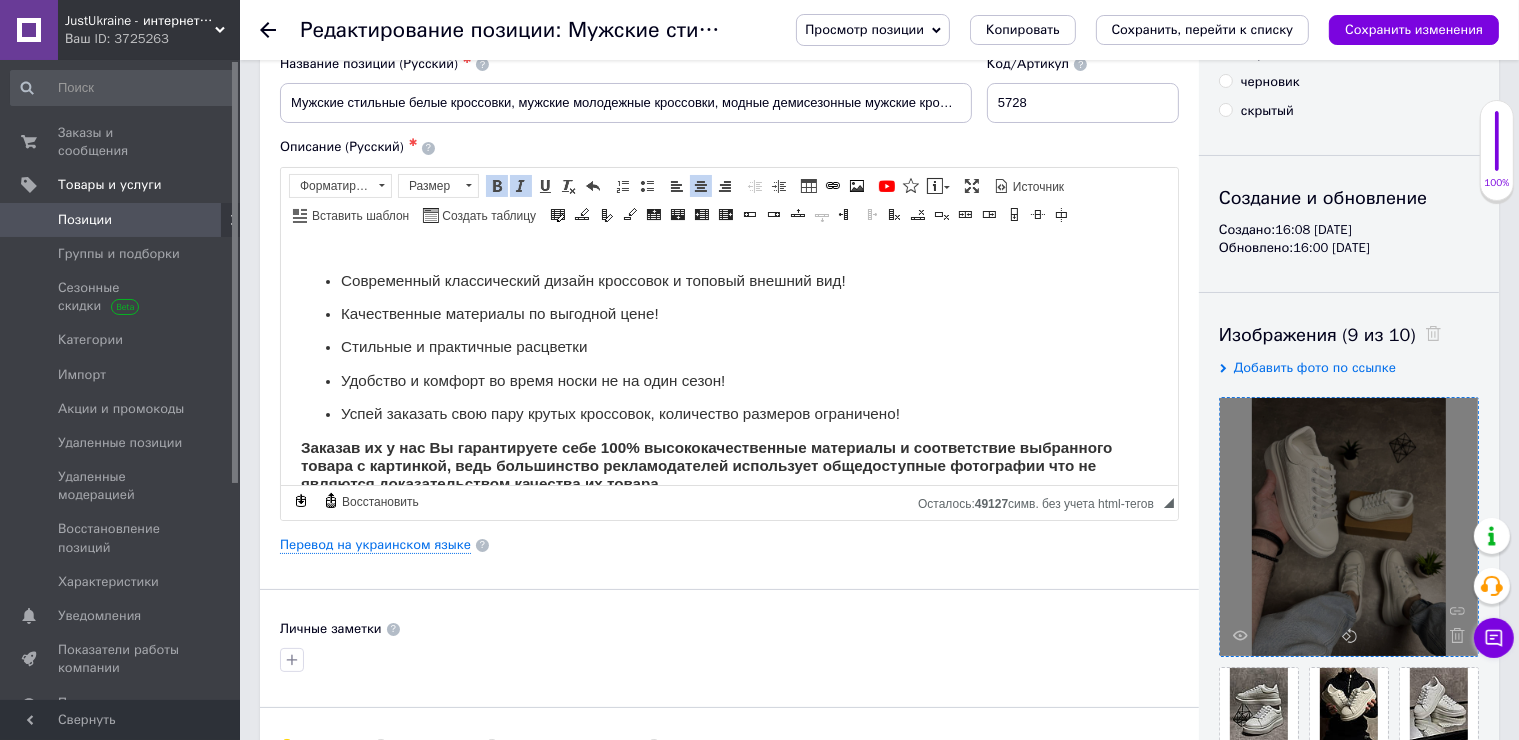 scroll, scrollTop: 496, scrollLeft: 0, axis: vertical 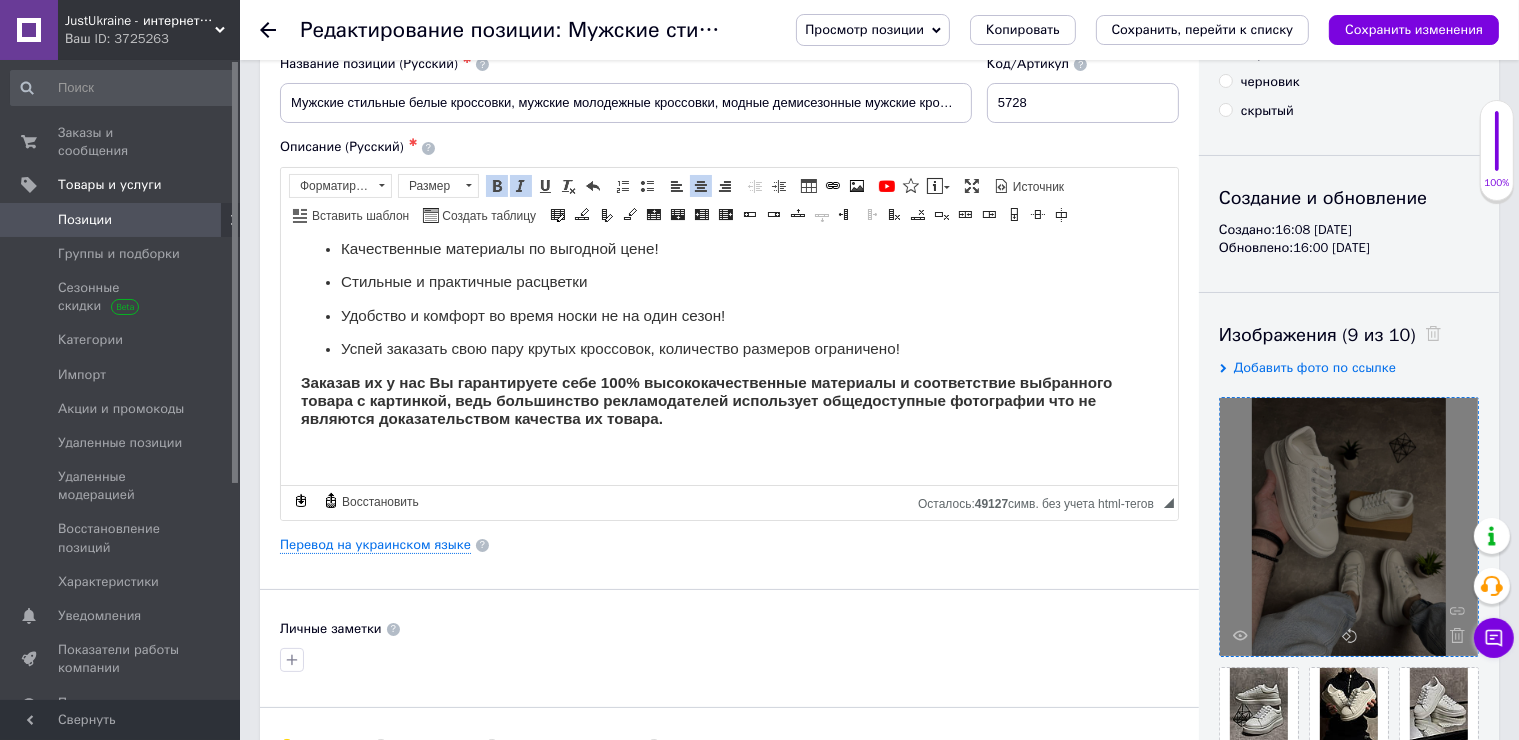 click at bounding box center (728, 453) 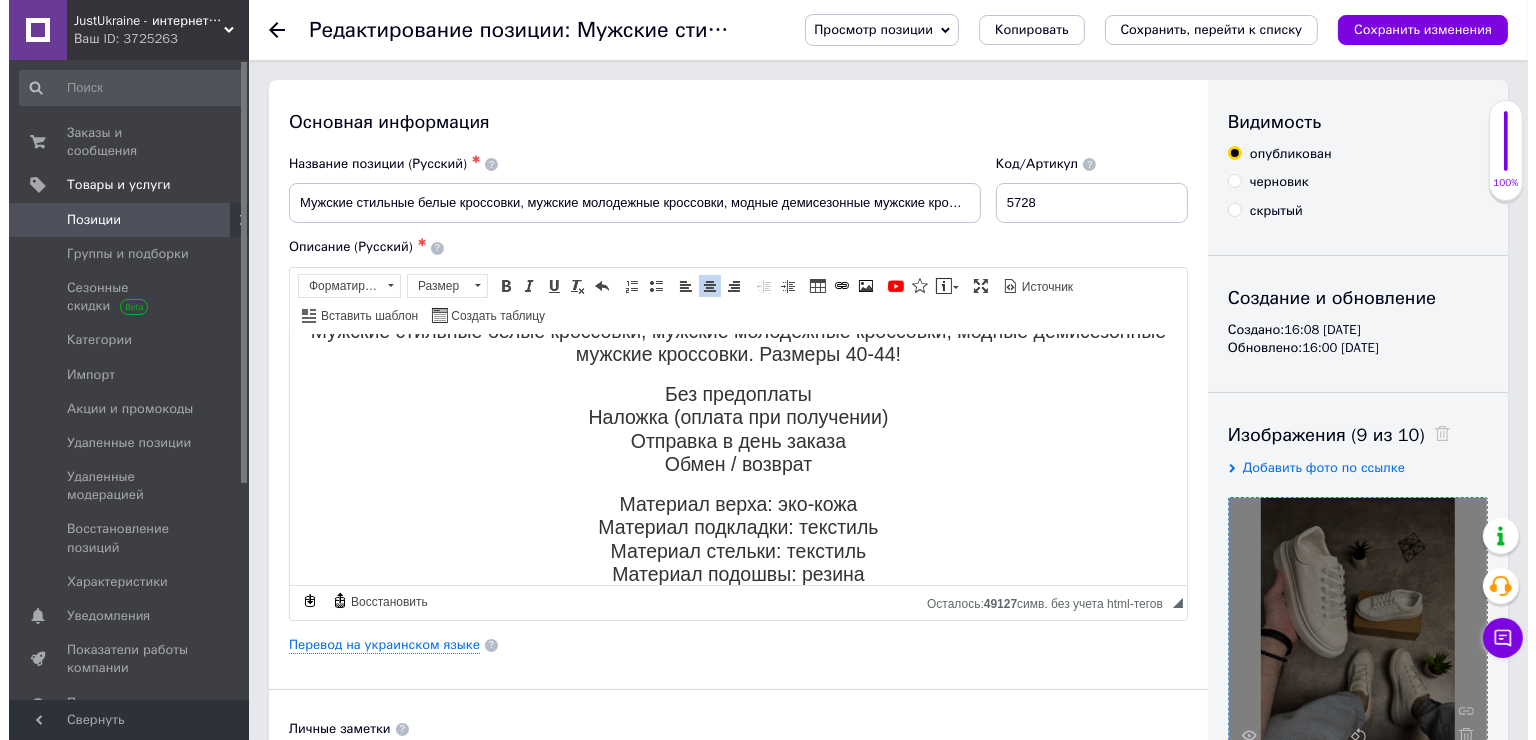 scroll, scrollTop: 0, scrollLeft: 0, axis: both 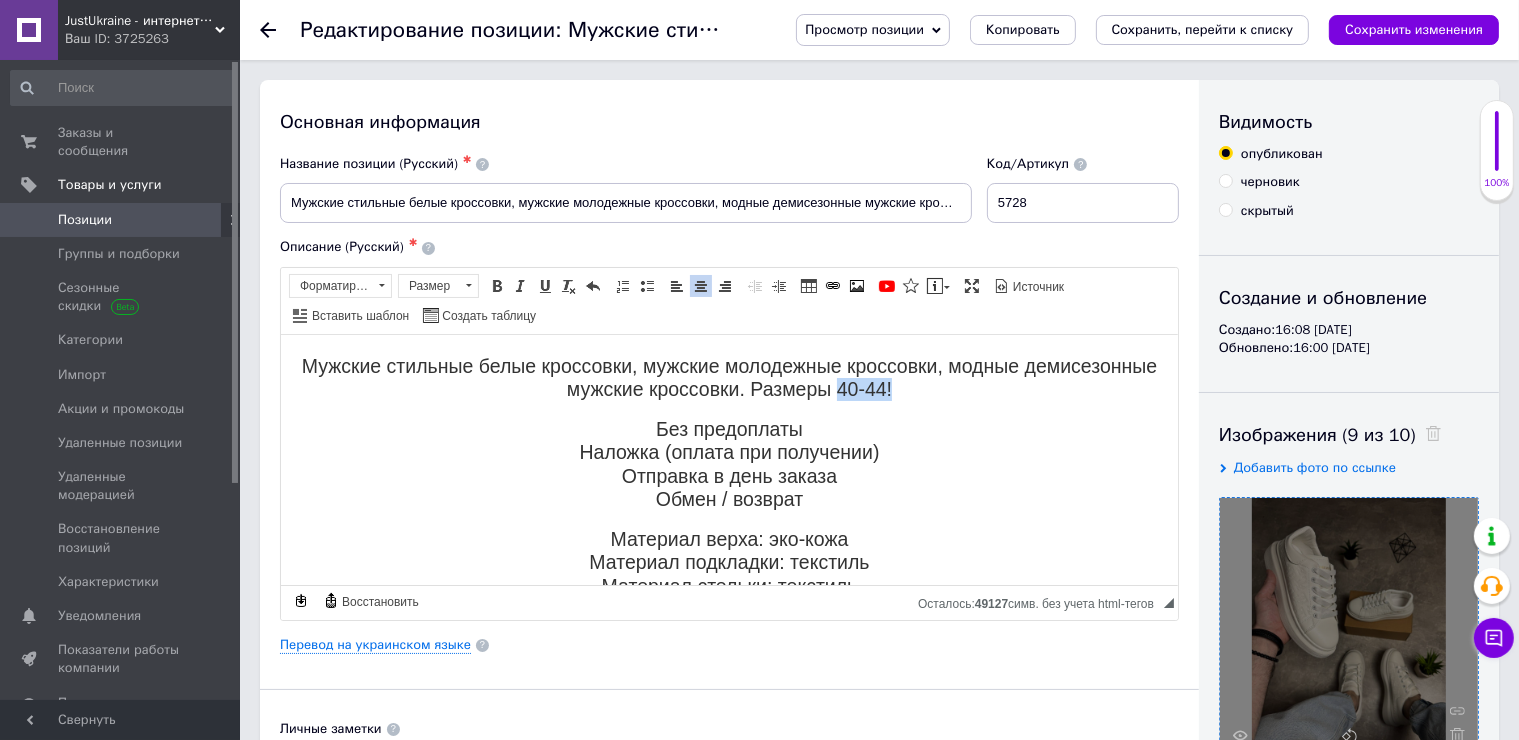 drag, startPoint x: 957, startPoint y: 385, endPoint x: 899, endPoint y: 396, distance: 59.03389 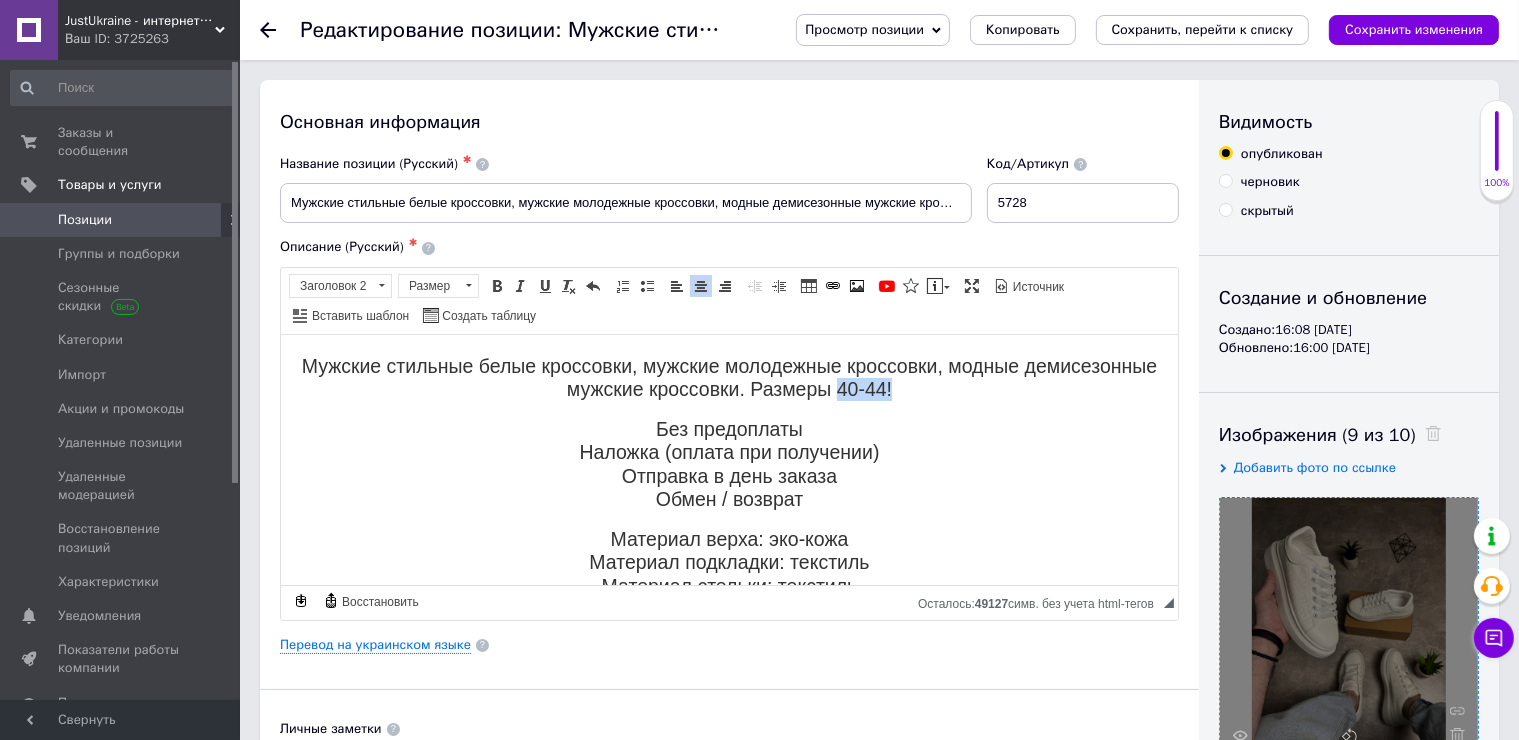 copy on "40-44!" 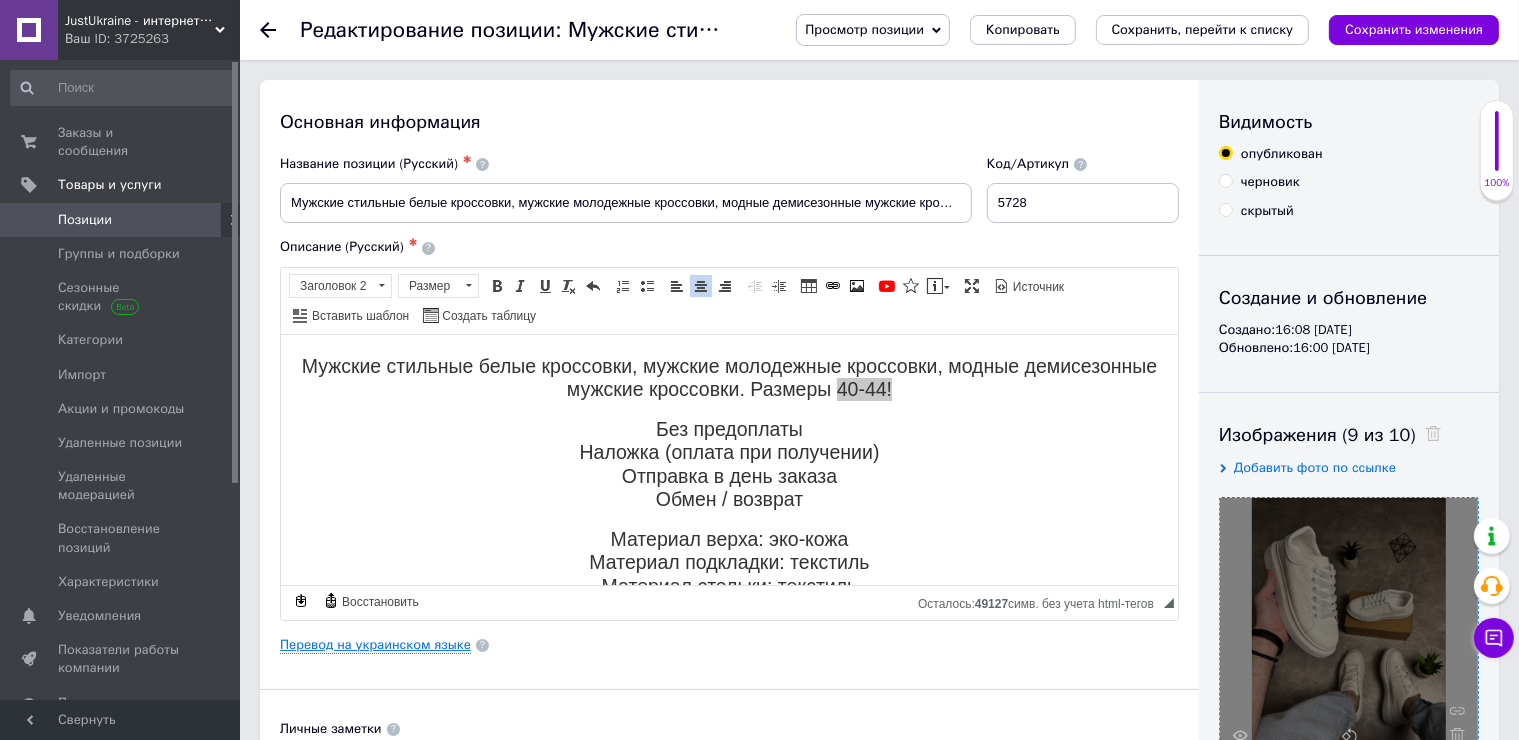 click on "Перевод на украинском языке" at bounding box center [375, 645] 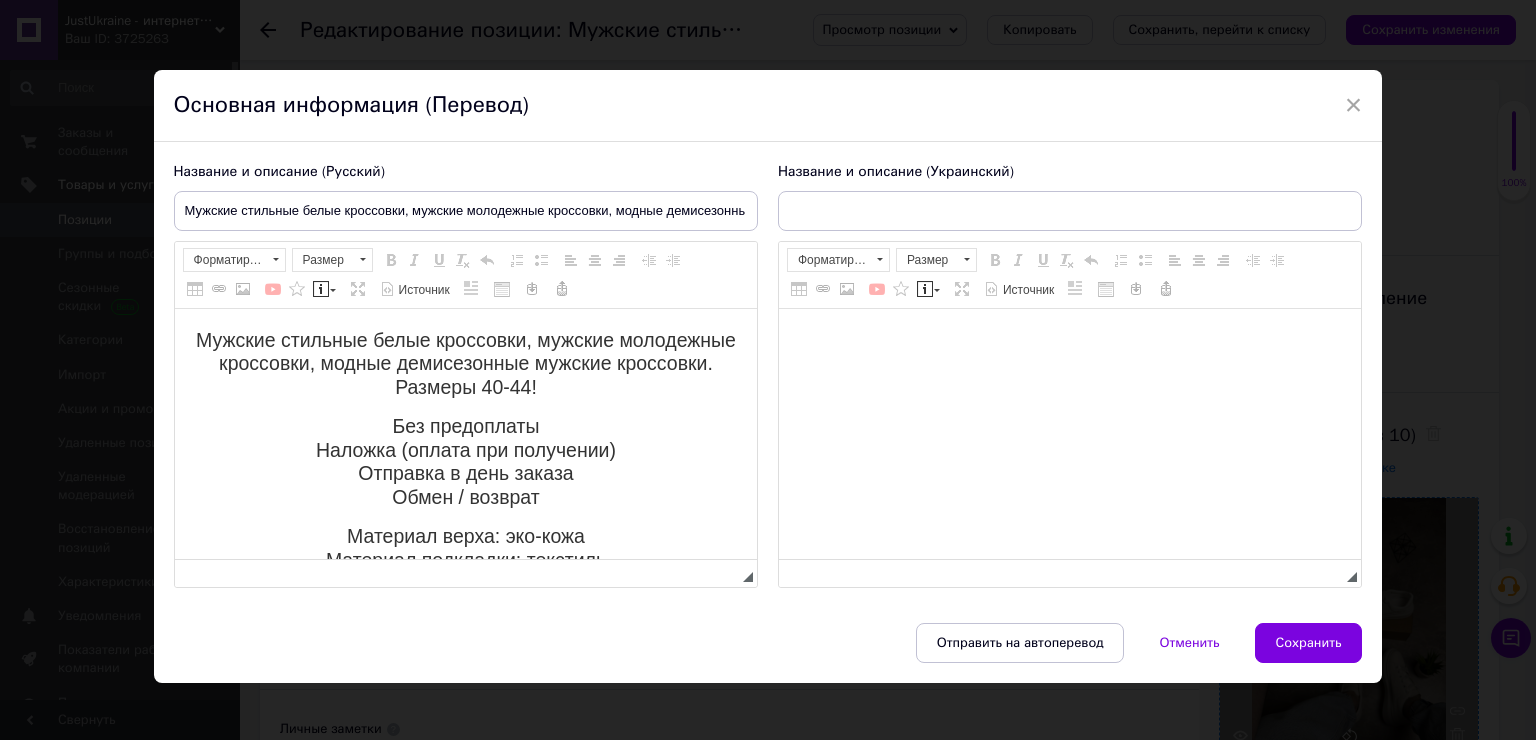 scroll, scrollTop: 0, scrollLeft: 0, axis: both 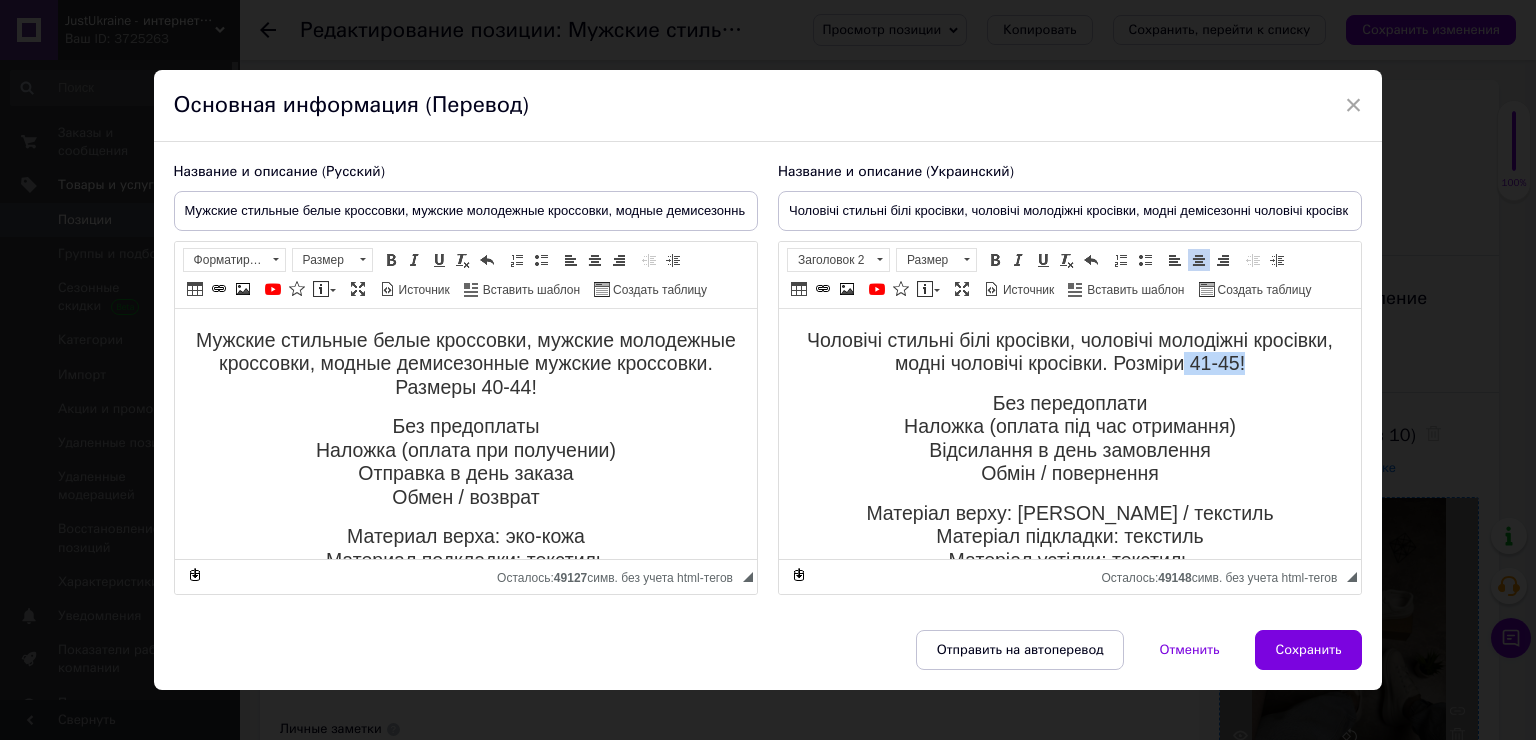drag, startPoint x: 1297, startPoint y: 358, endPoint x: 1218, endPoint y: 355, distance: 79.05694 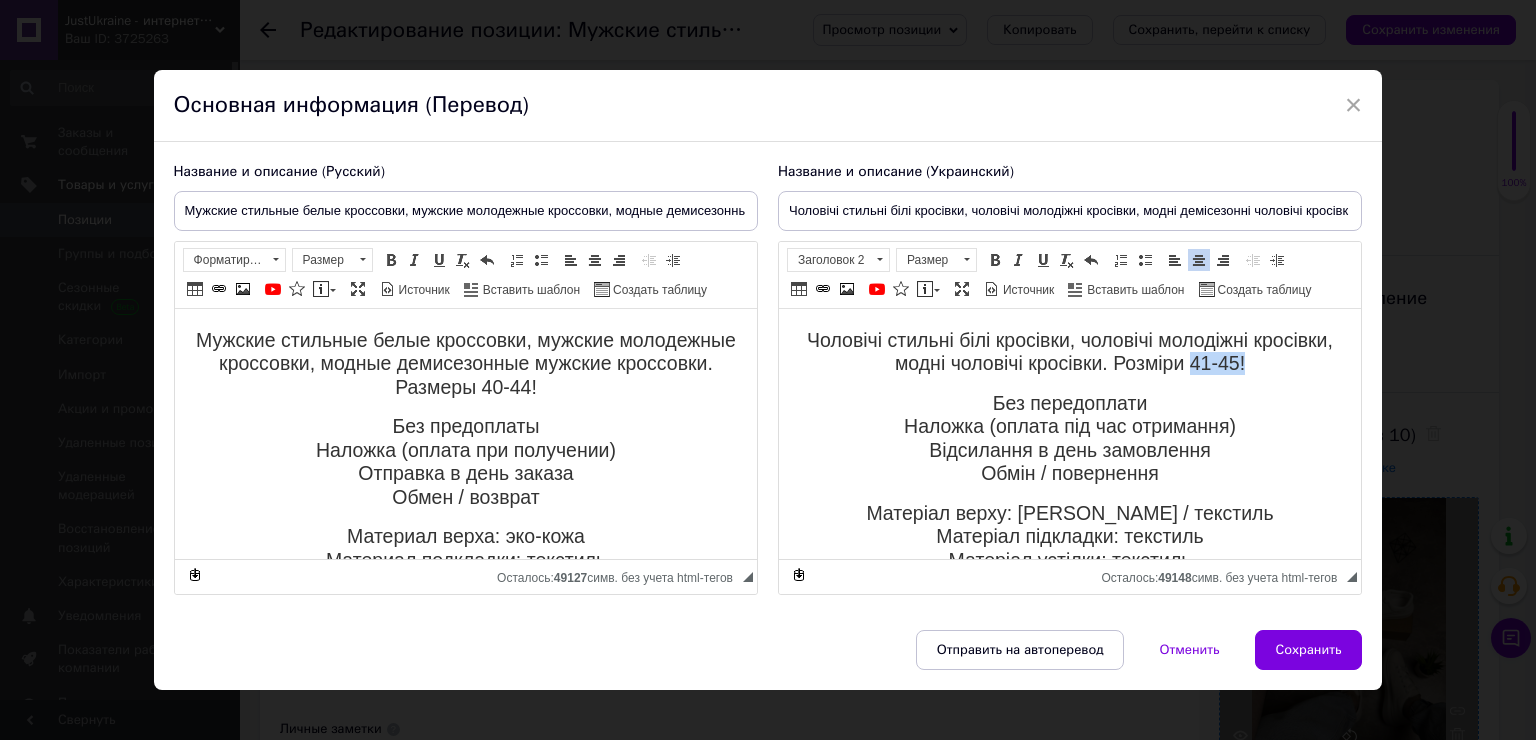 drag, startPoint x: 1289, startPoint y: 359, endPoint x: 1225, endPoint y: 356, distance: 64.070274 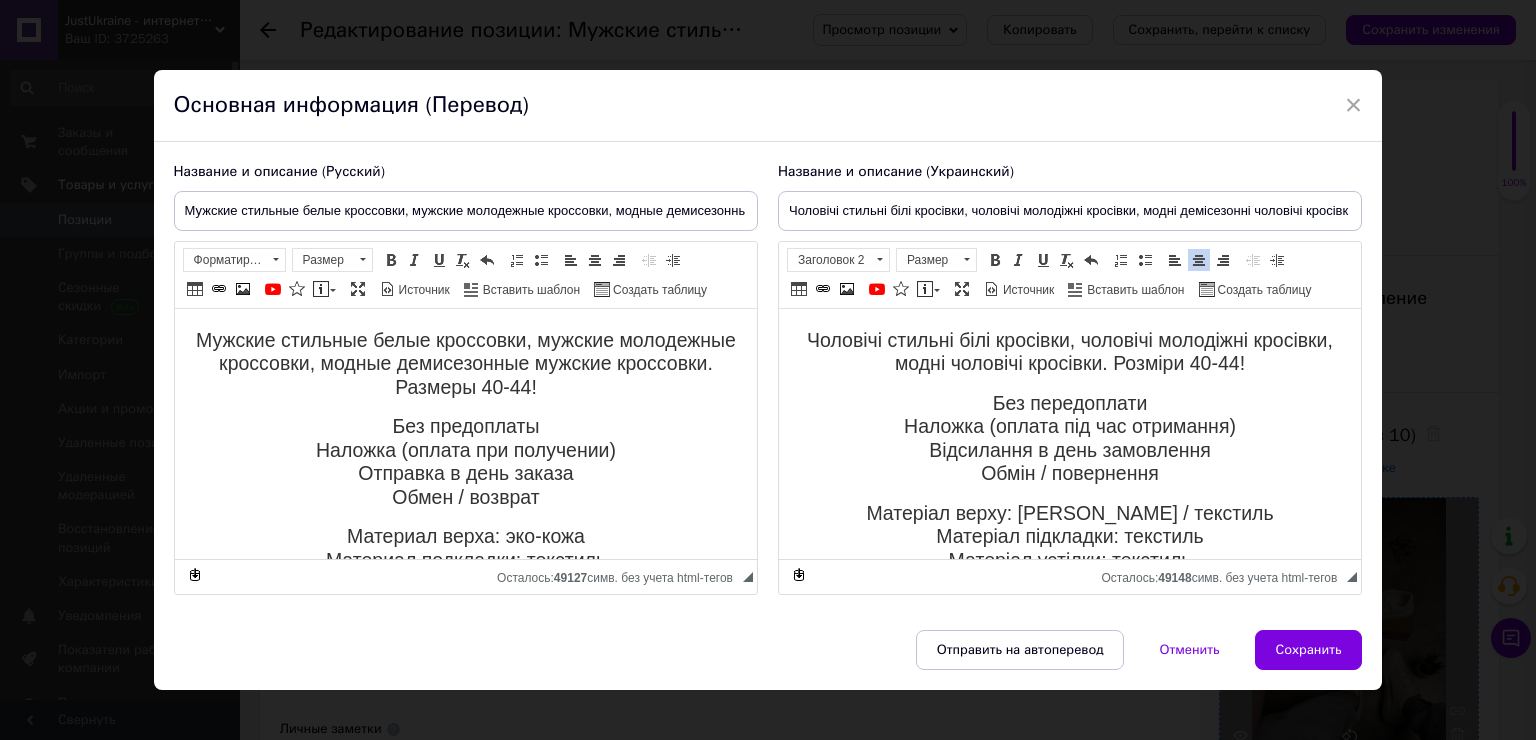 scroll, scrollTop: 100, scrollLeft: 0, axis: vertical 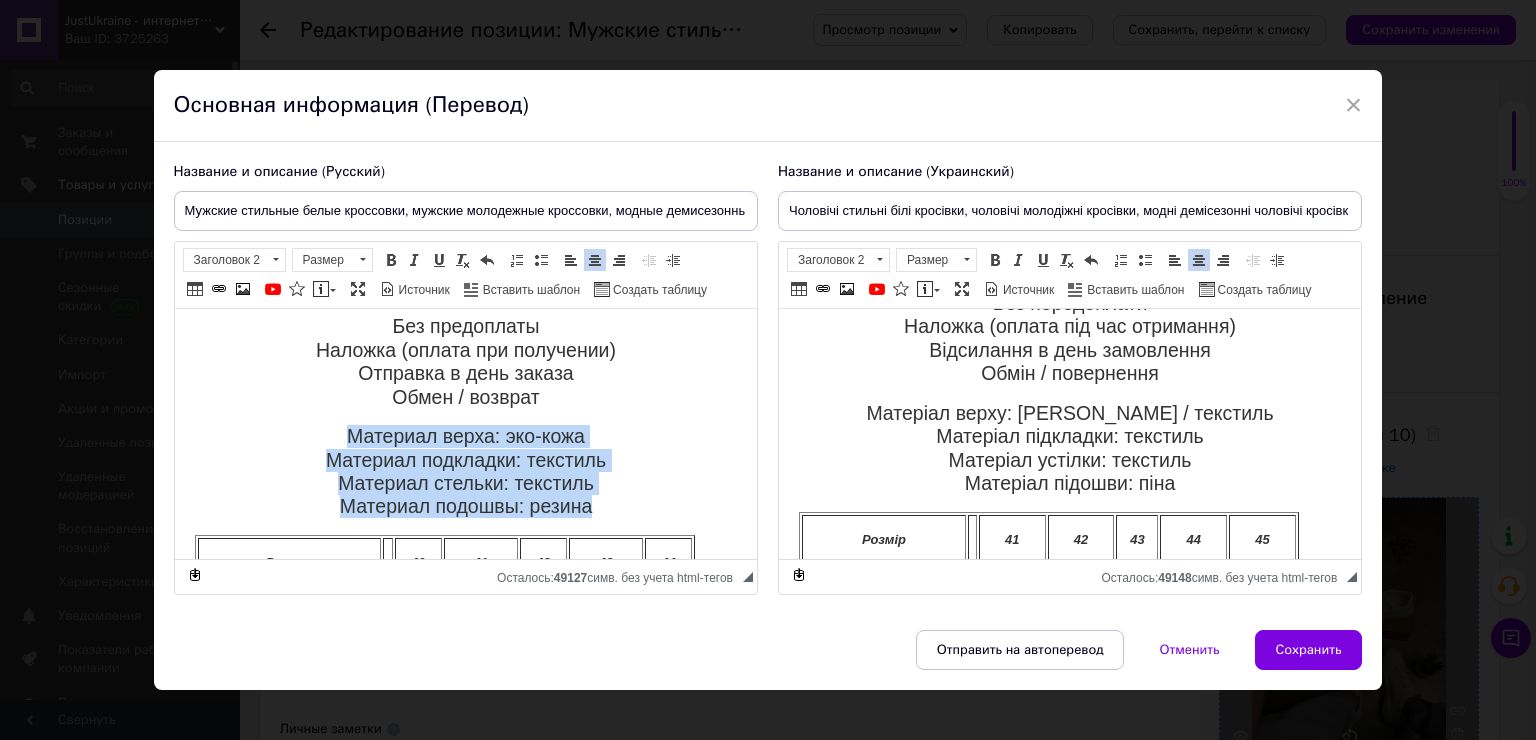 drag, startPoint x: 584, startPoint y: 505, endPoint x: 333, endPoint y: 434, distance: 260.8486 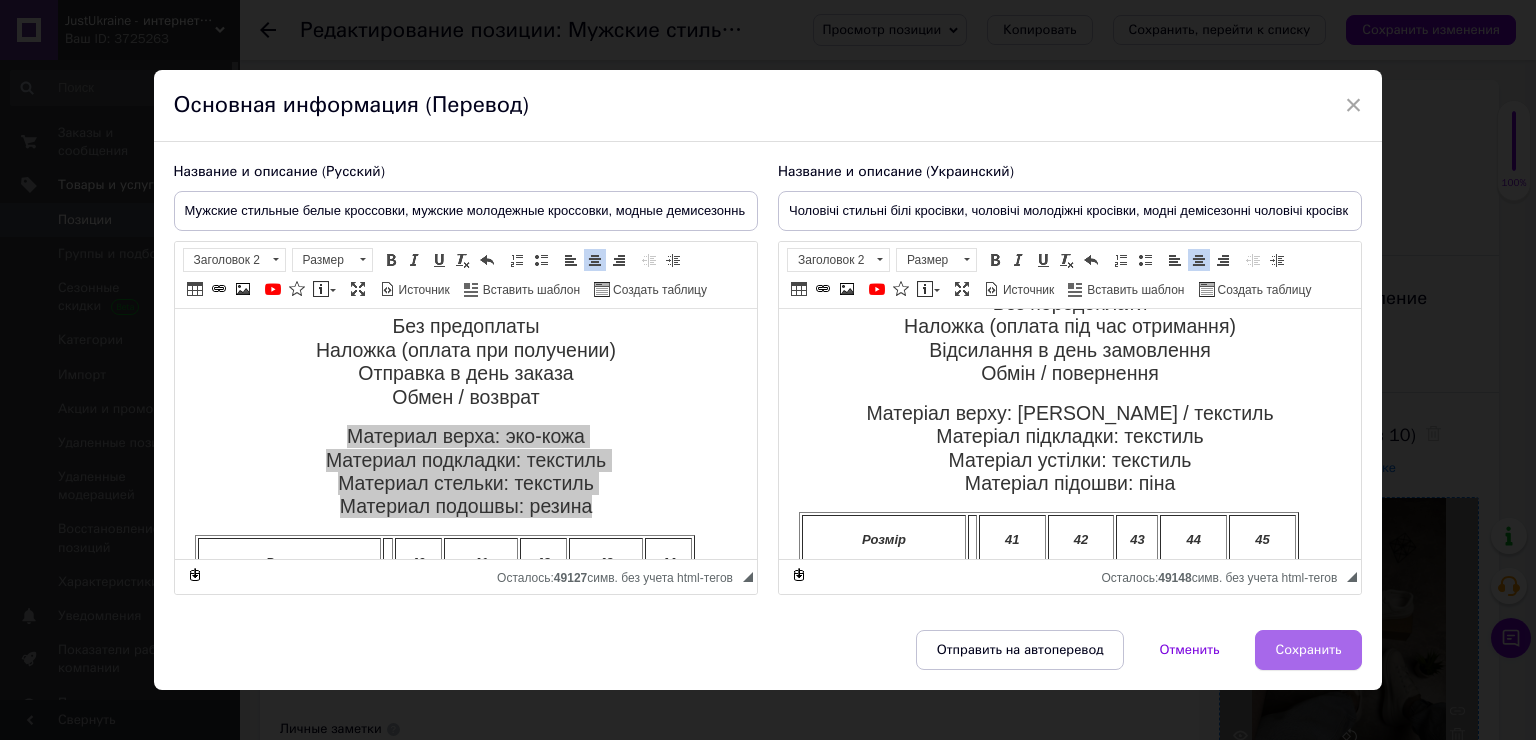 click on "Сохранить" at bounding box center (1309, 650) 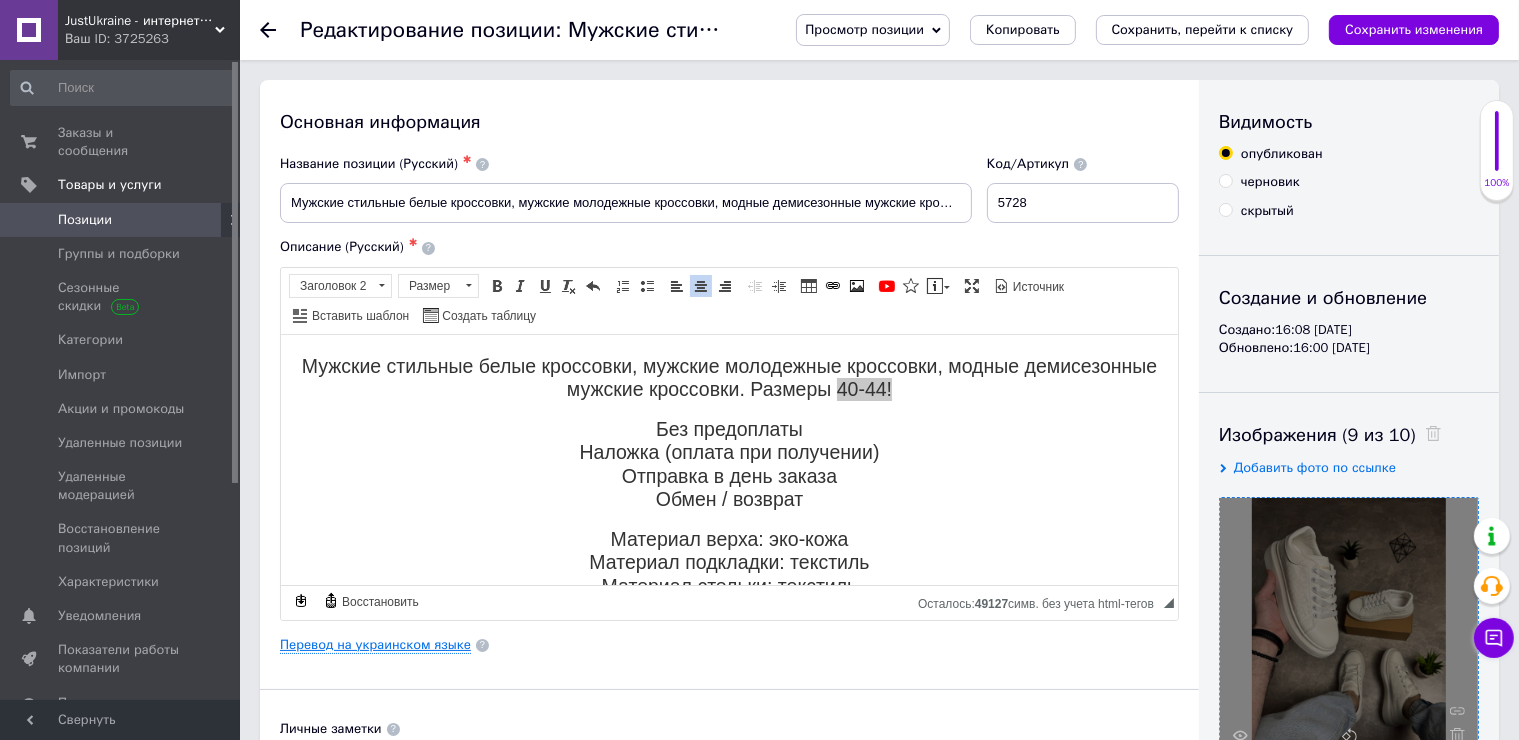 click on "Перевод на украинском языке" at bounding box center [375, 645] 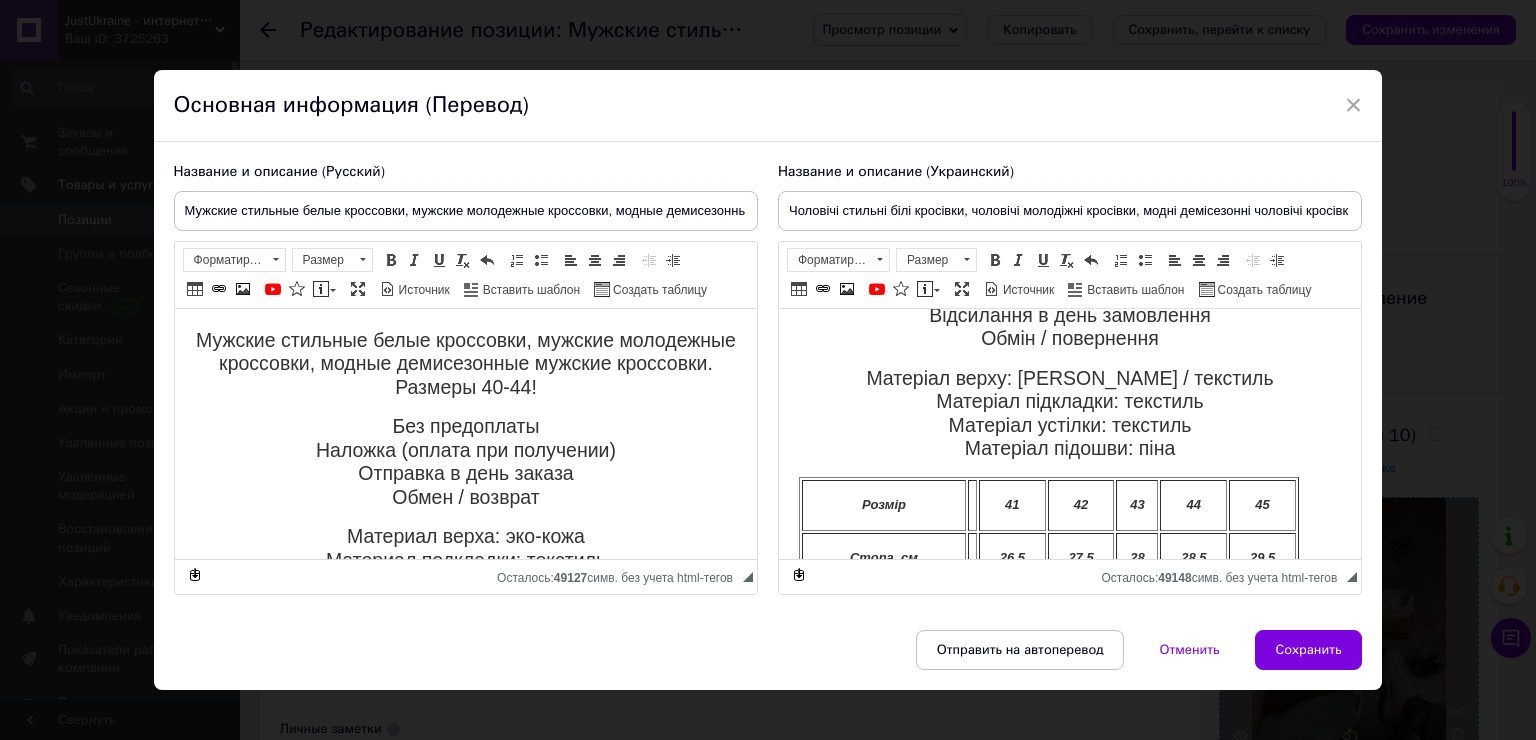 scroll, scrollTop: 100, scrollLeft: 0, axis: vertical 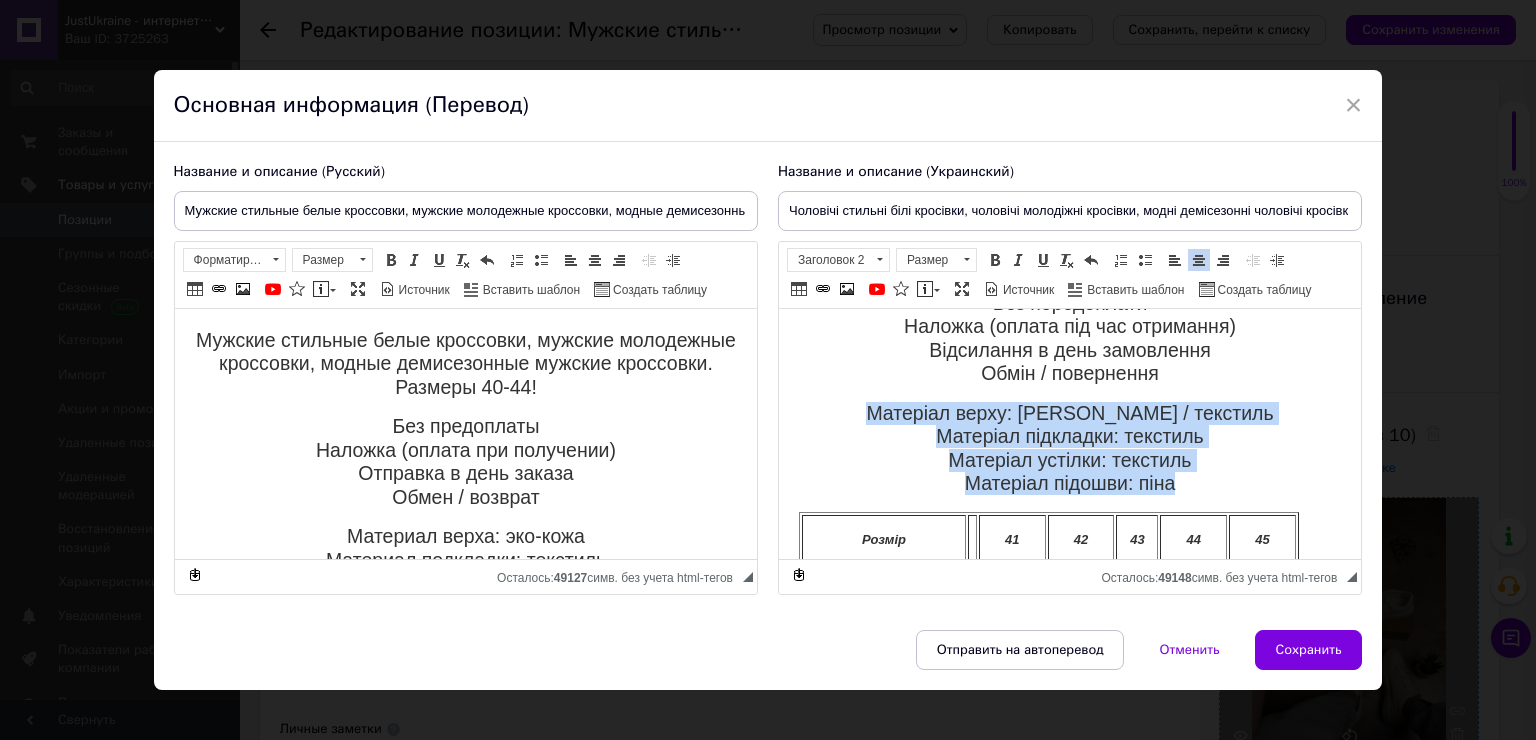 drag, startPoint x: 1185, startPoint y: 481, endPoint x: 846, endPoint y: 404, distance: 347.63486 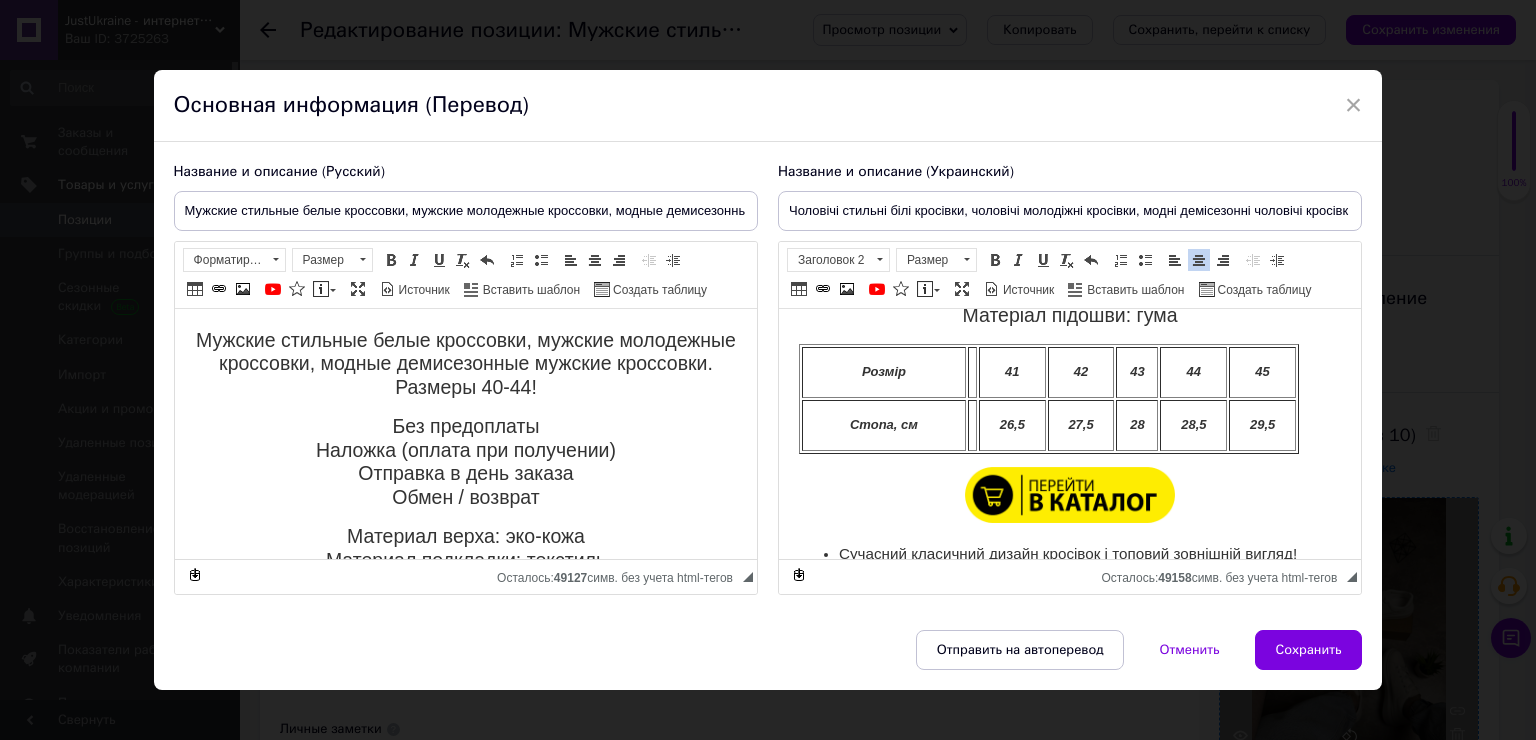 scroll, scrollTop: 300, scrollLeft: 0, axis: vertical 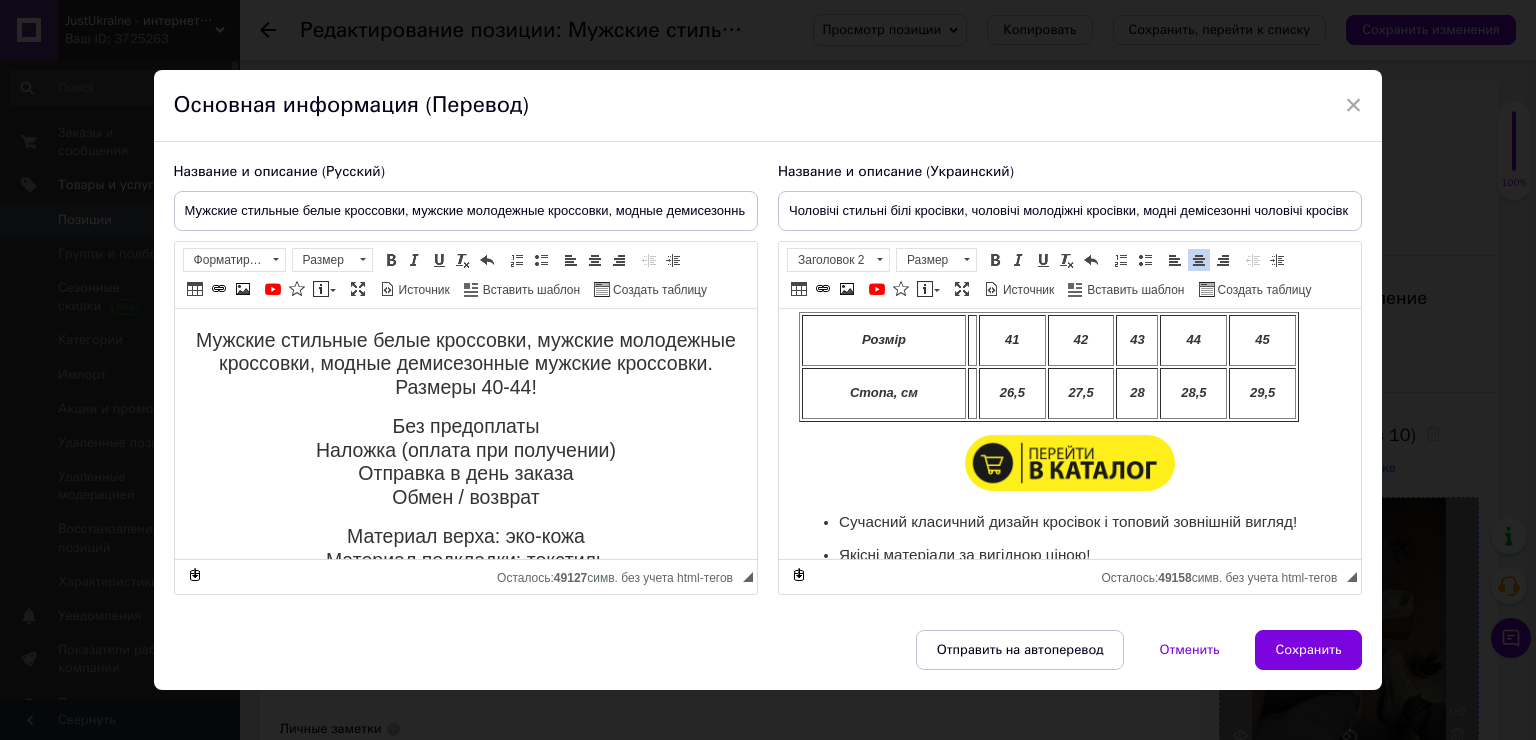 click at bounding box center [1069, 463] 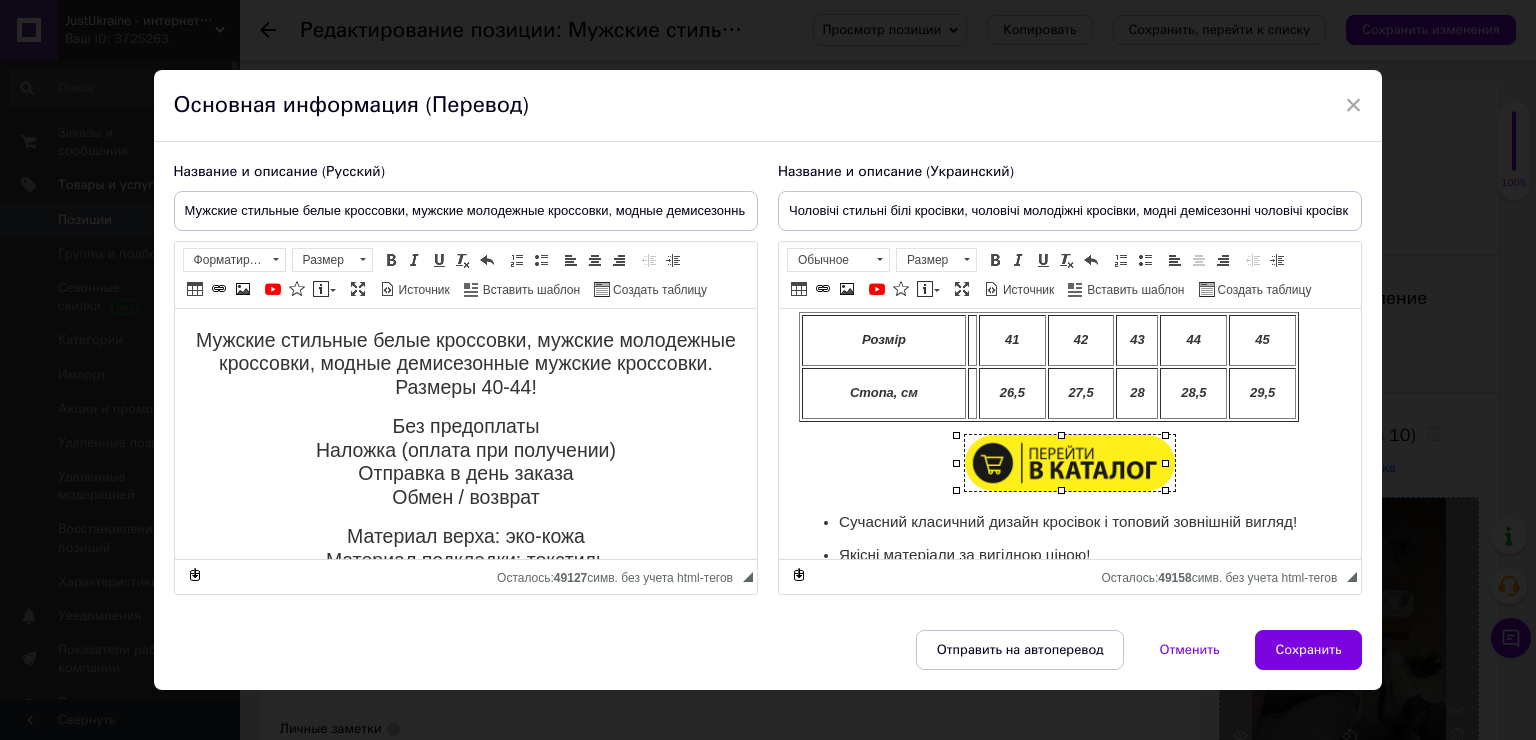 drag, startPoint x: 1088, startPoint y: 445, endPoint x: 1876, endPoint y: 753, distance: 846.0544 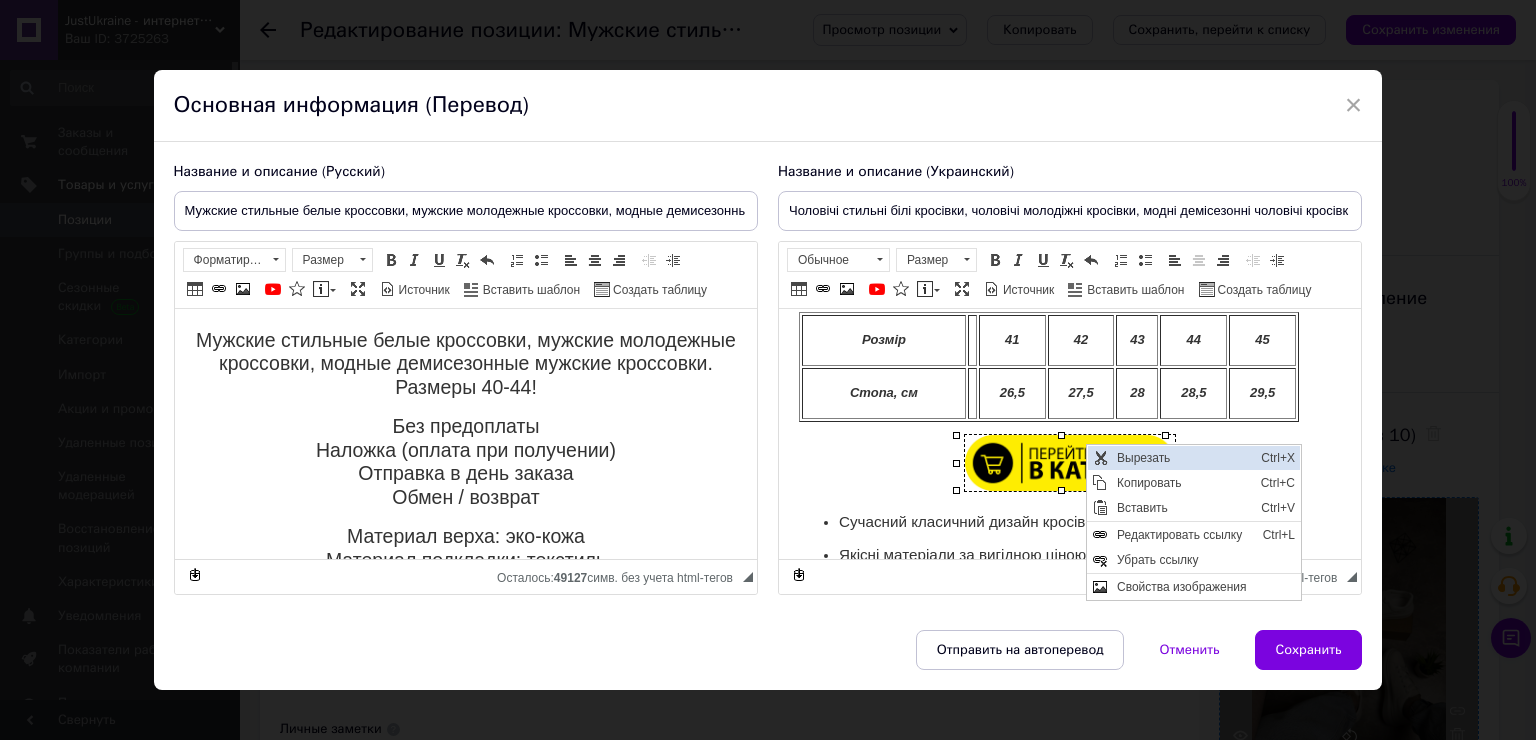click on "Вырезать" at bounding box center (1183, 457) 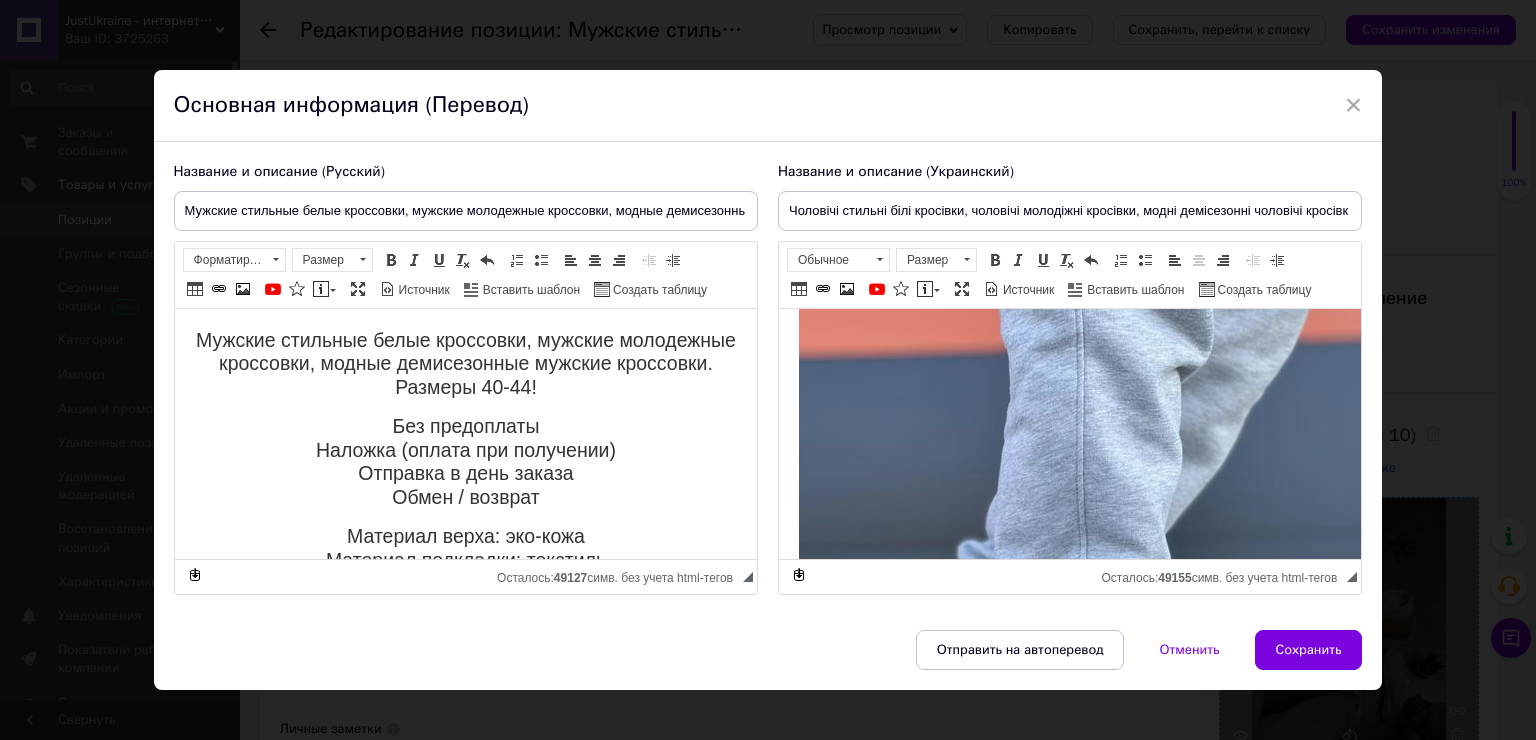 scroll, scrollTop: 1100, scrollLeft: 0, axis: vertical 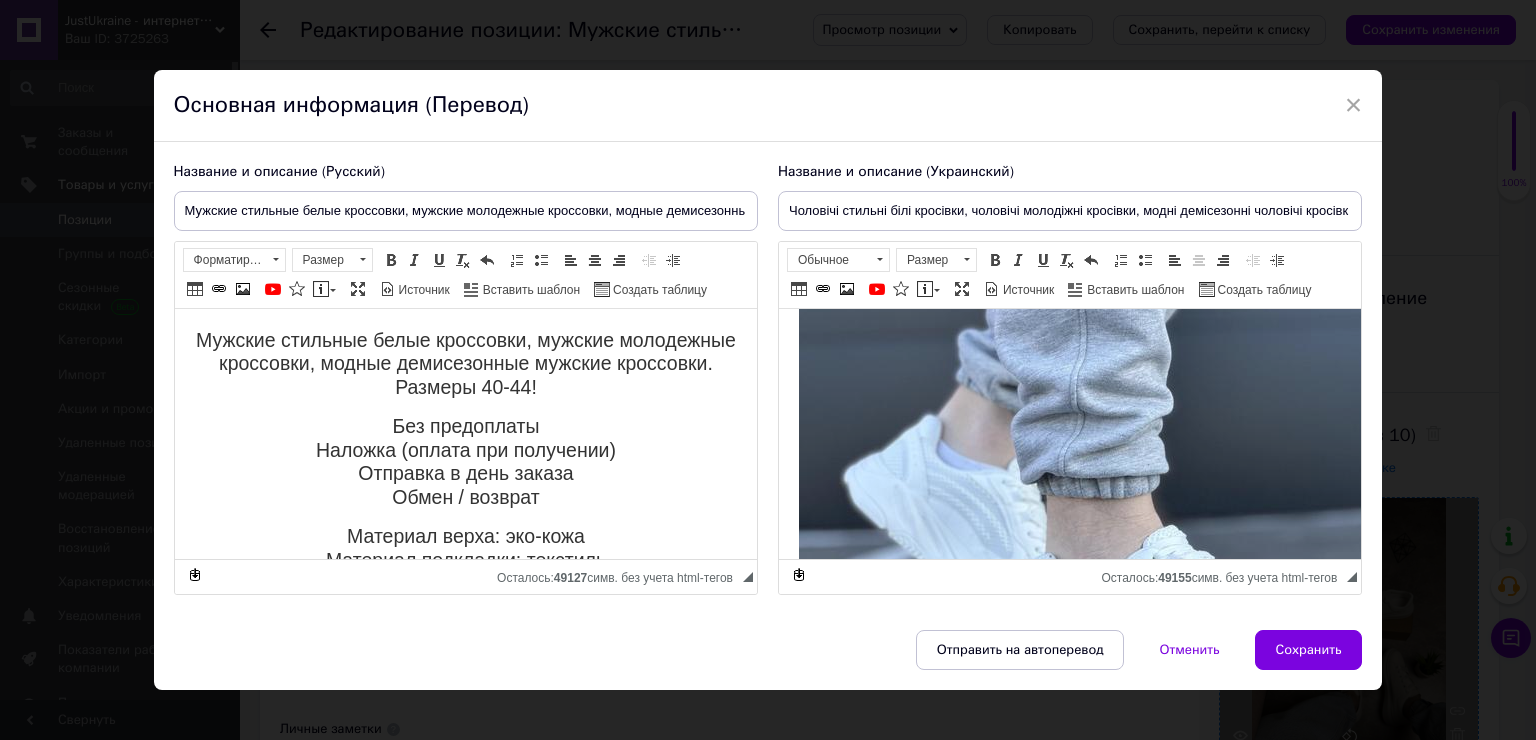 click at bounding box center (1118, 370) 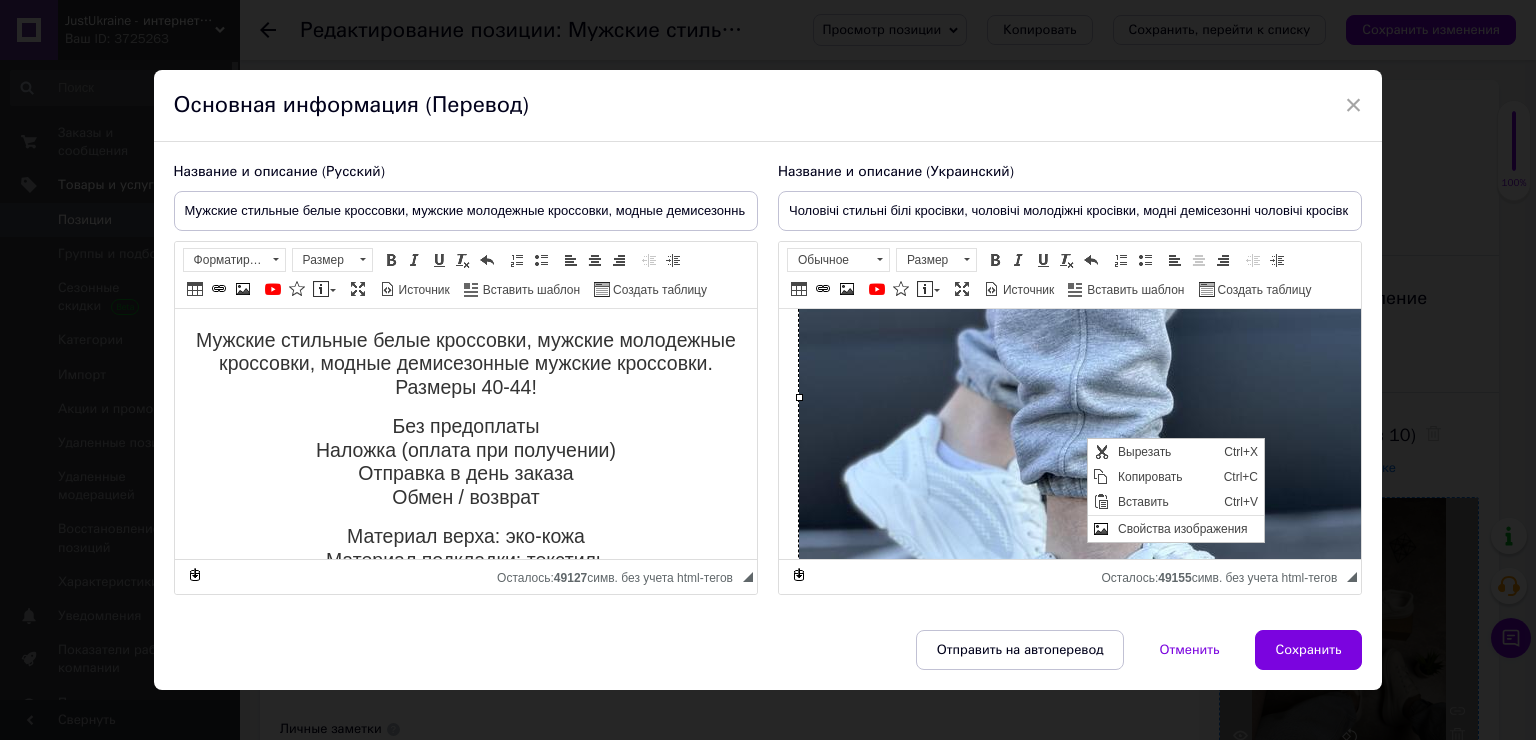 drag, startPoint x: 2215, startPoint y: 875, endPoint x: 1129, endPoint y: 438, distance: 1170.6259 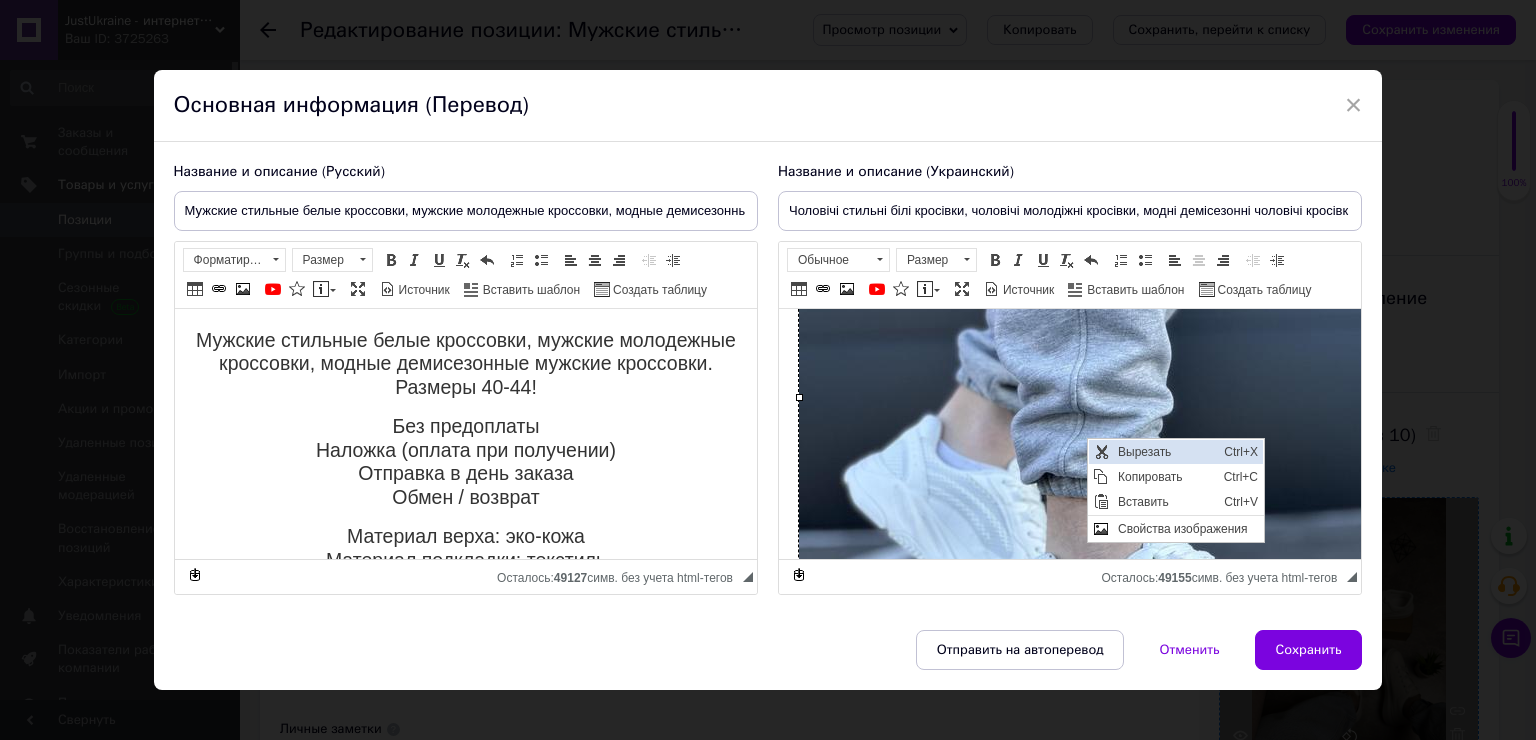 click on "Вырезать" at bounding box center [1165, 451] 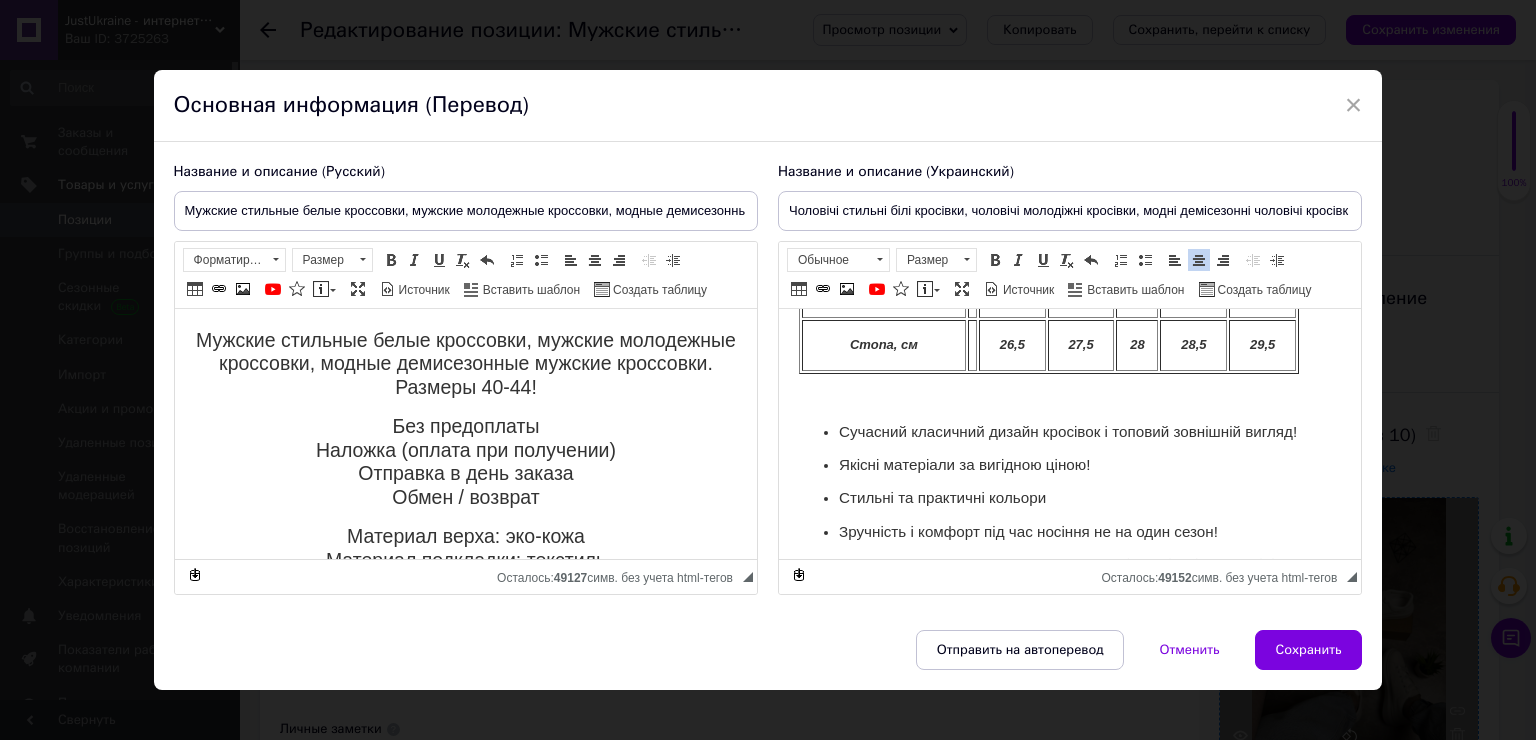 scroll, scrollTop: 252, scrollLeft: 0, axis: vertical 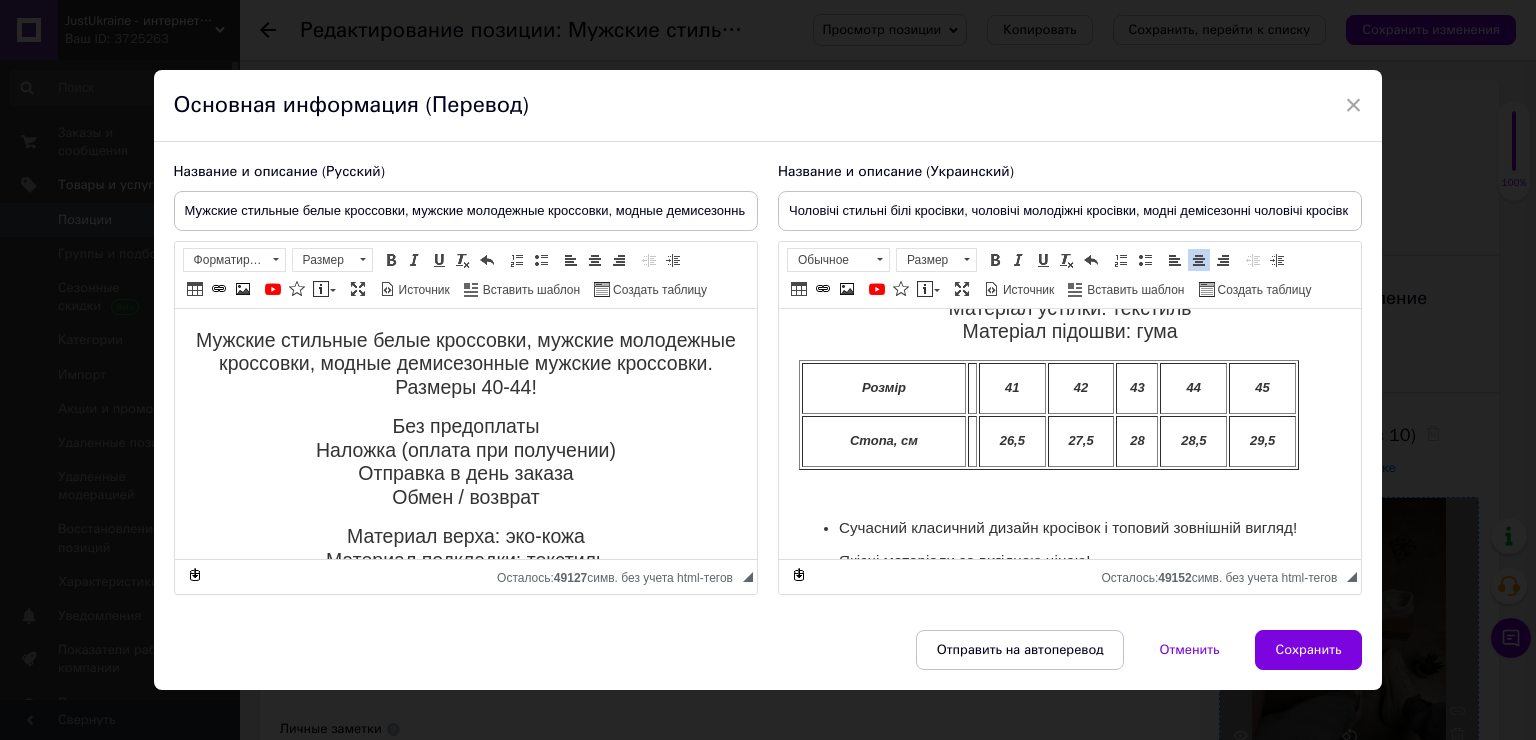 click on "41" at bounding box center [1011, 388] 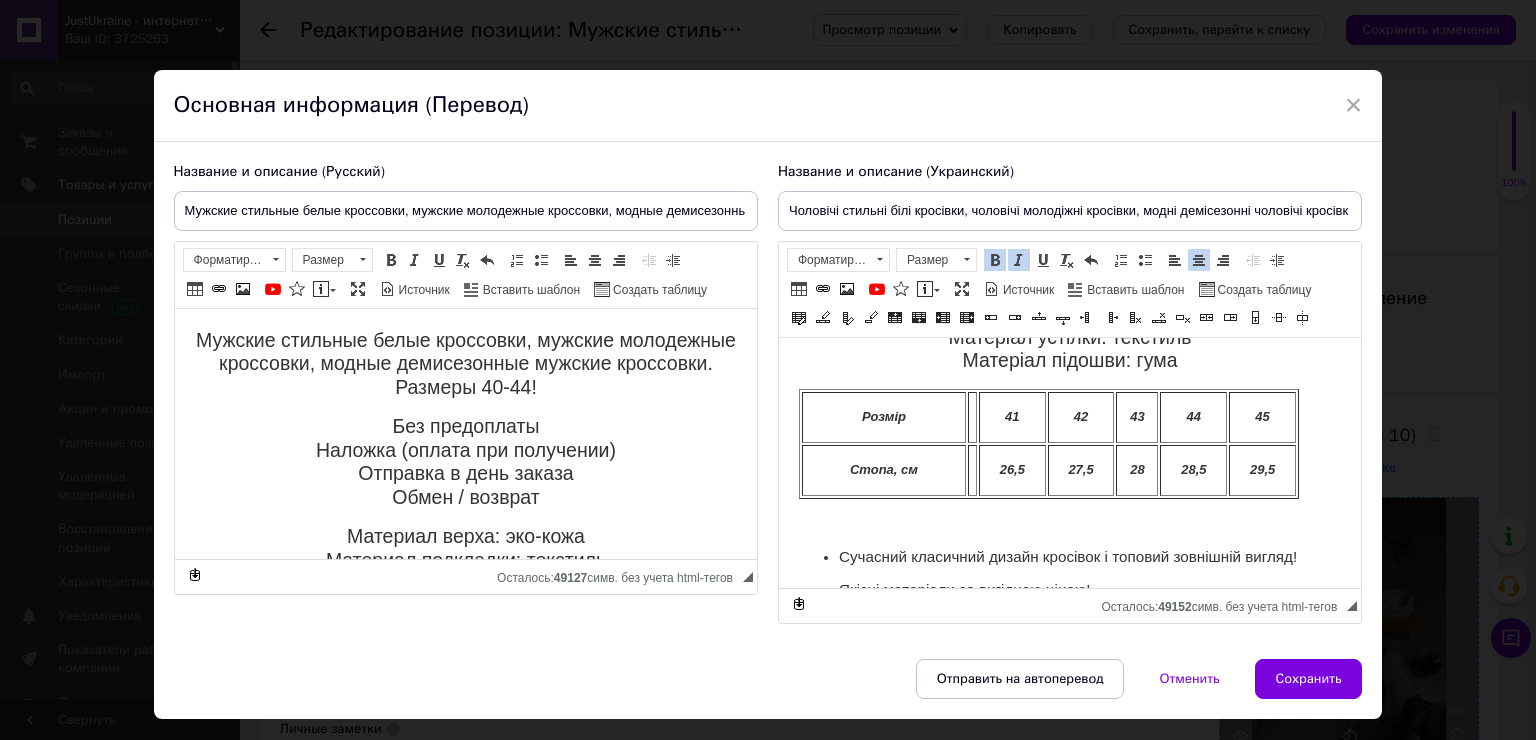 click on "41" at bounding box center (1011, 417) 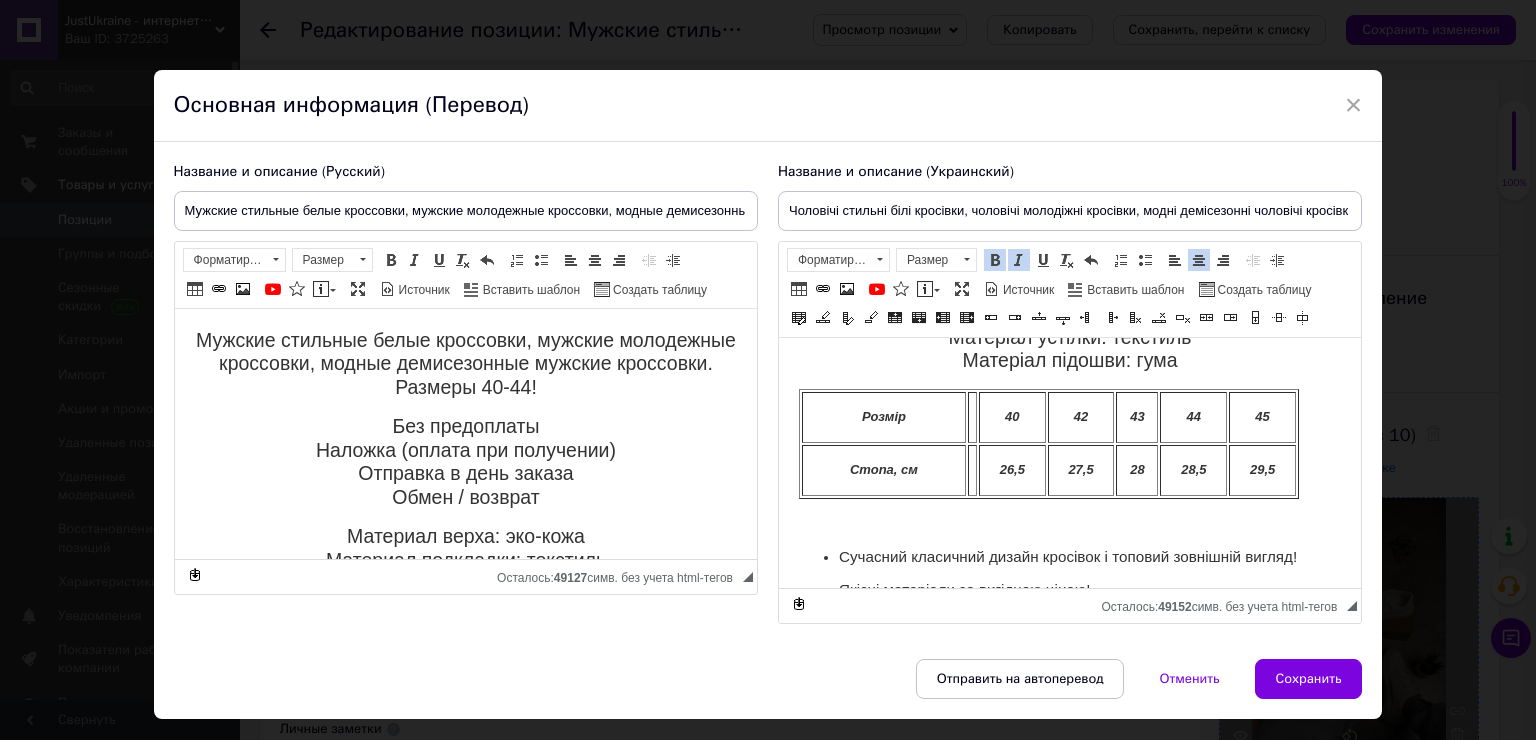 click on "42" at bounding box center (1080, 417) 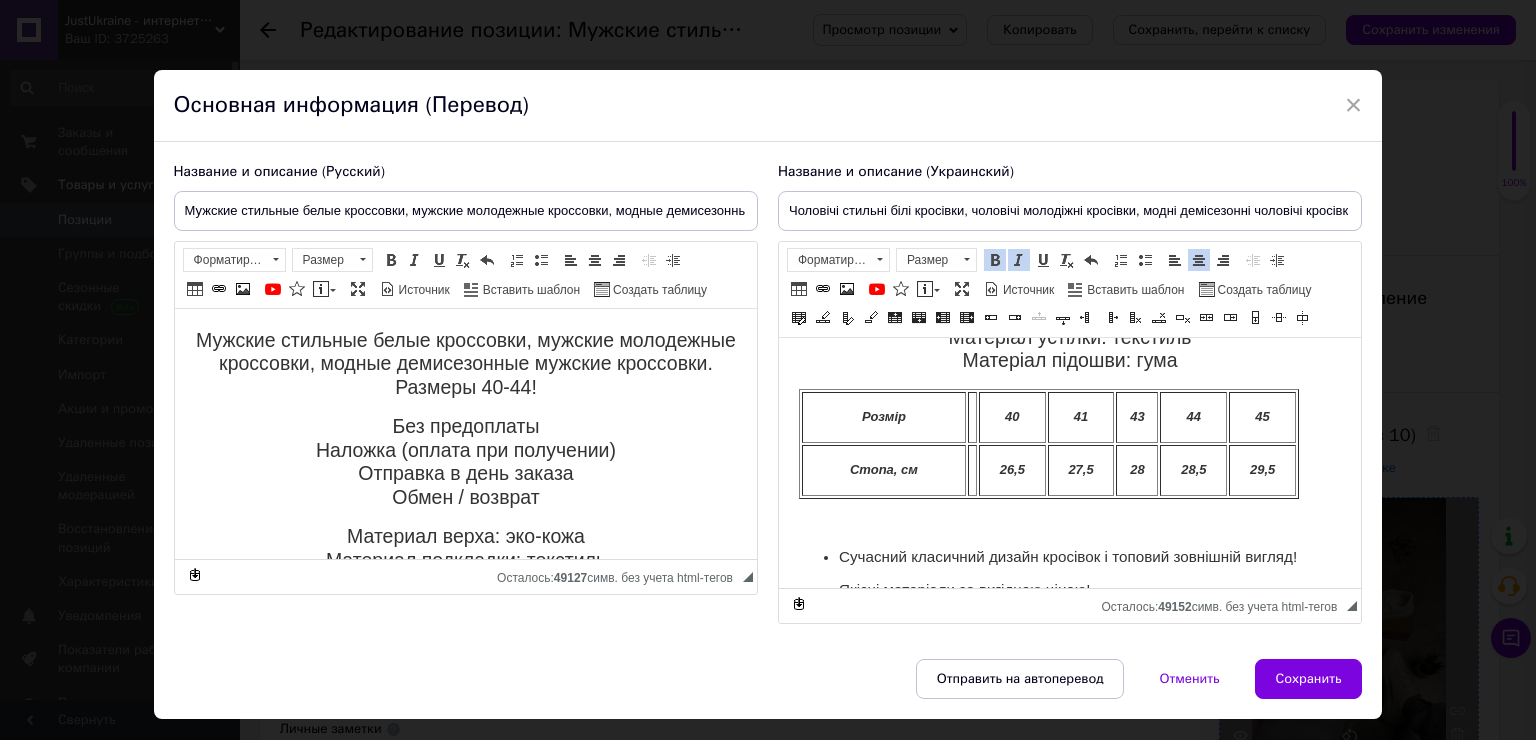 click on "43" at bounding box center [1136, 417] 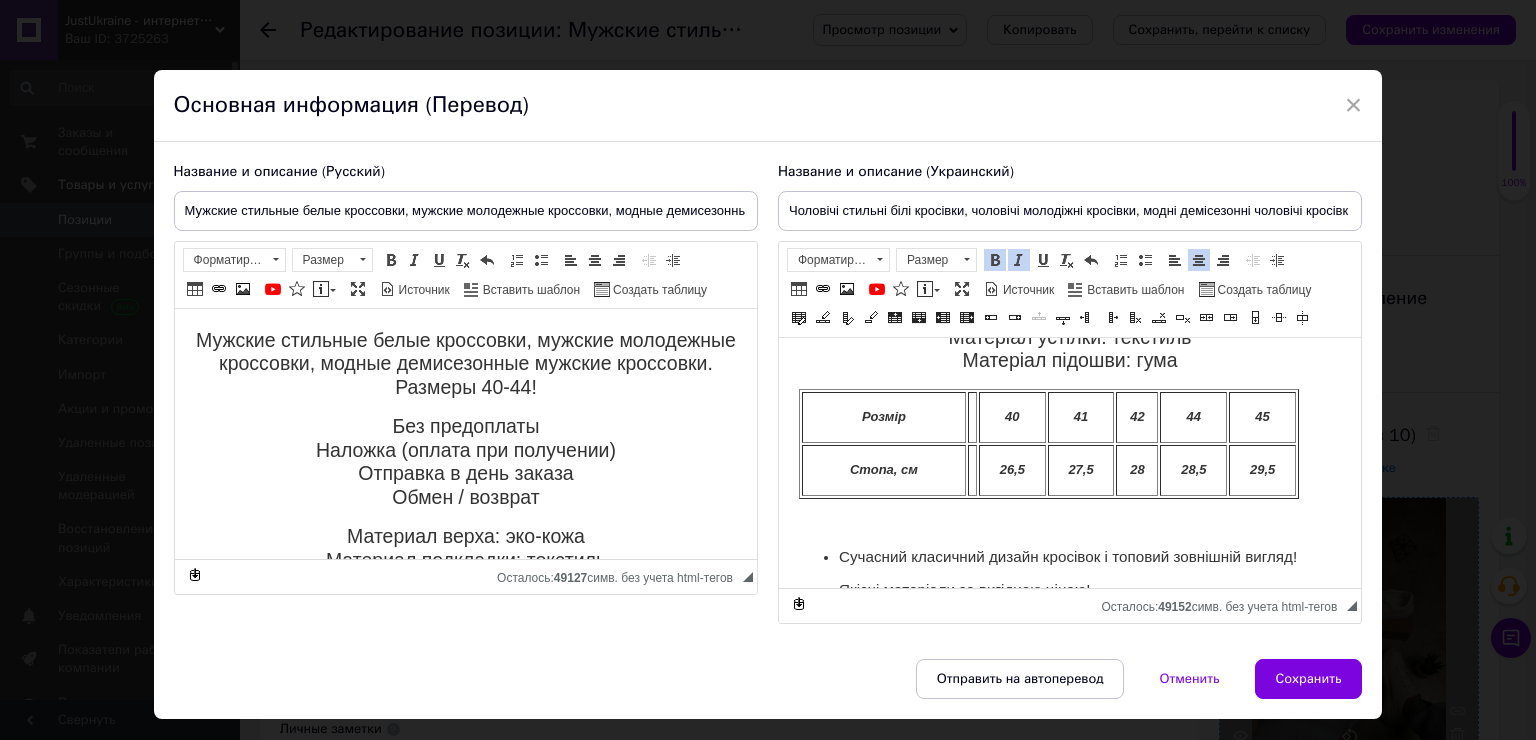 click on "44" at bounding box center [1192, 417] 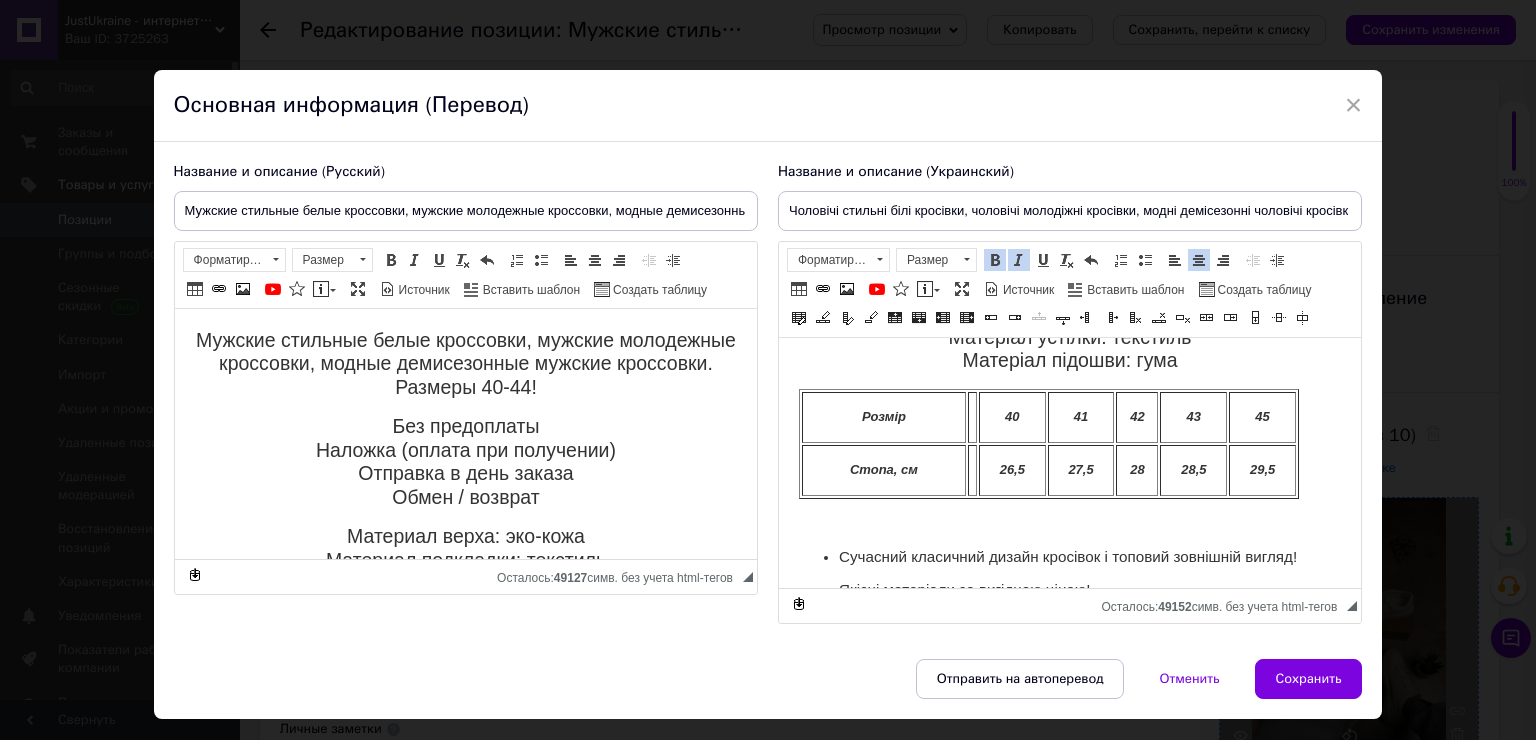 click on "45" at bounding box center (1261, 417) 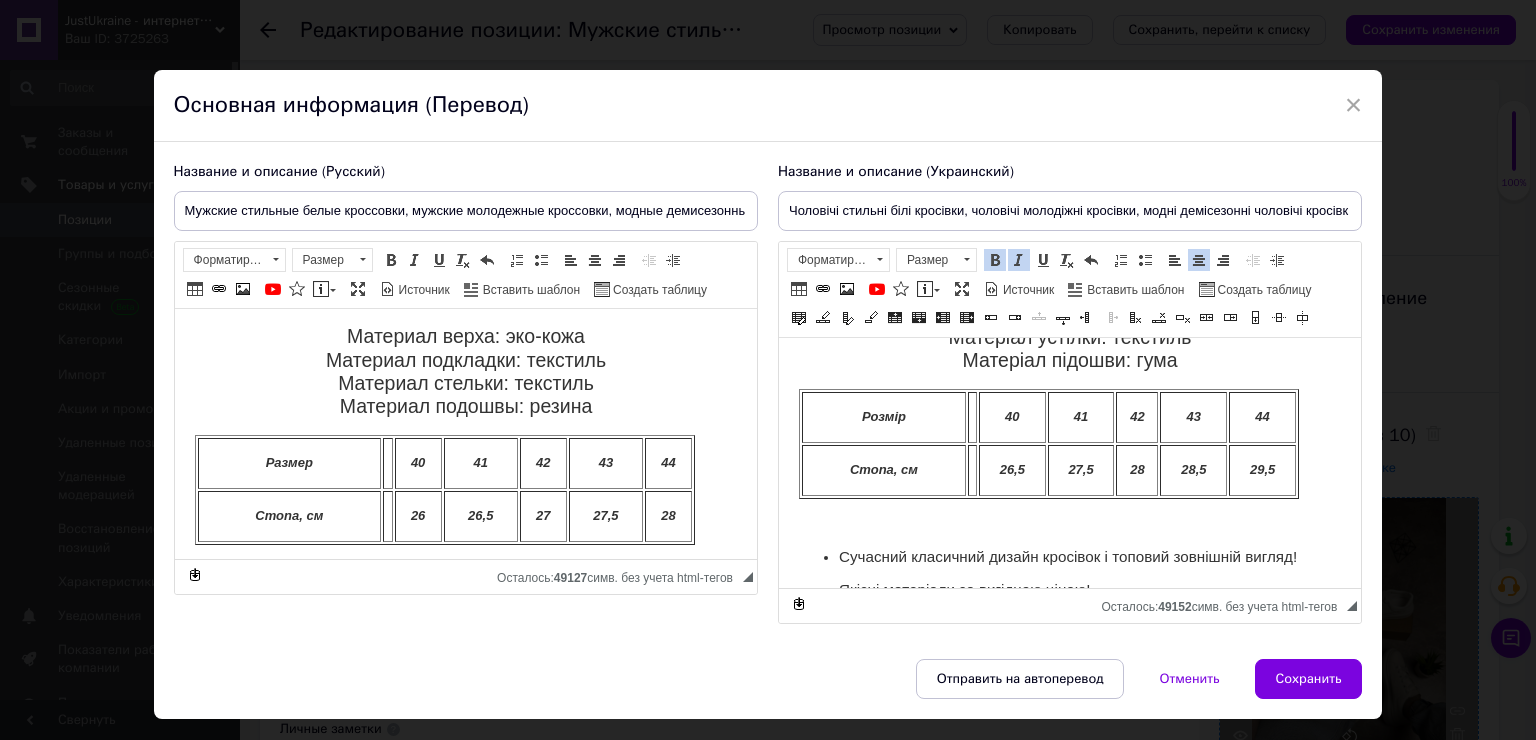 scroll, scrollTop: 300, scrollLeft: 0, axis: vertical 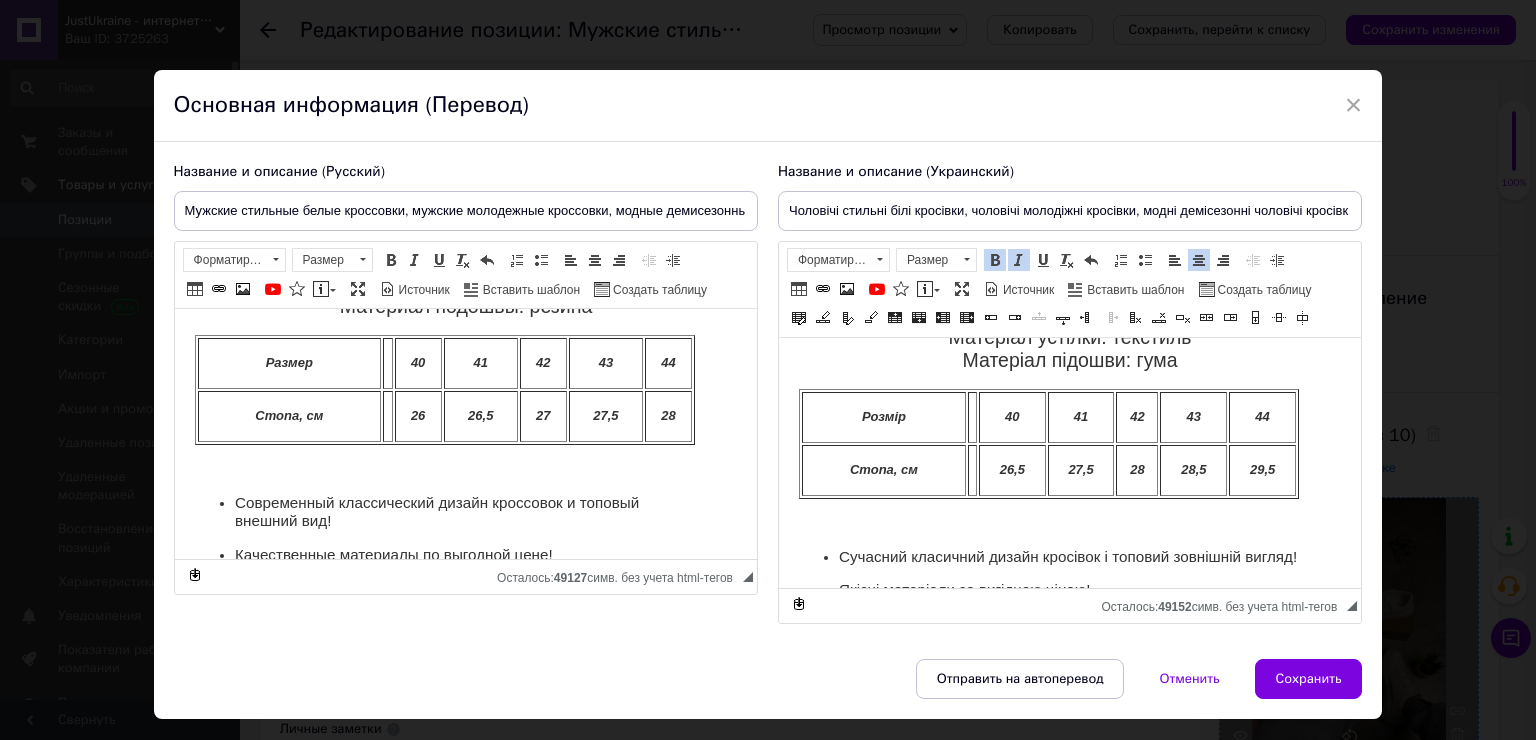 click on "29,5" at bounding box center [1261, 470] 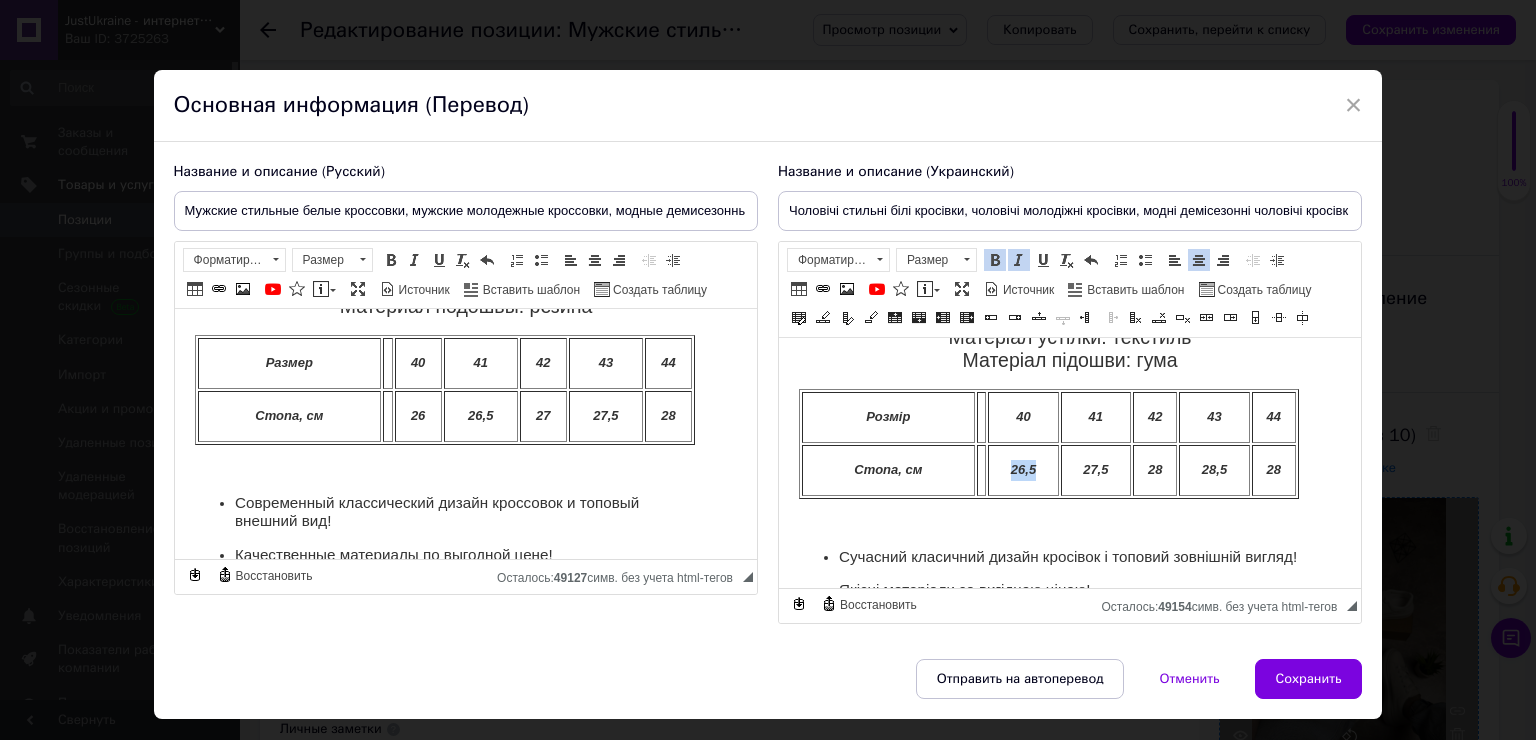 drag, startPoint x: 1042, startPoint y: 470, endPoint x: 1006, endPoint y: 470, distance: 36 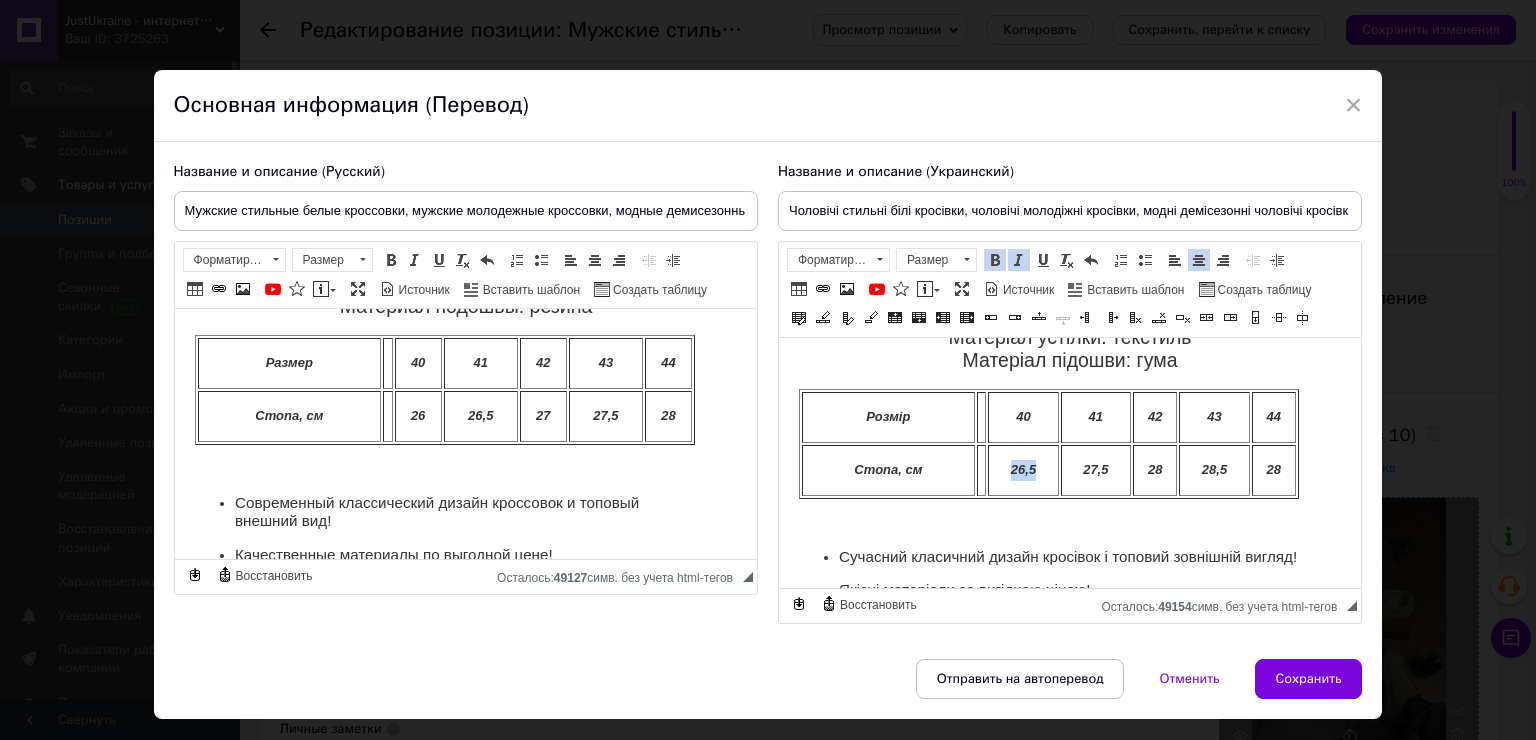 copy on "26,5" 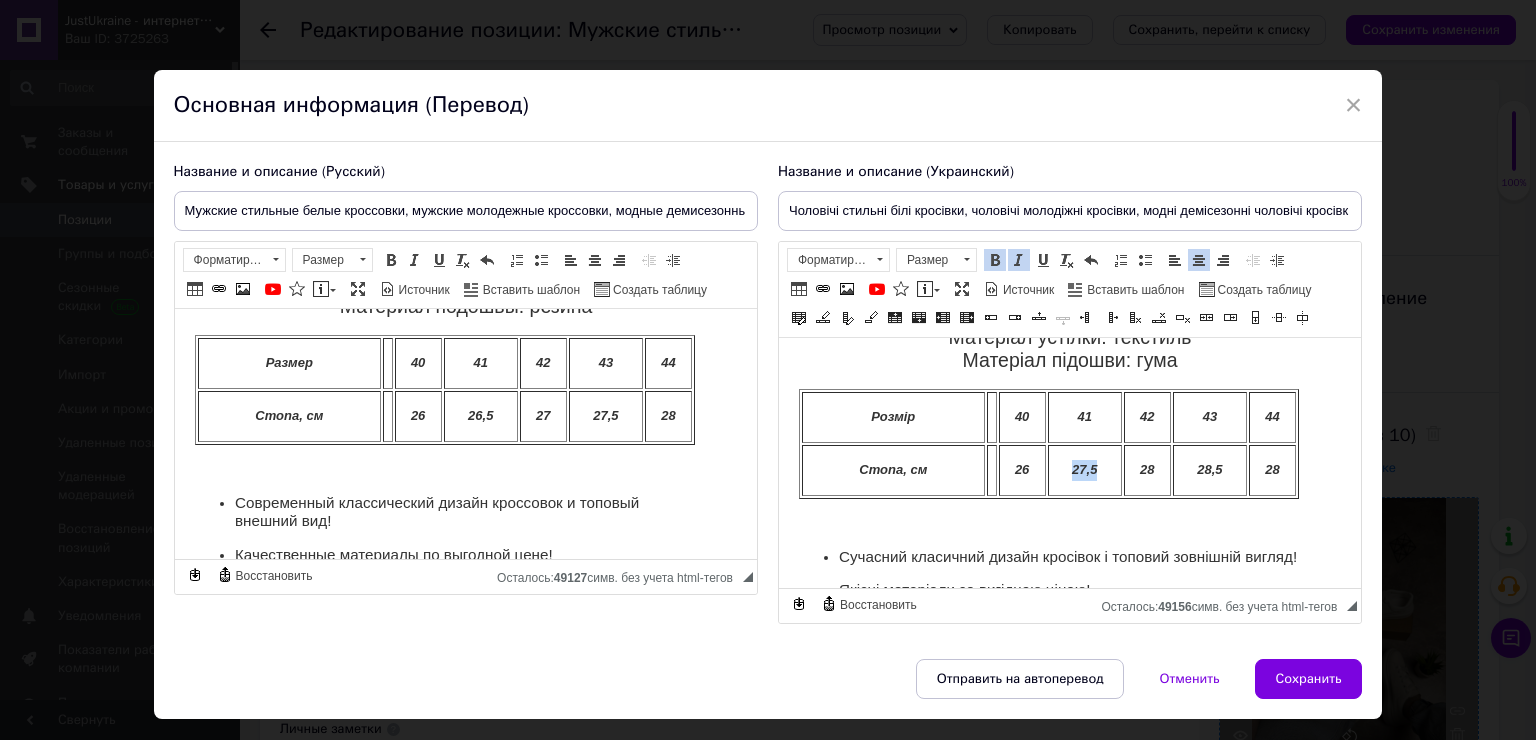 drag, startPoint x: 1118, startPoint y: 478, endPoint x: 1068, endPoint y: 478, distance: 50 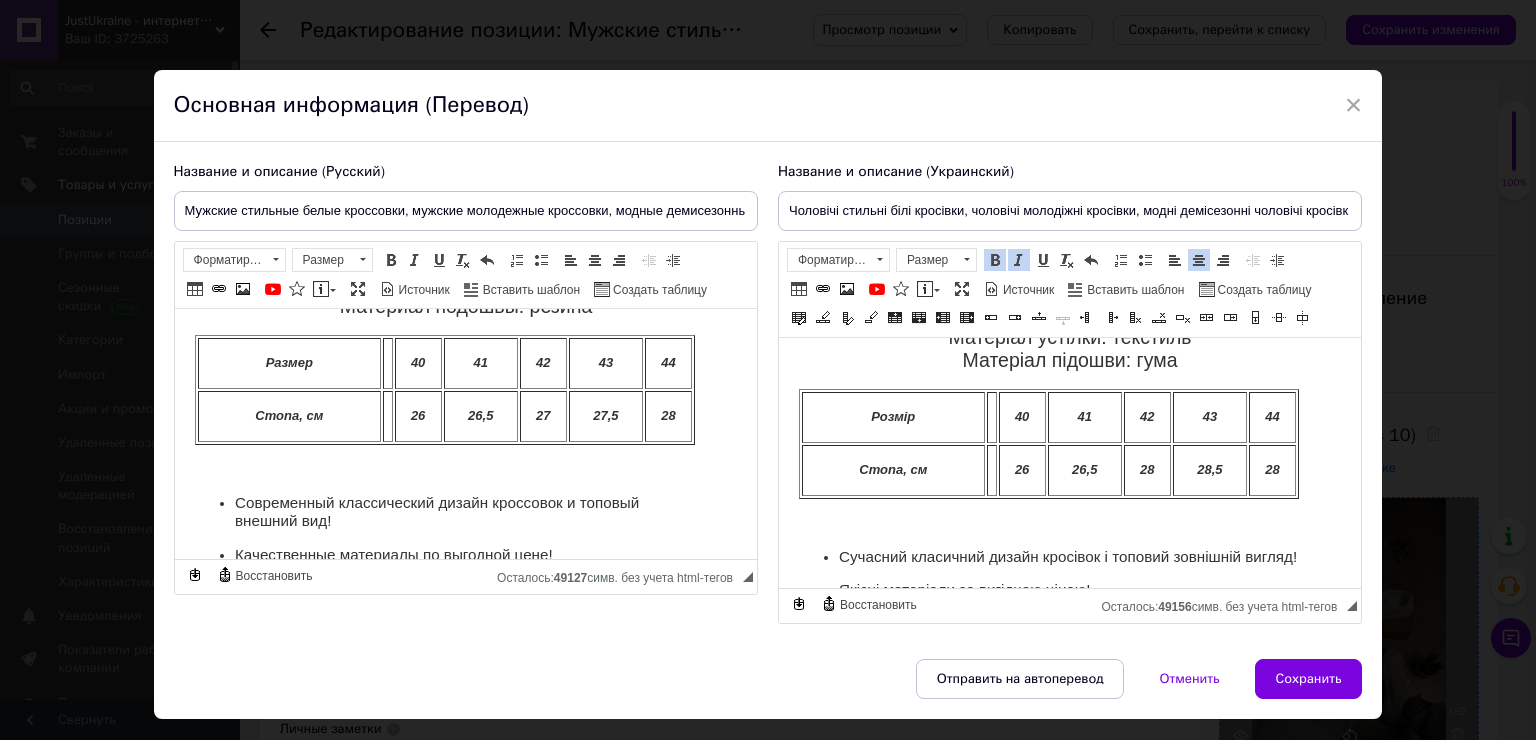 click on "28" at bounding box center [1146, 470] 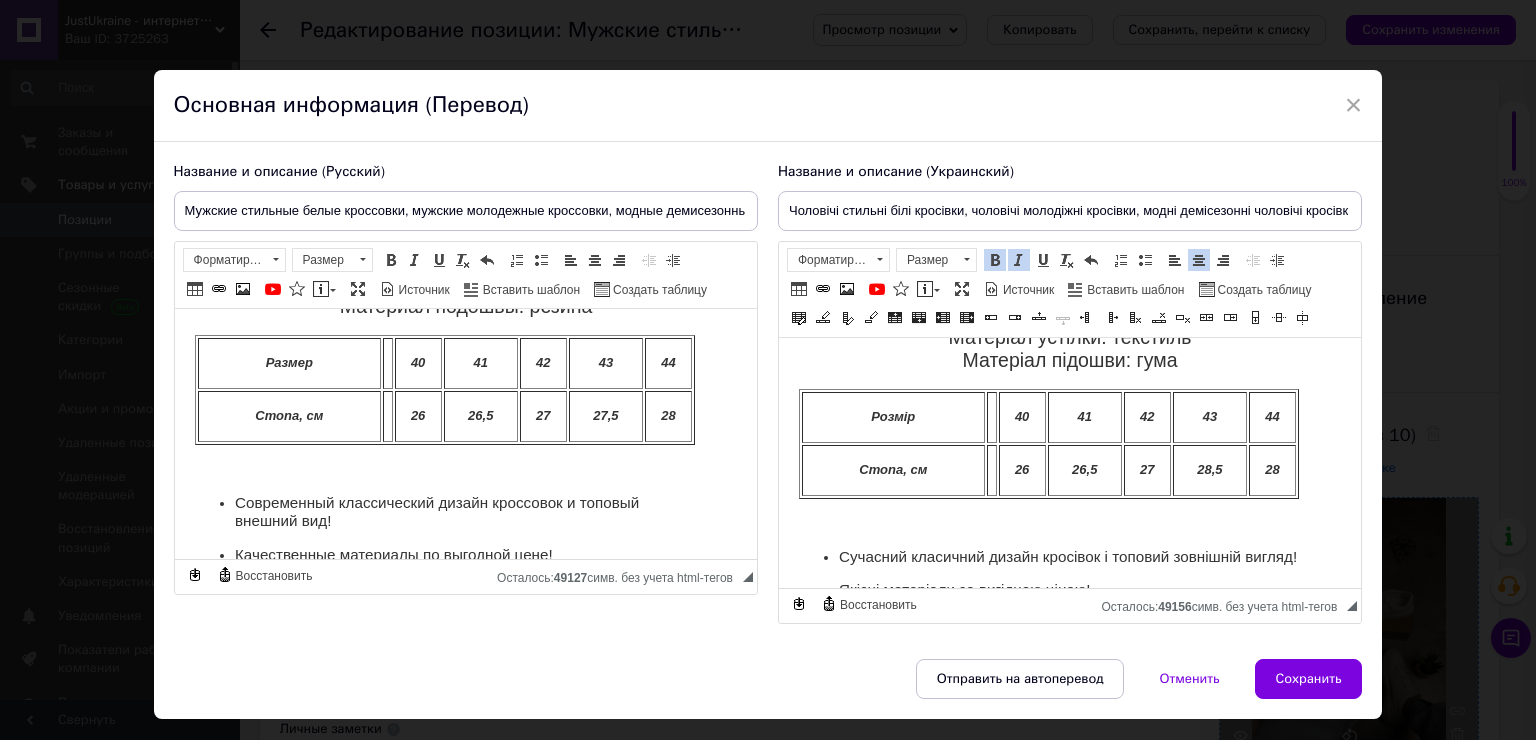 click on "28,5" at bounding box center [1208, 469] 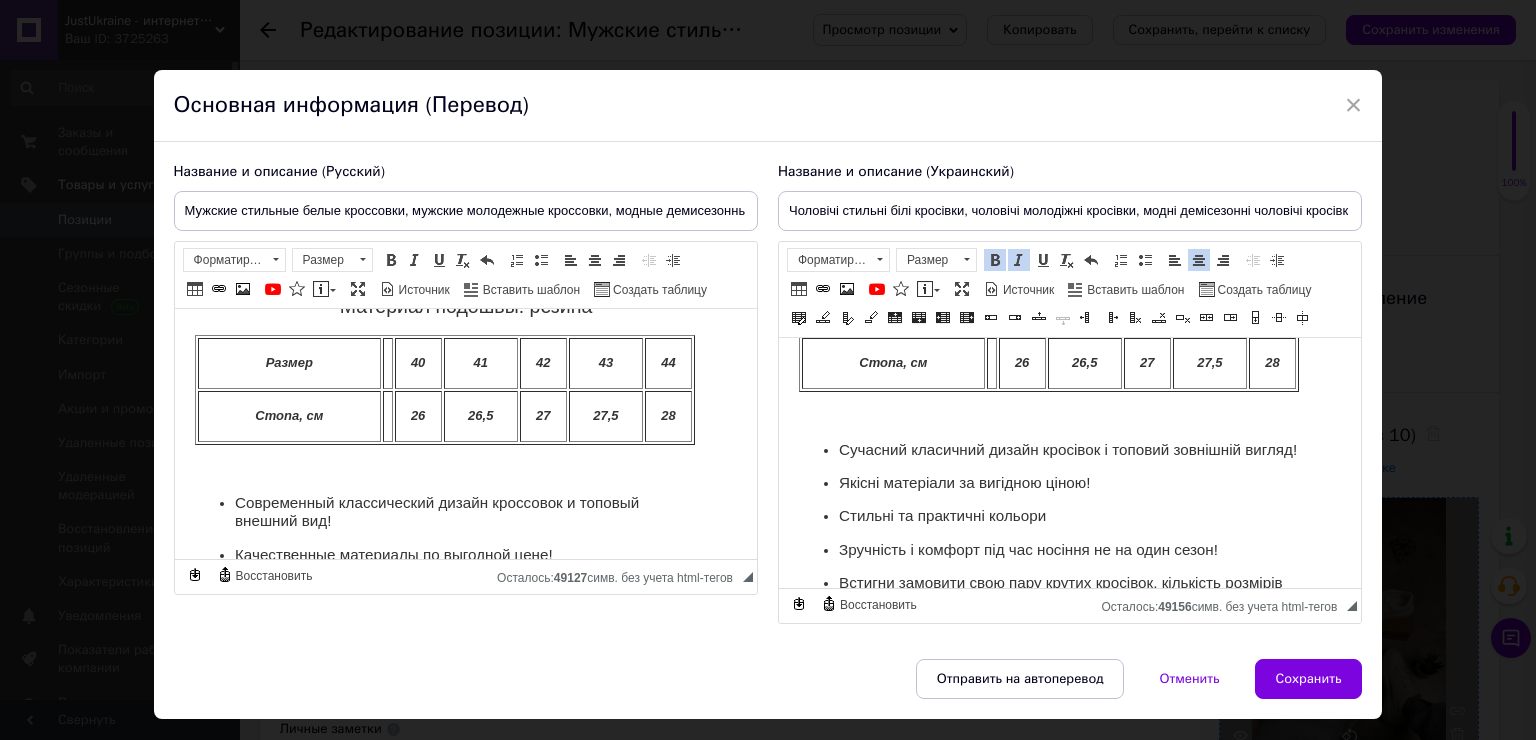 scroll, scrollTop: 552, scrollLeft: 0, axis: vertical 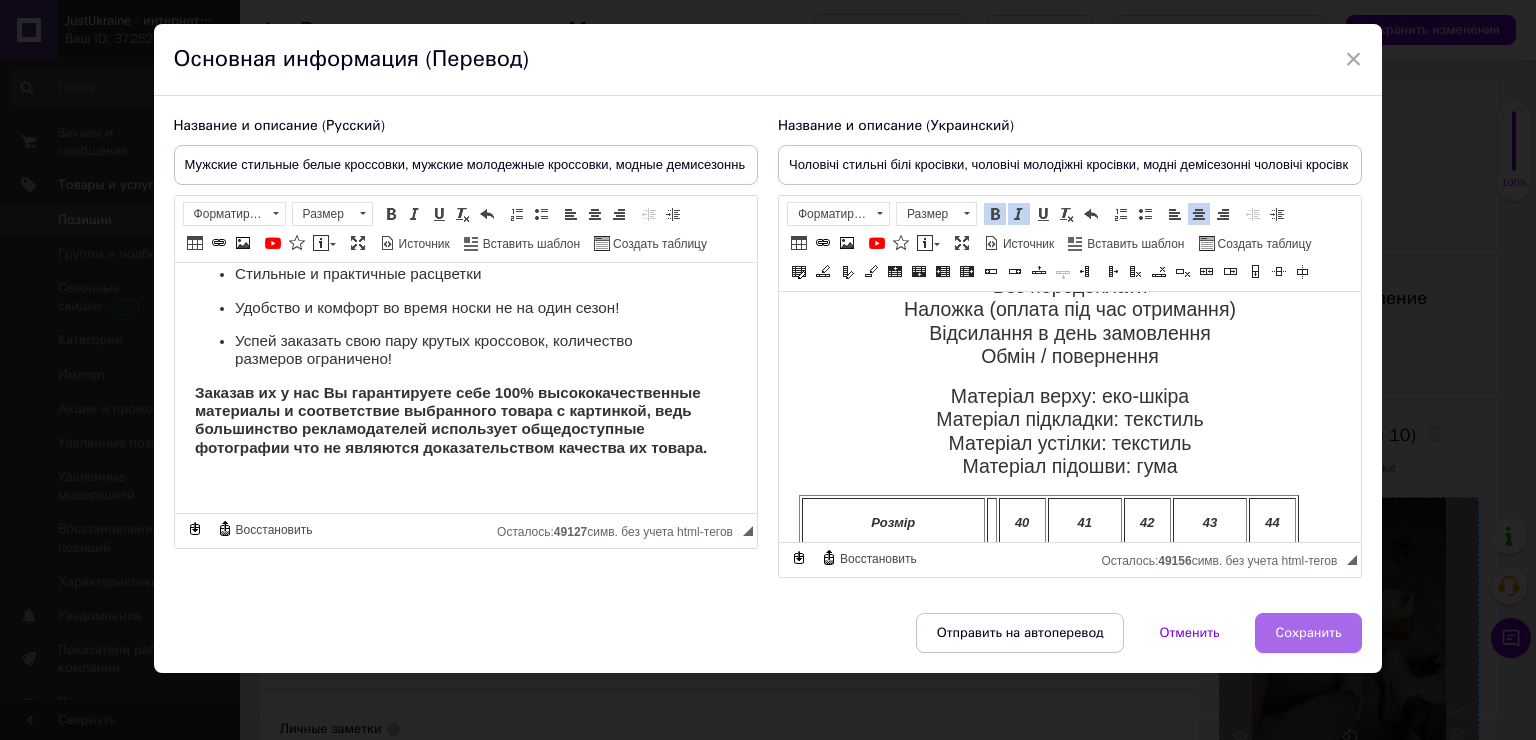 click on "Сохранить" at bounding box center [1309, 633] 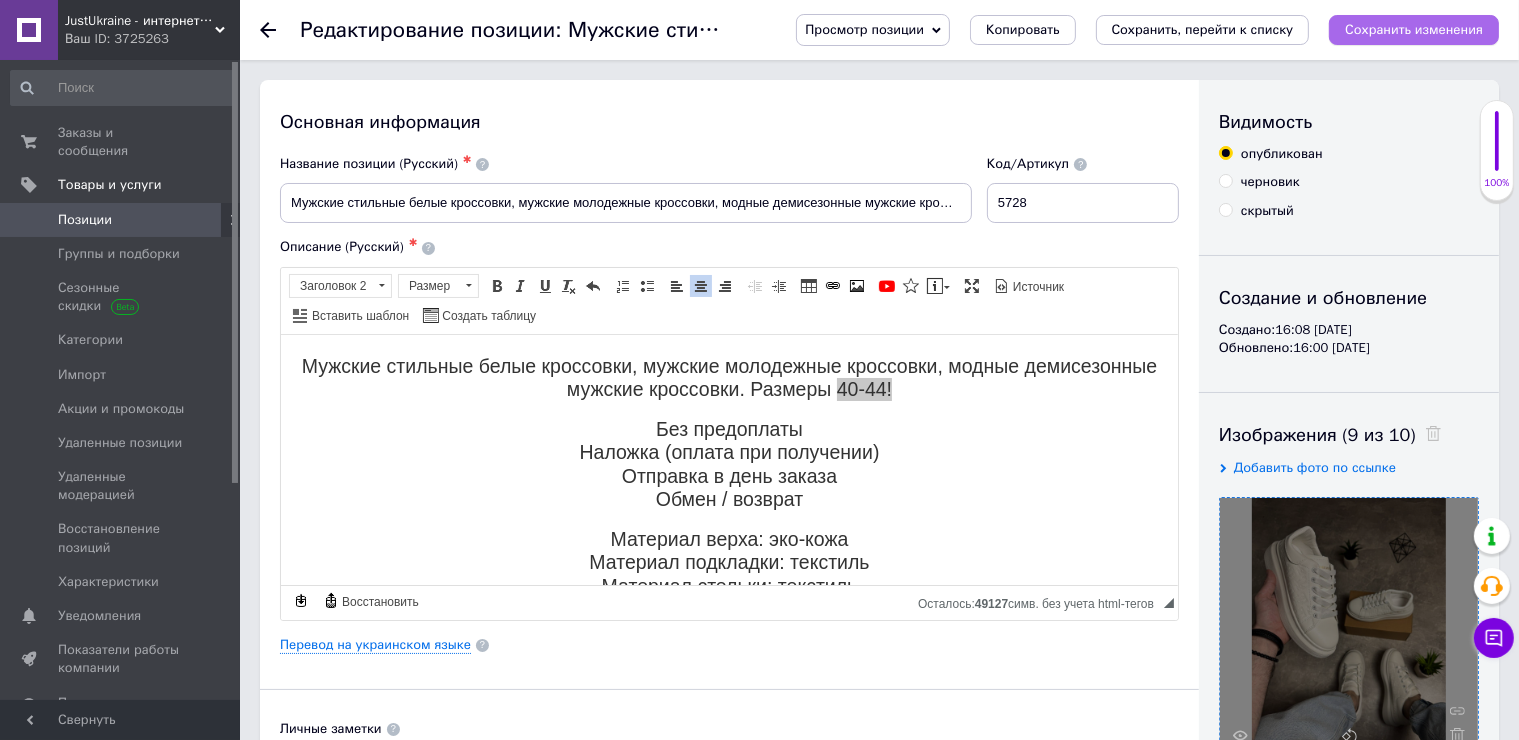 click on "Сохранить изменения" at bounding box center (1414, 29) 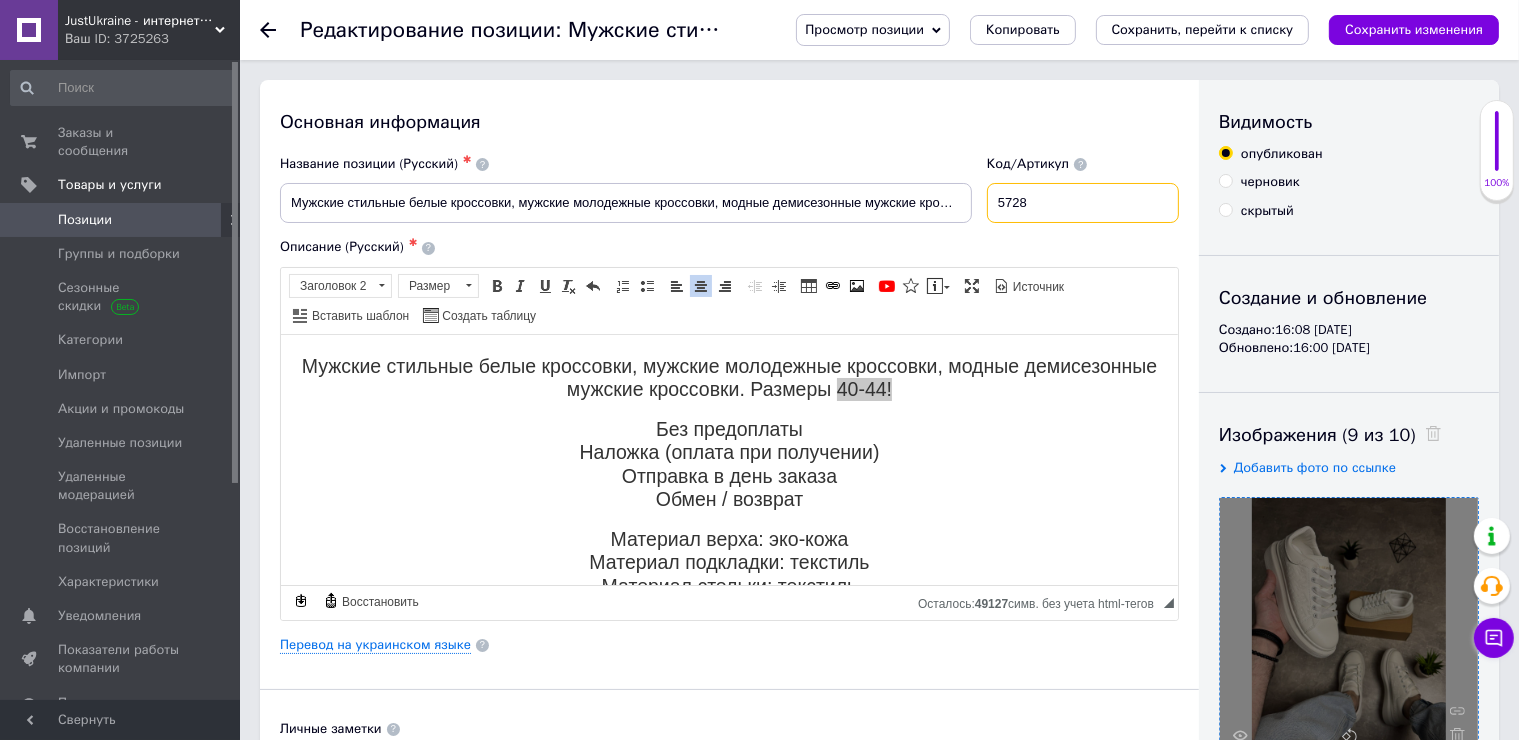 drag, startPoint x: 1063, startPoint y: 207, endPoint x: 1002, endPoint y: 204, distance: 61.073727 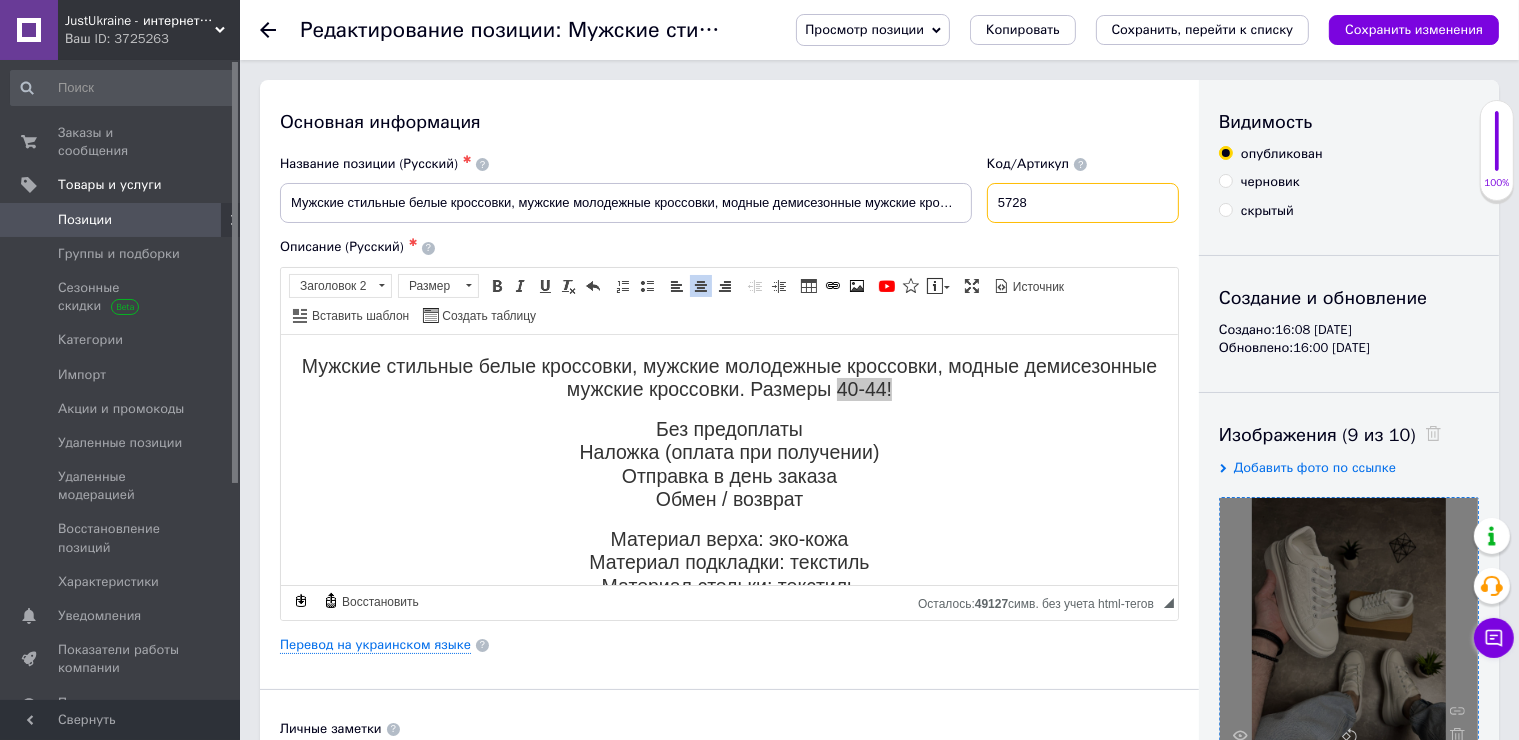 scroll, scrollTop: 496, scrollLeft: 0, axis: vertical 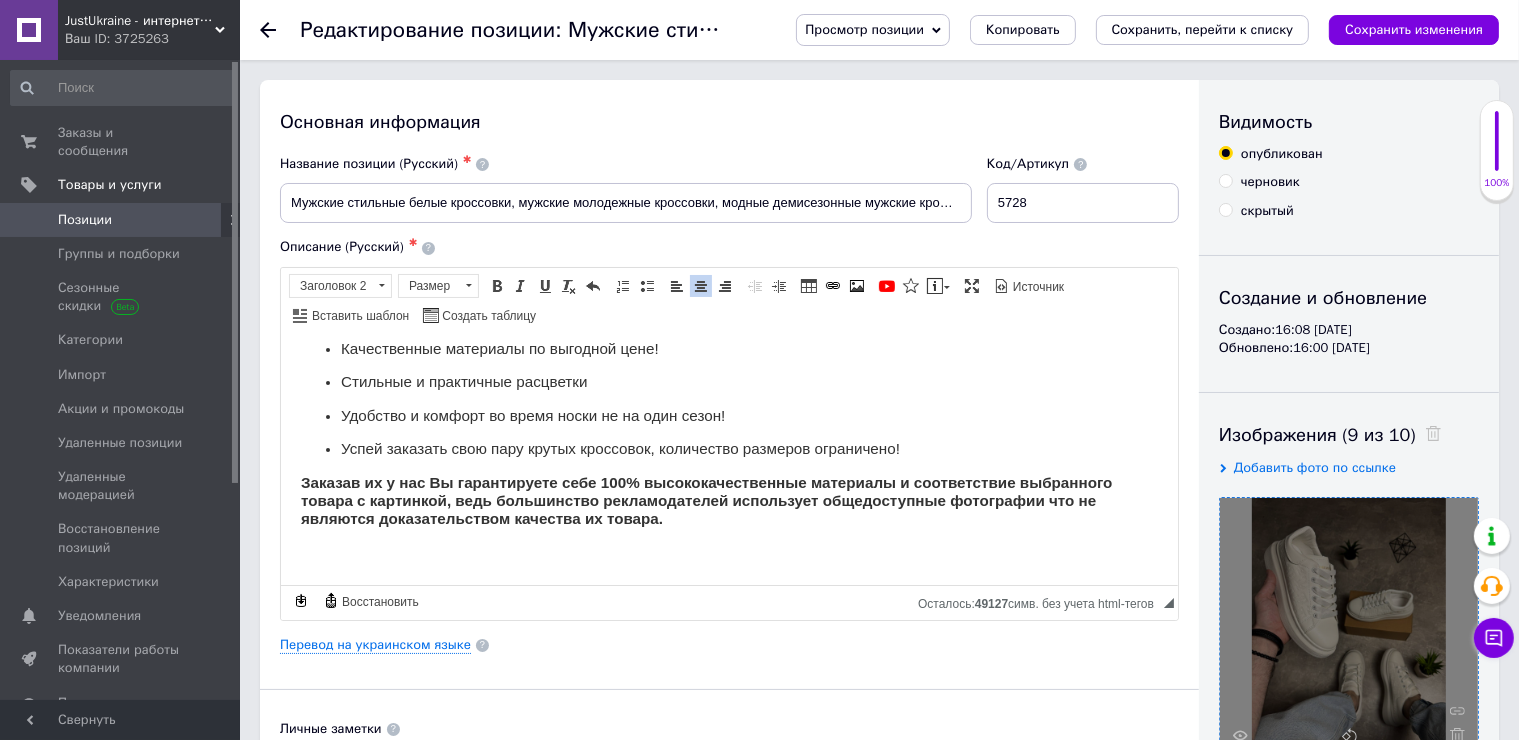 click on "Мужские стильные белые кроссовки, мужские молодежные кроссовки, модные демисезонные мужские кроссовки. Размеры 40-44! Без предоплаты Наложка (оплата при получении) Отправка в день заказа Обмен / возврат Материал верха: эко-кожа Материал подкладки: текстиль Материал стельки: текстиль Материал подошвы: резина Размер 40 41 42 43 44 Стопа, см 26 26,5 27 27 ,5 28 Современный классический дизайн кроссовок и топовый внешний вид! Качественные материалы по выгодной цене! Стильные и практичные расцветки Удобство и комфорт во время носки не на один сезон!" at bounding box center [728, 214] 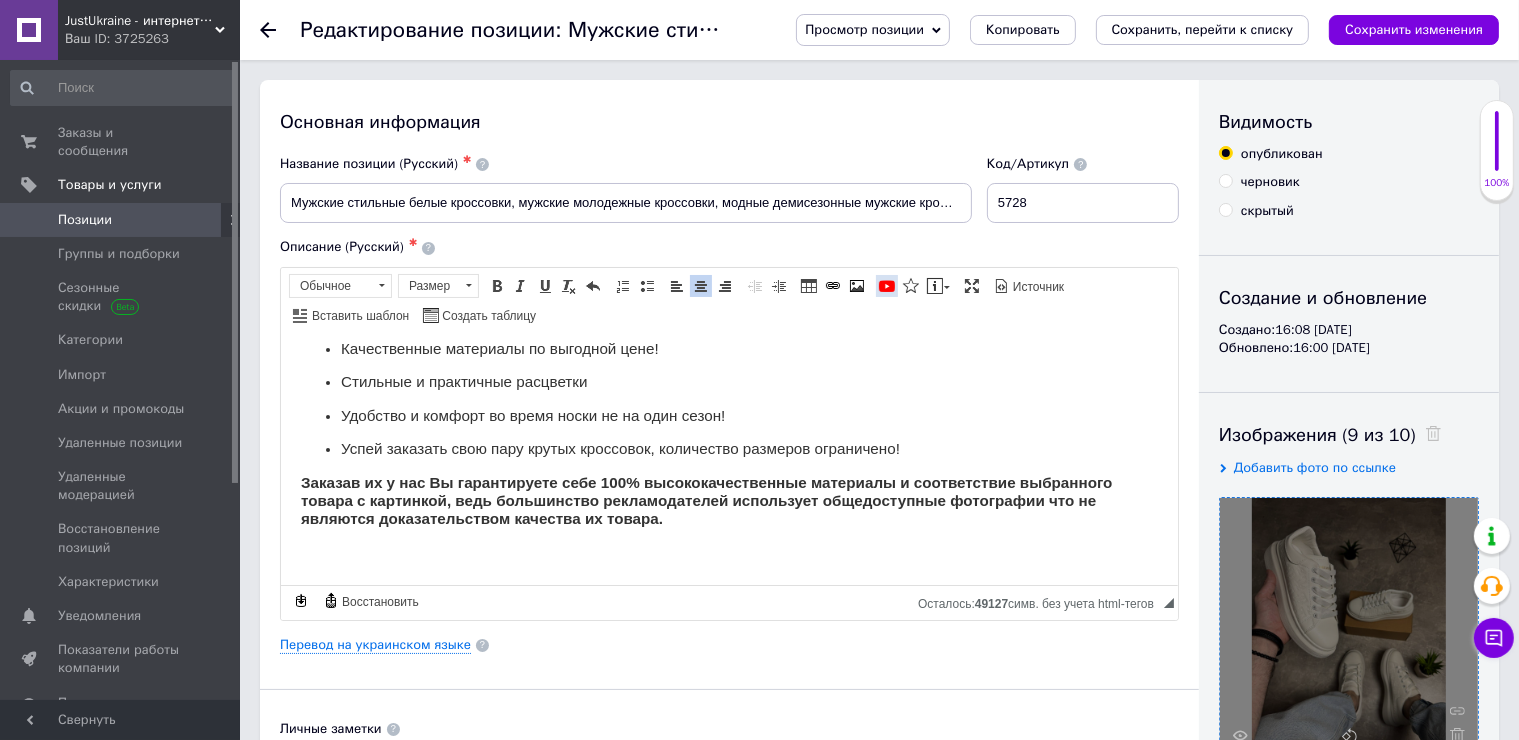 click at bounding box center [887, 286] 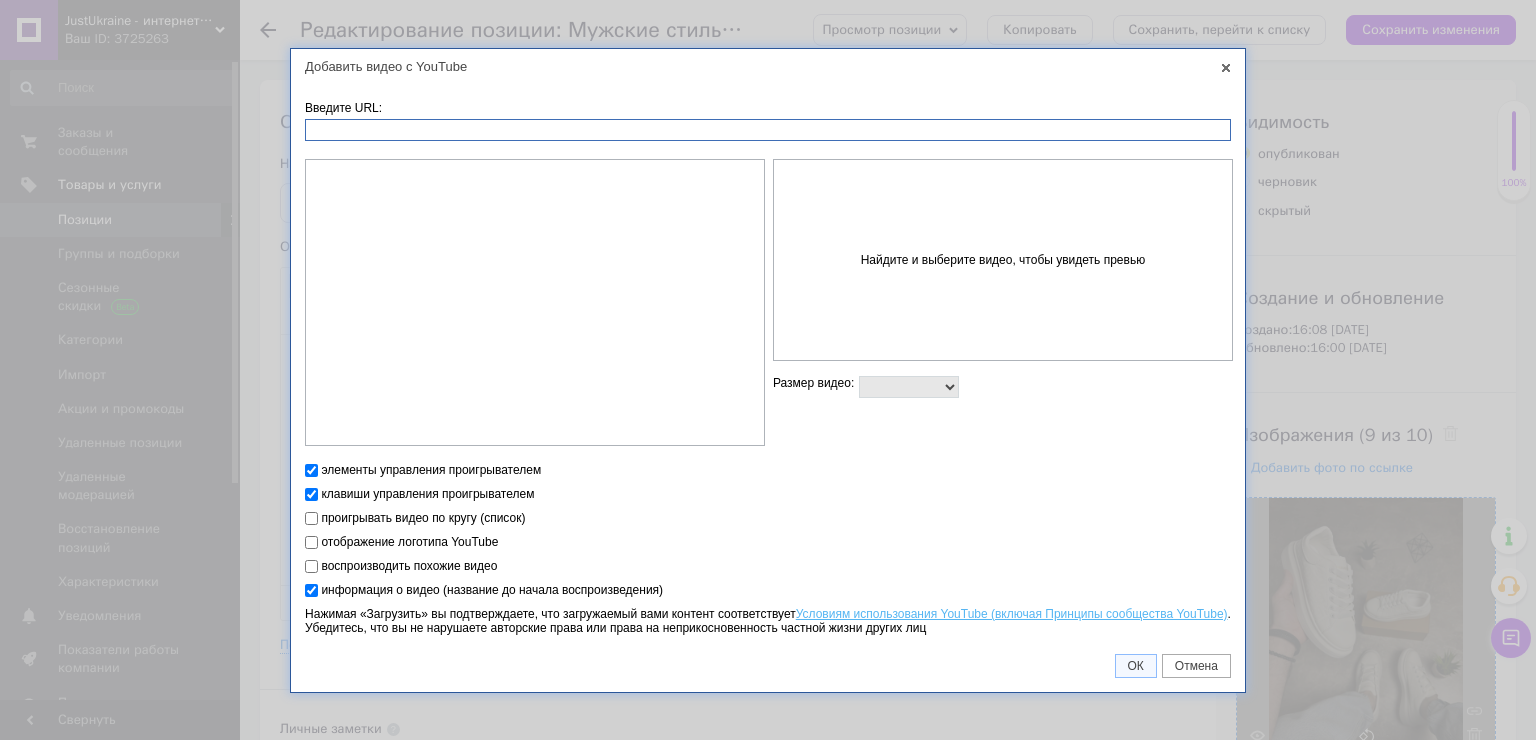 paste on "https://www.youtube.com/shorts/rGMDYKX5Pbo" 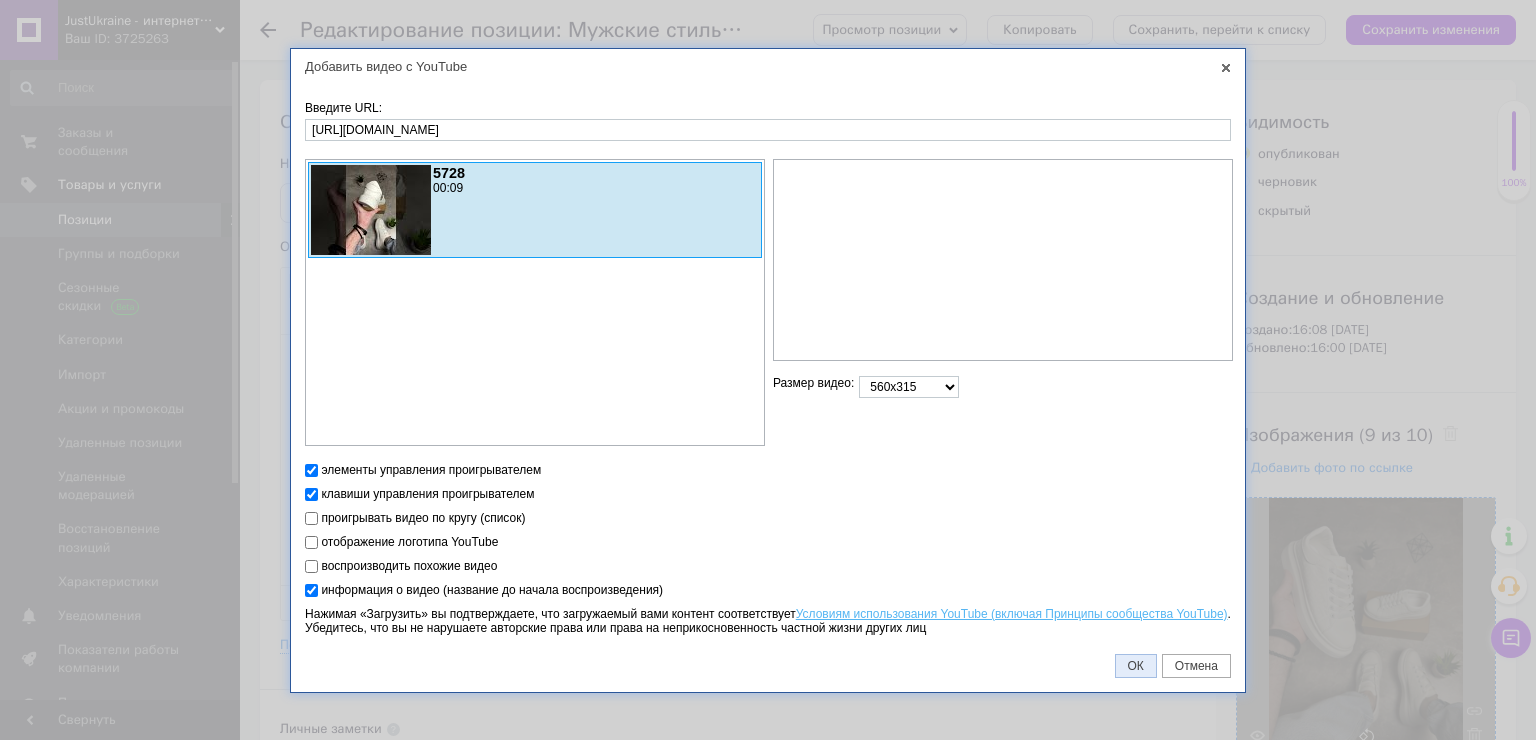 drag, startPoint x: 1151, startPoint y: 658, endPoint x: 1201, endPoint y: 615, distance: 65.946945 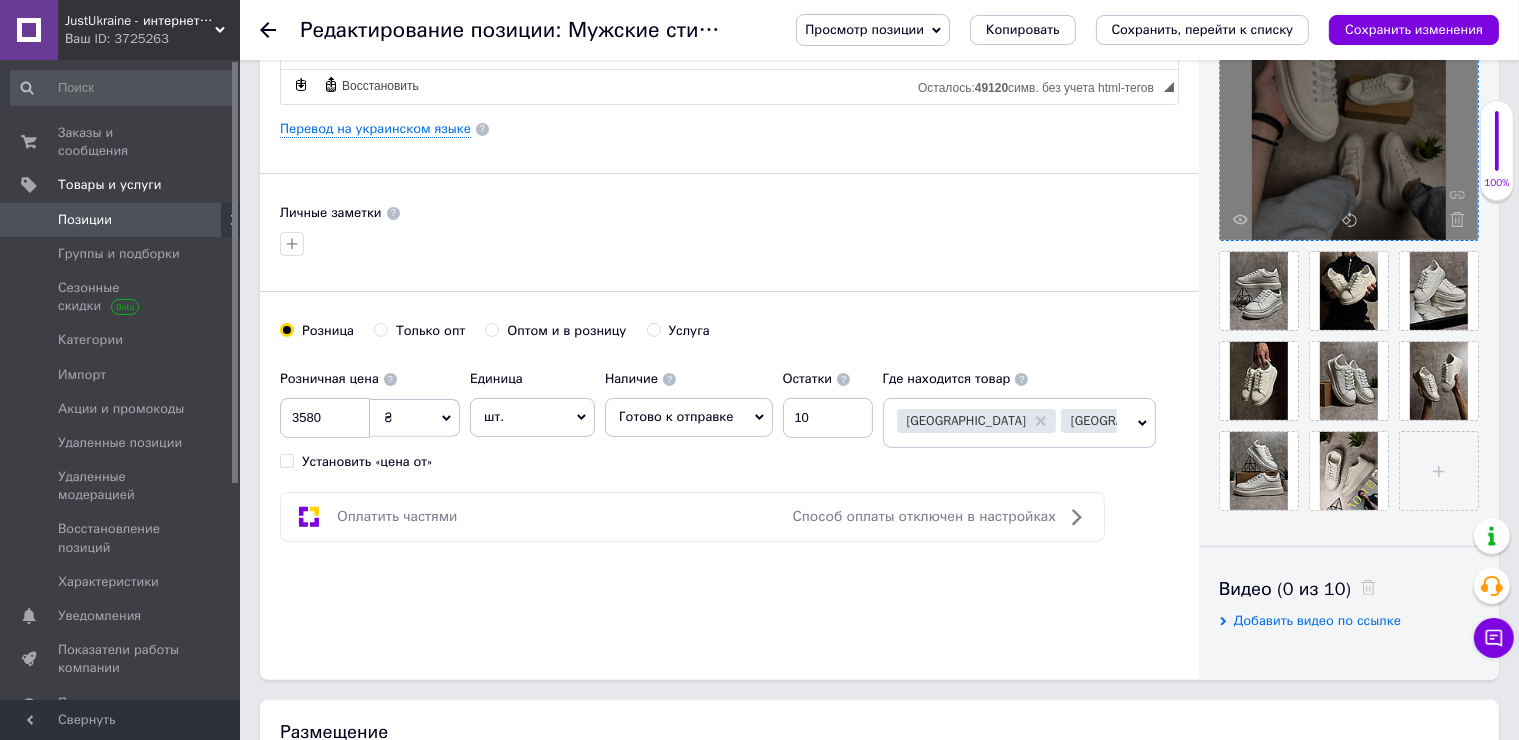 scroll, scrollTop: 700, scrollLeft: 0, axis: vertical 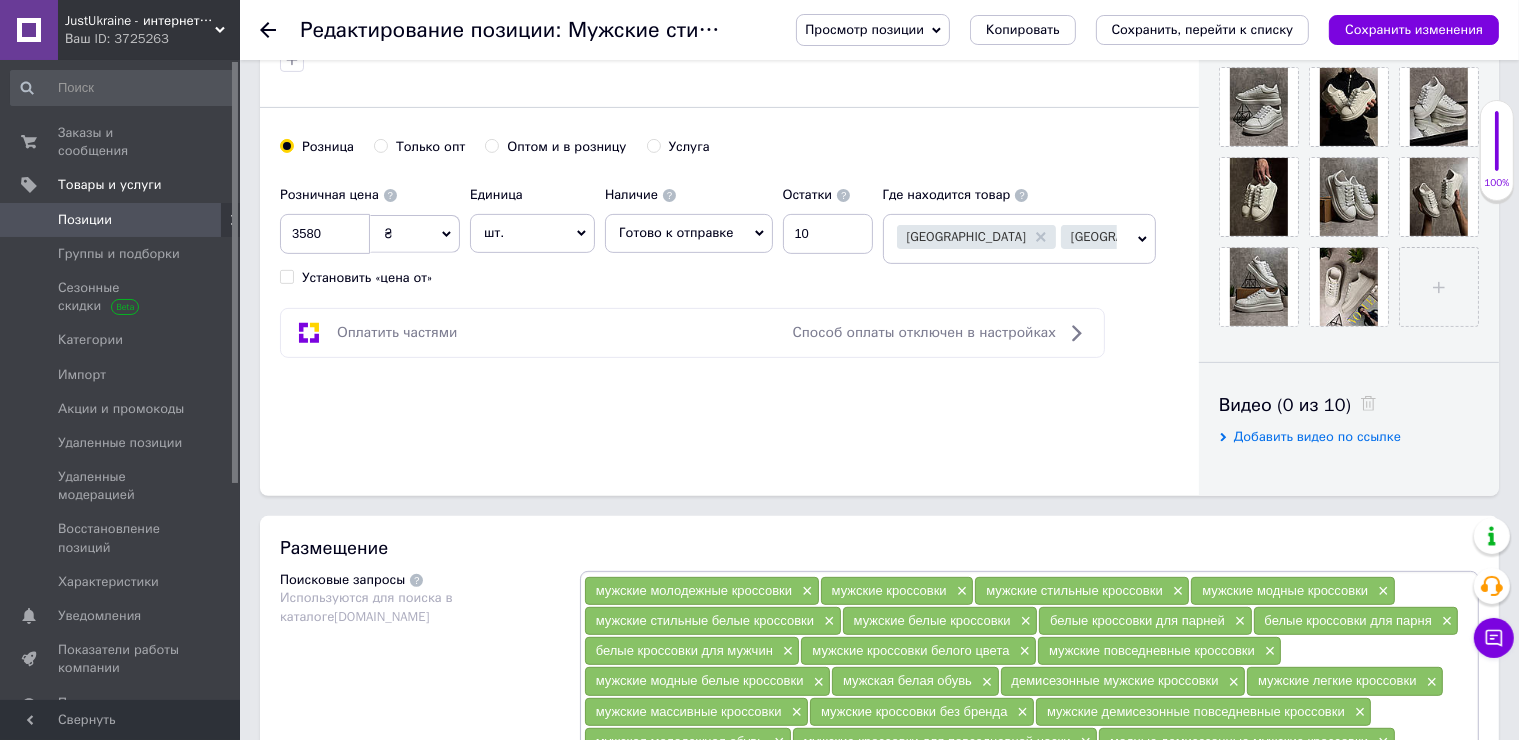 click on "Добавить видео по ссылке" at bounding box center (1317, 436) 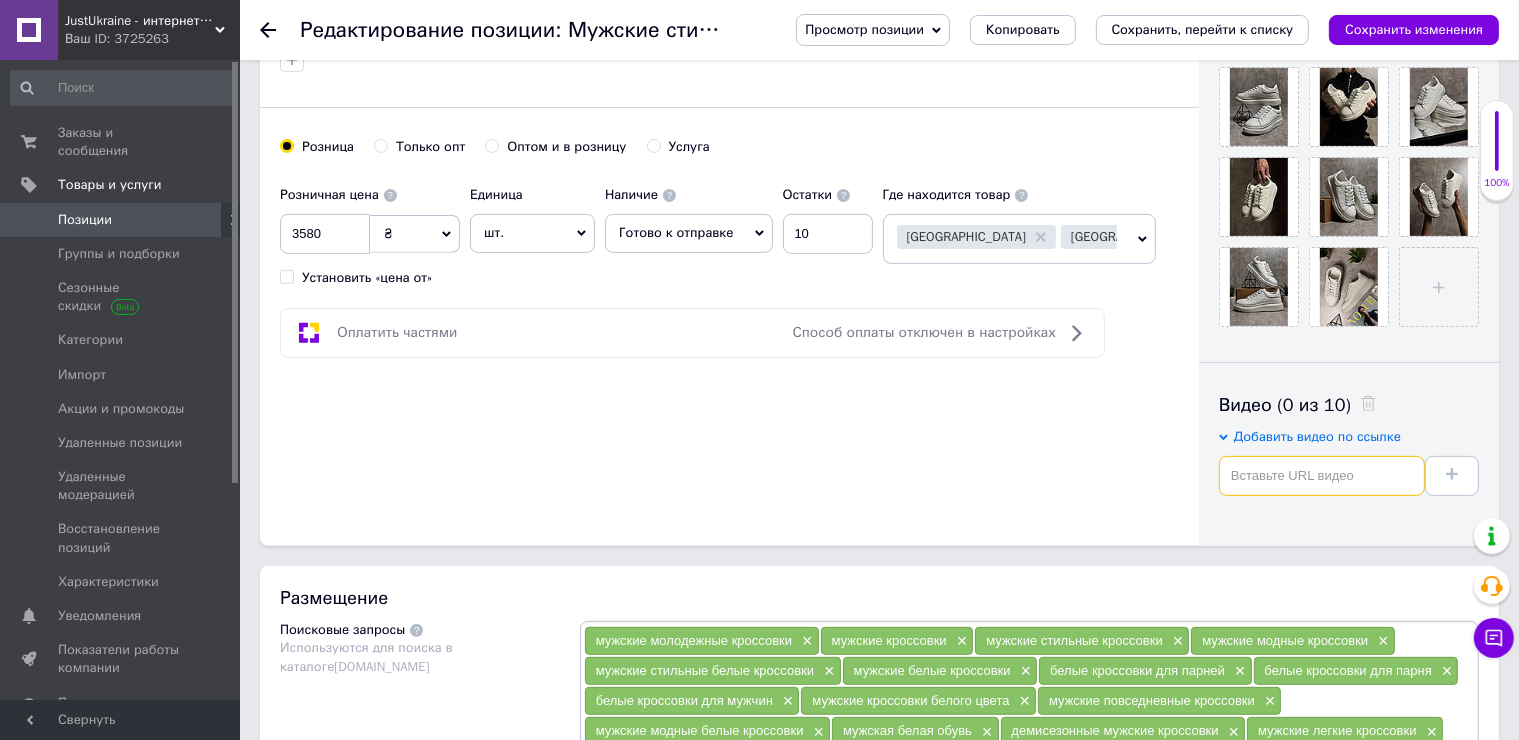 click at bounding box center (1322, 476) 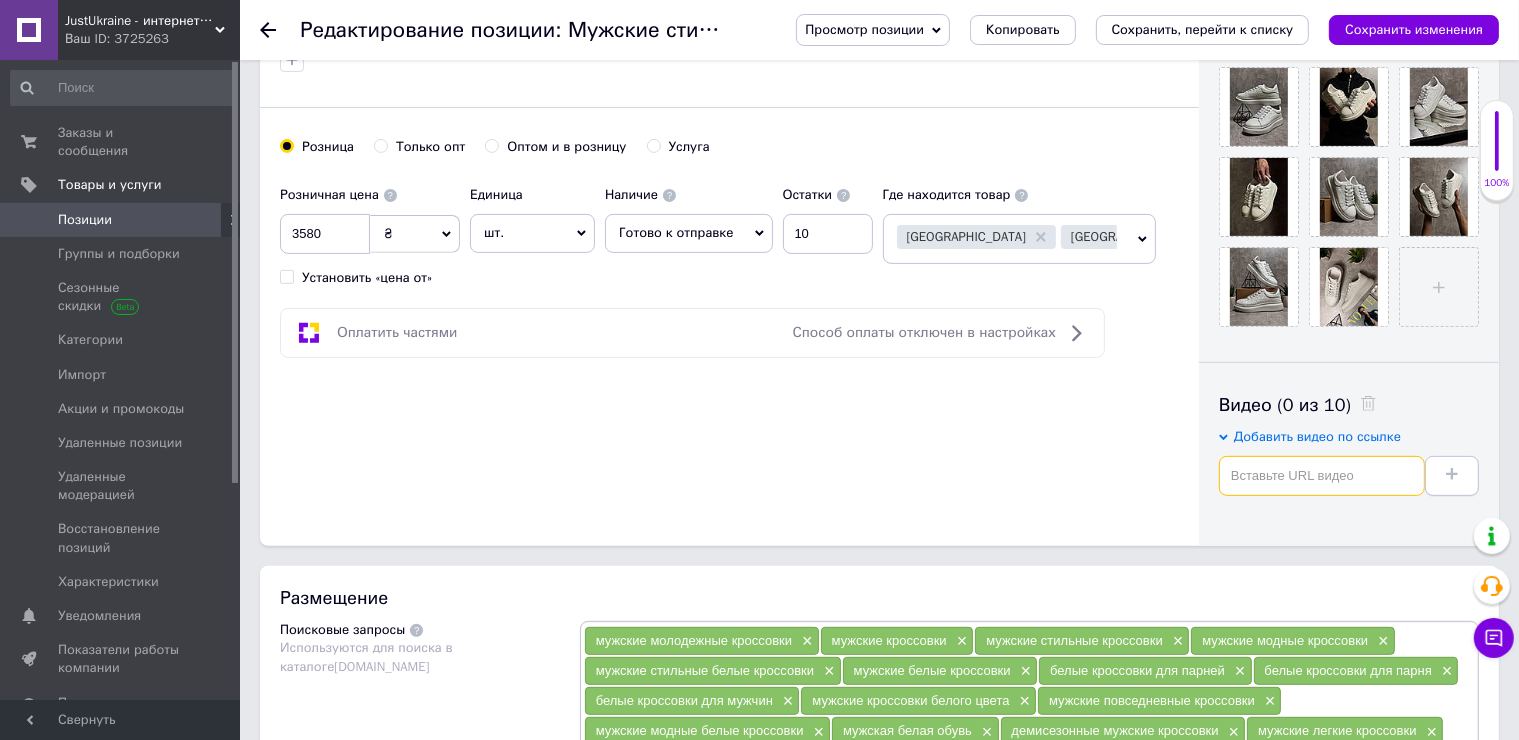 paste on "https://www.youtube.com/shorts/rGMDYKX5Pbo" 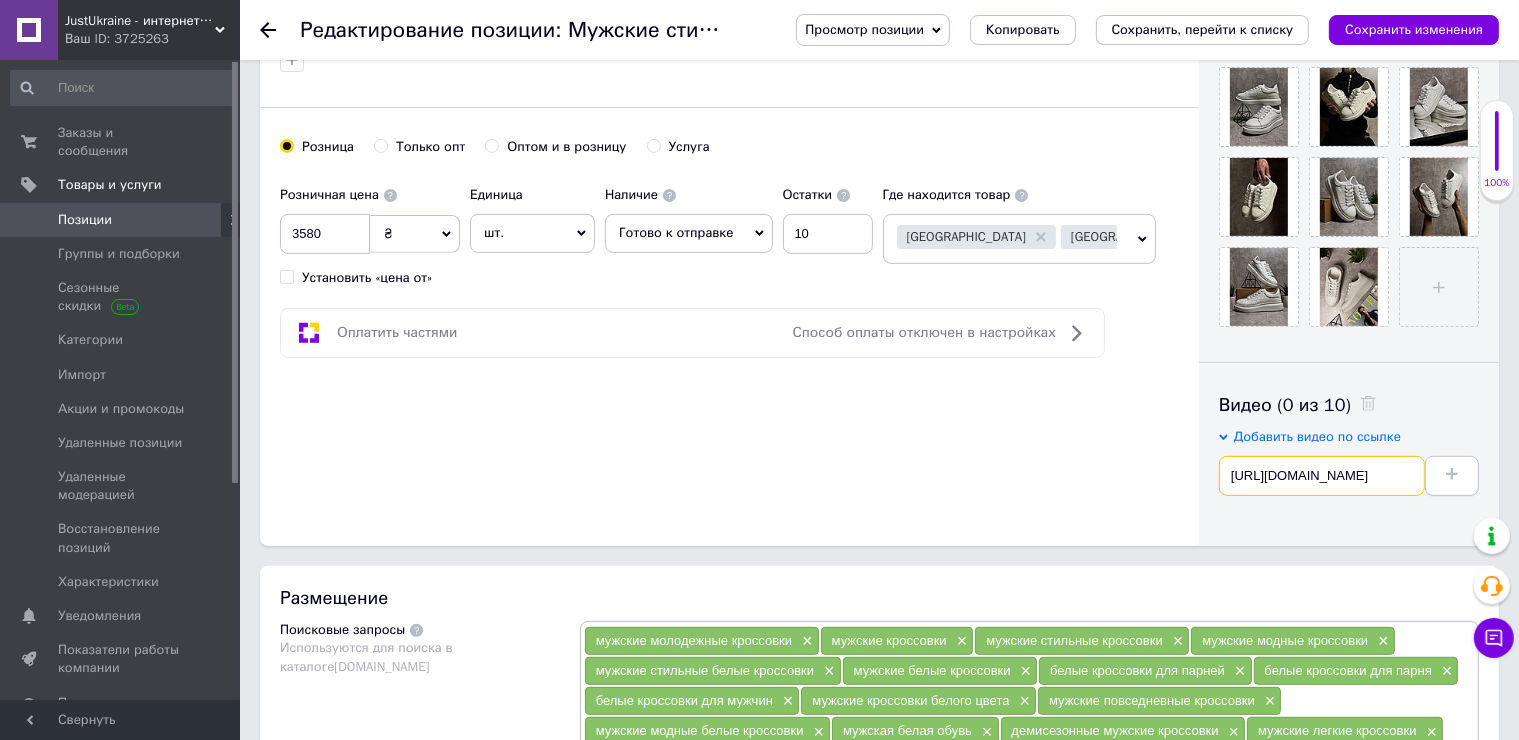 scroll, scrollTop: 0, scrollLeft: 95, axis: horizontal 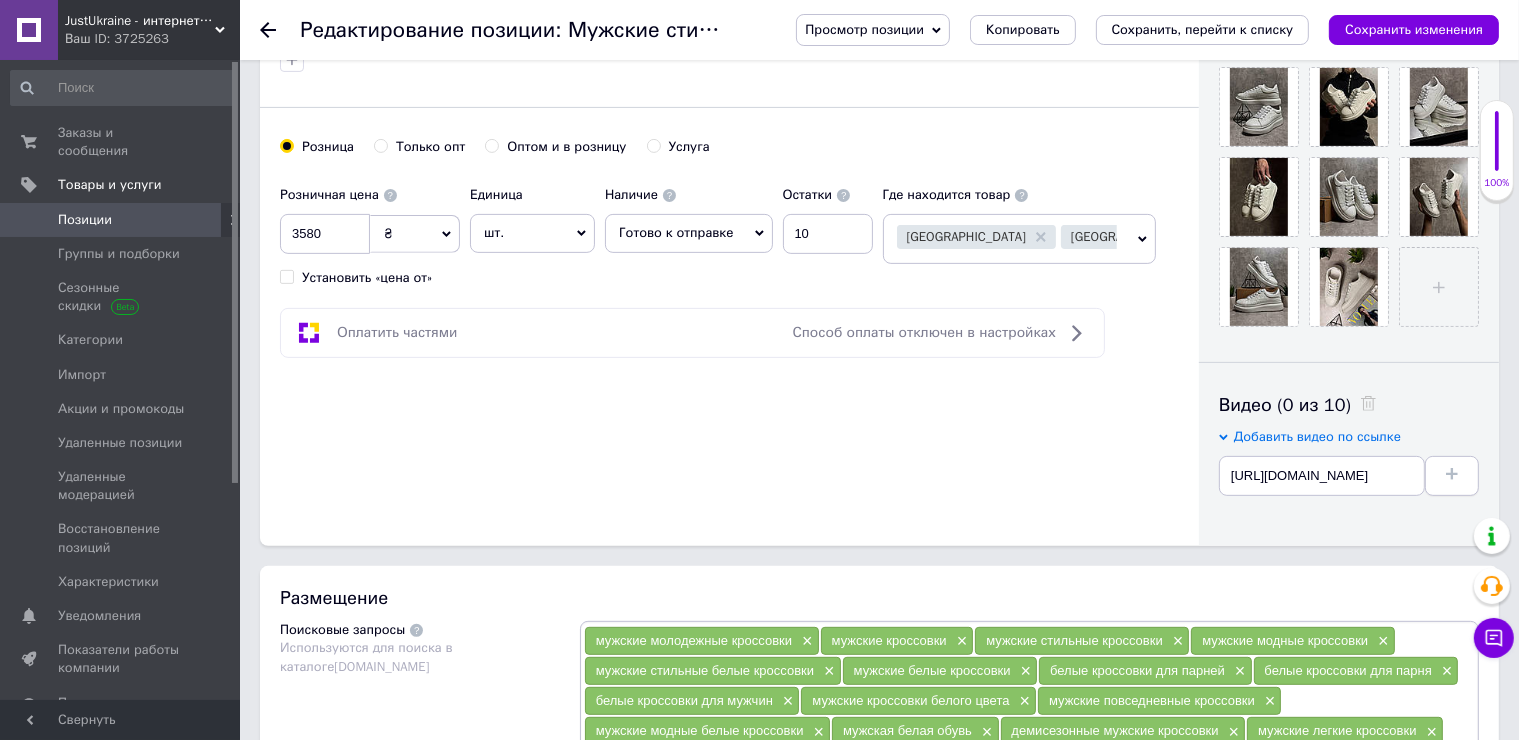 click 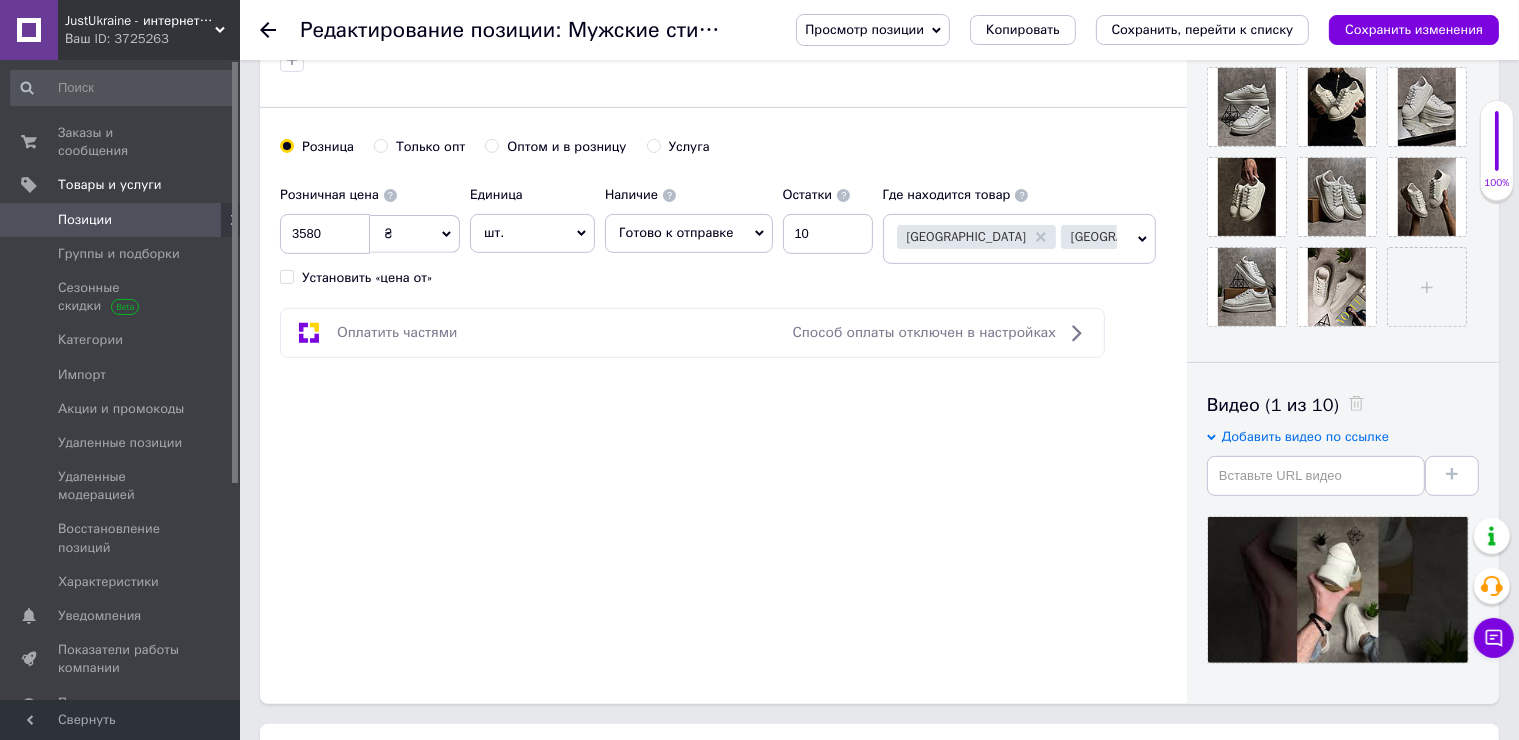 scroll, scrollTop: 0, scrollLeft: 0, axis: both 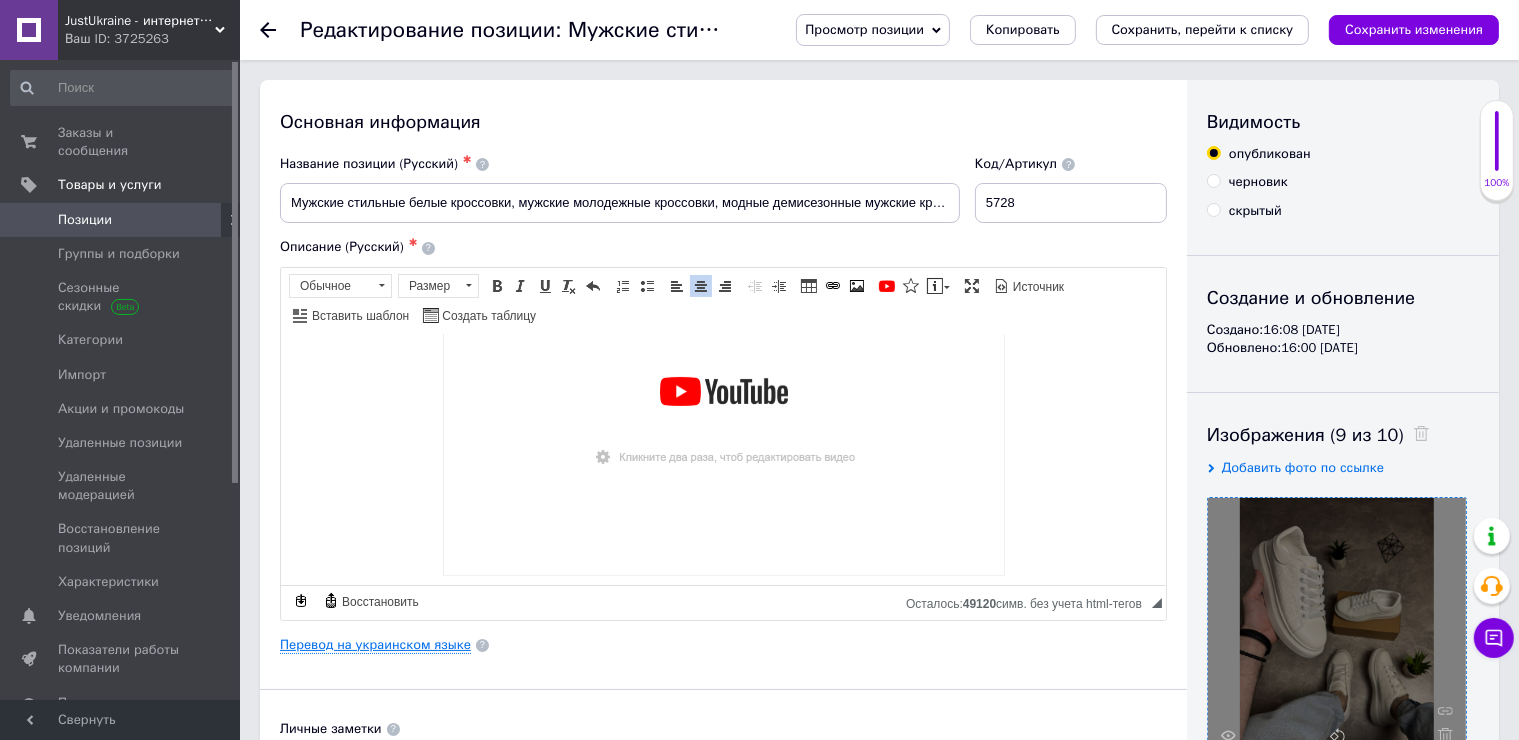 click on "Перевод на украинском языке" at bounding box center [375, 645] 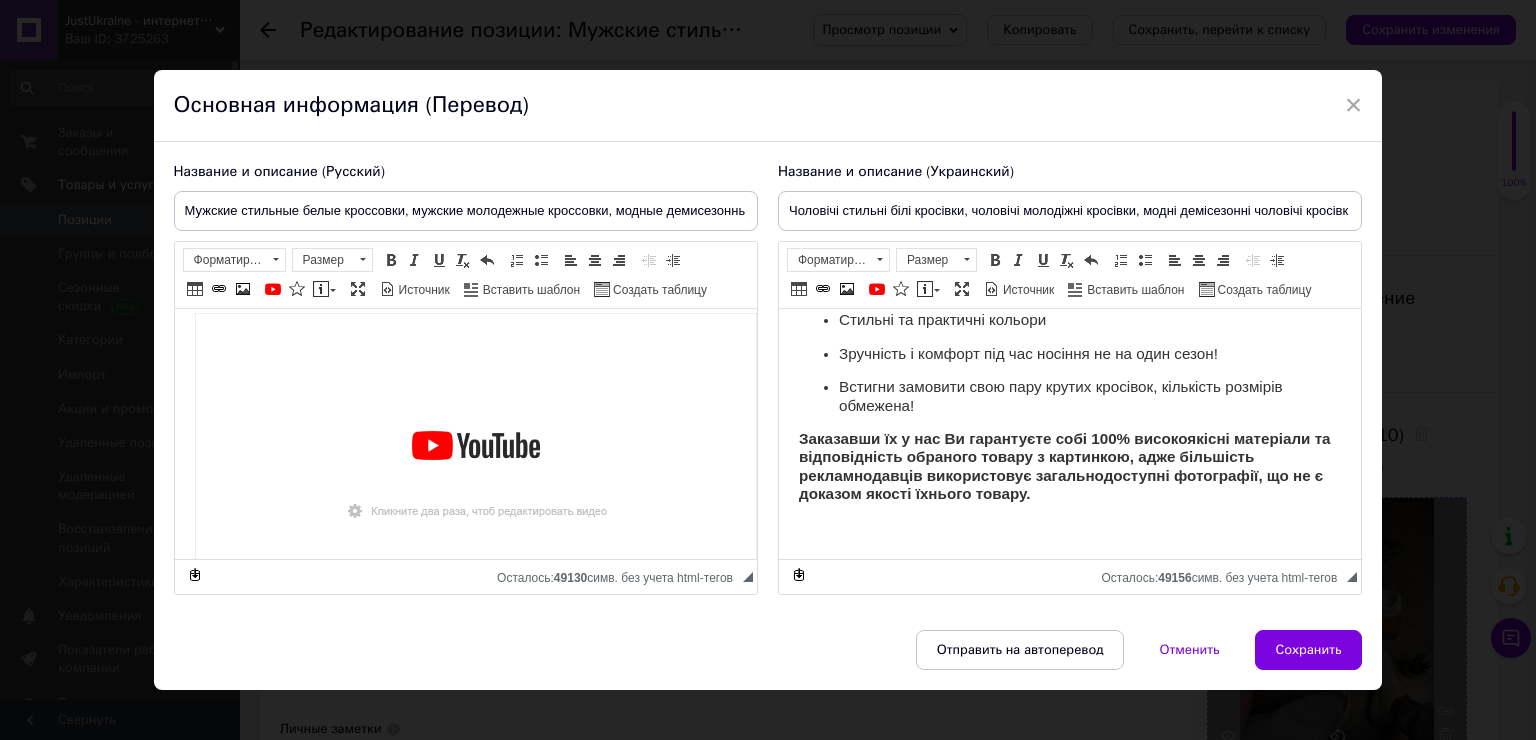 scroll, scrollTop: 893, scrollLeft: 0, axis: vertical 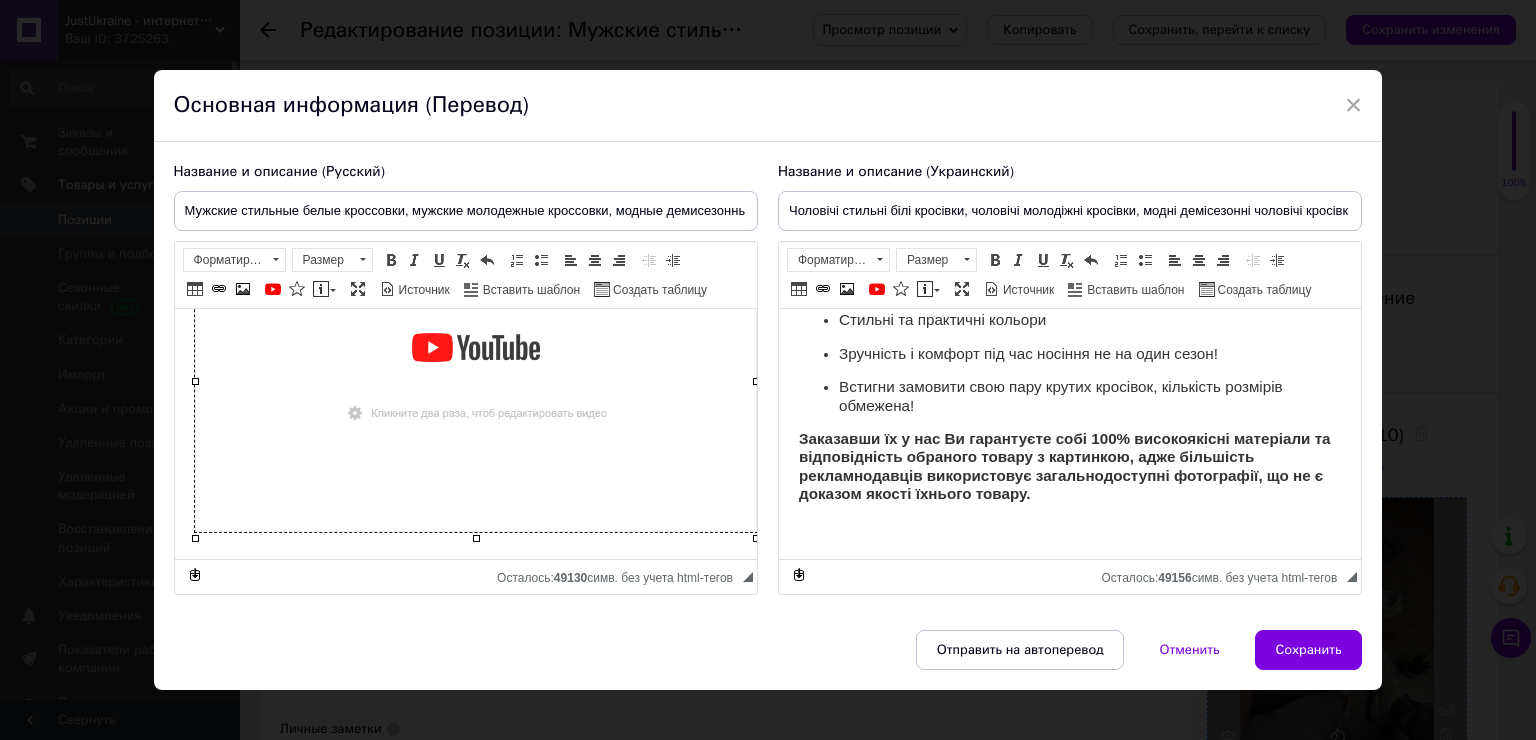 click at bounding box center (475, 373) 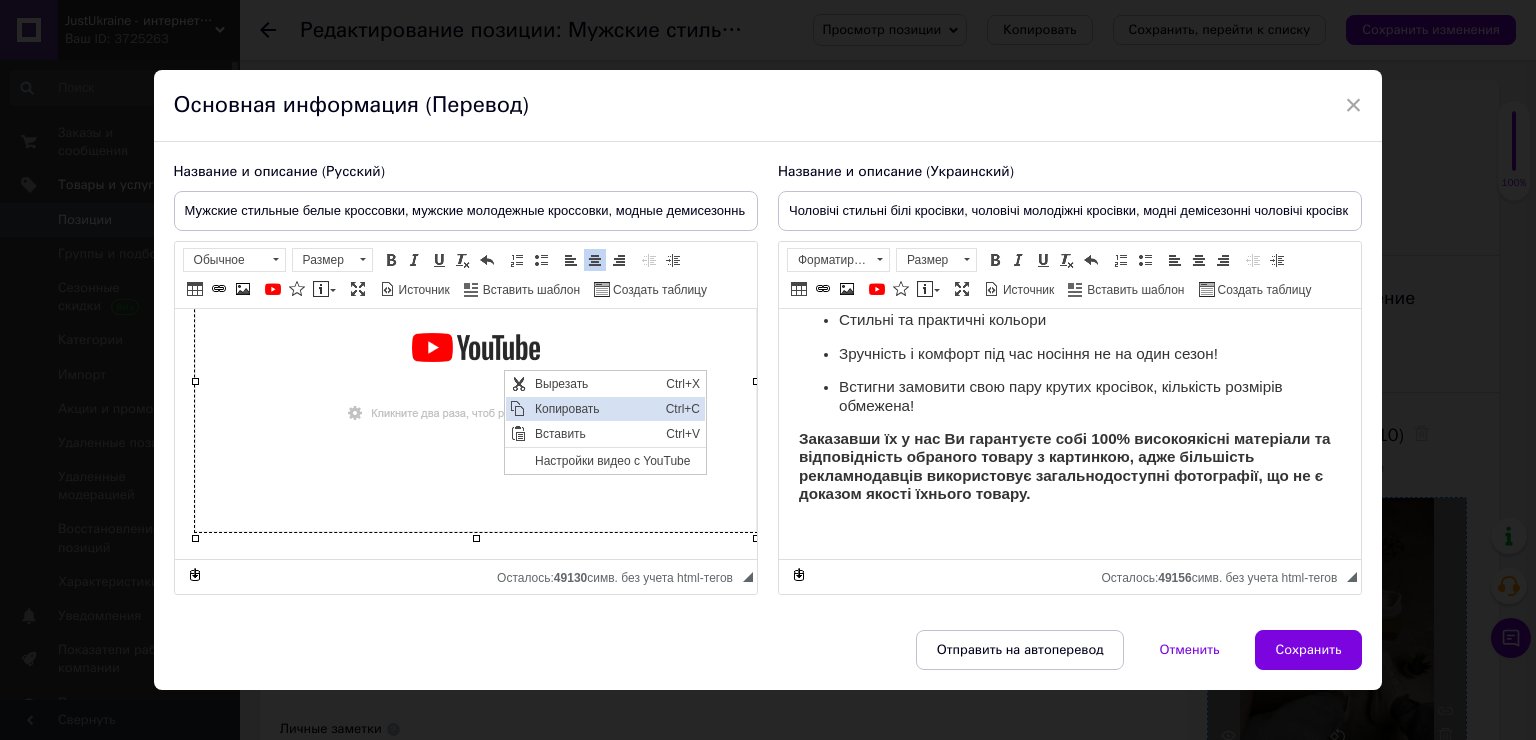 drag, startPoint x: 559, startPoint y: 406, endPoint x: 1039, endPoint y: 505, distance: 490.10306 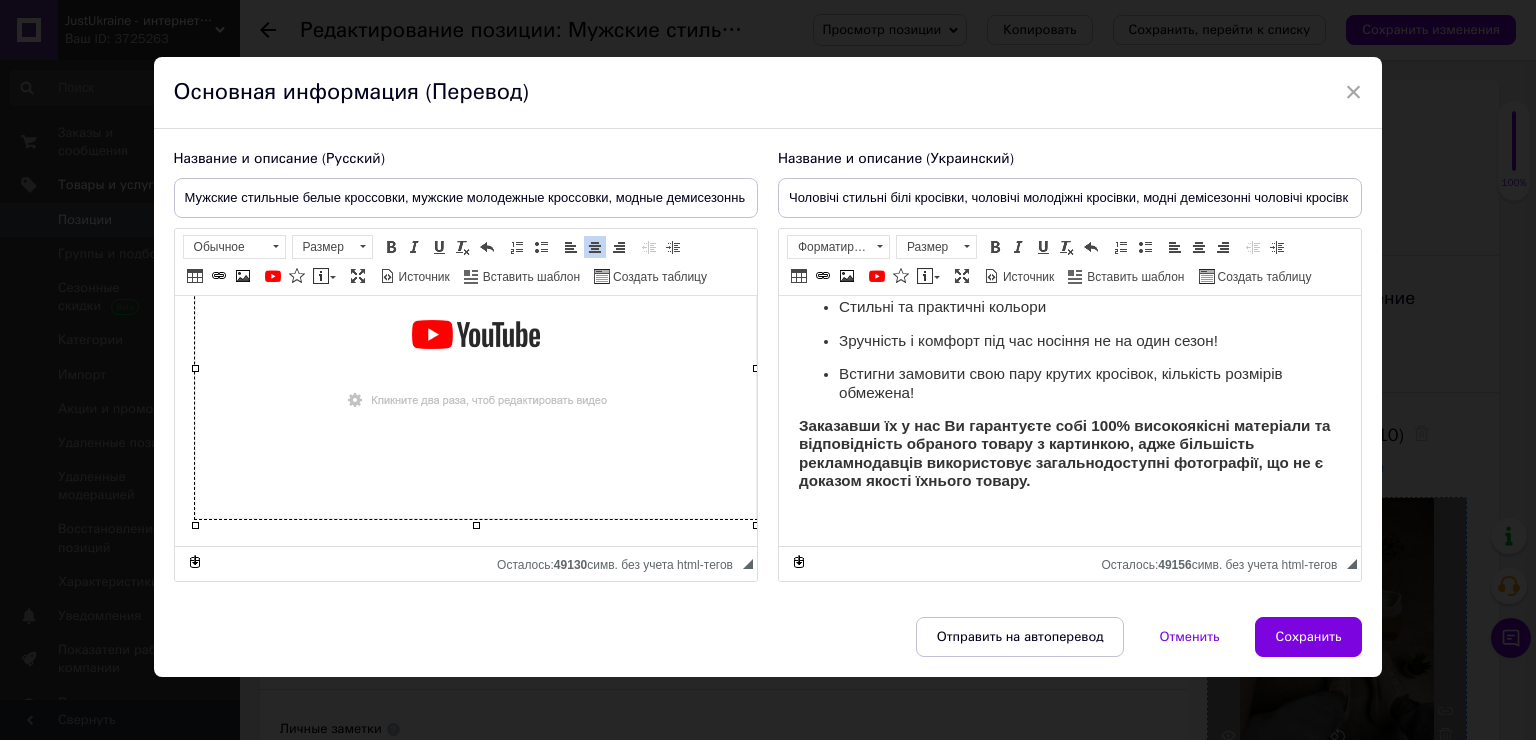 scroll, scrollTop: 17, scrollLeft: 0, axis: vertical 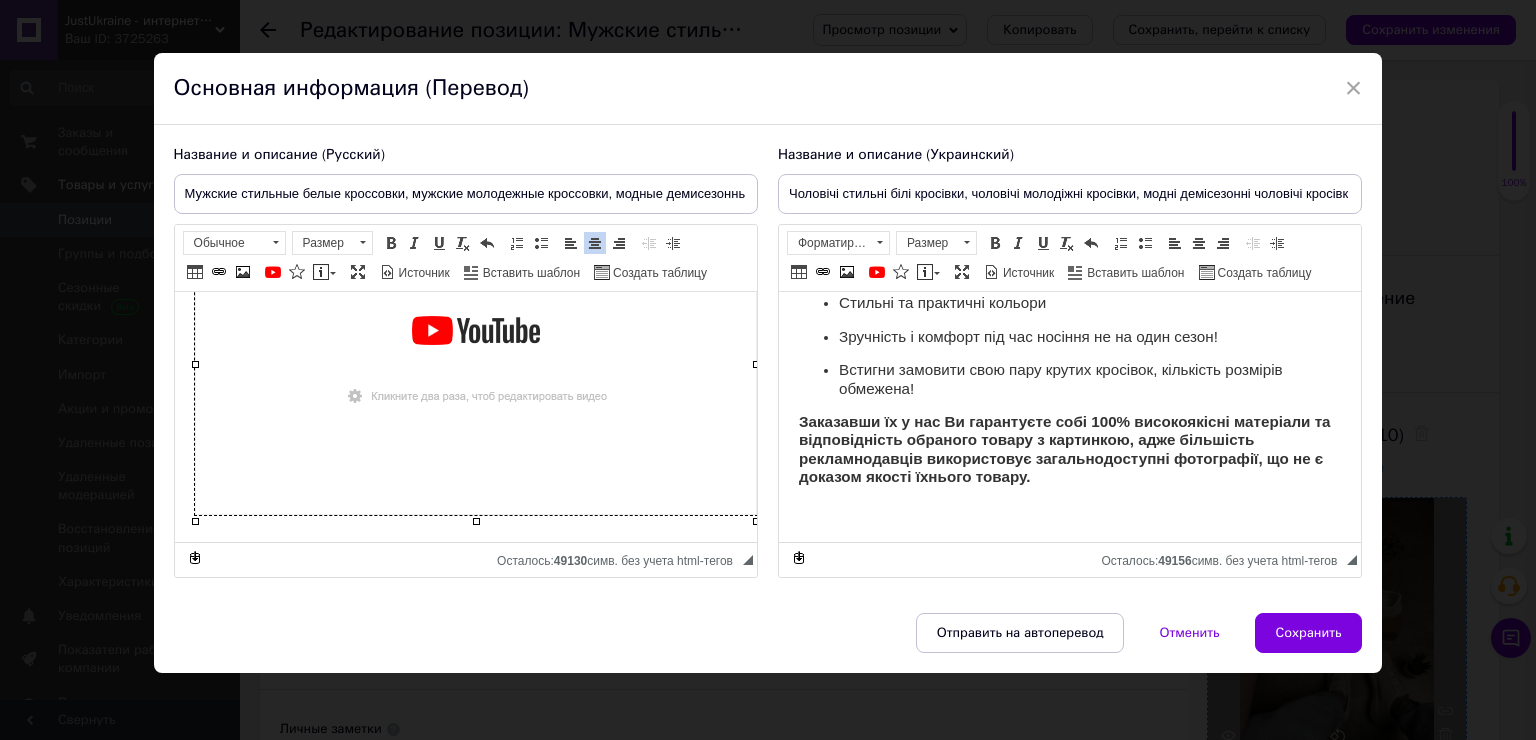 click at bounding box center [1069, 511] 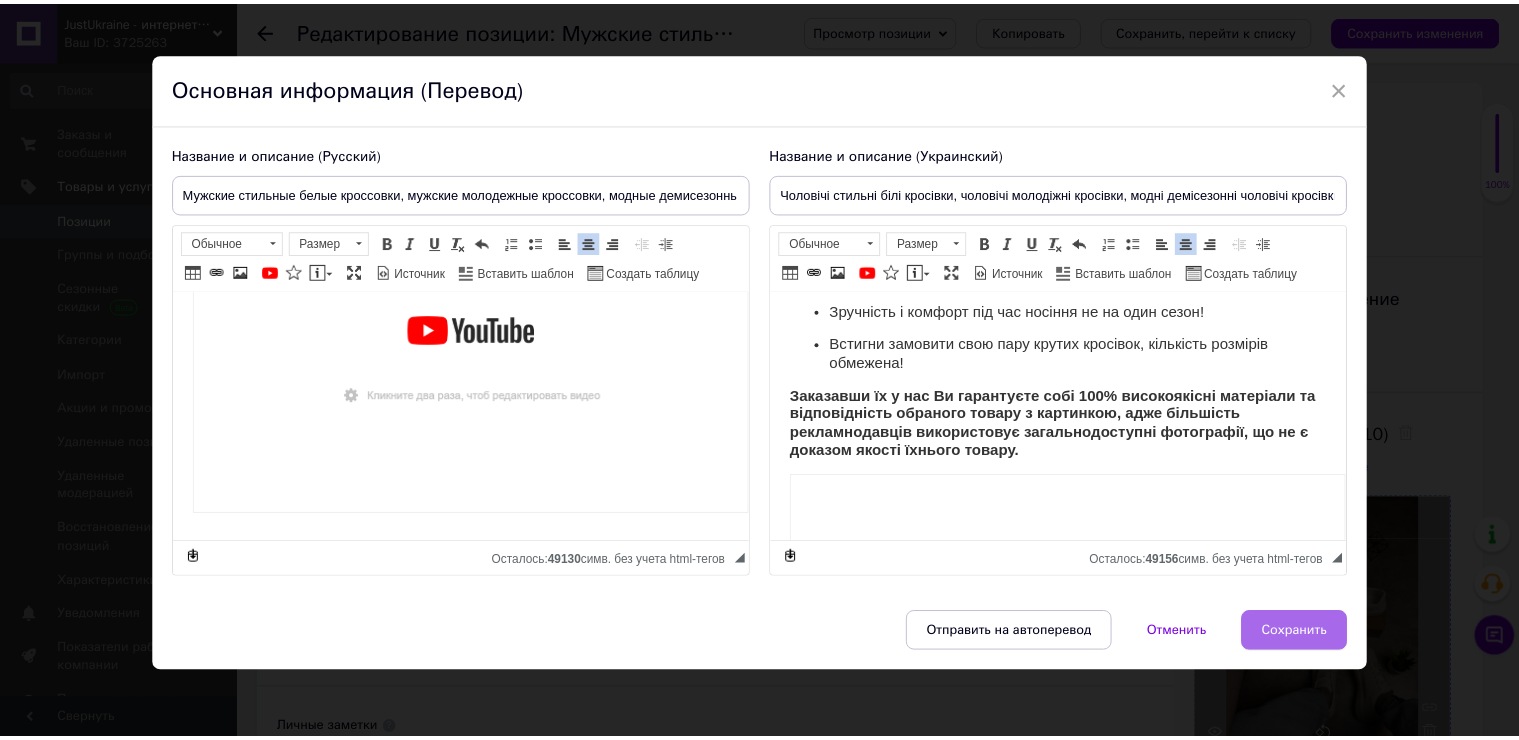scroll, scrollTop: 866, scrollLeft: 0, axis: vertical 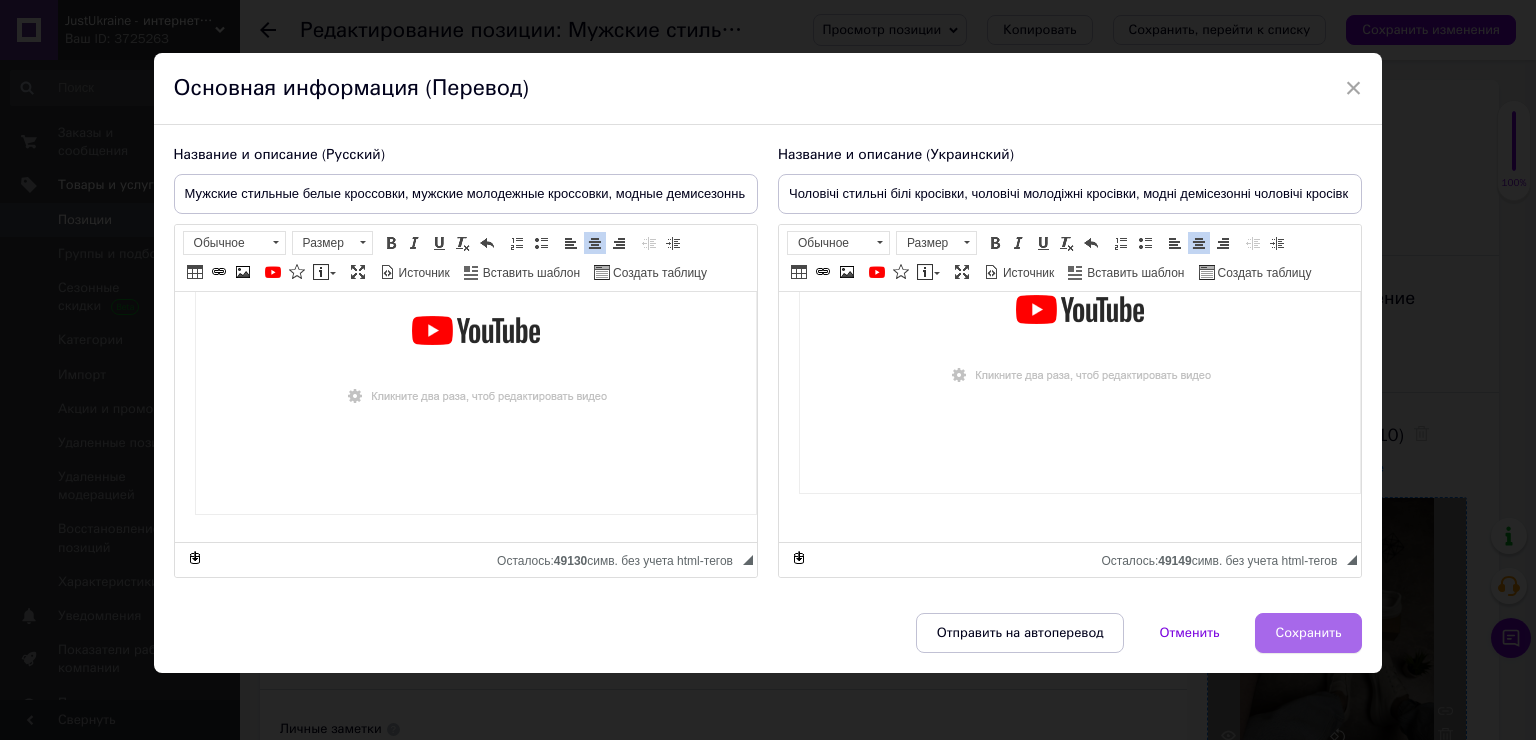 click on "Сохранить" at bounding box center (1309, 633) 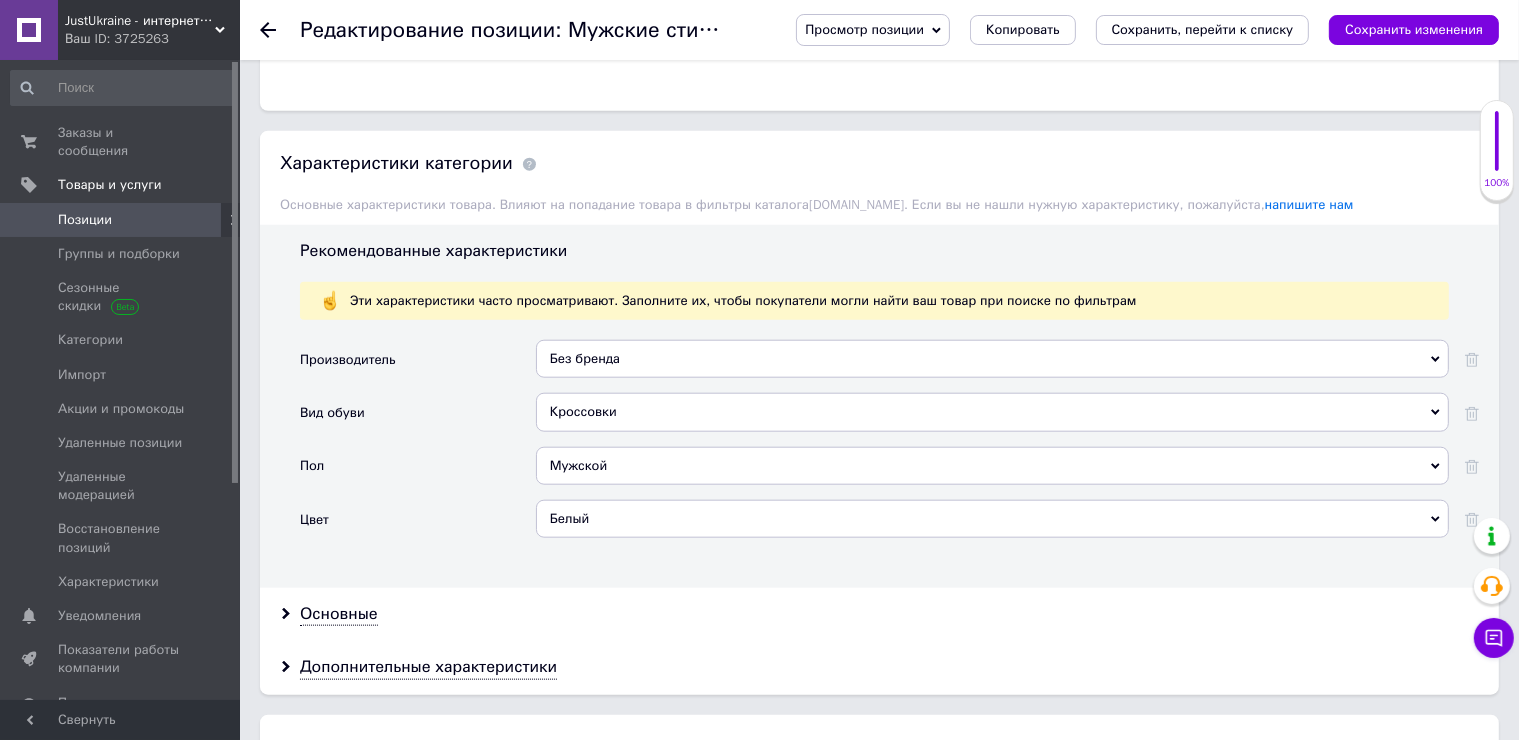 scroll, scrollTop: 2100, scrollLeft: 0, axis: vertical 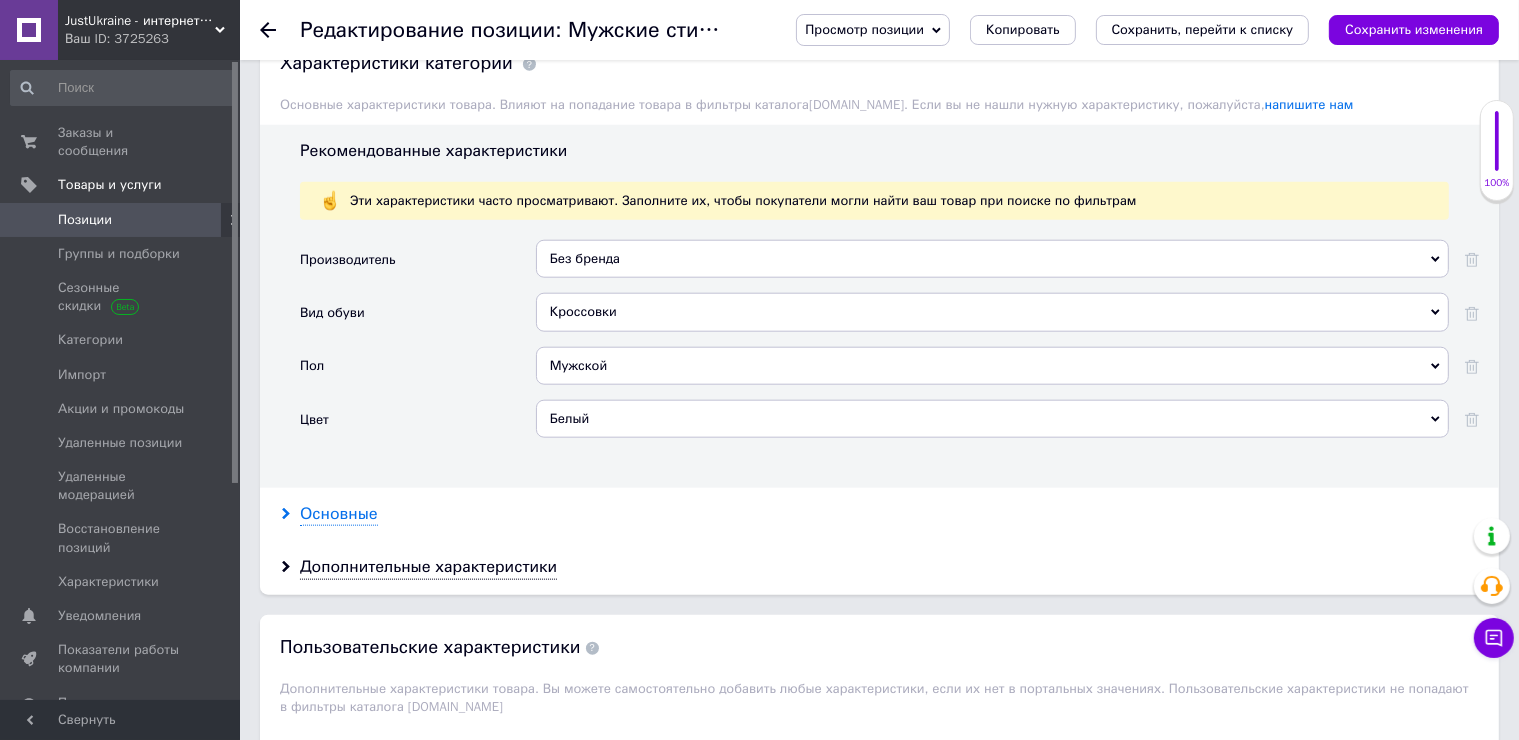 click on "Основные" at bounding box center [879, 514] 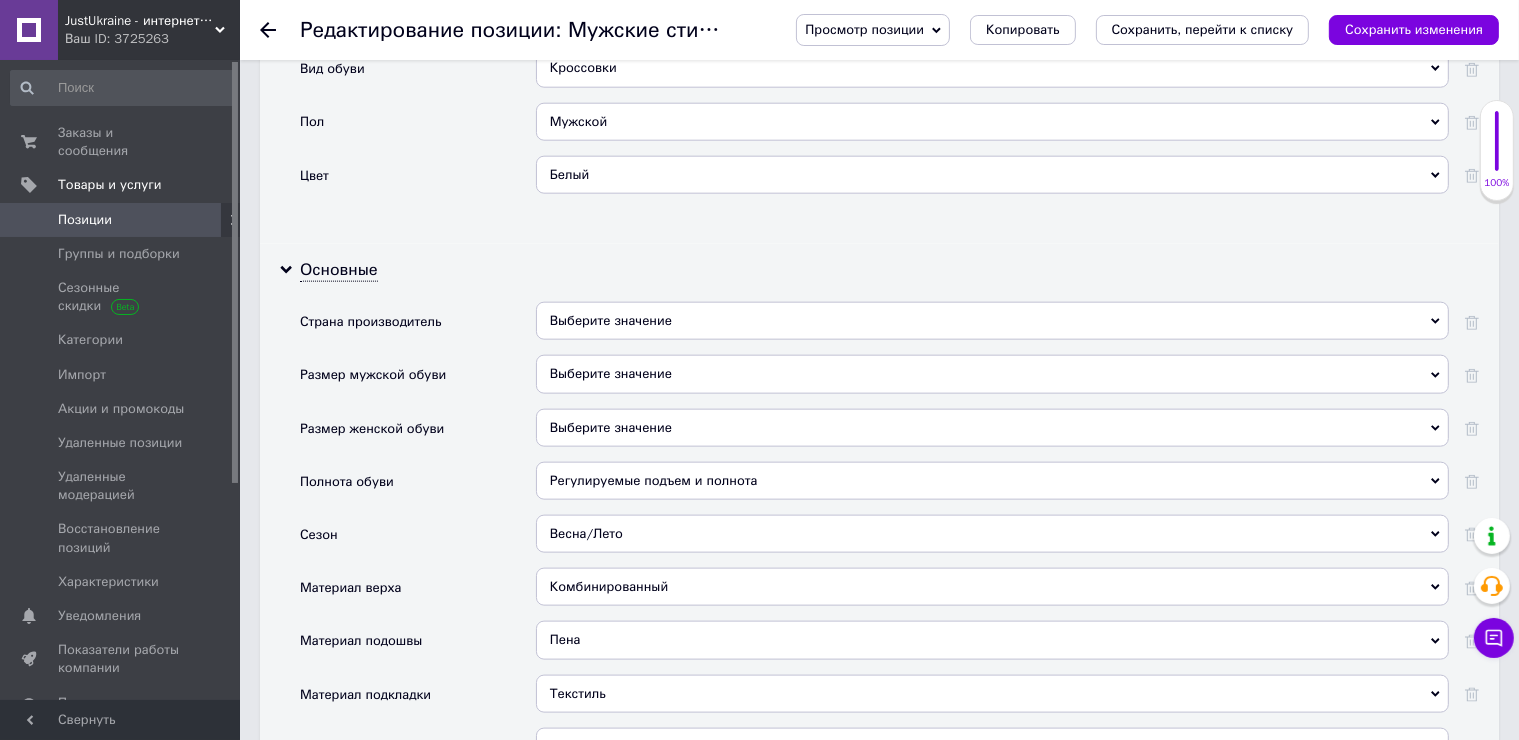 scroll, scrollTop: 2400, scrollLeft: 0, axis: vertical 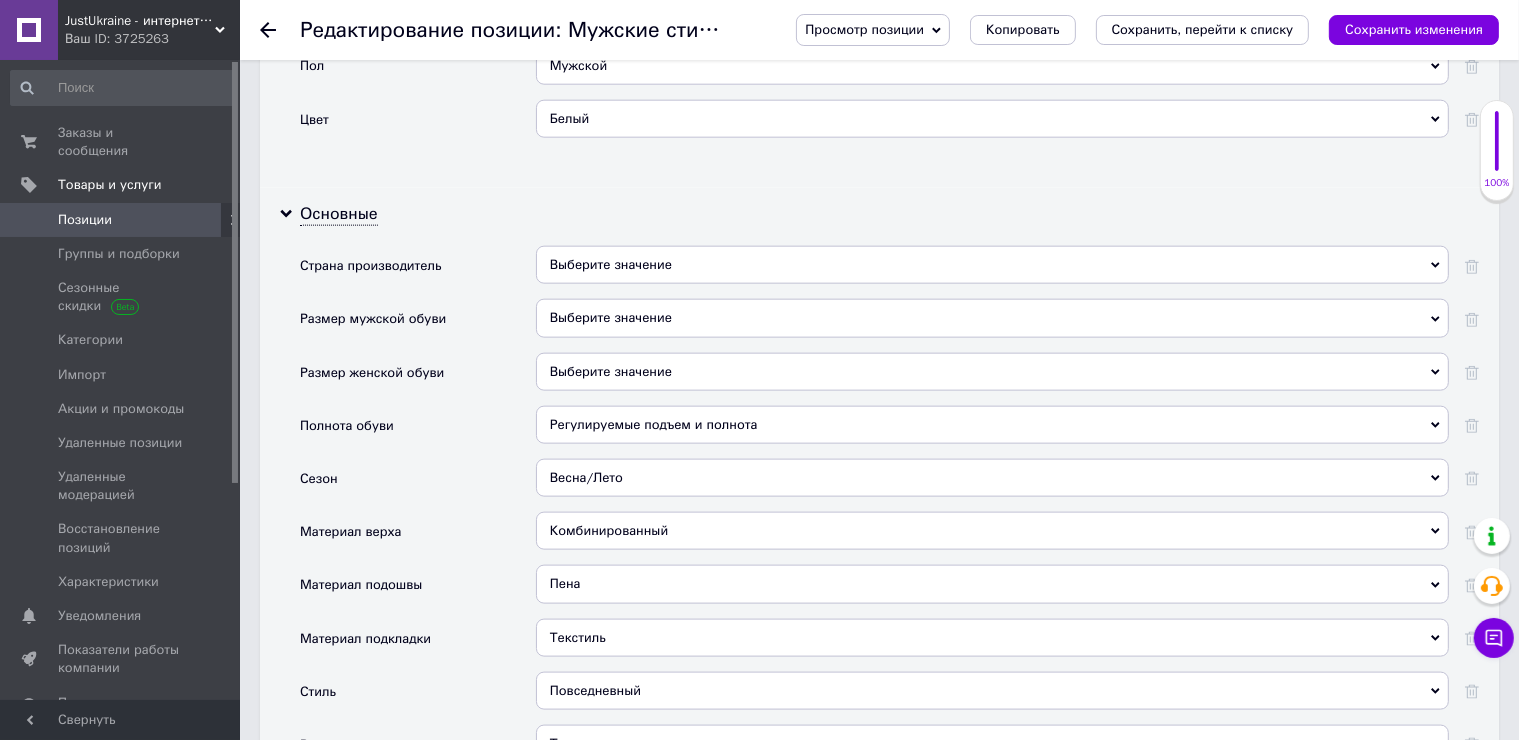 click on "Комбинированный" at bounding box center (992, 531) 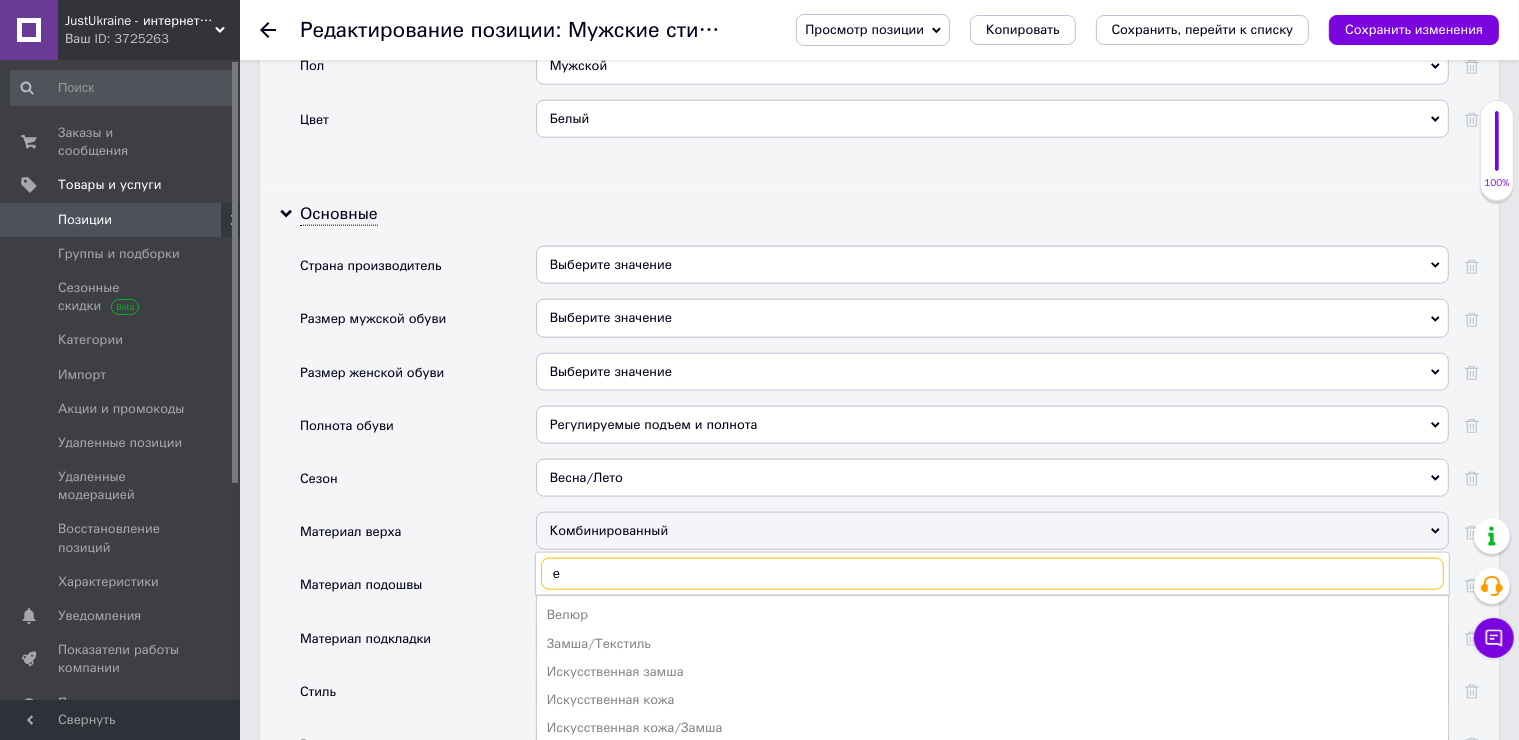 type on "ек" 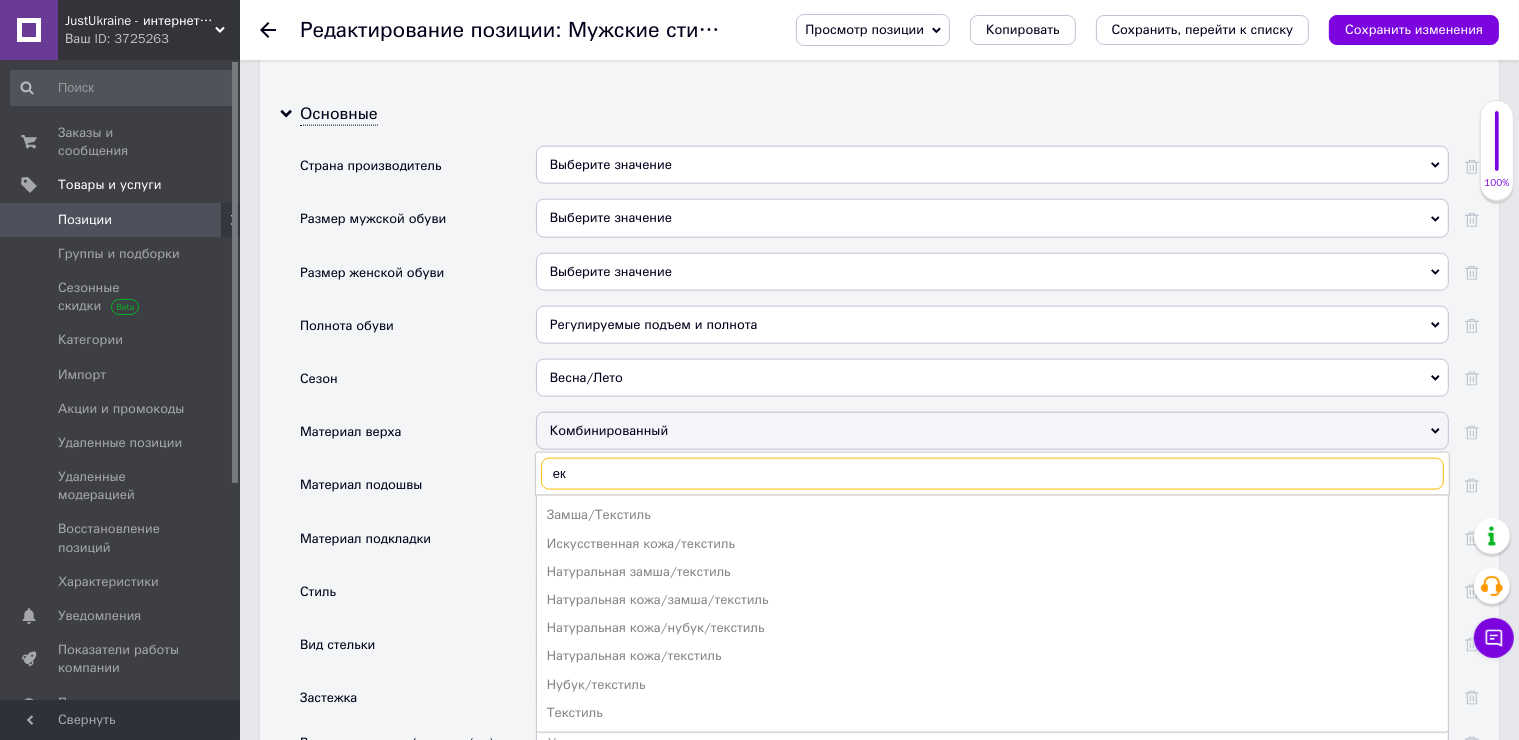 scroll, scrollTop: 2600, scrollLeft: 0, axis: vertical 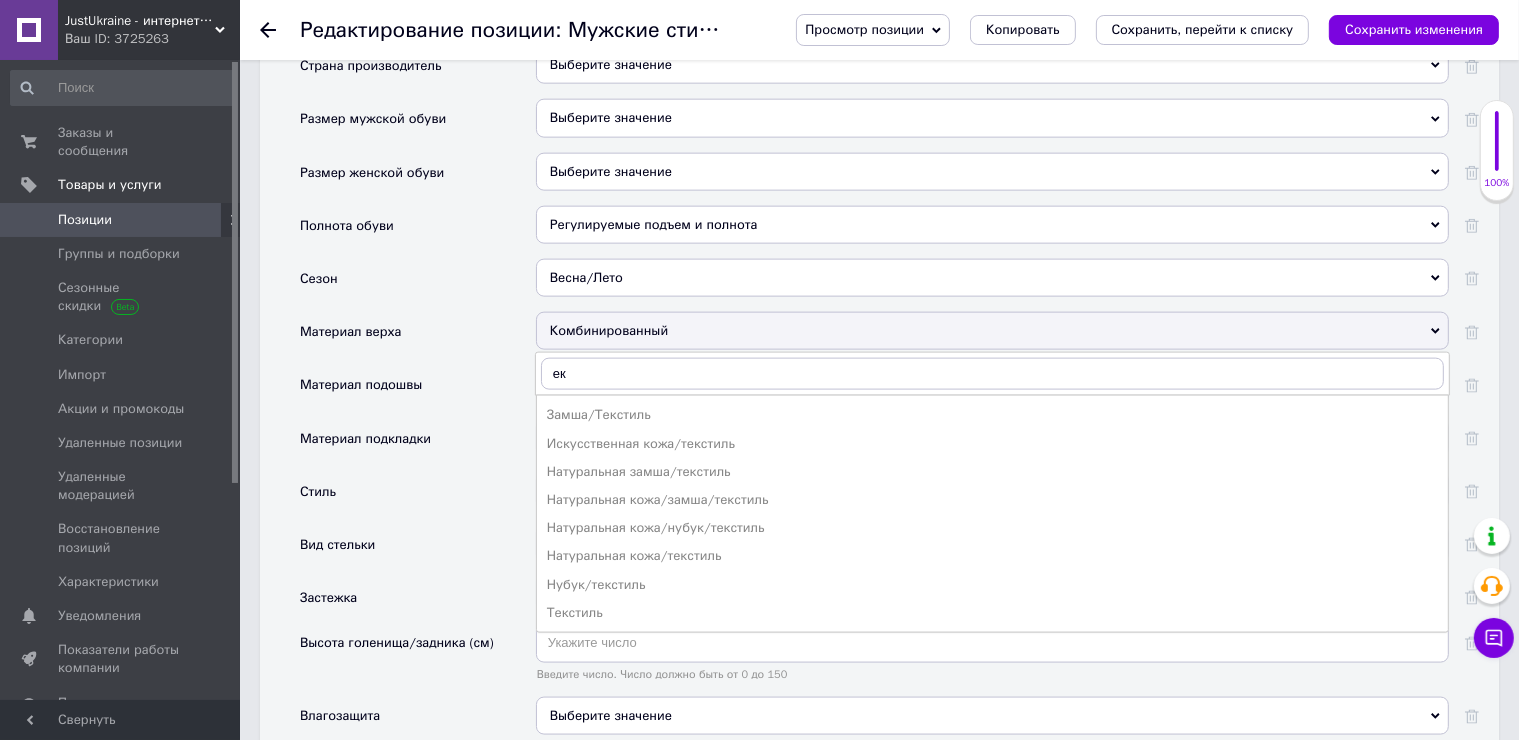 click on "Материал подкладки" at bounding box center [418, 445] 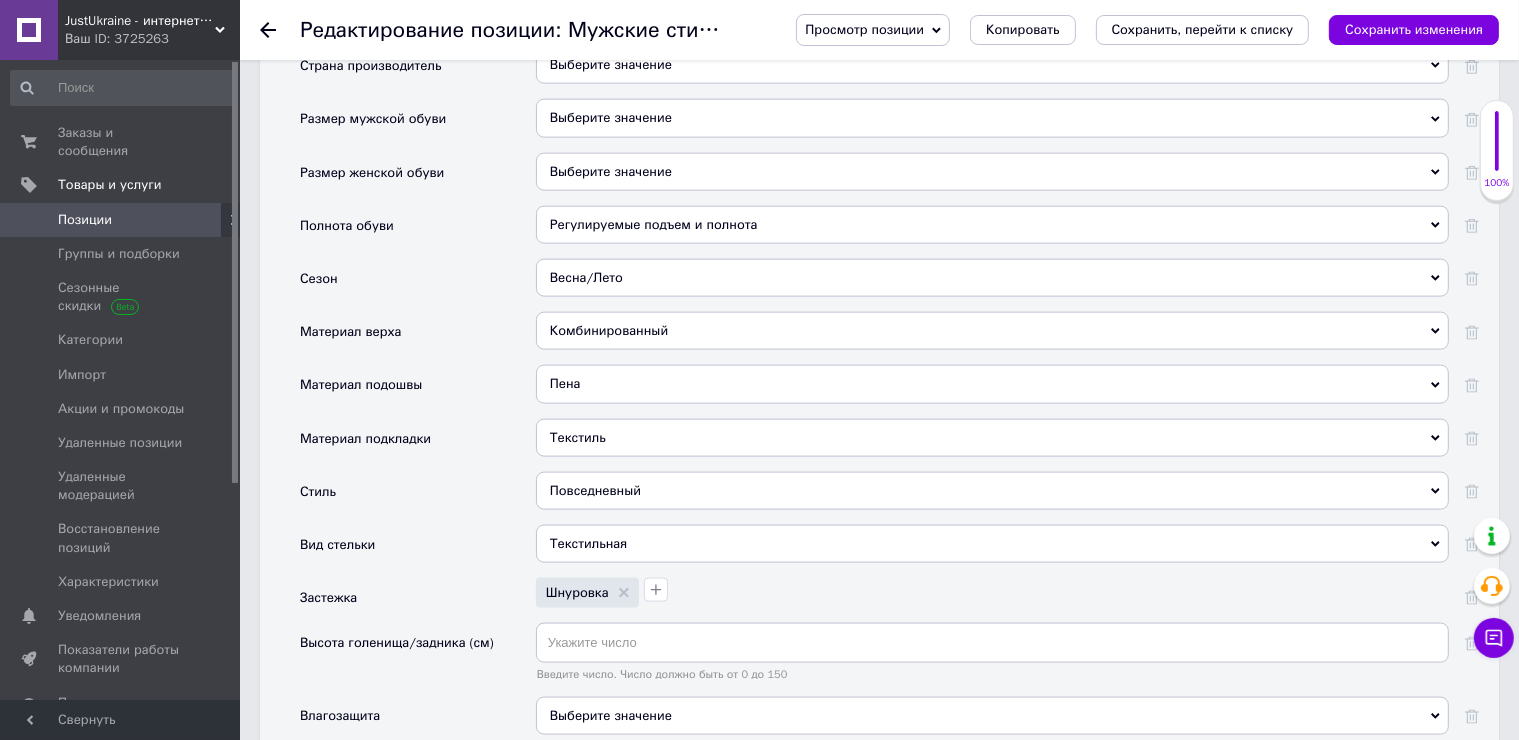 click on "Пена" at bounding box center (992, 384) 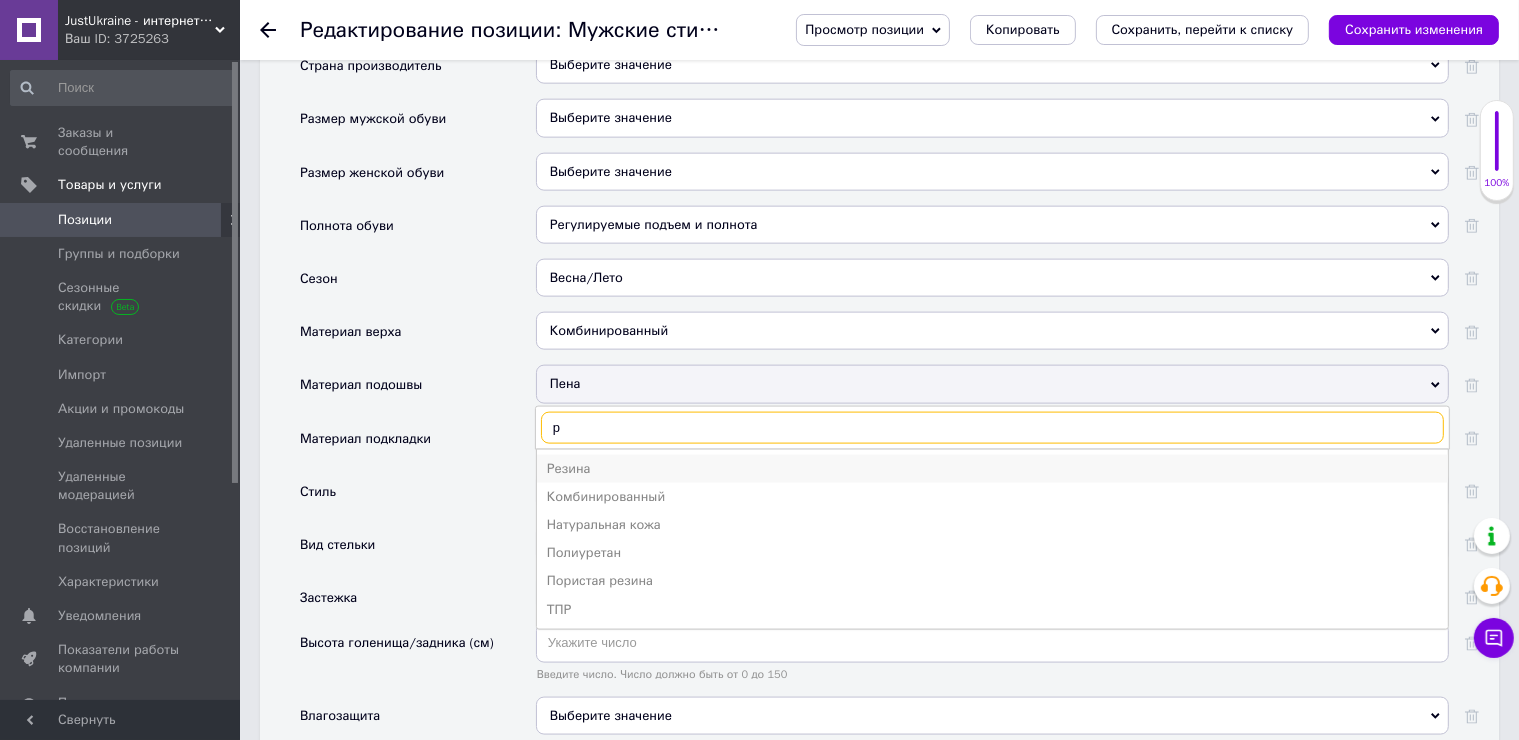type on "р" 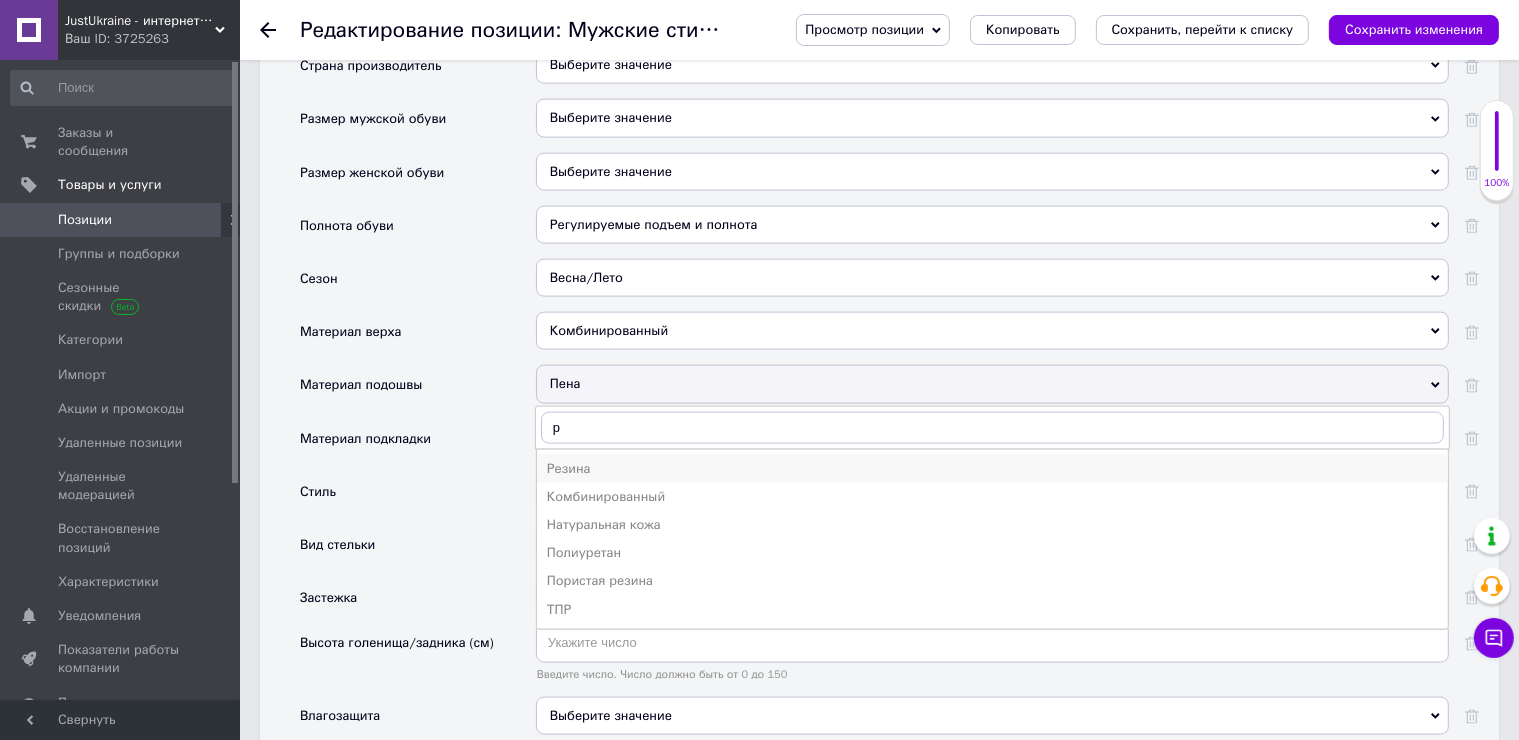 click on "Резина" at bounding box center [992, 469] 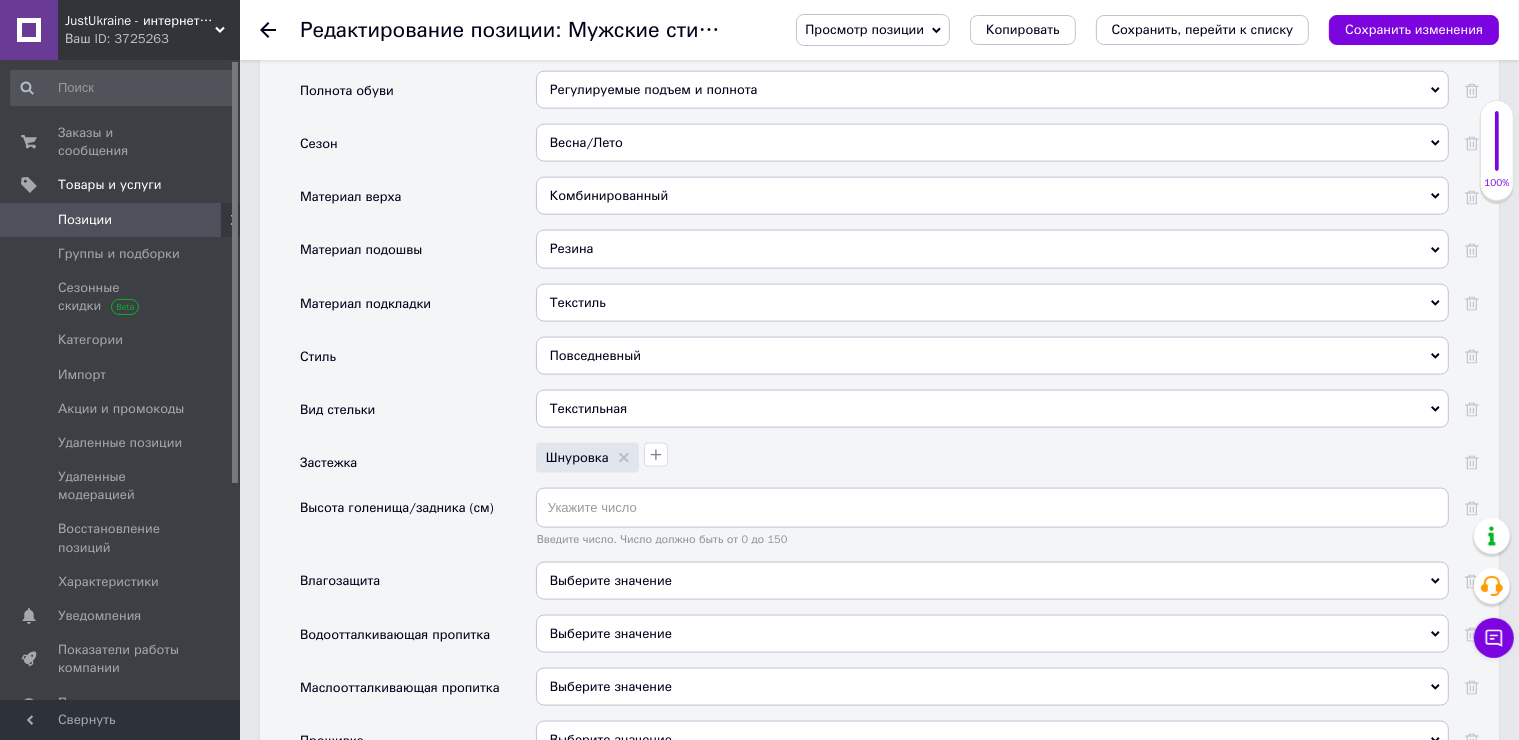 scroll, scrollTop: 2700, scrollLeft: 0, axis: vertical 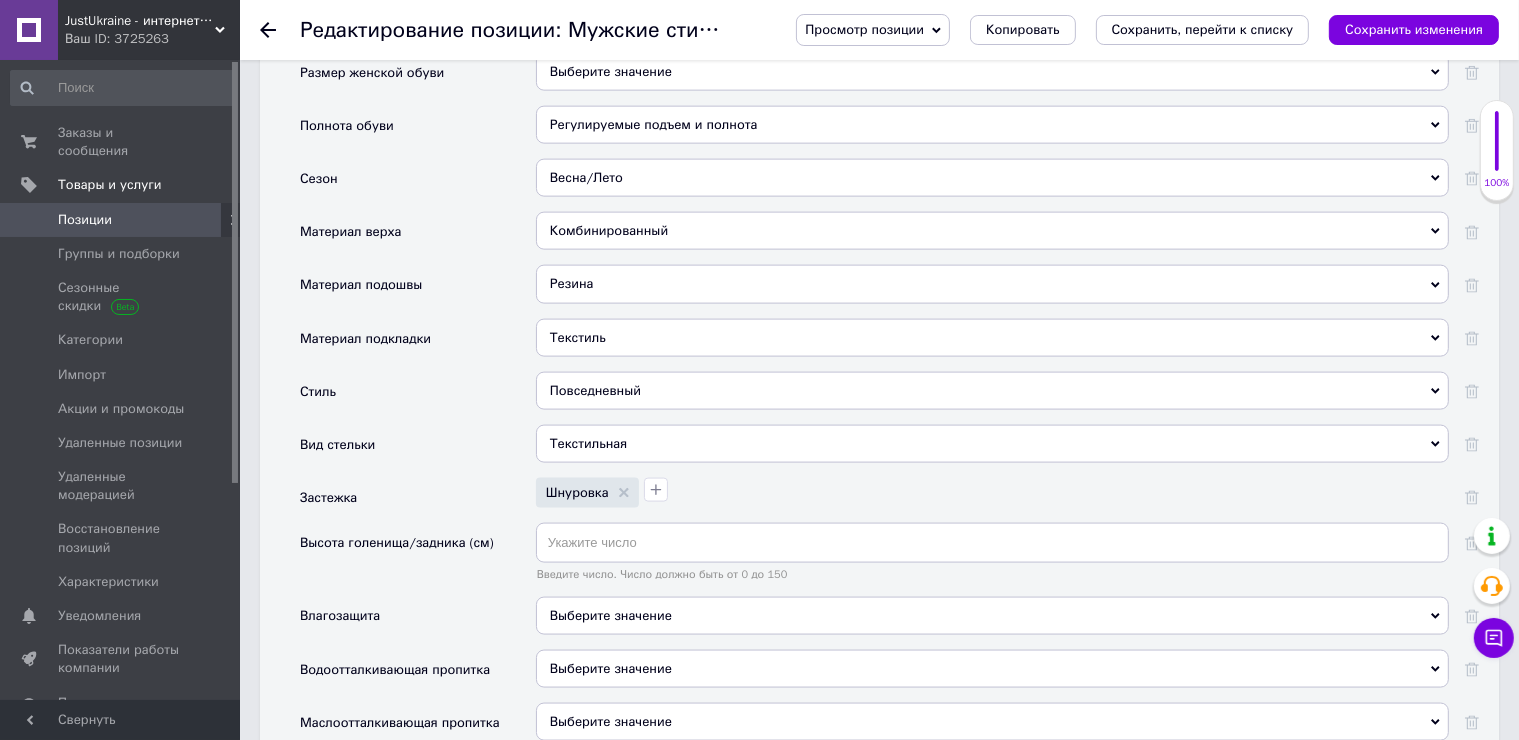 click on "Весна/Лето" at bounding box center (992, 178) 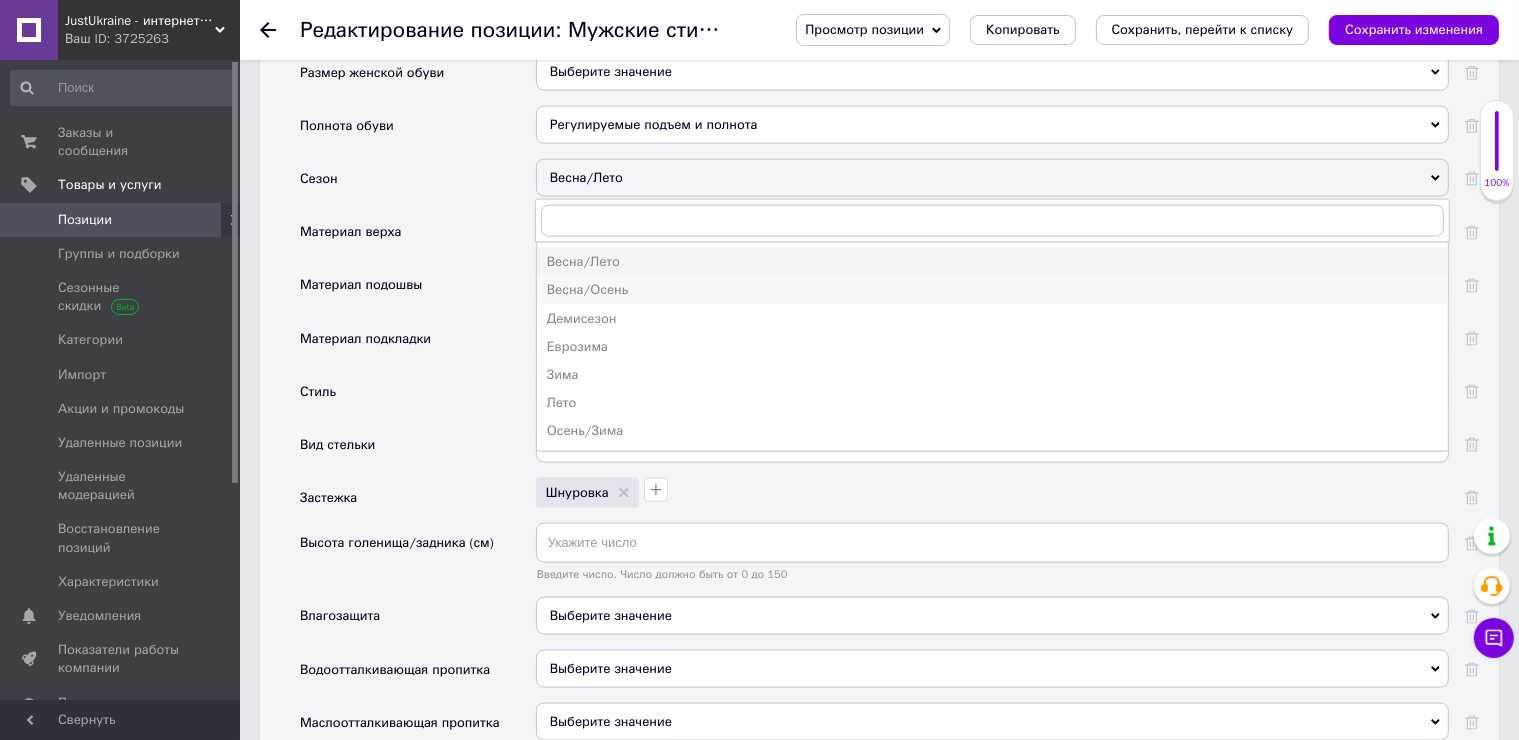 click on "Весна/Осень" at bounding box center (992, 290) 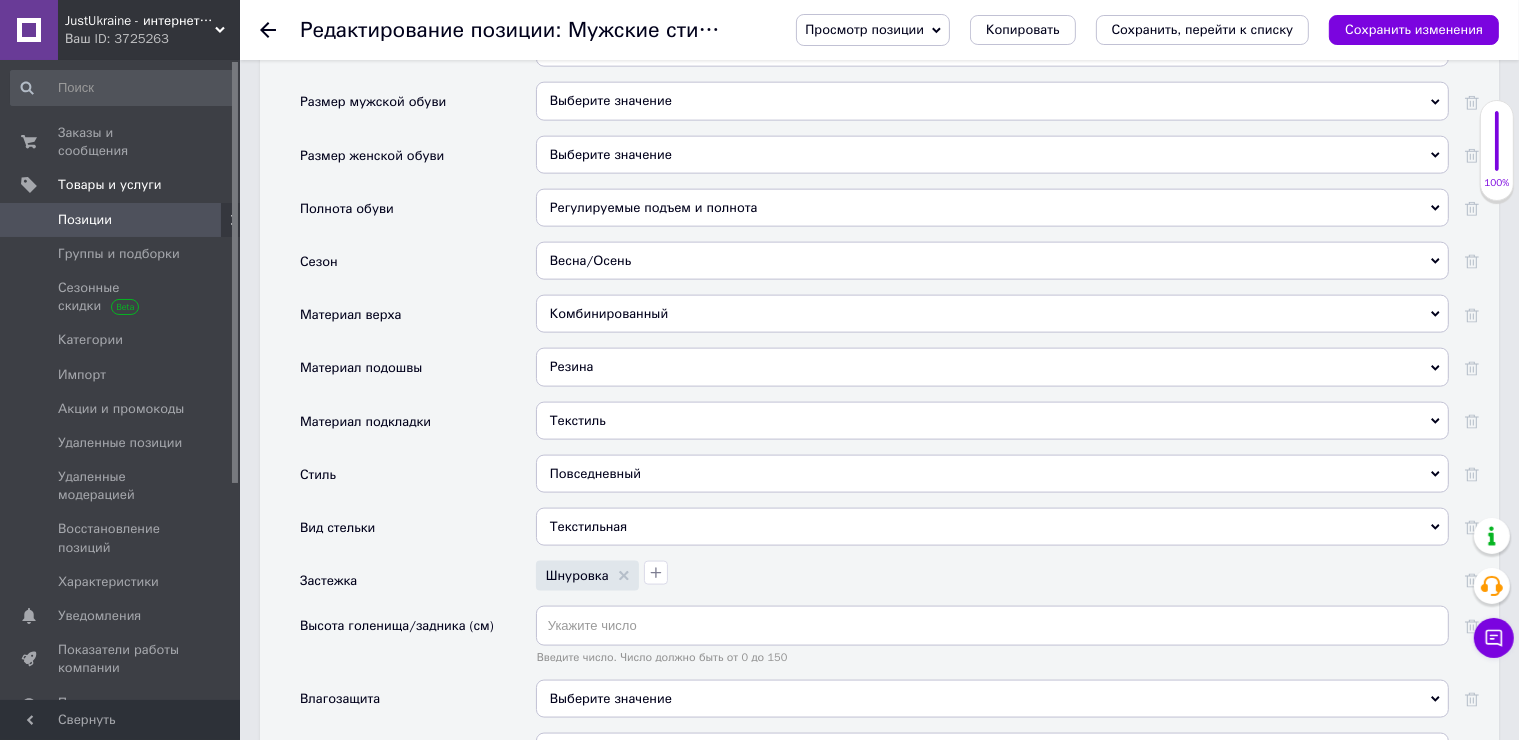 scroll, scrollTop: 2500, scrollLeft: 0, axis: vertical 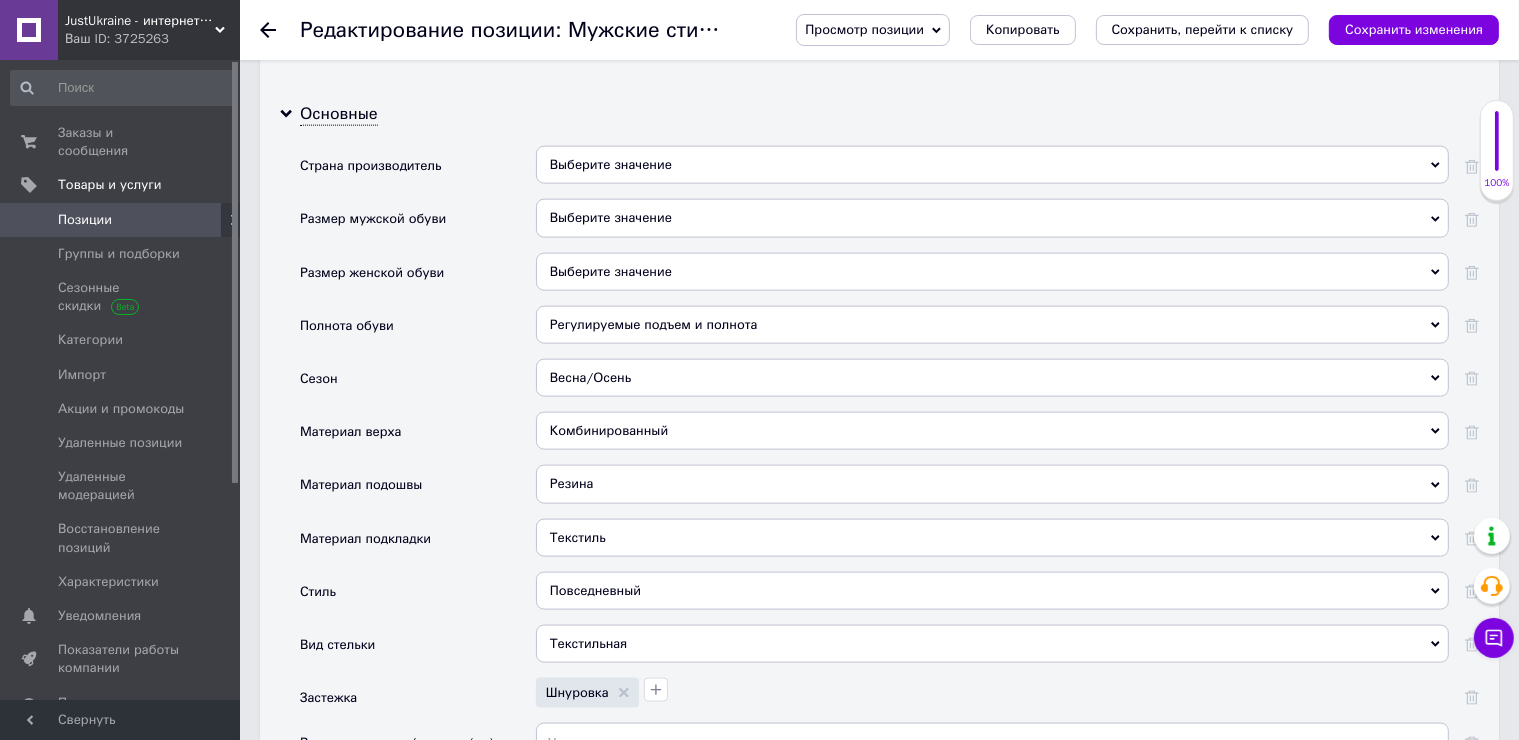 click on "Выберите значение" at bounding box center [992, 165] 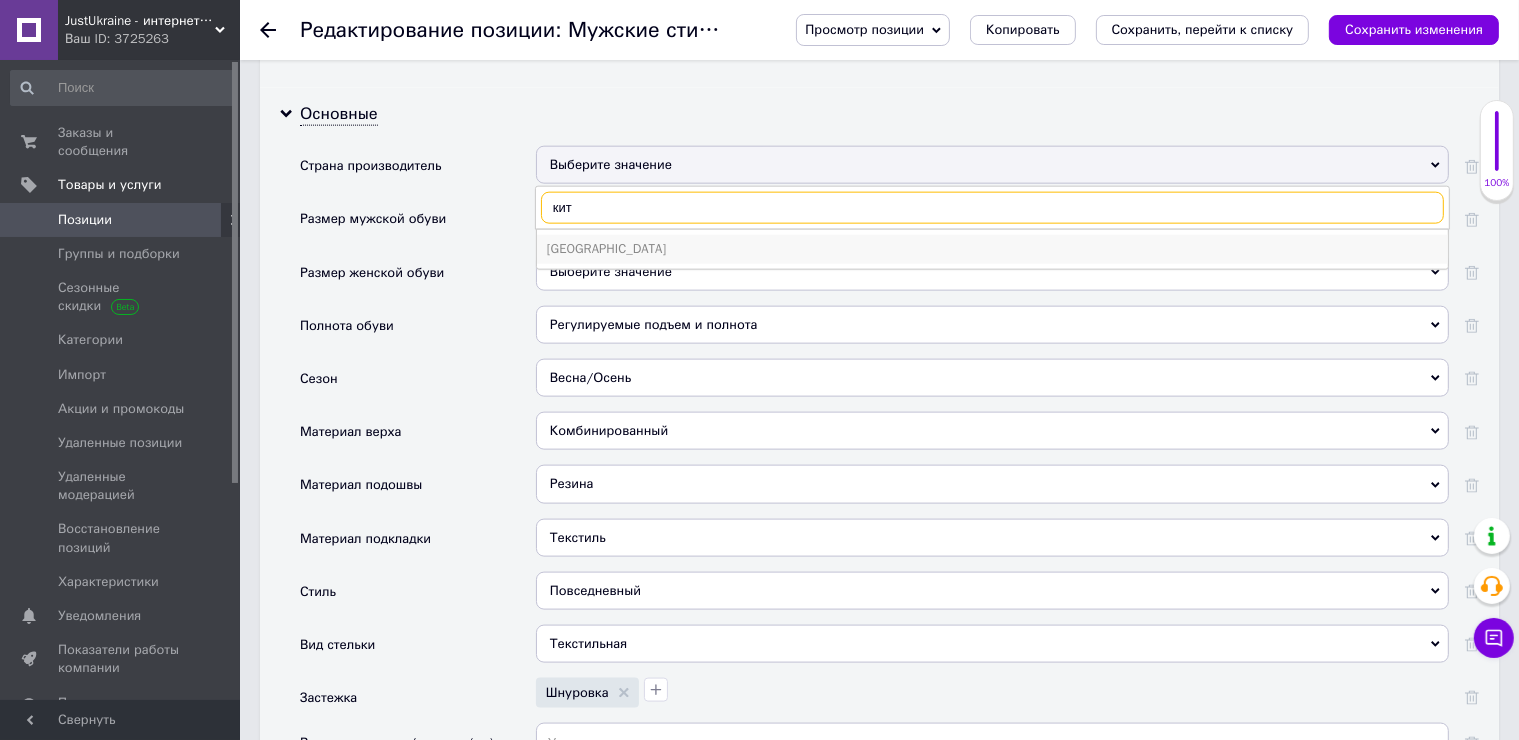 type on "кит" 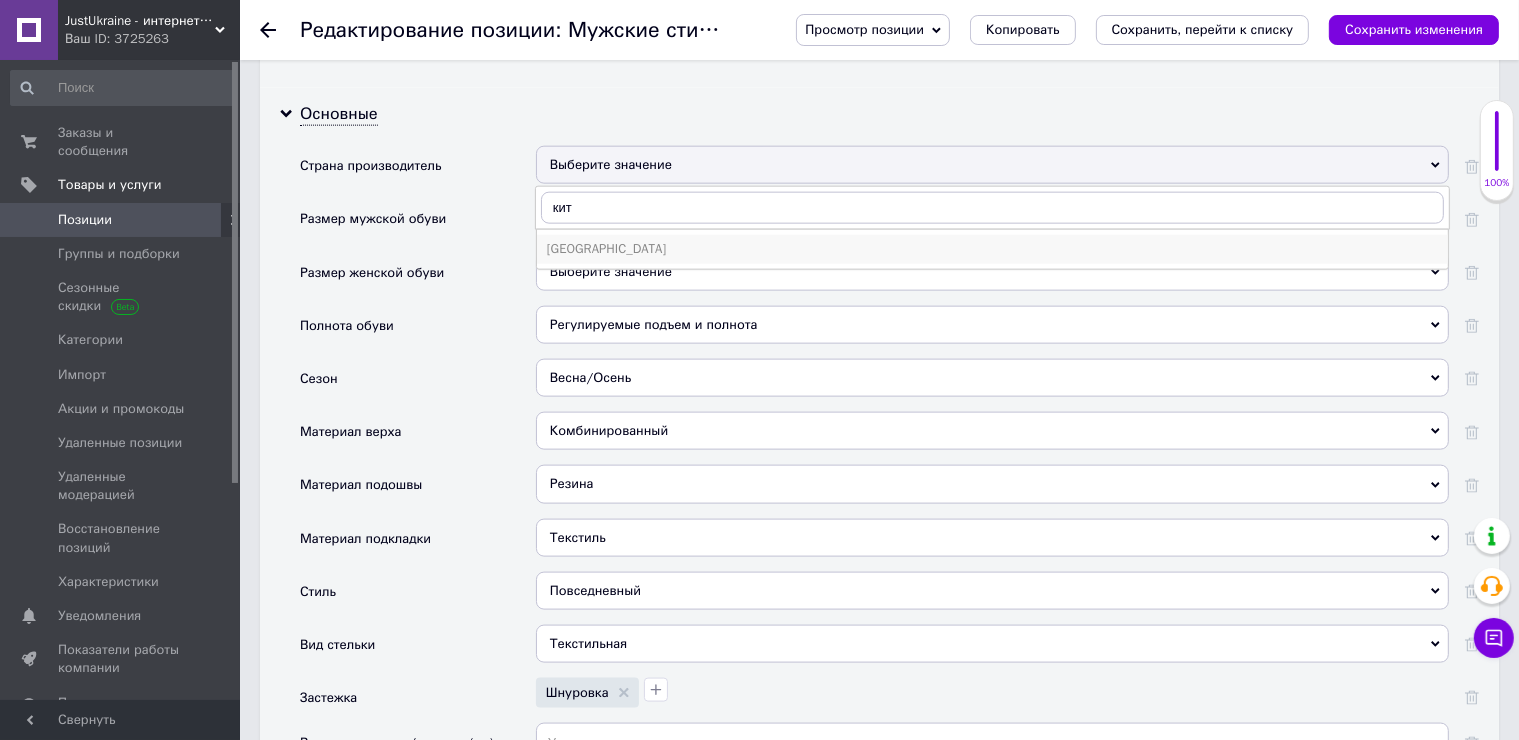 click on "Китай" at bounding box center [992, 249] 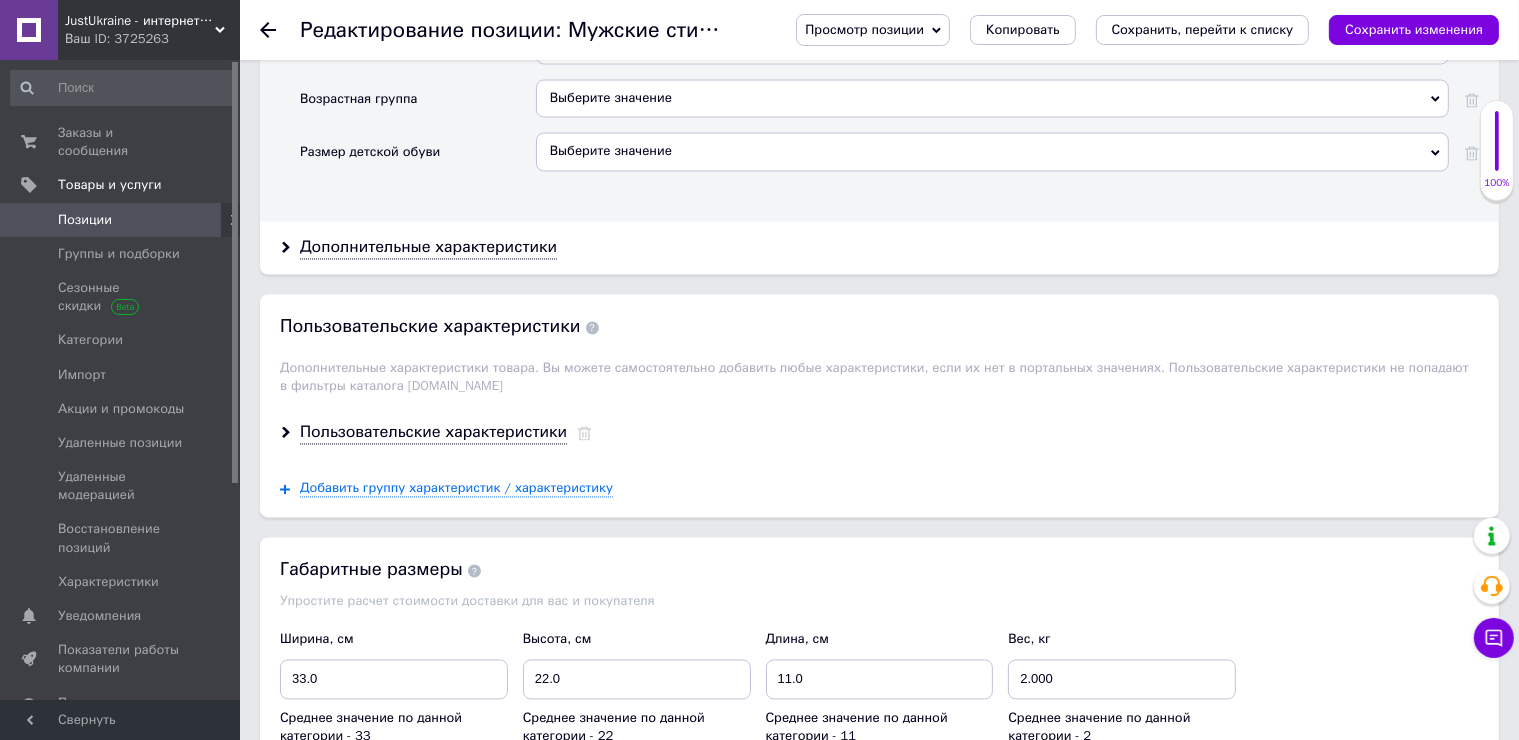scroll, scrollTop: 3800, scrollLeft: 0, axis: vertical 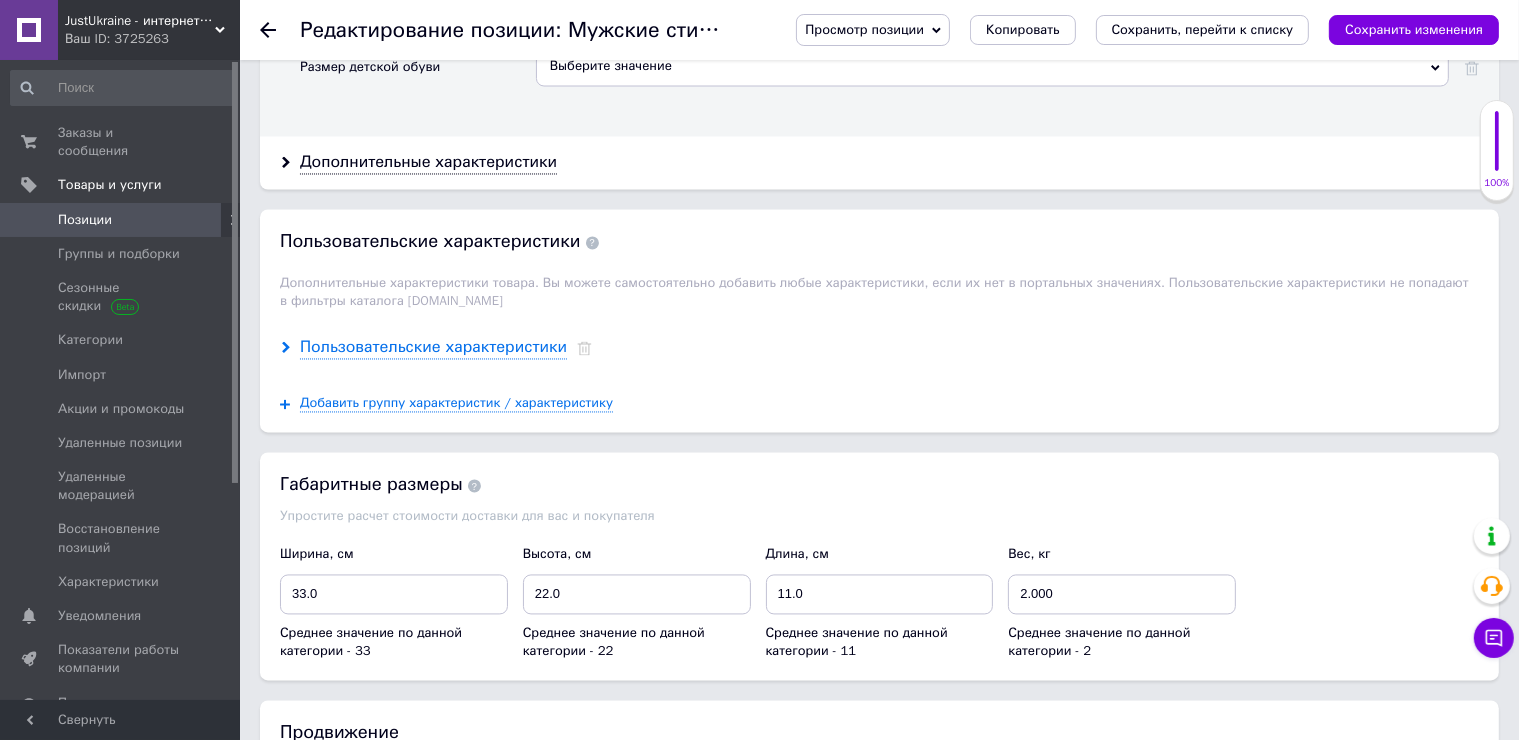 click on "Пользовательские характеристики" at bounding box center [433, 348] 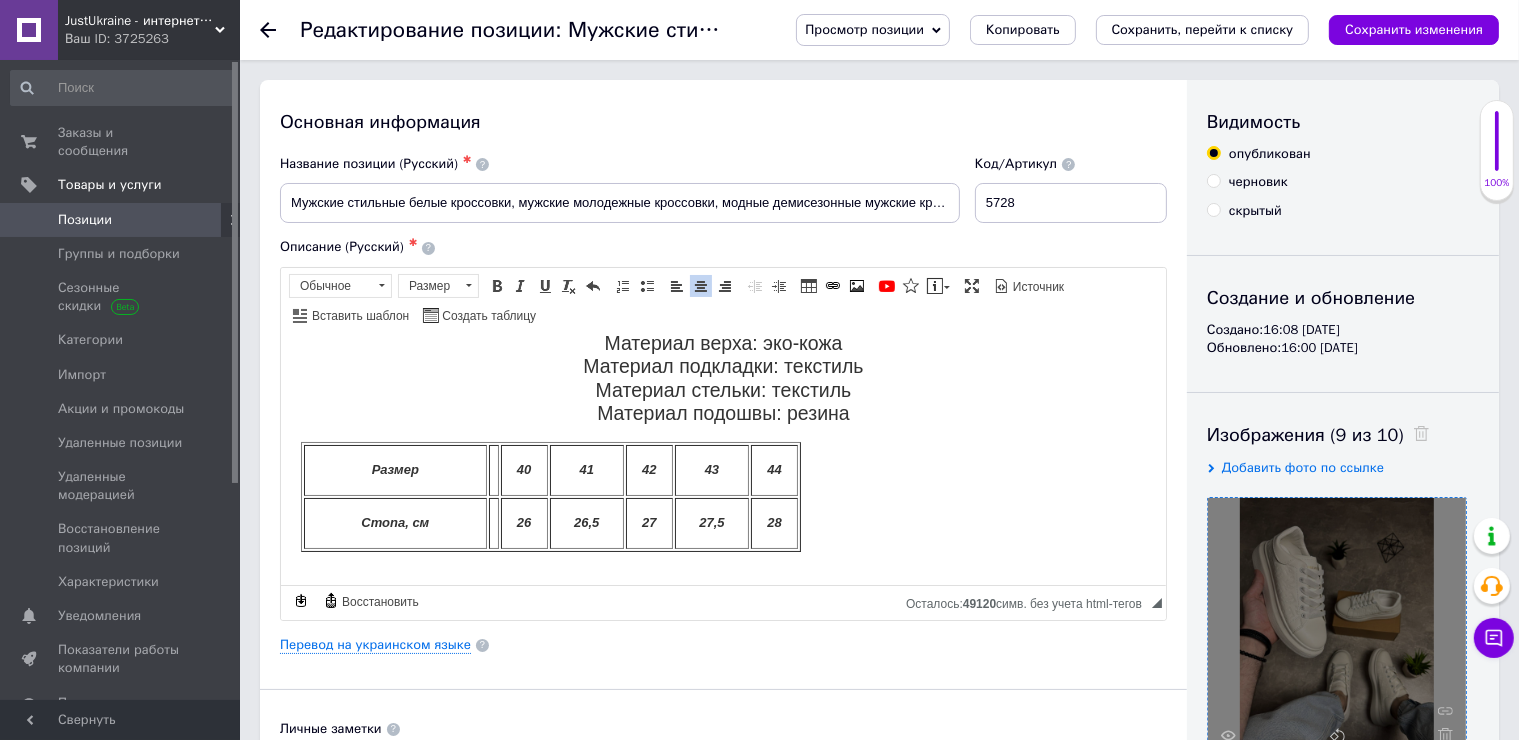 scroll, scrollTop: 200, scrollLeft: 0, axis: vertical 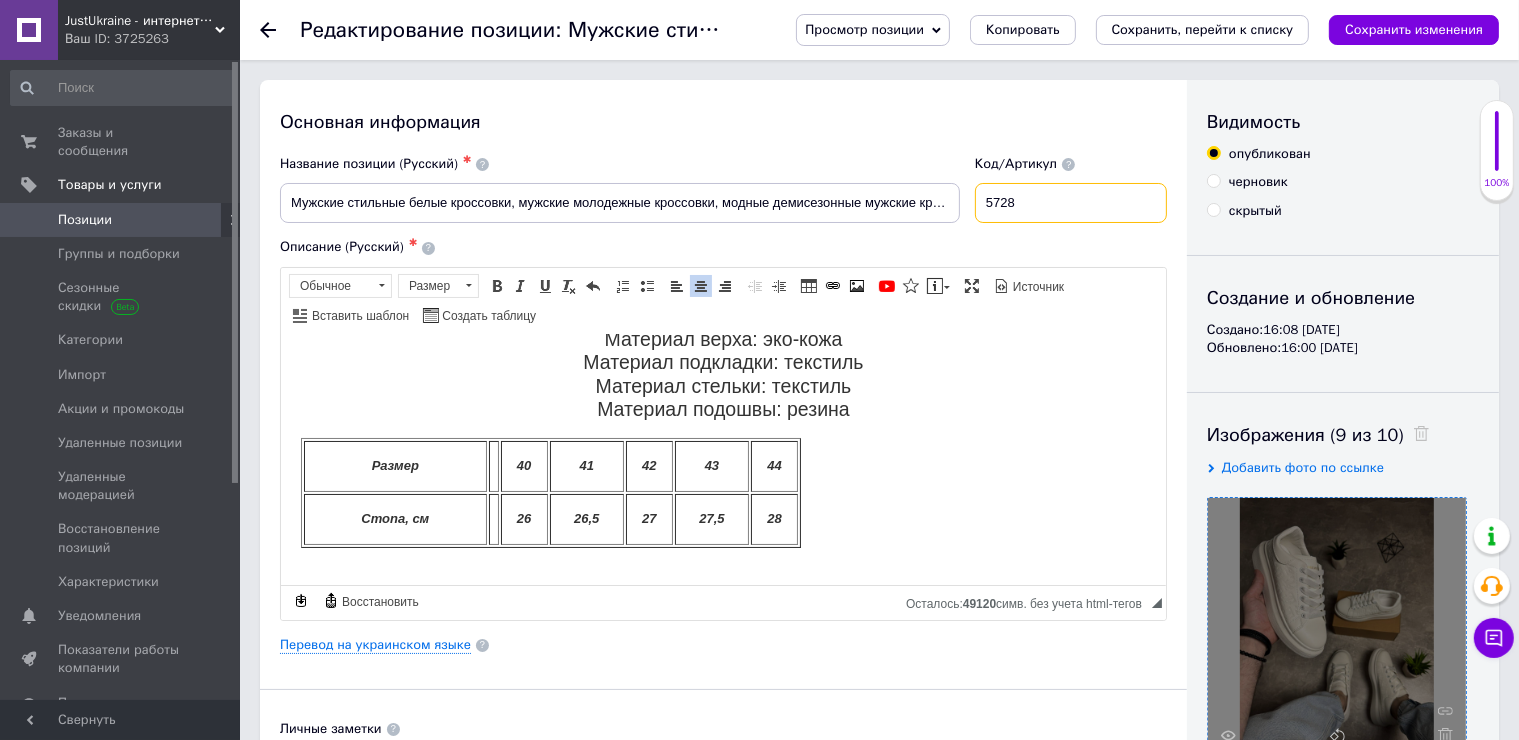 drag, startPoint x: 1076, startPoint y: 192, endPoint x: 941, endPoint y: 192, distance: 135 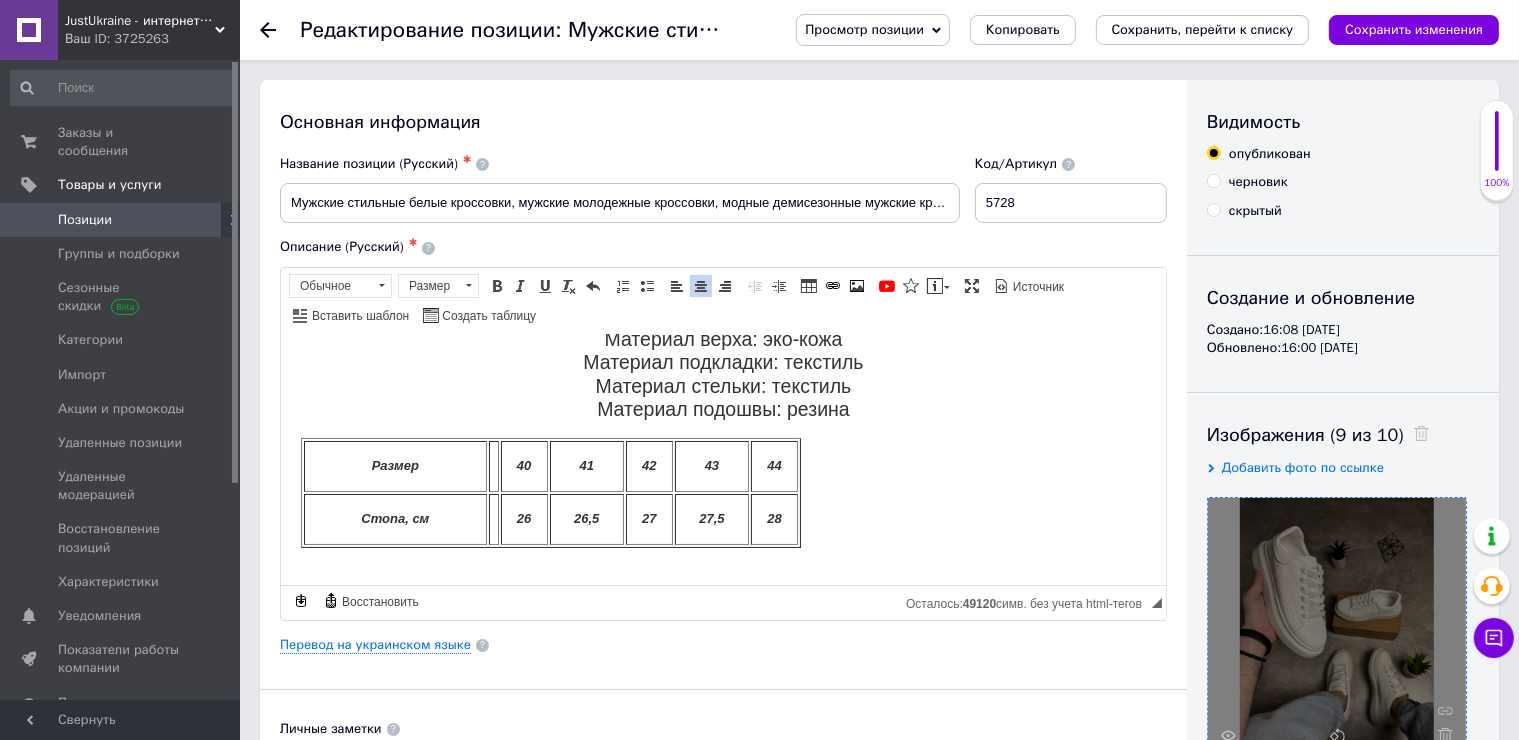 click on "Название позиции (Русский) ✱" at bounding box center [620, 164] 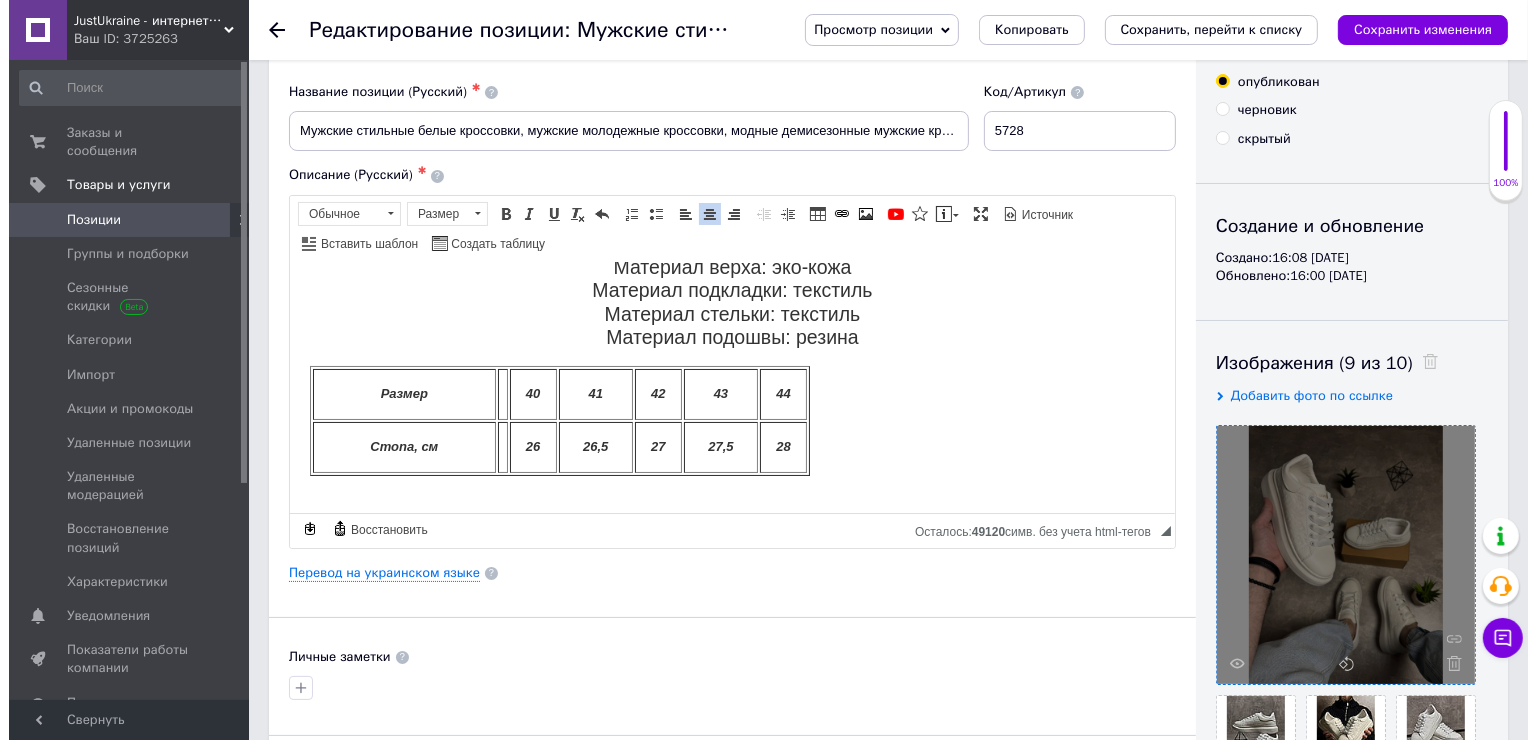 scroll, scrollTop: 0, scrollLeft: 0, axis: both 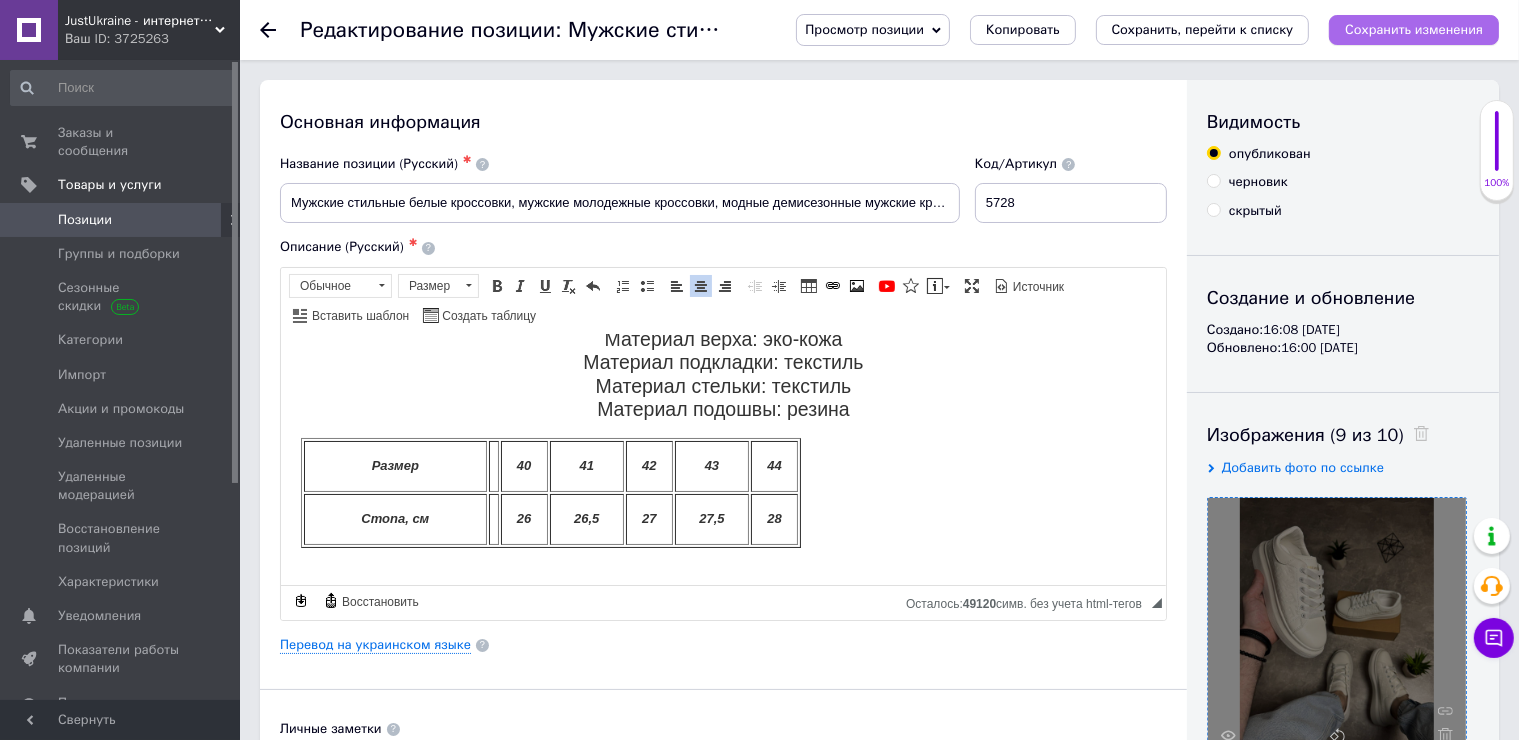 click on "Сохранить изменения" at bounding box center (1414, 29) 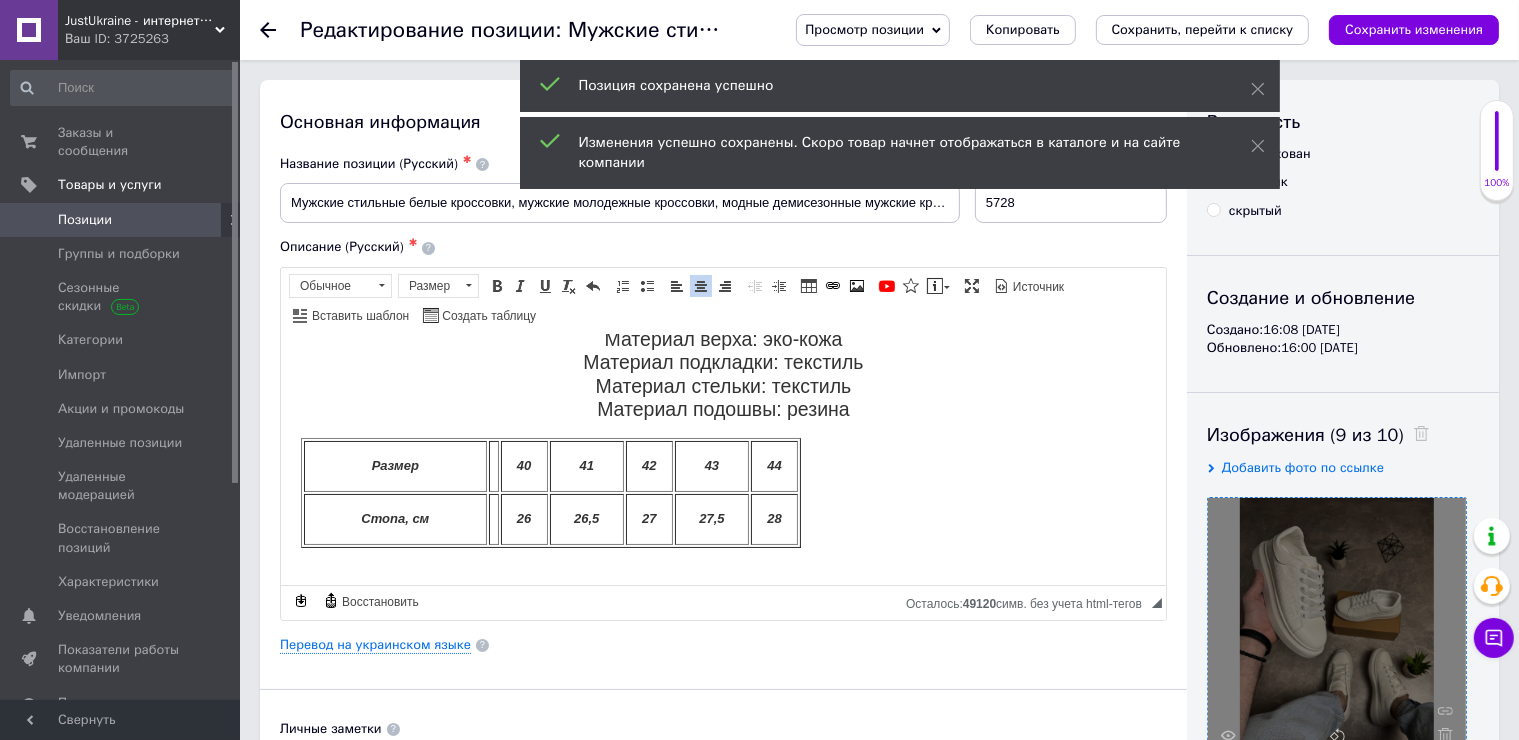 click on "Позиции" at bounding box center (121, 220) 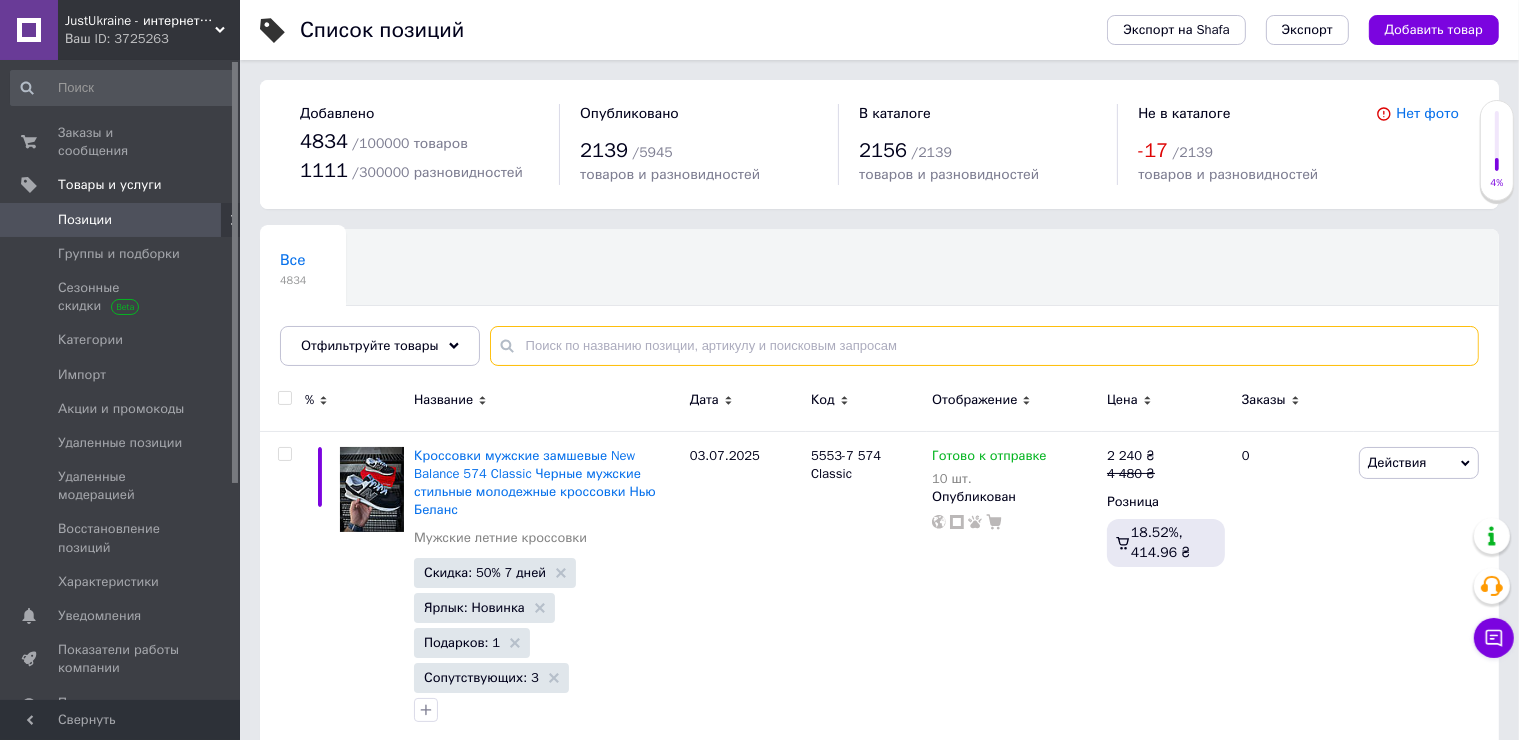 click at bounding box center (984, 346) 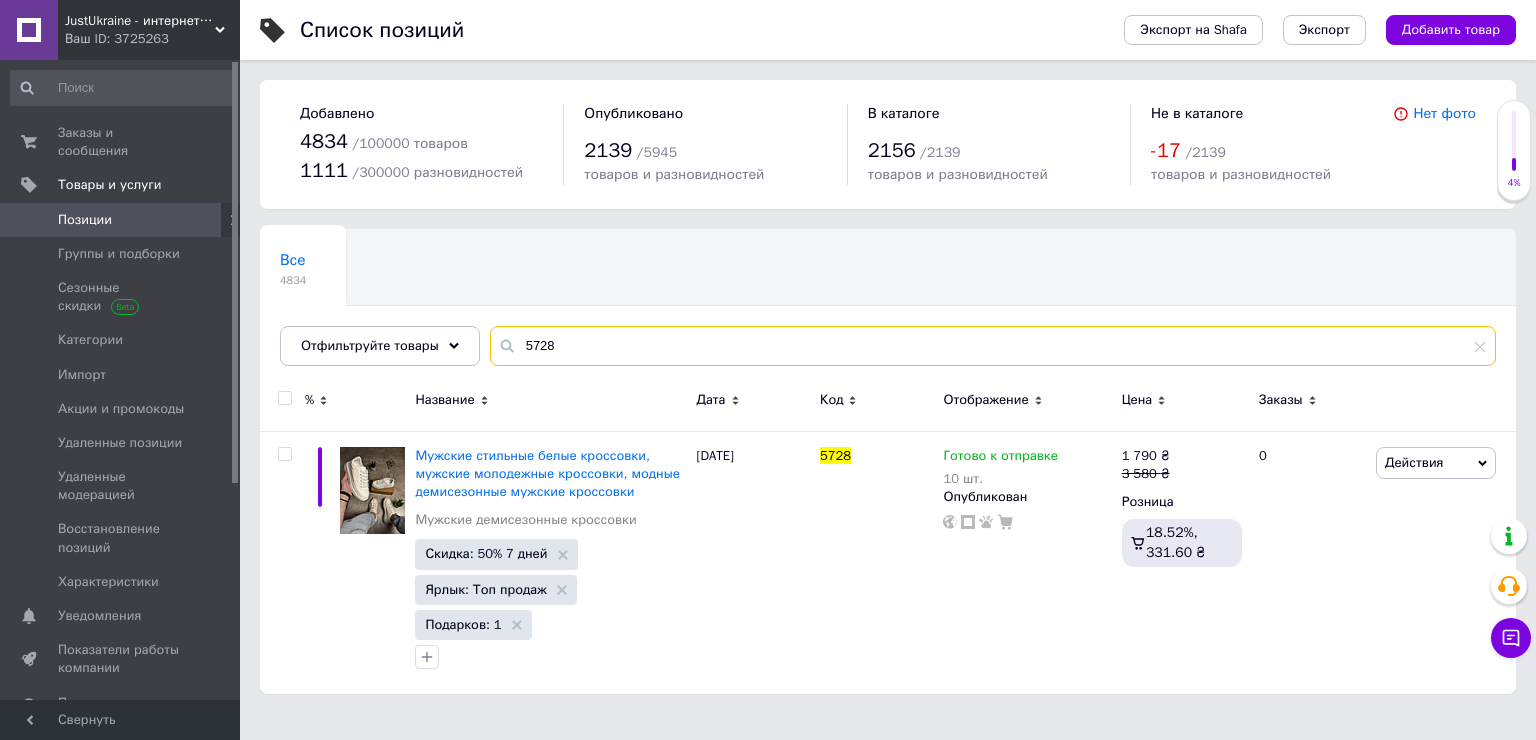 type on "5728" 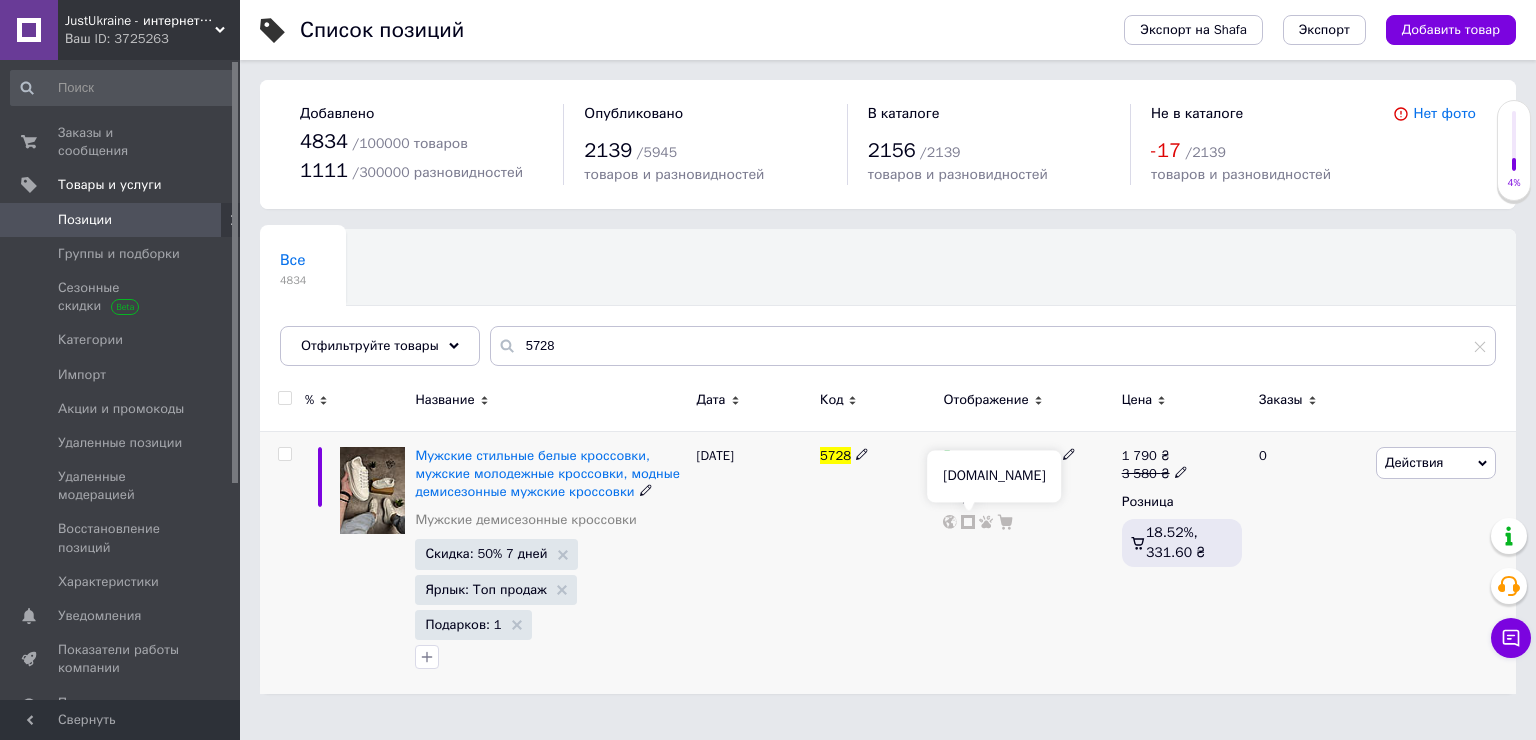 click 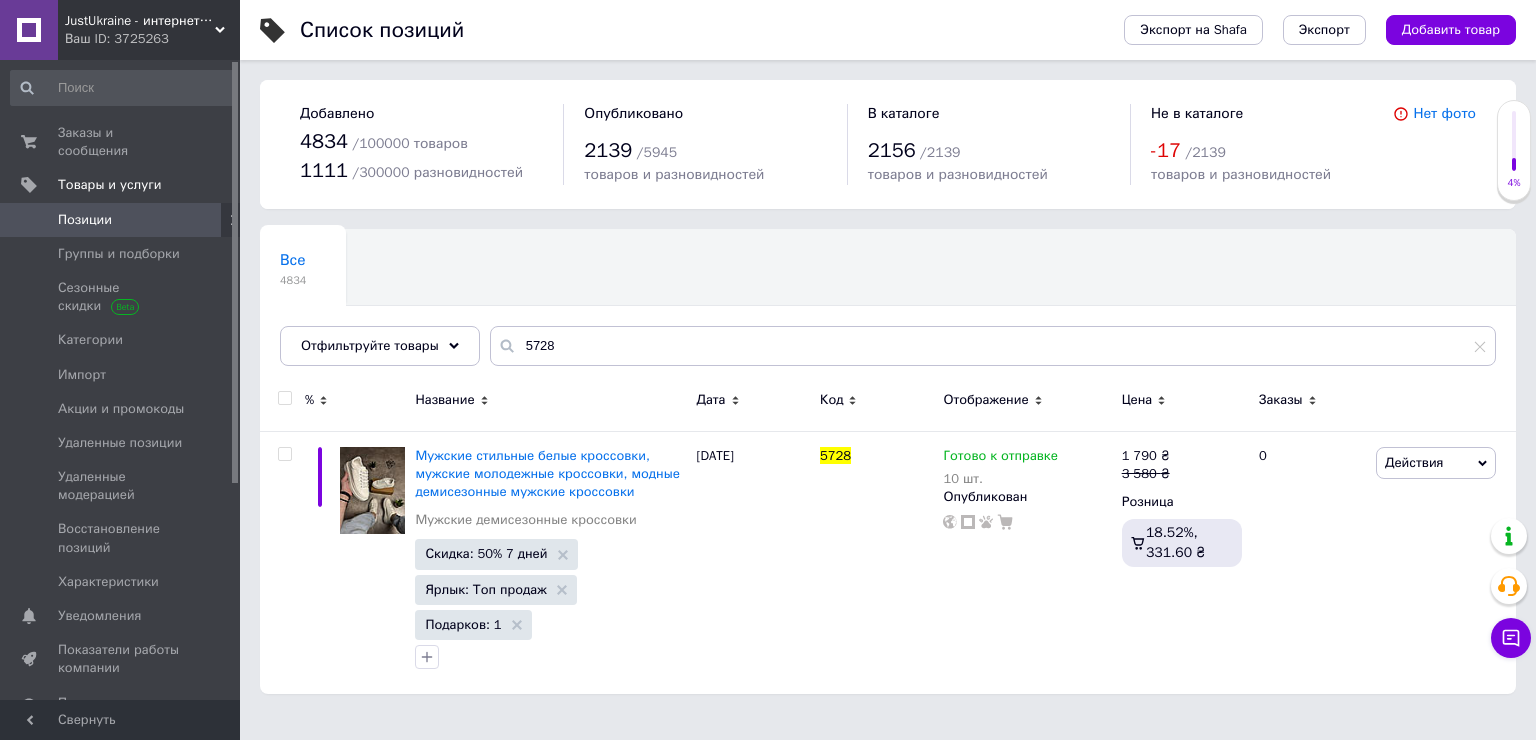 click on "Ваш ID: 3725263" at bounding box center [152, 39] 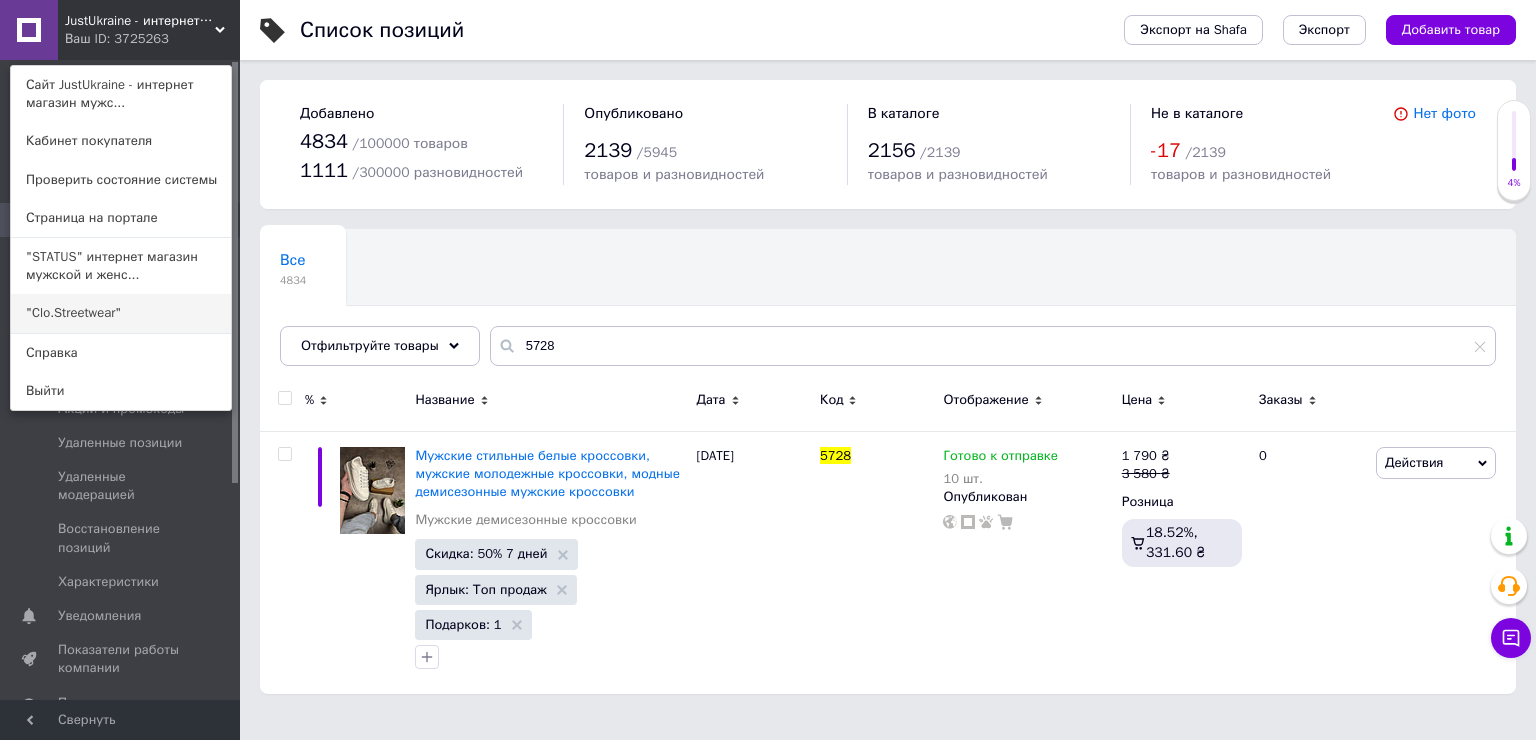 click on ""Clo.Streetwear"" at bounding box center (121, 313) 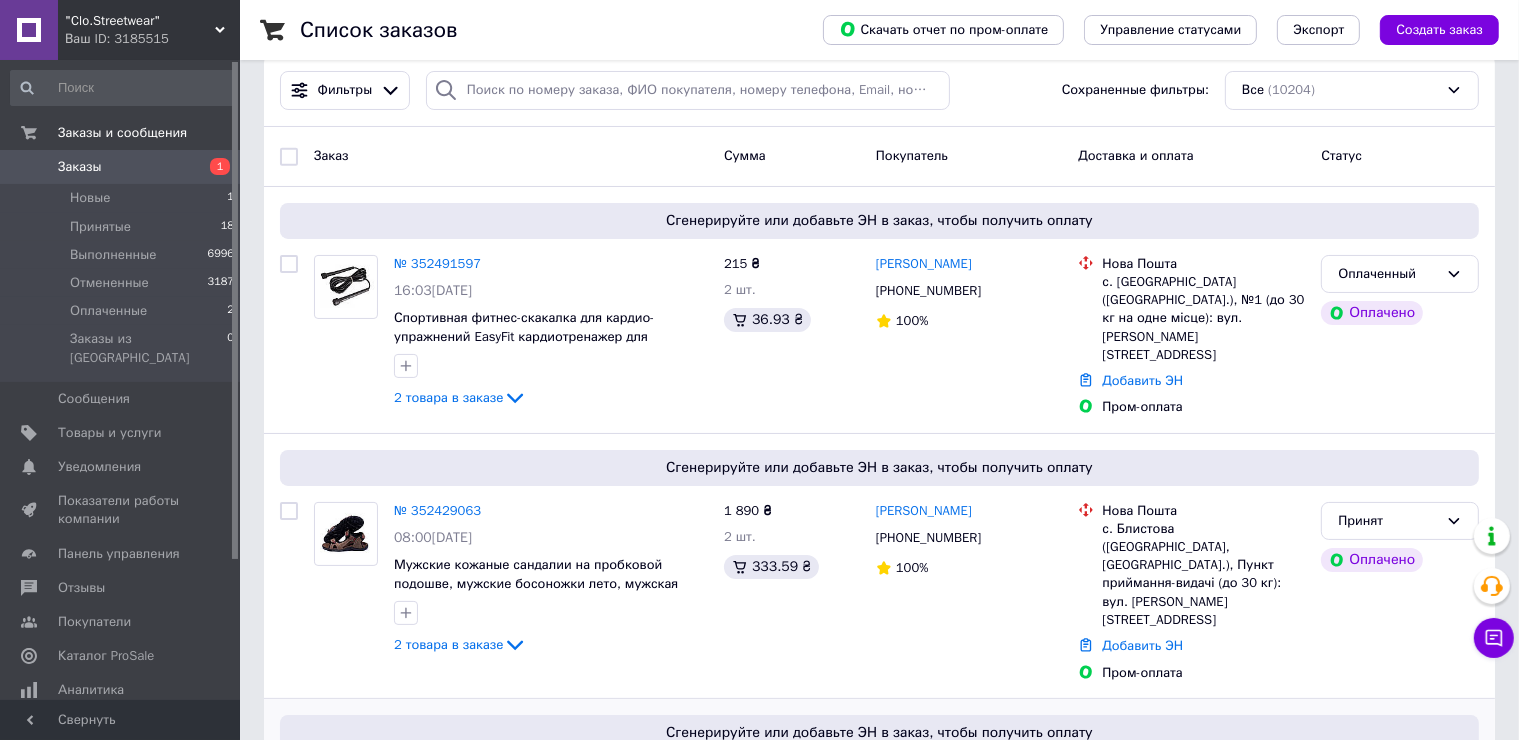 scroll, scrollTop: 400, scrollLeft: 0, axis: vertical 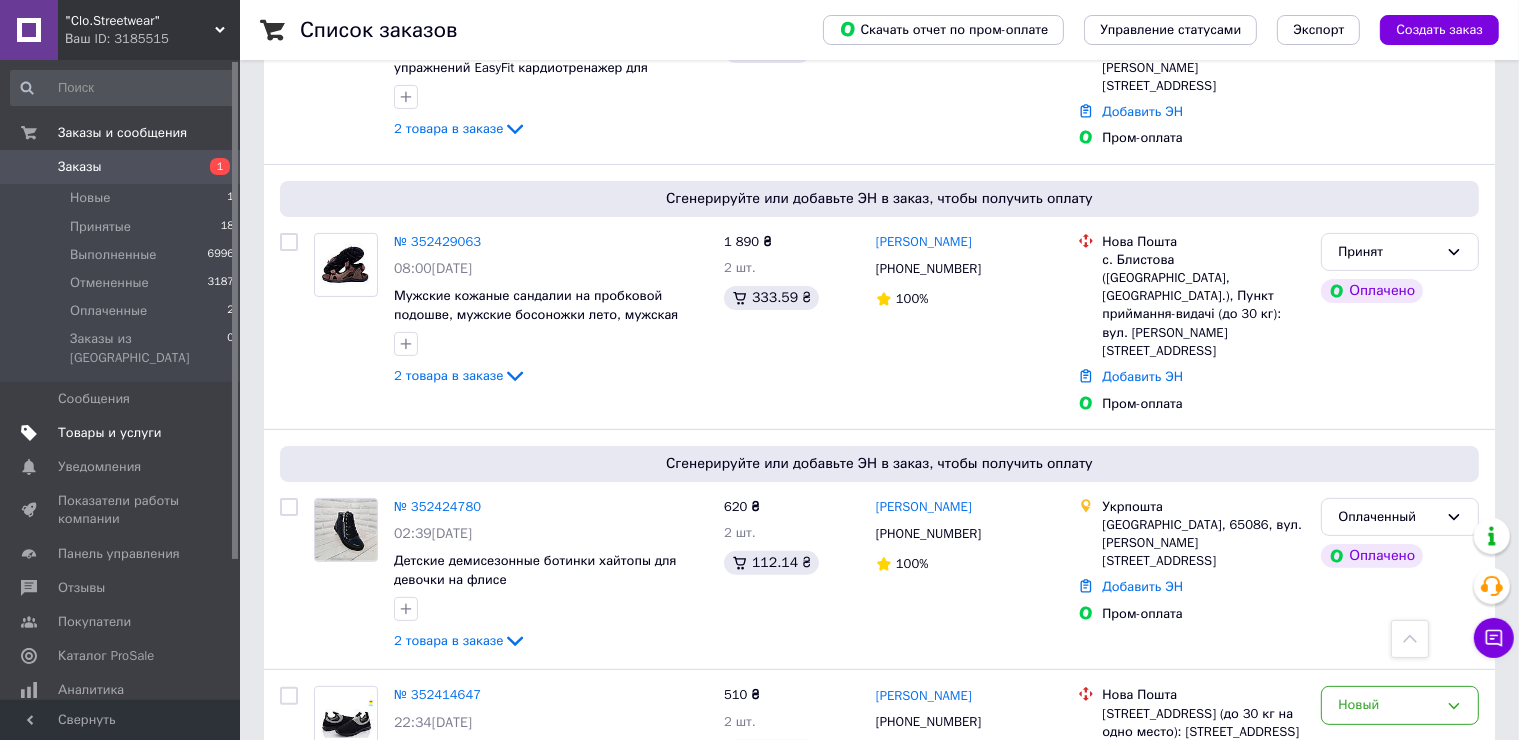 click at bounding box center [212, 433] 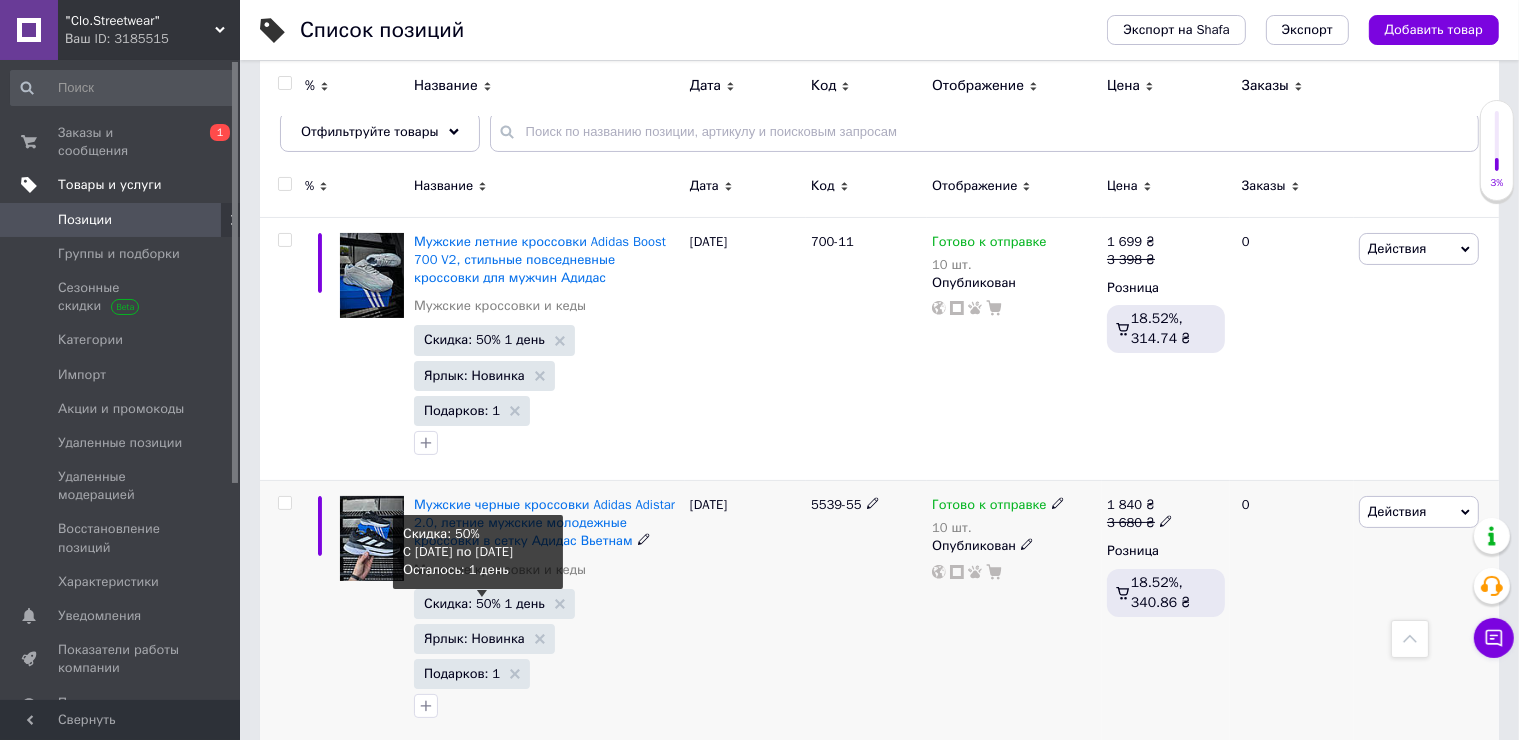 scroll, scrollTop: 200, scrollLeft: 0, axis: vertical 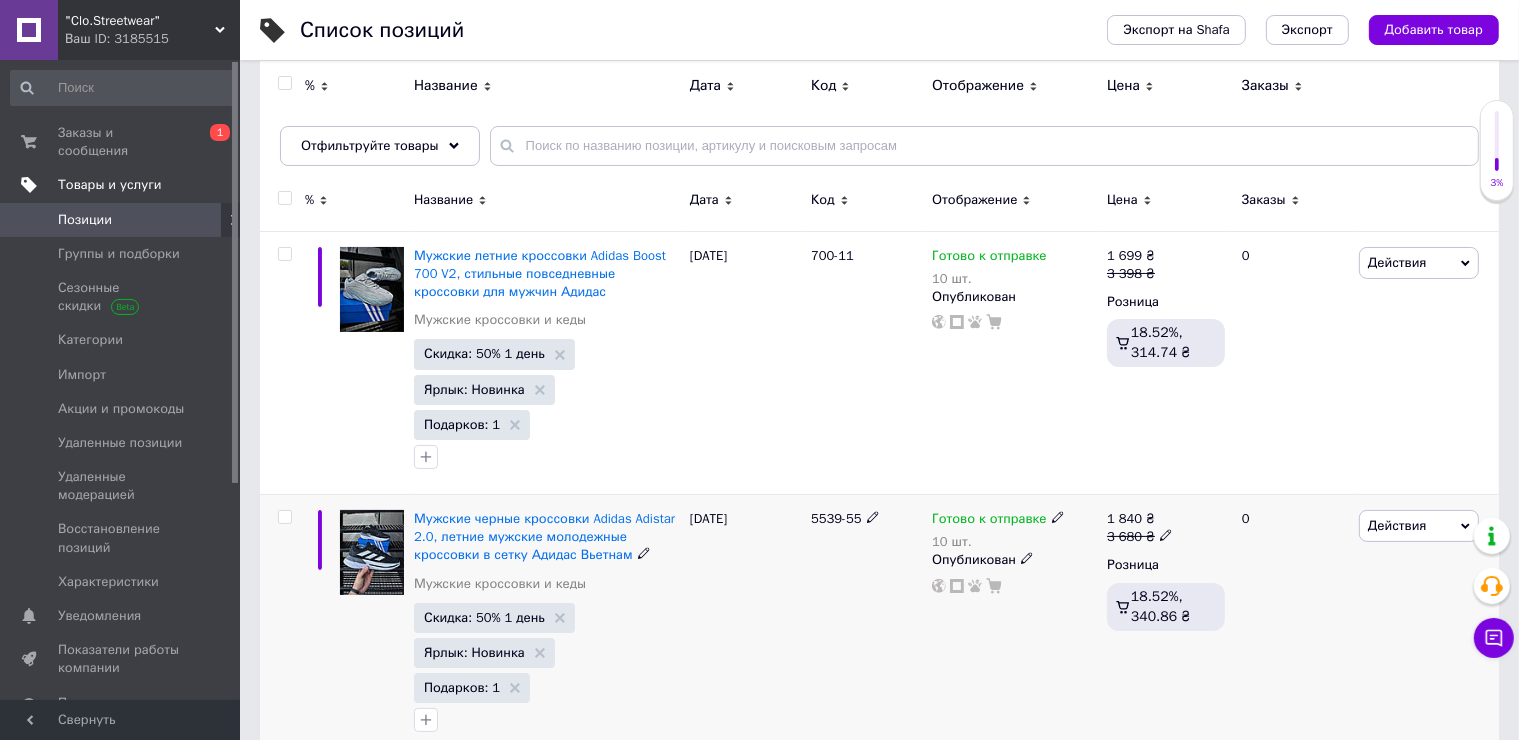 click on "Мужские черные кроссовки Adidas Adistar 2.0, летние мужские молодежные кроссовки в сетку Адидас Вьетнам Мужские кроссовки и кеды Скидка: 50% 1 день Ярлык: Новинка Подарков: 1" at bounding box center [547, 625] 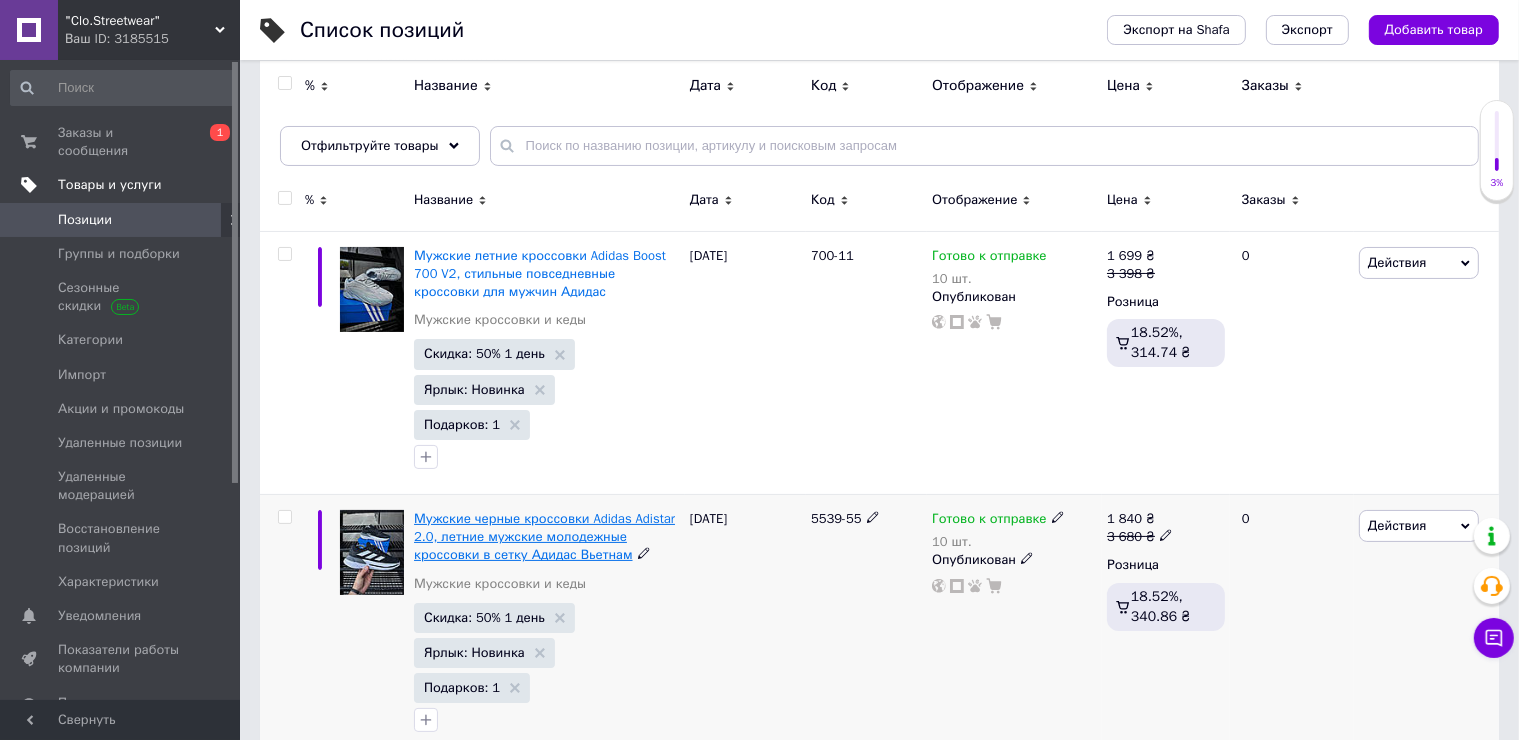 click on "Мужские черные кроссовки Adidas Adistar 2.0, летние мужские молодежные кроссовки в сетку Адидас Вьетнам" at bounding box center (544, 536) 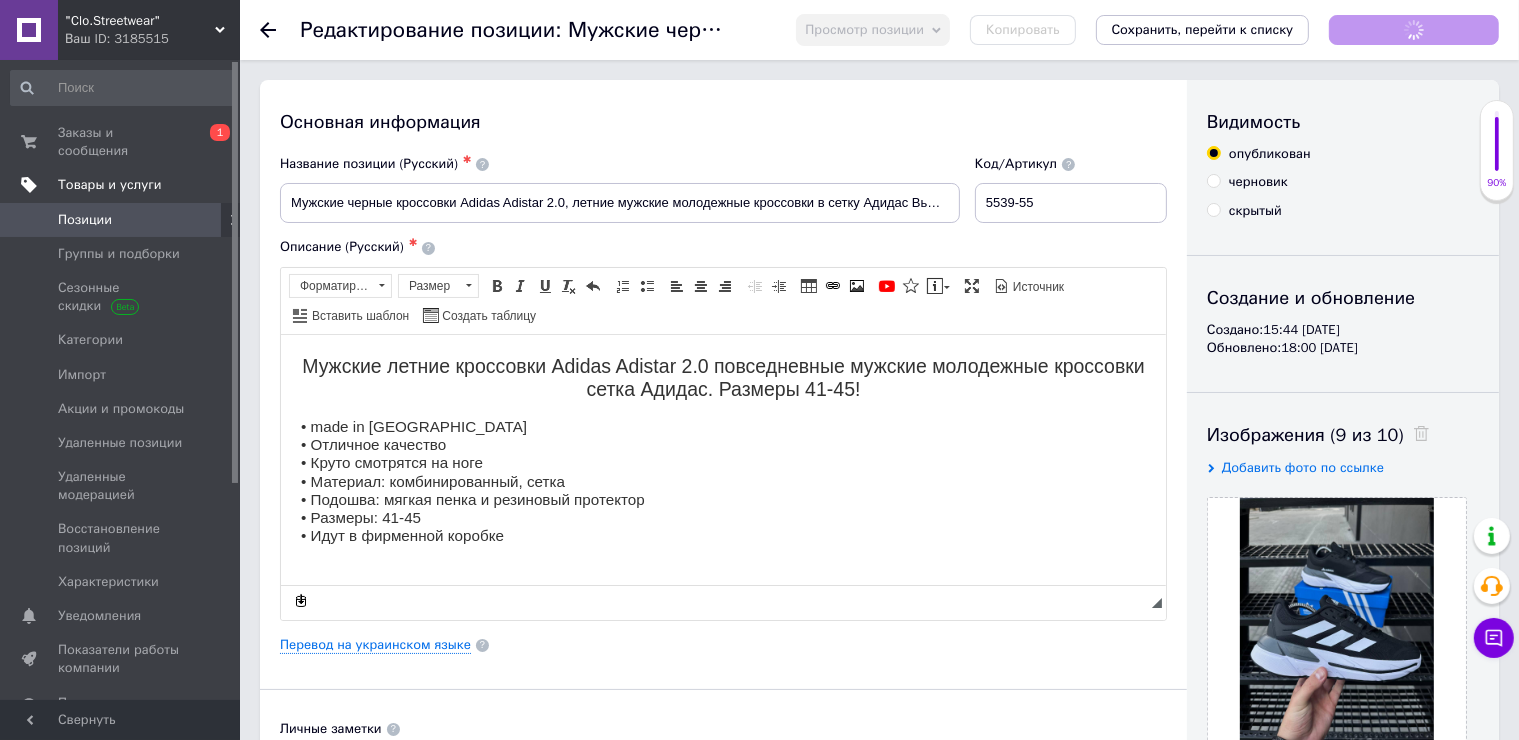 scroll, scrollTop: 0, scrollLeft: 0, axis: both 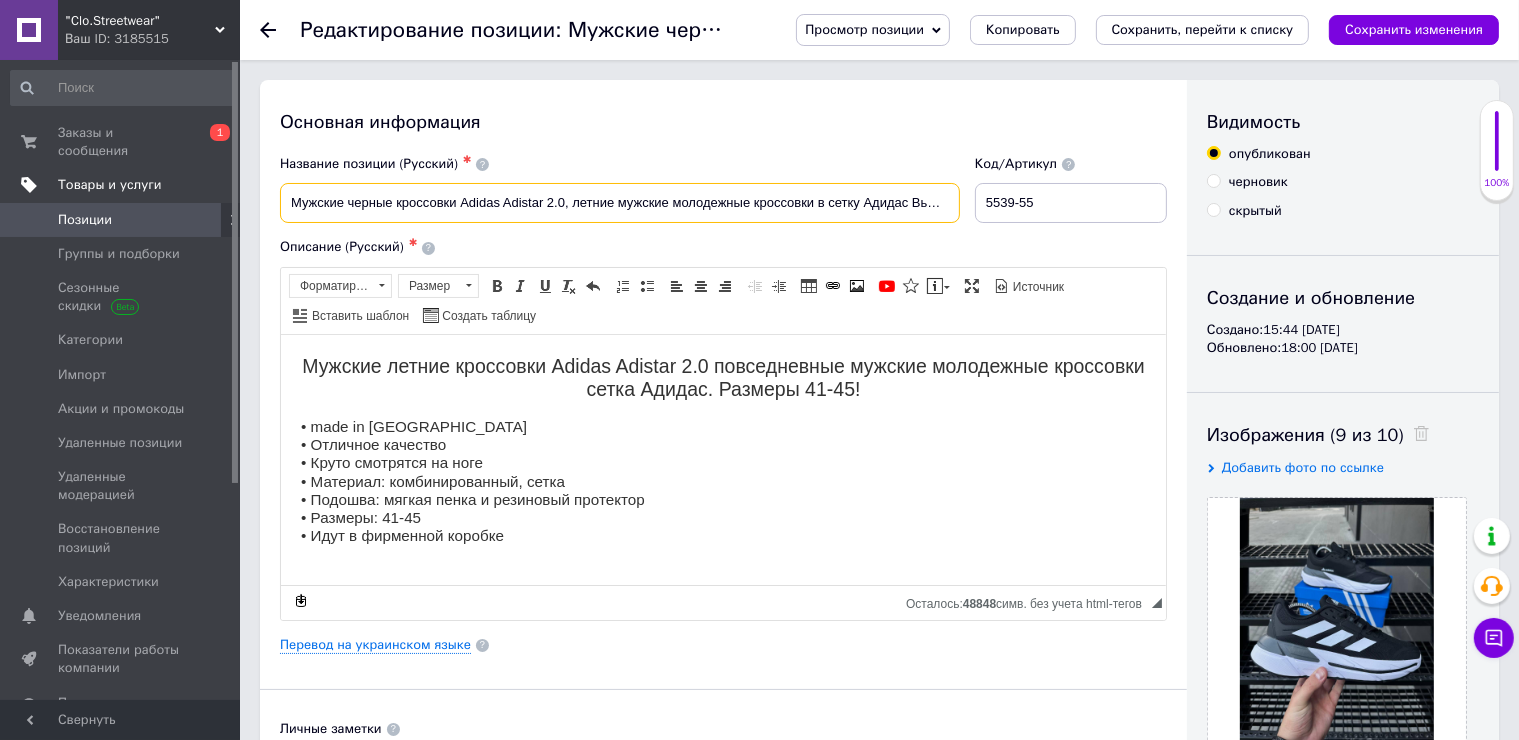 click on "Мужские черные кроссовки Adidas Adistar 2.0, летние мужские молодежные кроссовки в сетку Адидас Вьетнам" at bounding box center [620, 203] 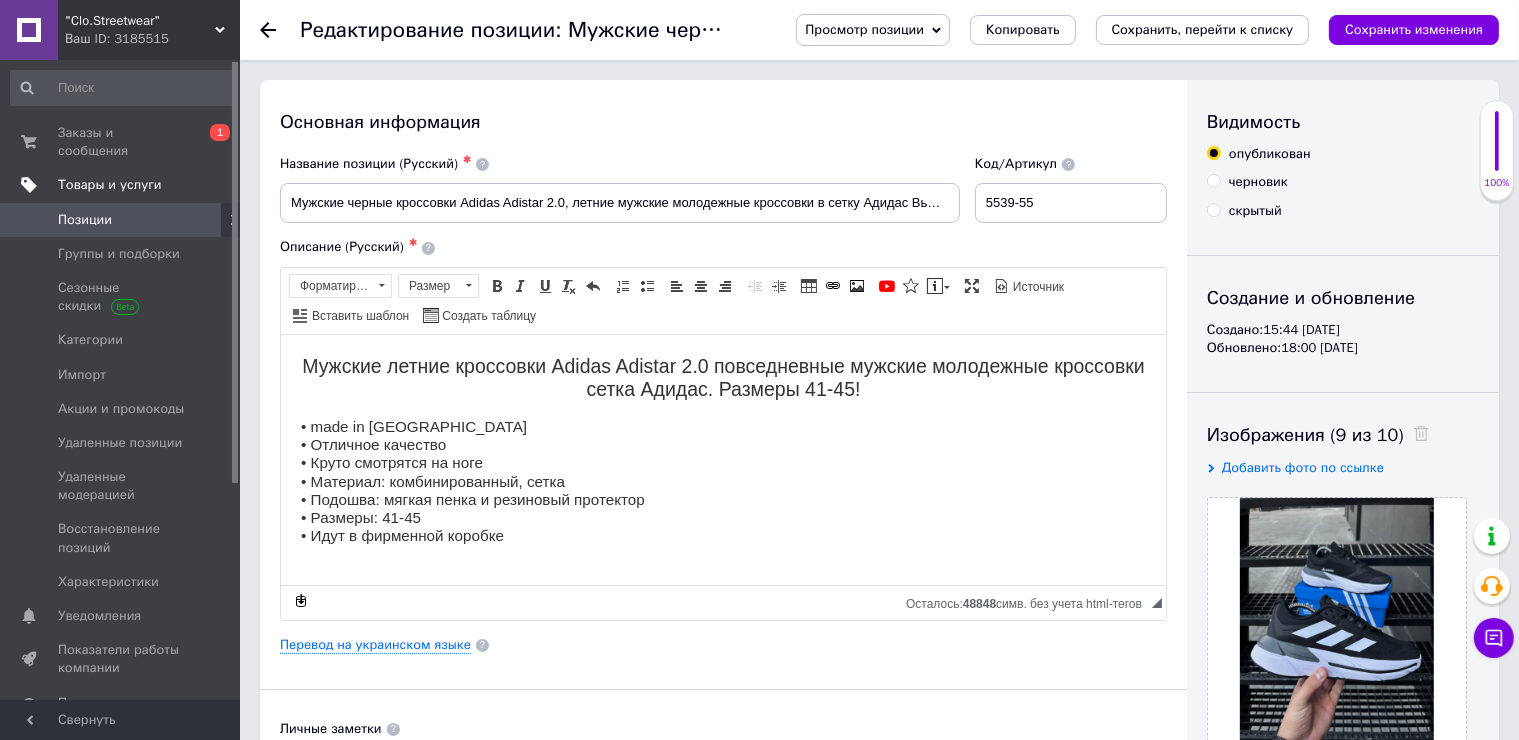 click on "Позиции" at bounding box center [121, 220] 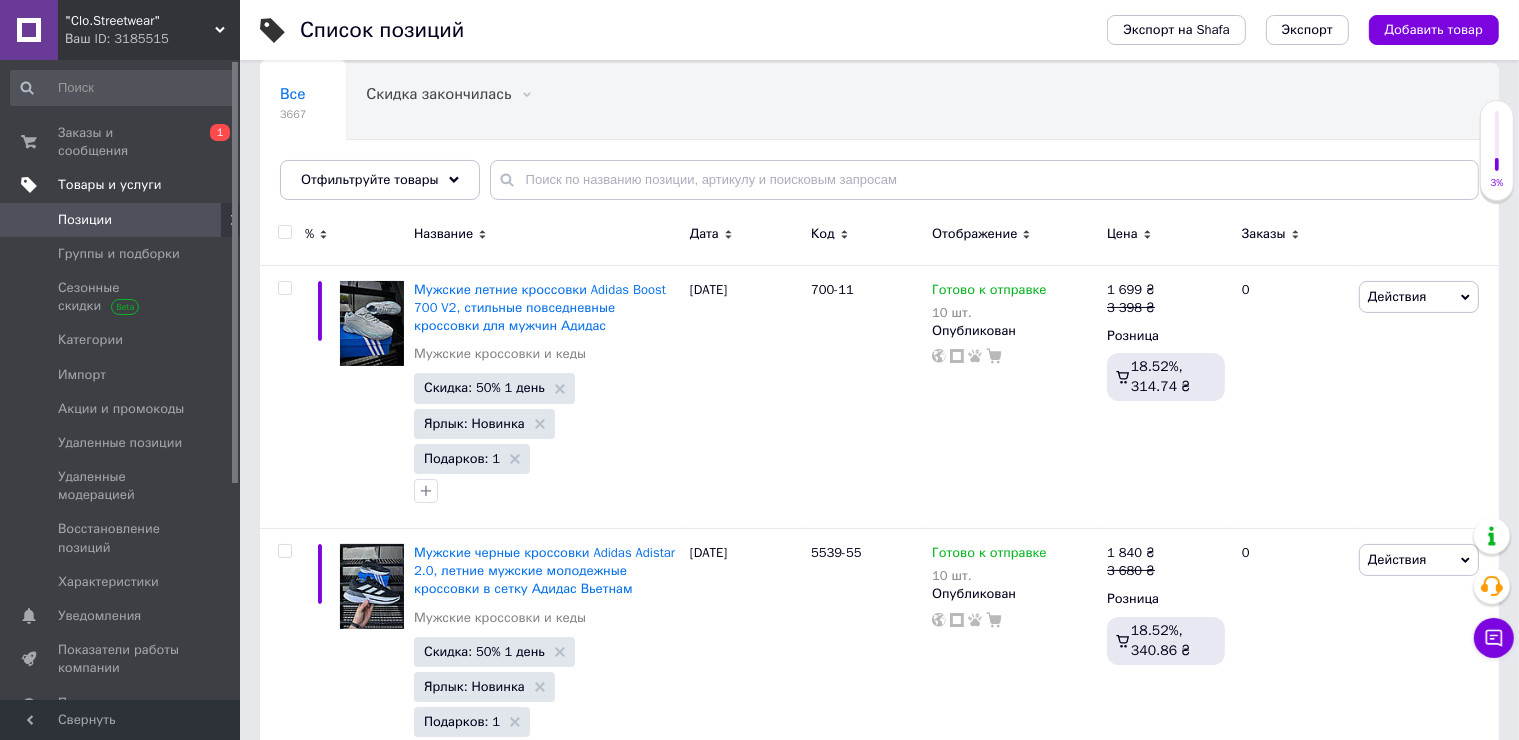 scroll, scrollTop: 200, scrollLeft: 0, axis: vertical 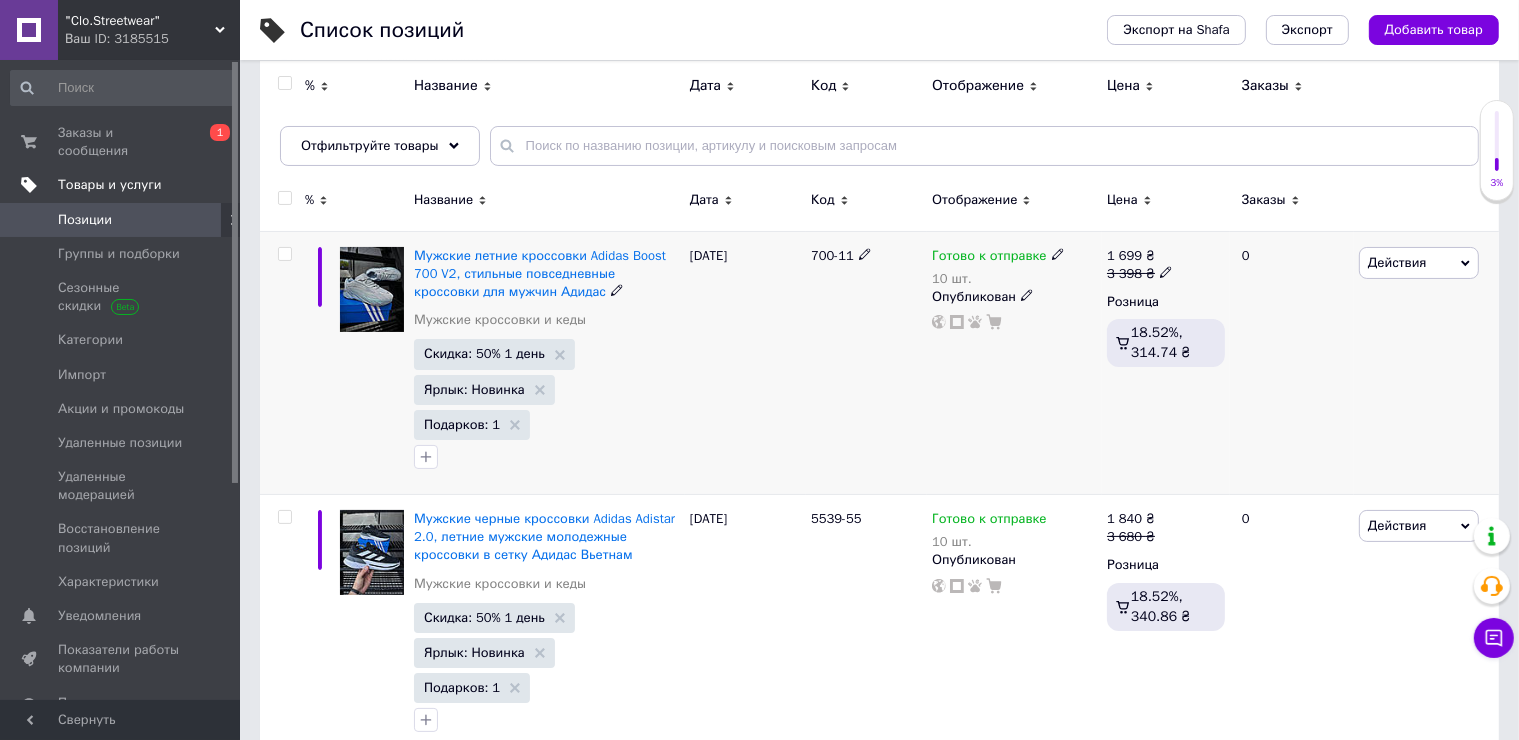 click at bounding box center (284, 254) 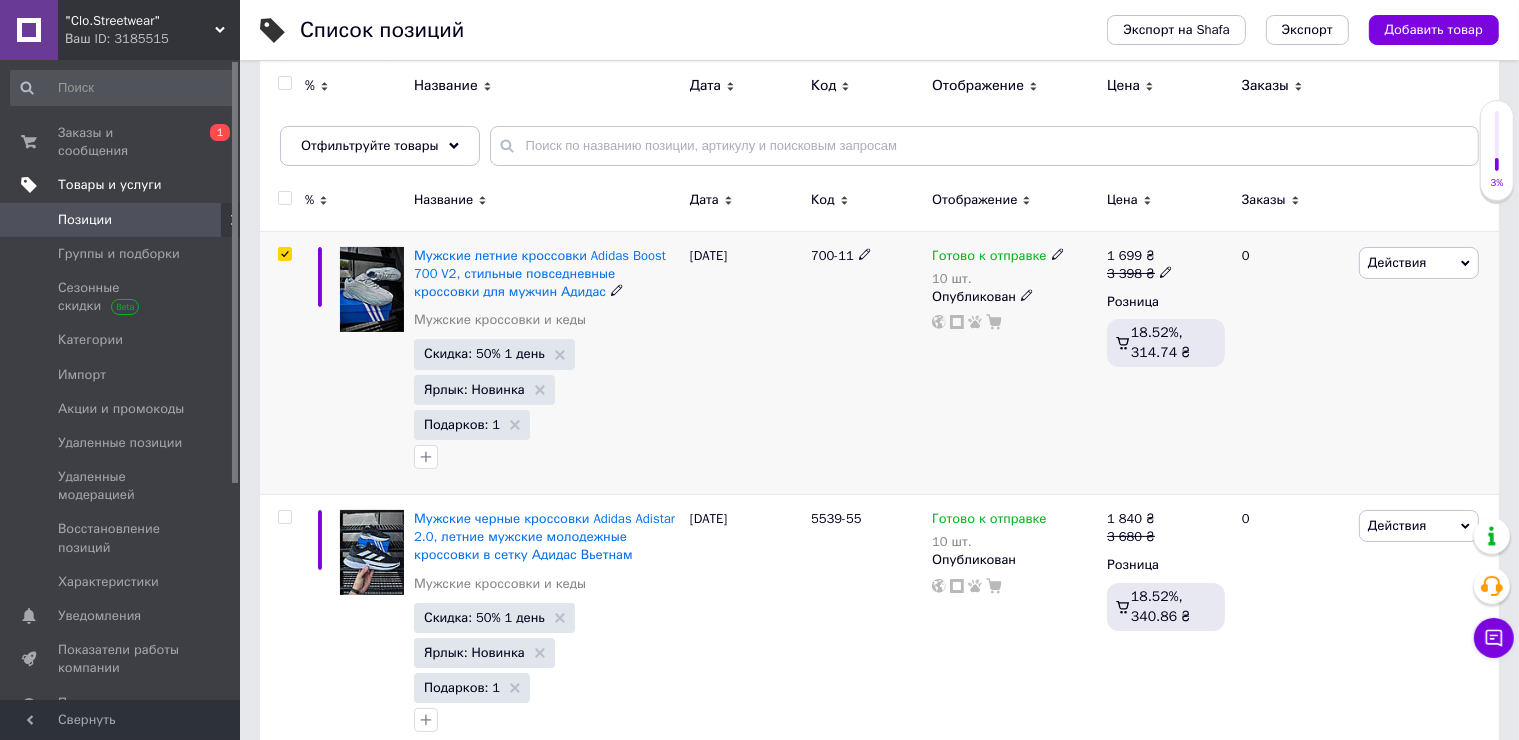 checkbox on "true" 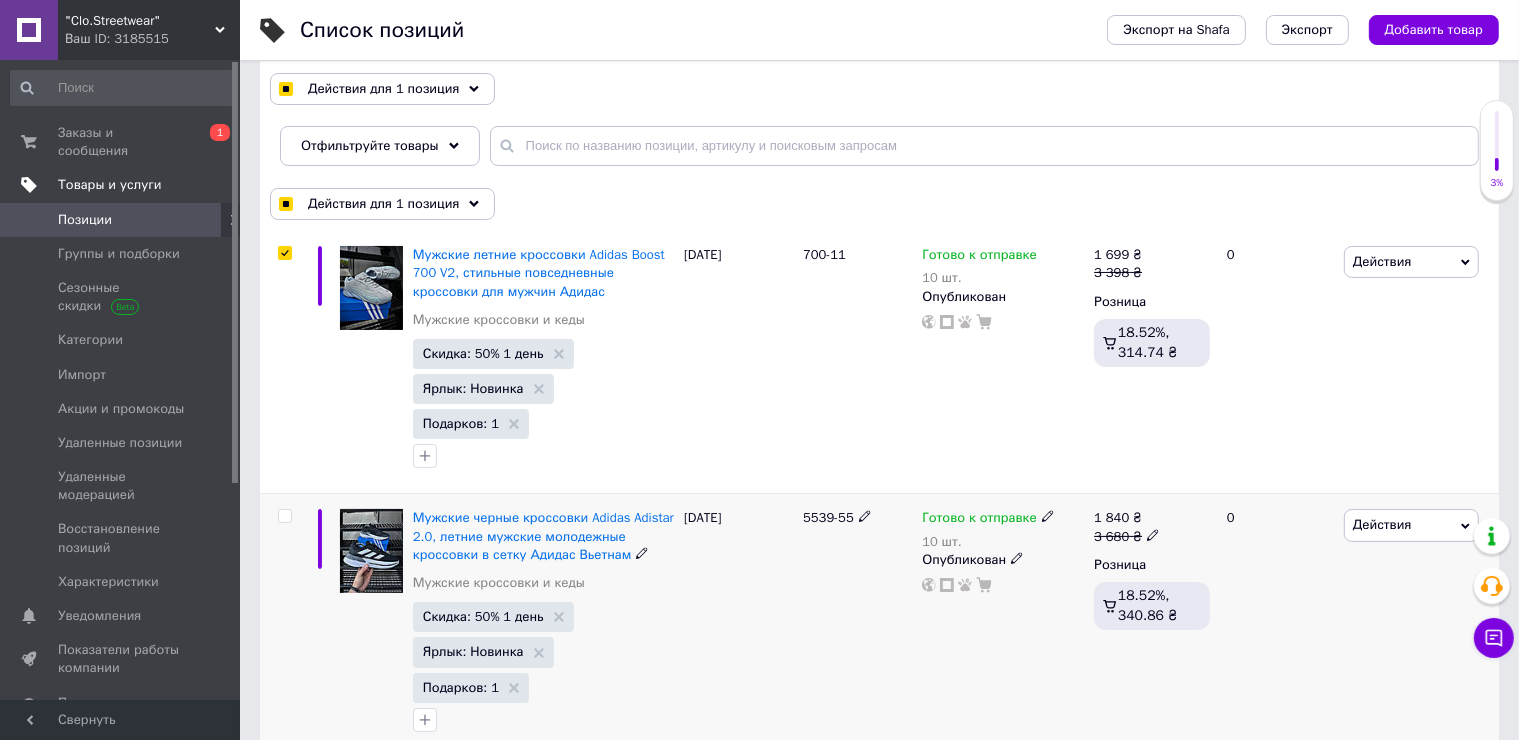 click at bounding box center [284, 516] 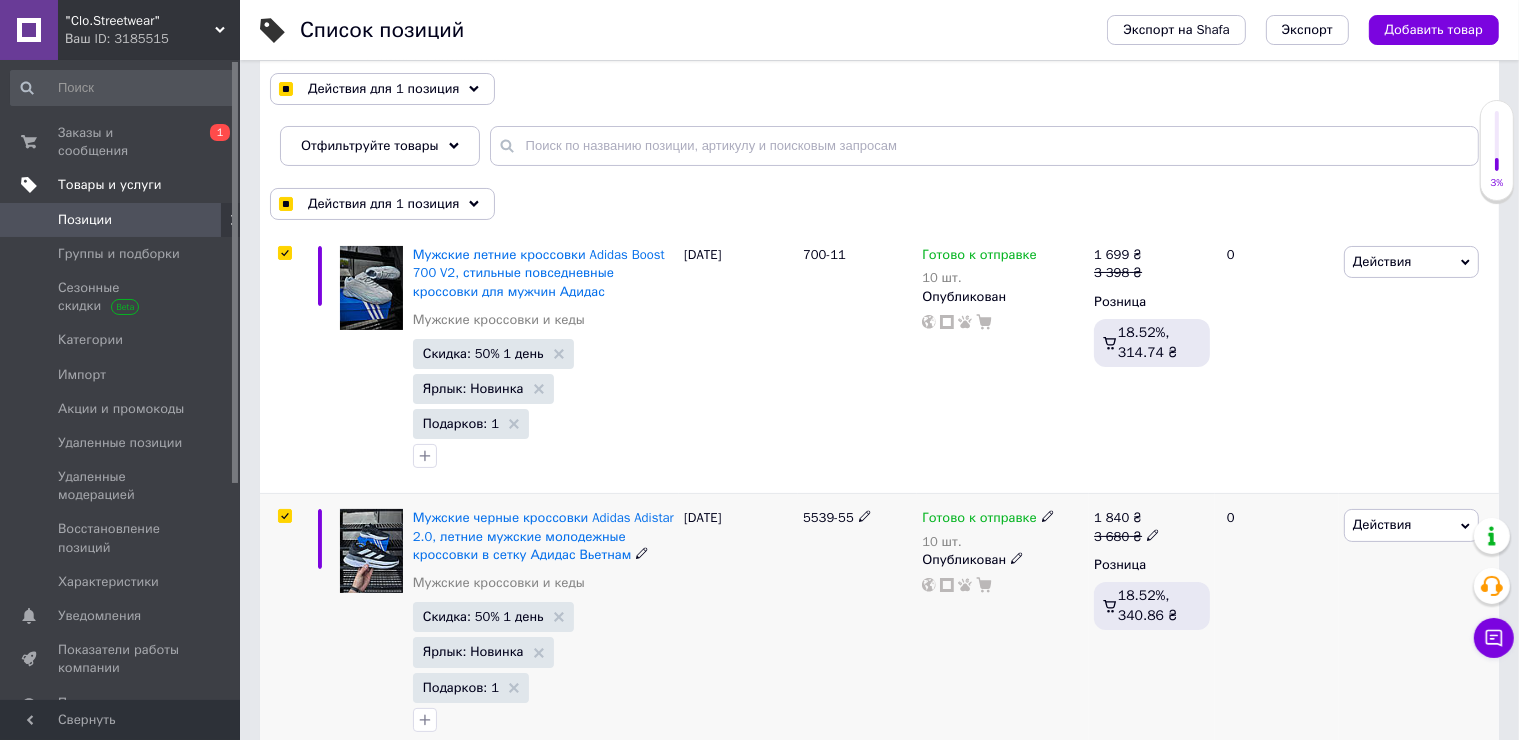 checkbox on "true" 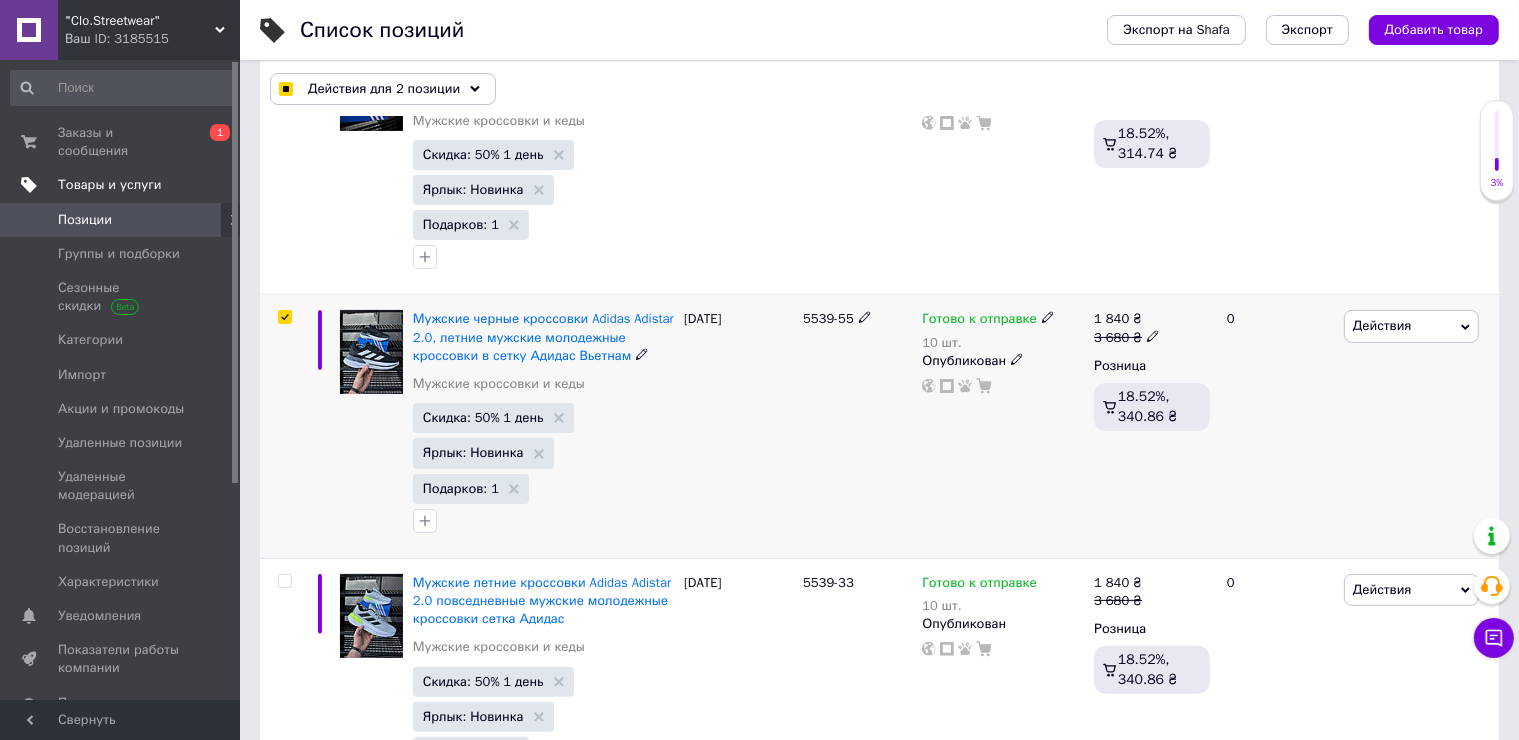 scroll, scrollTop: 400, scrollLeft: 0, axis: vertical 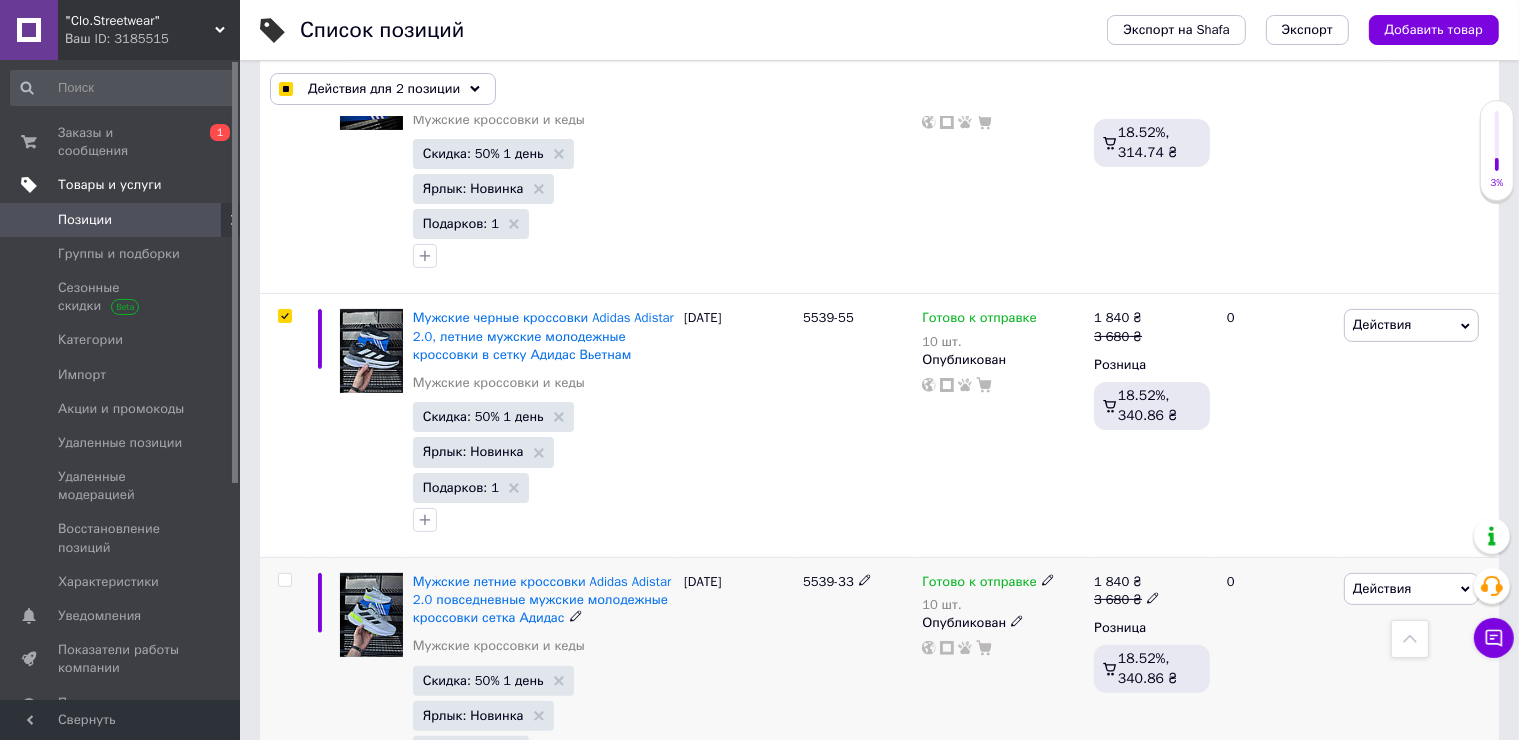 click at bounding box center (282, 688) 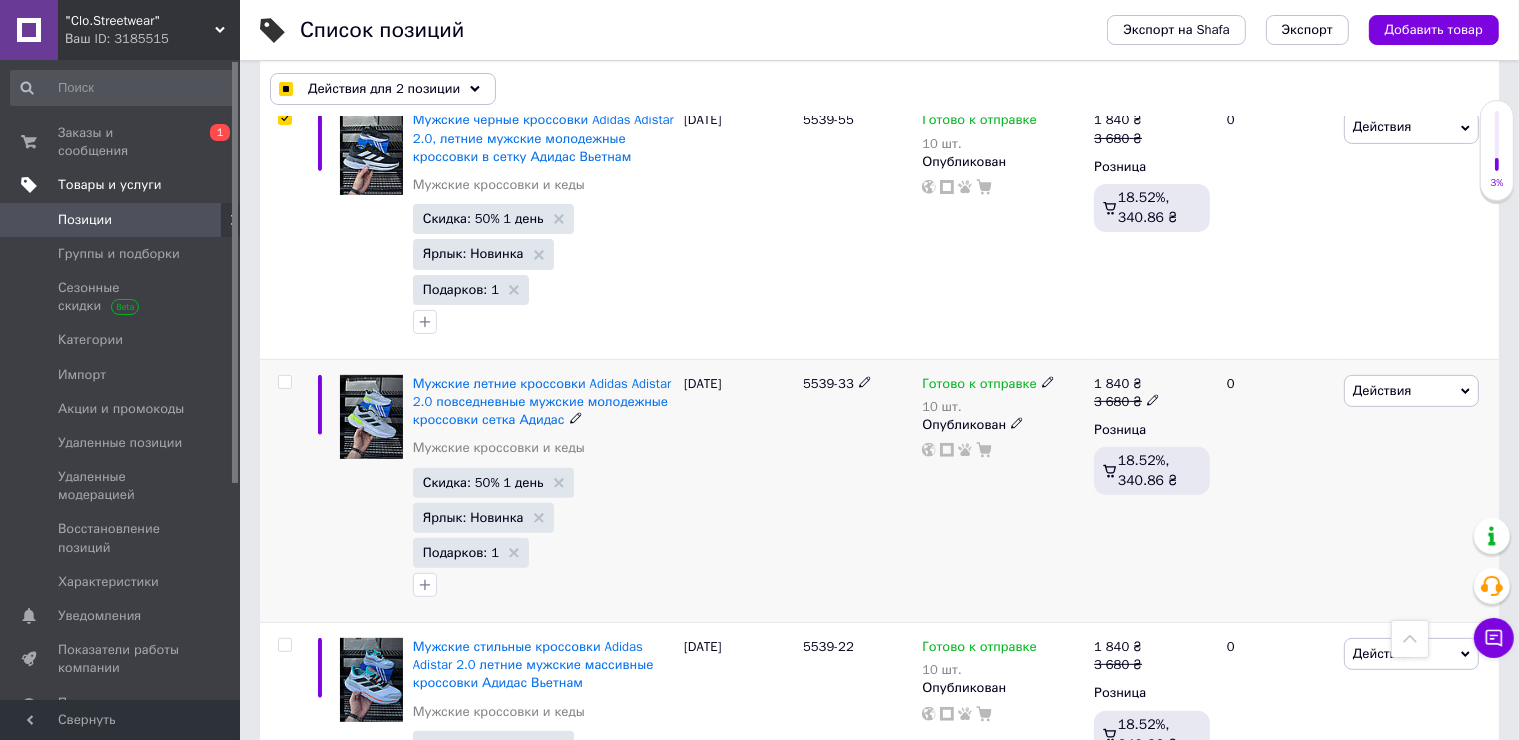 scroll, scrollTop: 600, scrollLeft: 0, axis: vertical 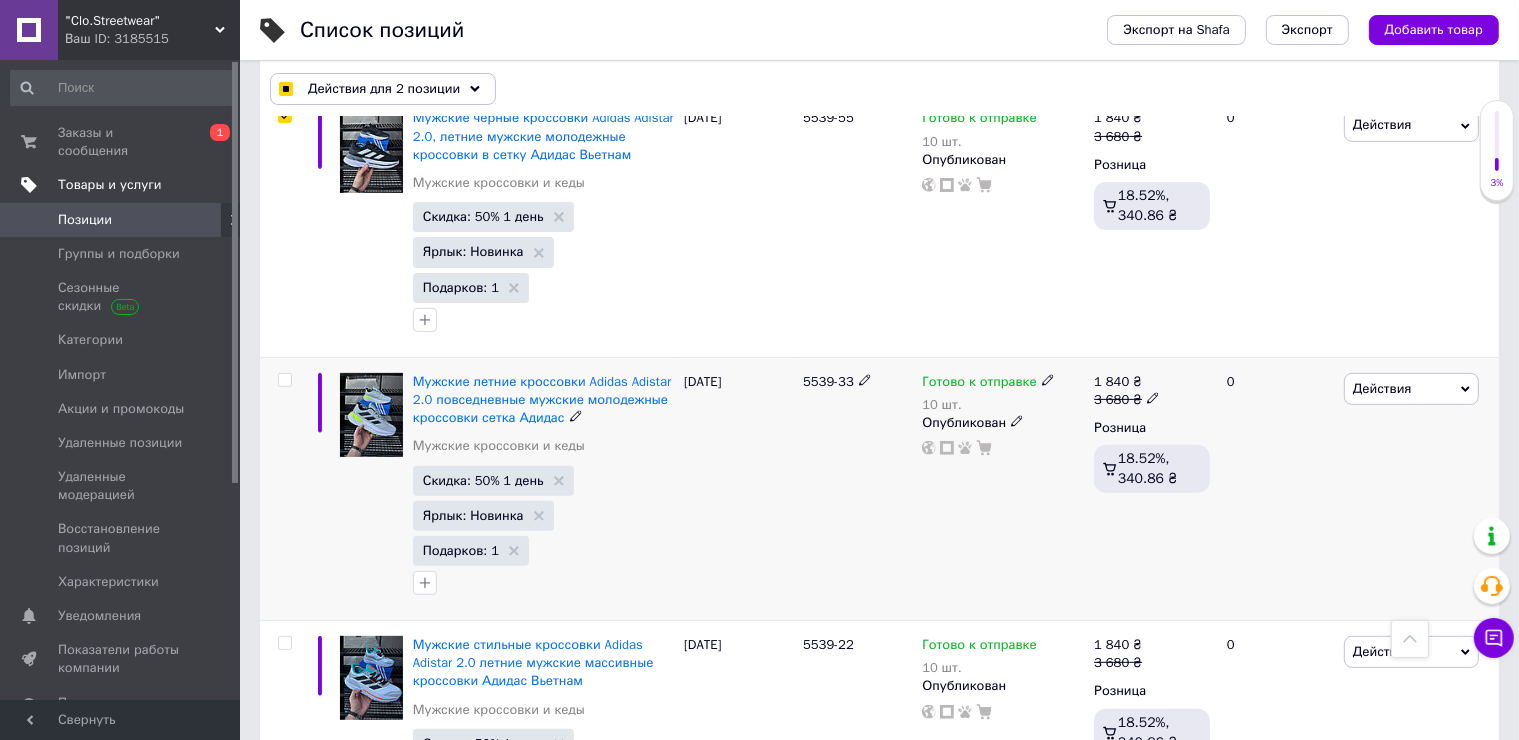 click at bounding box center [284, 380] 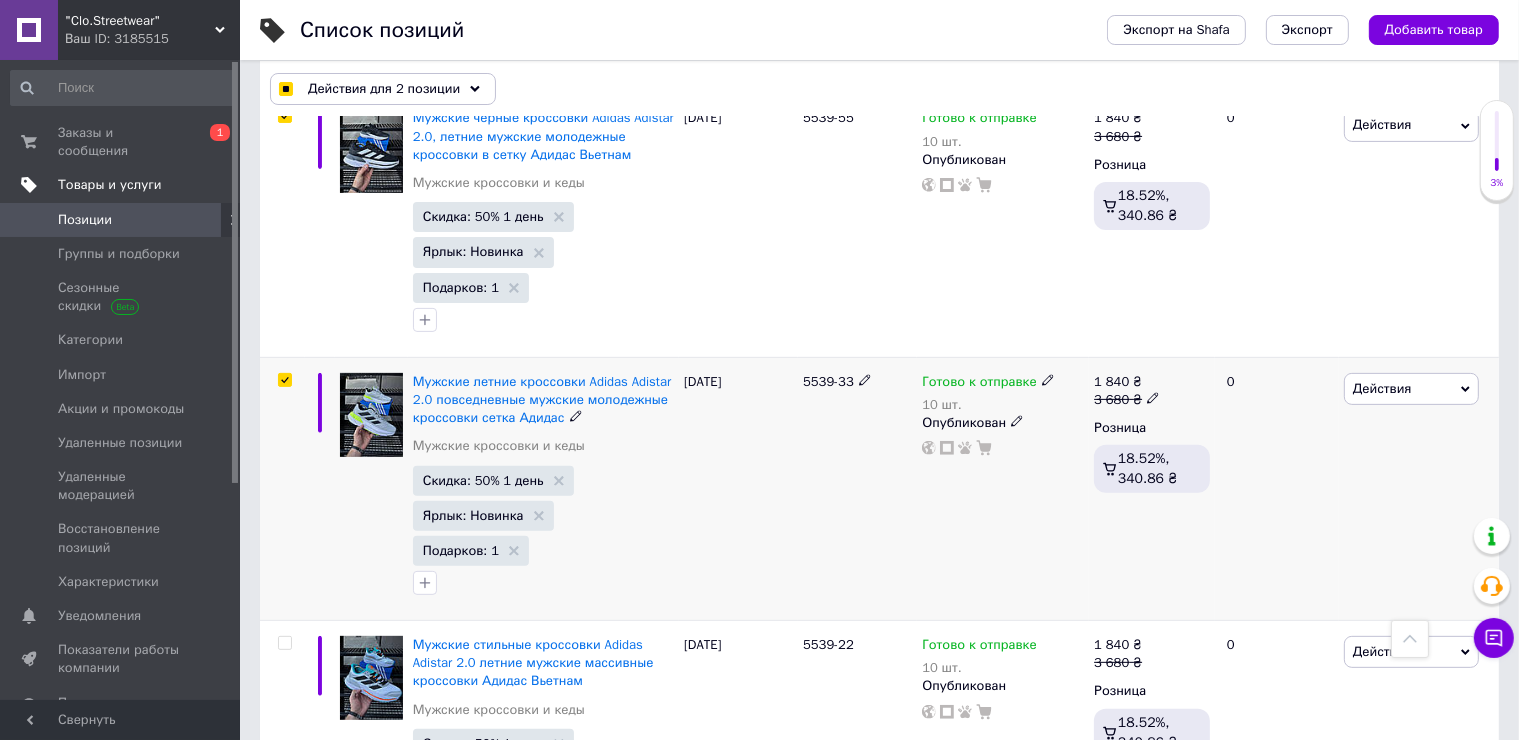 checkbox on "true" 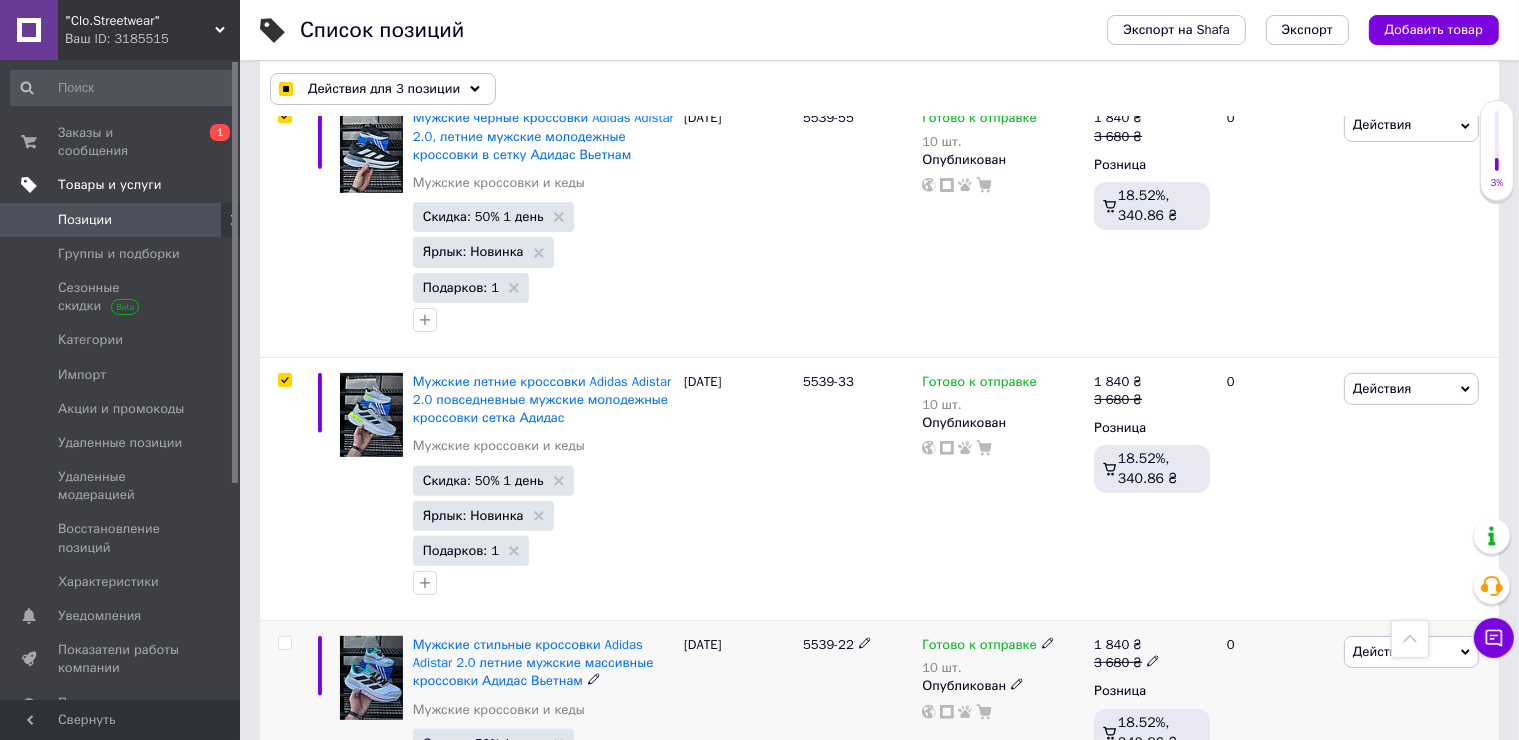 click at bounding box center (284, 643) 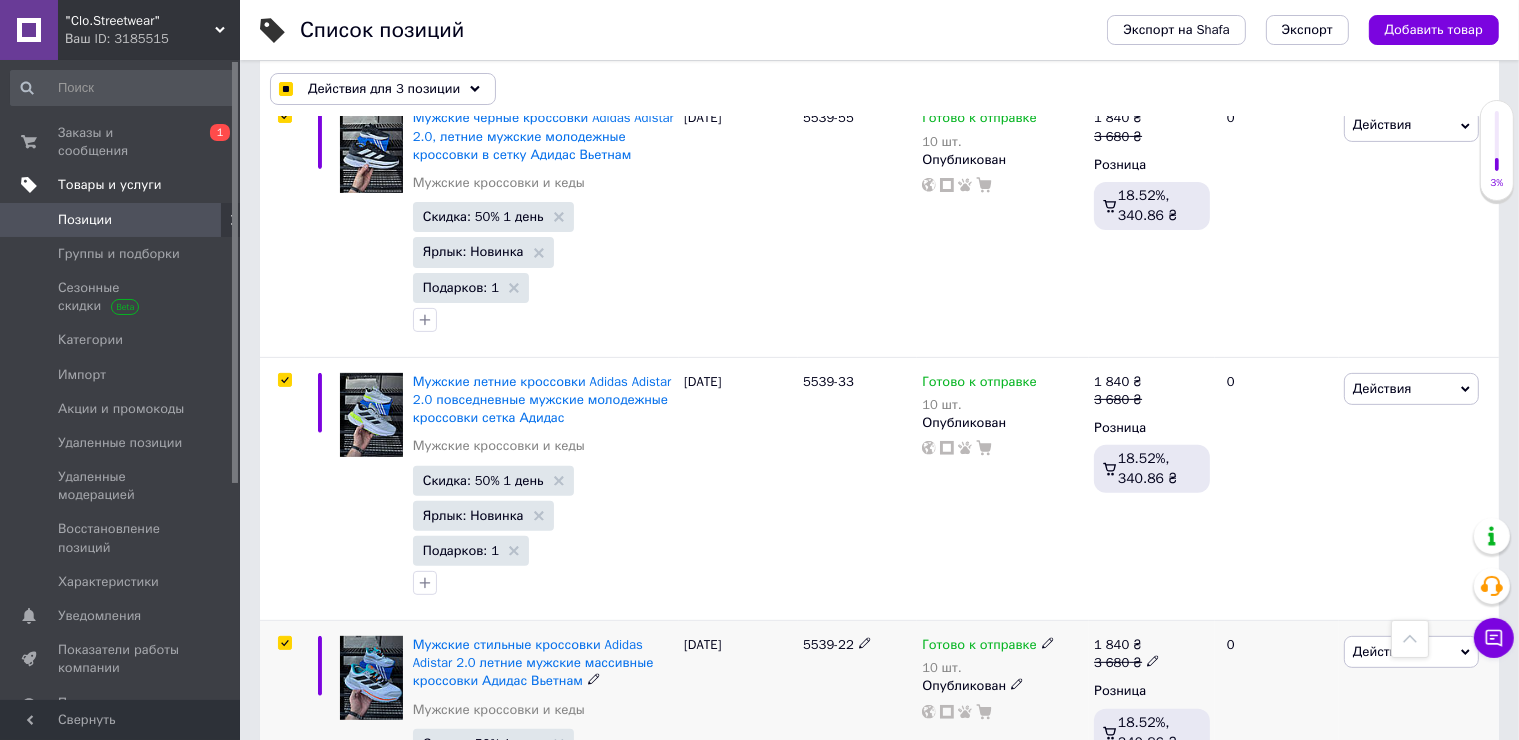 checkbox on "true" 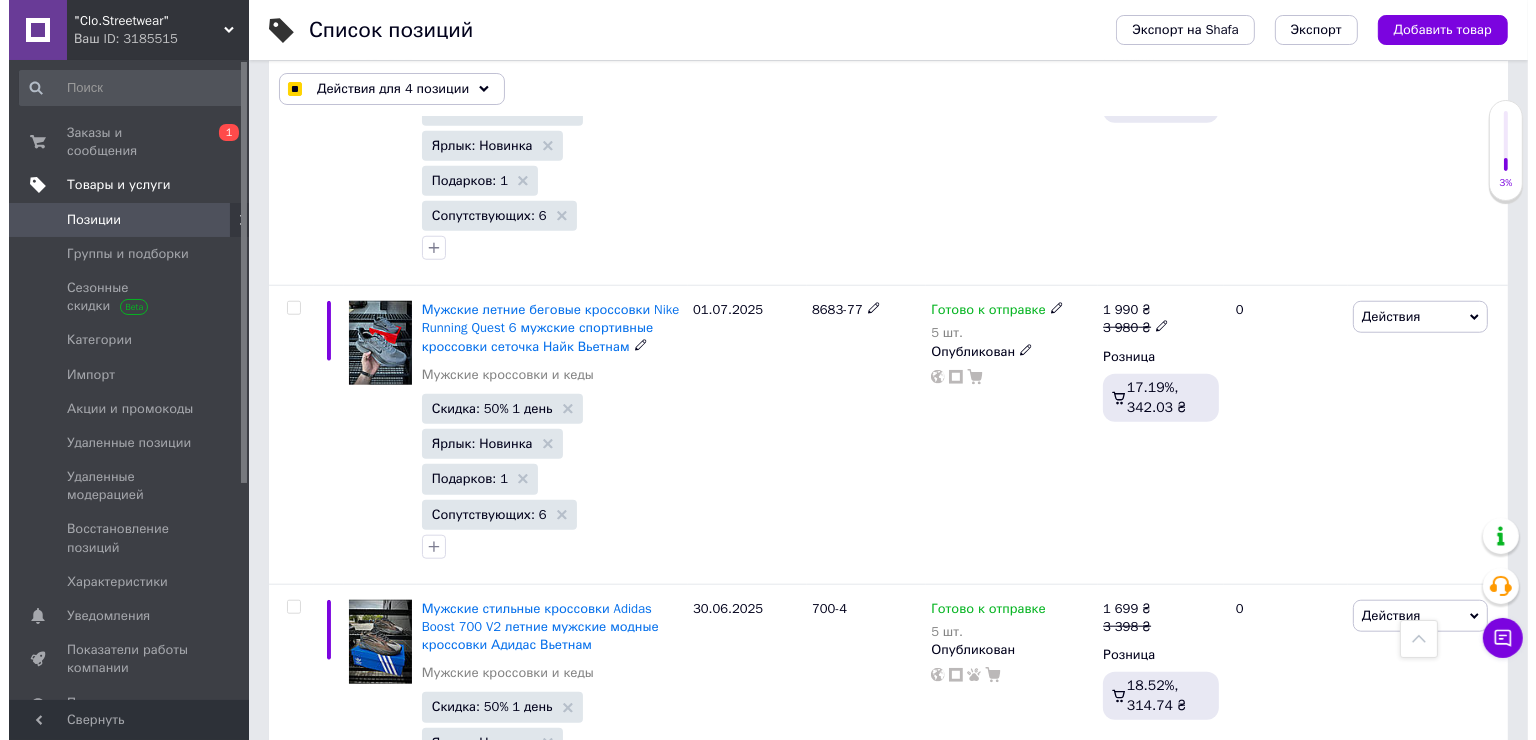 scroll, scrollTop: 2000, scrollLeft: 0, axis: vertical 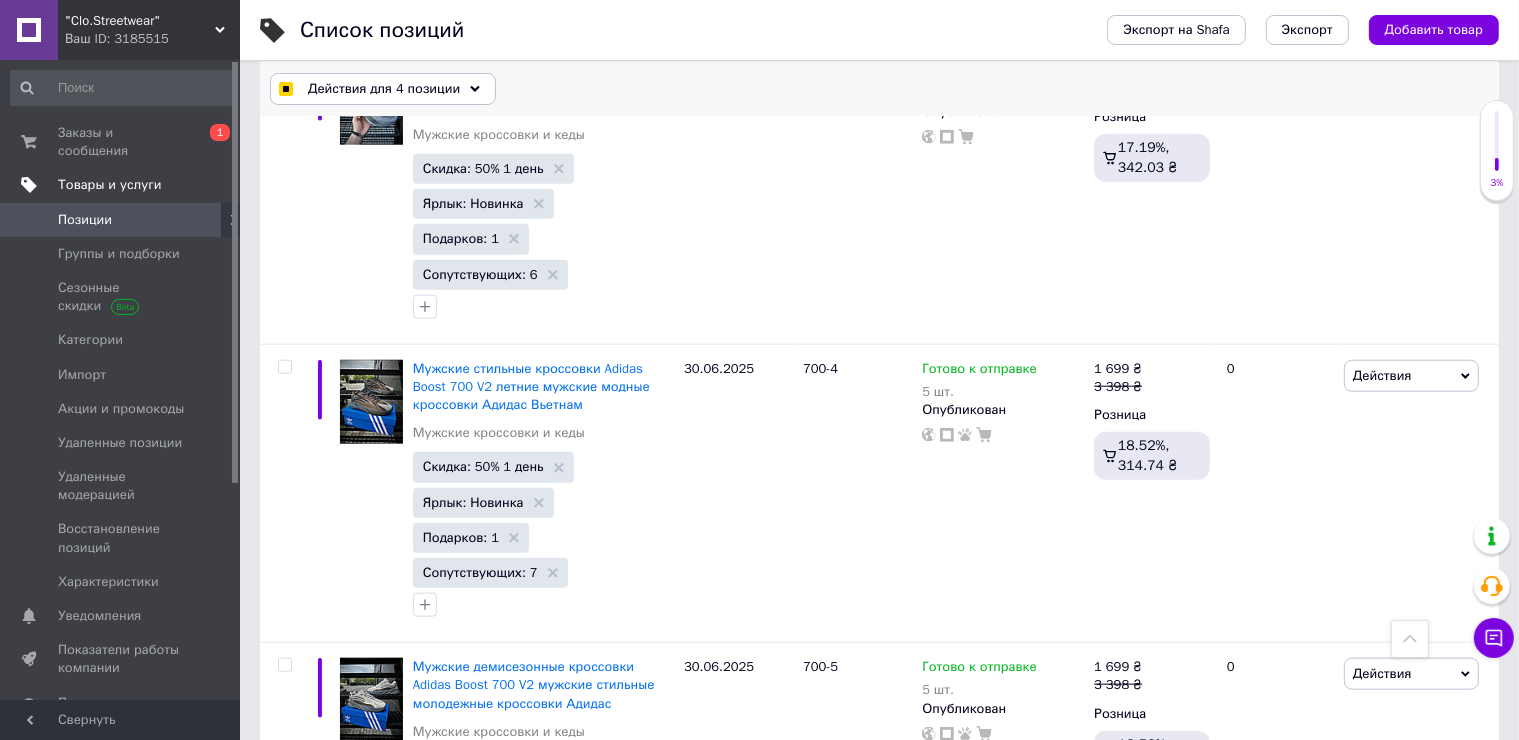 click on "Действия для 4 позиции" at bounding box center [384, 89] 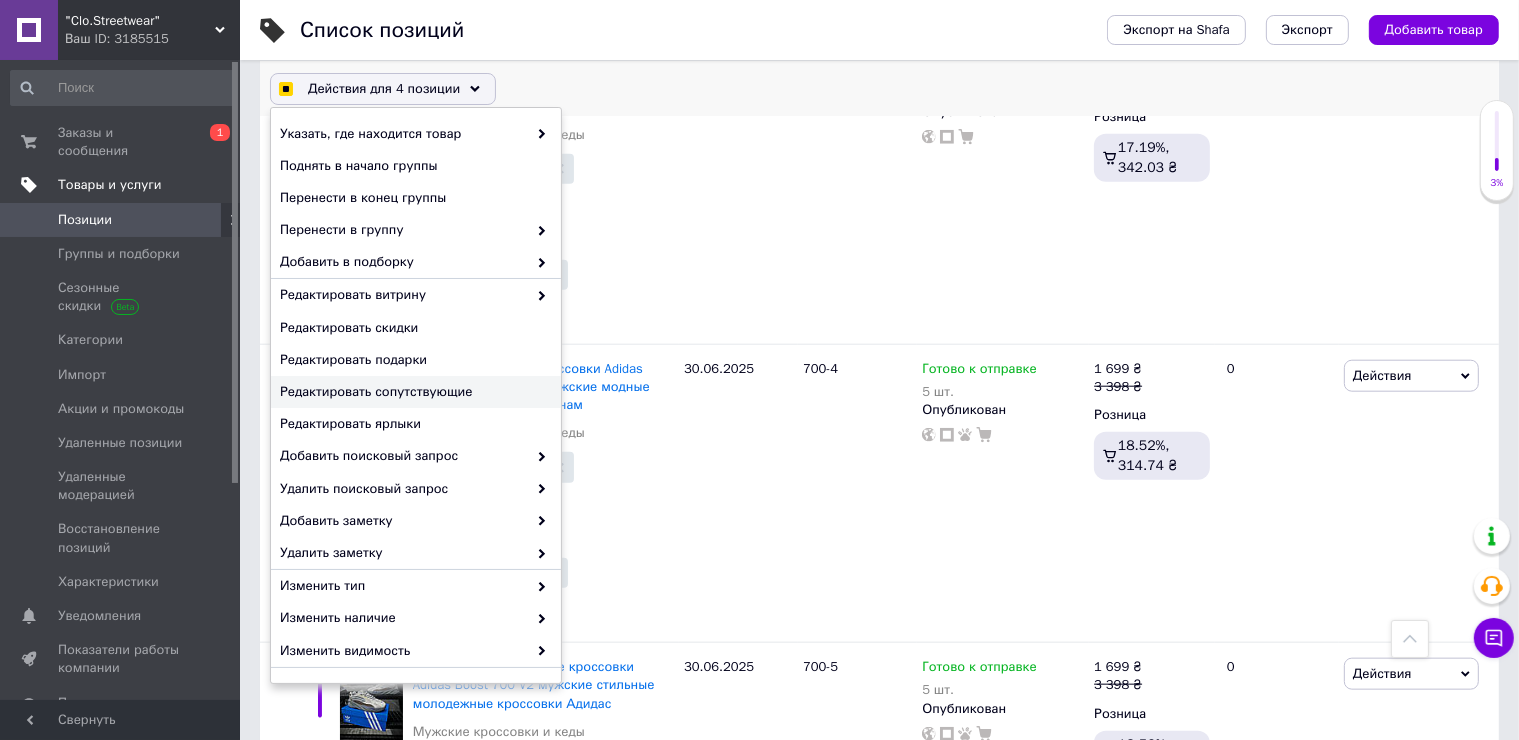checkbox on "true" 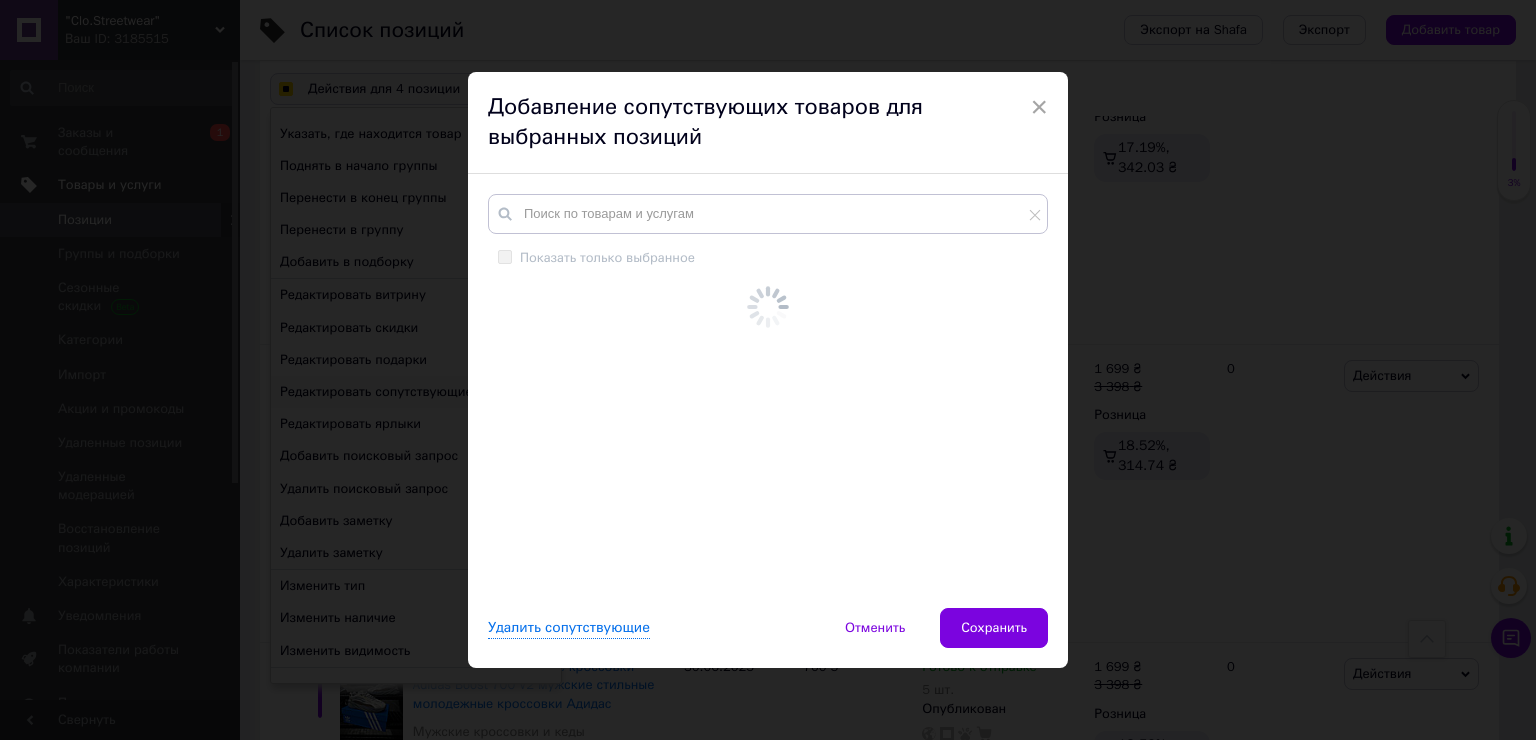 checkbox on "true" 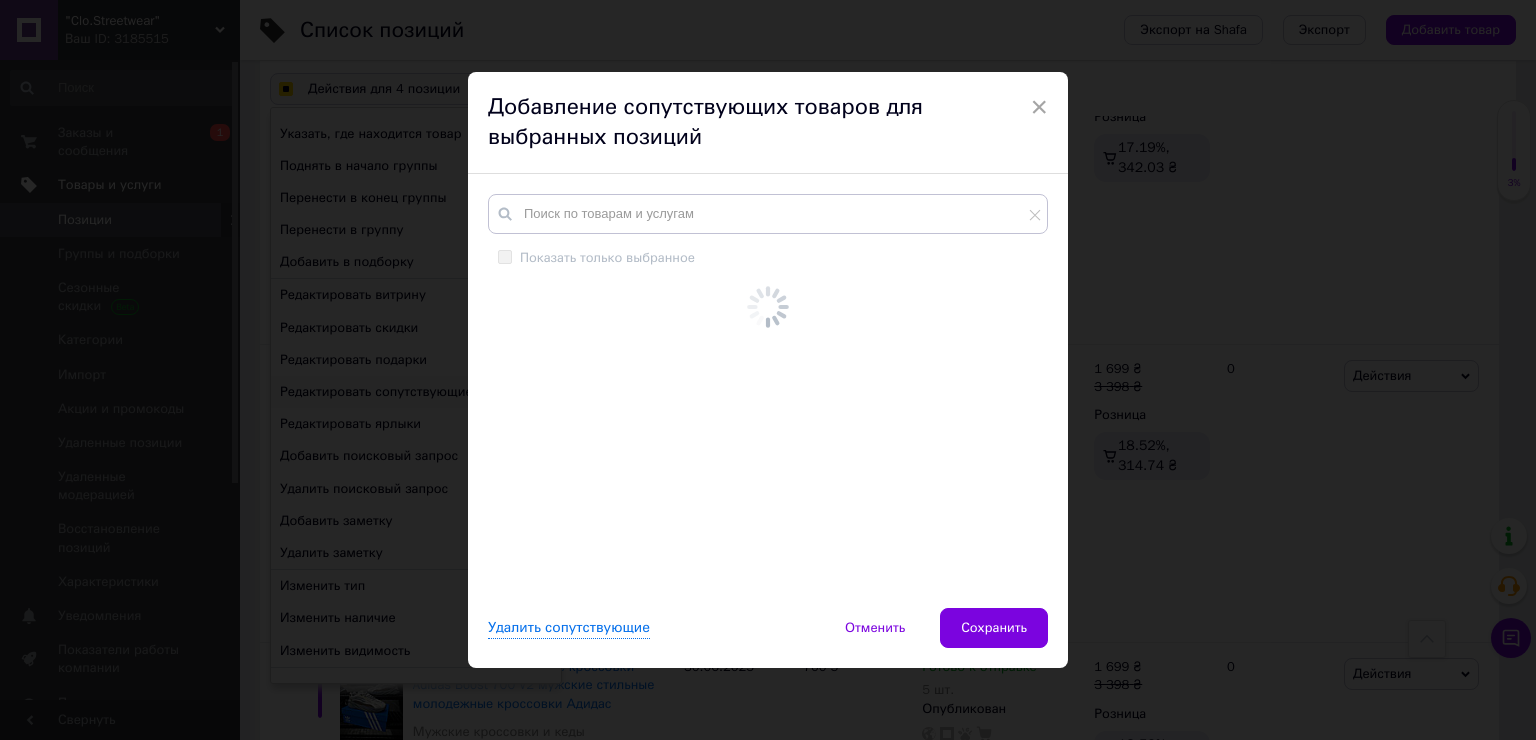 checkbox on "true" 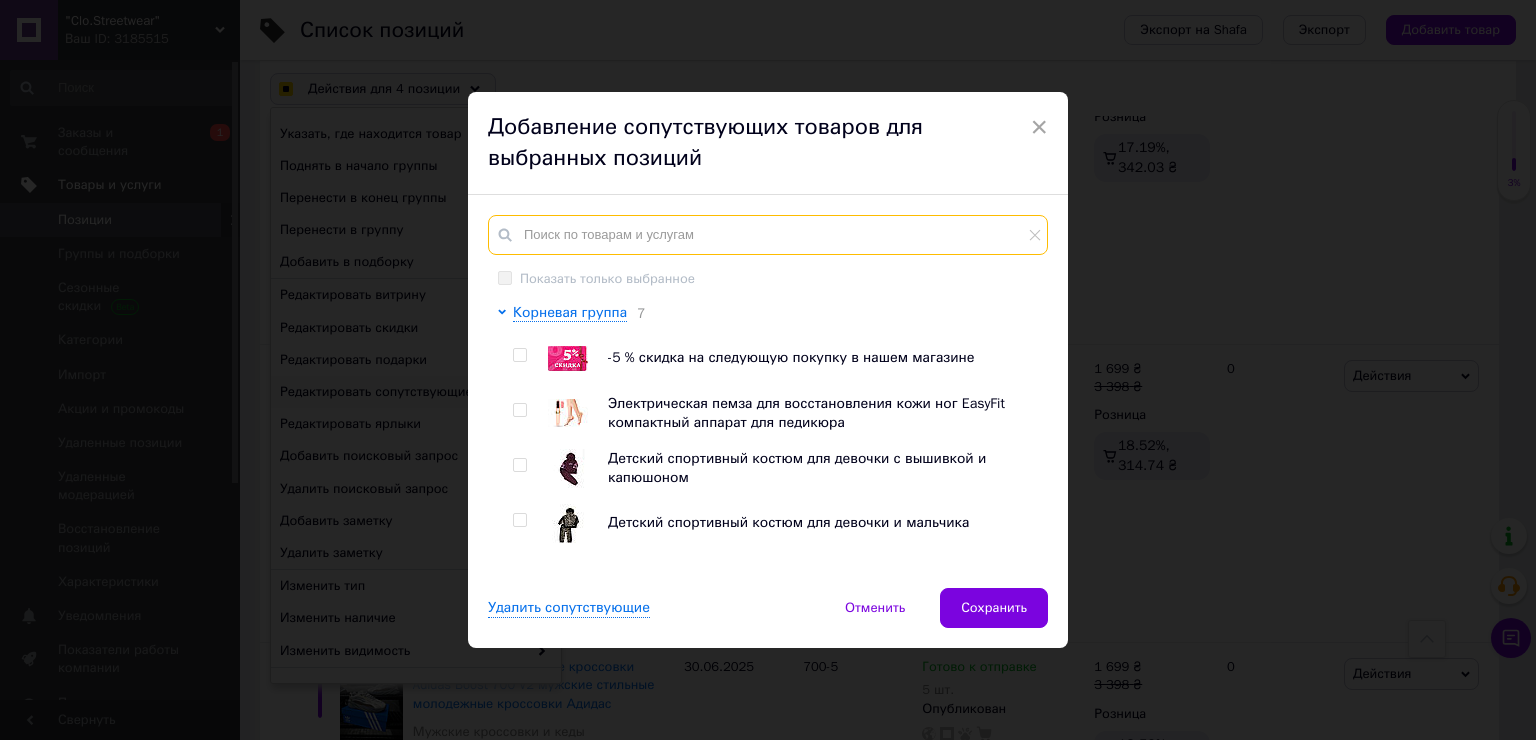 click at bounding box center (768, 235) 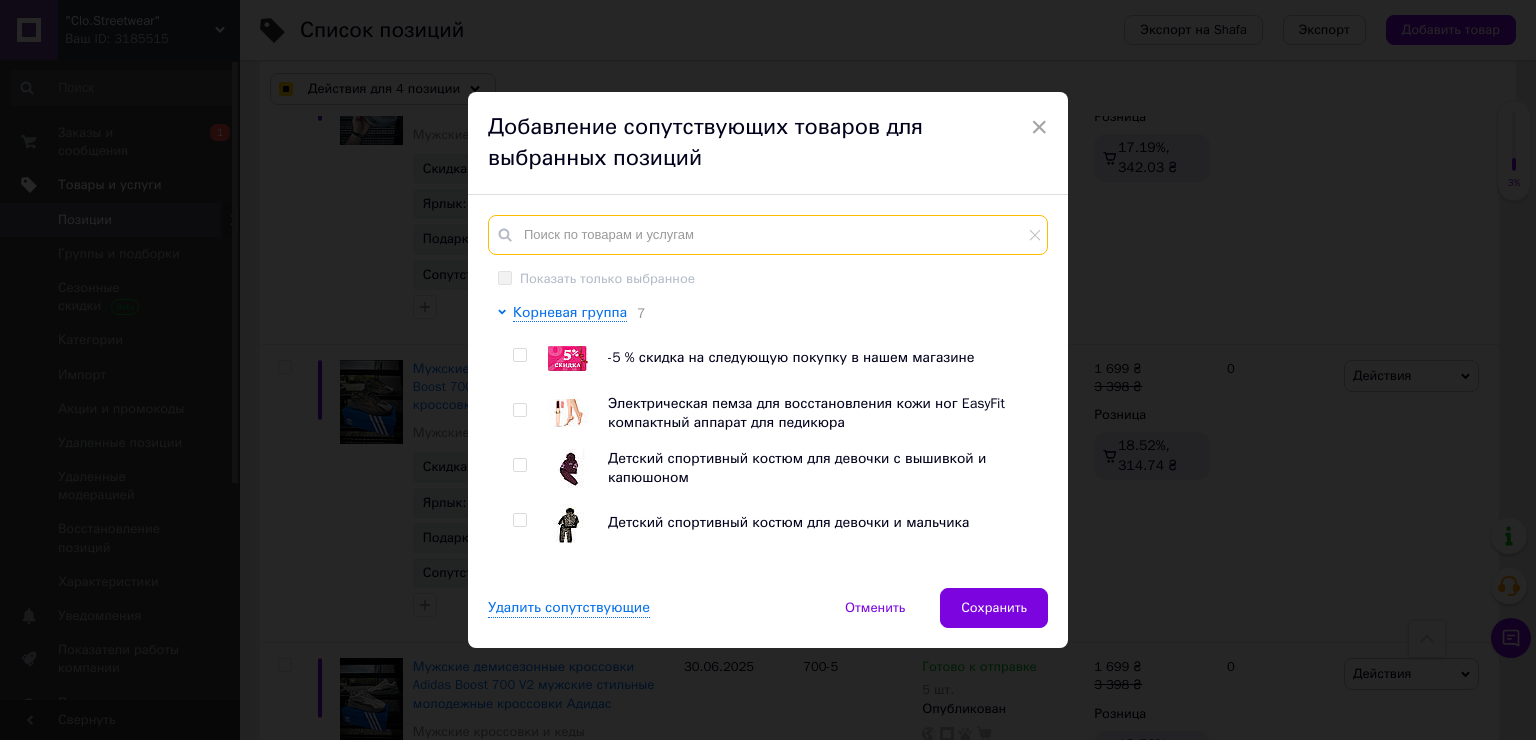 paste on "кроссовки Adidas" 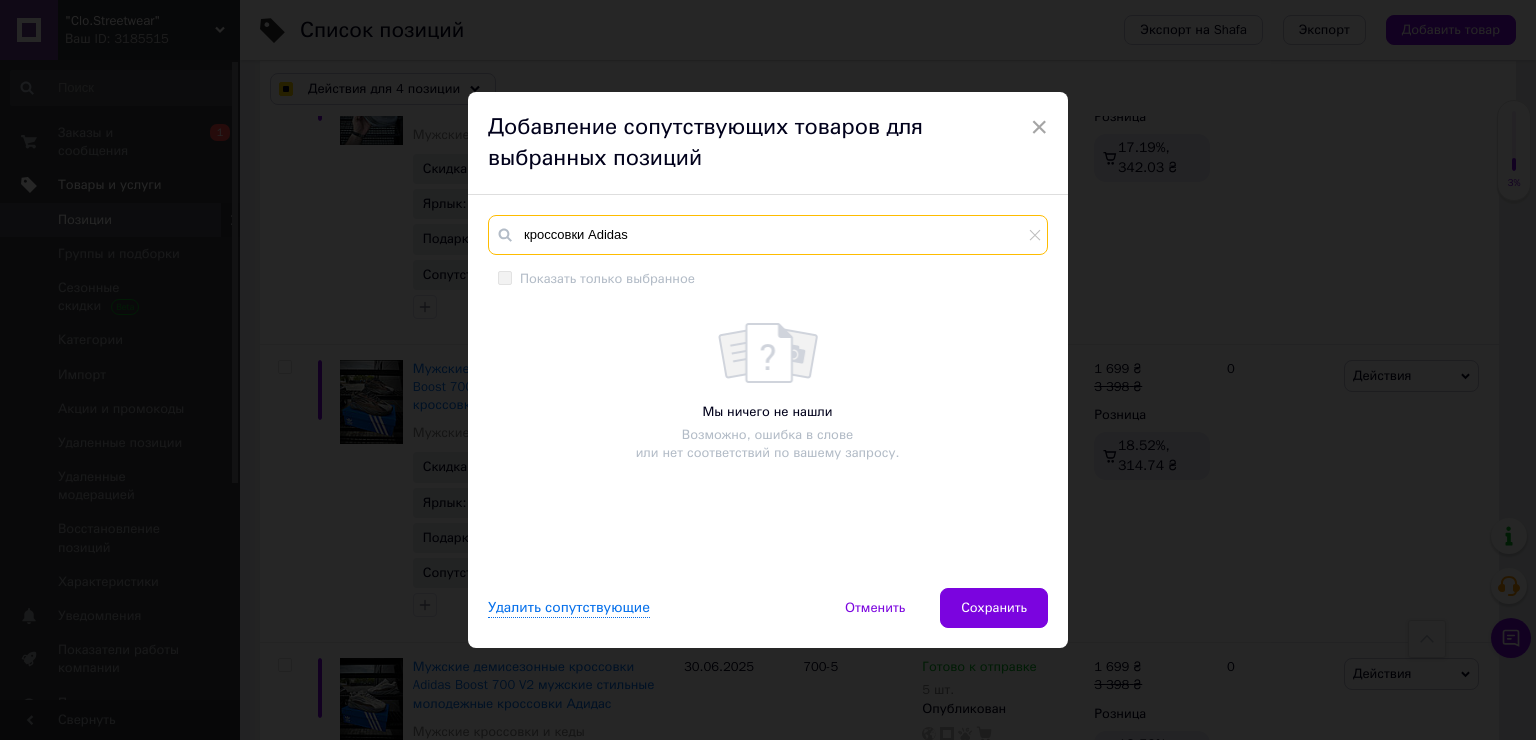 checkbox on "true" 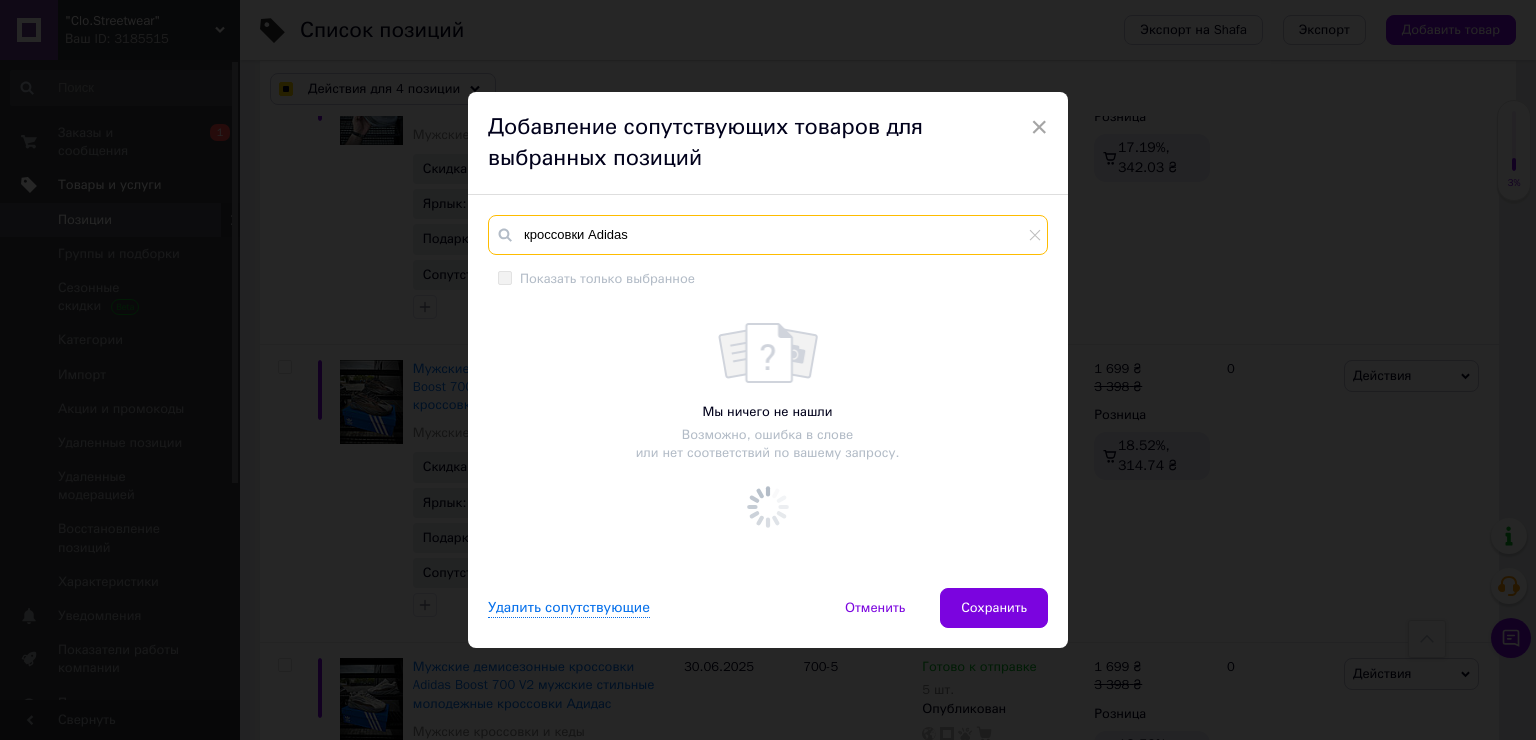 checkbox on "true" 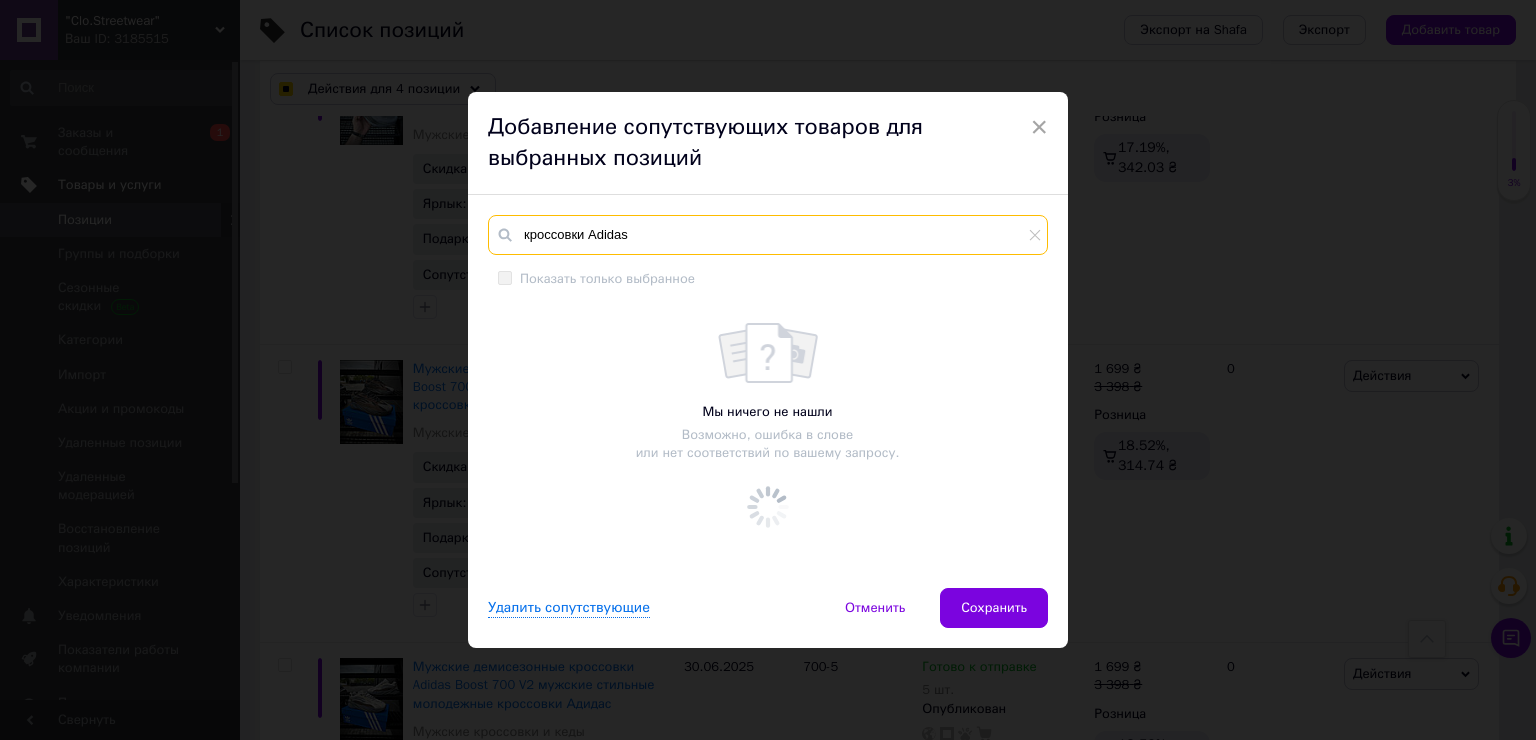 checkbox on "true" 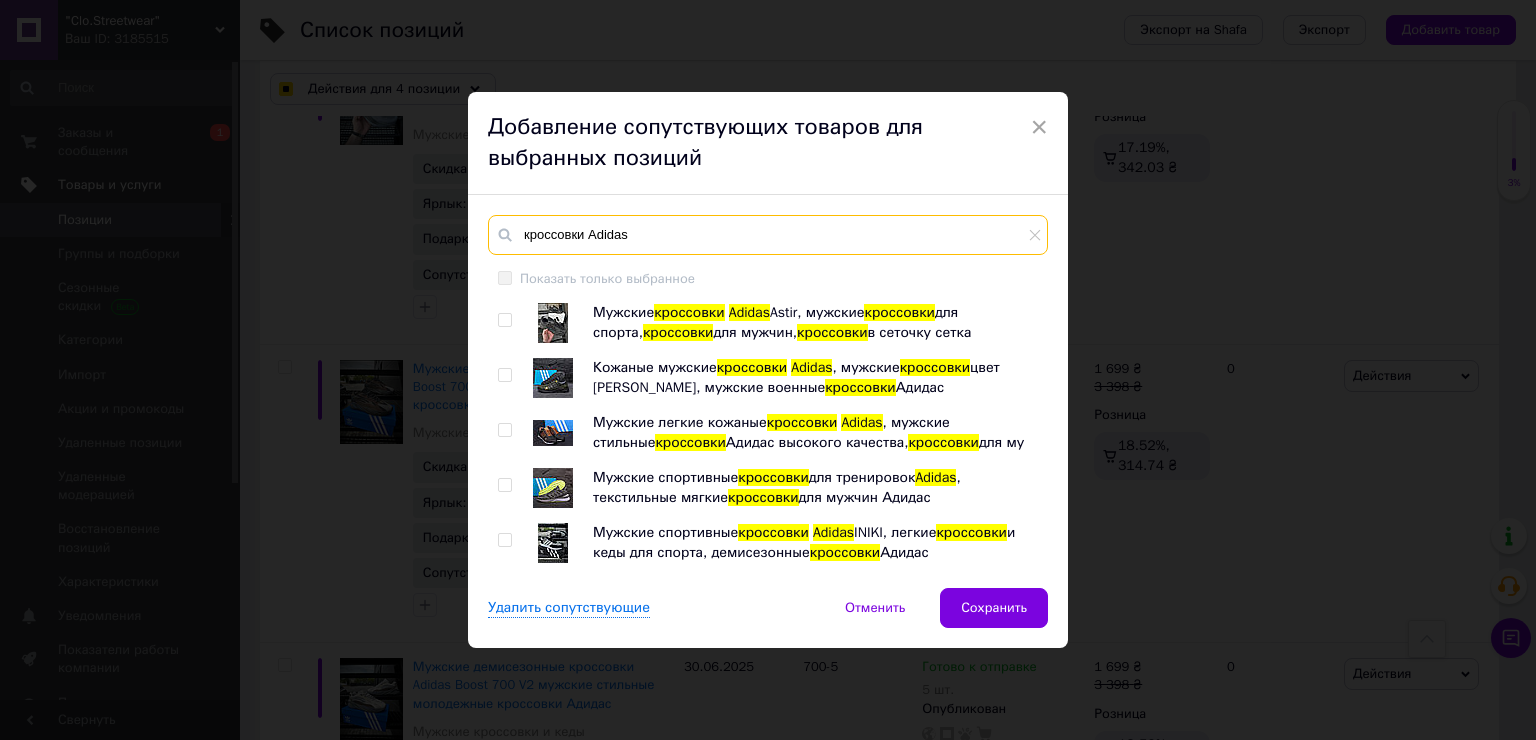 type on "кроссовки Adidas" 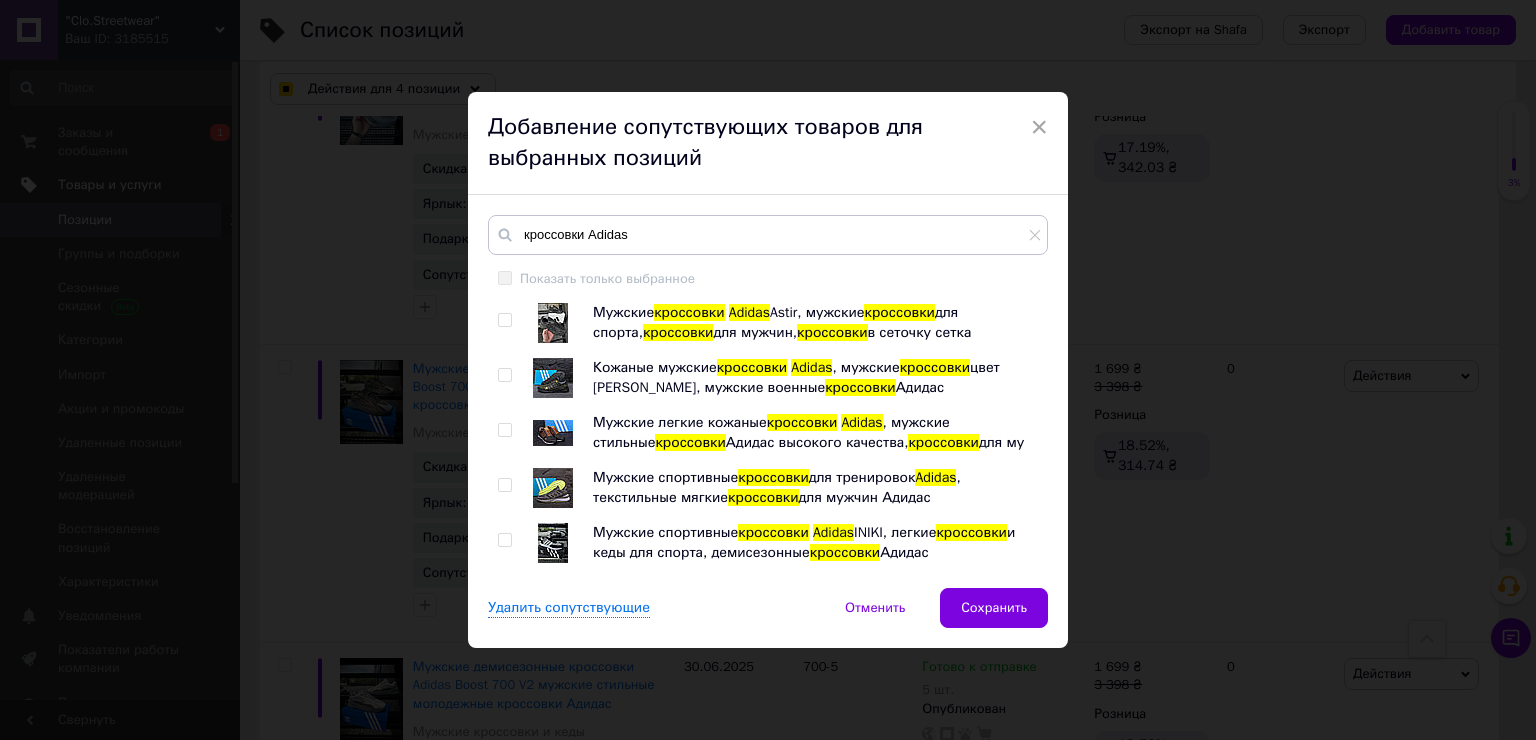click at bounding box center (553, 323) 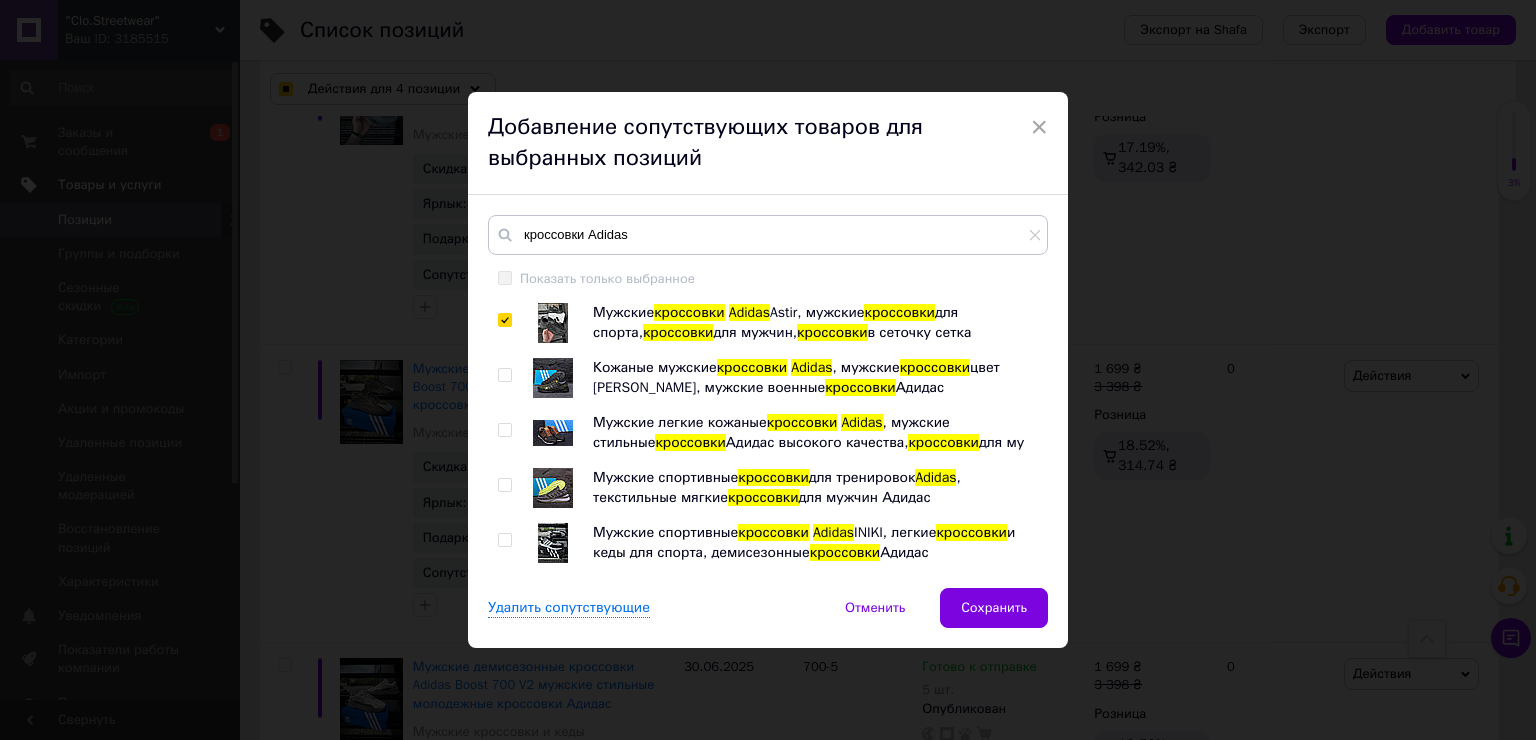 checkbox on "true" 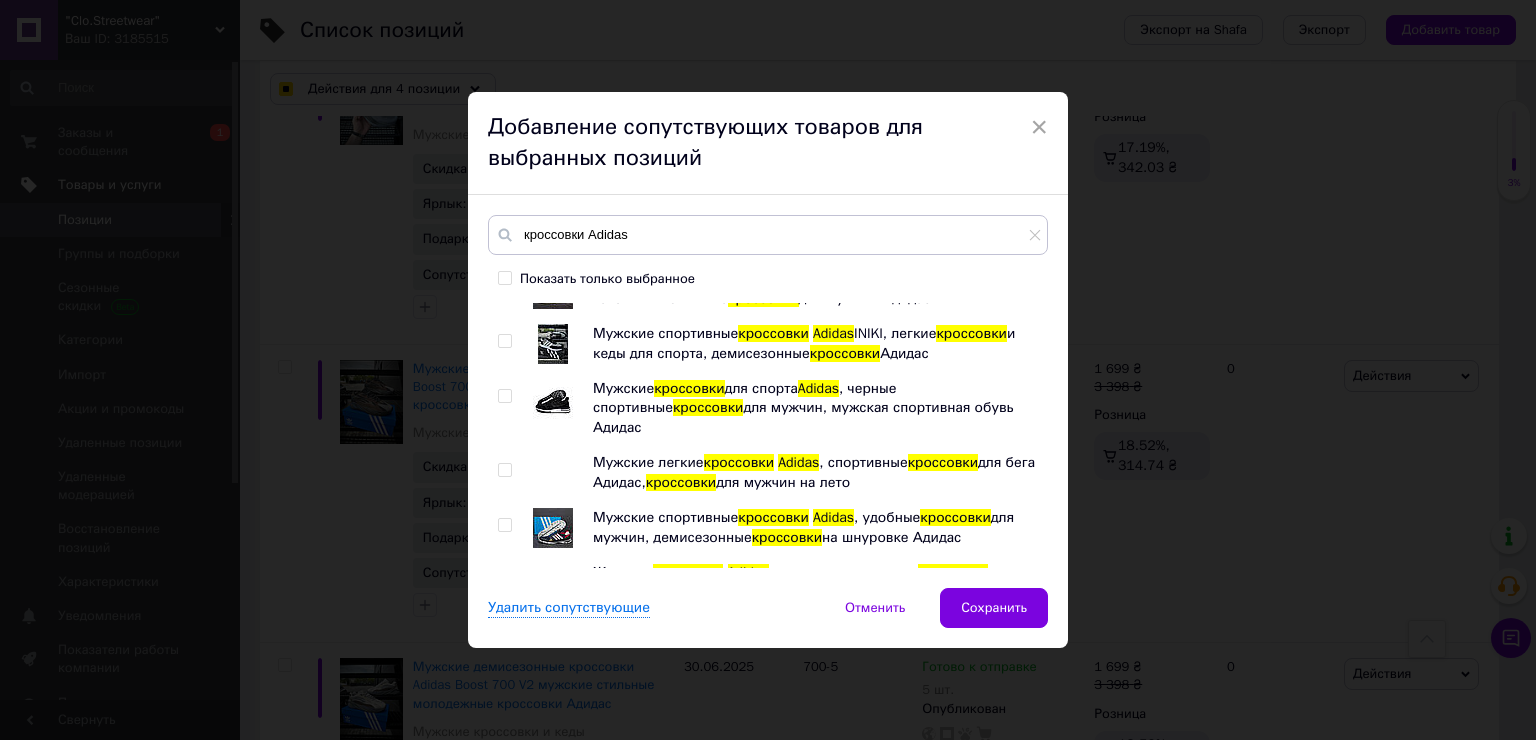 scroll, scrollTop: 200, scrollLeft: 0, axis: vertical 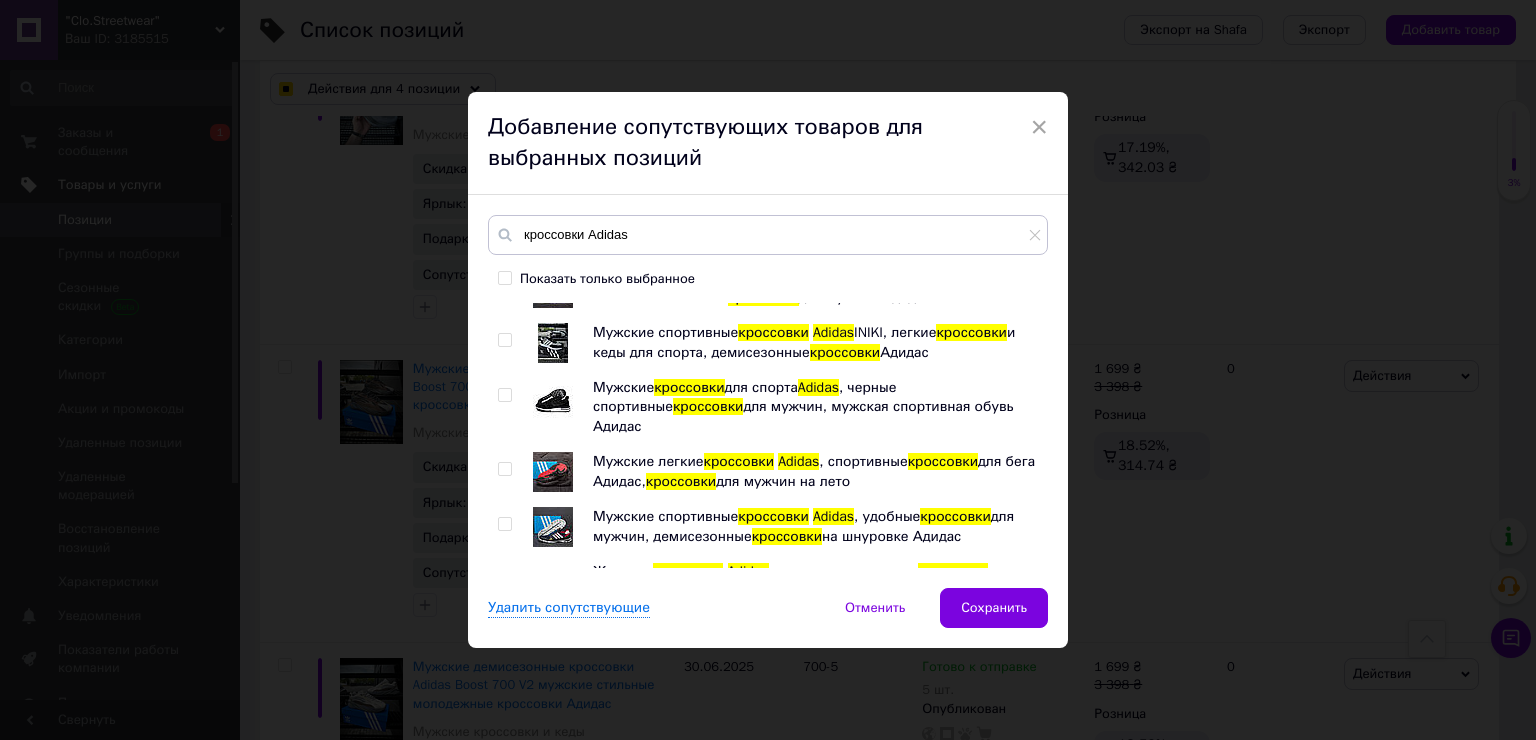 click at bounding box center (553, 343) 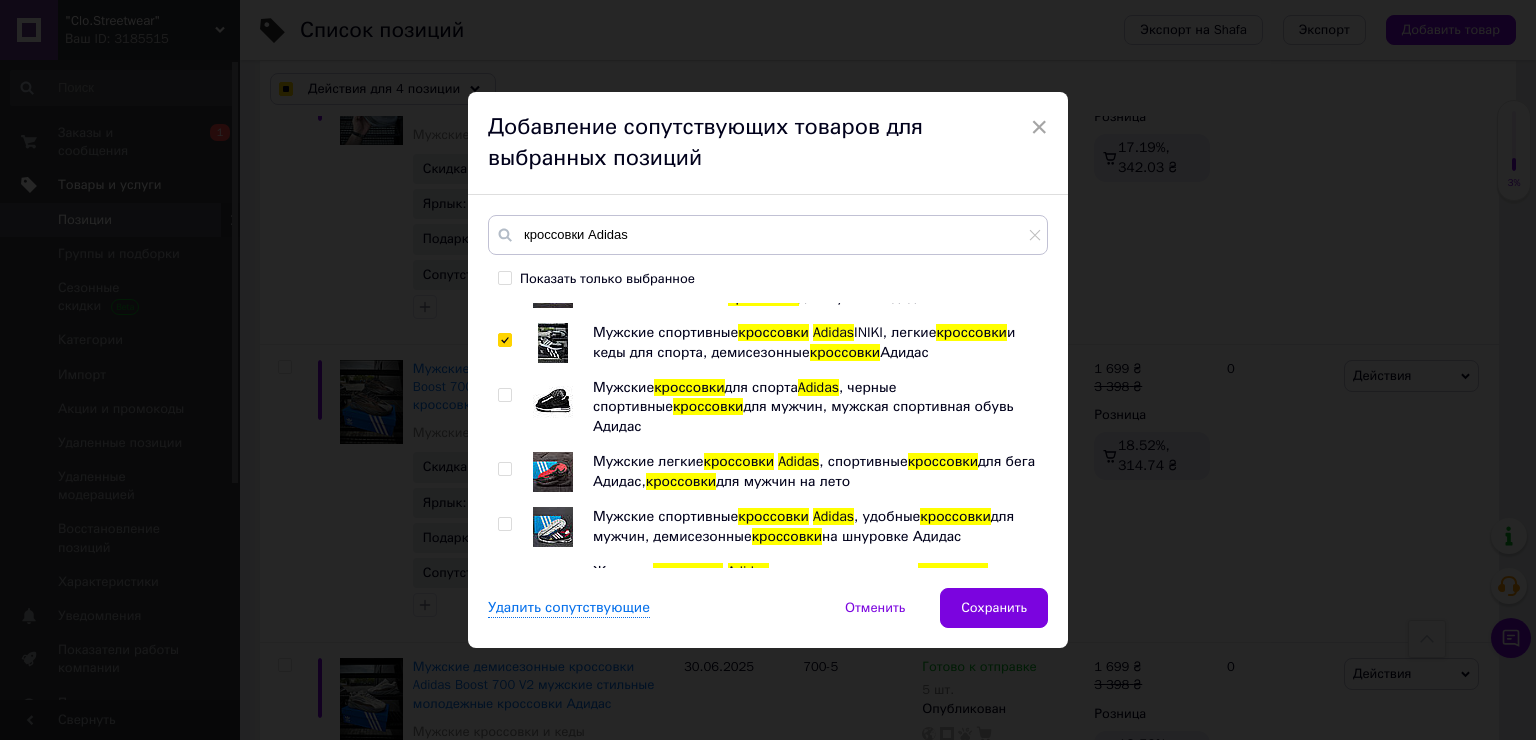 checkbox on "true" 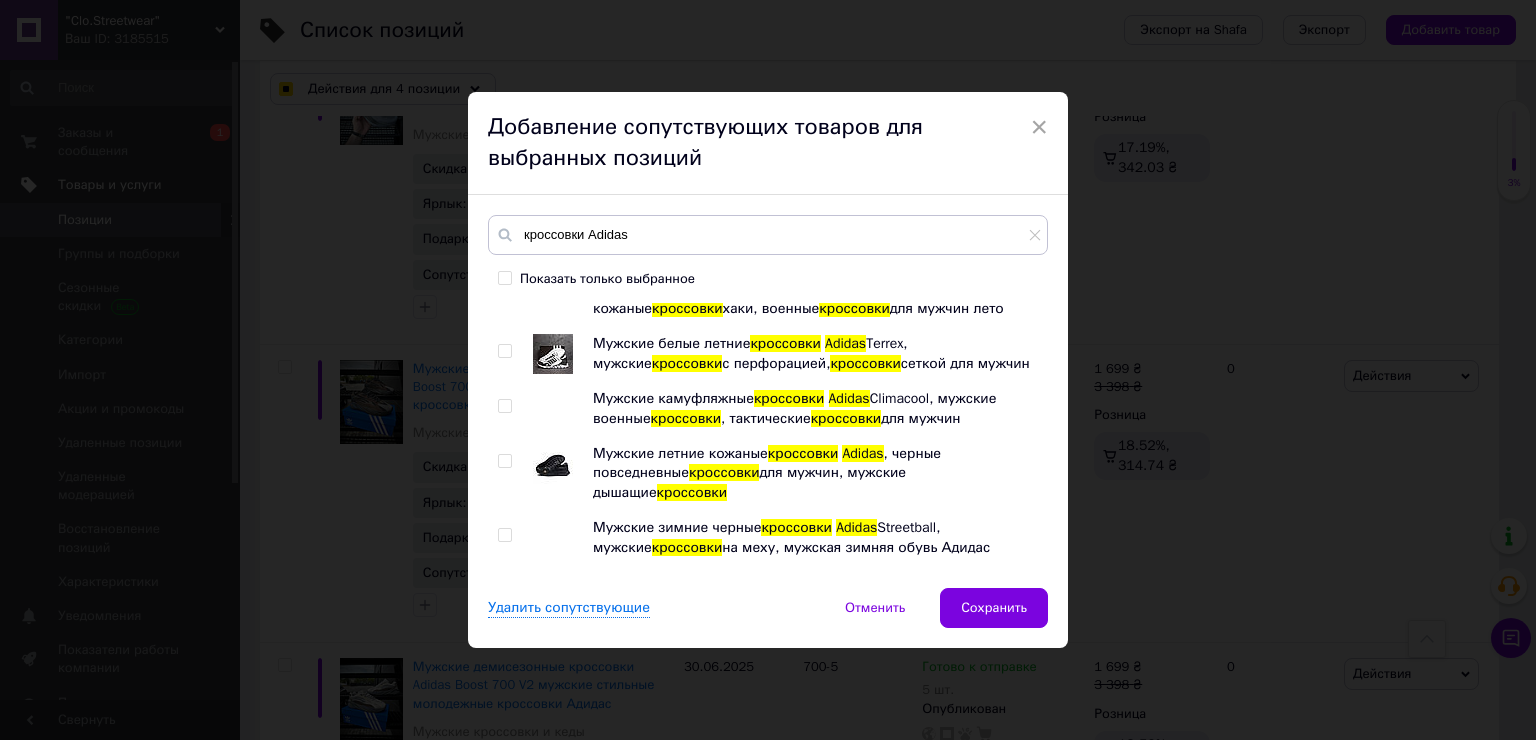 scroll, scrollTop: 5100, scrollLeft: 0, axis: vertical 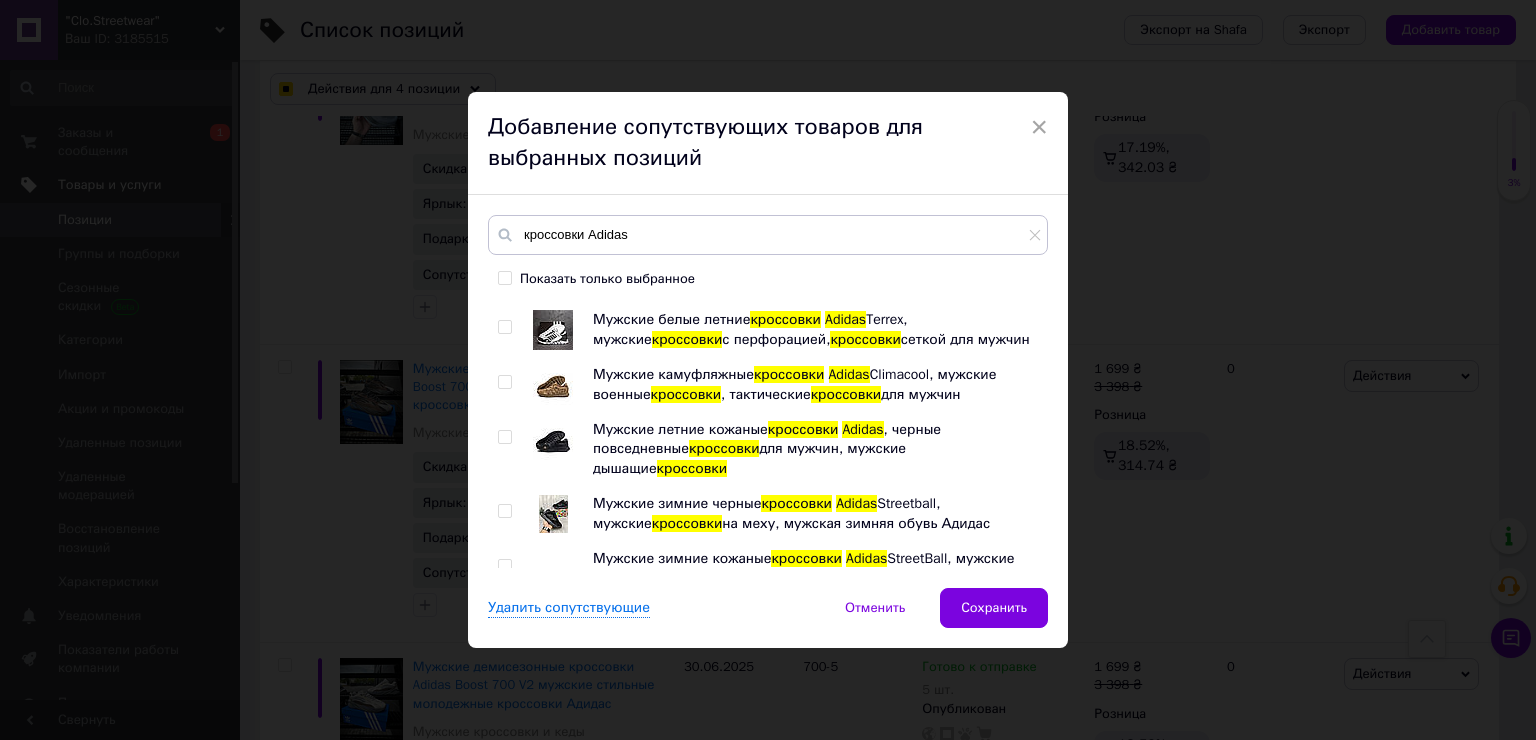 click at bounding box center [553, 789] 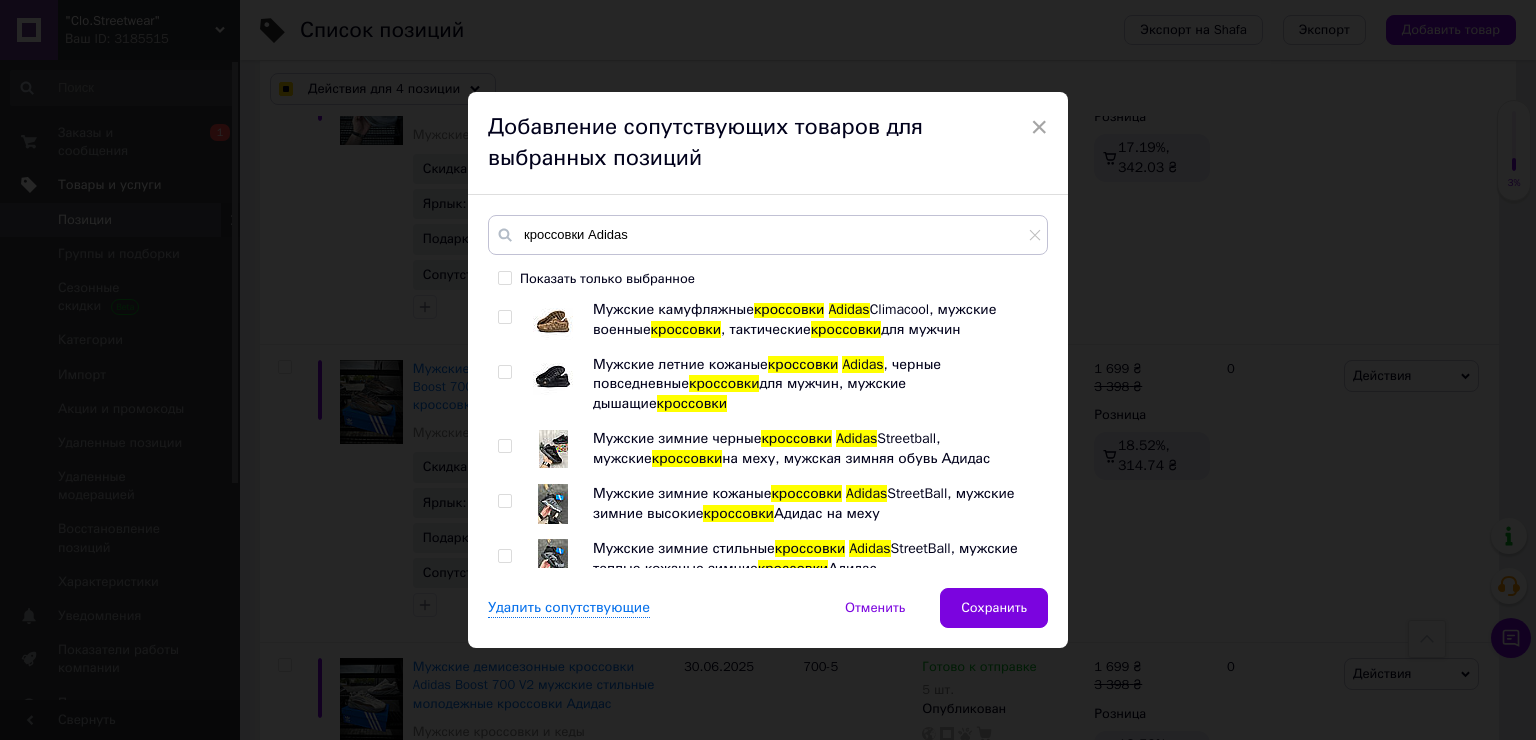 scroll, scrollTop: 5200, scrollLeft: 0, axis: vertical 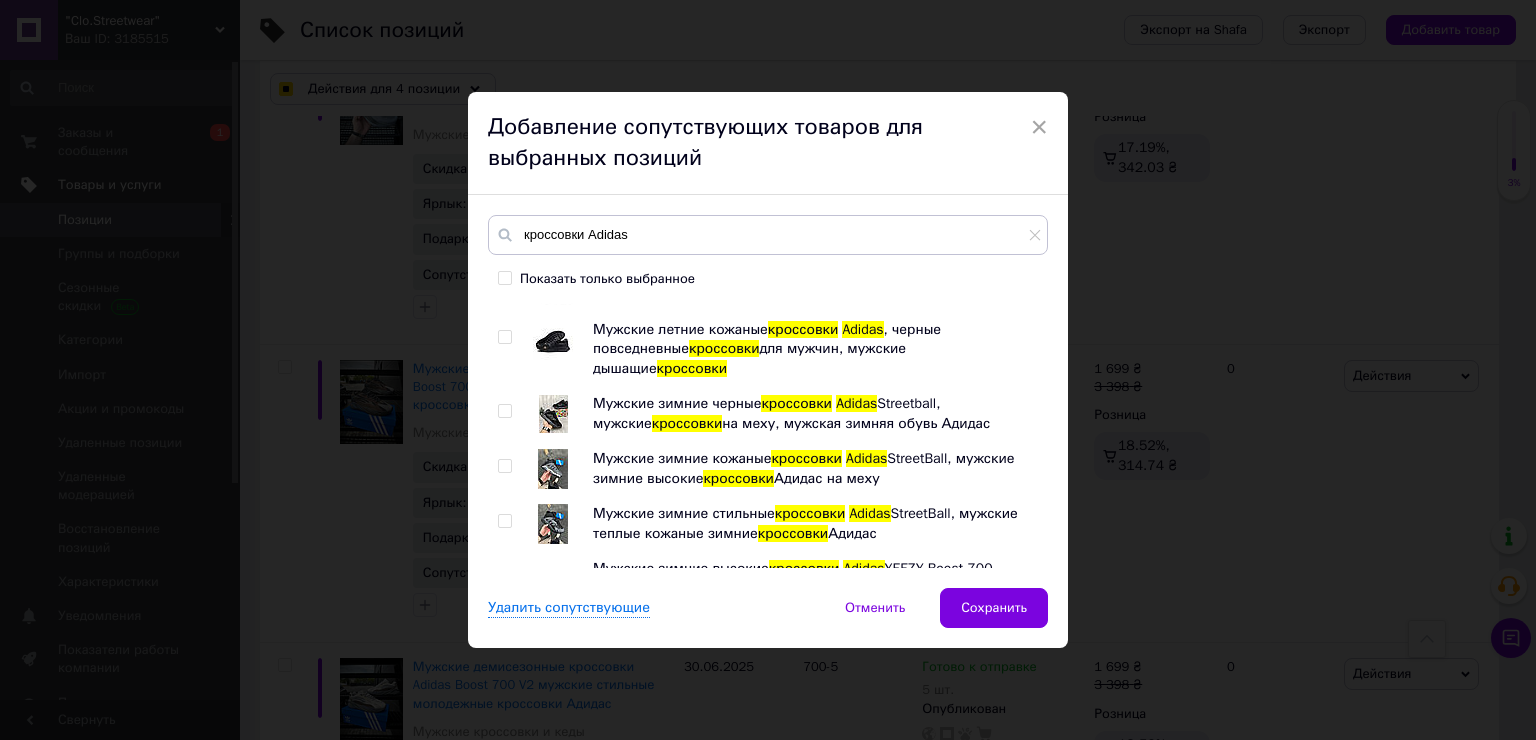 click at bounding box center (553, 799) 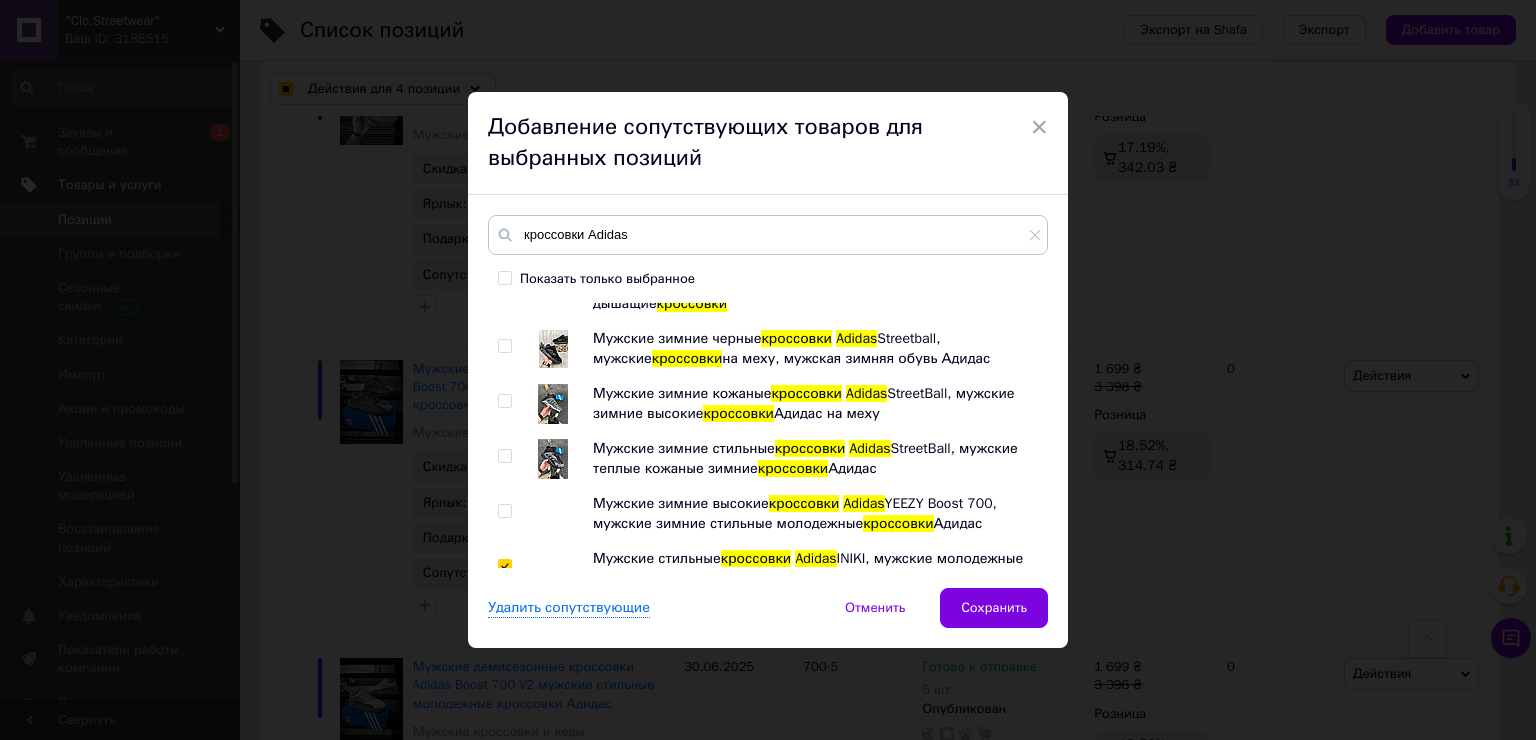 scroll, scrollTop: 5300, scrollLeft: 0, axis: vertical 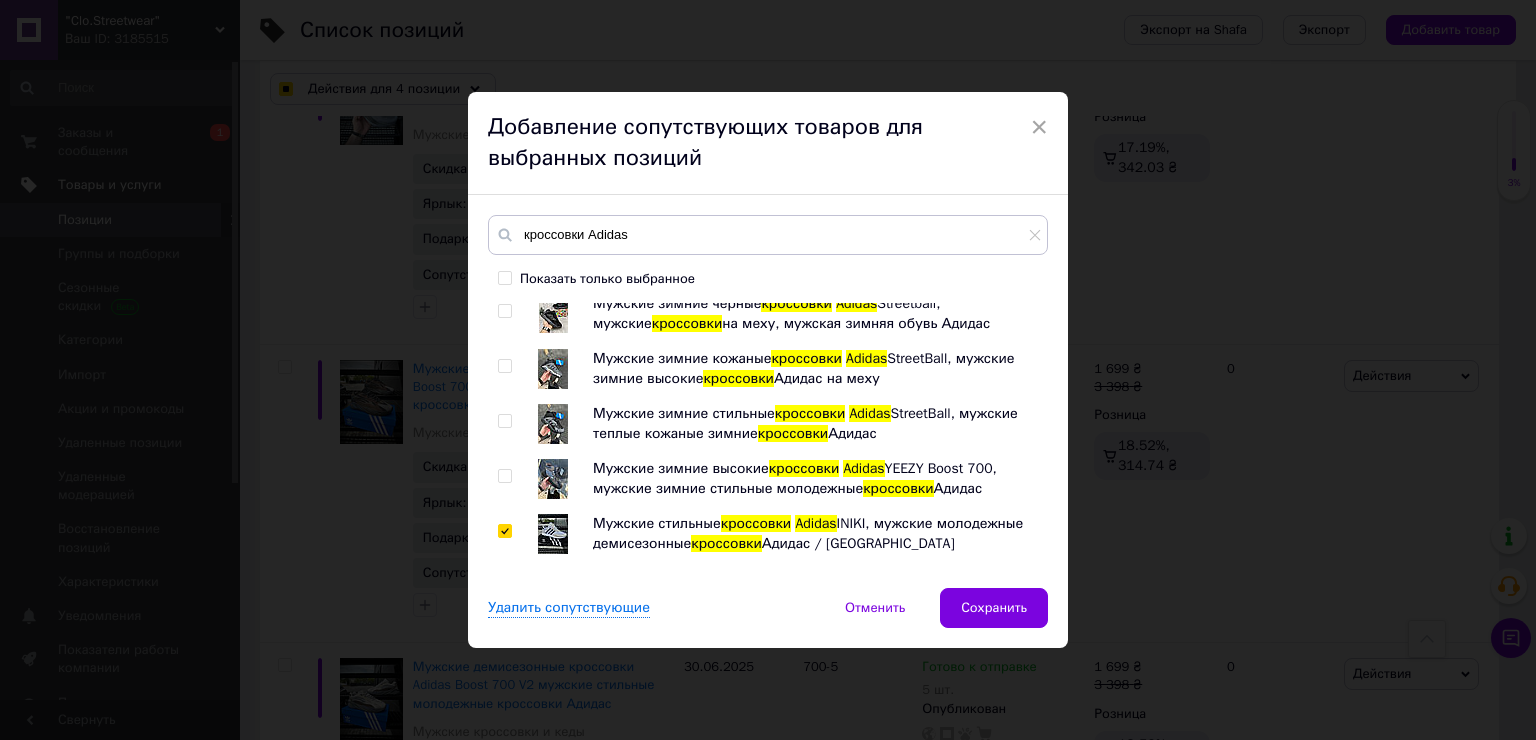 click at bounding box center (553, 809) 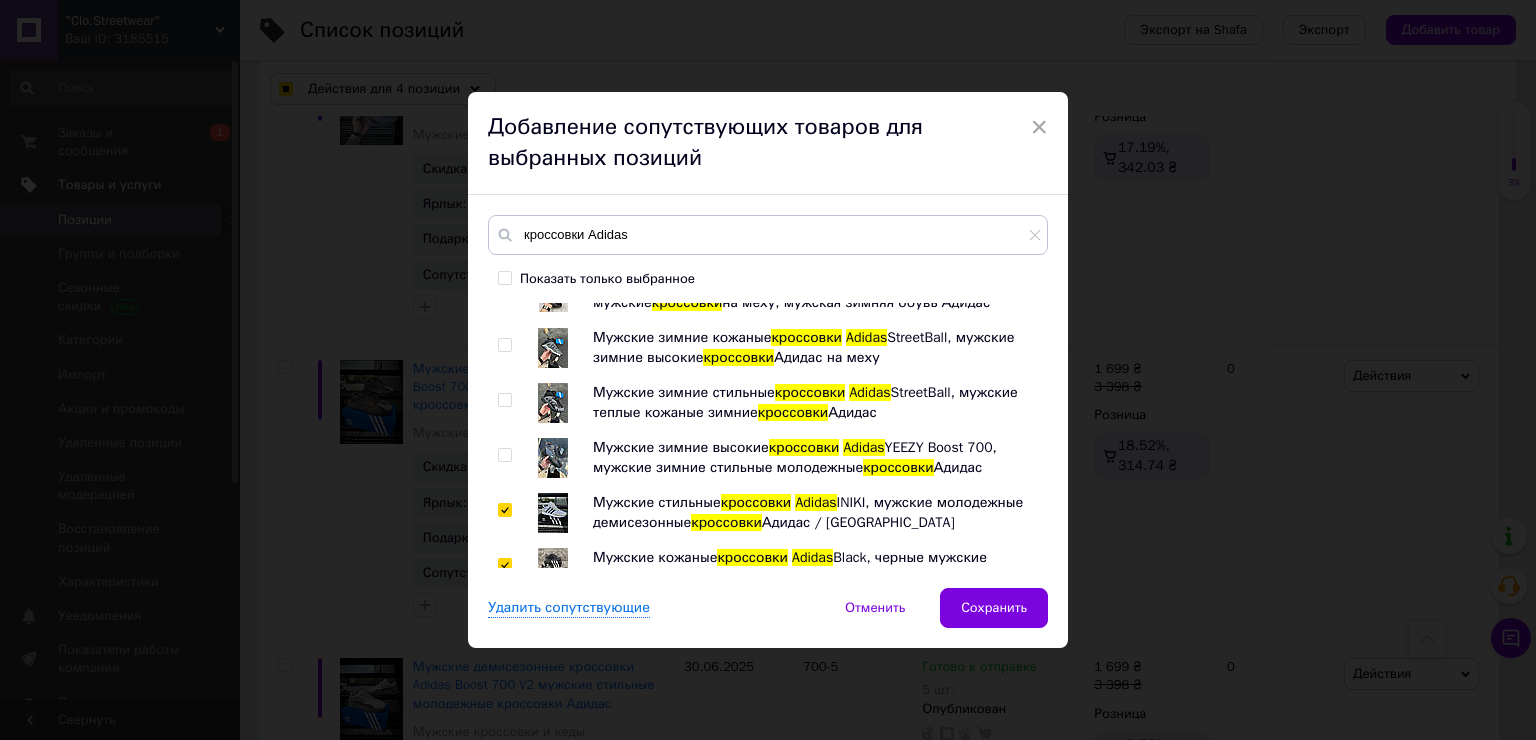 scroll, scrollTop: 5332, scrollLeft: 0, axis: vertical 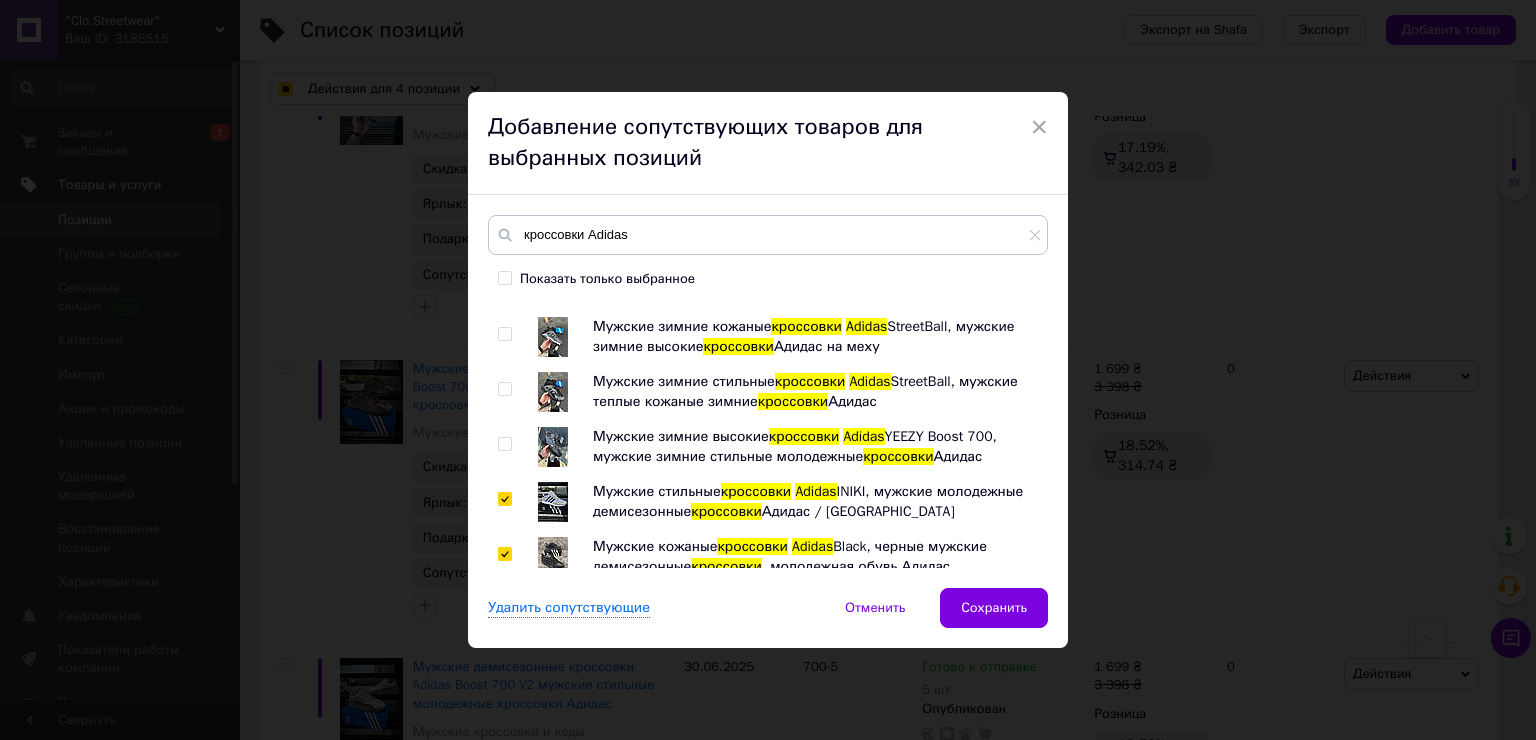 click at bounding box center [553, 887] 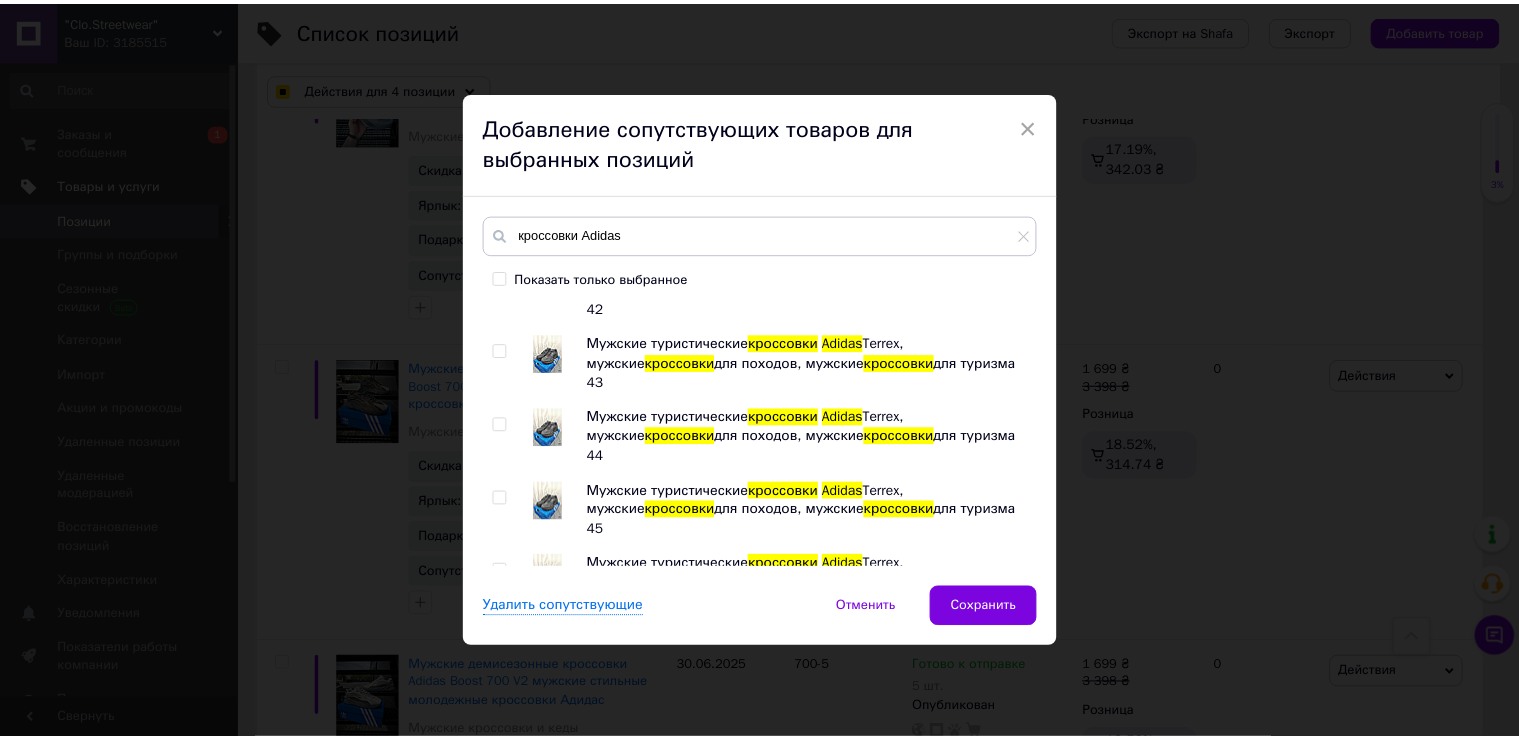 scroll, scrollTop: 4032, scrollLeft: 0, axis: vertical 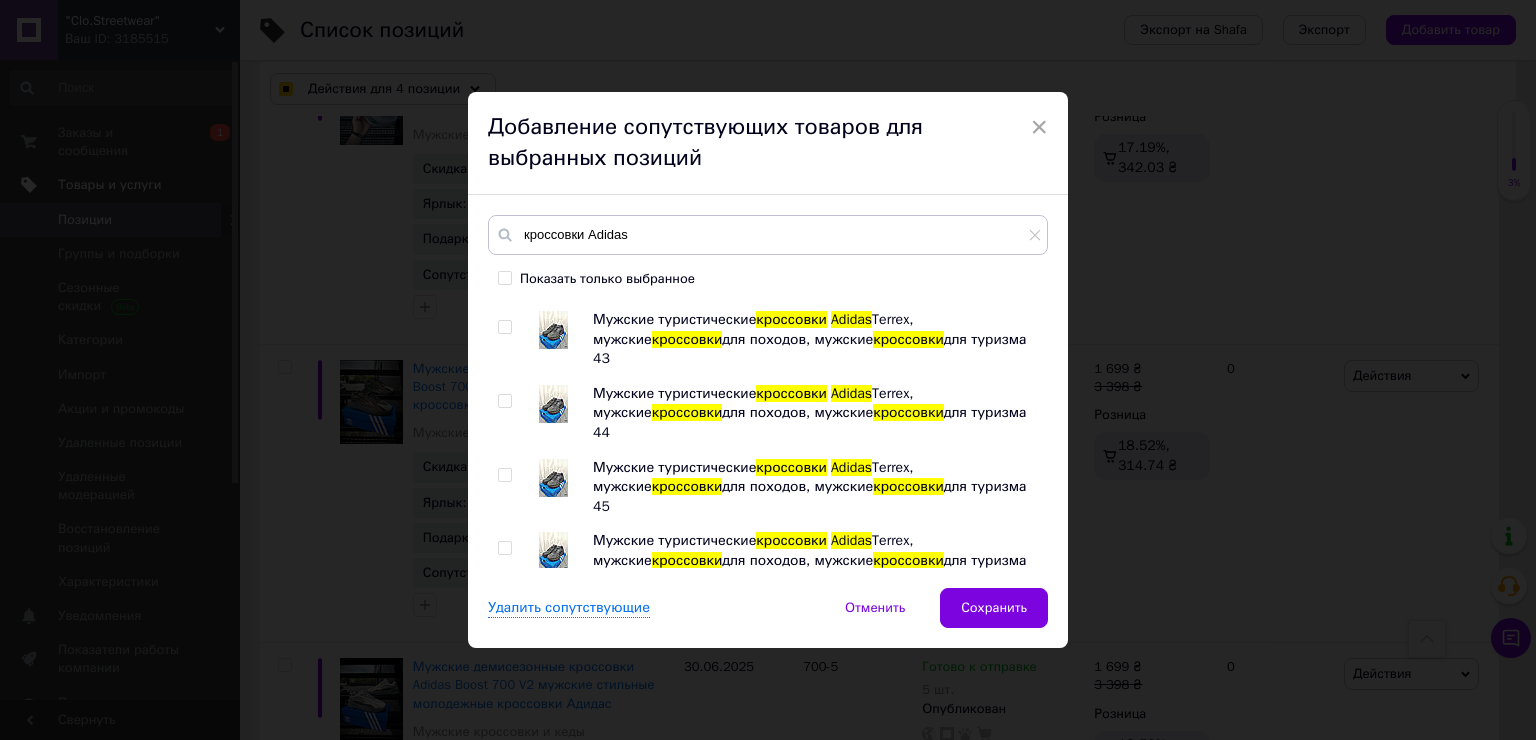 click at bounding box center (553, 680) 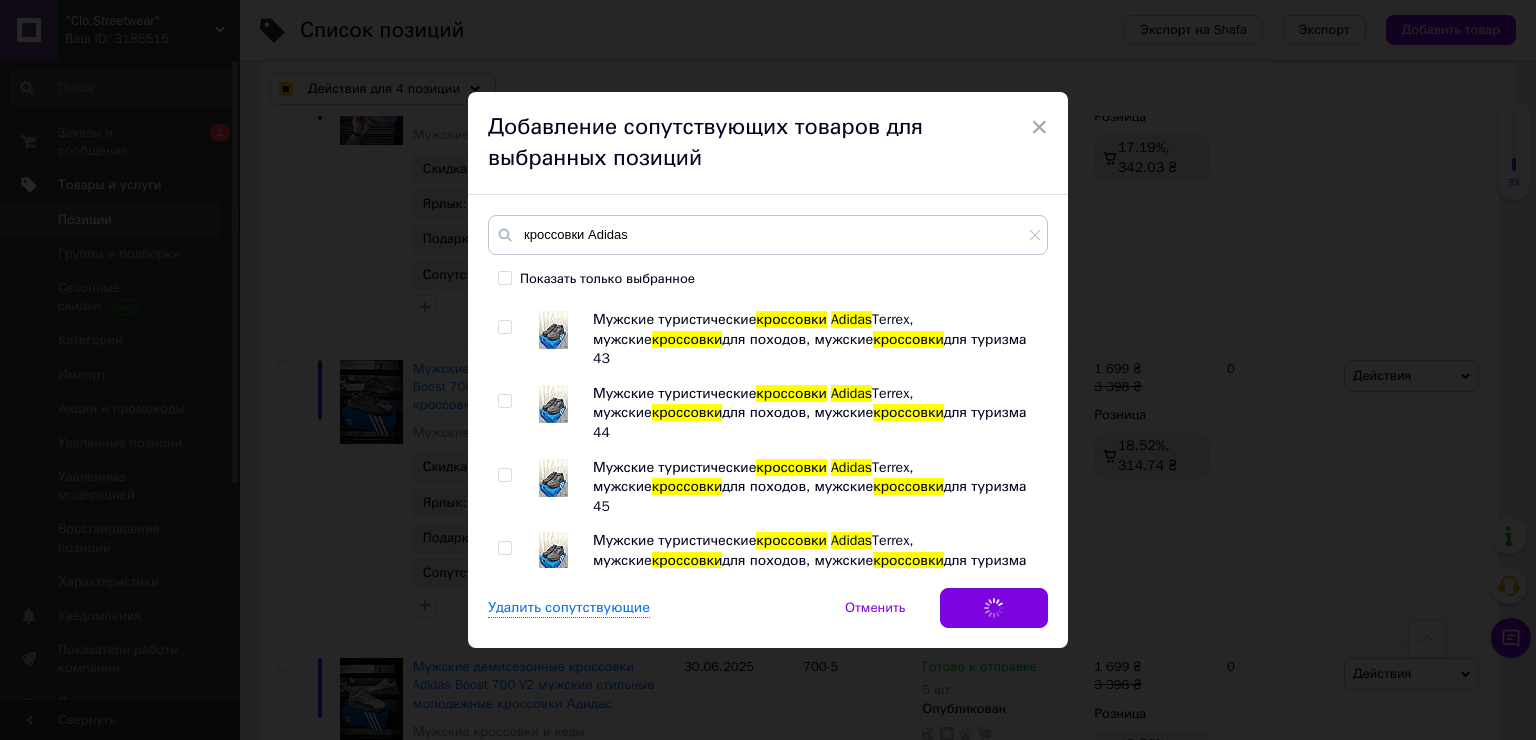checkbox on "true" 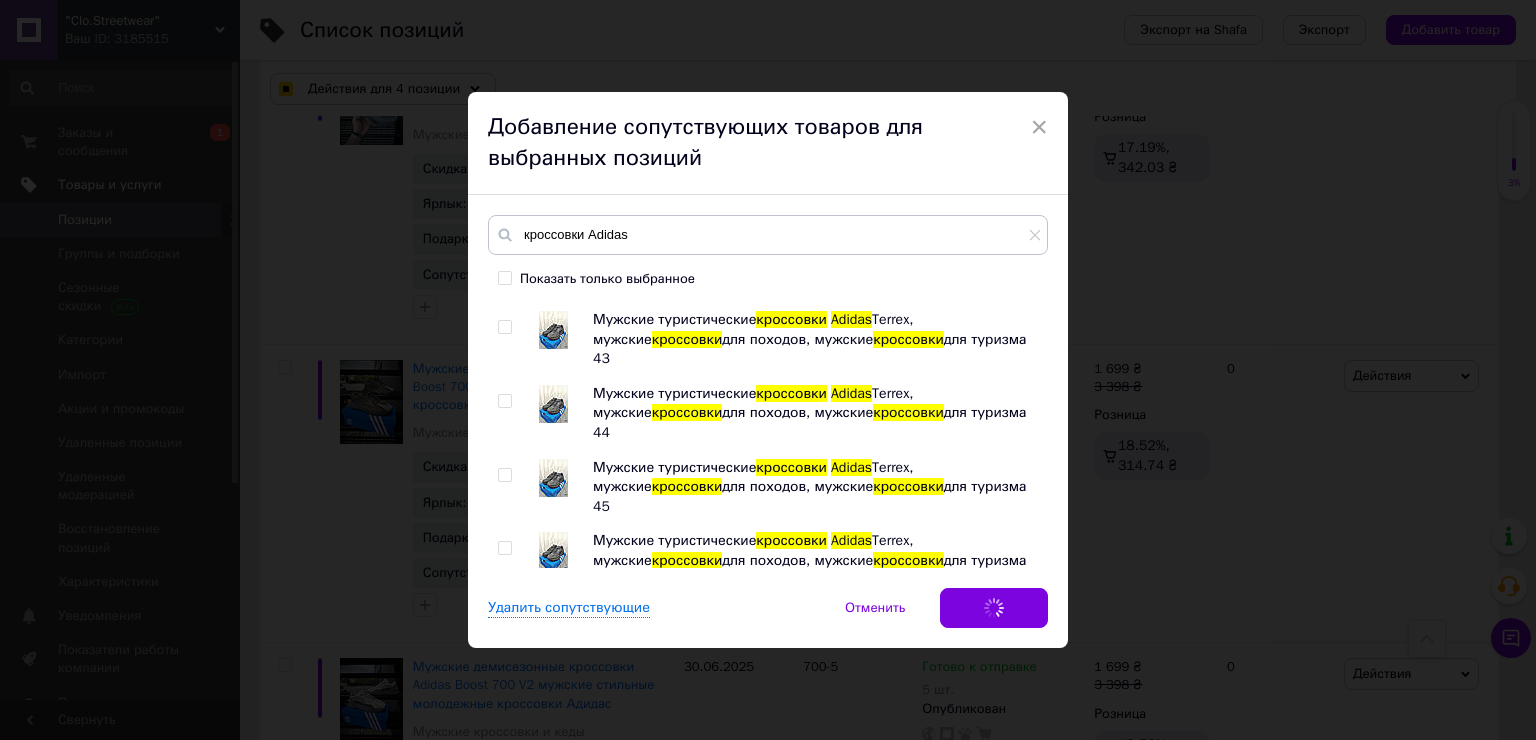 checkbox on "true" 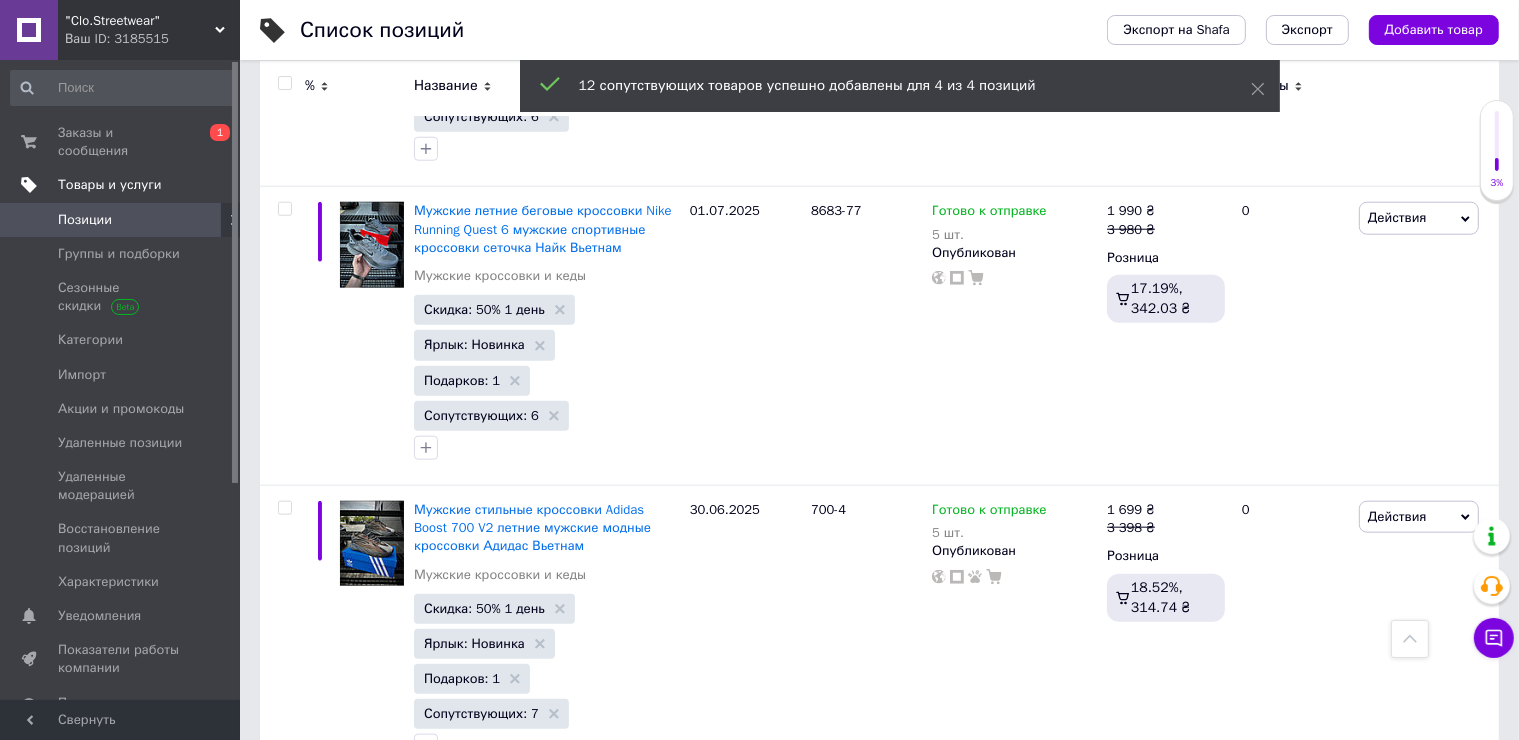 checkbox on "false" 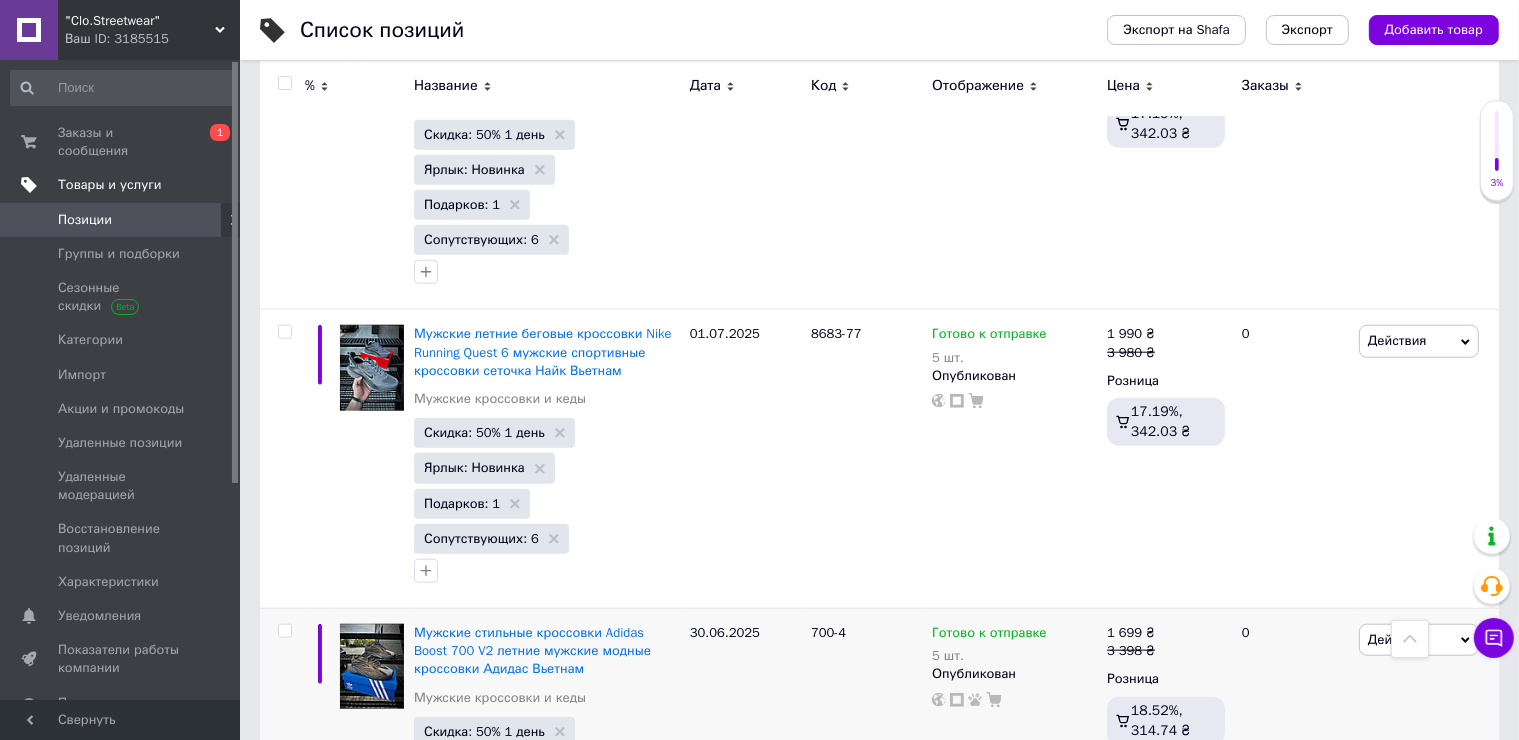 scroll, scrollTop: 1841, scrollLeft: 0, axis: vertical 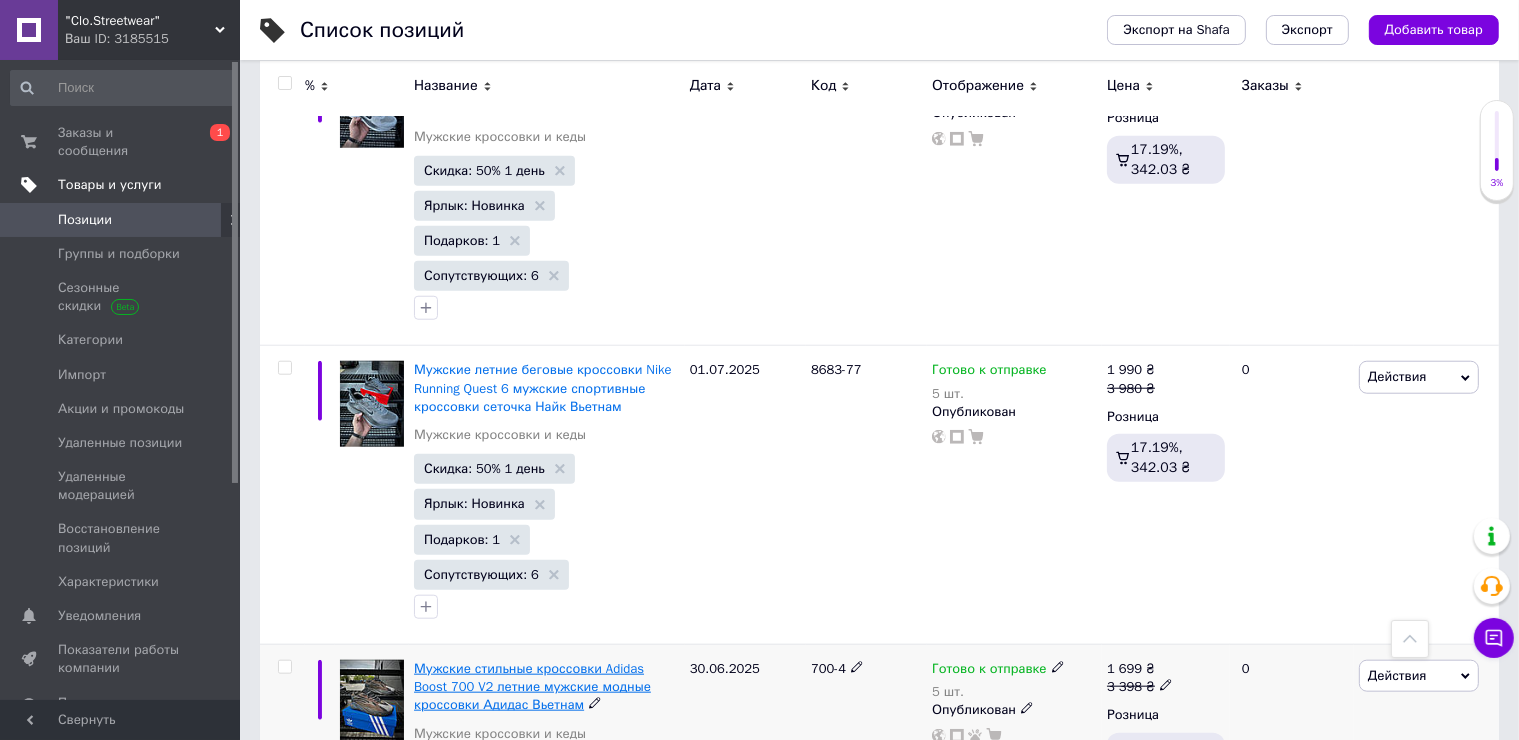 click on "Мужские стильные кроссовки Adidas Boost 700 V2 летние мужские модные кроссовки Адидас Вьетнам" at bounding box center [532, 686] 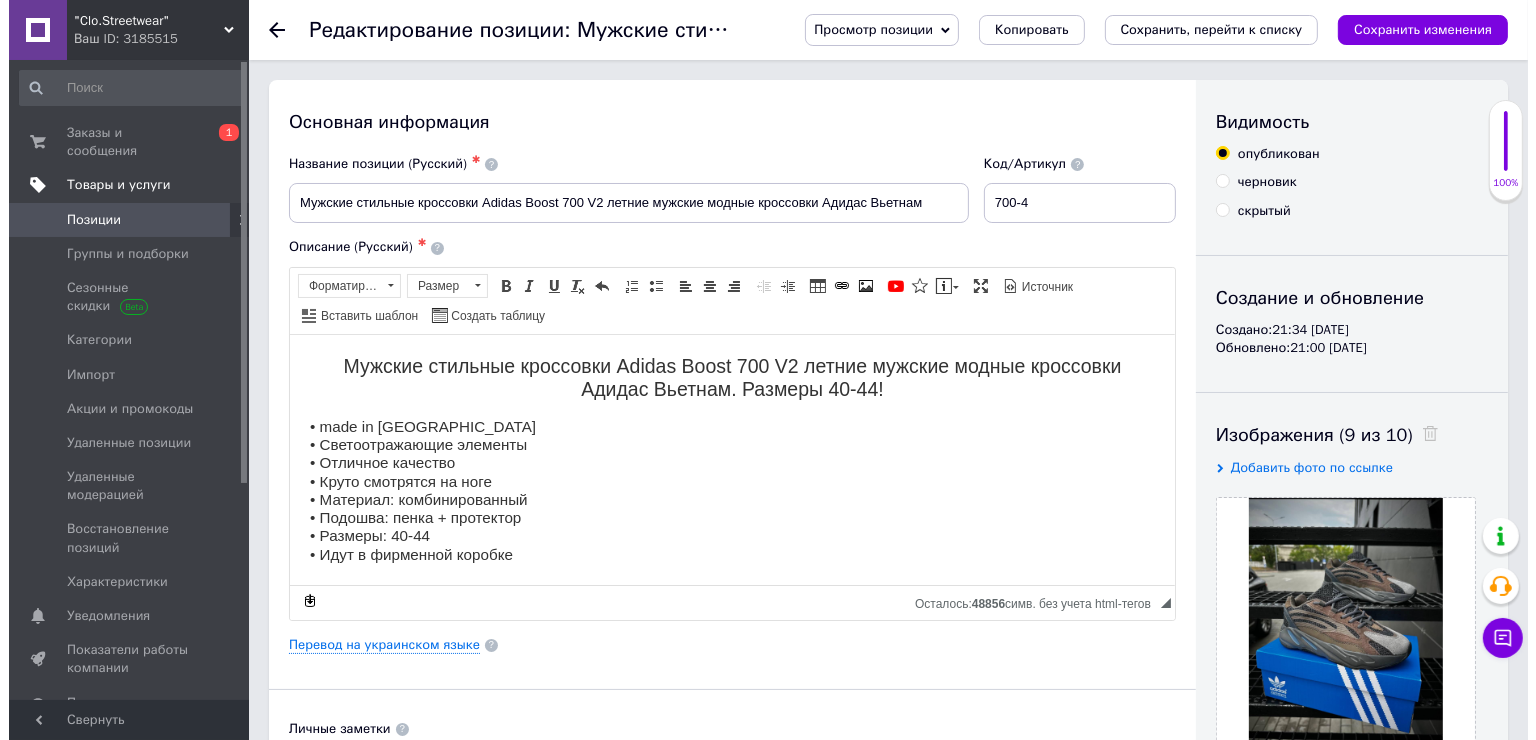 scroll, scrollTop: 0, scrollLeft: 0, axis: both 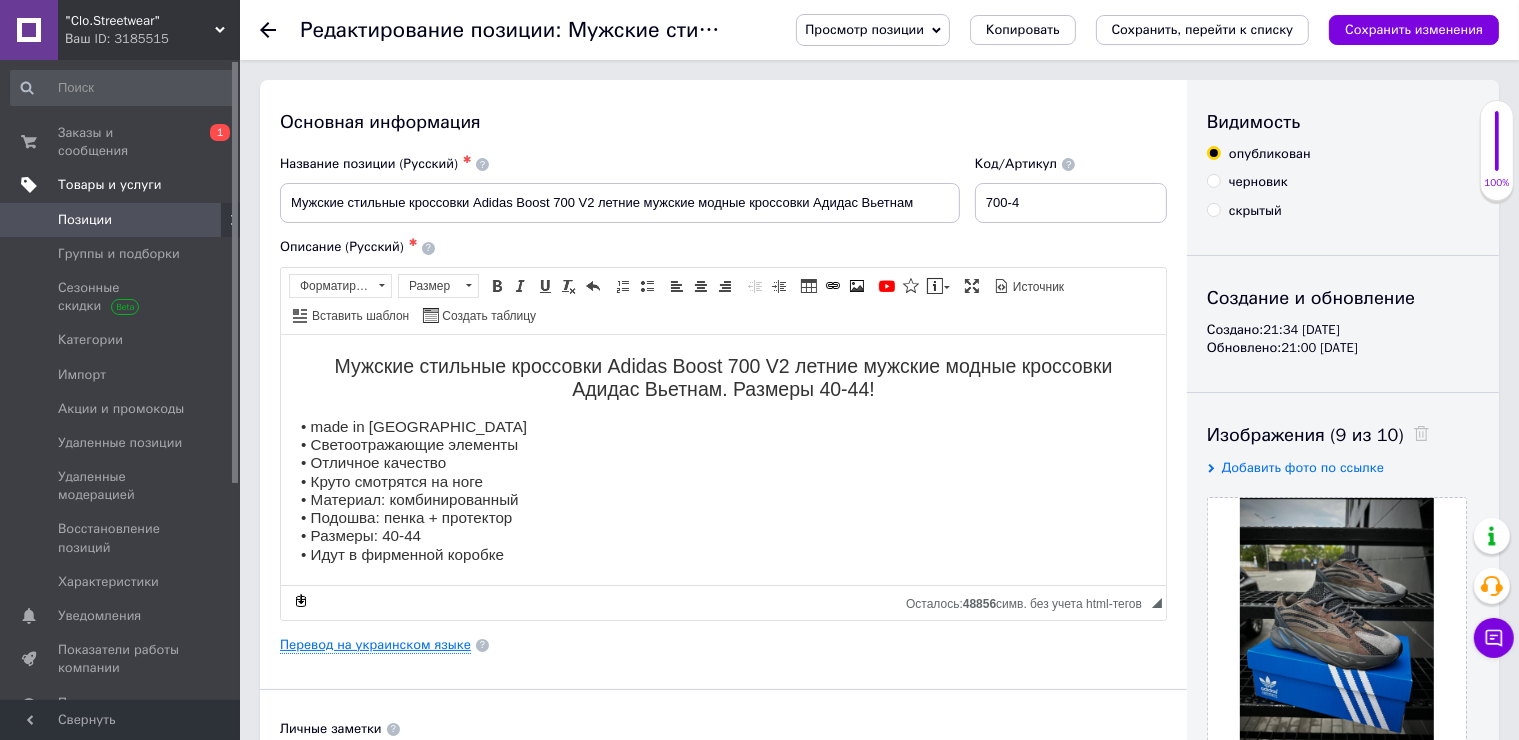 click on "Перевод на украинском языке" at bounding box center [375, 645] 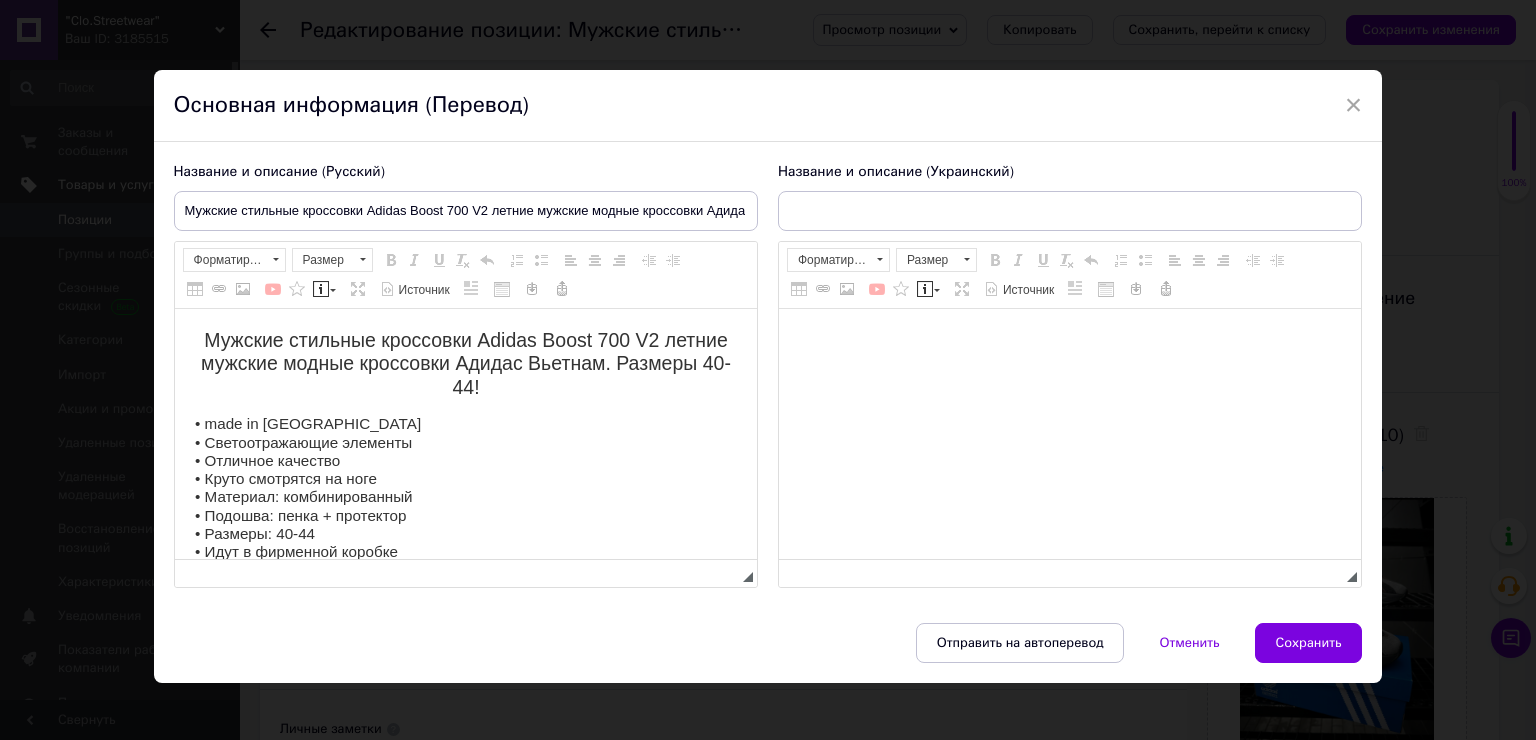 scroll, scrollTop: 0, scrollLeft: 0, axis: both 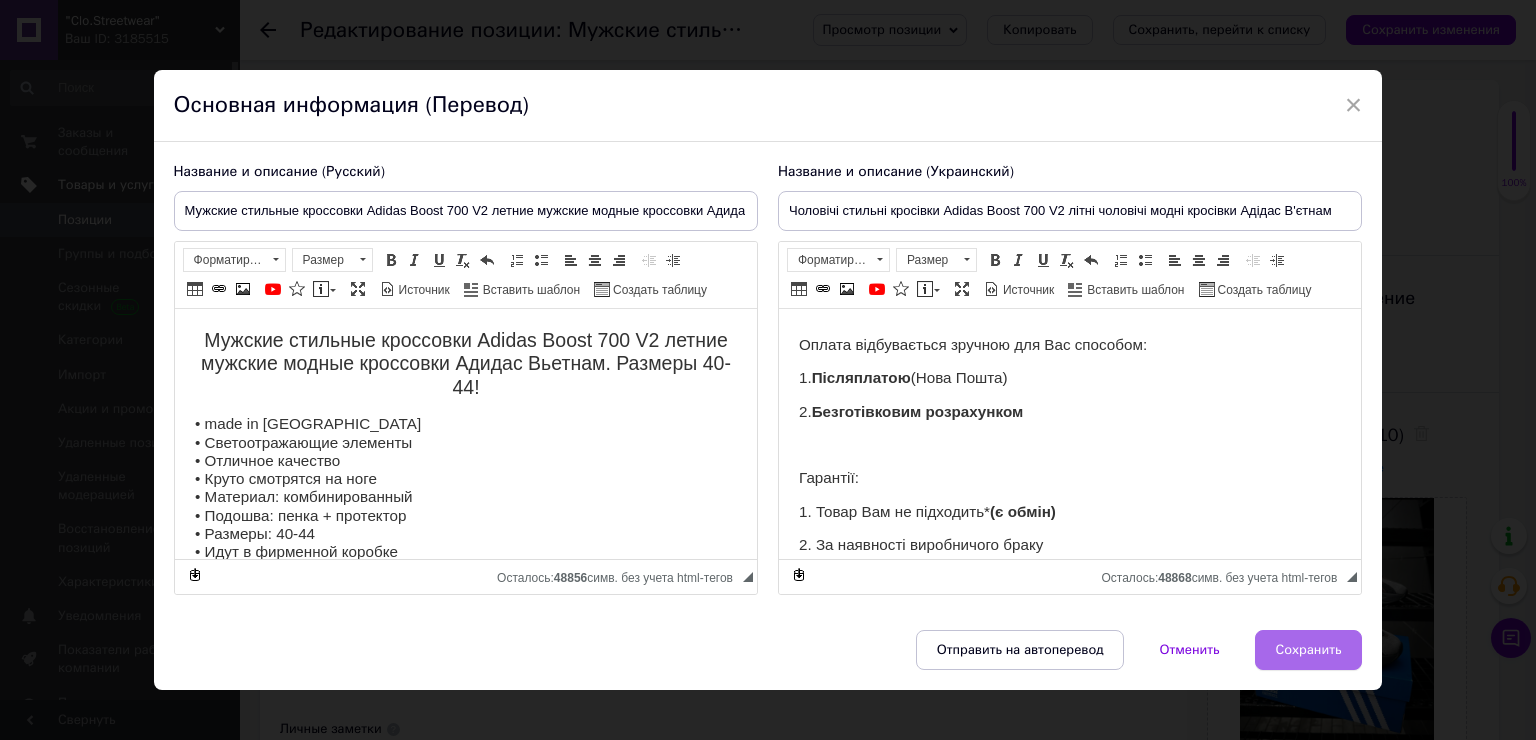 click on "Сохранить" at bounding box center (1309, 650) 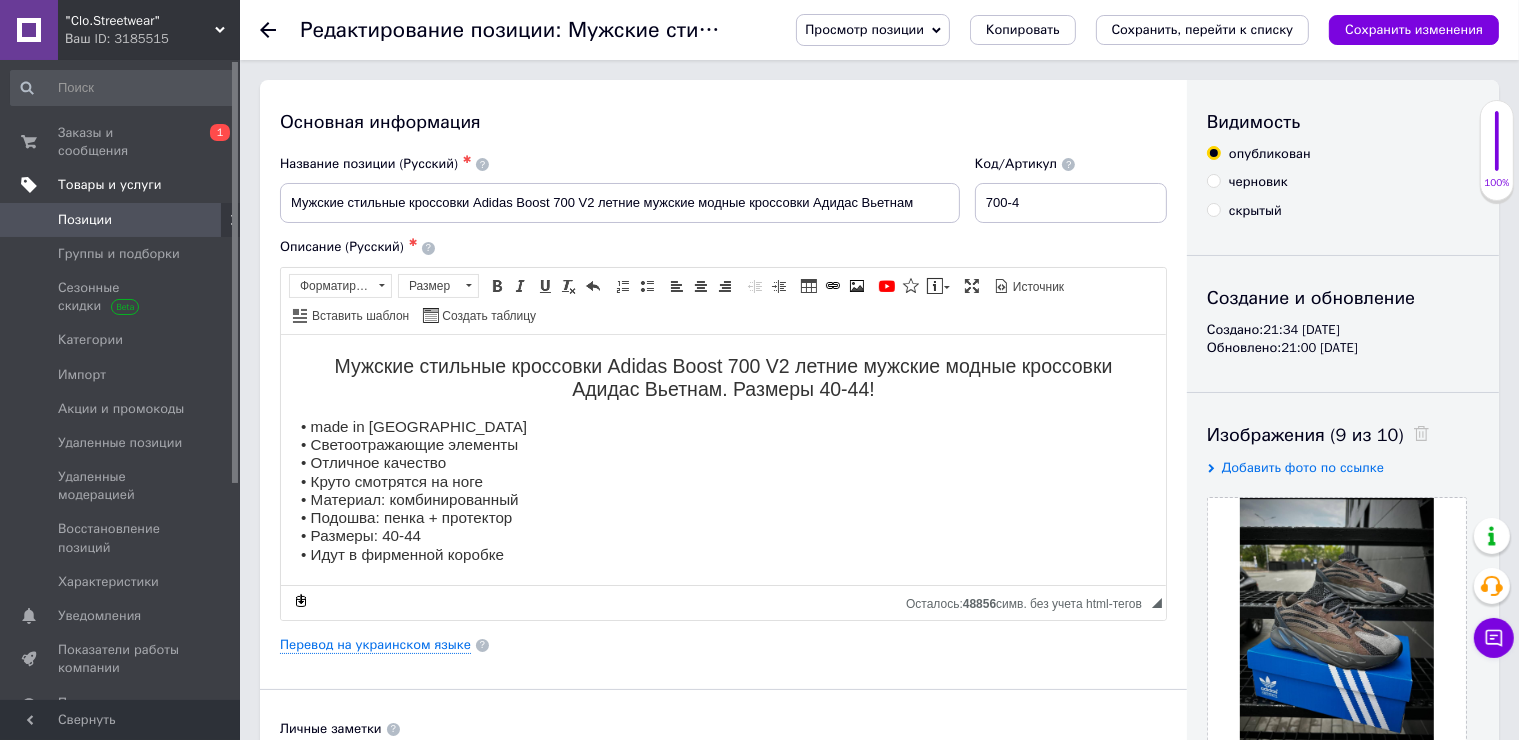 click on "Позиции" at bounding box center (121, 220) 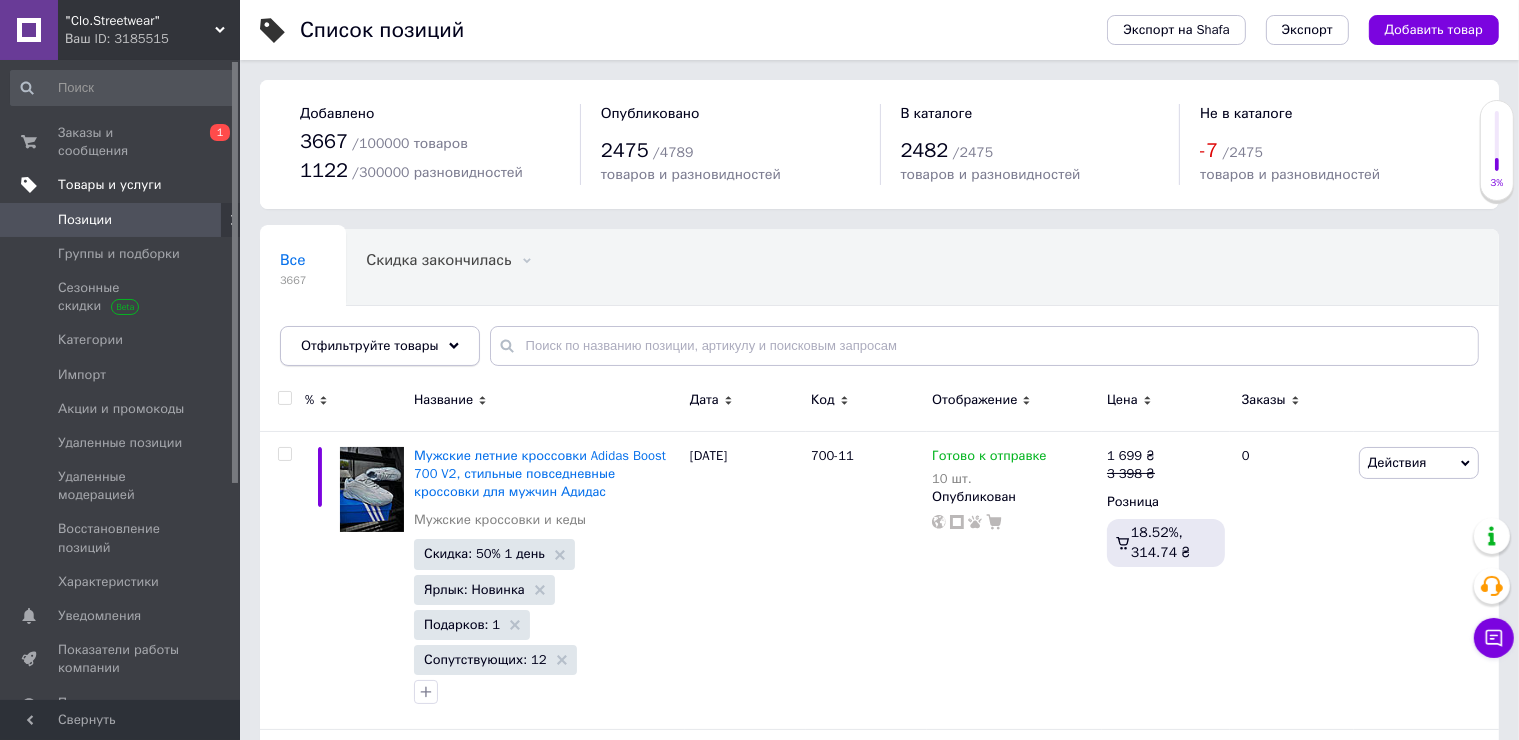 click on "Отфильтруйте товары" at bounding box center (370, 345) 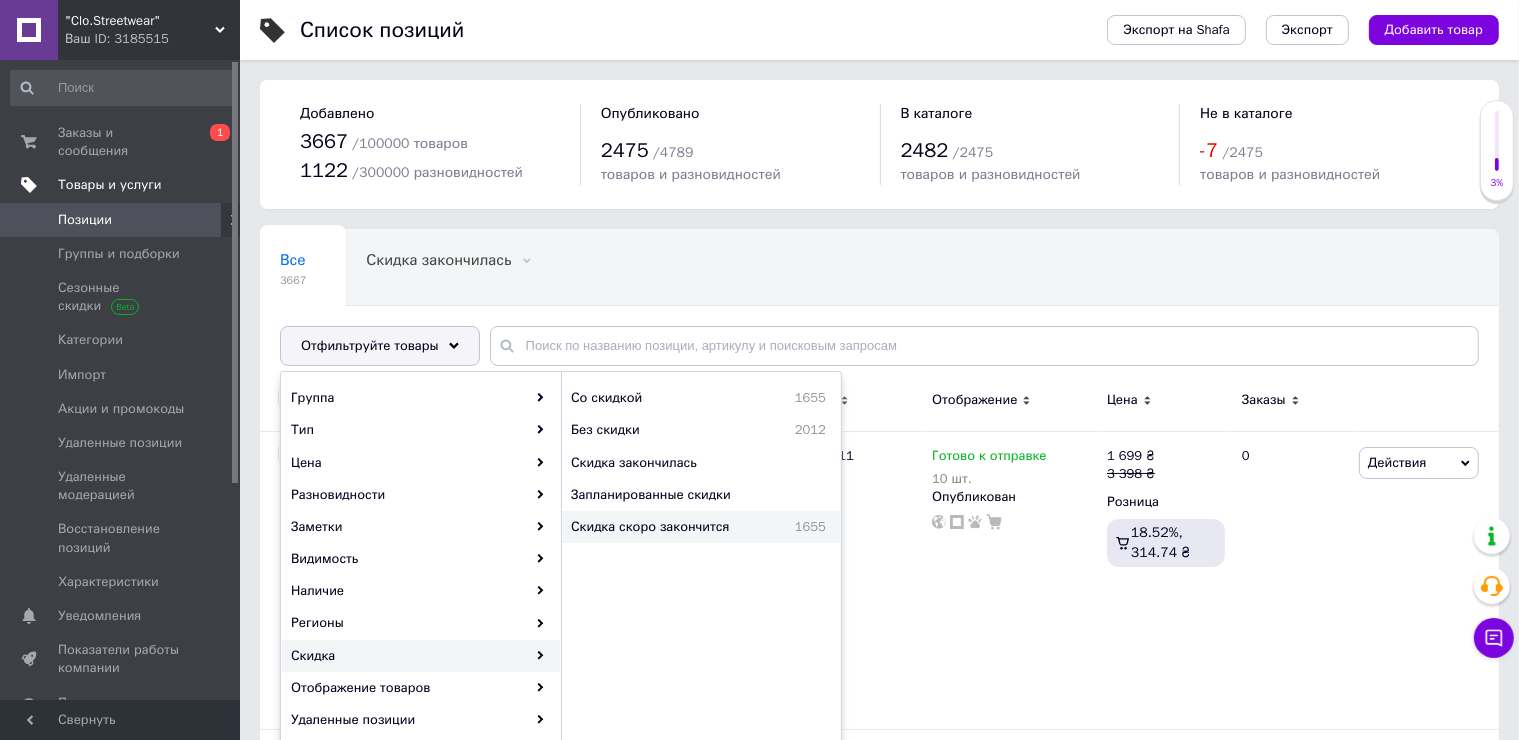 click on "Скидка скоро закончится" at bounding box center [672, 527] 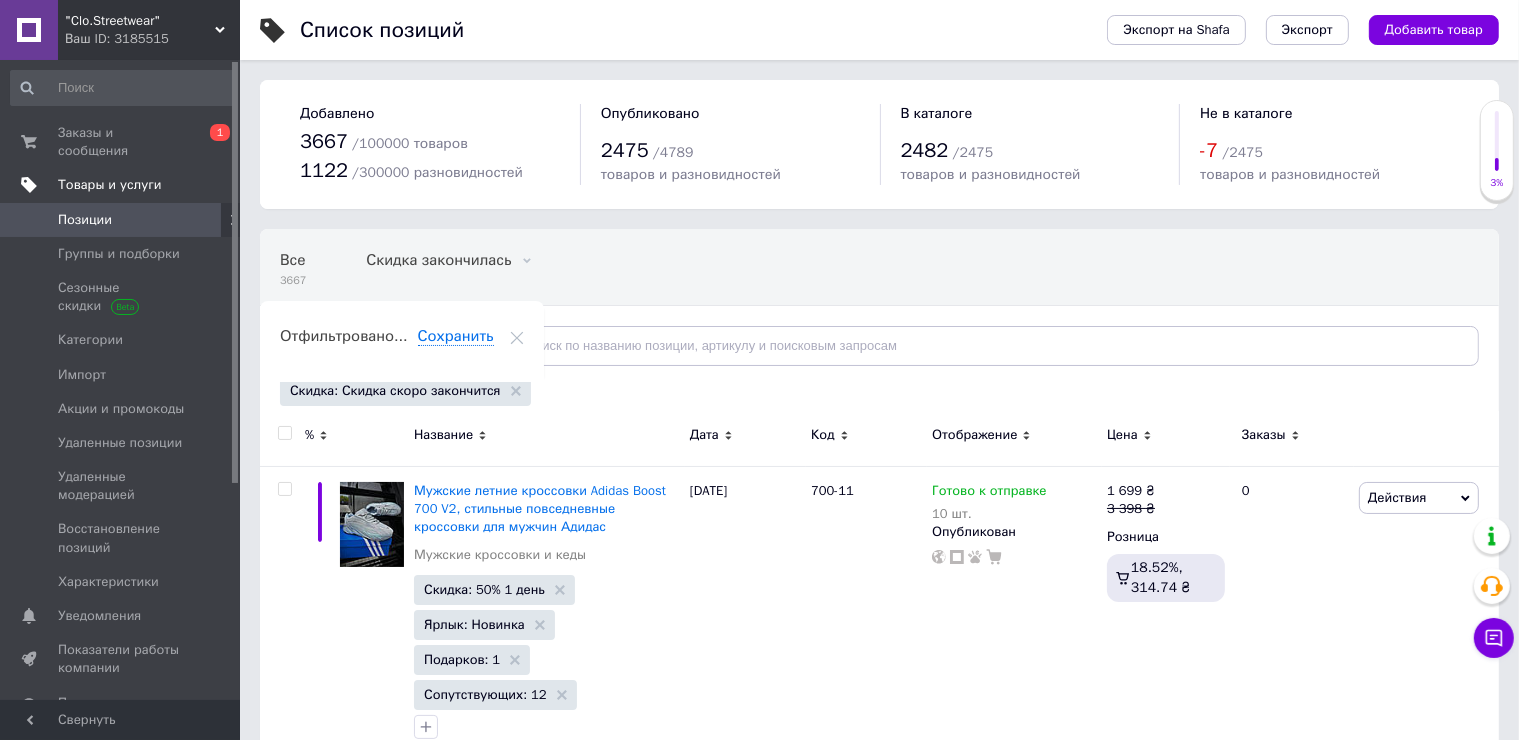 click at bounding box center (284, 433) 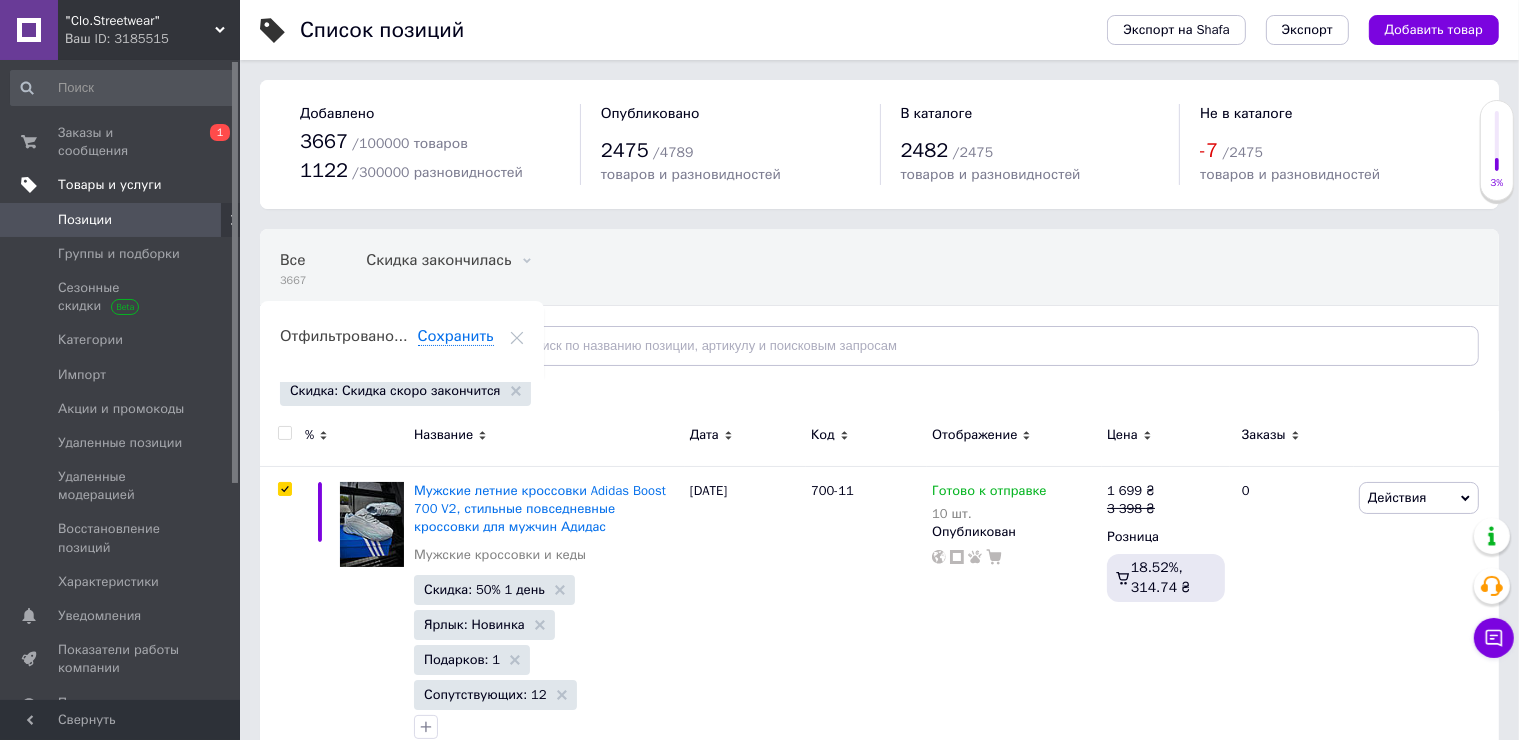 checkbox on "true" 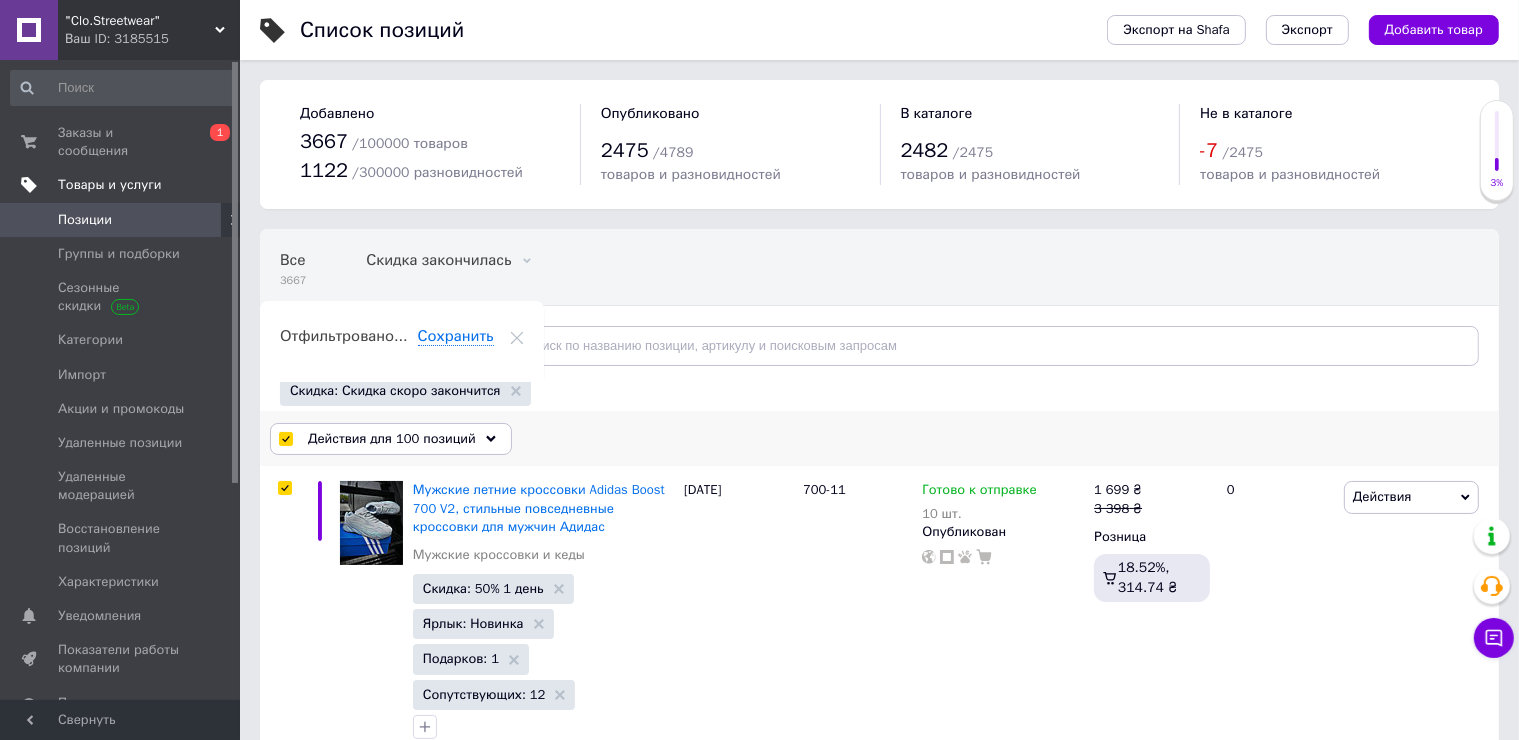click on "Действия для 100 позиций" at bounding box center (391, 439) 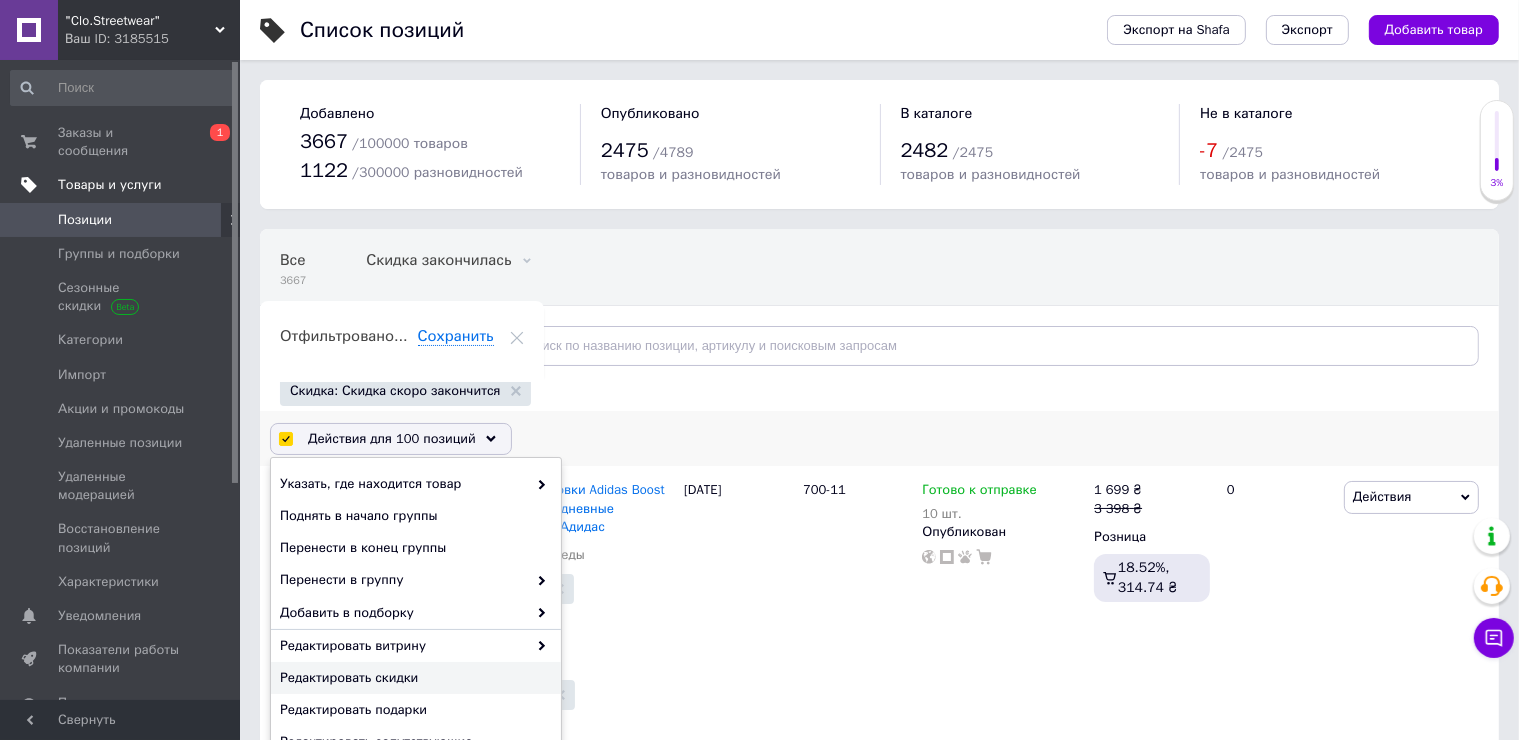 click on "Редактировать скидки" at bounding box center [413, 678] 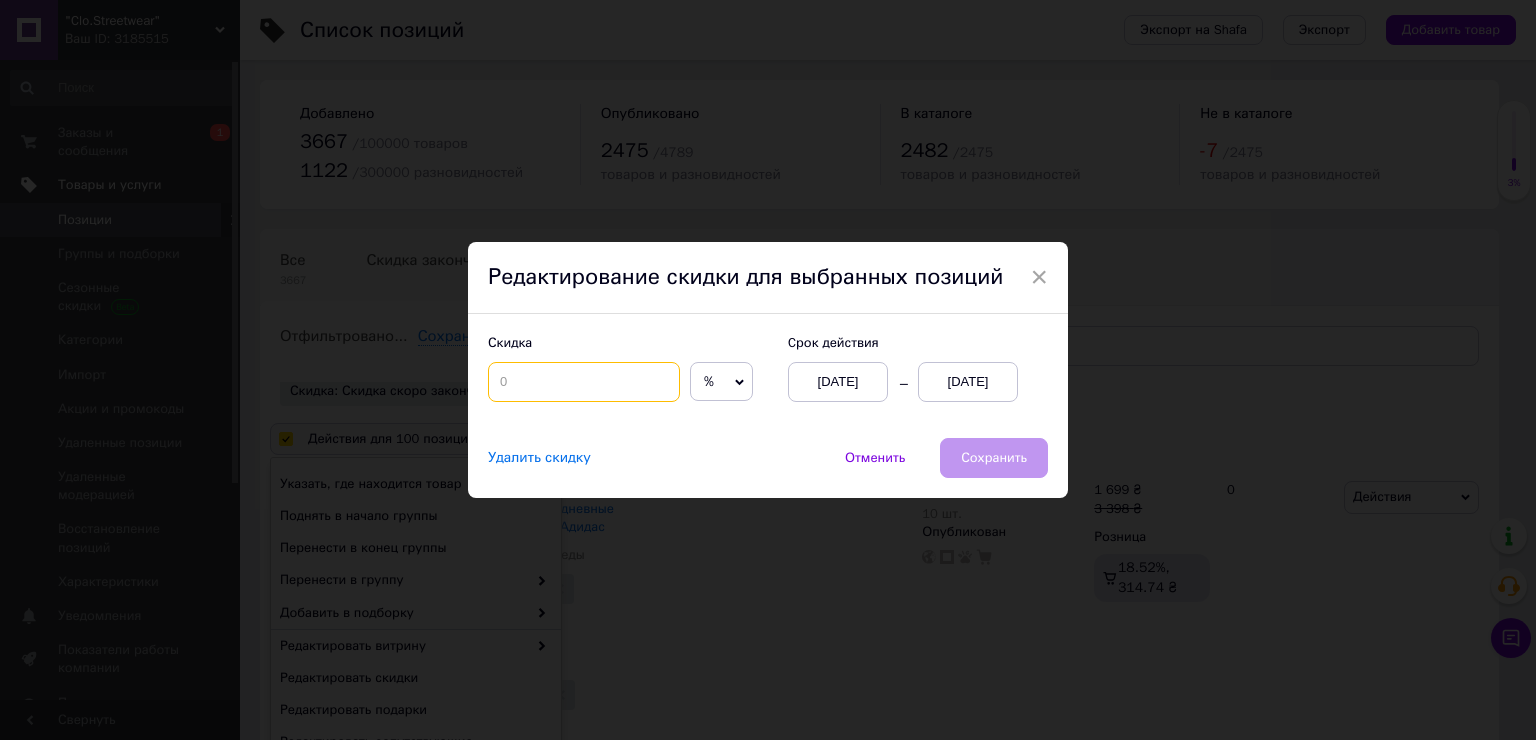 click at bounding box center (584, 382) 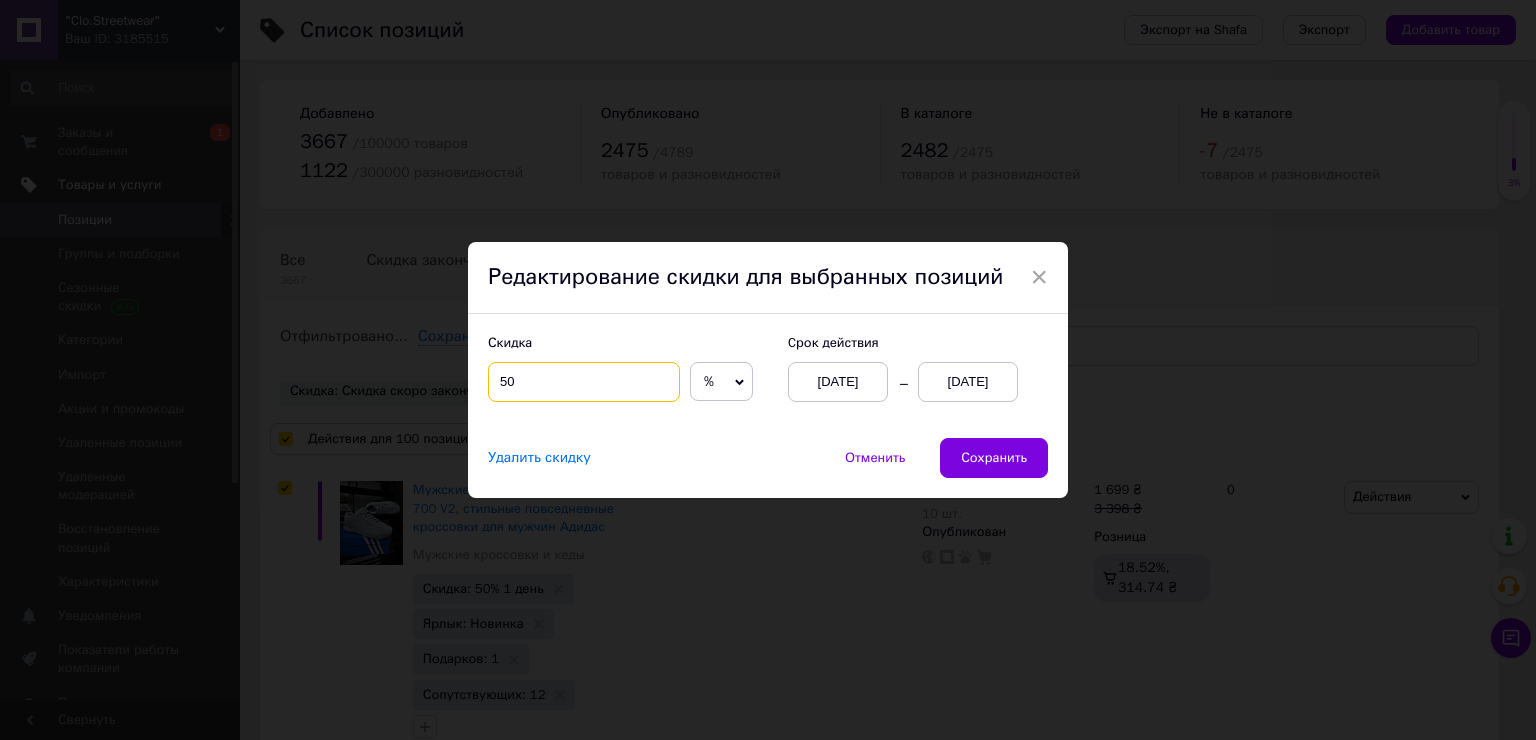 type on "50" 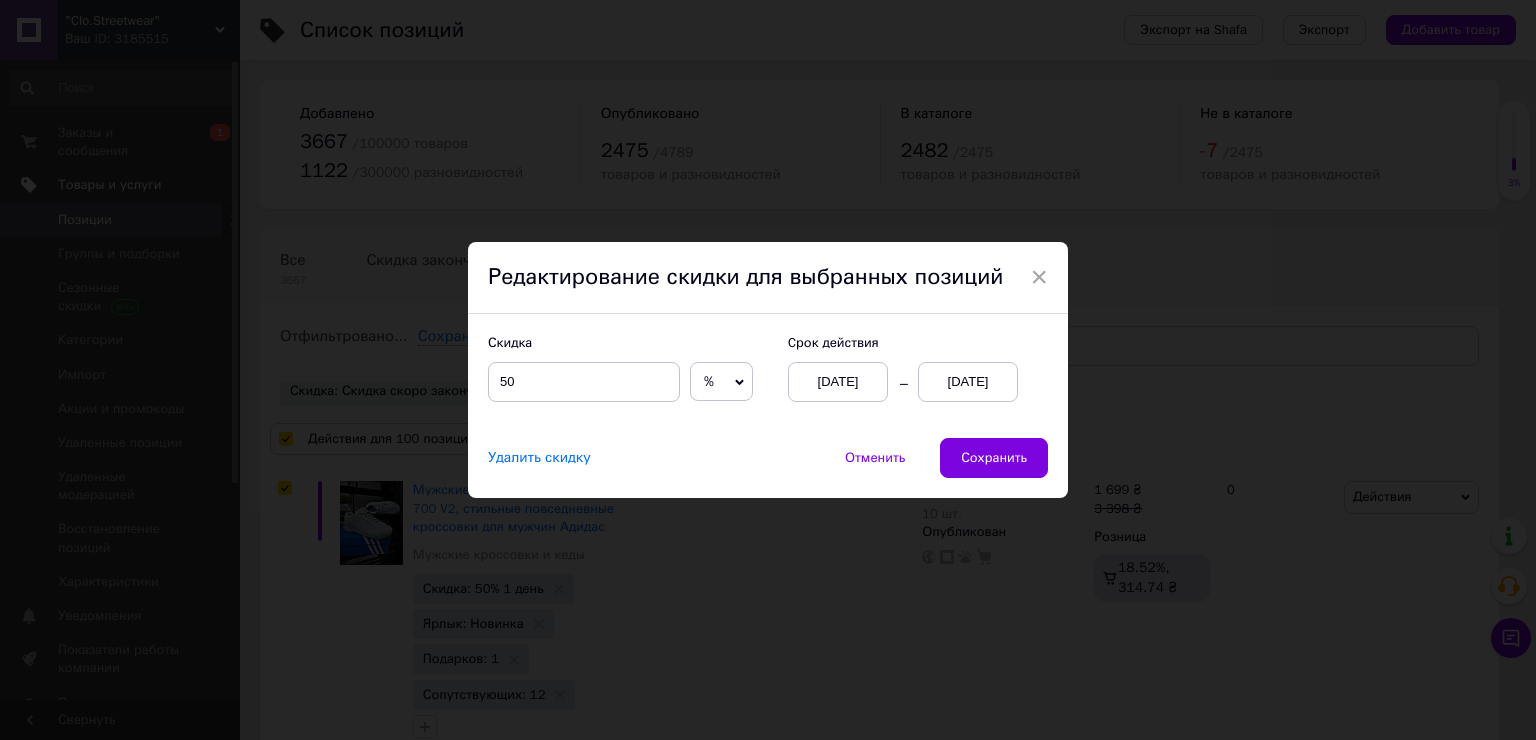 click on "[DATE]" at bounding box center (968, 382) 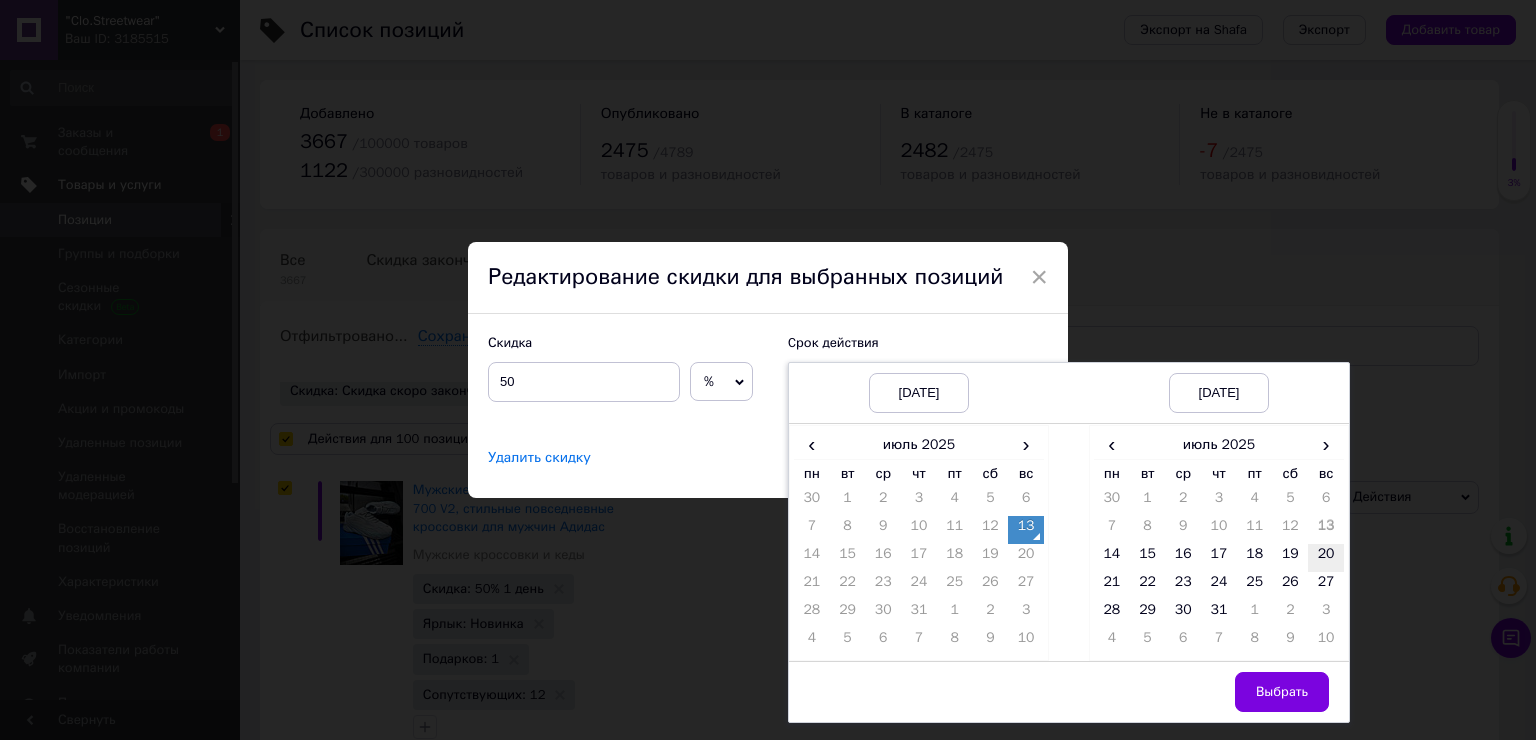 click on "20" at bounding box center [1326, 558] 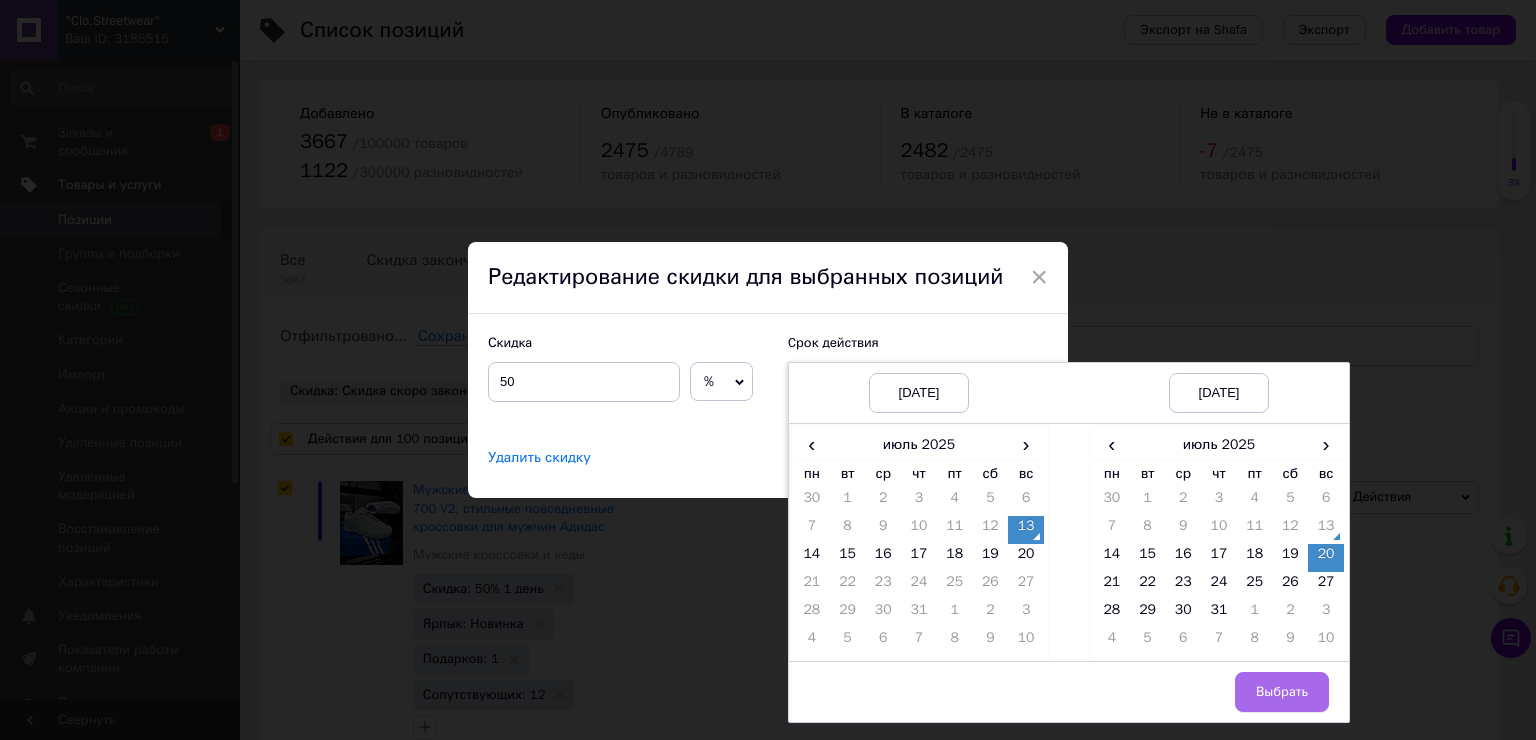 click on "Выбрать" at bounding box center (1282, 692) 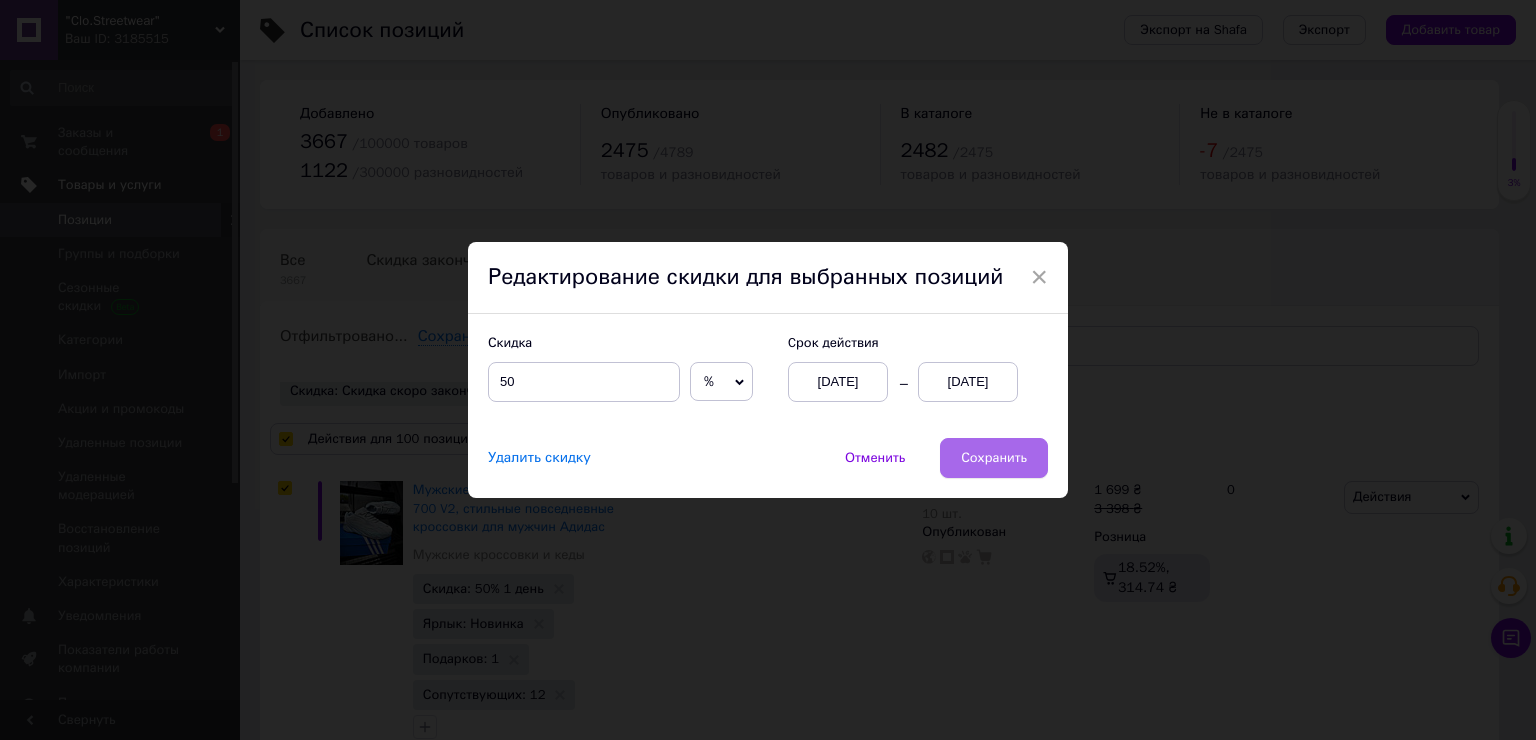 click on "Сохранить" at bounding box center [994, 458] 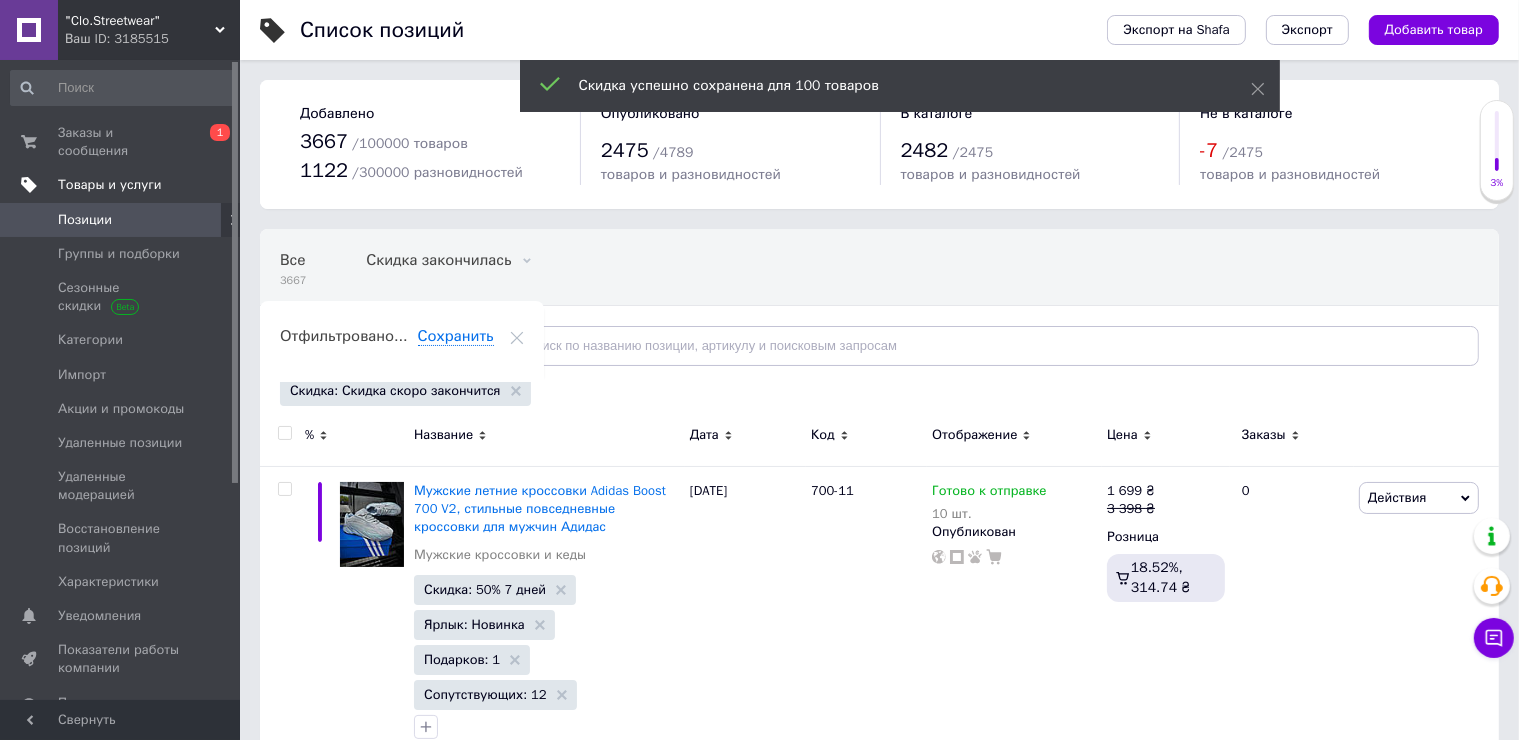 checkbox on "false" 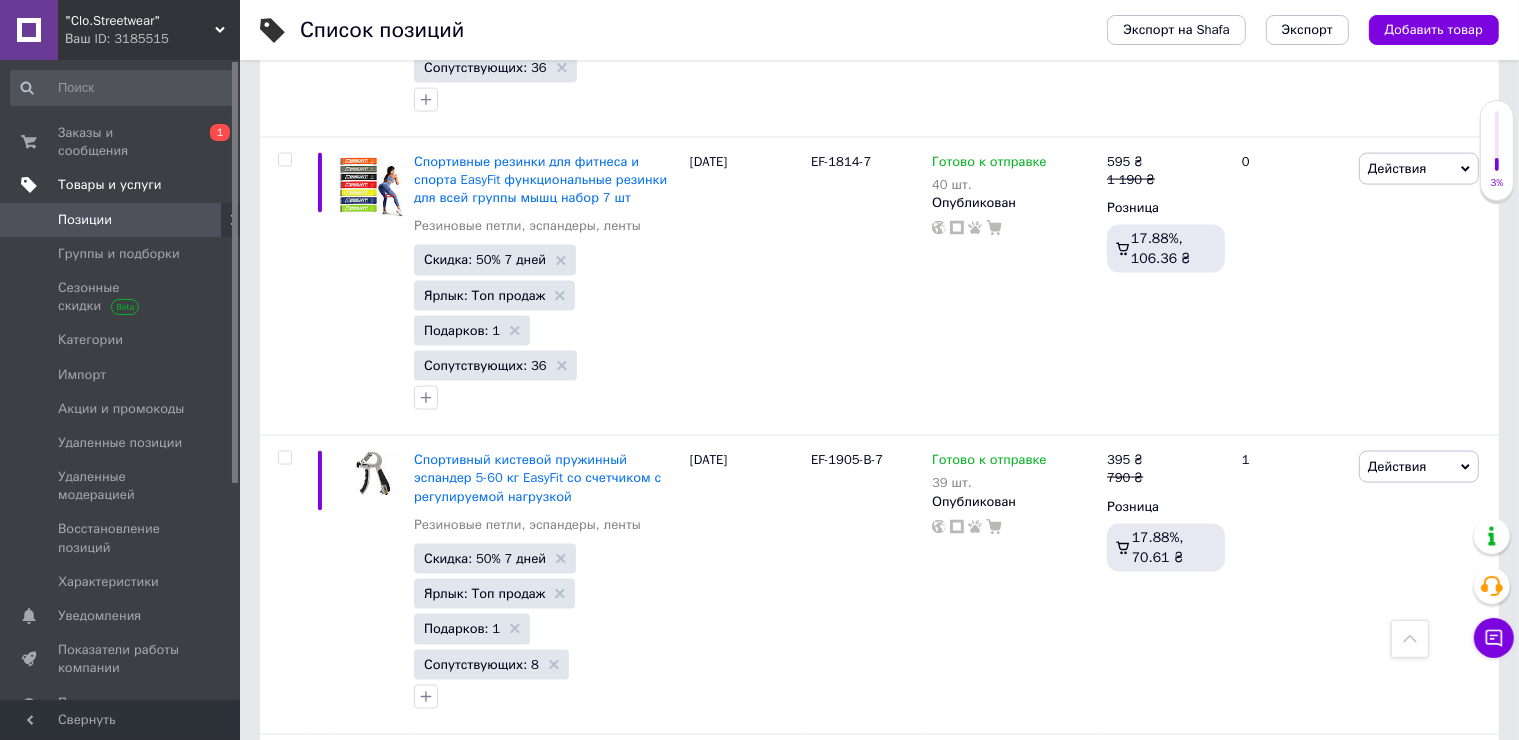 scroll, scrollTop: 27663, scrollLeft: 0, axis: vertical 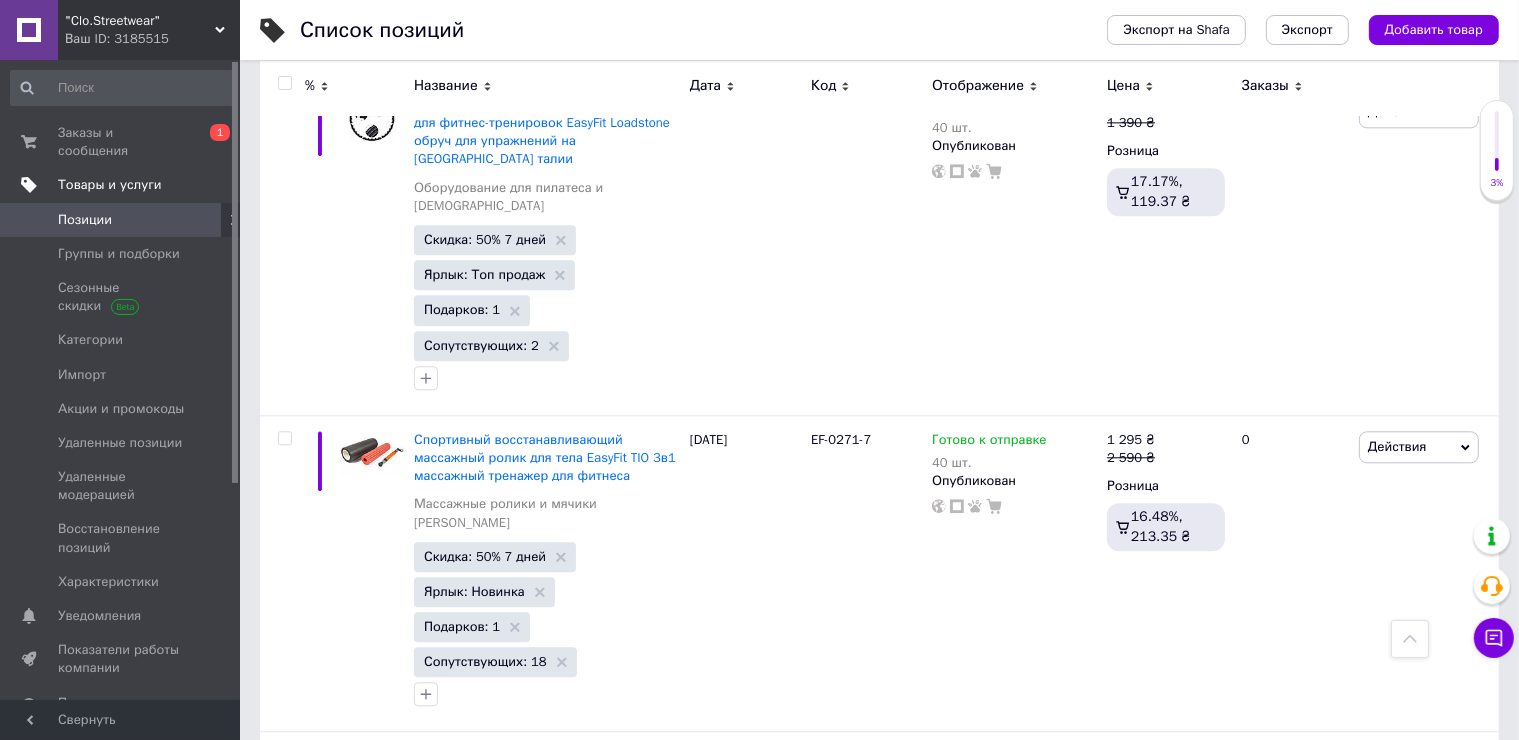 click on "2" at bounding box center (327, 2872) 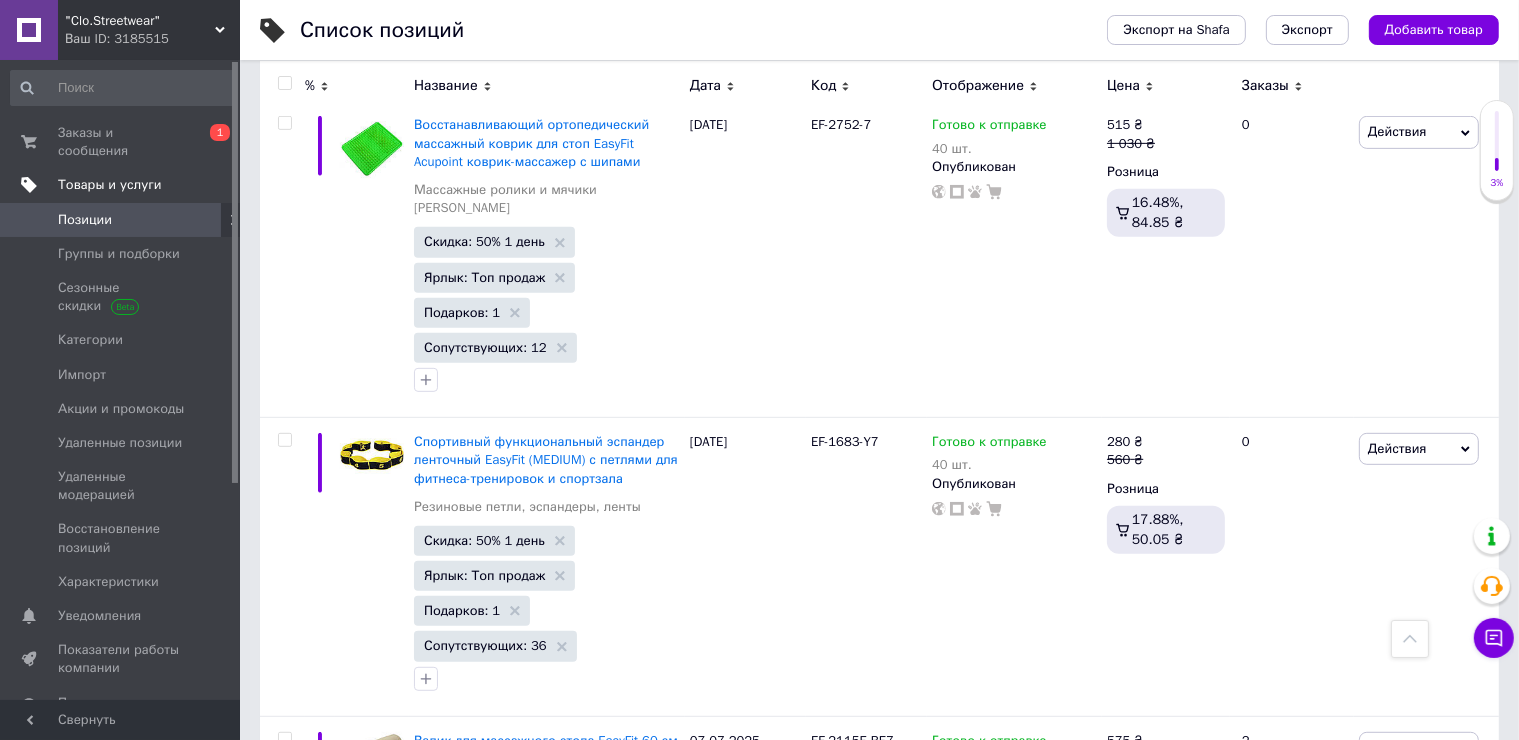 scroll, scrollTop: 0, scrollLeft: 0, axis: both 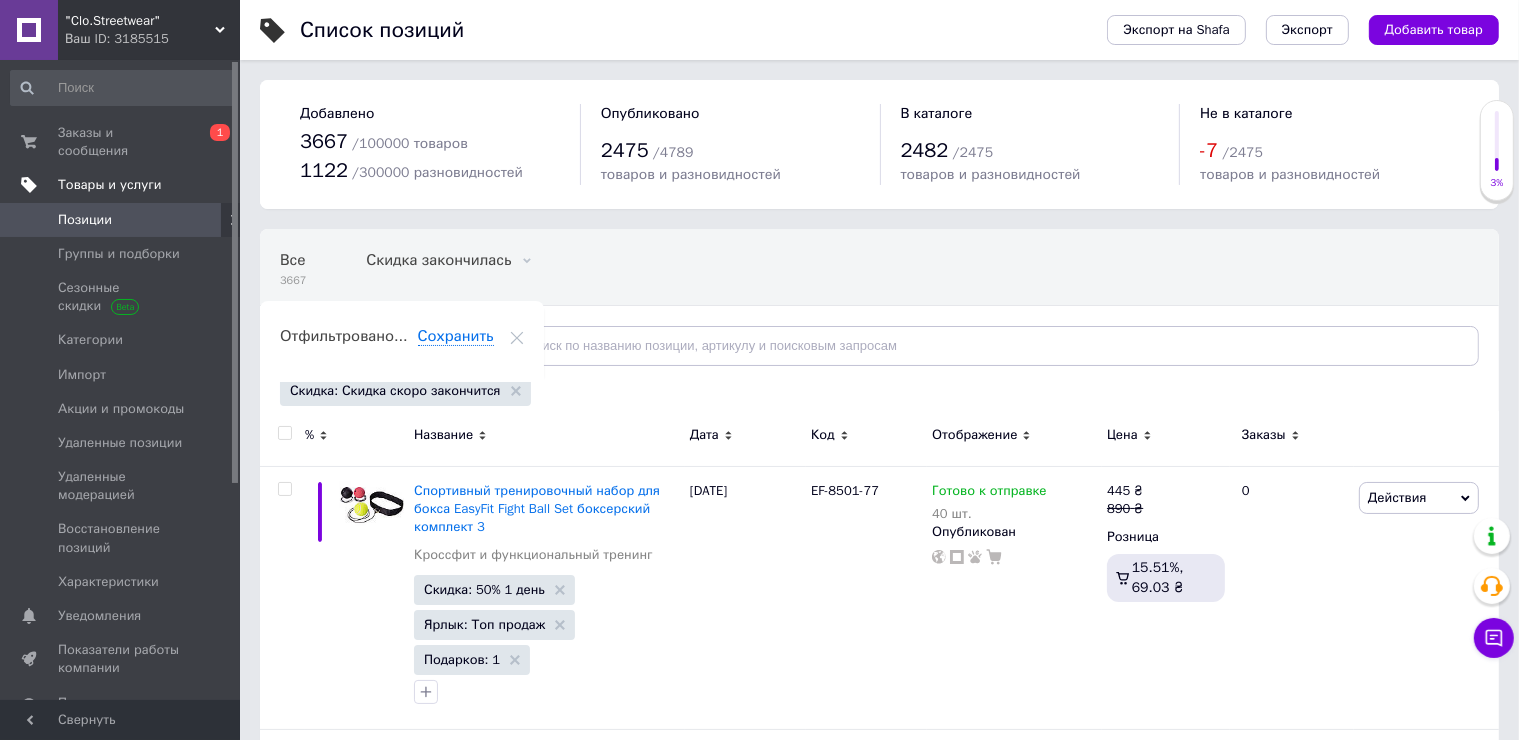 click at bounding box center (284, 433) 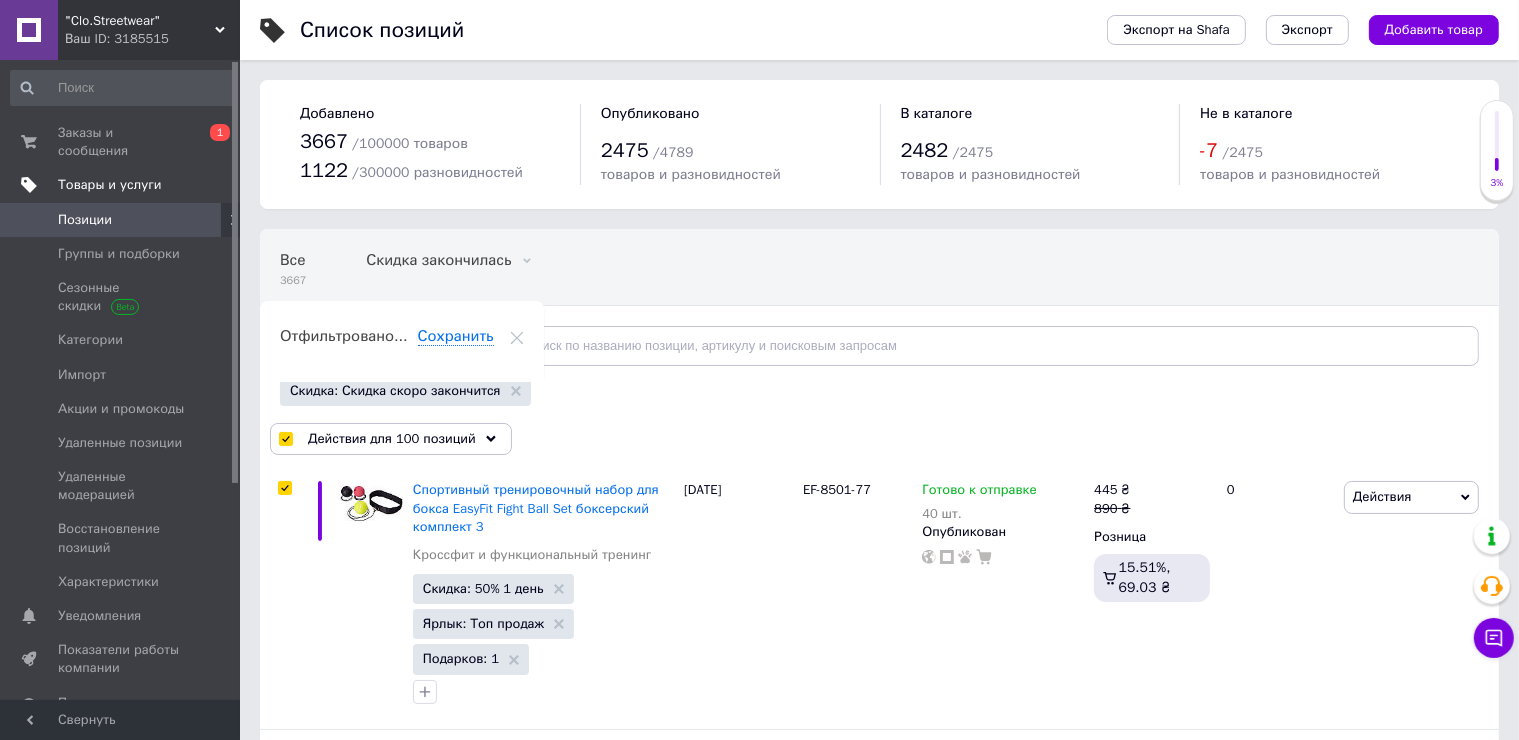 click on "Действия для 100 позиций" at bounding box center (392, 439) 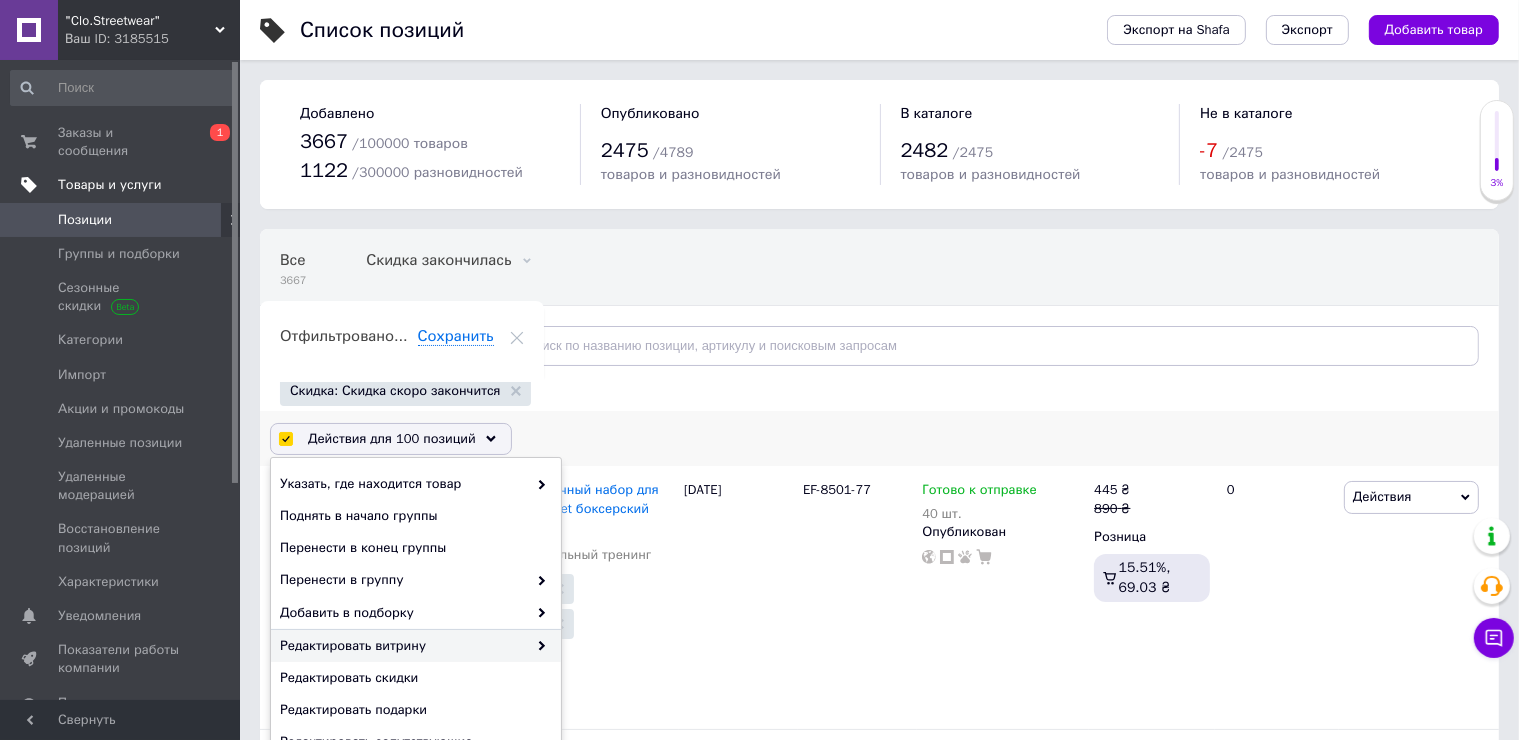 click on "Редактировать витрину" at bounding box center [416, 646] 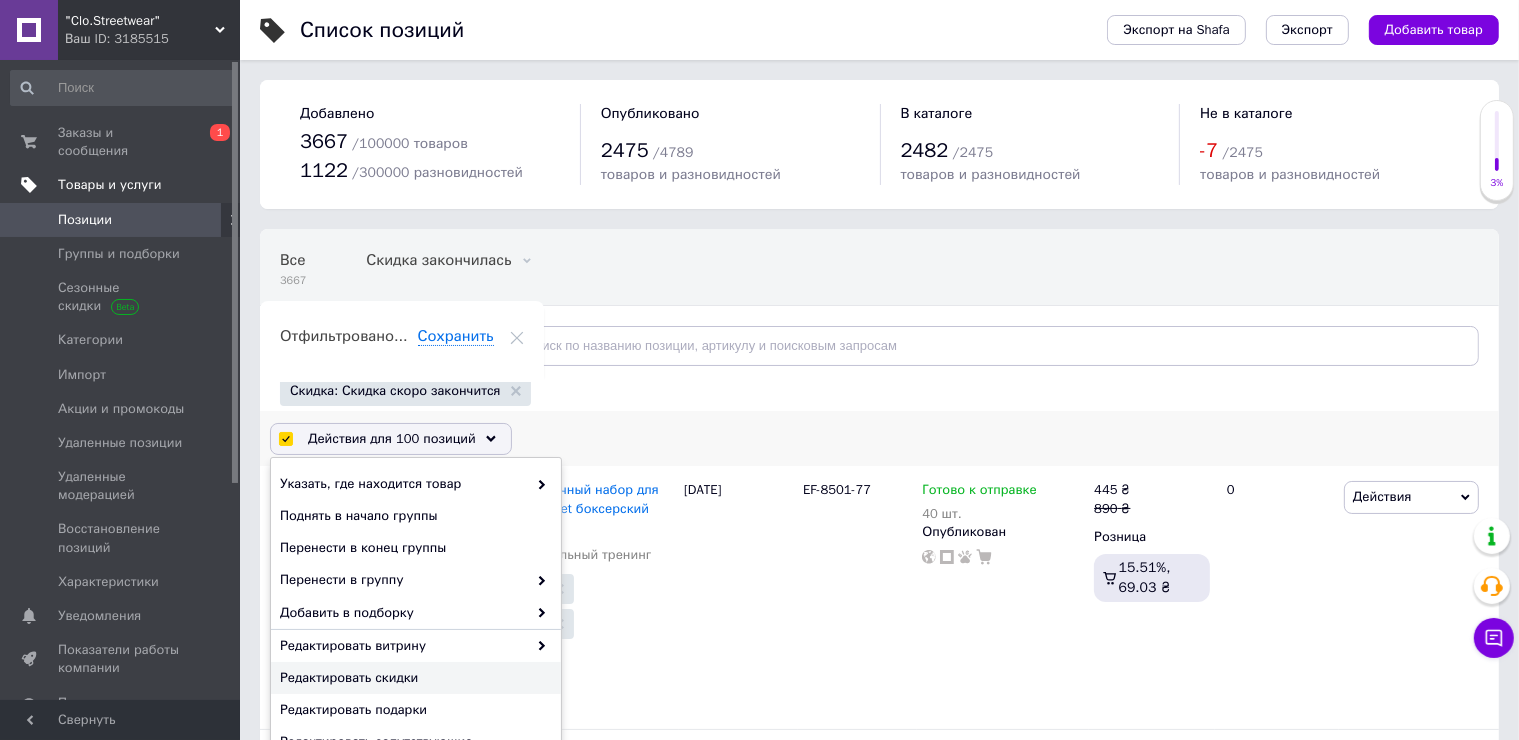 click on "Редактировать скидки" at bounding box center (413, 678) 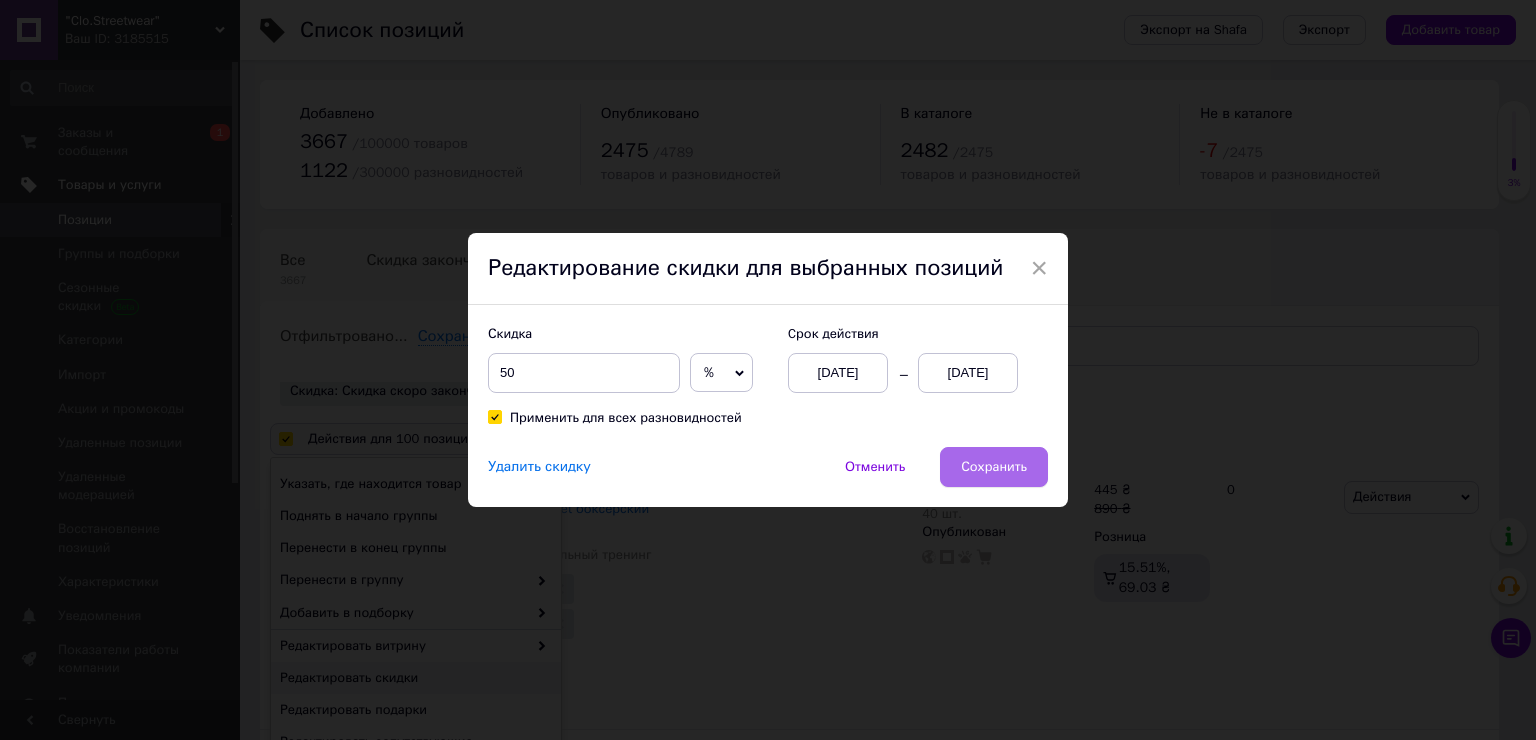 click on "Сохранить" at bounding box center (994, 467) 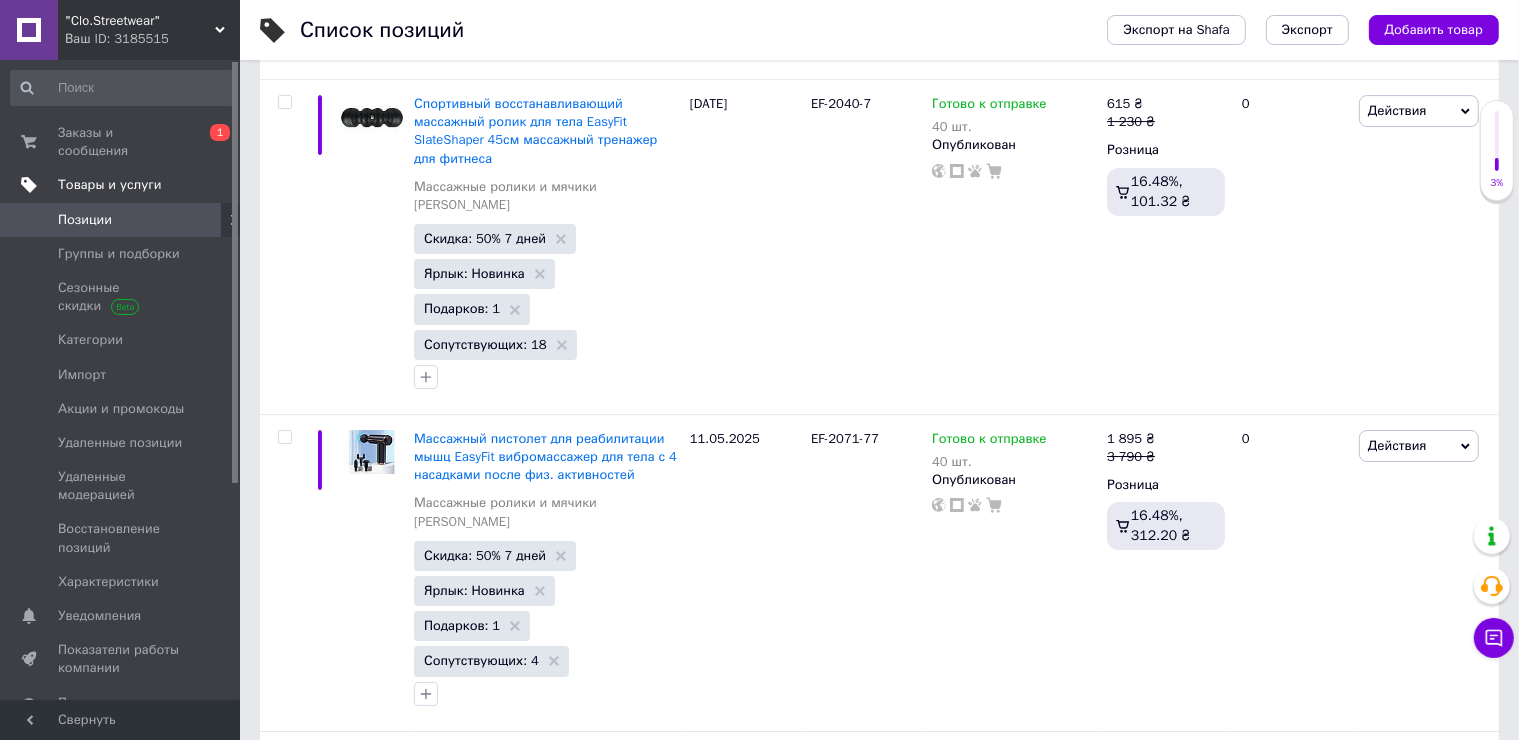 scroll, scrollTop: 29287, scrollLeft: 0, axis: vertical 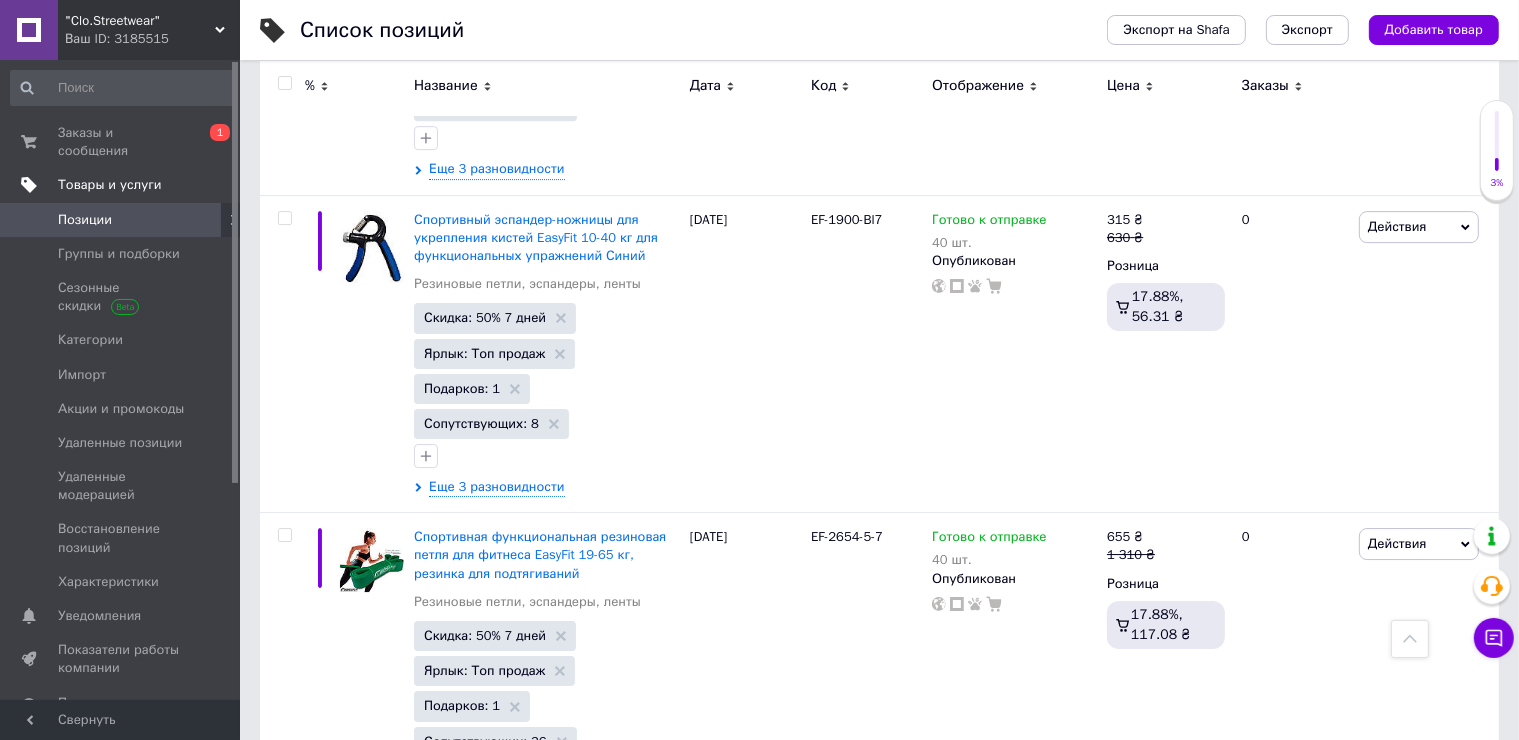 click on "3" at bounding box center (505, 1841) 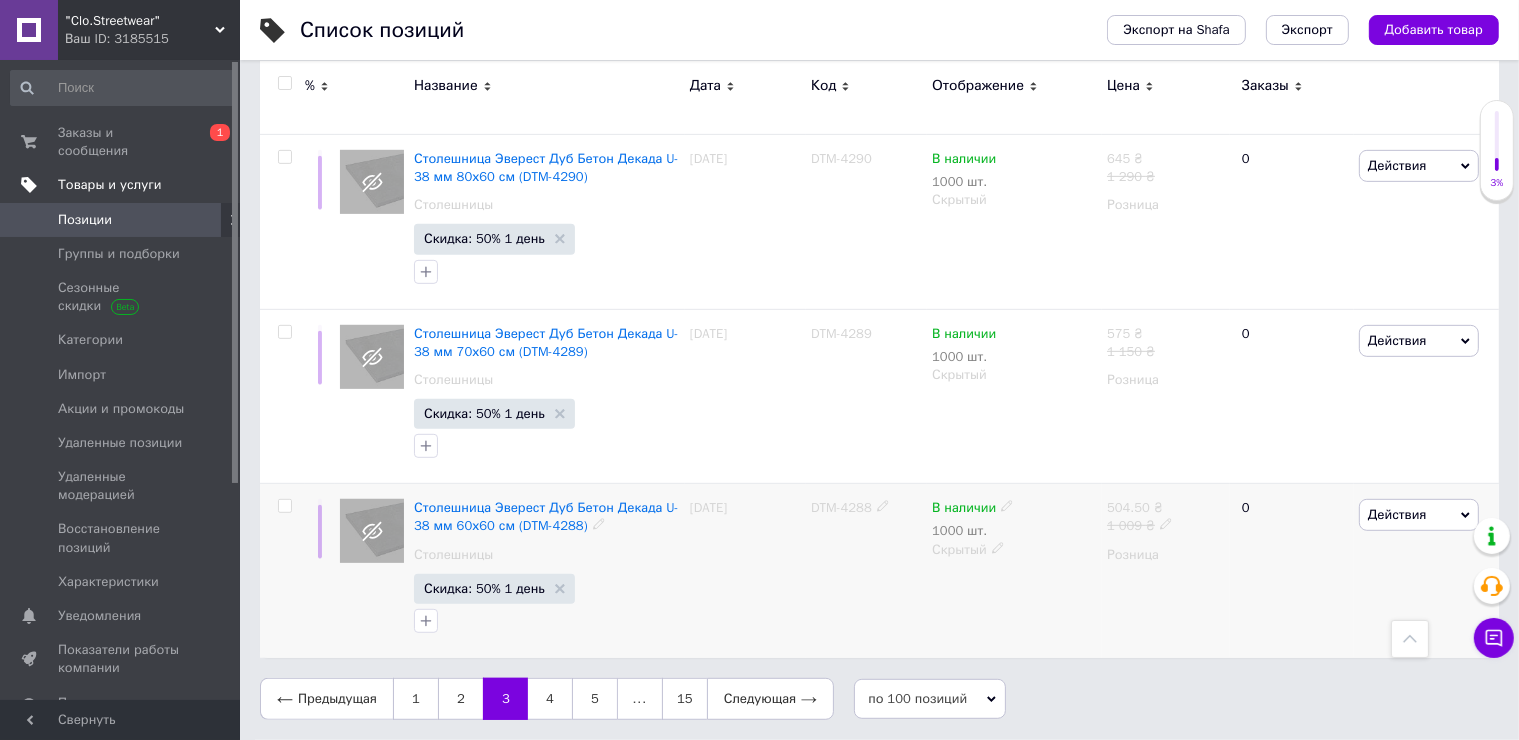 scroll, scrollTop: 22602, scrollLeft: 0, axis: vertical 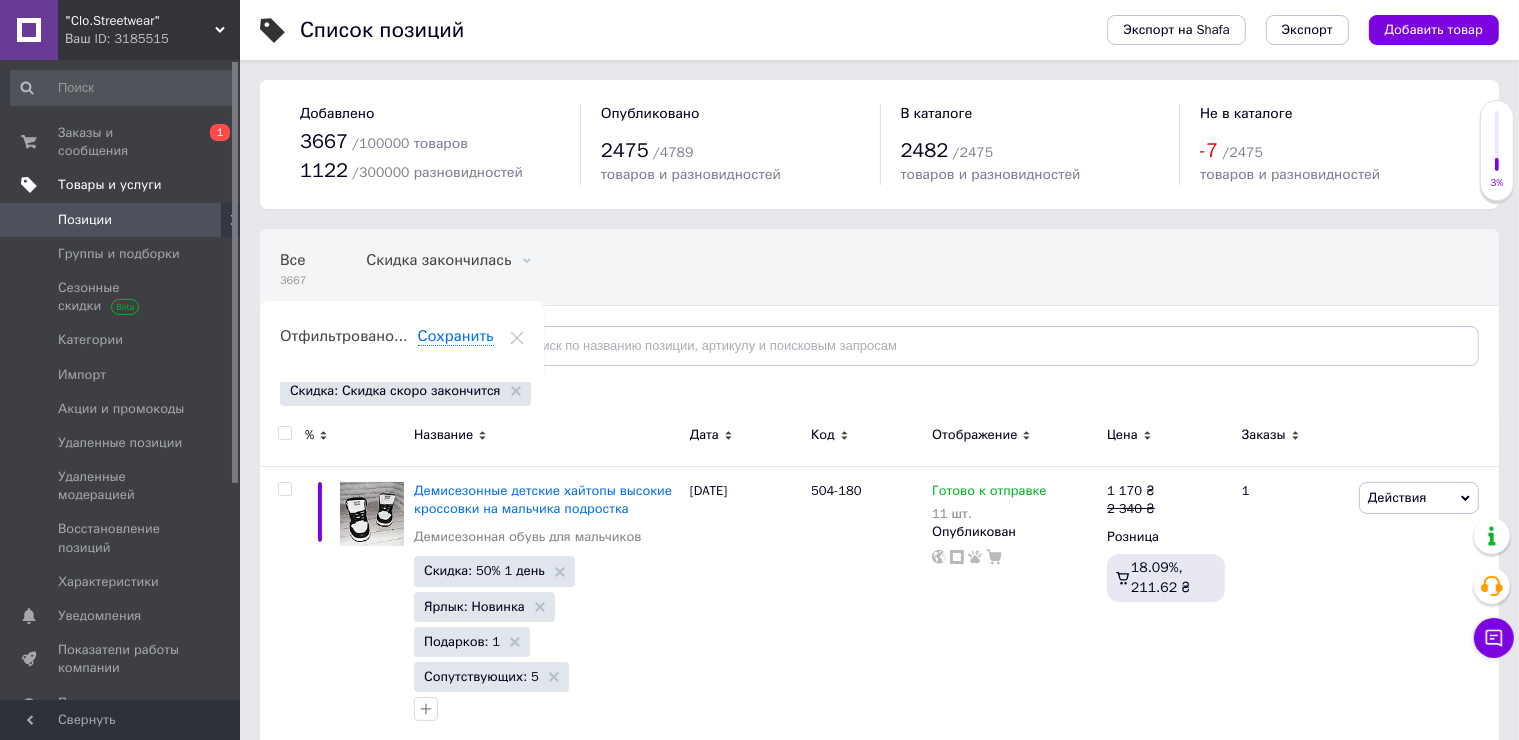 click at bounding box center (284, 433) 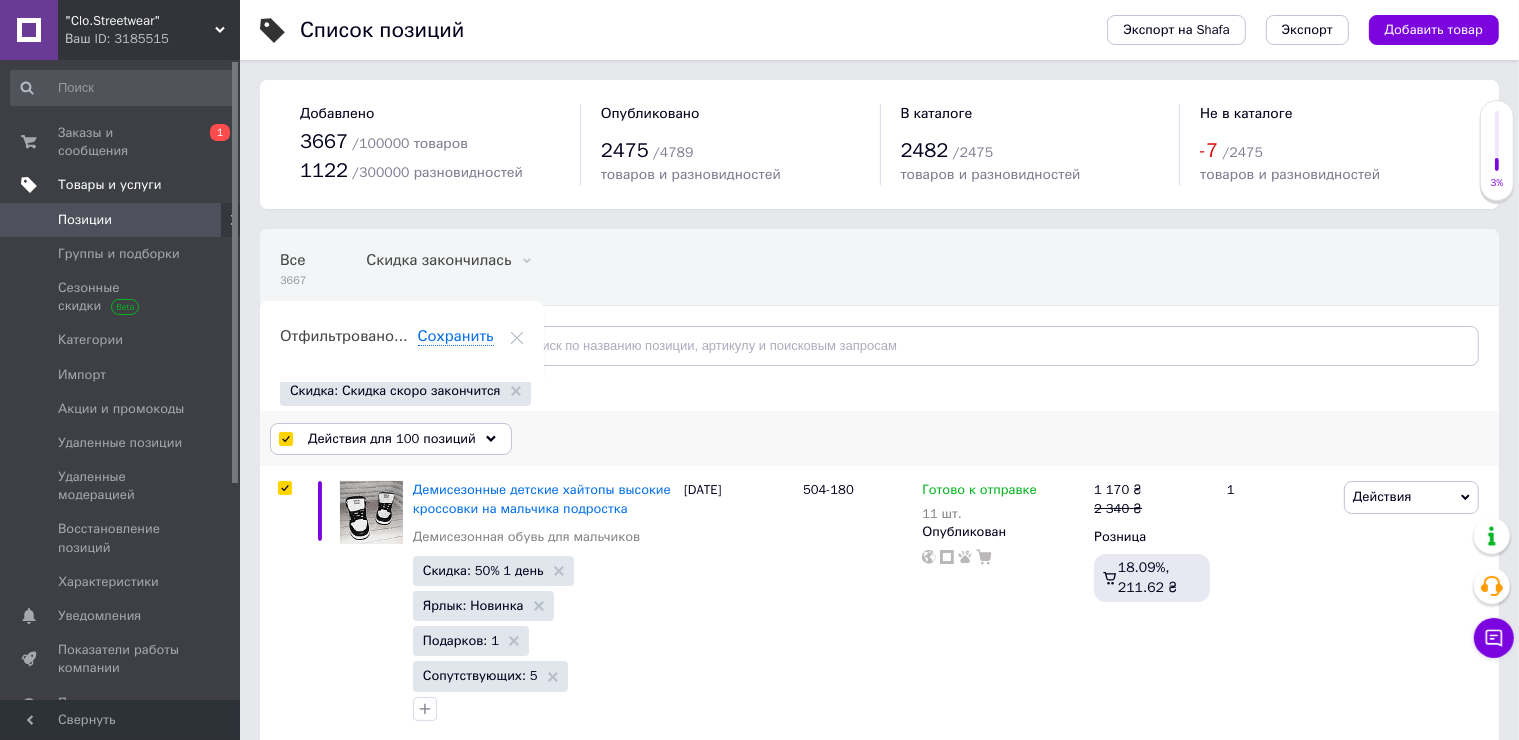 click on "Действия для 100 позиций" at bounding box center (392, 439) 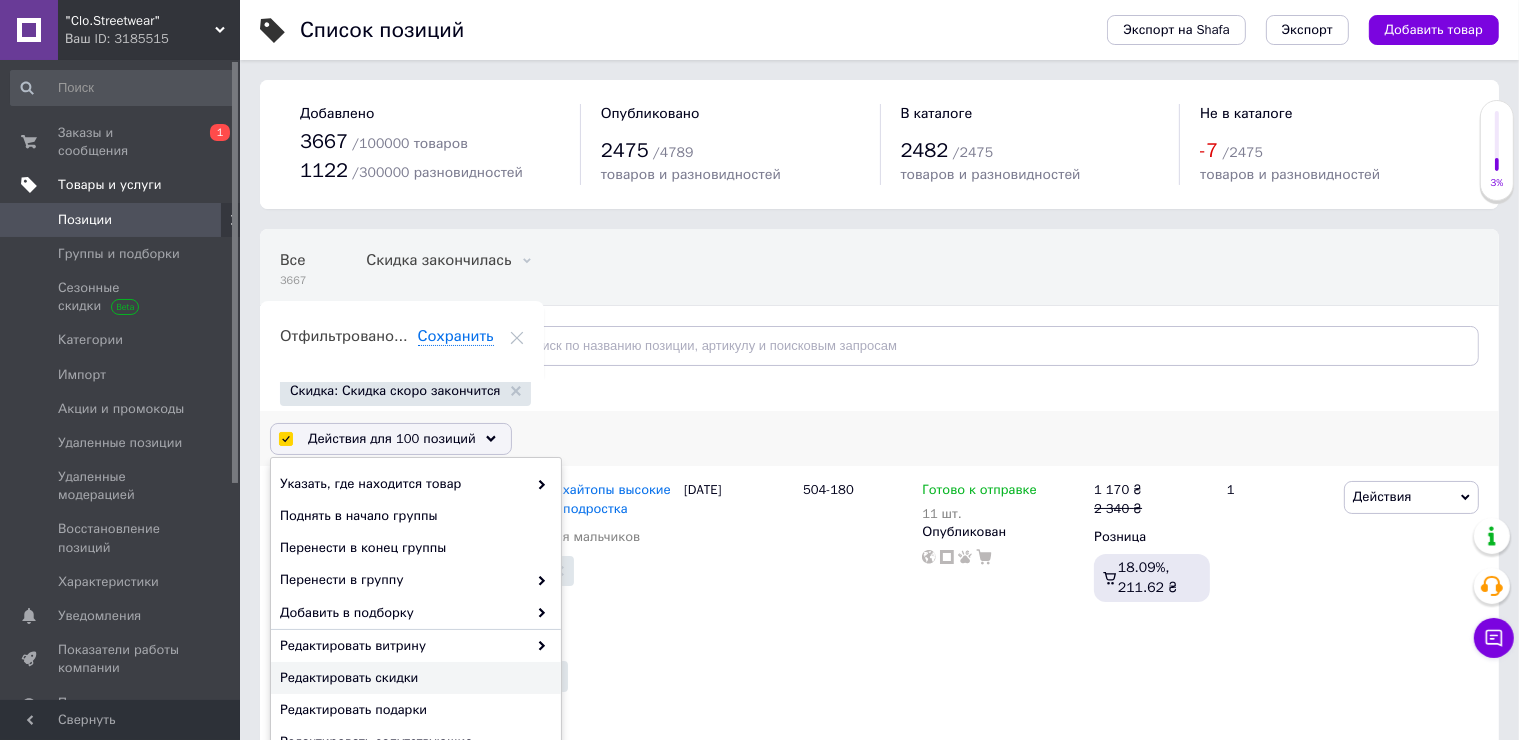 click on "Редактировать скидки" at bounding box center (413, 678) 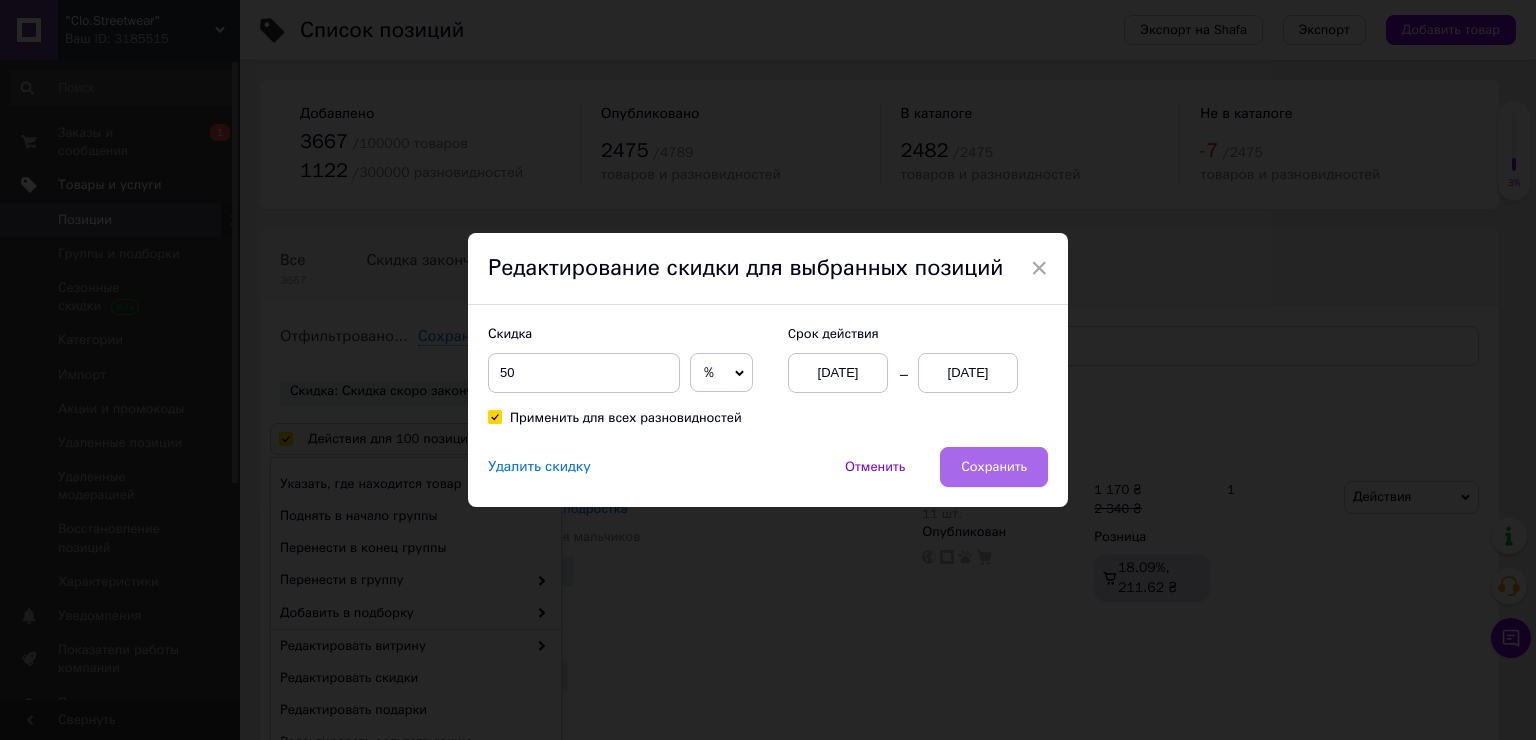 click on "Сохранить" at bounding box center (994, 467) 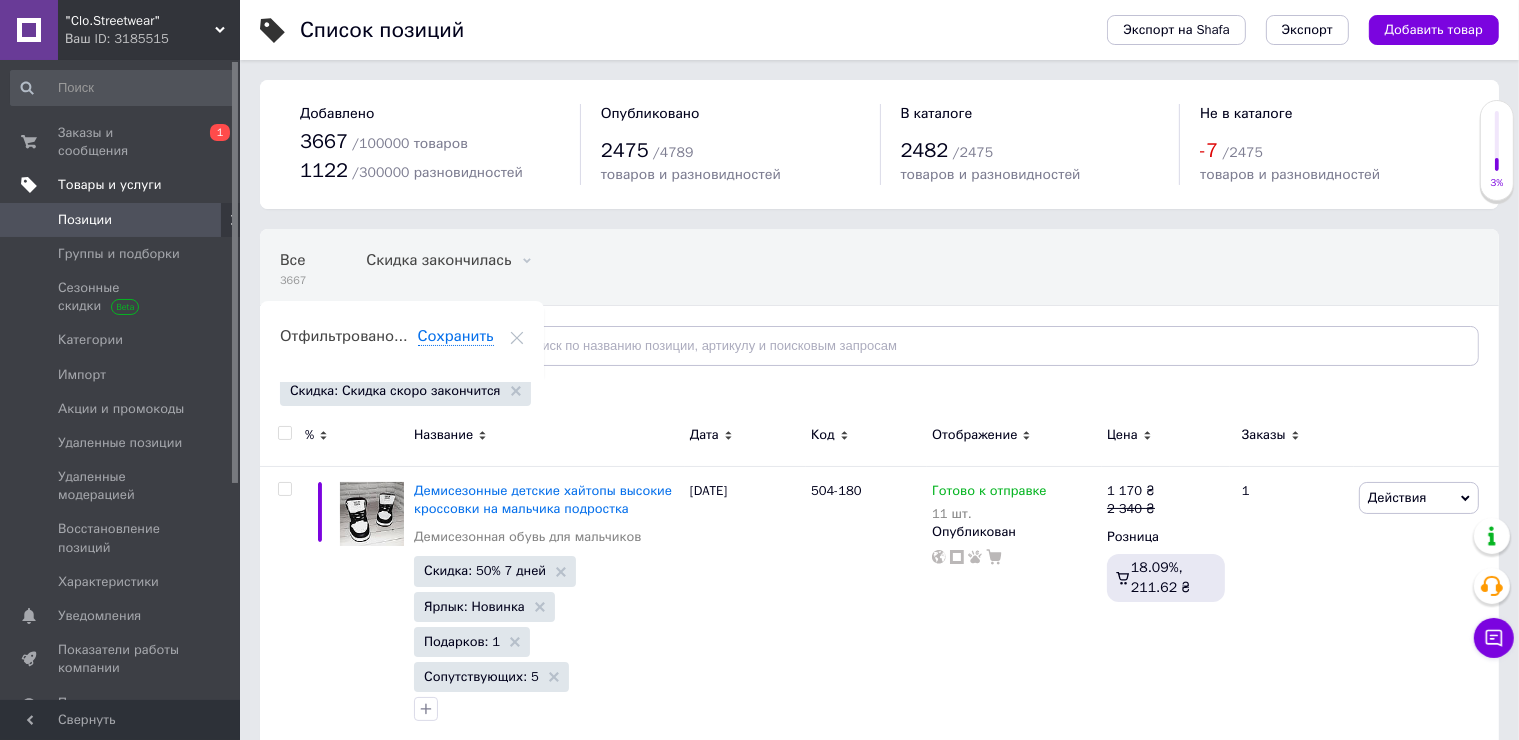 scroll, scrollTop: 22602, scrollLeft: 0, axis: vertical 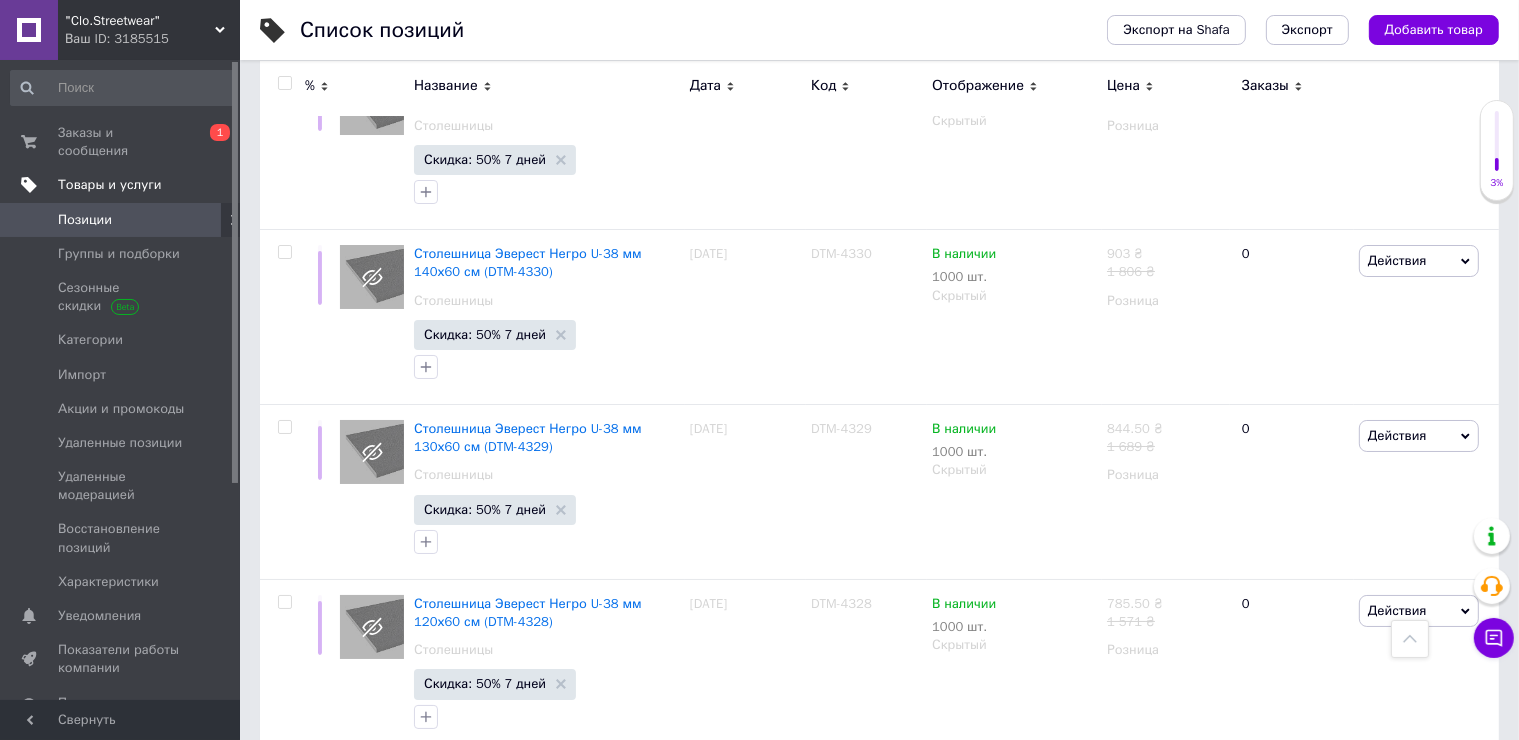 click on "4" at bounding box center (550, 1843) 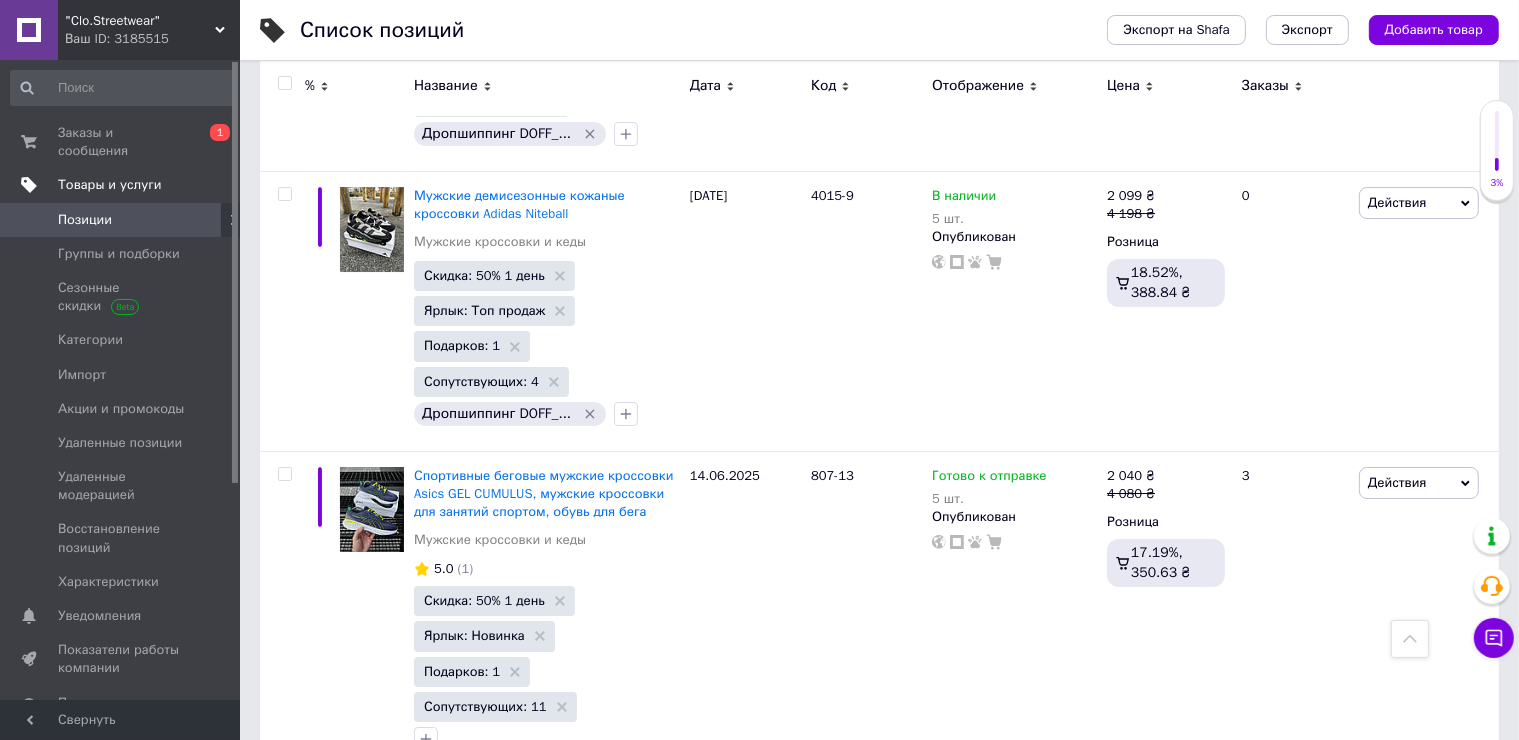 scroll, scrollTop: 0, scrollLeft: 0, axis: both 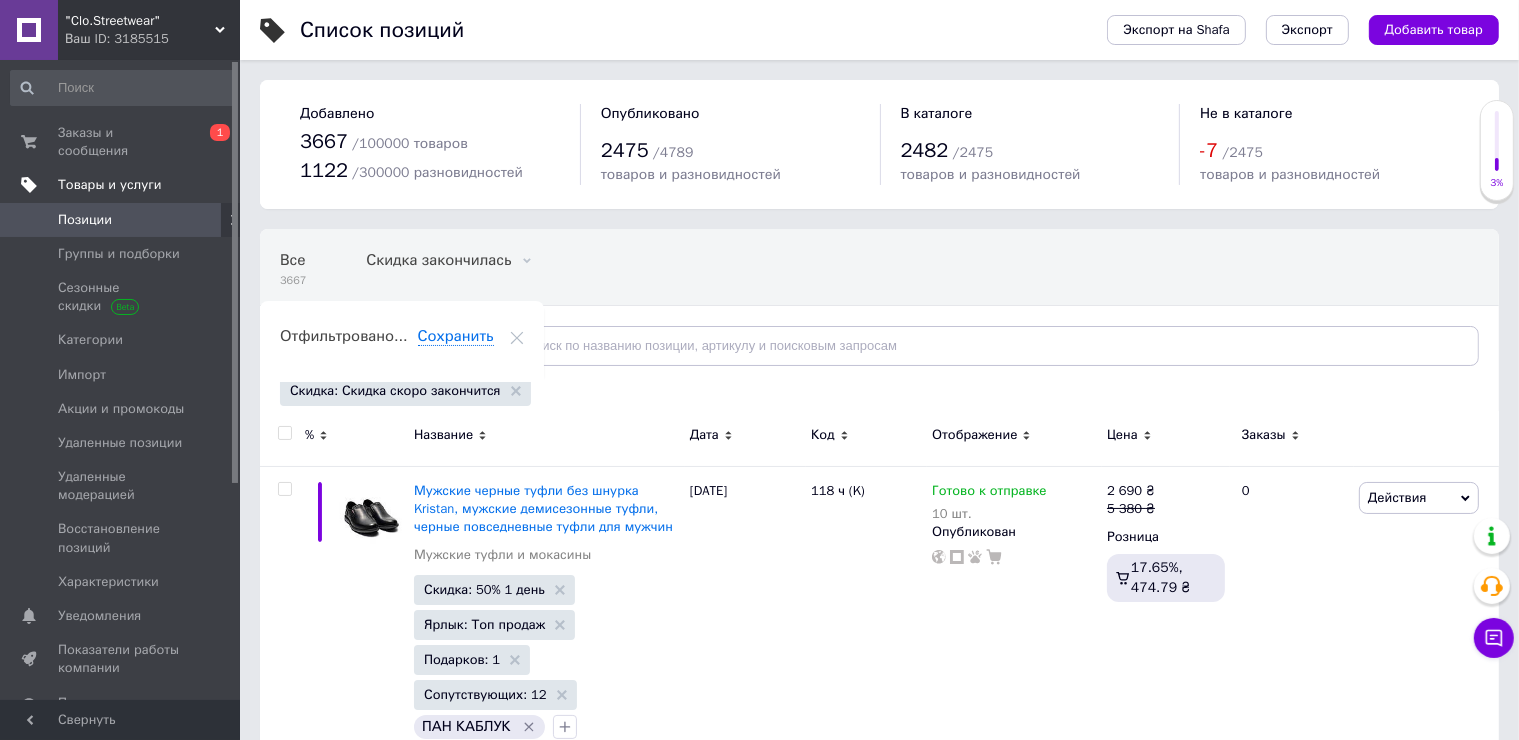 click at bounding box center (284, 433) 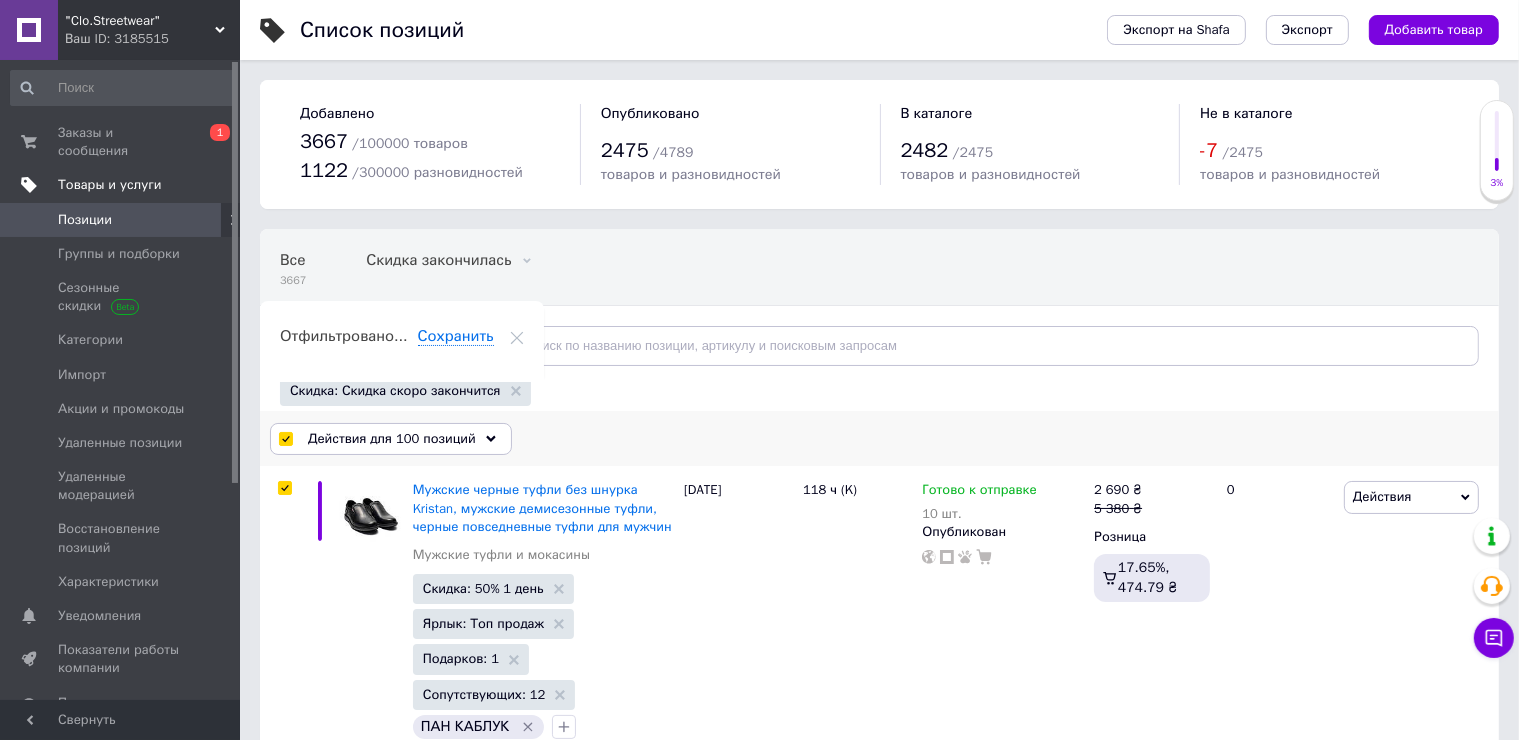 click on "Действия для 100 позиций" at bounding box center (392, 439) 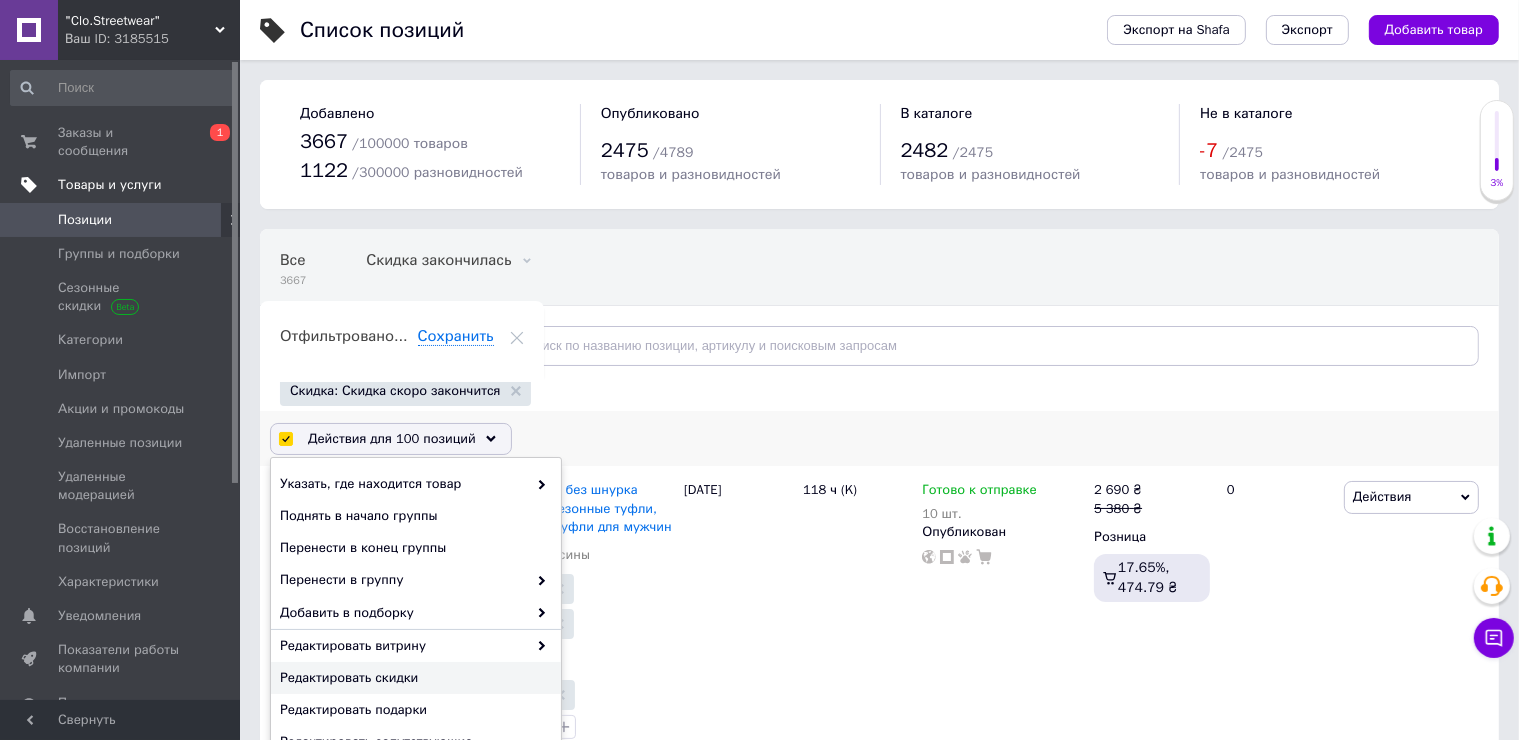 click on "Редактировать скидки" at bounding box center [413, 678] 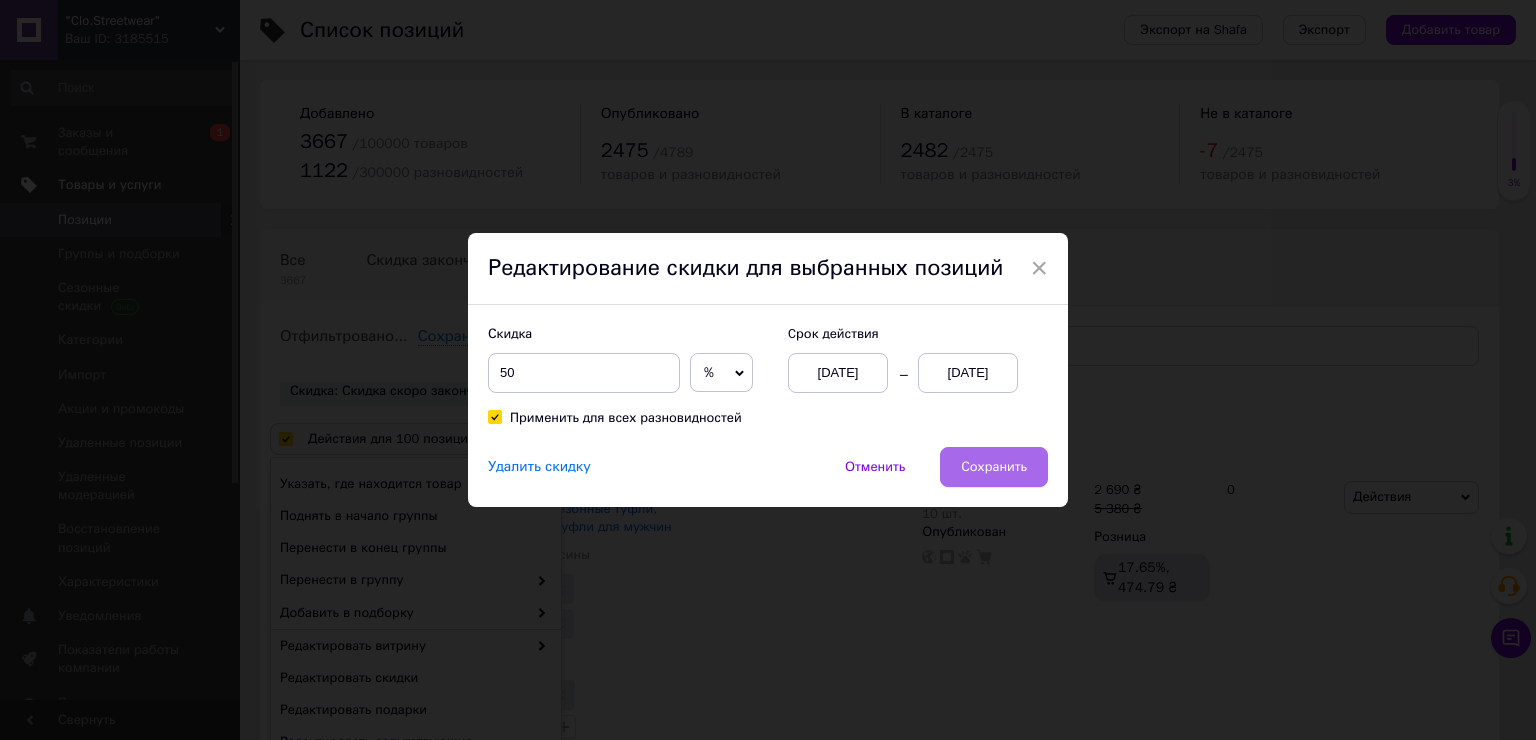 click on "Сохранить" at bounding box center (994, 467) 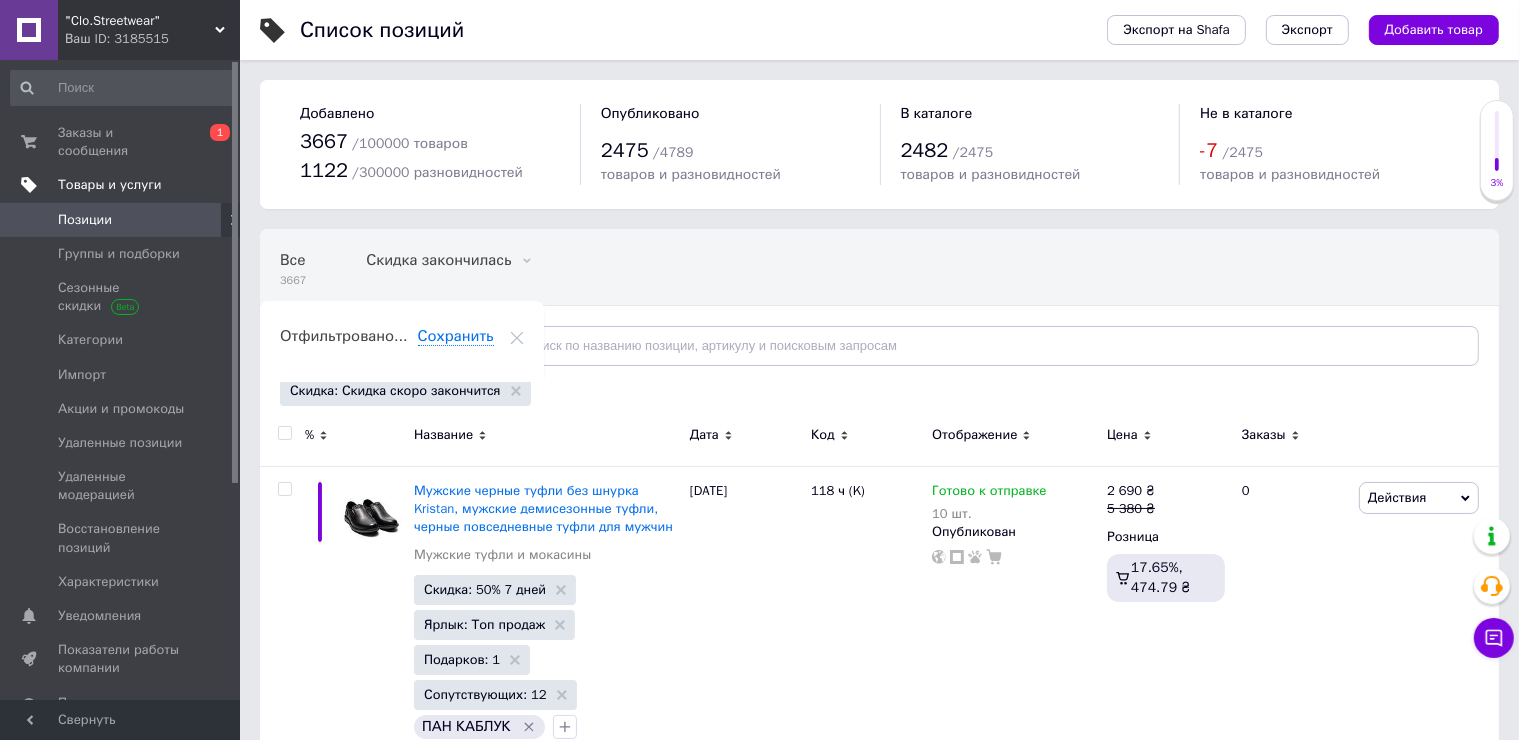 scroll, scrollTop: 26466, scrollLeft: 0, axis: vertical 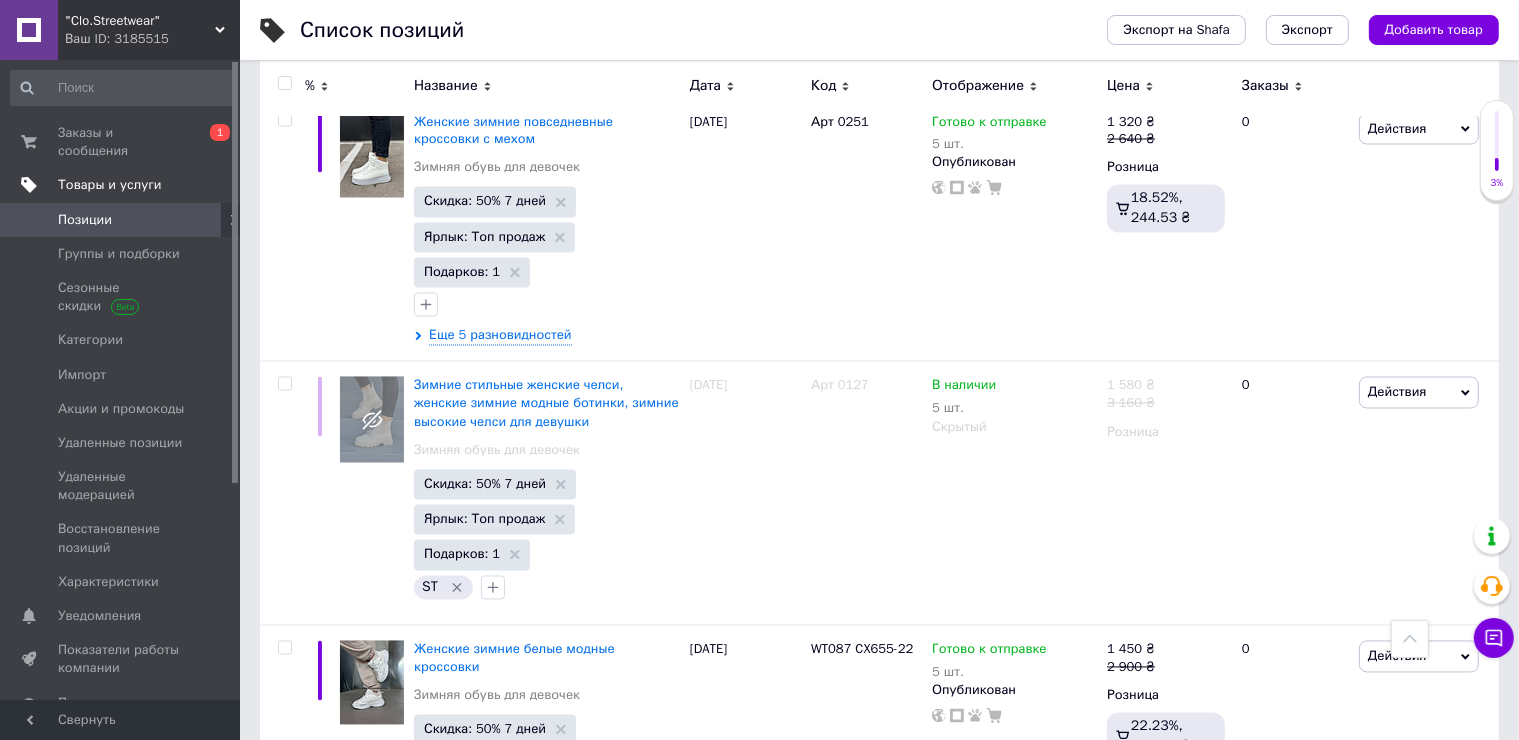 click on "5" at bounding box center (595, 2637) 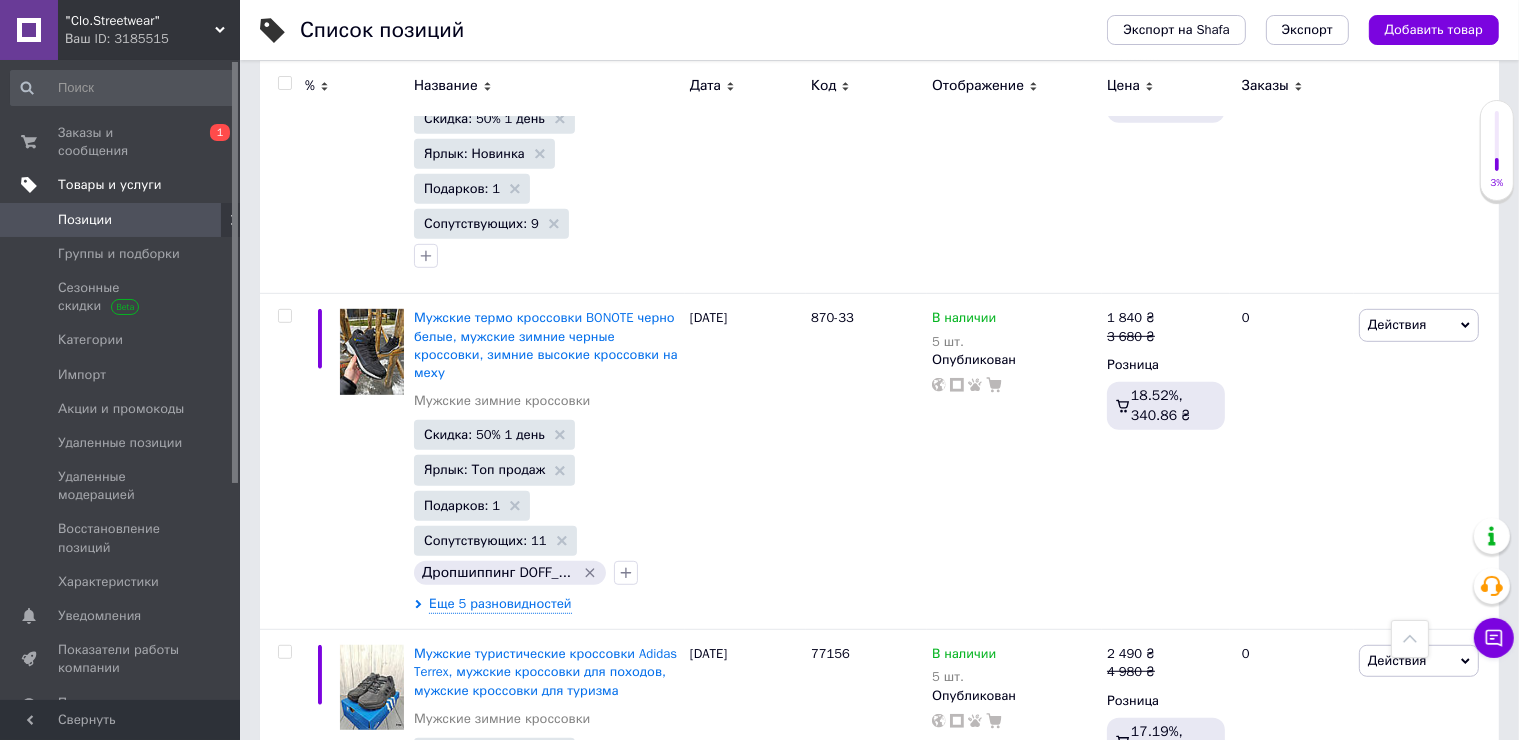 scroll, scrollTop: 0, scrollLeft: 0, axis: both 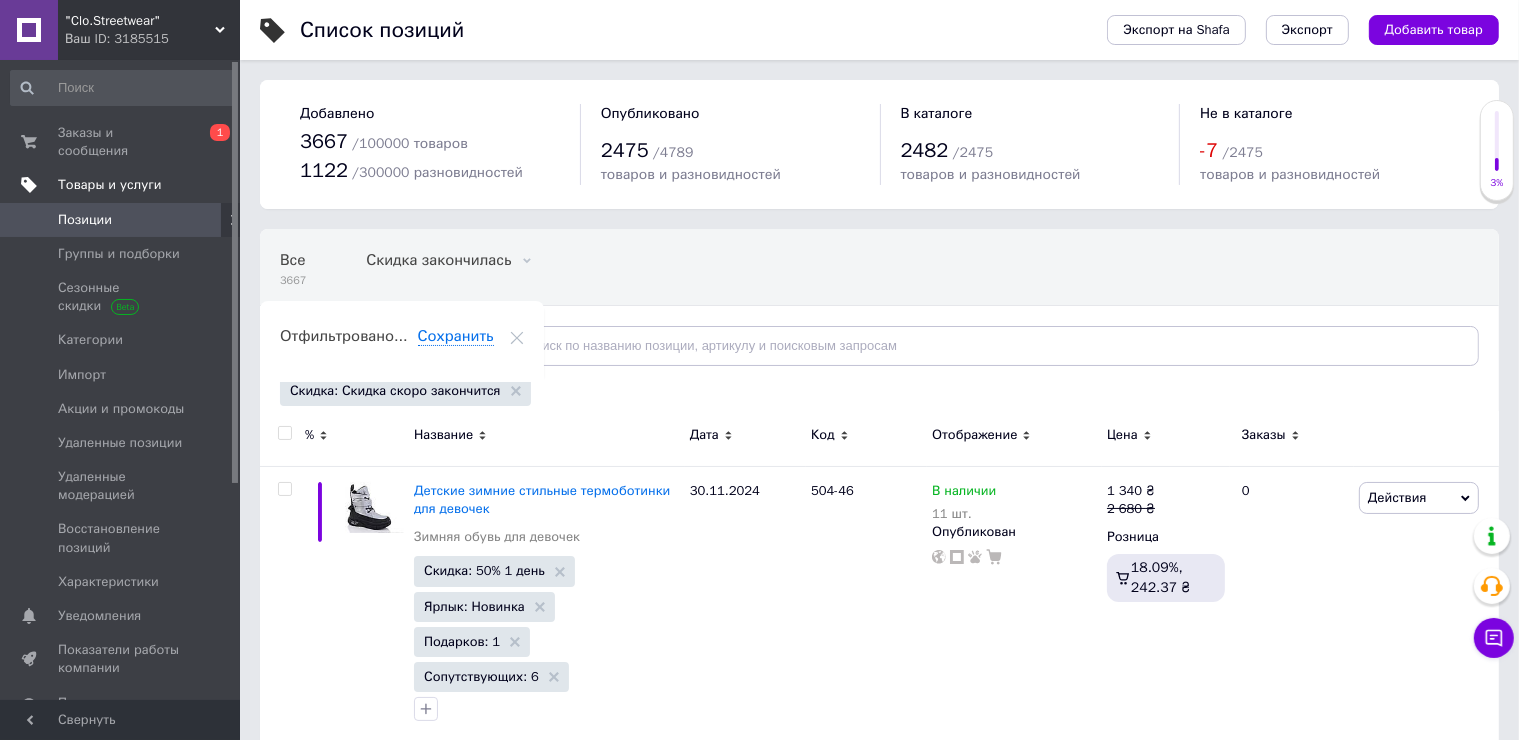 click at bounding box center [284, 433] 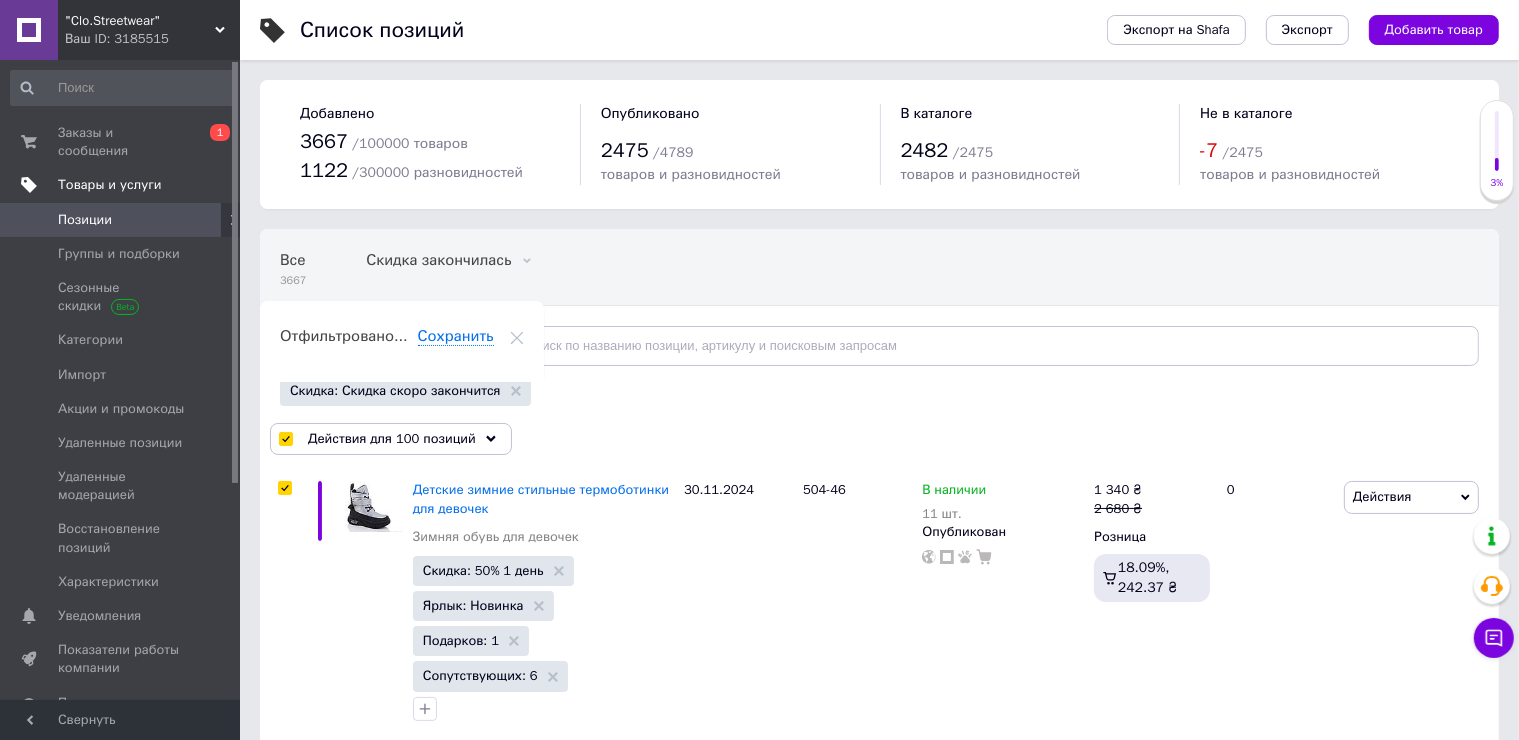 click on "Действия для 100 позиций" at bounding box center (392, 439) 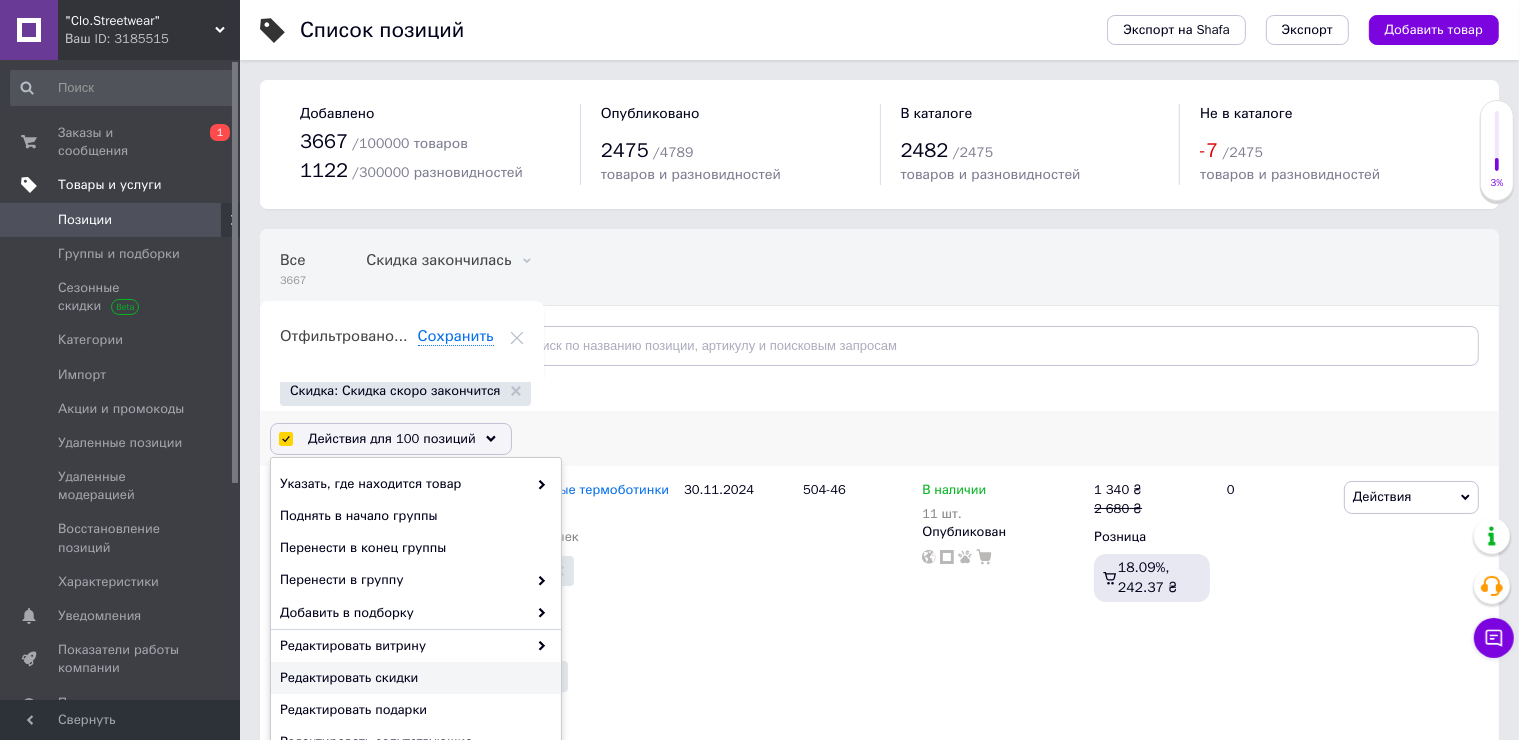 click on "Редактировать скидки" at bounding box center [413, 678] 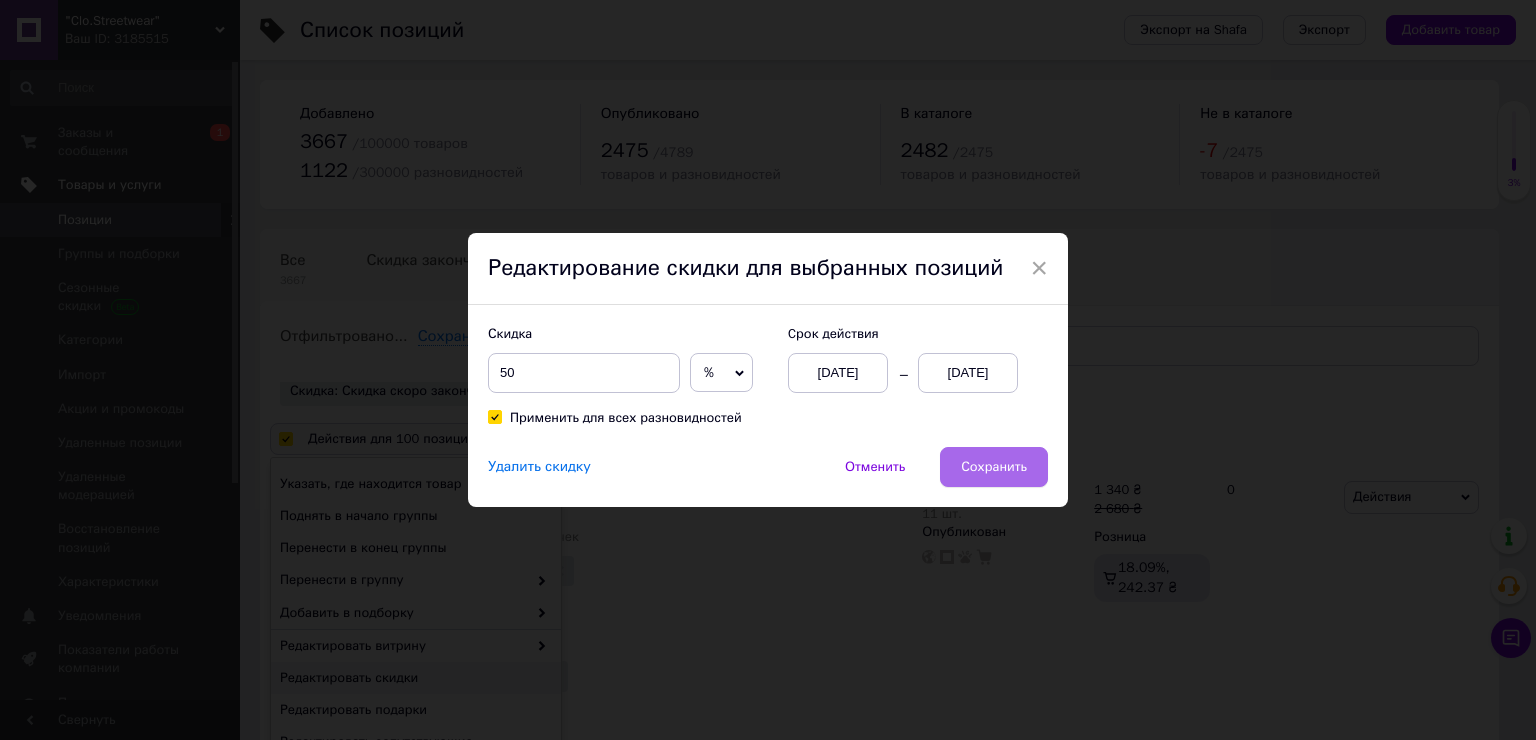 click on "Сохранить" at bounding box center (994, 467) 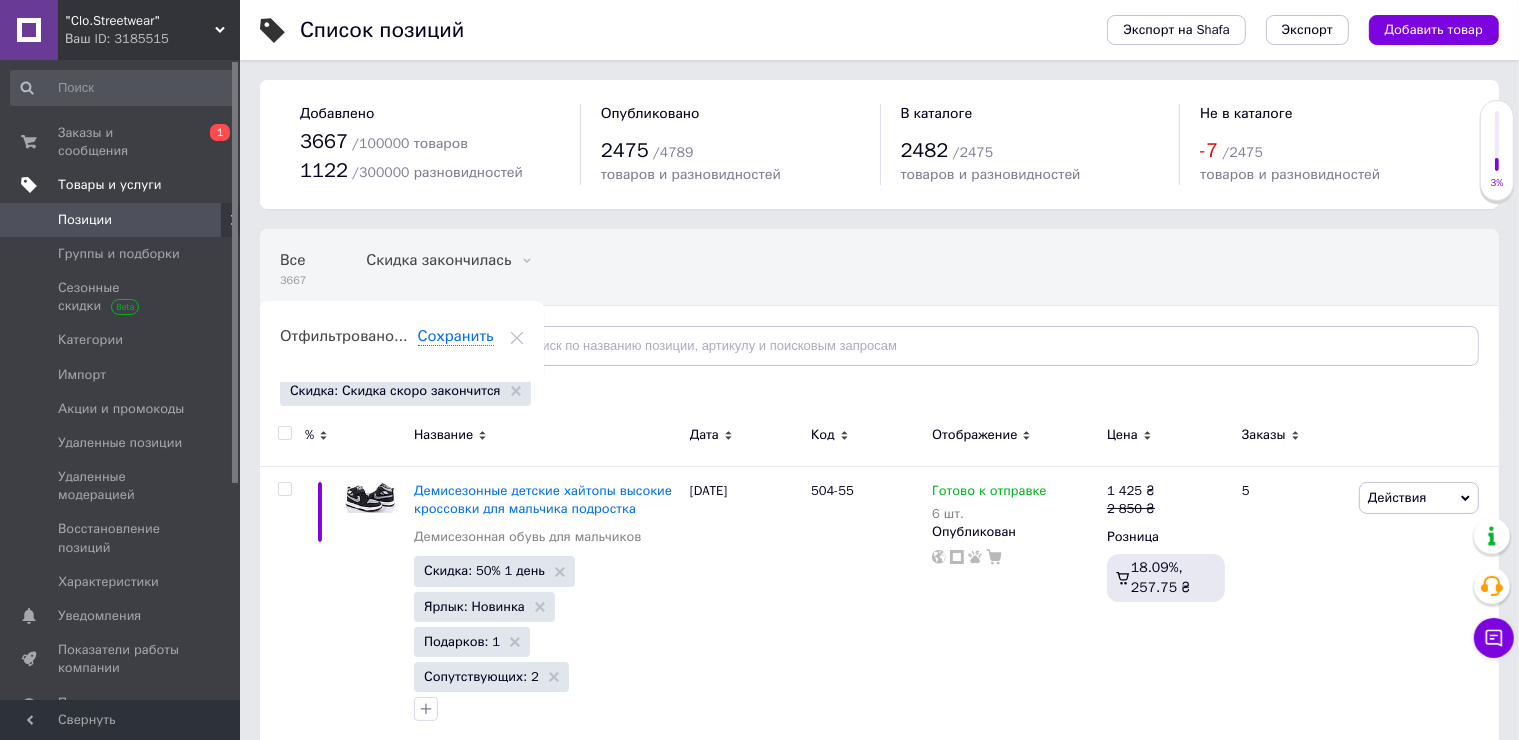 click at bounding box center (284, 433) 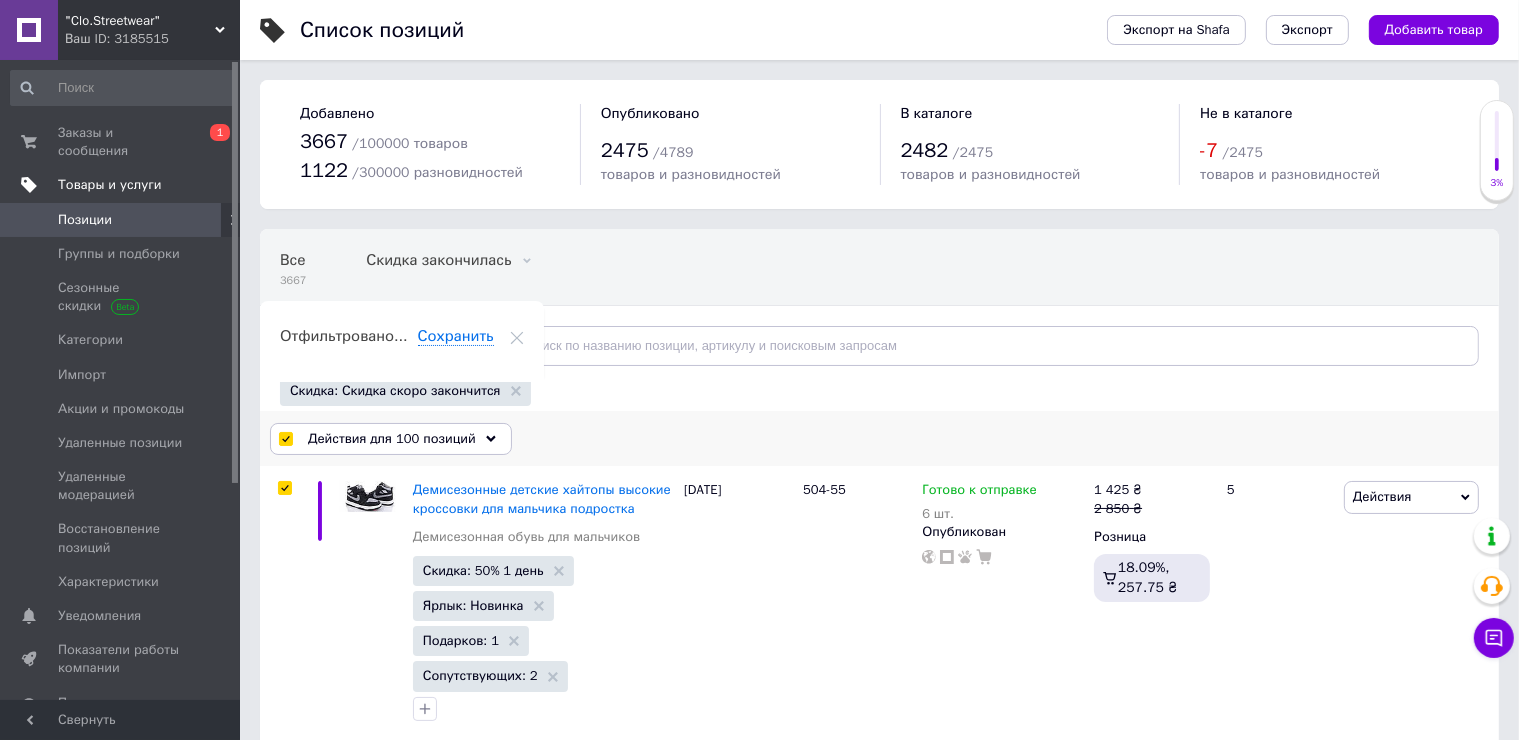 click on "Действия для 100 позиций" at bounding box center [392, 439] 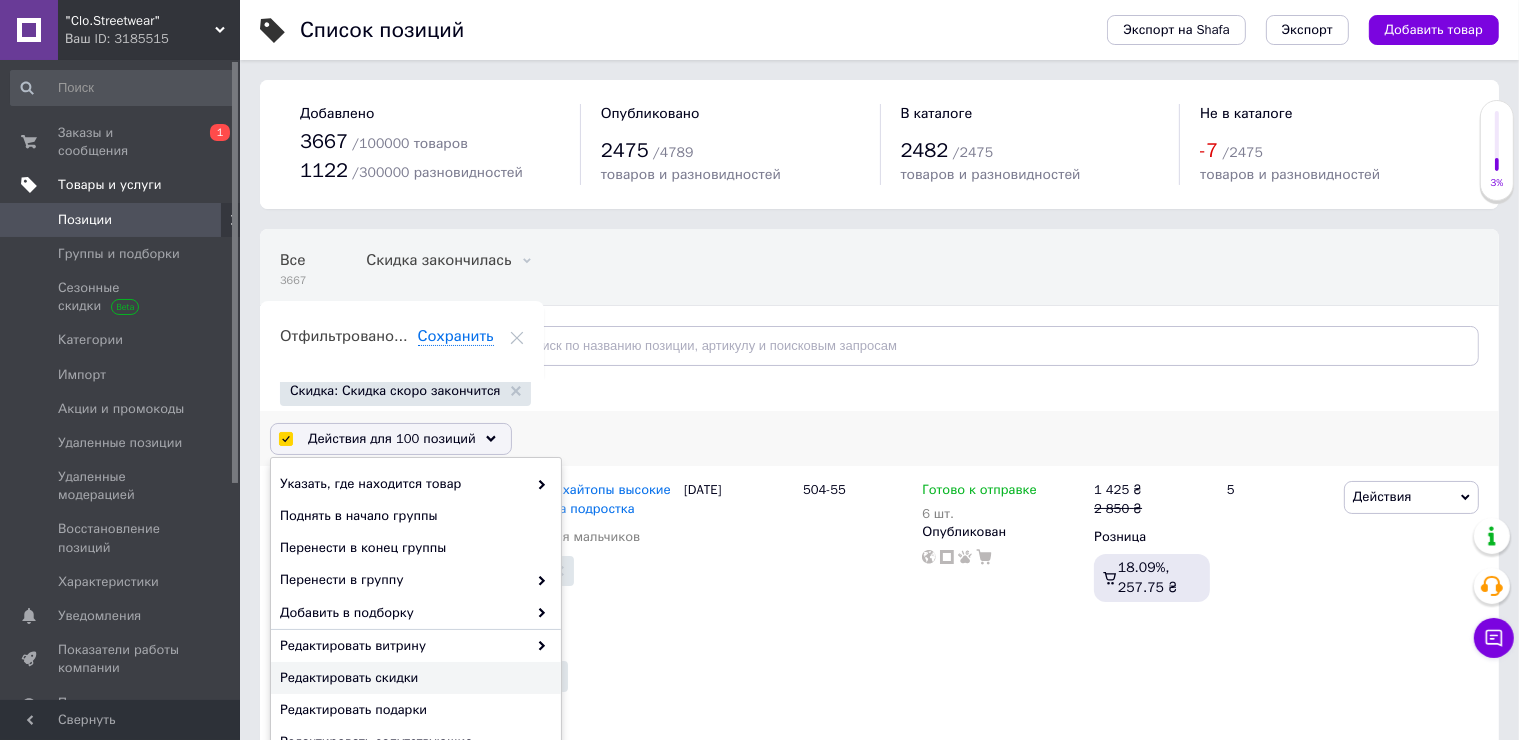 click on "Редактировать скидки" at bounding box center (413, 678) 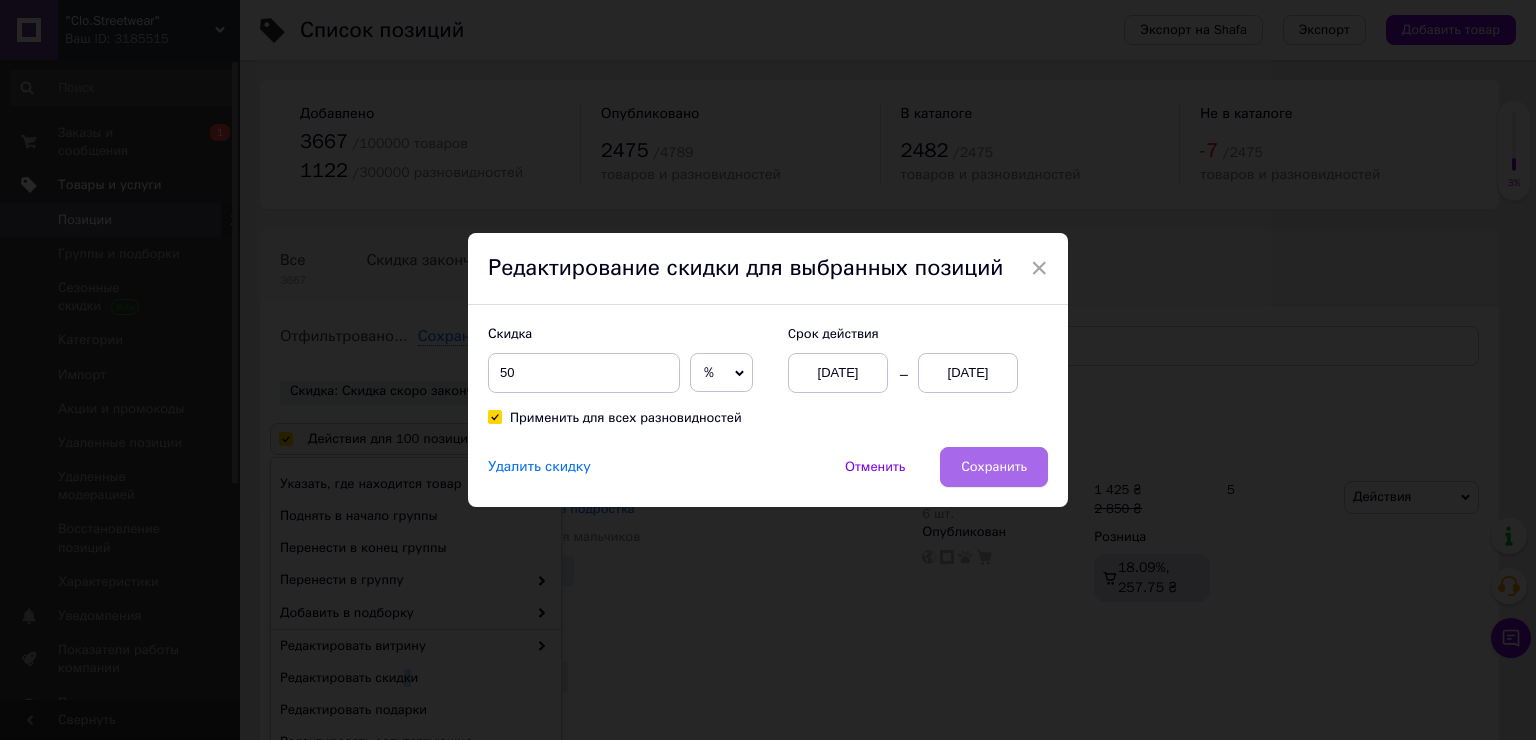 click on "Сохранить" at bounding box center (994, 467) 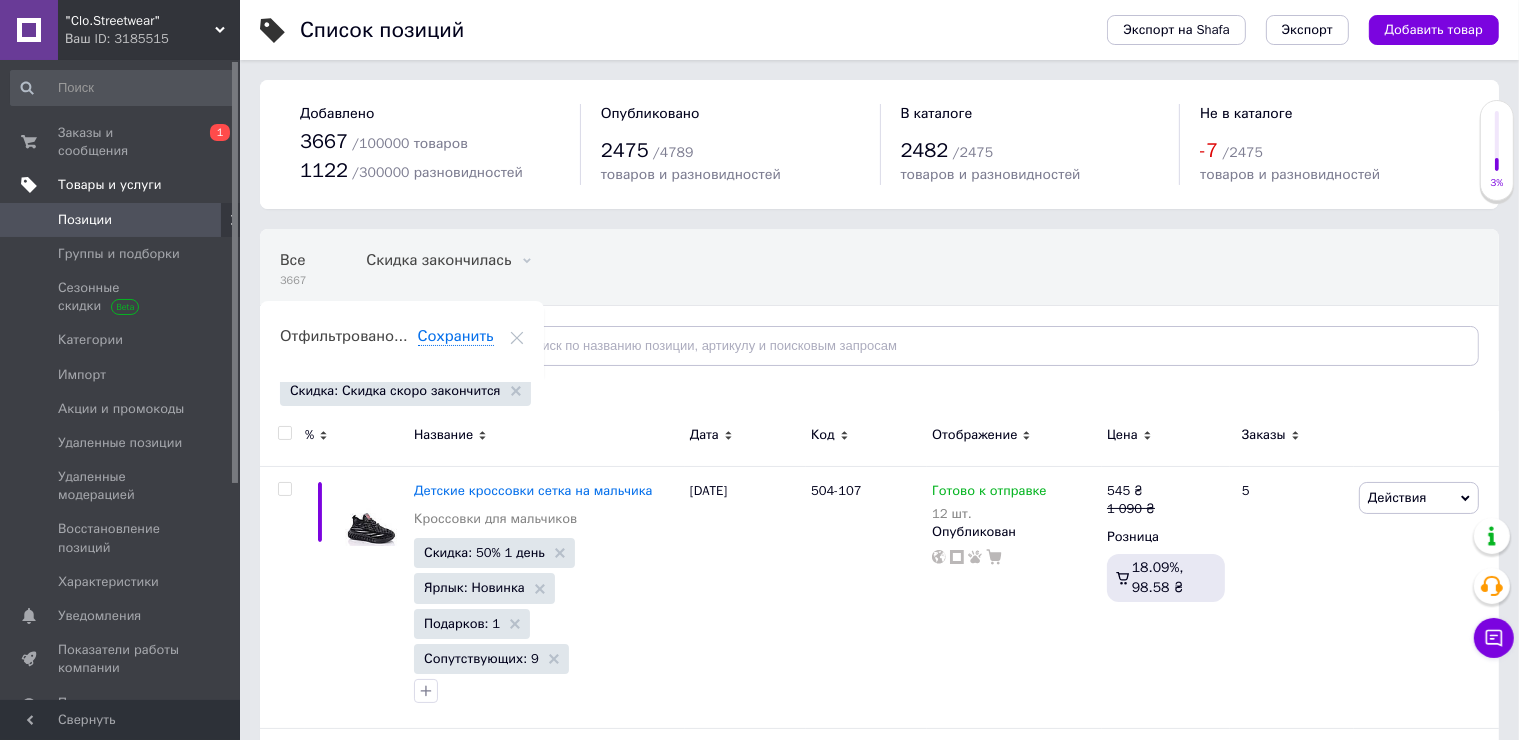 click at bounding box center [285, 433] 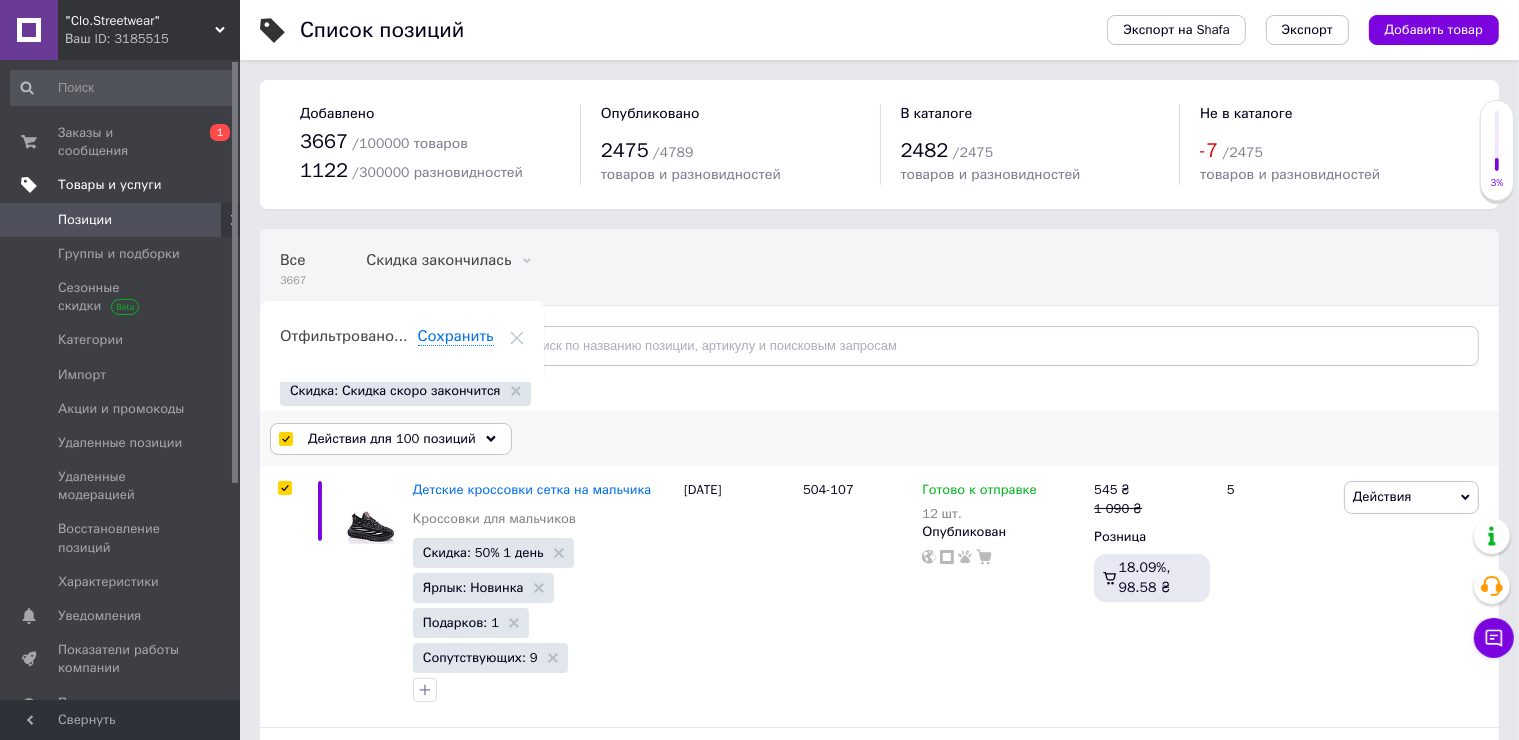 click on "Действия для 100 позиций" at bounding box center (392, 439) 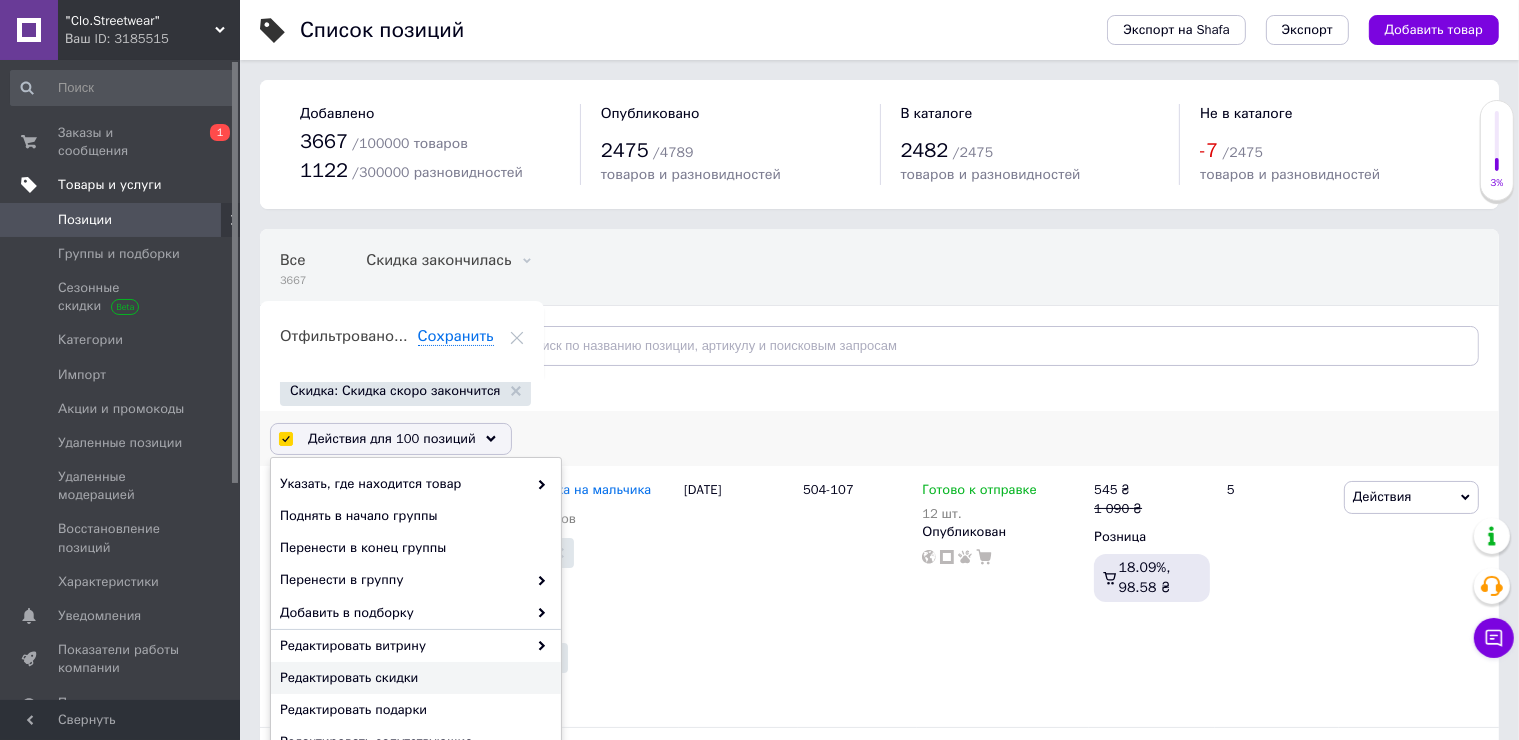 click on "Редактировать скидки" at bounding box center [416, 678] 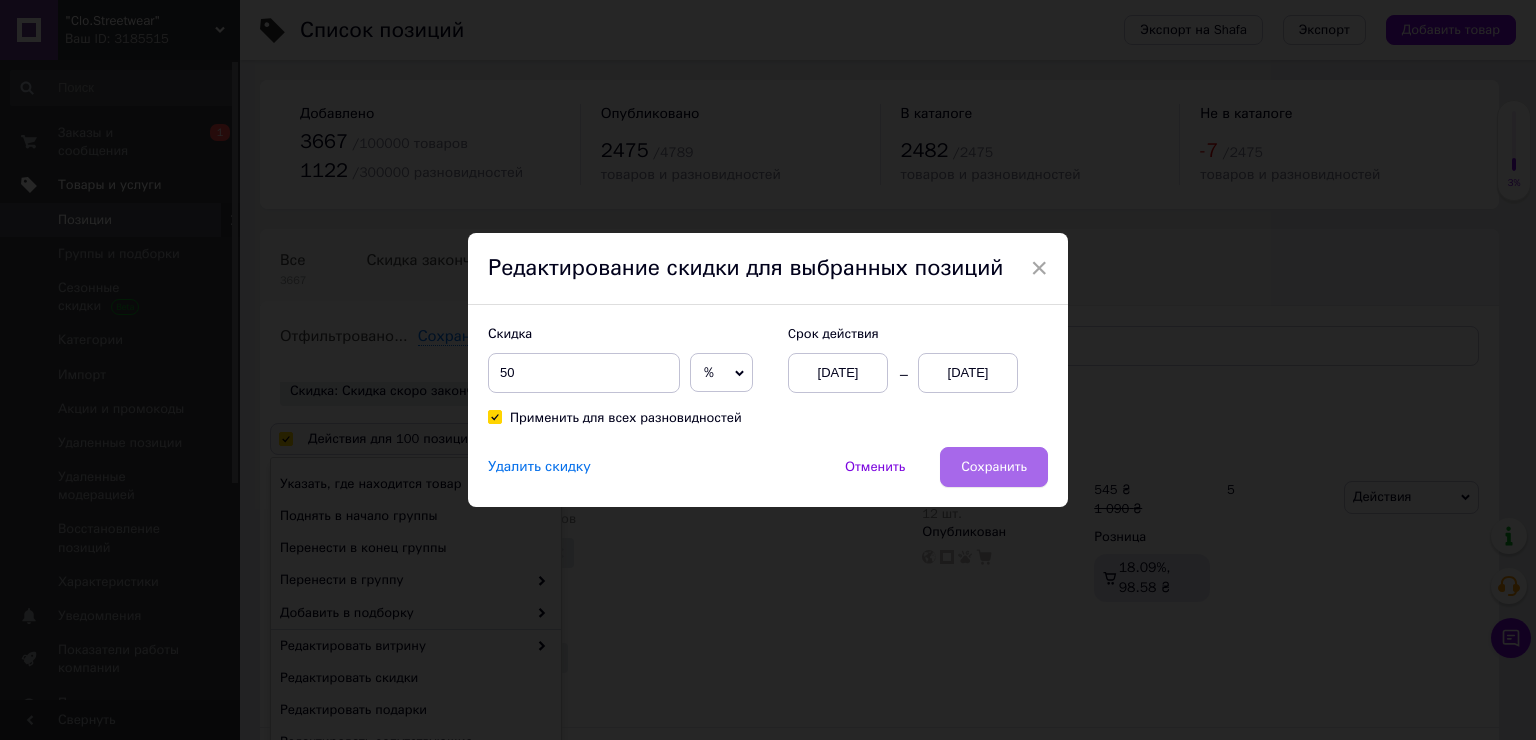 click on "Сохранить" at bounding box center (994, 467) 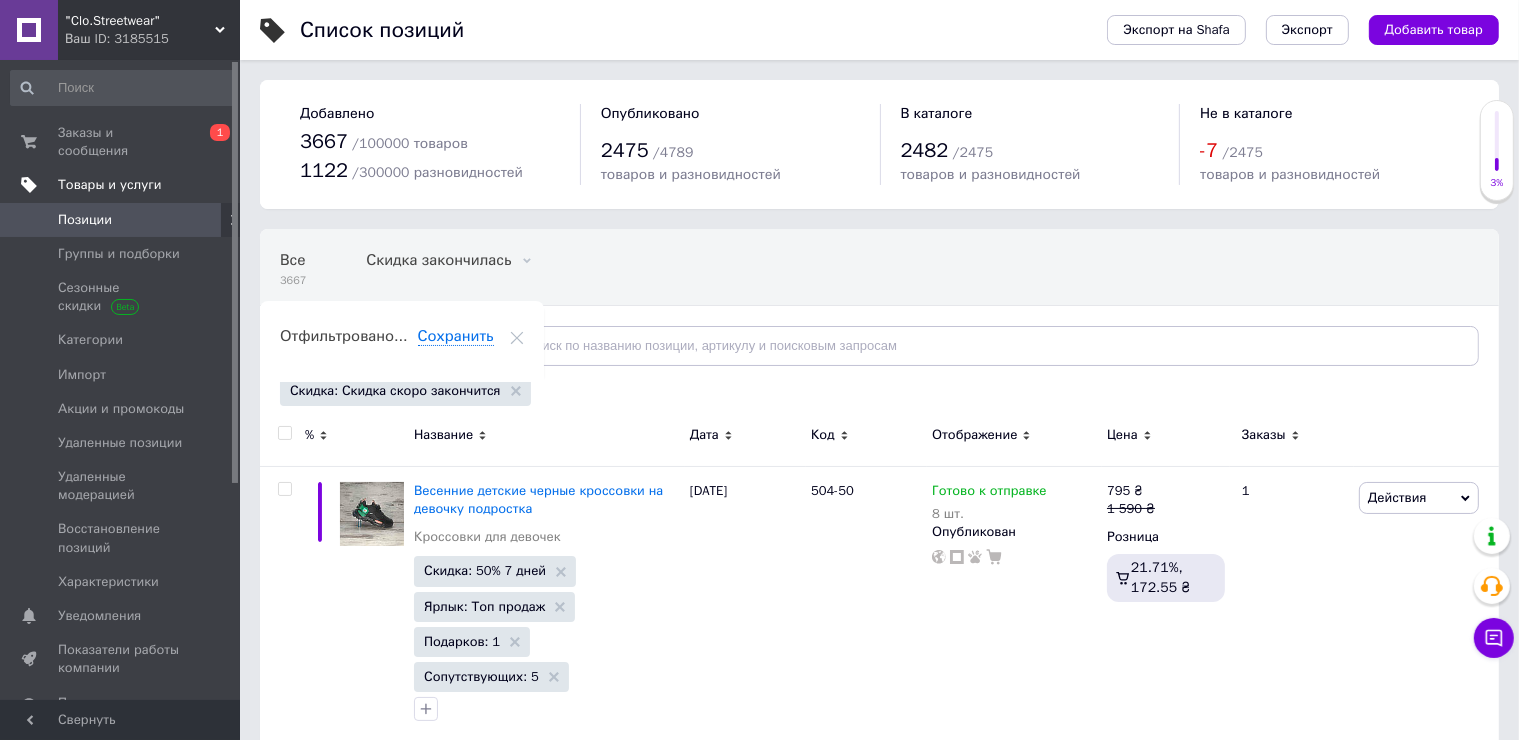 scroll, scrollTop: 26197, scrollLeft: 0, axis: vertical 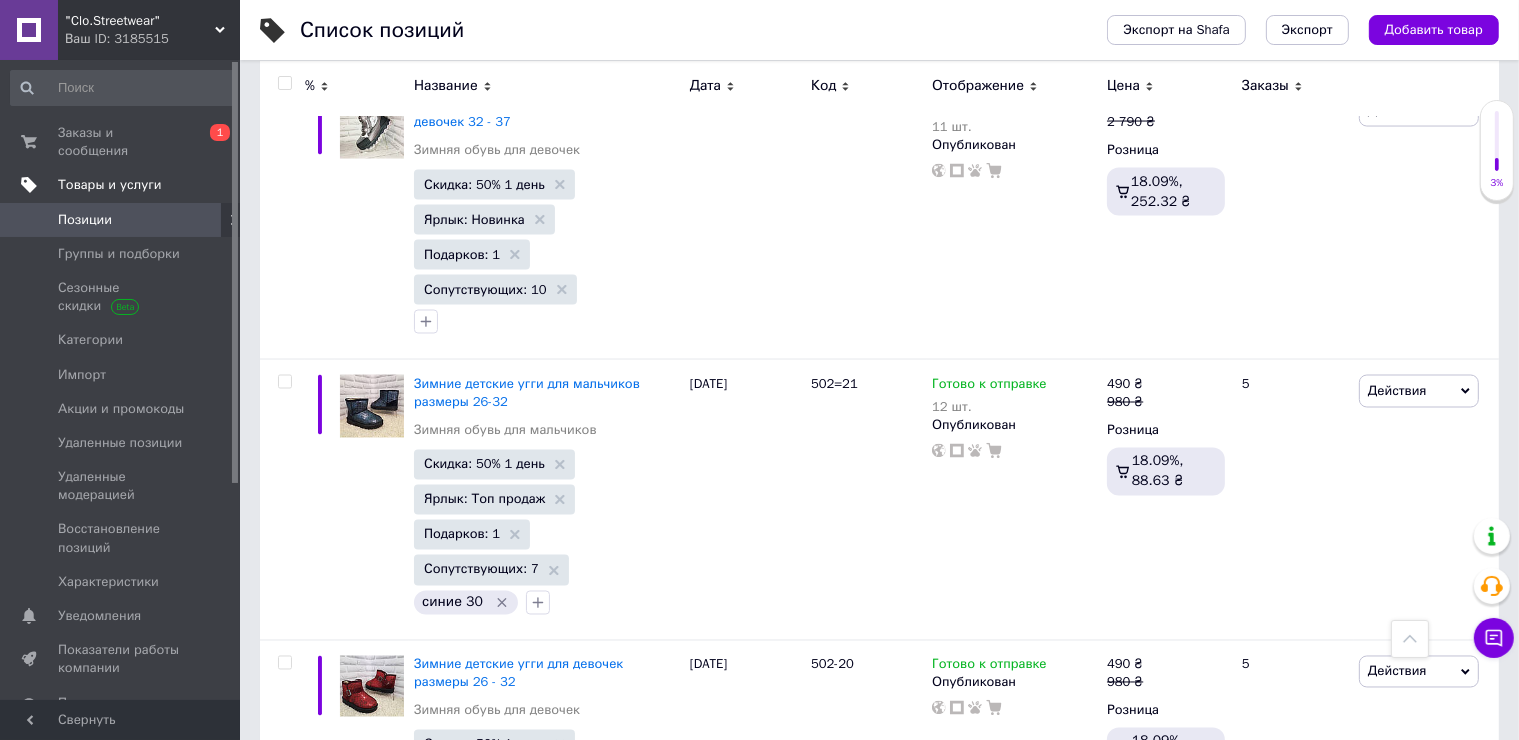 click on "6" at bounding box center (640, 2091) 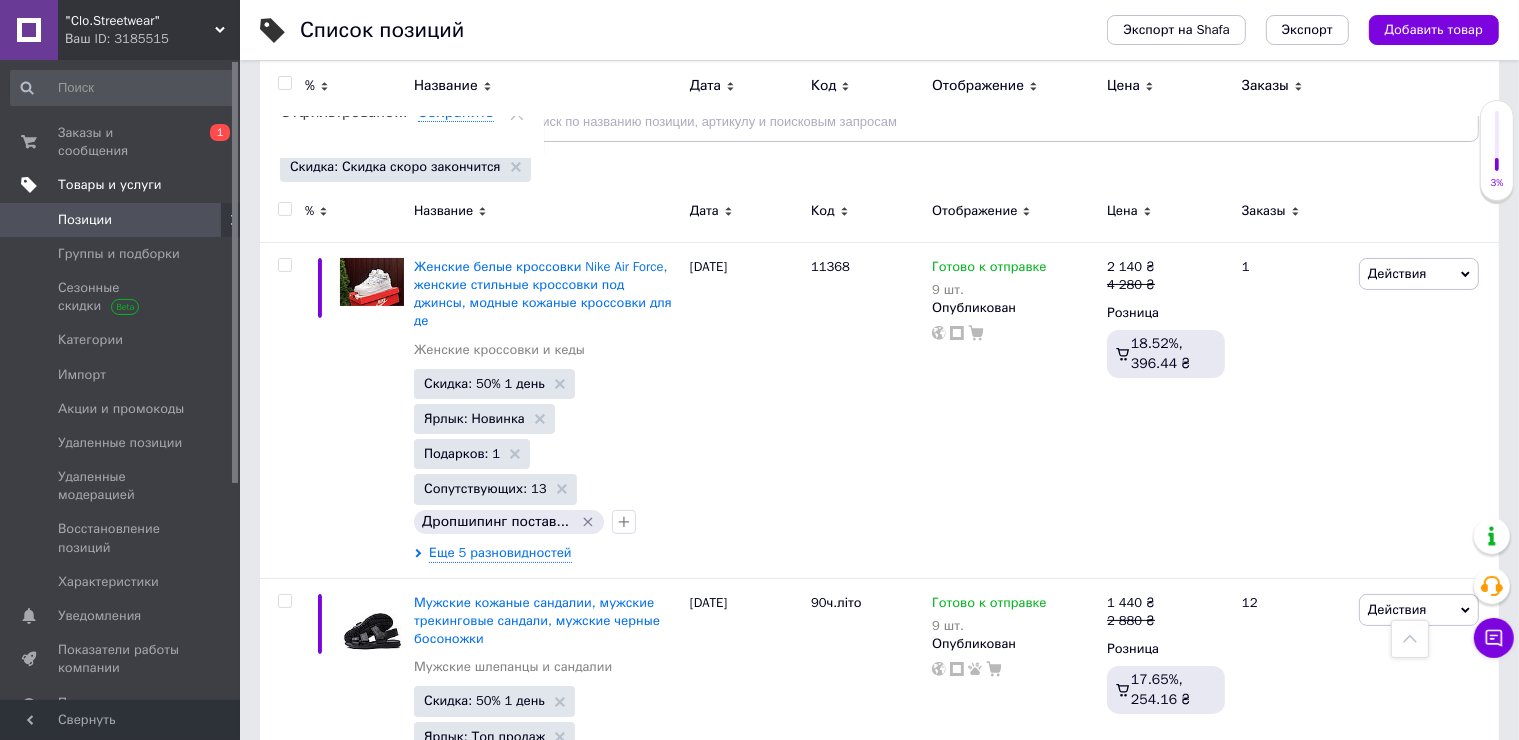 scroll, scrollTop: 0, scrollLeft: 0, axis: both 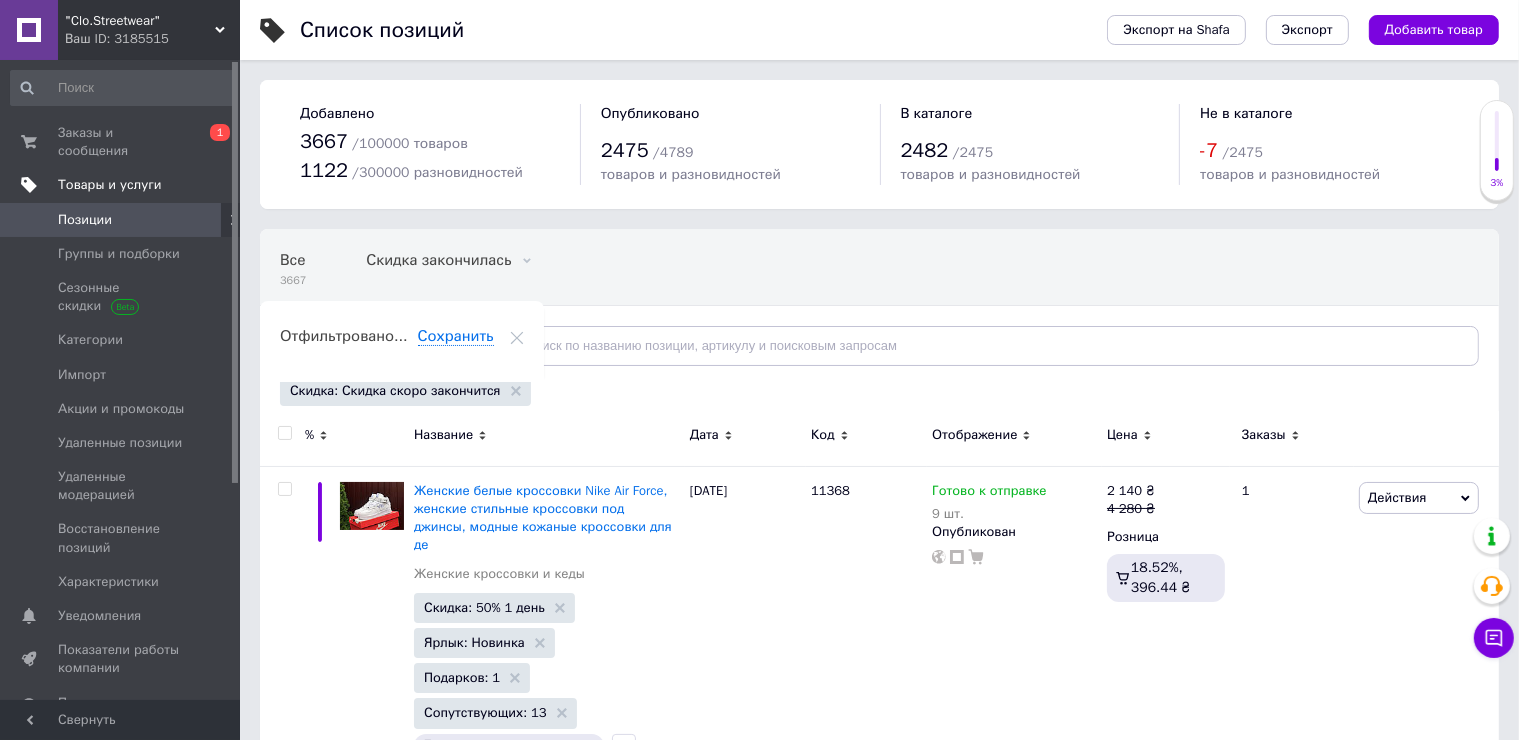 click at bounding box center [284, 433] 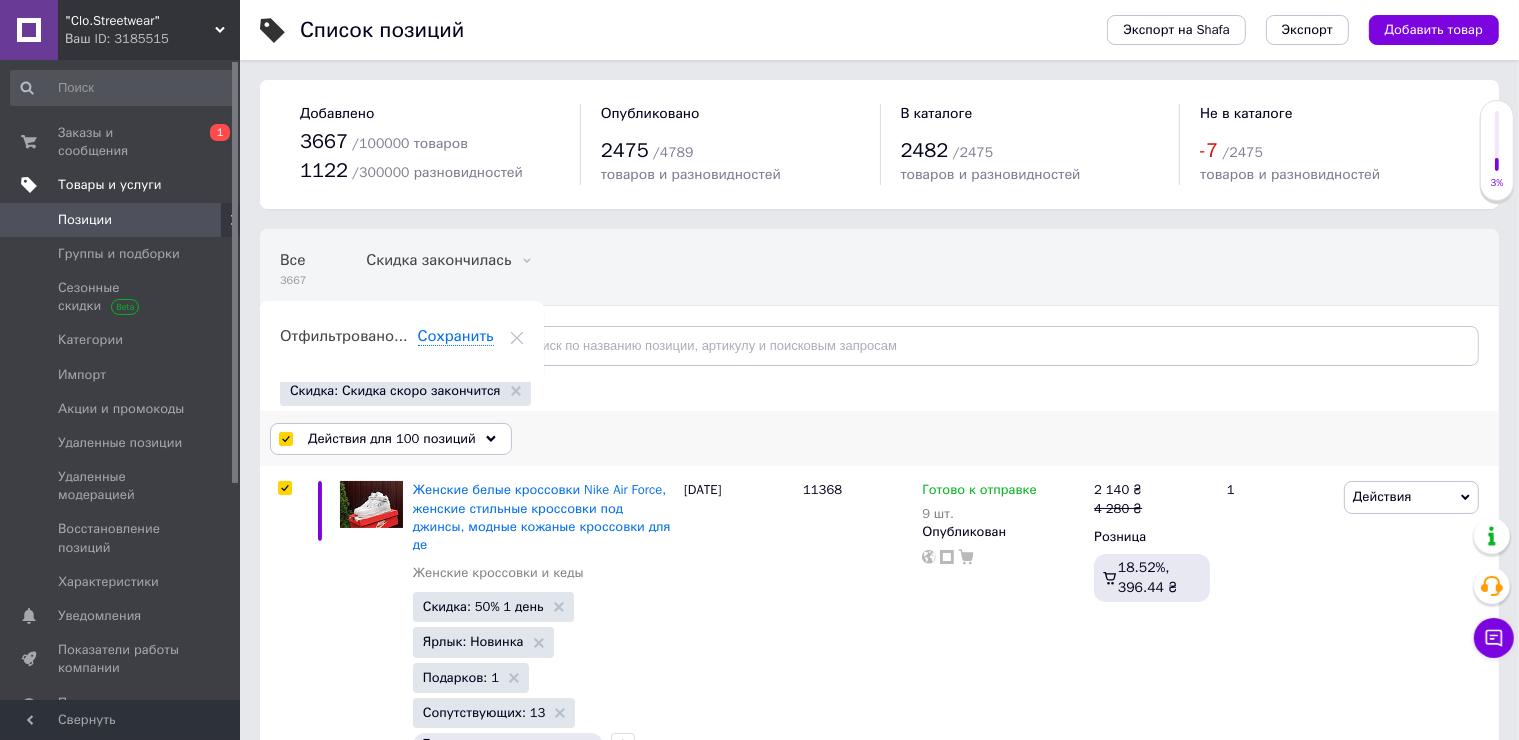 click on "Действия для 100 позиций" at bounding box center (391, 439) 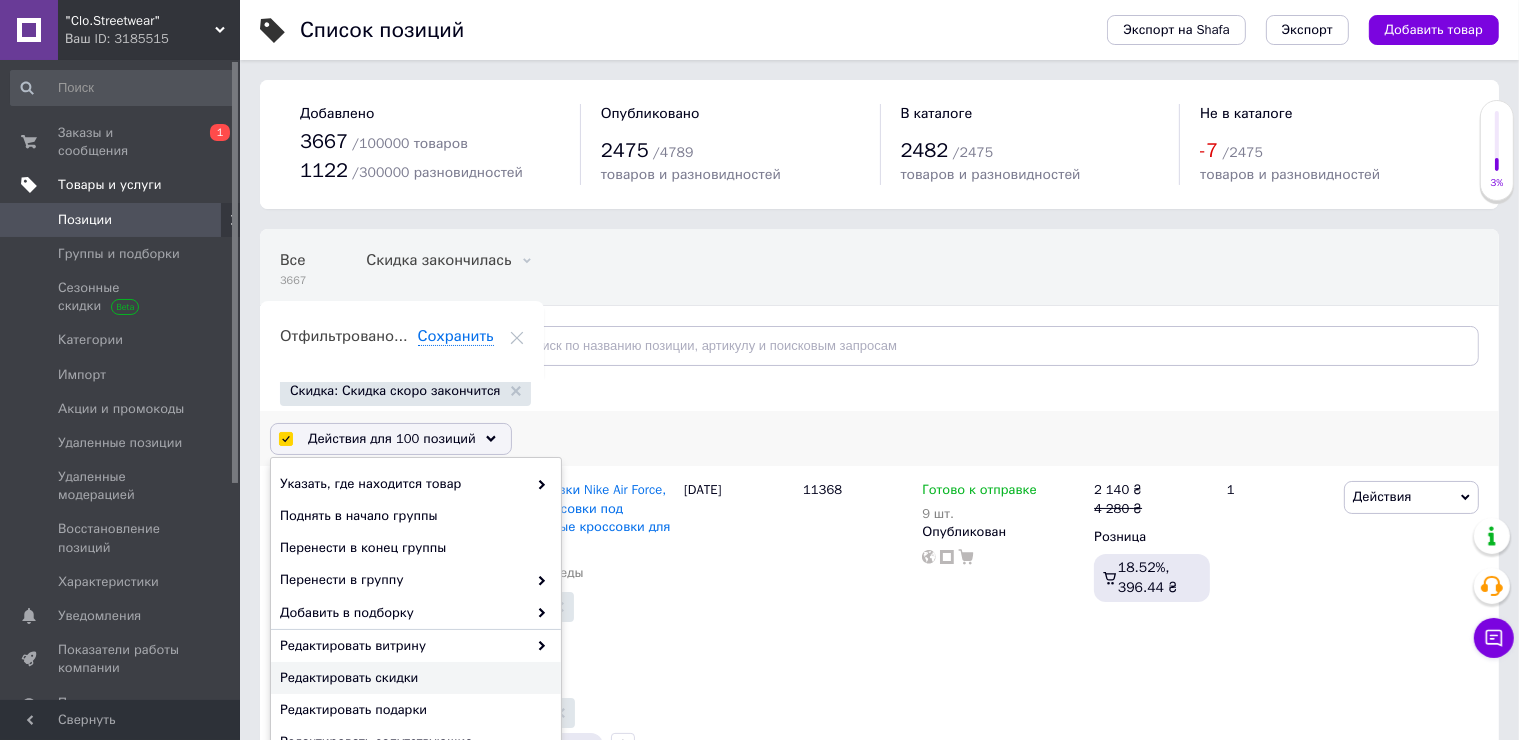 click on "Редактировать скидки" at bounding box center (413, 678) 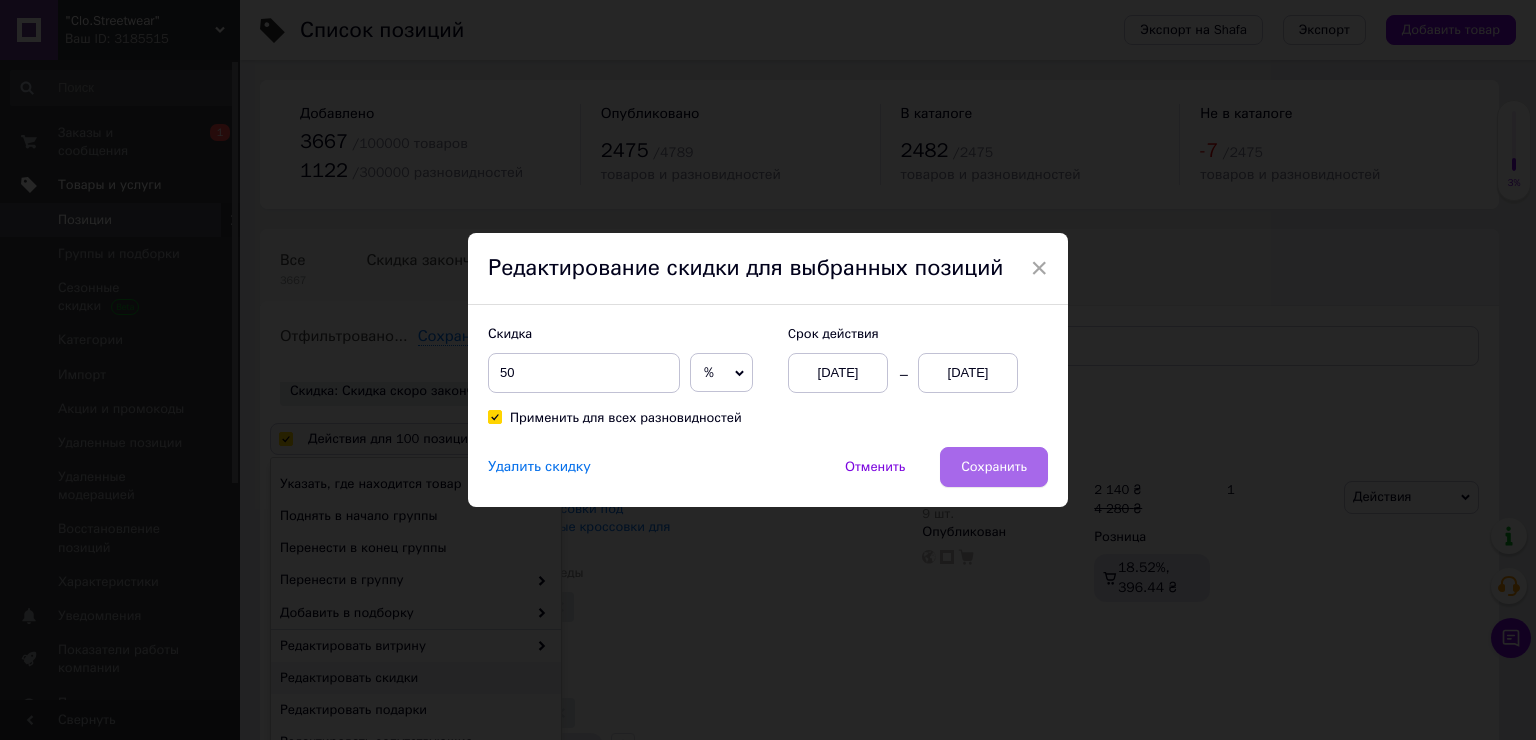 click on "Сохранить" at bounding box center (994, 467) 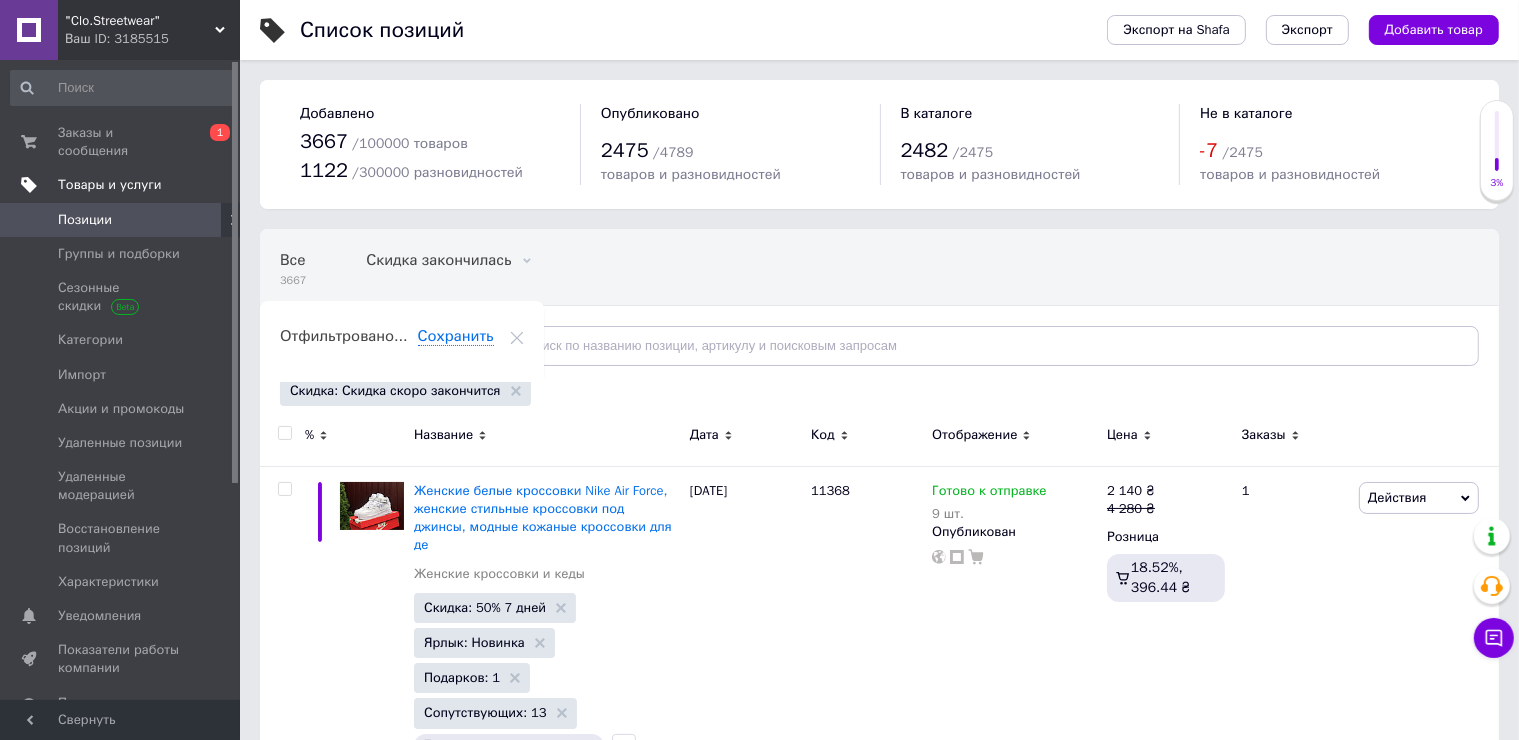 scroll, scrollTop: 27508, scrollLeft: 0, axis: vertical 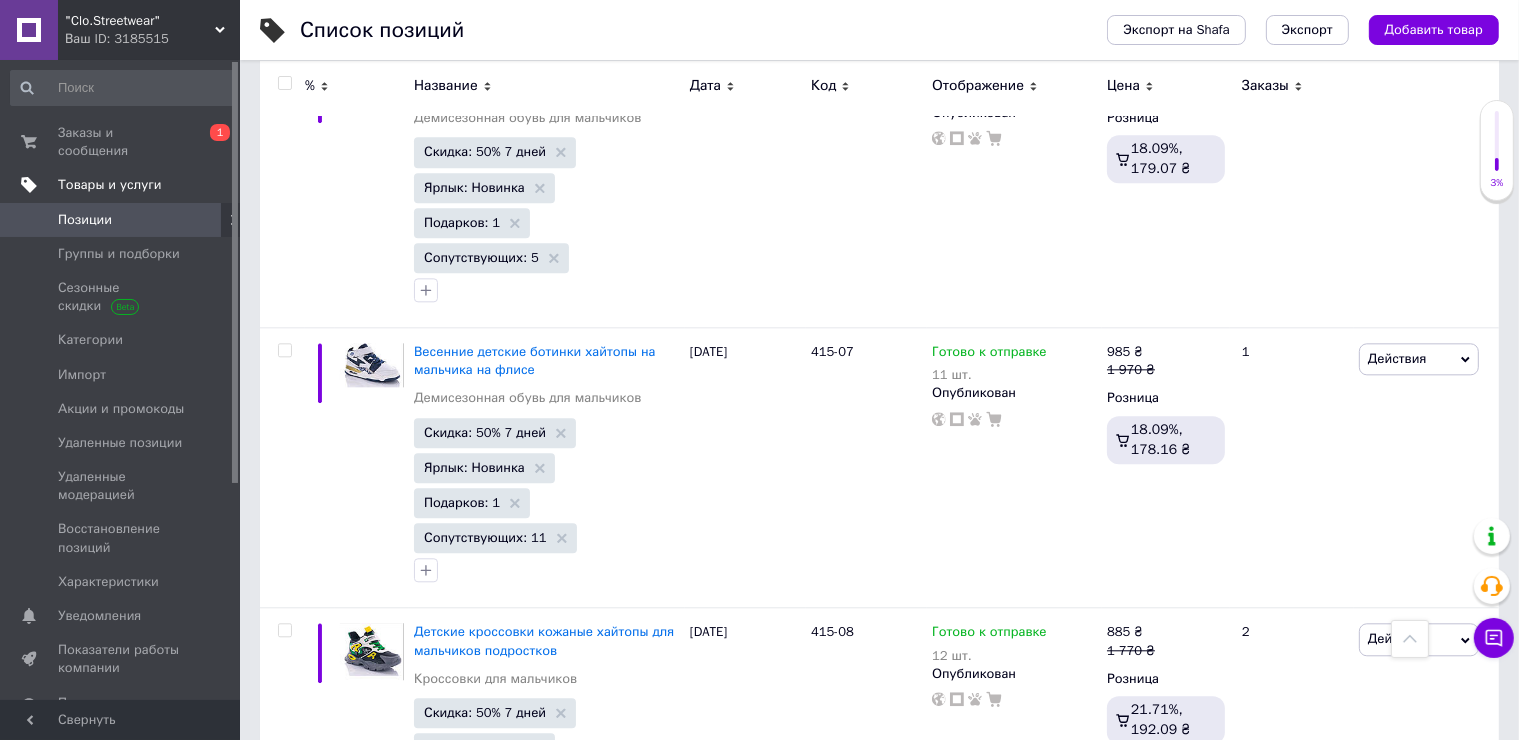 click on "7" at bounding box center [640, 1489] 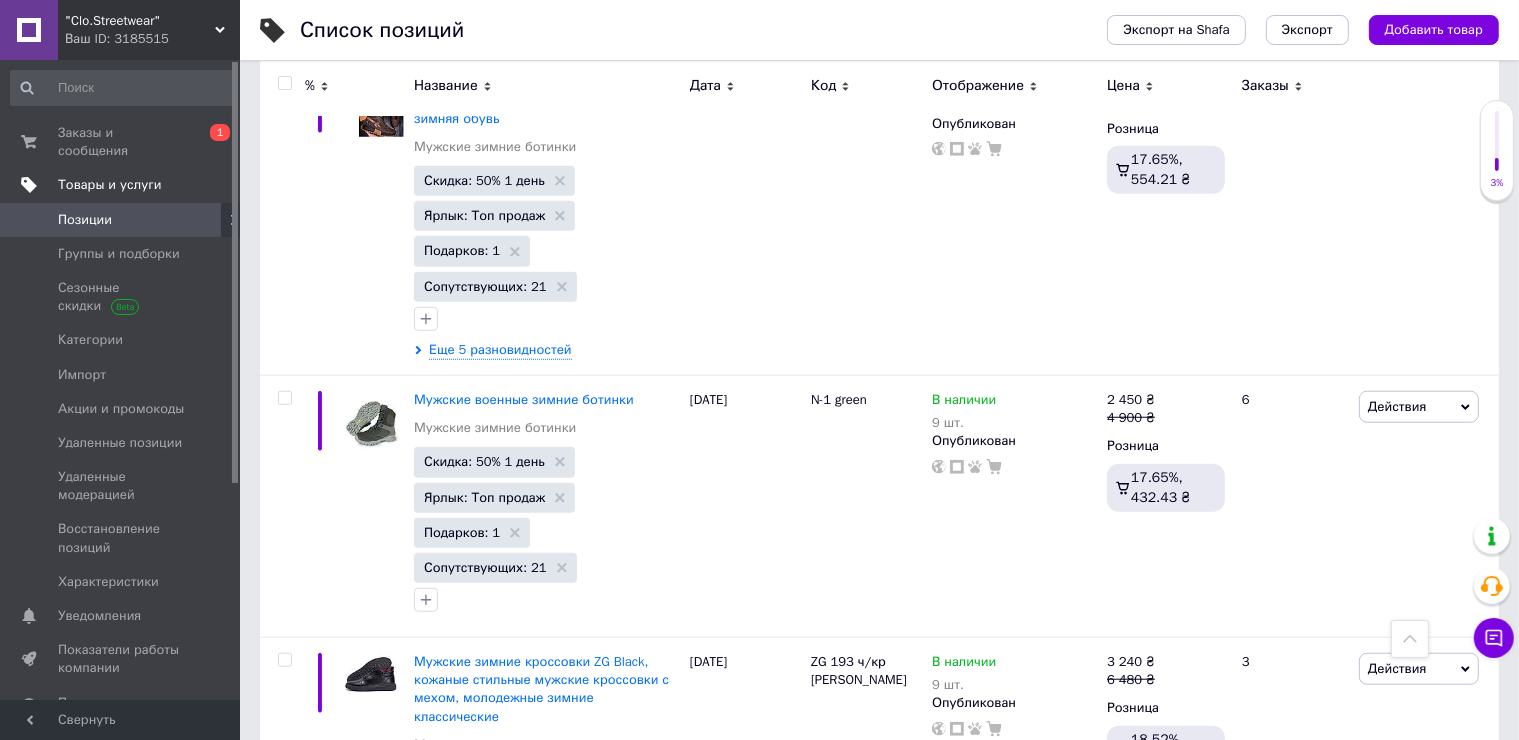 scroll, scrollTop: 0, scrollLeft: 0, axis: both 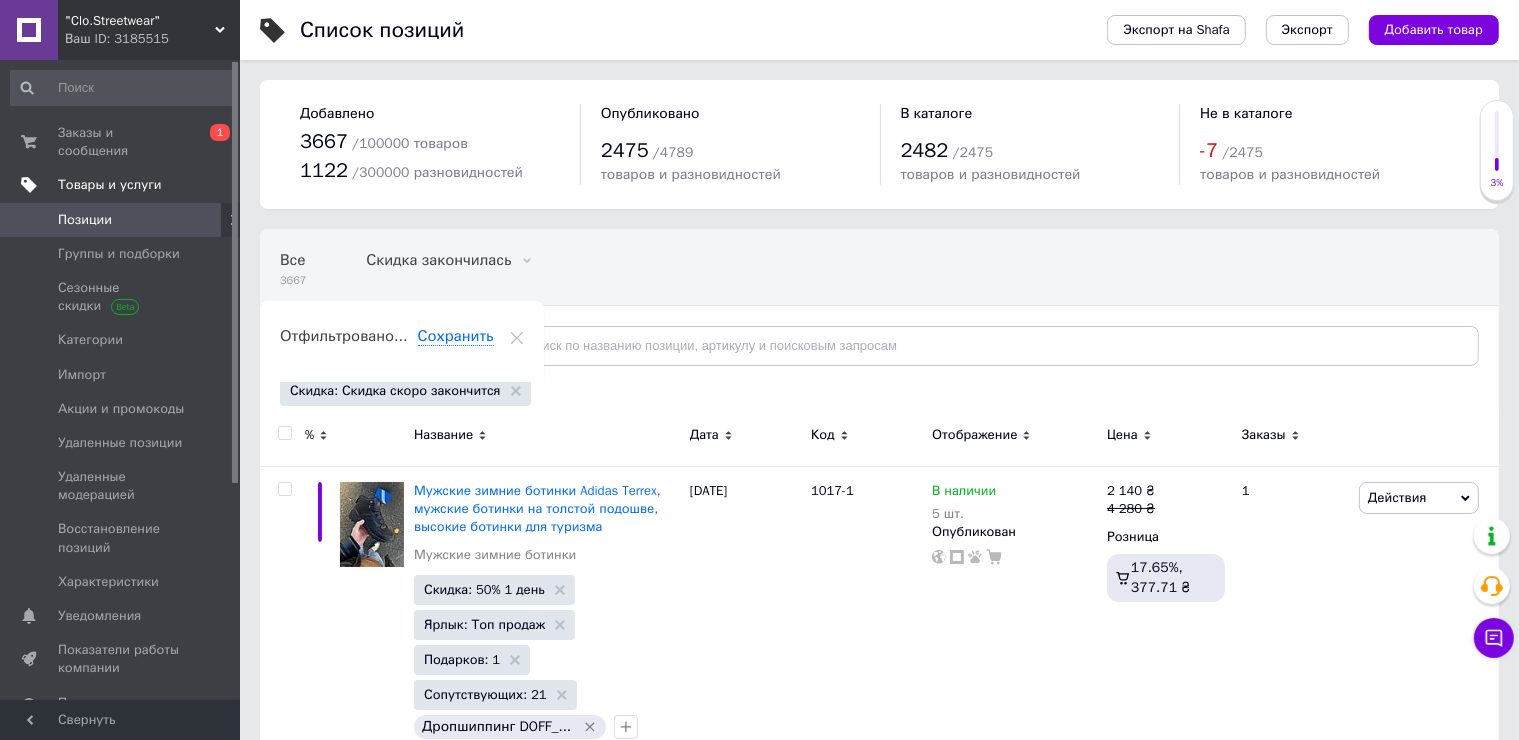 click at bounding box center (285, 433) 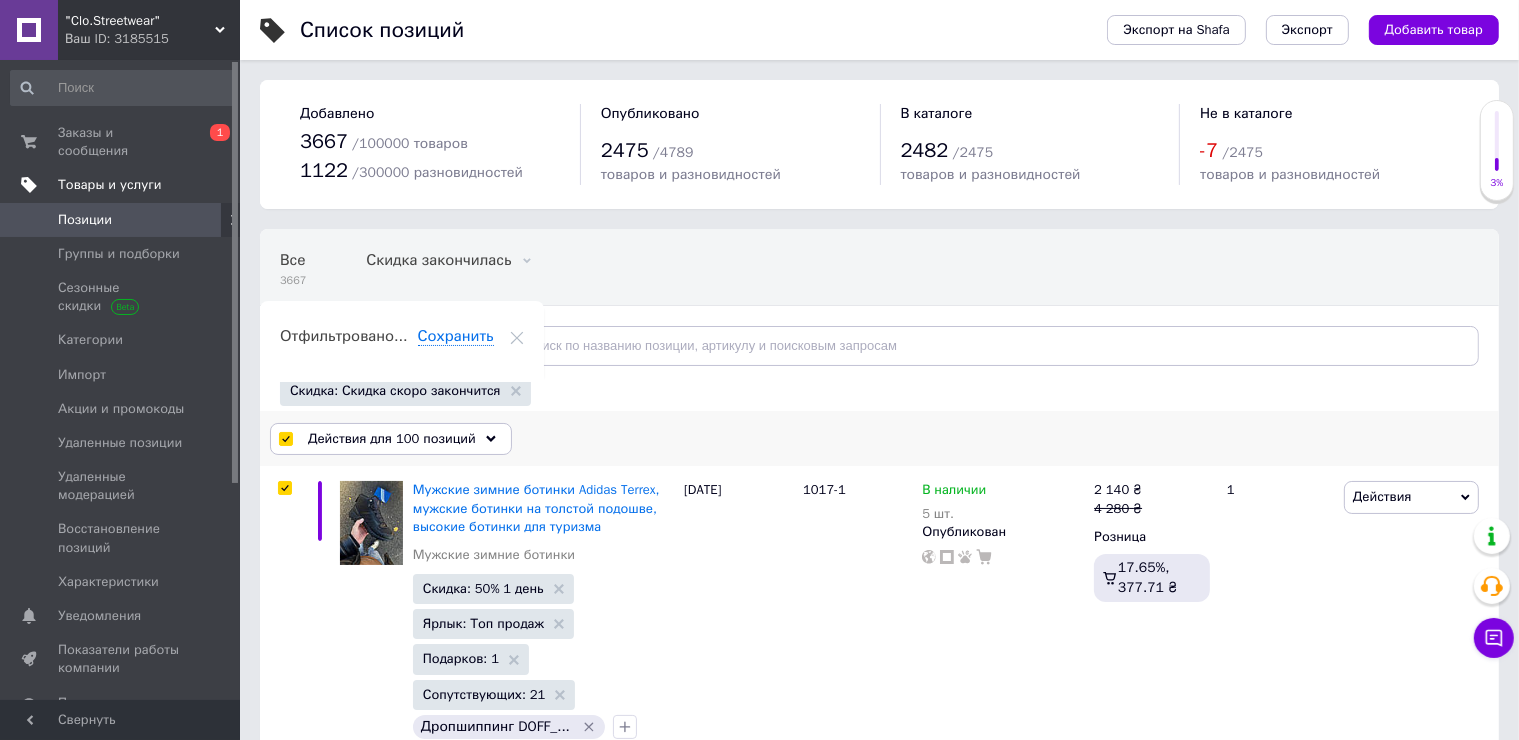 click on "Действия для 100 позиций" at bounding box center [392, 439] 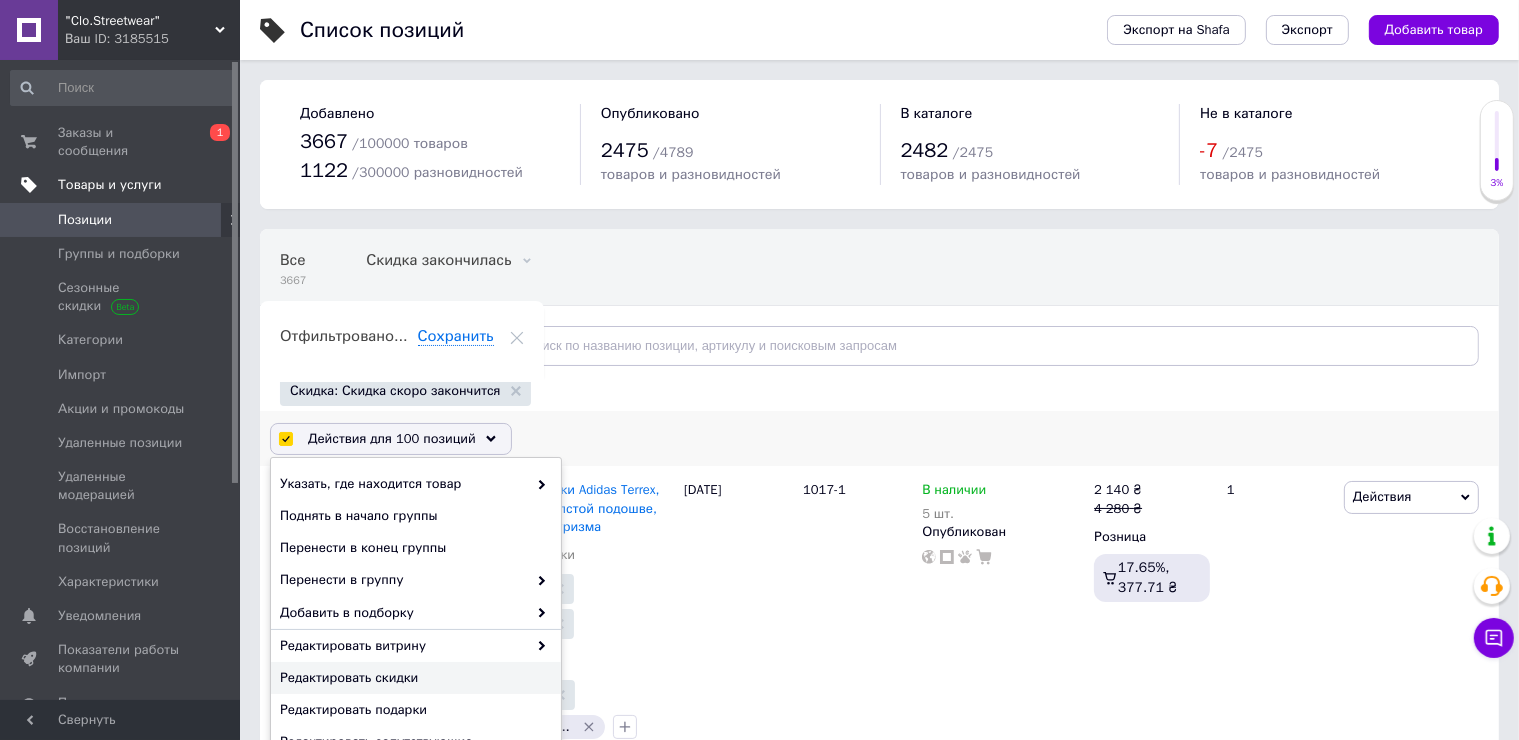 click on "Редактировать скидки" at bounding box center [413, 678] 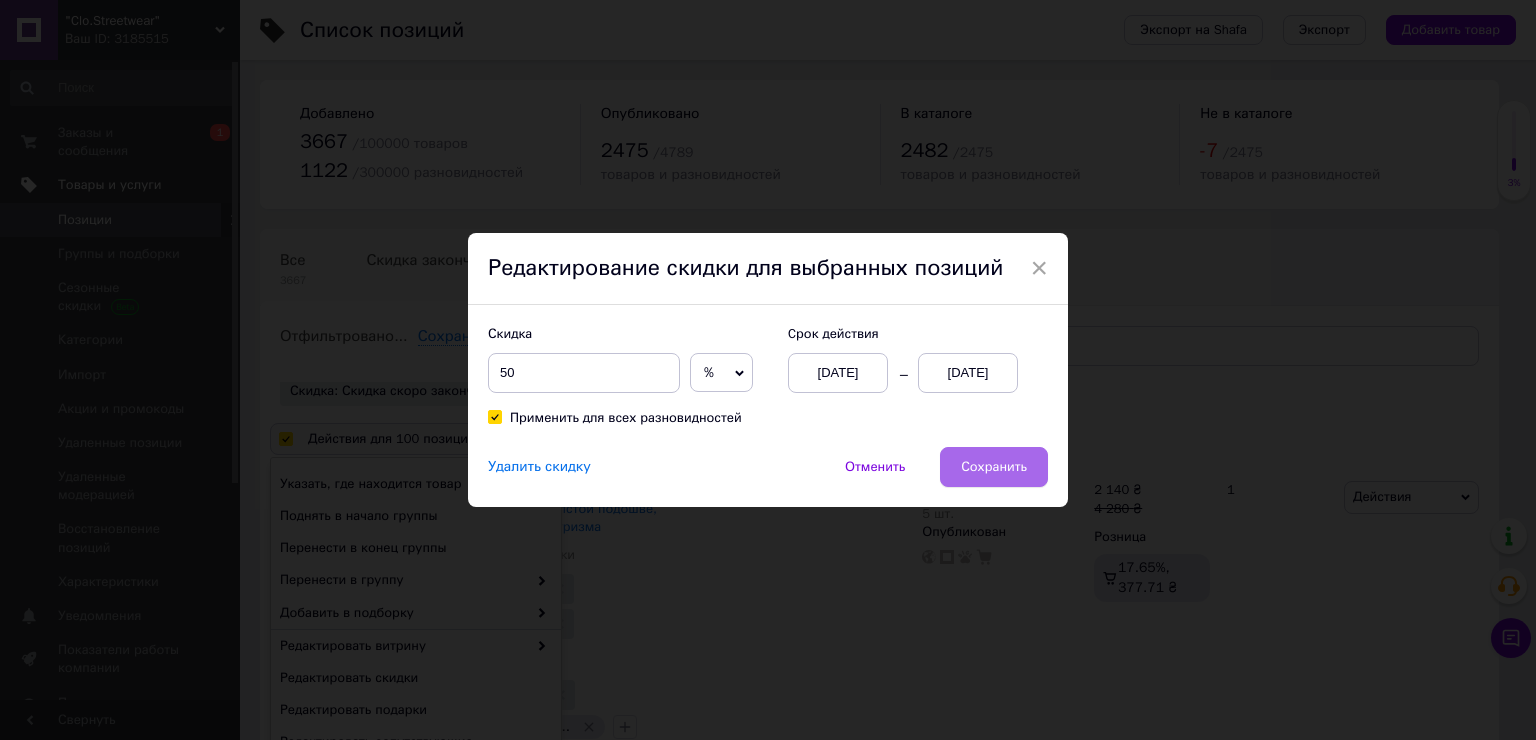 click on "Сохранить" at bounding box center (994, 467) 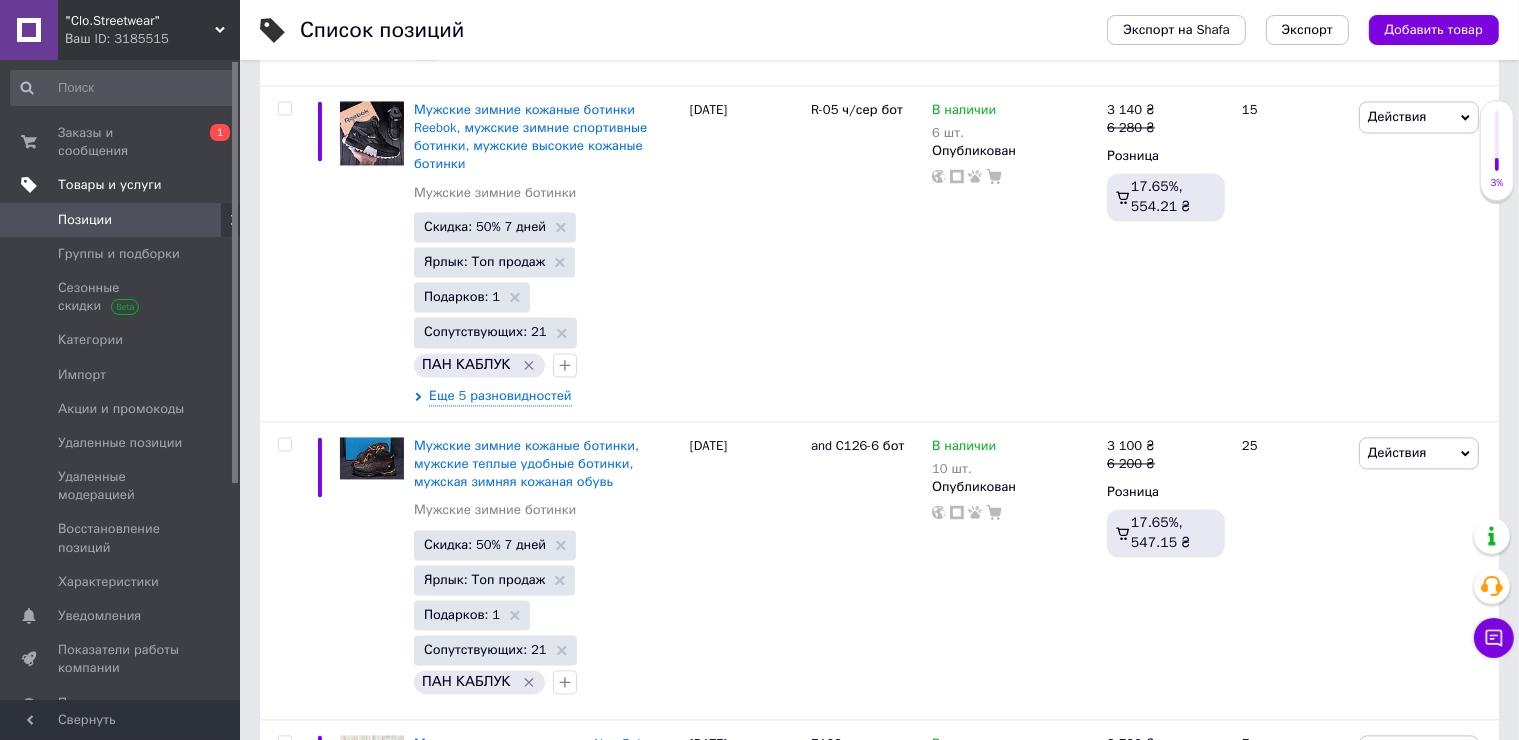 scroll, scrollTop: 27130, scrollLeft: 0, axis: vertical 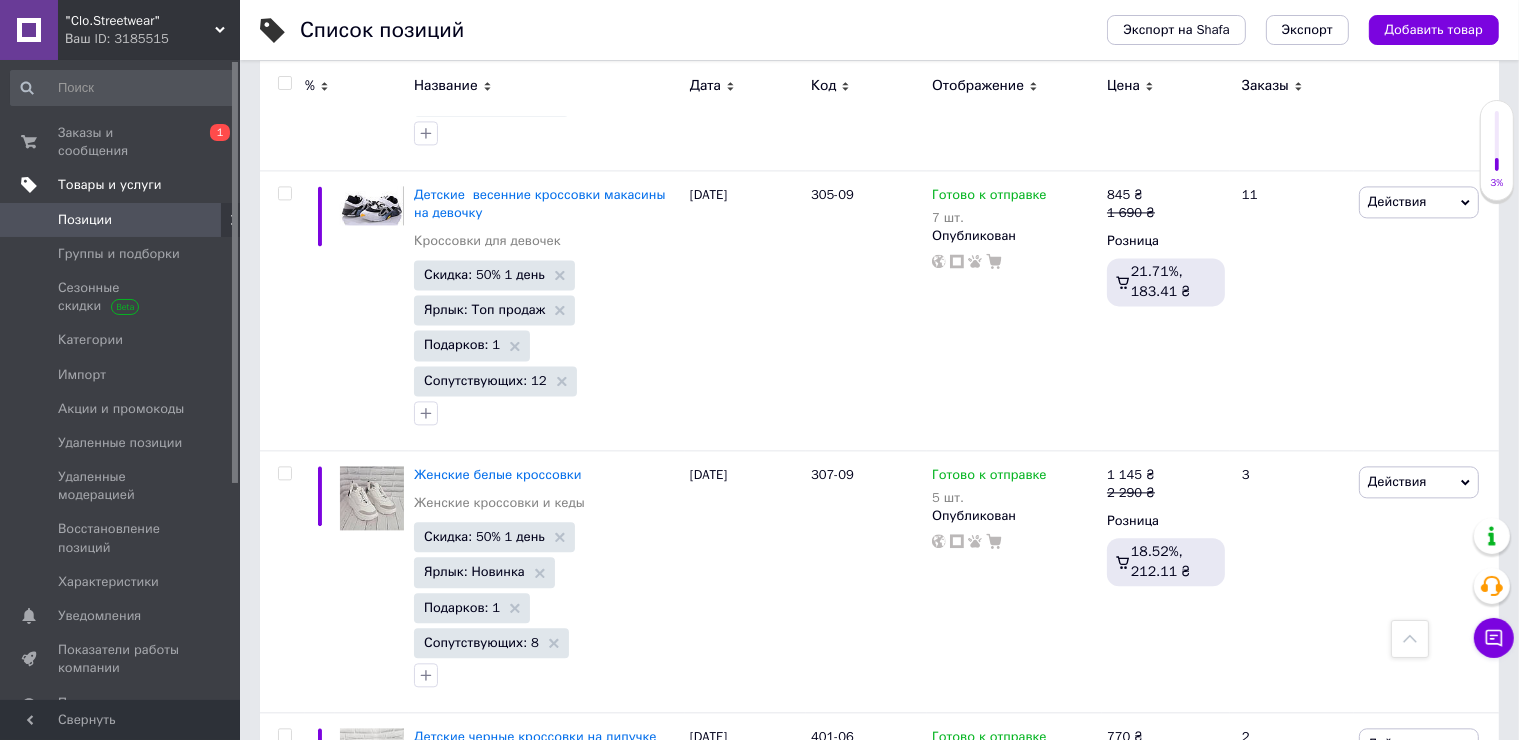 click on "8" at bounding box center (640, 1332) 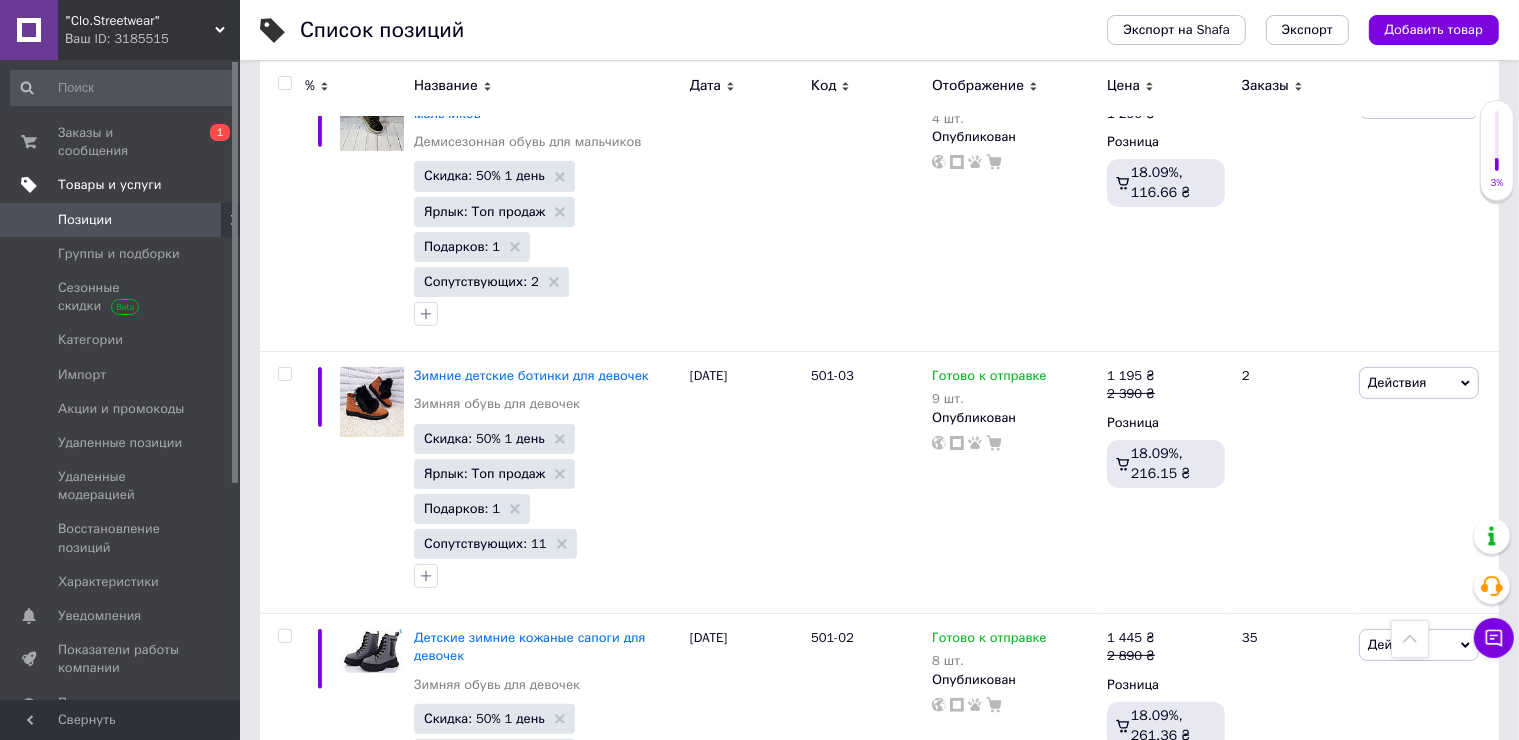 scroll, scrollTop: 0, scrollLeft: 0, axis: both 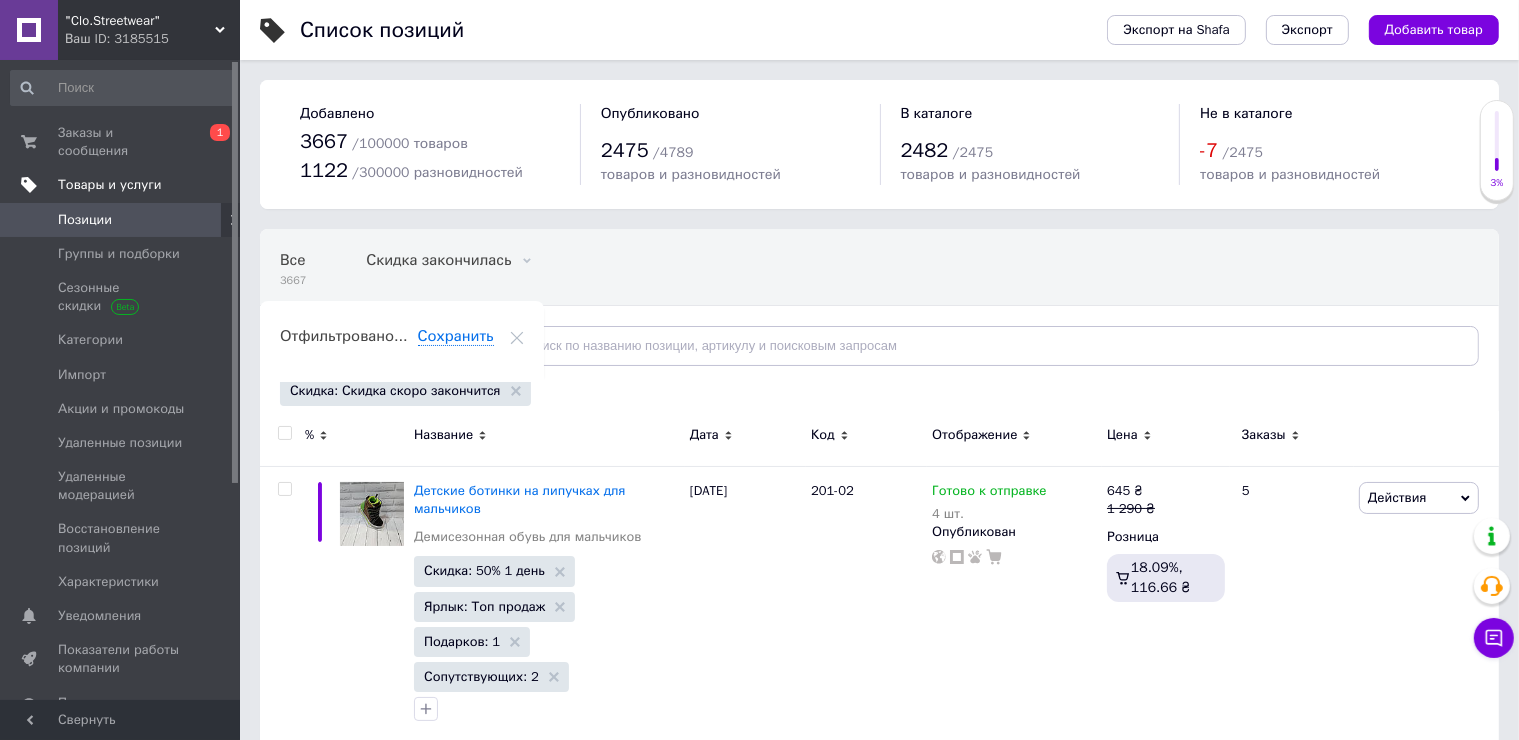 click at bounding box center [284, 433] 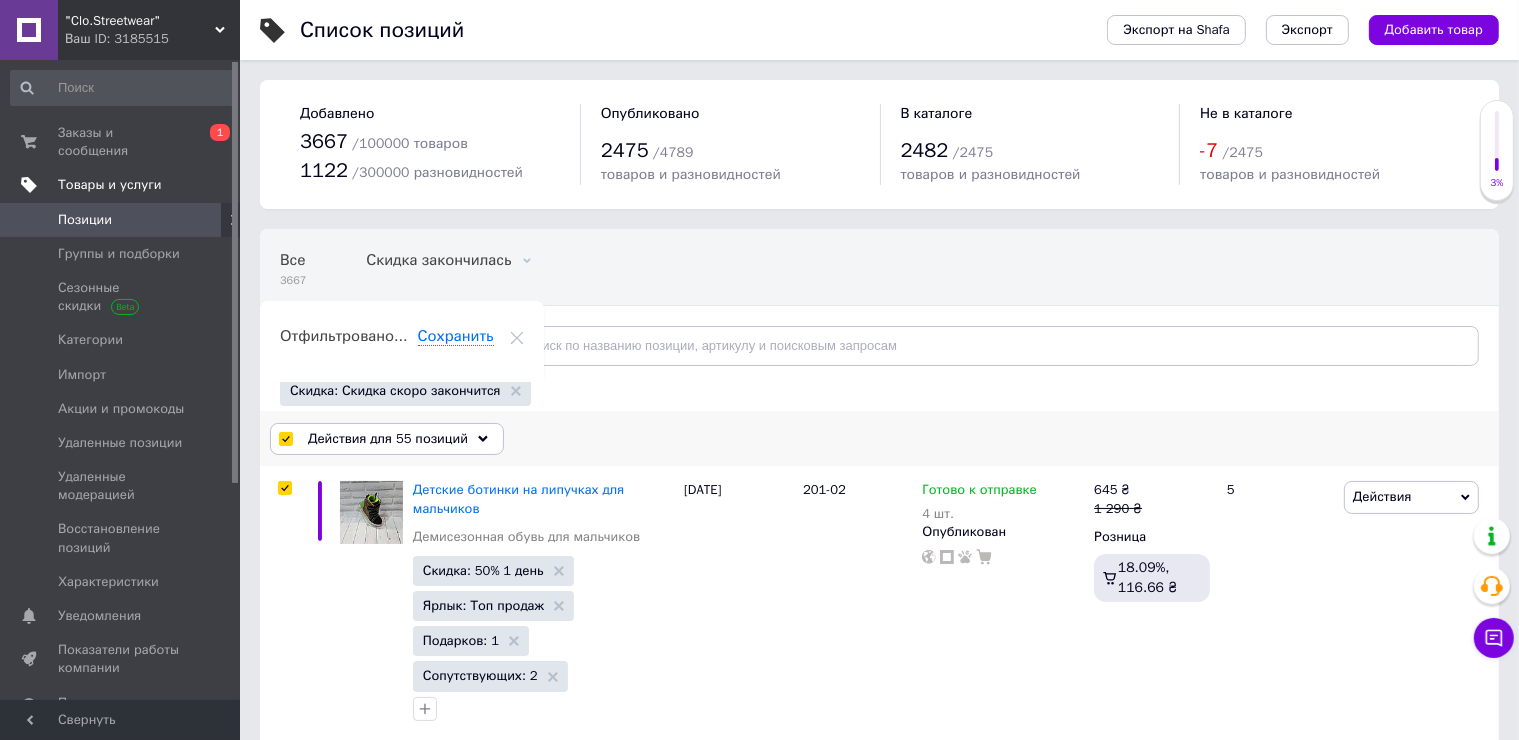 click on "Действия для 55 позиций" at bounding box center [388, 439] 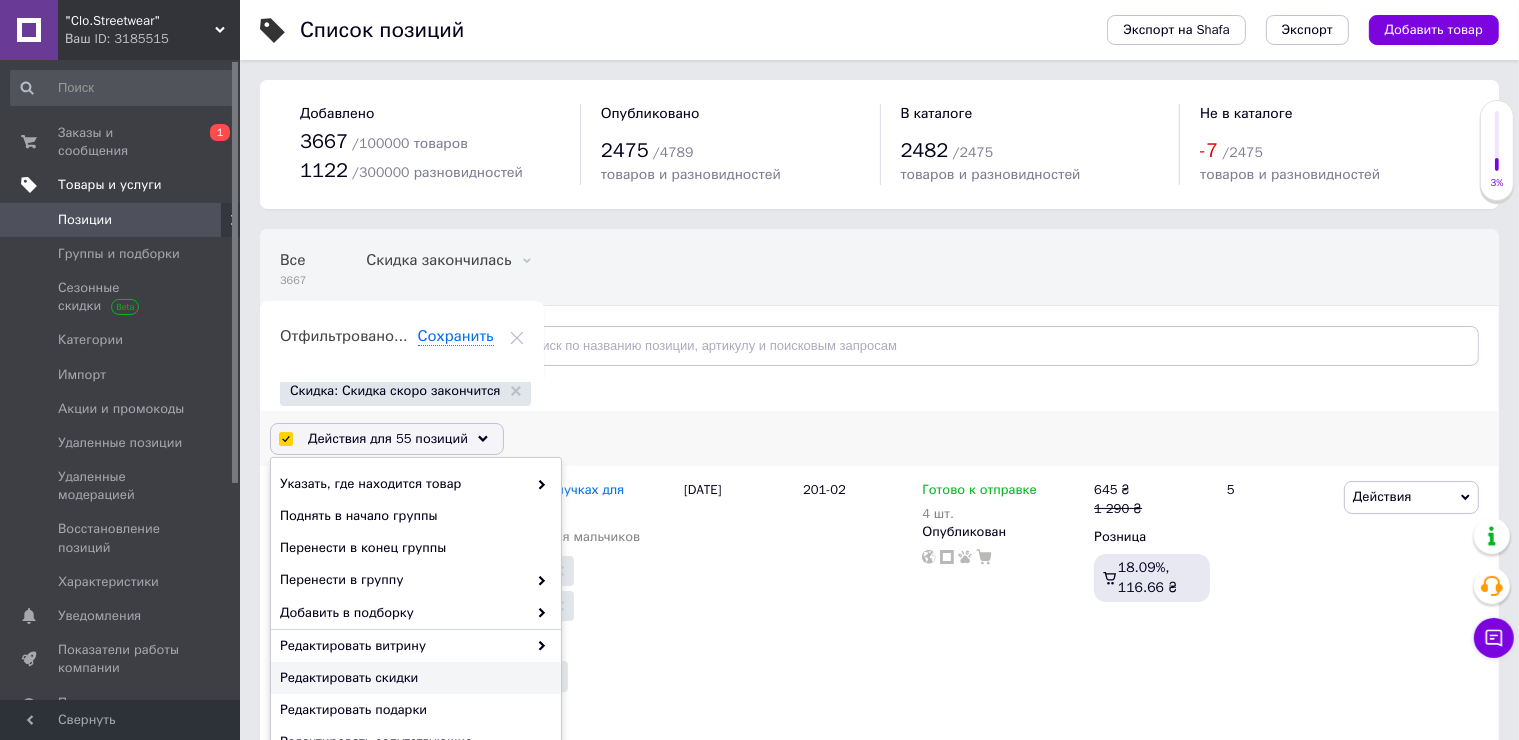 click on "Редактировать скидки" at bounding box center [413, 678] 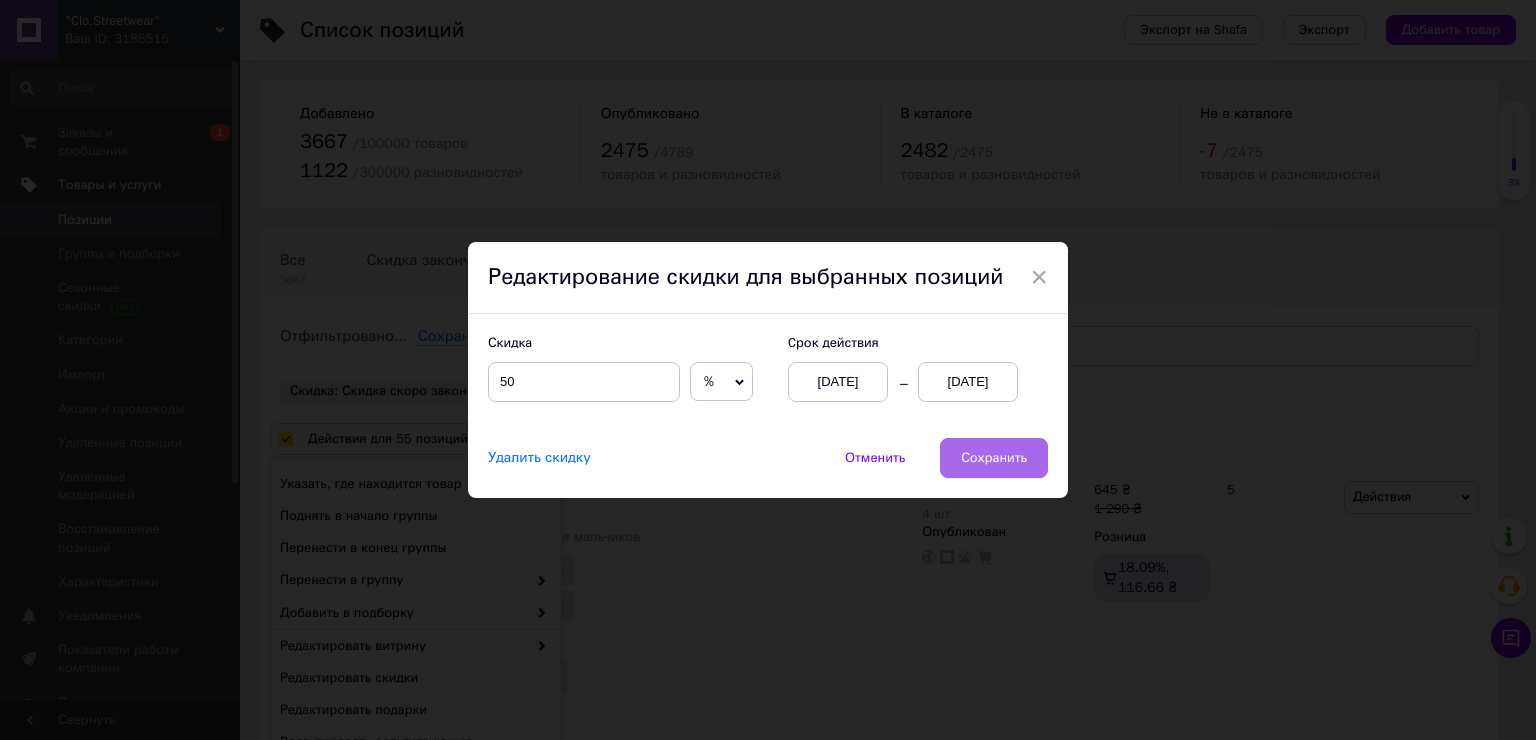 click on "Сохранить" at bounding box center [994, 458] 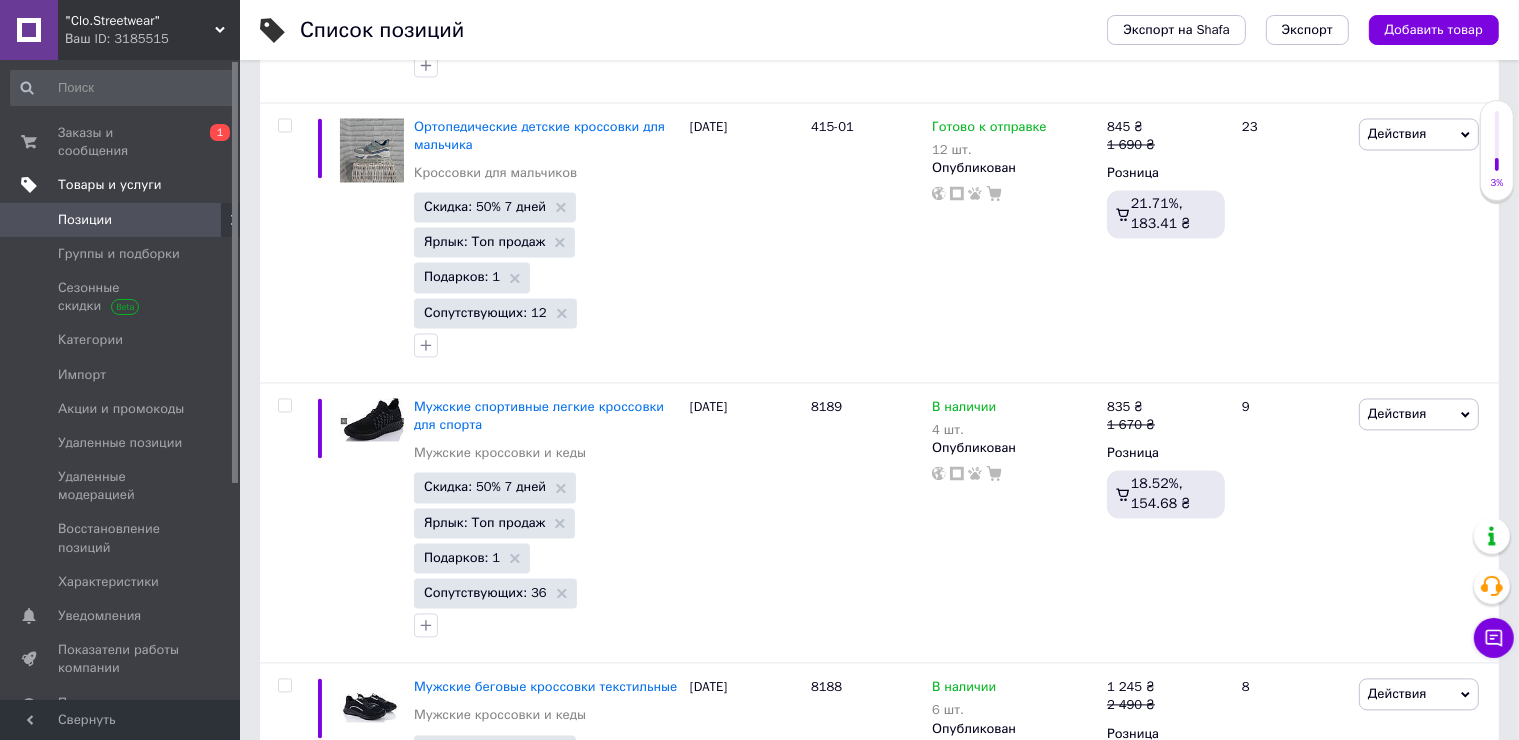 scroll, scrollTop: 15137, scrollLeft: 0, axis: vertical 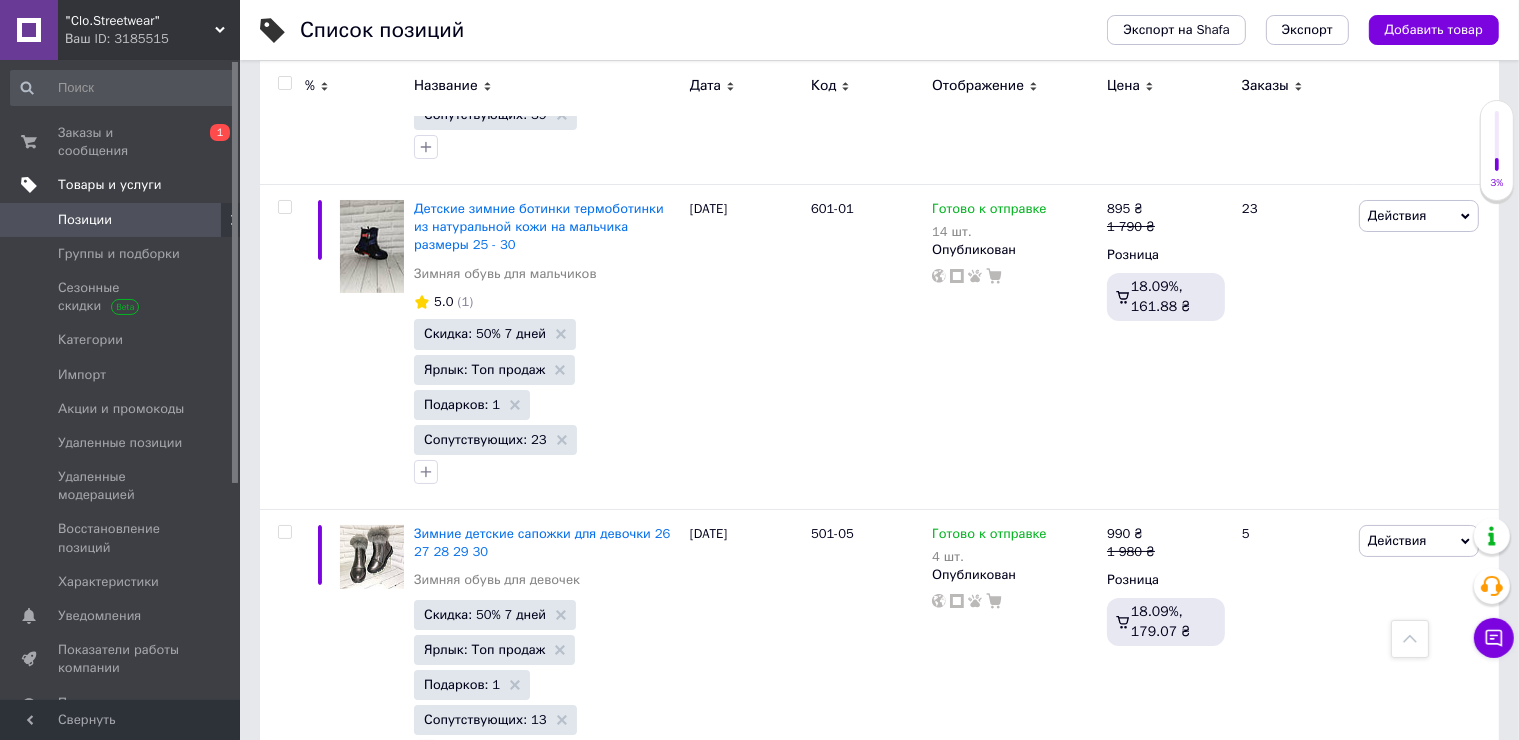 click on "1" at bounding box center (416, 830) 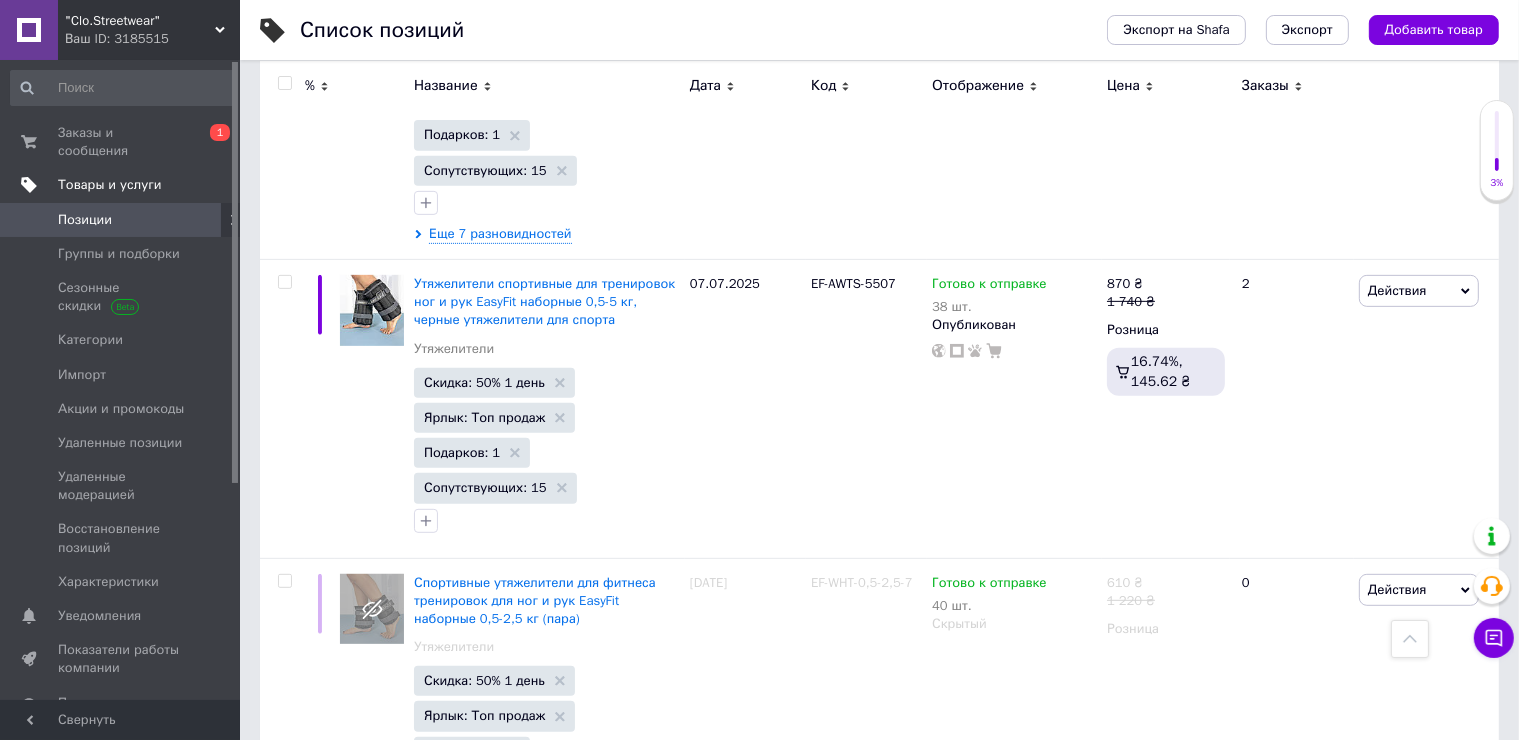 scroll, scrollTop: 0, scrollLeft: 0, axis: both 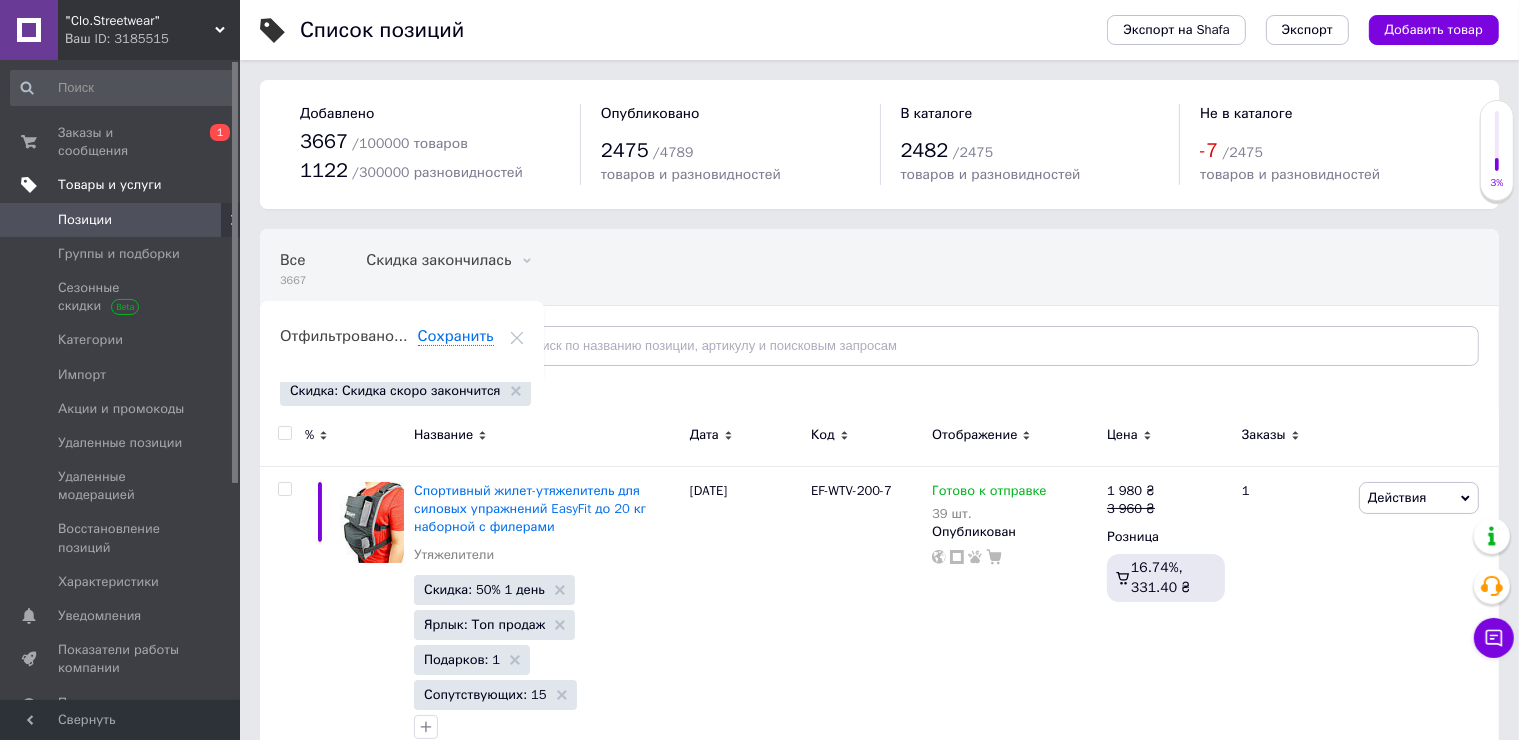 click at bounding box center (284, 433) 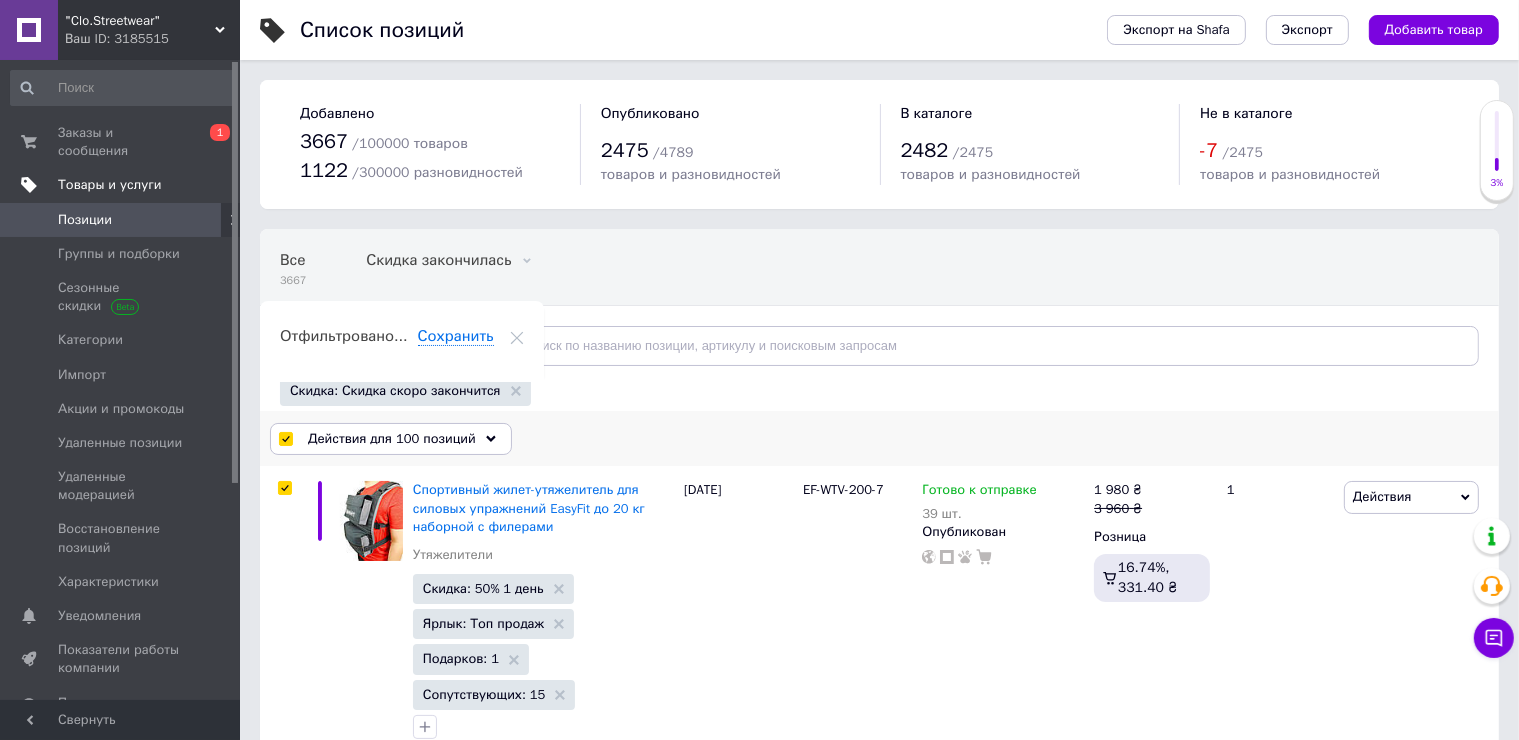 click on "Действия для 100 позиций" at bounding box center (392, 439) 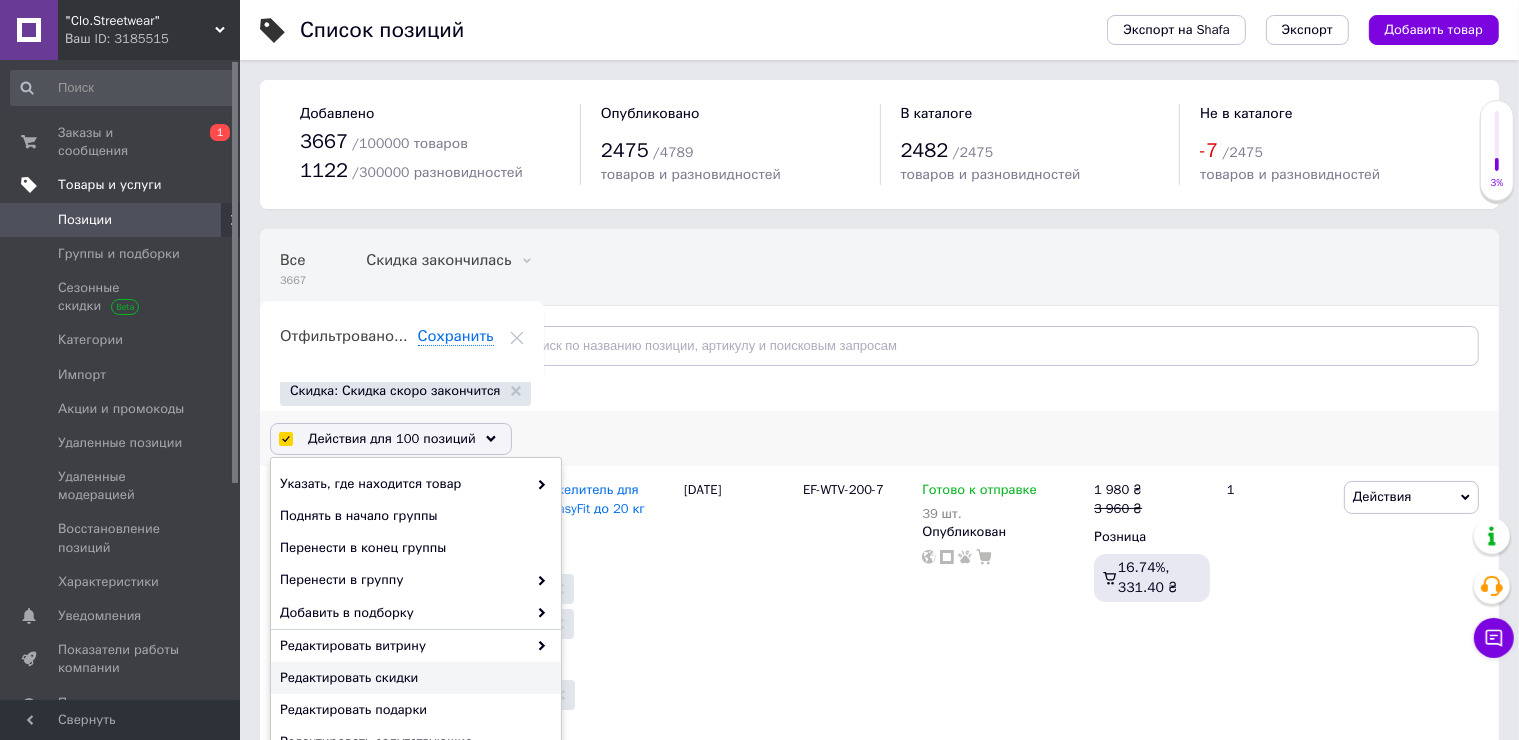 click on "Редактировать скидки" at bounding box center (413, 678) 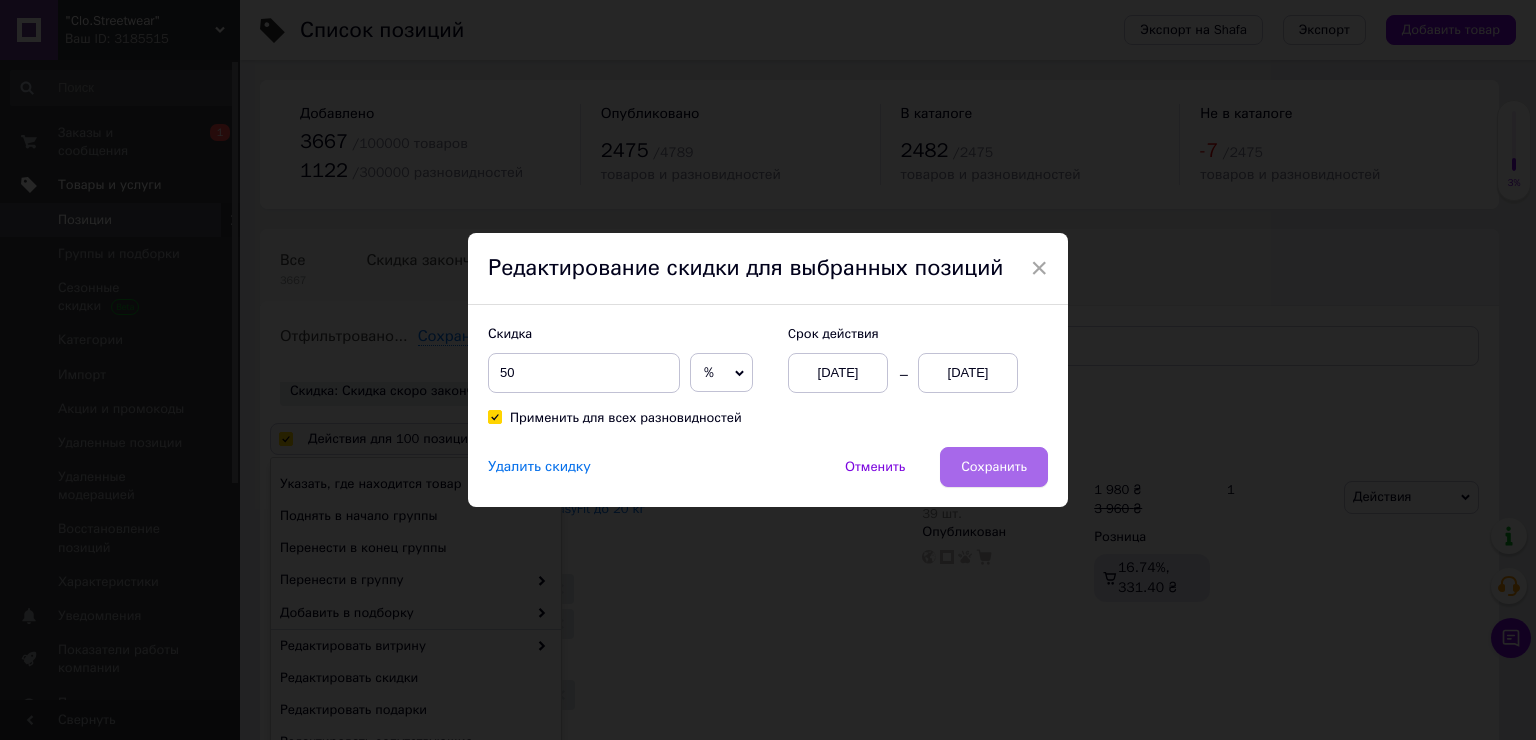 click on "Сохранить" at bounding box center (994, 467) 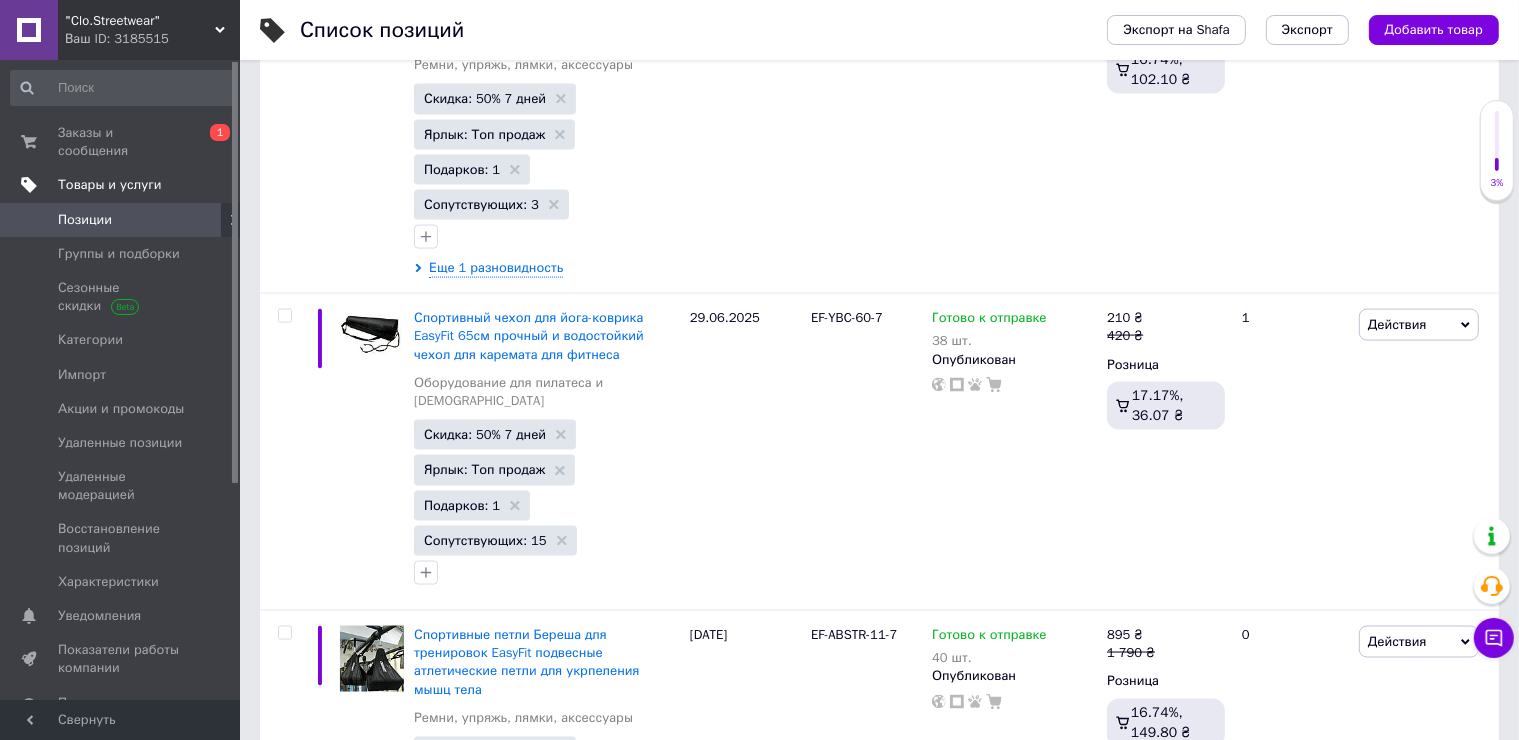 scroll, scrollTop: 27295, scrollLeft: 0, axis: vertical 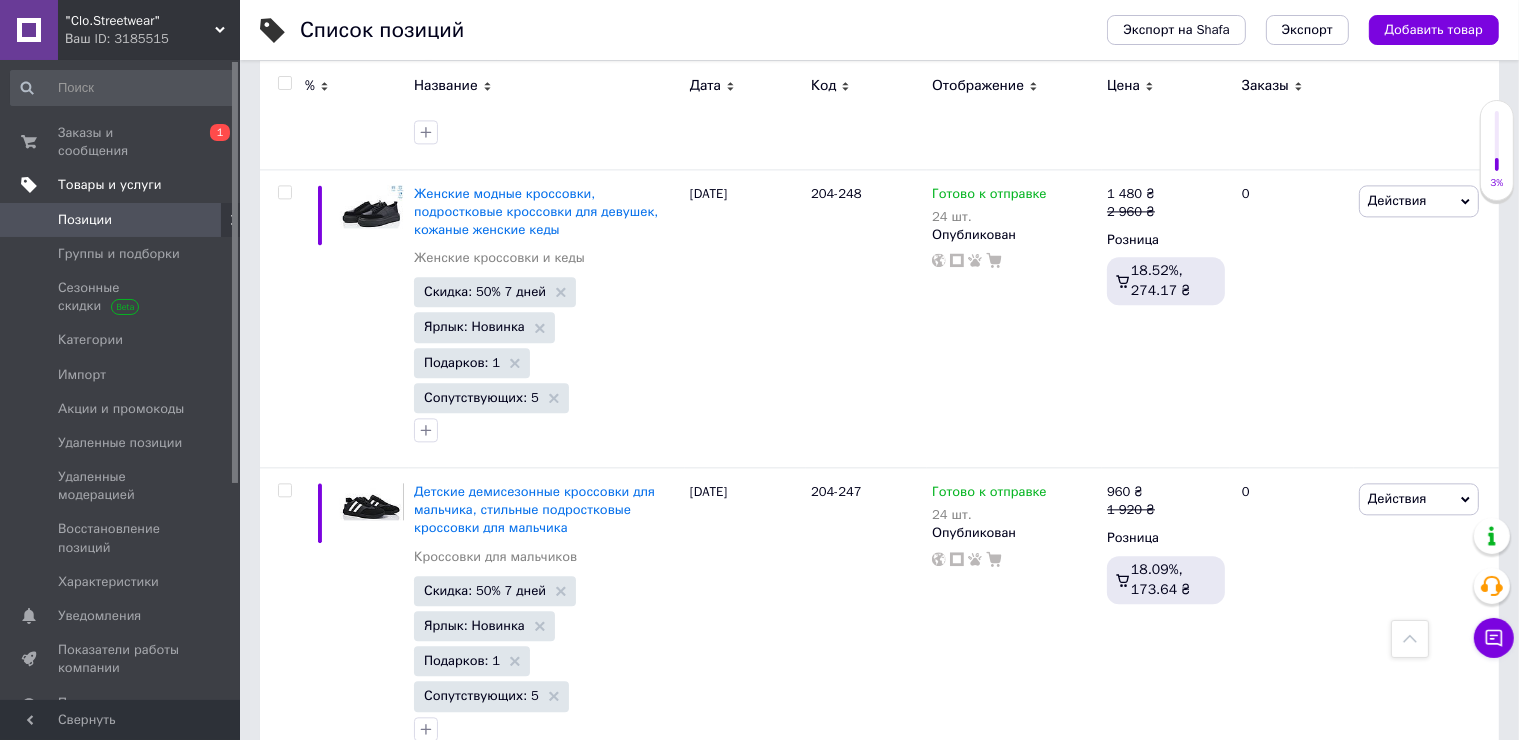 click on "2" at bounding box center (327, 3438) 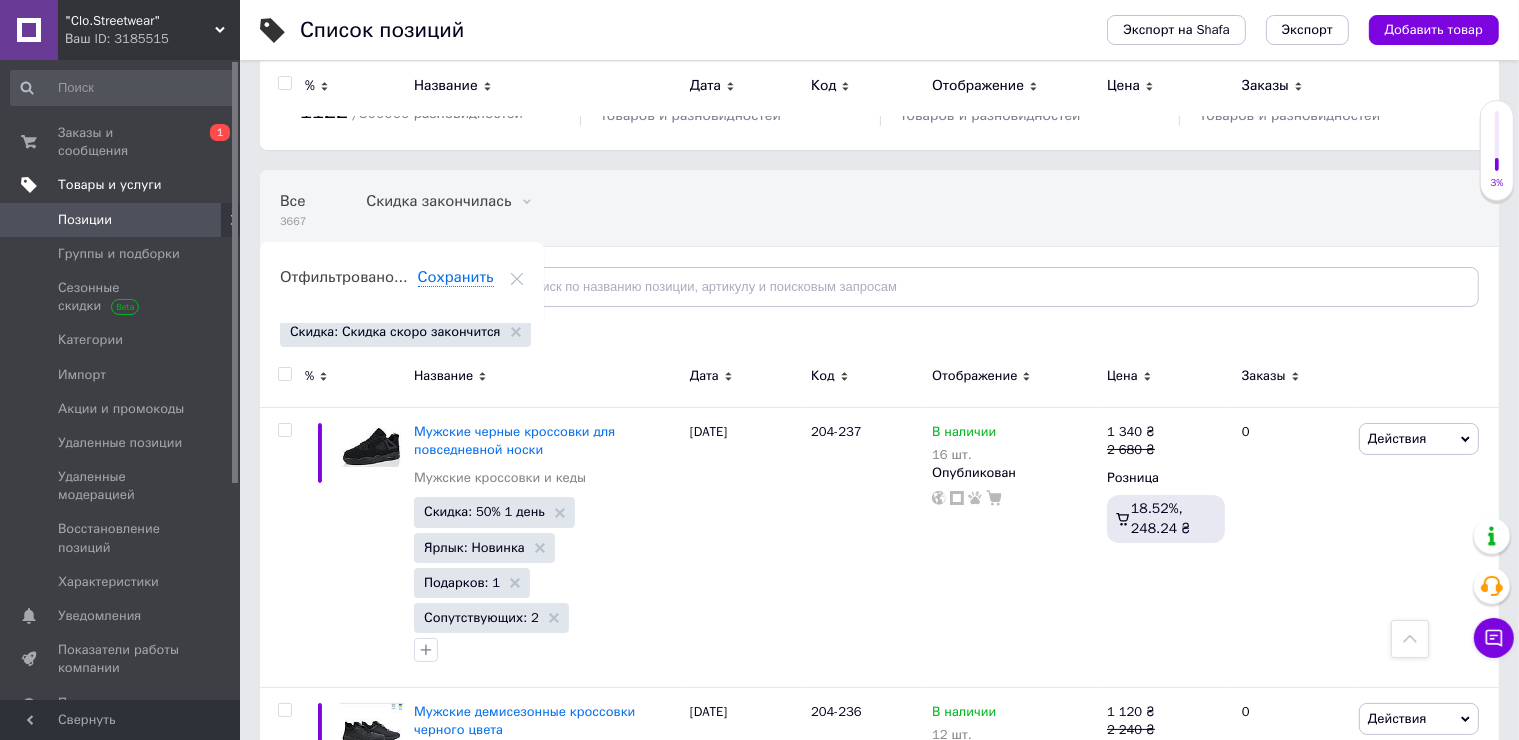 scroll, scrollTop: 0, scrollLeft: 0, axis: both 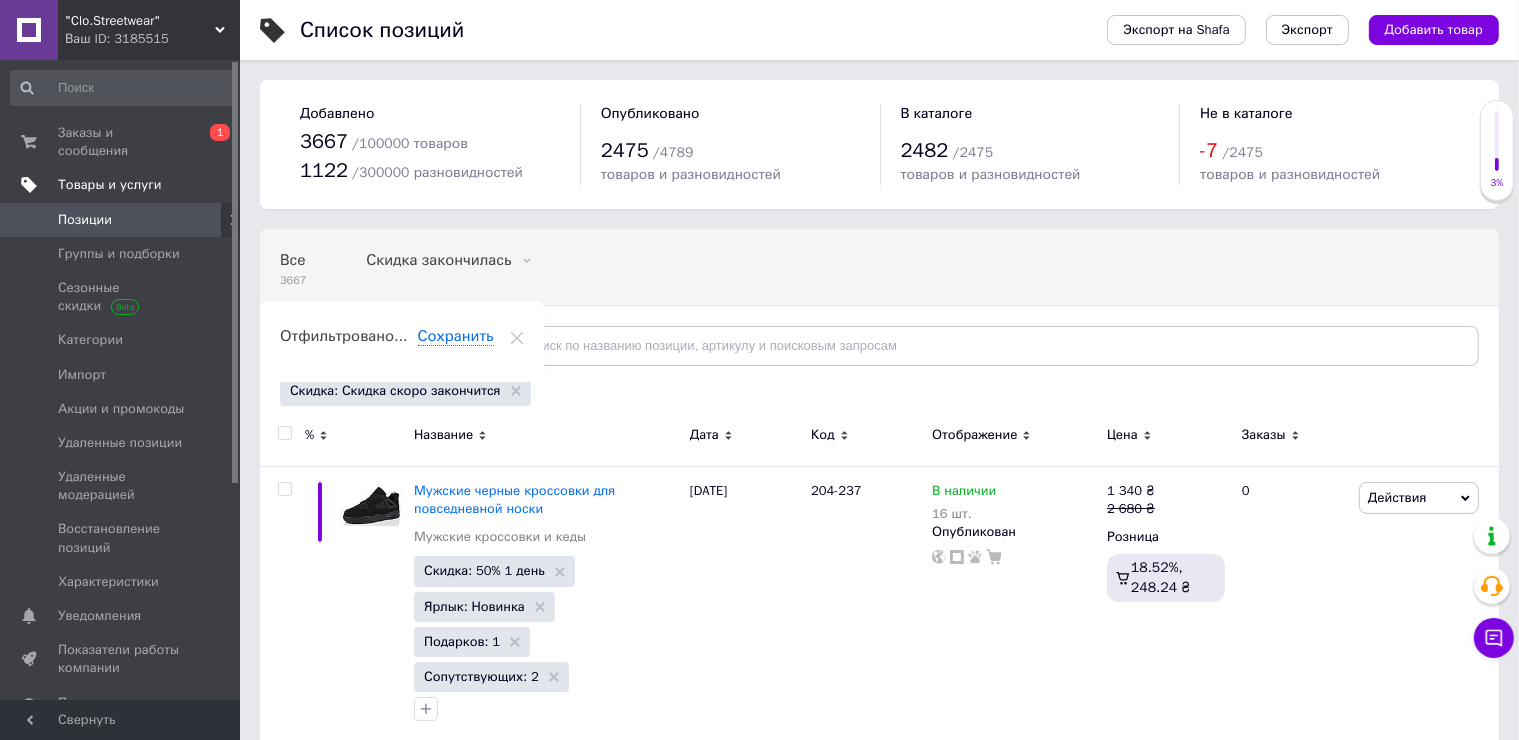 click at bounding box center (284, 433) 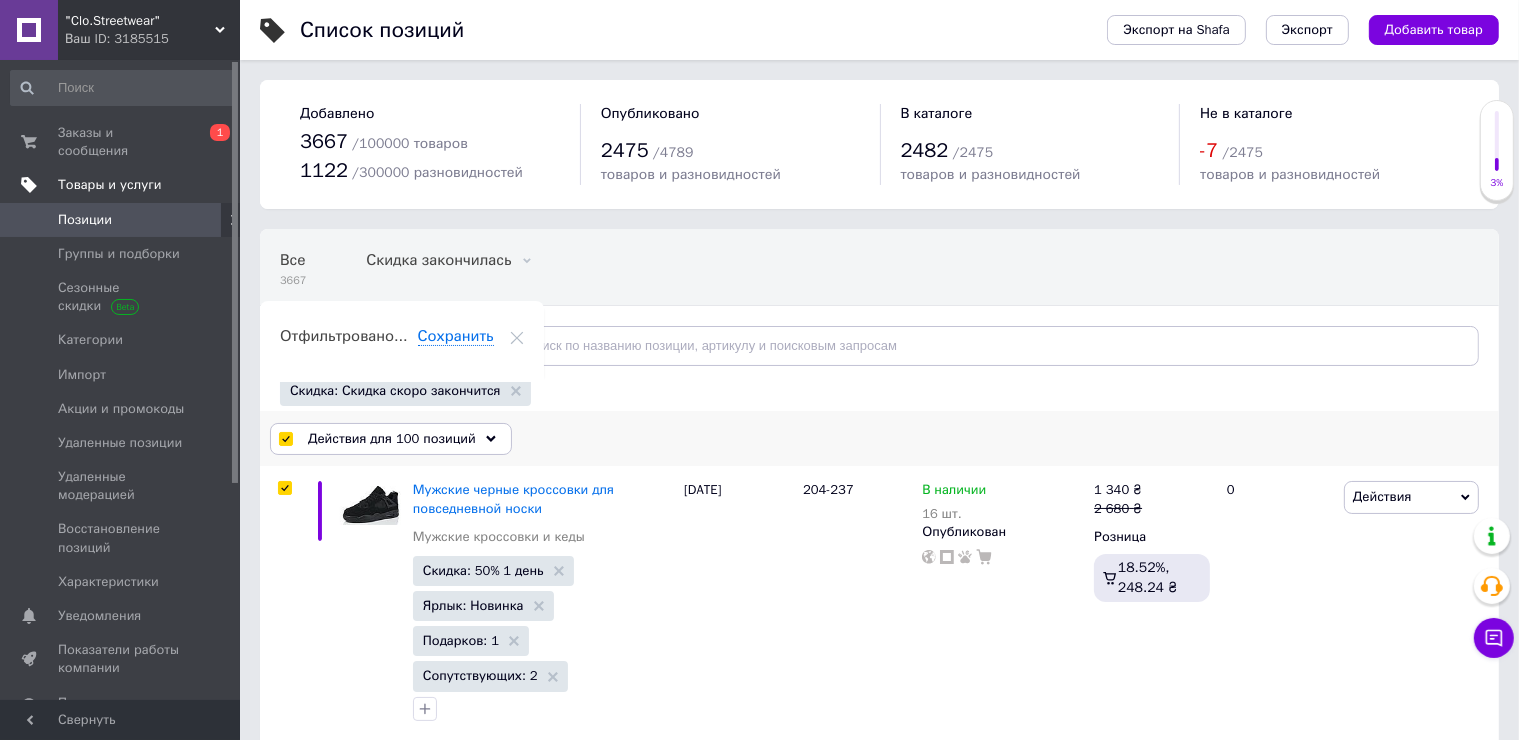 click on "Действия для 100 позиций" at bounding box center (392, 439) 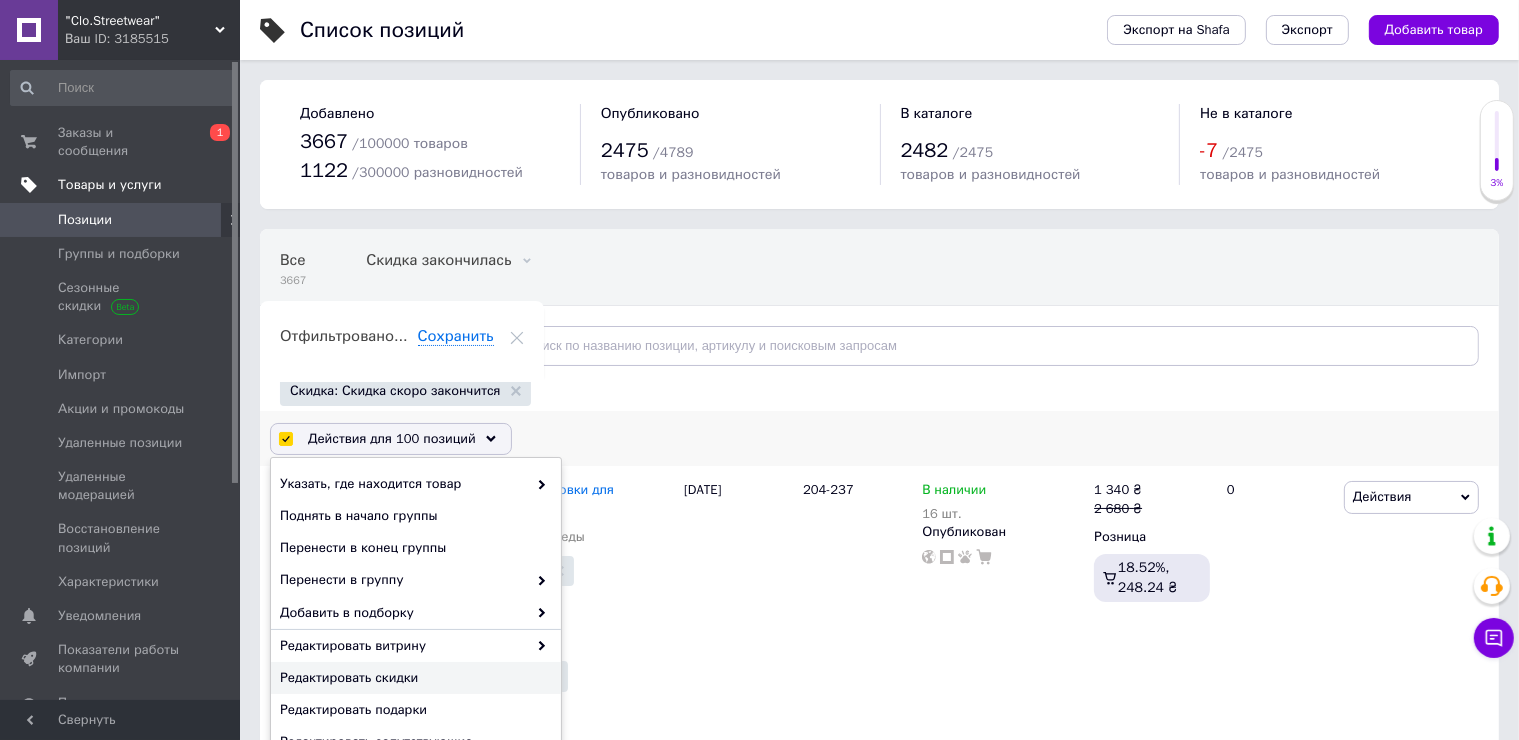 click on "Редактировать скидки" at bounding box center (413, 678) 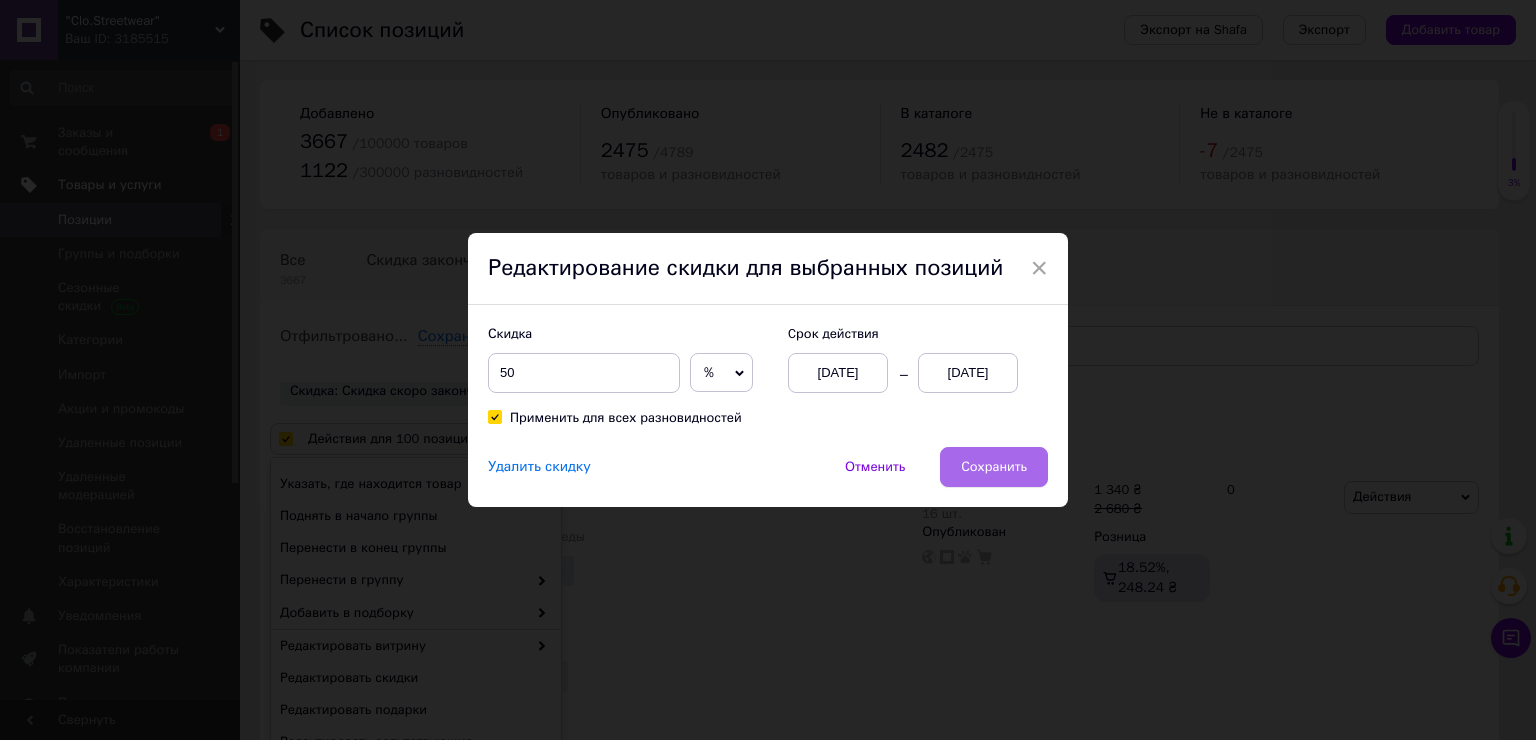 click on "Сохранить" at bounding box center (994, 467) 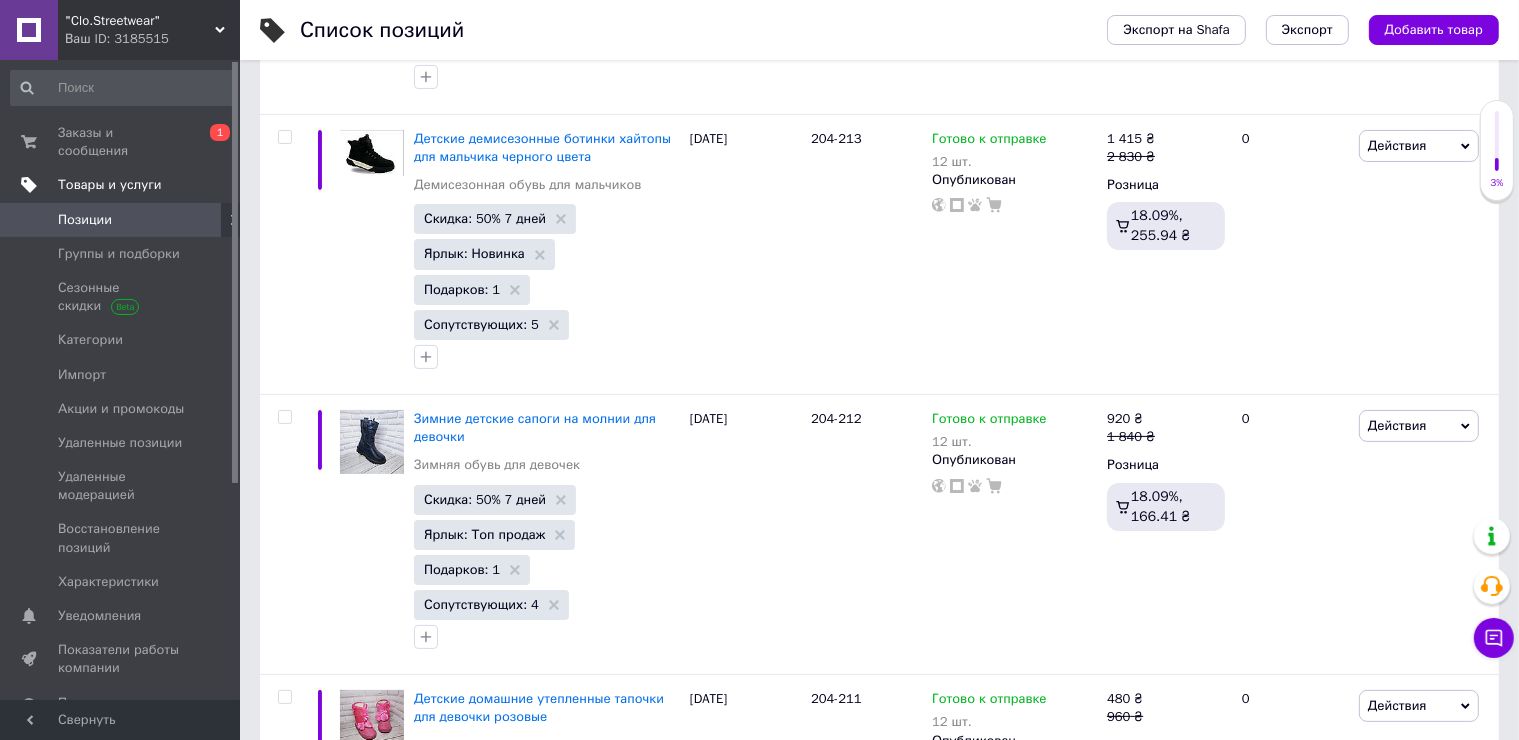 scroll, scrollTop: 25562, scrollLeft: 0, axis: vertical 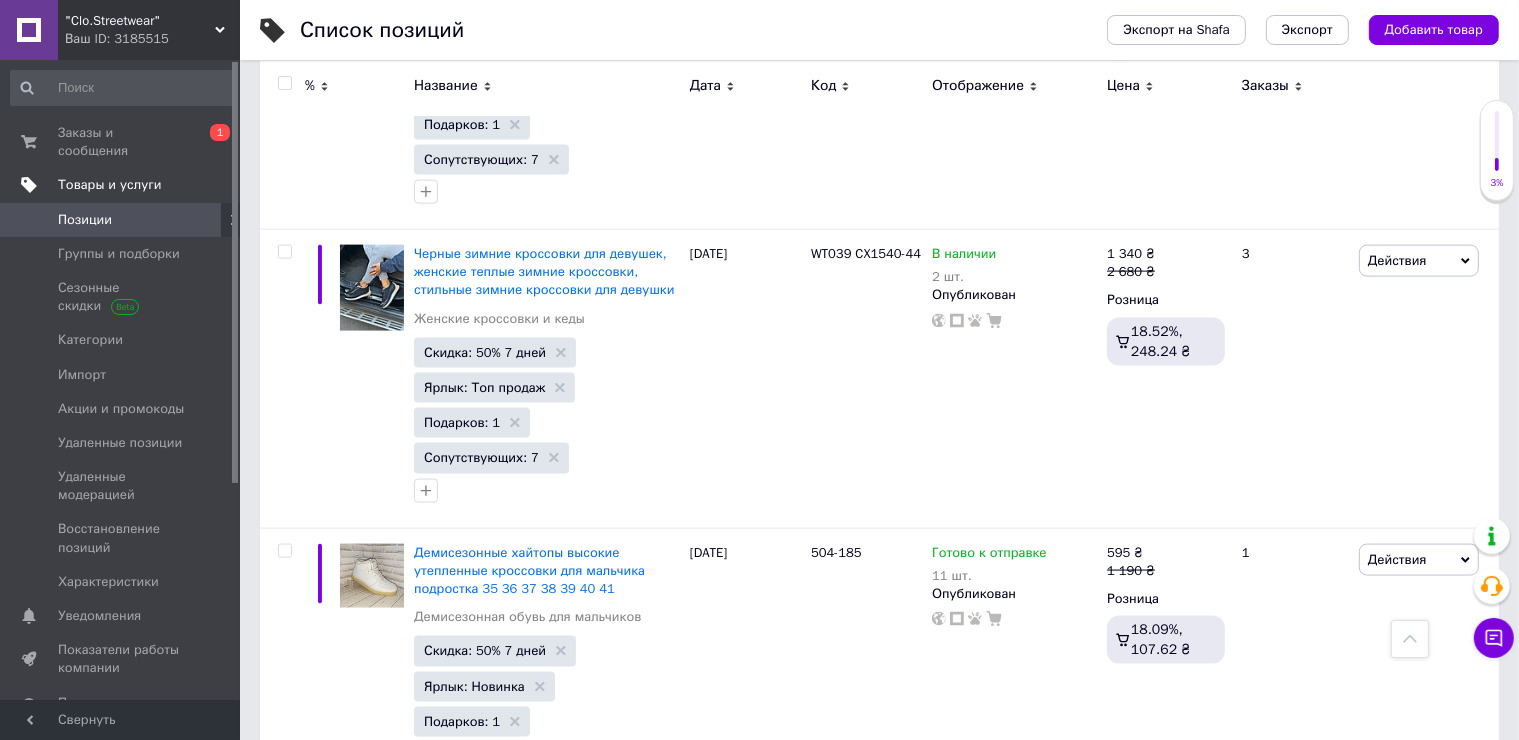 click on "3" at bounding box center [505, 3499] 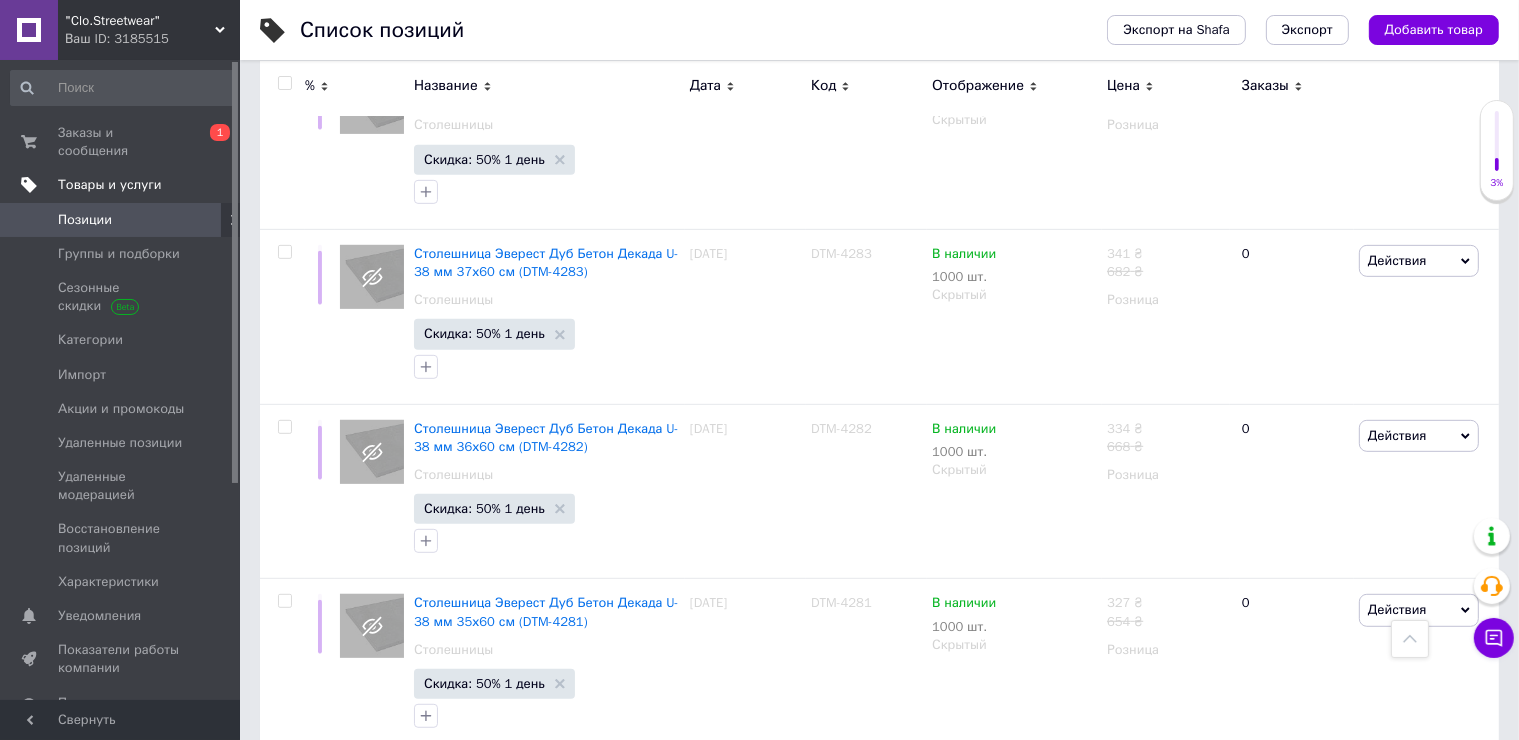 scroll, scrollTop: 0, scrollLeft: 0, axis: both 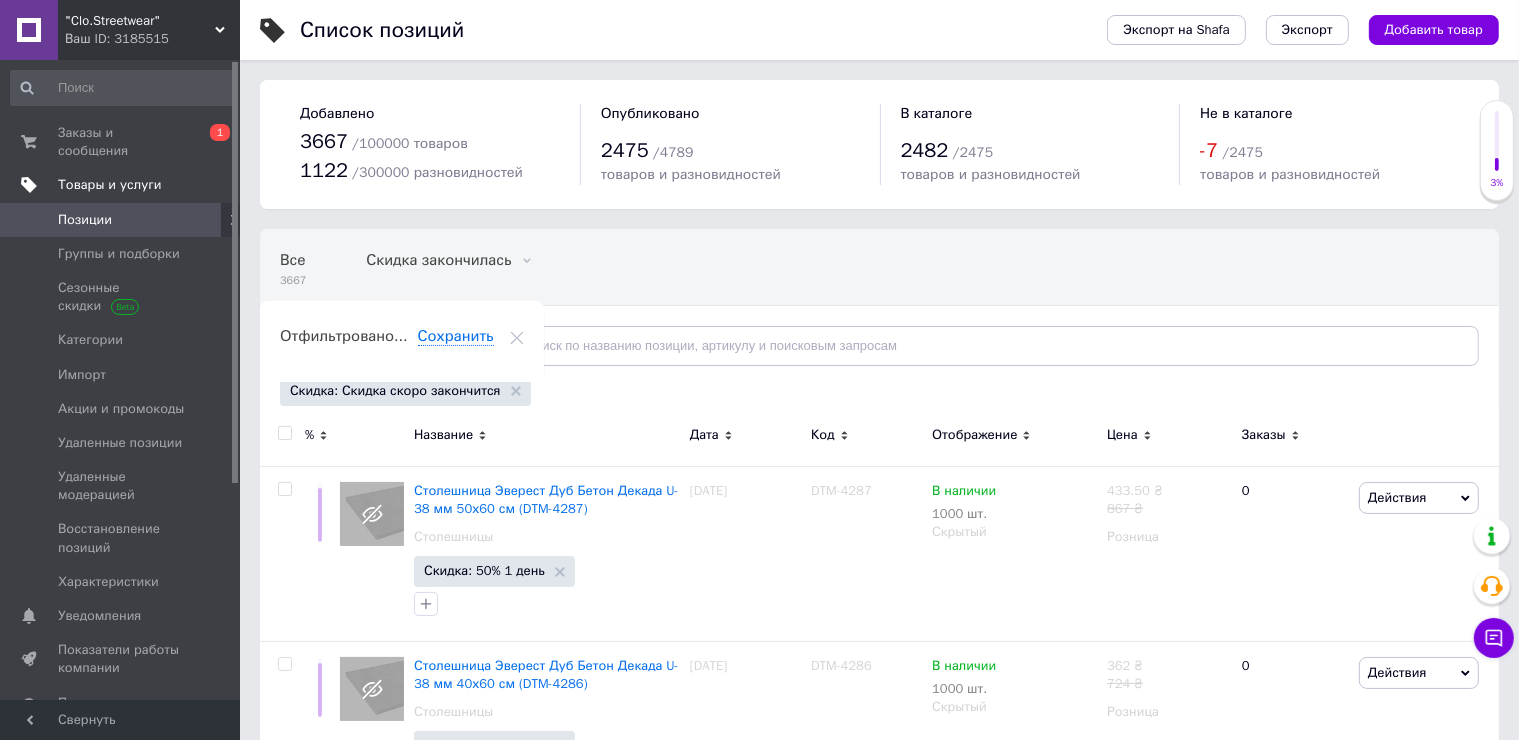 click at bounding box center (285, 433) 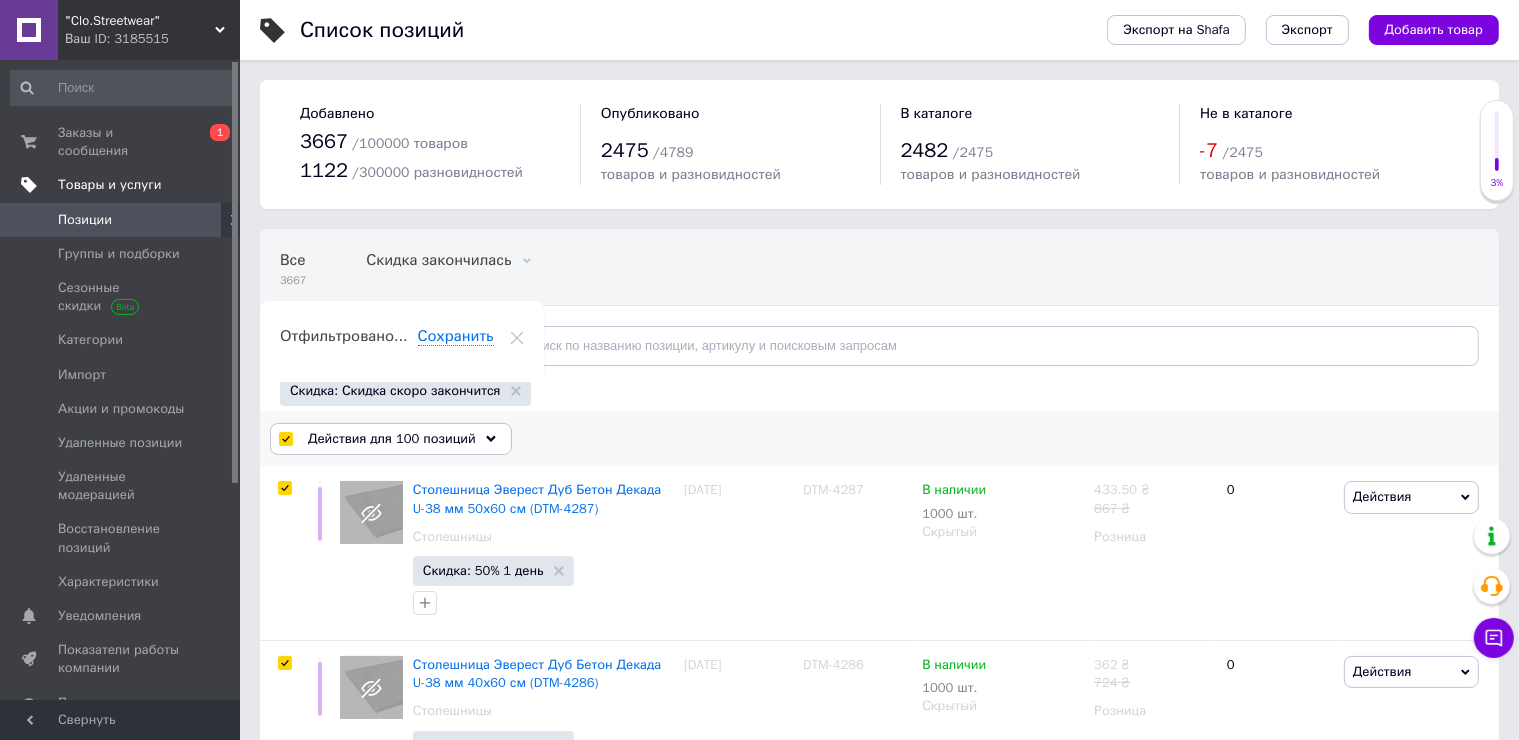 click on "Действия для 100 позиций" at bounding box center [392, 439] 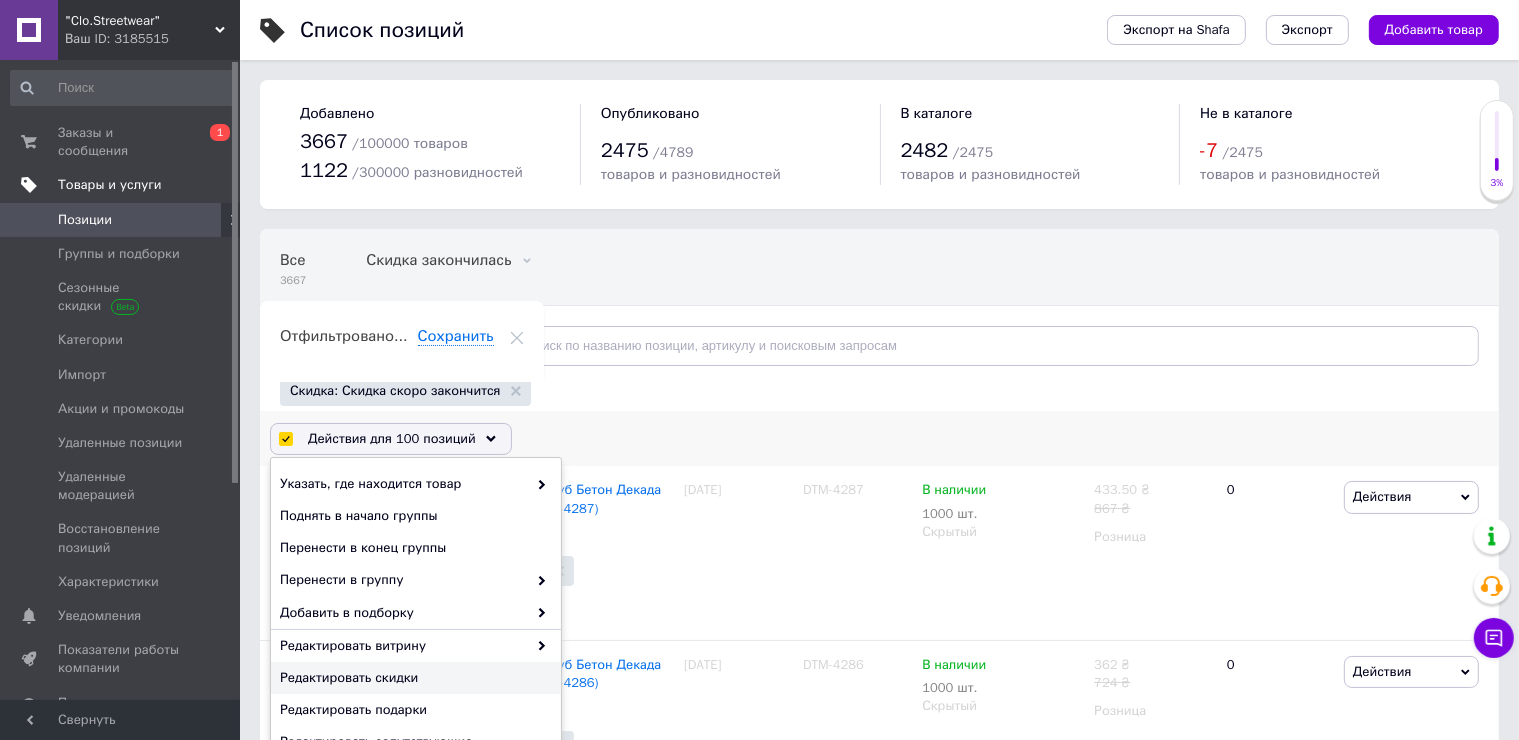 click on "Редактировать скидки" at bounding box center (413, 678) 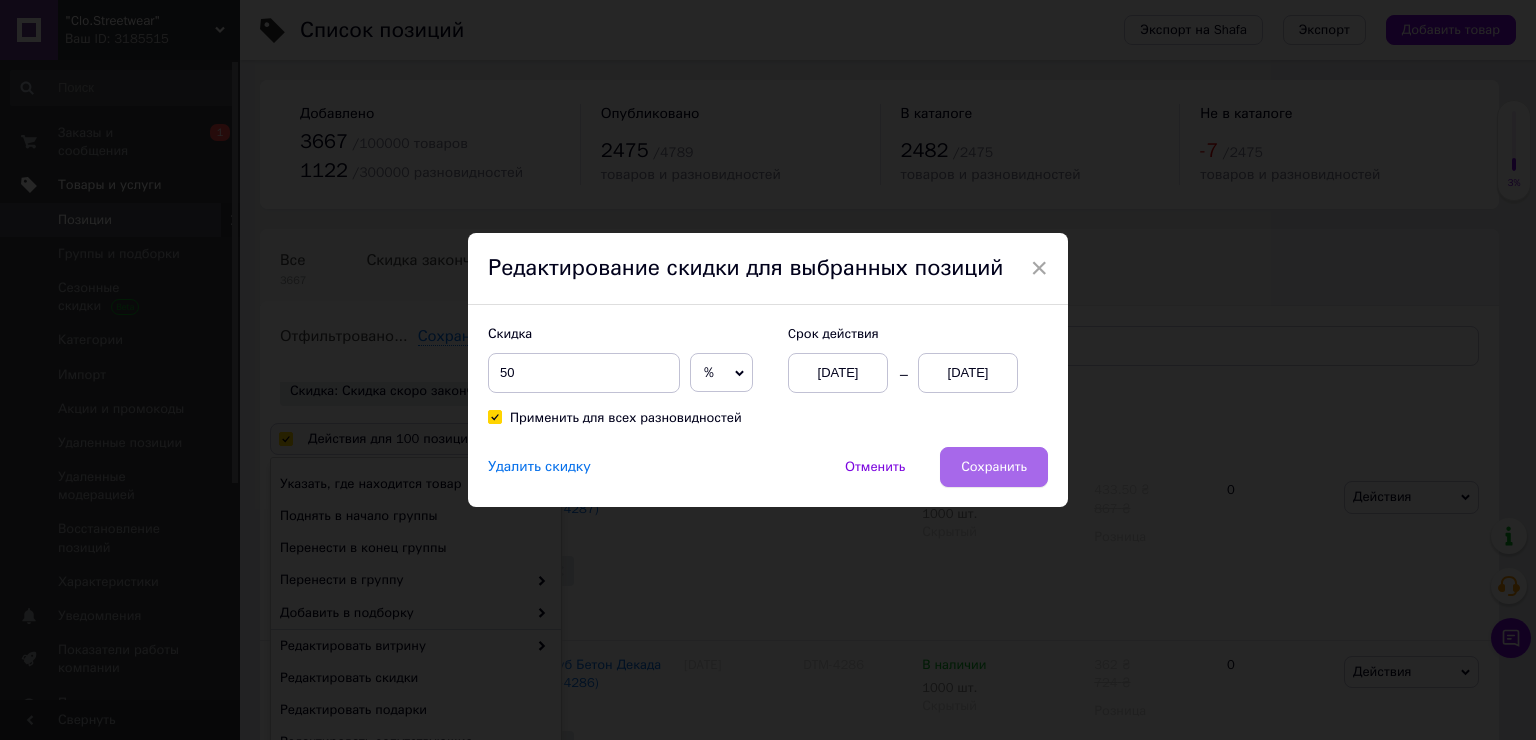 click on "Сохранить" at bounding box center [994, 467] 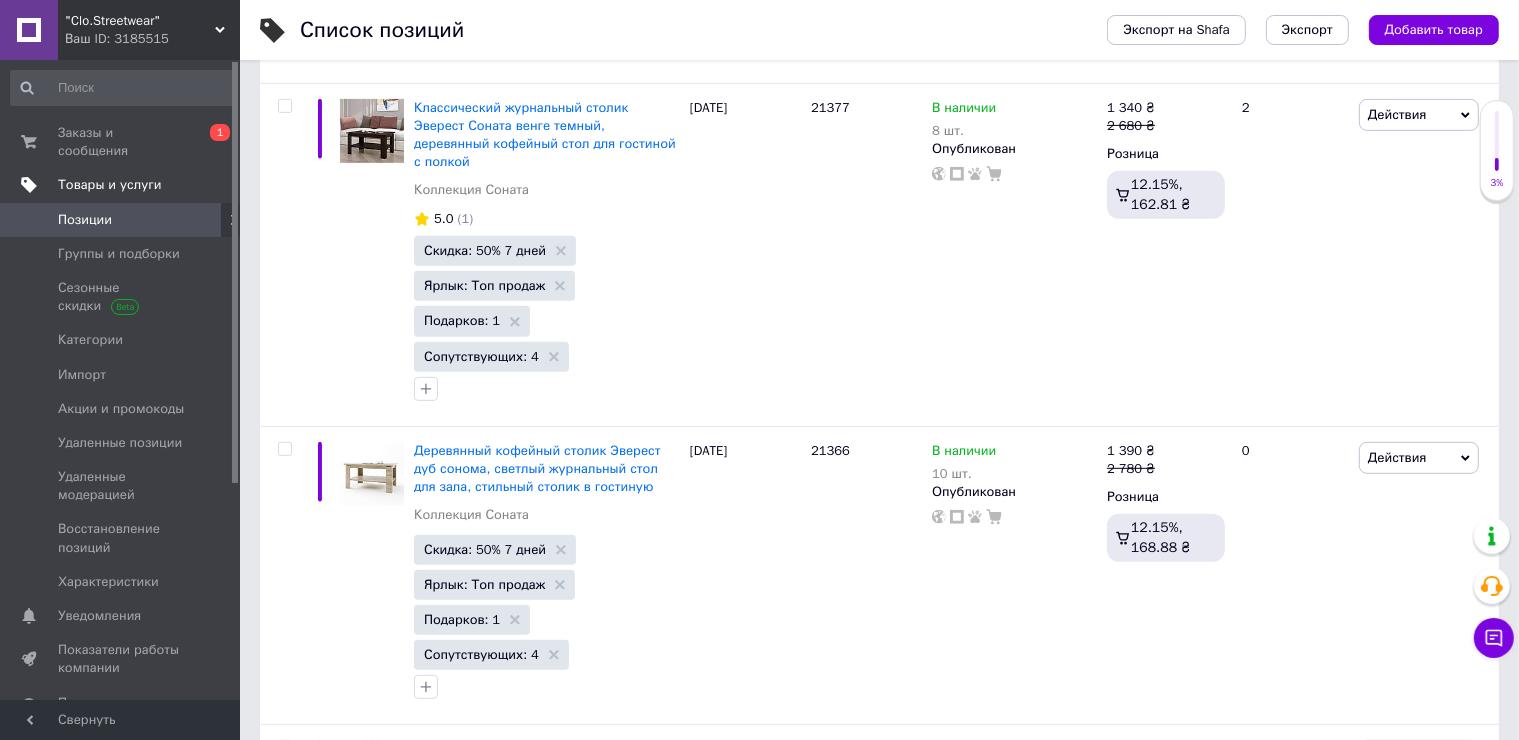 scroll, scrollTop: 22887, scrollLeft: 0, axis: vertical 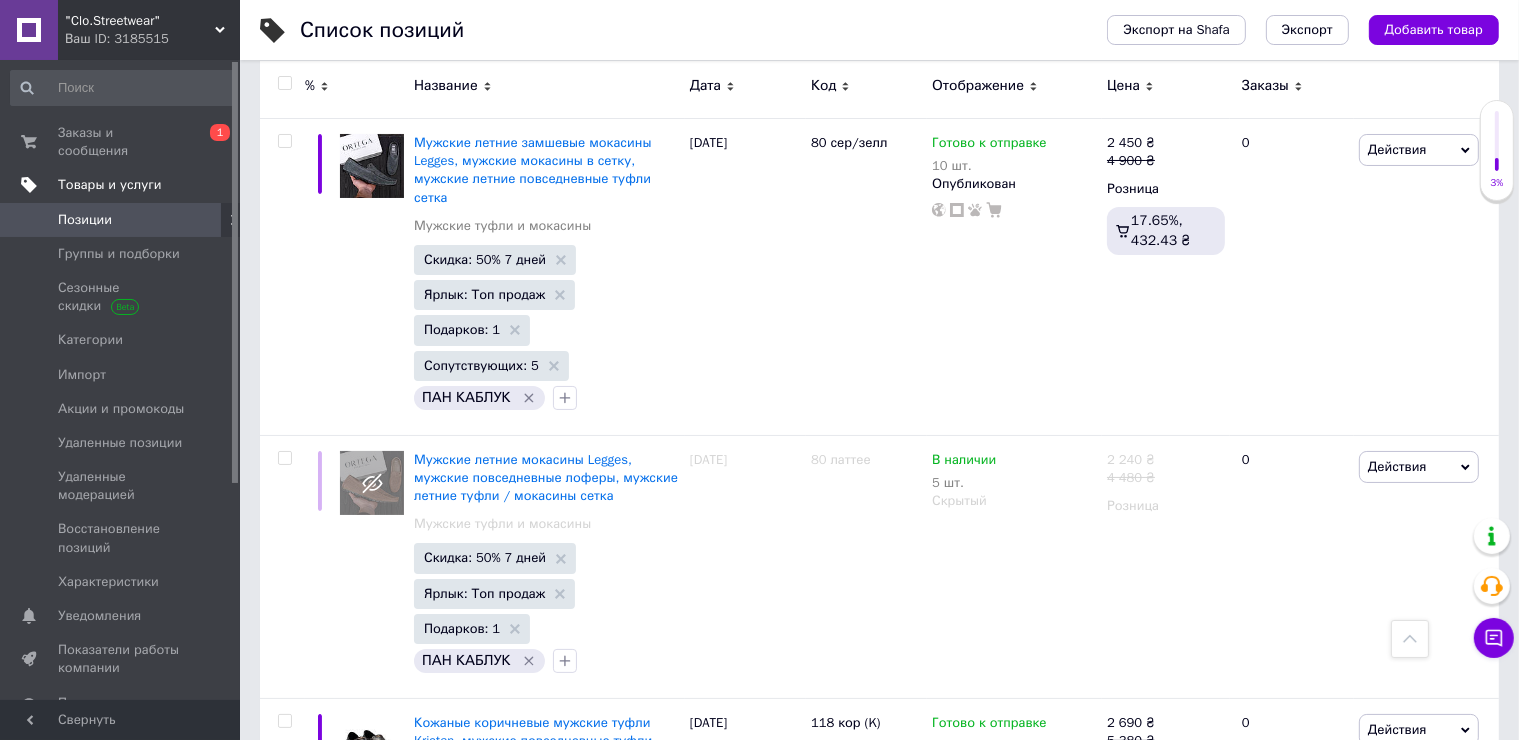click on "4" at bounding box center [550, 1038] 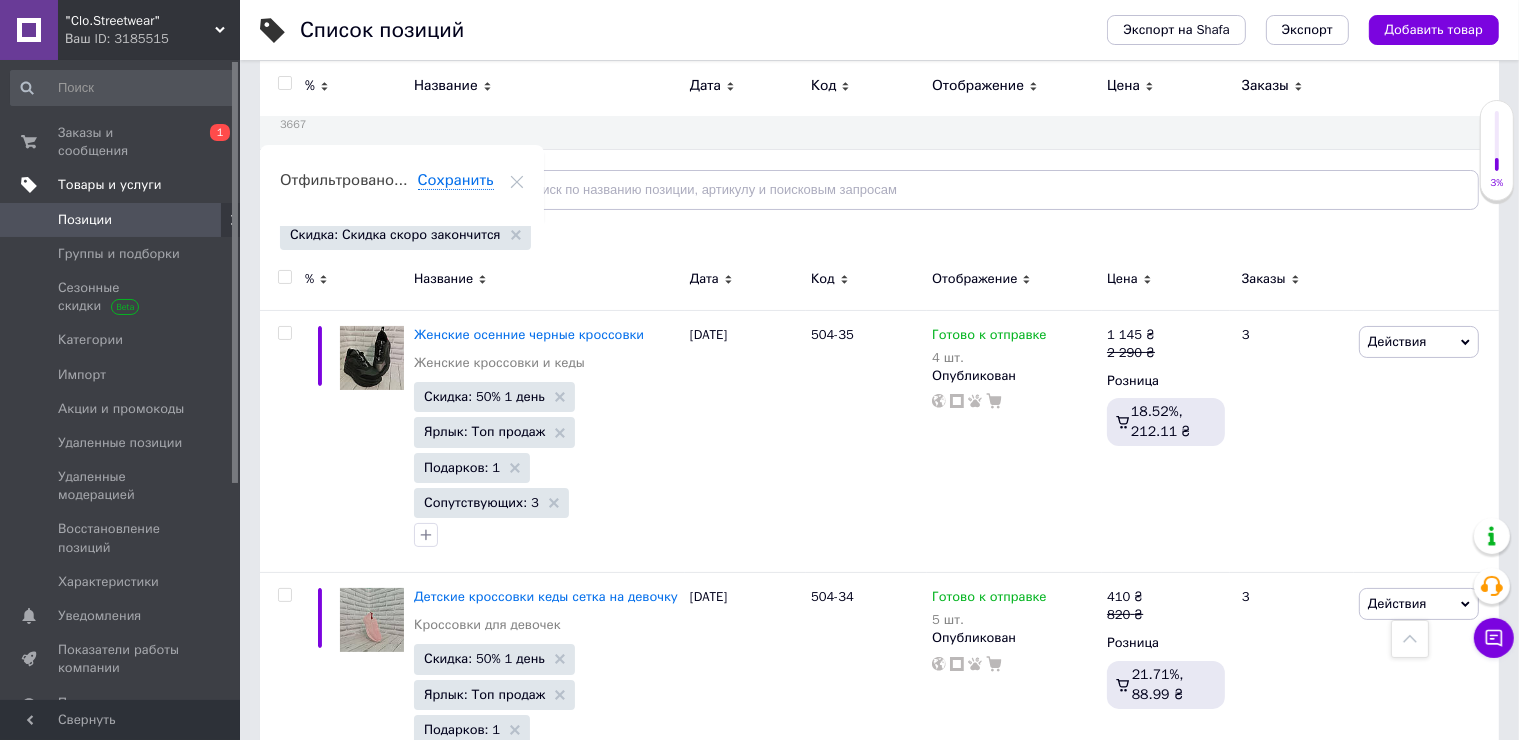 scroll, scrollTop: 0, scrollLeft: 0, axis: both 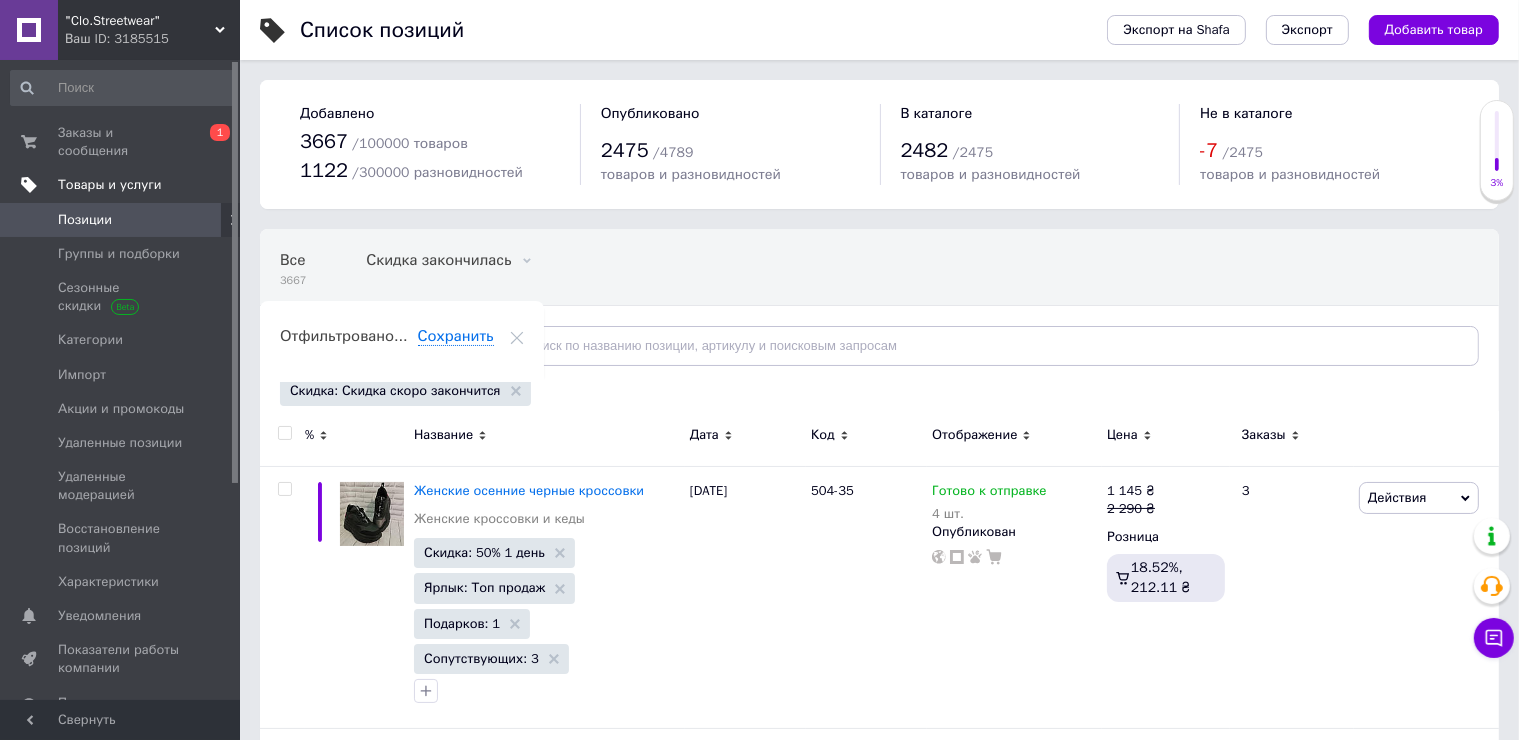 click at bounding box center (284, 433) 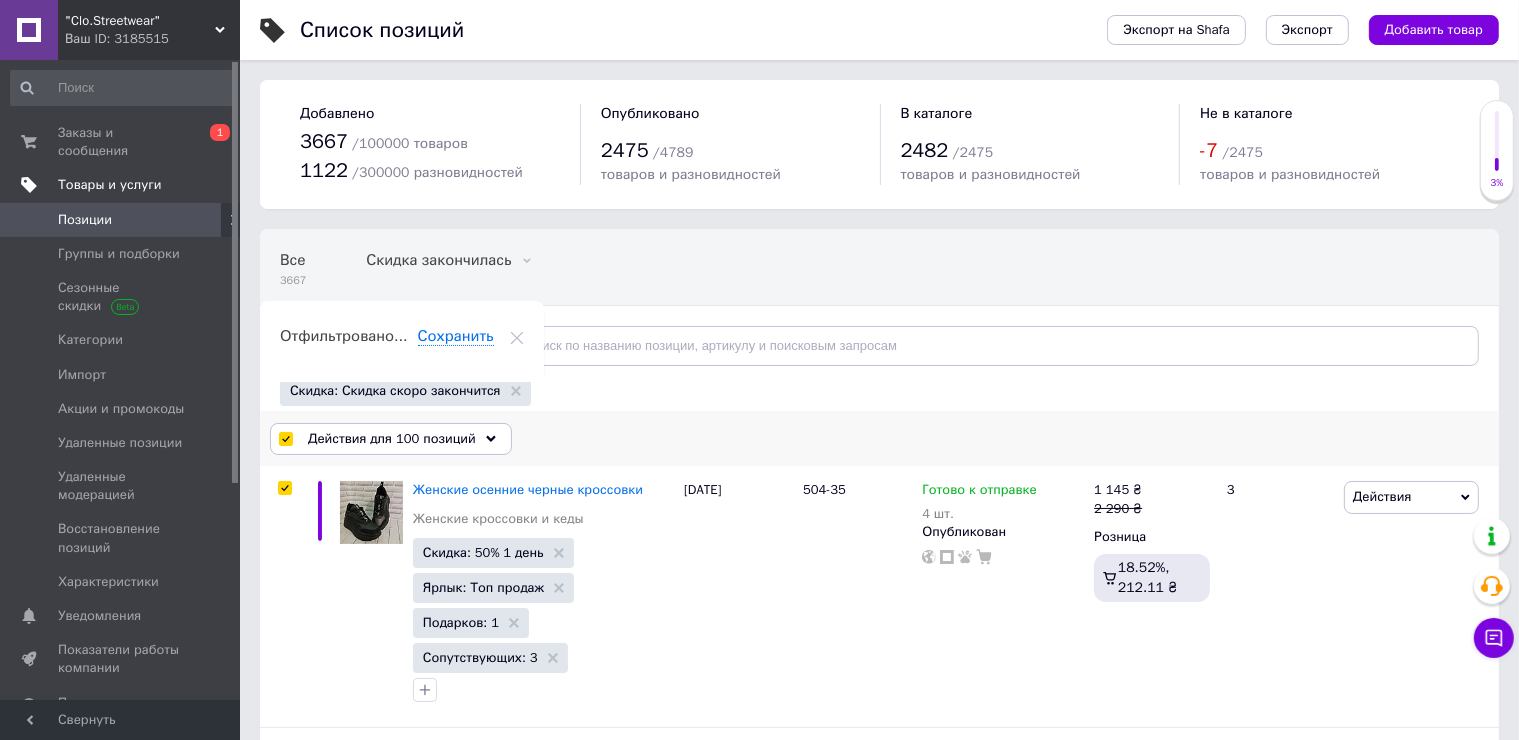 click on "Действия для 100 позиций" at bounding box center (392, 439) 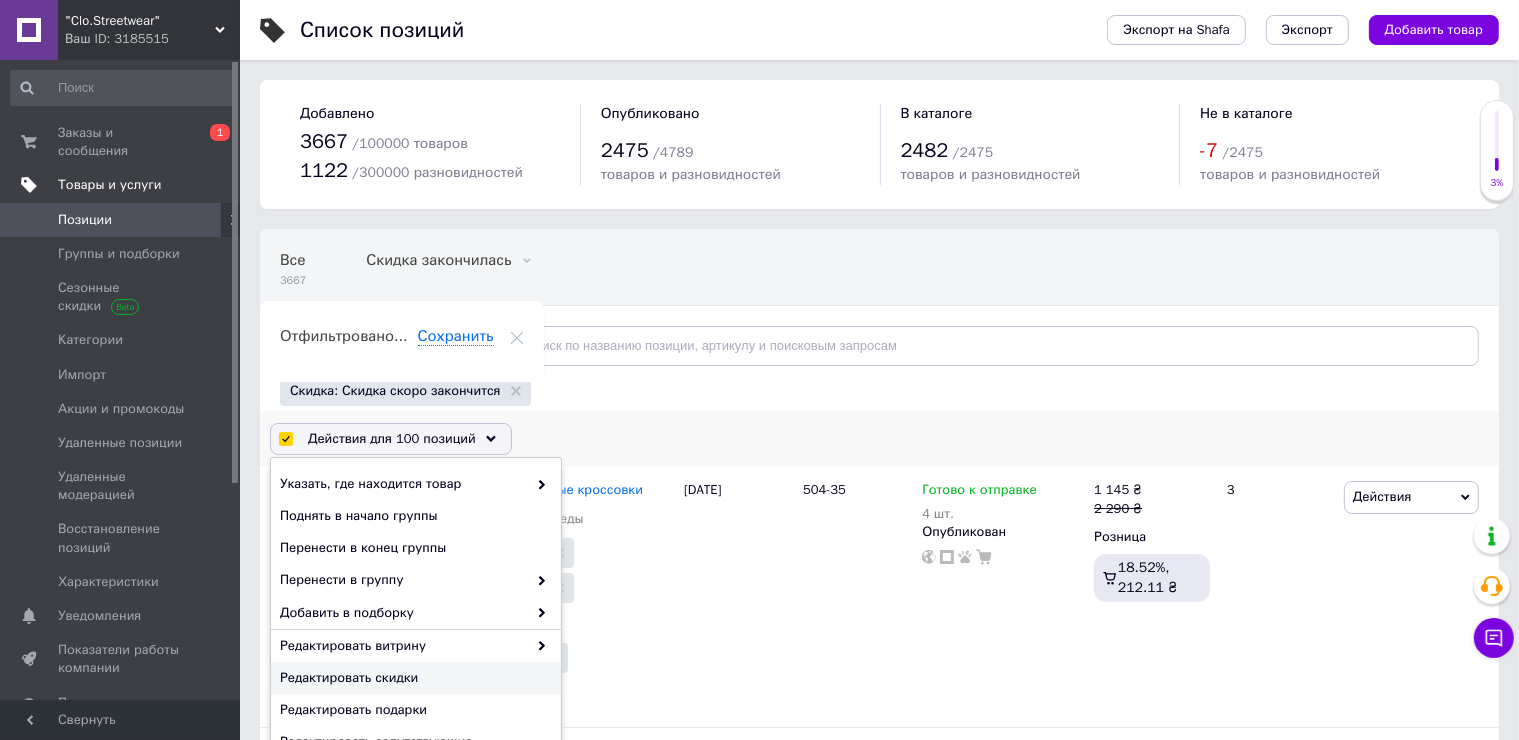 click on "Редактировать скидки" at bounding box center (416, 678) 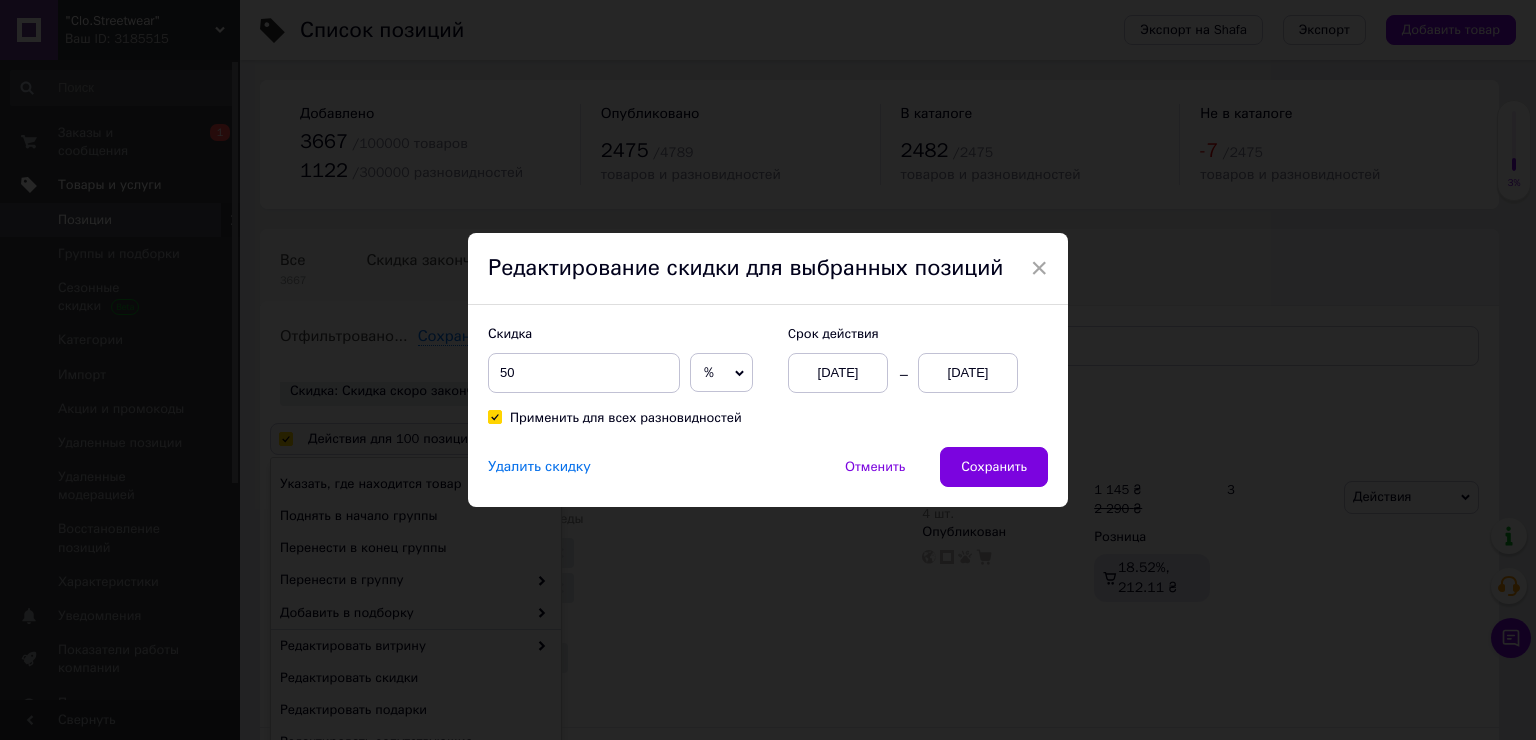 click on "Скидка 50 % ₴ Cрок действия 13.07.2025 20.07.2025 Применить для всех разновидностей" at bounding box center [768, 376] 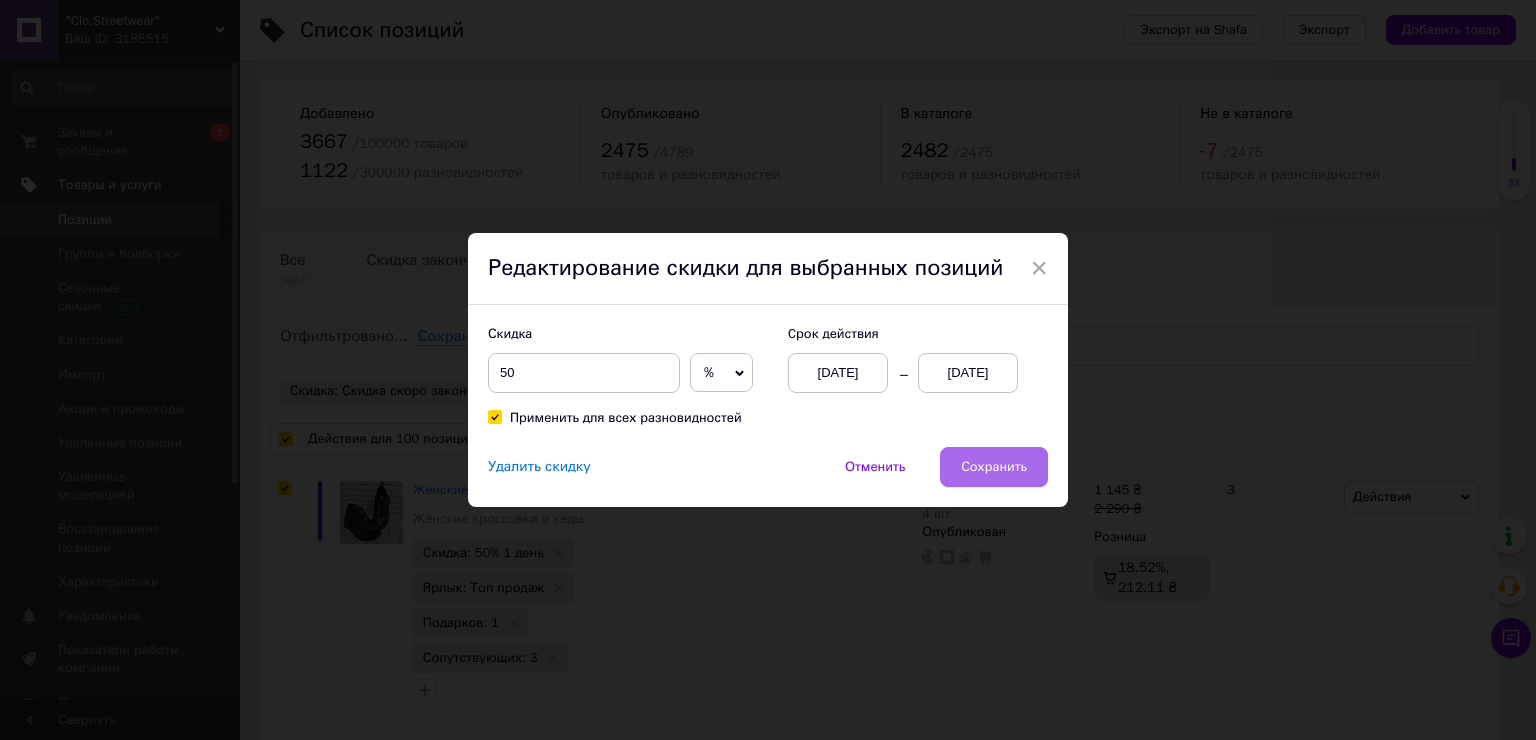 click on "Сохранить" at bounding box center (994, 467) 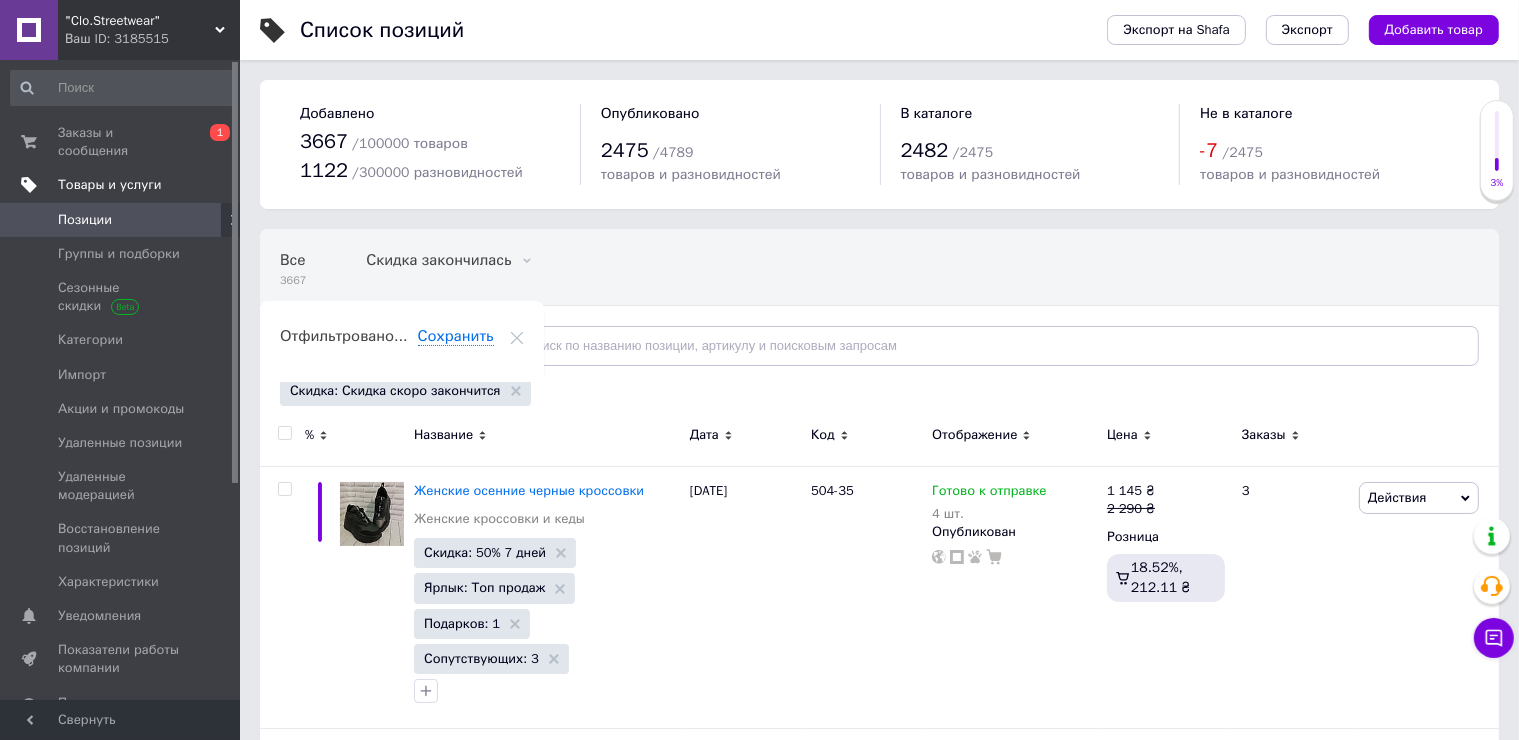 scroll, scrollTop: 26034, scrollLeft: 0, axis: vertical 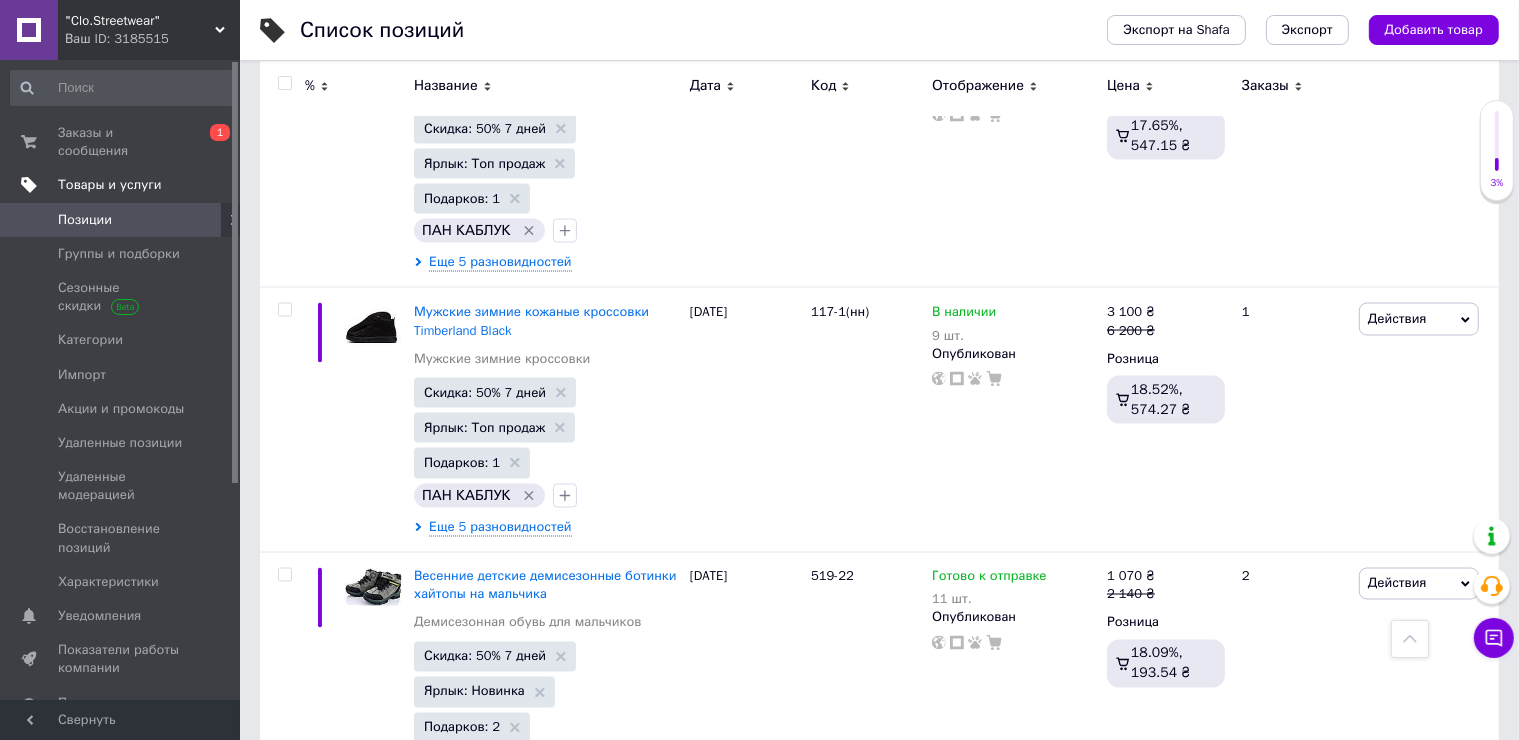 click on "5" at bounding box center (595, 2021) 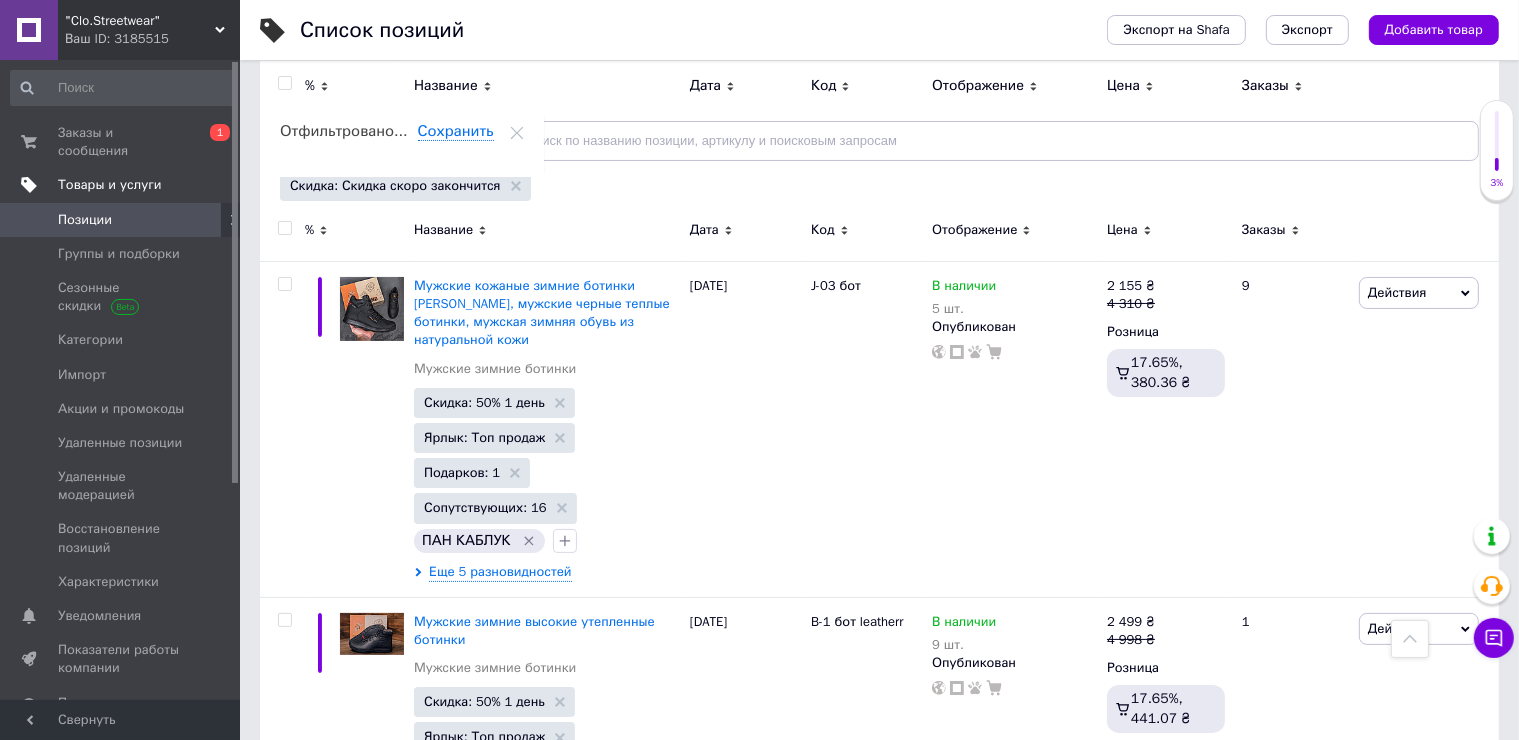 scroll, scrollTop: 0, scrollLeft: 0, axis: both 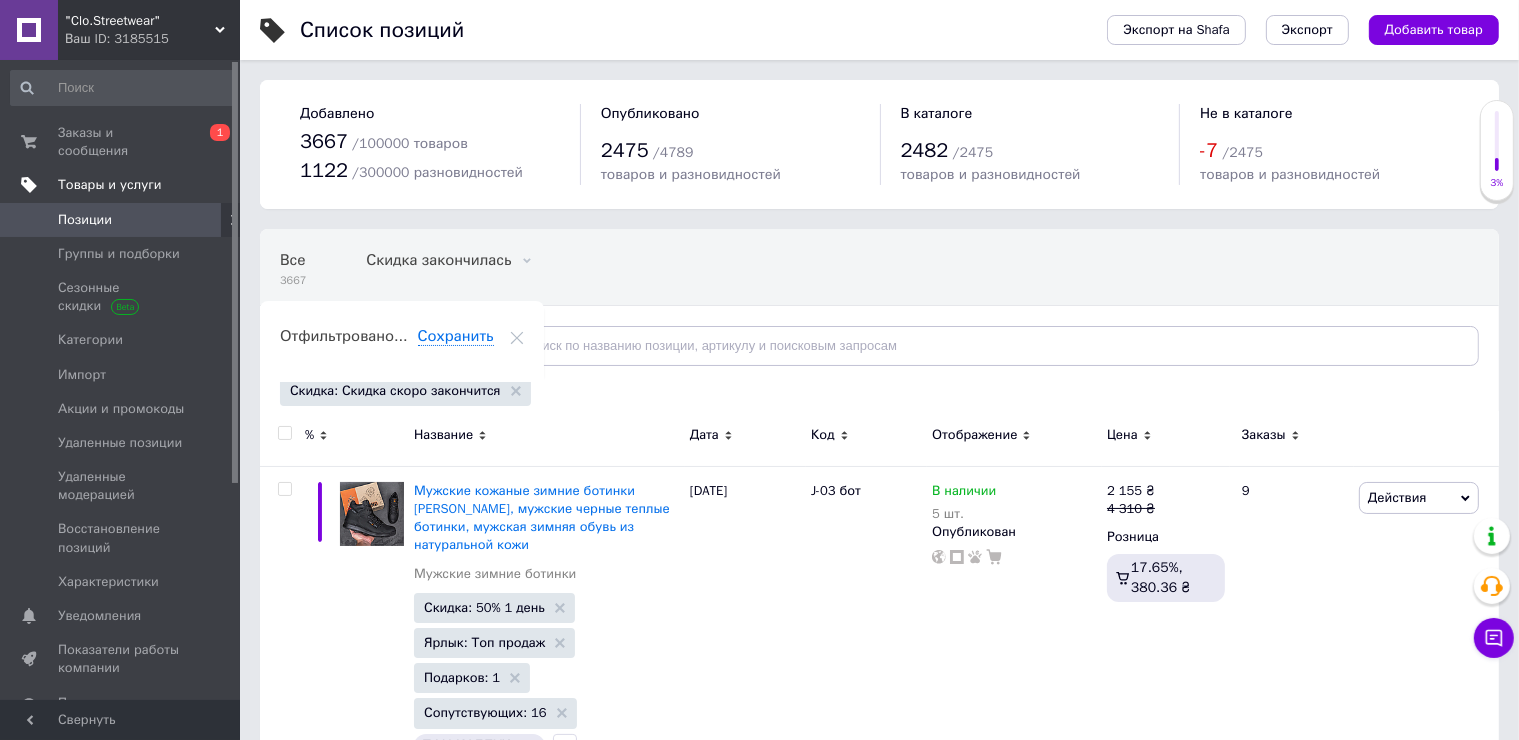 click at bounding box center (284, 433) 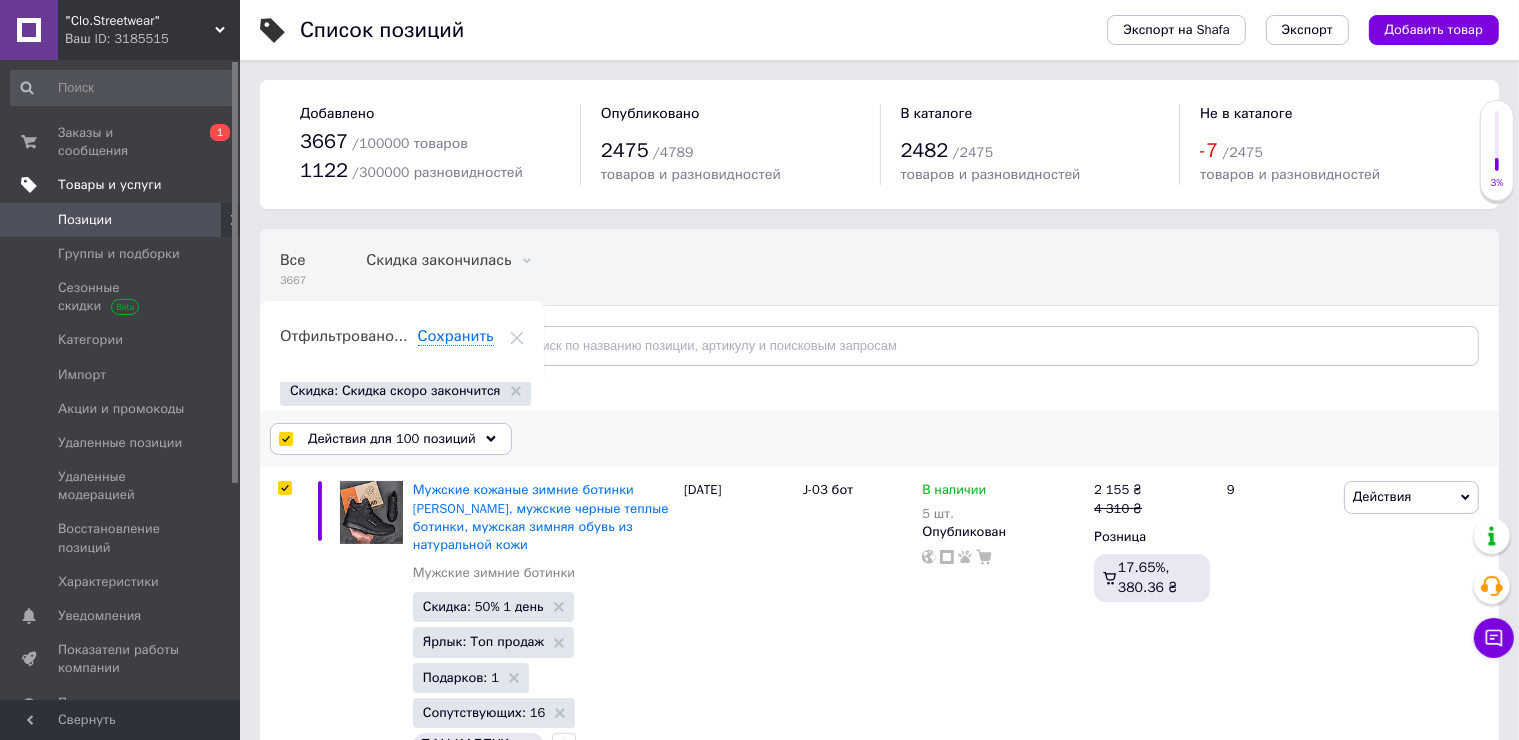 click on "Действия для 100 позиций" at bounding box center [392, 439] 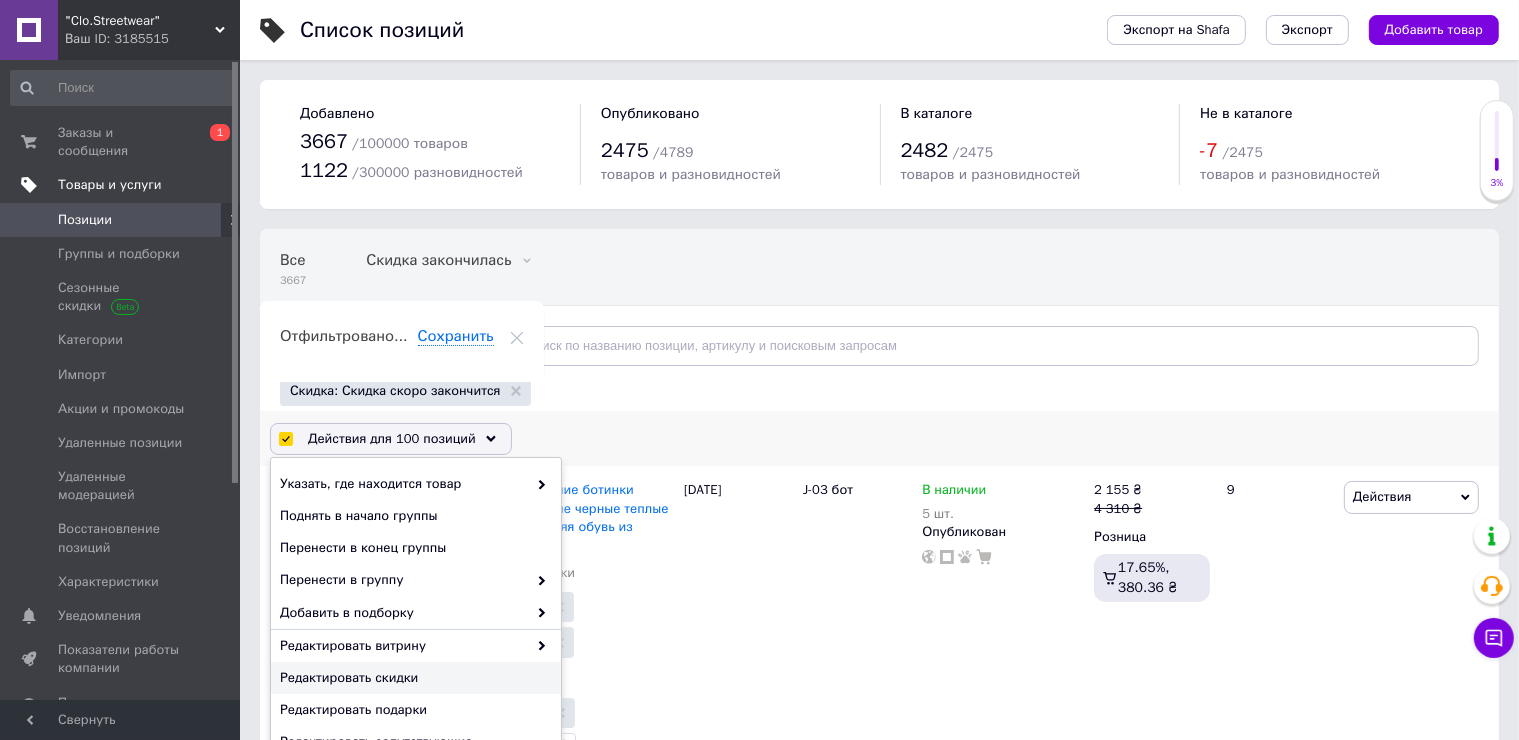 click on "Редактировать скидки" at bounding box center (413, 678) 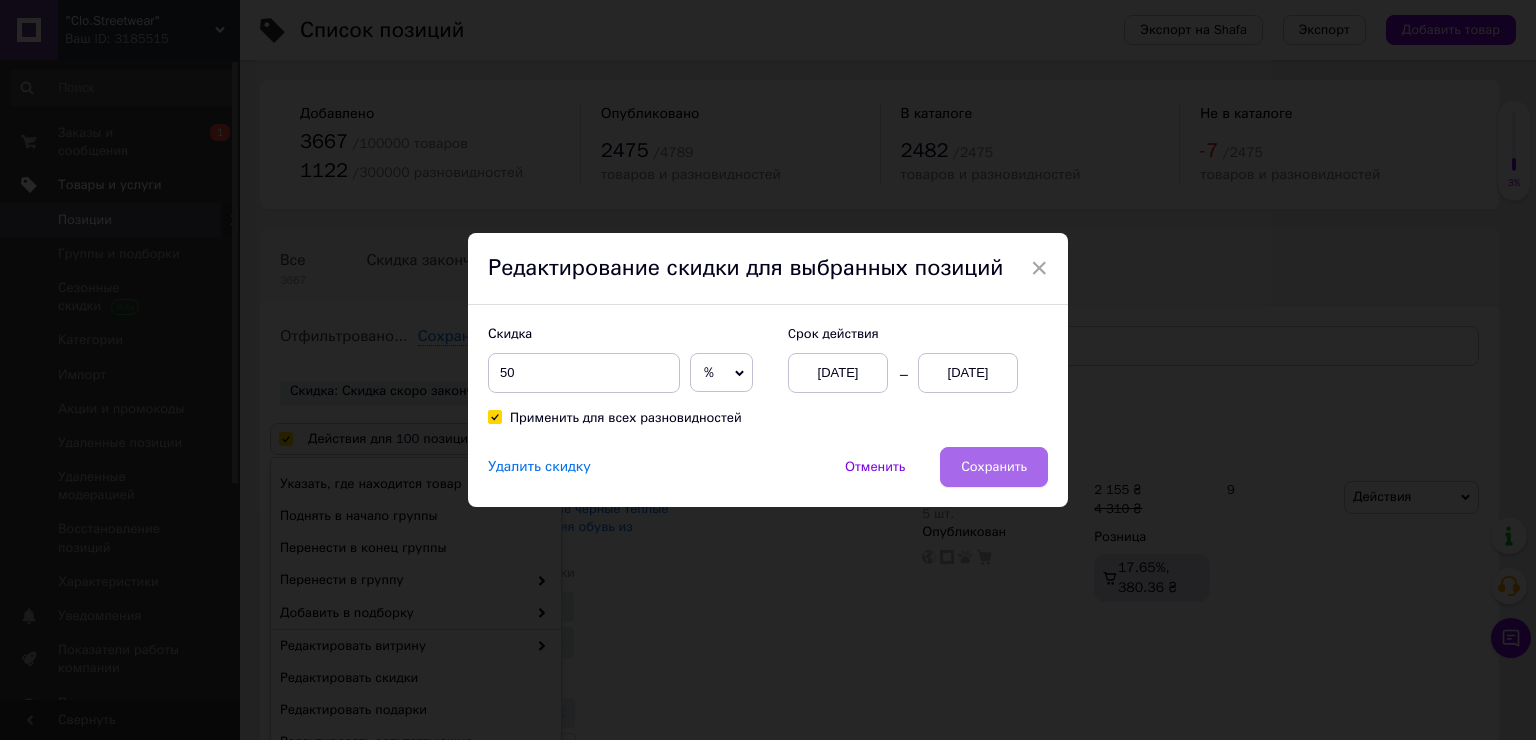 click on "Сохранить" at bounding box center (994, 467) 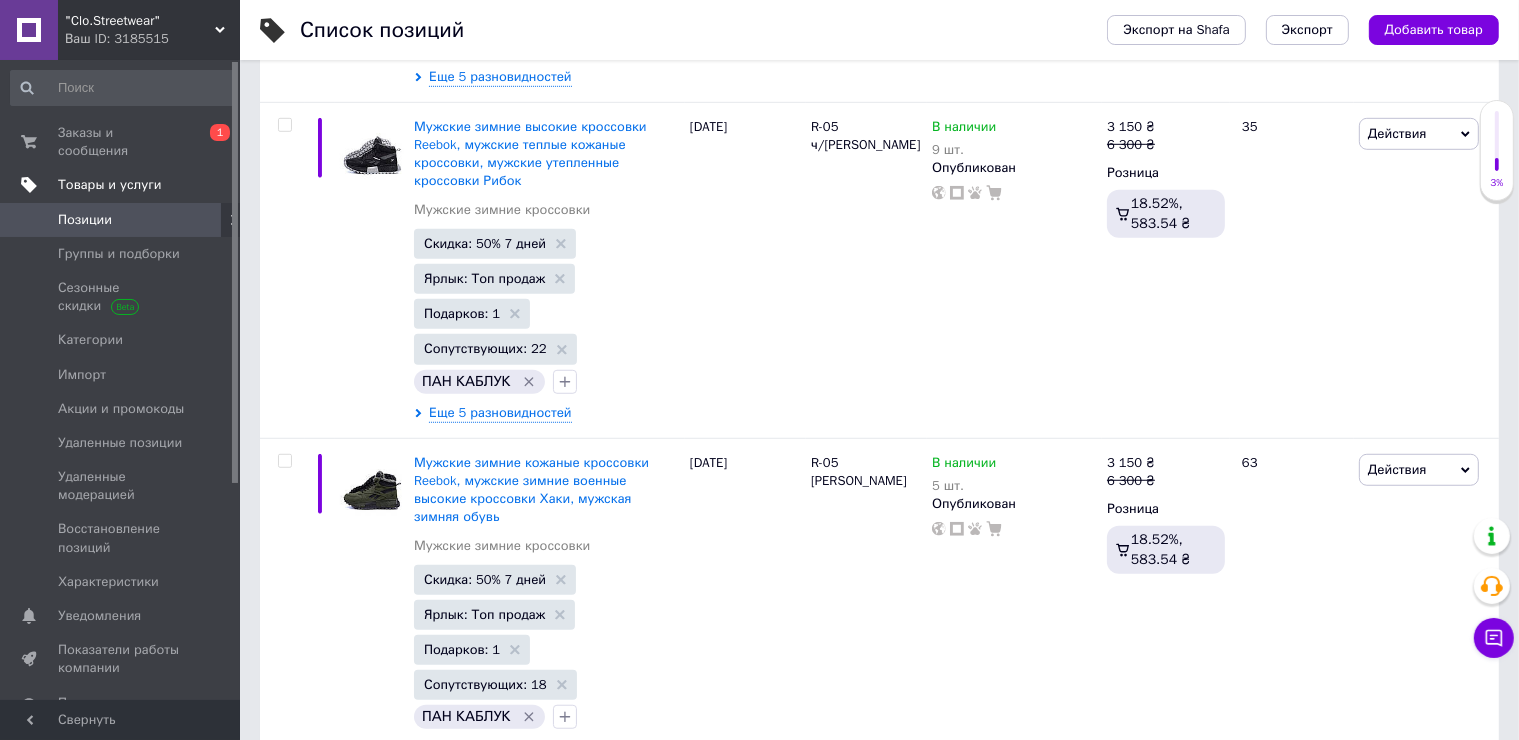 scroll, scrollTop: 27288, scrollLeft: 0, axis: vertical 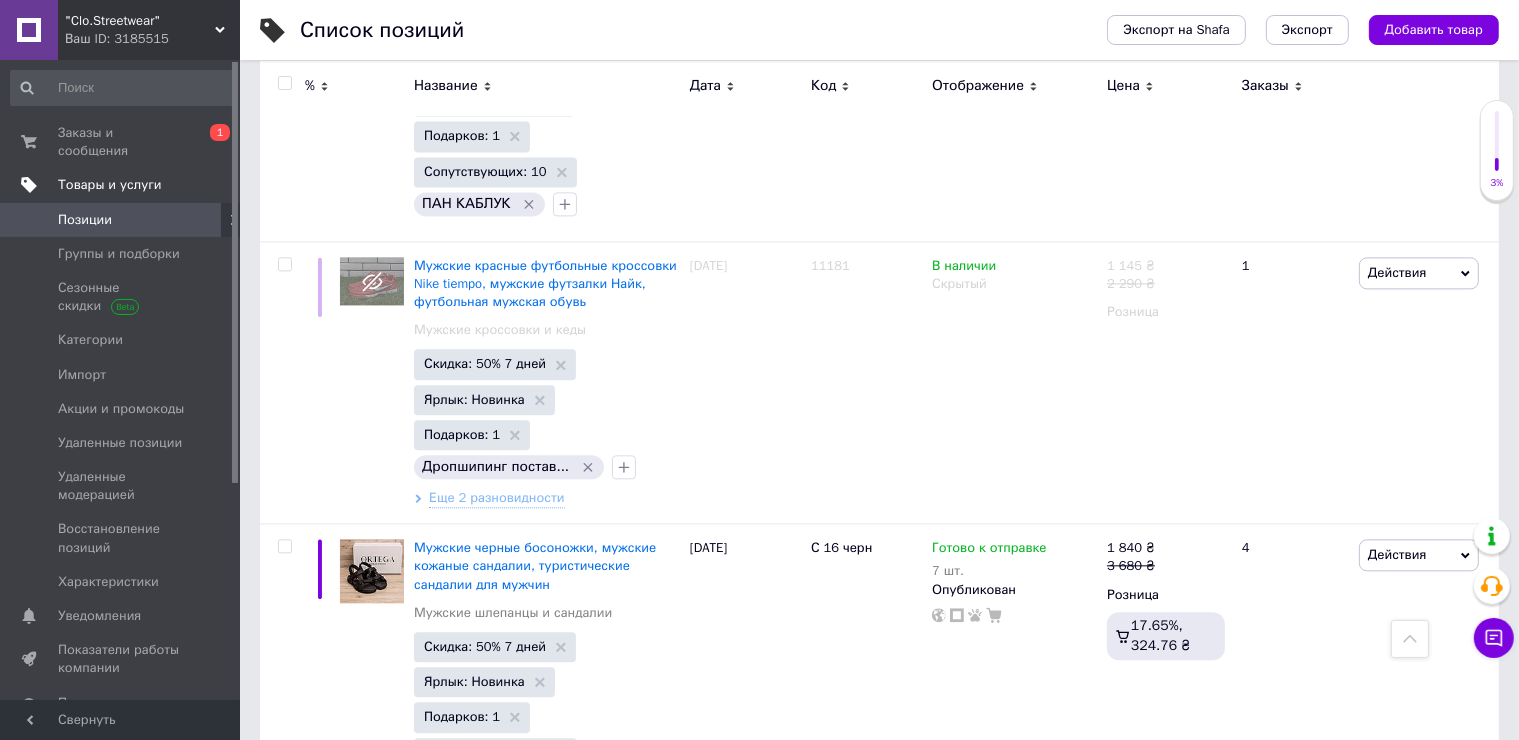 click on "6" at bounding box center (640, 2048) 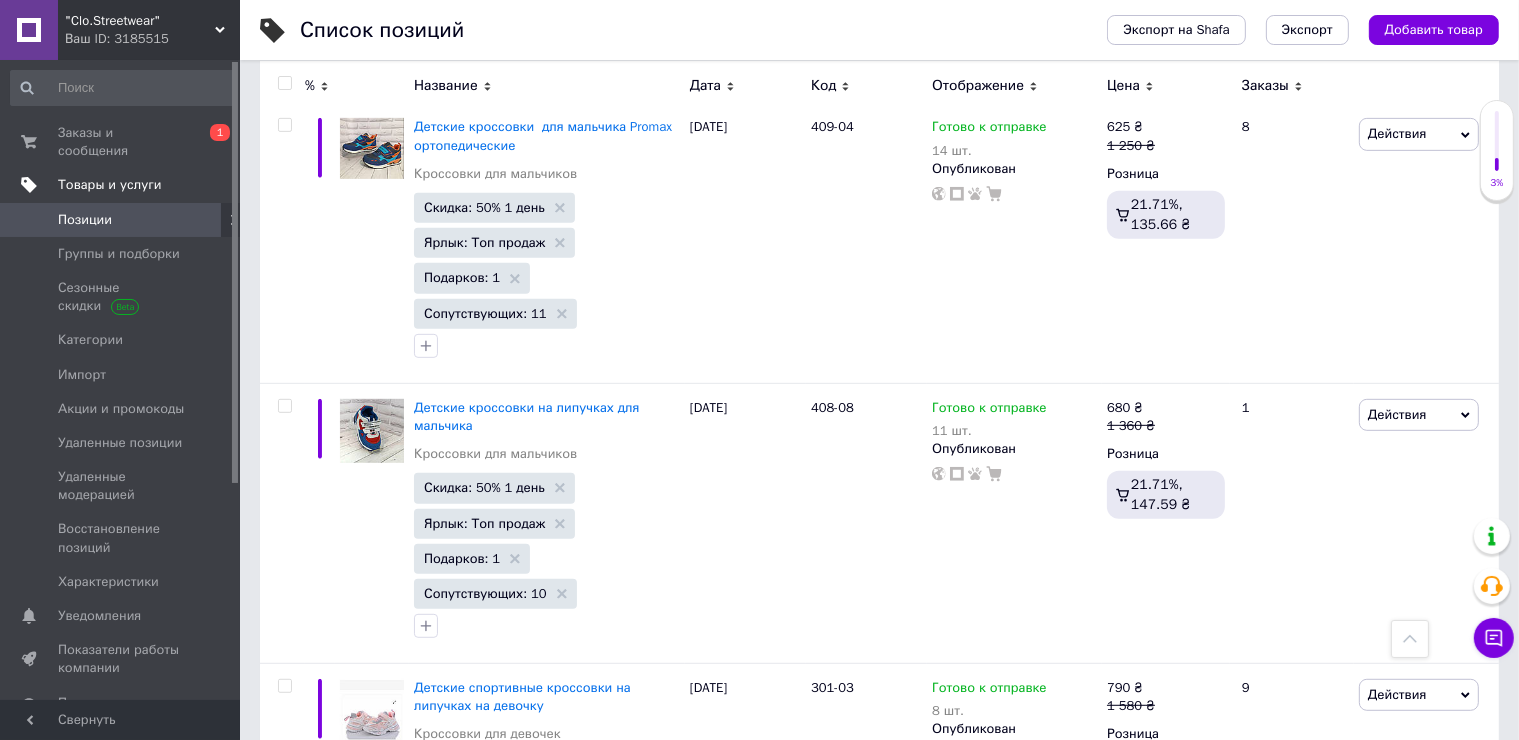 scroll, scrollTop: 0, scrollLeft: 0, axis: both 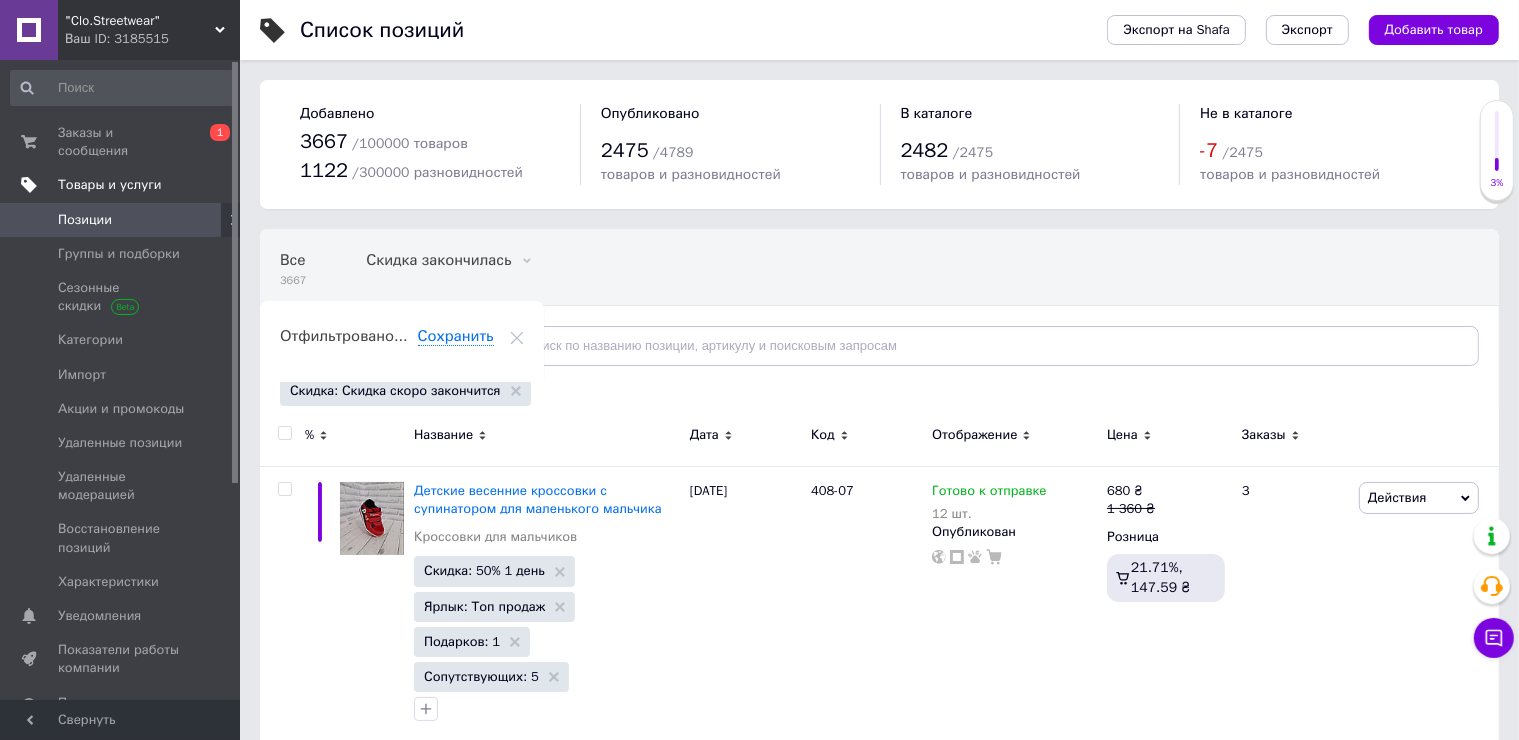 click at bounding box center (282, 438) 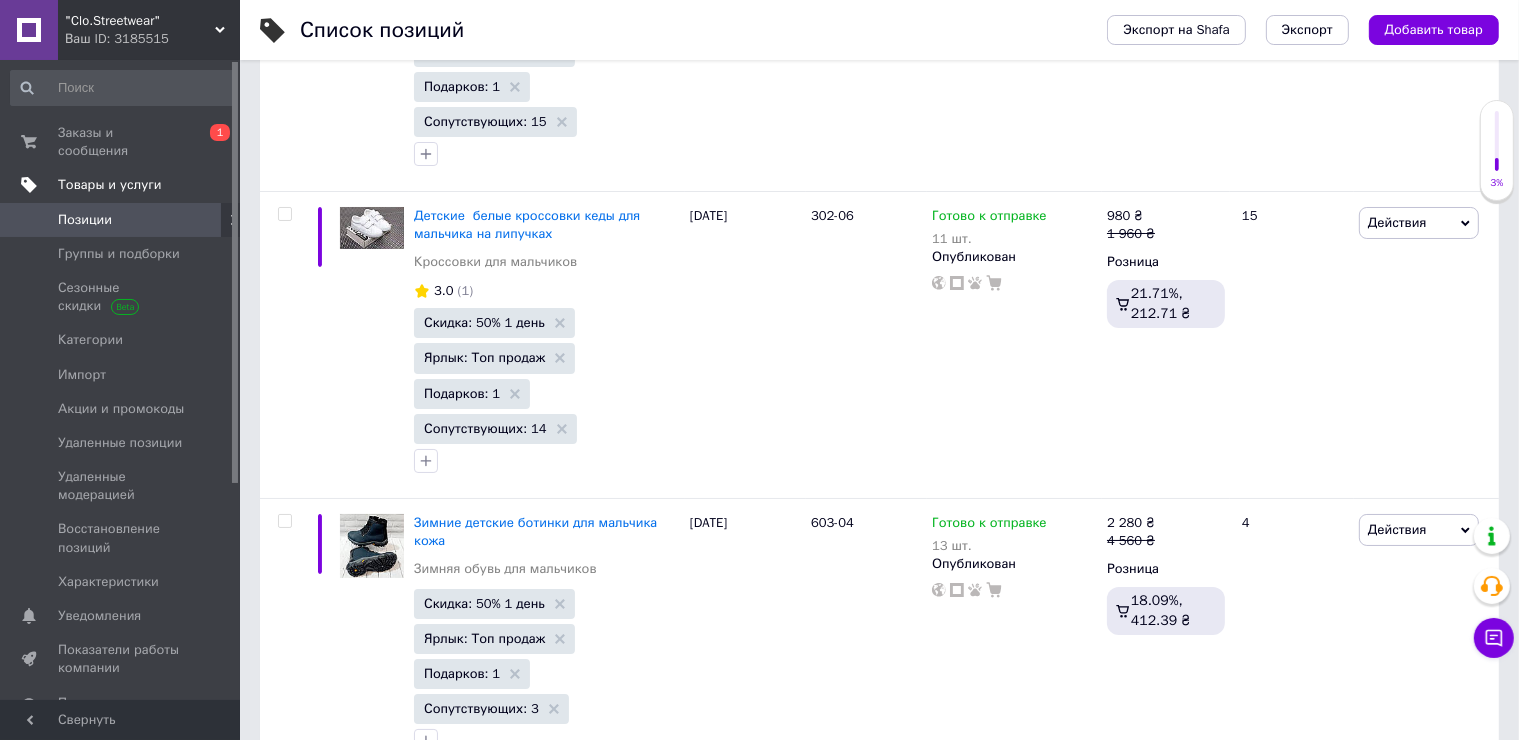 scroll, scrollTop: 27788, scrollLeft: 0, axis: vertical 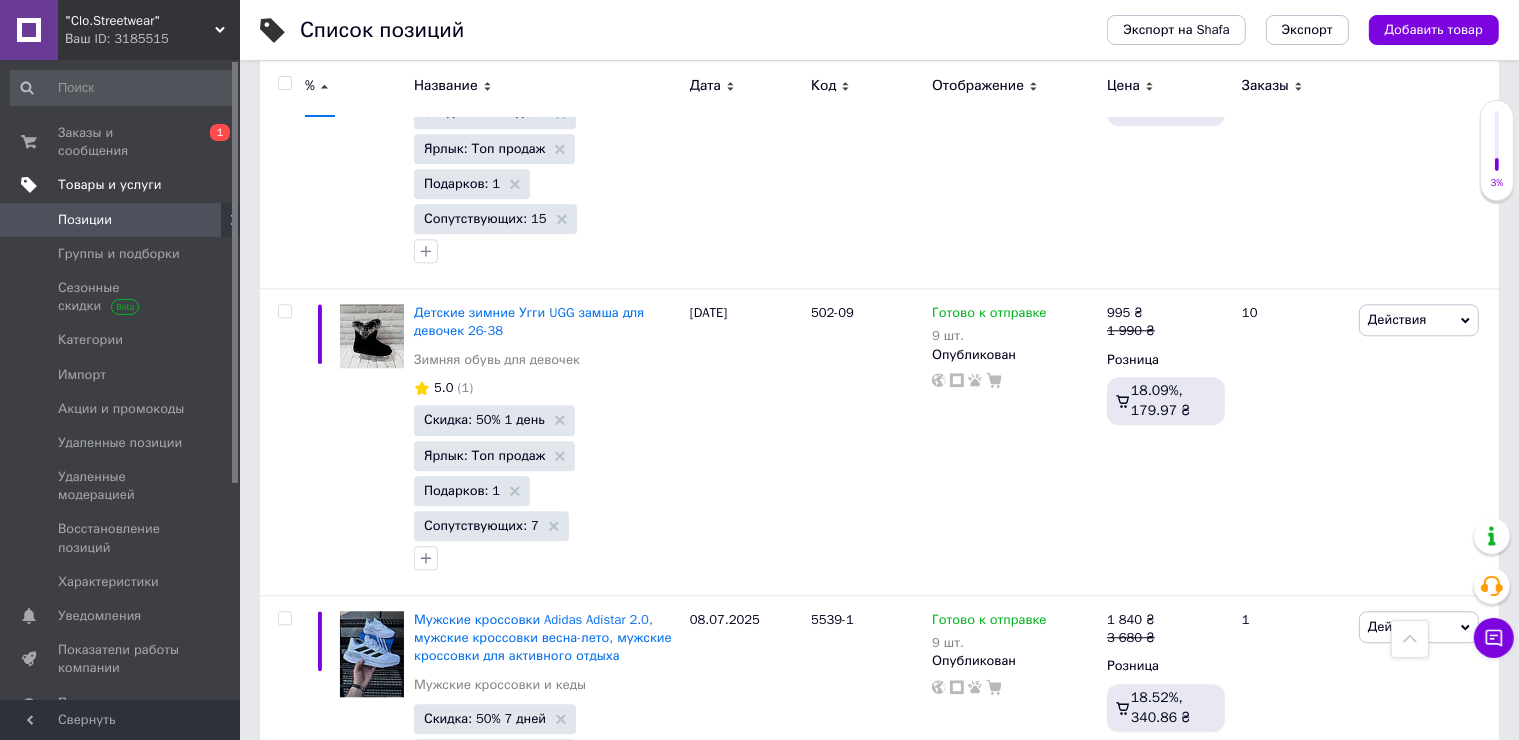 click on "1" at bounding box center [416, 1260] 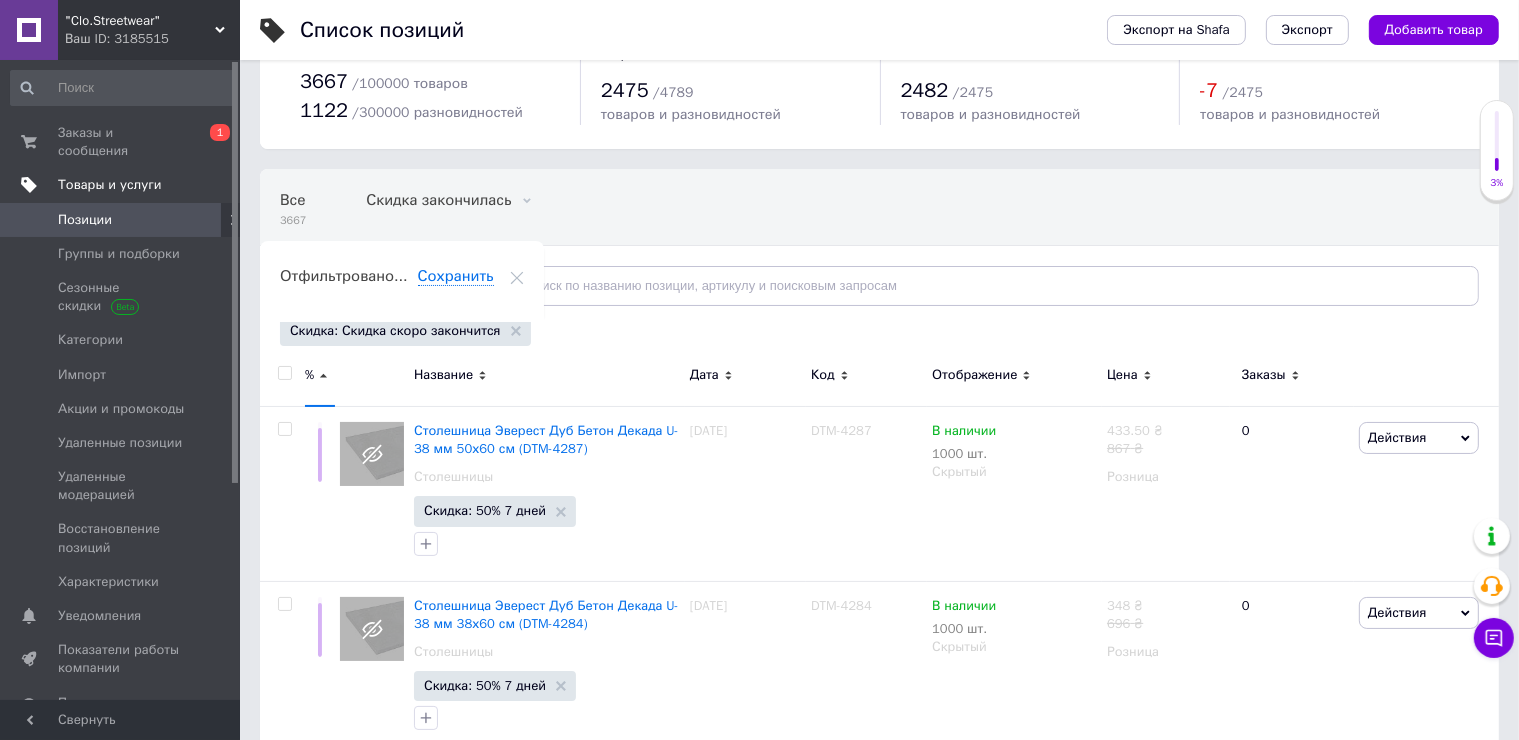 scroll, scrollTop: 22307, scrollLeft: 0, axis: vertical 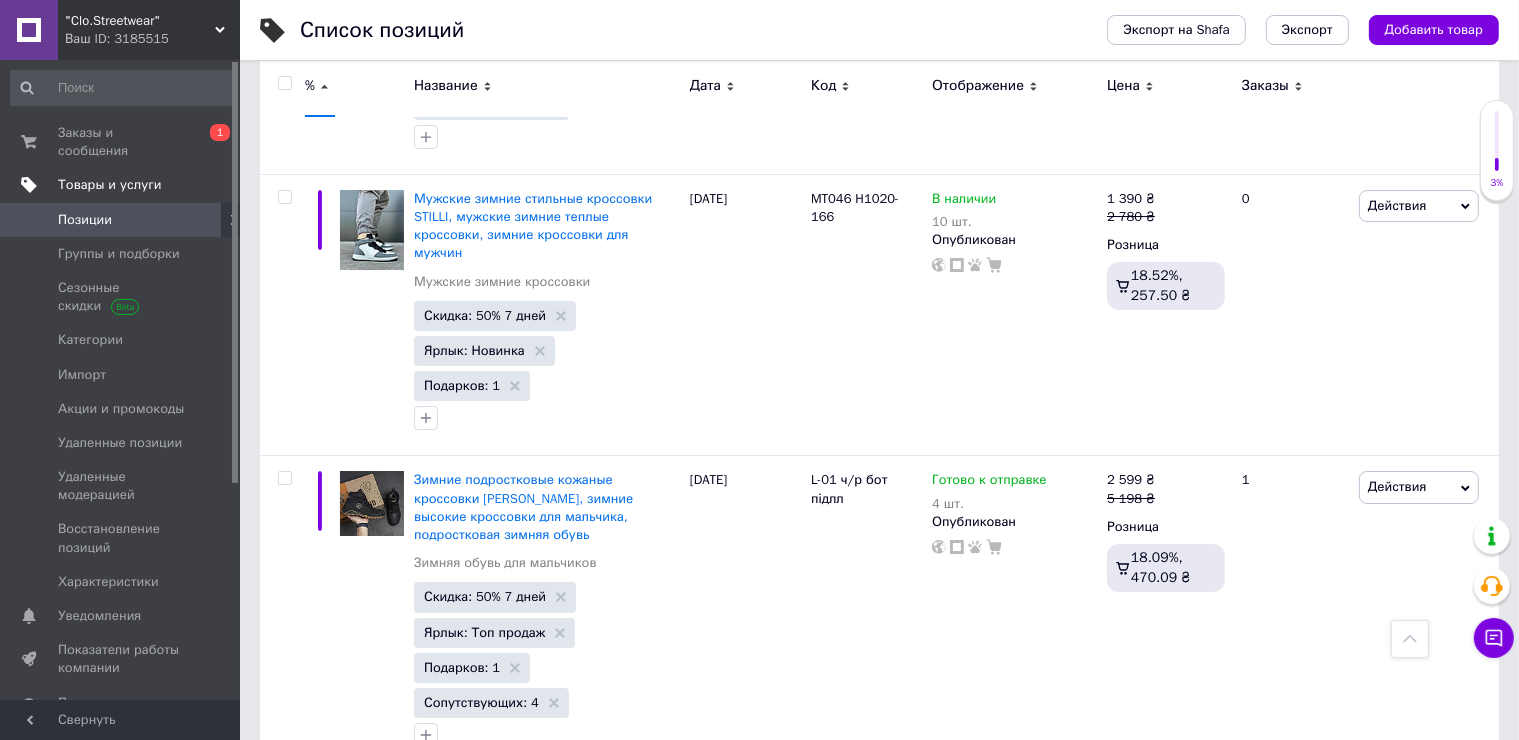 click on "3" at bounding box center (372, 1156) 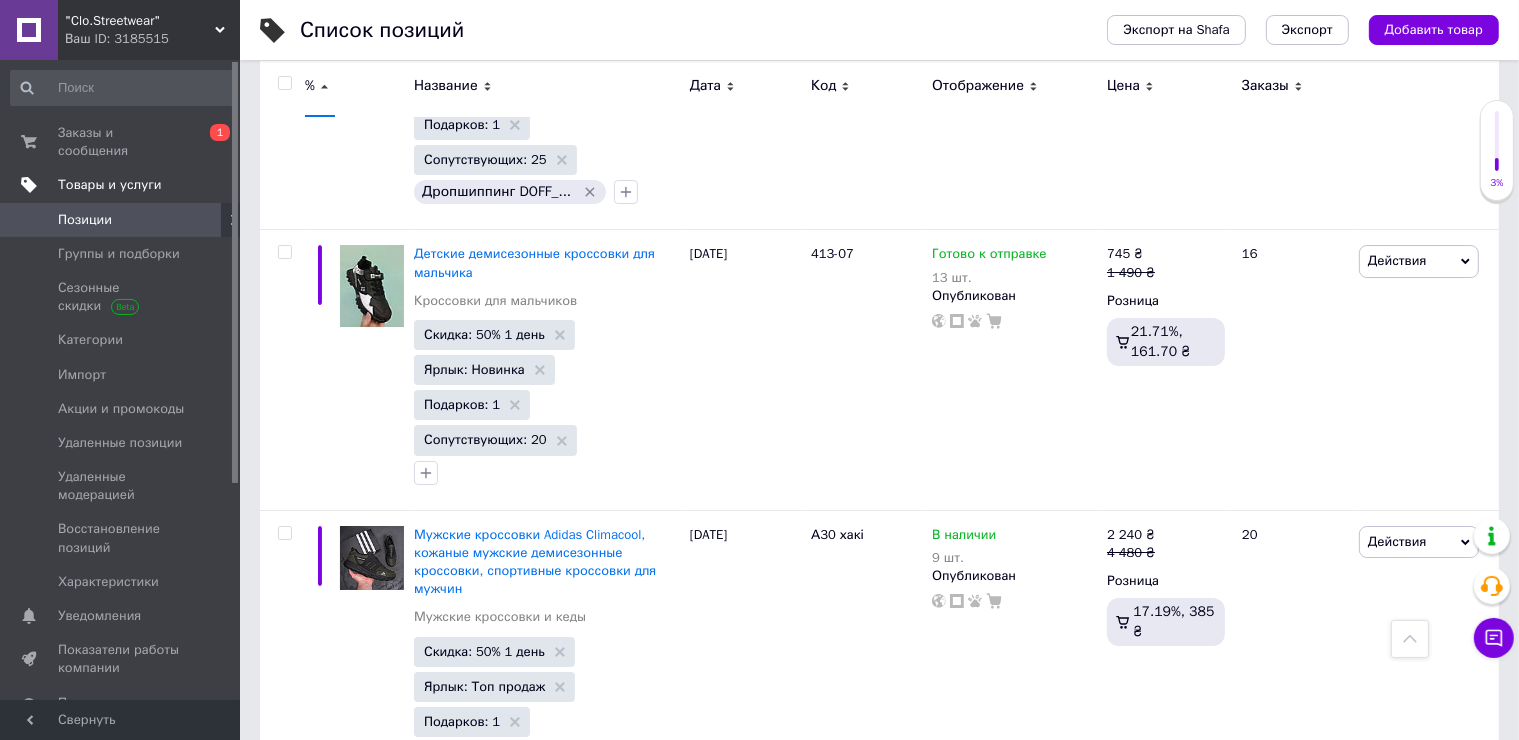 click on "900 blue" at bounding box center (866, 1247) 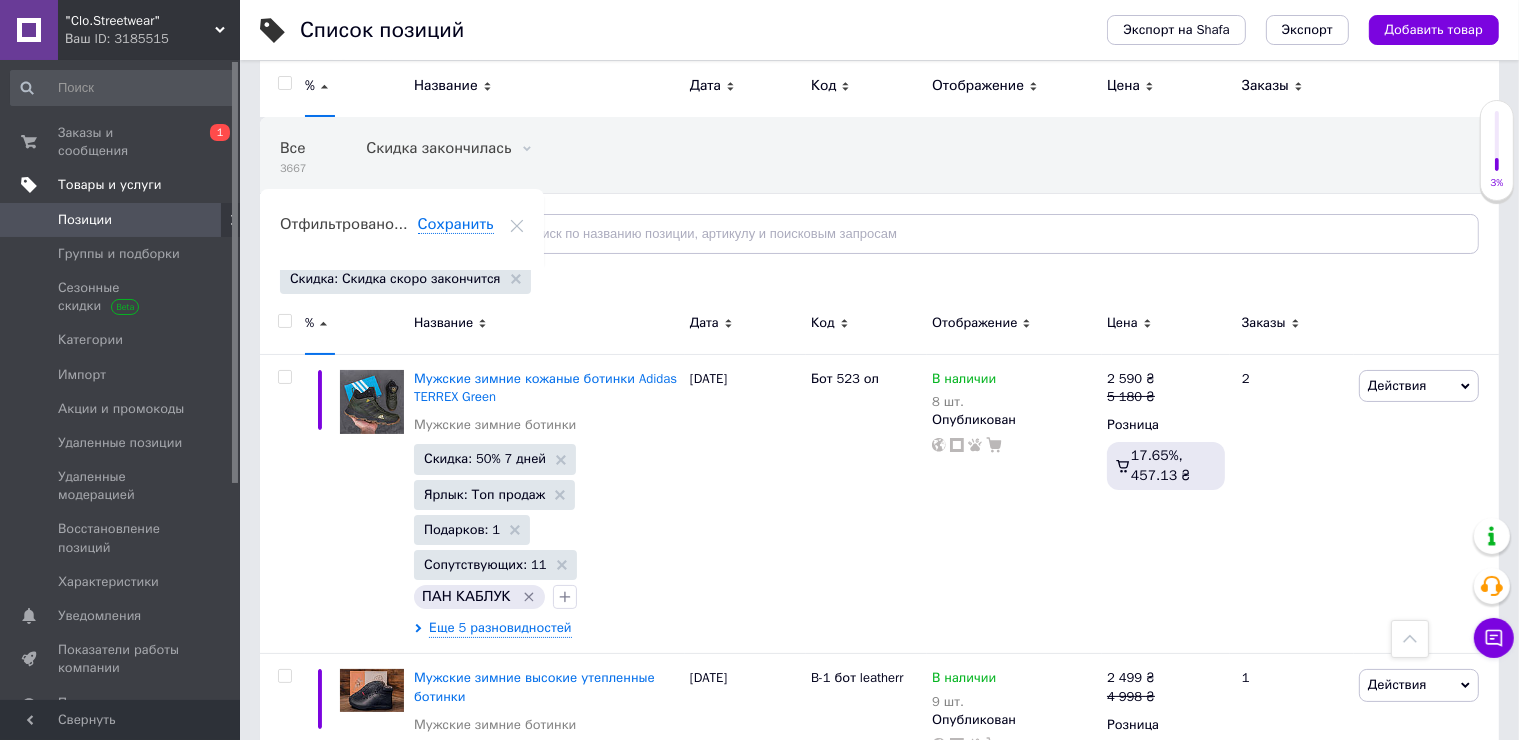 scroll, scrollTop: 0, scrollLeft: 0, axis: both 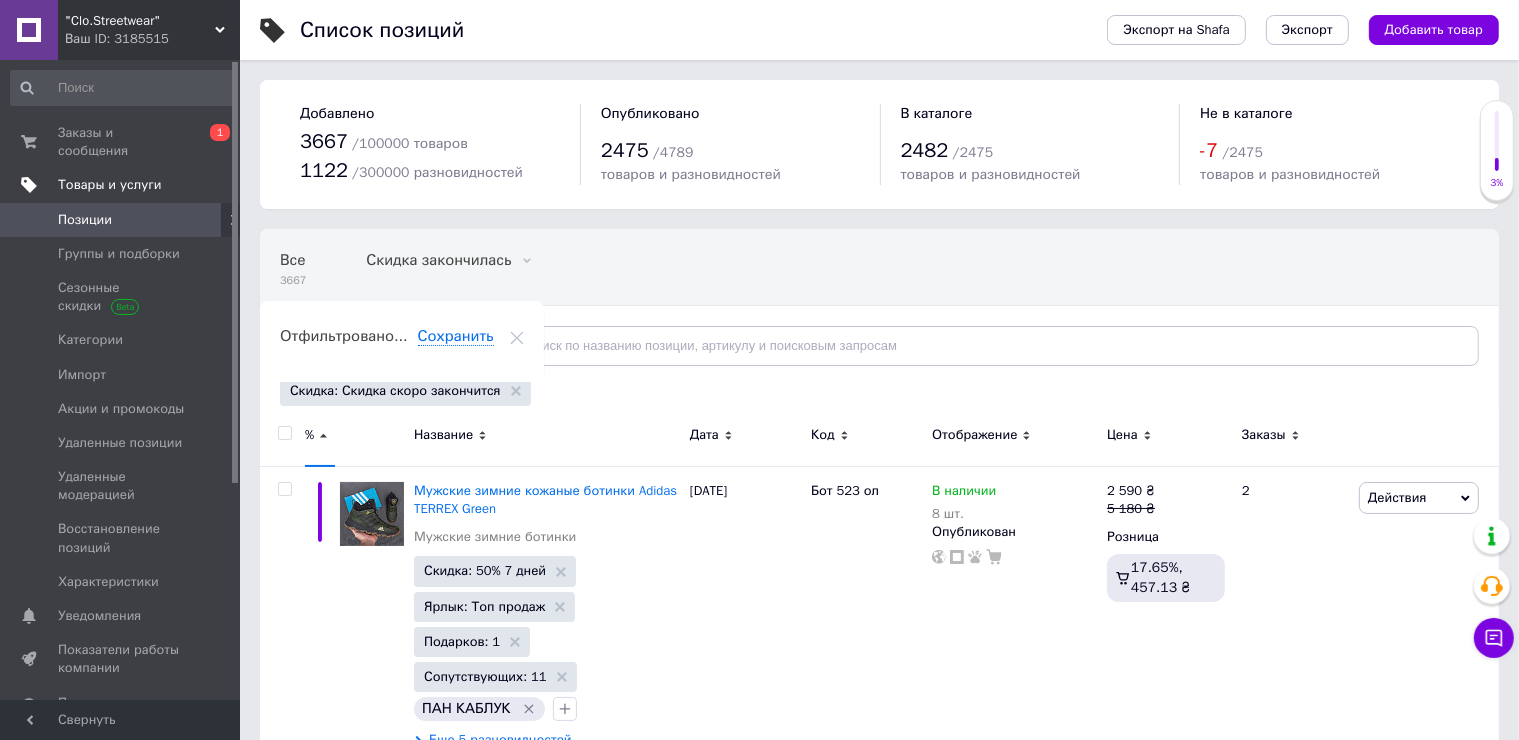 click at bounding box center (285, 433) 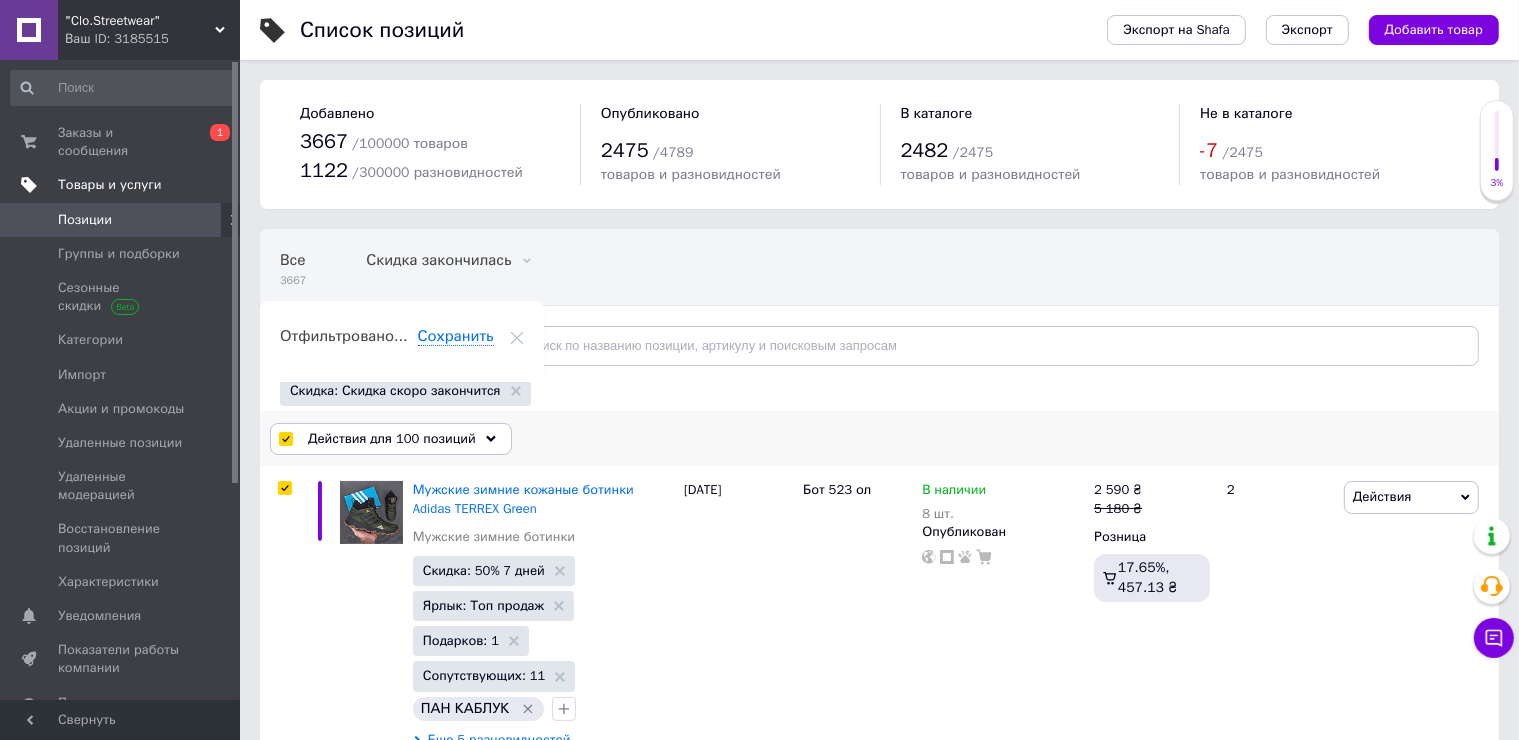 click on "Действия для 100 позиций" at bounding box center [392, 439] 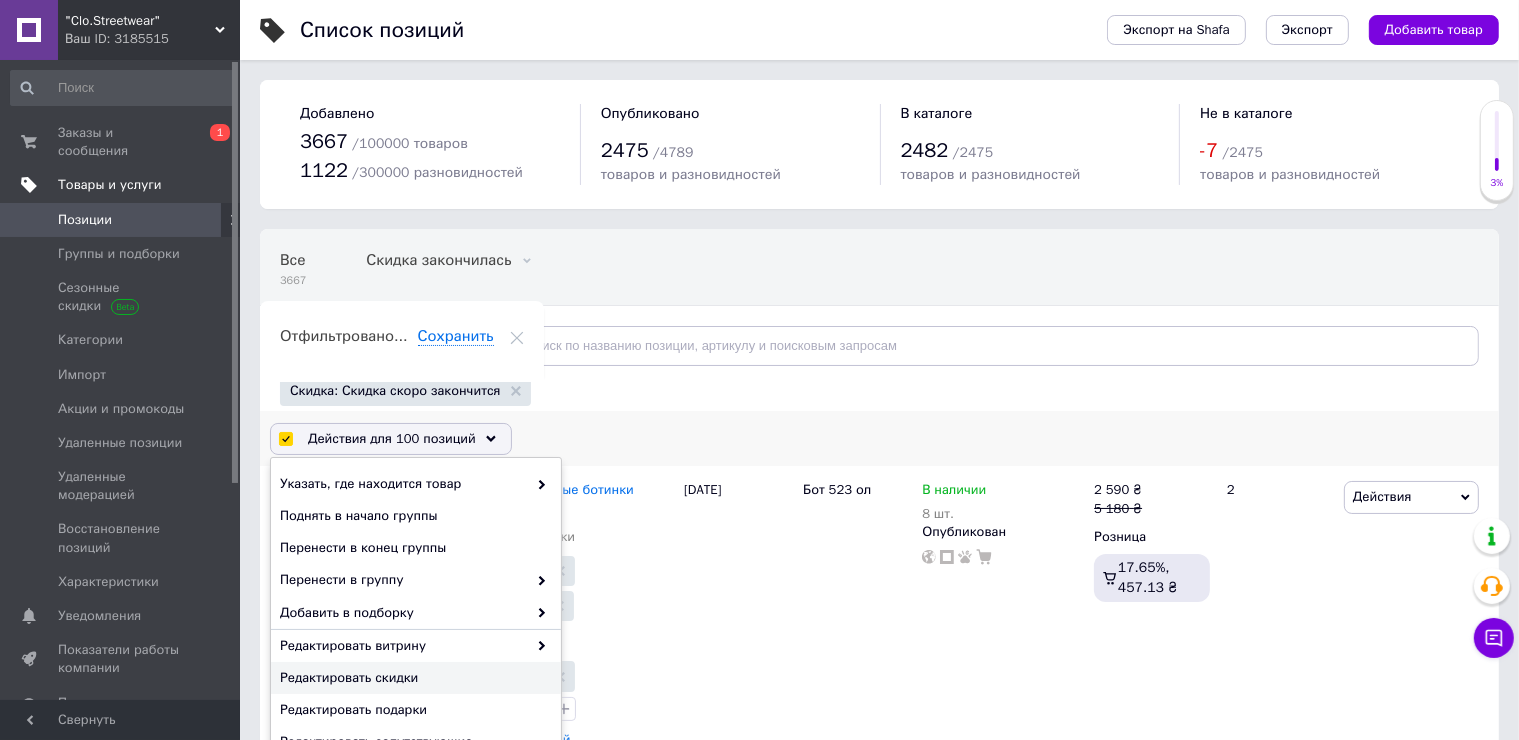 click on "Редактировать скидки" at bounding box center [413, 678] 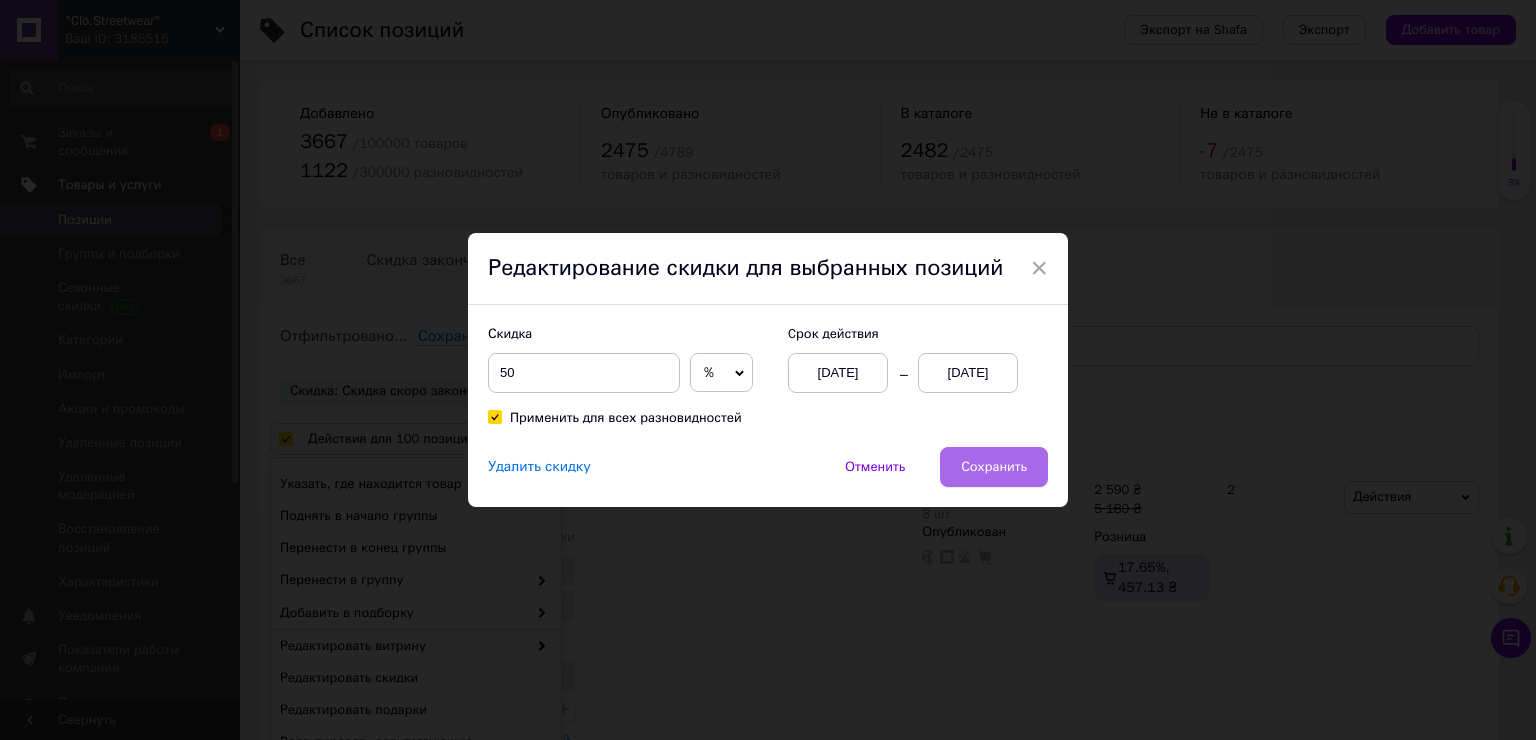 click on "Сохранить" at bounding box center (994, 467) 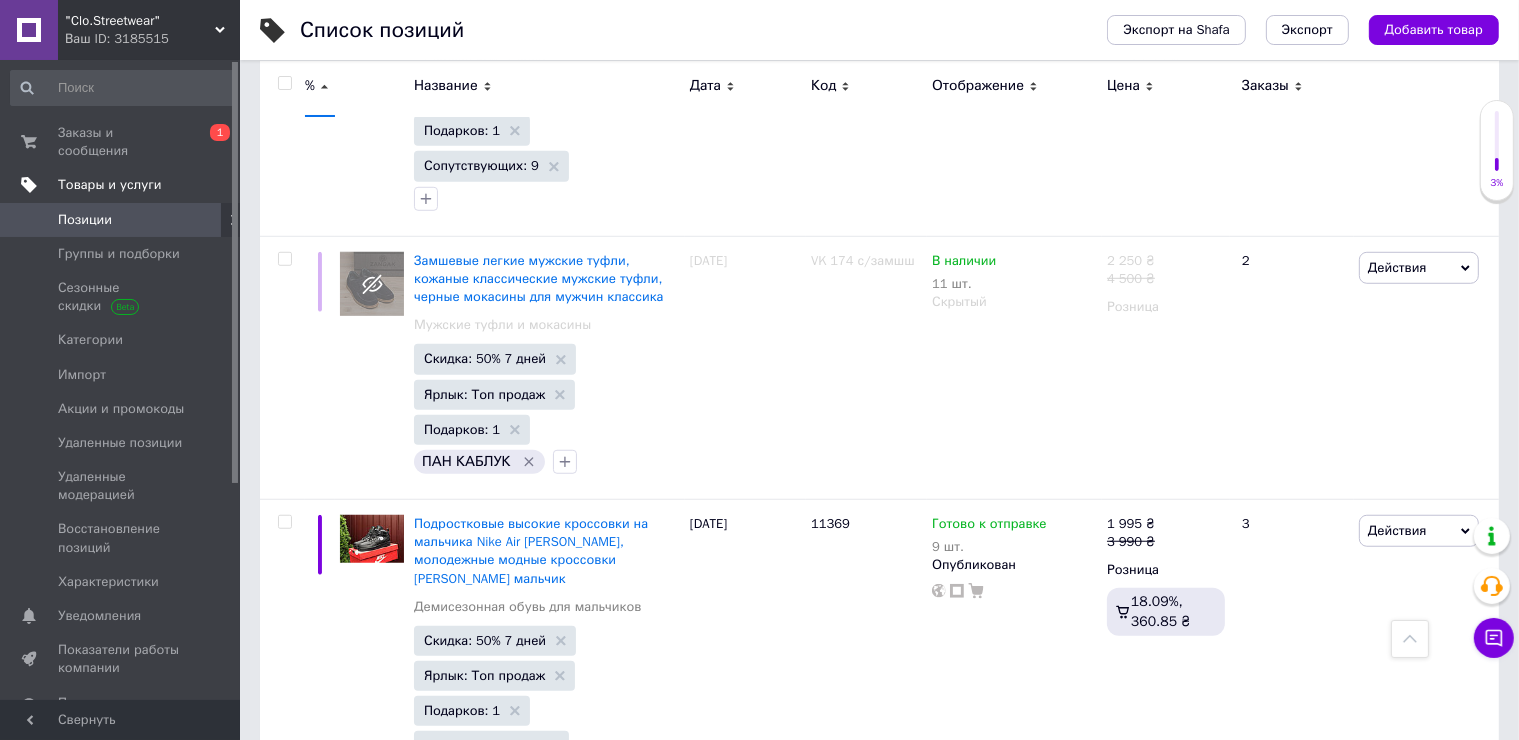 scroll, scrollTop: 26856, scrollLeft: 0, axis: vertical 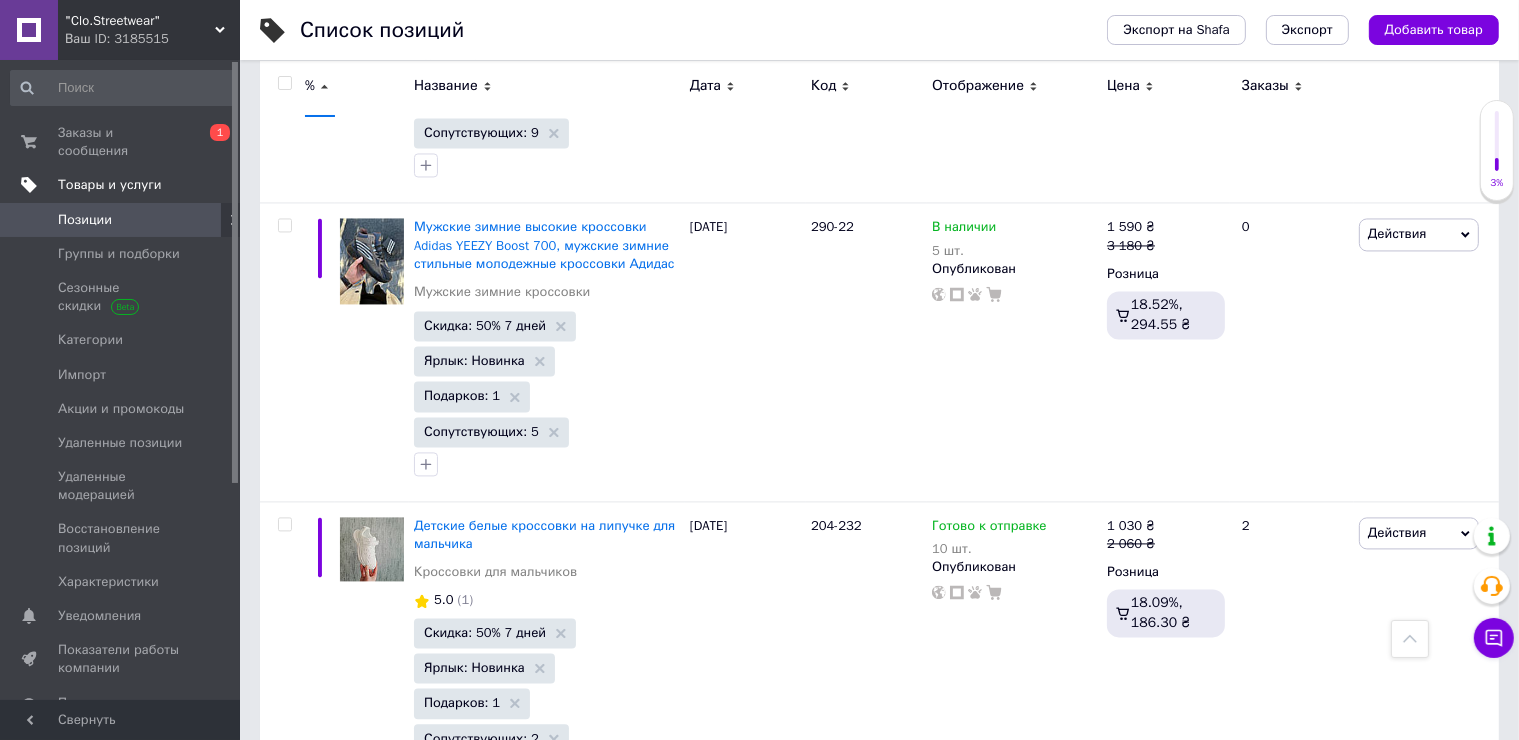 click on "4" at bounding box center [550, 2568] 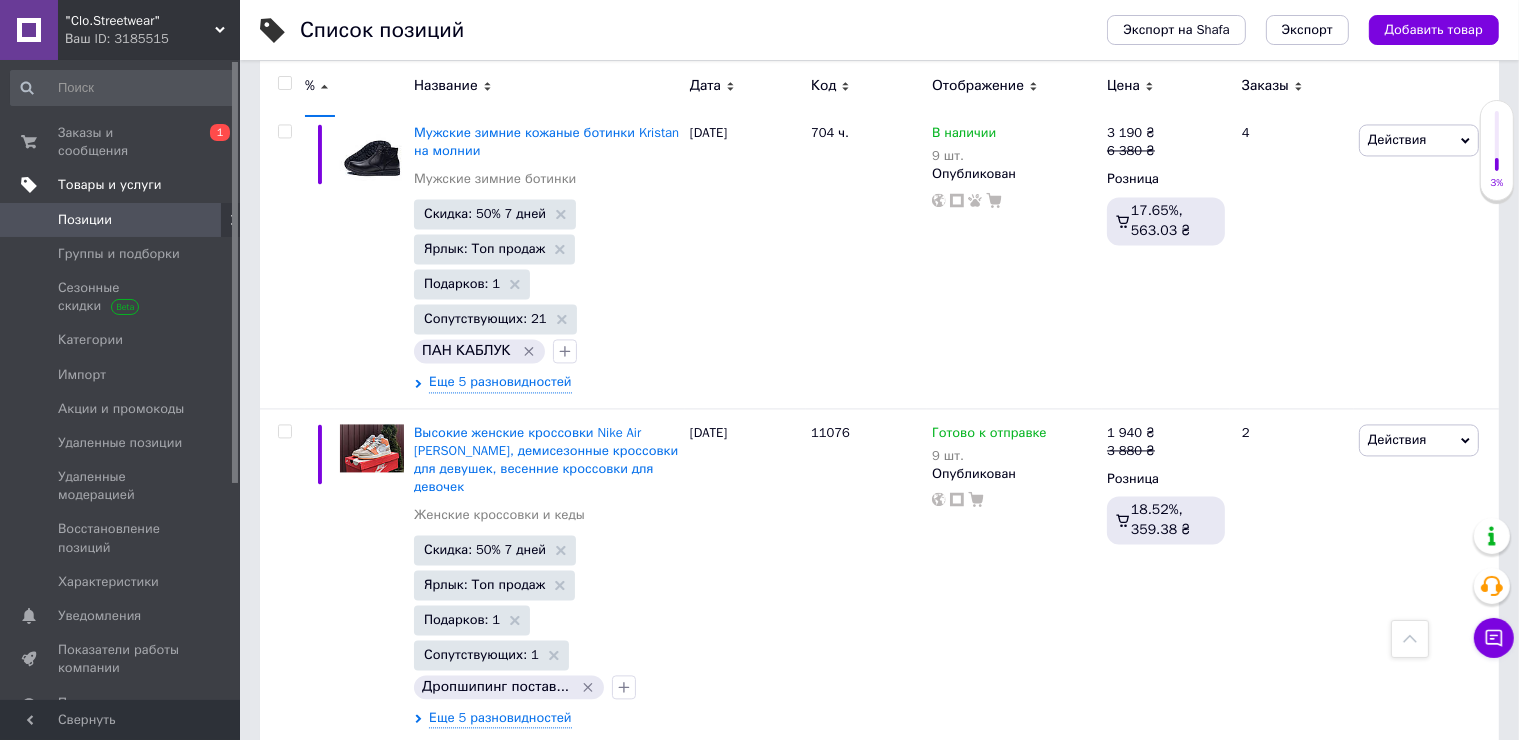 scroll, scrollTop: 27675, scrollLeft: 0, axis: vertical 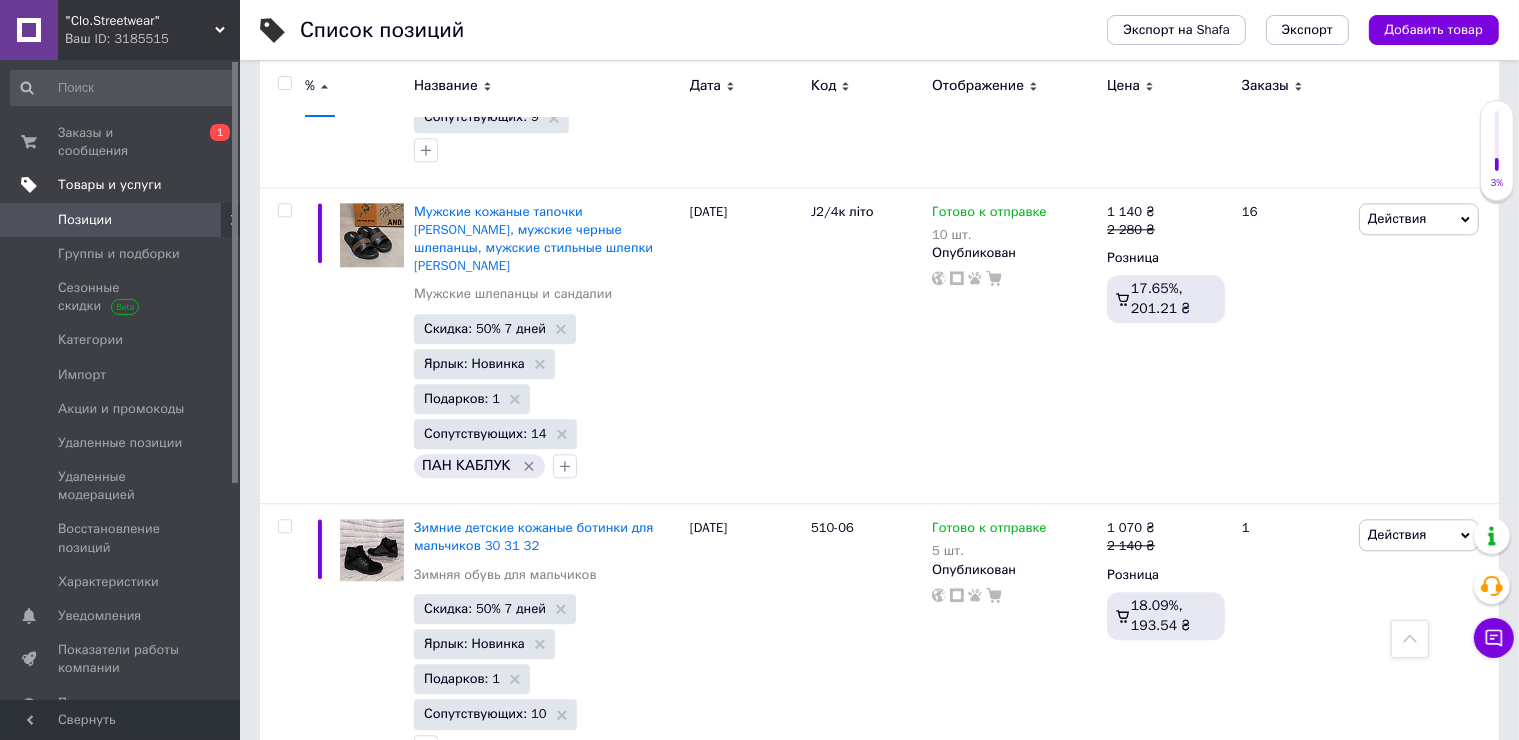 click on "5" at bounding box center [595, 1765] 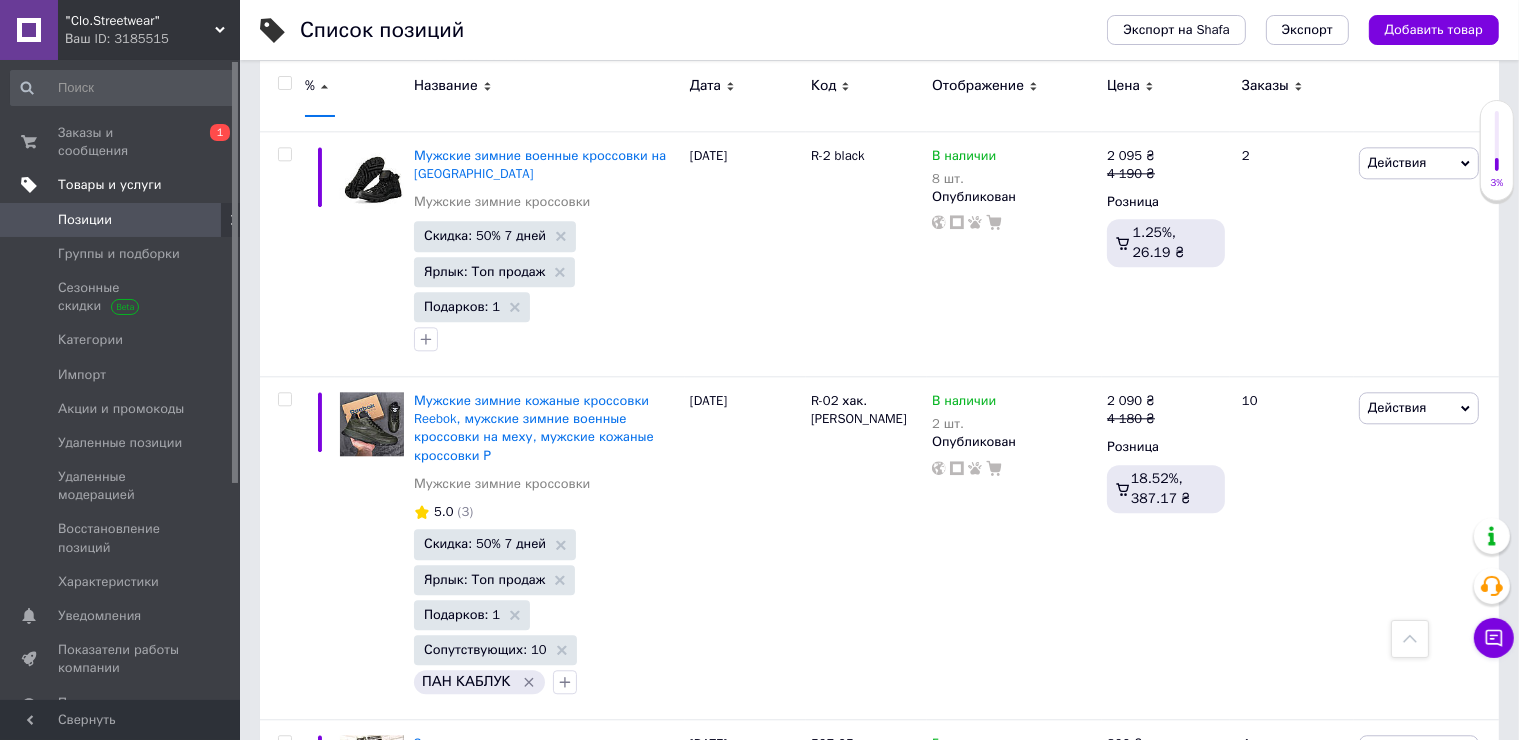 scroll, scrollTop: 27282, scrollLeft: 0, axis: vertical 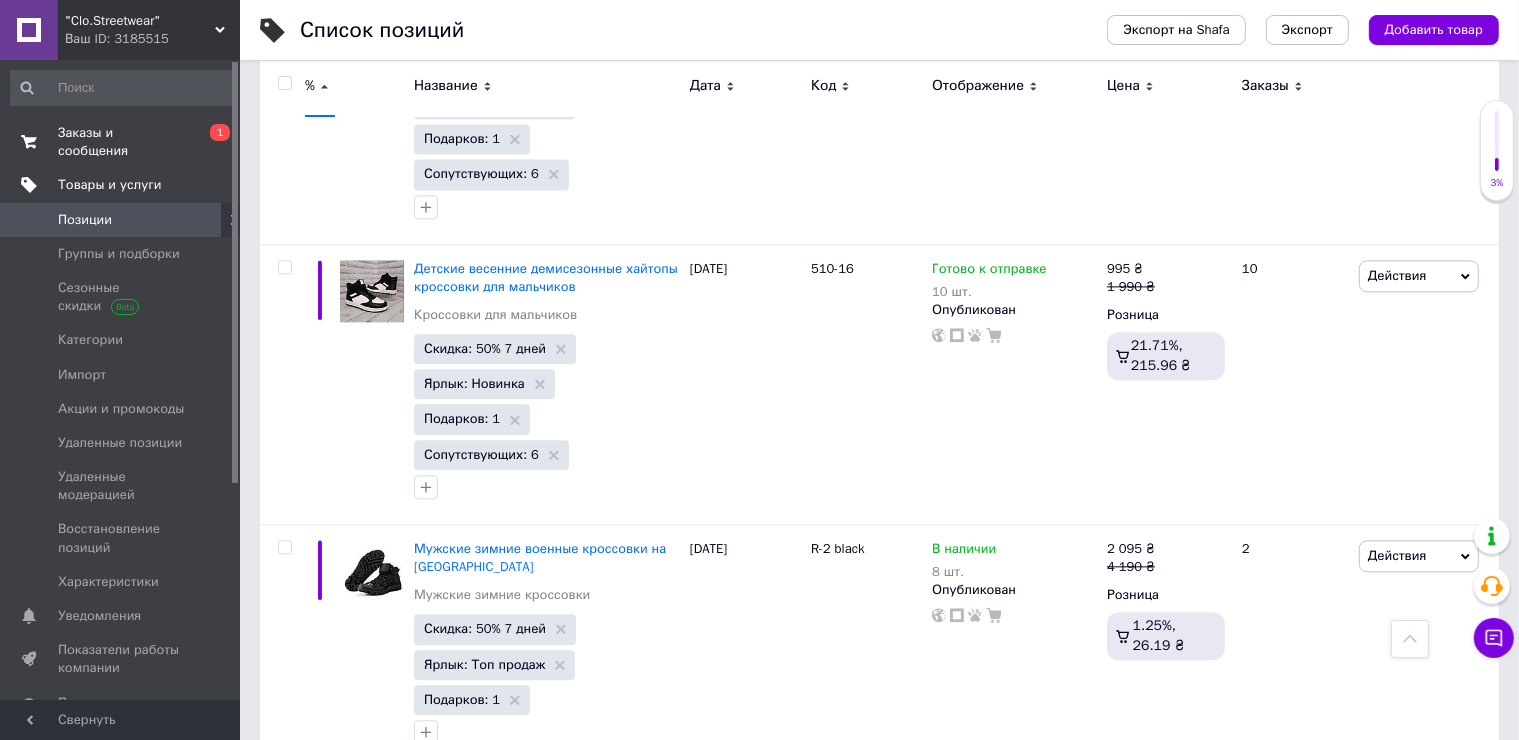 click on "0 1" at bounding box center (212, 142) 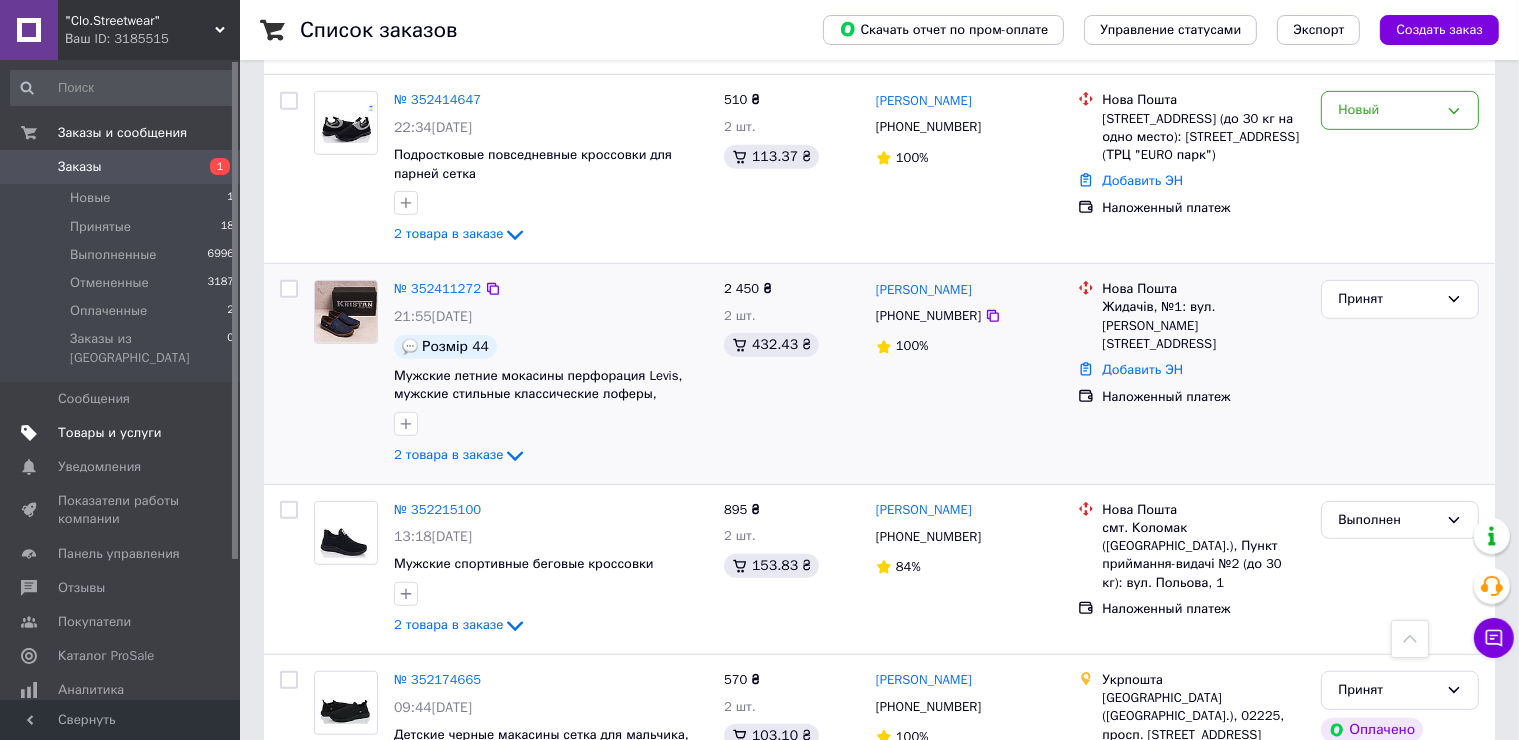 scroll, scrollTop: 800, scrollLeft: 0, axis: vertical 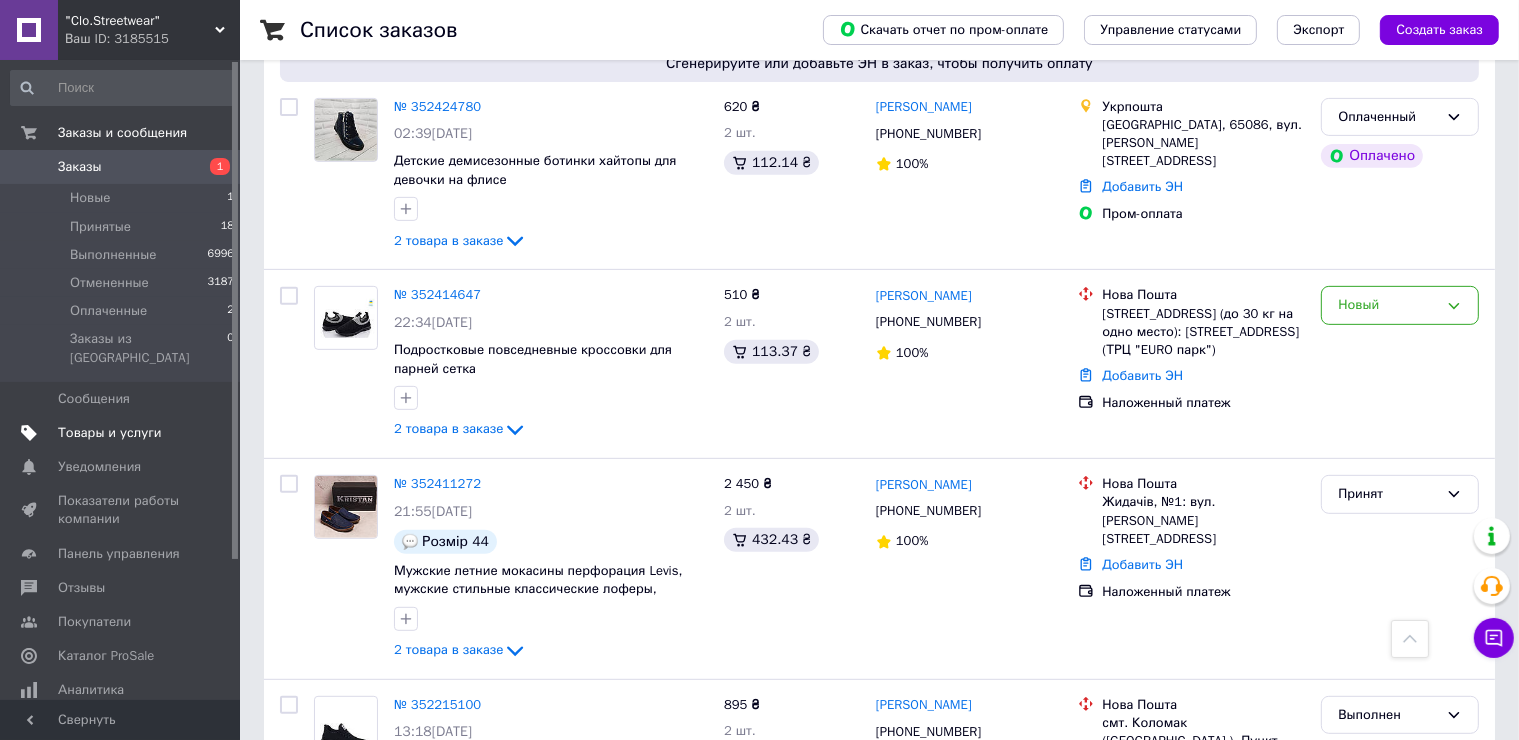 click on "Ваш ID: 3185515" at bounding box center (152, 39) 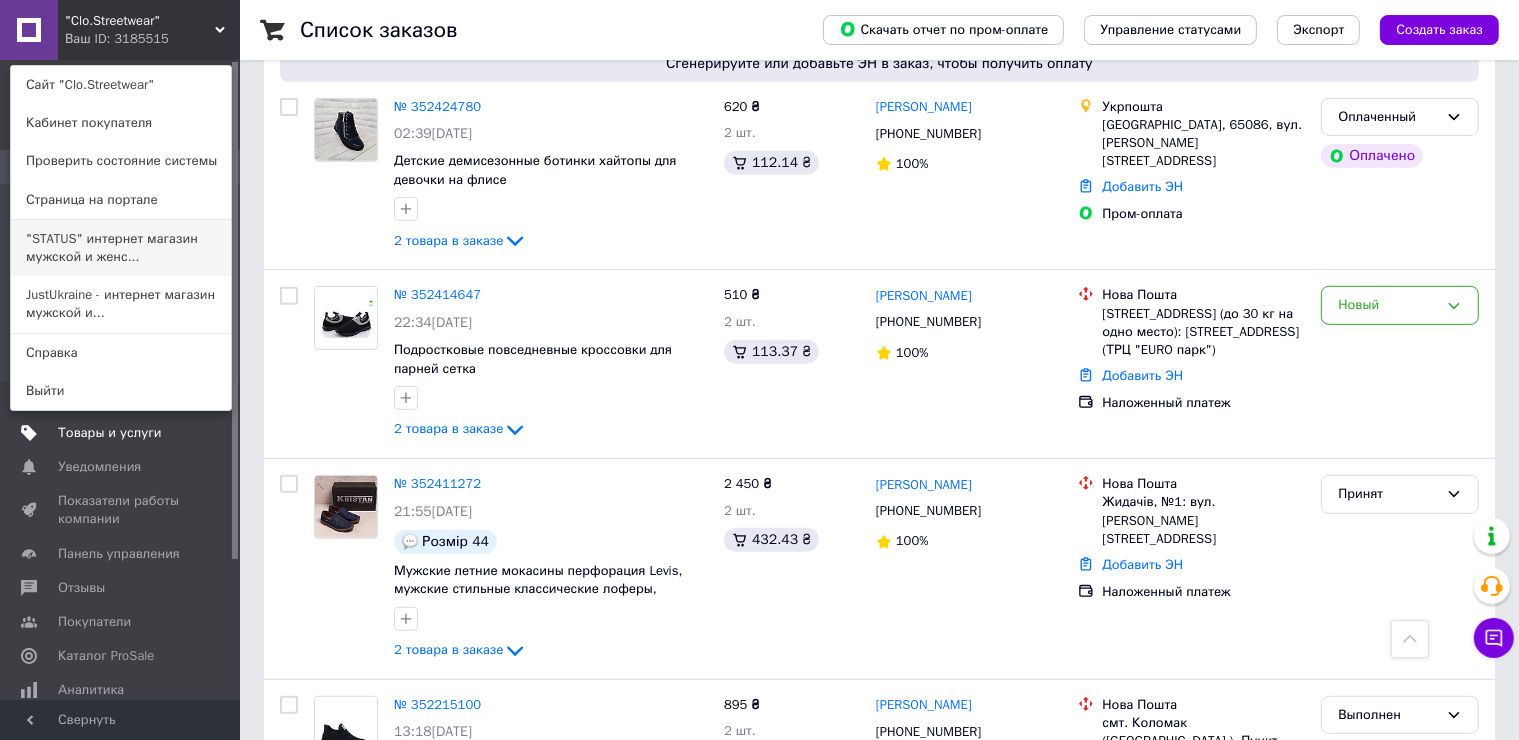 click on ""STATUS" интернет магазин мужской и женс..." at bounding box center (121, 248) 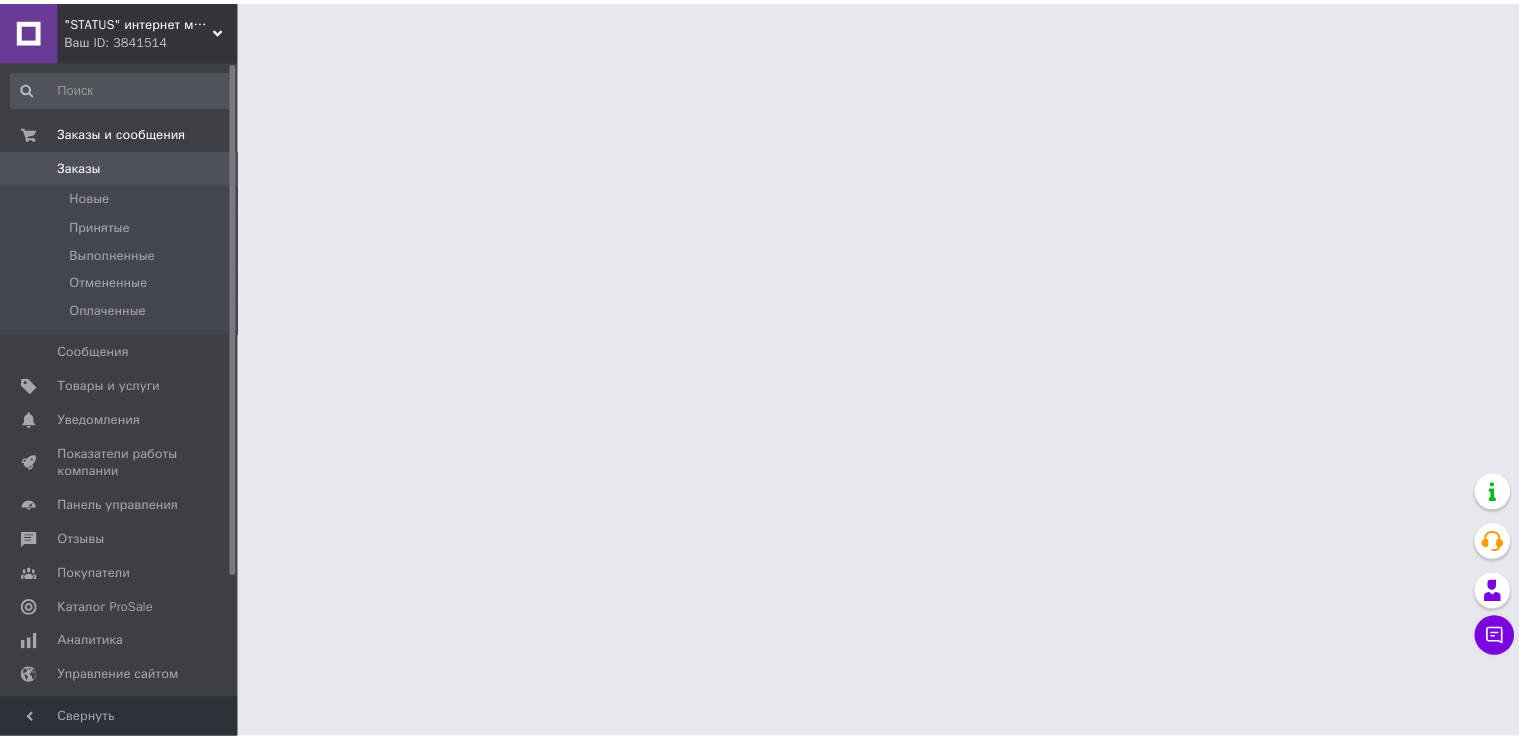 scroll, scrollTop: 0, scrollLeft: 0, axis: both 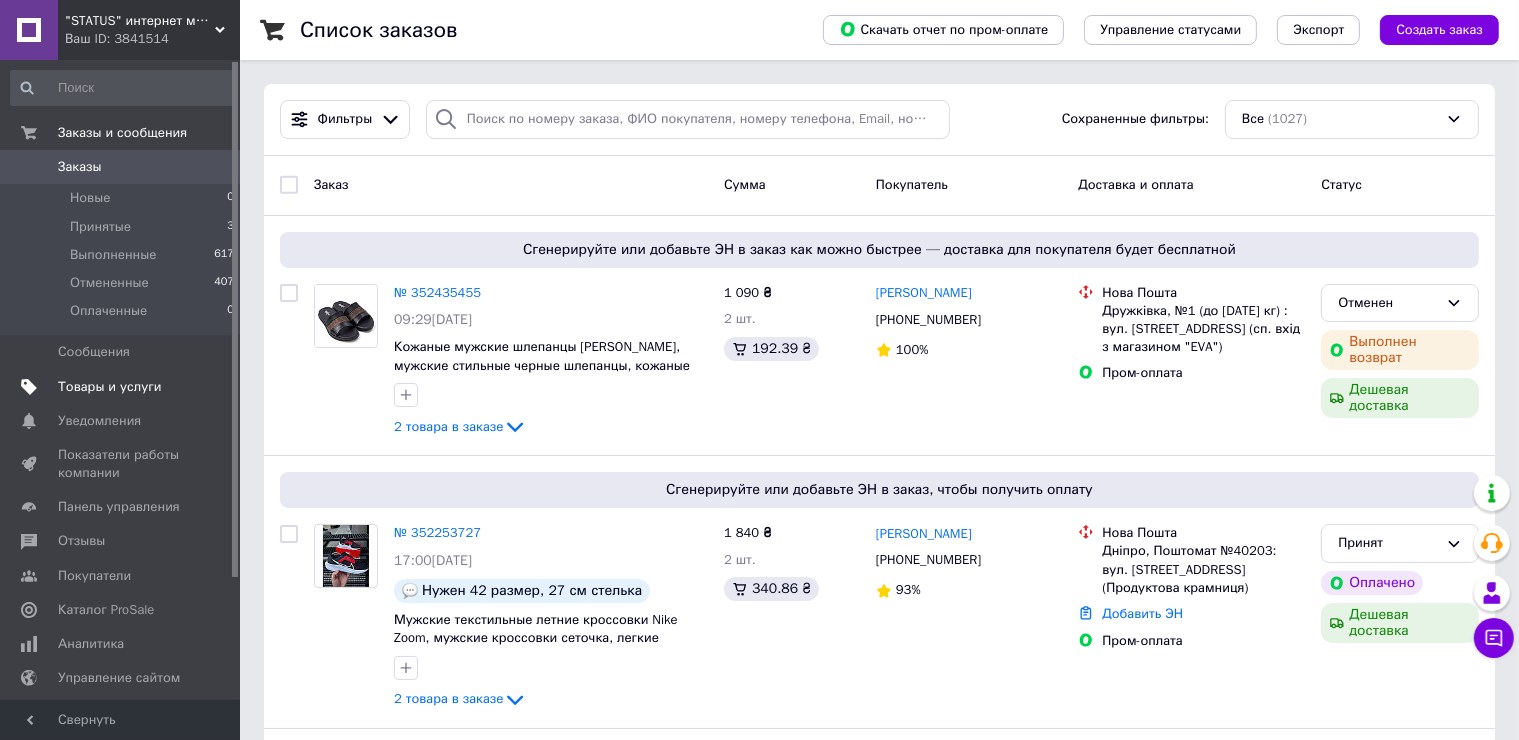 click on "Товары и услуги" at bounding box center (121, 387) 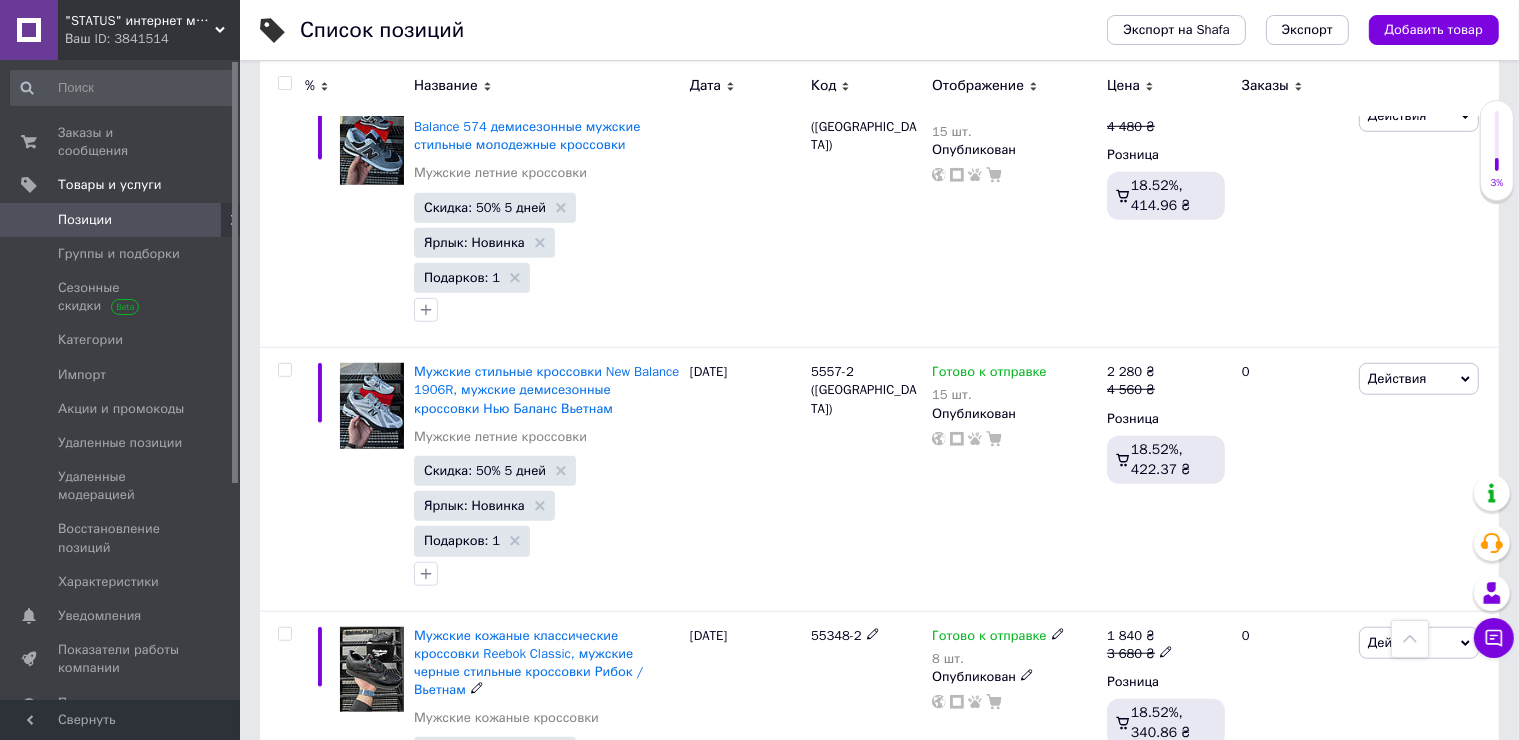 scroll, scrollTop: 1500, scrollLeft: 0, axis: vertical 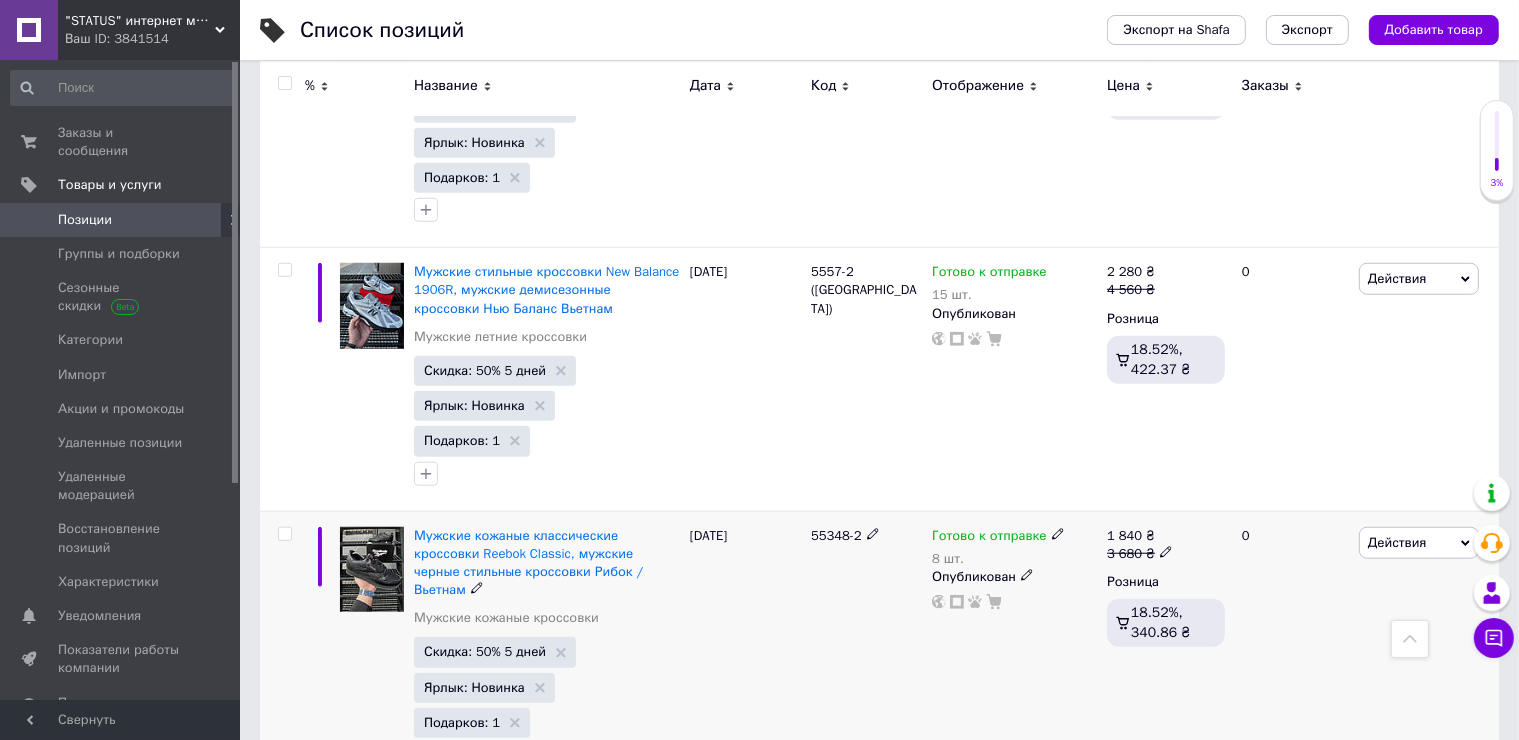 click at bounding box center (284, 534) 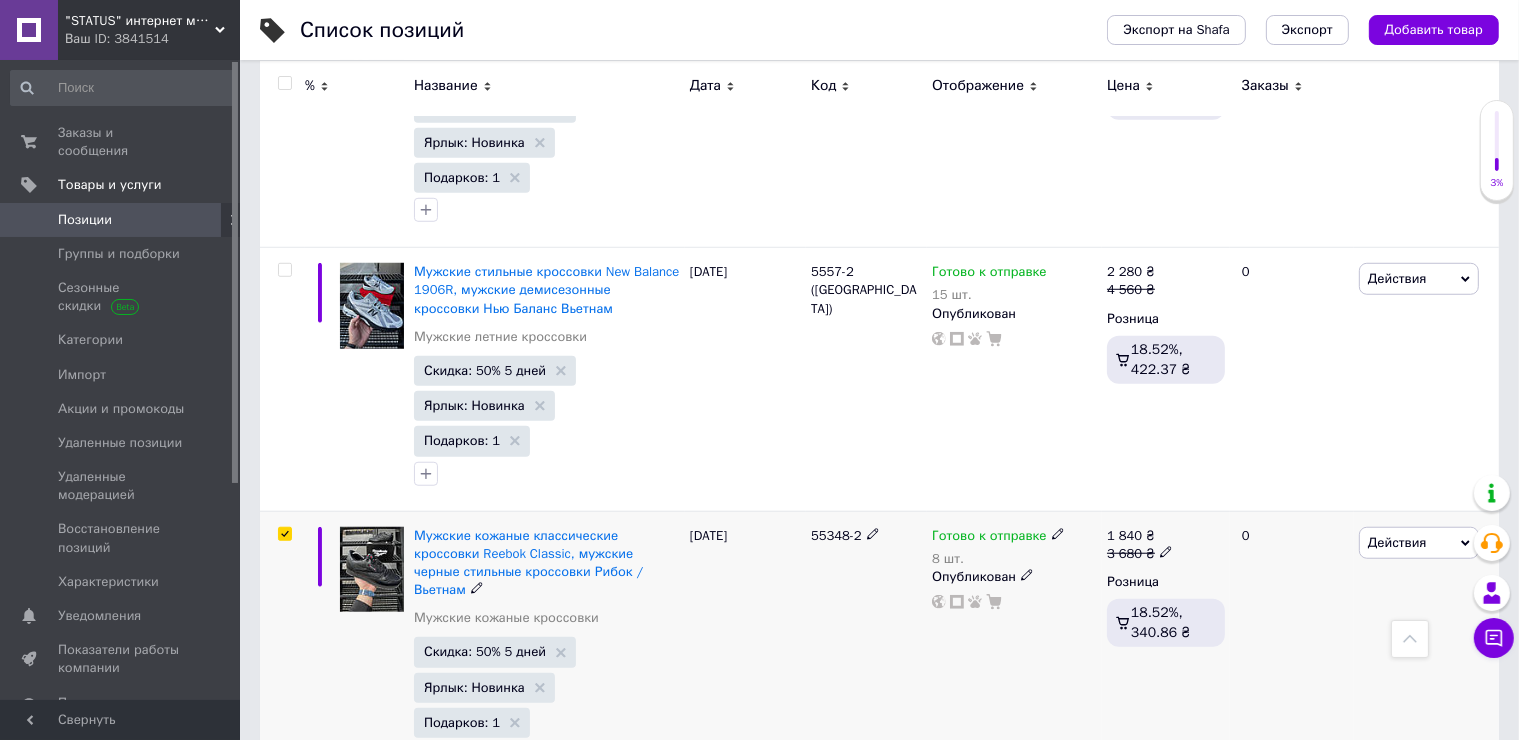 checkbox on "true" 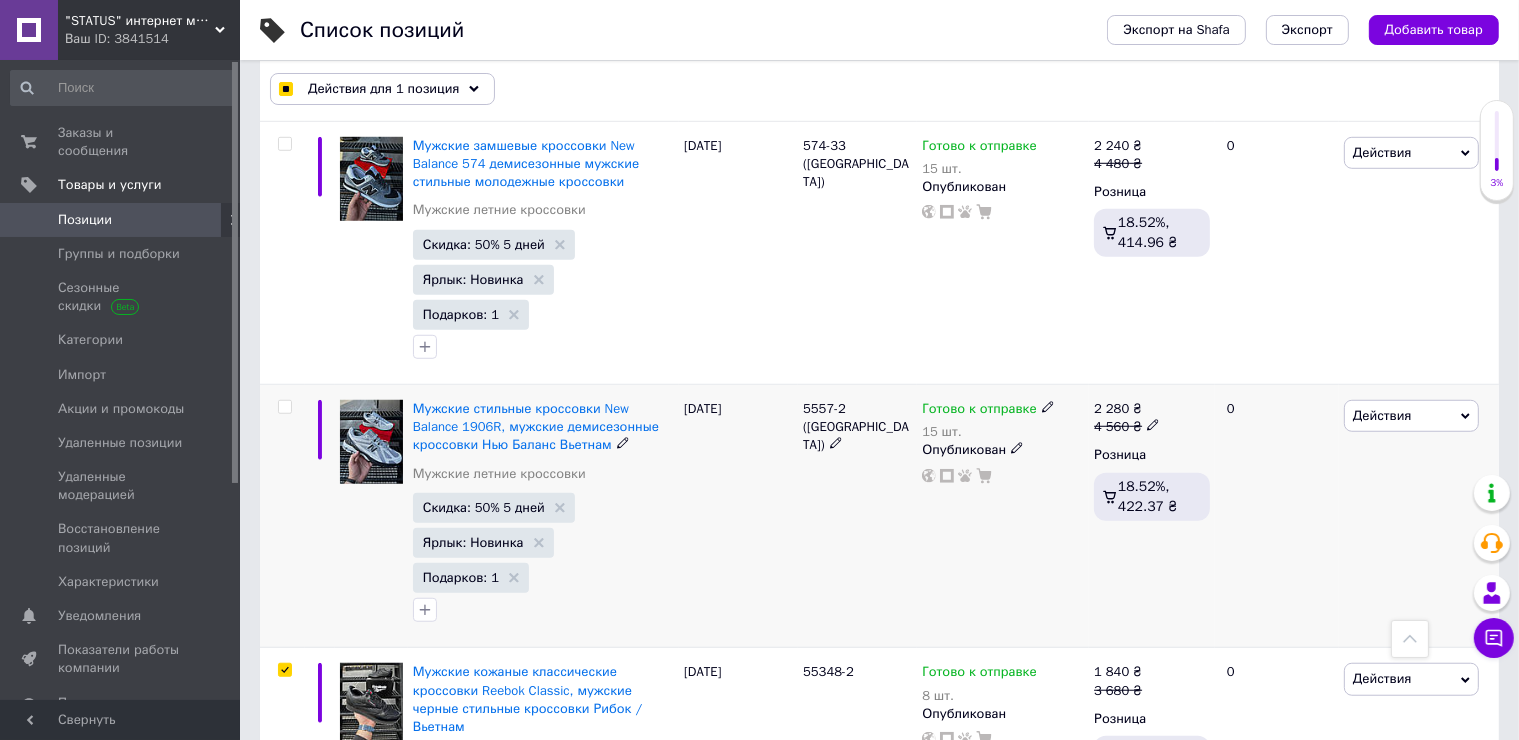 scroll, scrollTop: 1199, scrollLeft: 0, axis: vertical 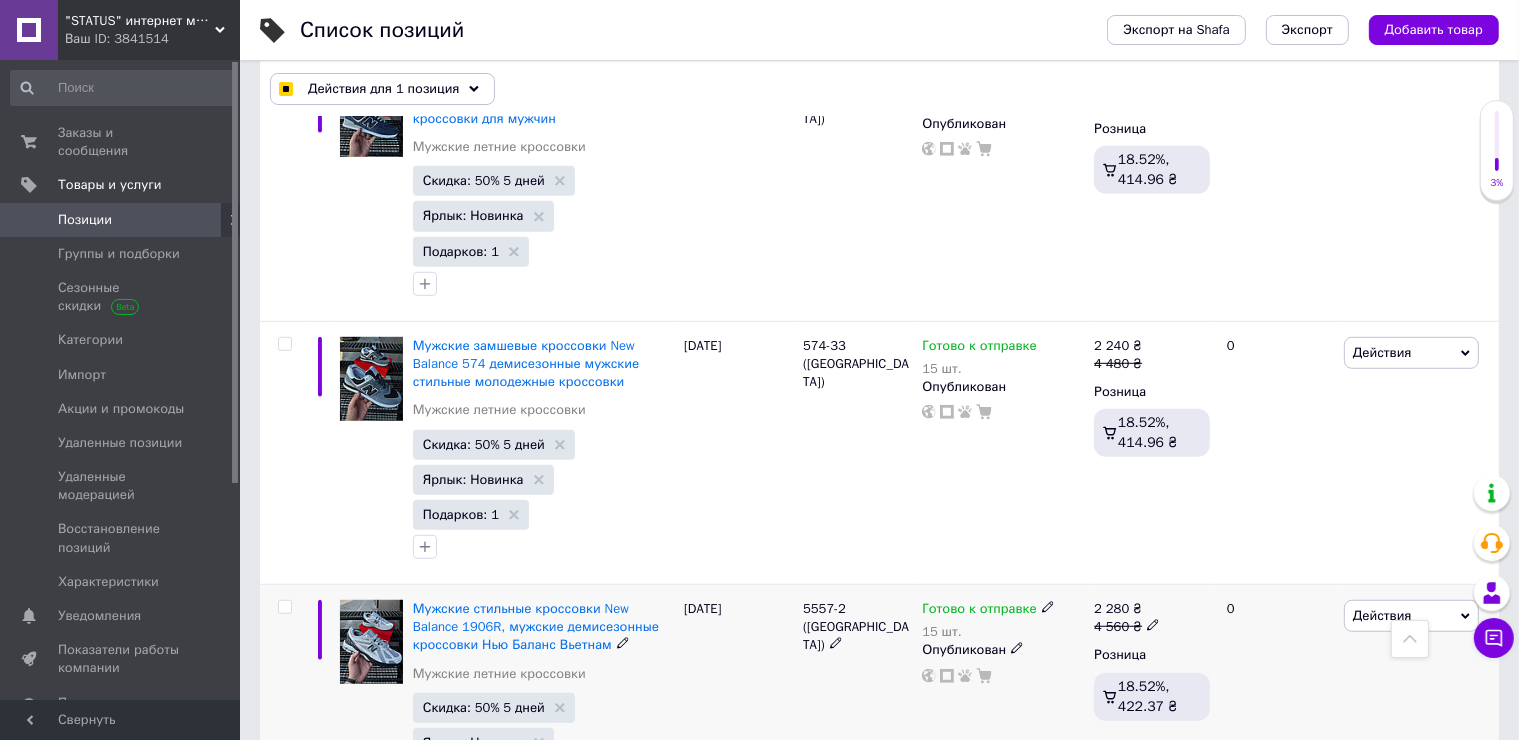 click at bounding box center (284, 607) 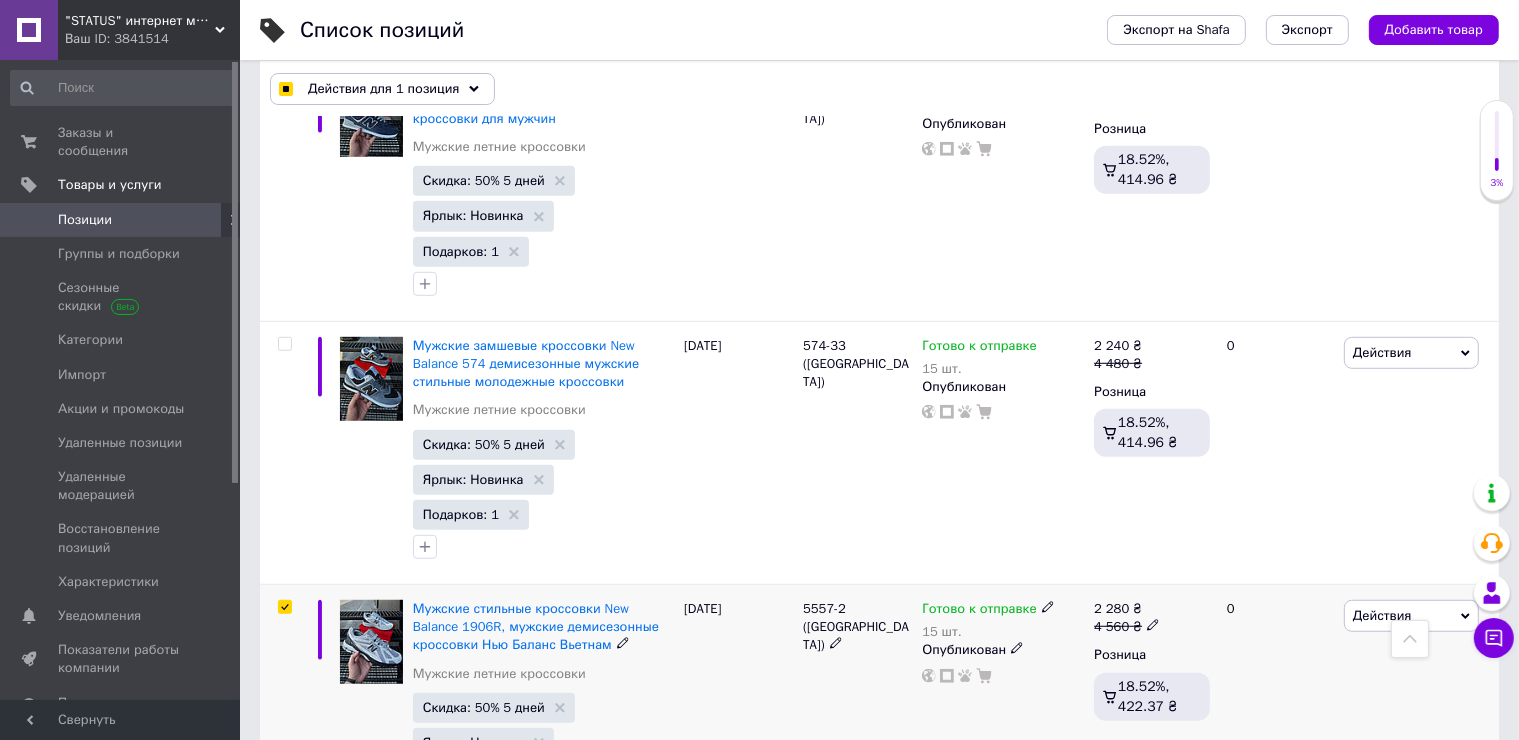 checkbox on "true" 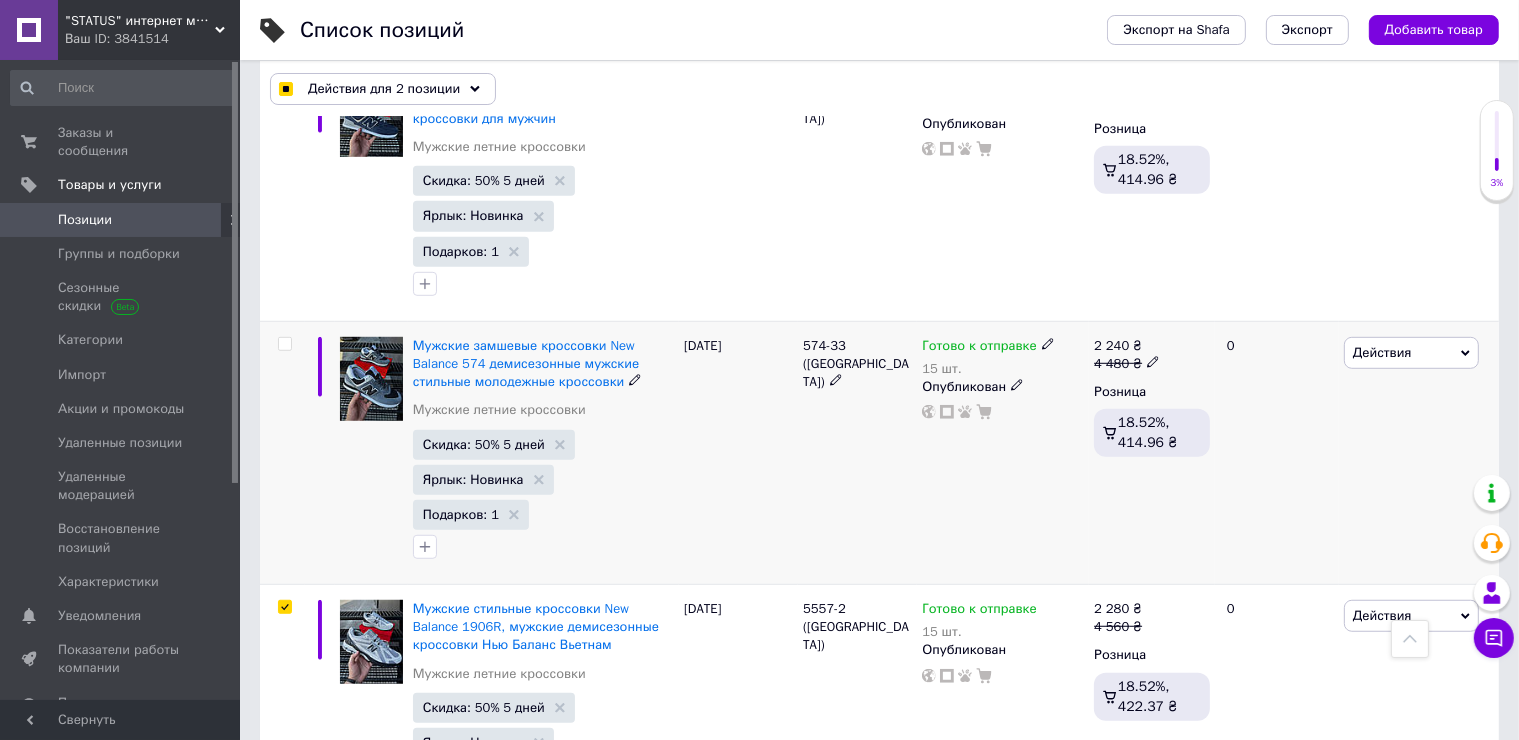 click at bounding box center (284, 344) 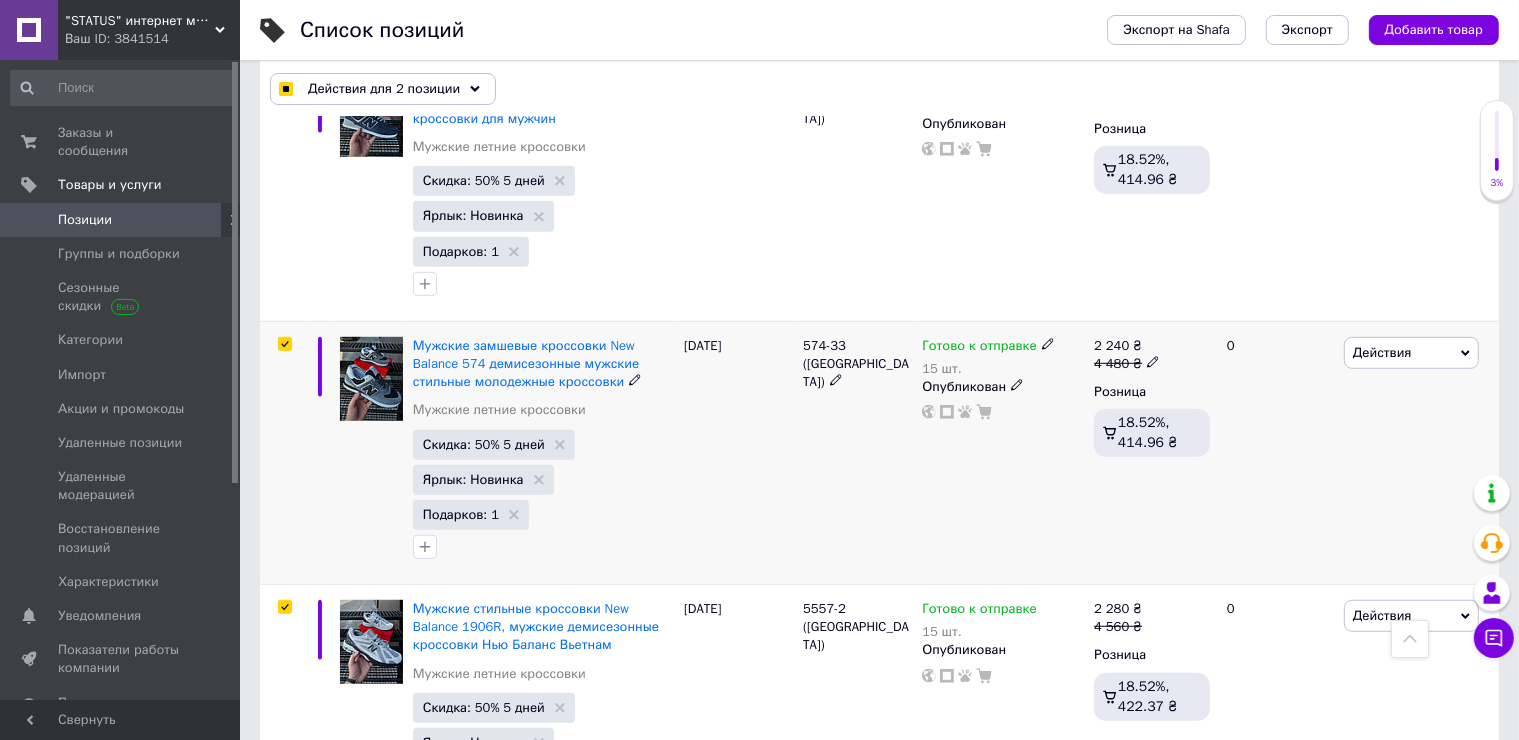 checkbox on "true" 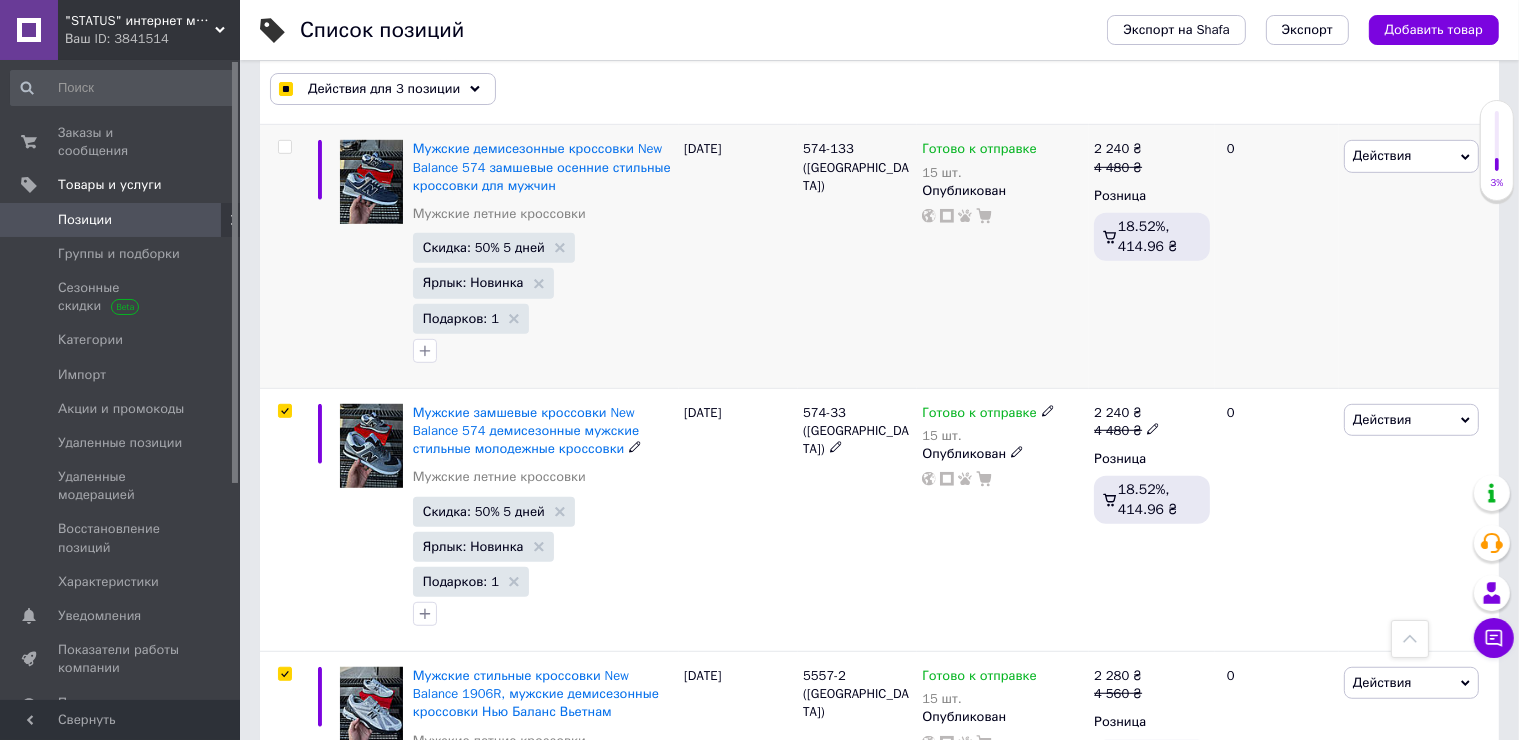 scroll, scrollTop: 799, scrollLeft: 0, axis: vertical 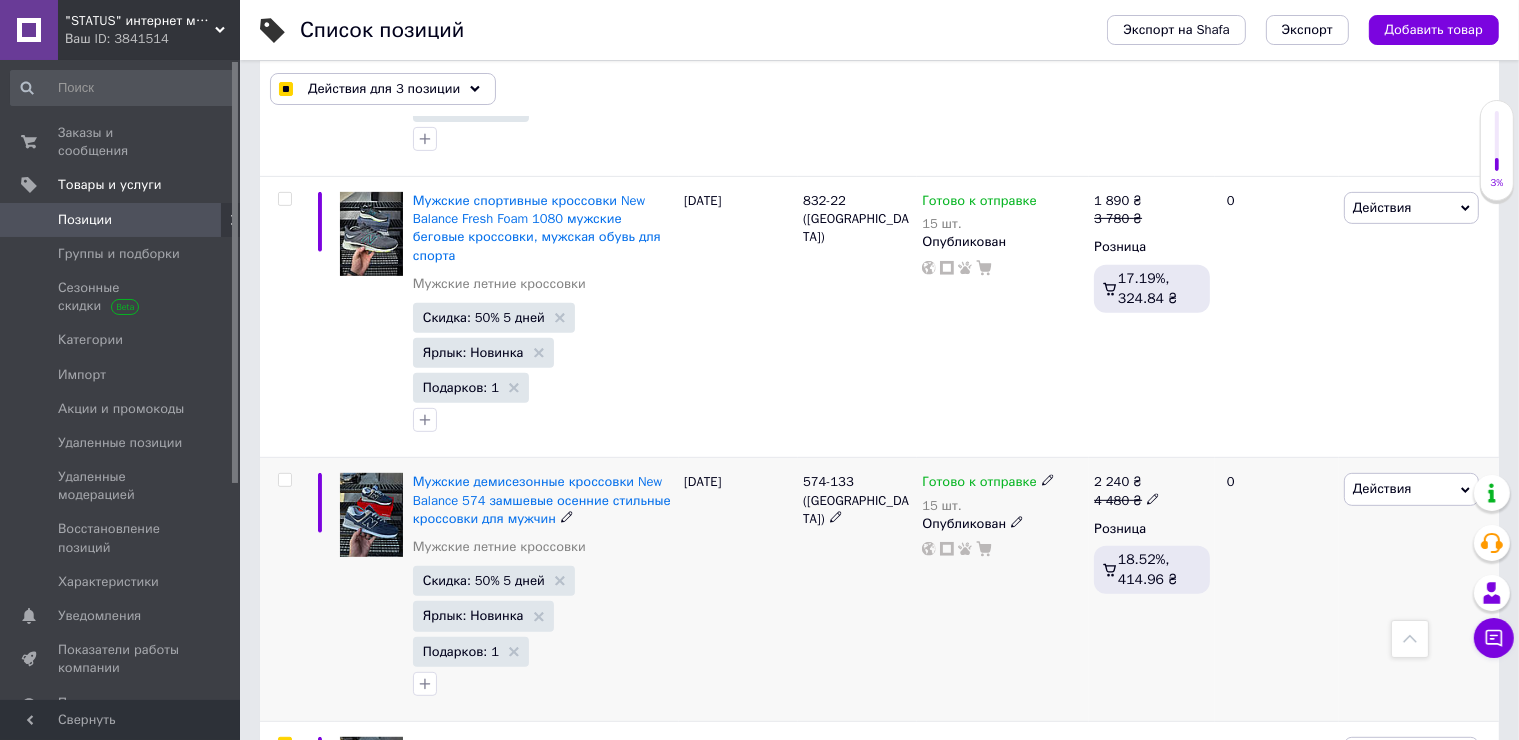 click at bounding box center (284, 480) 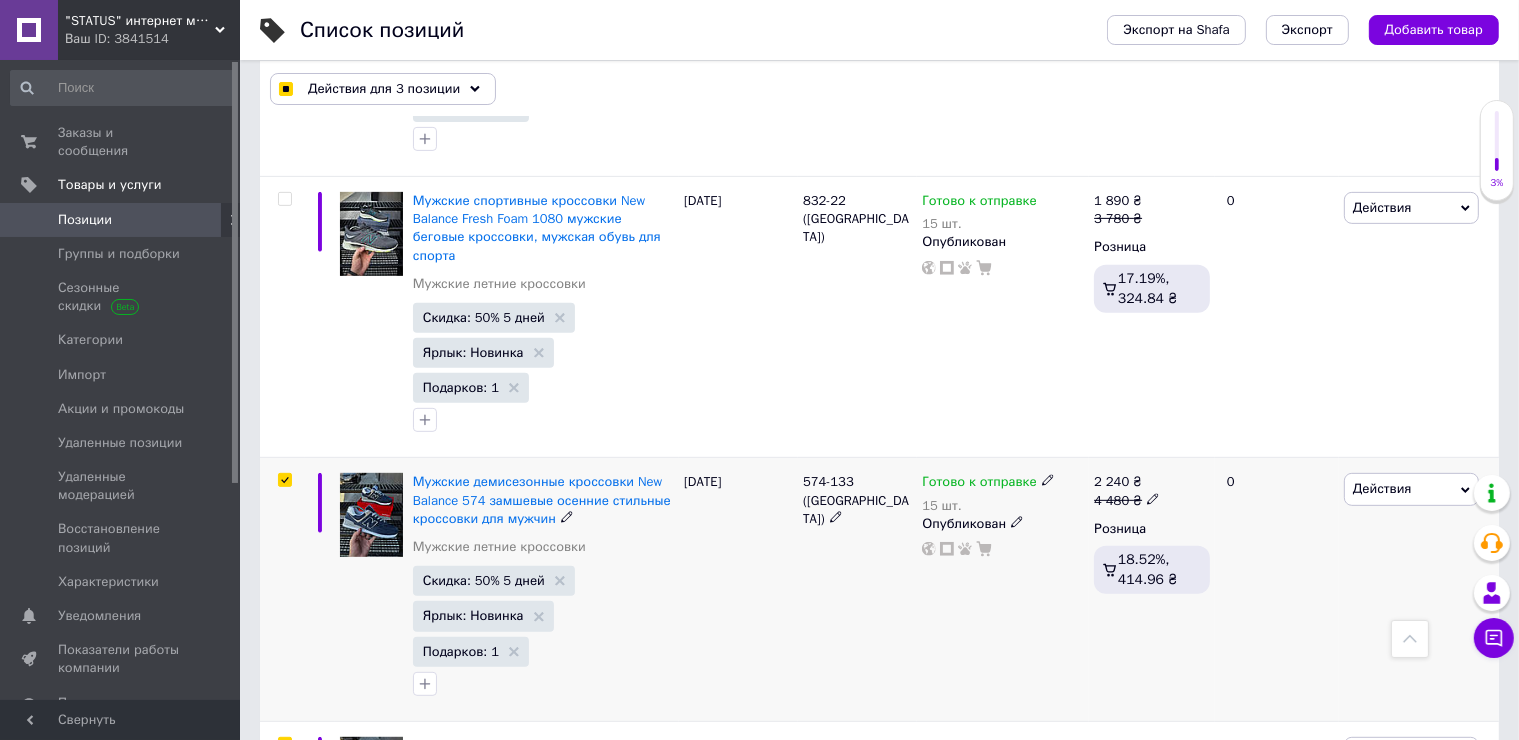 checkbox on "true" 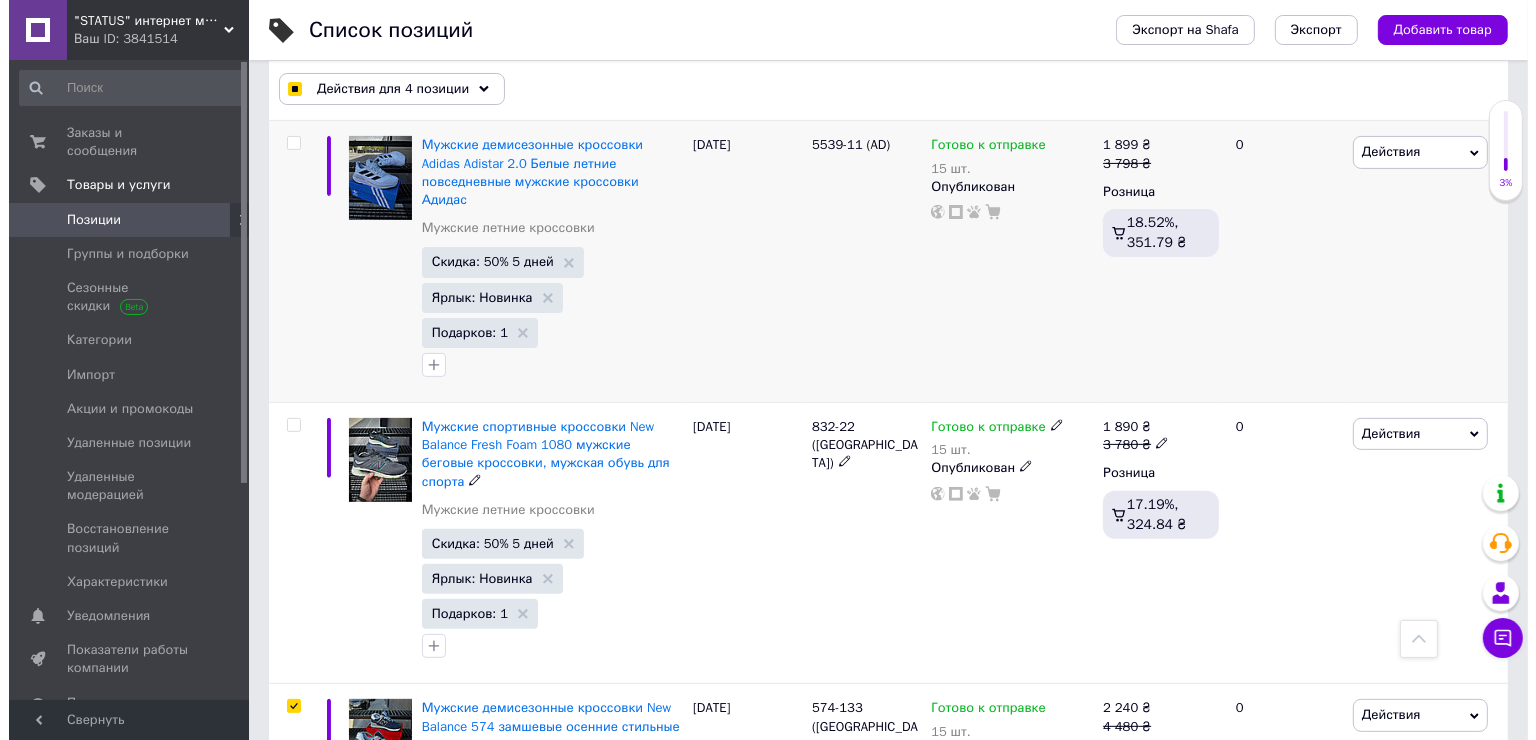 scroll, scrollTop: 199, scrollLeft: 0, axis: vertical 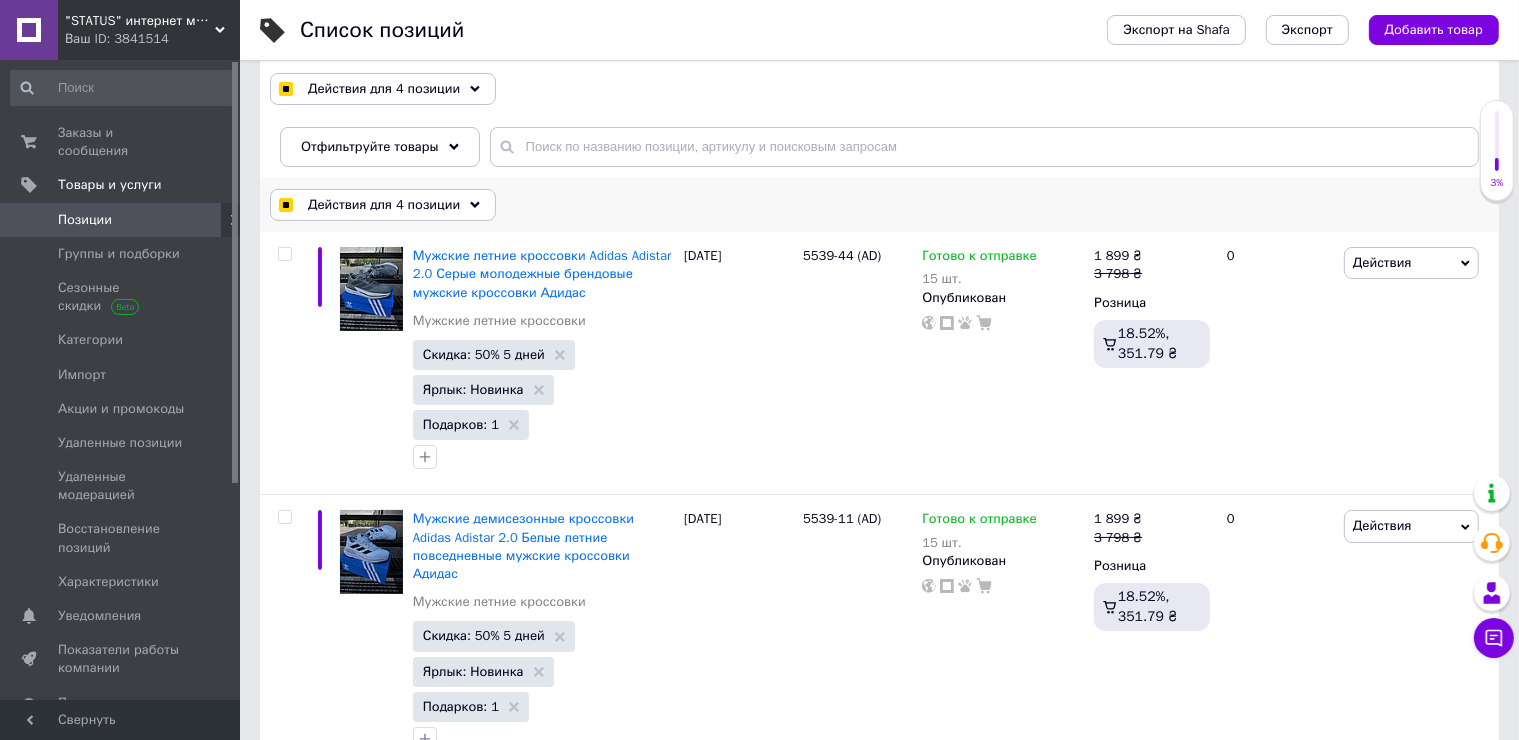 click on "Действия для 4 позиции" at bounding box center [384, 205] 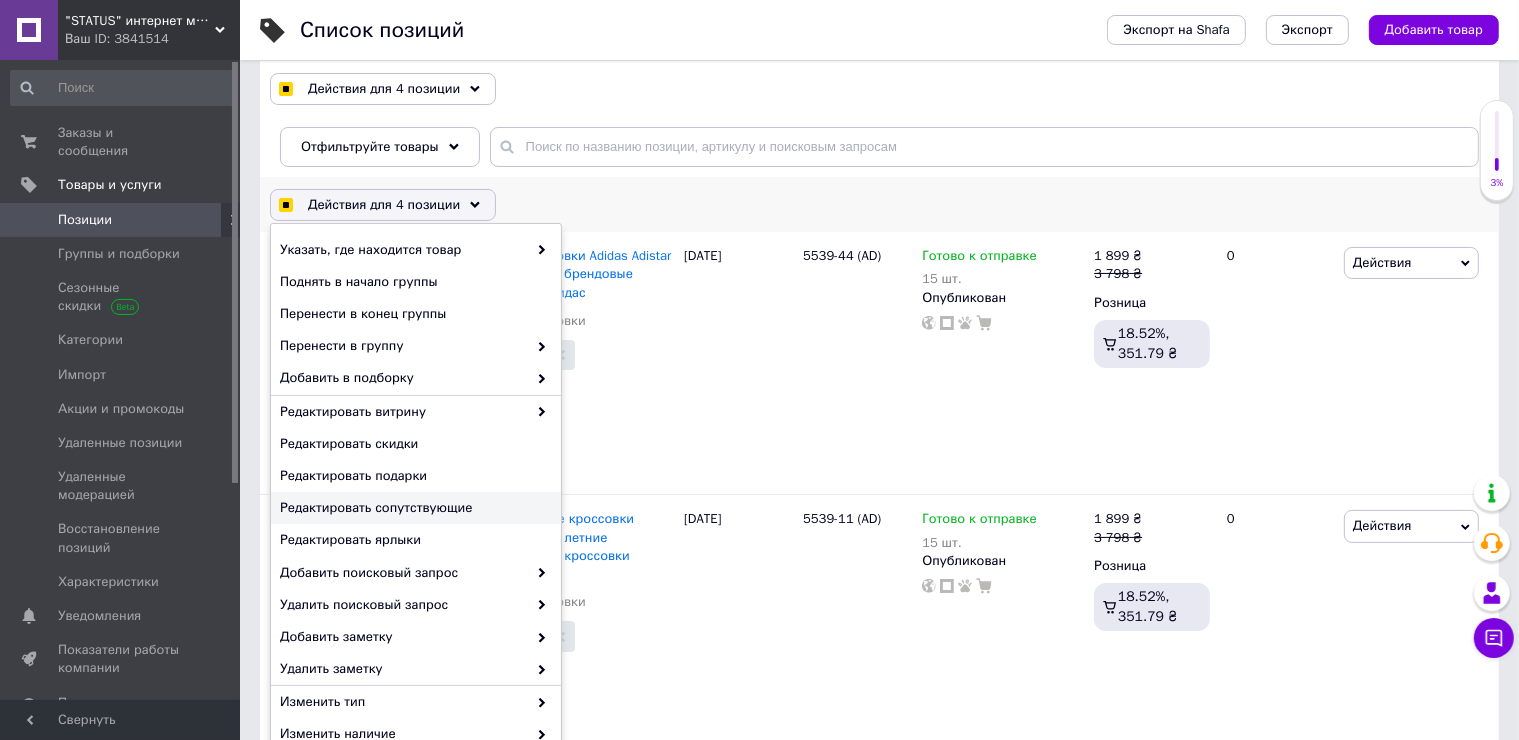 click on "Редактировать сопутствующие" at bounding box center [416, 508] 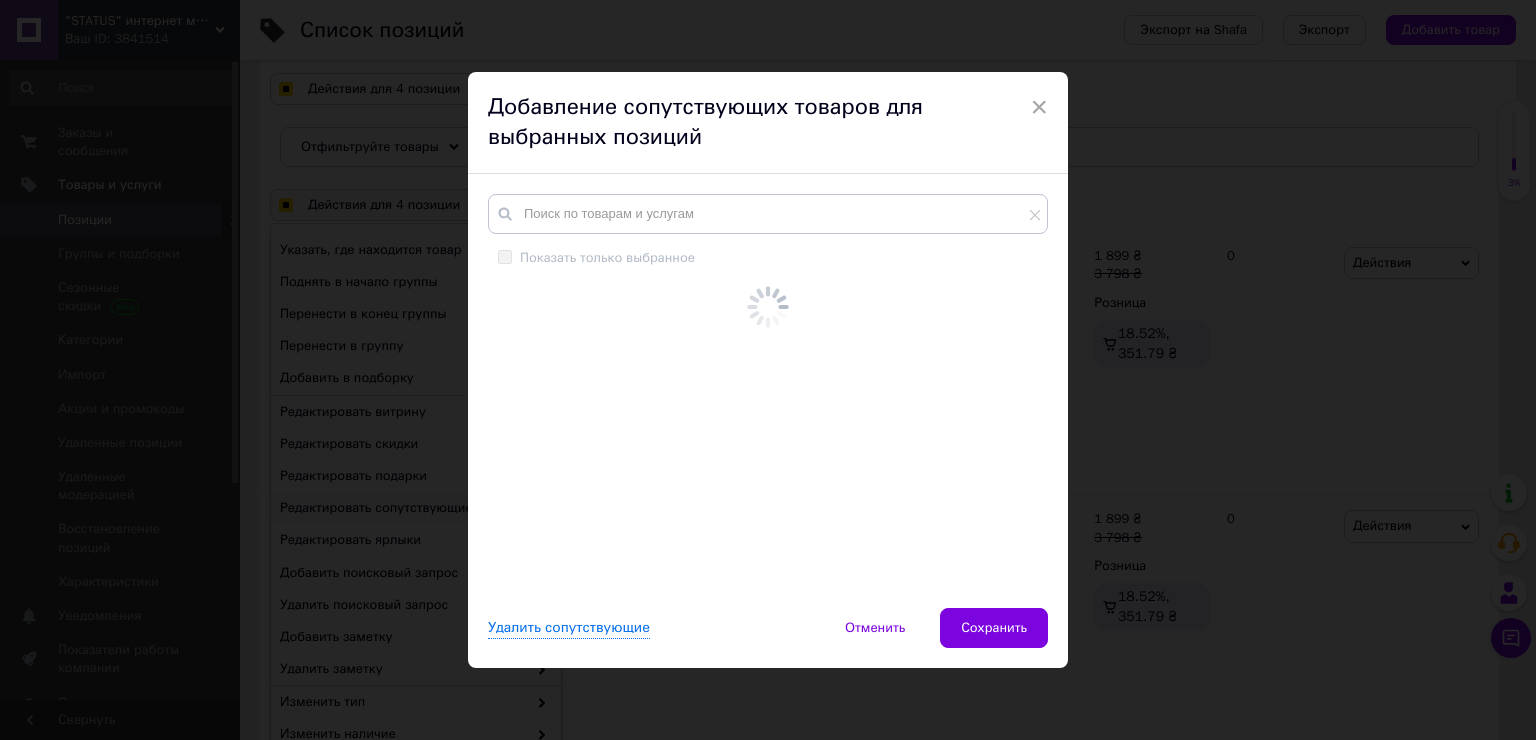 checkbox on "true" 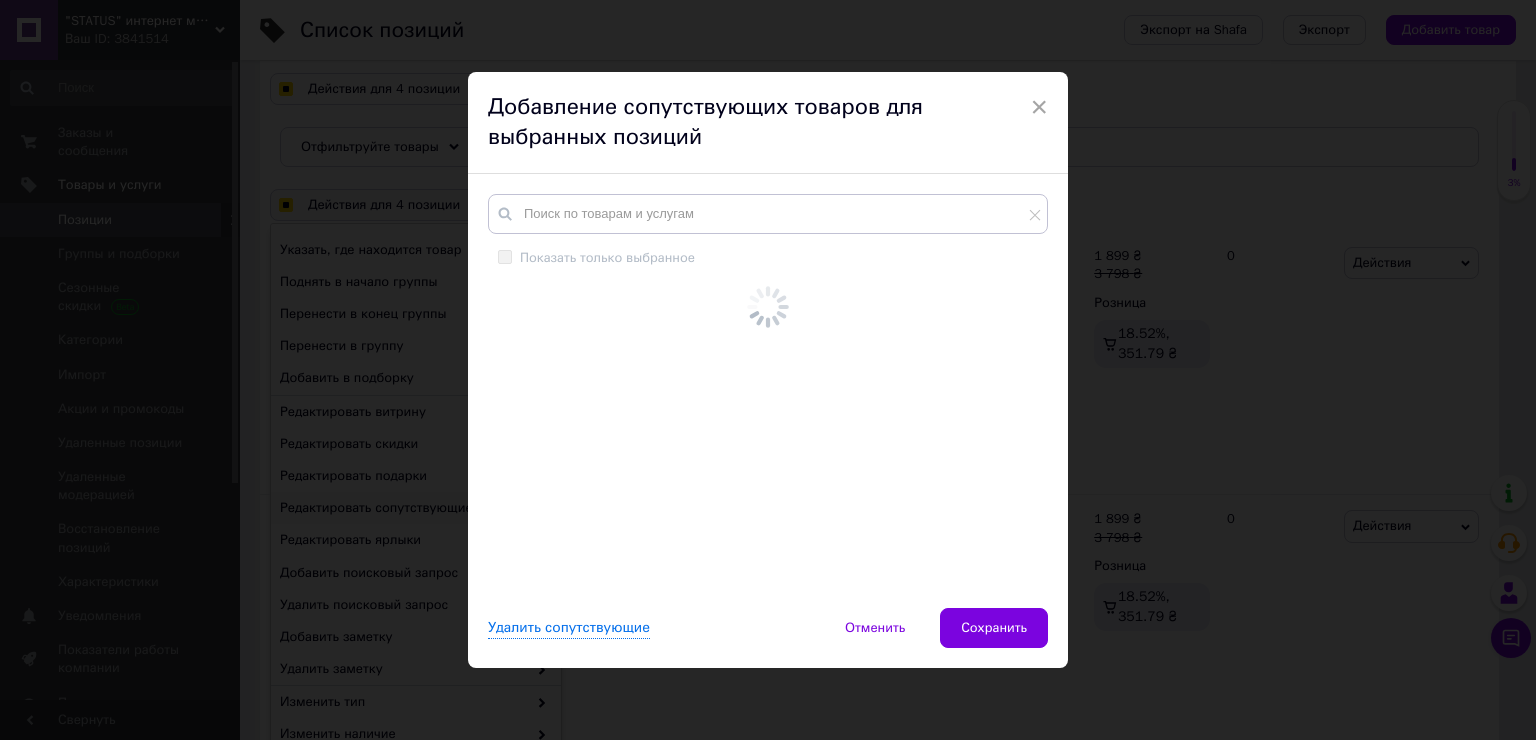 checkbox on "true" 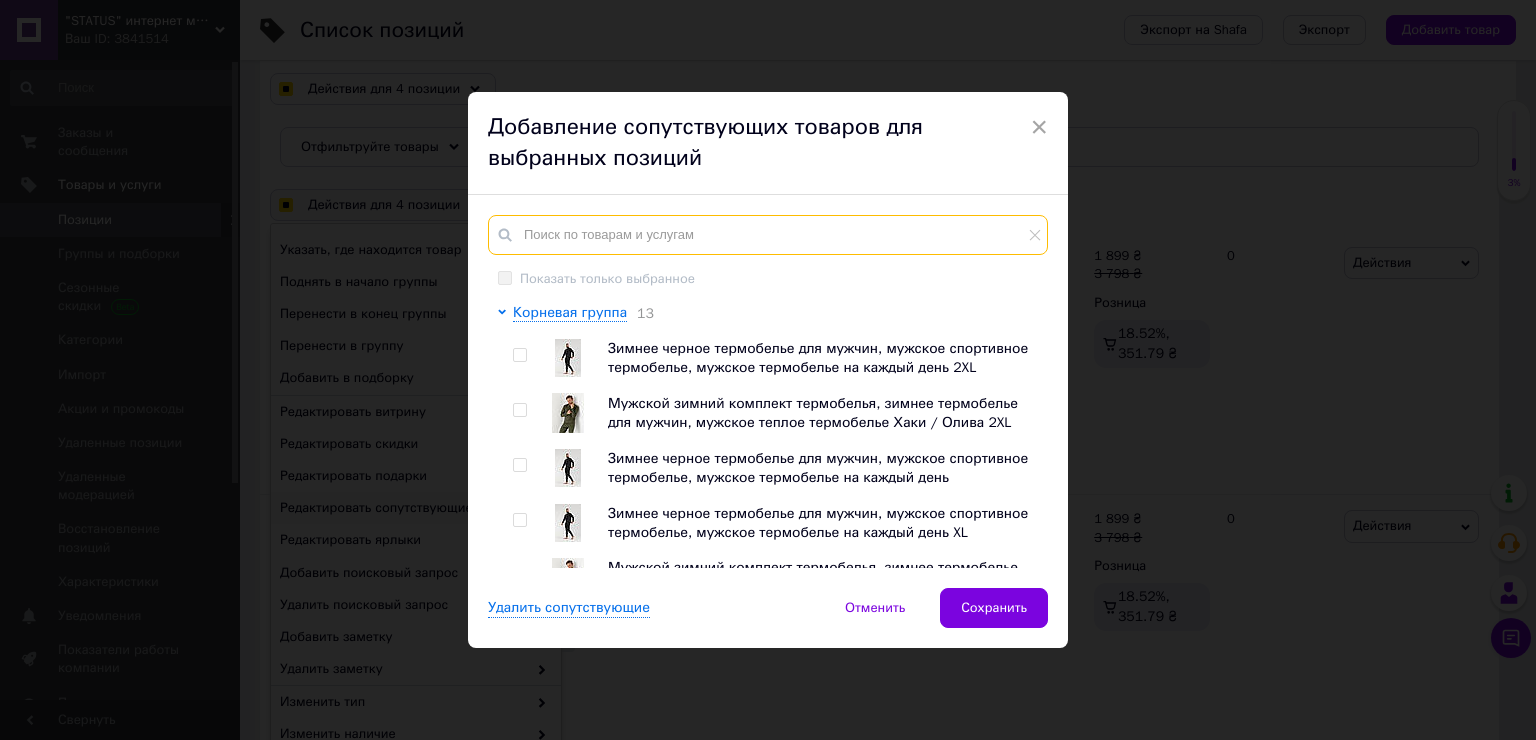 click at bounding box center [768, 235] 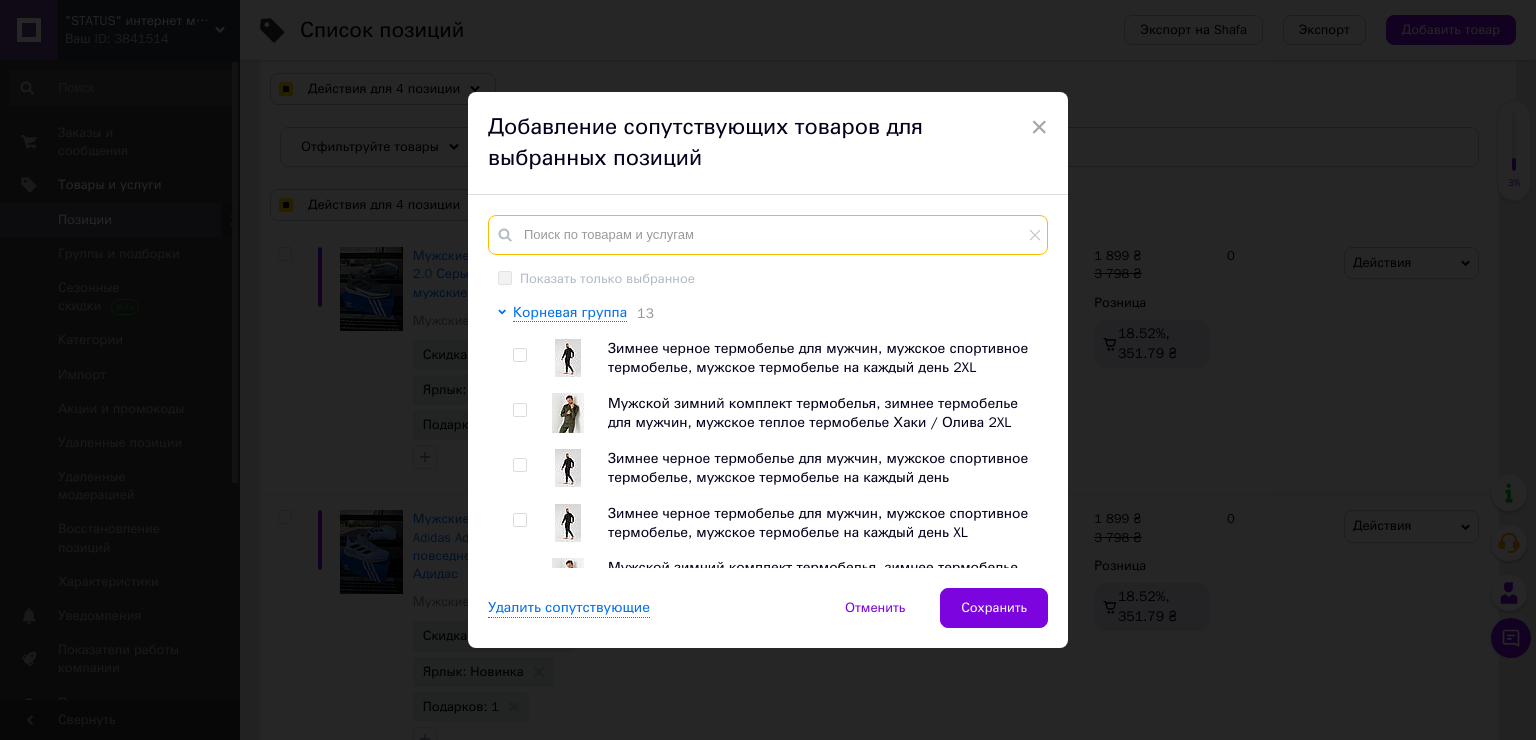 type on "n" 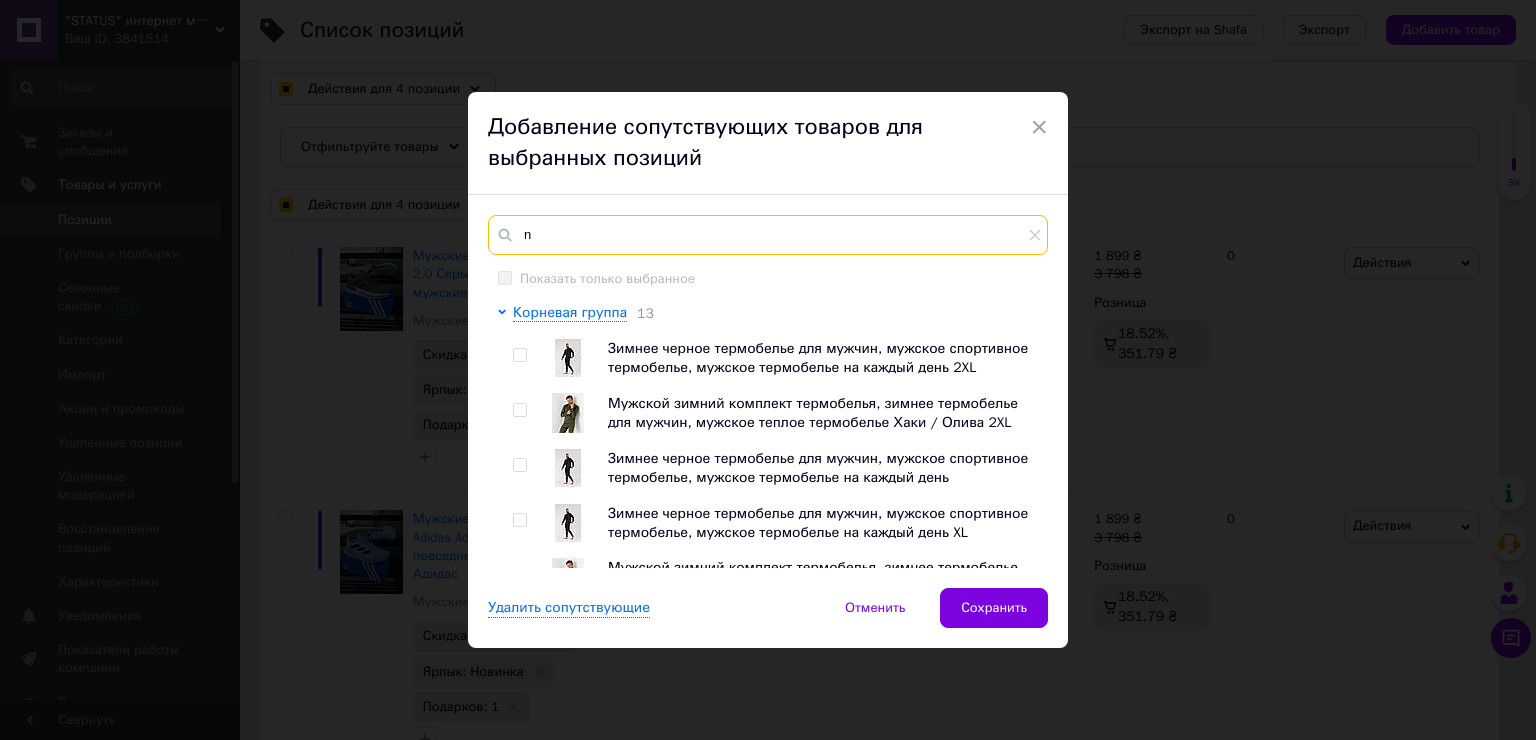 checkbox on "true" 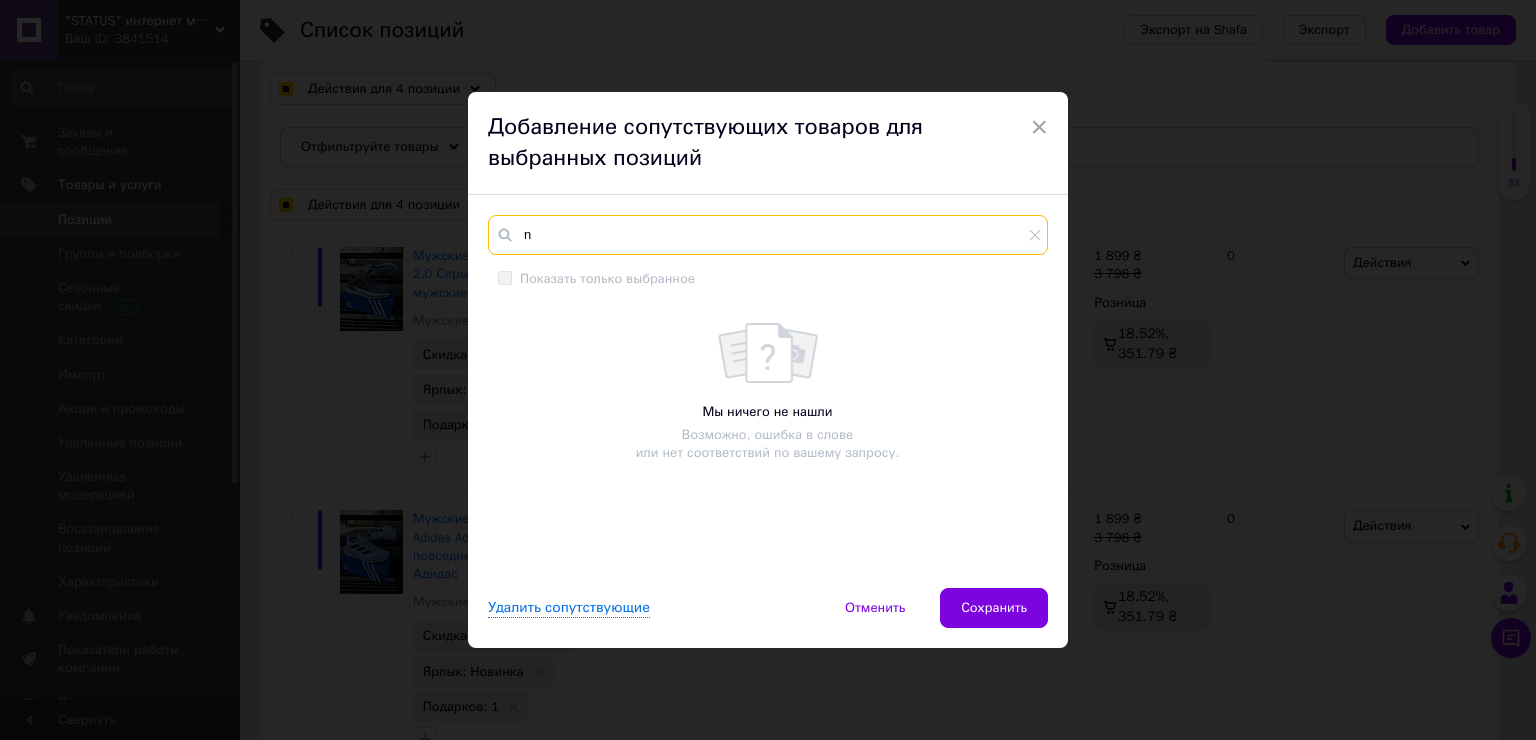 type on "ne" 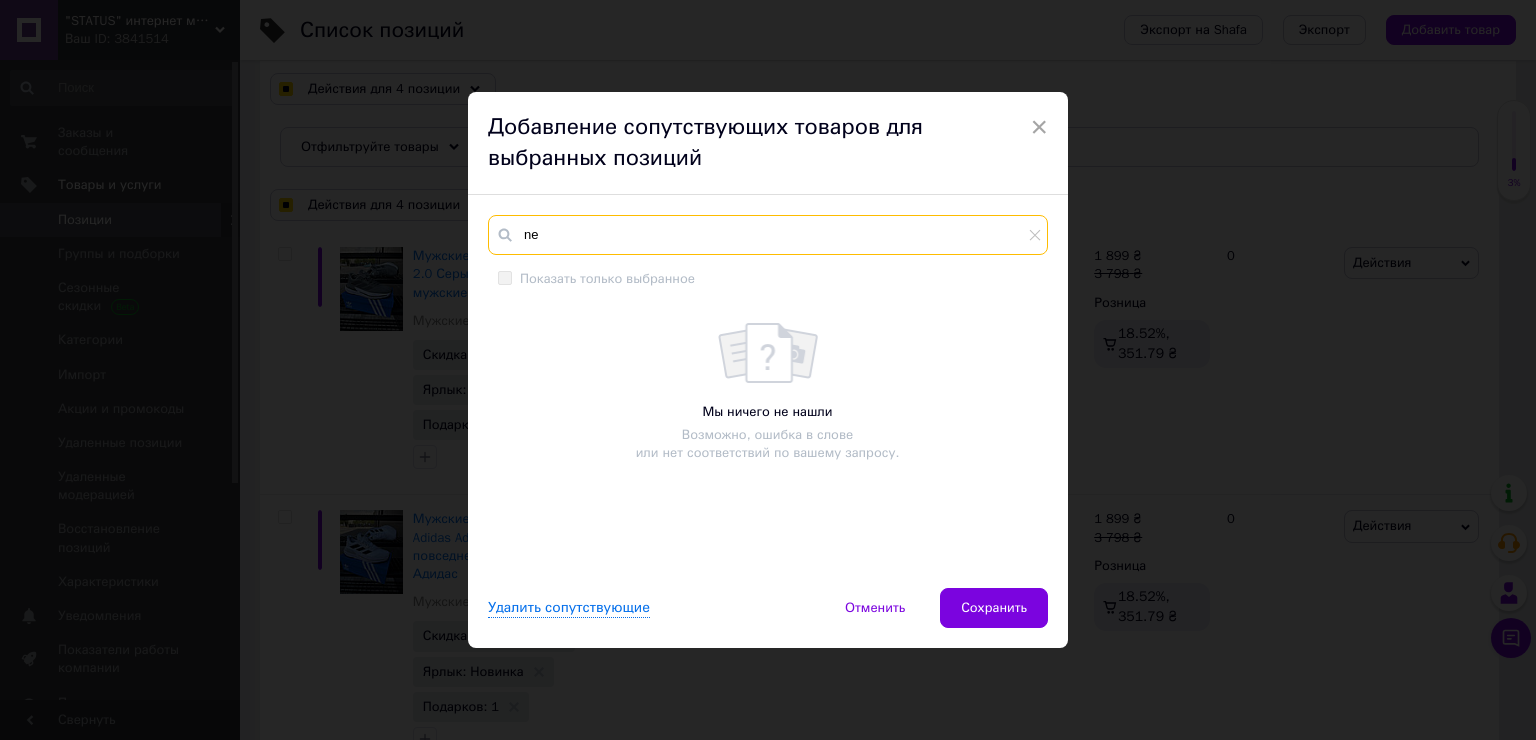 checkbox on "true" 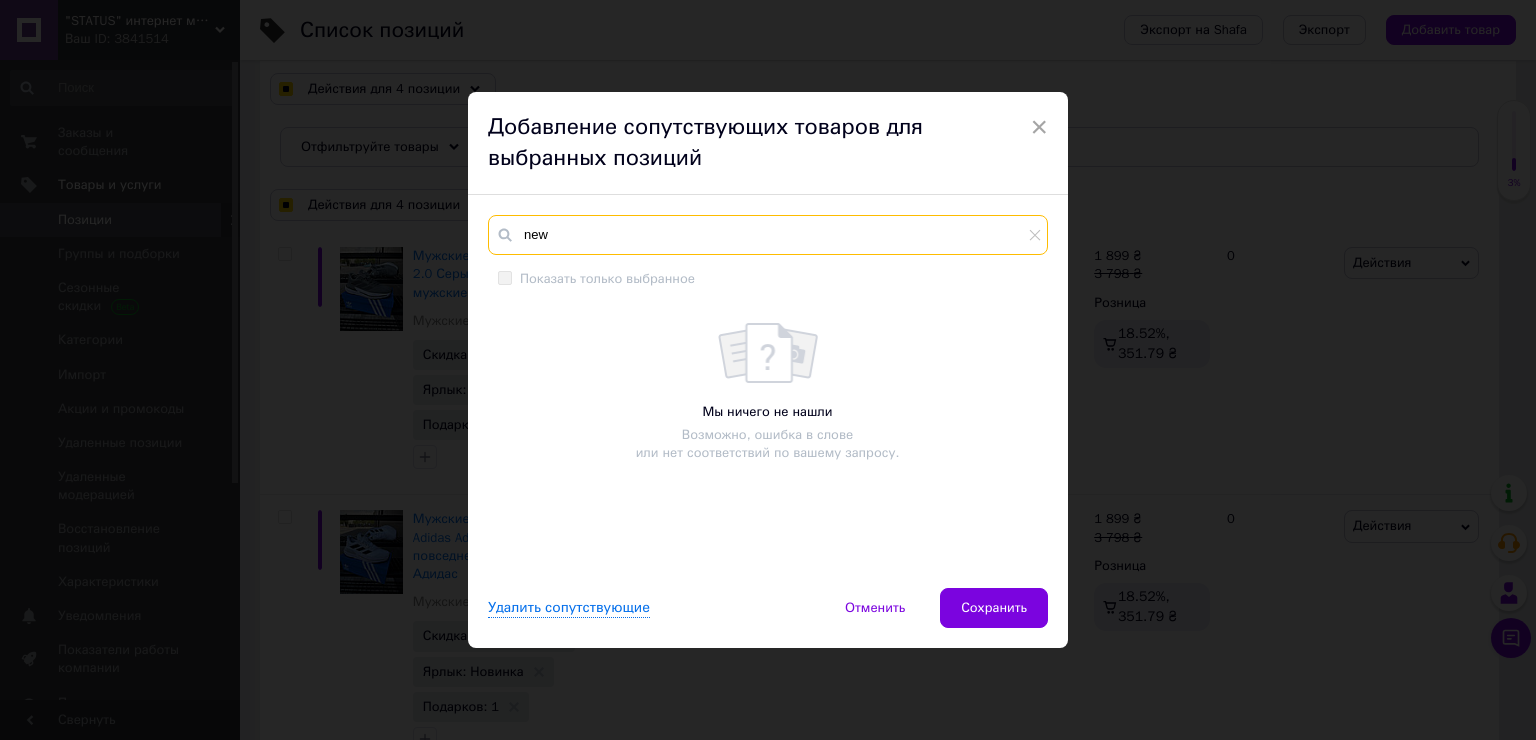 checkbox on "true" 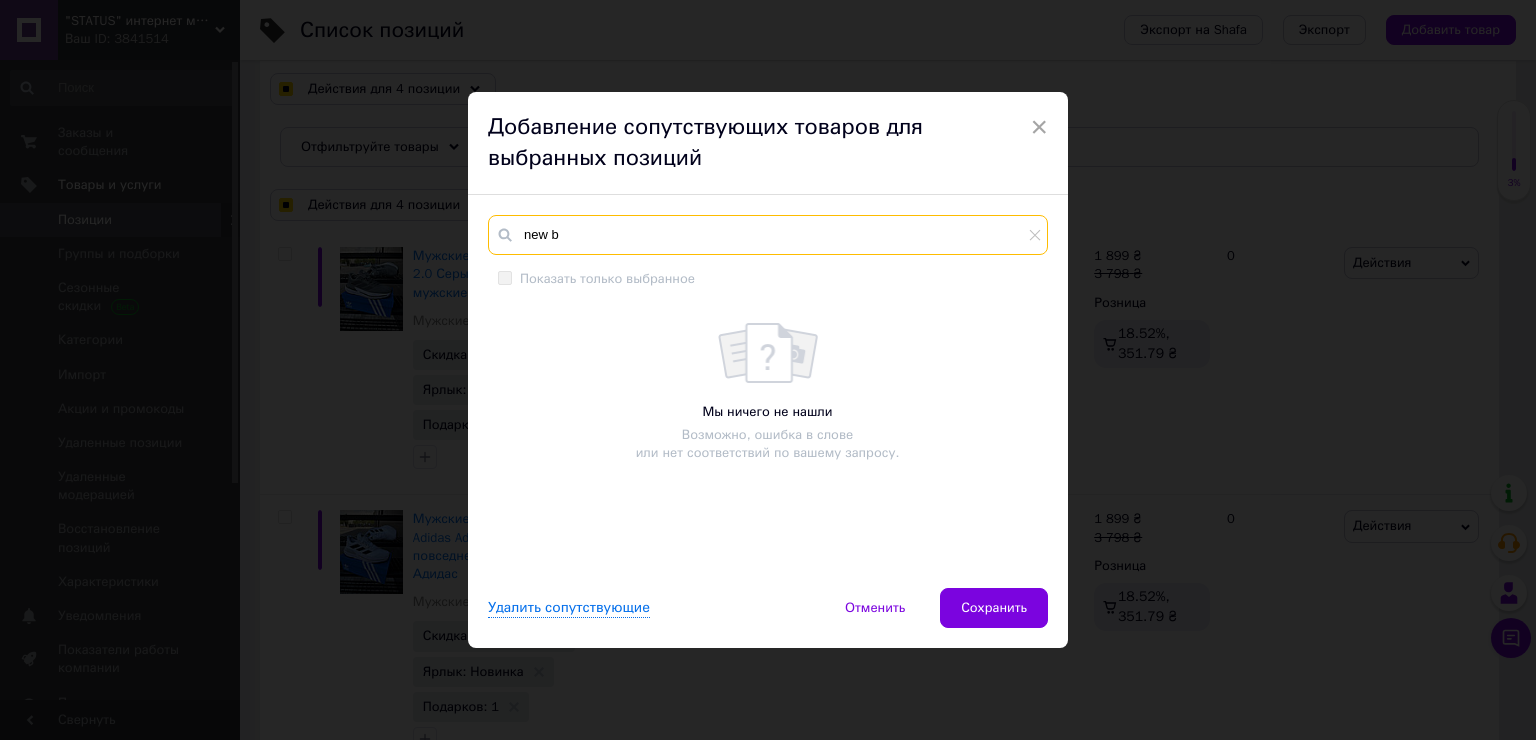type on "new ba" 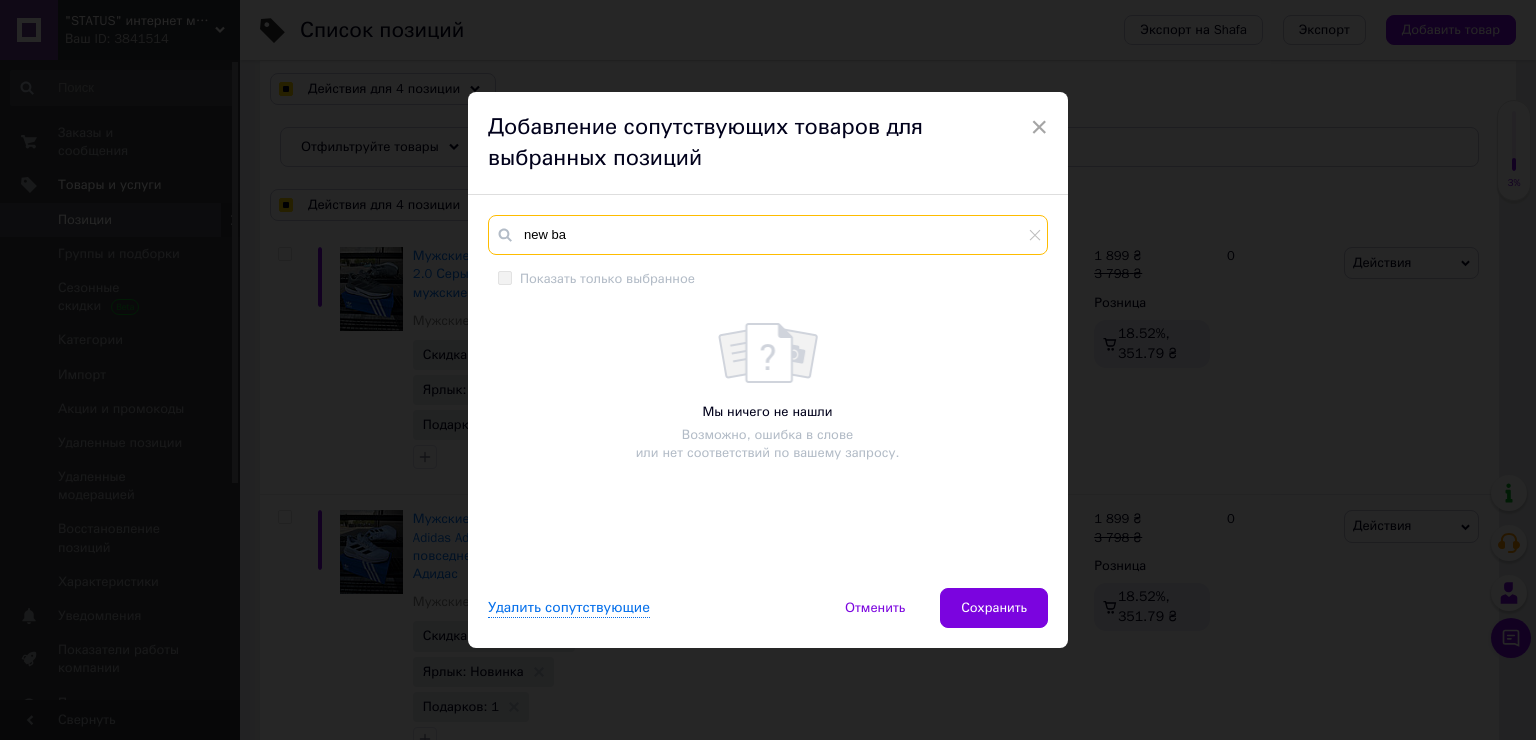 checkbox on "true" 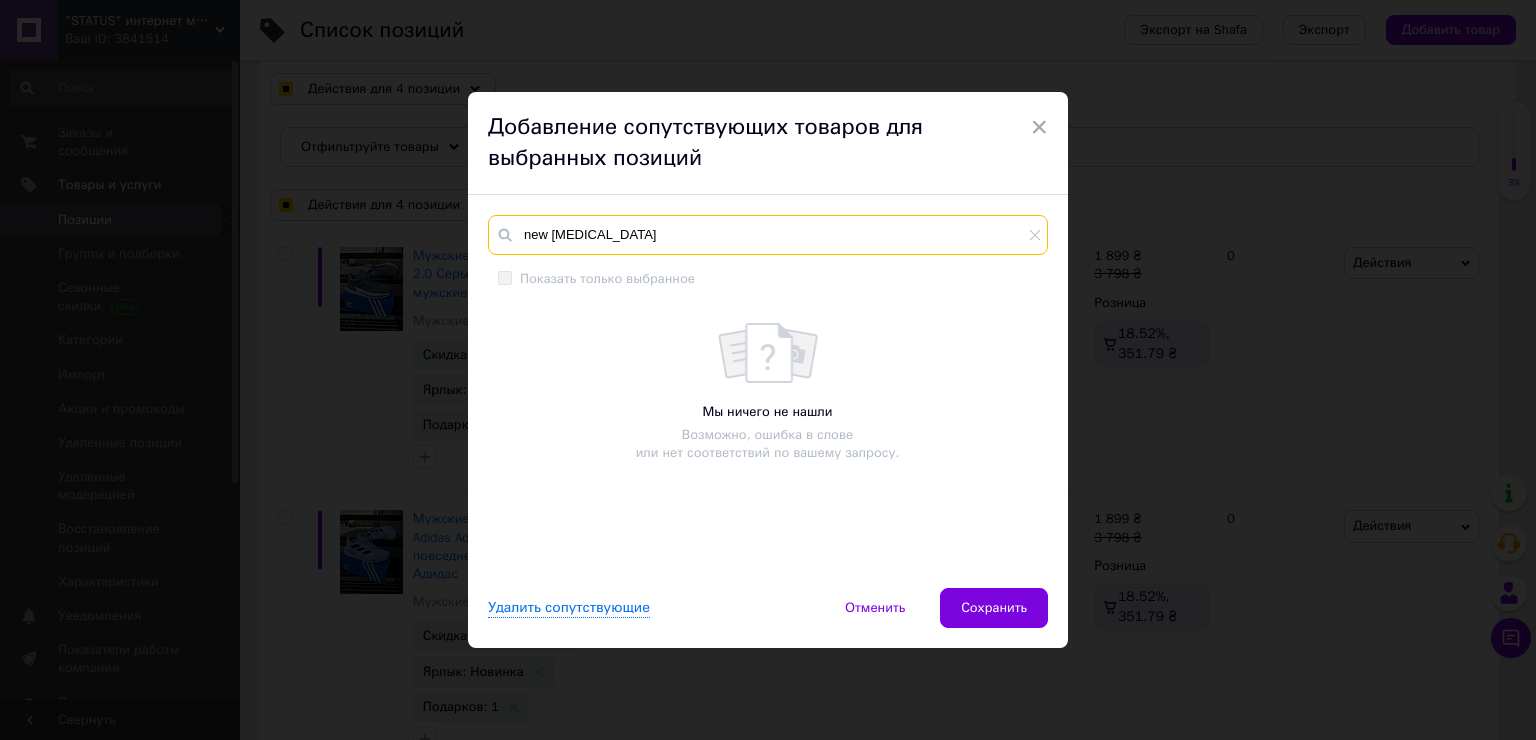 checkbox on "true" 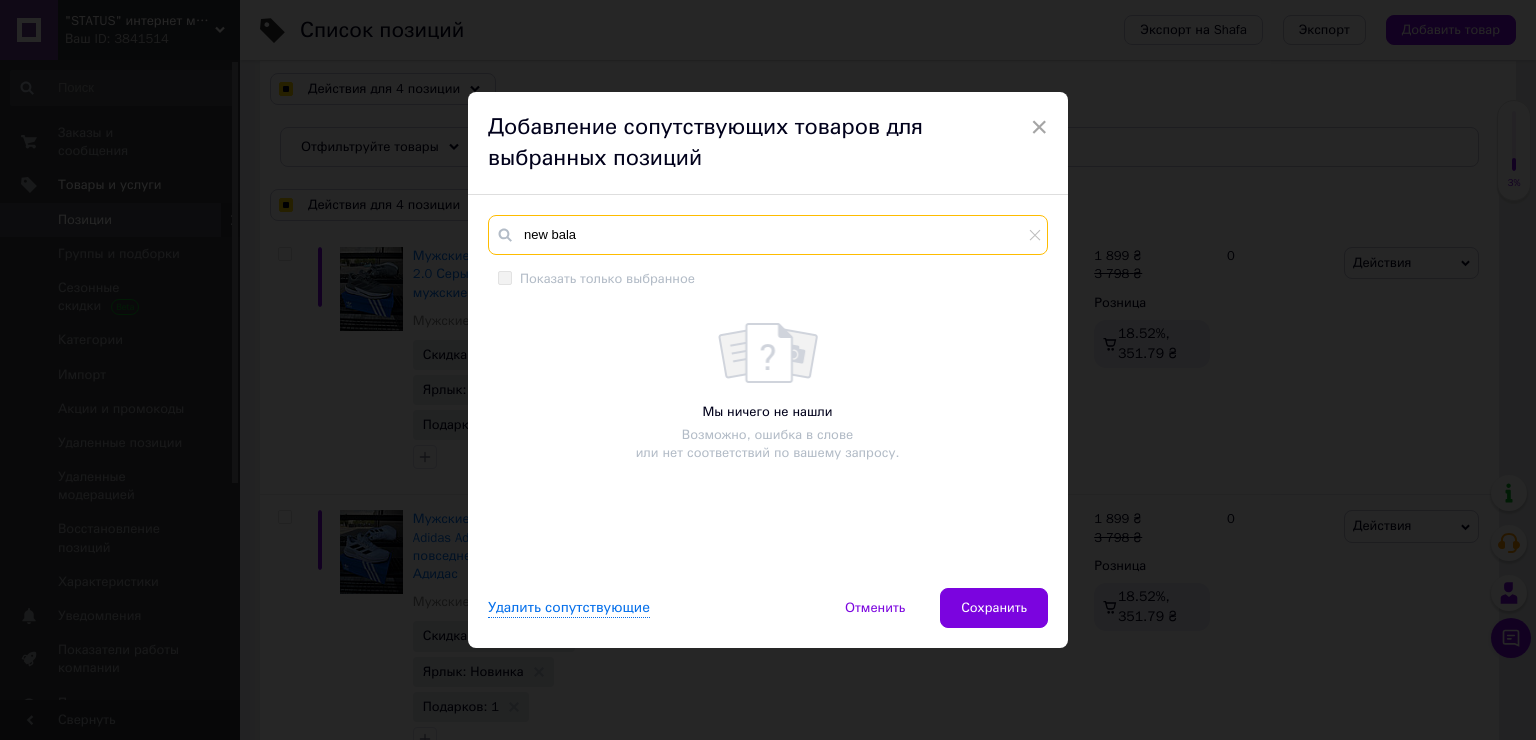 type on "new balan" 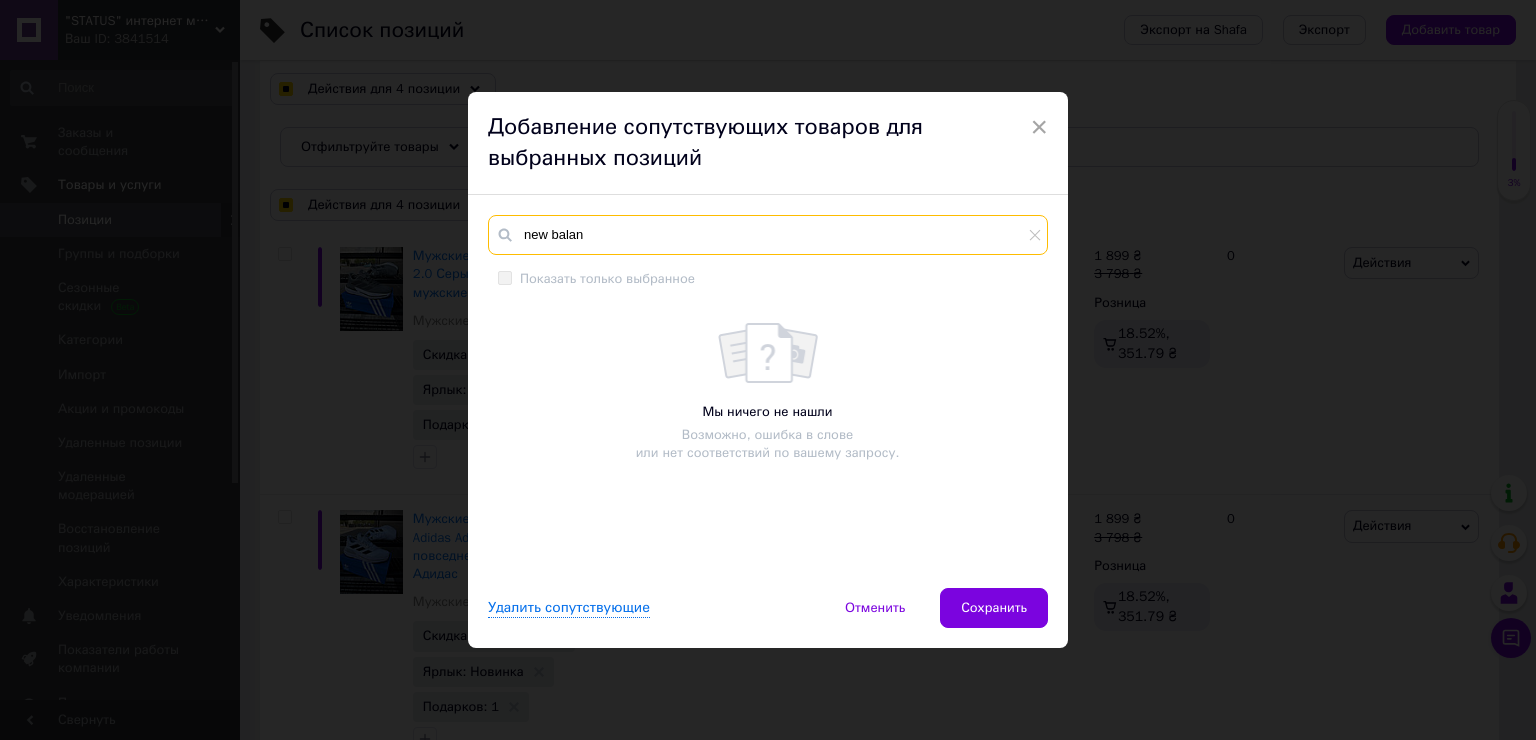 checkbox on "true" 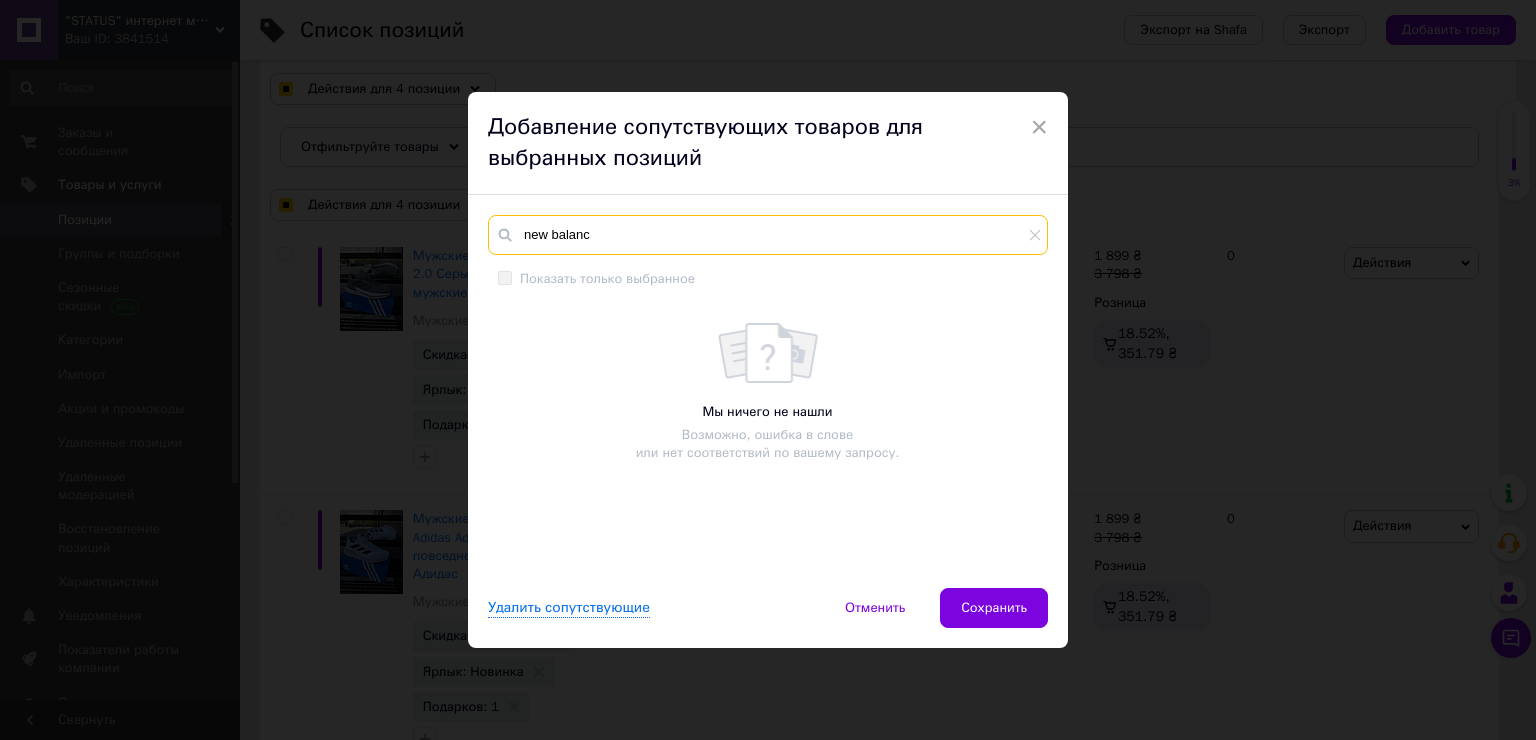 checkbox on "true" 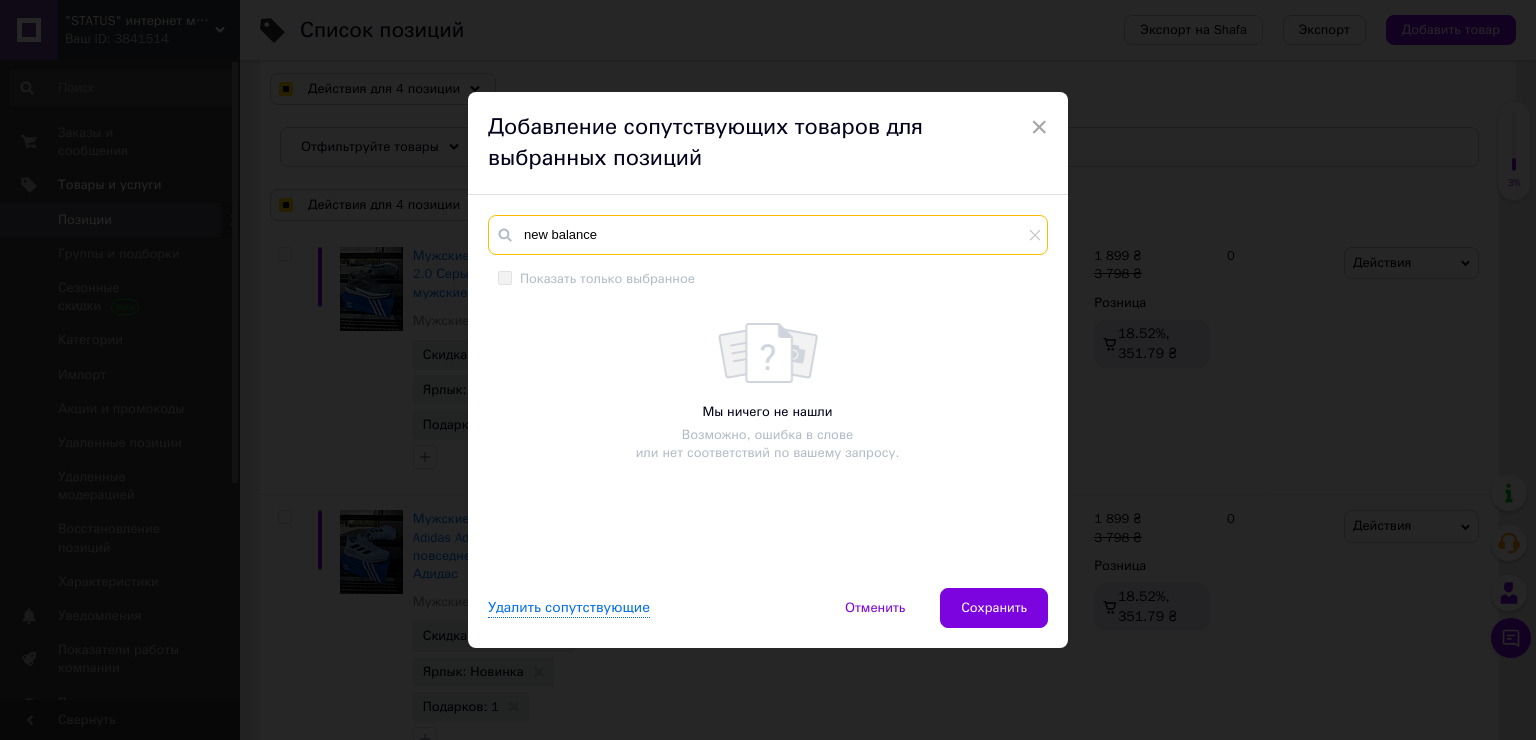 checkbox on "true" 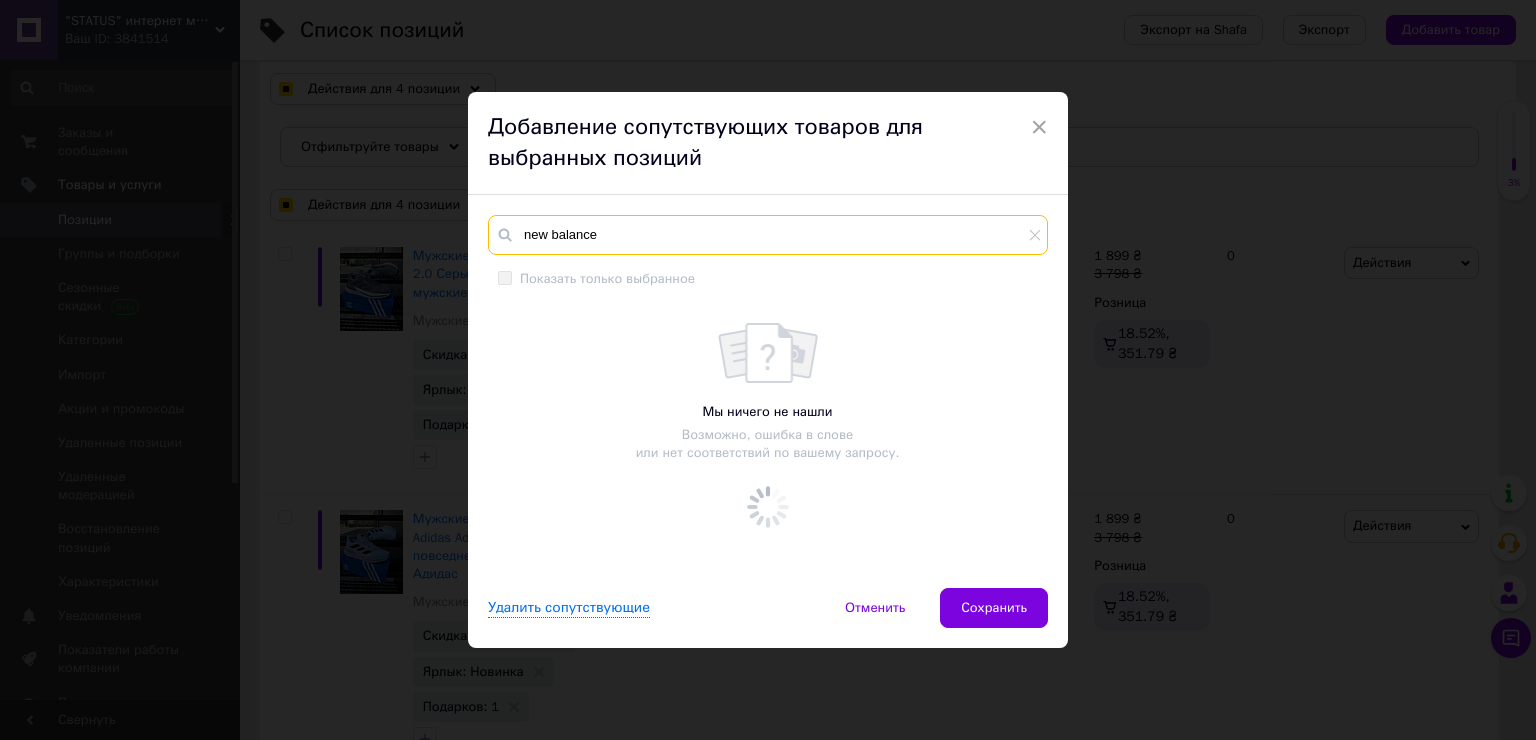 checkbox on "true" 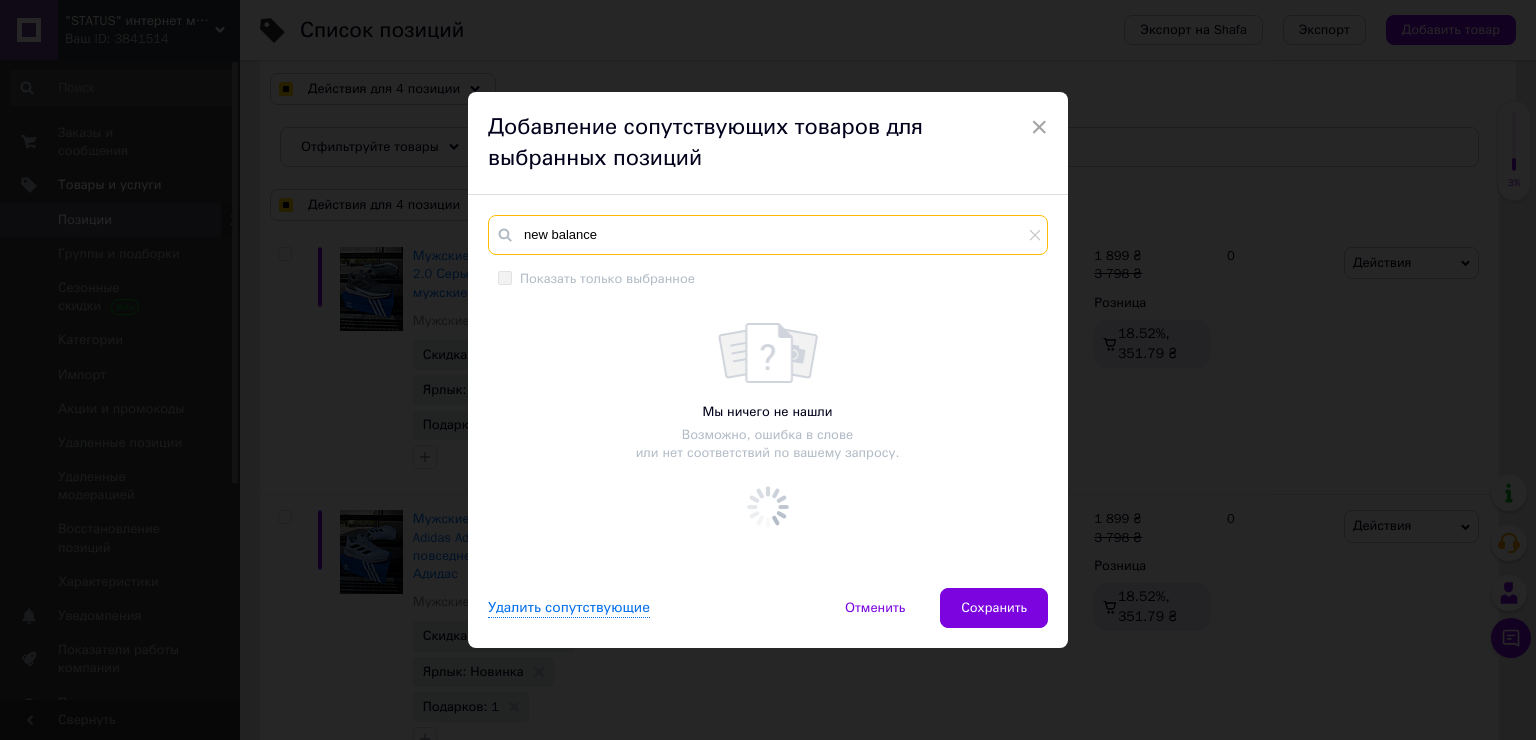 checkbox on "true" 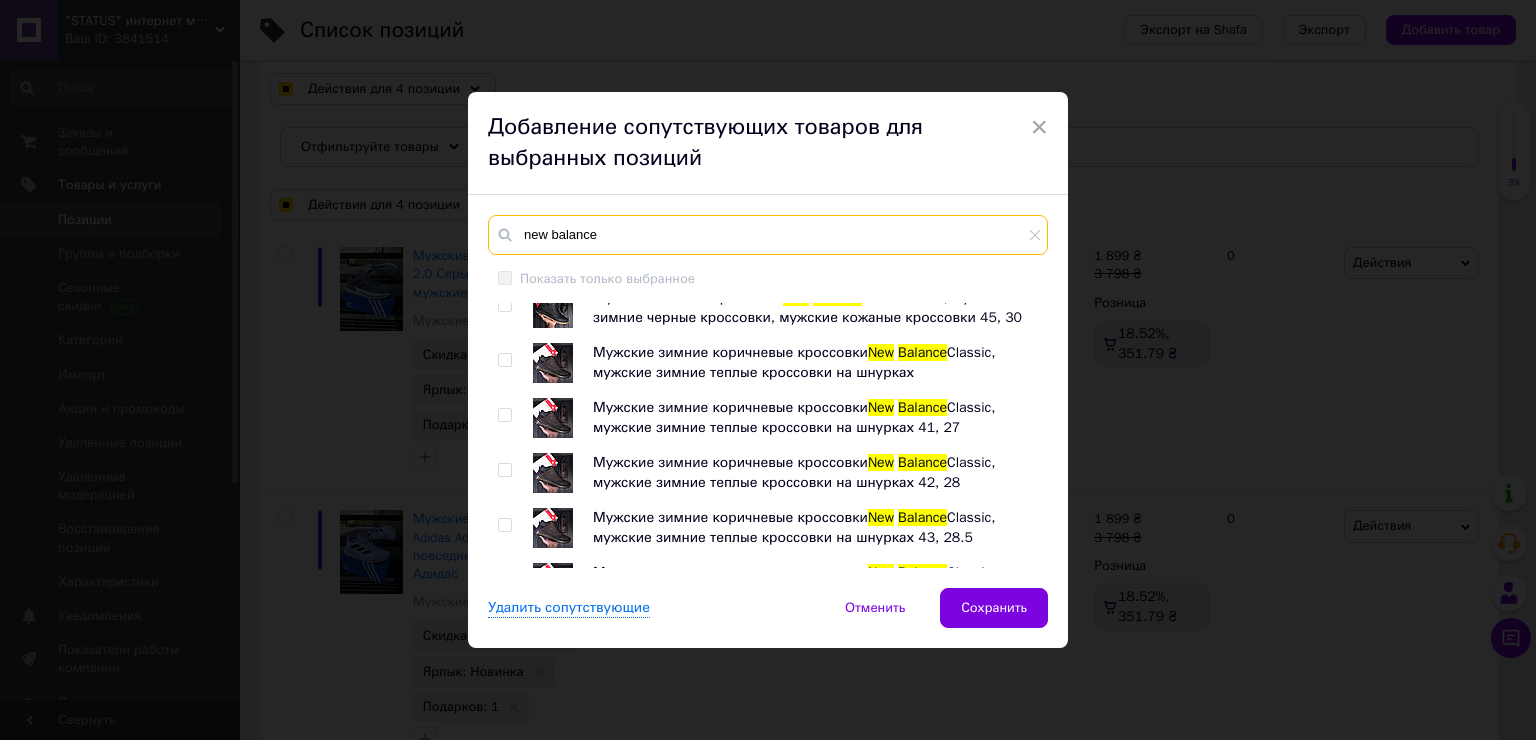 scroll, scrollTop: 5220, scrollLeft: 0, axis: vertical 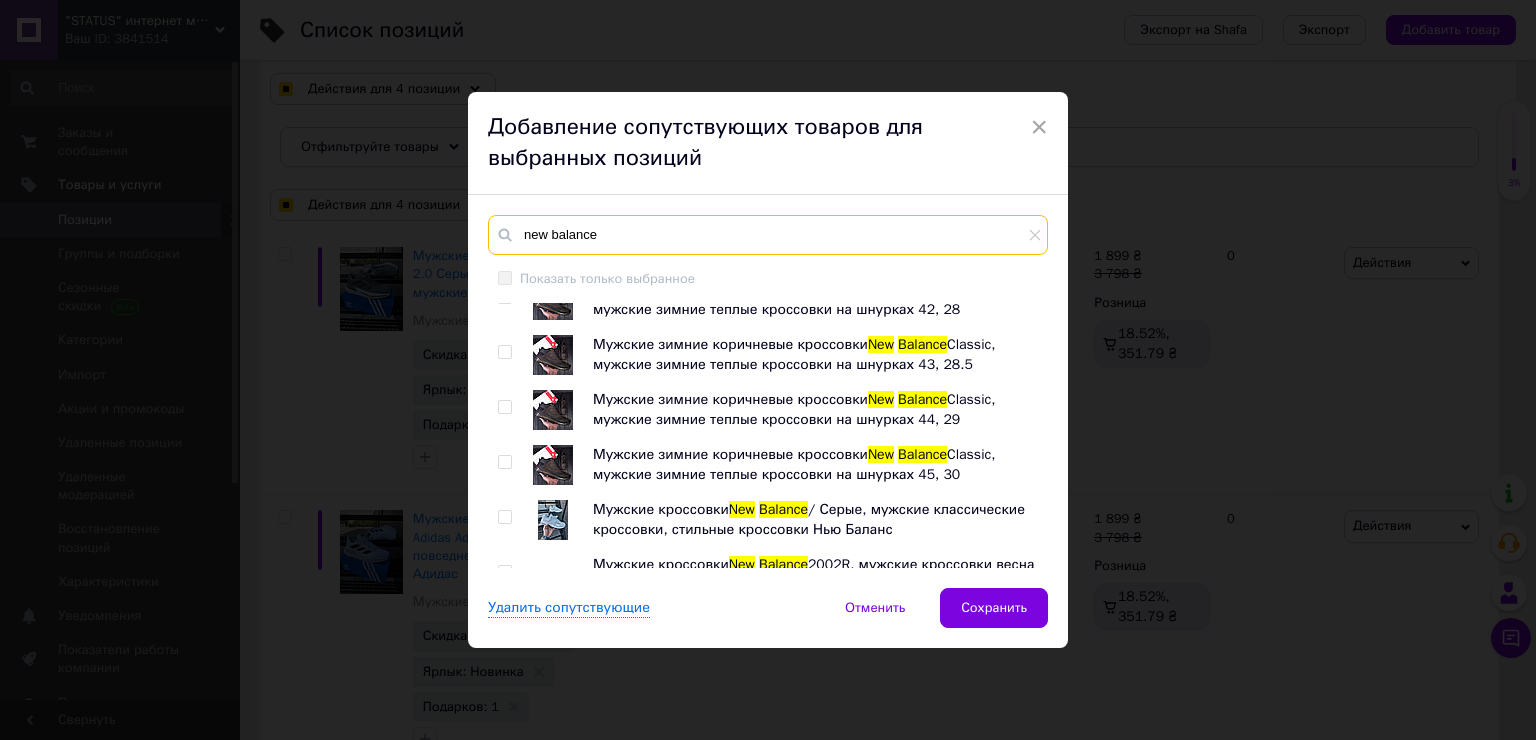 type on "new balance" 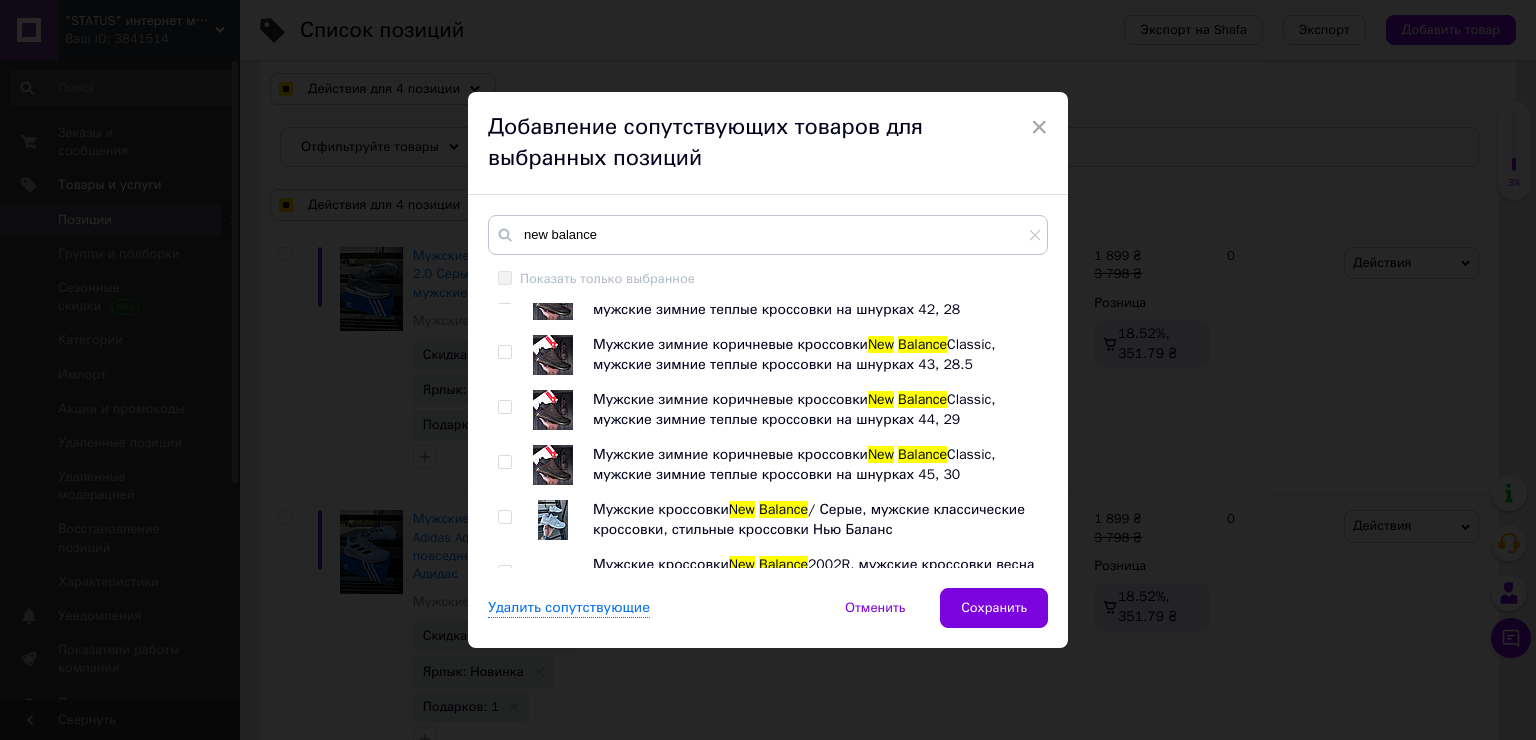 click at bounding box center (553, 795) 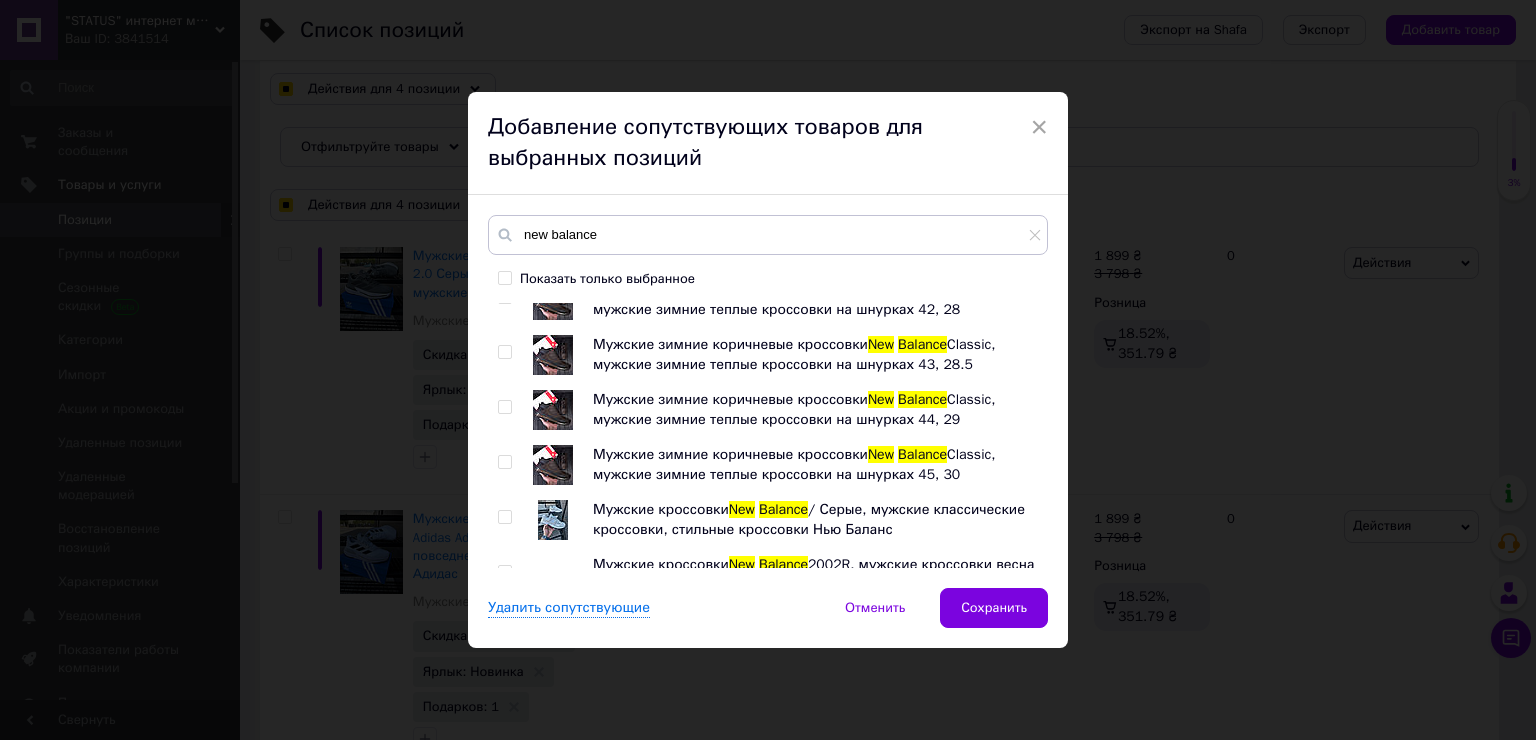 click at bounding box center (553, 850) 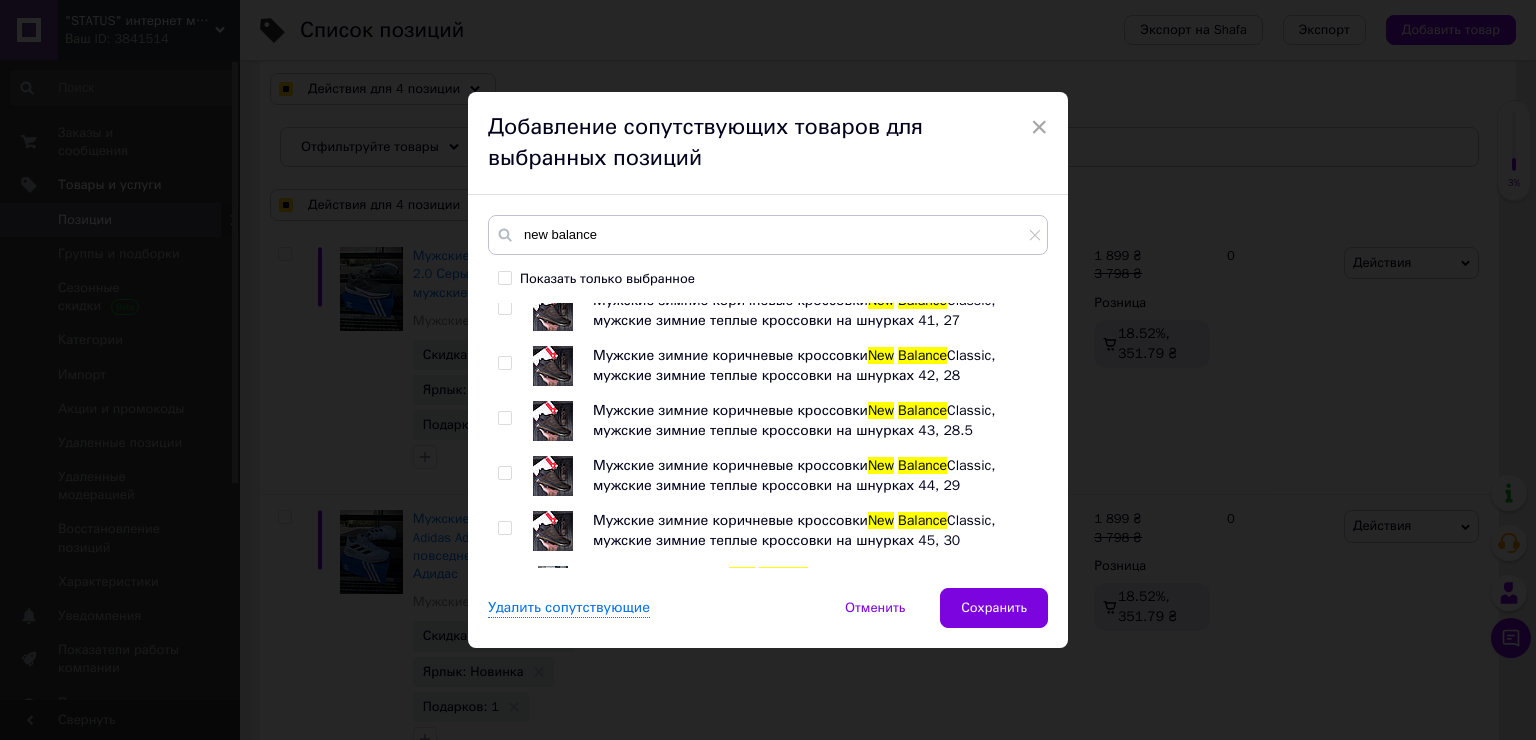 scroll, scrollTop: 5120, scrollLeft: 0, axis: vertical 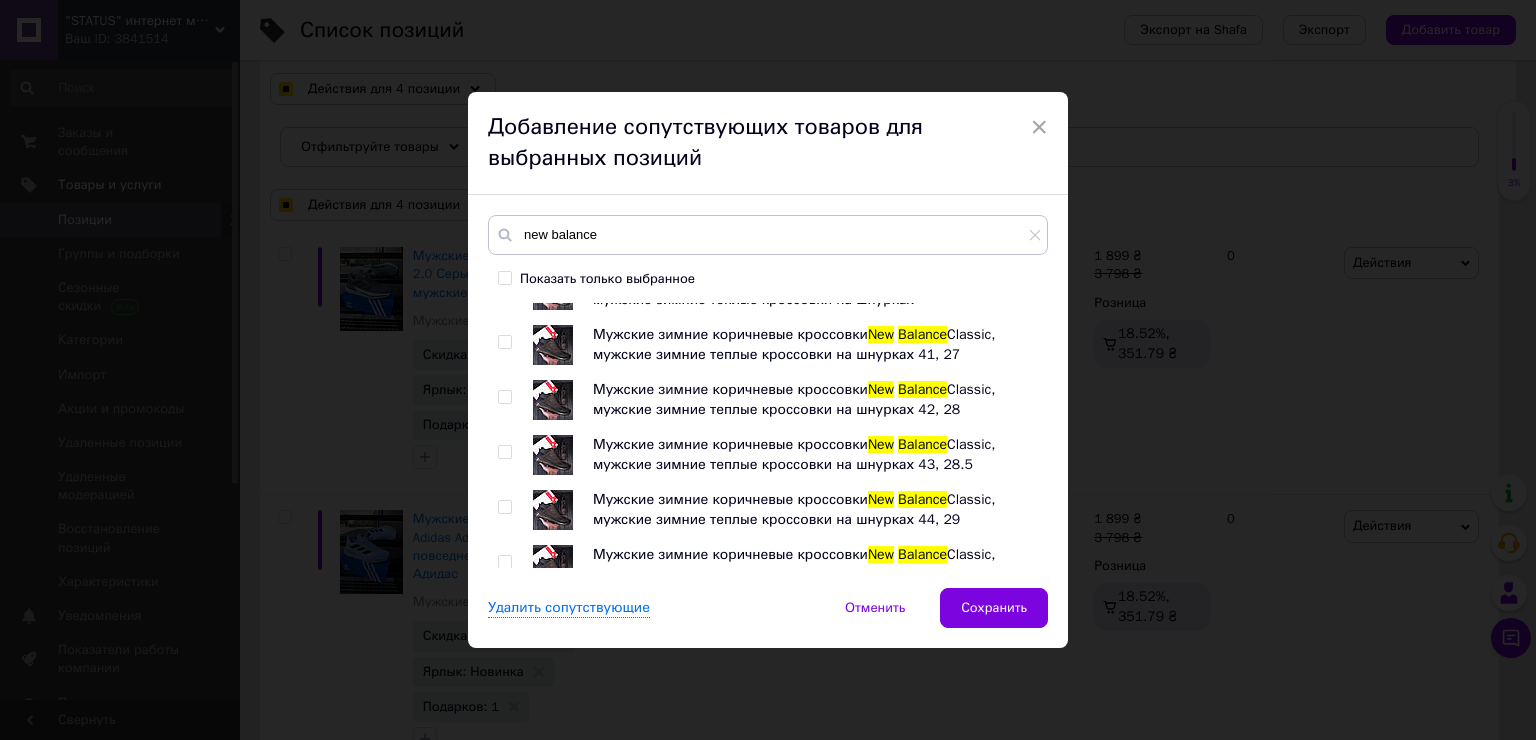 click at bounding box center (553, 785) 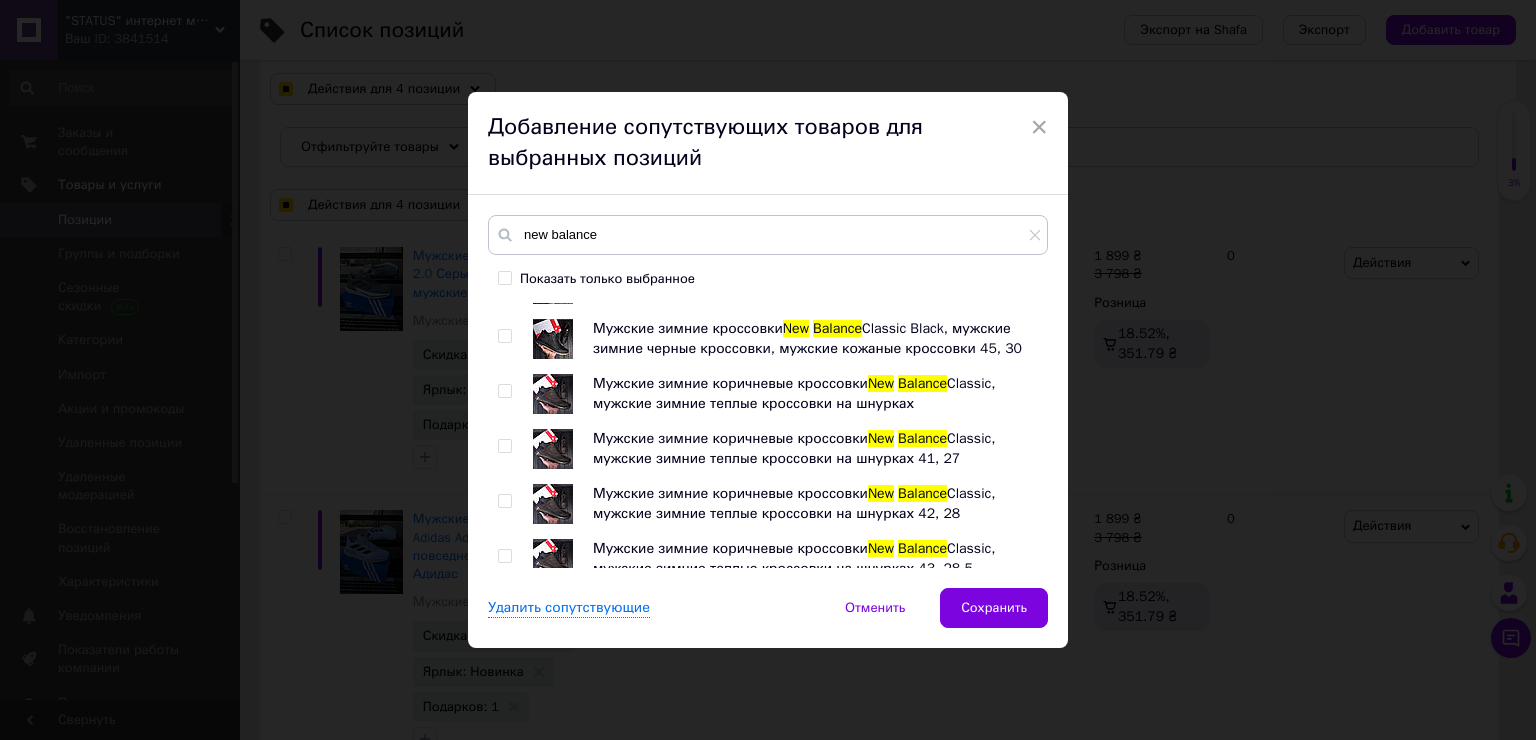 scroll, scrollTop: 4920, scrollLeft: 0, axis: vertical 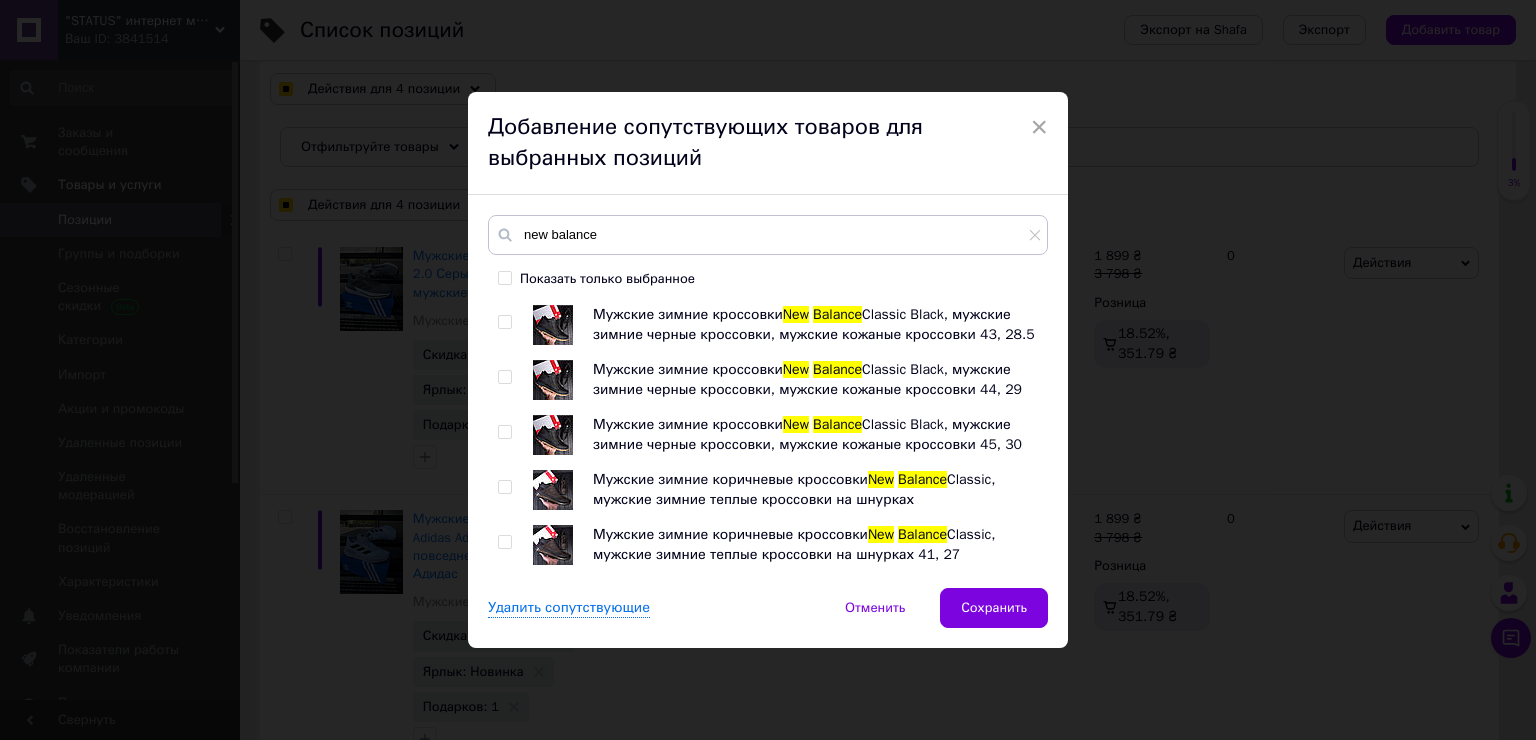 click at bounding box center (553, 820) 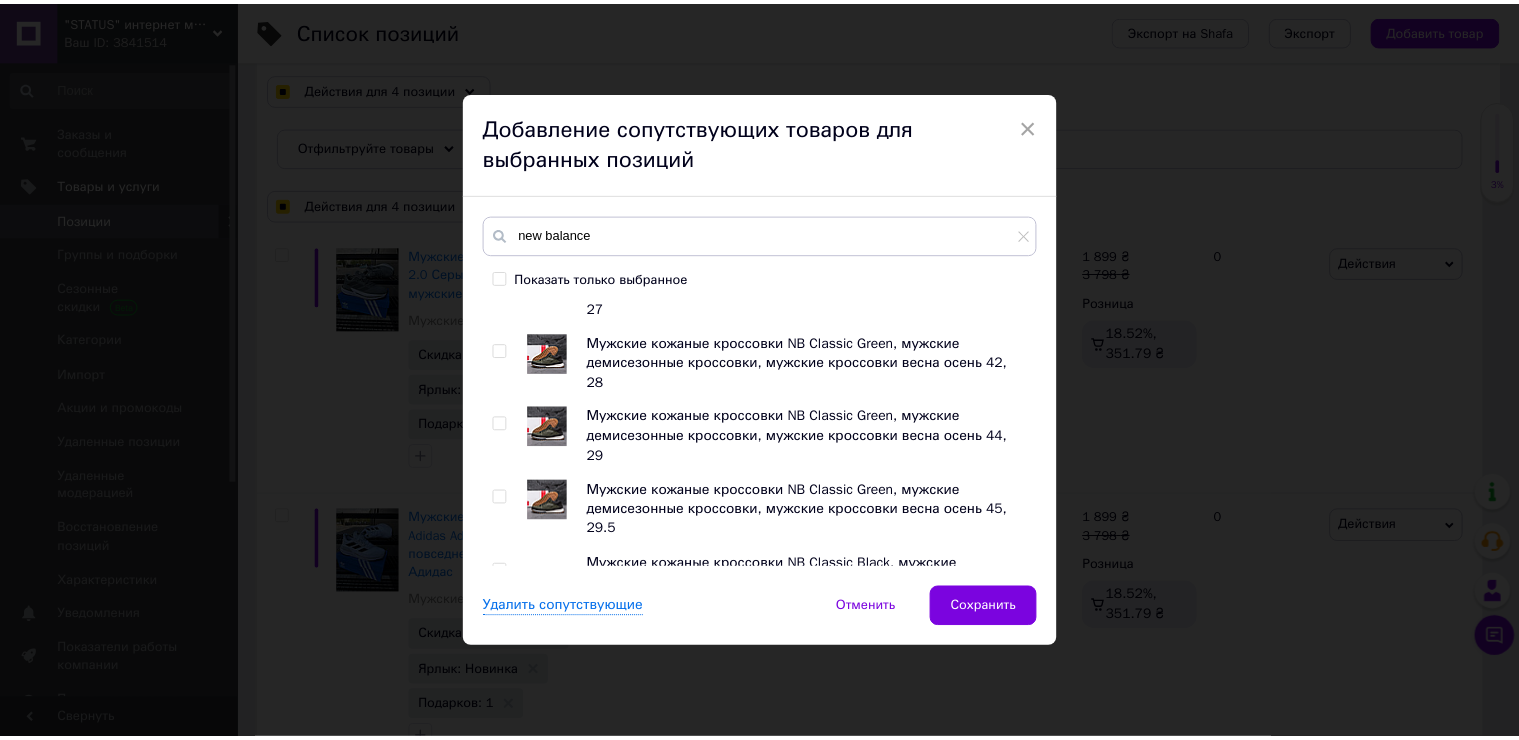 scroll, scrollTop: 2020, scrollLeft: 0, axis: vertical 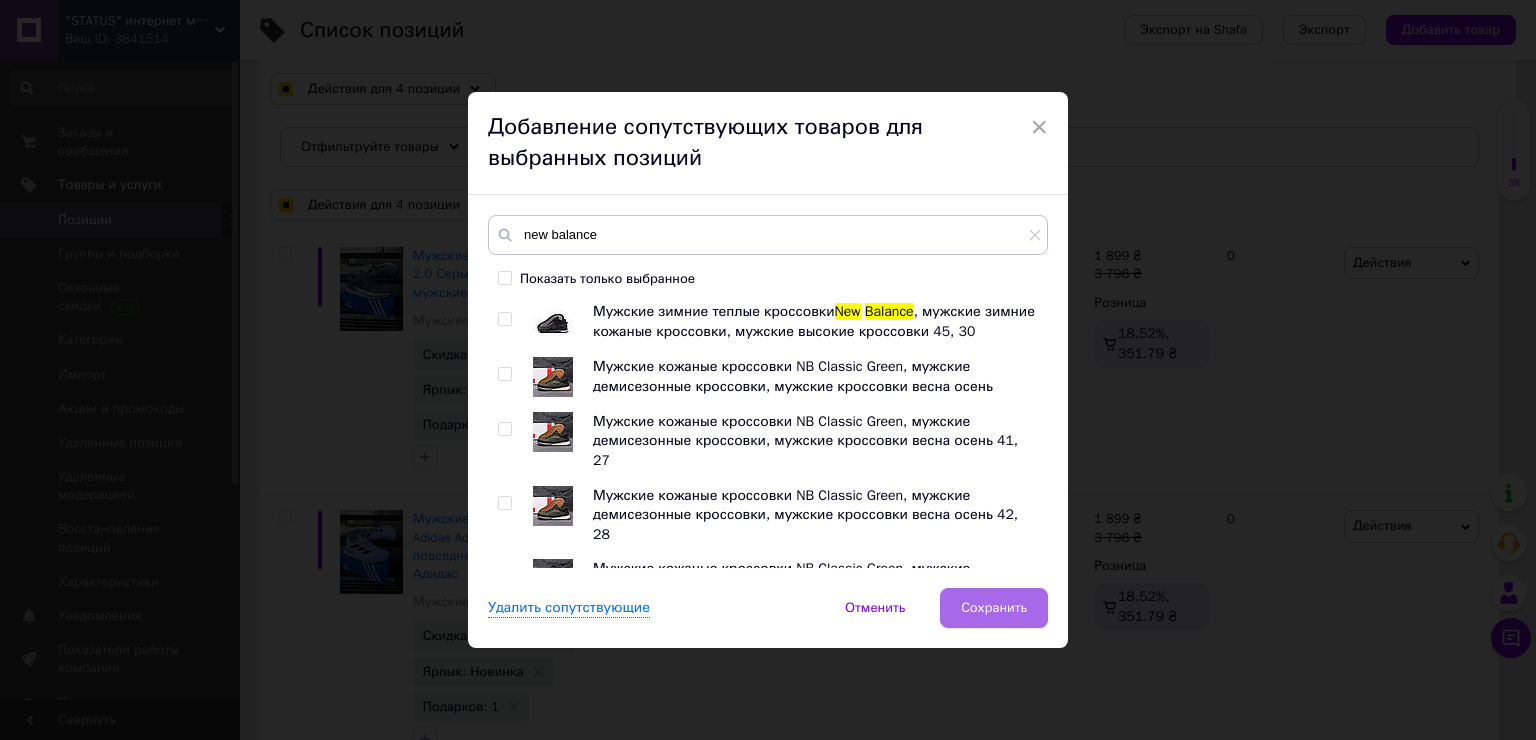 click on "Сохранить" at bounding box center [994, 608] 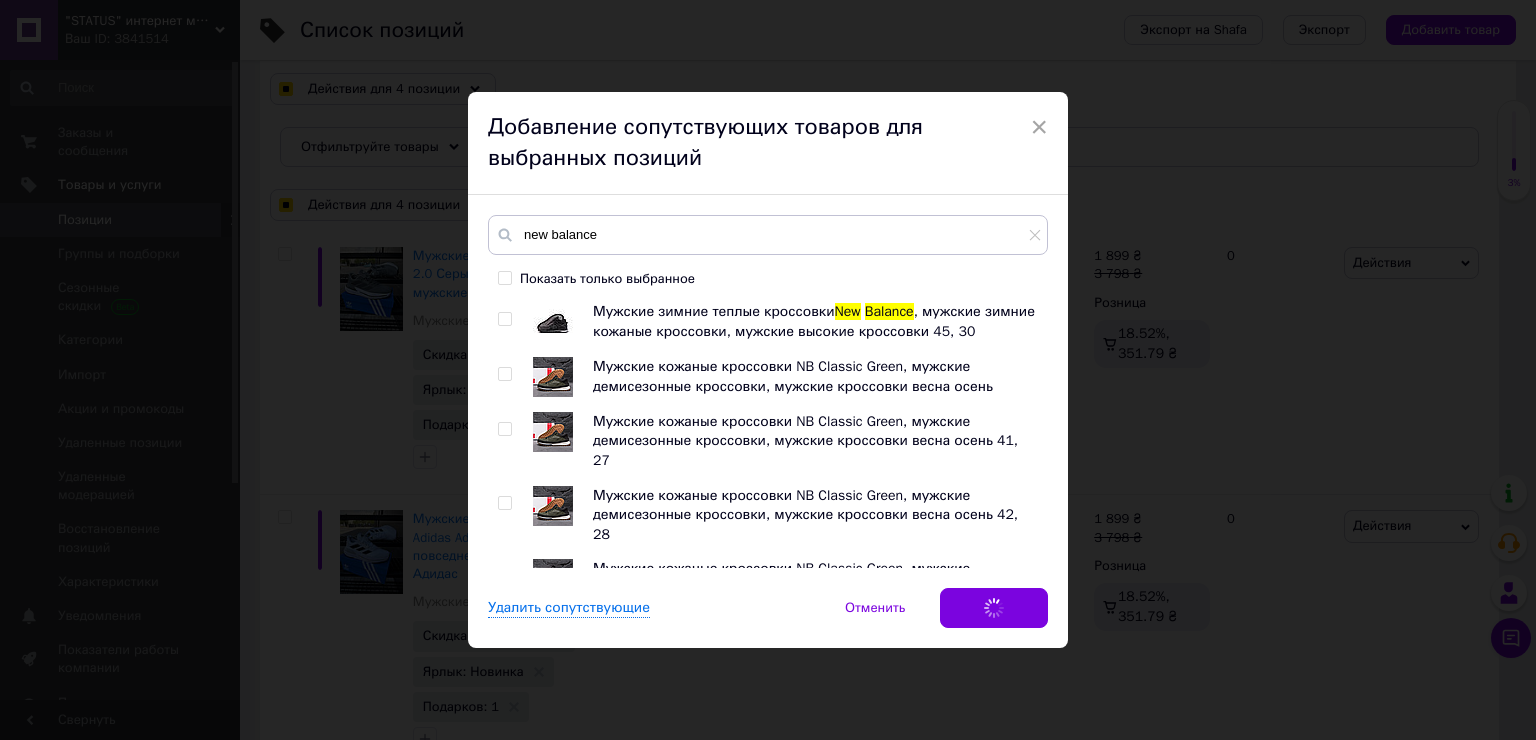 checkbox on "true" 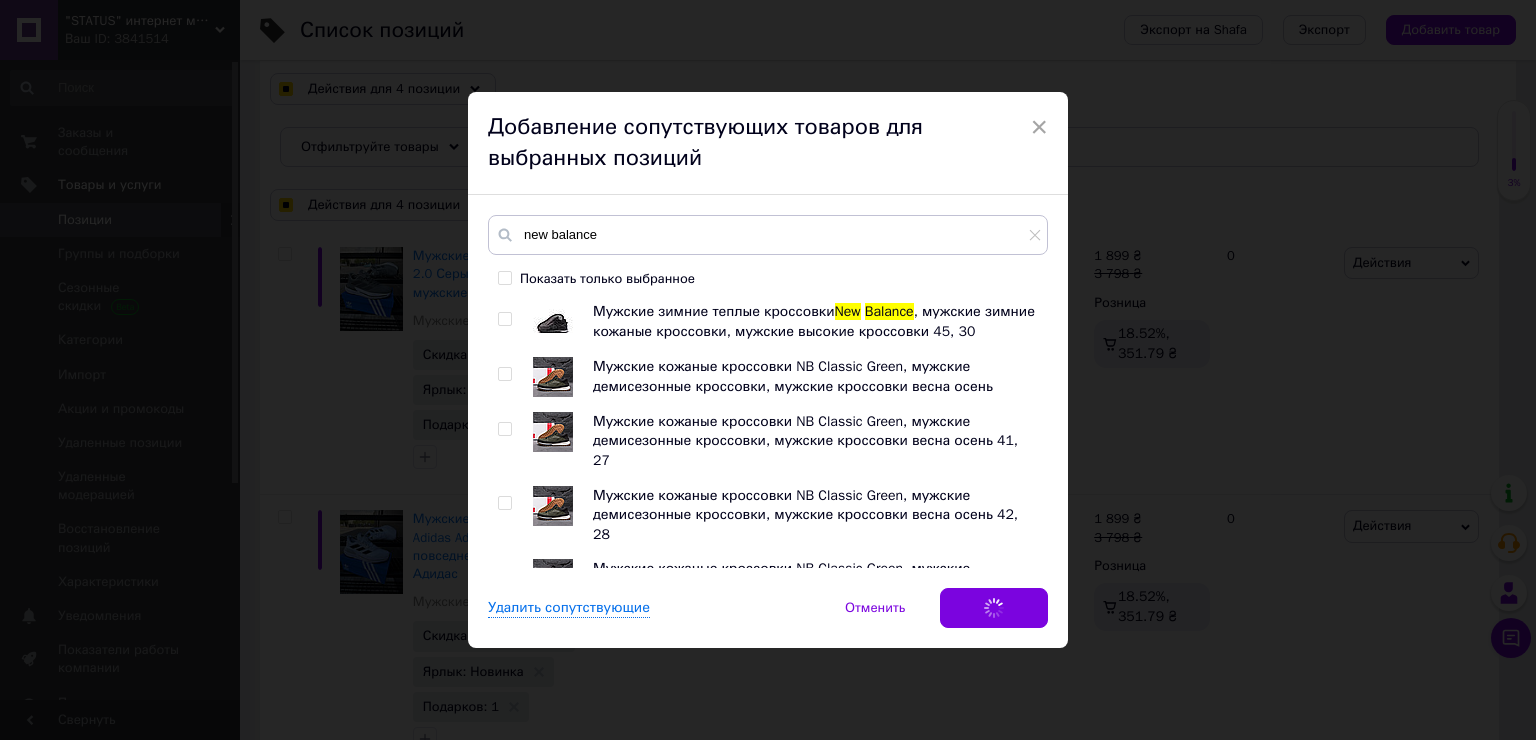 checkbox on "true" 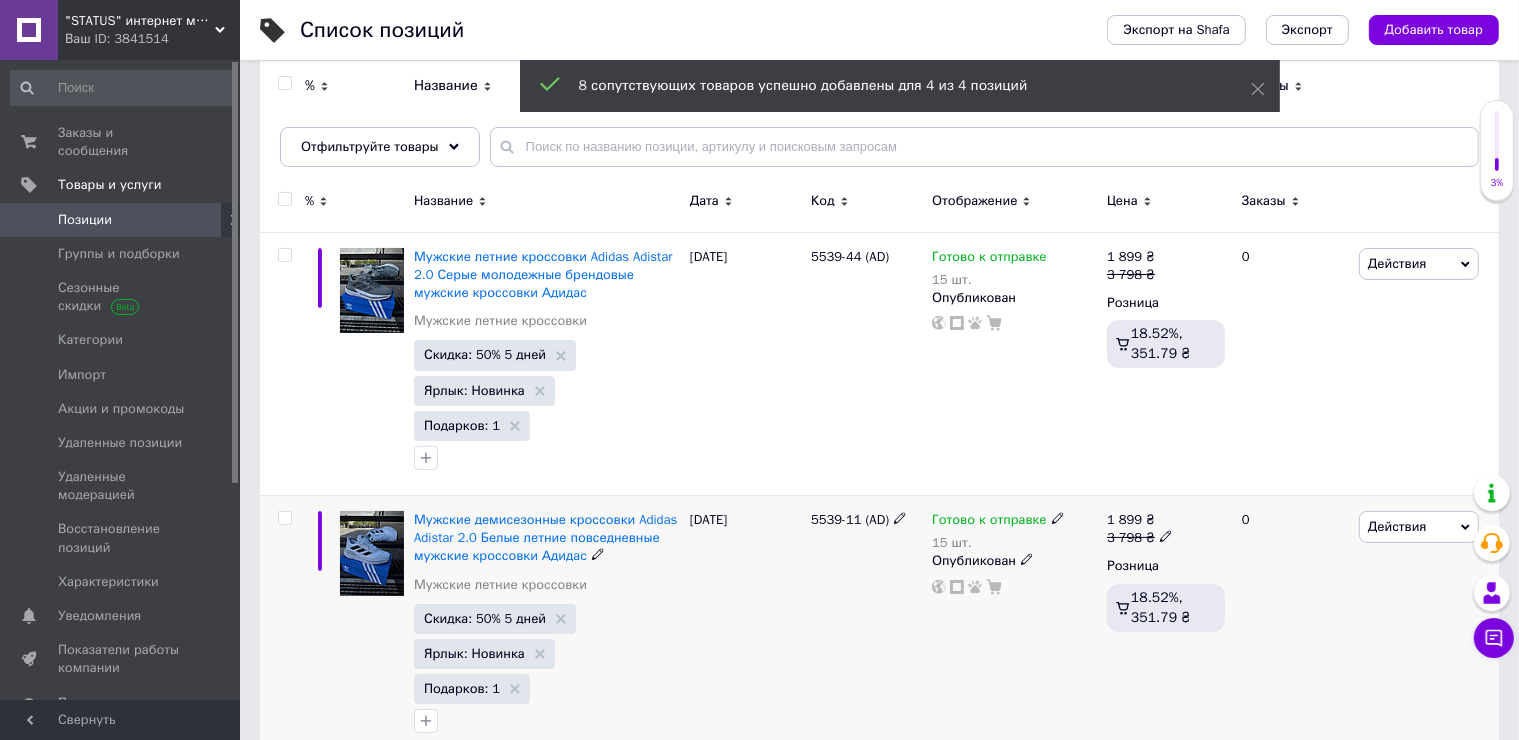 checkbox on "false" 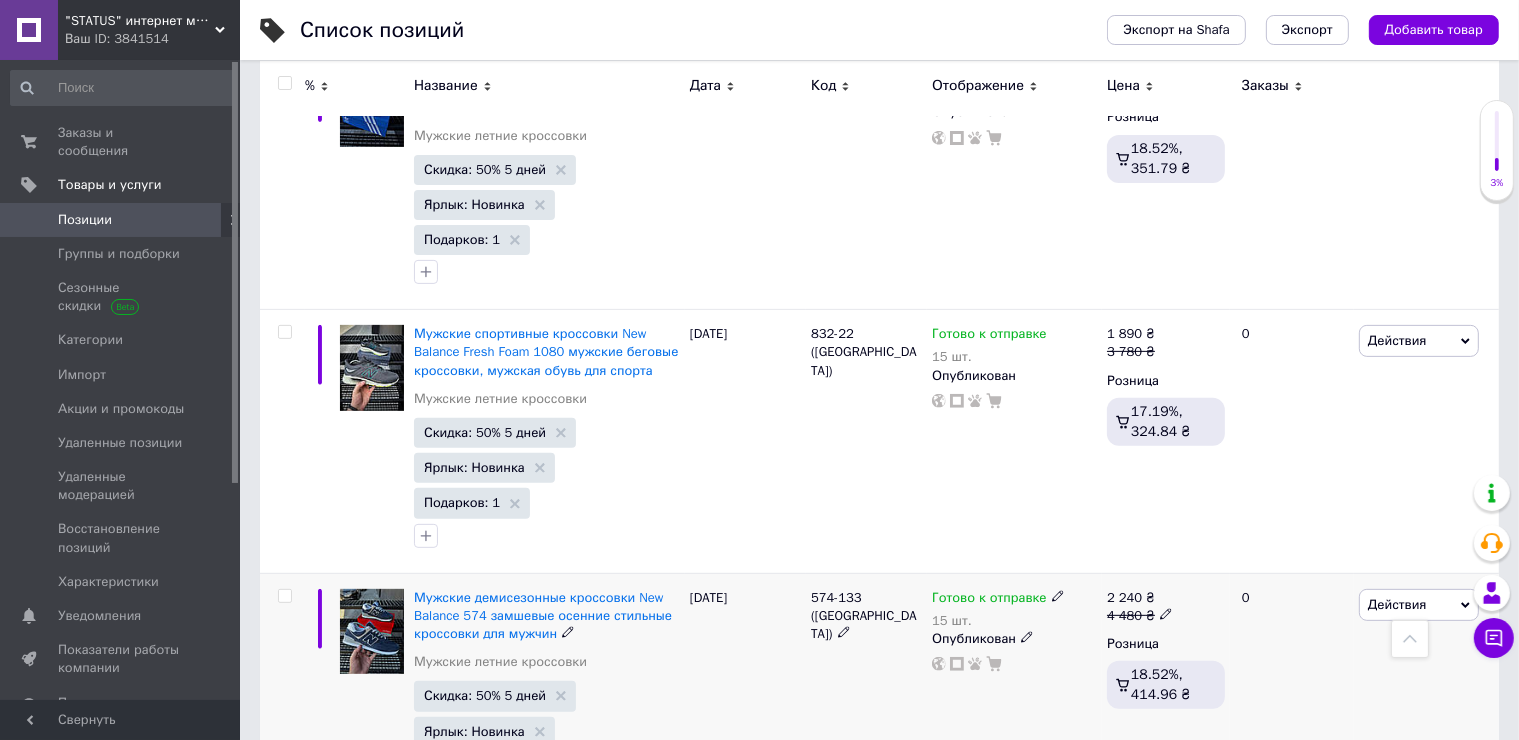 scroll, scrollTop: 599, scrollLeft: 0, axis: vertical 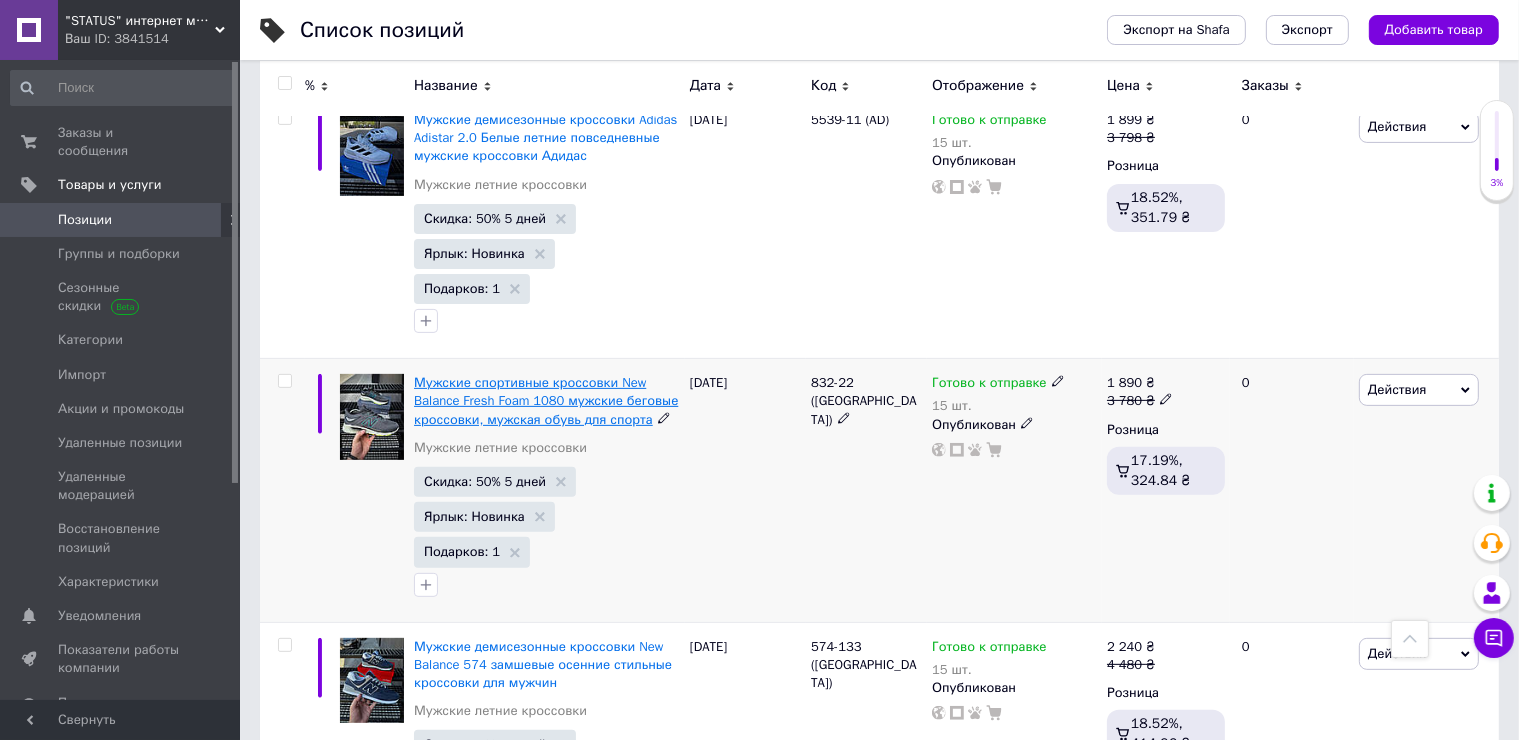 click on "Мужские спортивные кроссовки New Balance Fresh Foam 1080 мужские беговые кроссовки, мужская обувь для спорта" at bounding box center (546, 400) 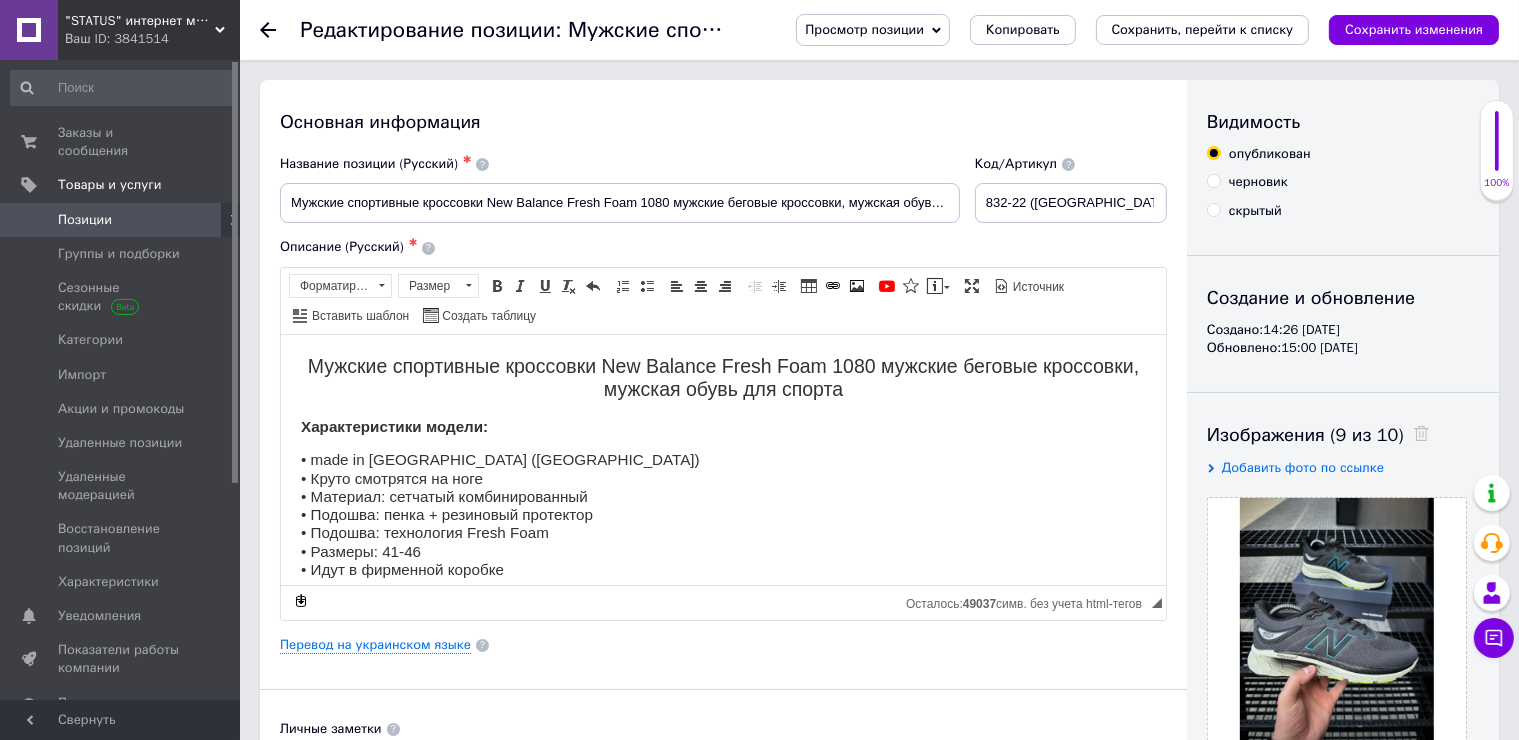 scroll, scrollTop: 0, scrollLeft: 0, axis: both 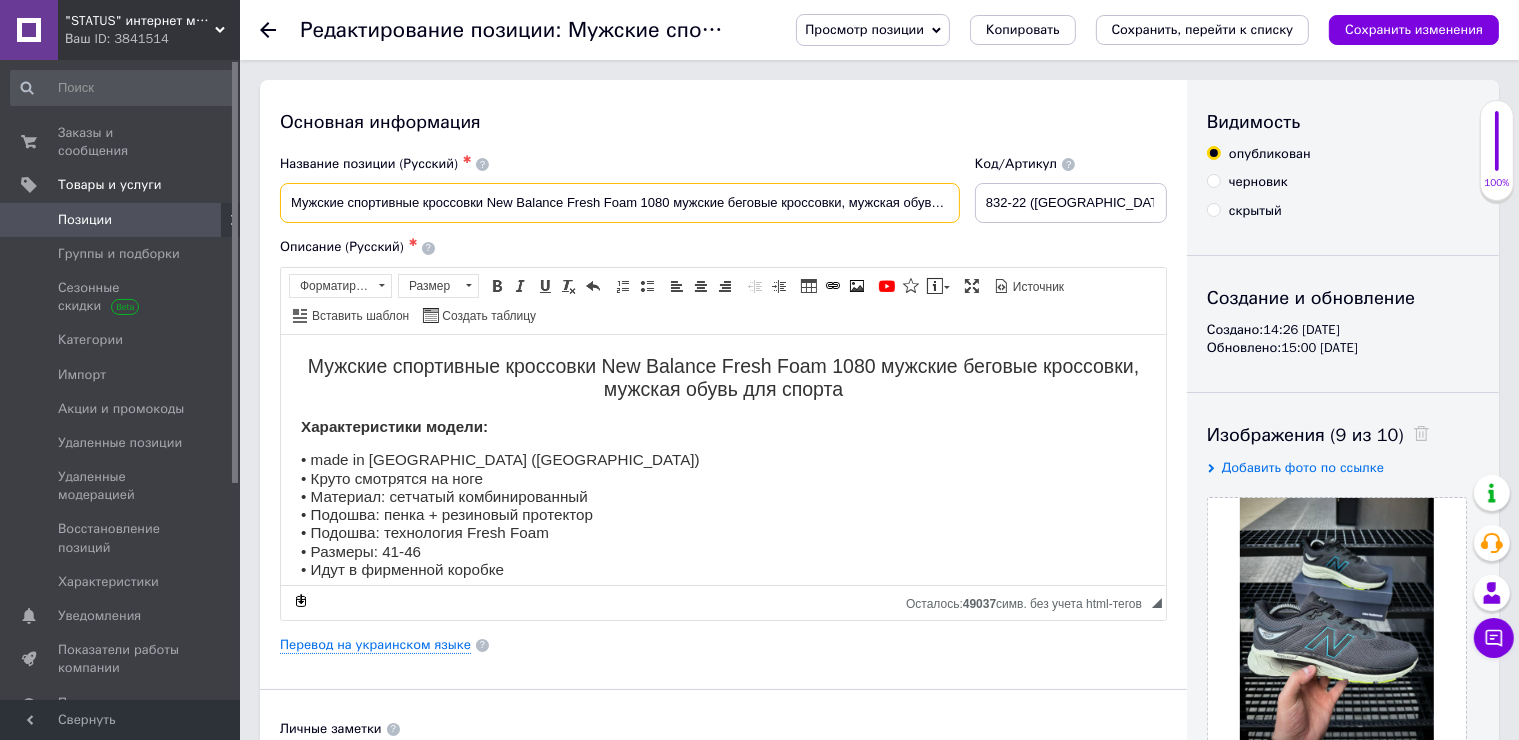 drag, startPoint x: 480, startPoint y: 211, endPoint x: 266, endPoint y: 212, distance: 214.00233 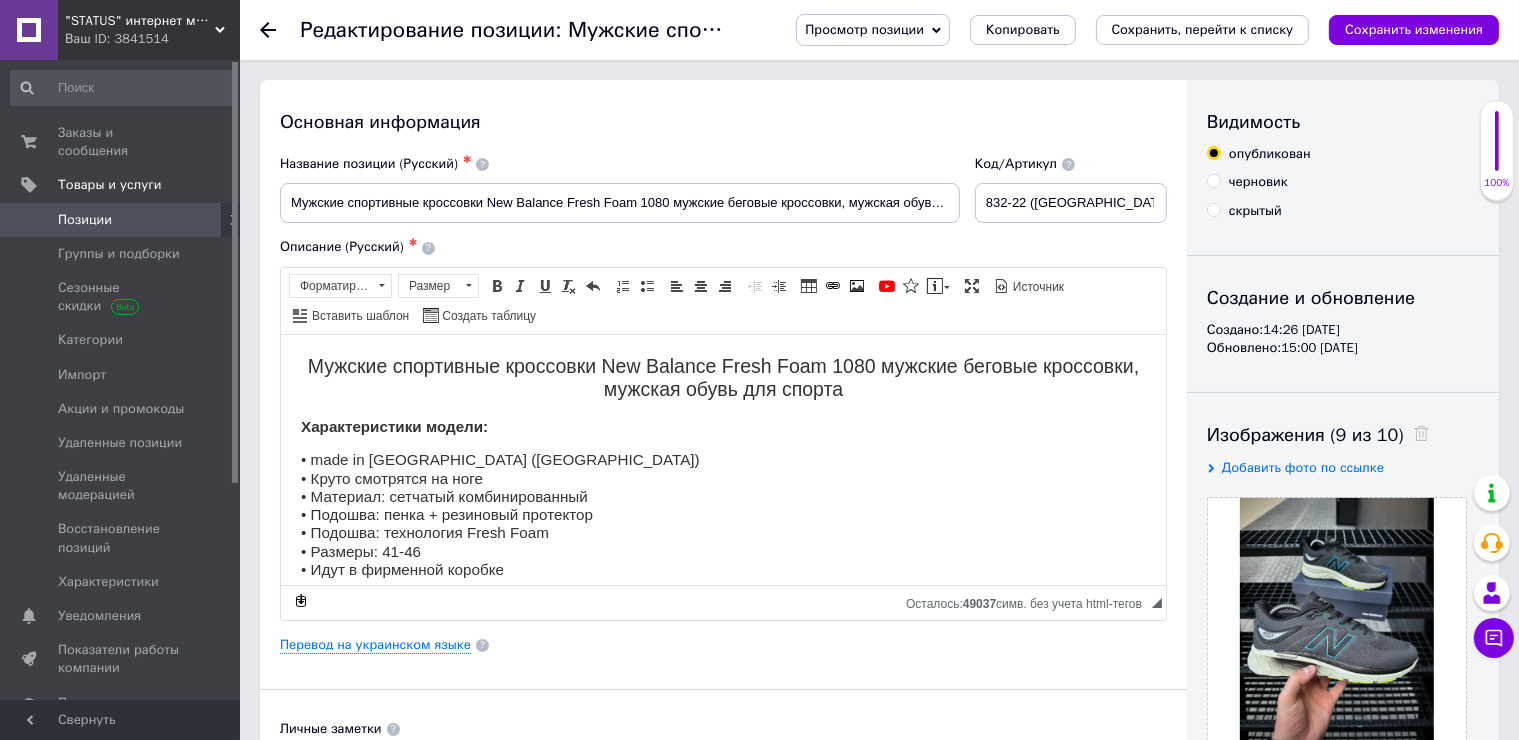 click on "Позиции" at bounding box center (121, 220) 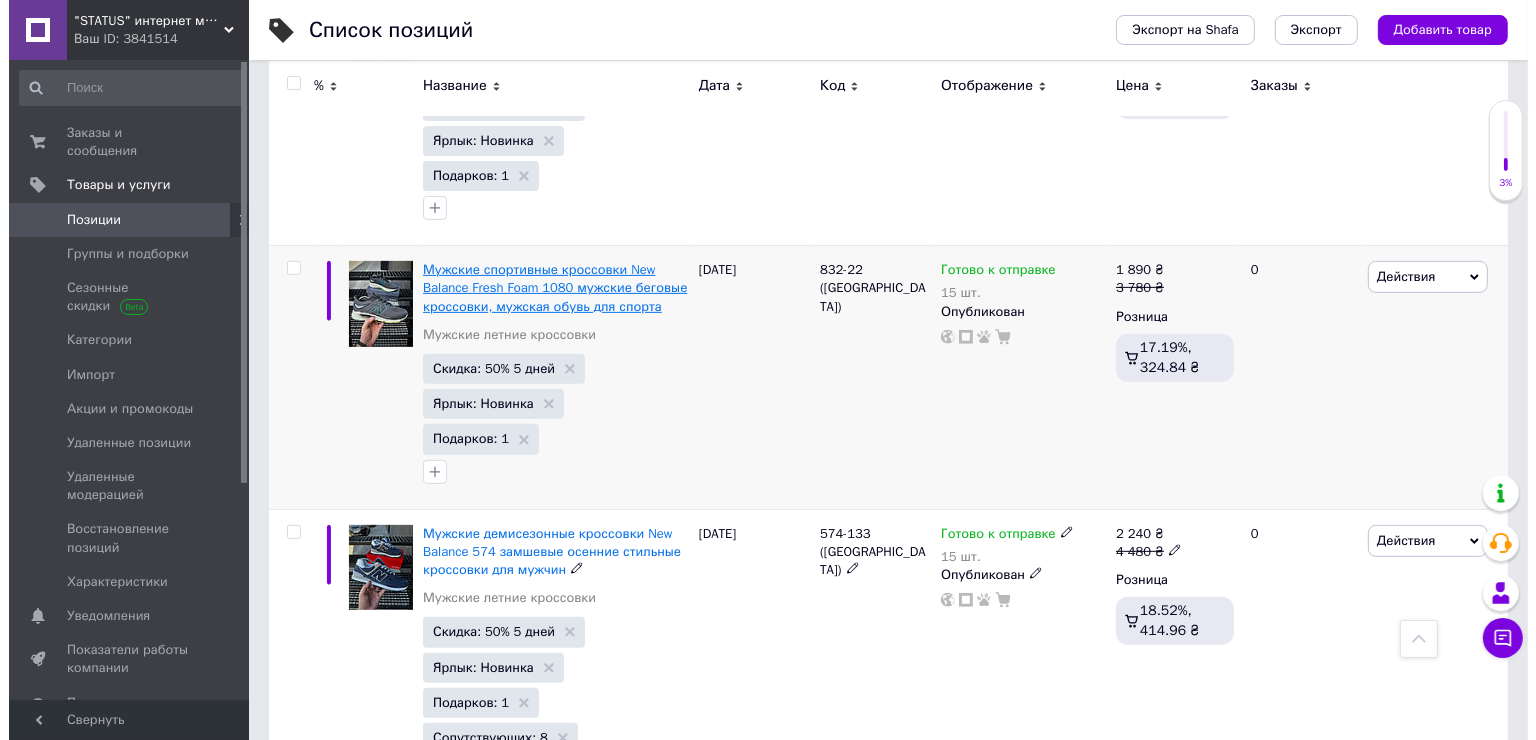 scroll, scrollTop: 600, scrollLeft: 0, axis: vertical 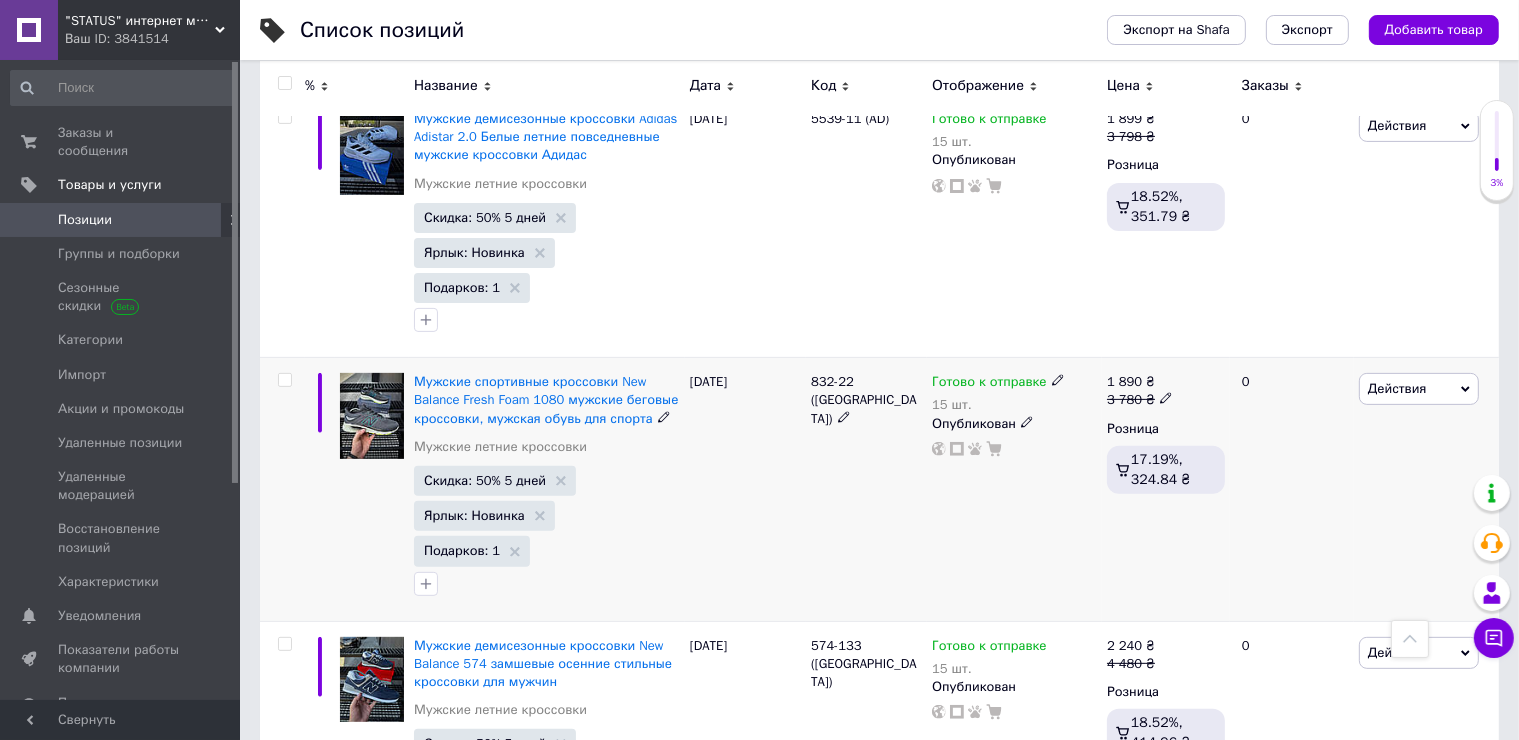 click at bounding box center (284, 380) 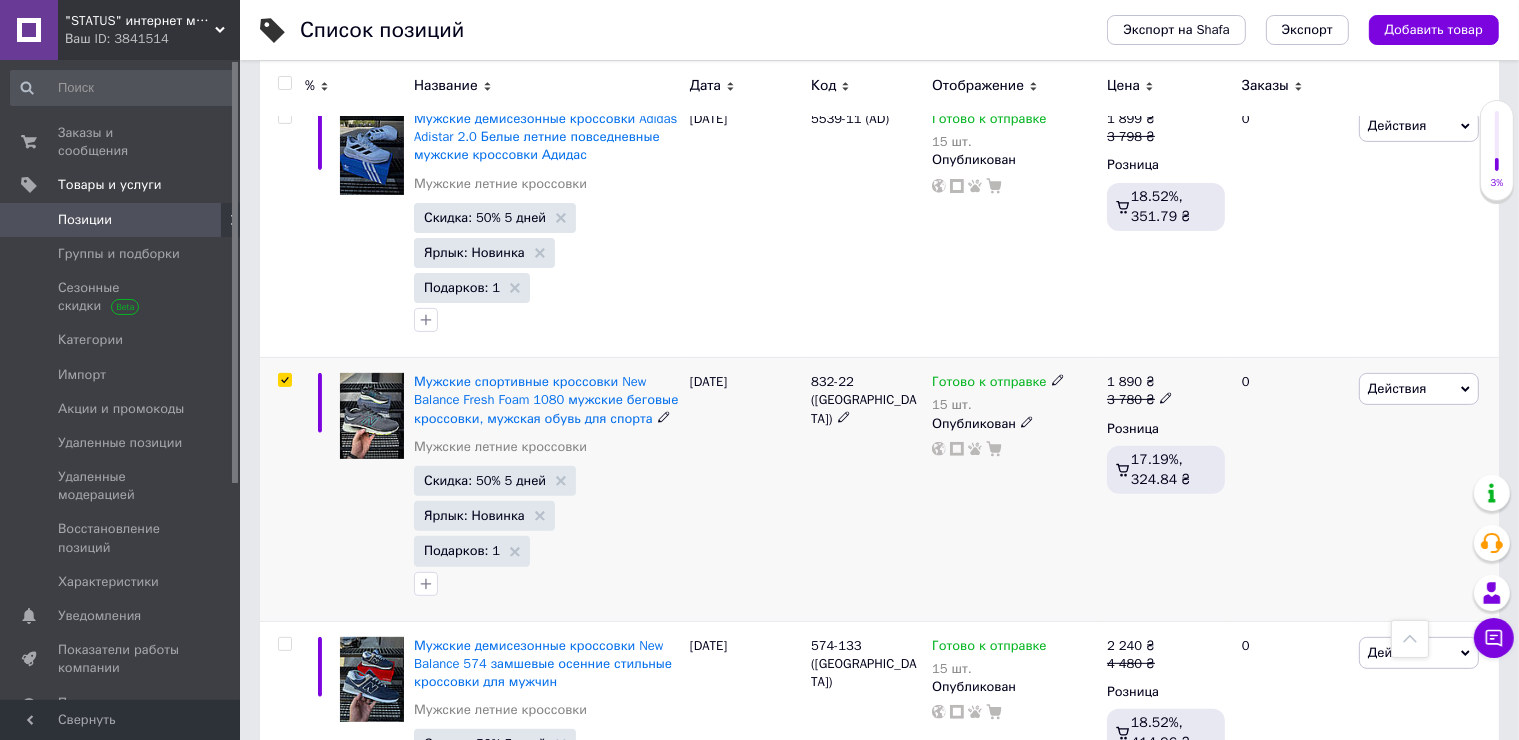 checkbox on "true" 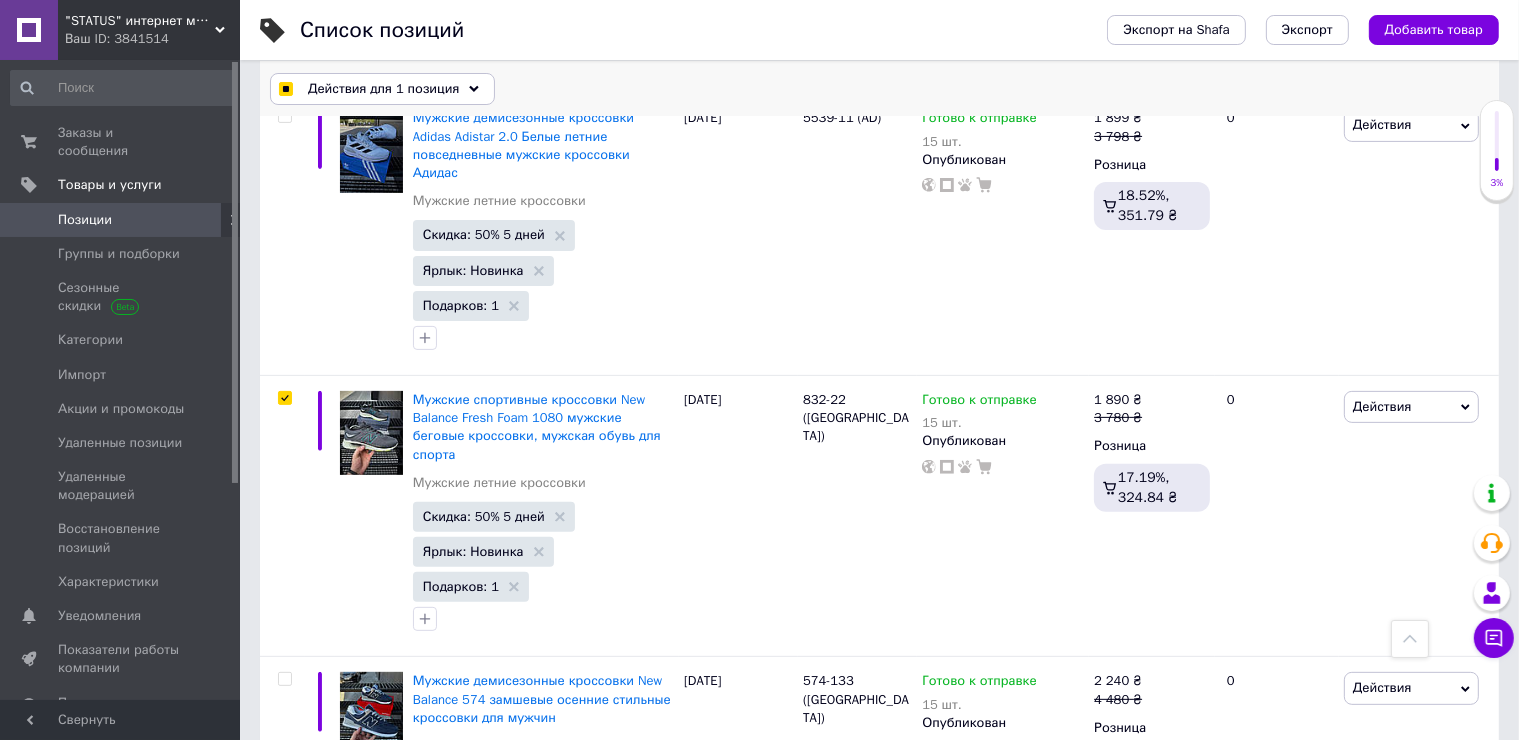 click on "Действия для 1 позиция" at bounding box center (382, 89) 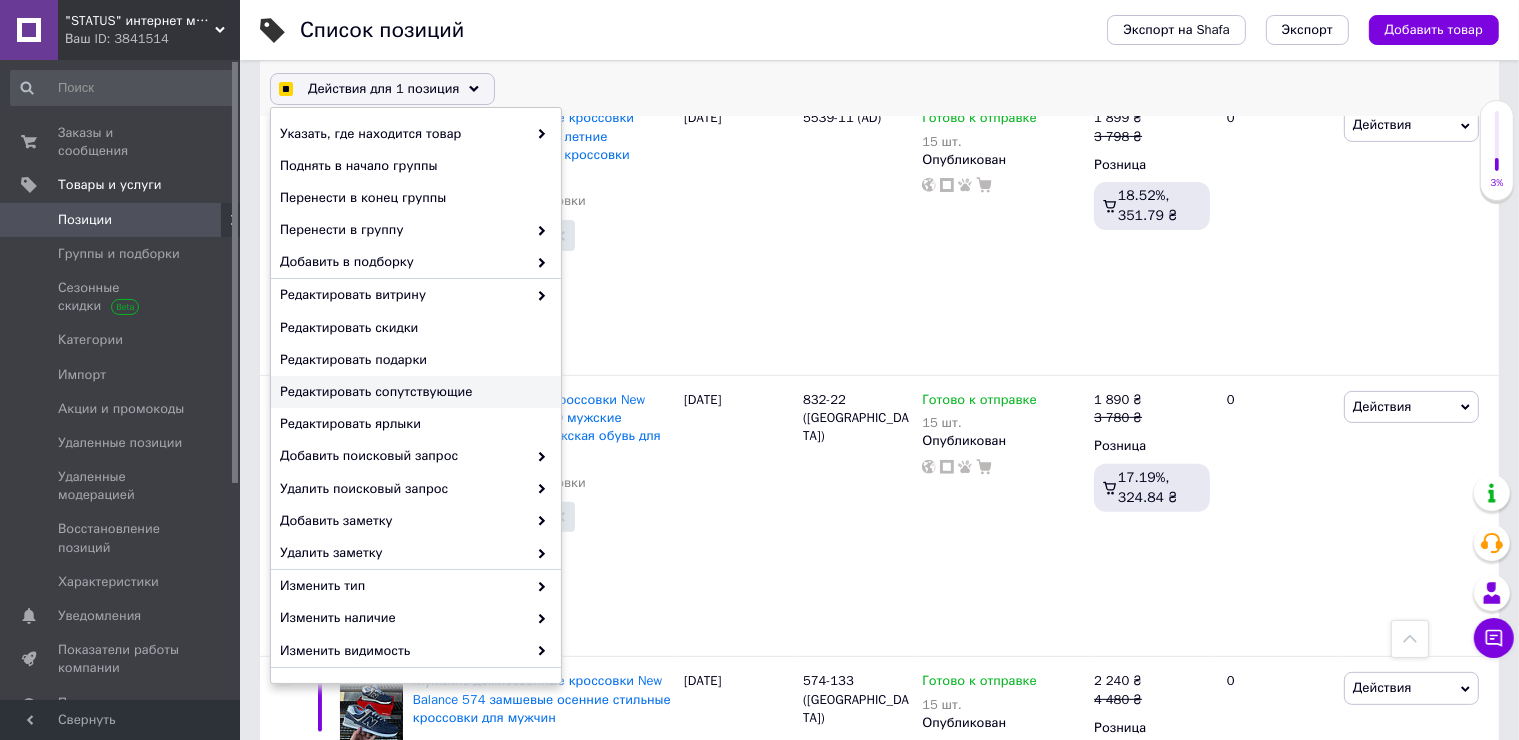 click on "Редактировать сопутствующие" at bounding box center [413, 392] 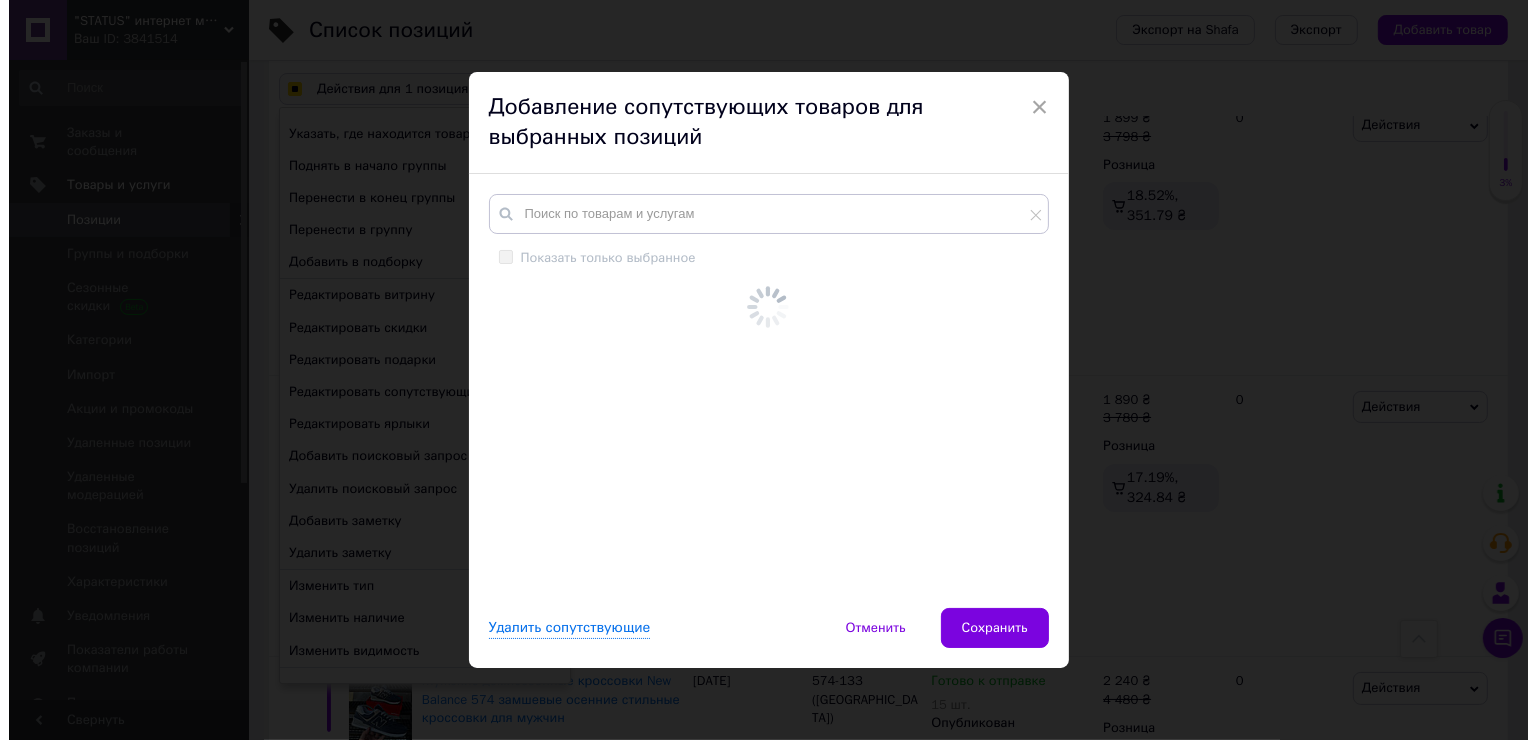 checkbox on "true" 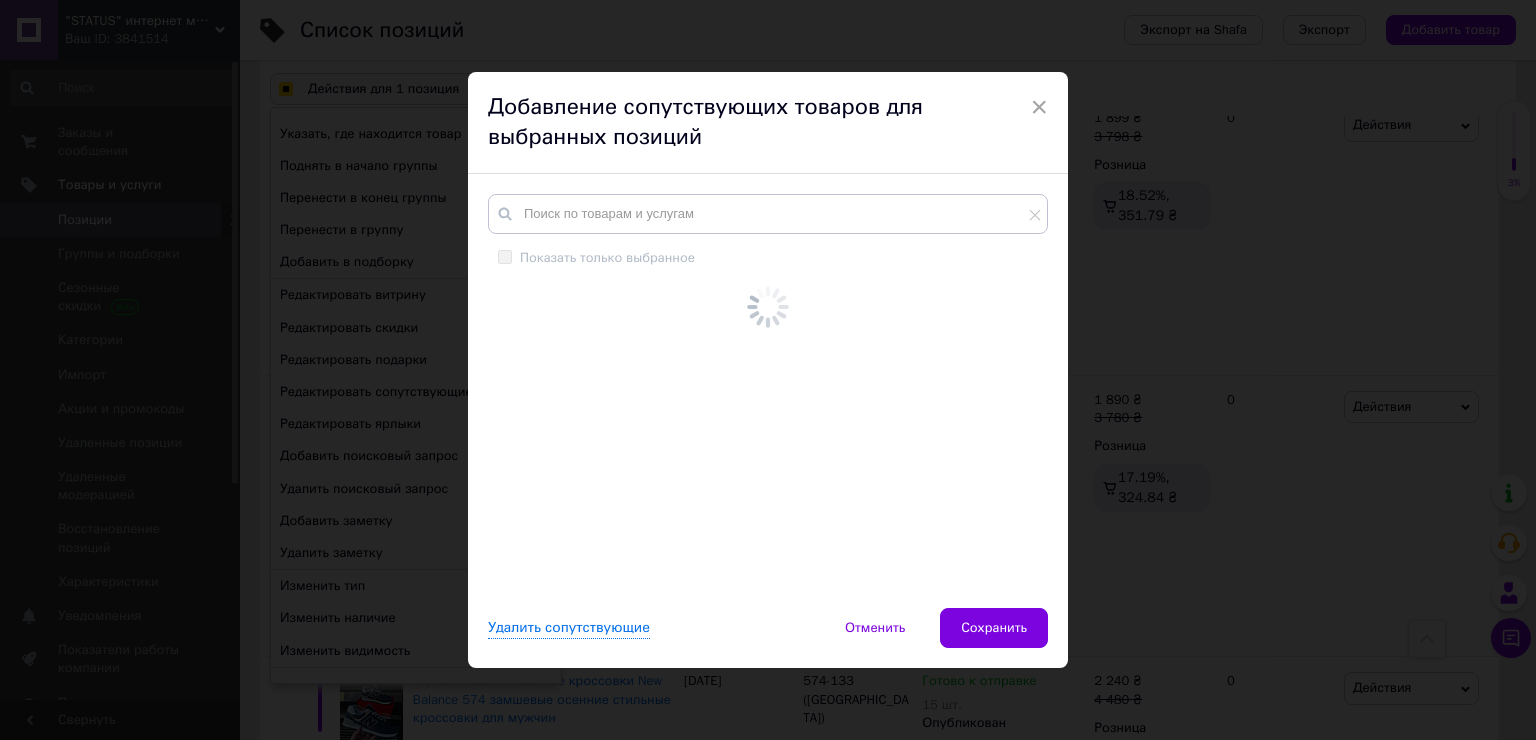 checkbox on "true" 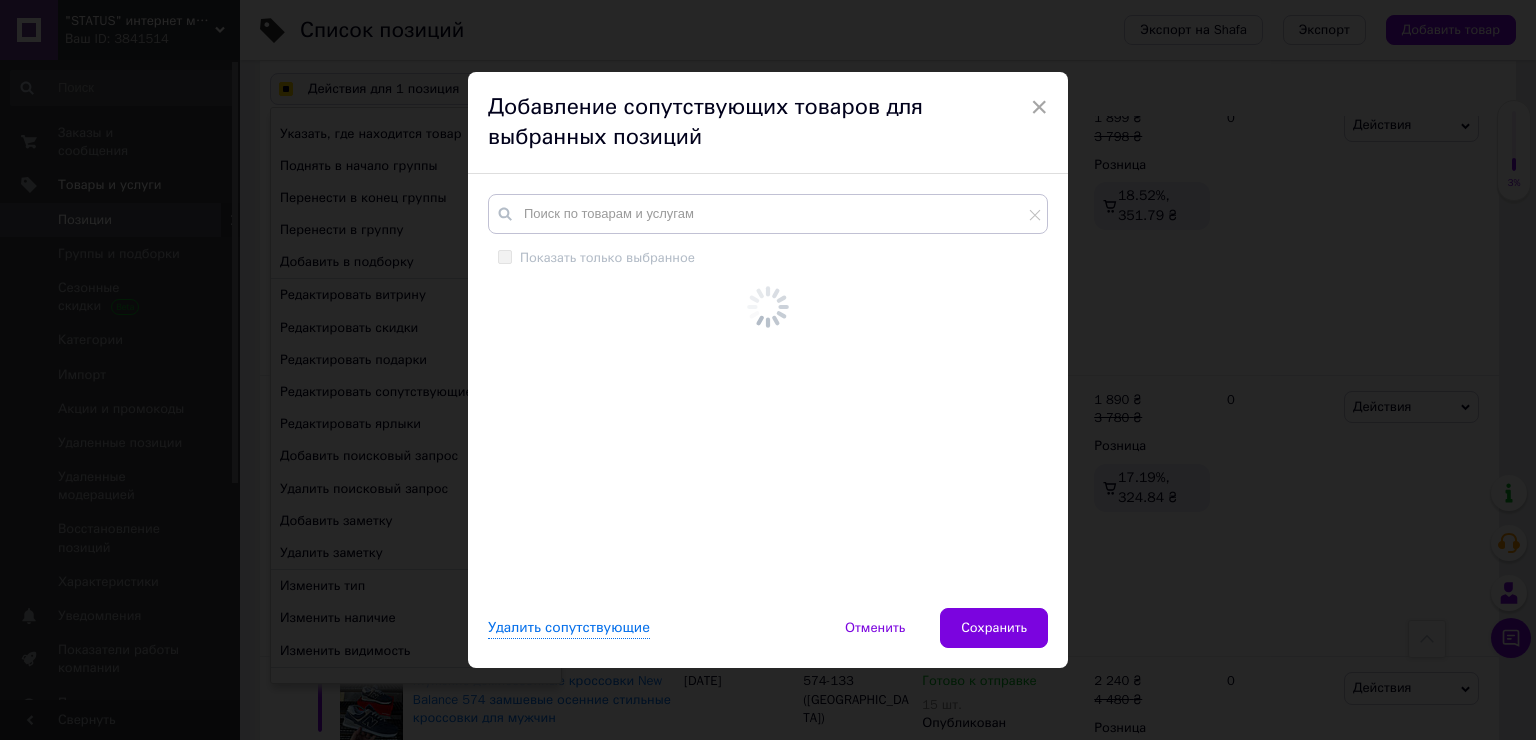 checkbox on "true" 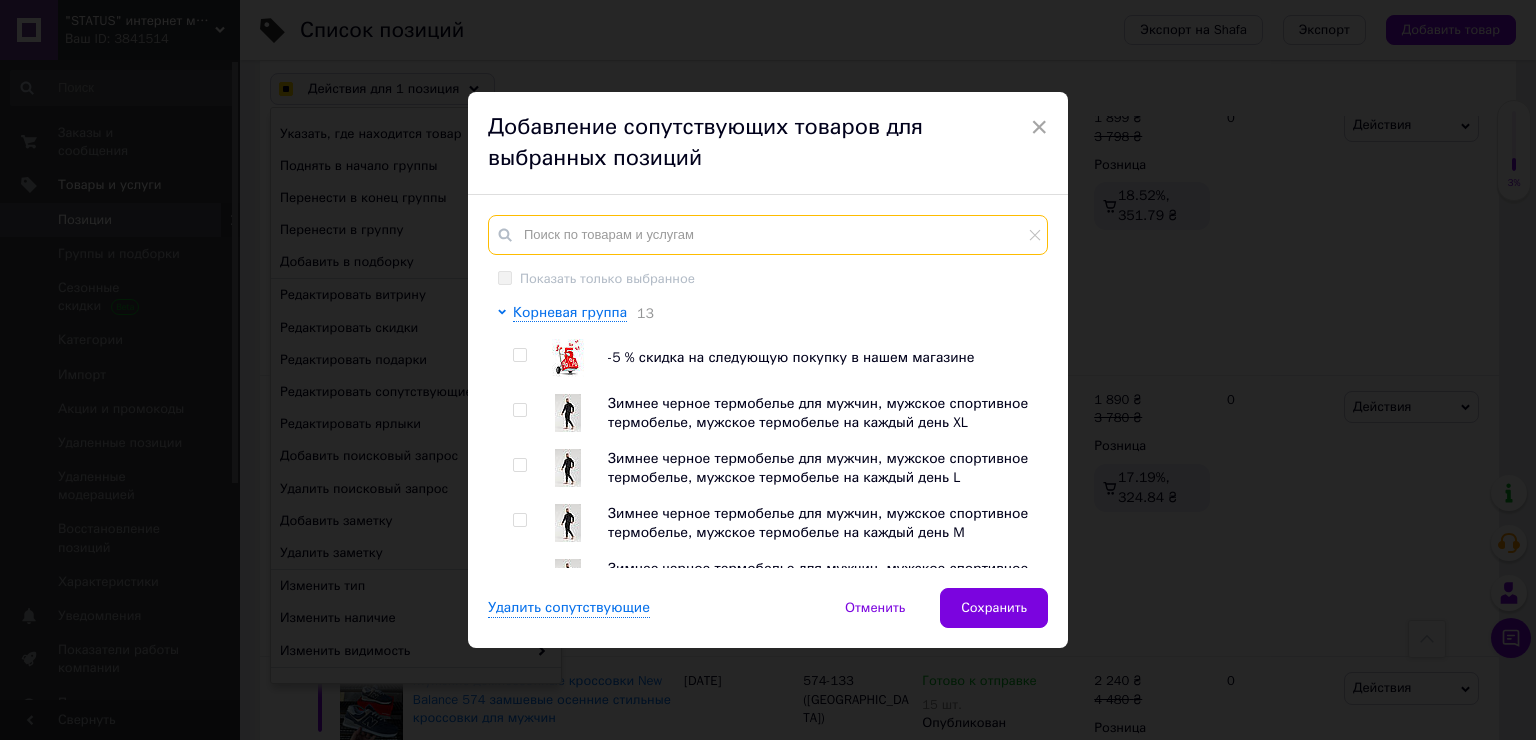 click at bounding box center [768, 235] 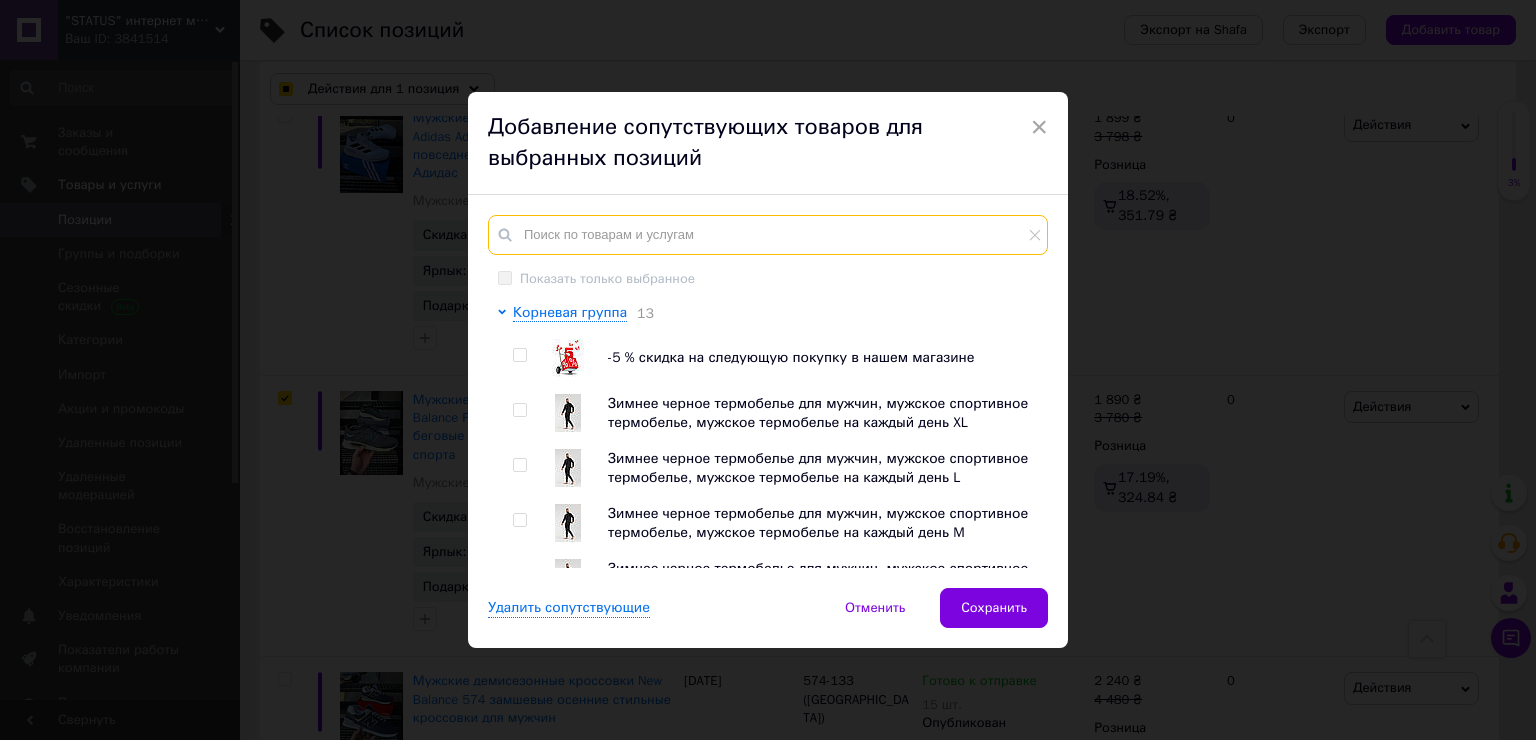 paste on "Мужские спортивные кроссовки" 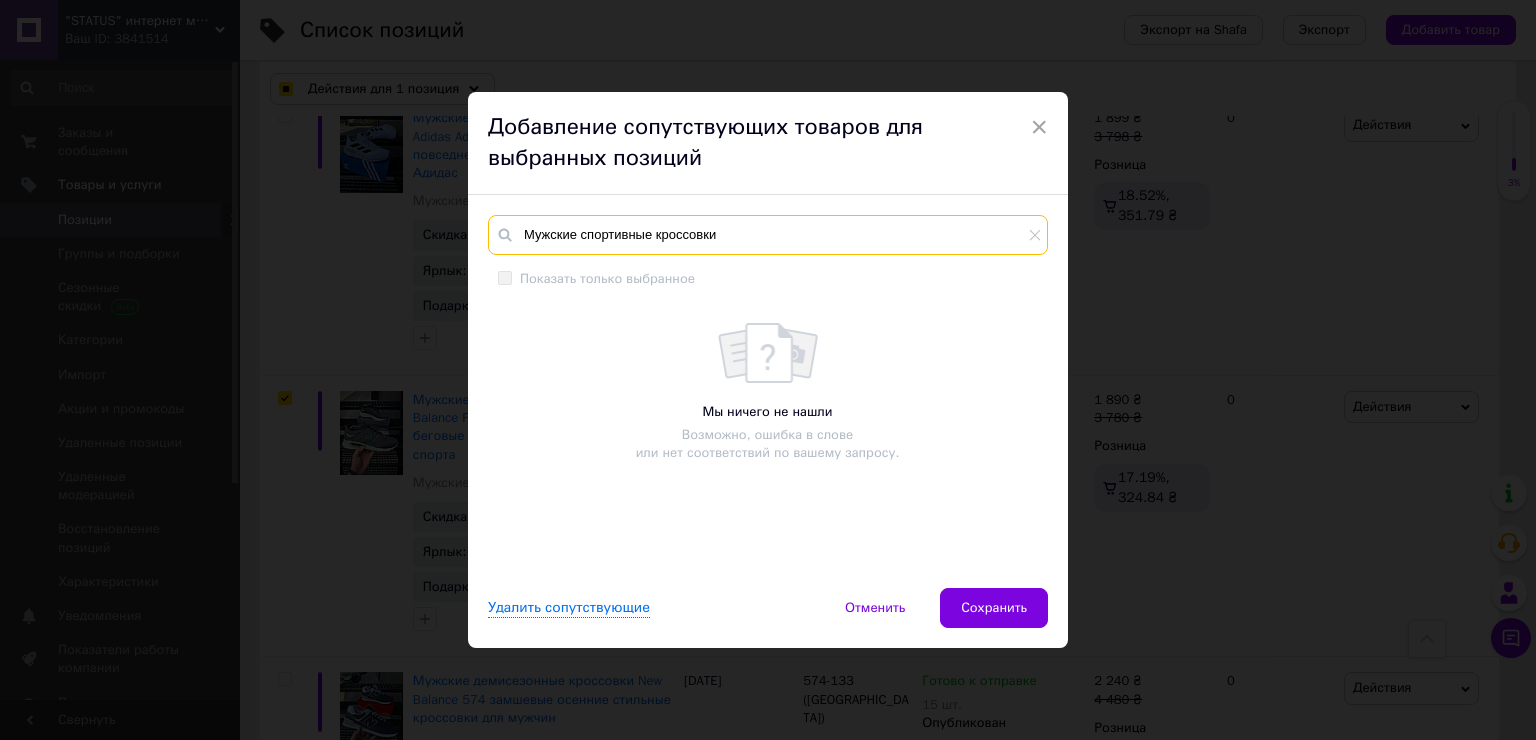 checkbox on "true" 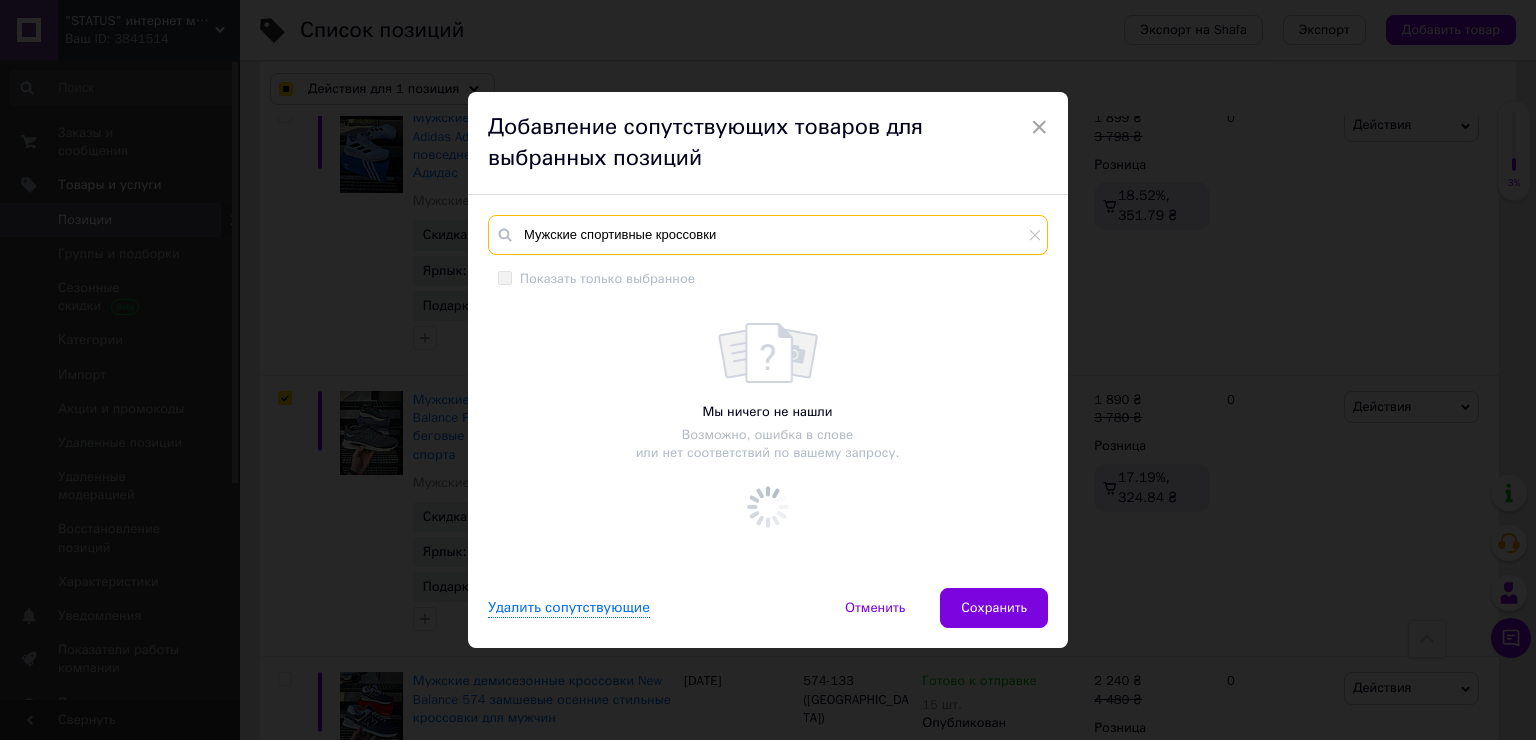 checkbox on "true" 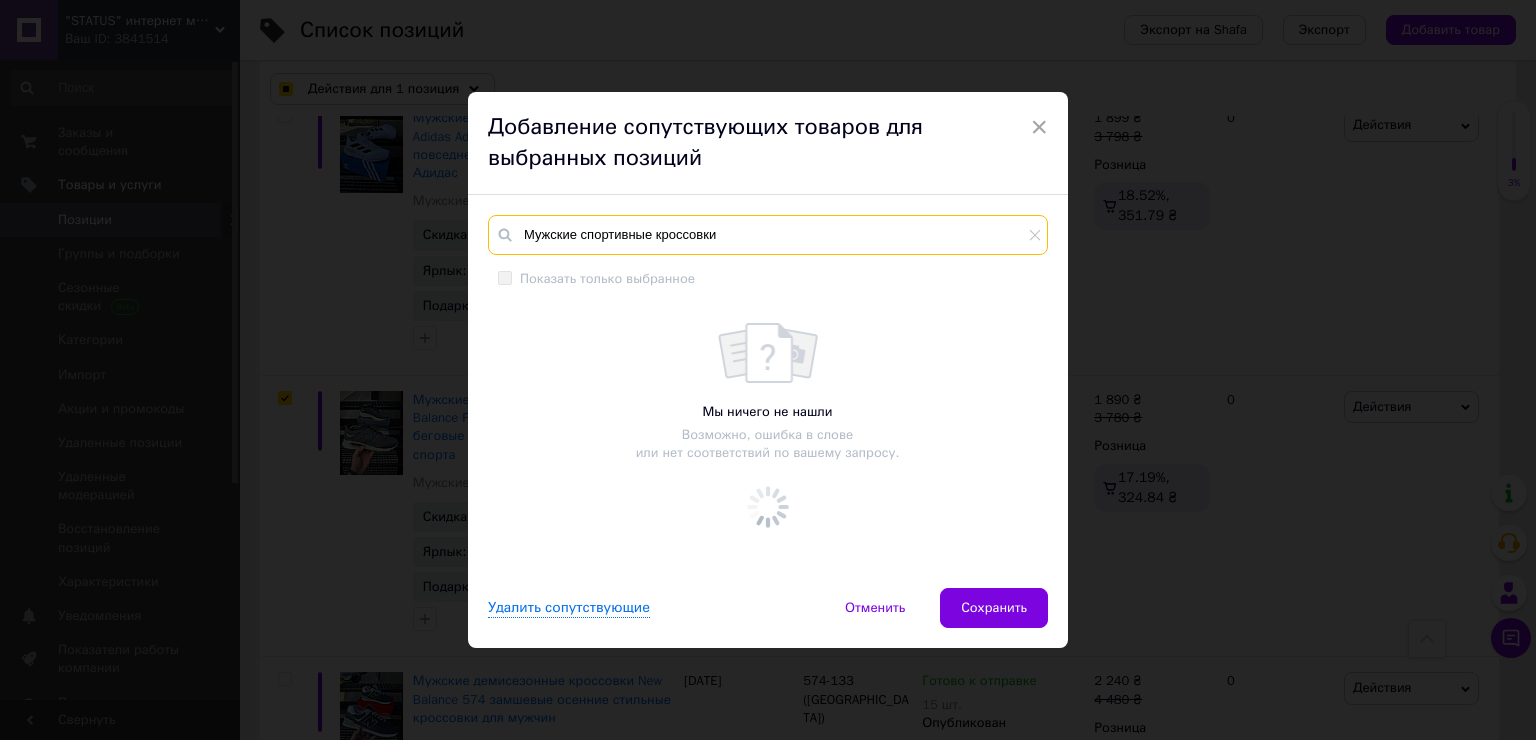 checkbox on "true" 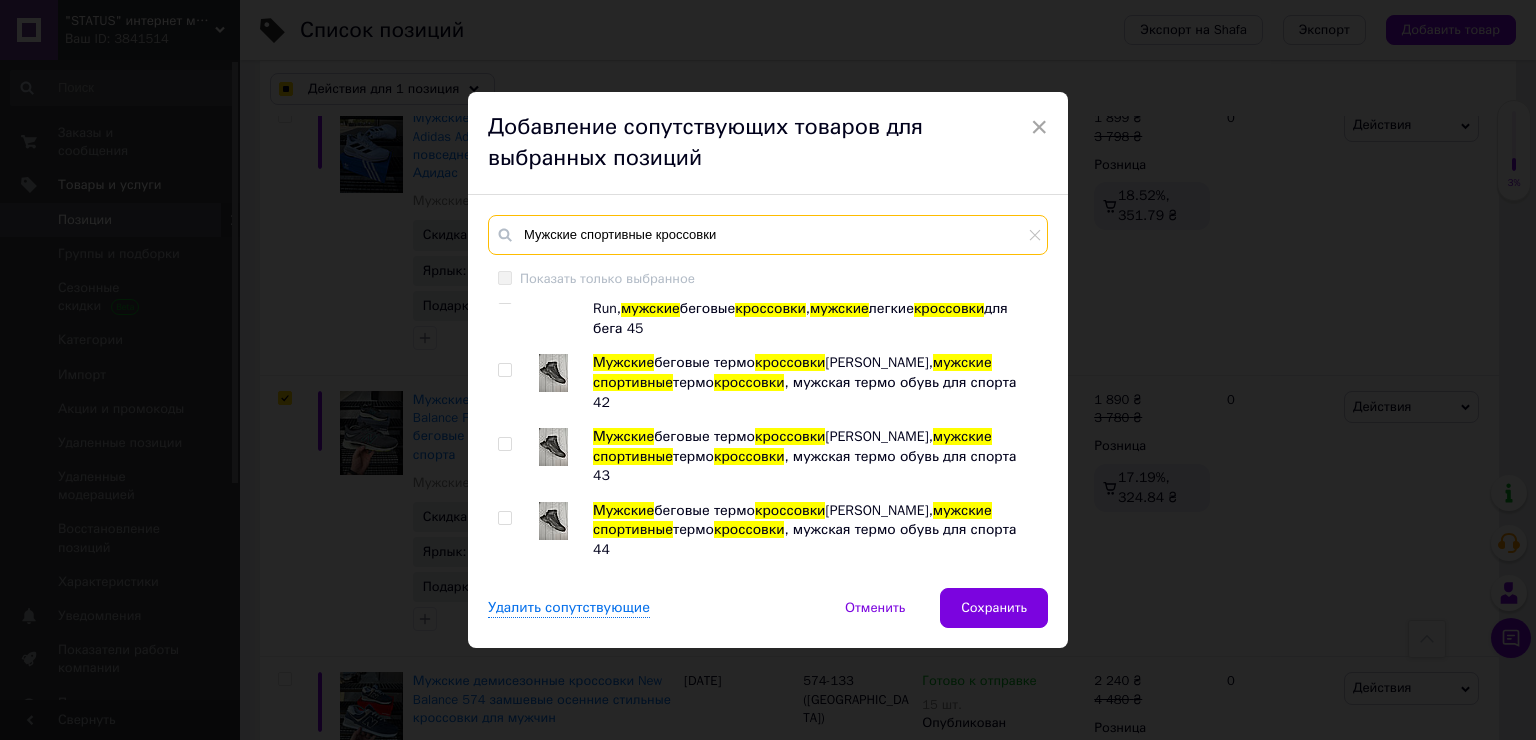 scroll, scrollTop: 4700, scrollLeft: 0, axis: vertical 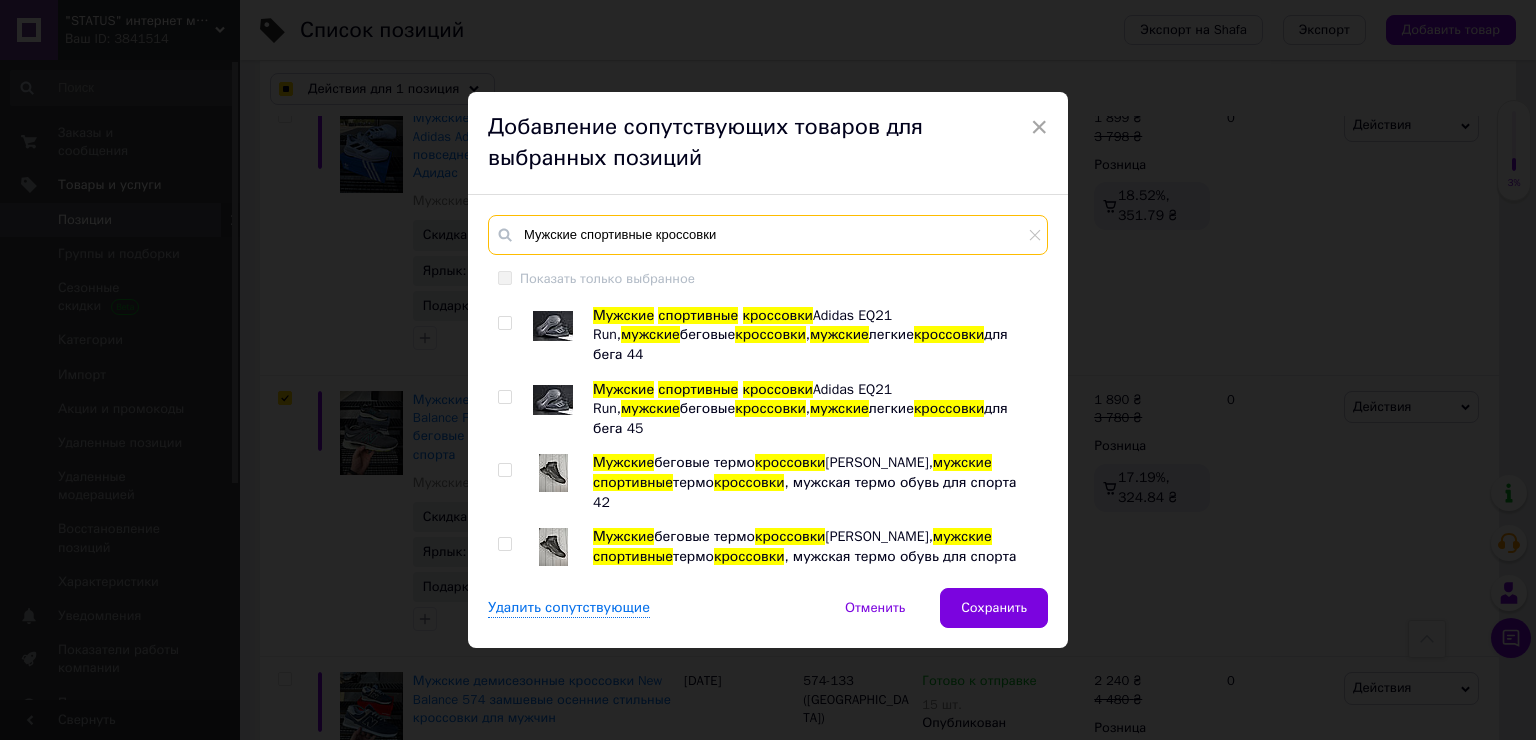 type on "Мужские спортивные кроссовки" 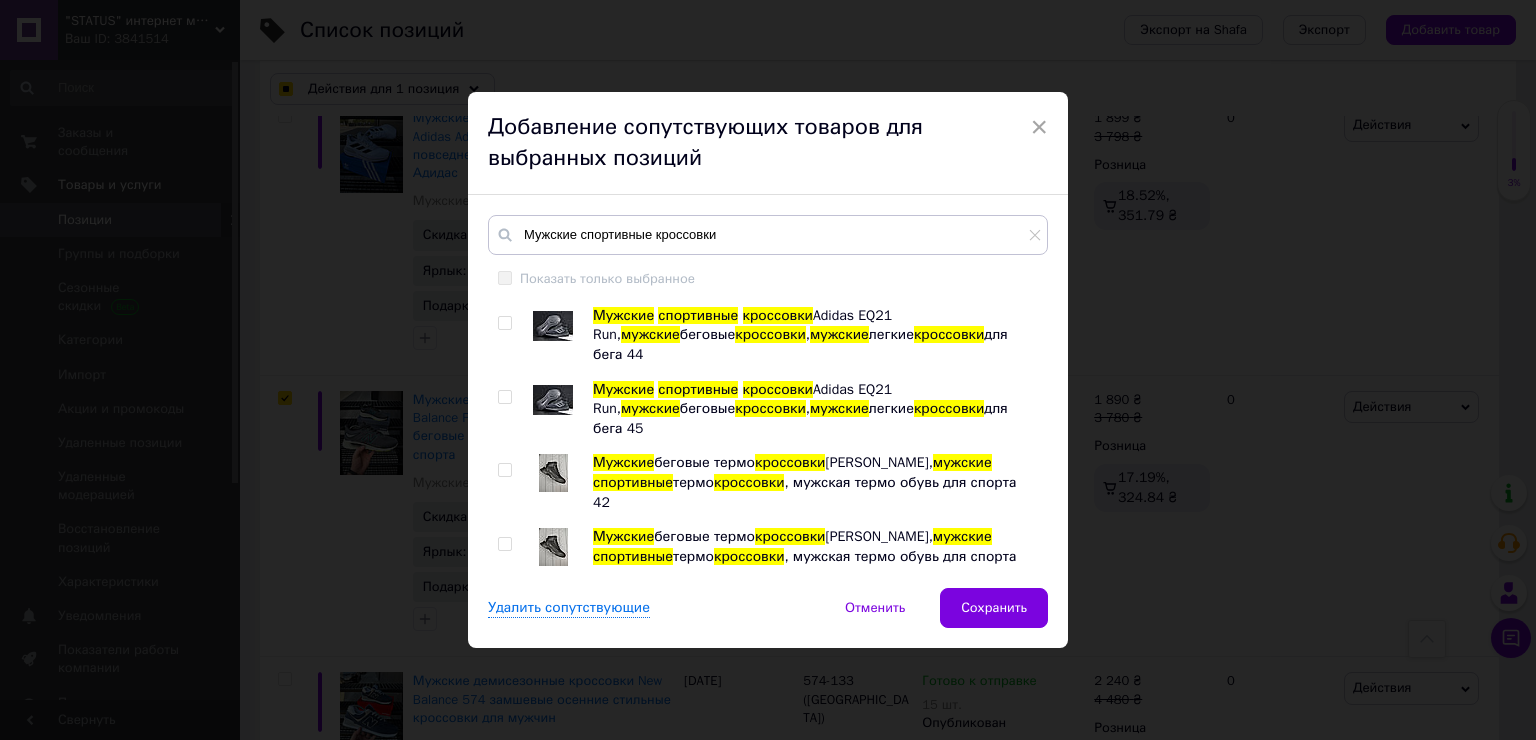 click at bounding box center [553, 1172] 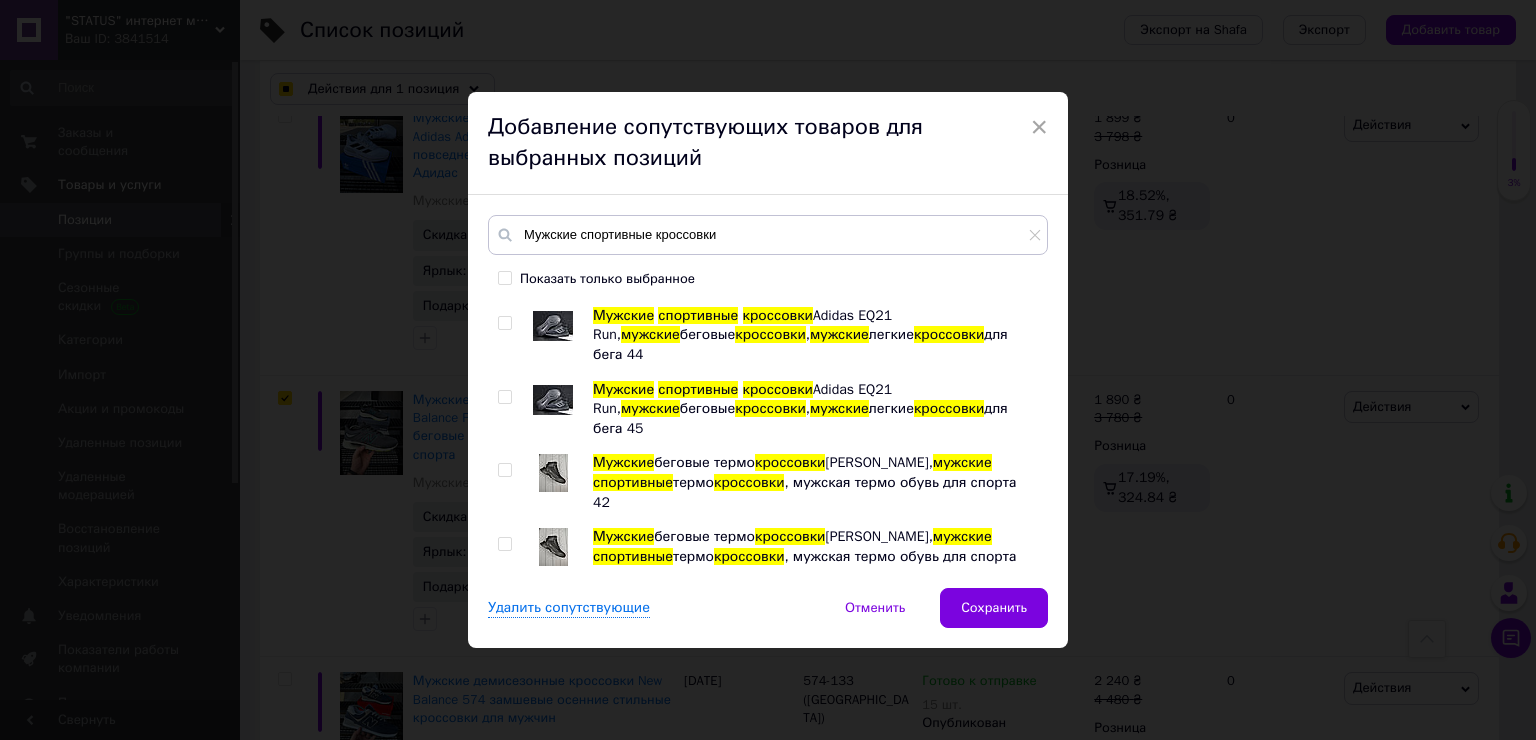 click at bounding box center (553, 1117) 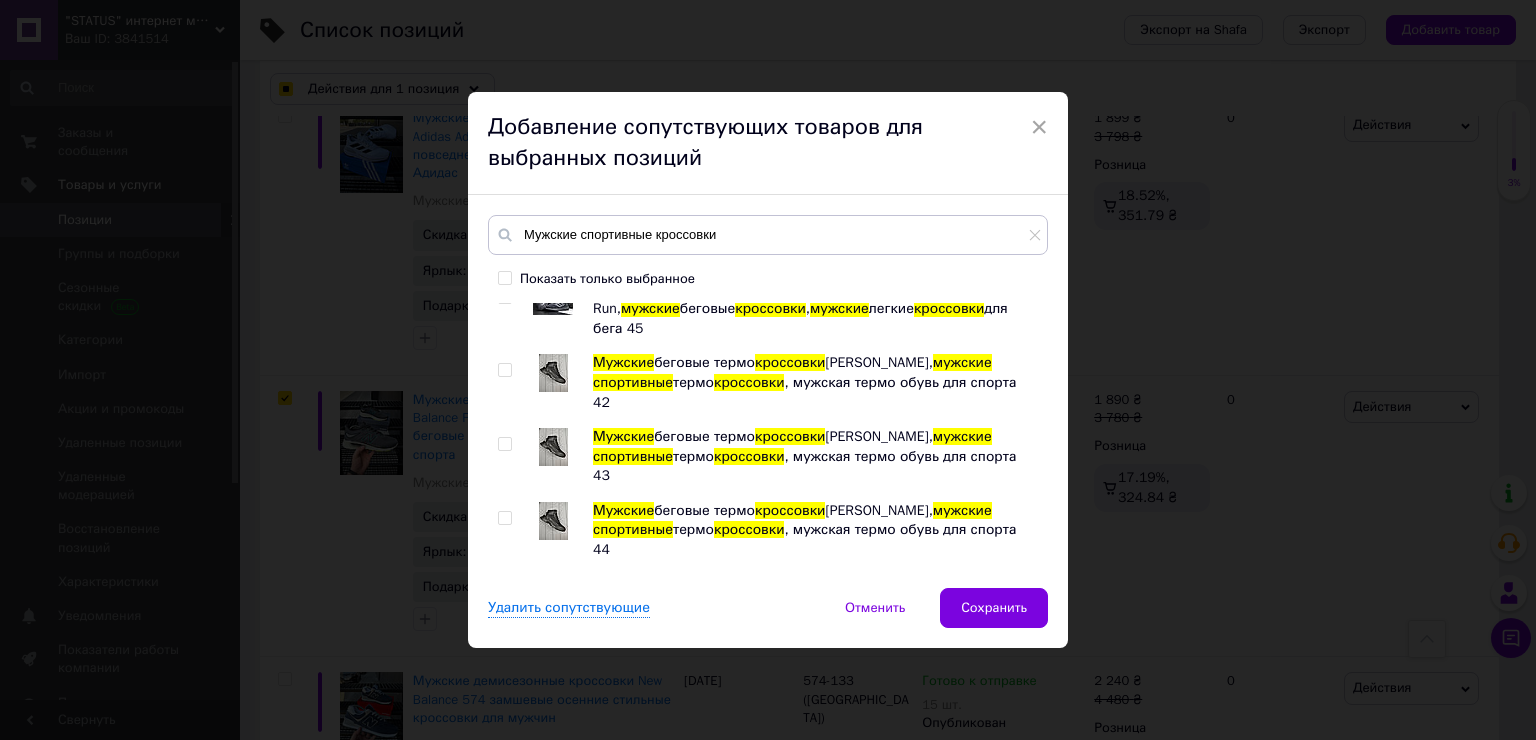 click at bounding box center (553, 1127) 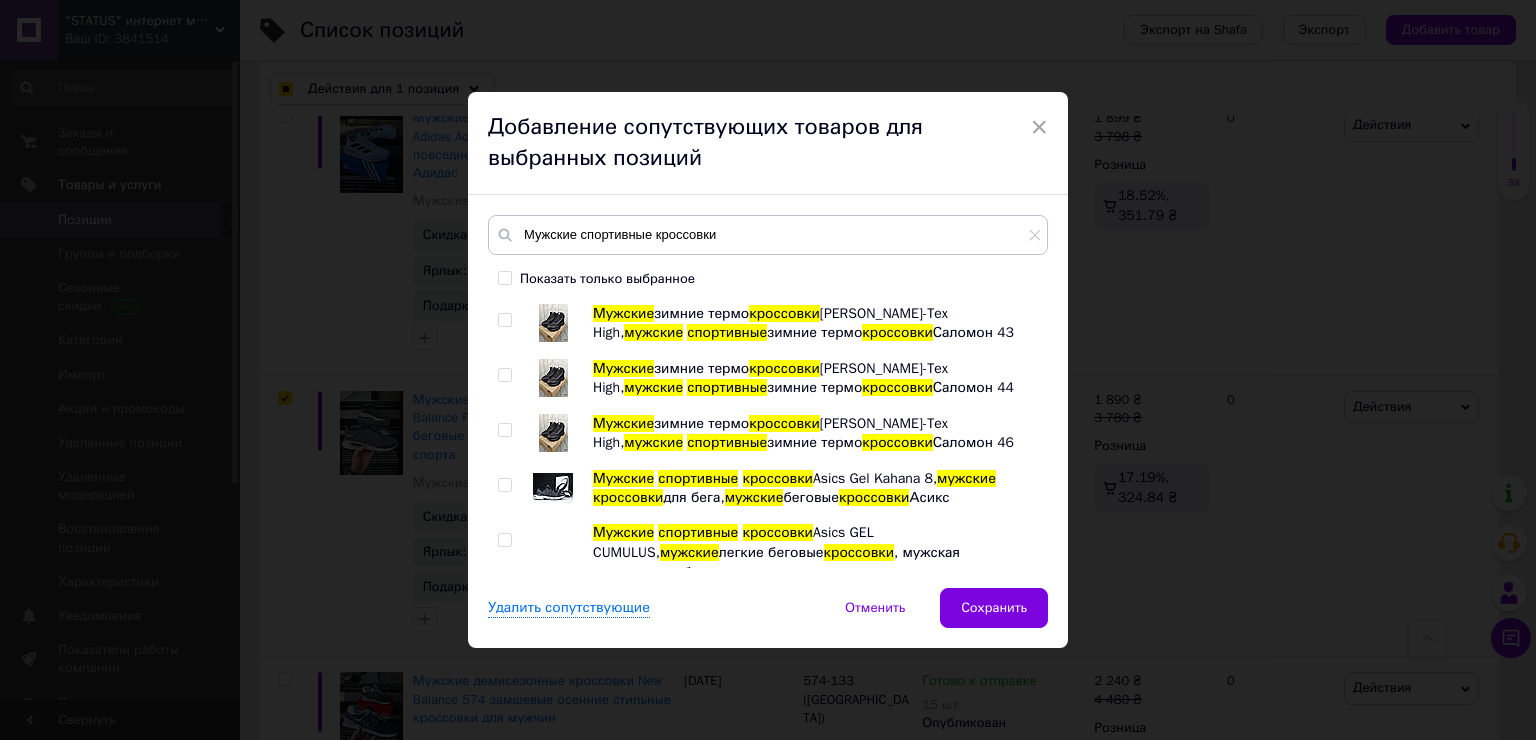 scroll, scrollTop: 5220, scrollLeft: 0, axis: vertical 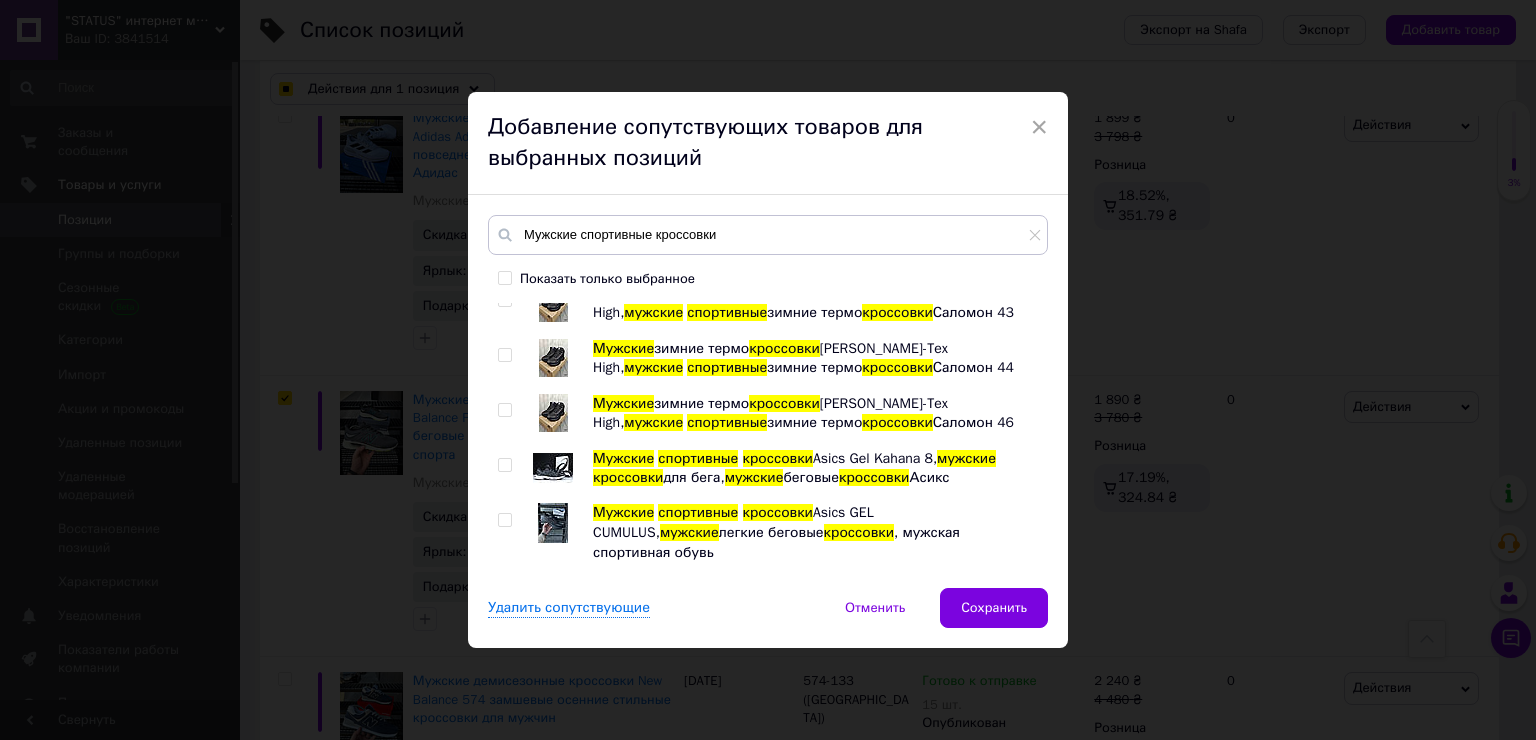 click at bounding box center [553, 1331] 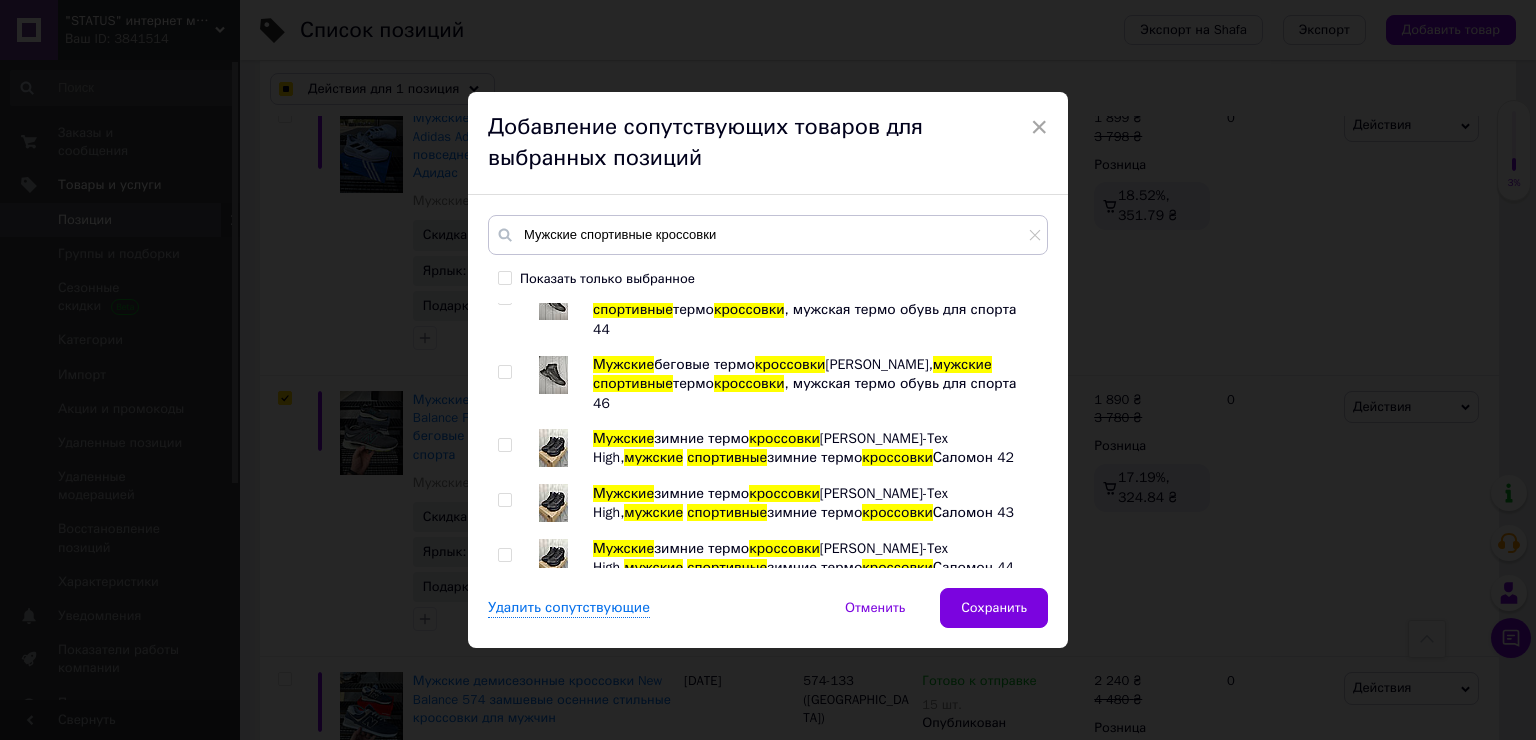 click at bounding box center (553, 1201) 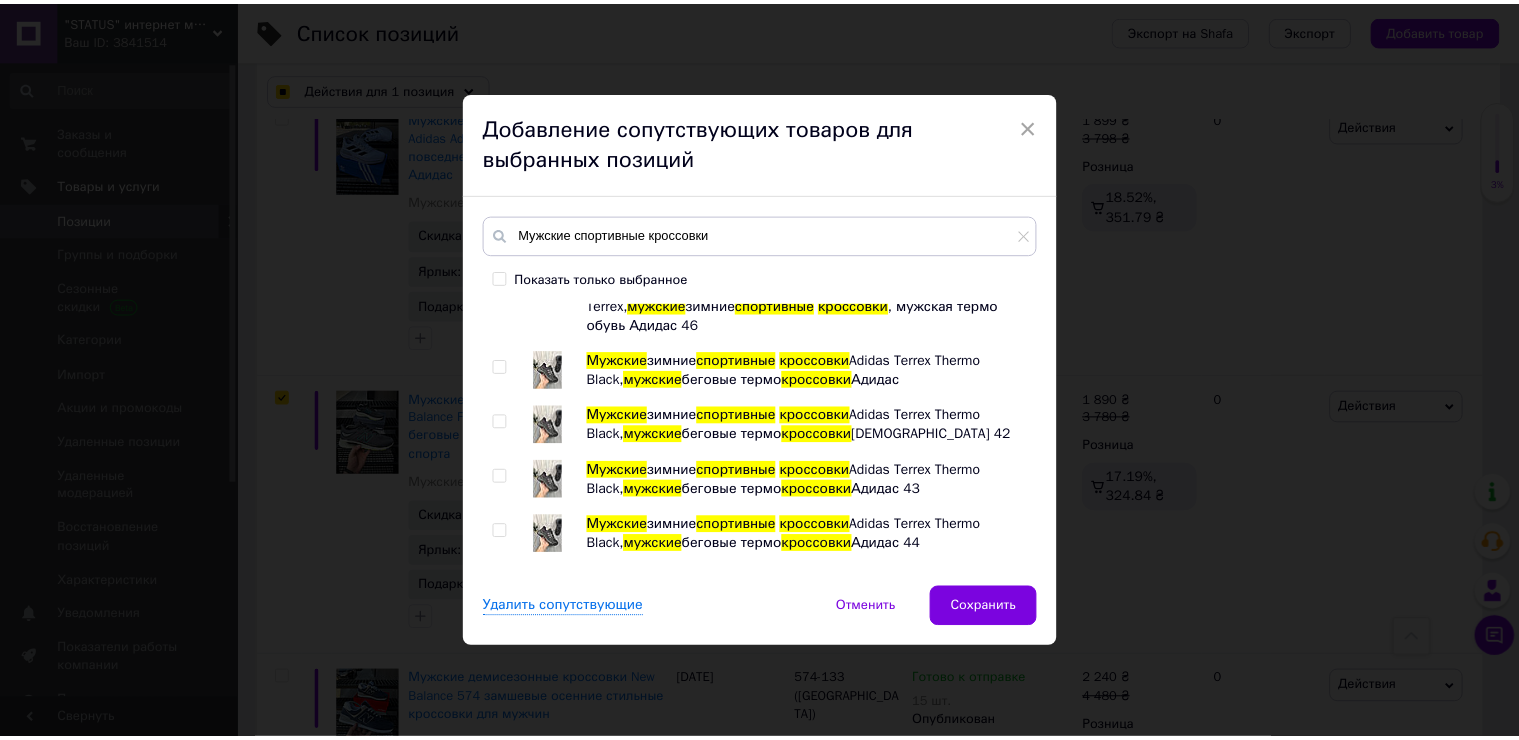 scroll, scrollTop: 3920, scrollLeft: 0, axis: vertical 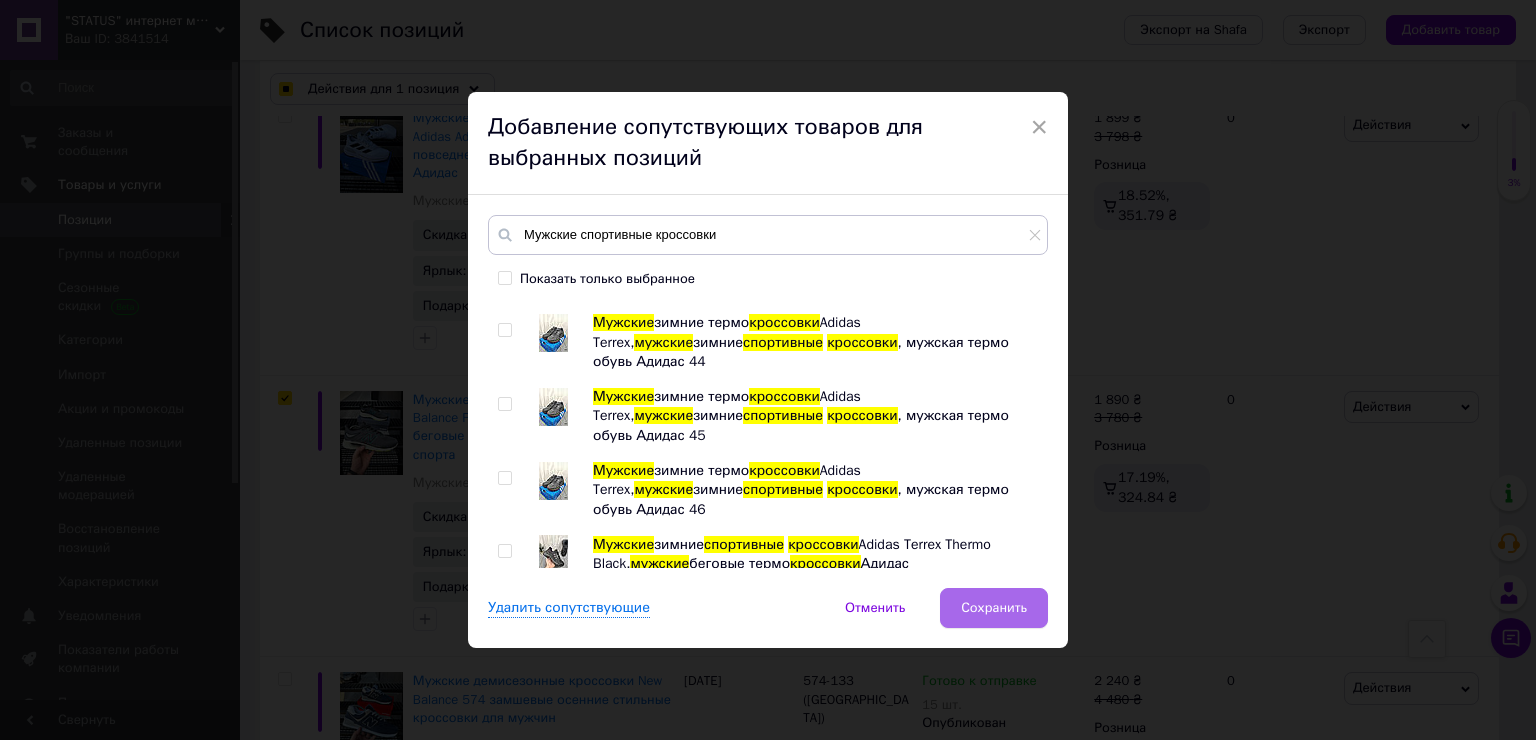click on "Сохранить" at bounding box center [994, 608] 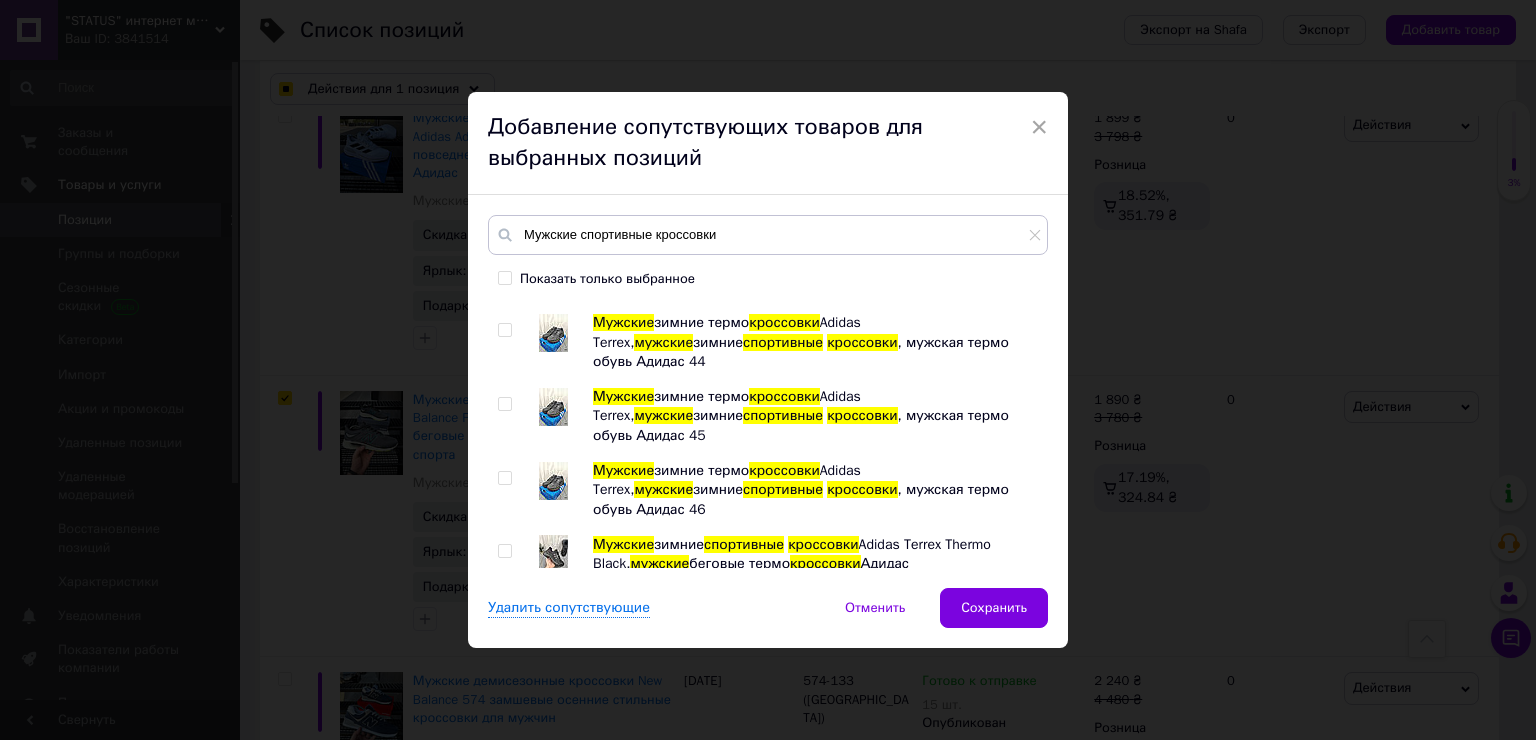 checkbox on "true" 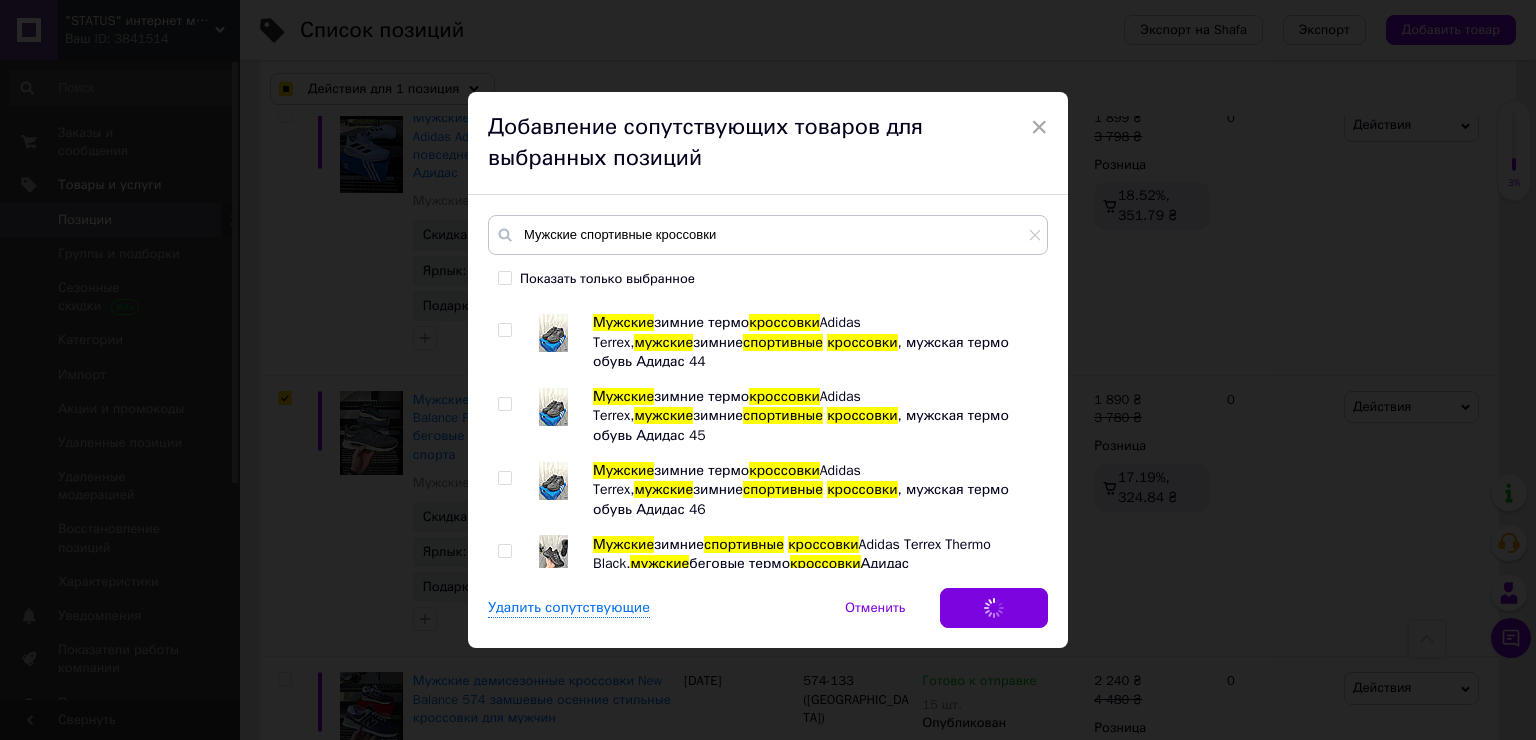 checkbox on "true" 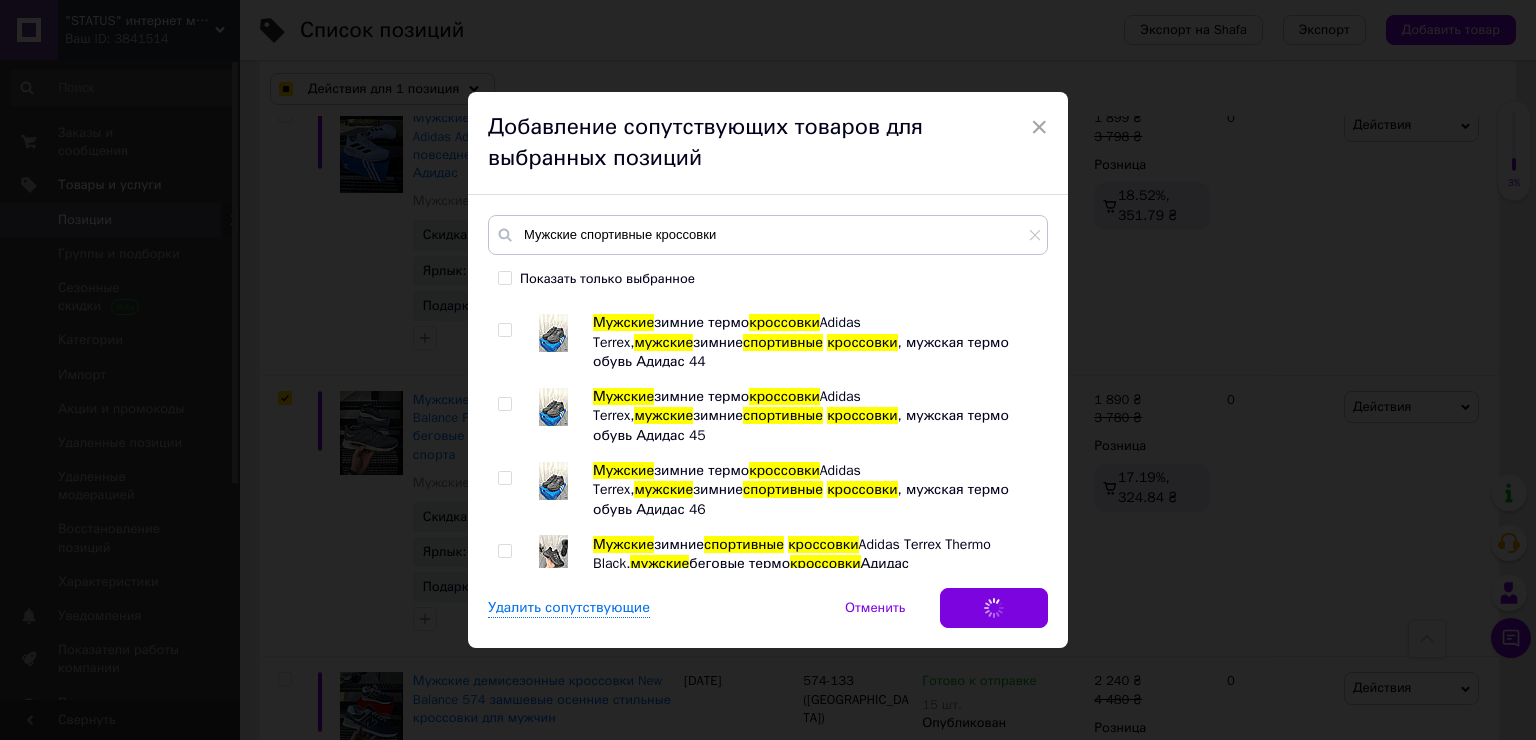 checkbox on "true" 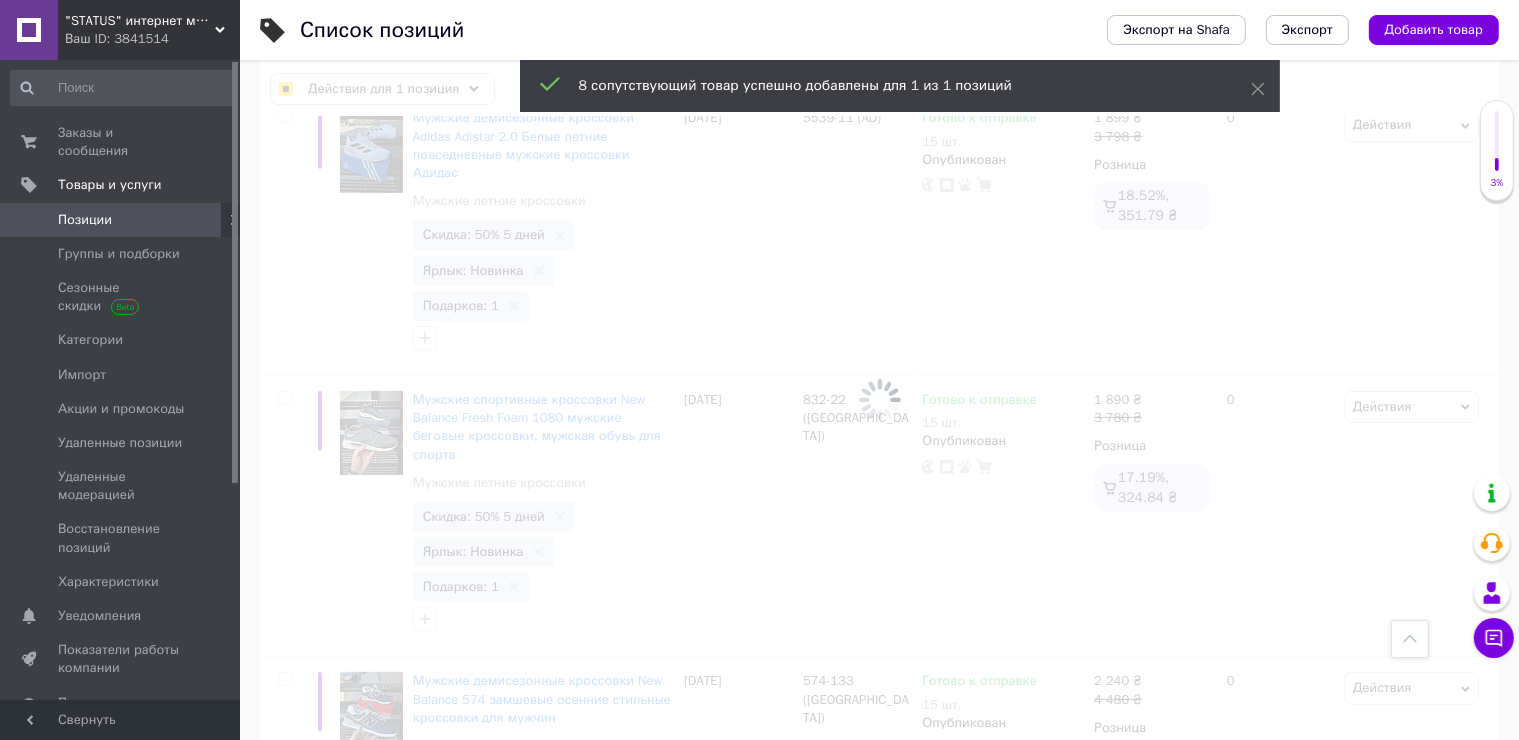 checkbox on "false" 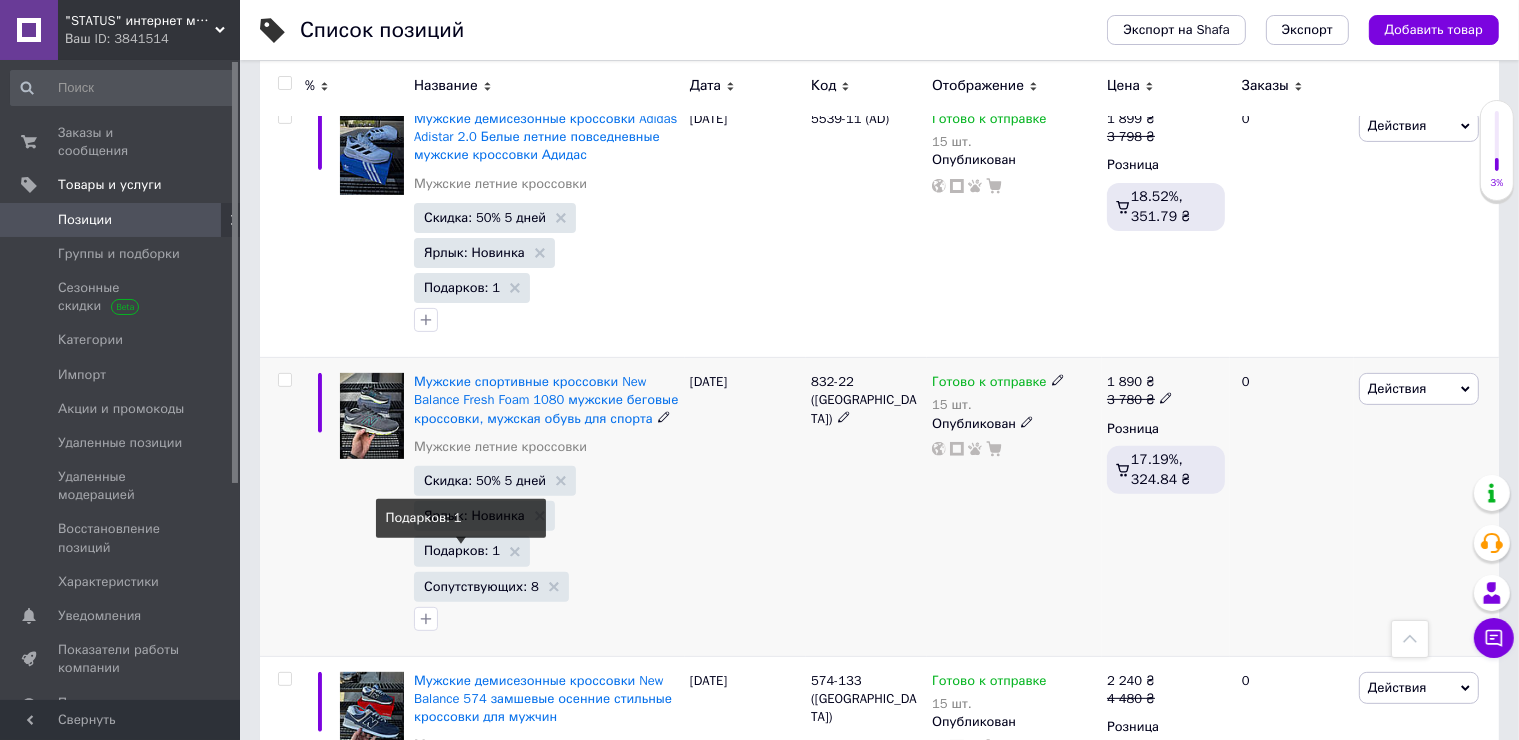 scroll, scrollTop: 300, scrollLeft: 0, axis: vertical 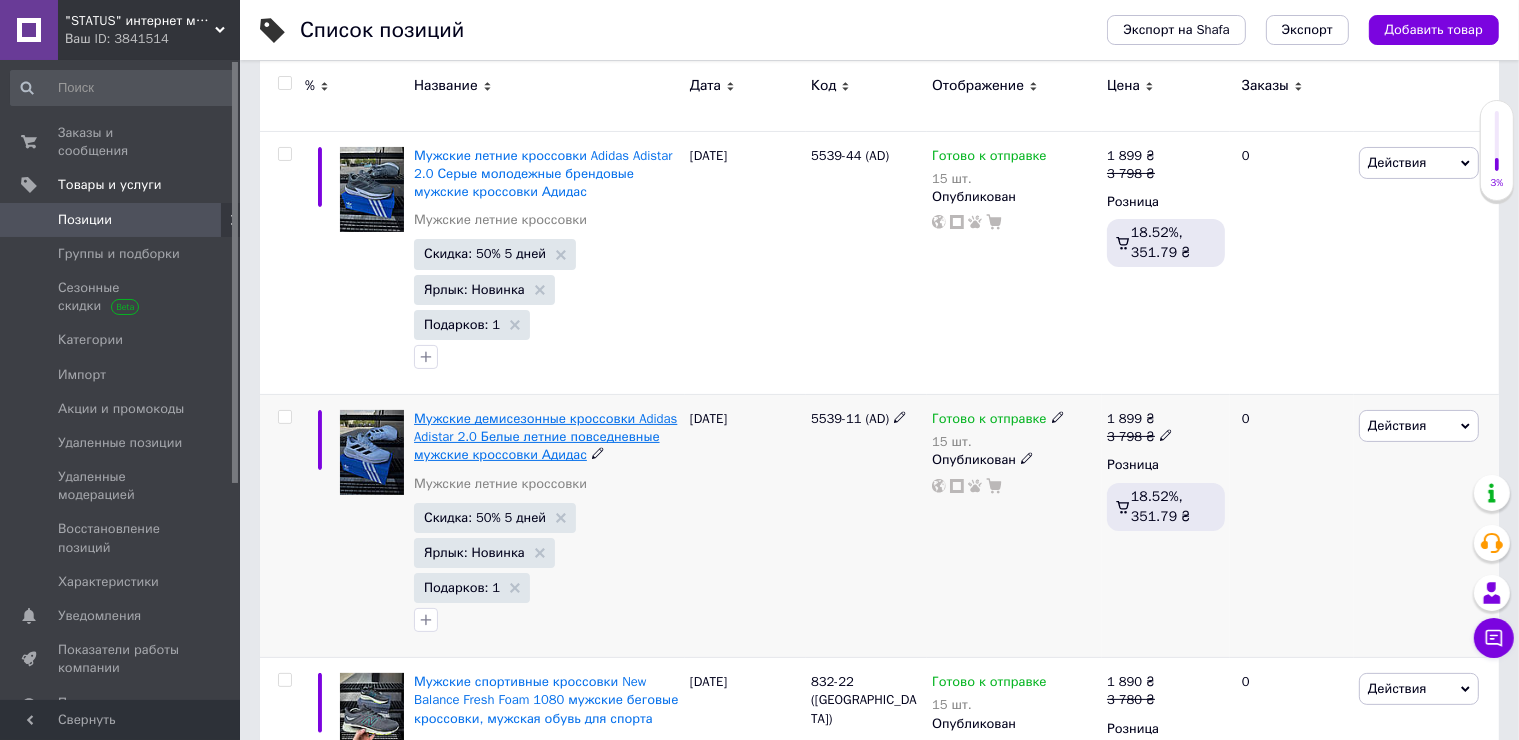 click on "Мужские демисезонные кроссовки Adidas Adistar 2.0 Белые летние повседневные мужские кроссовки Адидас" at bounding box center (545, 436) 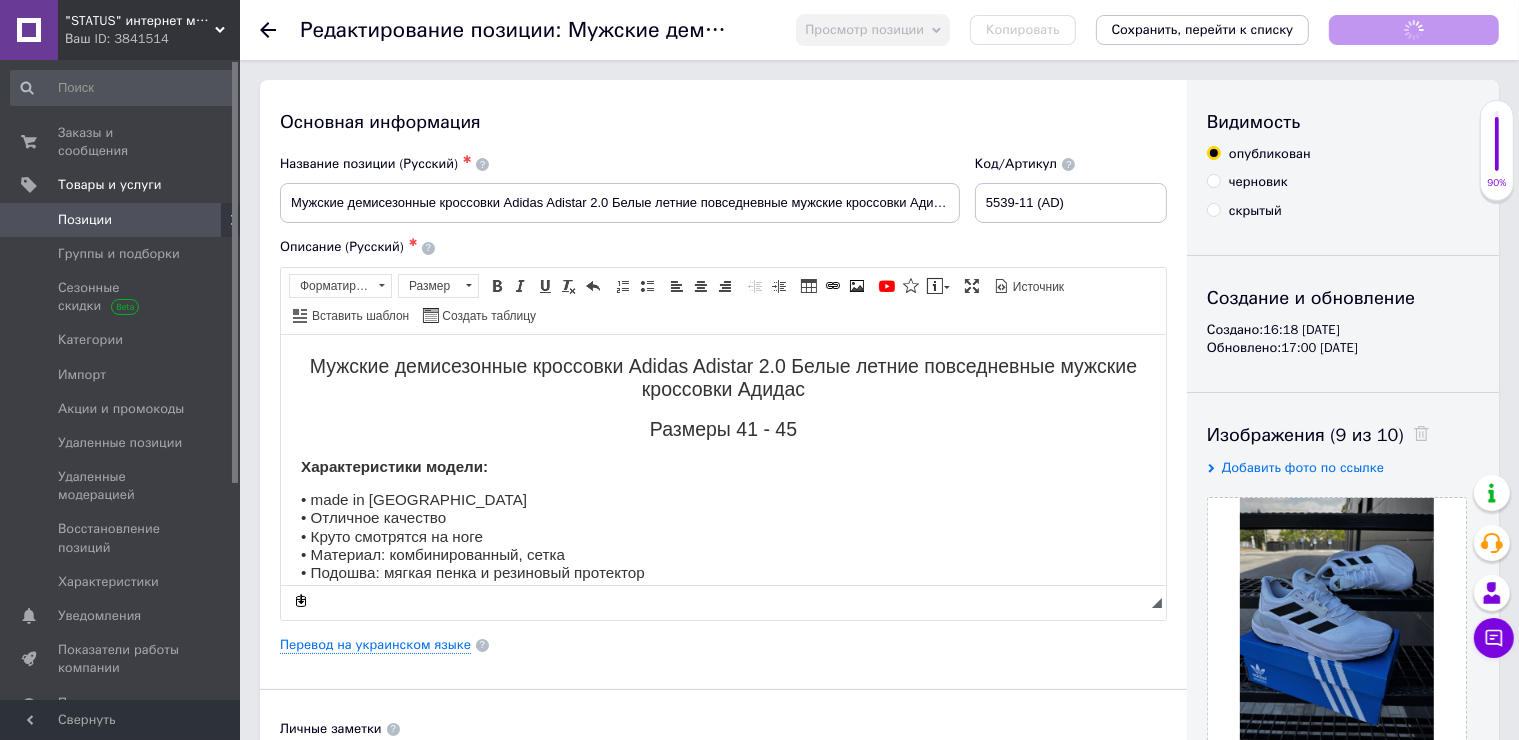 scroll, scrollTop: 0, scrollLeft: 0, axis: both 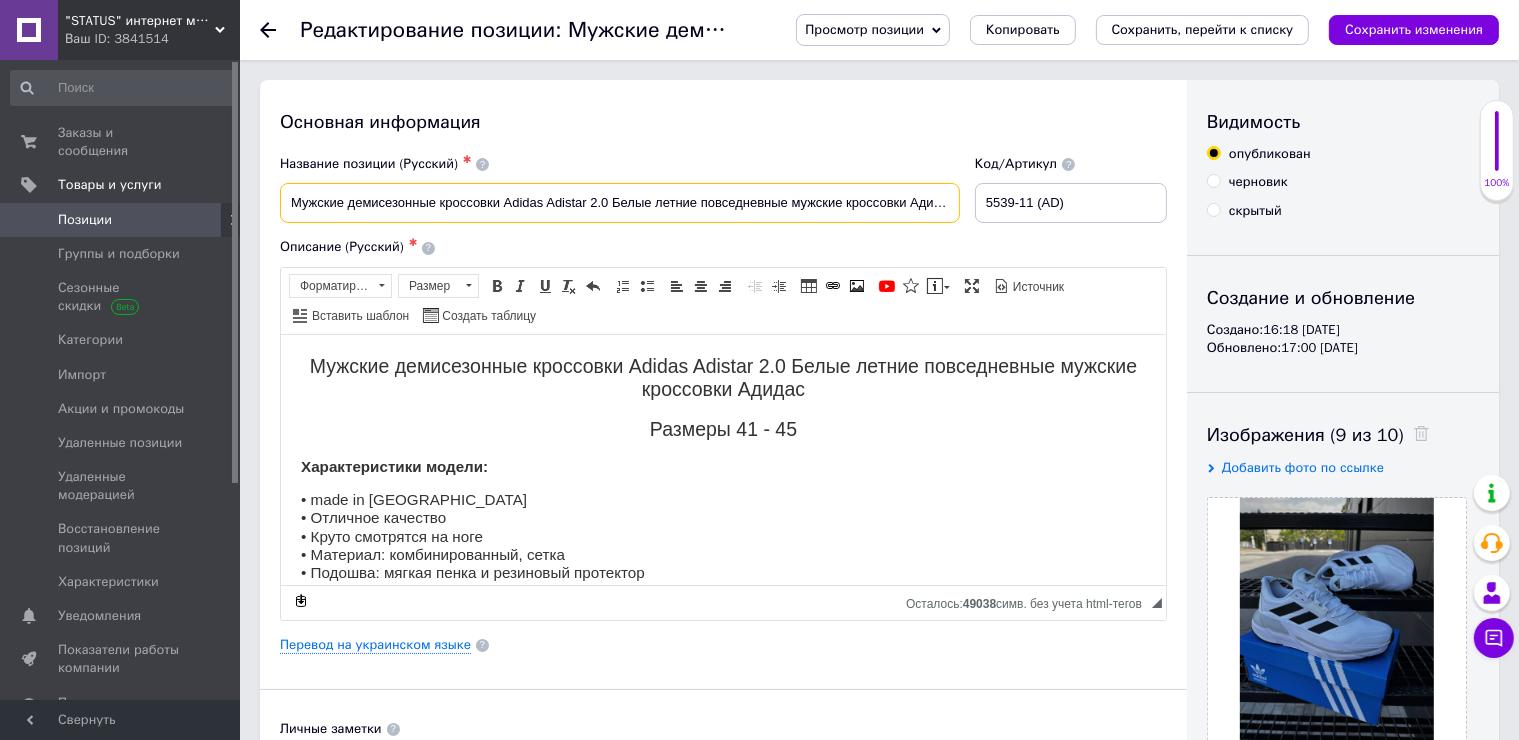 drag, startPoint x: 608, startPoint y: 209, endPoint x: 505, endPoint y: 211, distance: 103.01942 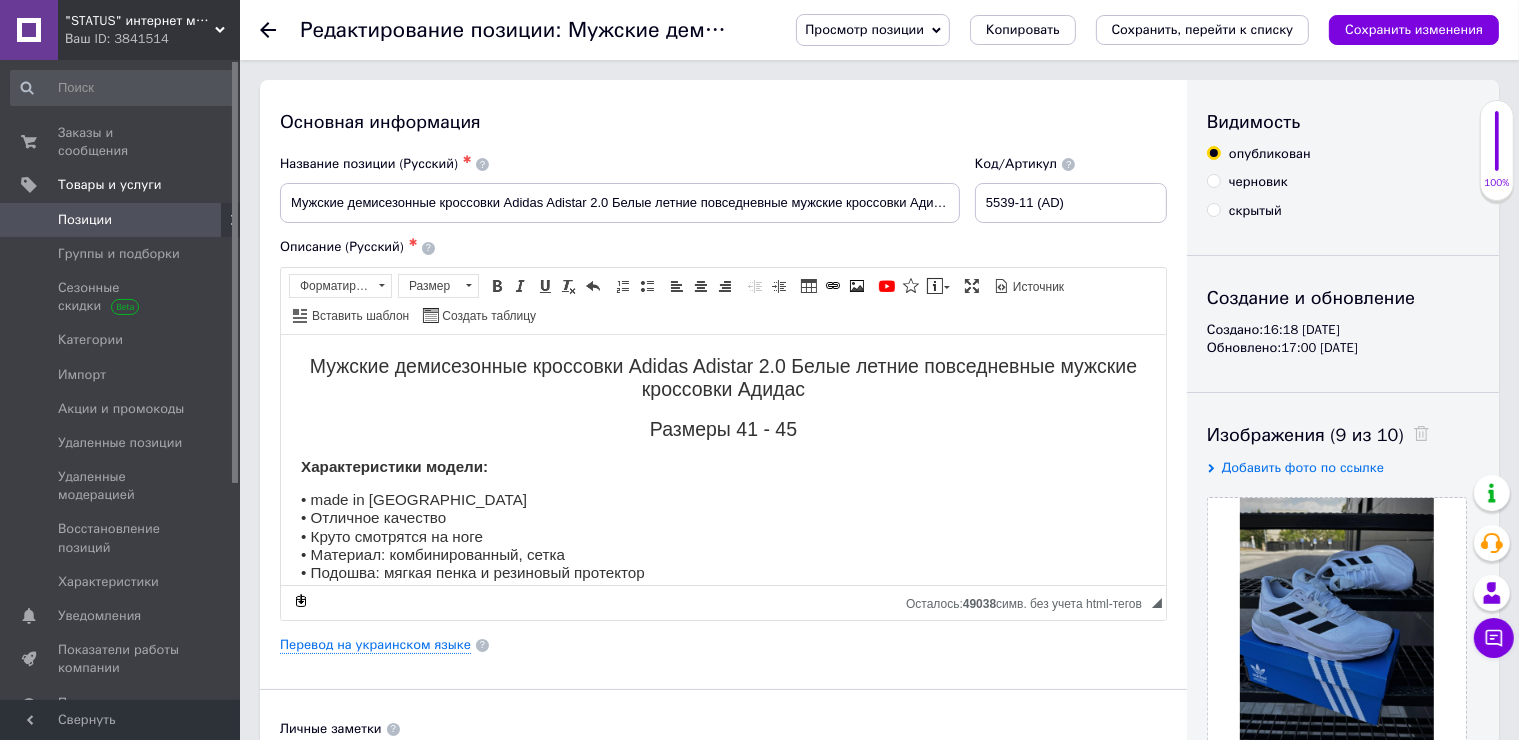 click on "Позиции" at bounding box center (121, 220) 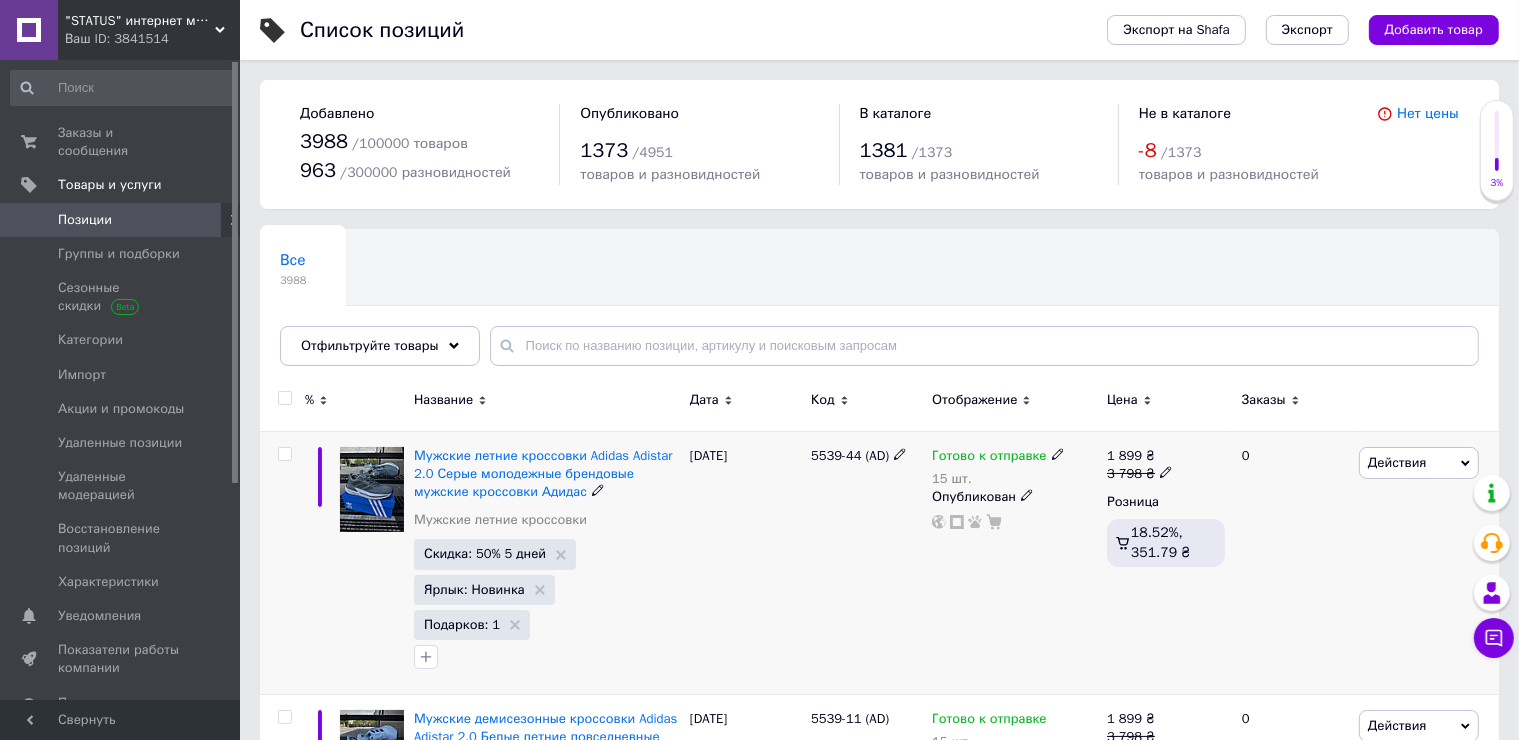click at bounding box center (284, 454) 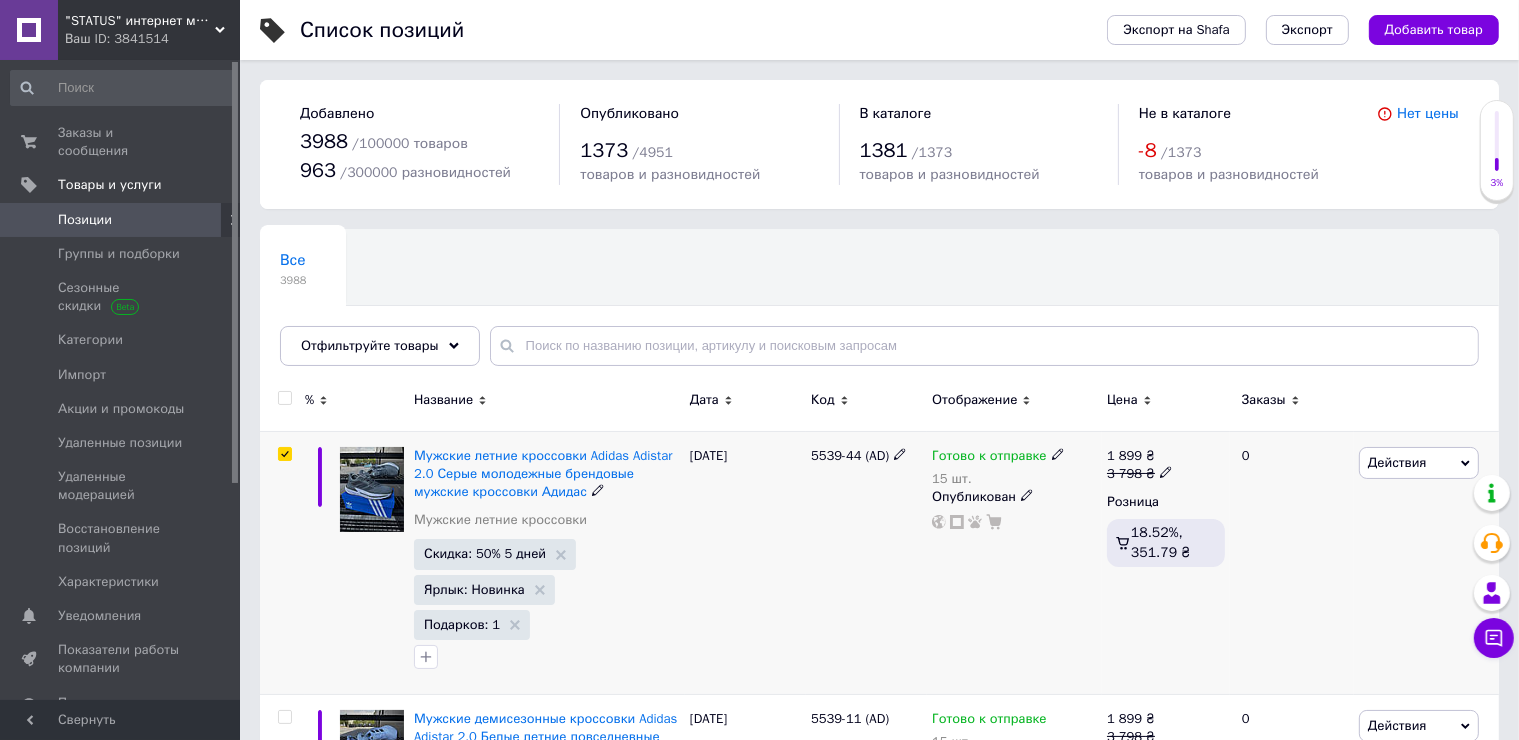 checkbox on "true" 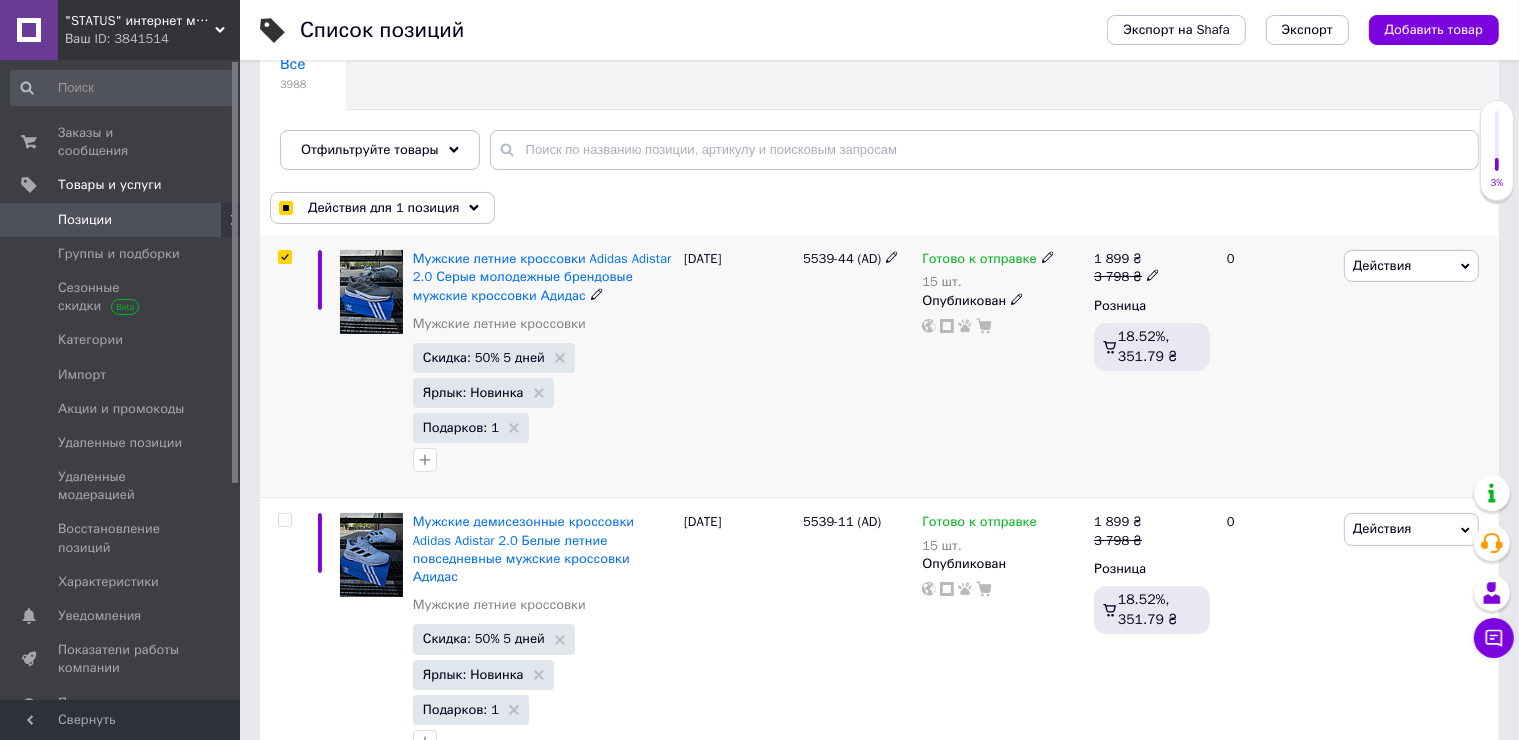 scroll, scrollTop: 200, scrollLeft: 0, axis: vertical 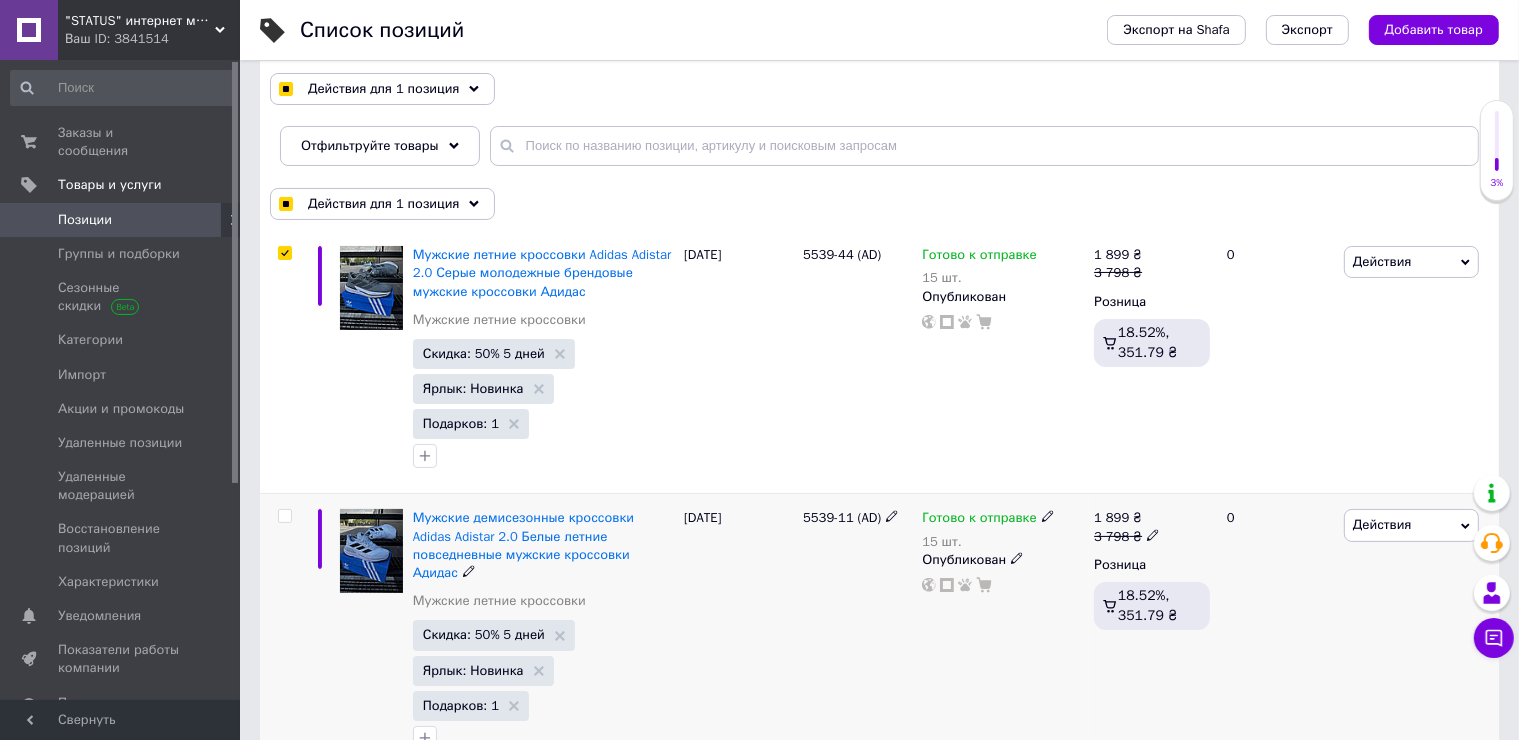 click at bounding box center (284, 516) 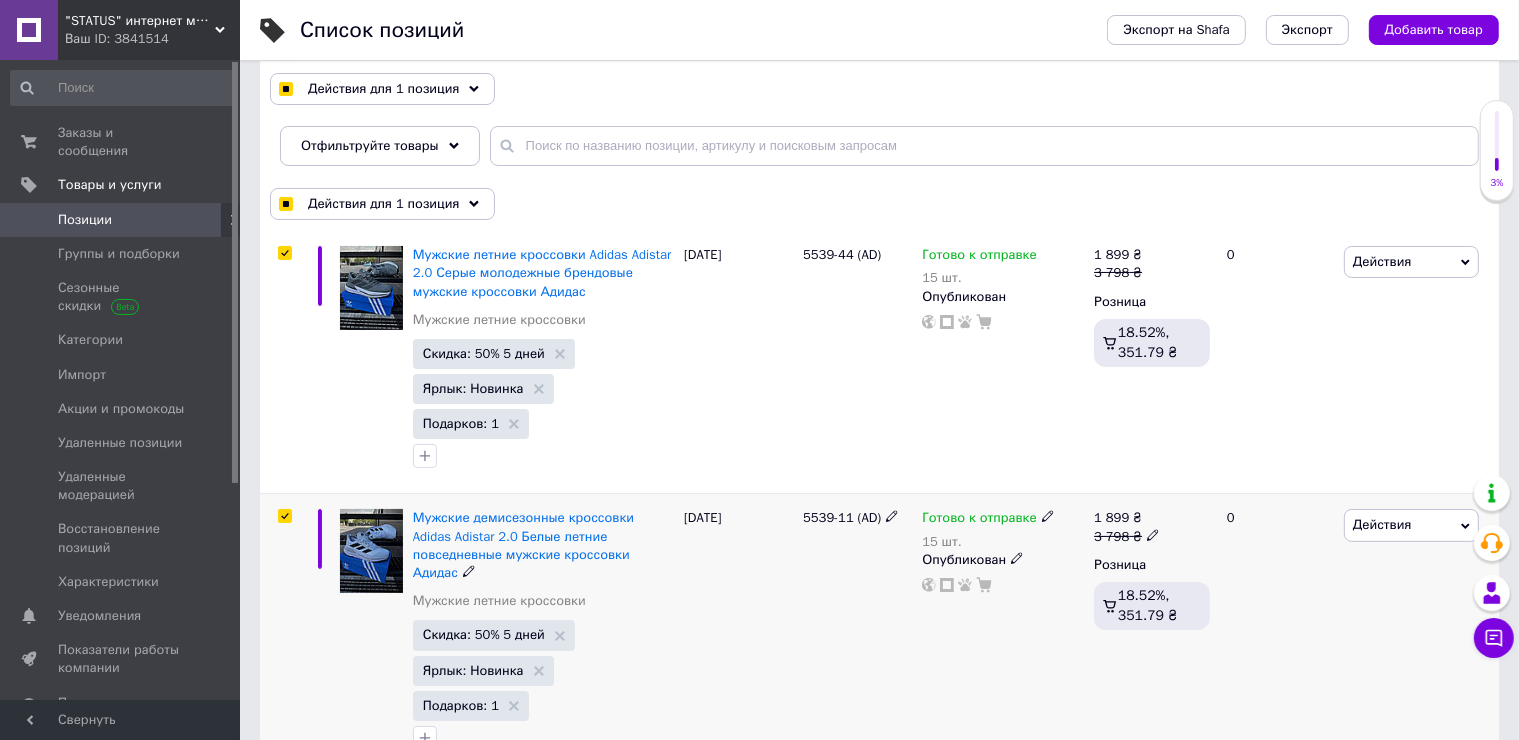 checkbox on "true" 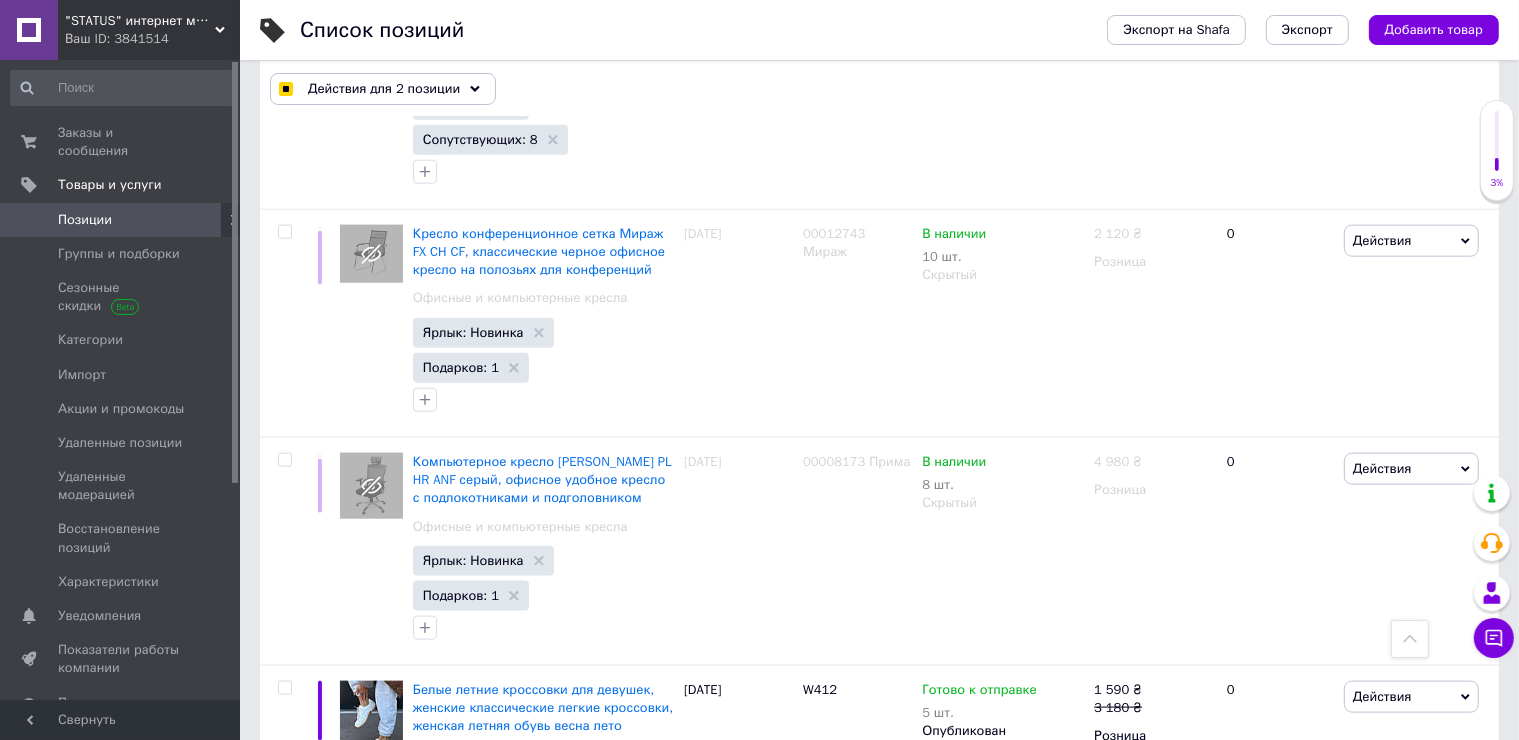 scroll, scrollTop: 2500, scrollLeft: 0, axis: vertical 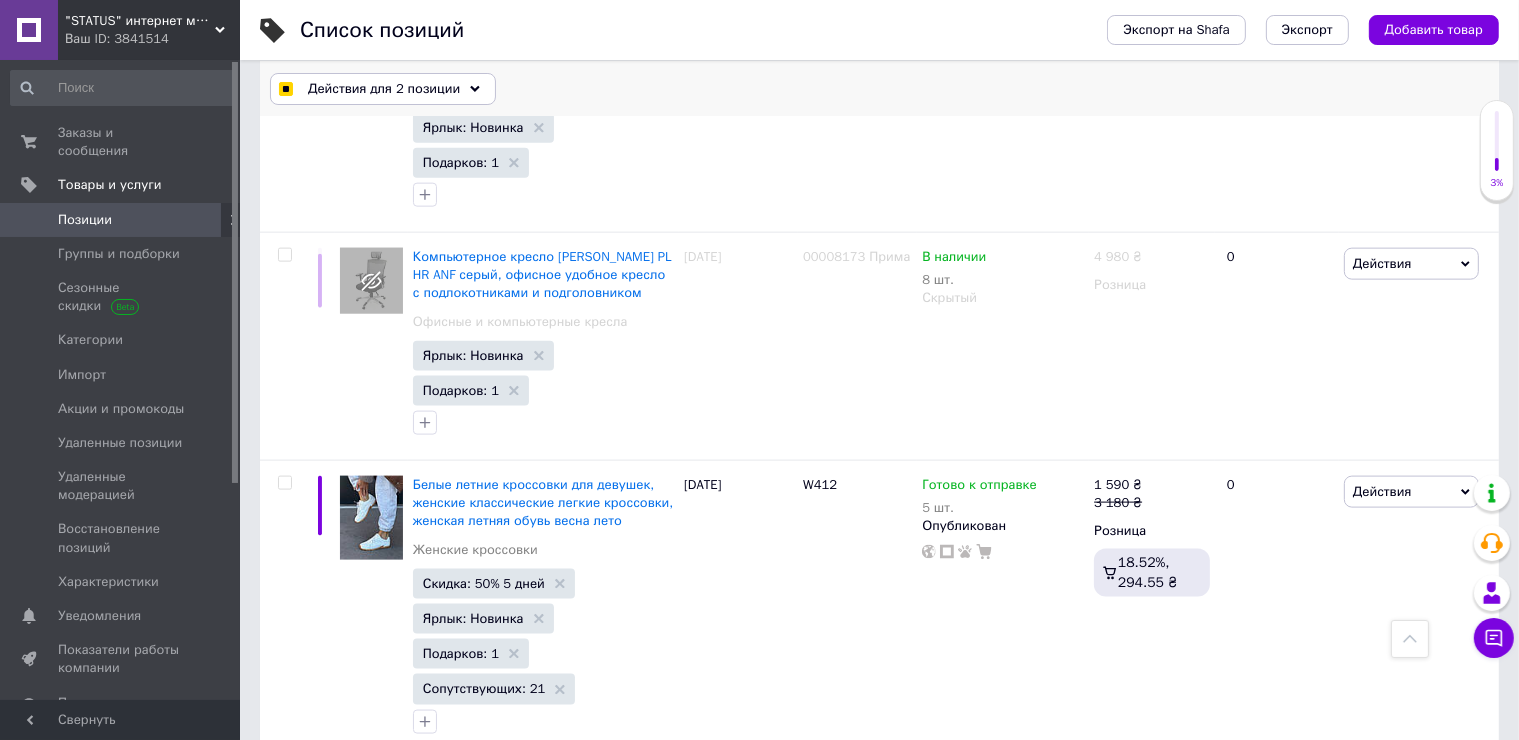 click on "Действия для 2 позиции" at bounding box center [384, 89] 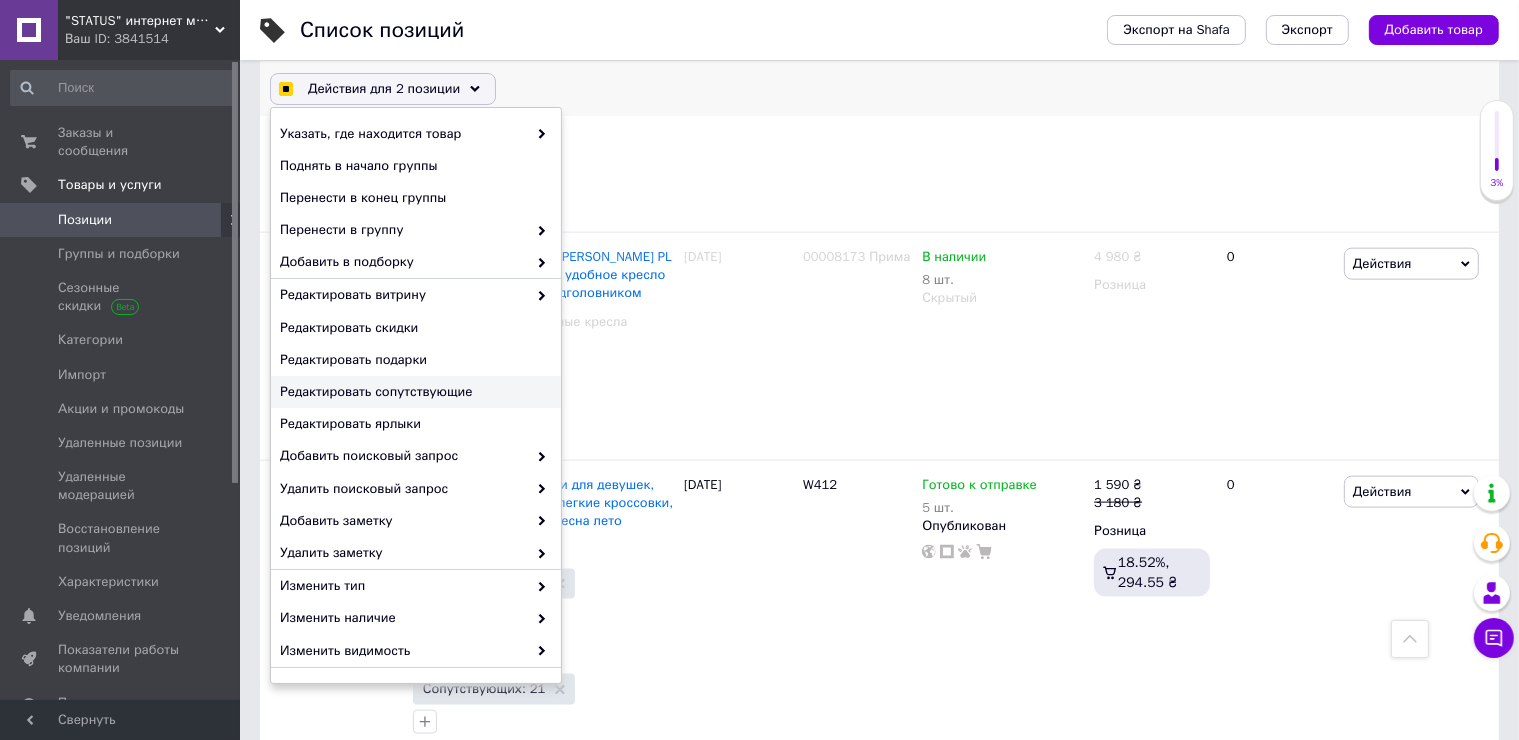 click on "Редактировать сопутствующие" at bounding box center [413, 392] 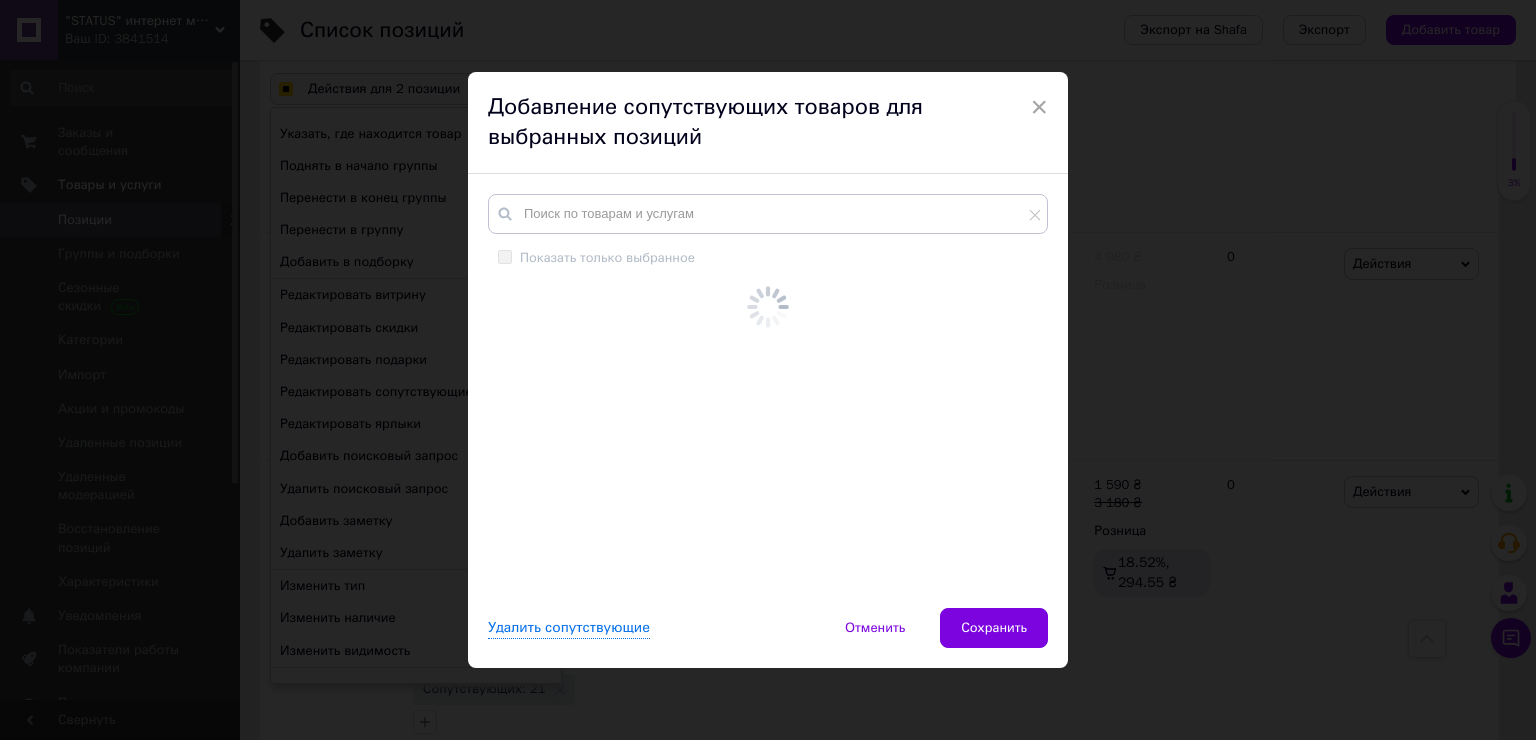 checkbox on "true" 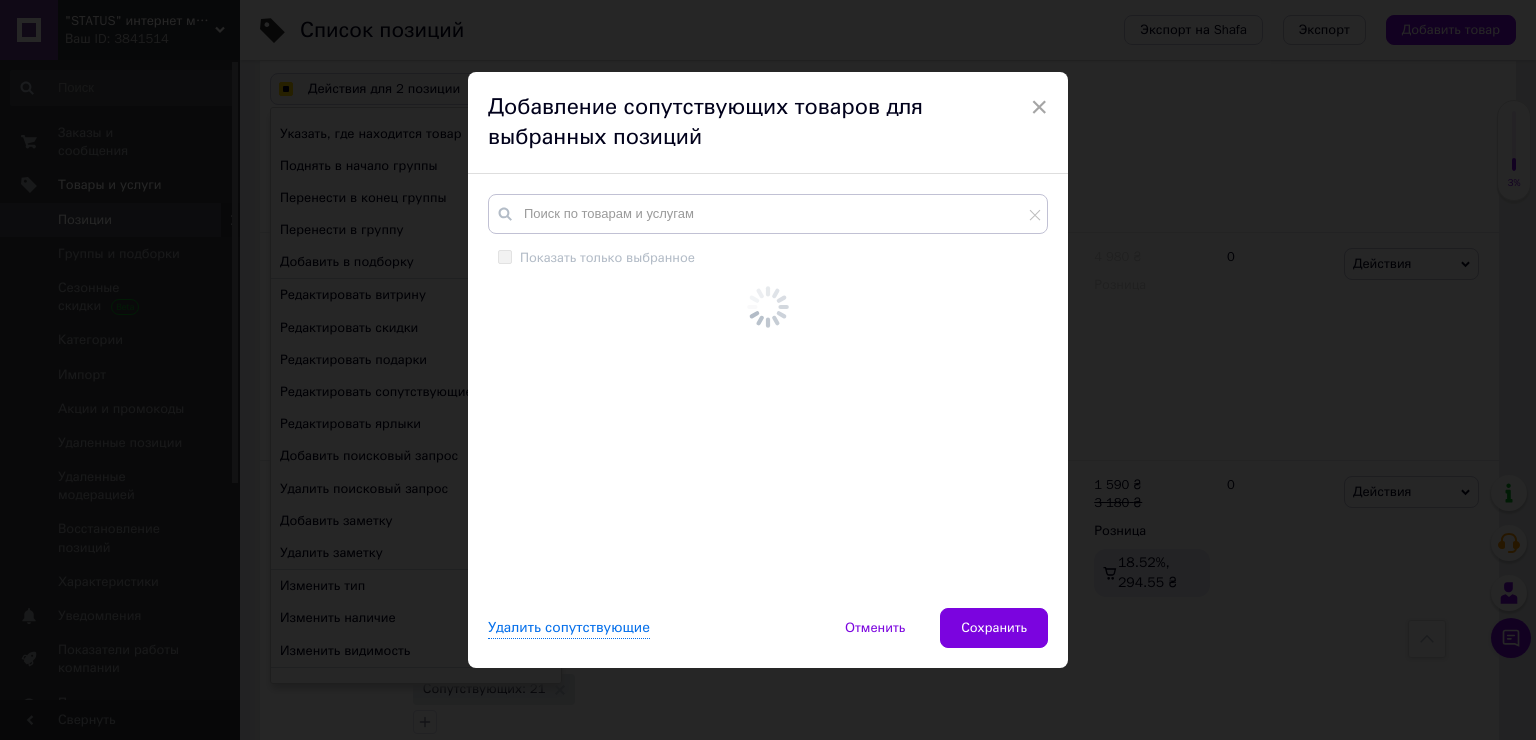 checkbox on "true" 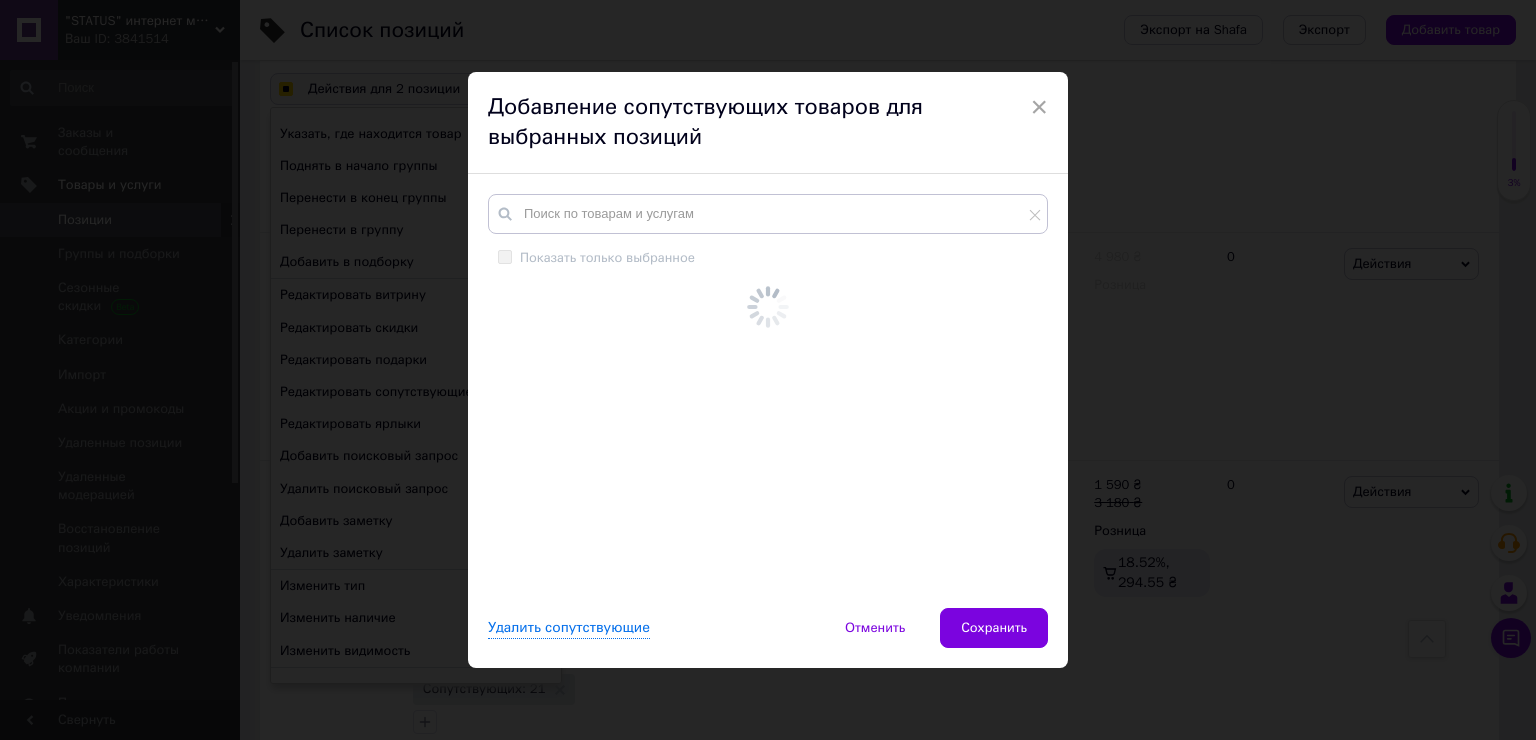 checkbox on "true" 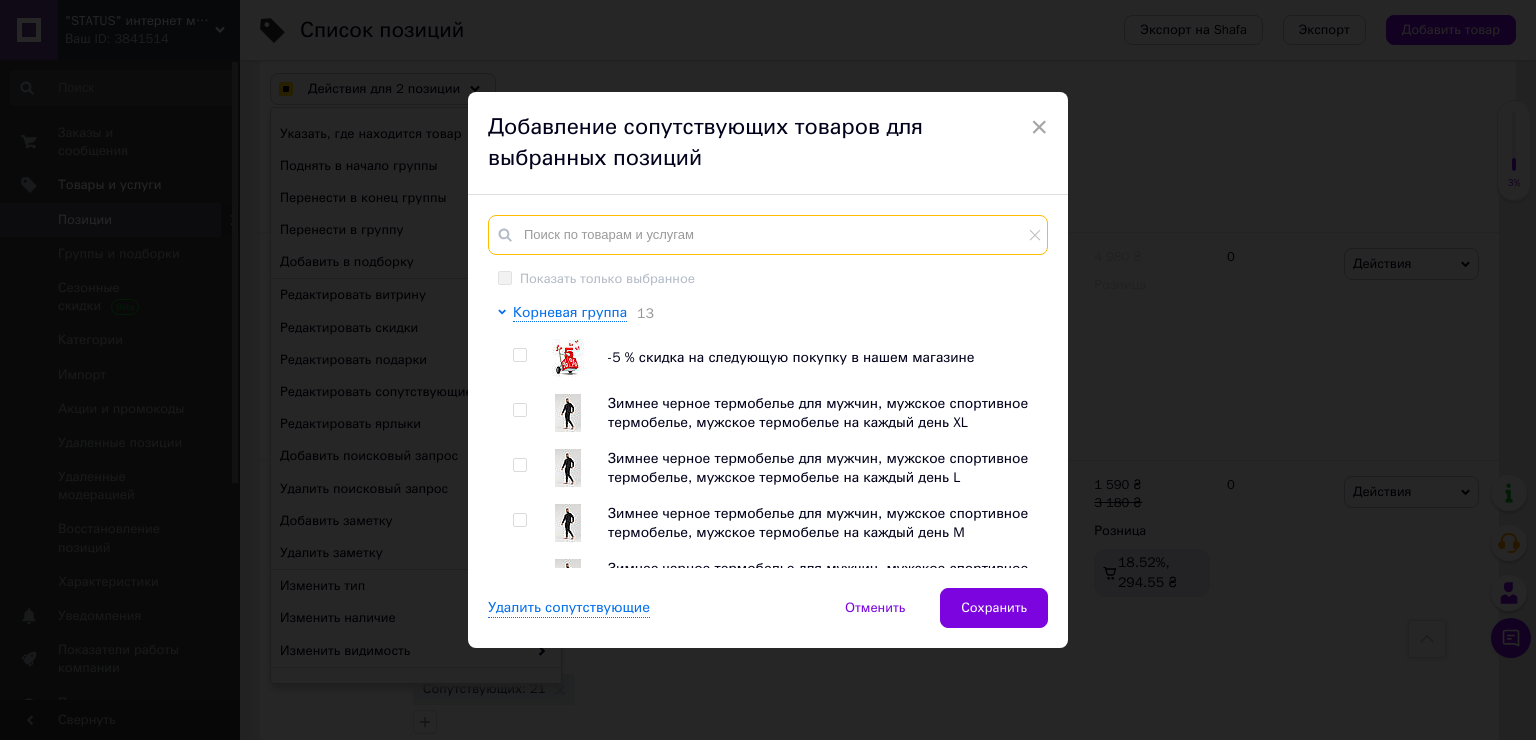 click at bounding box center [768, 235] 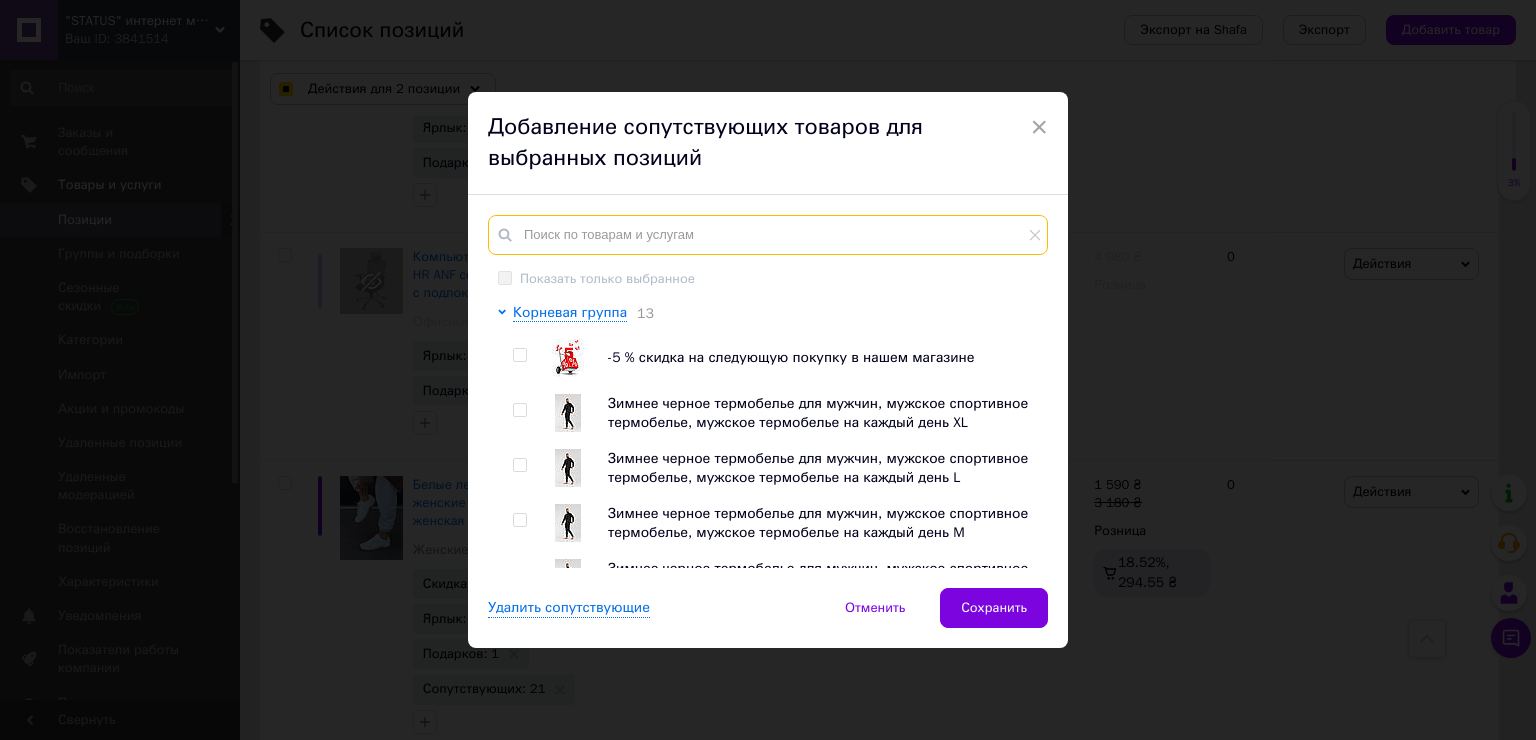 paste on "Adidas Adistar 2.0" 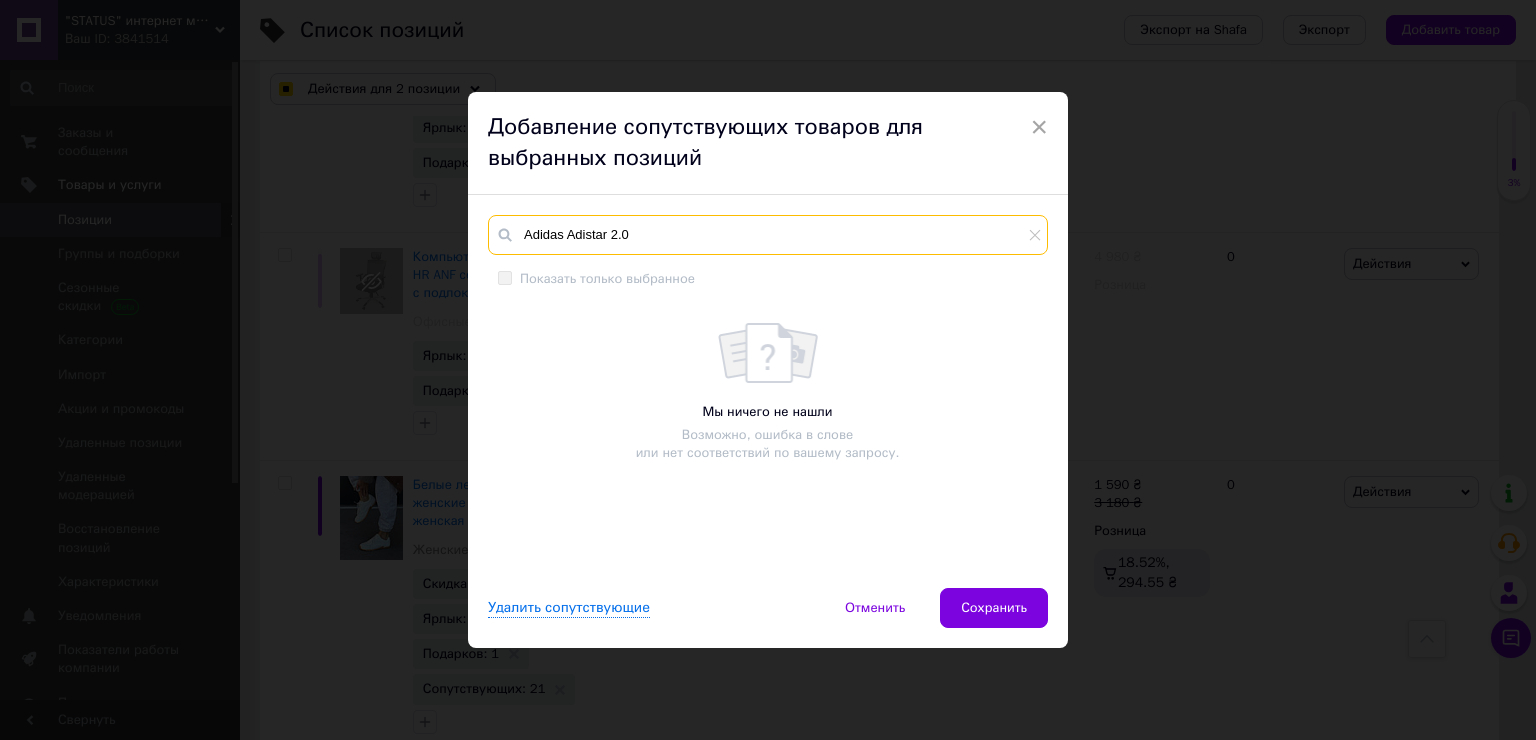 checkbox on "true" 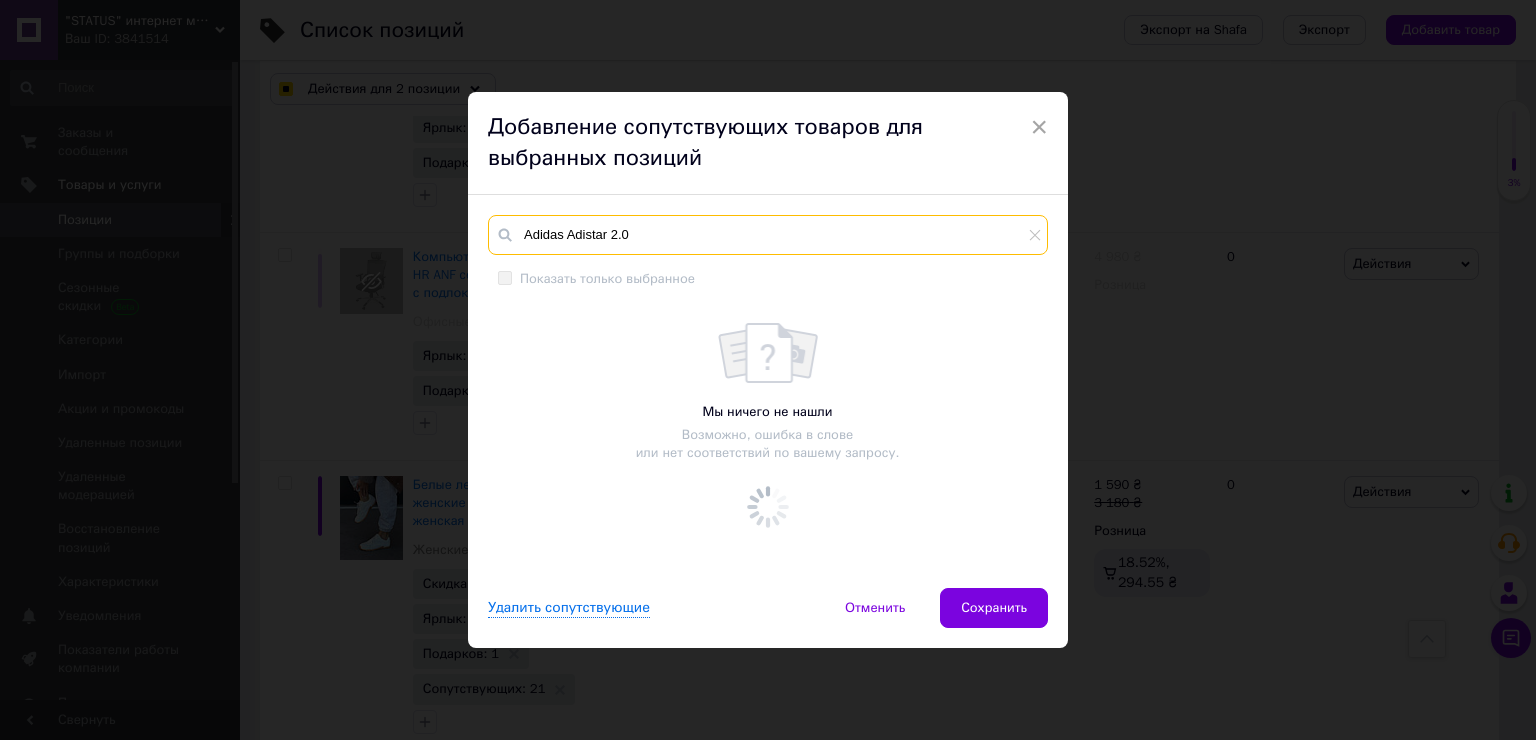 checkbox on "true" 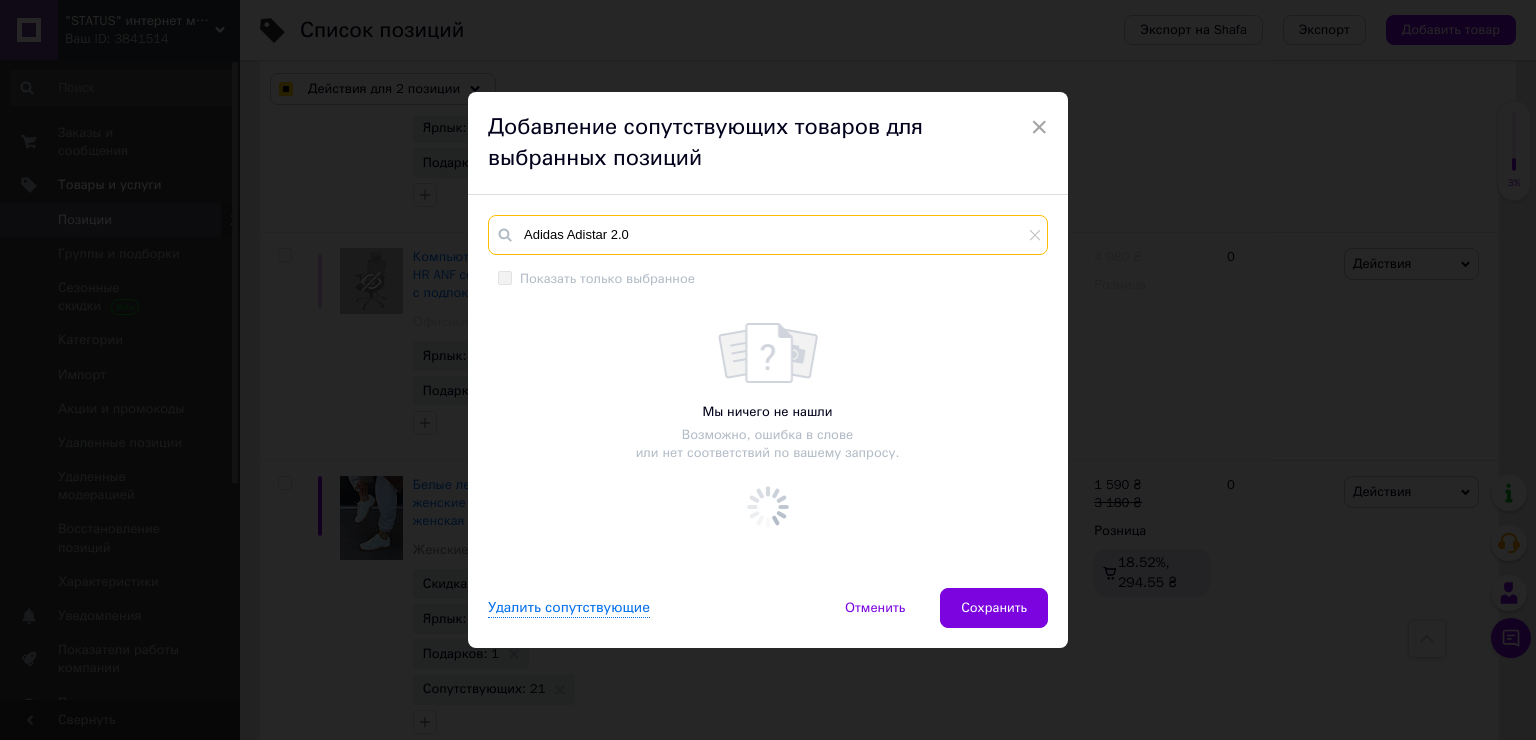 checkbox on "true" 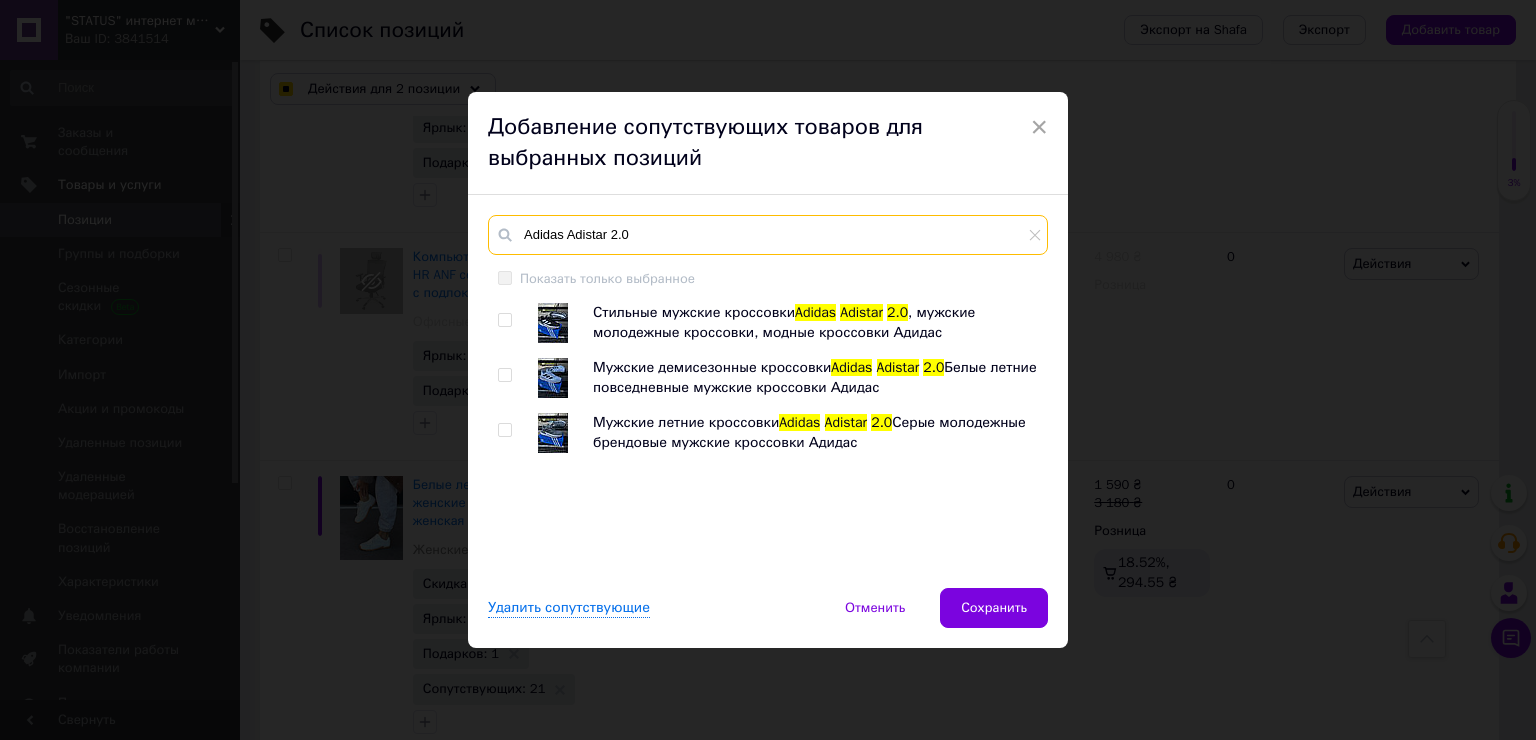 type on "Adidas Adistar 2.0" 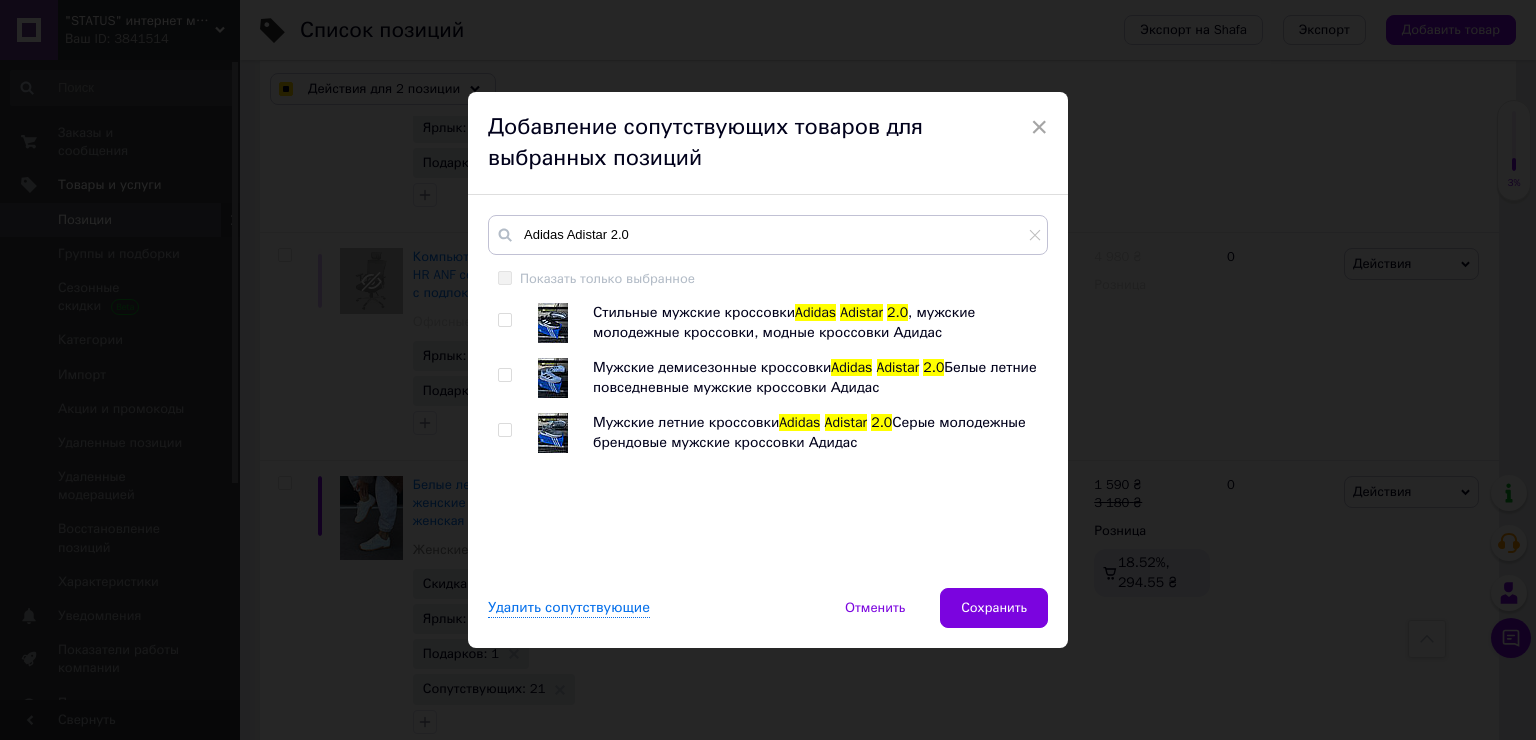 click at bounding box center (553, 433) 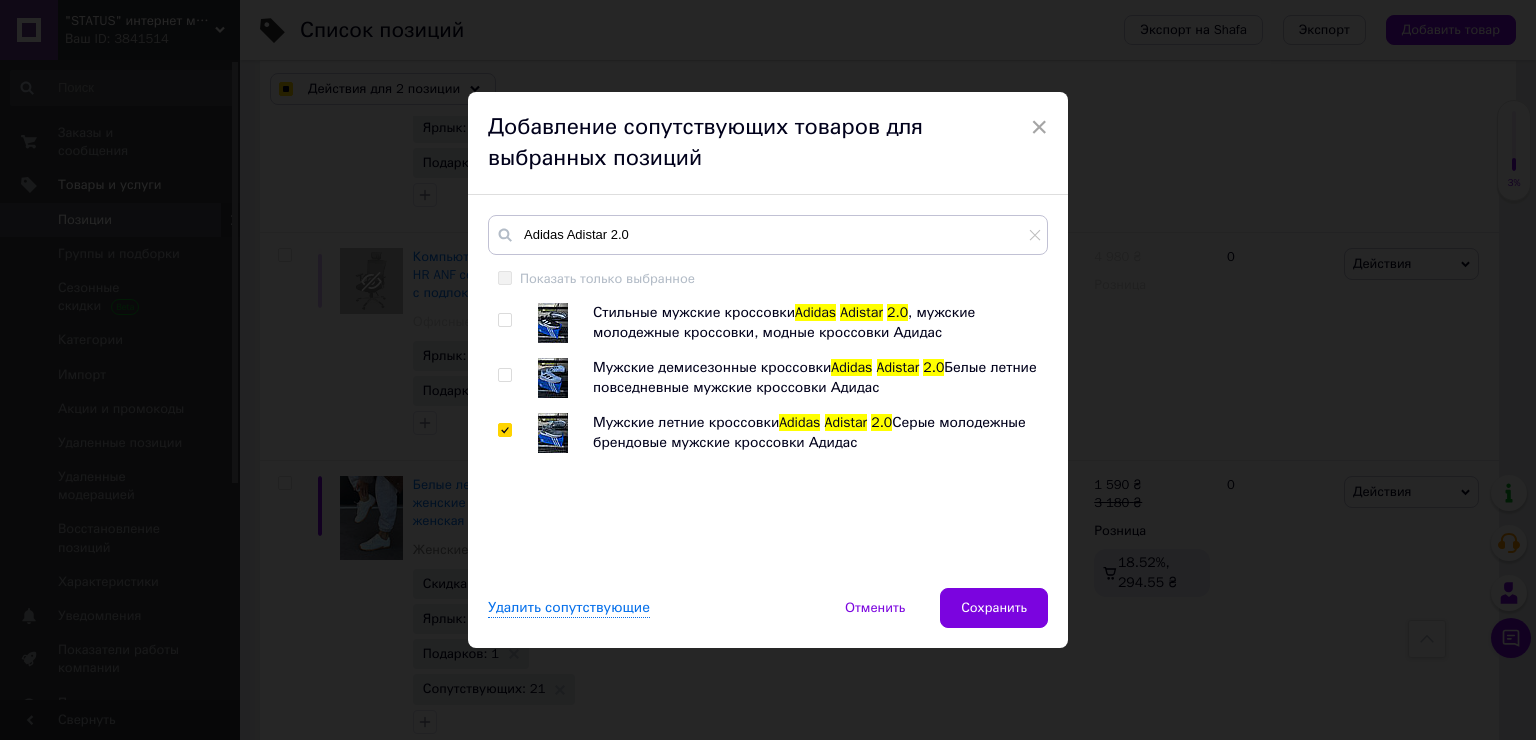 checkbox on "true" 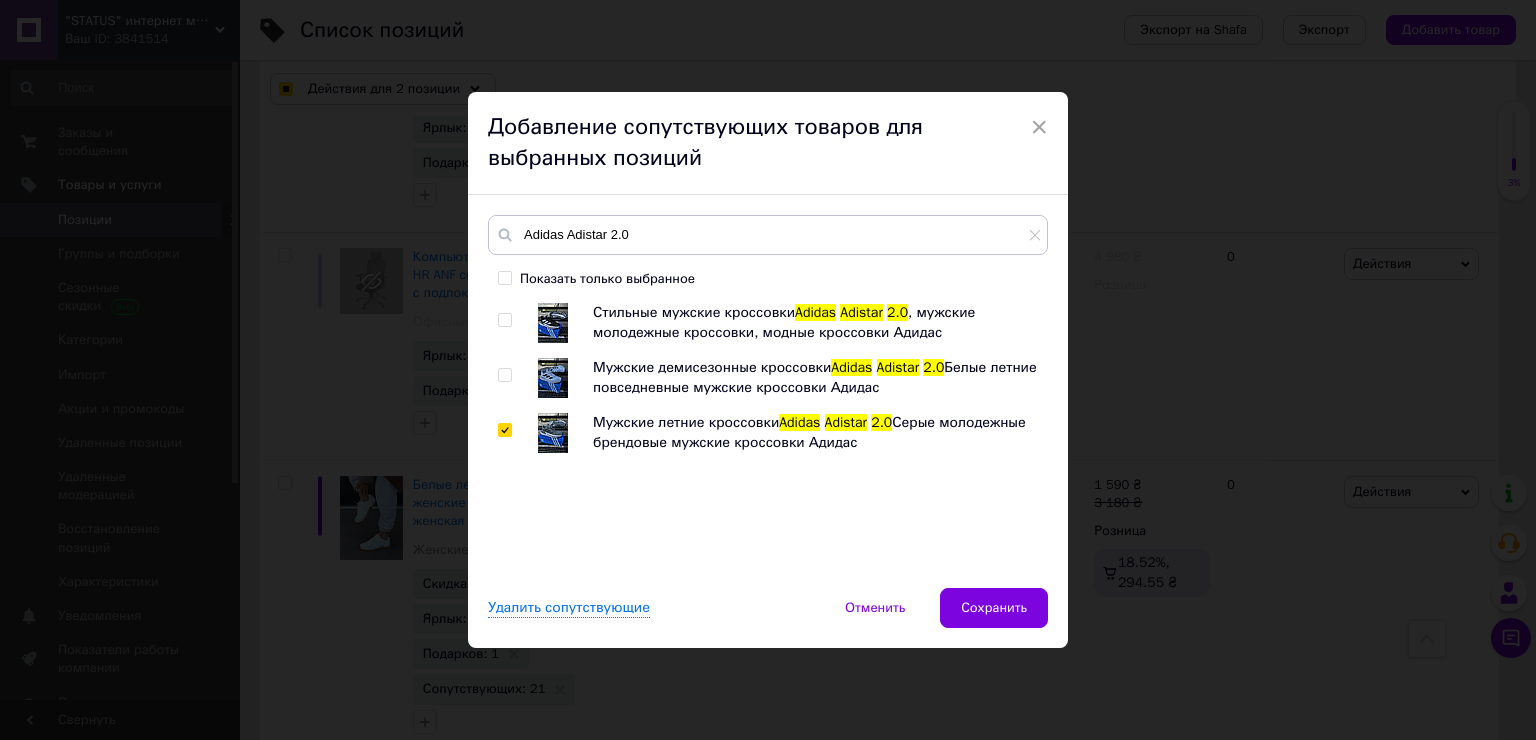 click at bounding box center [553, 378] 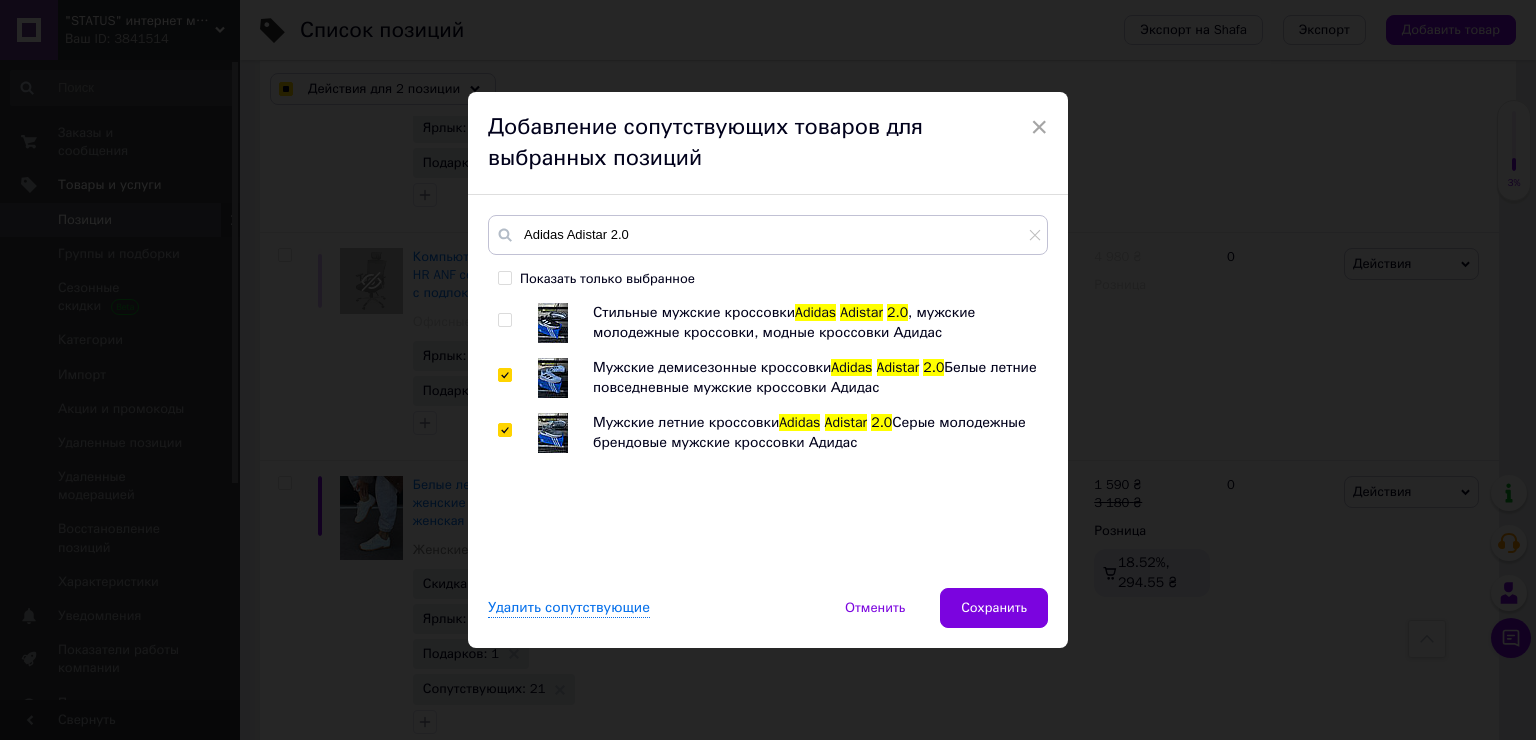 checkbox on "true" 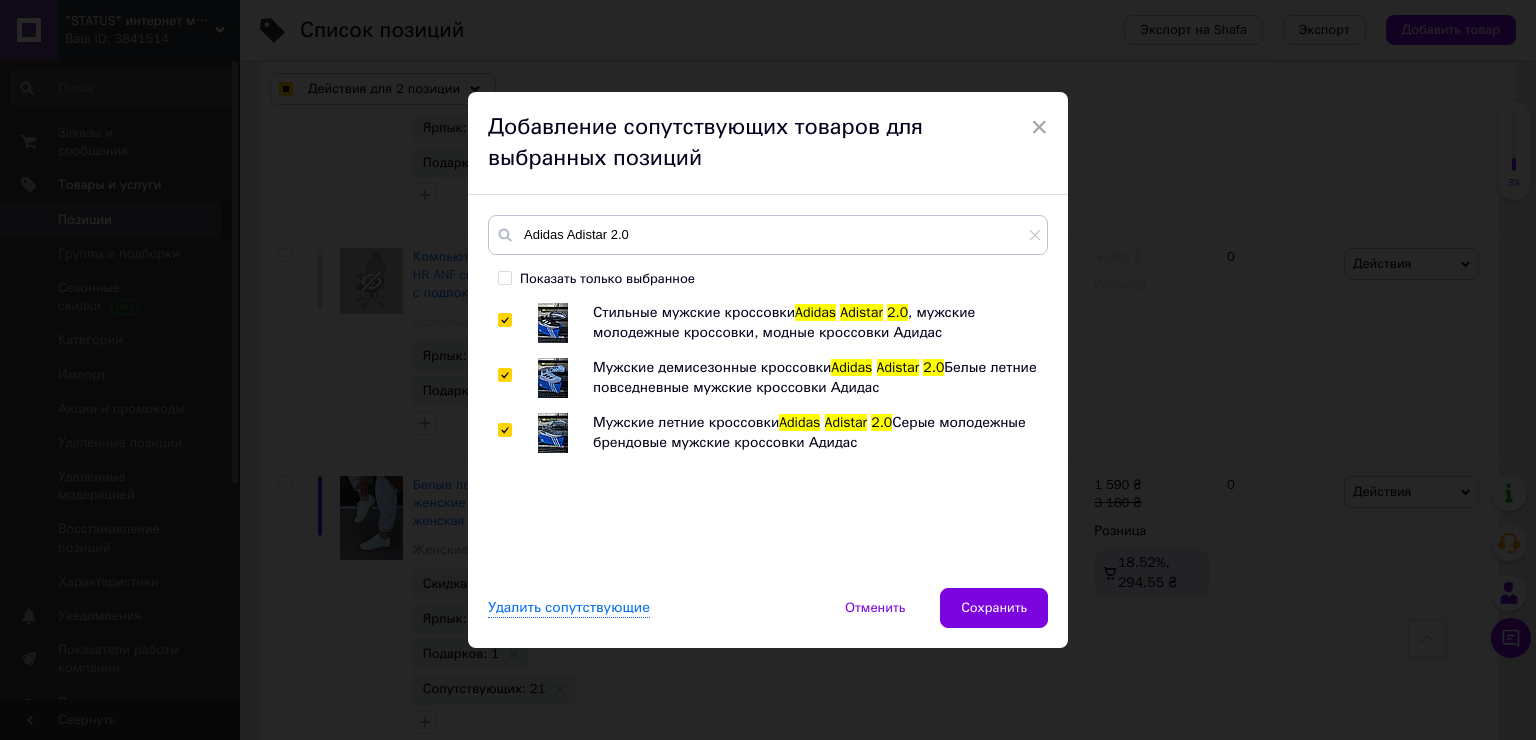 checkbox on "true" 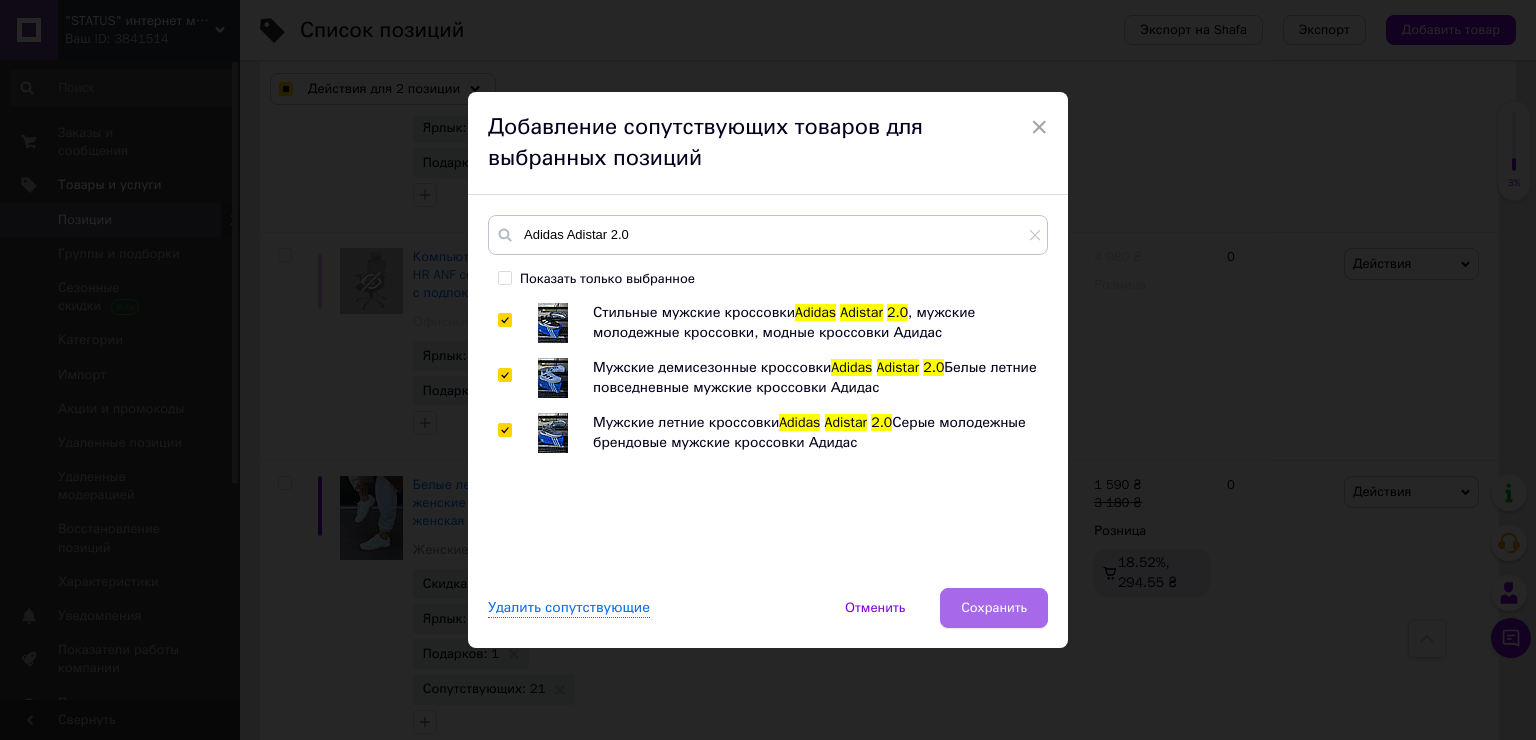 click on "Сохранить" at bounding box center [994, 608] 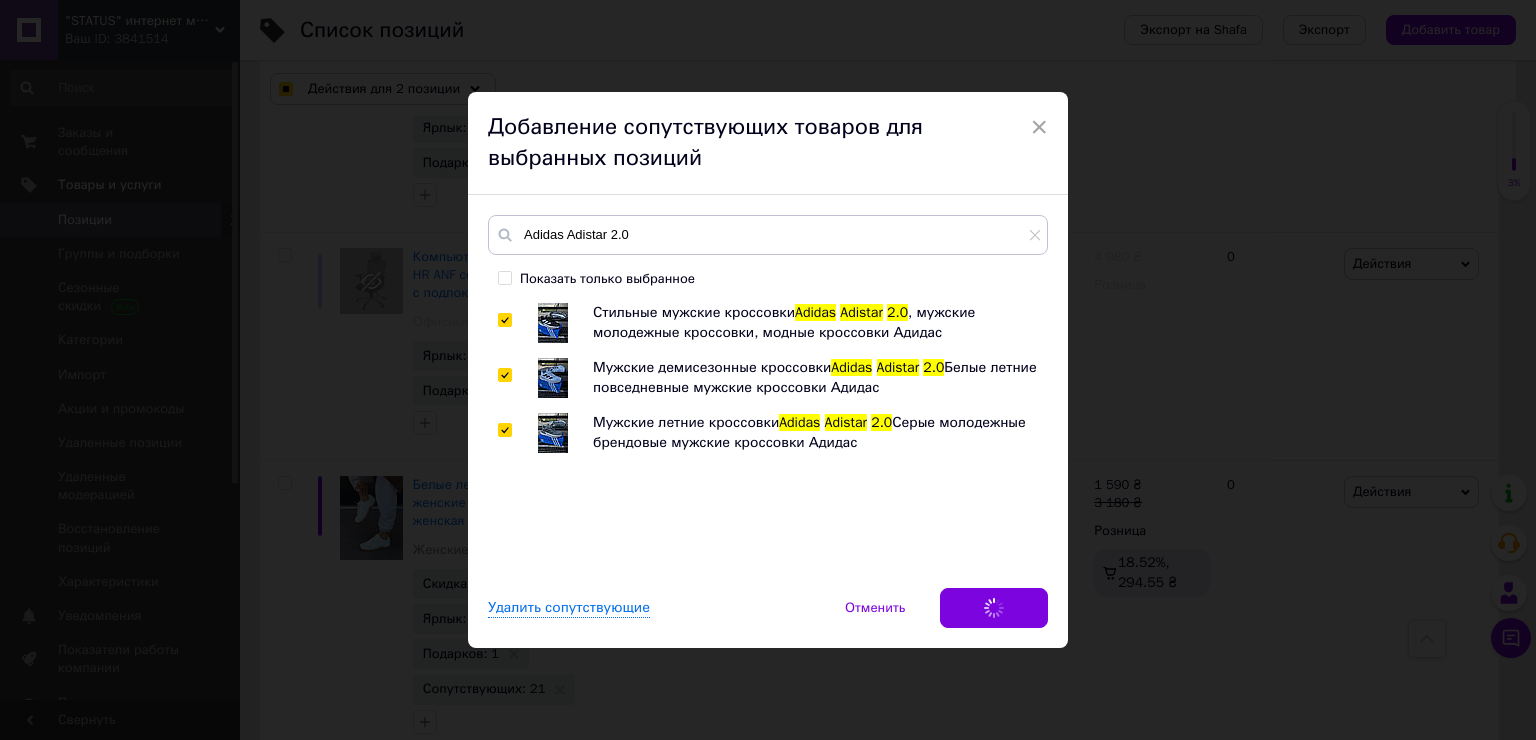 checkbox on "true" 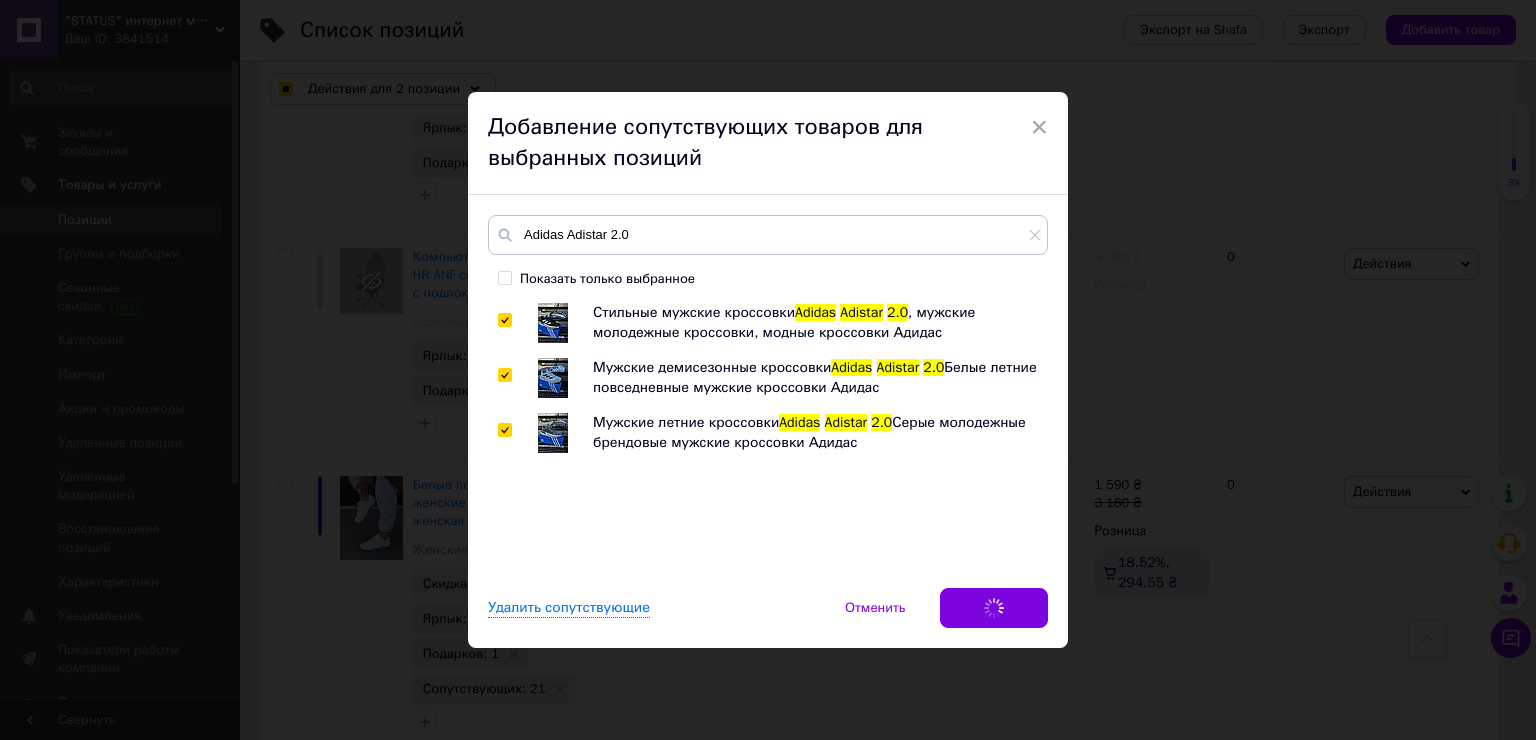 checkbox on "true" 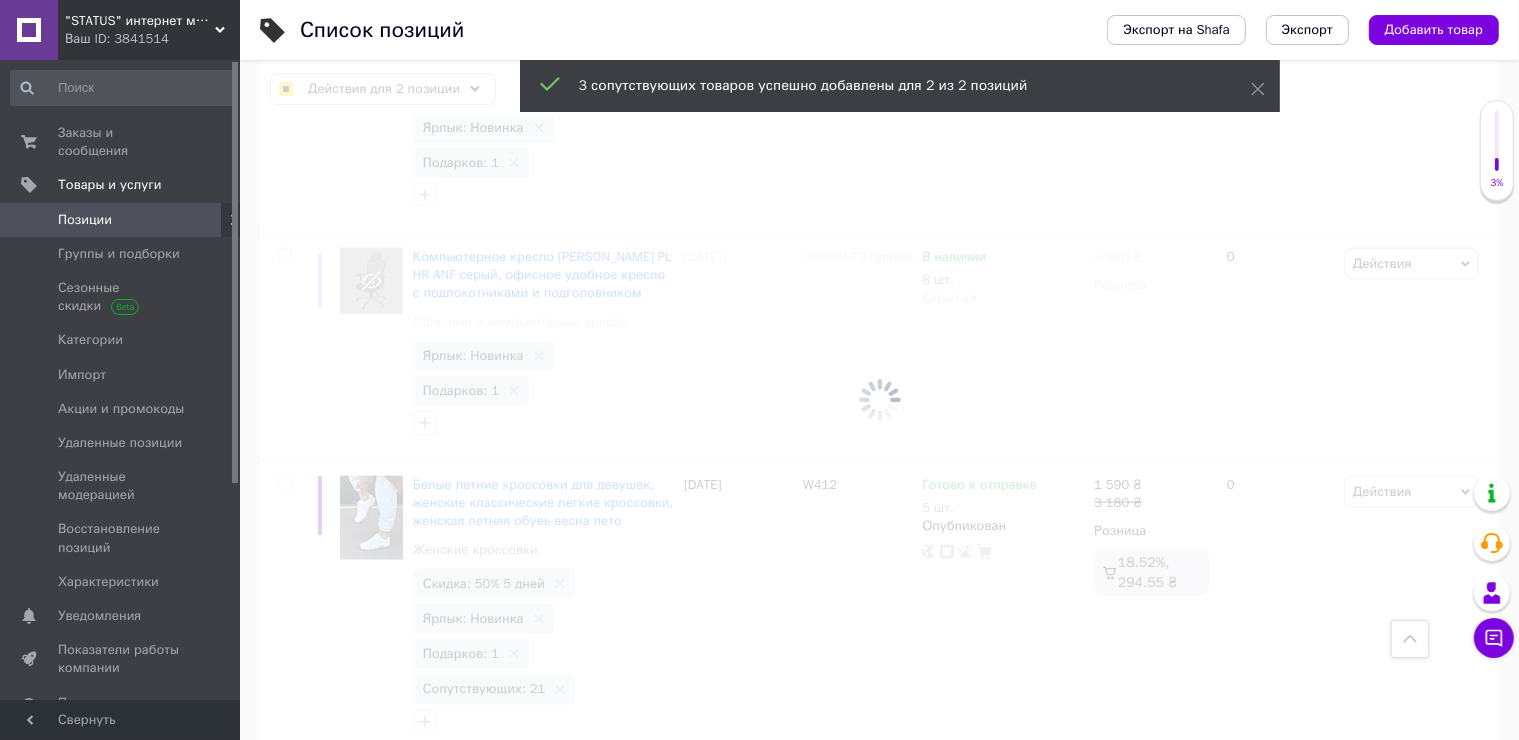 scroll, scrollTop: 2571, scrollLeft: 0, axis: vertical 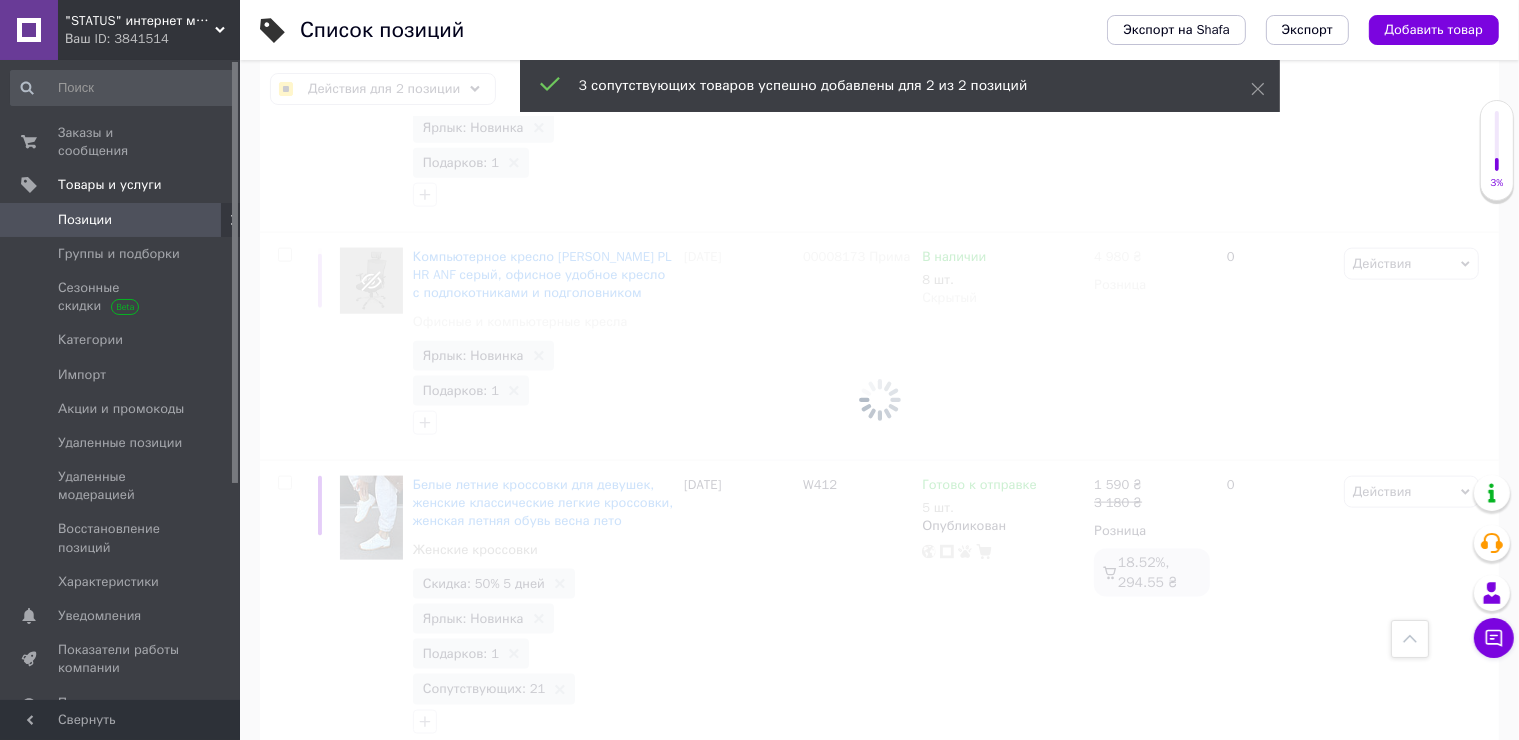 checkbox on "false" 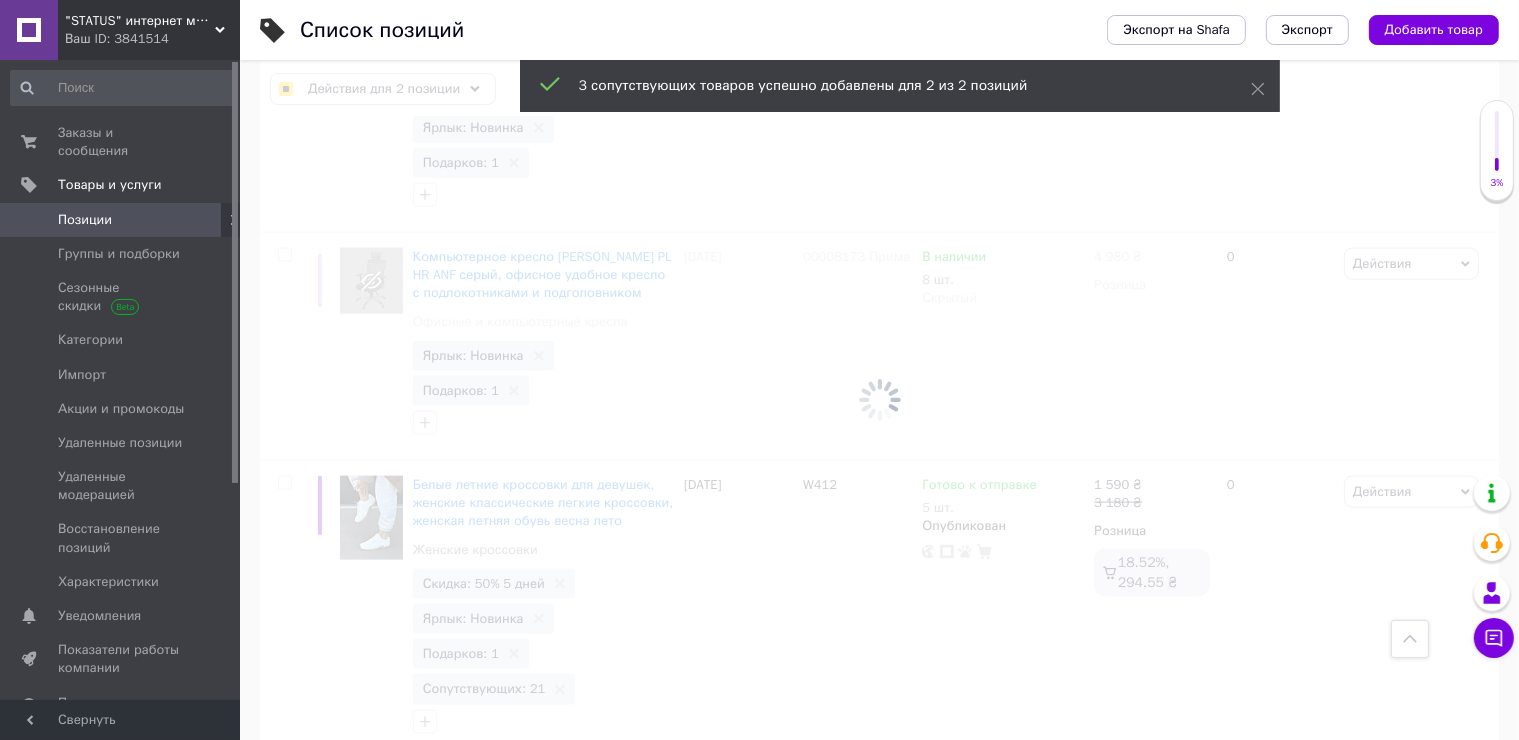checkbox on "false" 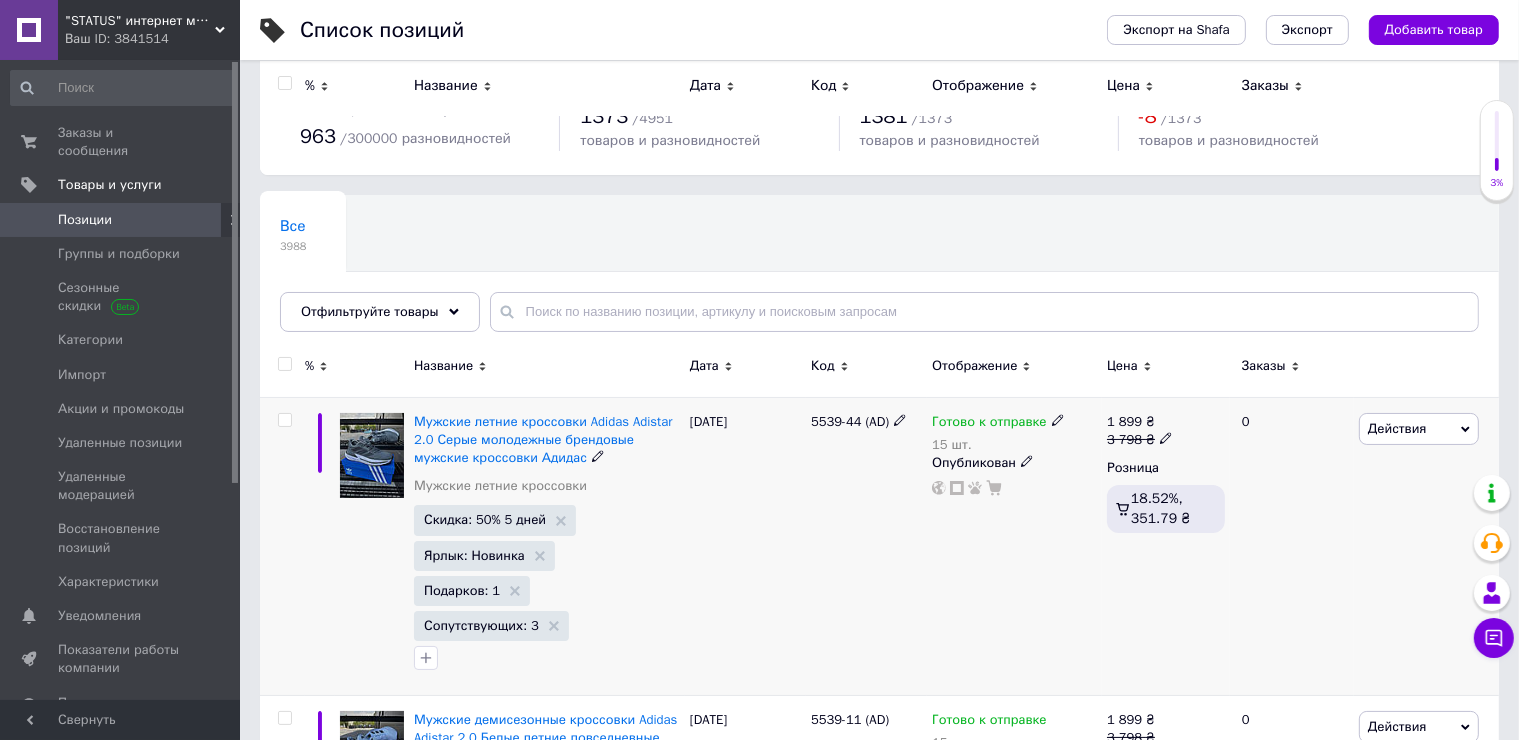 scroll, scrollTop: 0, scrollLeft: 0, axis: both 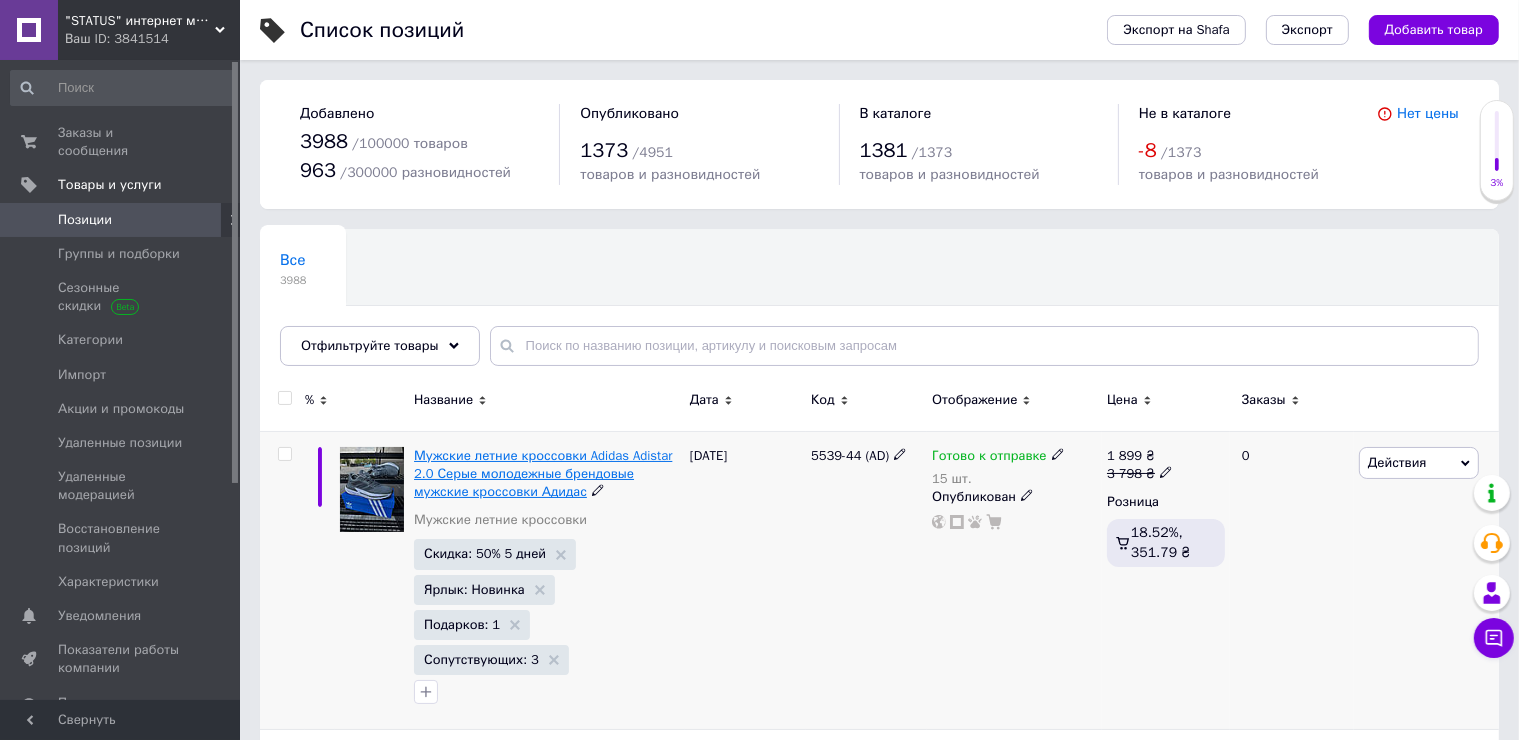 click on "Мужские летние кроссовки Adidas Adistar 2.0 Серые молодежные брендовые мужские кроссовки Адидас" at bounding box center [543, 473] 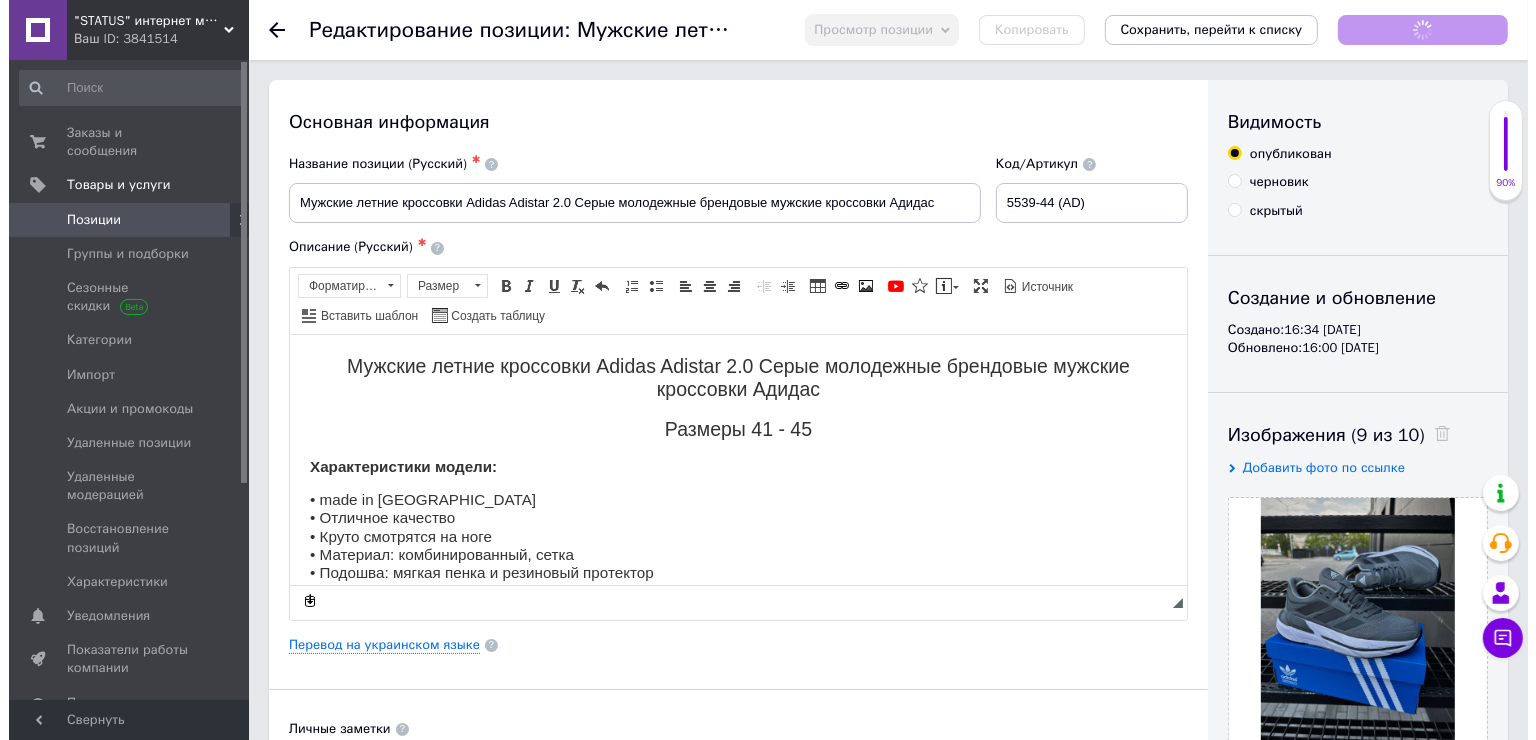scroll, scrollTop: 0, scrollLeft: 0, axis: both 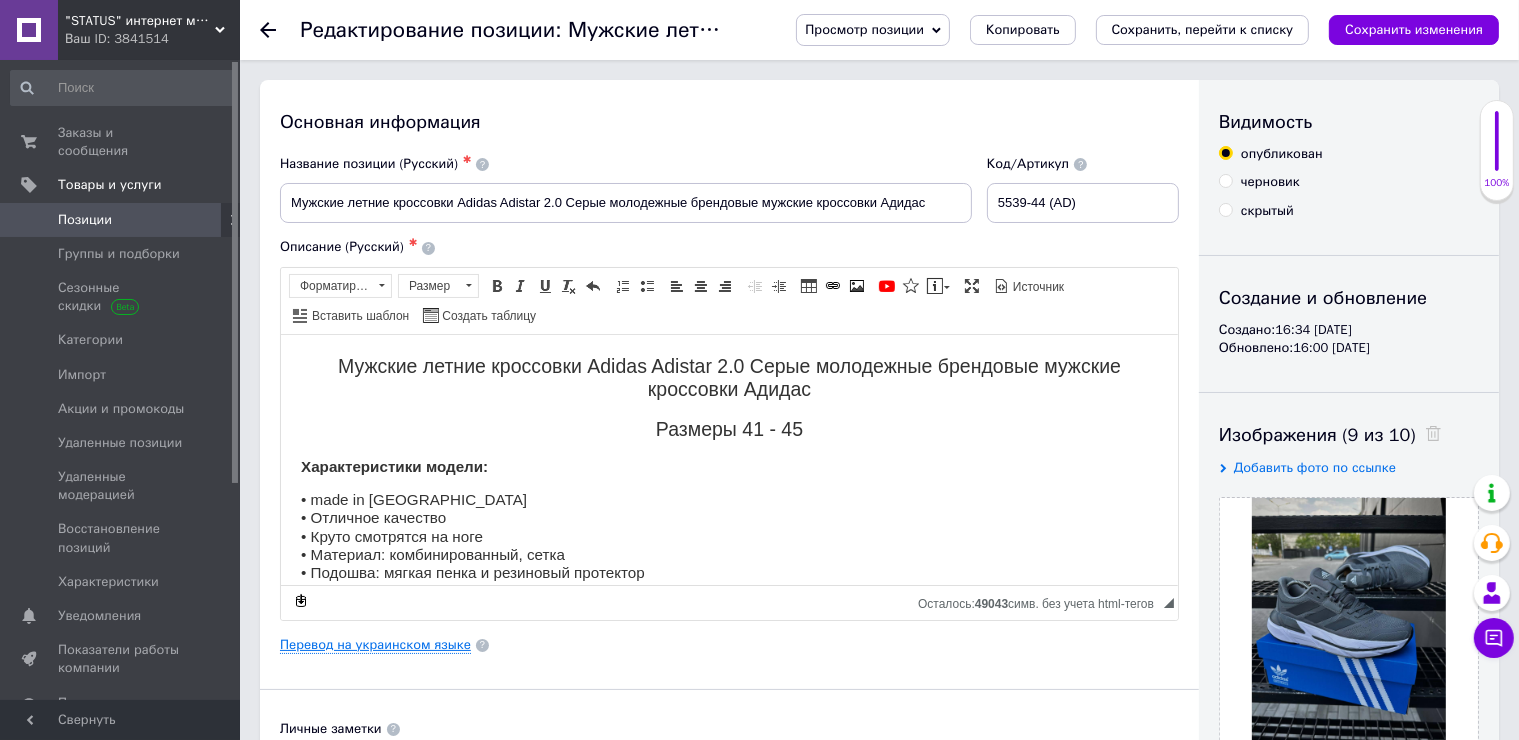 click on "Перевод на украинском языке" at bounding box center (375, 645) 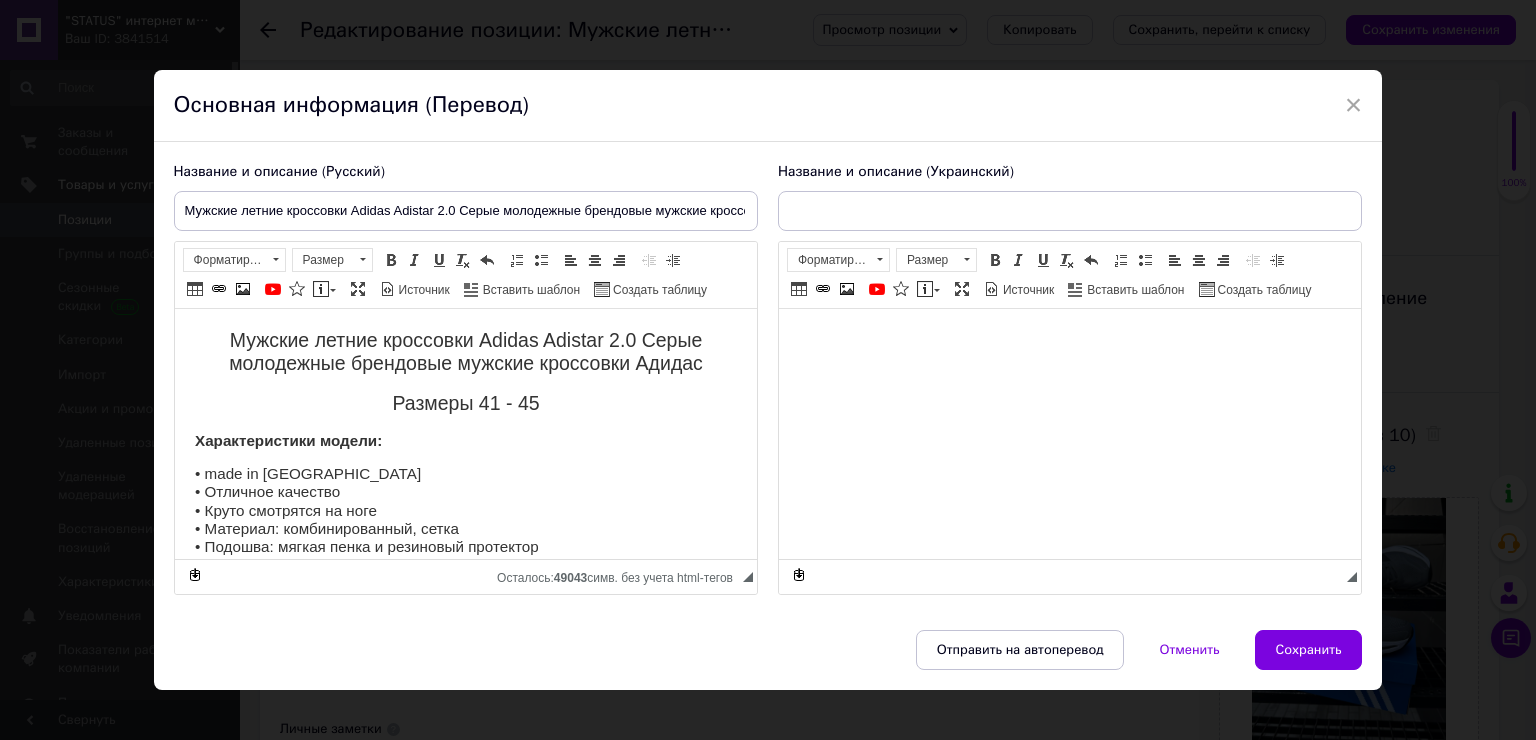 scroll, scrollTop: 0, scrollLeft: 0, axis: both 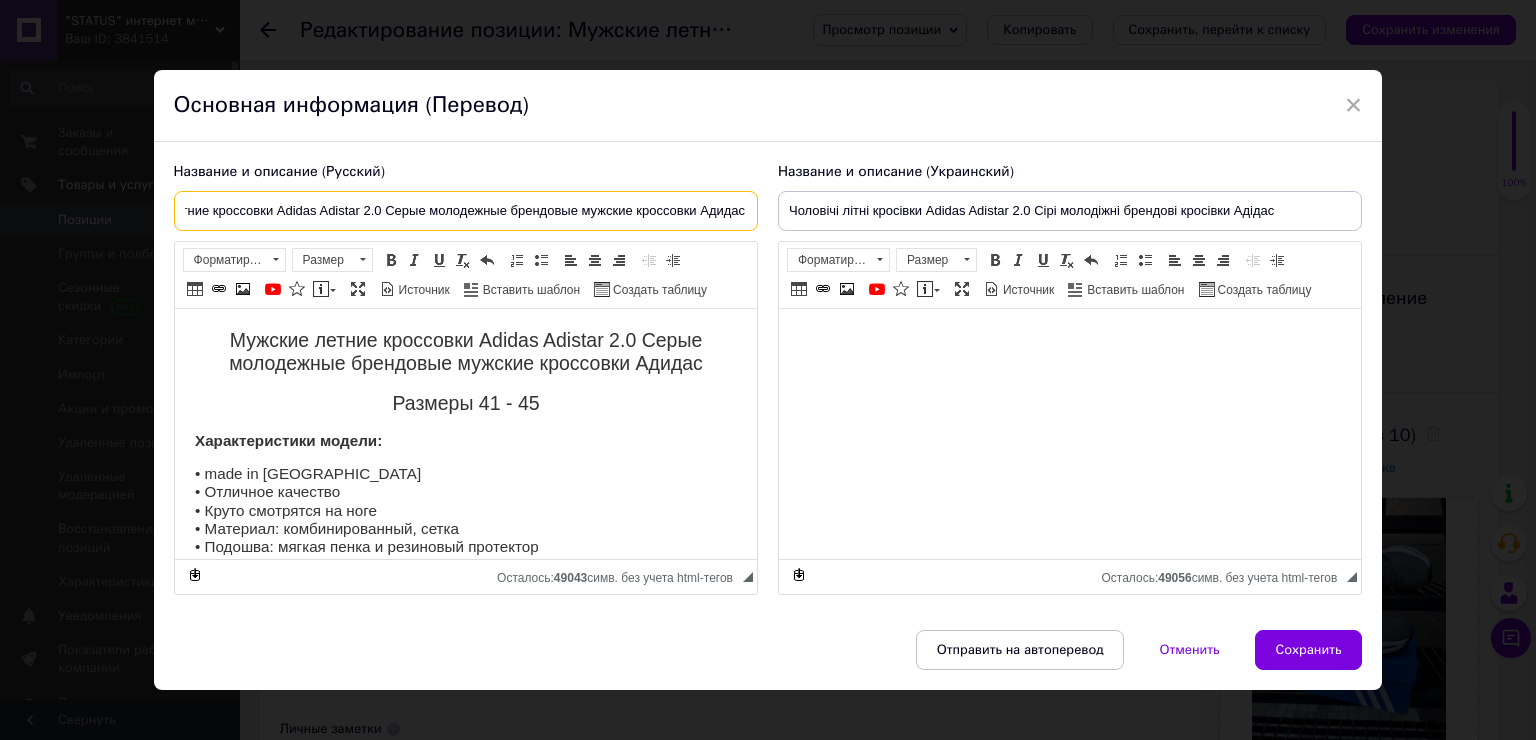 drag, startPoint x: 557, startPoint y: 215, endPoint x: 860, endPoint y: 227, distance: 303.23752 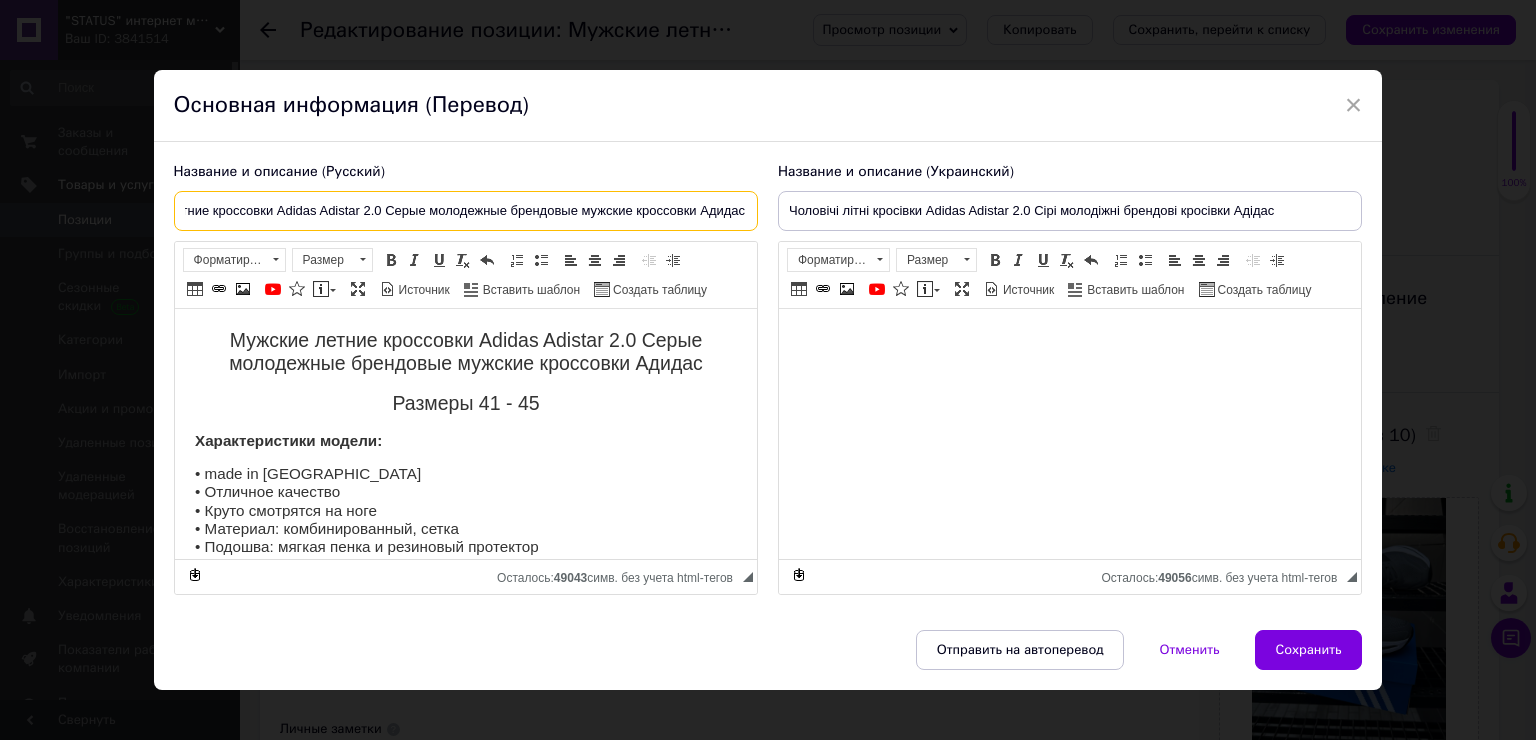 drag, startPoint x: 426, startPoint y: 221, endPoint x: 841, endPoint y: 226, distance: 415.03012 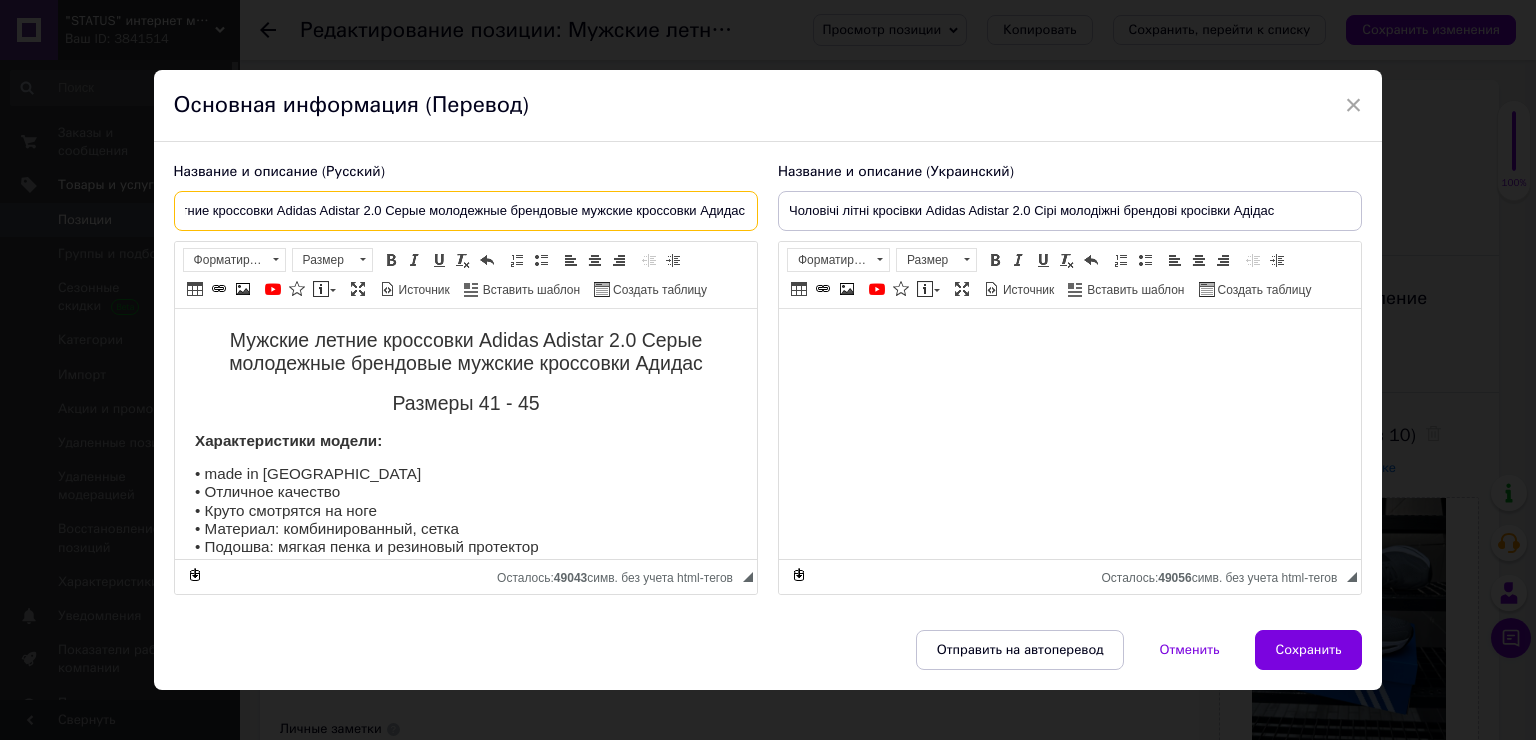 scroll, scrollTop: 0, scrollLeft: 0, axis: both 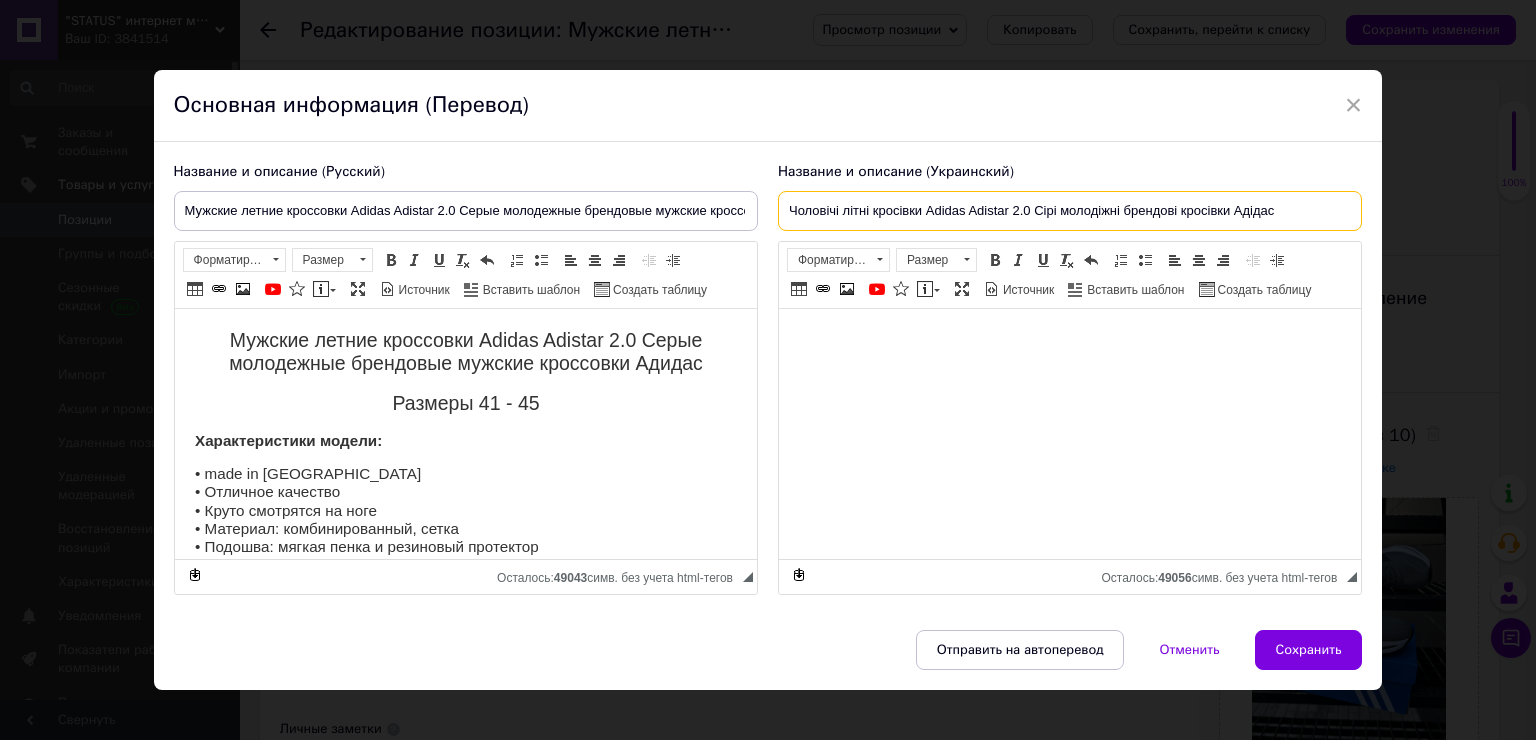 drag, startPoint x: 1060, startPoint y: 220, endPoint x: 1334, endPoint y: 226, distance: 274.06567 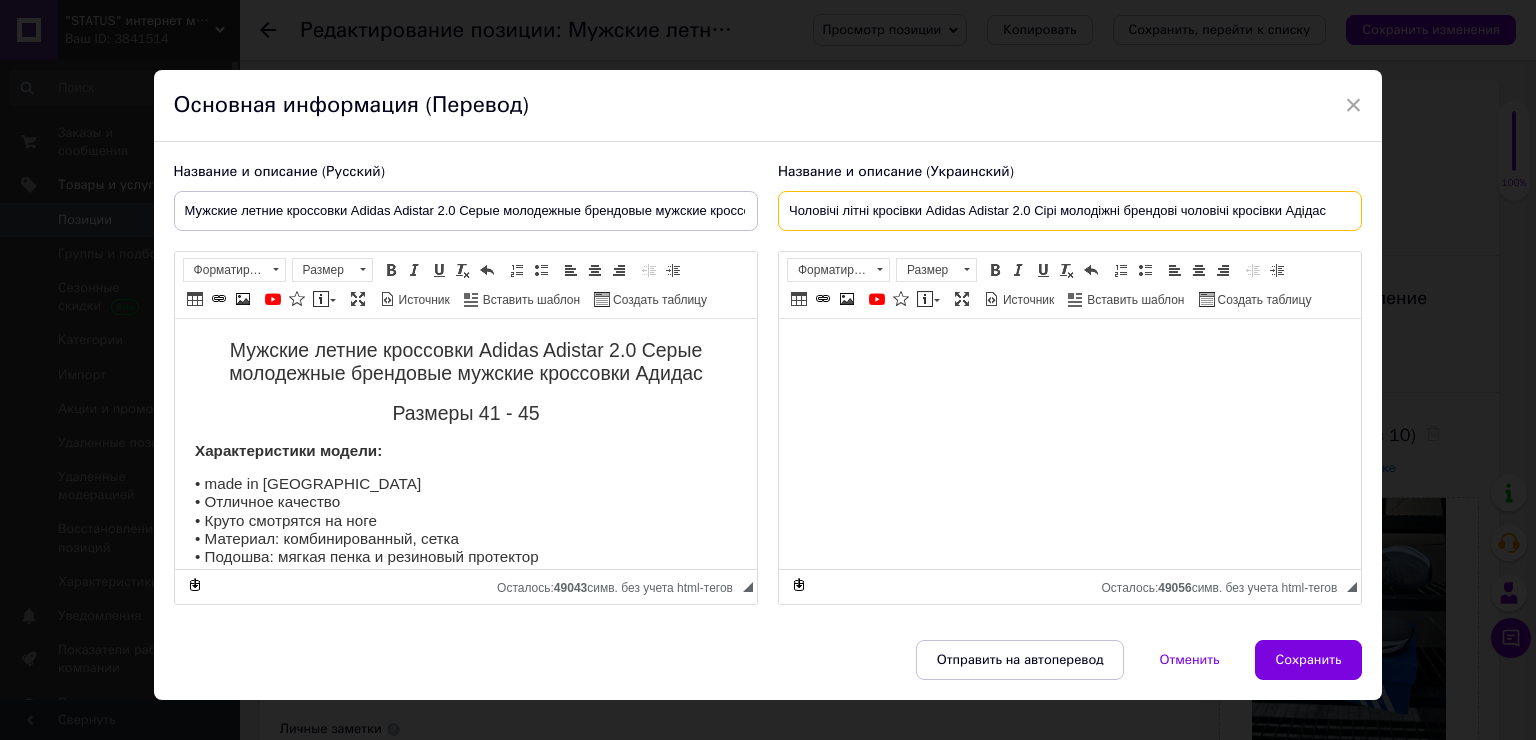type on "Чоловічі літні кросівки Adidas Adistar 2.0 Сірі молодіжні брендові чоловічі кросівки Адідас" 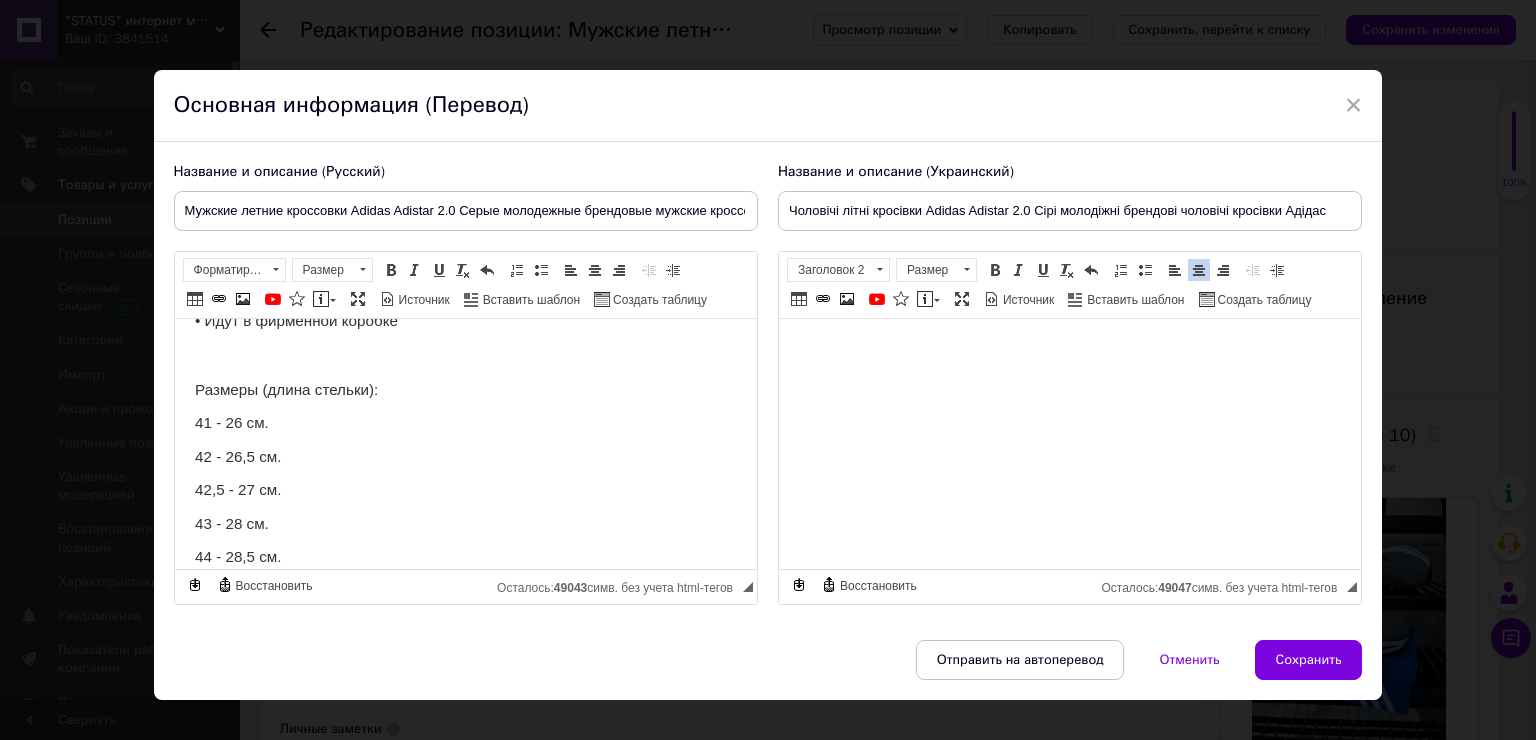 scroll, scrollTop: 300, scrollLeft: 0, axis: vertical 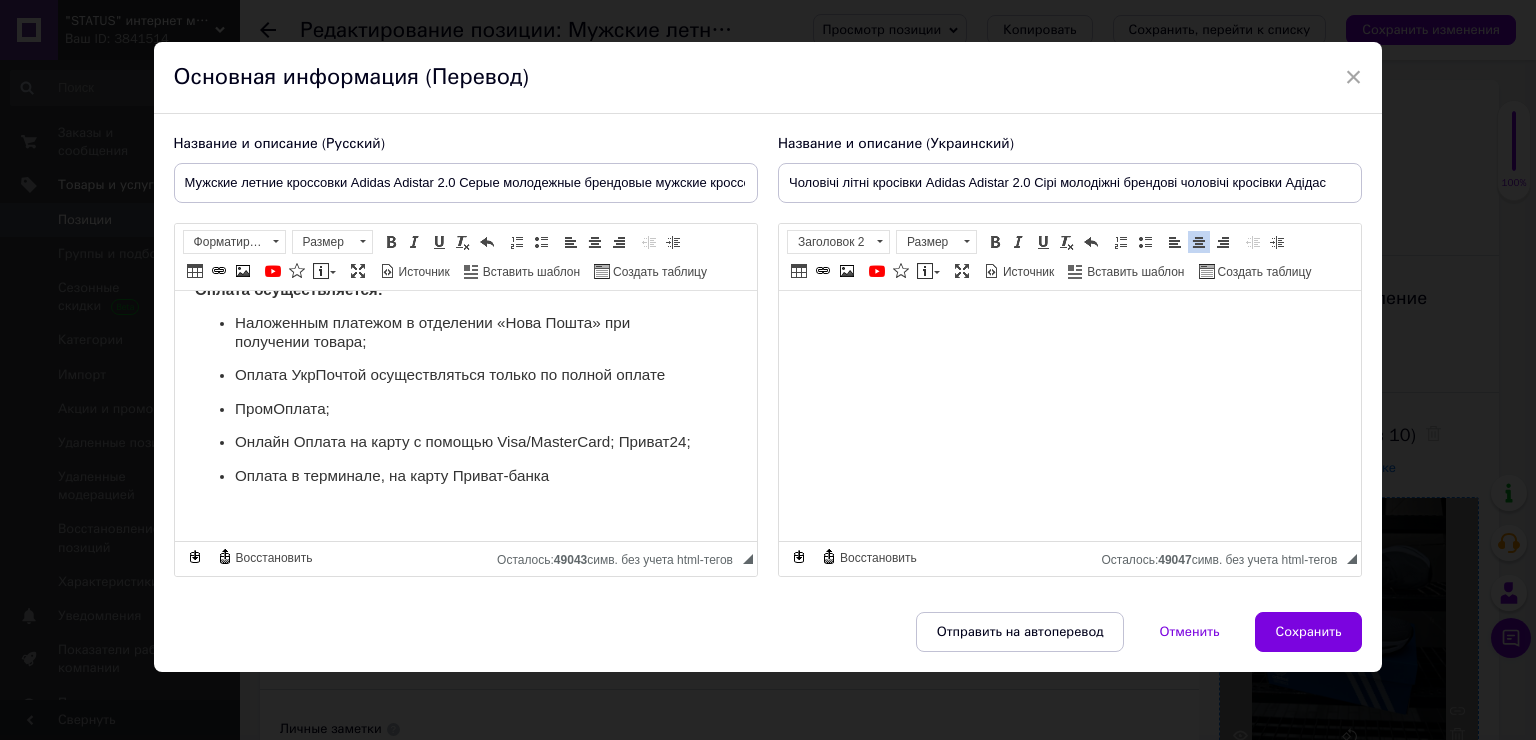 click on "Сохранить" at bounding box center (1309, 632) 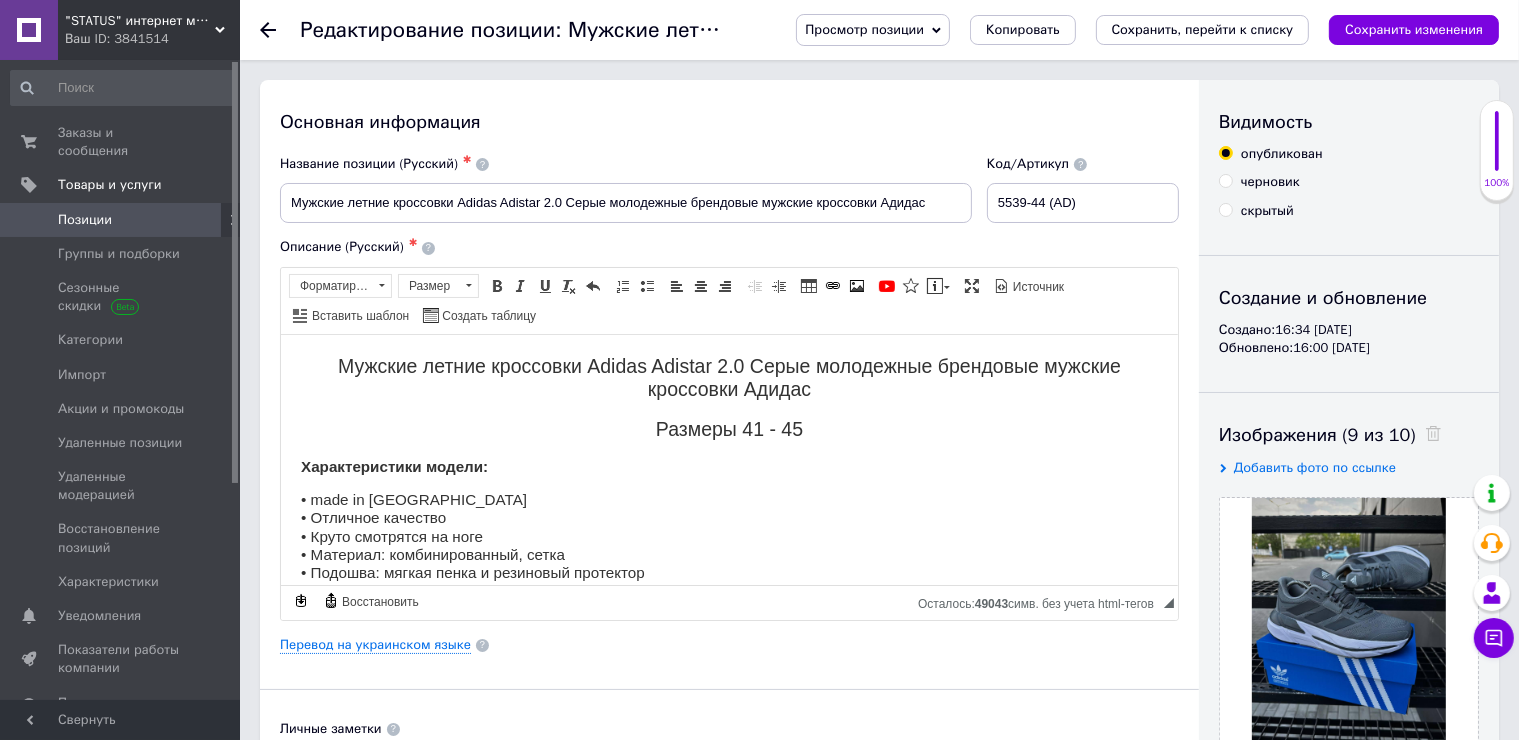 click on "Сохранить изменения" at bounding box center [1414, 29] 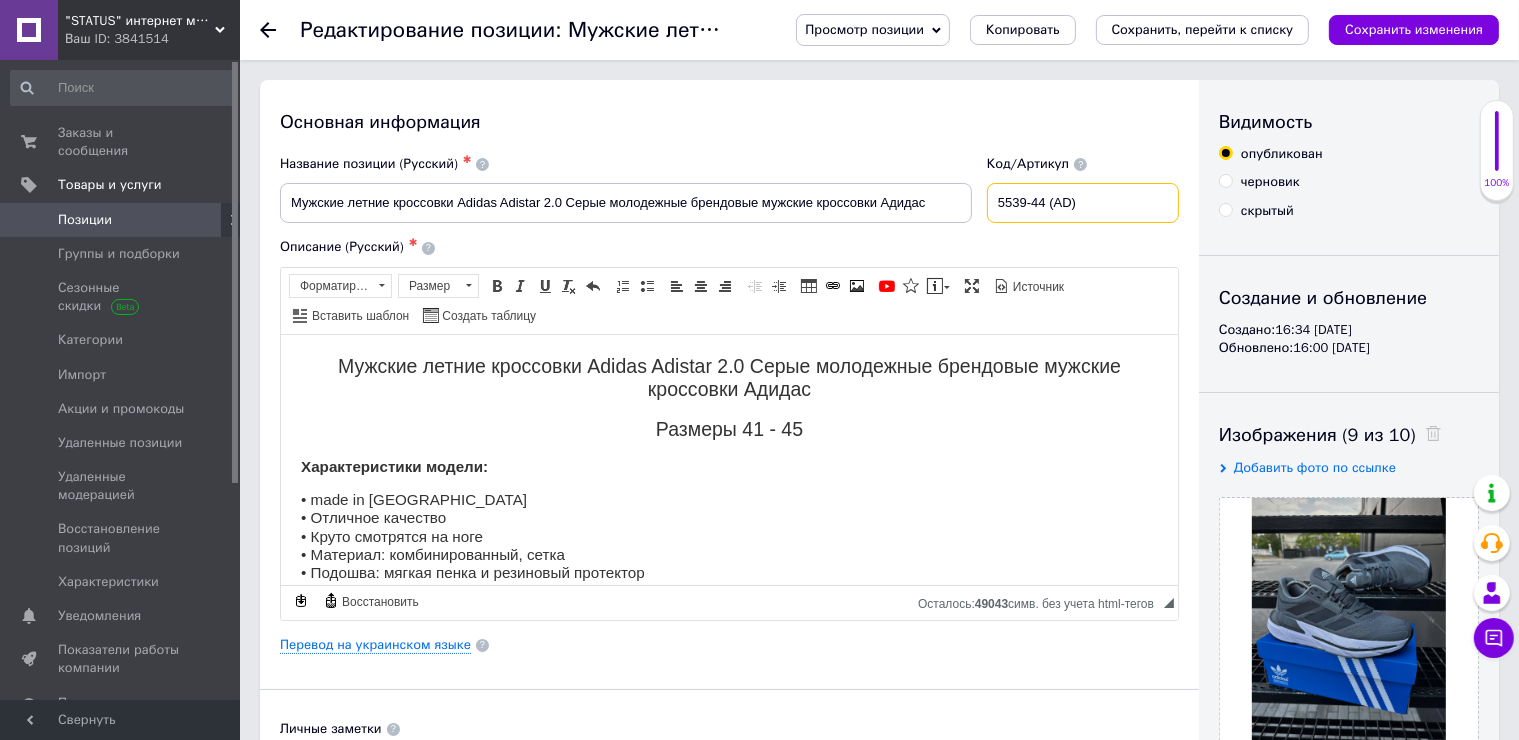 drag, startPoint x: 1052, startPoint y: 210, endPoint x: 961, endPoint y: 201, distance: 91.44397 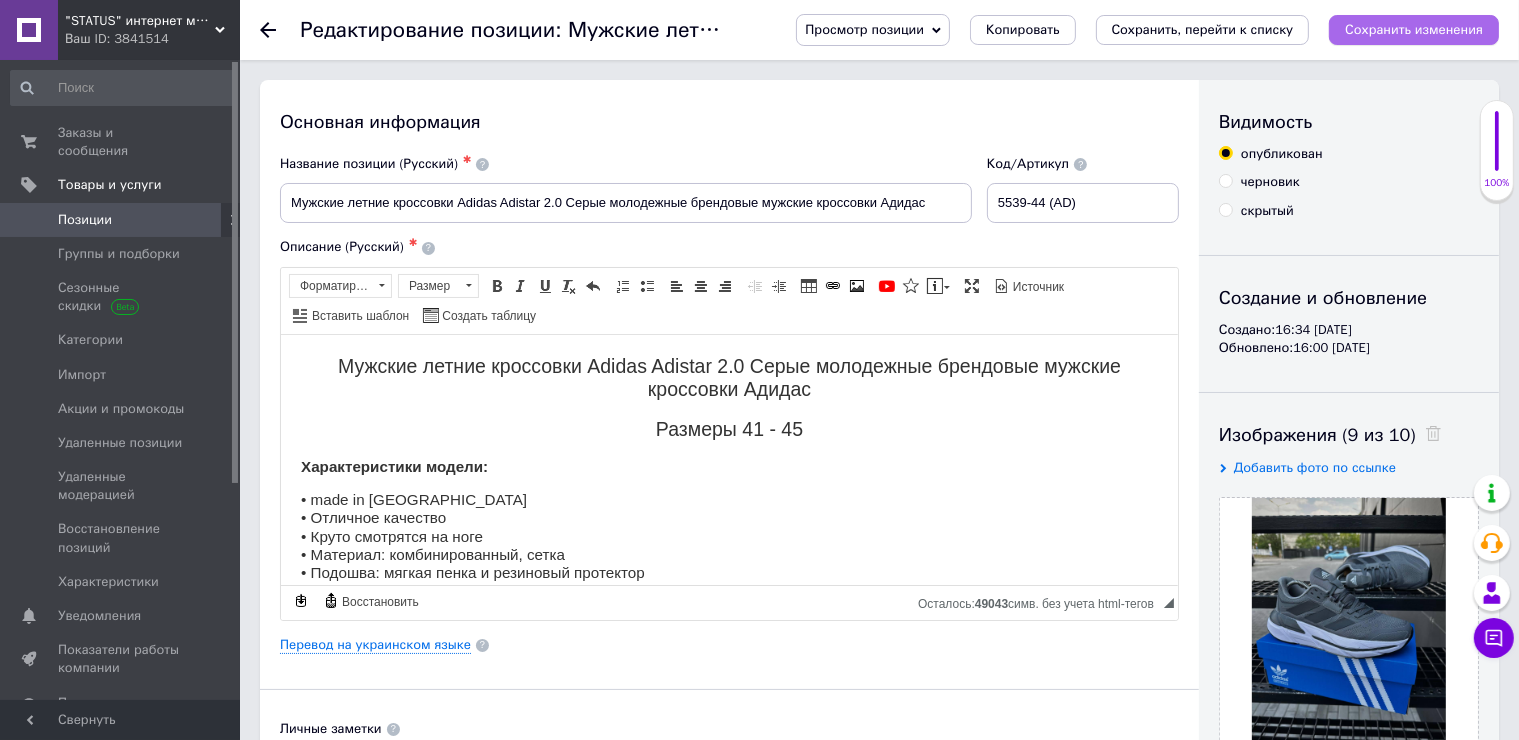 click on "Сохранить изменения" at bounding box center (1414, 29) 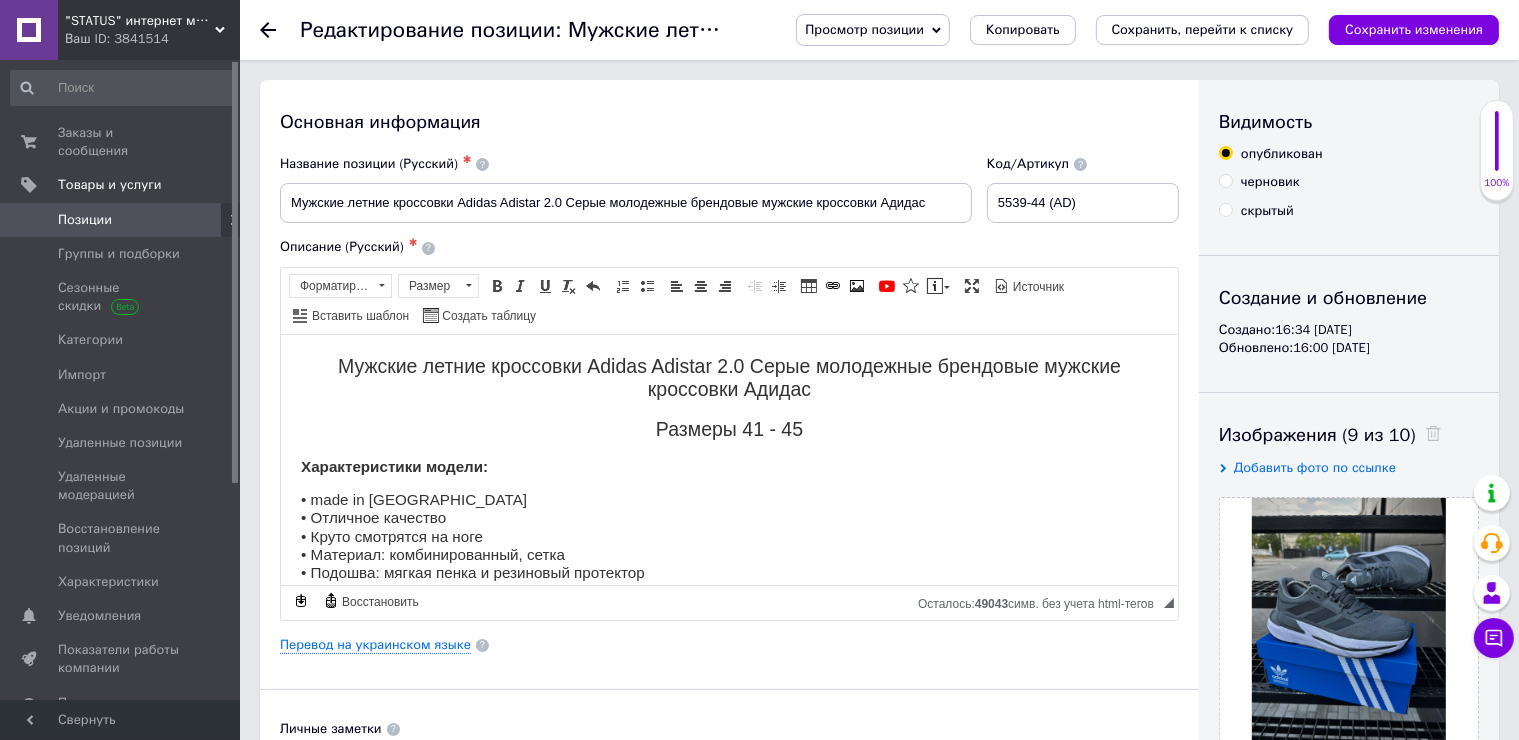 click on "Позиции" at bounding box center (85, 220) 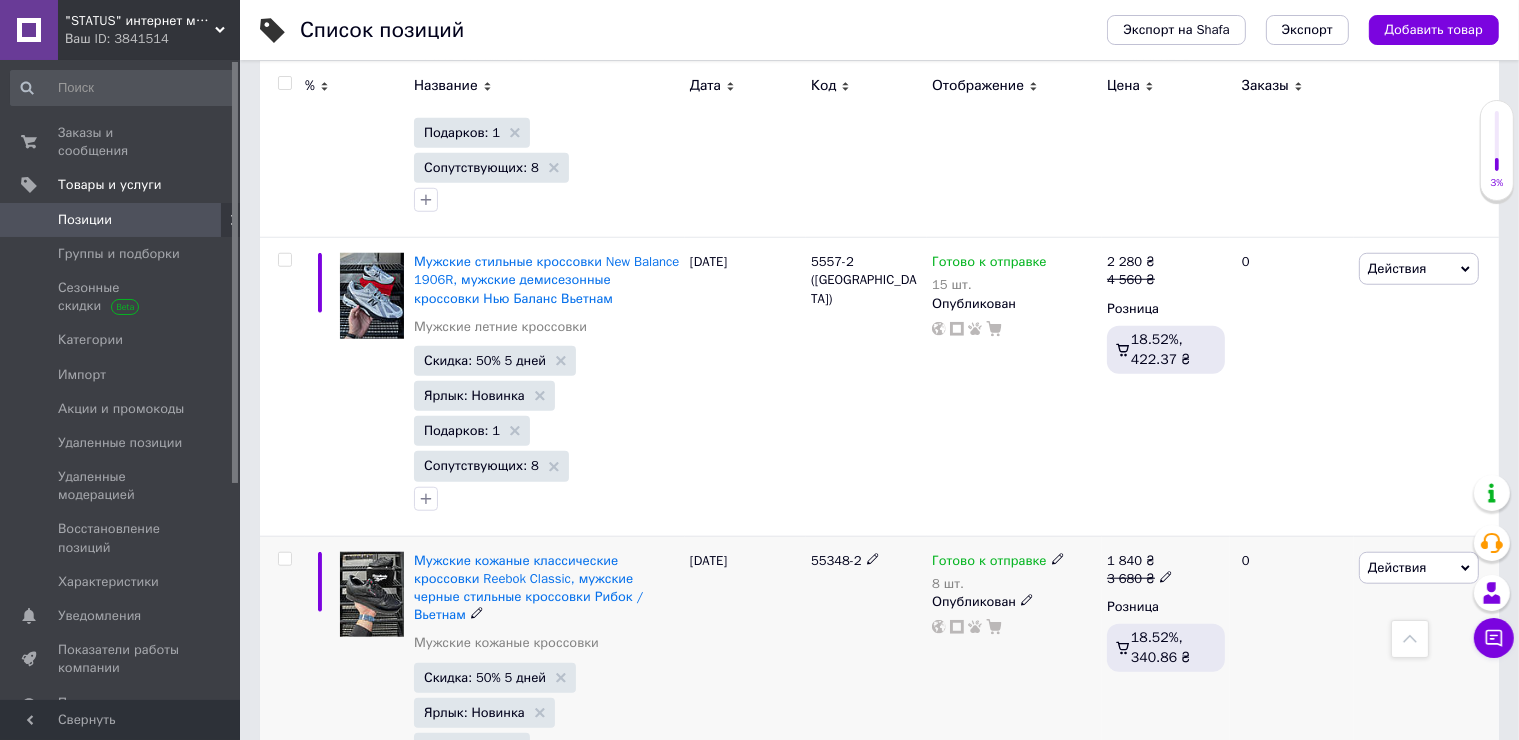 scroll, scrollTop: 1700, scrollLeft: 0, axis: vertical 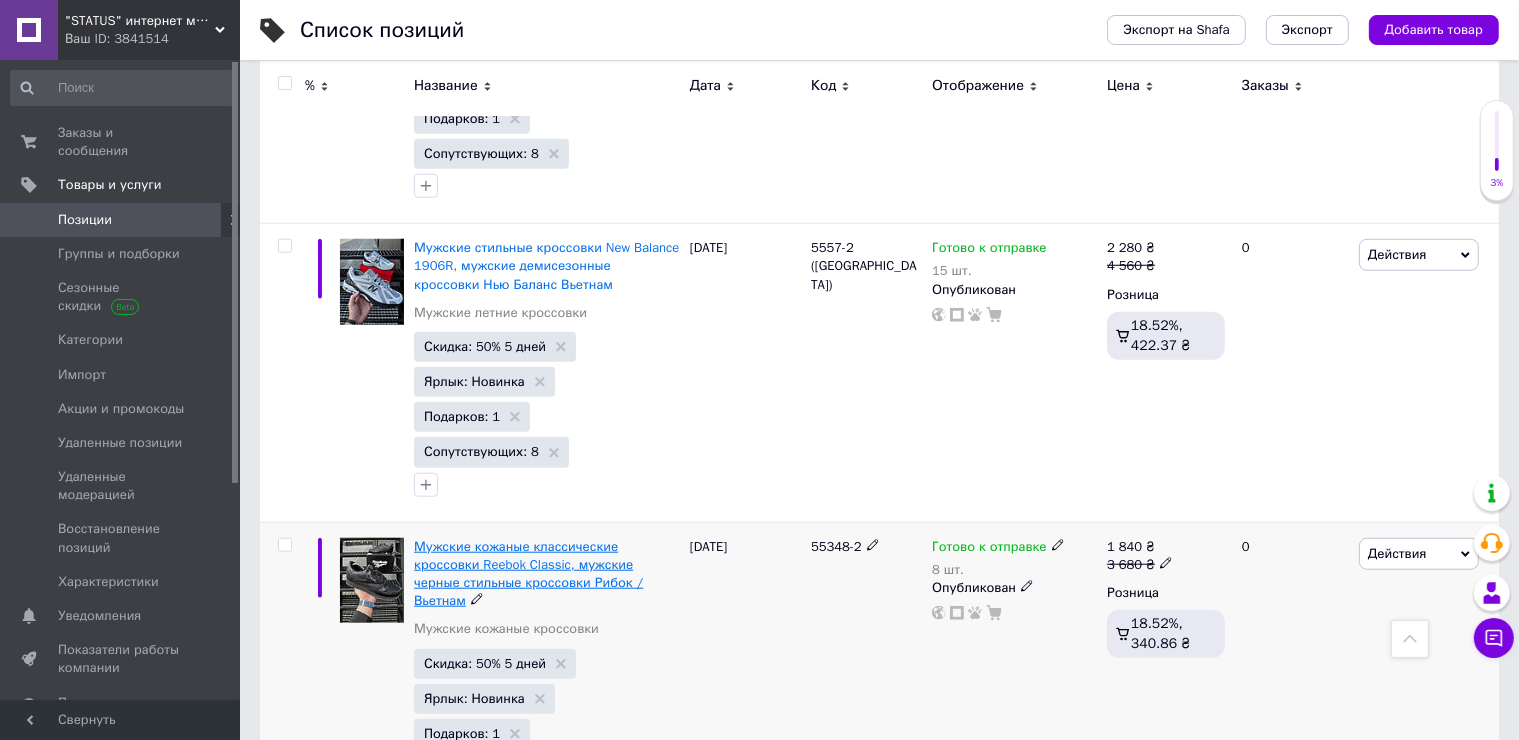 click on "Мужские кожаные классические кроссовки Reebok Classic, мужские черные стильные кроссовки Рибок / Вьетнам" at bounding box center (528, 574) 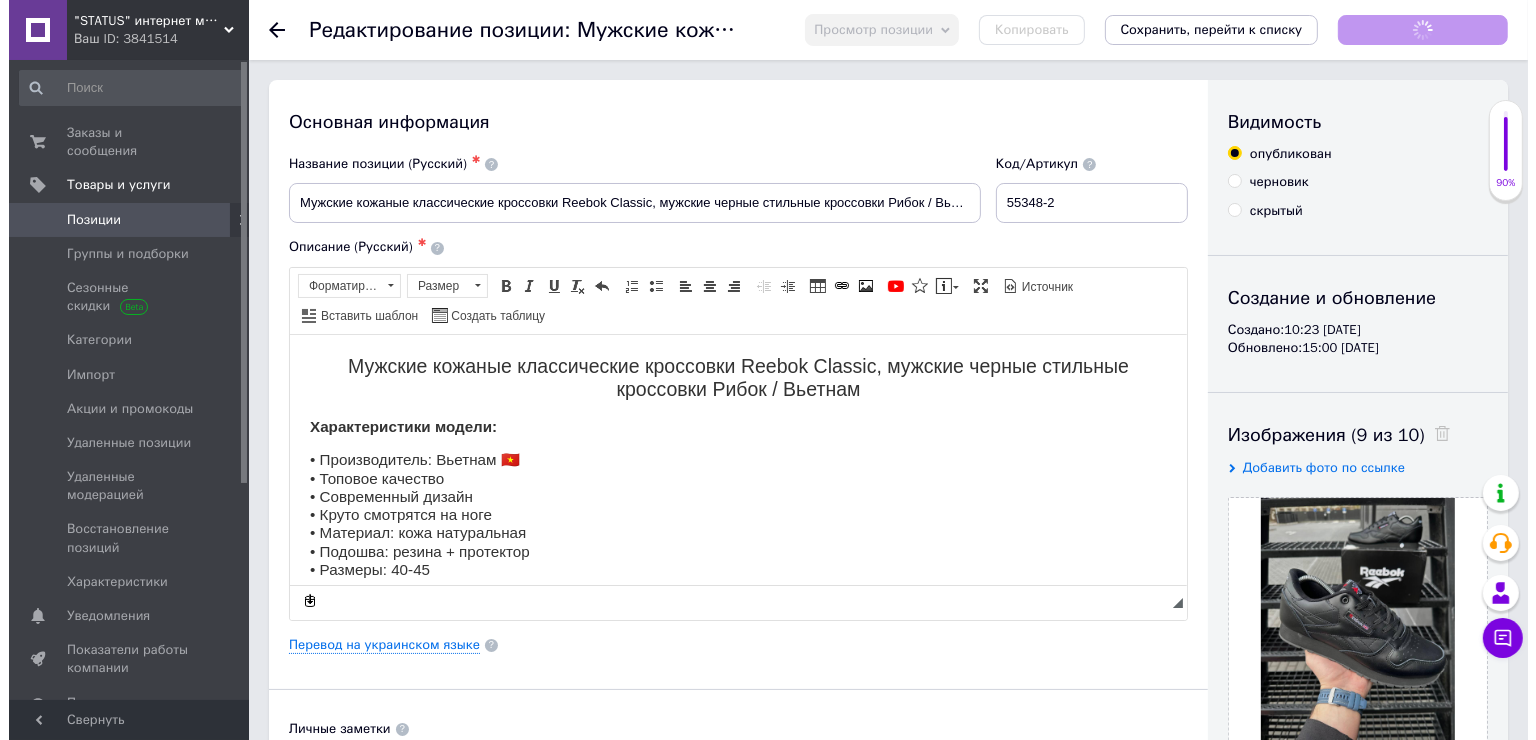 scroll, scrollTop: 0, scrollLeft: 0, axis: both 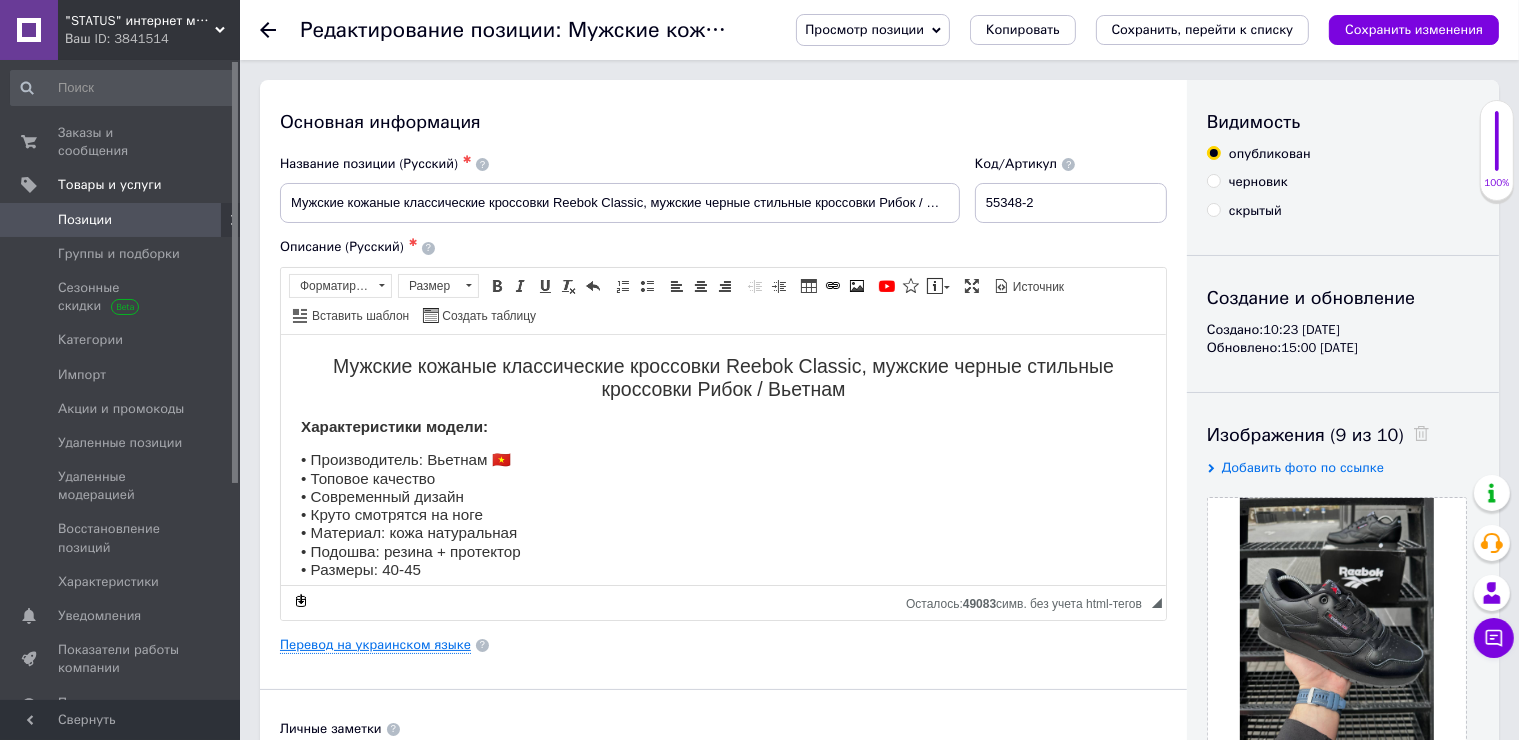 click on "Перевод на украинском языке" at bounding box center (375, 645) 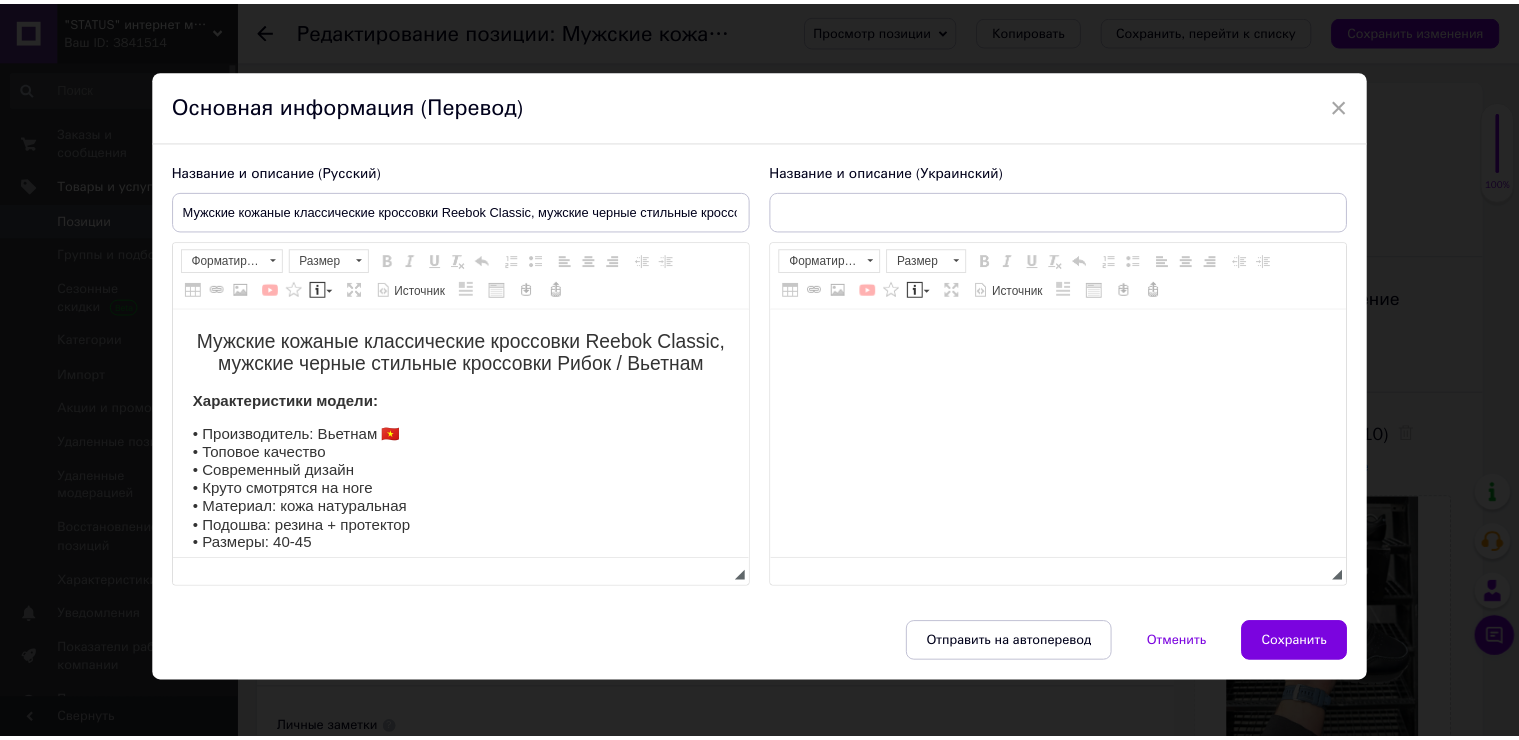 scroll, scrollTop: 0, scrollLeft: 0, axis: both 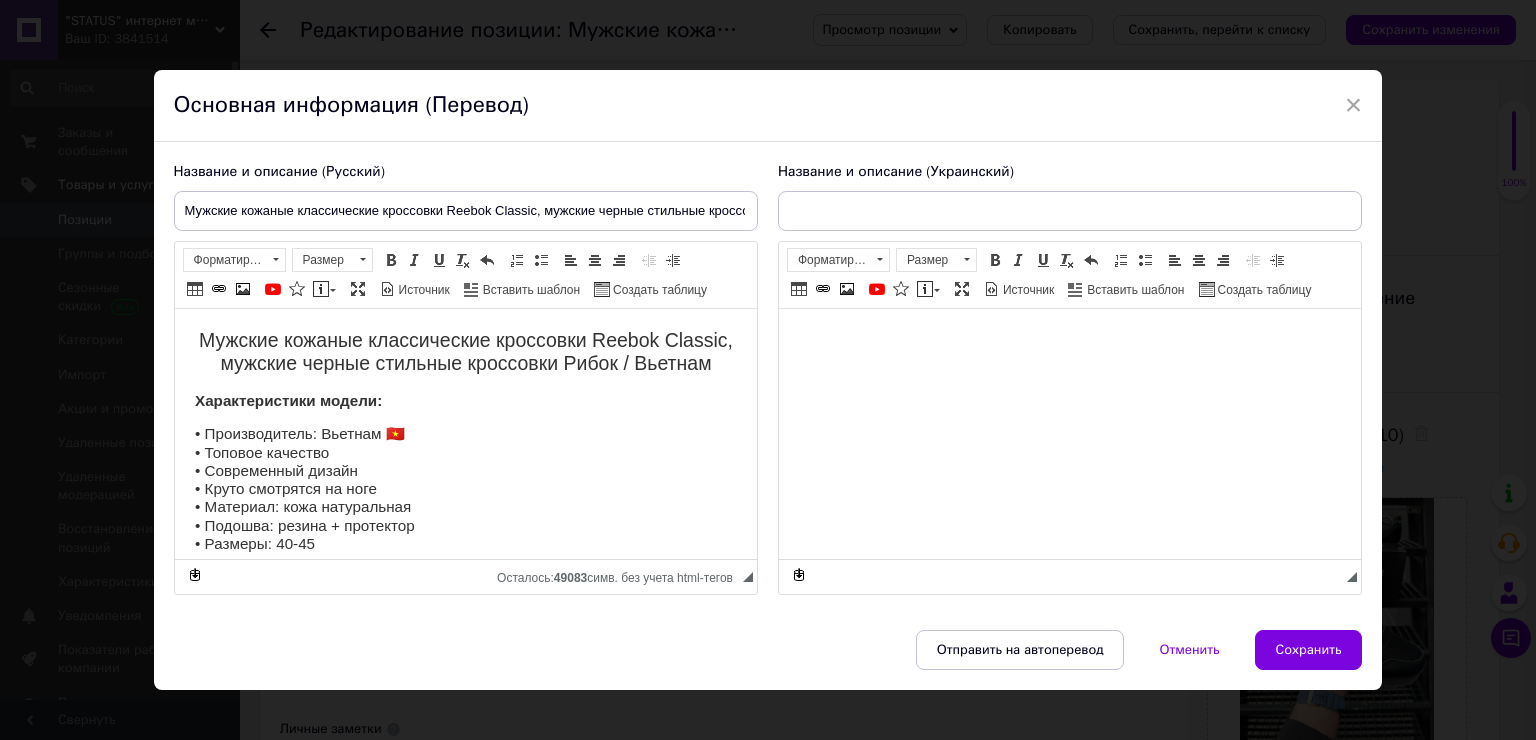 type on "Чоловічі шкіряні класичні кросівки Reebok Classic, чоловічі чорні стильні кросівки Рибок / В'єтнам" 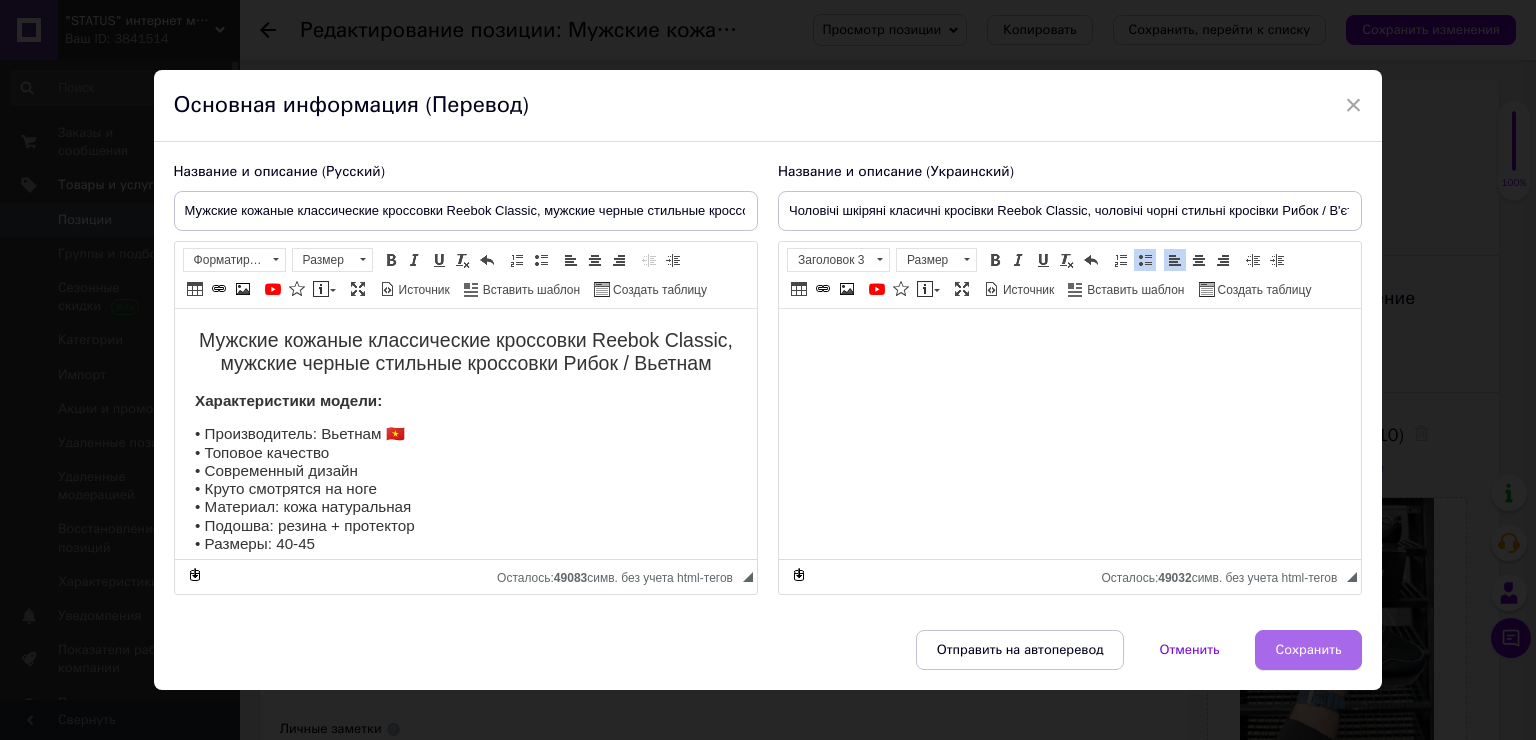 click on "Сохранить" at bounding box center [1309, 650] 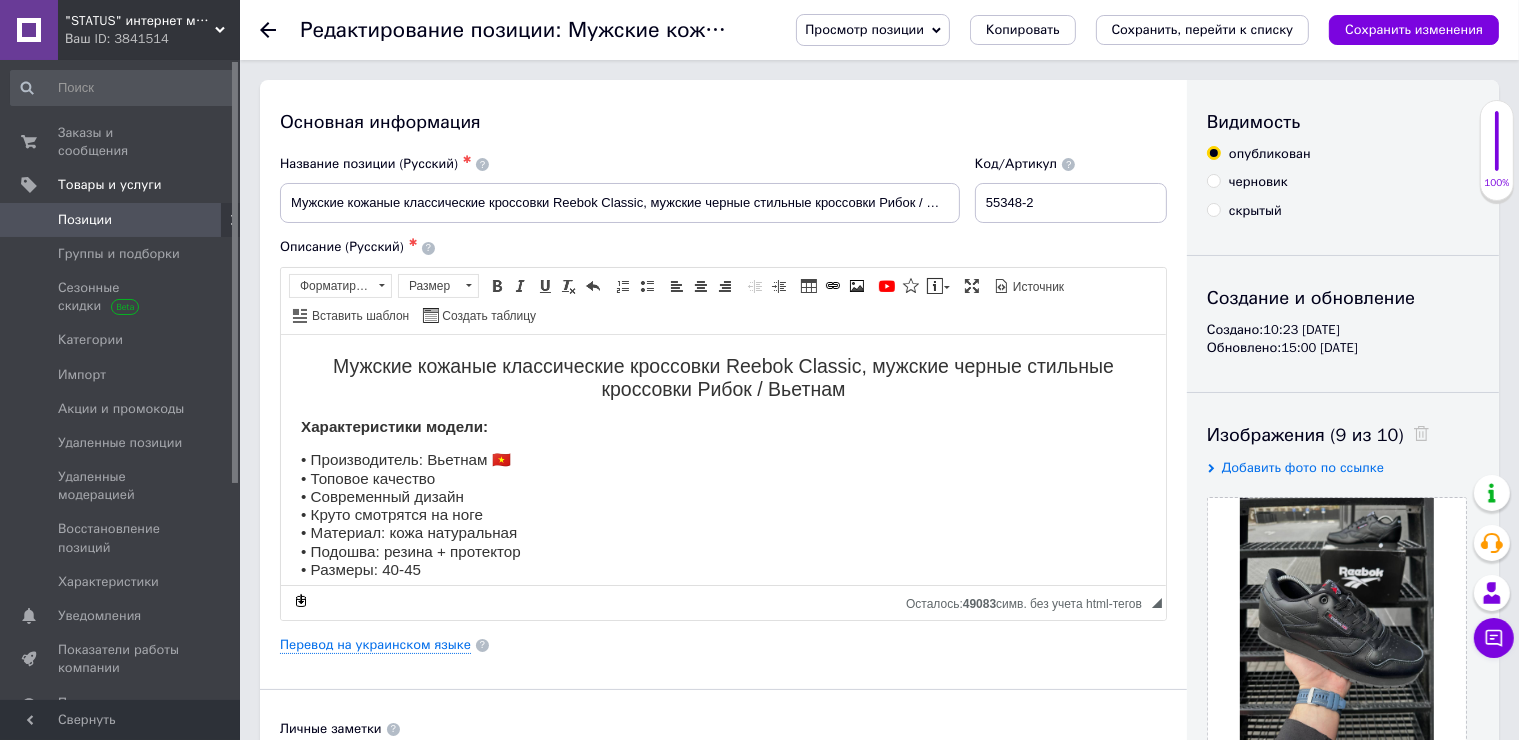 click on "Позиции" at bounding box center [121, 220] 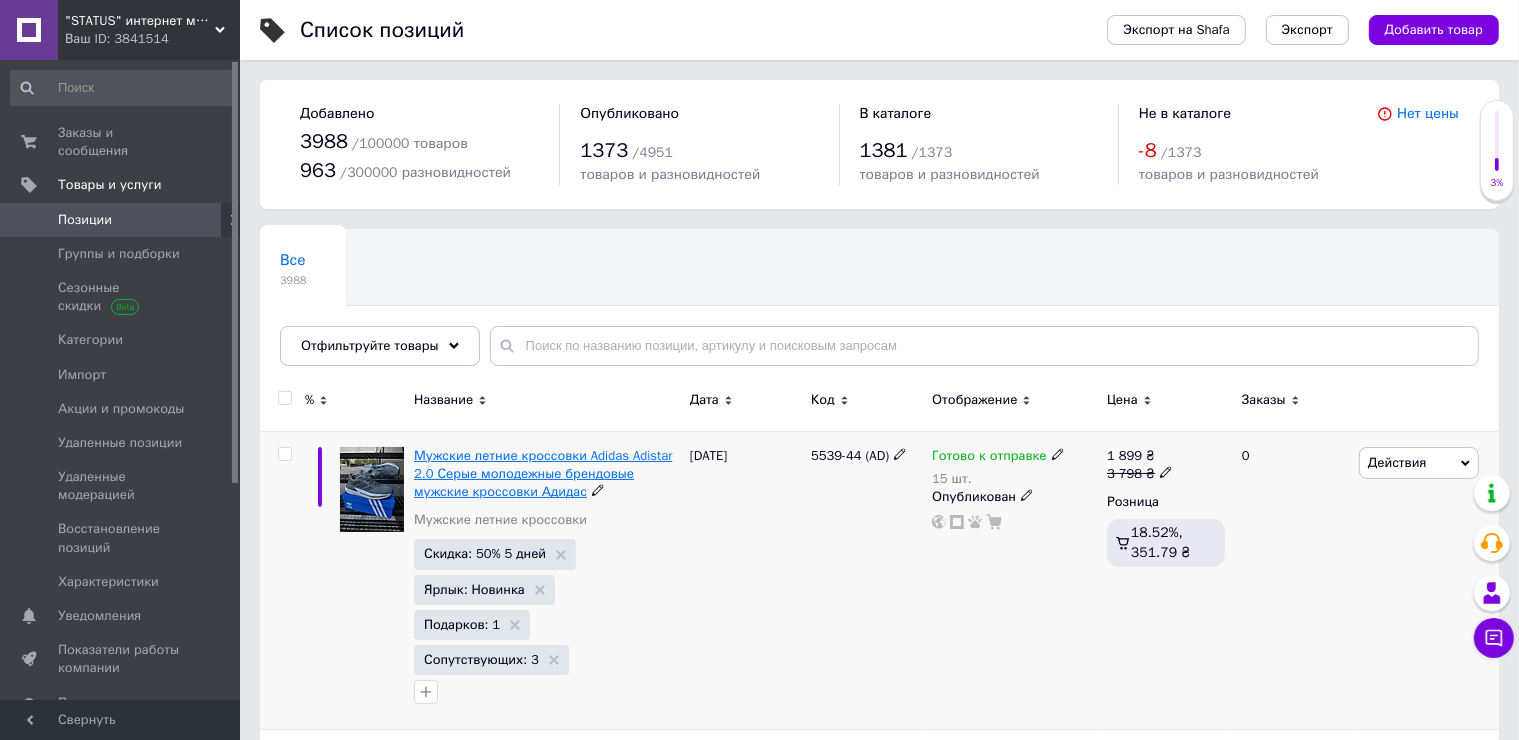 click on "Мужские летние кроссовки Adidas Adistar 2.0 Серые молодежные брендовые мужские кроссовки Адидас" at bounding box center (543, 473) 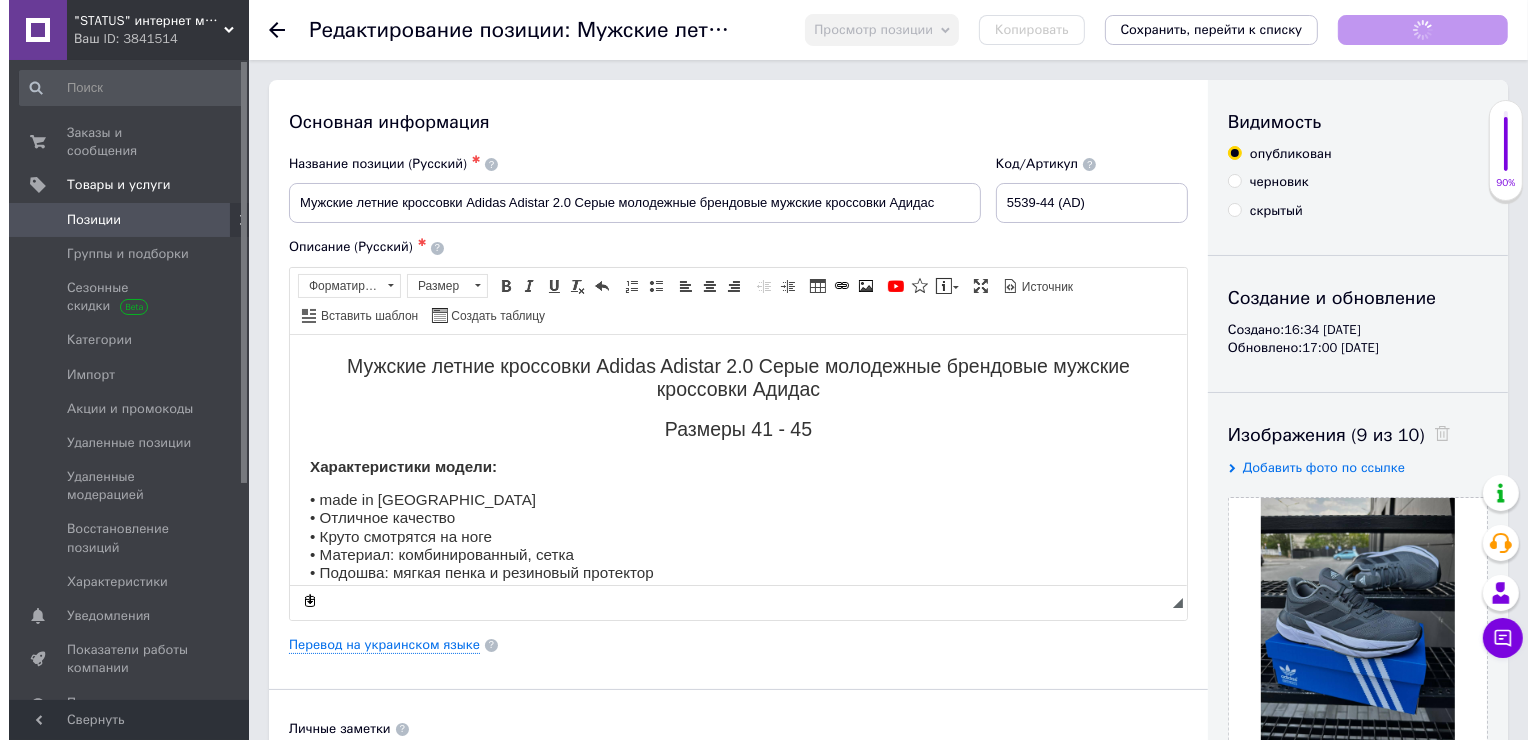 scroll, scrollTop: 0, scrollLeft: 0, axis: both 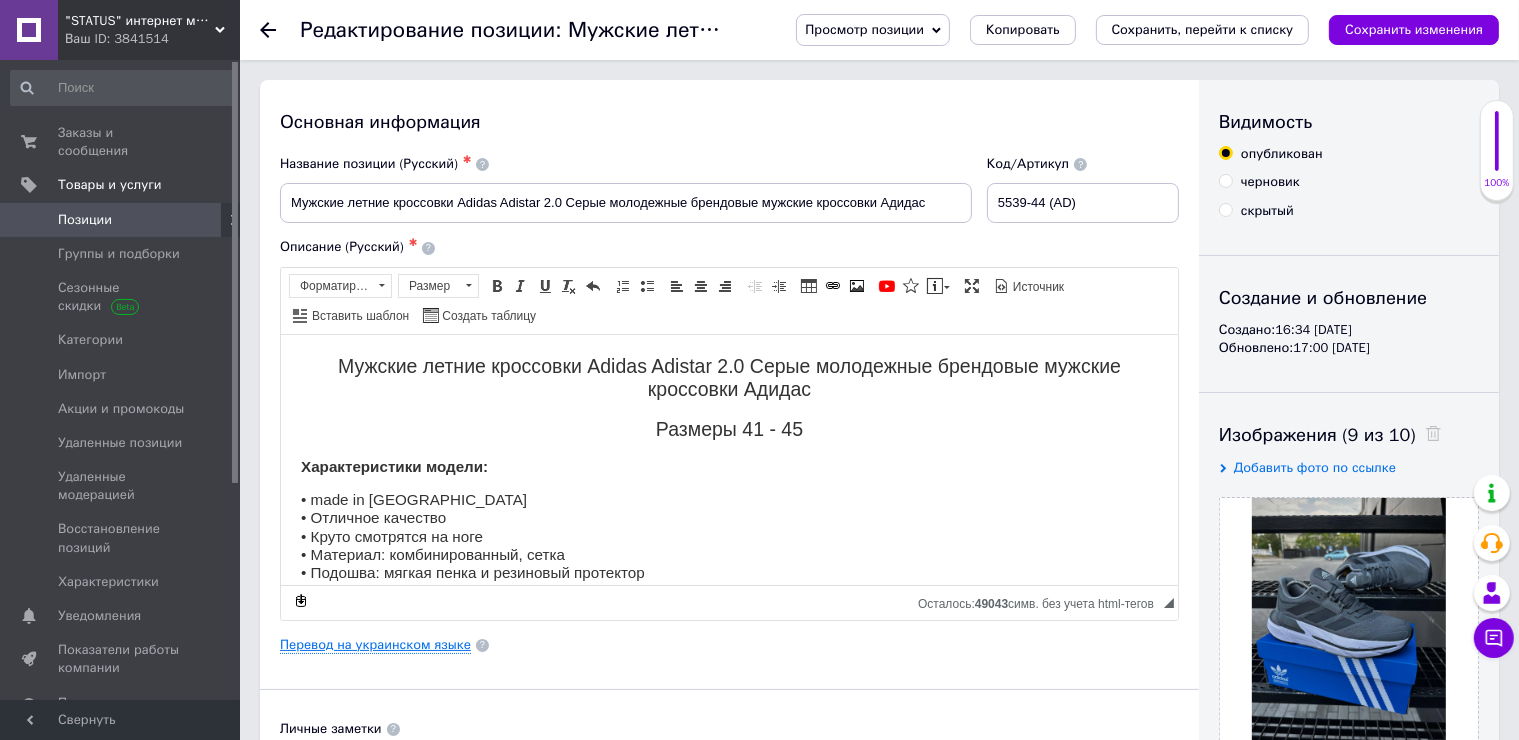 click on "Перевод на украинском языке" at bounding box center (375, 645) 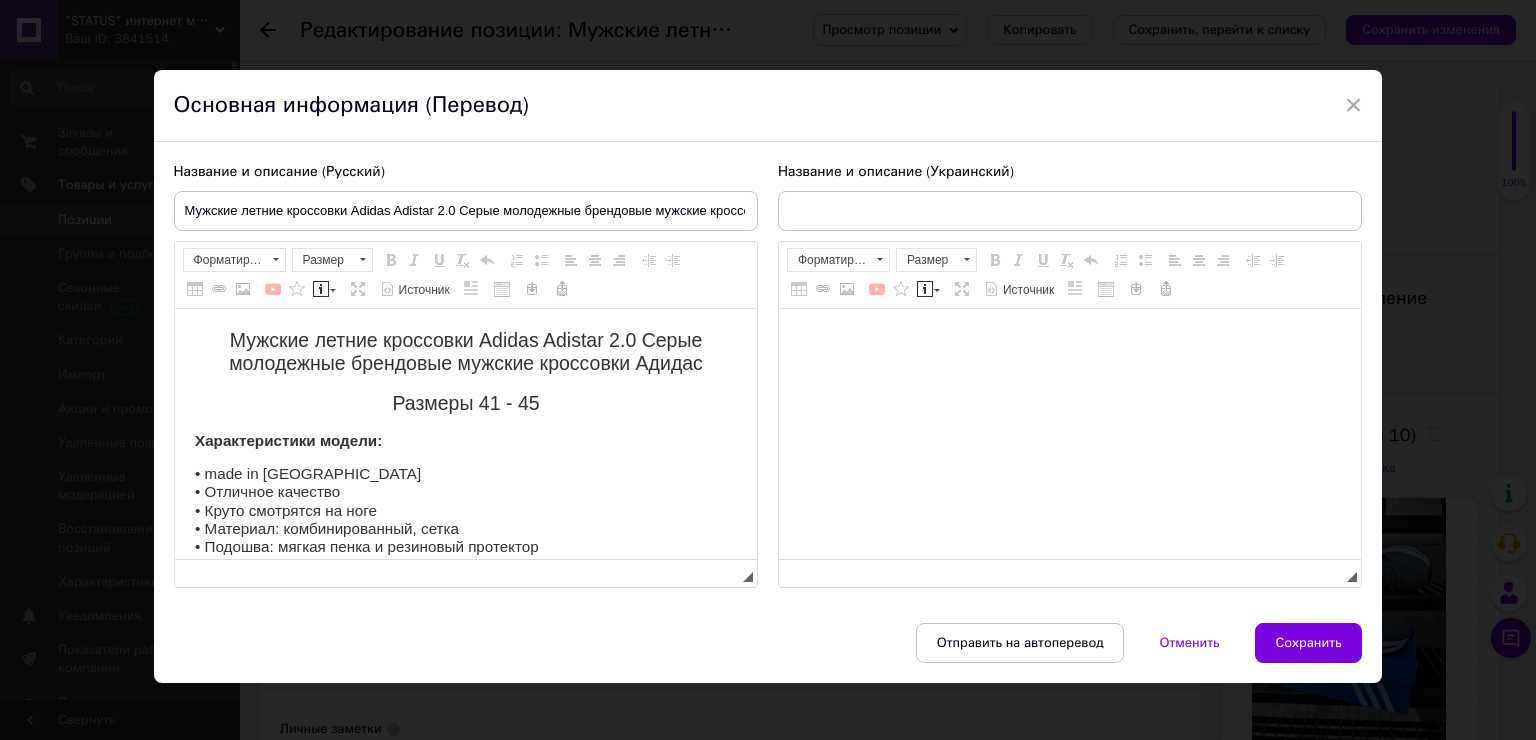 scroll, scrollTop: 0, scrollLeft: 0, axis: both 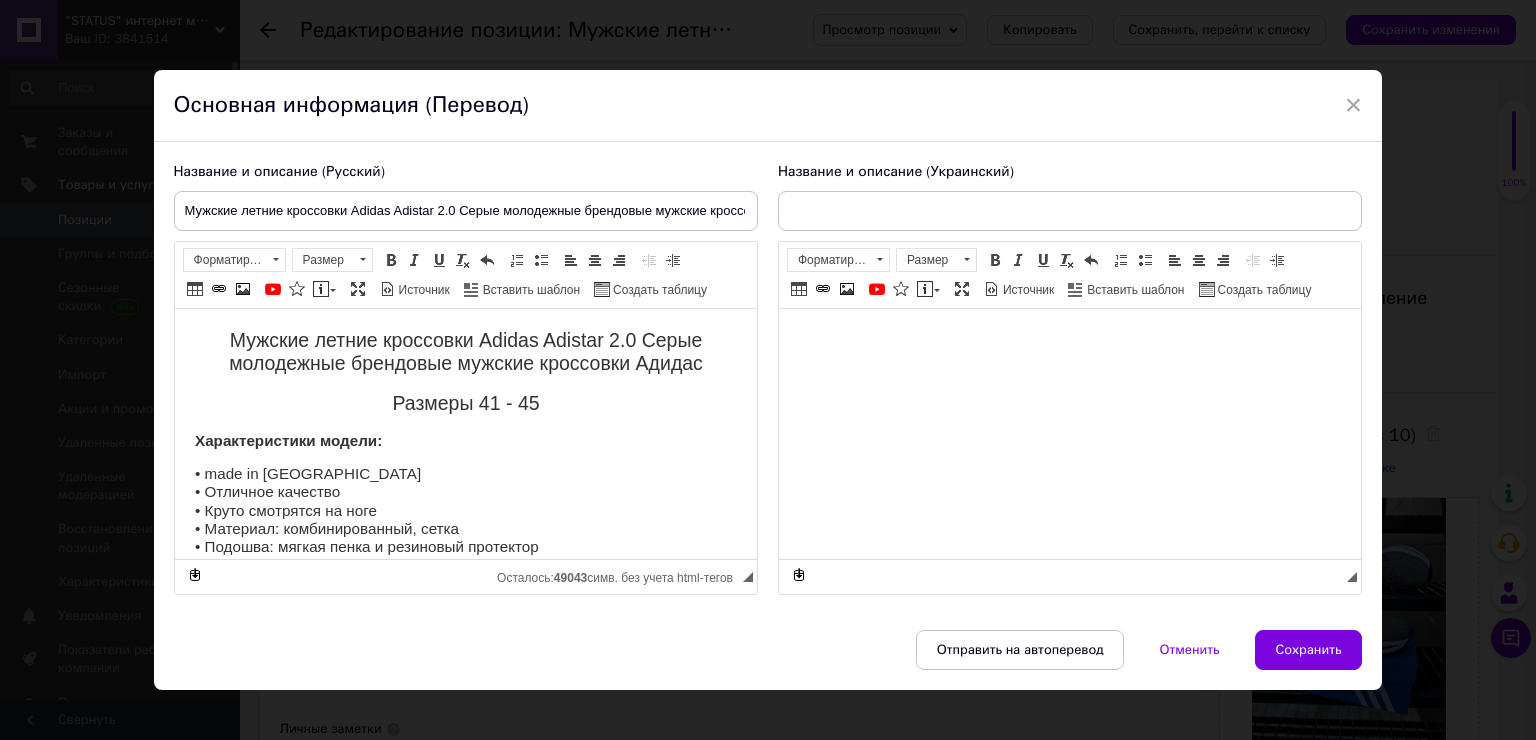 type on "Чоловічі літні кросівки Adidas Adistar 2.0 Сірі молодіжні брендові чоловічі кросівки Адідас" 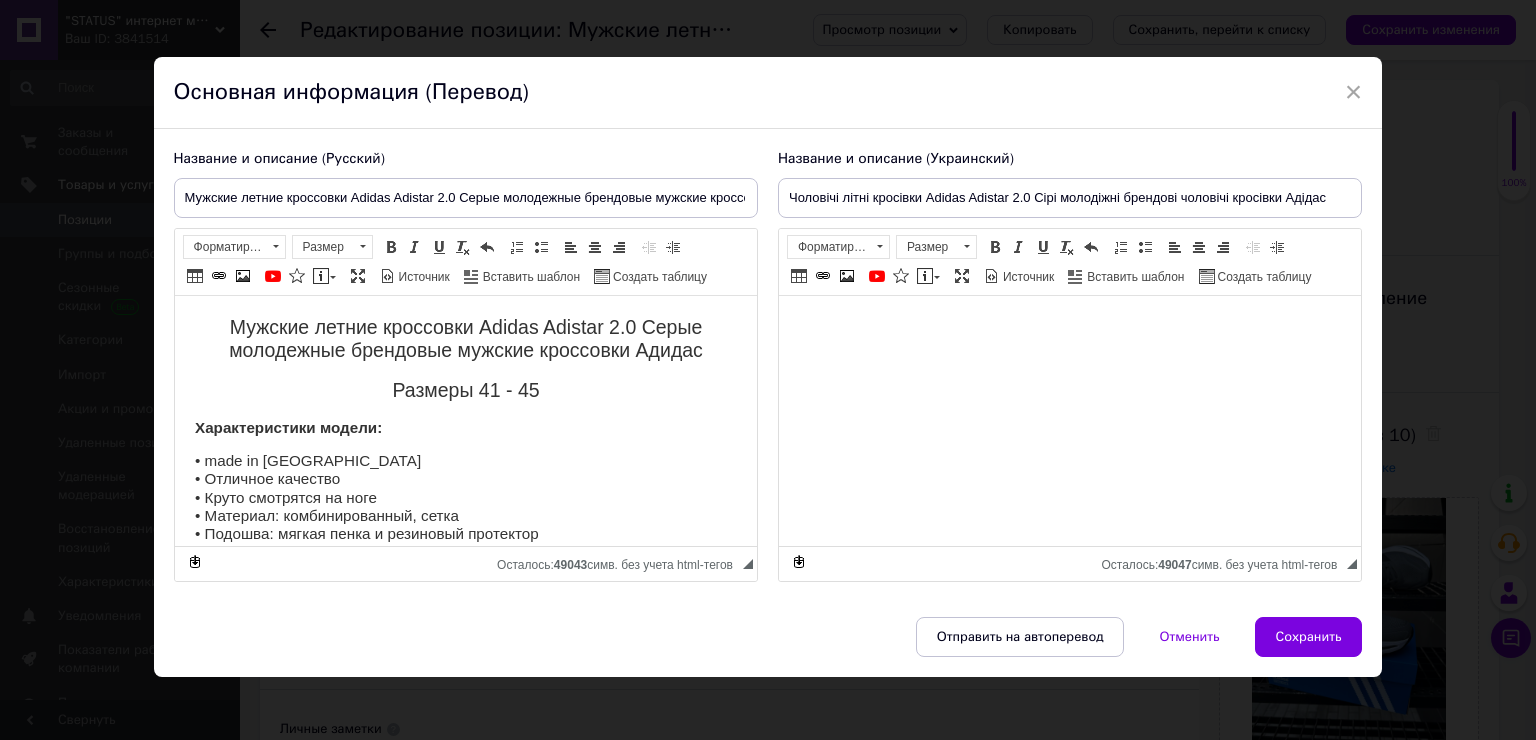 scroll, scrollTop: 17, scrollLeft: 0, axis: vertical 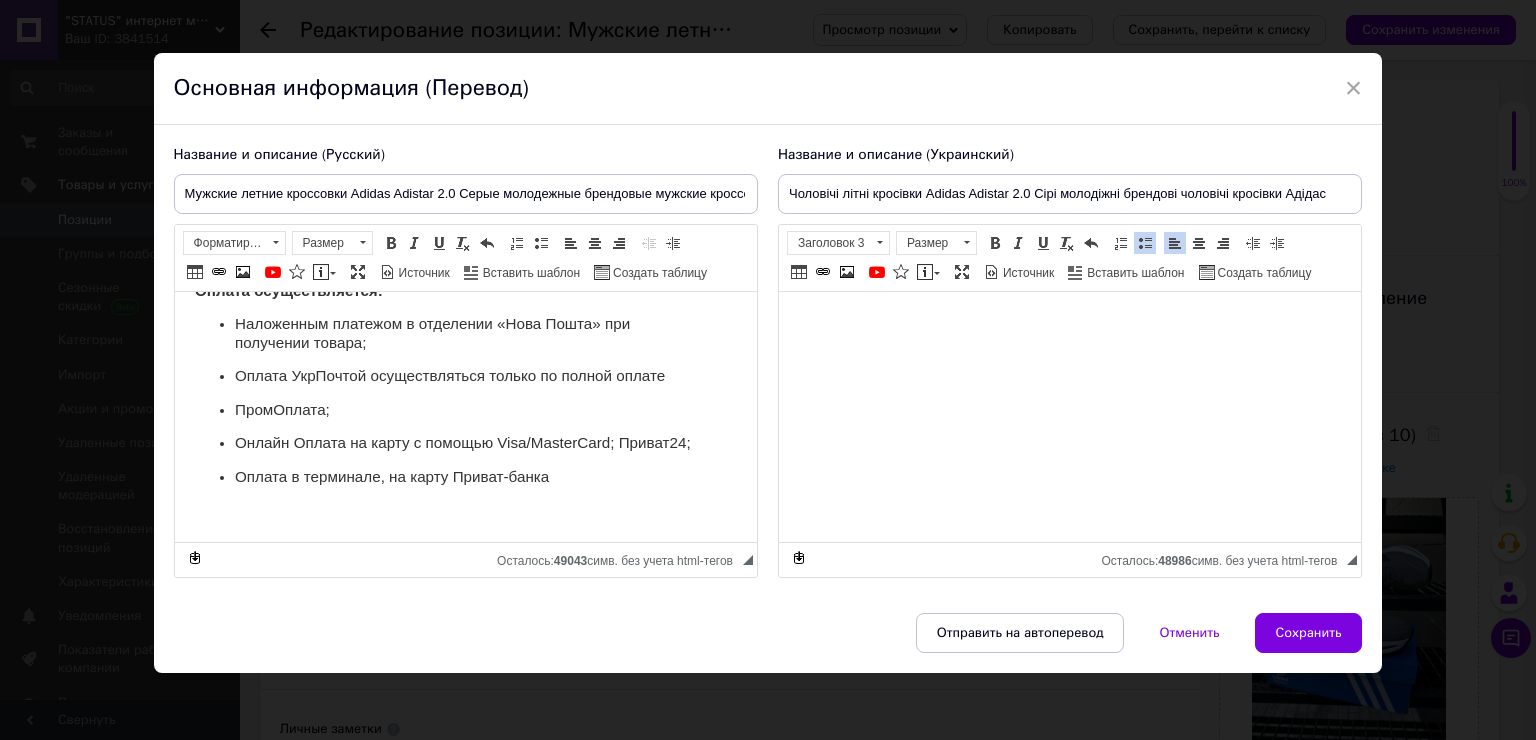 click on "◢ Осталось:  48986  симв. без учета html-тегов   {label}   Восстановить" at bounding box center [1070, 559] 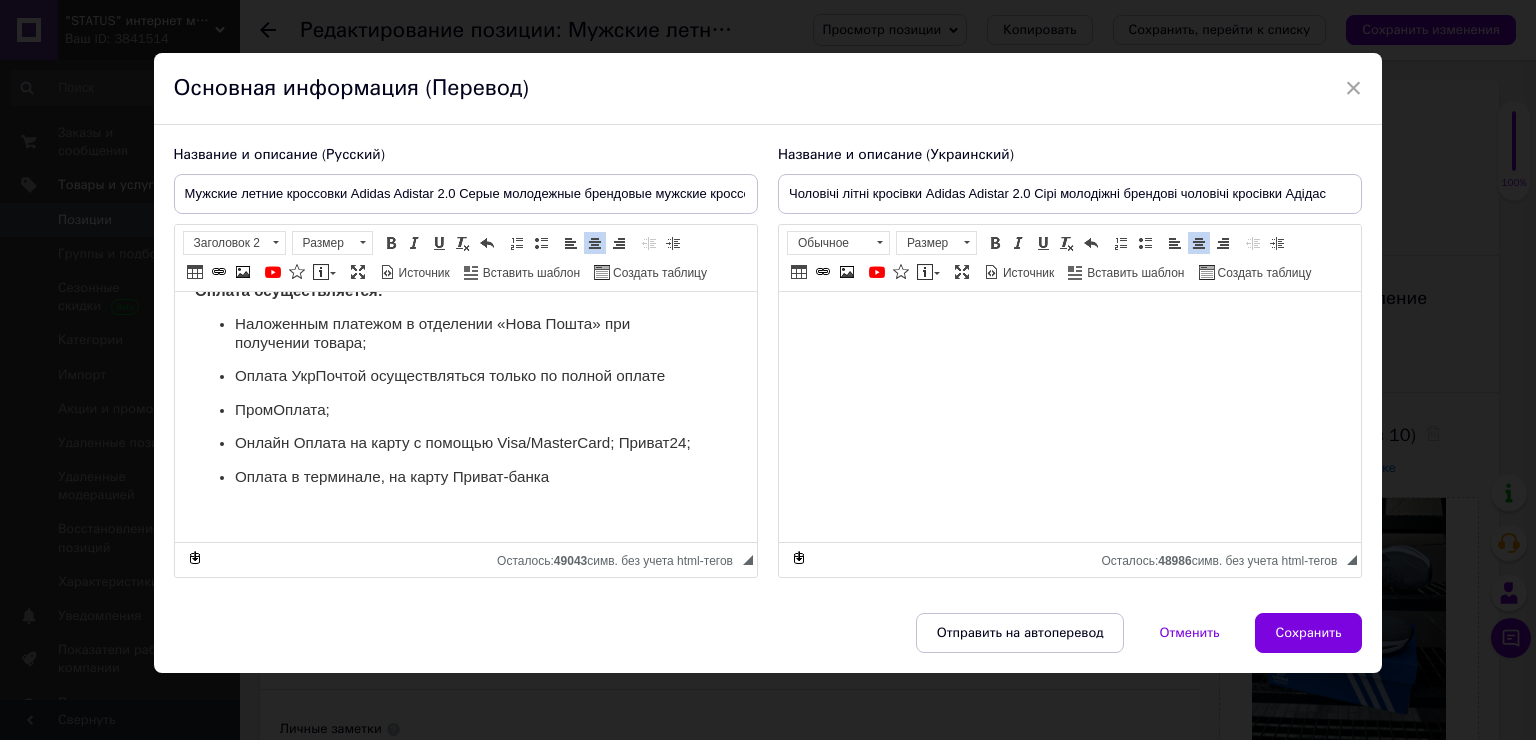 drag, startPoint x: 424, startPoint y: 512, endPoint x: 467, endPoint y: 514, distance: 43.046486 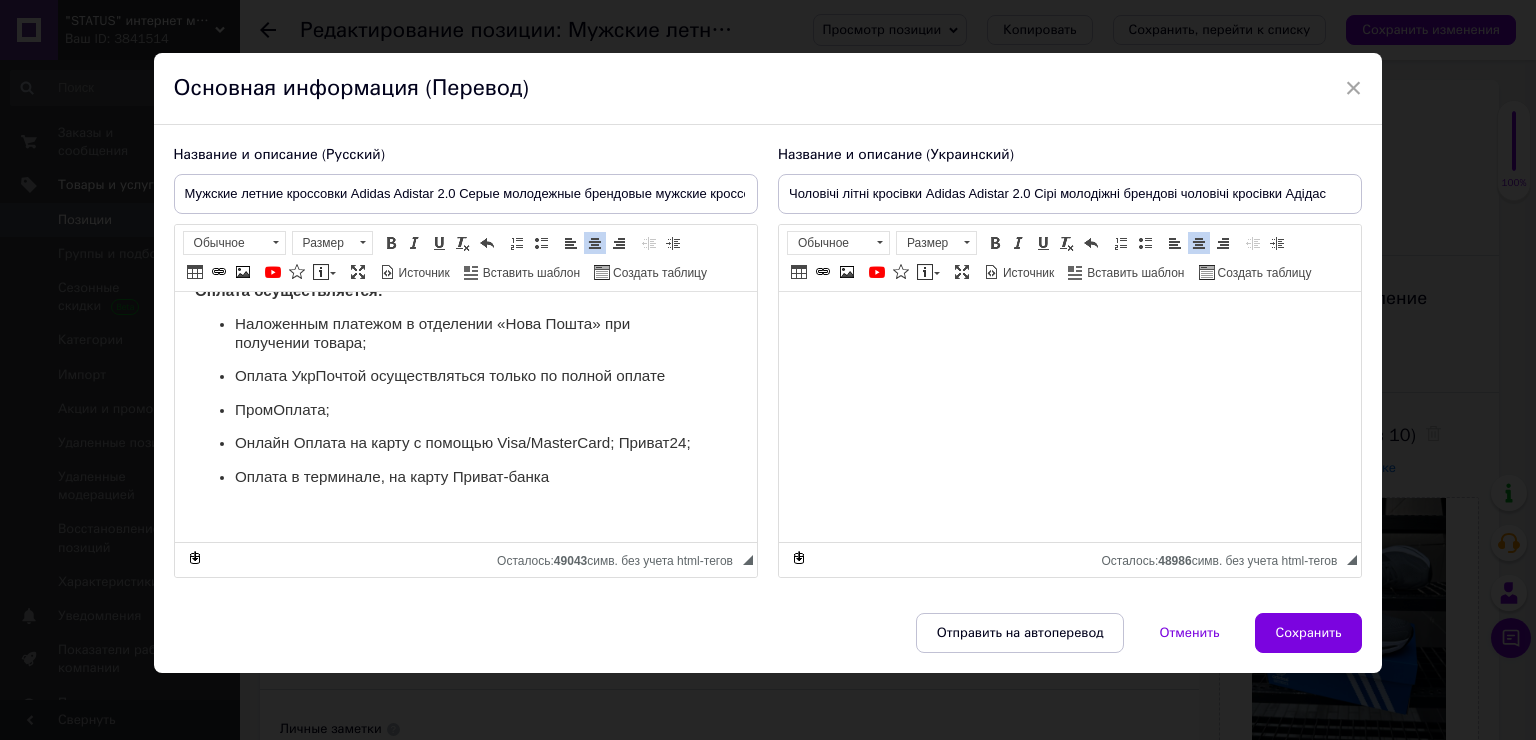 drag, startPoint x: 1325, startPoint y: 628, endPoint x: 1374, endPoint y: 452, distance: 182.69373 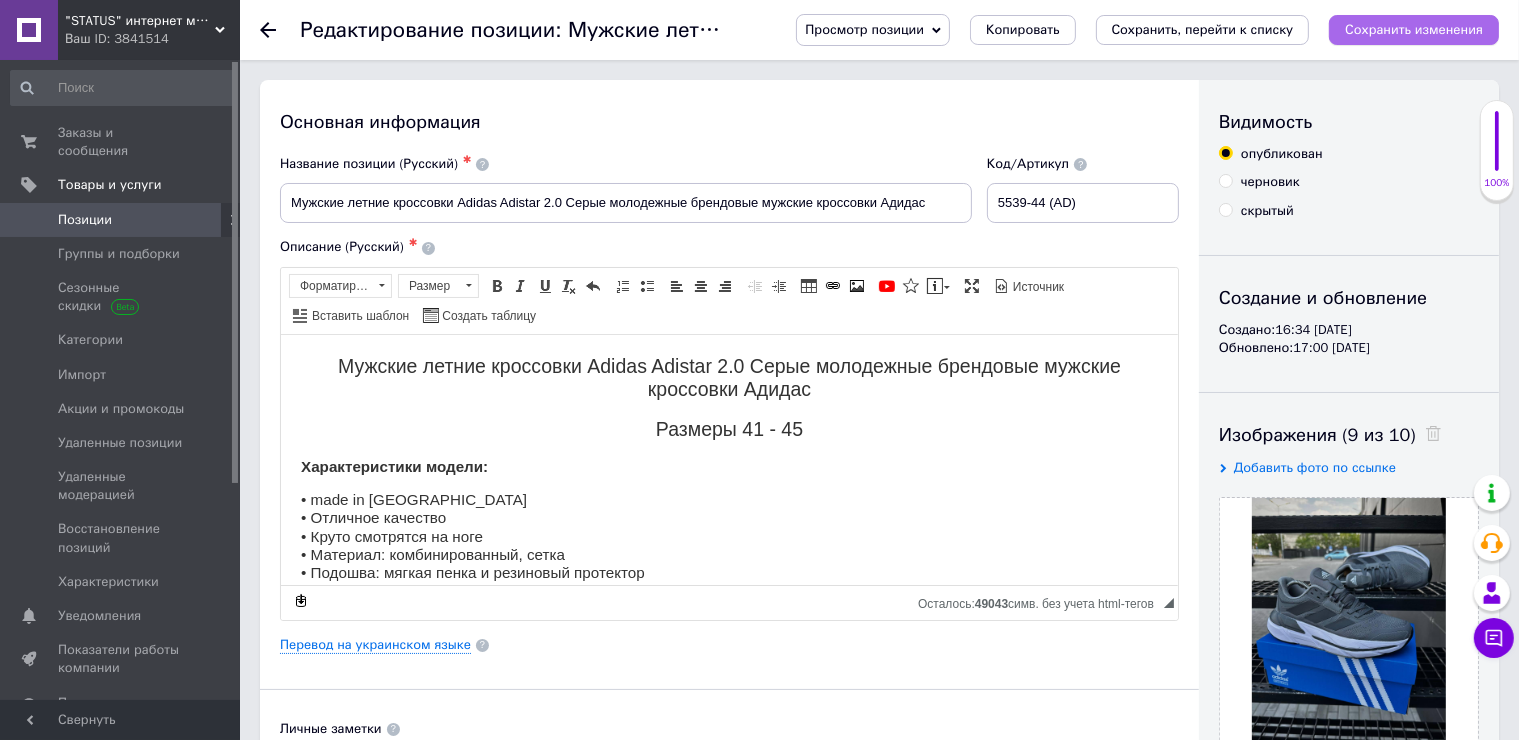 click on "Сохранить изменения" at bounding box center (1414, 29) 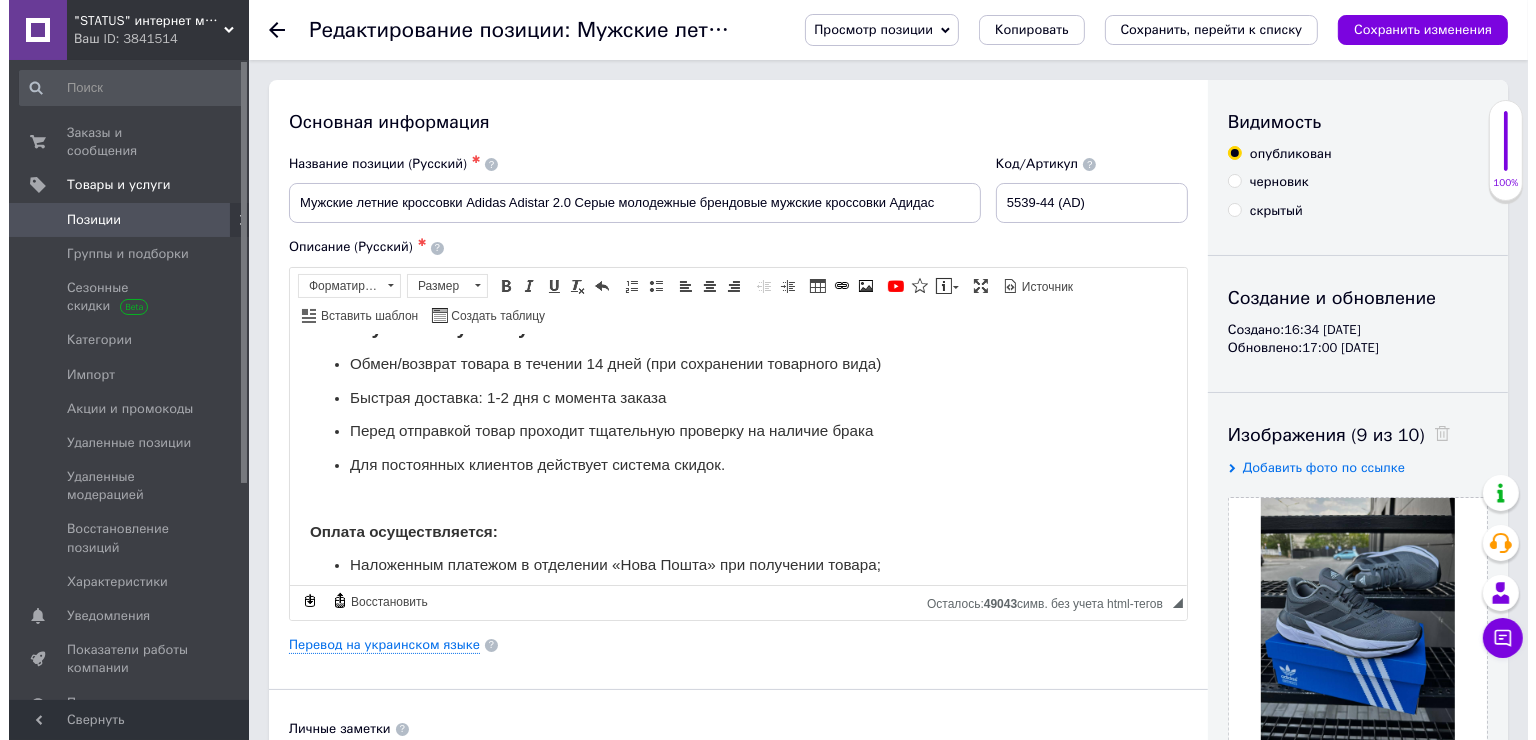 scroll, scrollTop: 821, scrollLeft: 0, axis: vertical 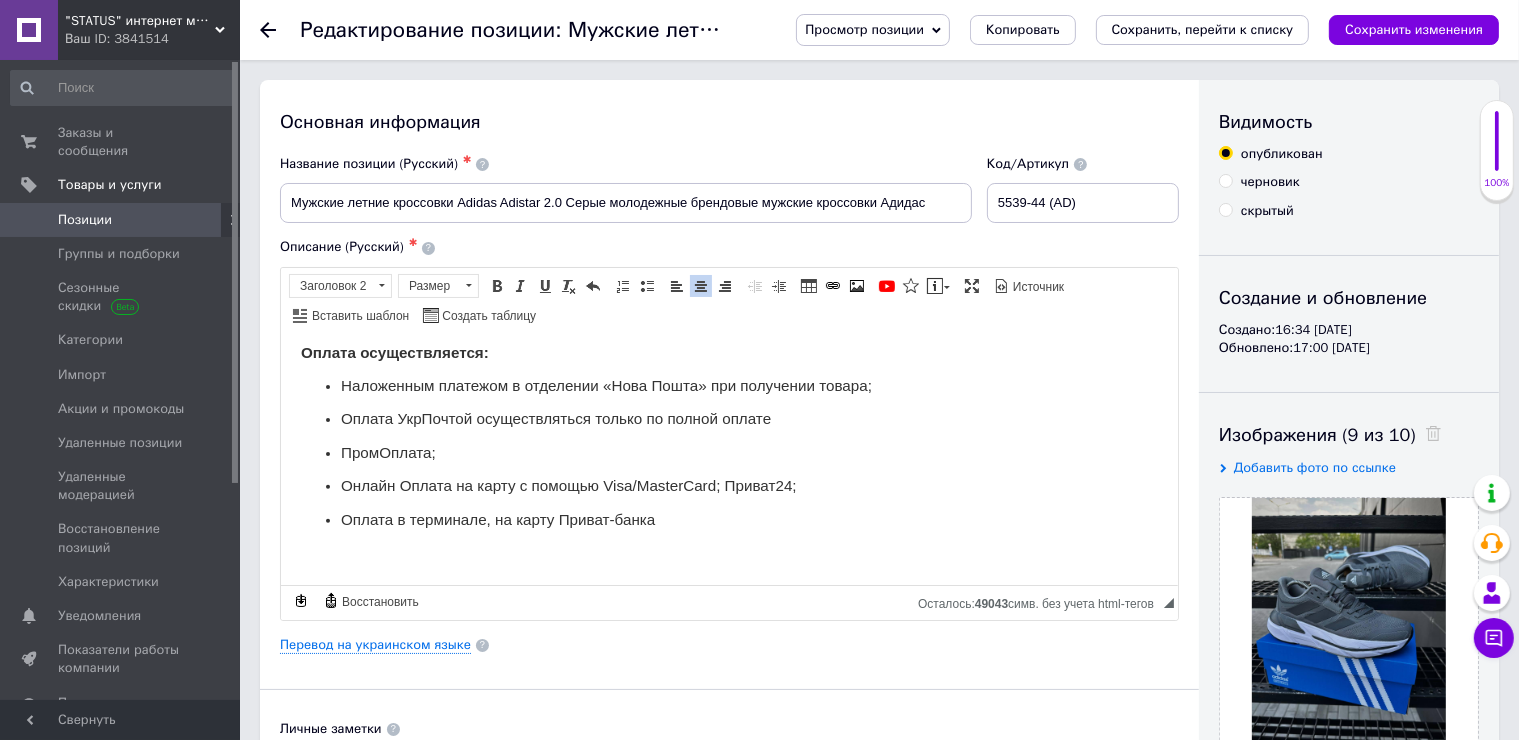 click at bounding box center [728, 553] 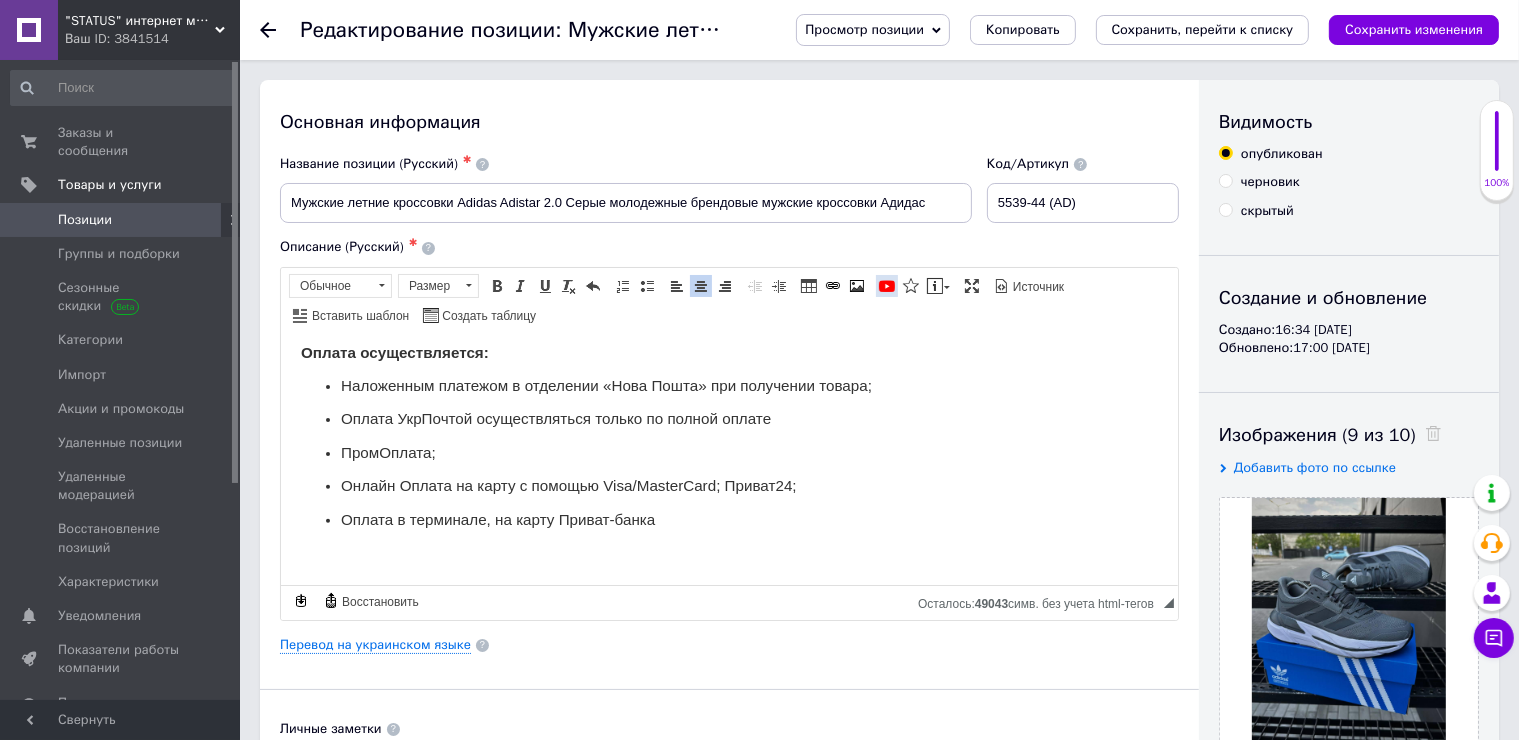 click on "YouTube" at bounding box center (887, 286) 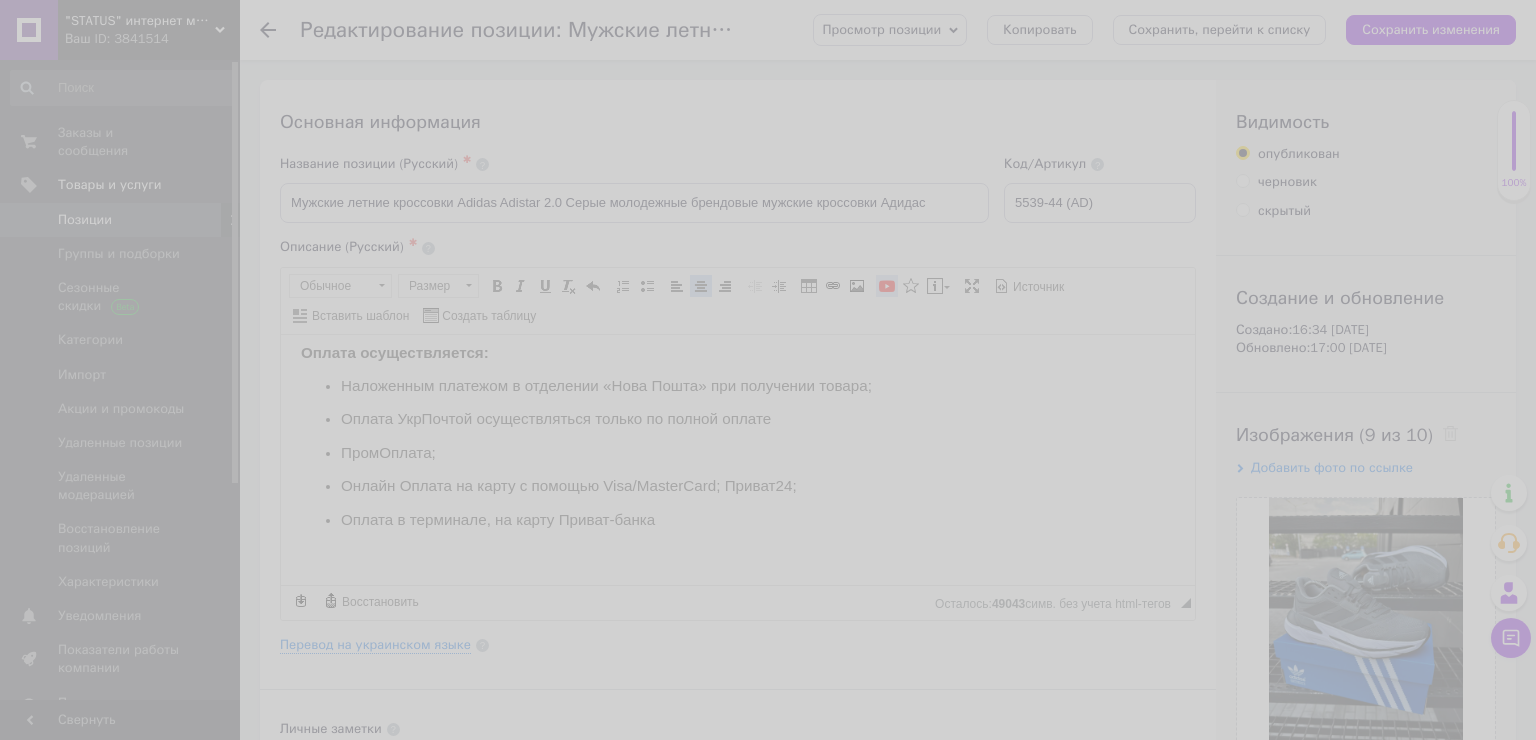 paste on "https://www.youtube.com/watch?v=nQ__Tcp1BtM" 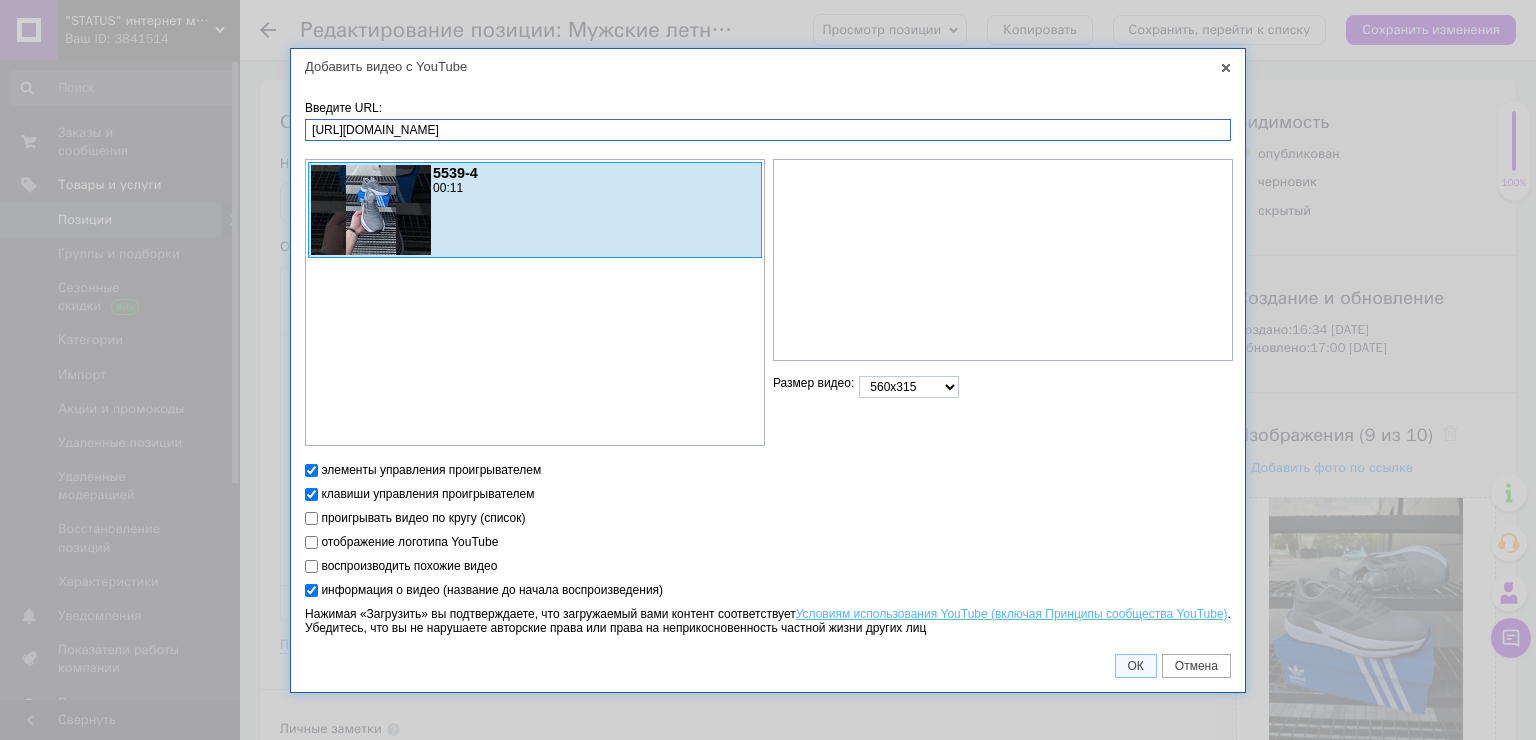 type on "https://www.youtube.com/watch?v=nQ__Tcp1BtM" 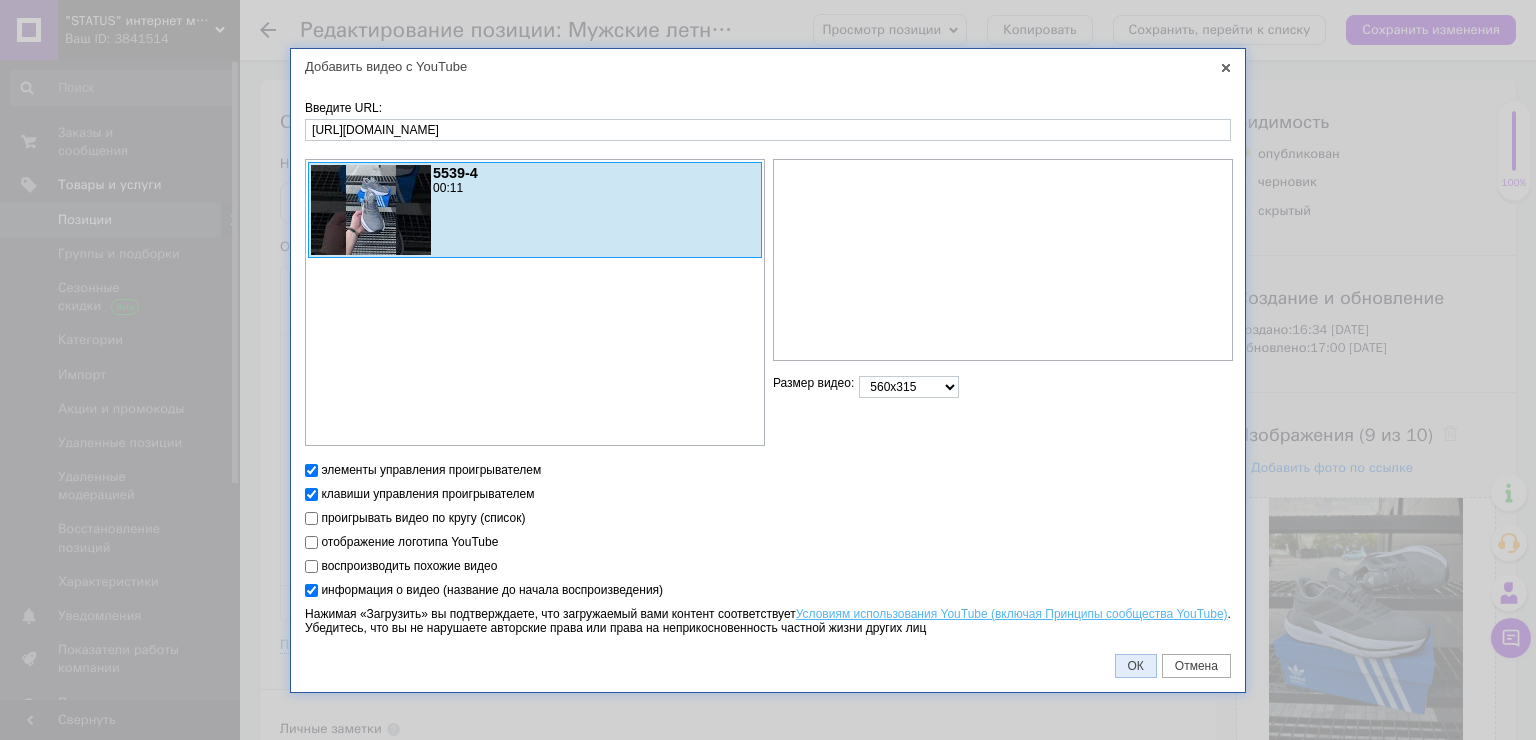 click on "ОК" at bounding box center (1136, 666) 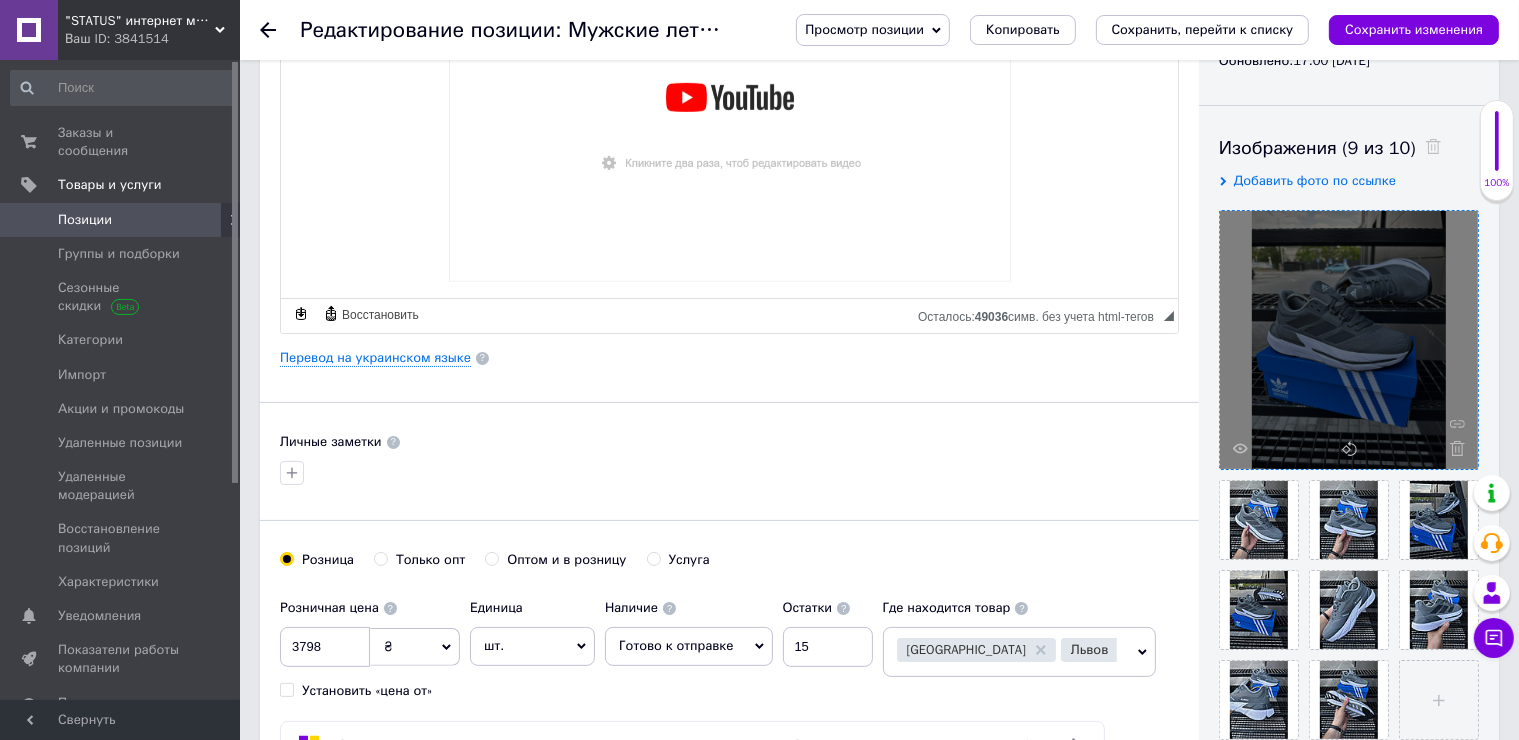 scroll, scrollTop: 500, scrollLeft: 0, axis: vertical 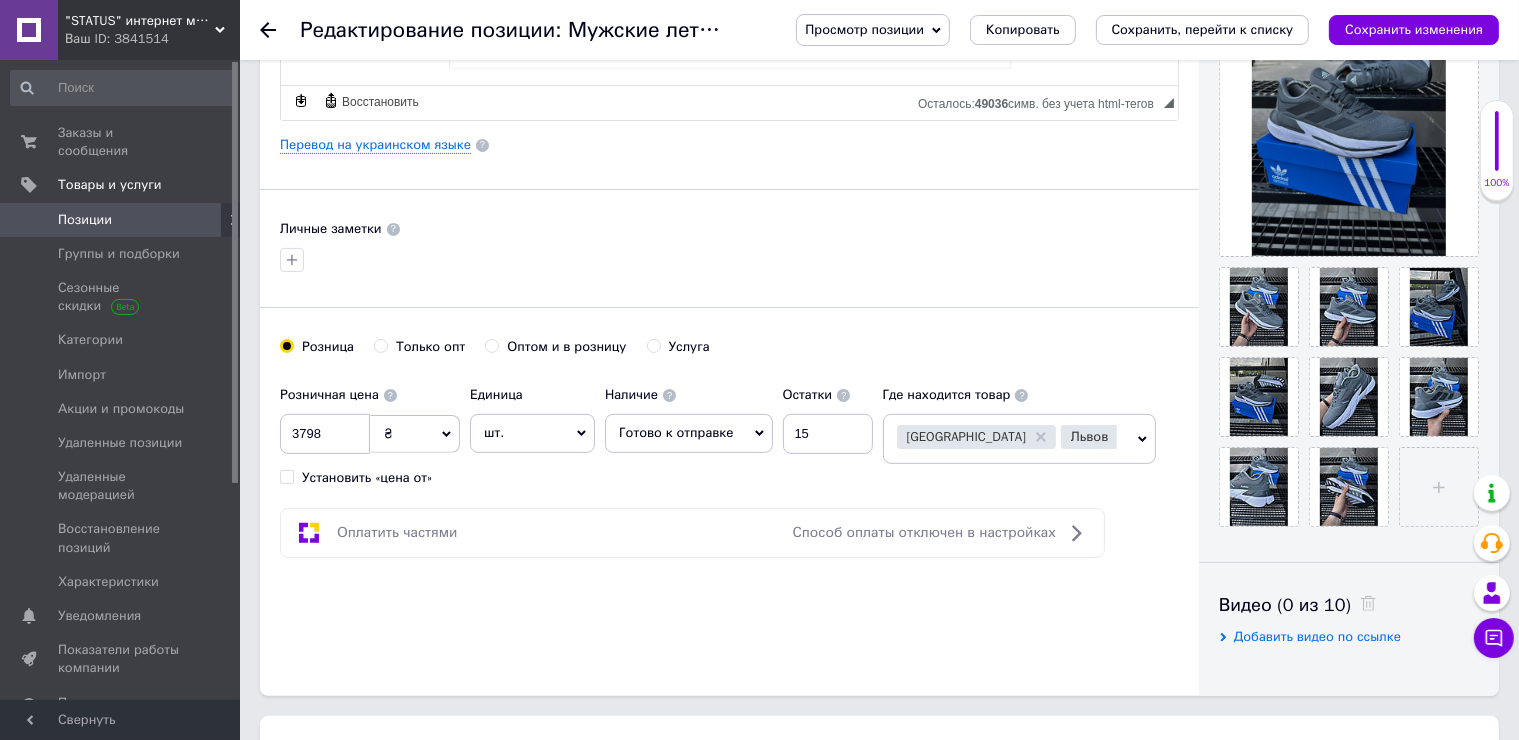 click on "Добавить видео по ссылке" at bounding box center (1317, 636) 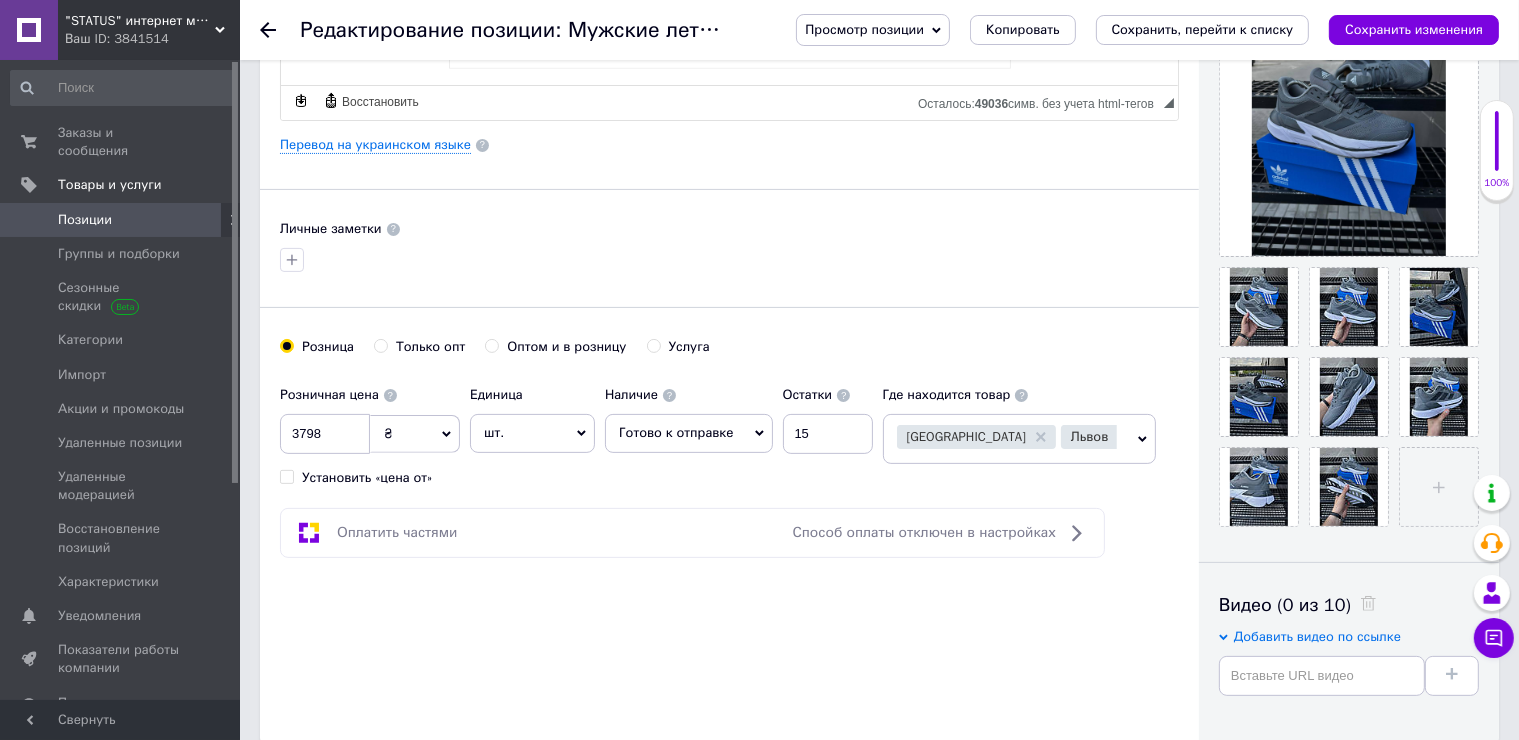 scroll, scrollTop: 700, scrollLeft: 0, axis: vertical 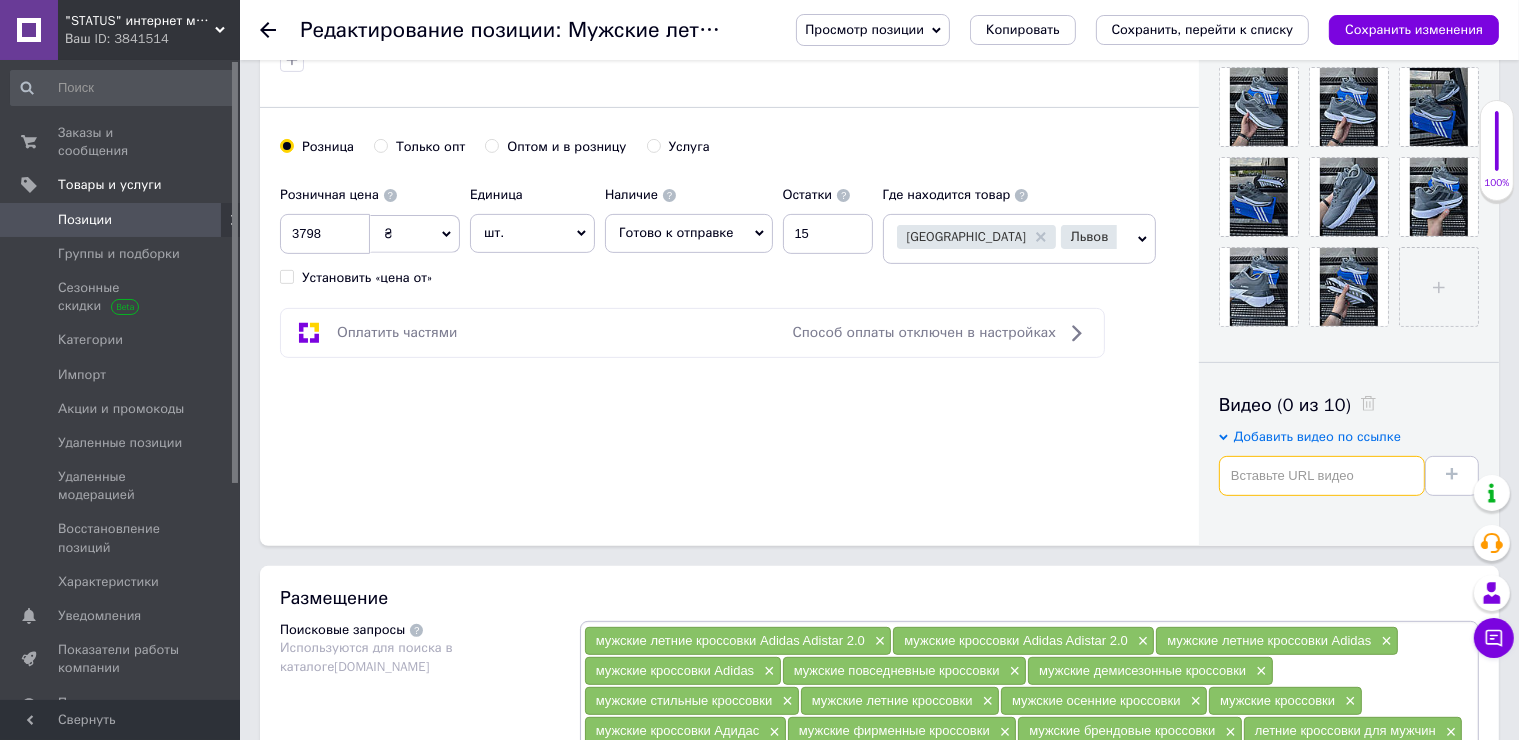 click at bounding box center (1322, 476) 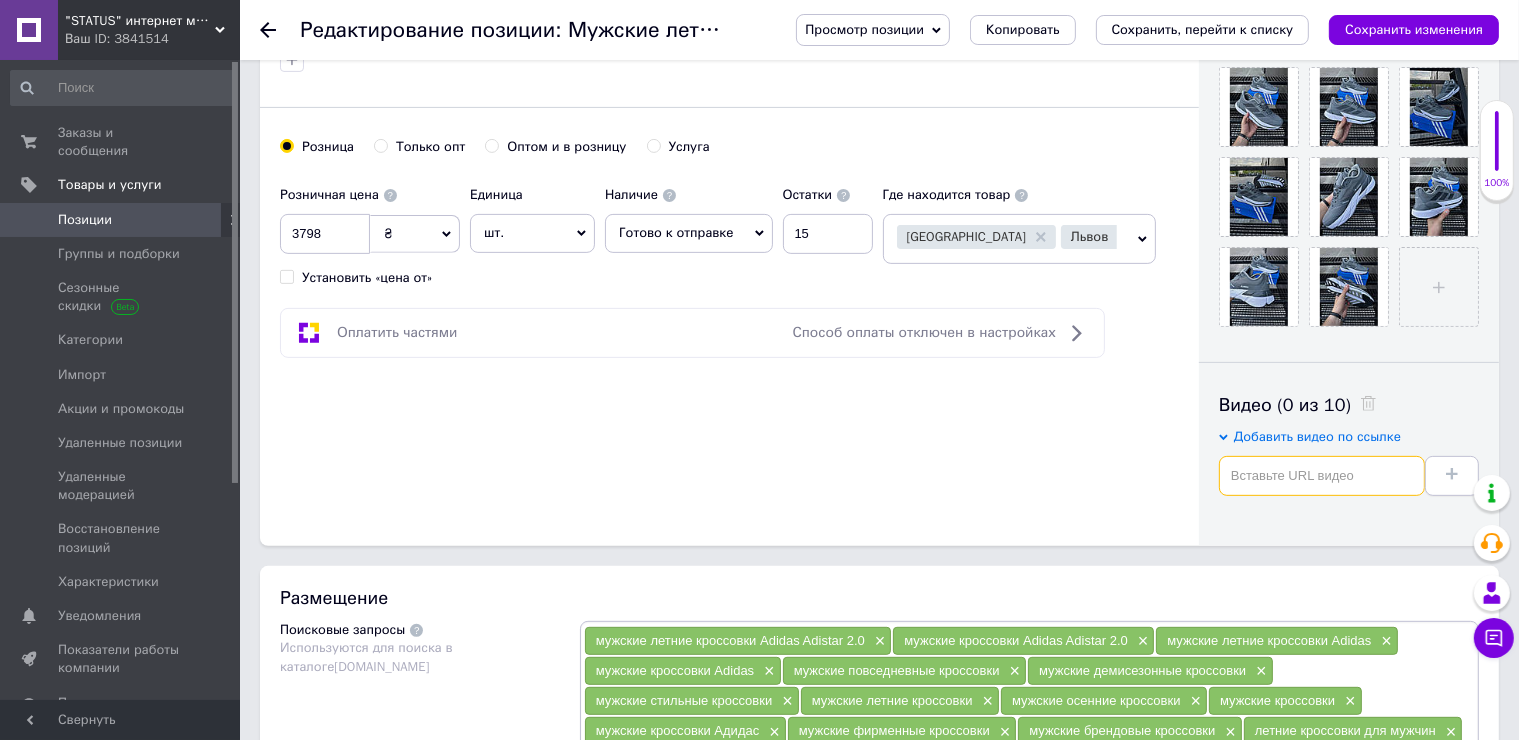 paste on "https://www.youtube.com/watch?v=nQ__Tcp1BtM" 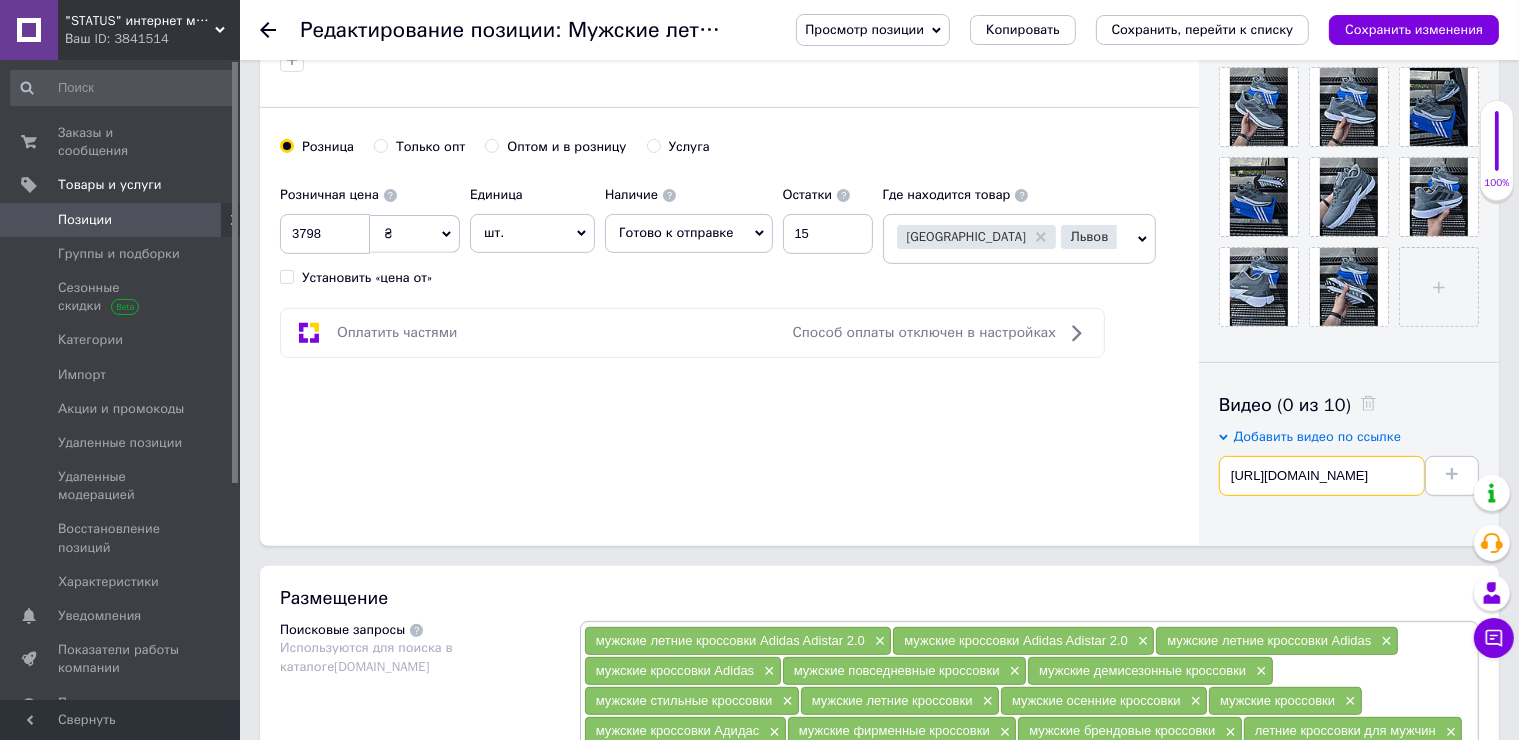 scroll, scrollTop: 0, scrollLeft: 102, axis: horizontal 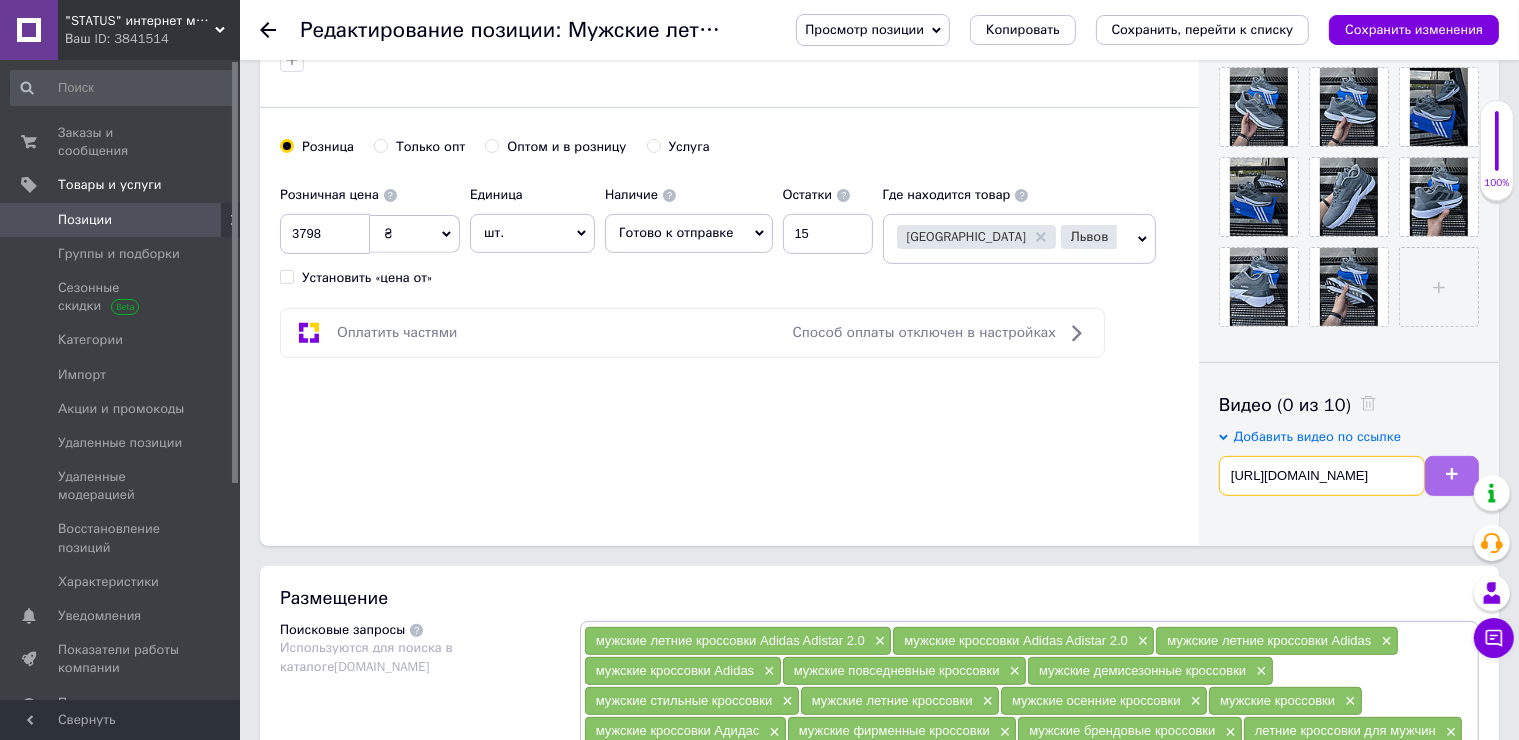 type on "https://www.youtube.com/watch?v=nQ__Tcp1BtM" 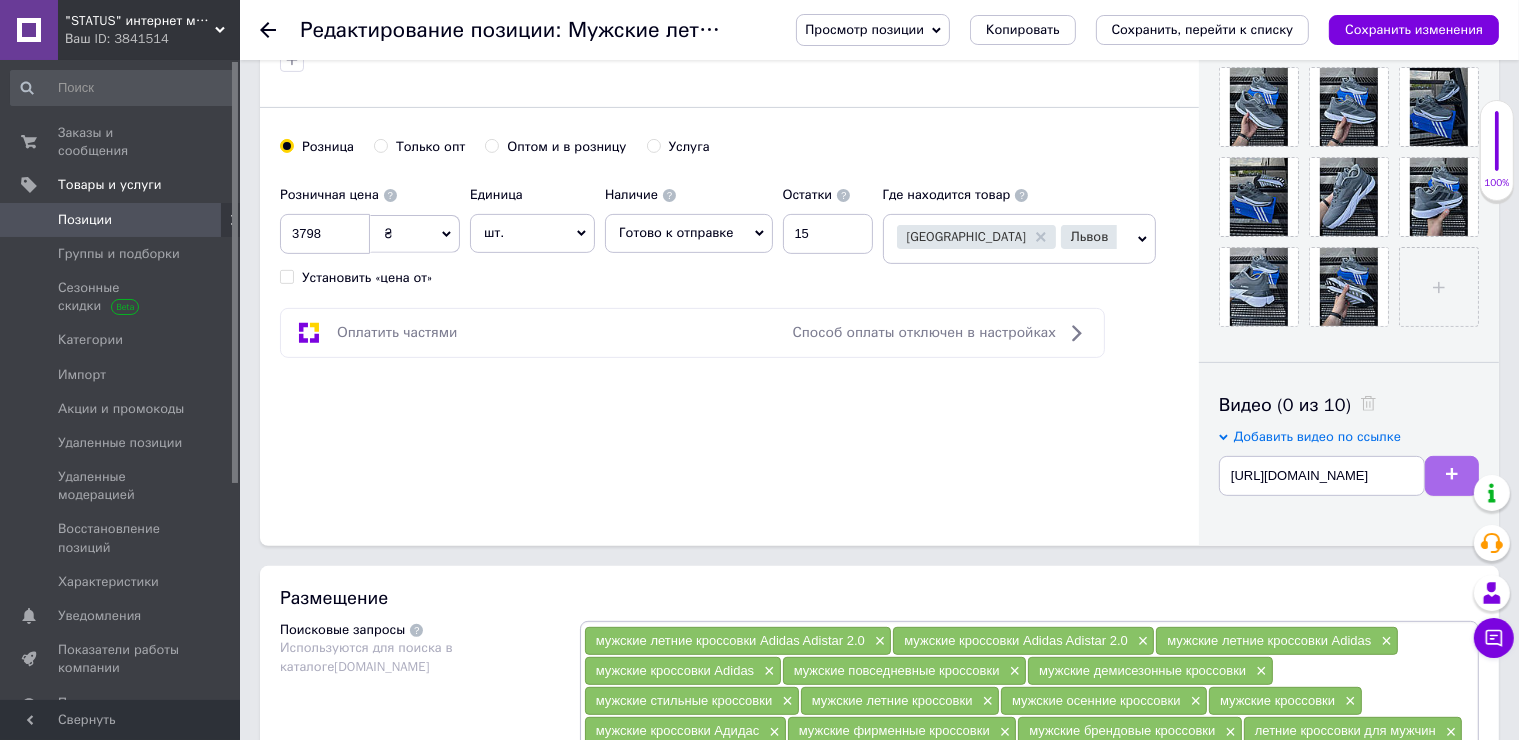 click at bounding box center (1452, 476) 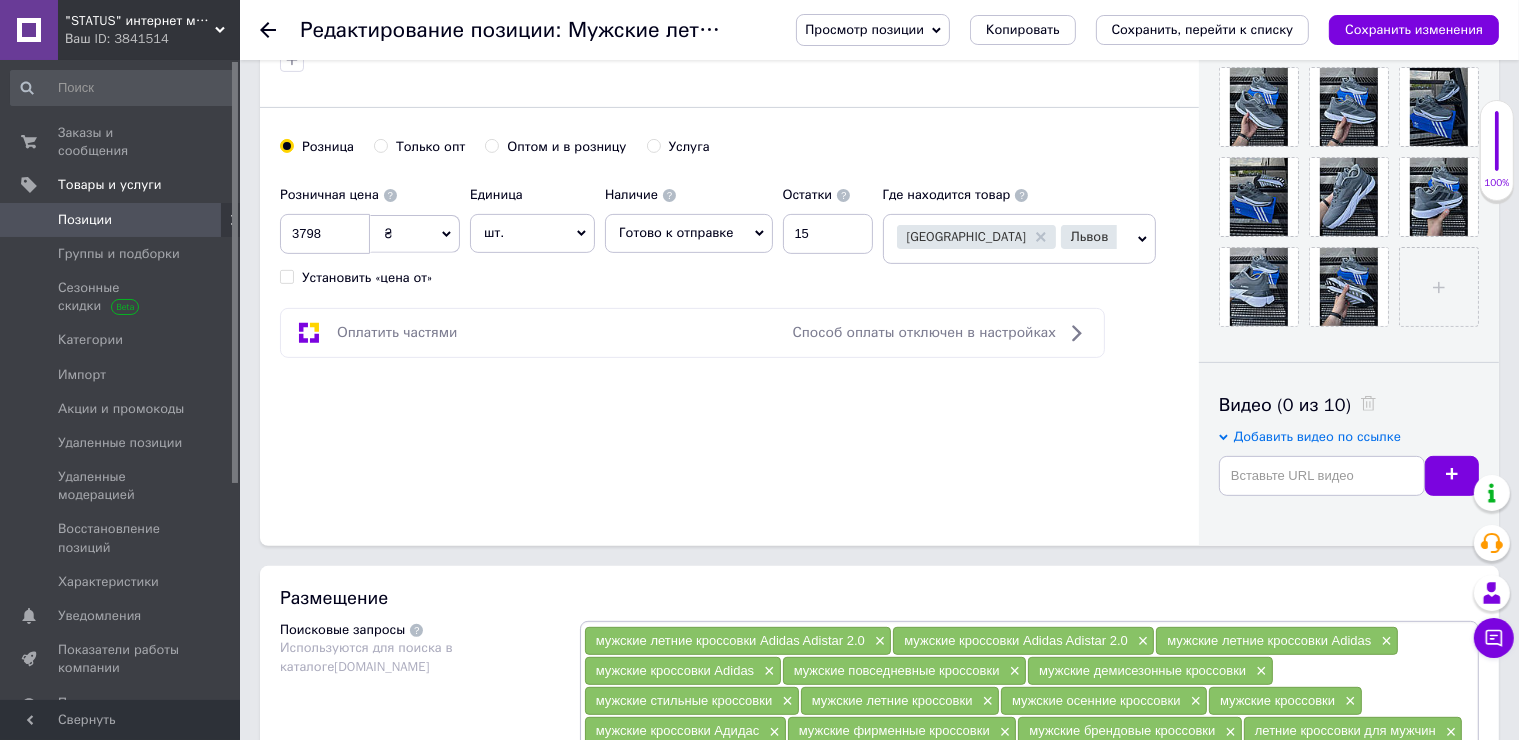 scroll, scrollTop: 0, scrollLeft: 0, axis: both 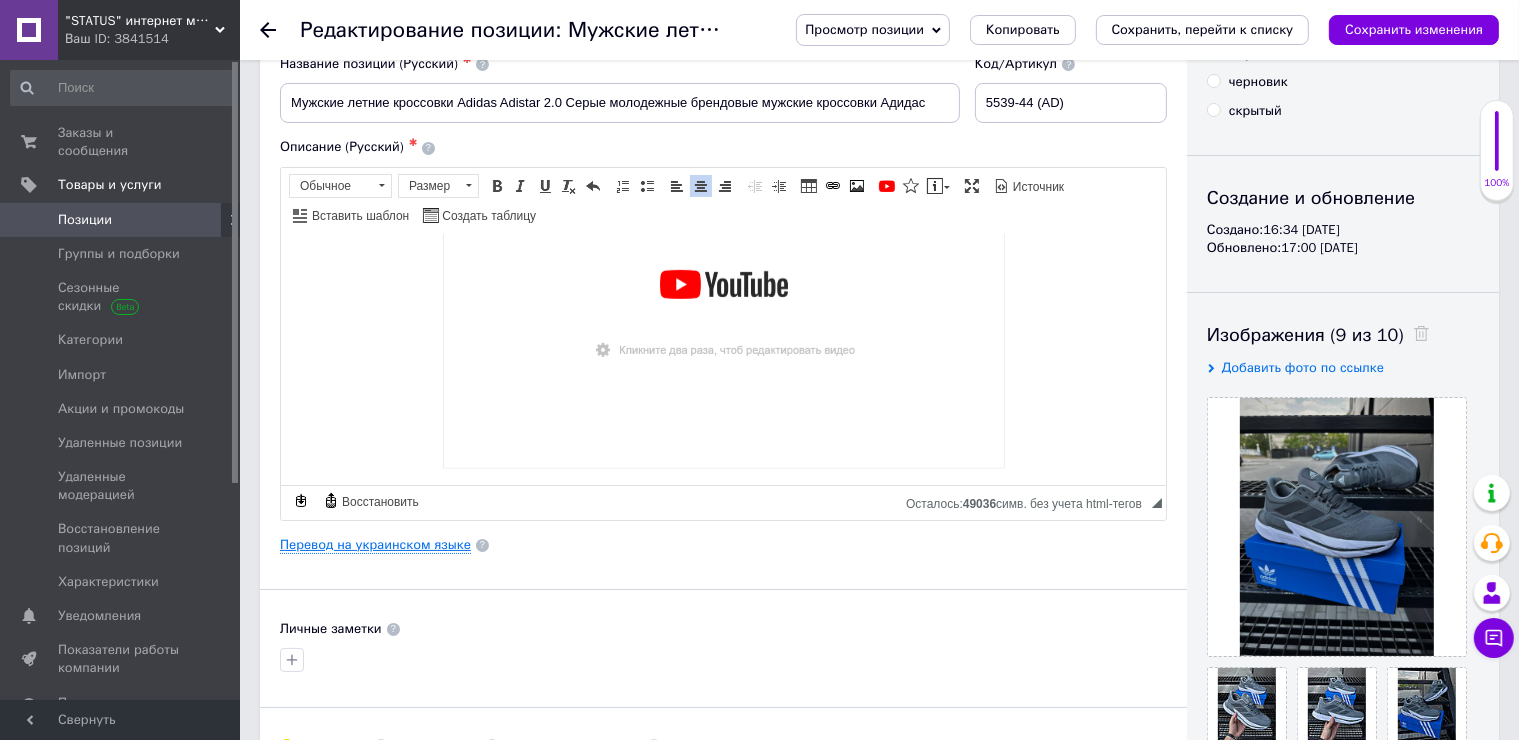 click on "Перевод на украинском языке" at bounding box center [375, 545] 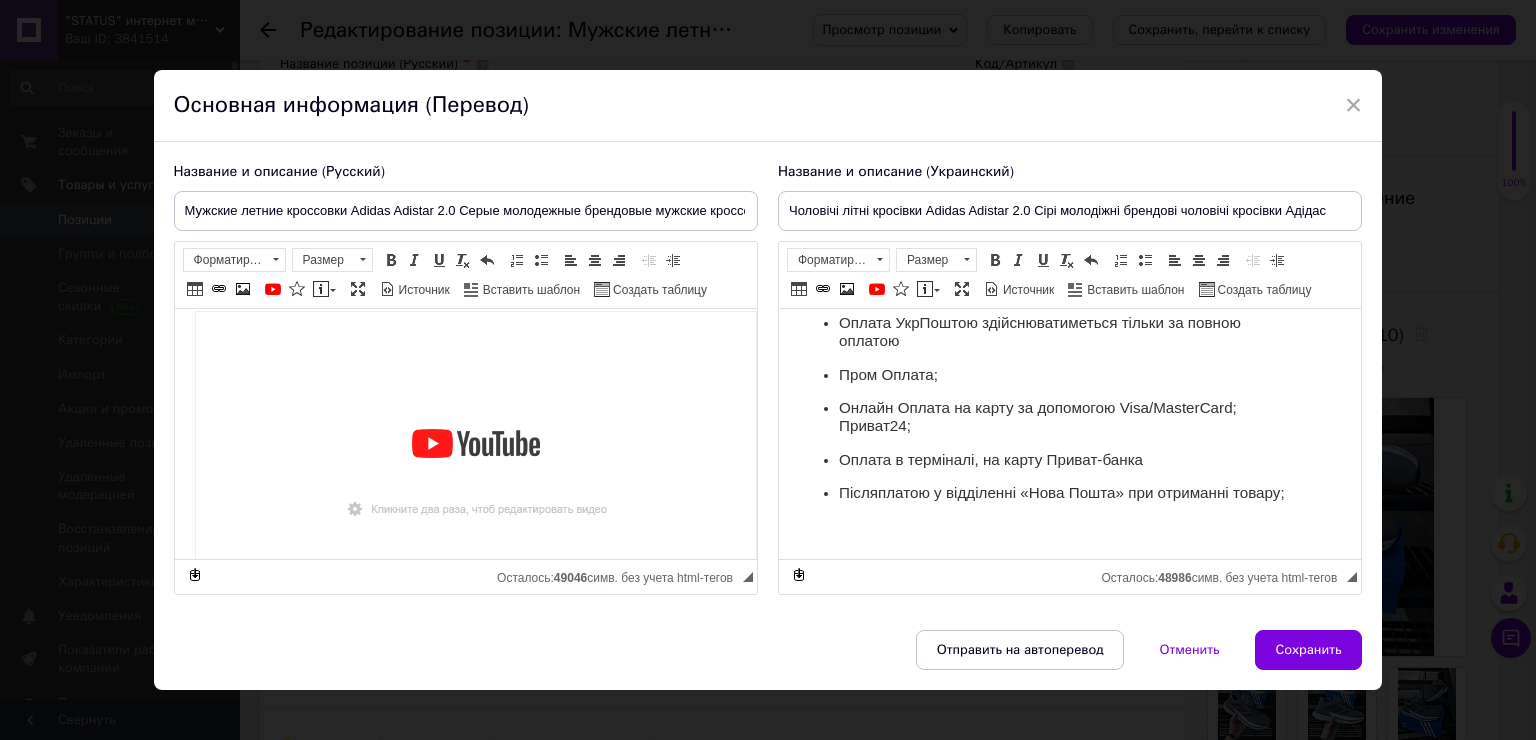 scroll, scrollTop: 1212, scrollLeft: 0, axis: vertical 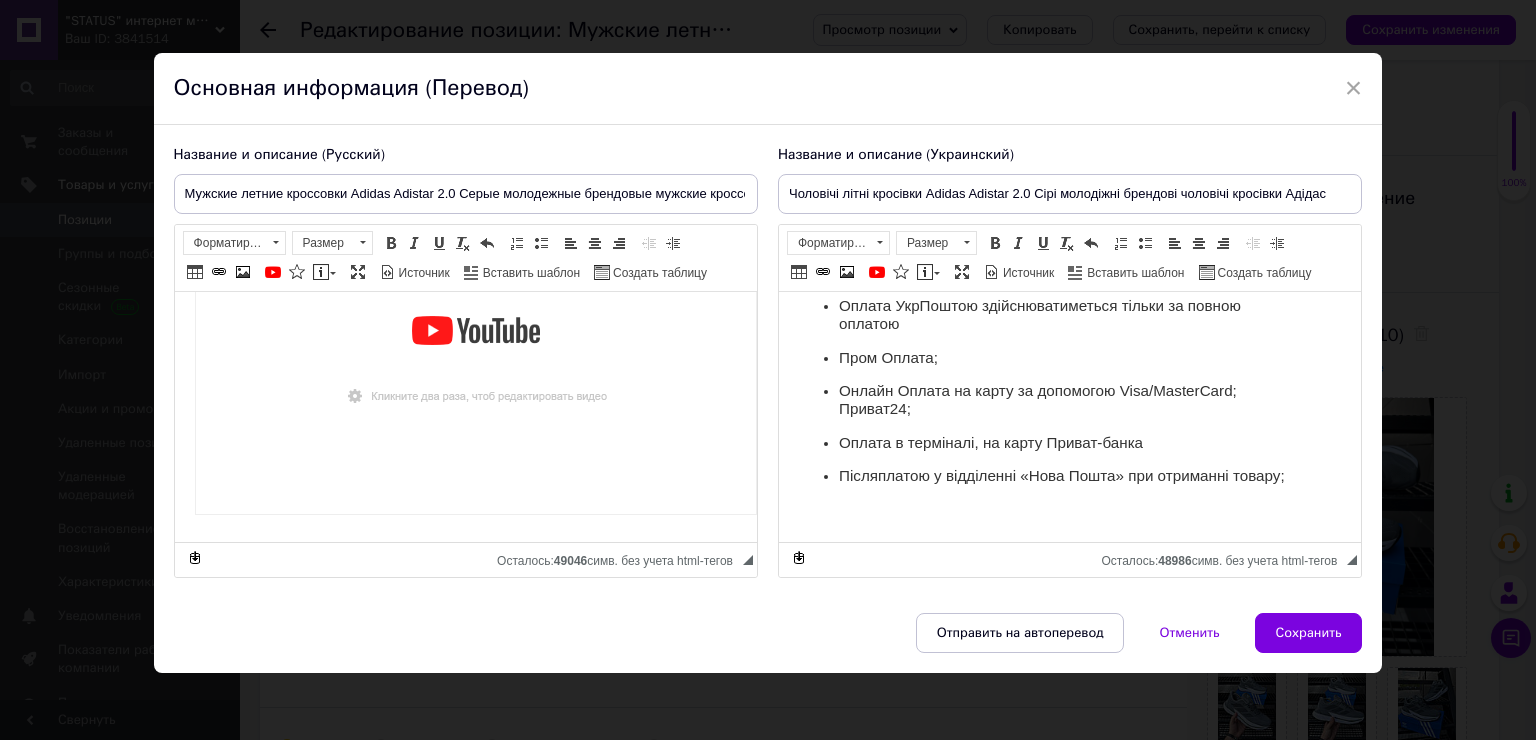 click at bounding box center [475, 356] 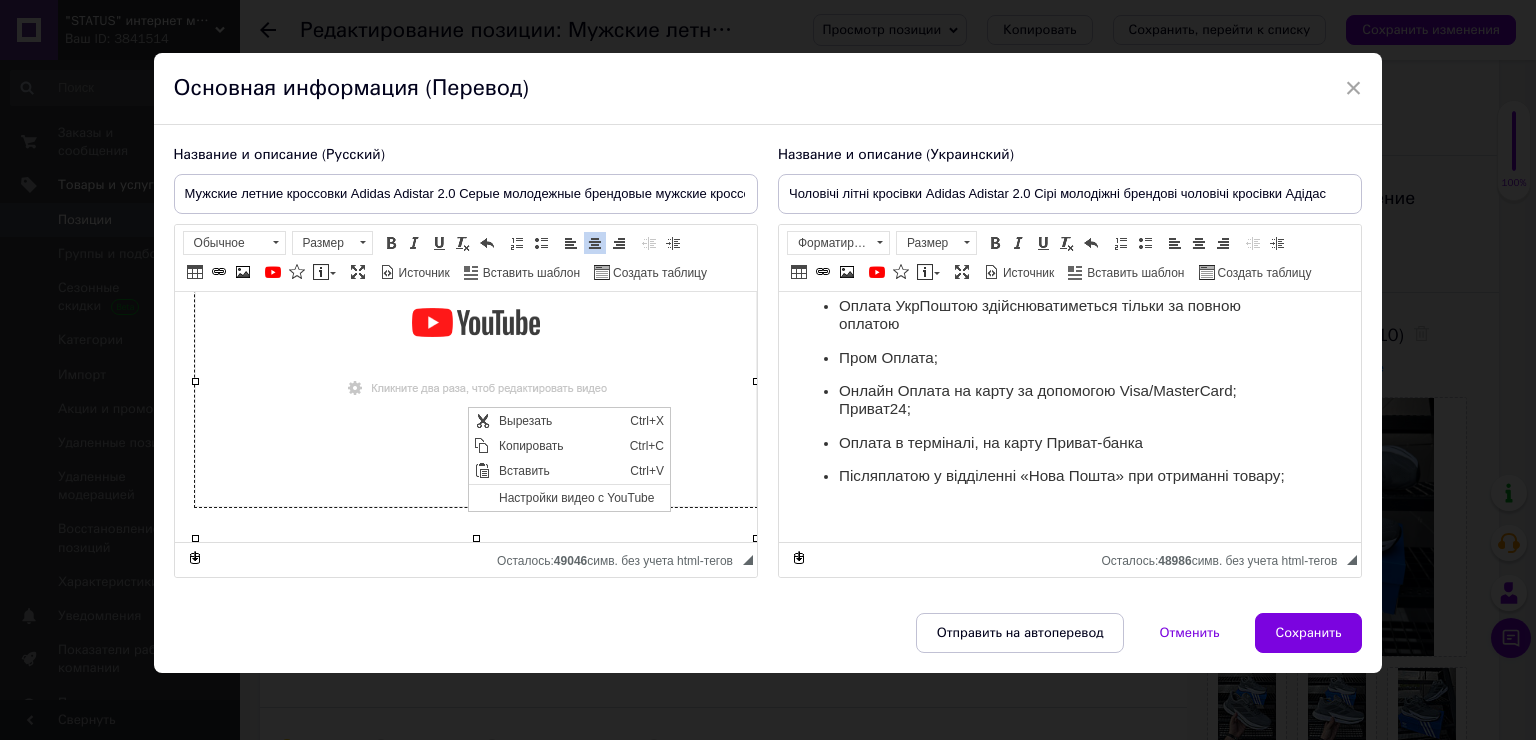 scroll, scrollTop: 0, scrollLeft: 0, axis: both 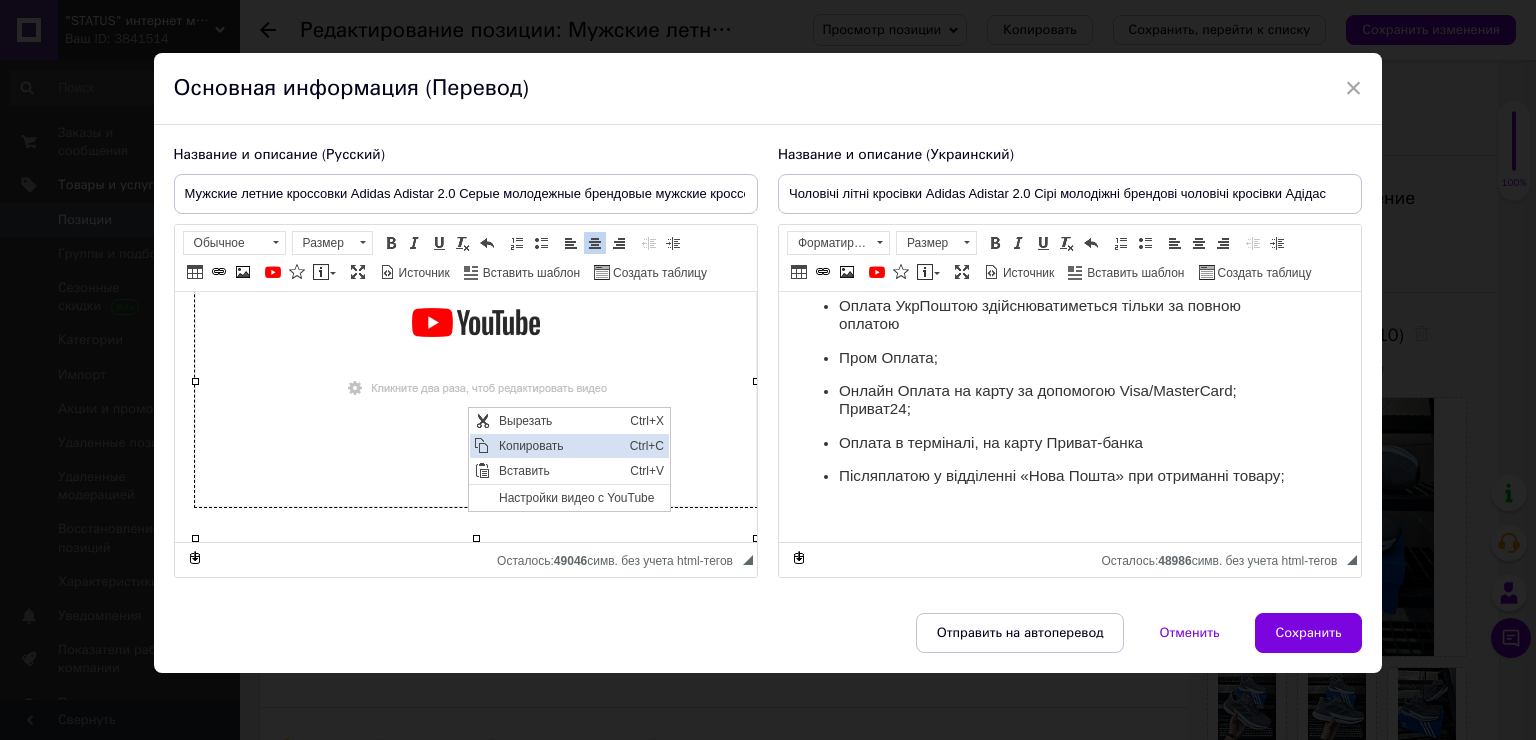 click on "Копировать" at bounding box center [558, 446] 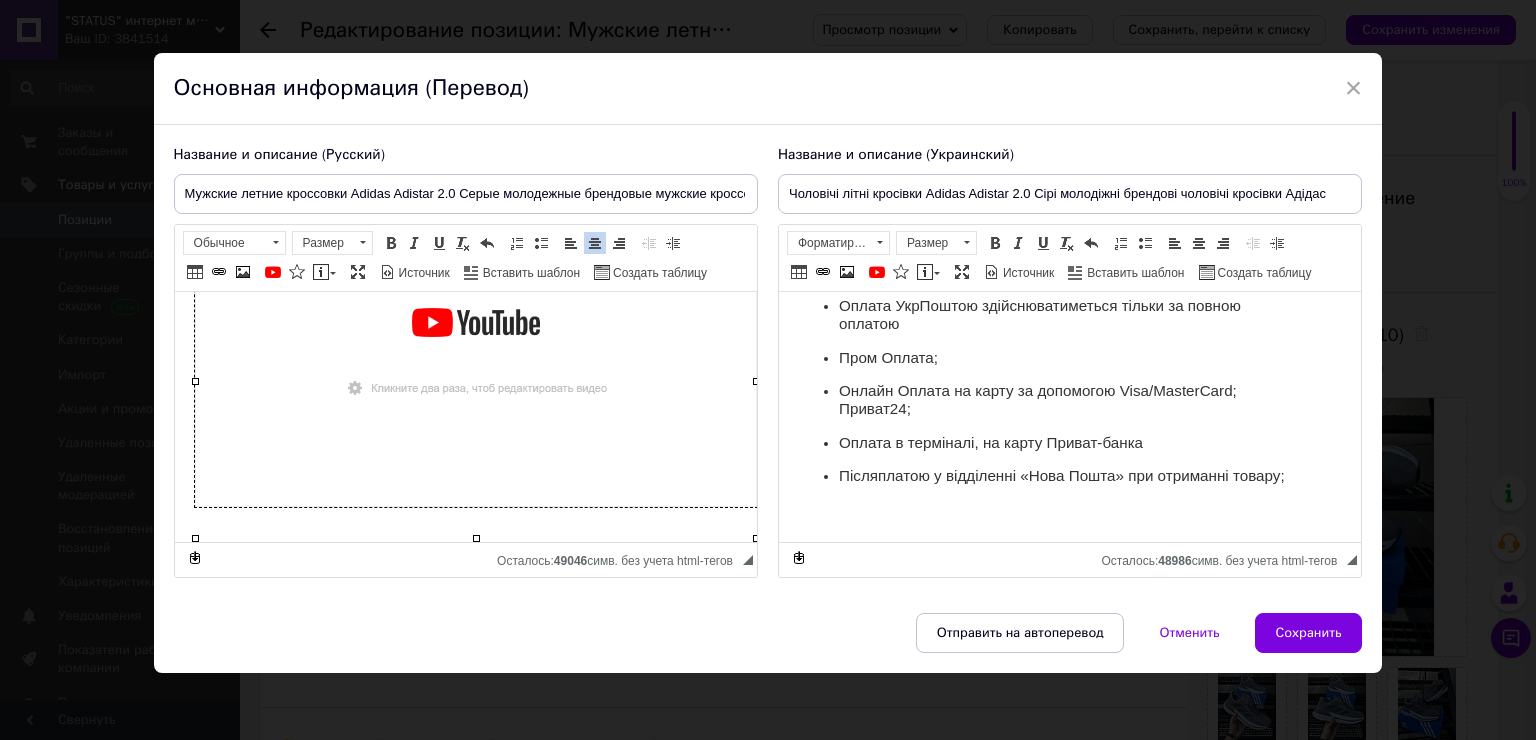 click on "Післяплатою у відділенні «Нова Пошта» при отриманні товару;" at bounding box center [1069, 476] 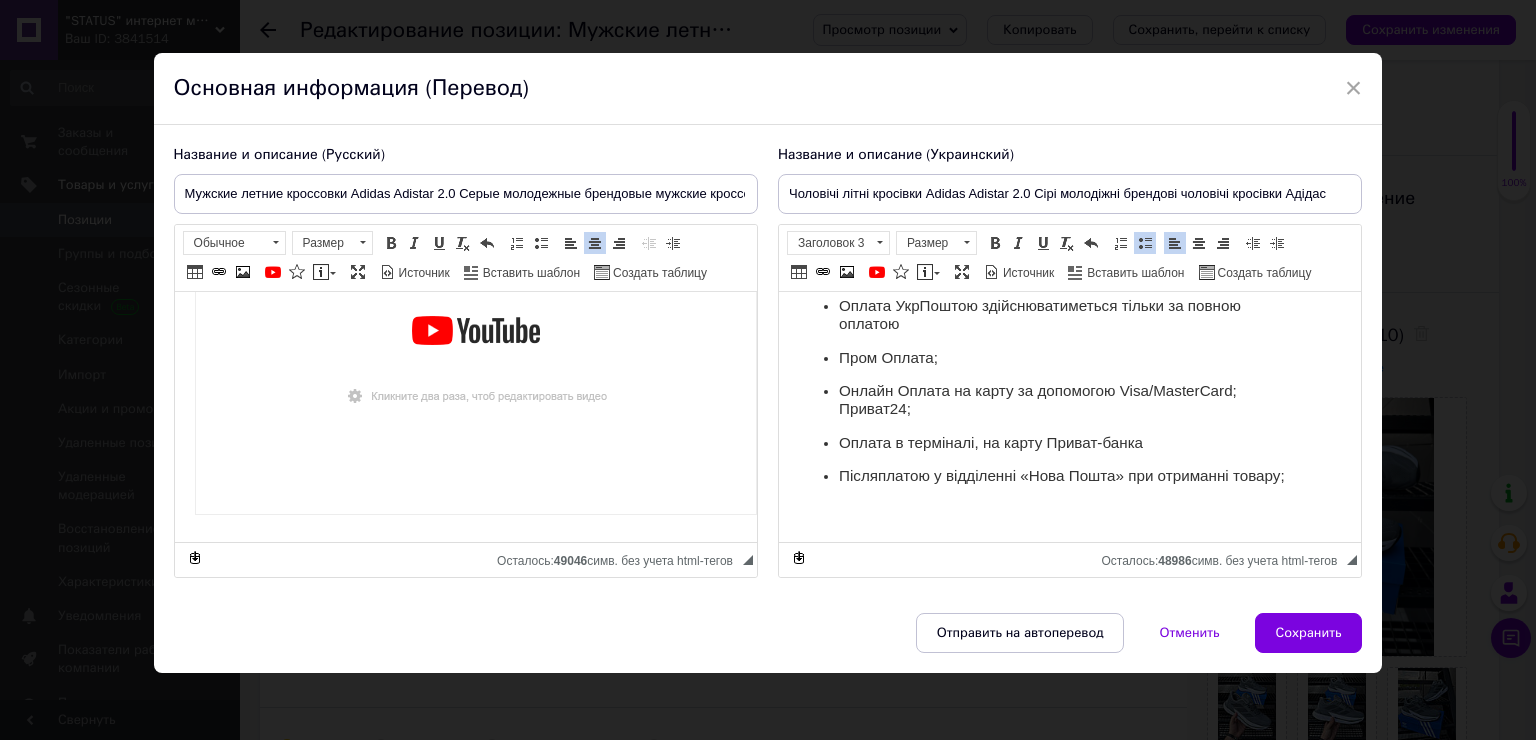 click at bounding box center (1069, 511) 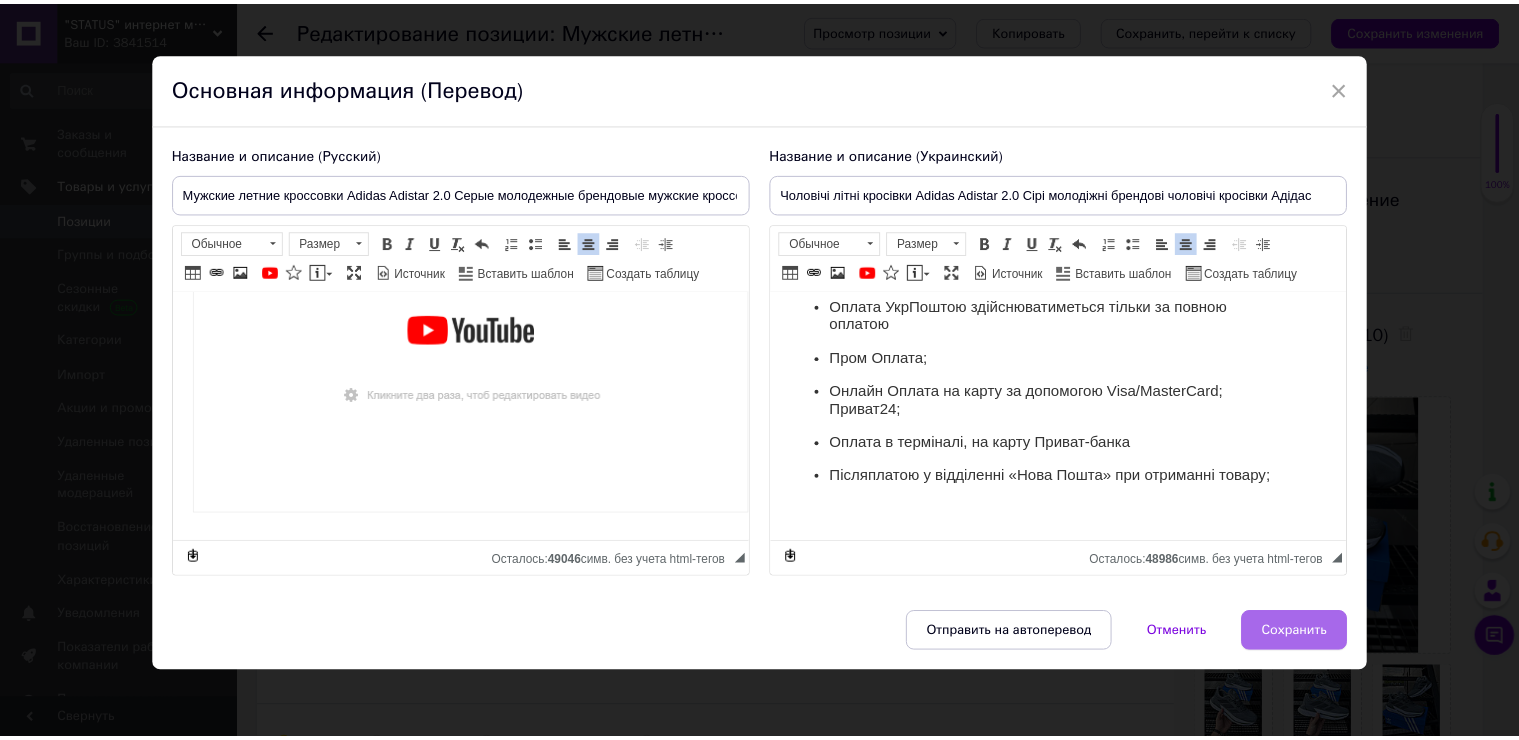 scroll, scrollTop: 1280, scrollLeft: 0, axis: vertical 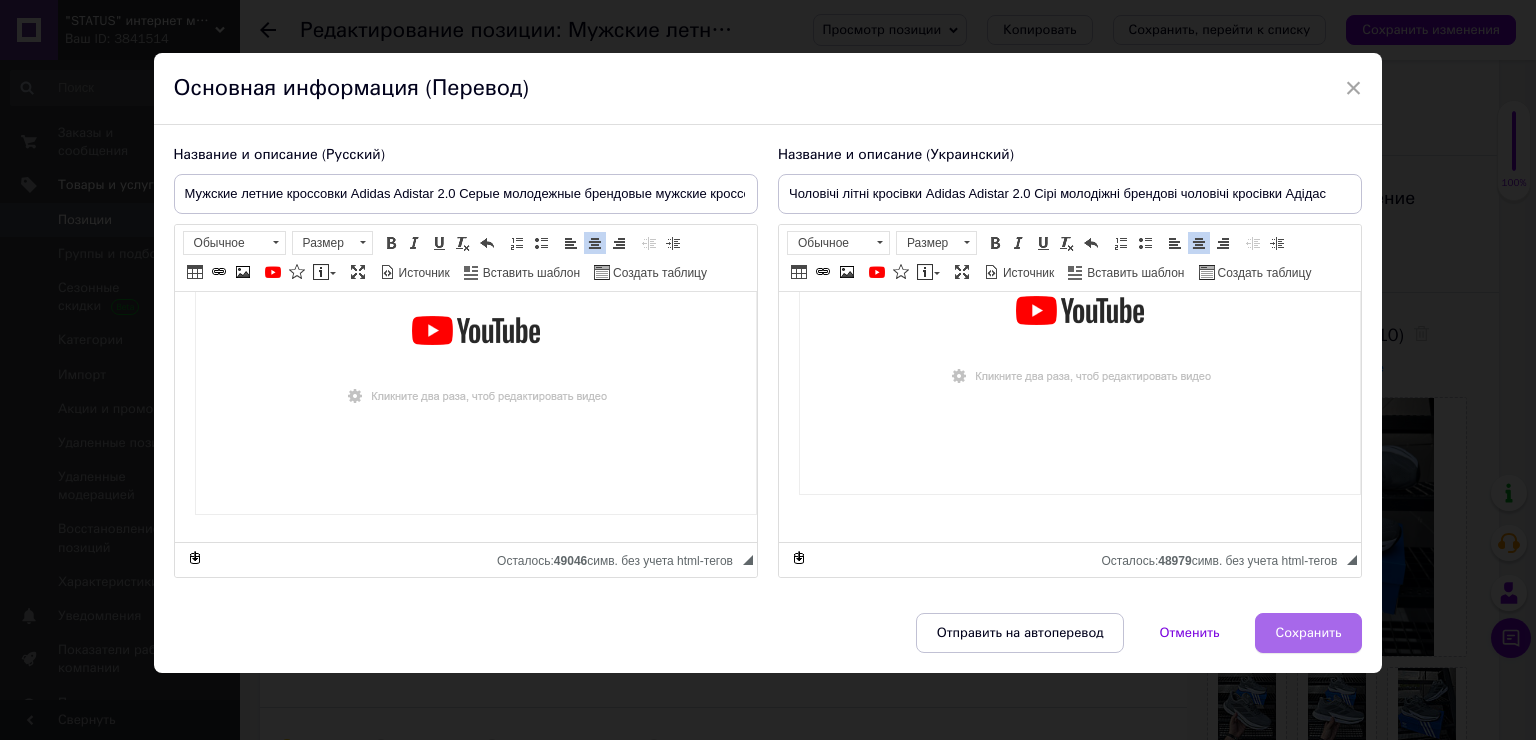 click on "Сохранить" at bounding box center [1309, 633] 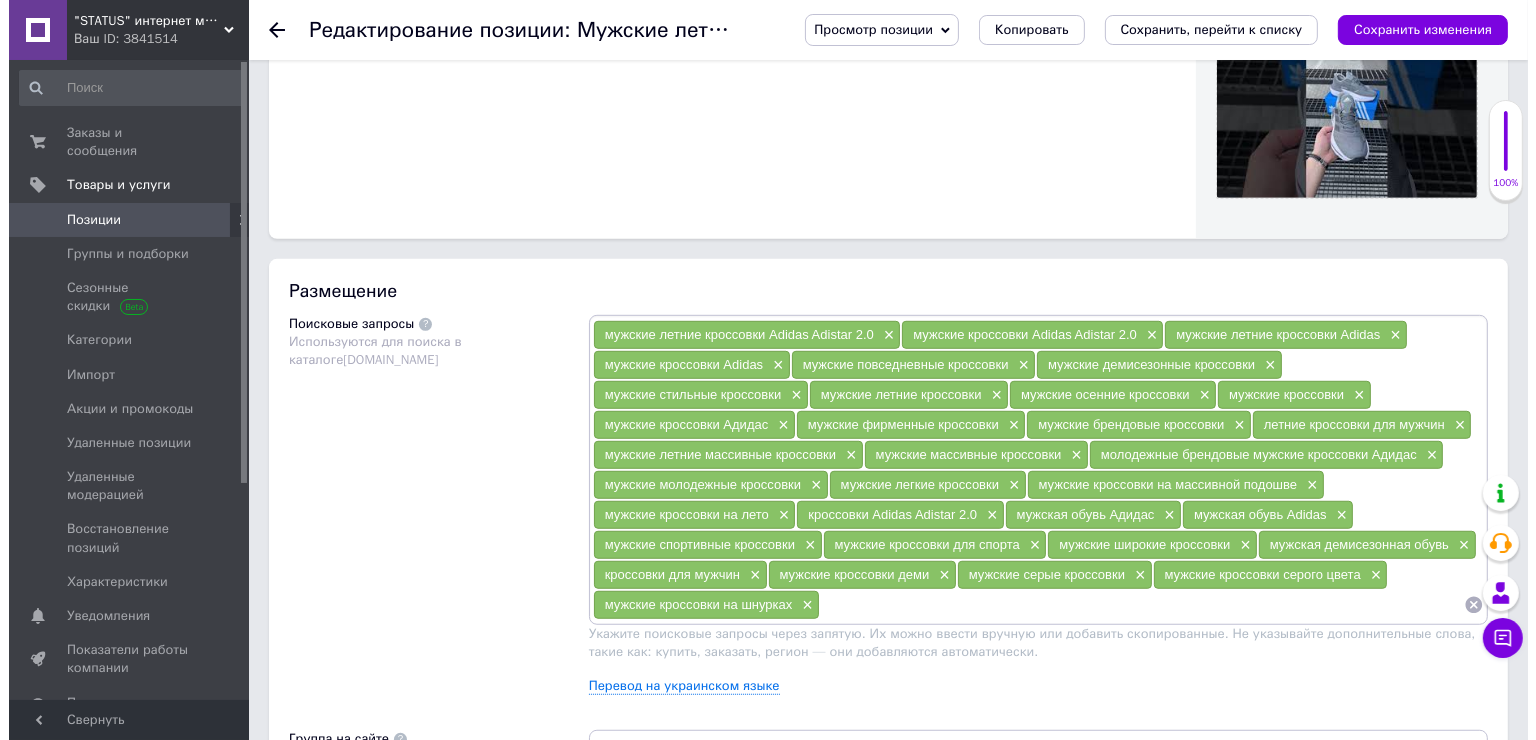 scroll, scrollTop: 1200, scrollLeft: 0, axis: vertical 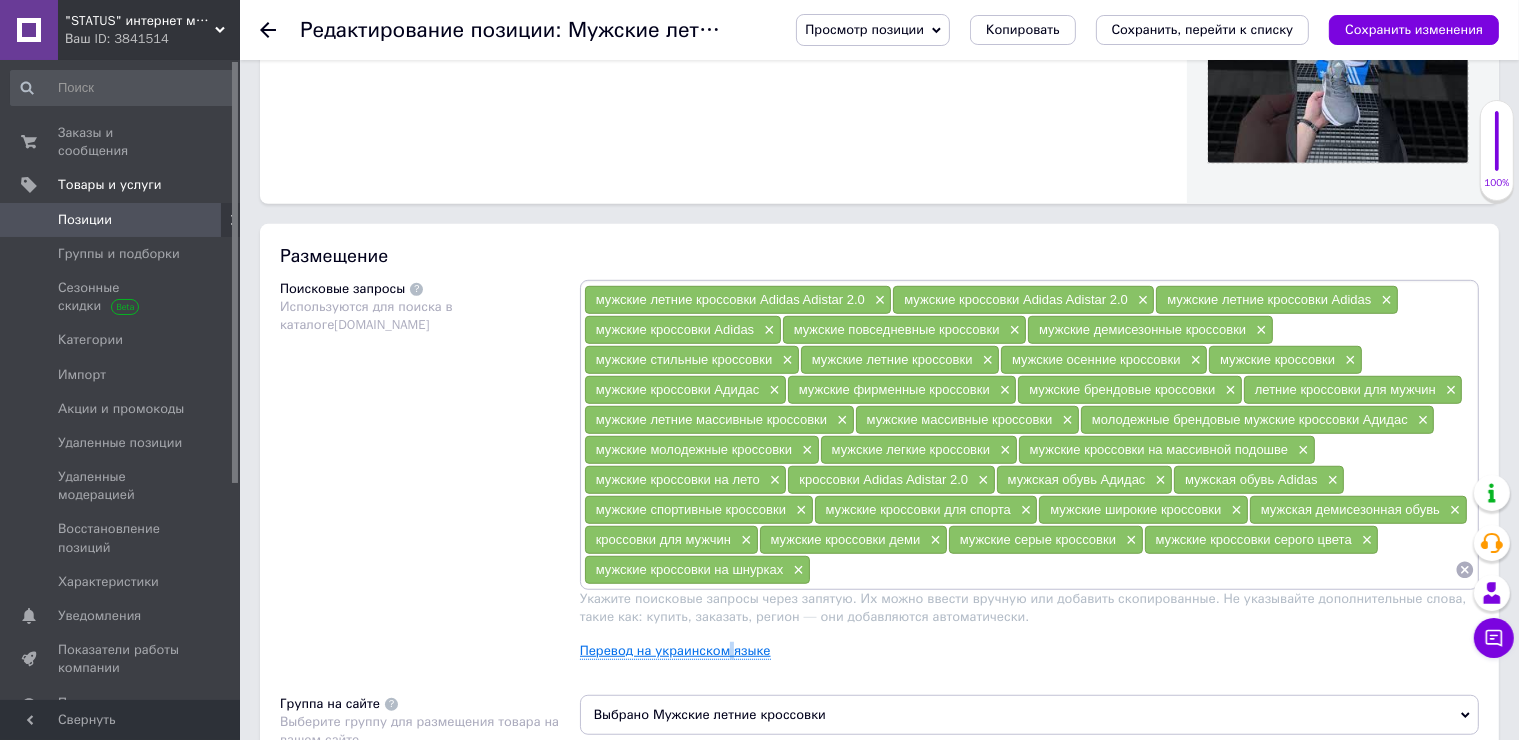 click on "Перевод на украинском языке" at bounding box center [675, 651] 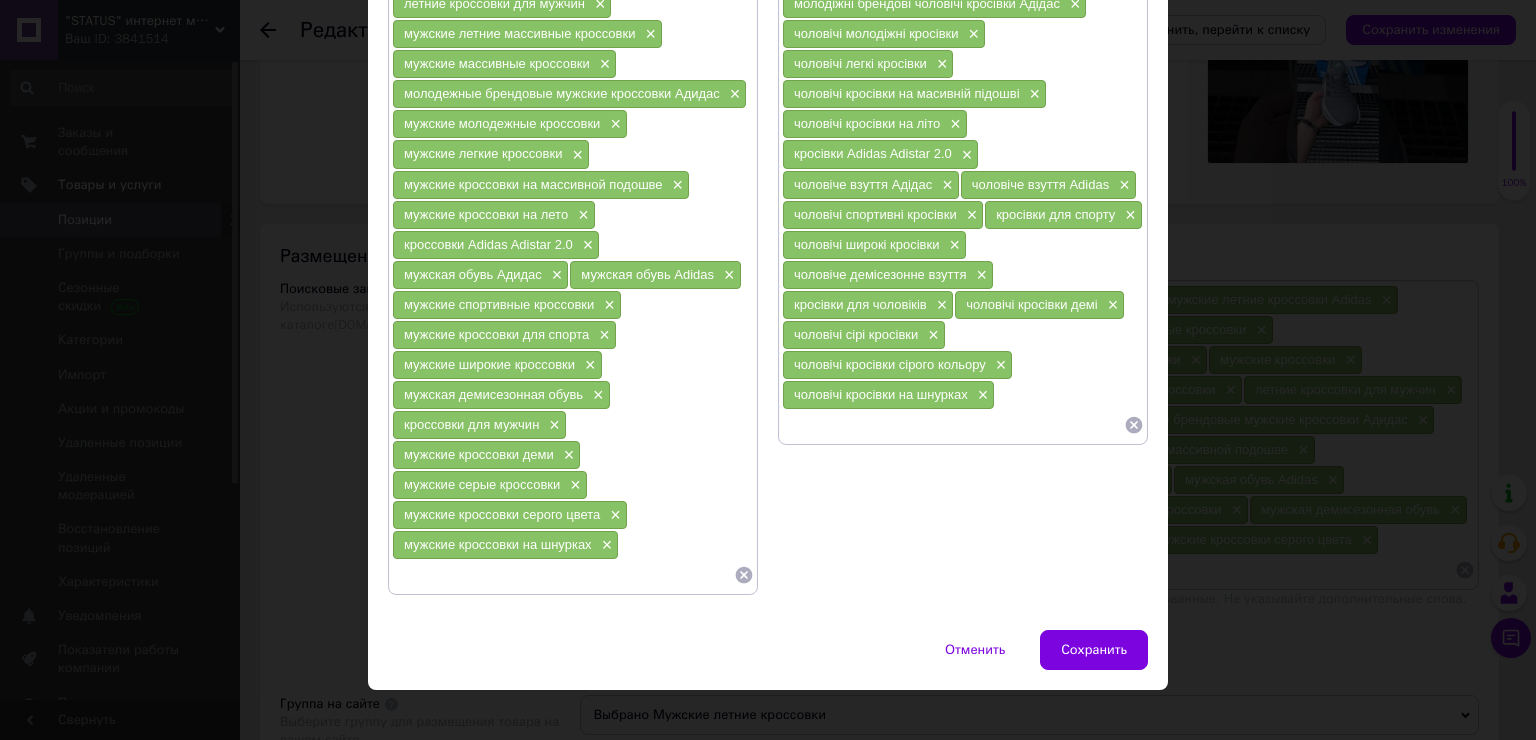 scroll, scrollTop: 571, scrollLeft: 0, axis: vertical 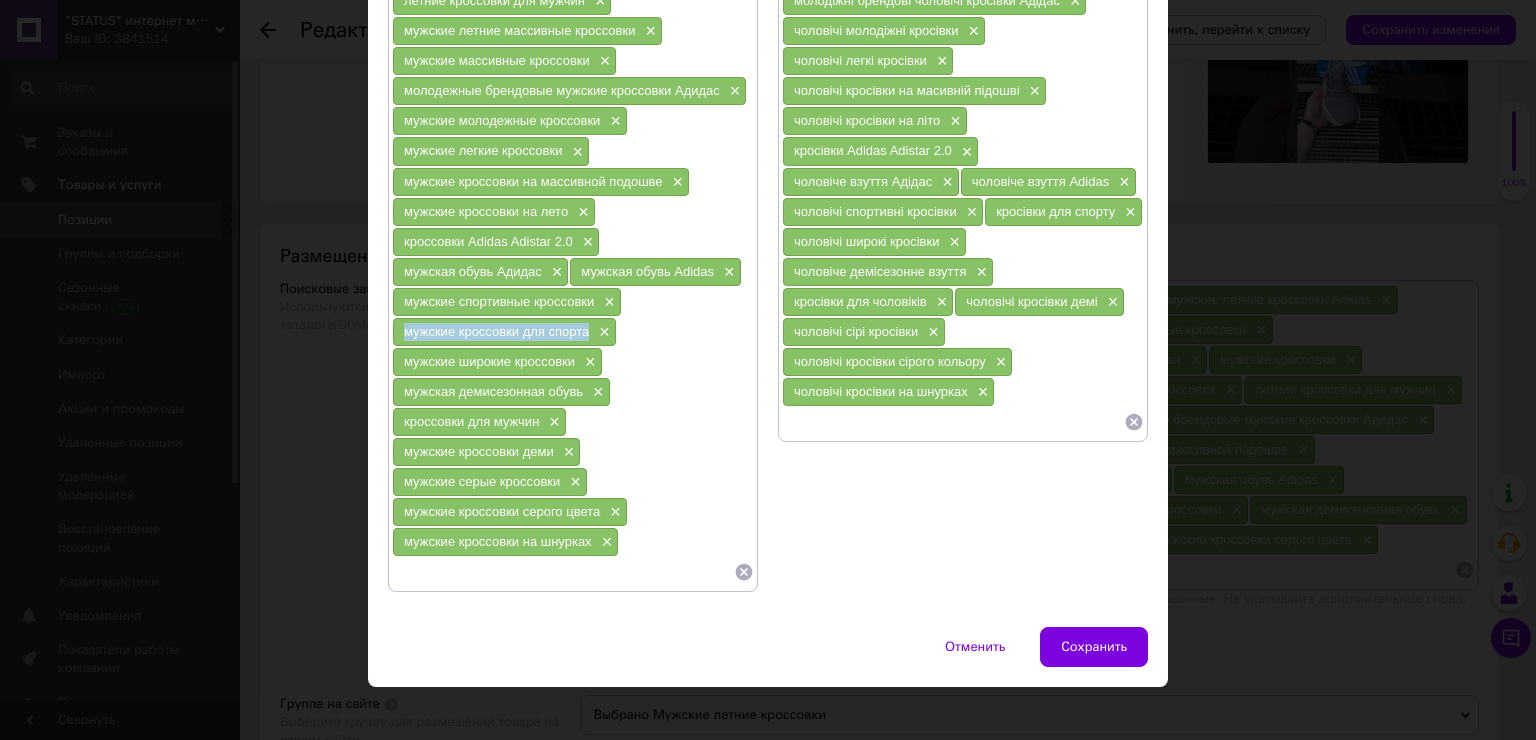 drag, startPoint x: 587, startPoint y: 319, endPoint x: 400, endPoint y: 328, distance: 187.21645 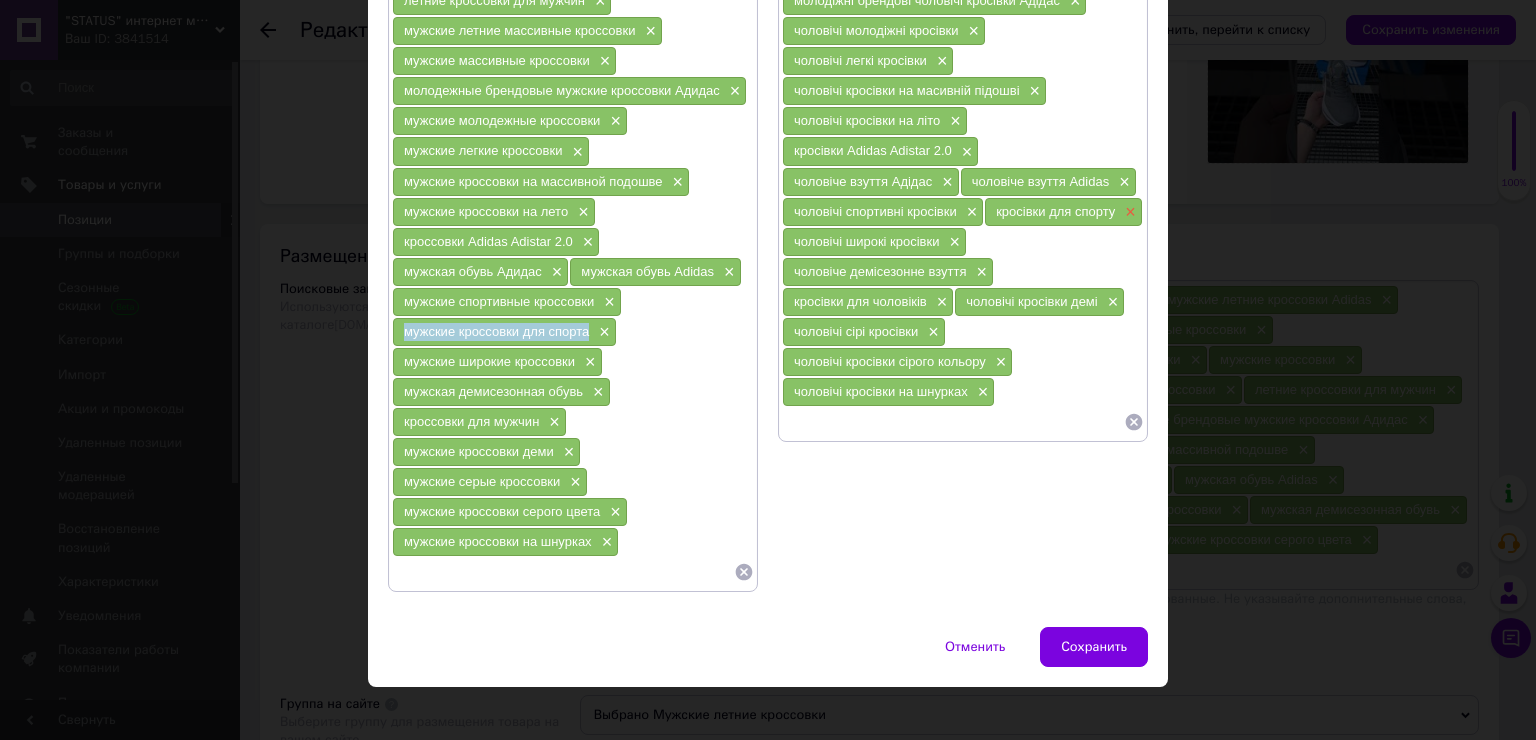 click on "×" at bounding box center (1128, 212) 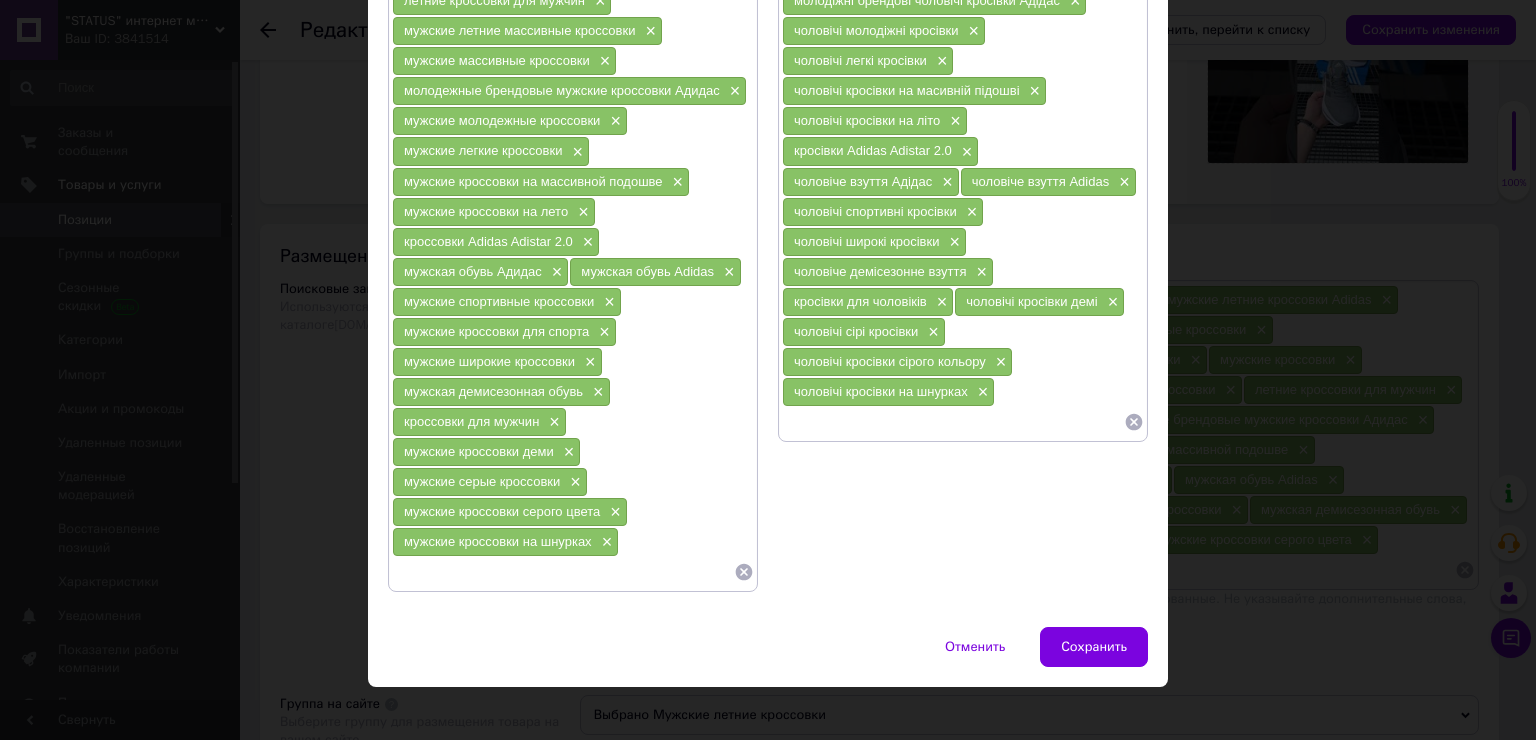 click at bounding box center (953, 422) 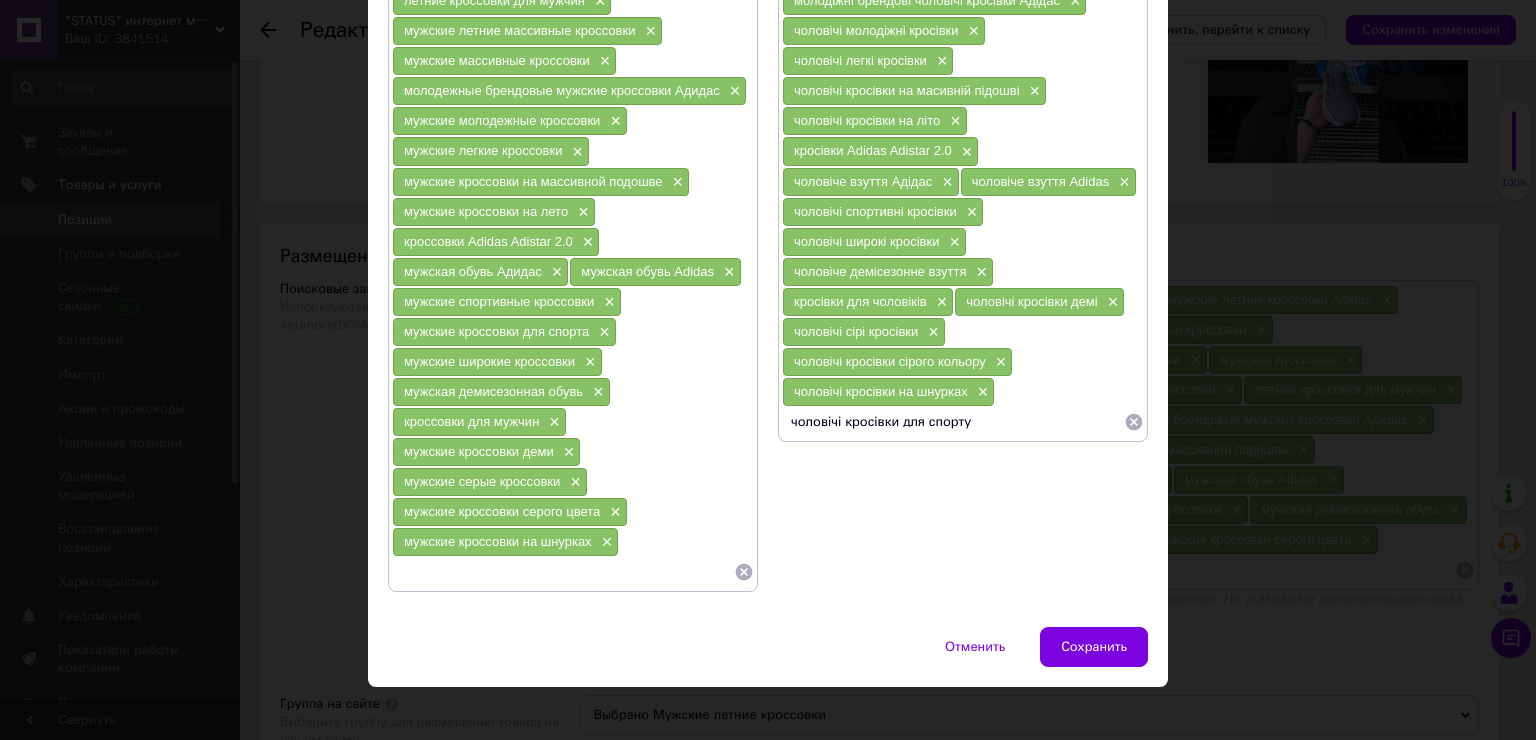 type 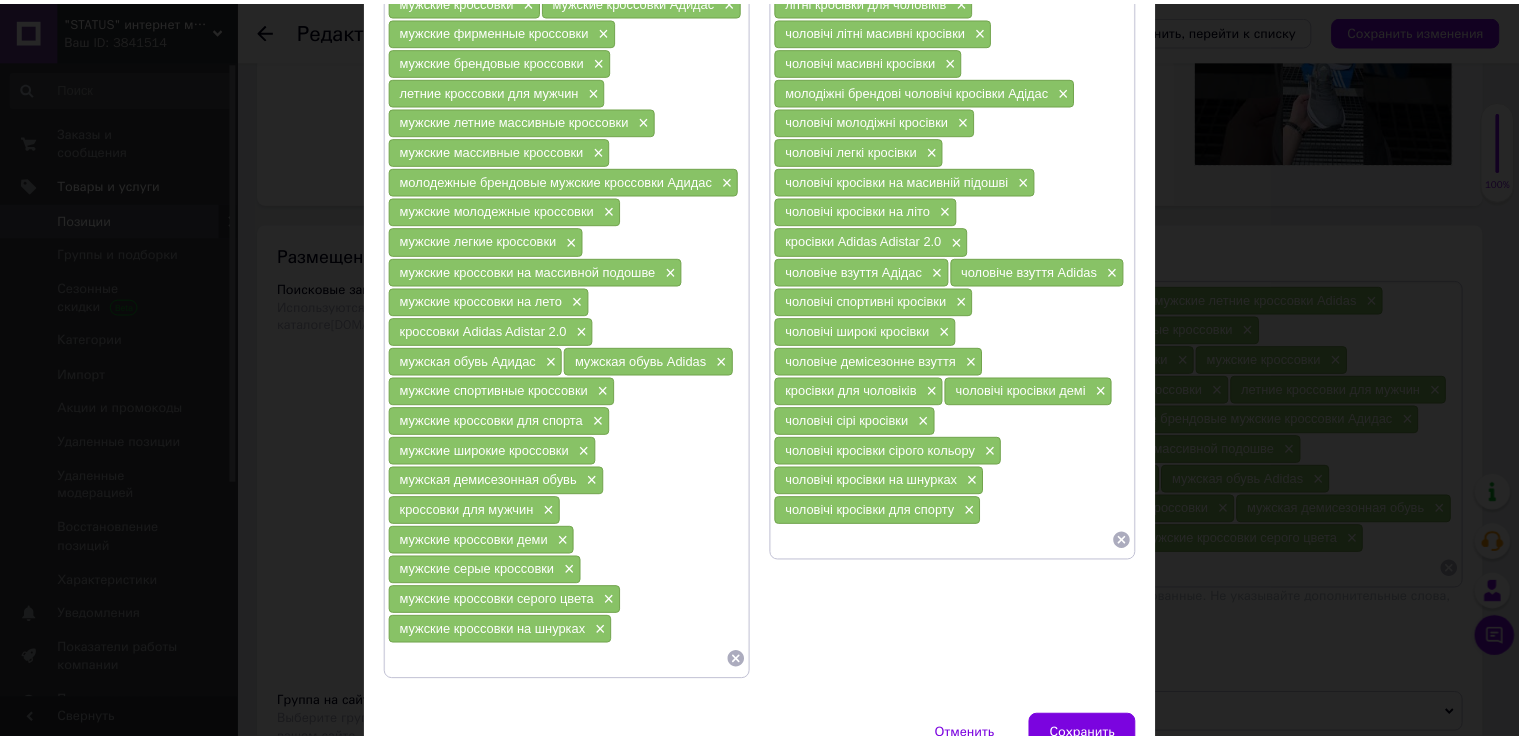scroll, scrollTop: 571, scrollLeft: 0, axis: vertical 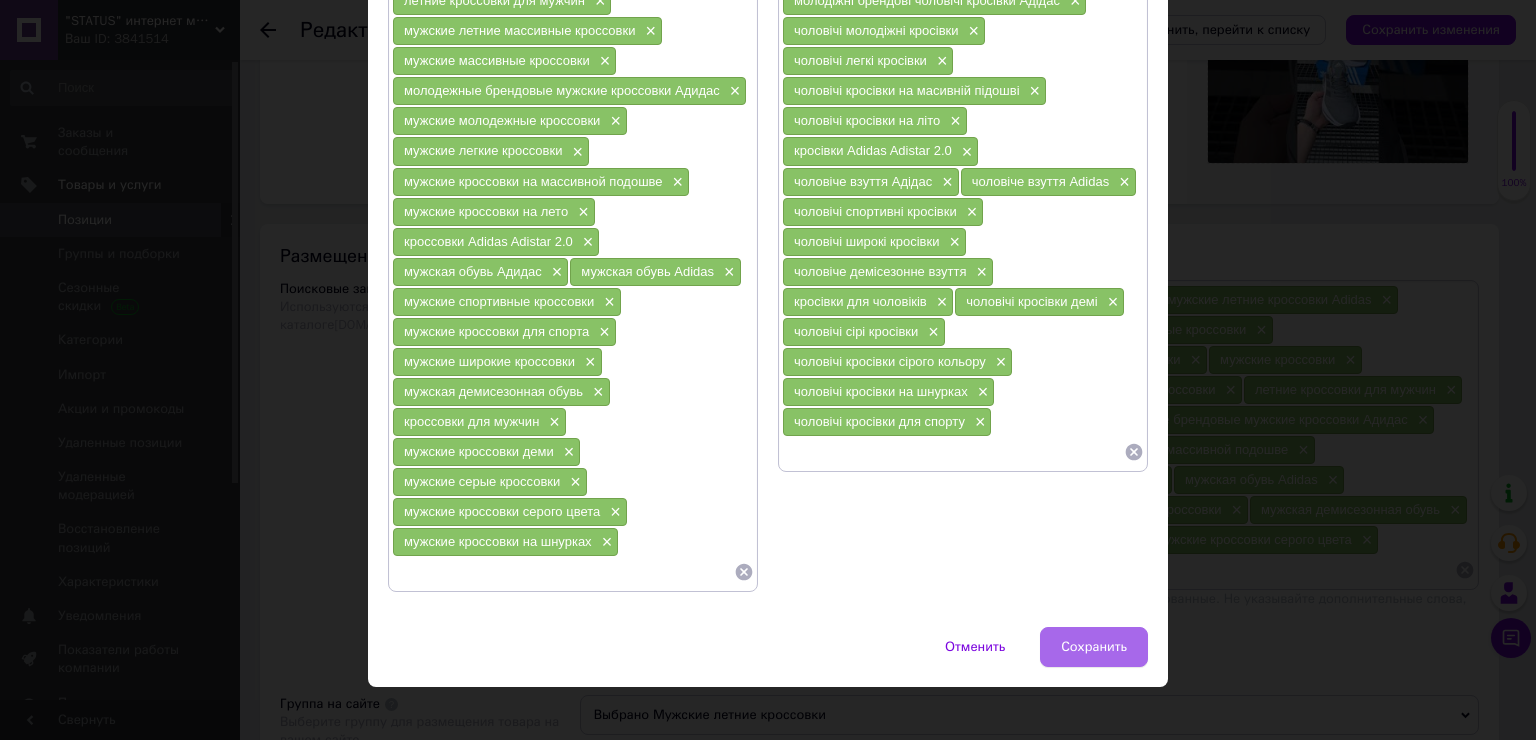 click on "Сохранить" at bounding box center (1094, 647) 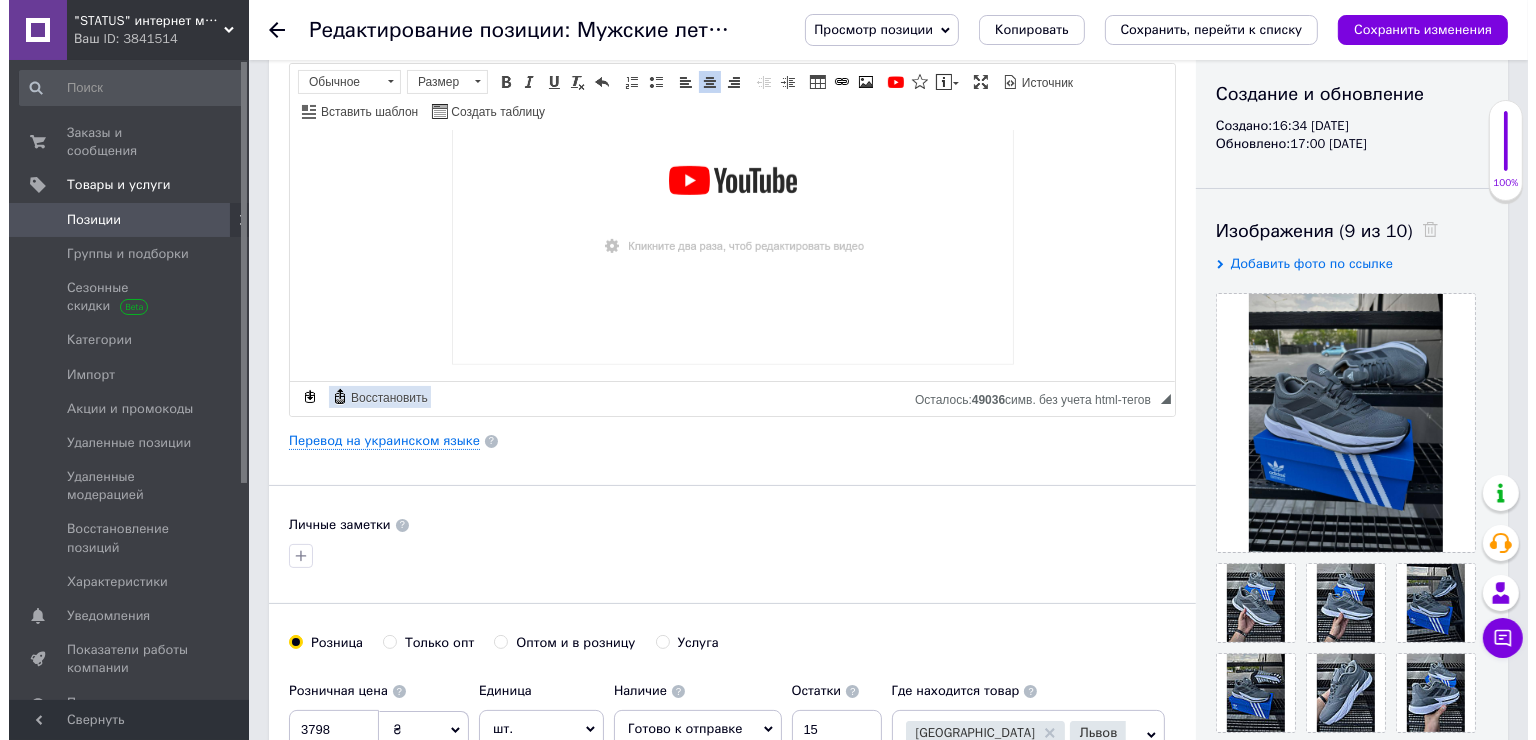 scroll, scrollTop: 200, scrollLeft: 0, axis: vertical 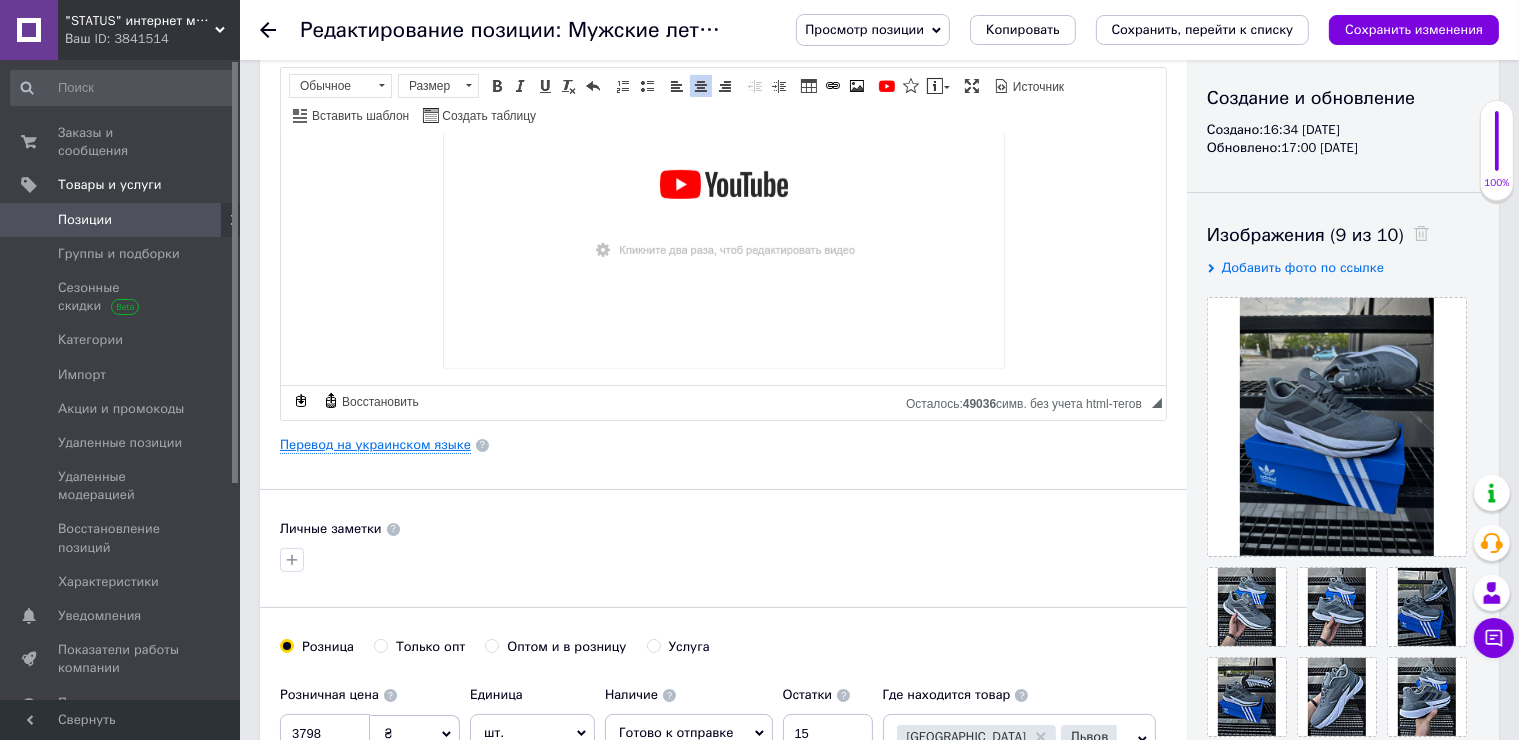 click on "Перевод на украинском языке" at bounding box center (375, 445) 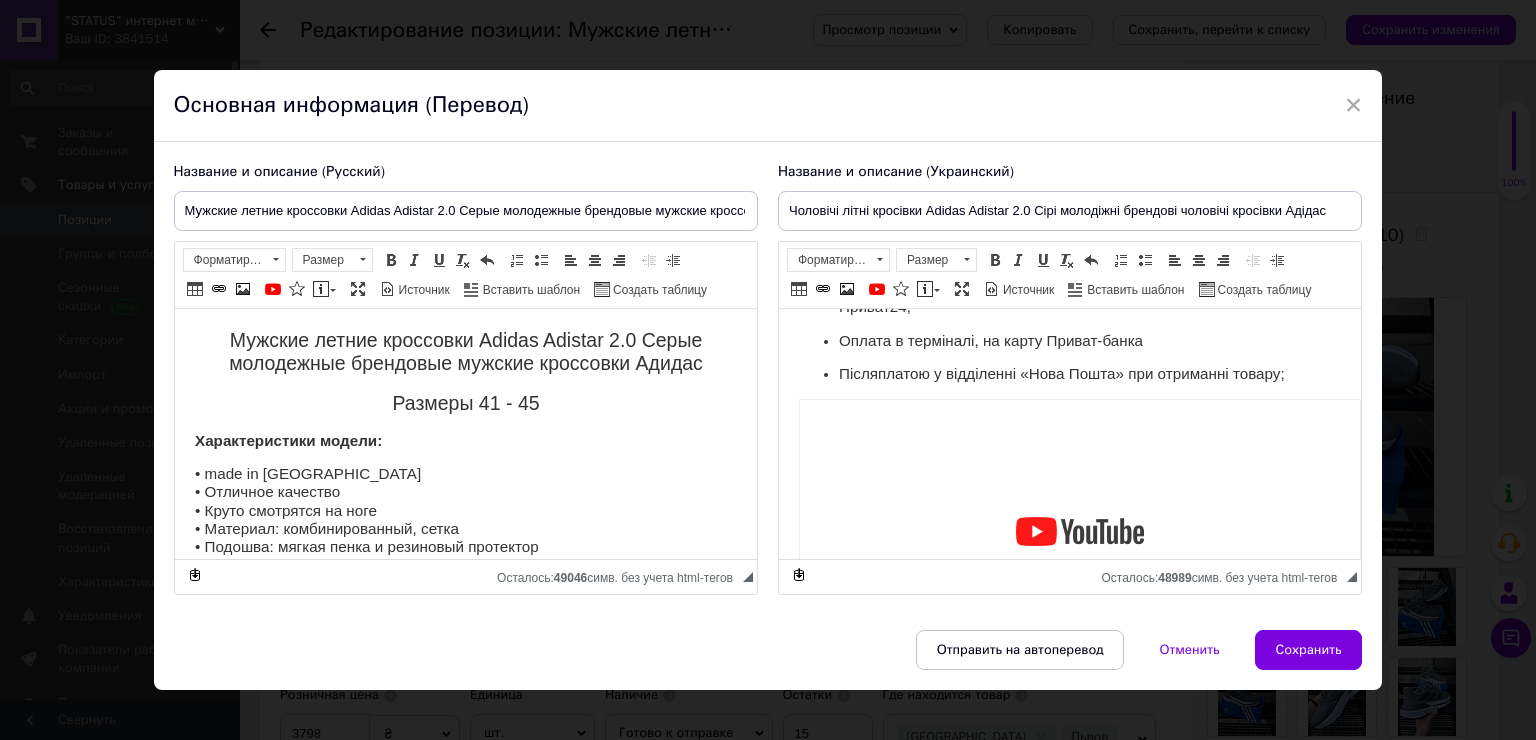 scroll, scrollTop: 1000, scrollLeft: 0, axis: vertical 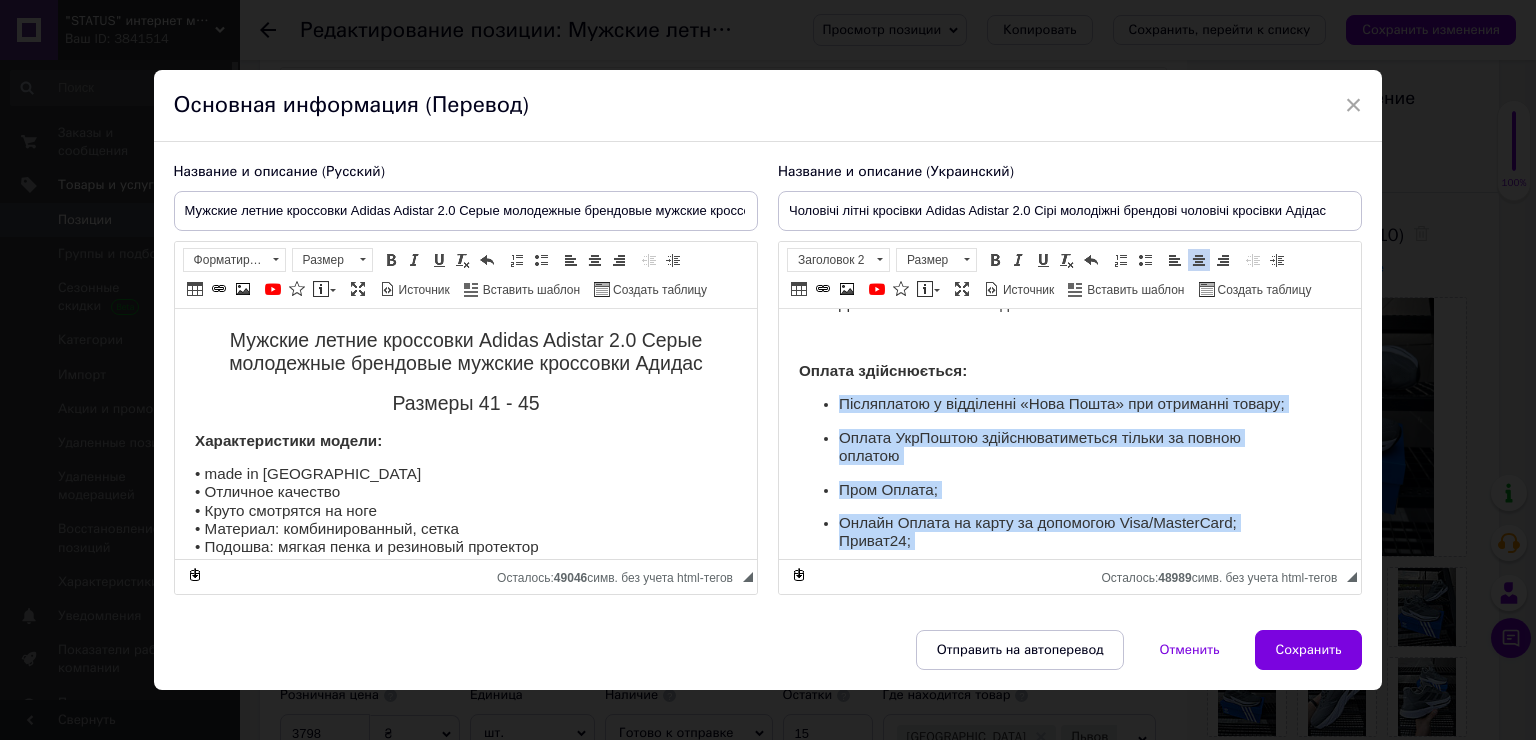 drag, startPoint x: 910, startPoint y: 464, endPoint x: 823, endPoint y: 408, distance: 103.46497 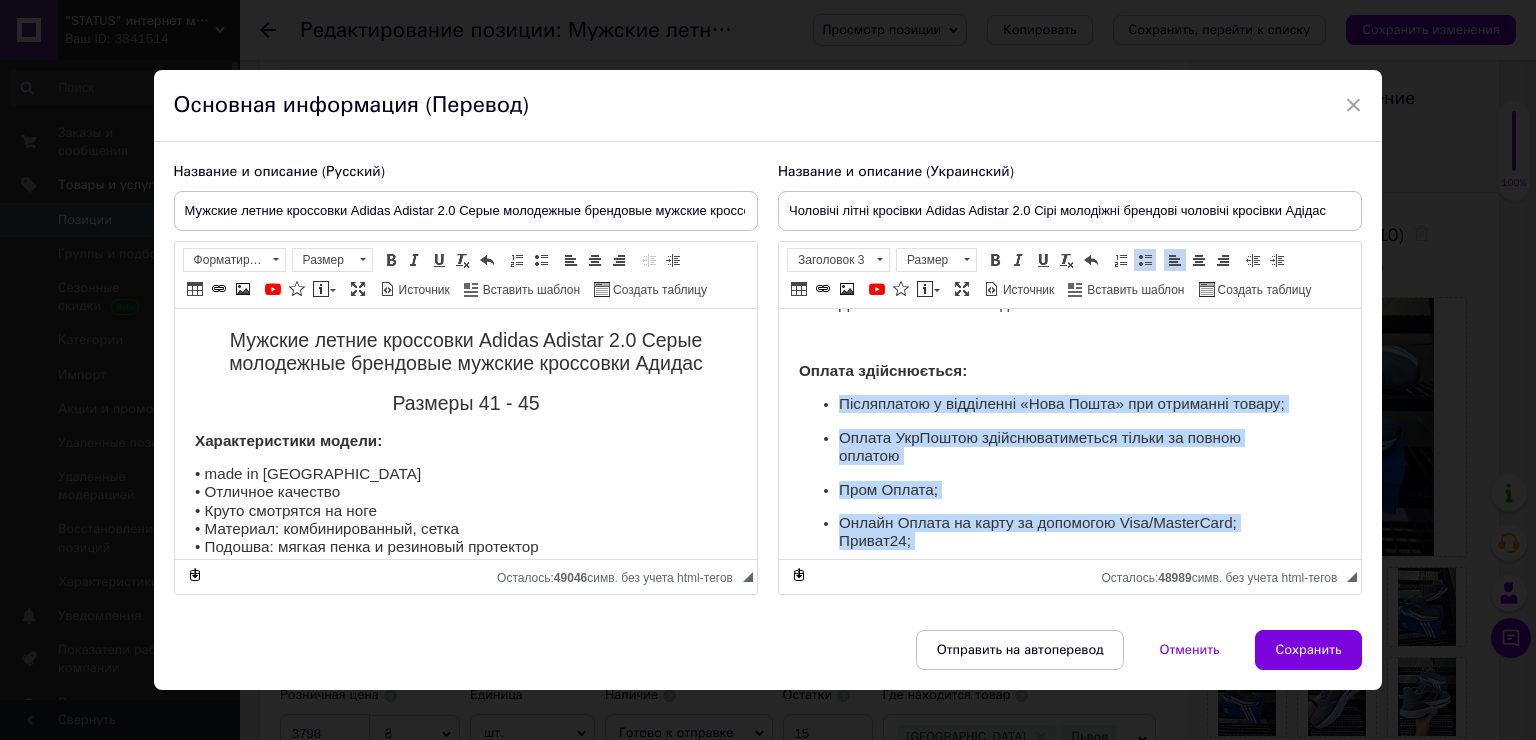 copy on "Післяплатою у відділенні «Нова Пошта» при отриманні товару; Оплата УкрПоштою здійснюватиметься тільки за повною оплатою Пром Оплата; Онлайн Оплата на карту за допомогою Visa/MasterCard; Приват24; Оплата в терміналі, на карту Приват-банка Післяплатою у відділенні «Нова Пошта» при отриманні товару;" 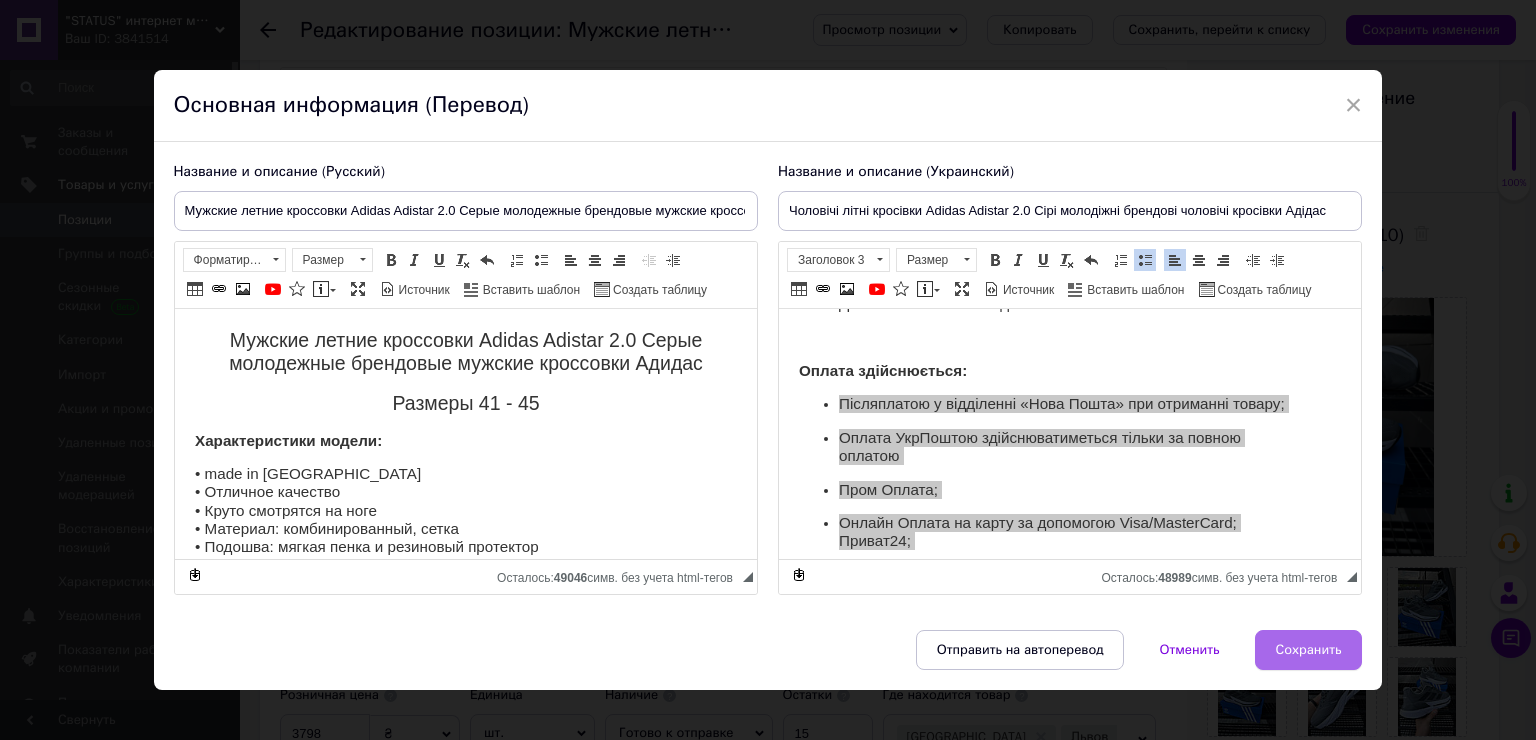 click on "Сохранить" at bounding box center [1309, 650] 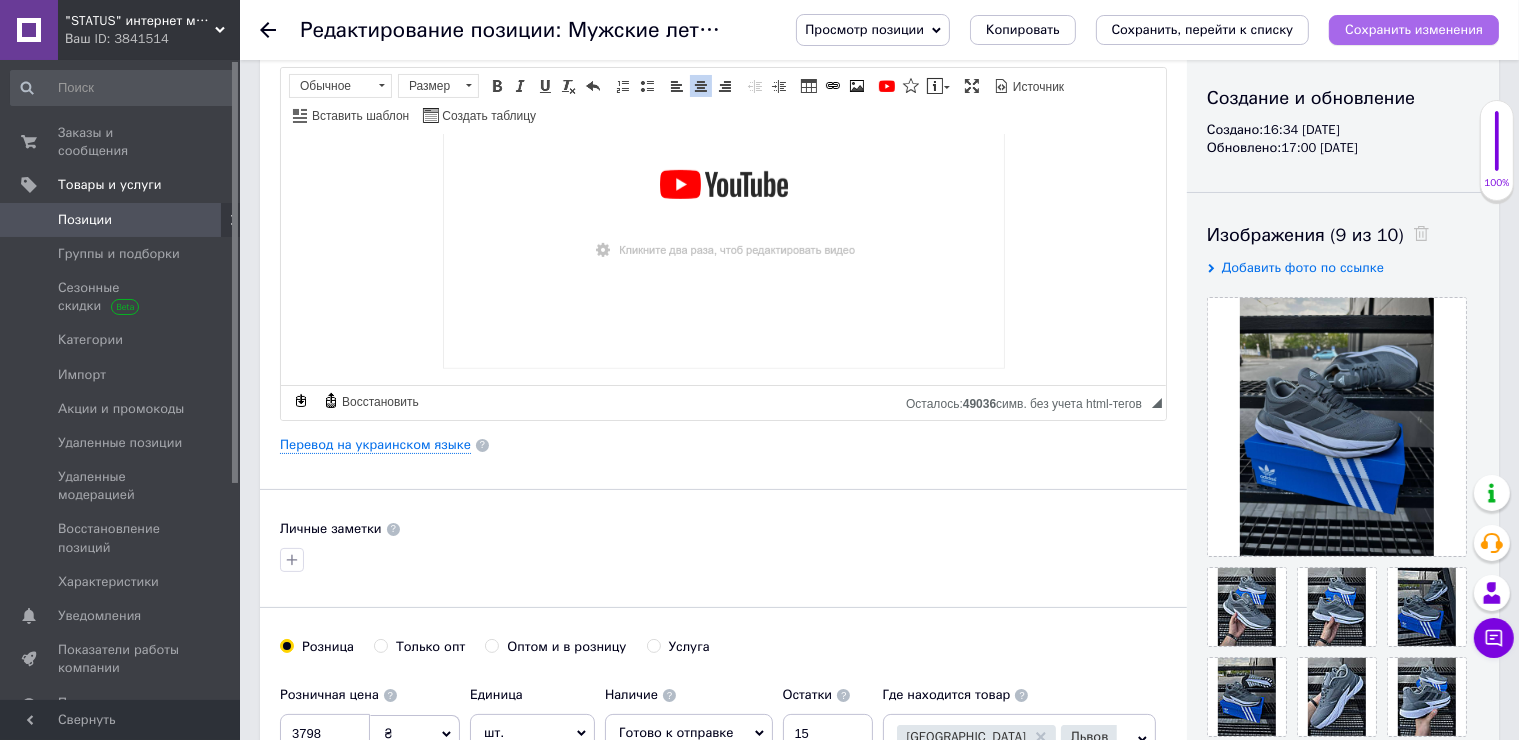 click on "Сохранить изменения" at bounding box center [1414, 29] 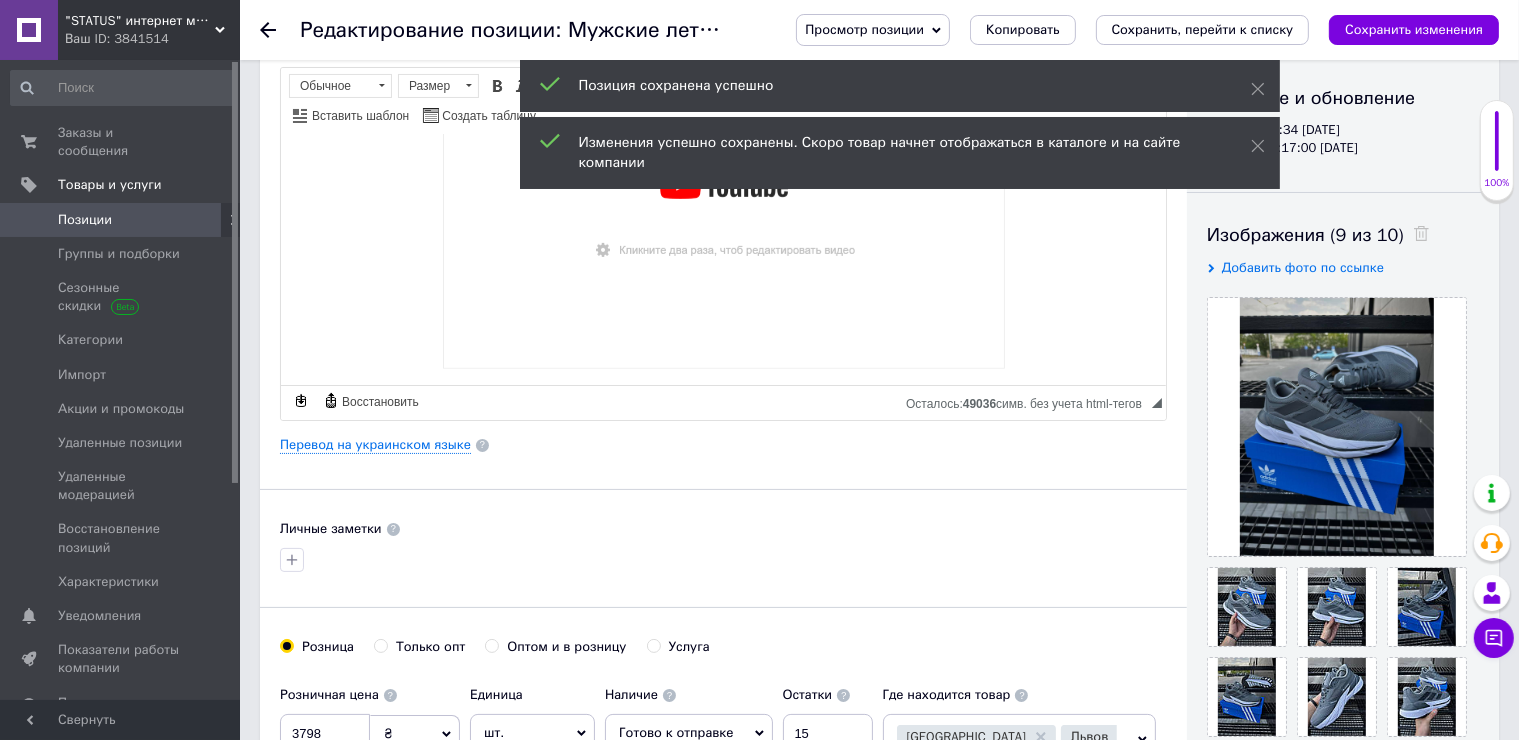 click on "Позиции" at bounding box center [123, 220] 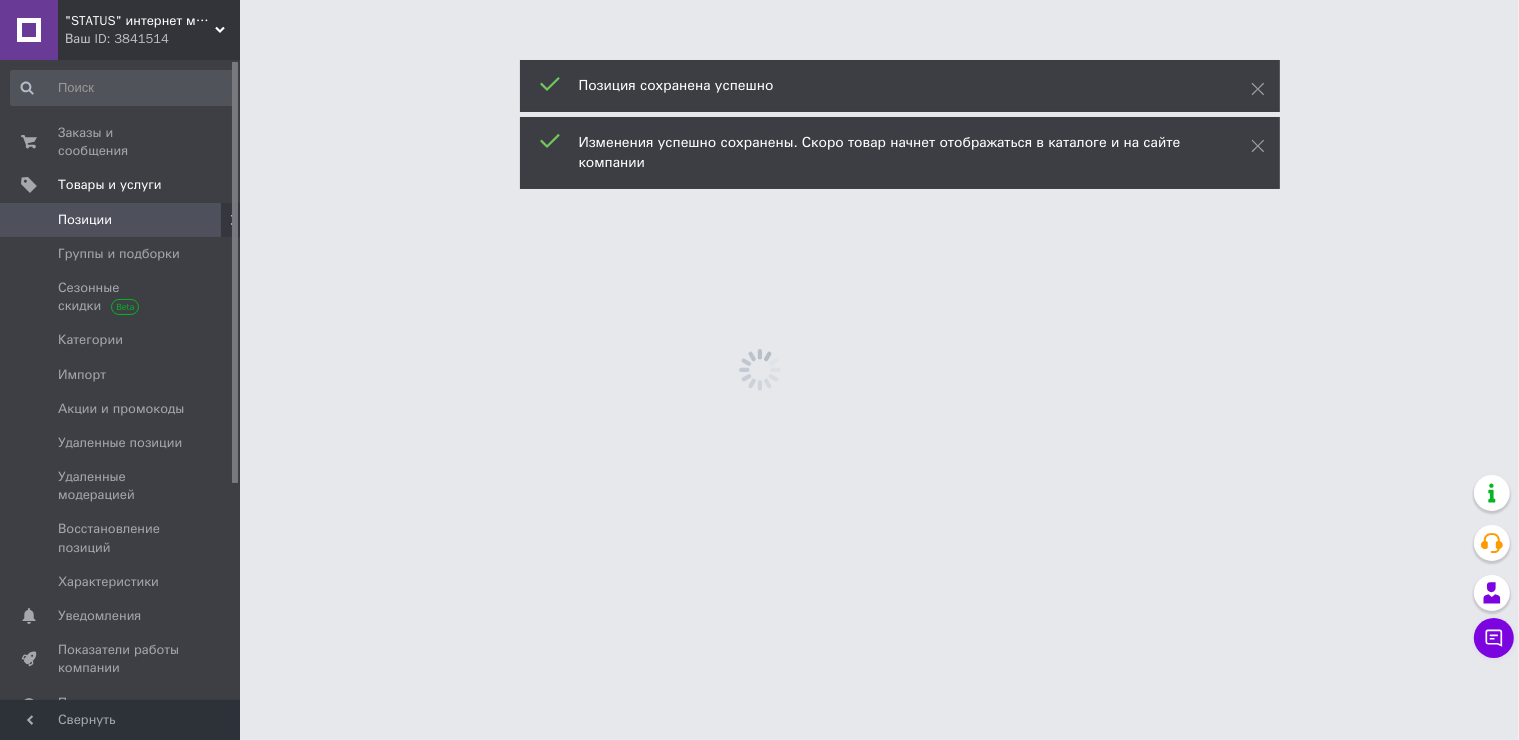 scroll, scrollTop: 0, scrollLeft: 0, axis: both 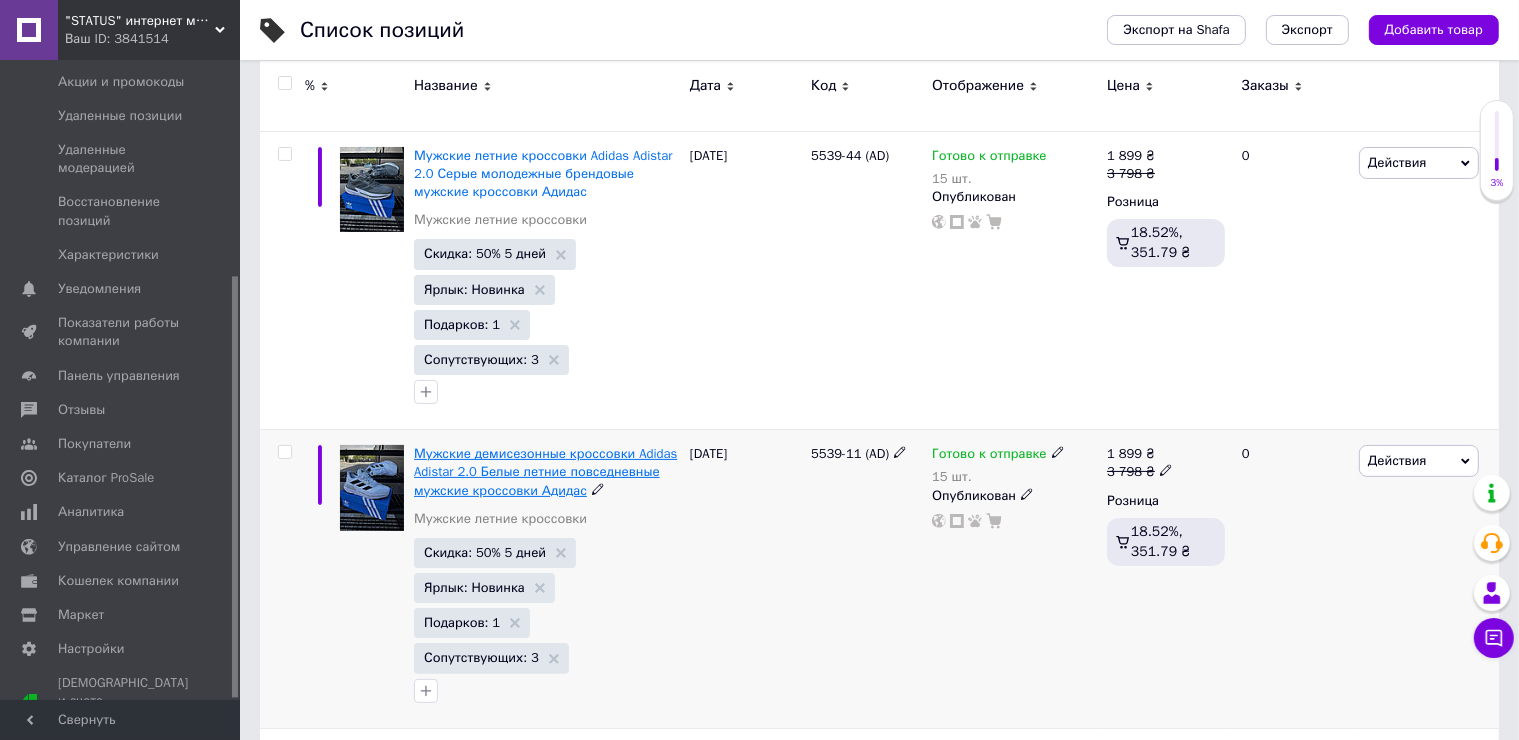 click on "Мужские демисезонные кроссовки Adidas Adistar 2.0 Белые летние повседневные мужские кроссовки Адидас" at bounding box center [545, 471] 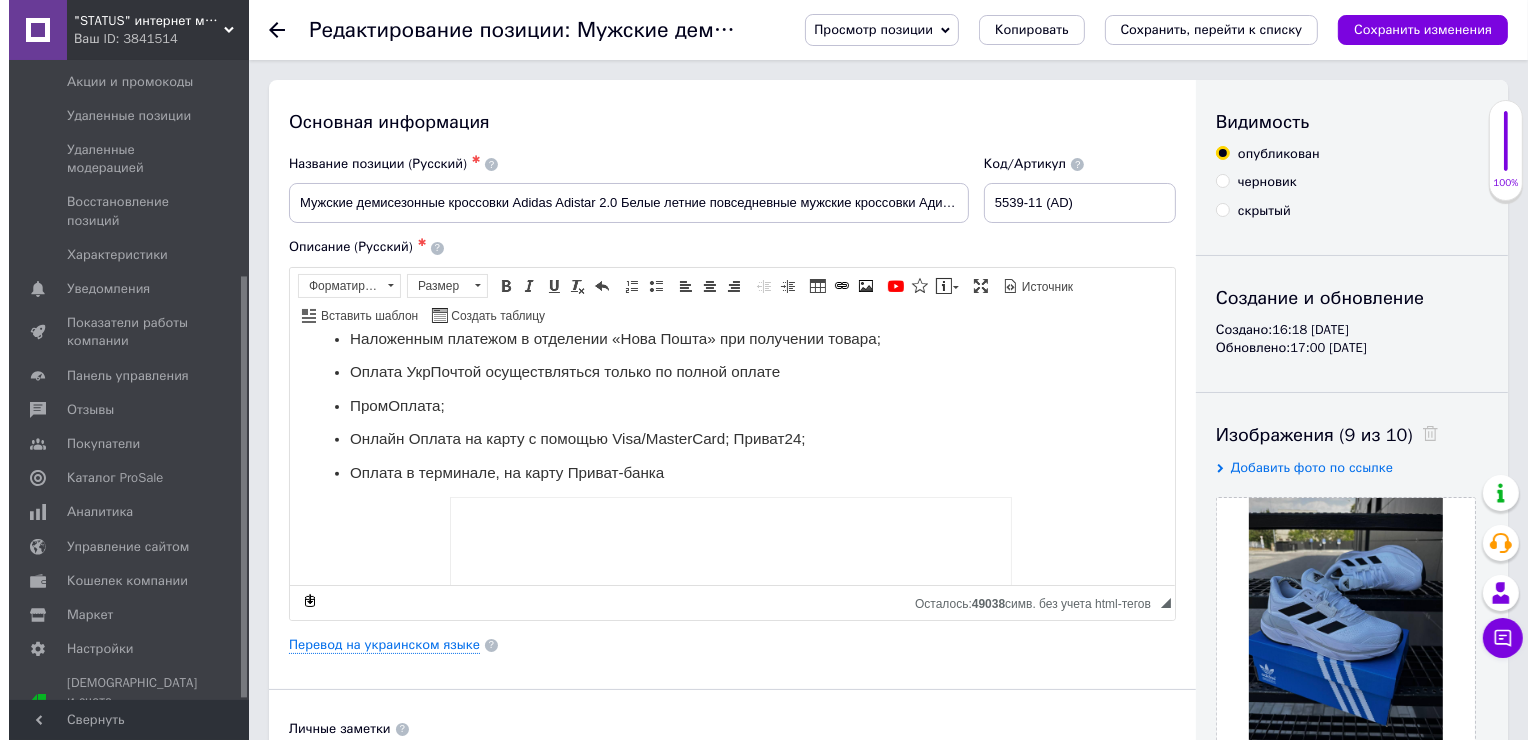 scroll, scrollTop: 1123, scrollLeft: 0, axis: vertical 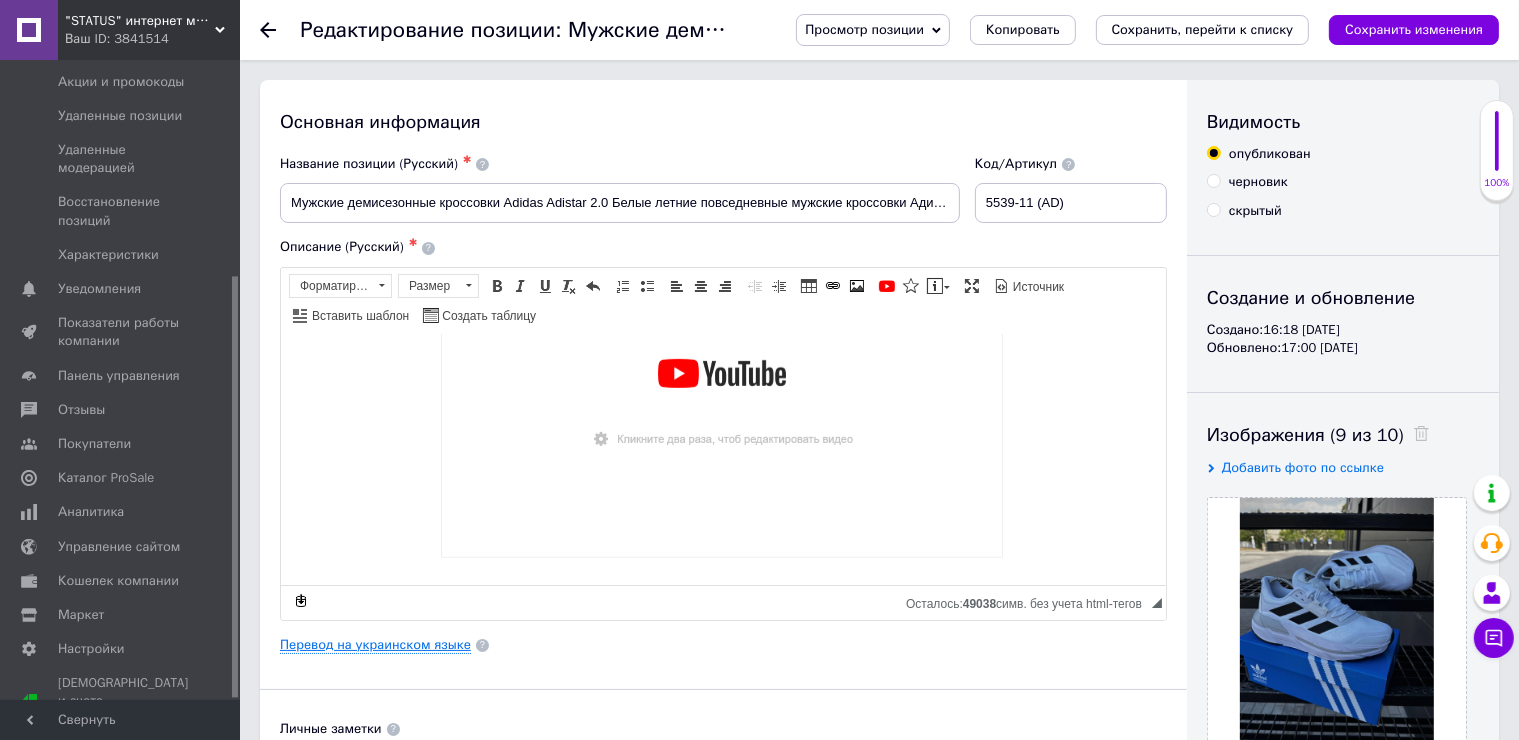click on "Перевод на украинском языке" at bounding box center (375, 645) 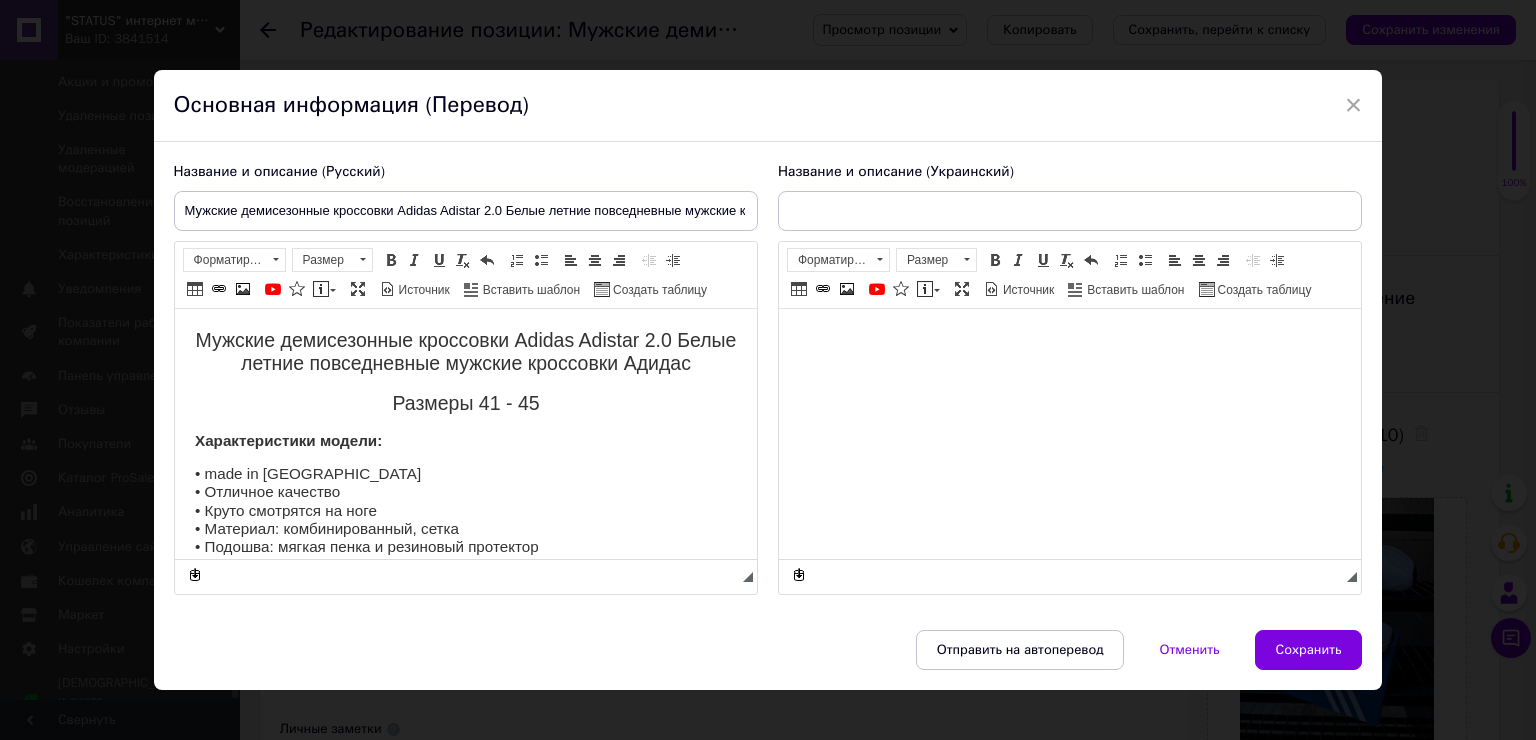 scroll, scrollTop: 0, scrollLeft: 0, axis: both 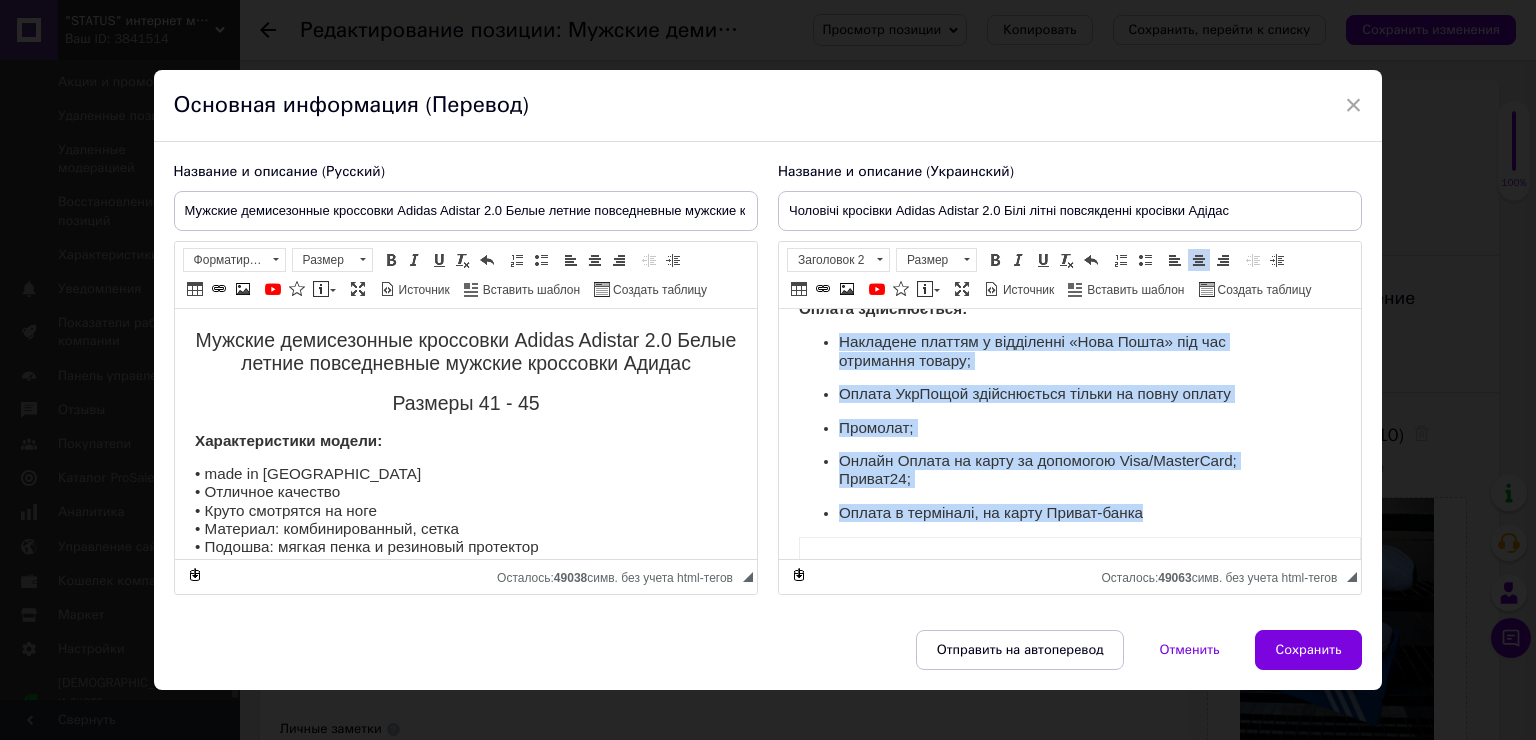 drag, startPoint x: 1185, startPoint y: 386, endPoint x: 824, endPoint y: 358, distance: 362.08426 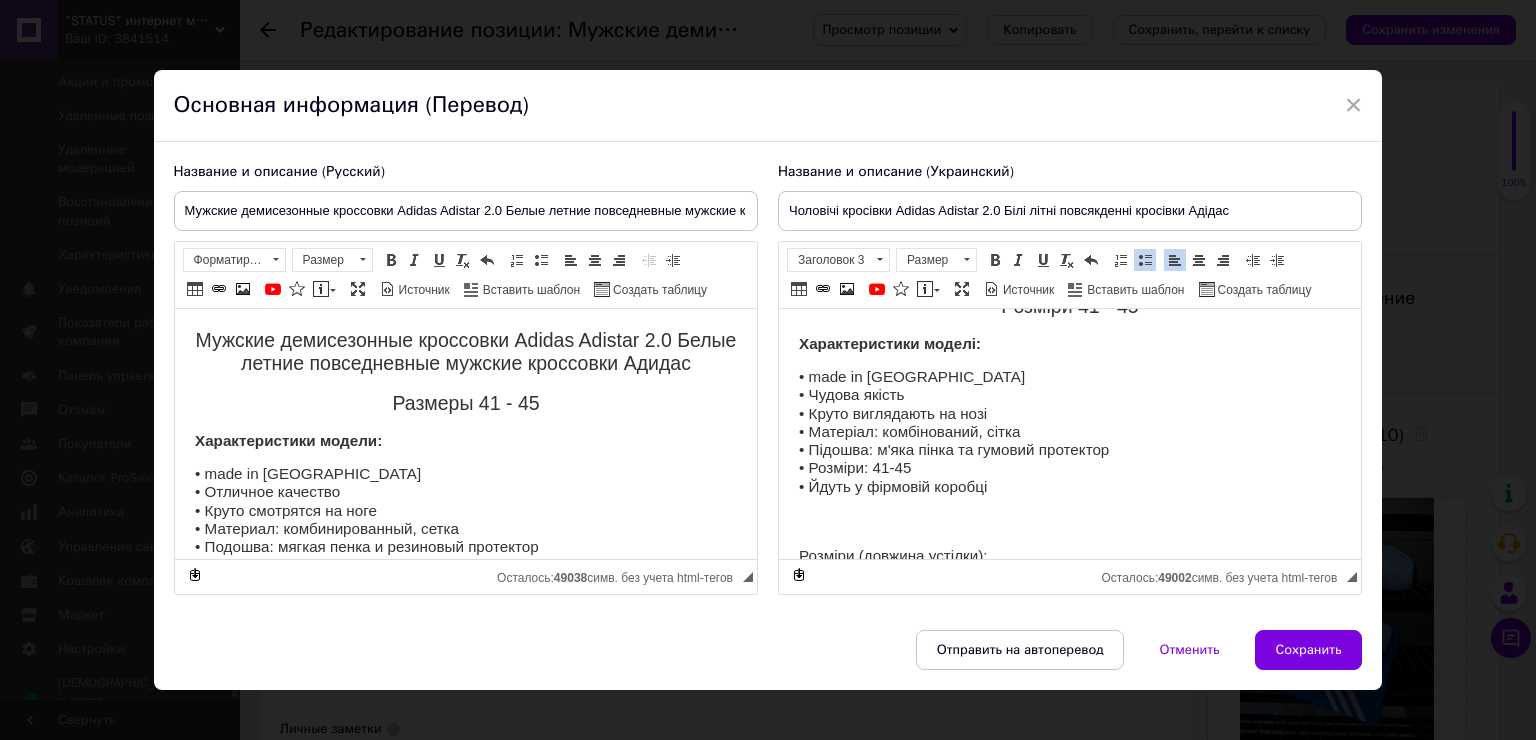 scroll, scrollTop: 0, scrollLeft: 0, axis: both 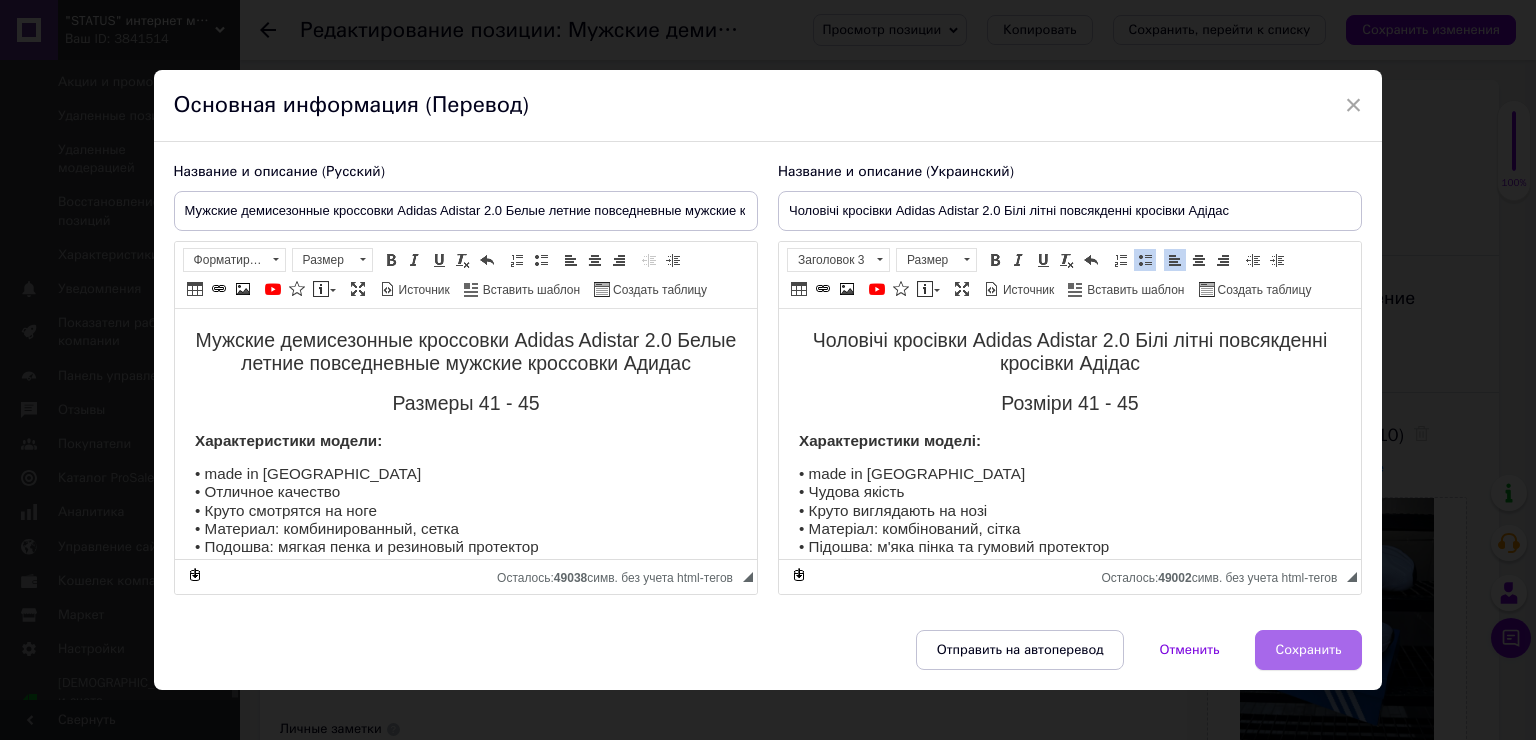 click on "Сохранить" at bounding box center [1309, 650] 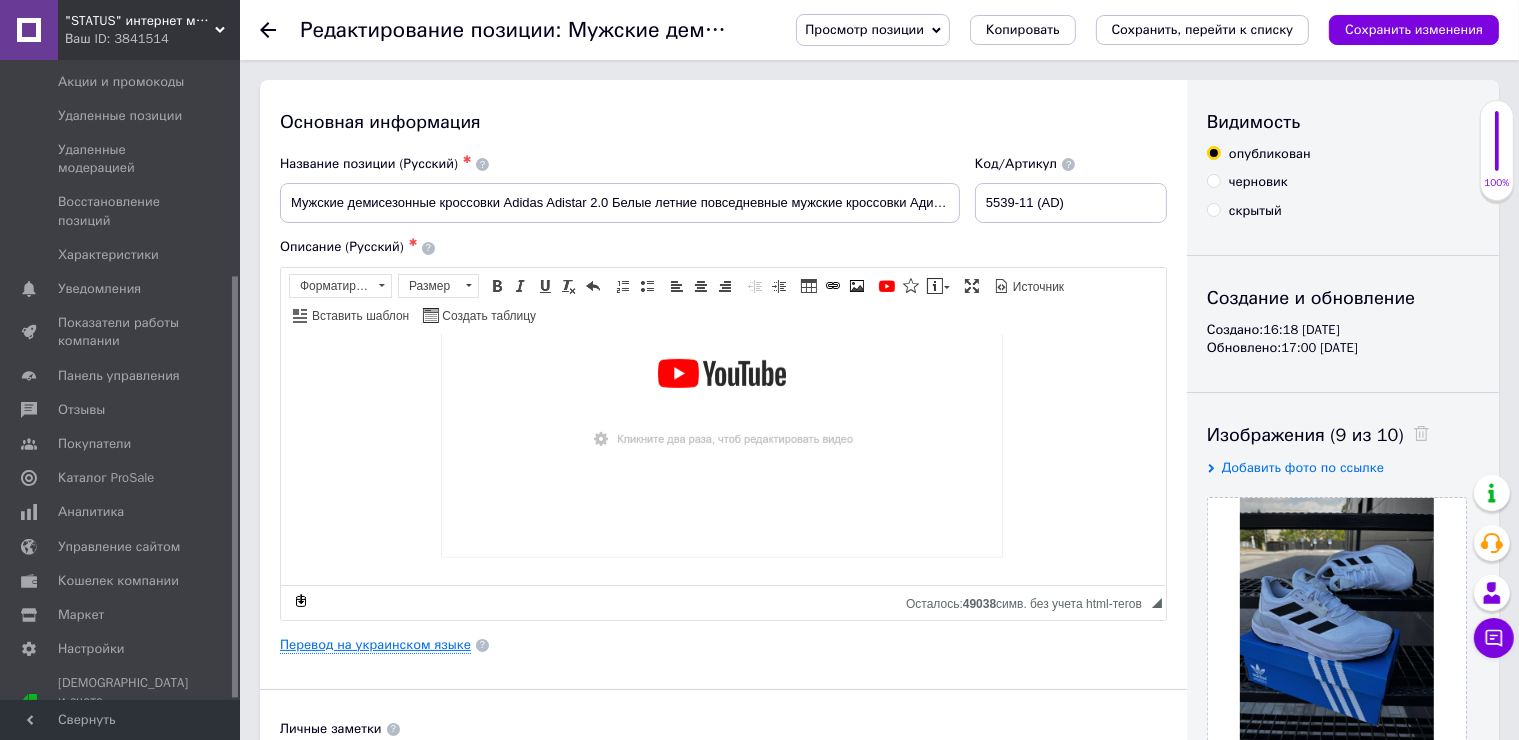click on "Перевод на украинском языке" at bounding box center [375, 645] 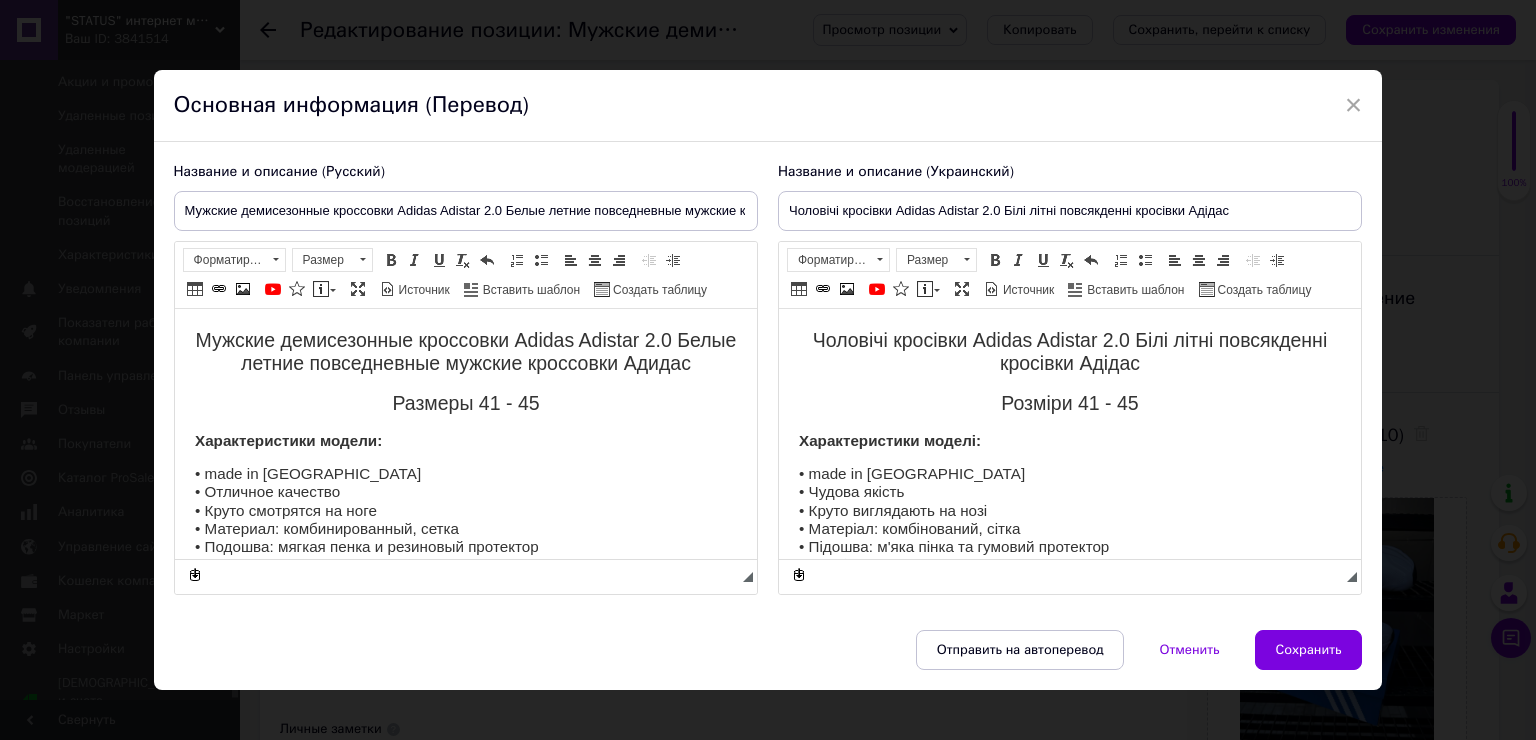 scroll, scrollTop: 0, scrollLeft: 0, axis: both 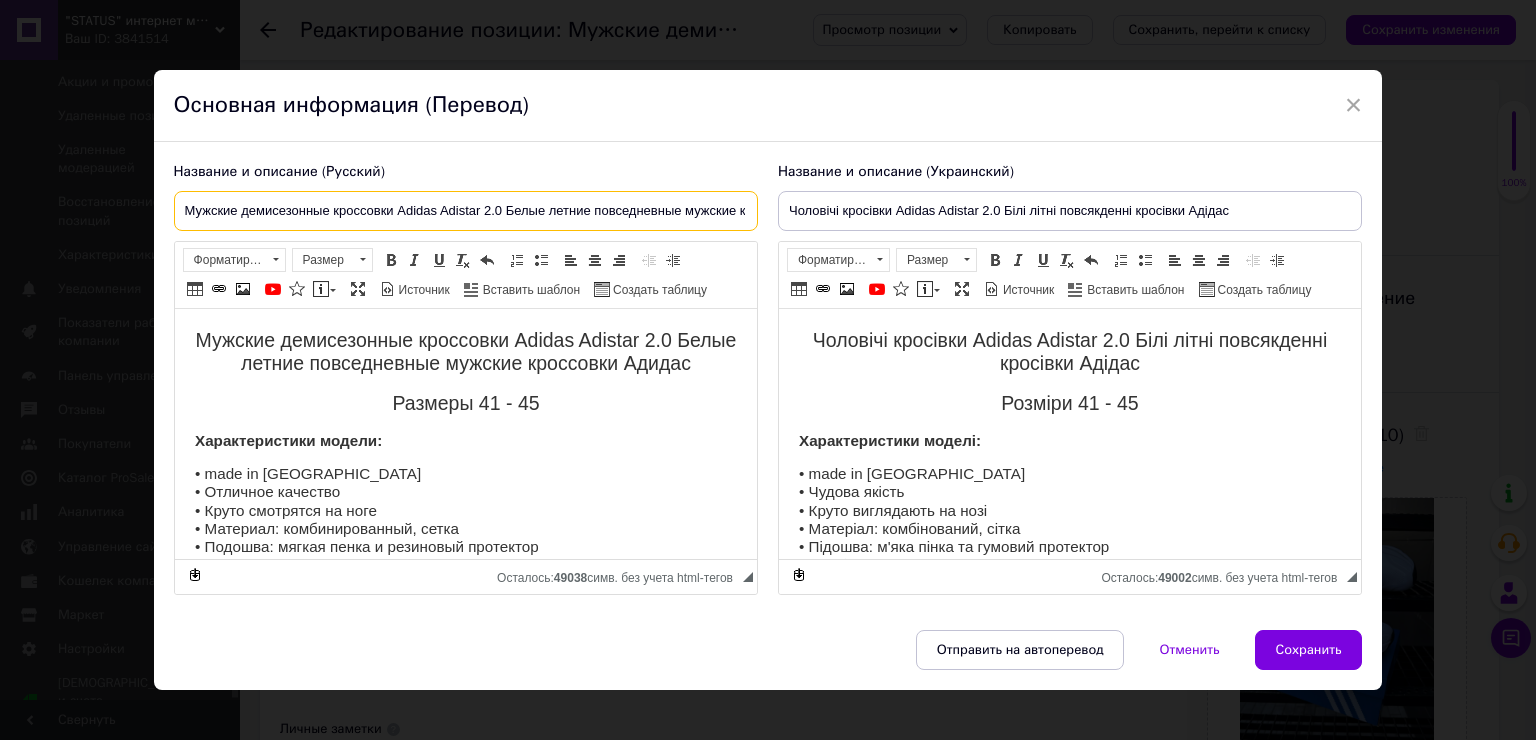 drag, startPoint x: 502, startPoint y: 220, endPoint x: 166, endPoint y: 234, distance: 336.29153 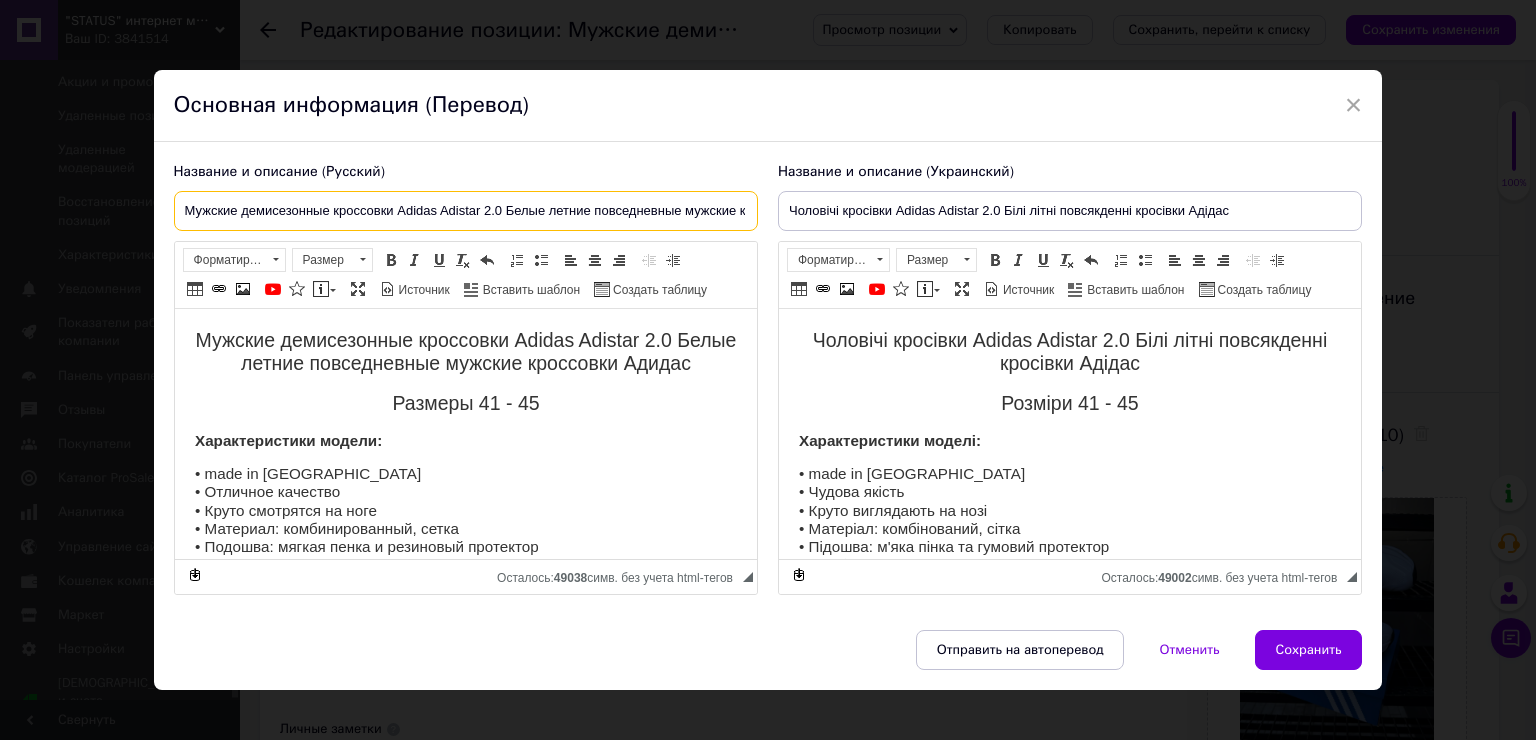 click on "Мужские демисезонные кроссовки Adidas Adistar 2.0 Белые летние повседневные мужские кроссовки Адидас" at bounding box center [466, 211] 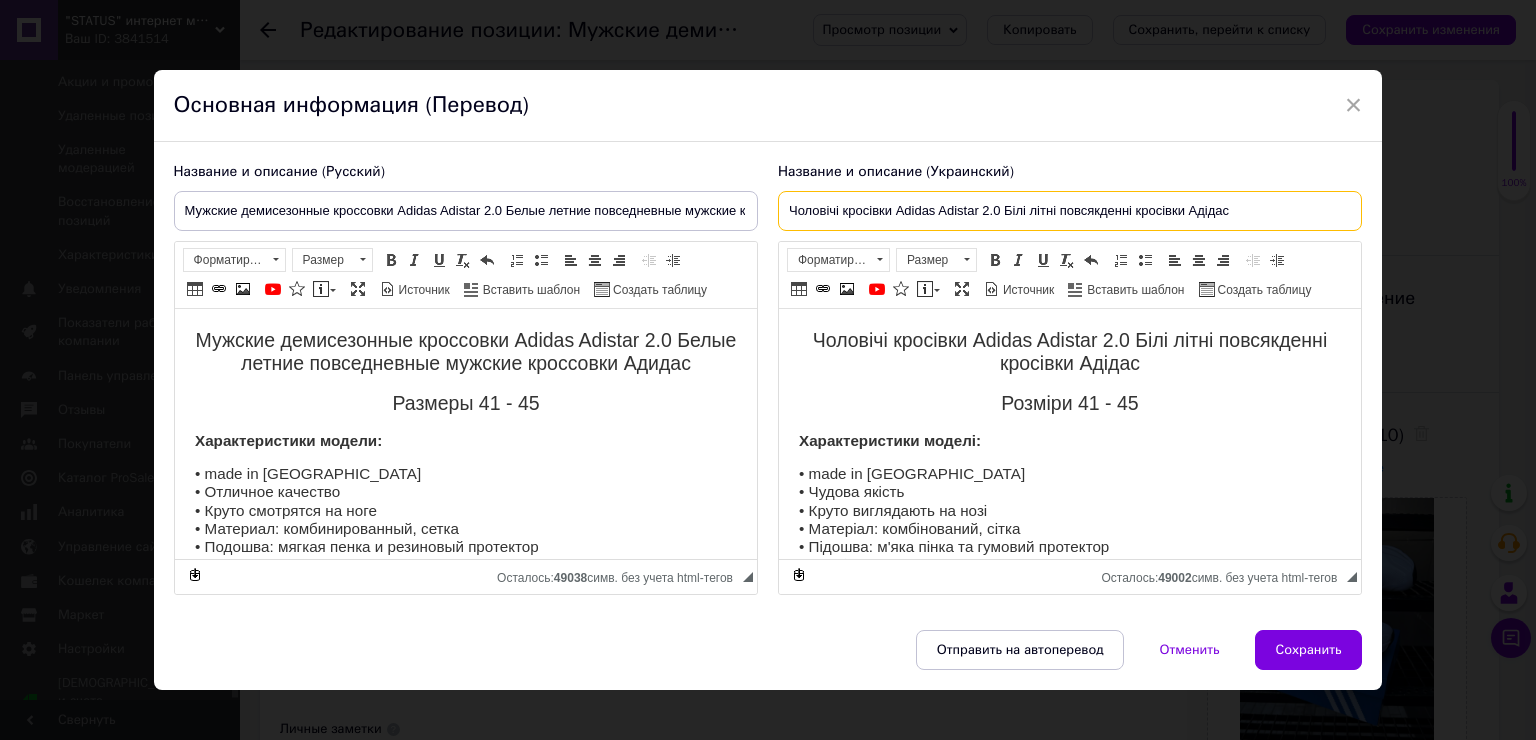 click on "Чоловічі кросівки Adidas Adistar 2.0 Білі літні повсякденні кросівки Адідас" at bounding box center (1070, 211) 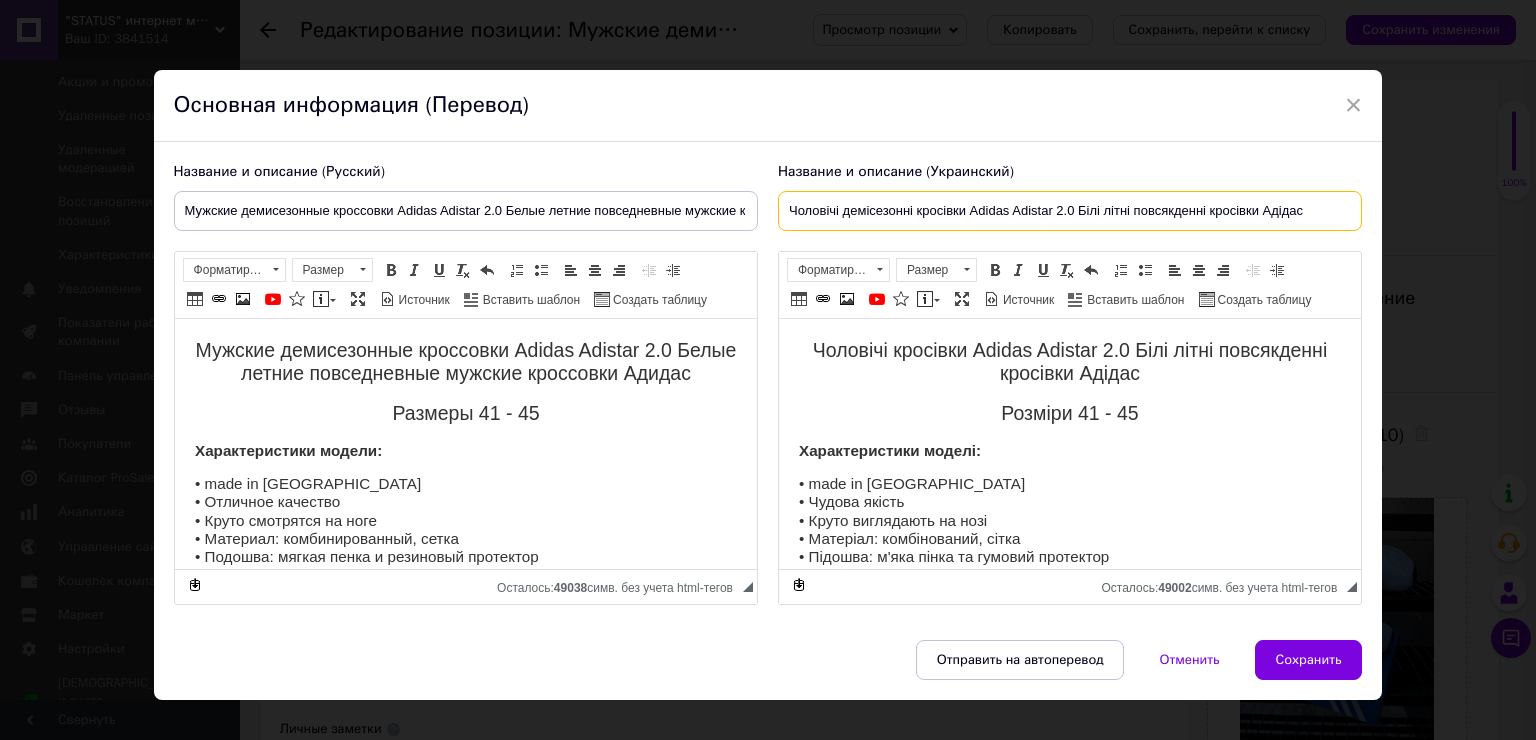 type on "Чоловічі демісезонні кросівки Adidas Adistar 2.0 Білі літні повсякденні кросівки Адідас" 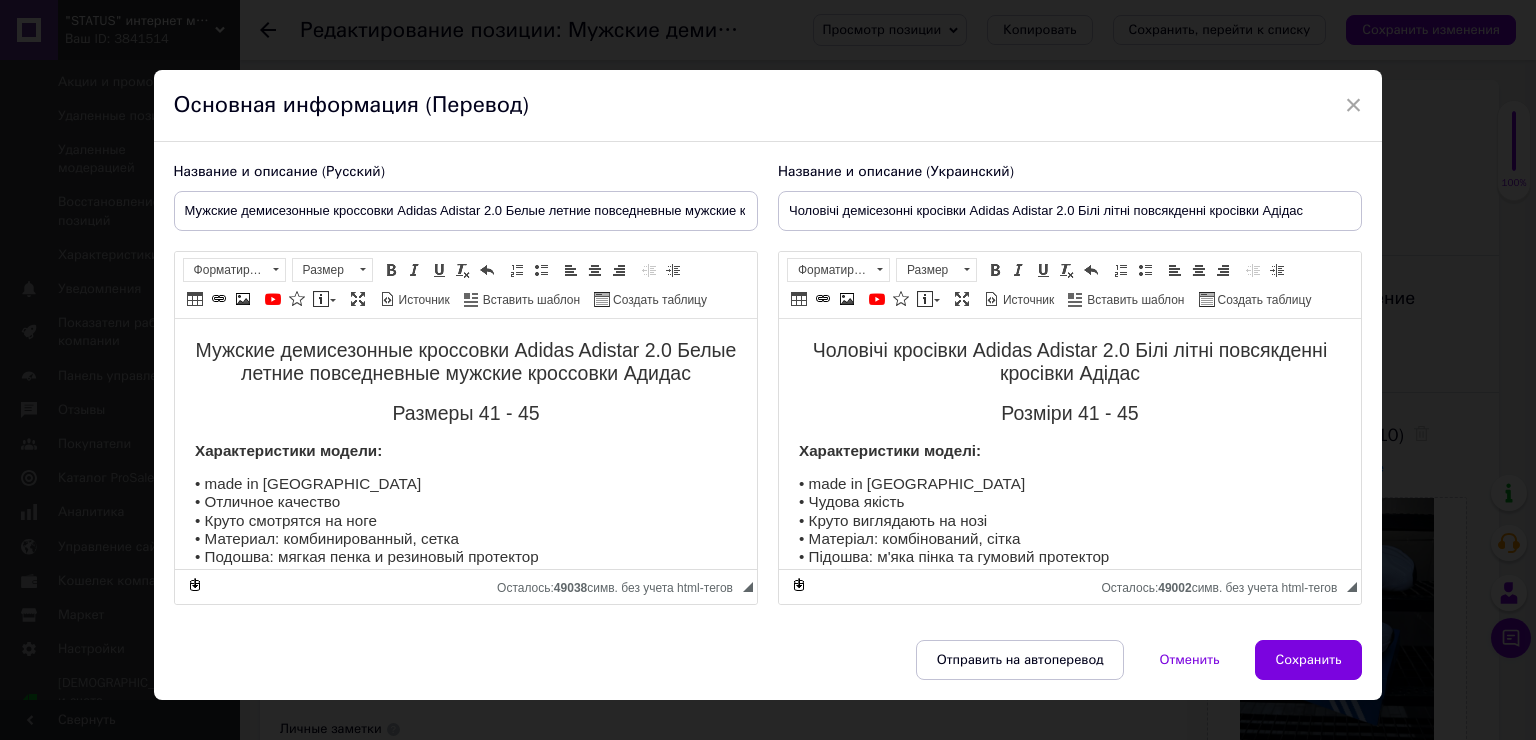 click on "Чоловічі кросівки Adidas Adistar 2.0 Білі літні повсякденні кросівки Адідас" at bounding box center [1069, 362] 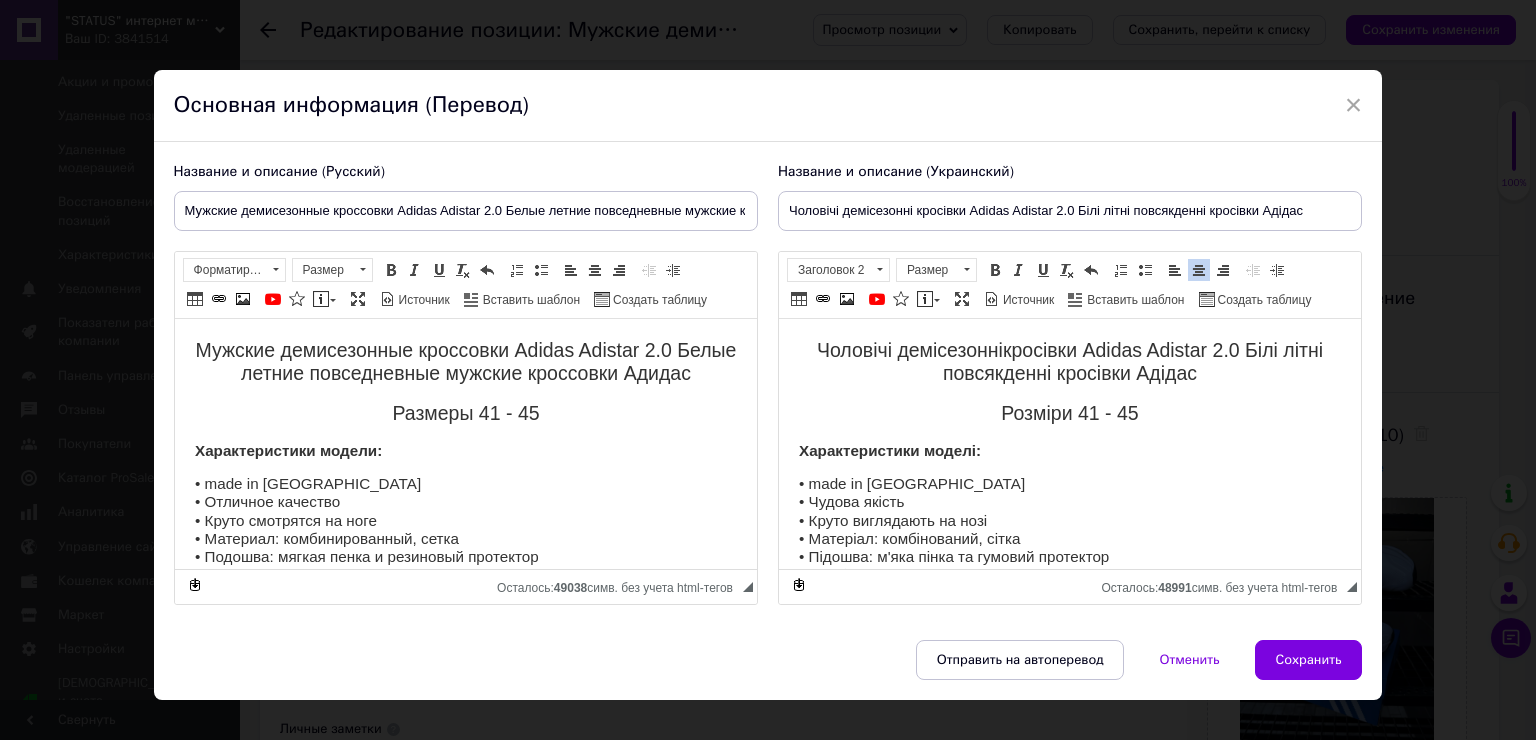 type 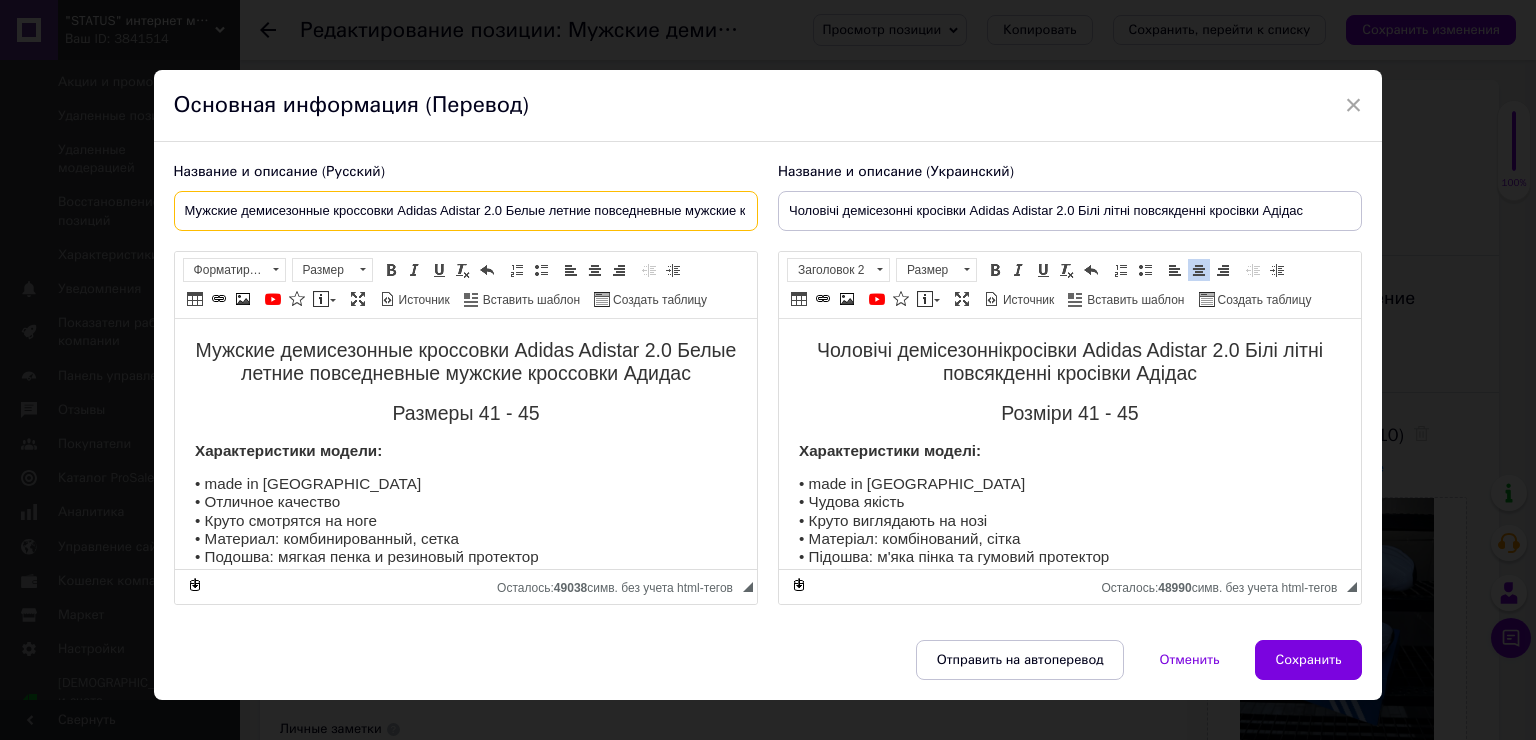 scroll, scrollTop: 0, scrollLeft: 105, axis: horizontal 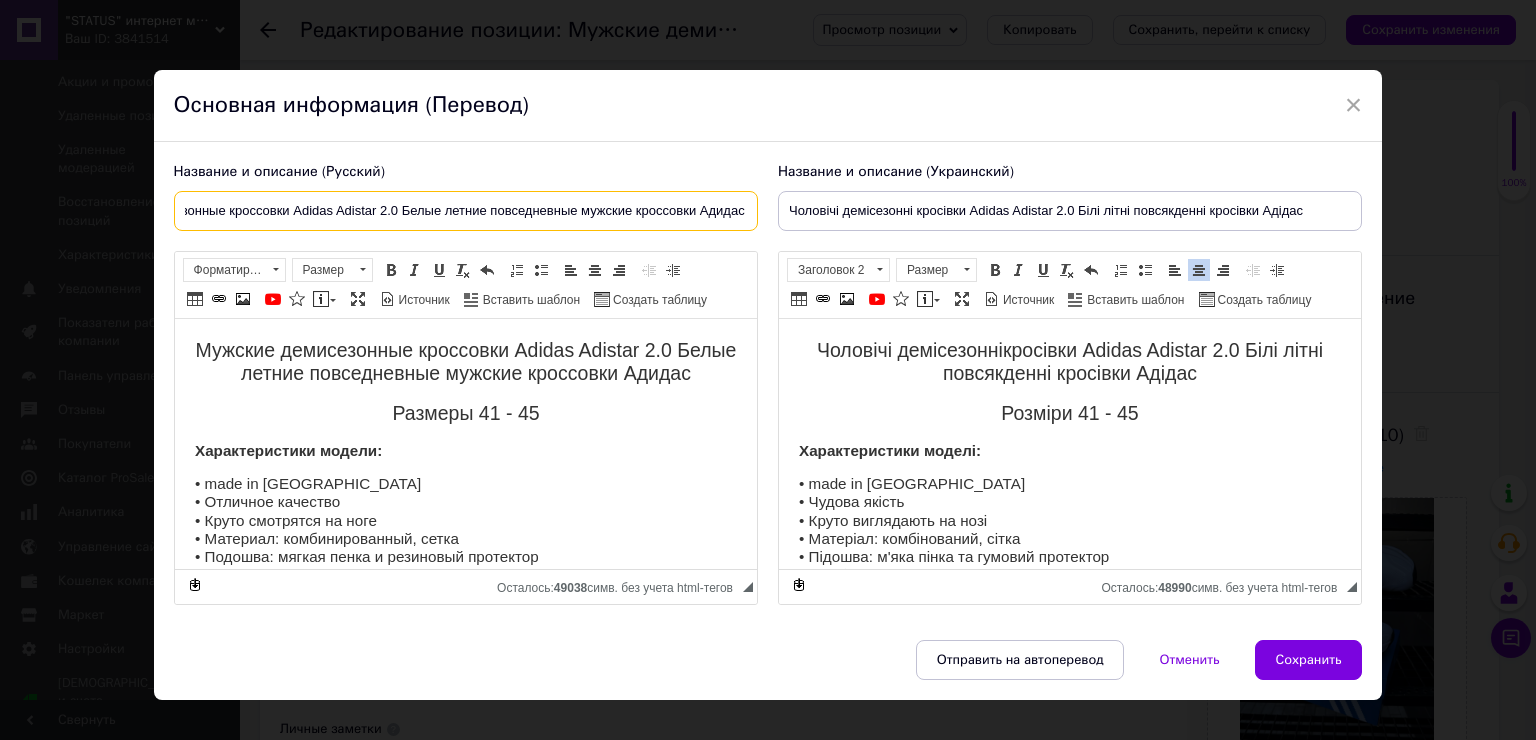 drag, startPoint x: 548, startPoint y: 224, endPoint x: 832, endPoint y: 228, distance: 284.02817 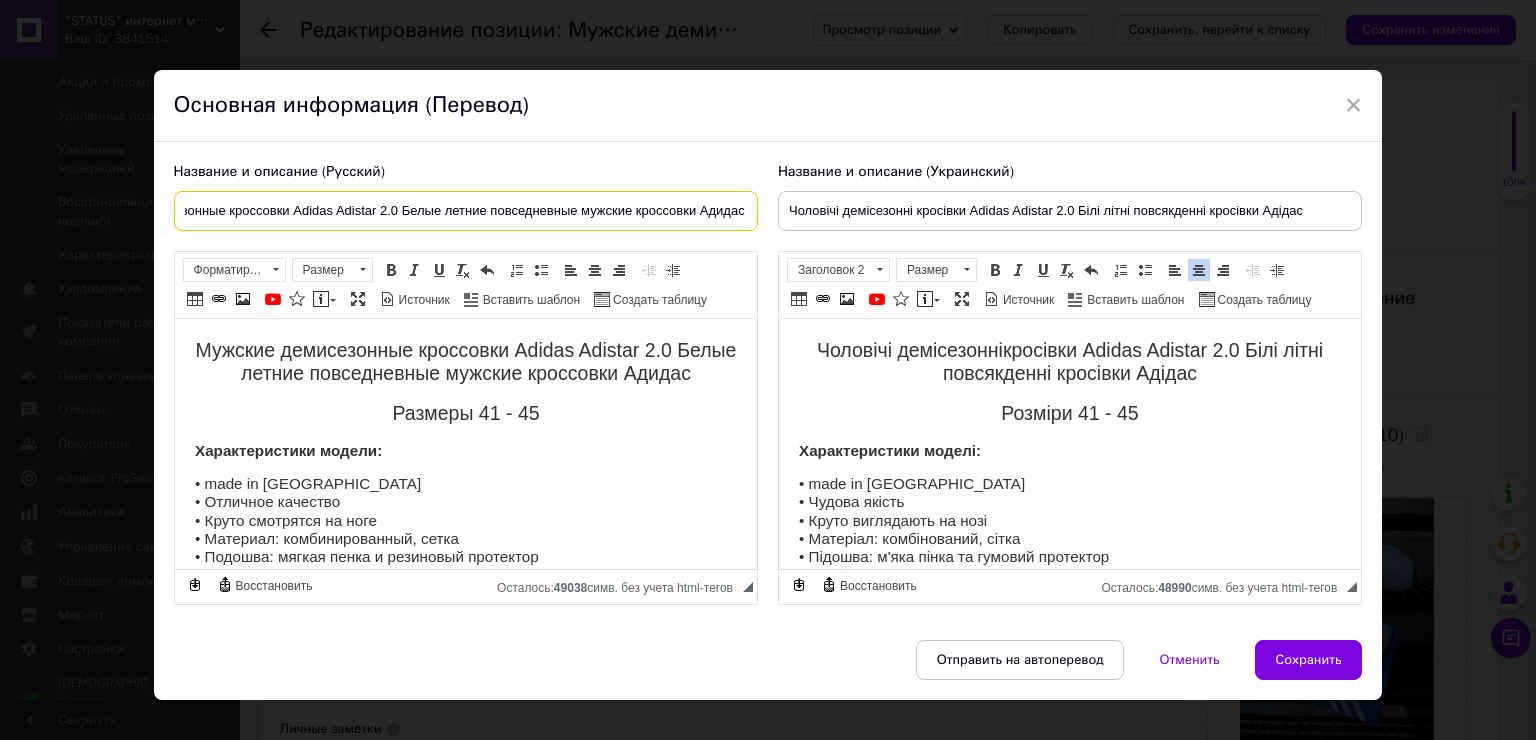 scroll, scrollTop: 0, scrollLeft: 0, axis: both 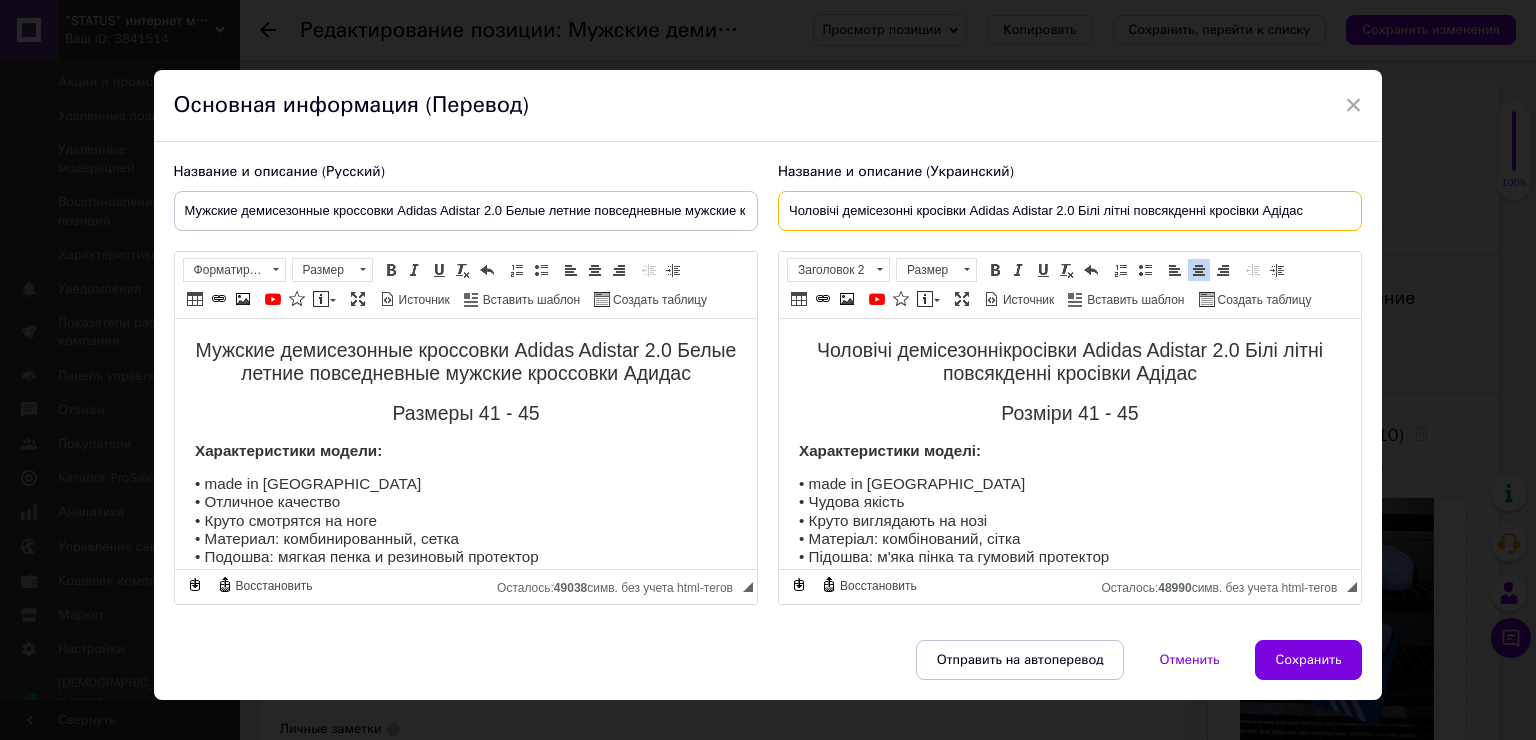 drag, startPoint x: 1101, startPoint y: 220, endPoint x: 1298, endPoint y: 224, distance: 197.0406 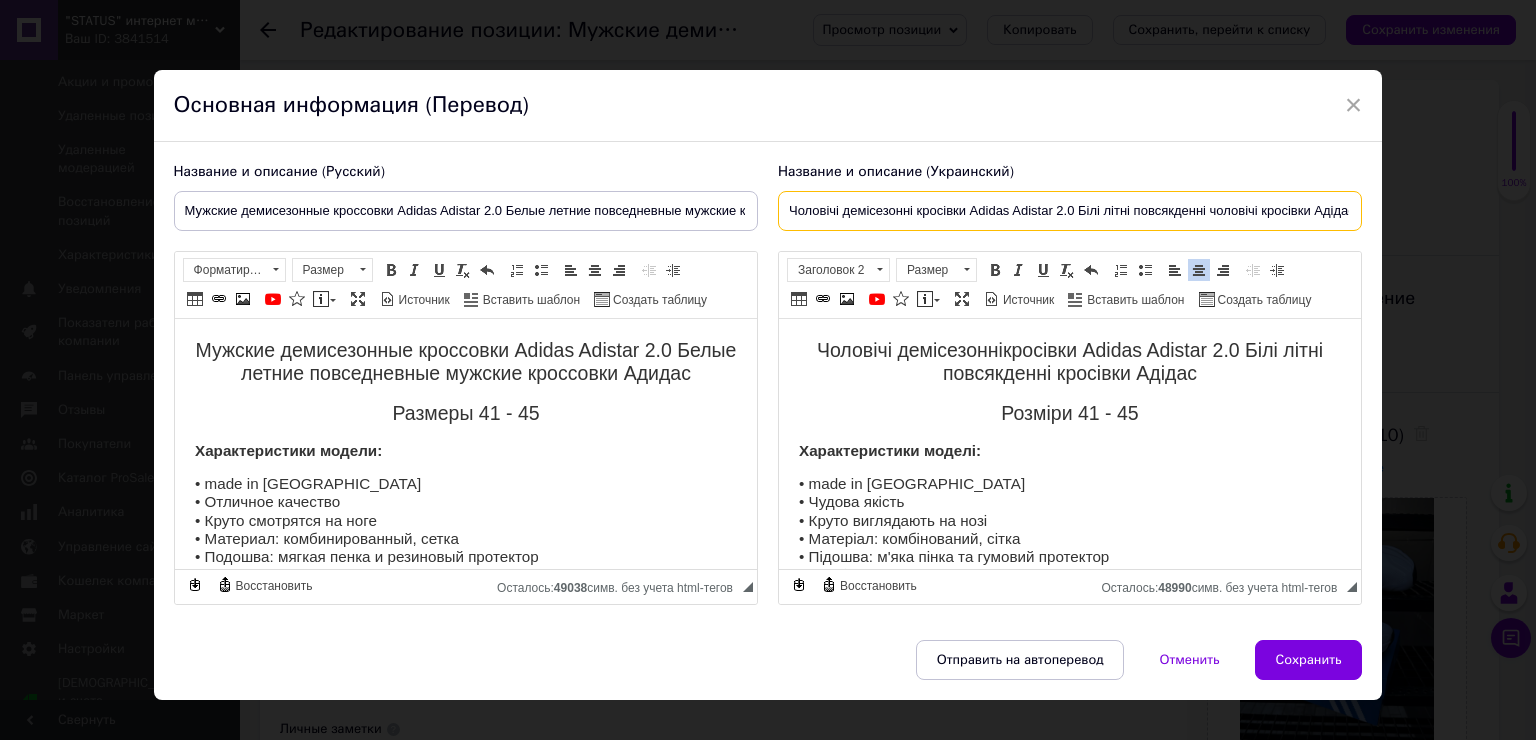 scroll, scrollTop: 0, scrollLeft: 6, axis: horizontal 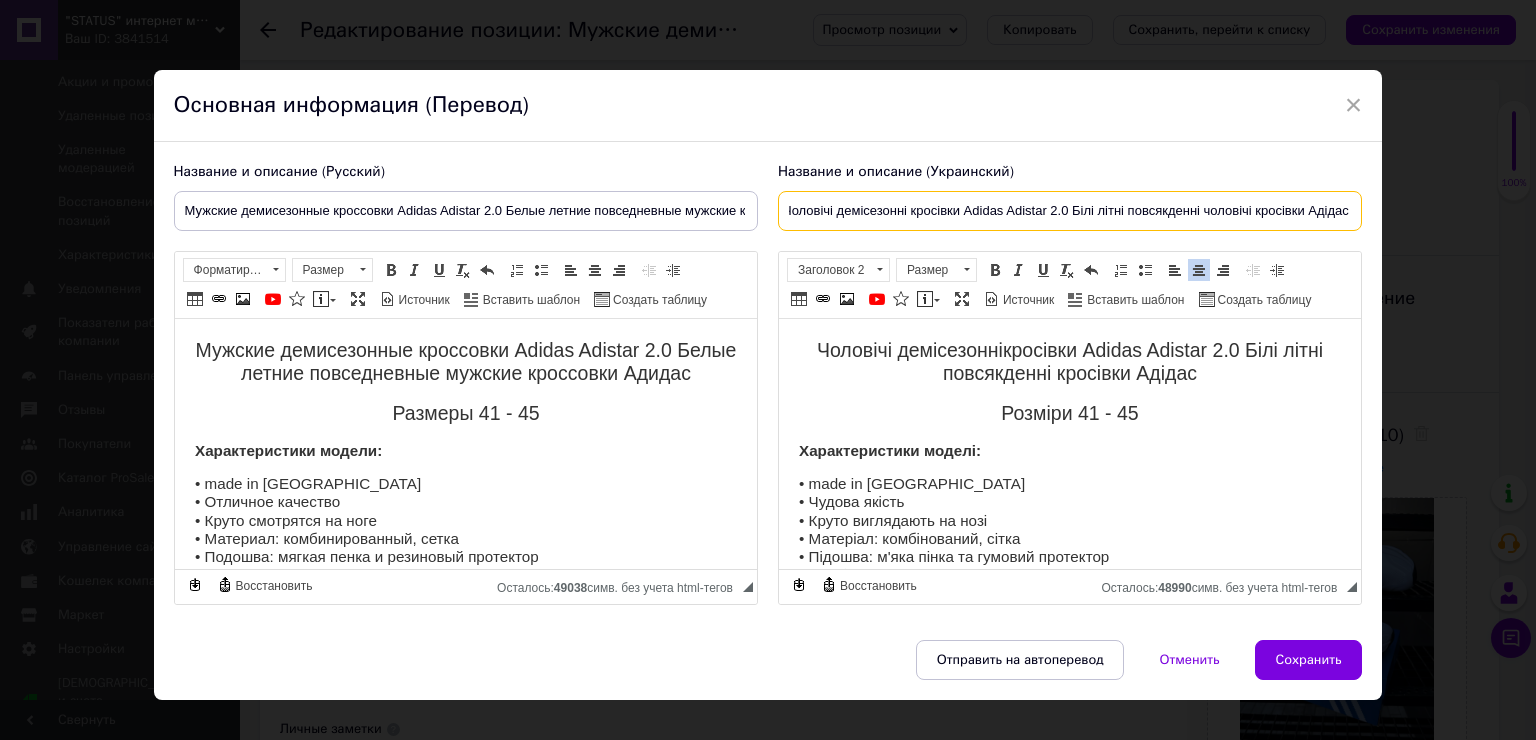 type on "Чоловічі демісезонні кросівки Adidas Adistar 2.0 Білі літні повсякденні чоловічі кросівки Адідас" 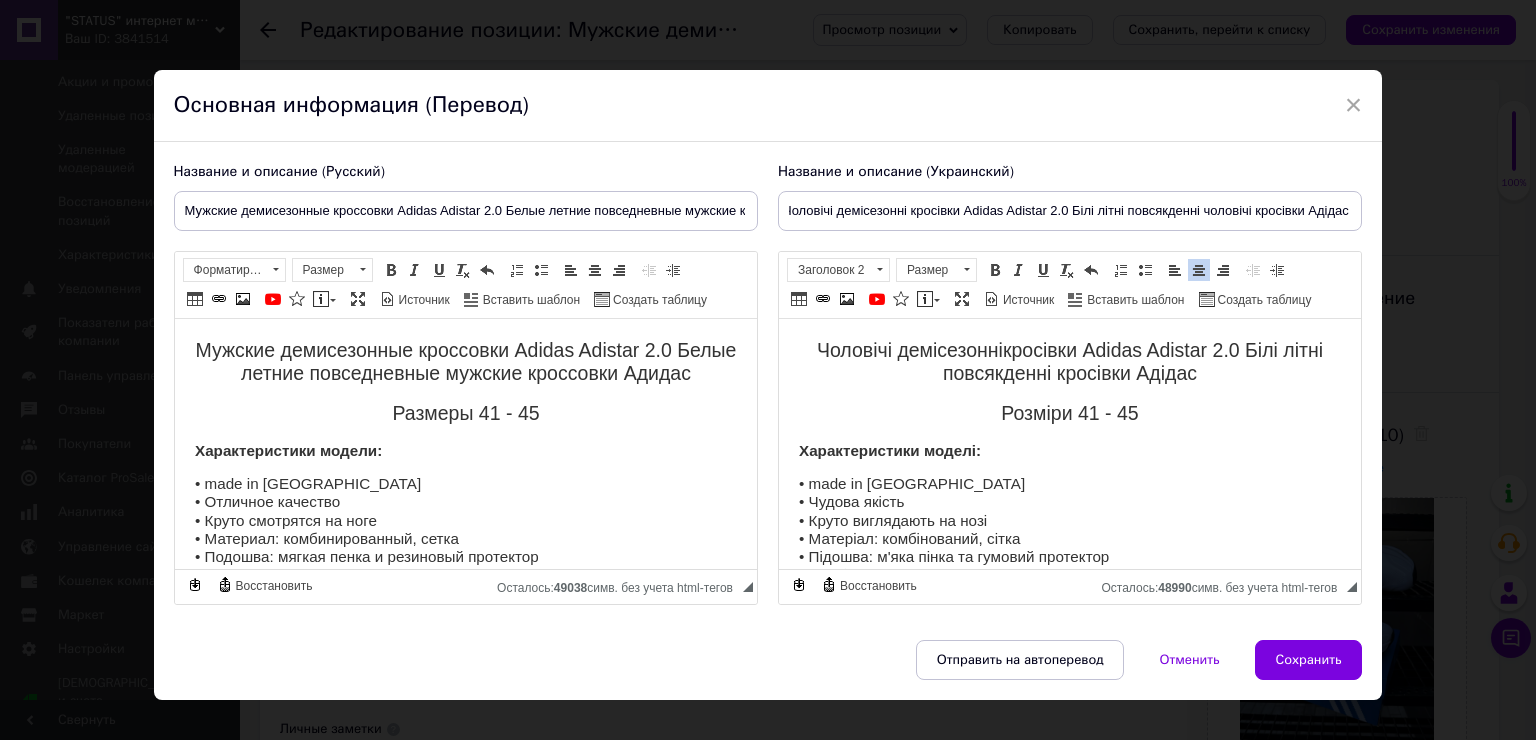 scroll, scrollTop: 0, scrollLeft: 0, axis: both 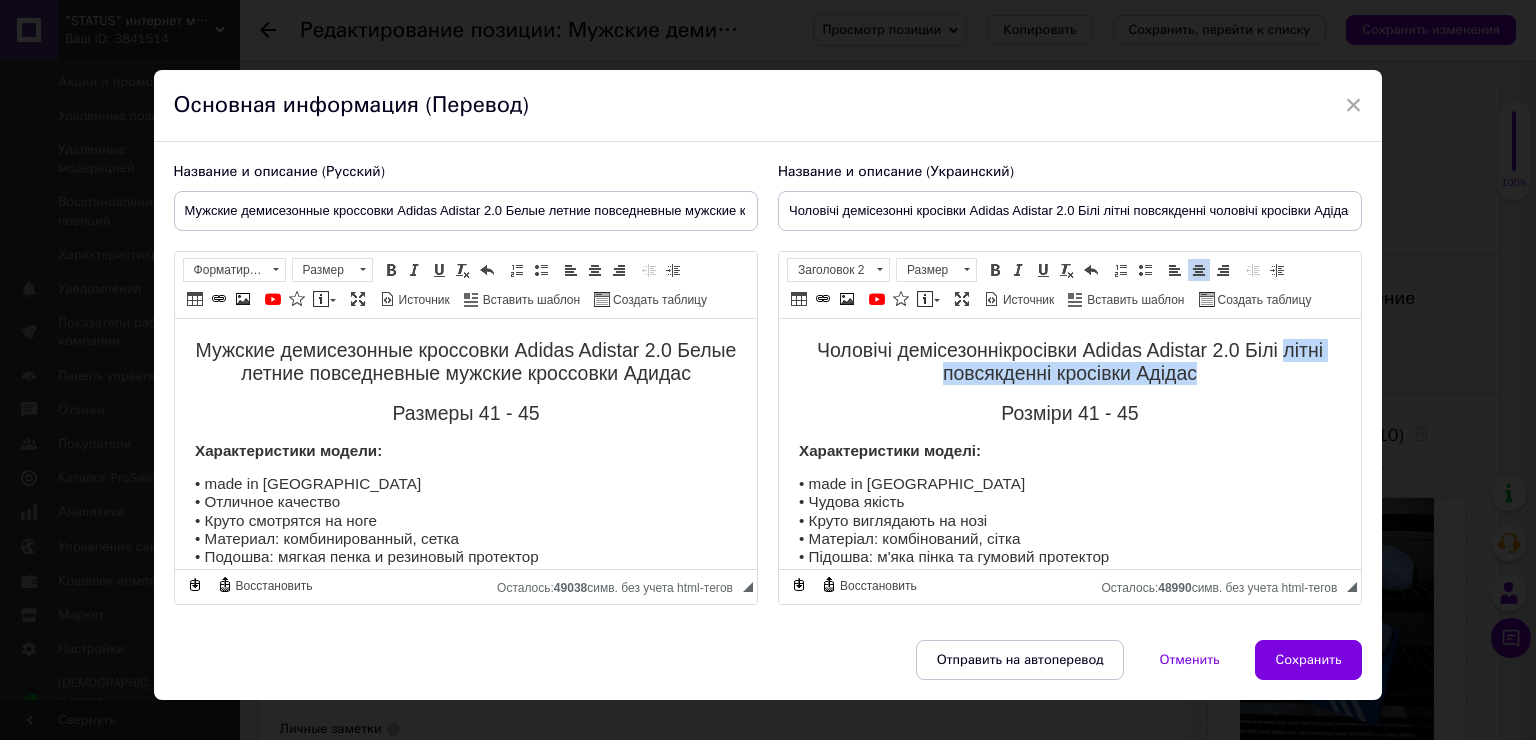 drag, startPoint x: 1278, startPoint y: 359, endPoint x: 1298, endPoint y: 372, distance: 23.853722 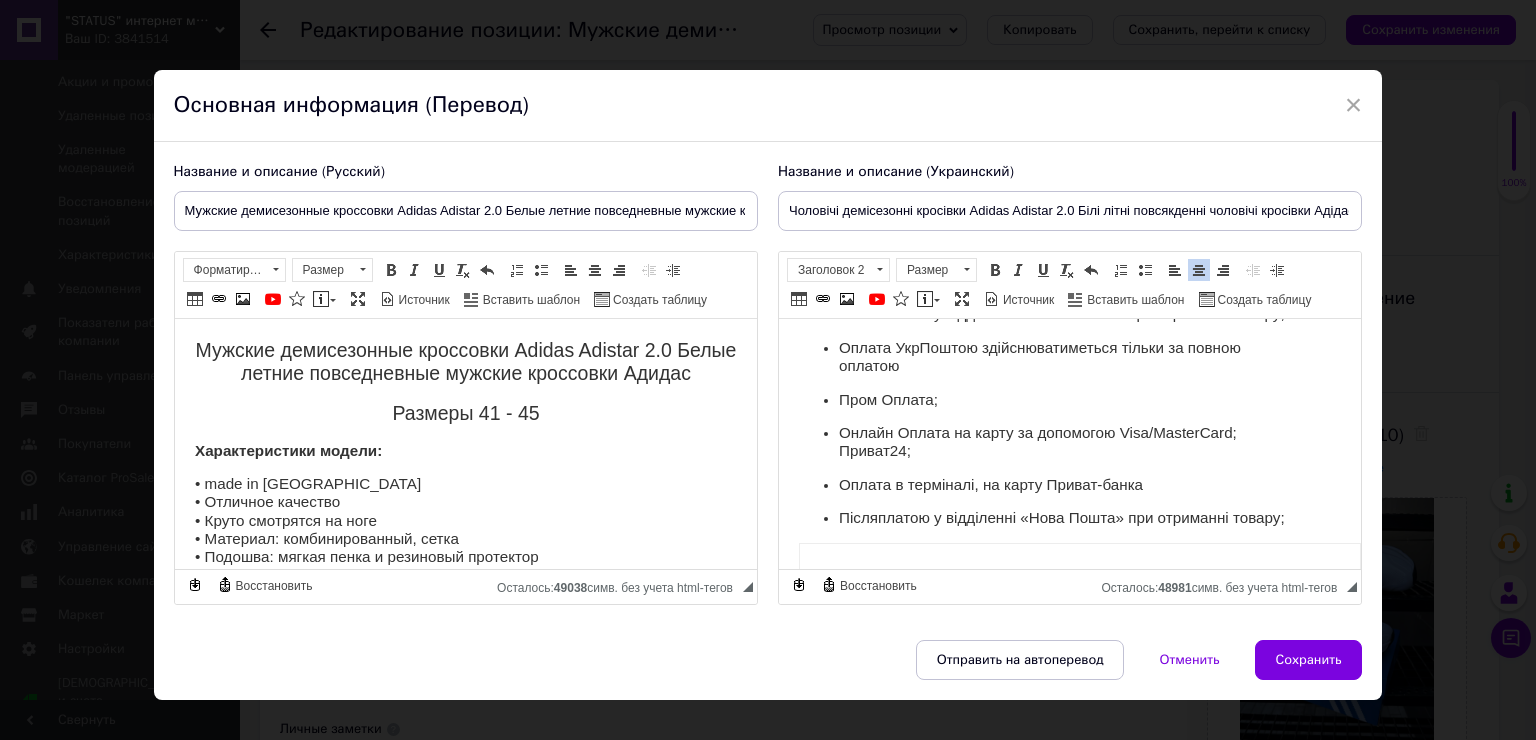 scroll, scrollTop: 1305, scrollLeft: 0, axis: vertical 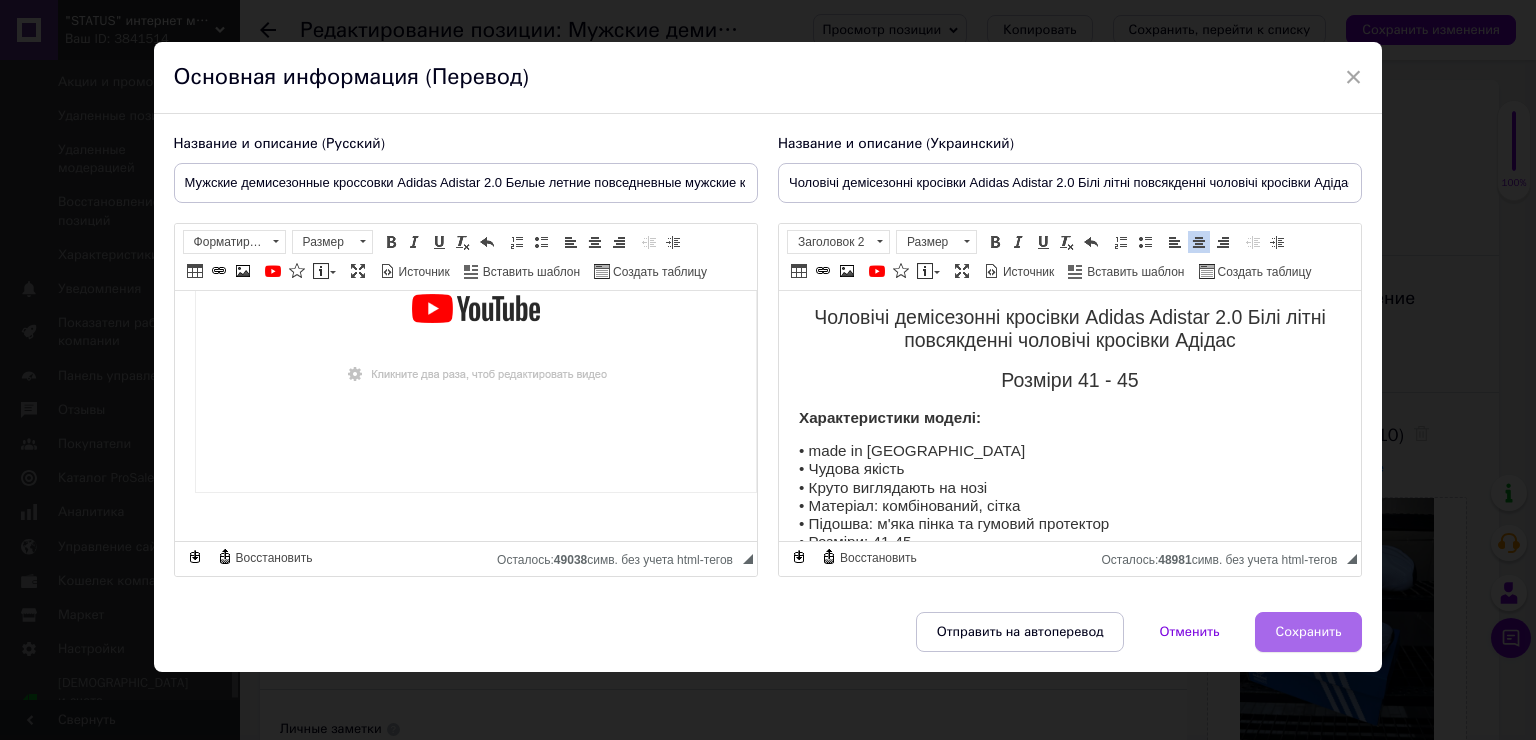click on "Сохранить" at bounding box center [1309, 632] 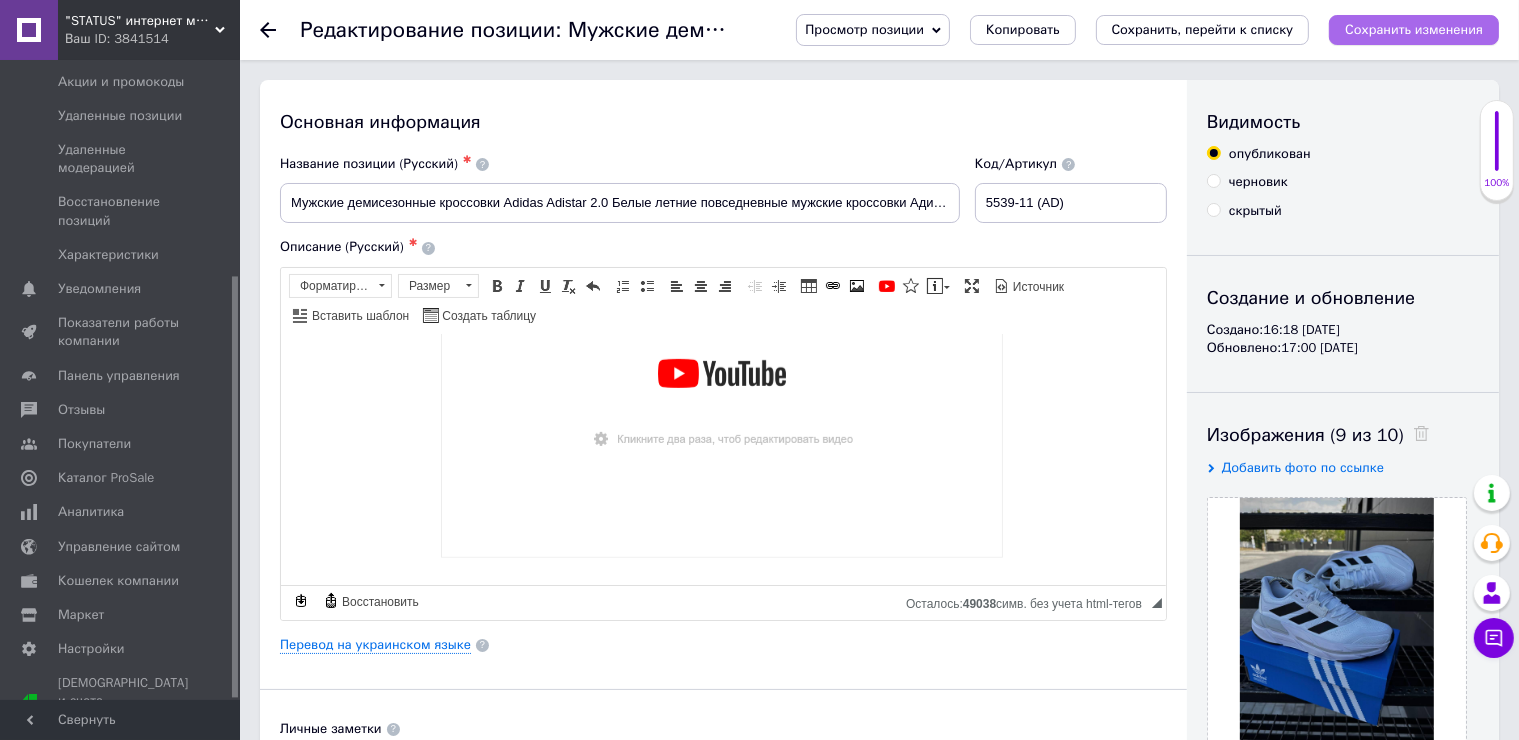 click on "Сохранить изменения" at bounding box center [1414, 29] 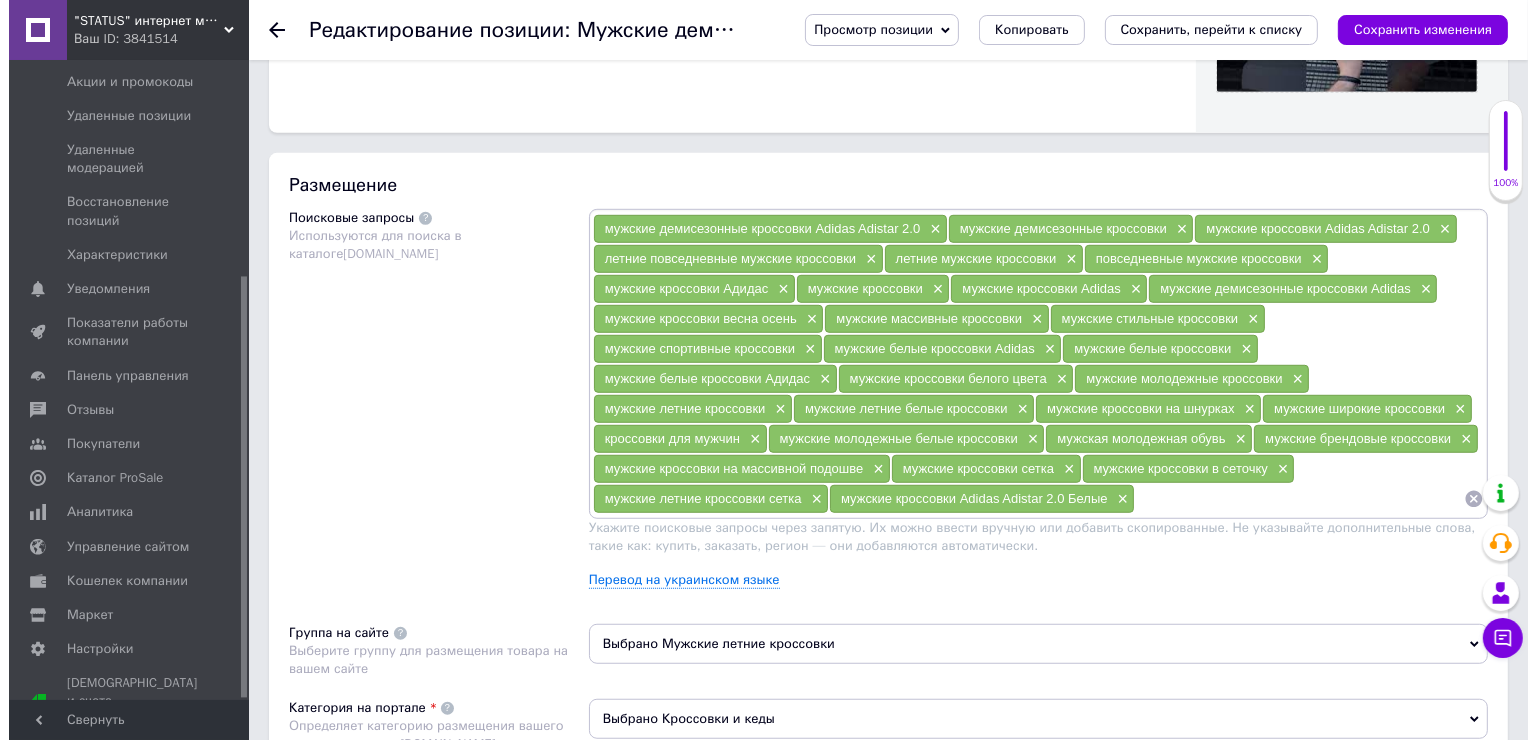scroll, scrollTop: 1400, scrollLeft: 0, axis: vertical 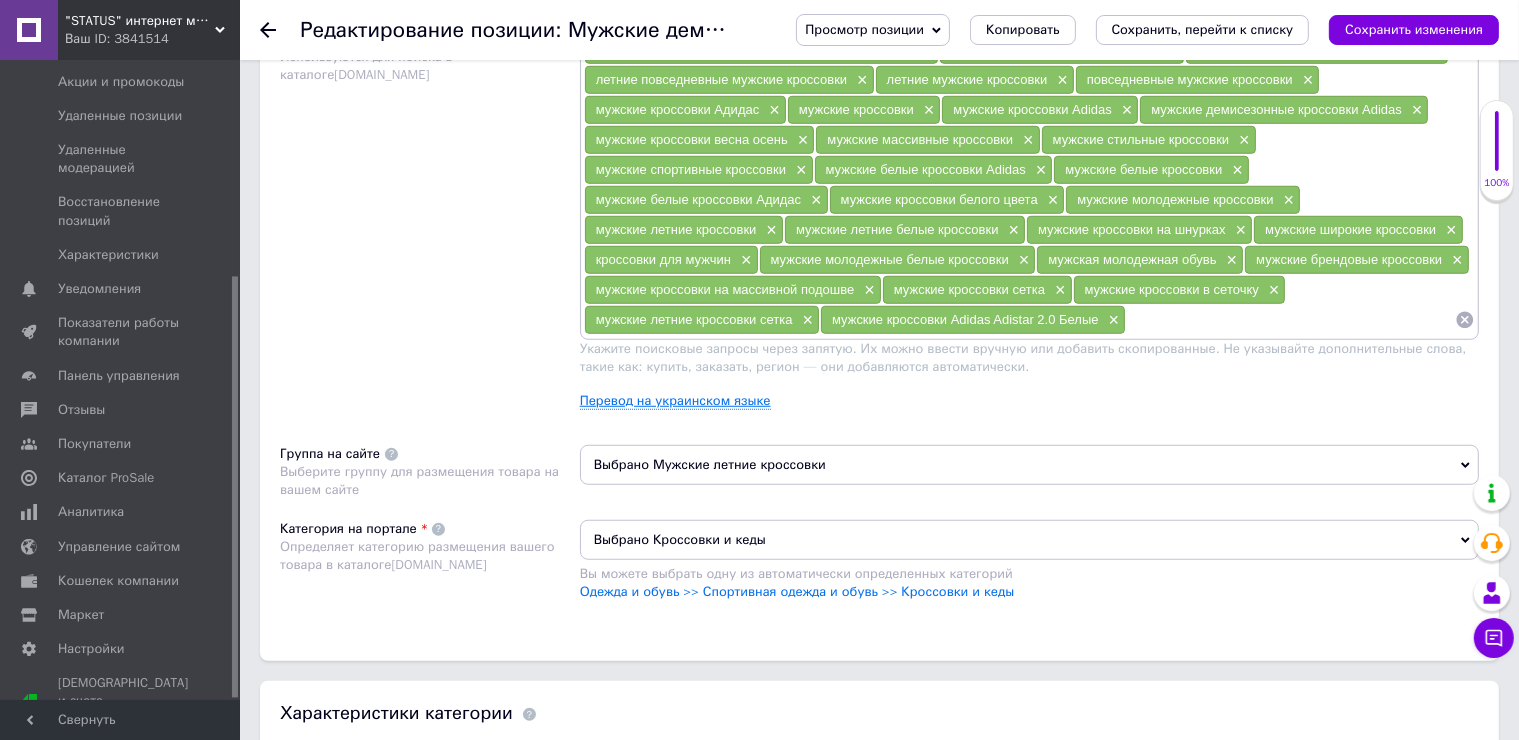 click on "Перевод на украинском языке" at bounding box center [675, 401] 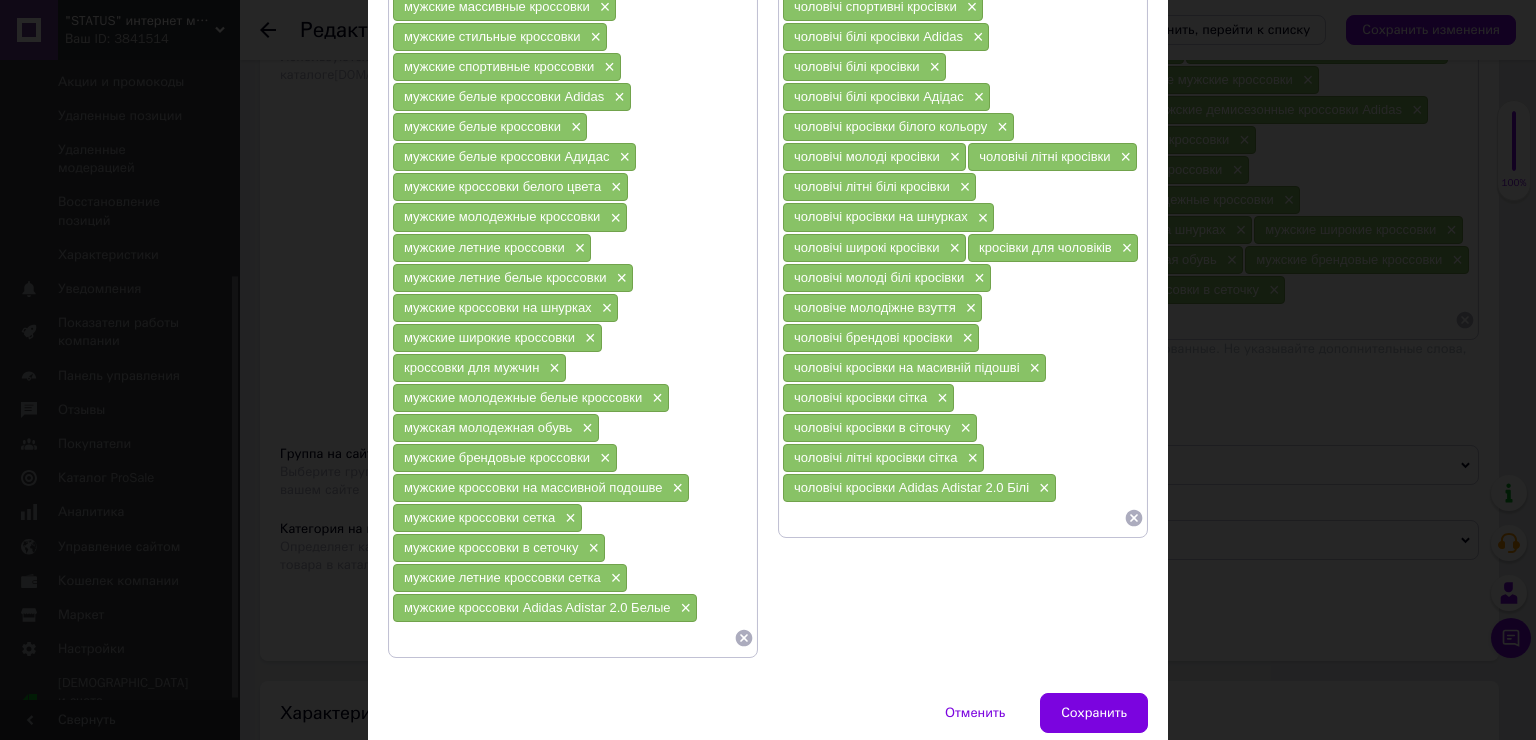 scroll, scrollTop: 471, scrollLeft: 0, axis: vertical 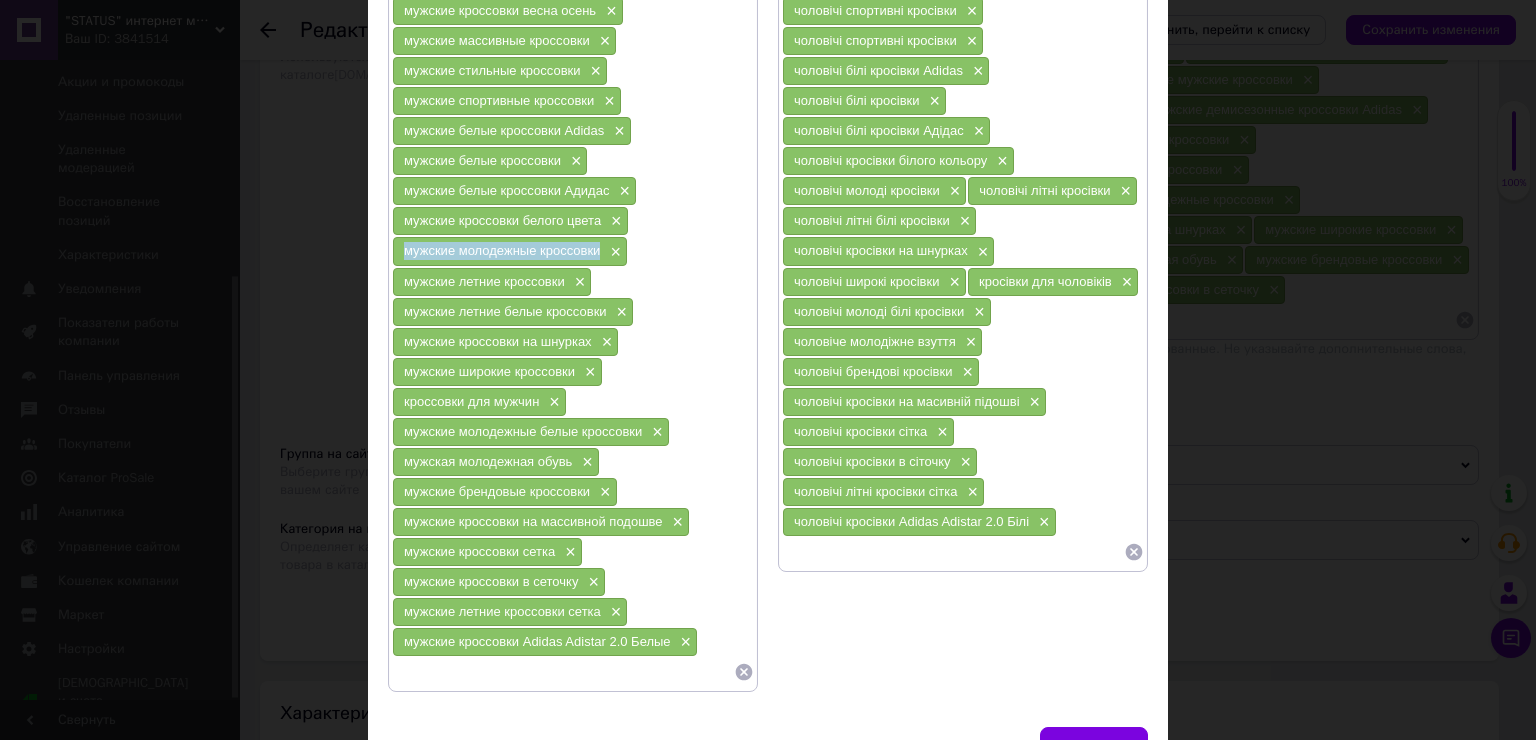 drag, startPoint x: 595, startPoint y: 241, endPoint x: 403, endPoint y: 247, distance: 192.09373 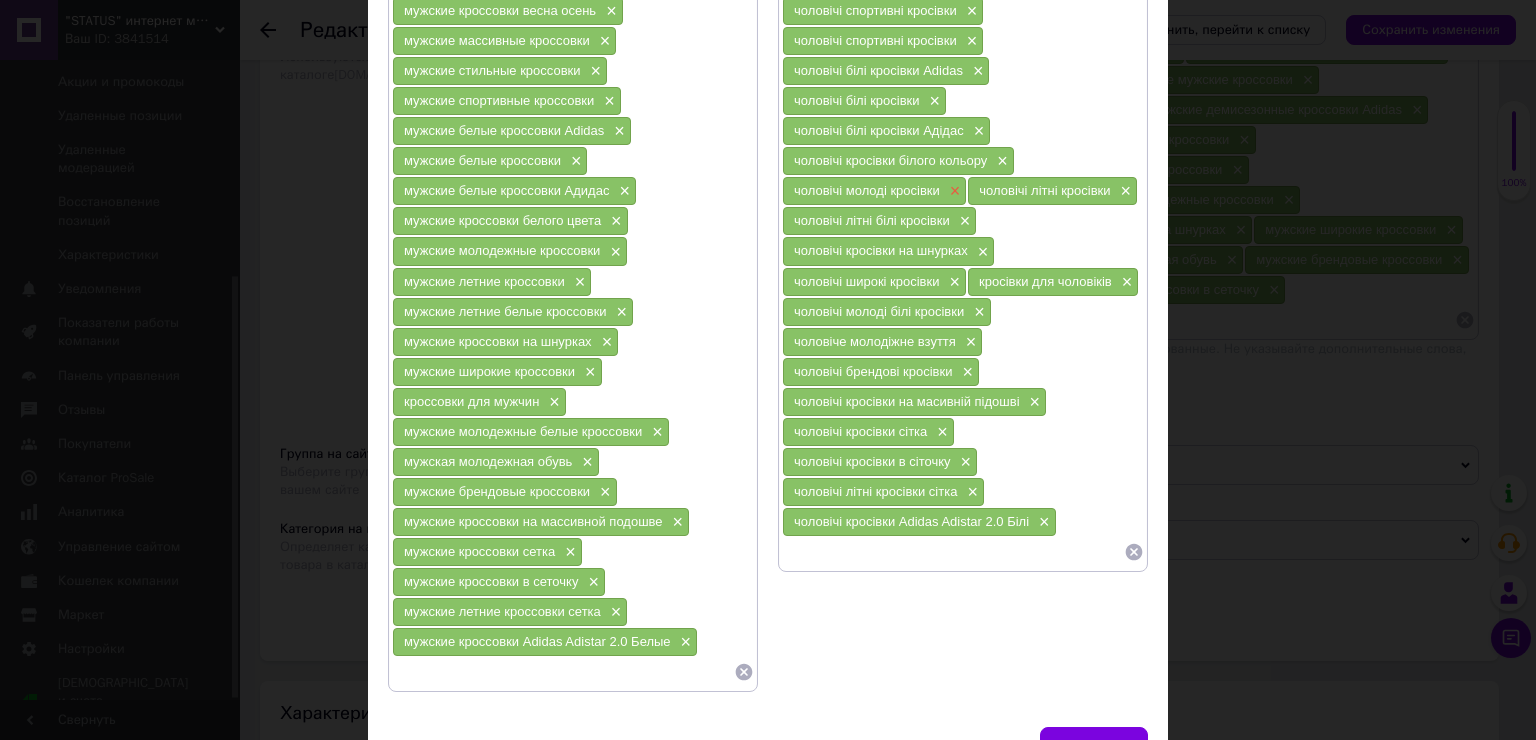 click on "×" at bounding box center [953, 191] 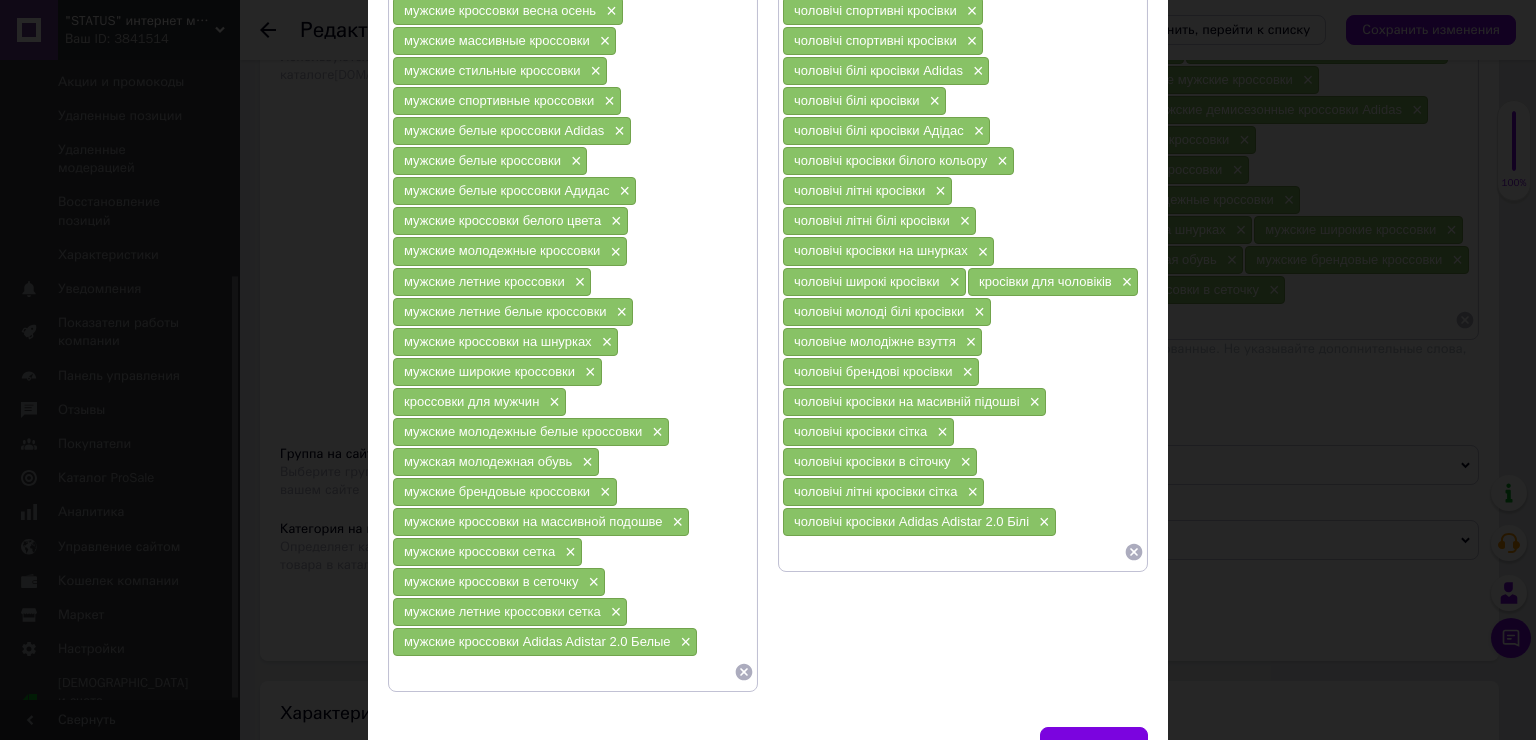 click at bounding box center (953, 552) 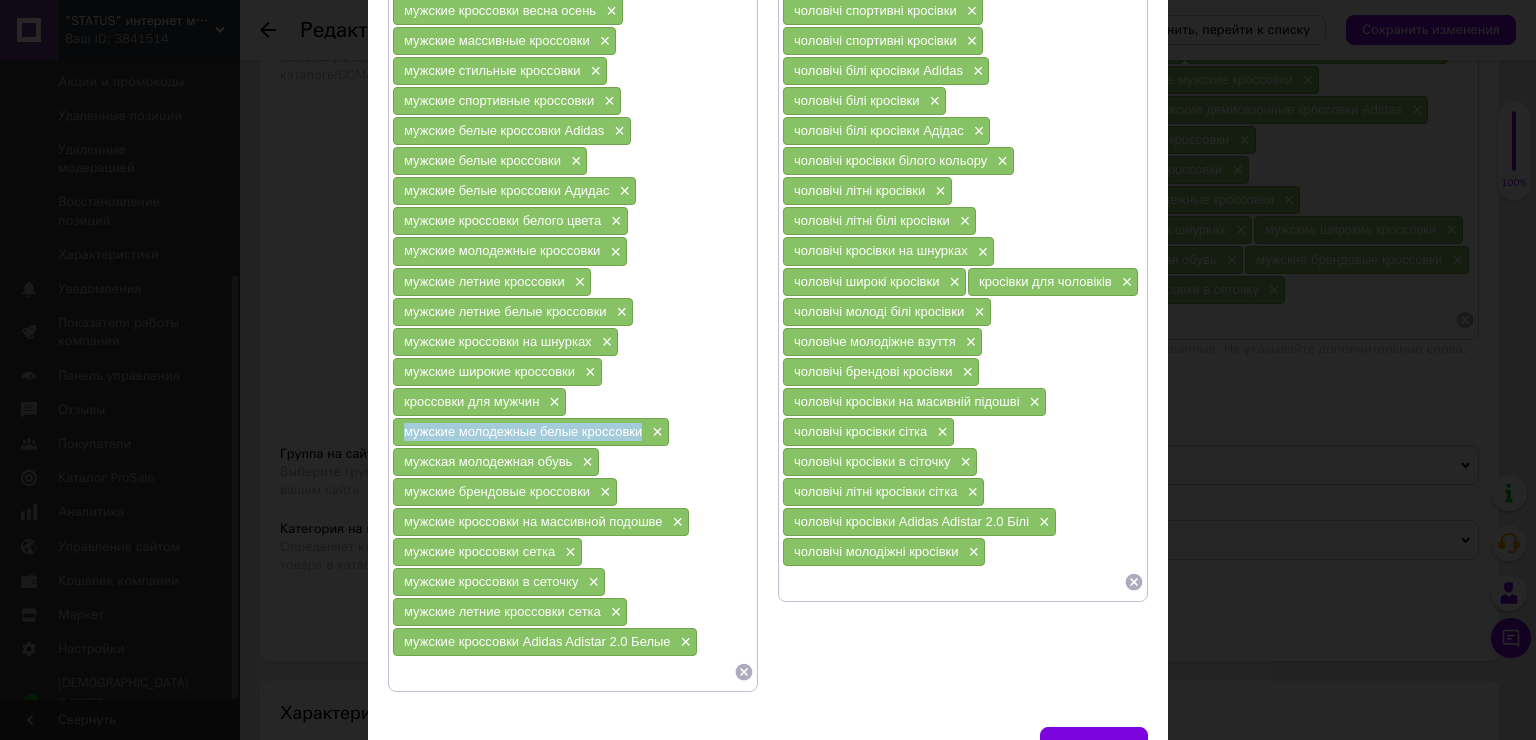 drag, startPoint x: 641, startPoint y: 420, endPoint x: 394, endPoint y: 428, distance: 247.12952 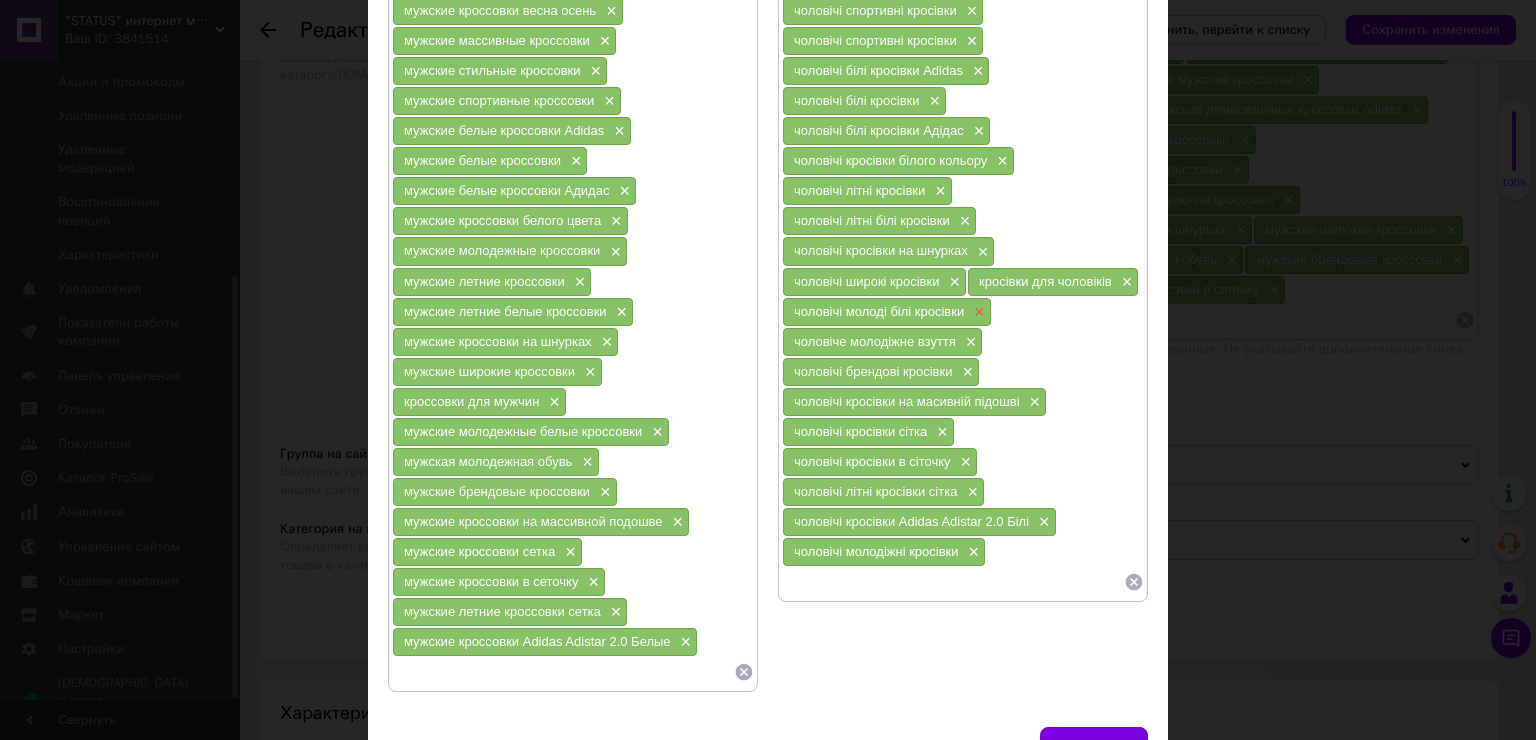 click on "×" at bounding box center (977, 312) 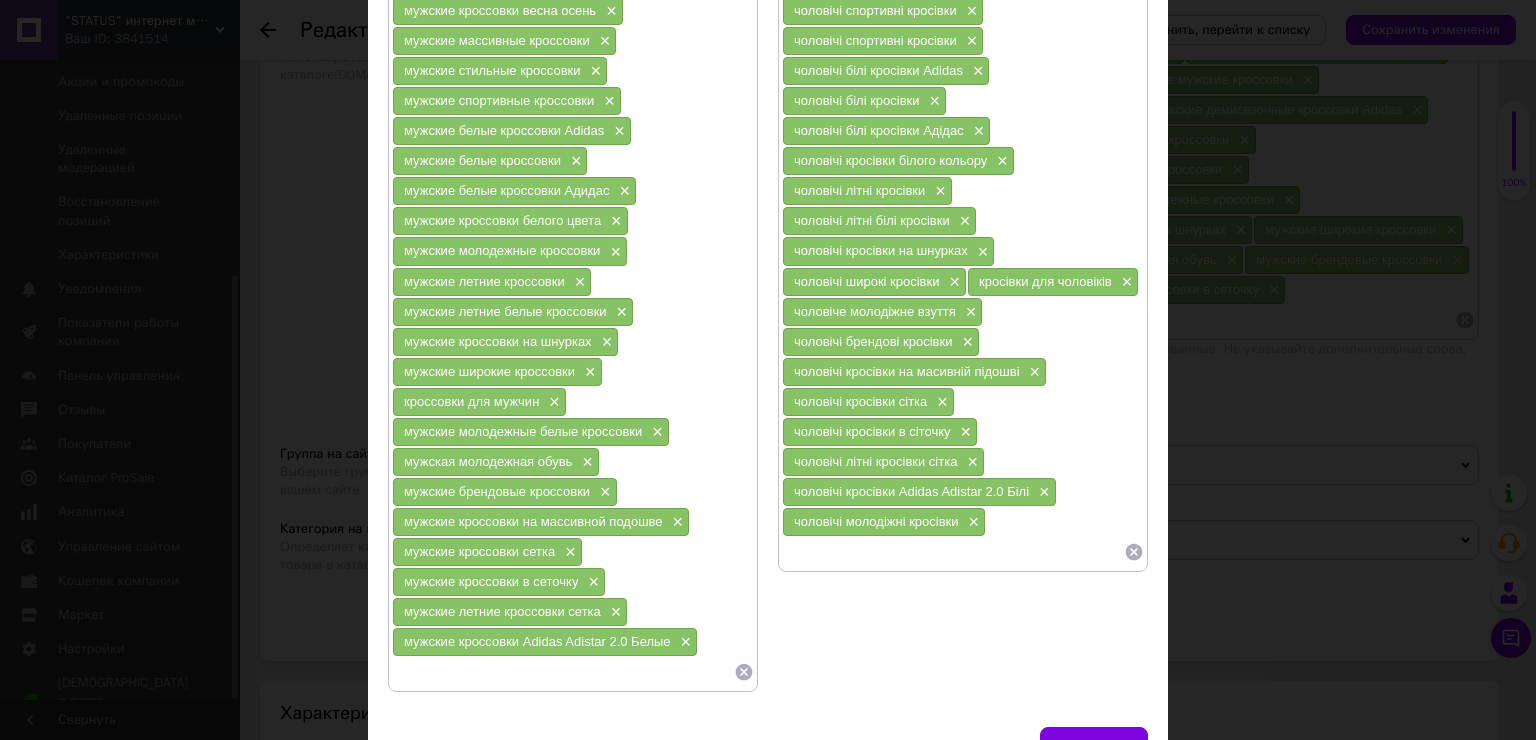 click at bounding box center (953, 552) 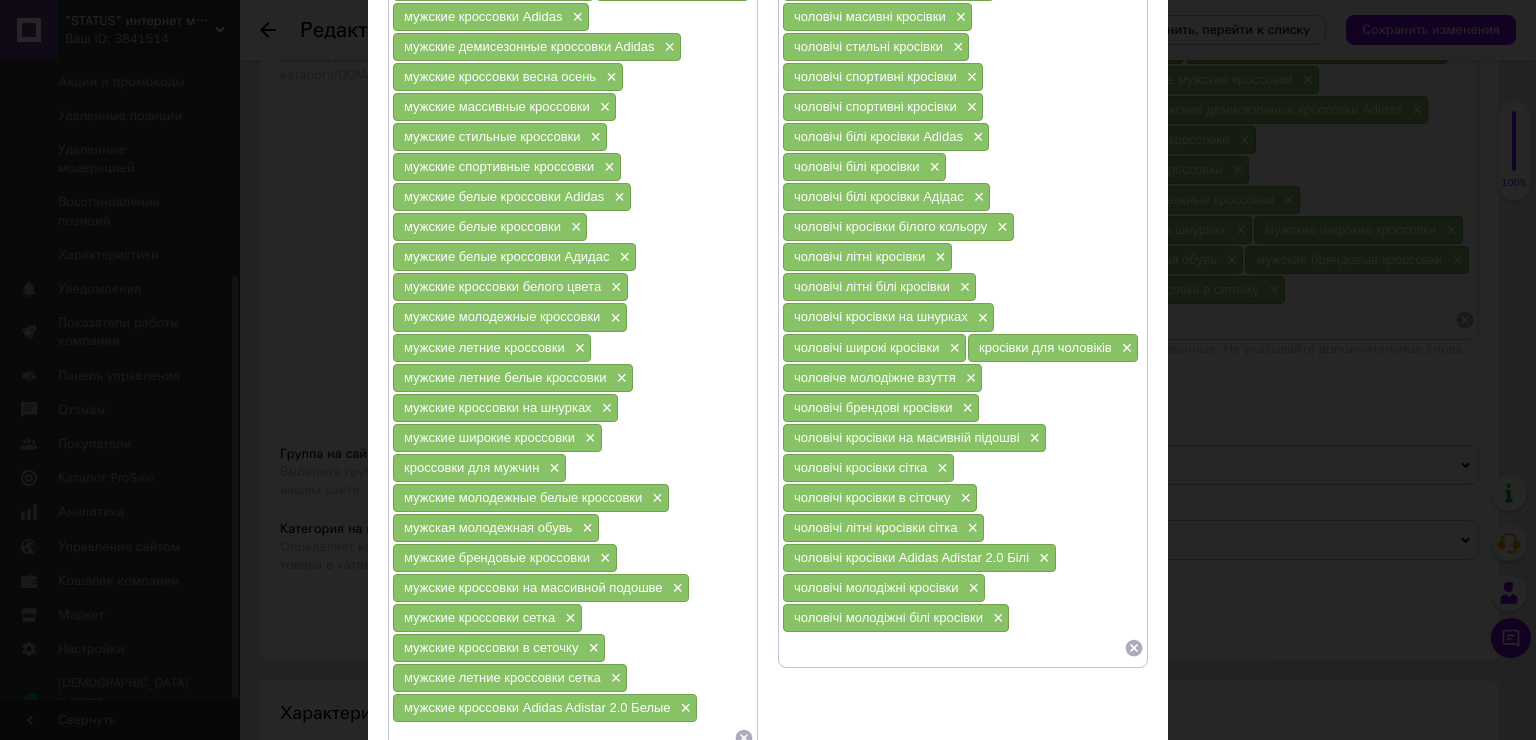 scroll, scrollTop: 371, scrollLeft: 0, axis: vertical 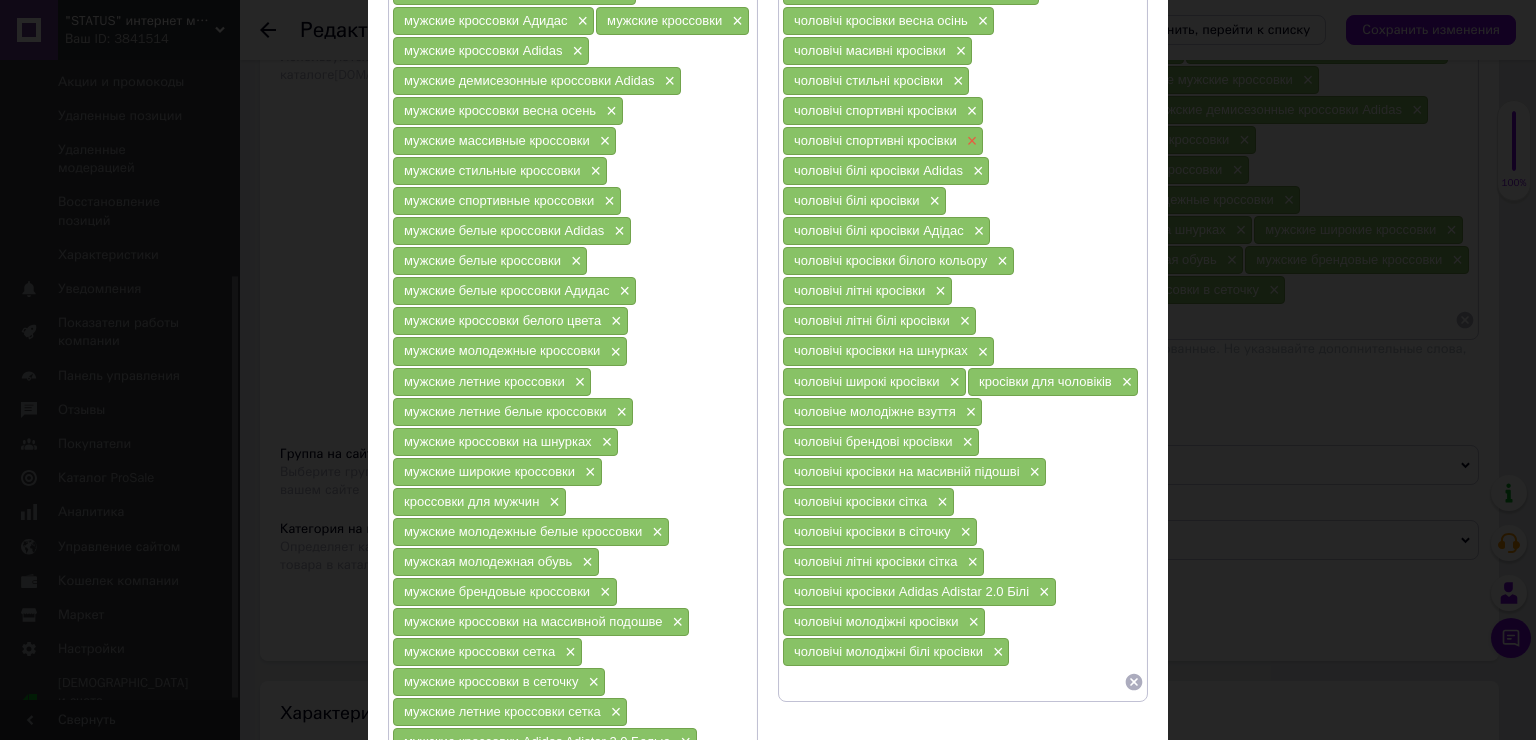 click on "×" at bounding box center [970, 141] 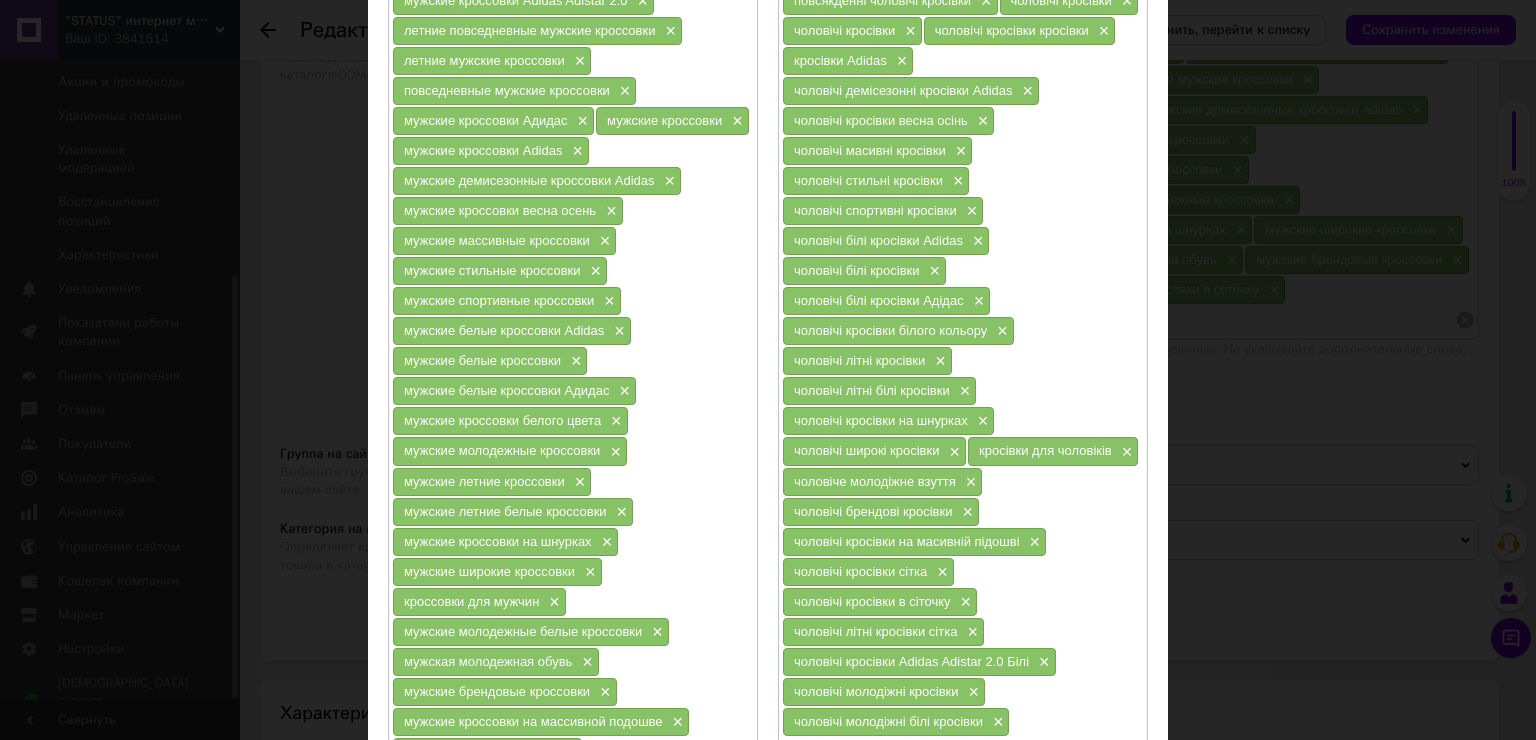scroll, scrollTop: 171, scrollLeft: 0, axis: vertical 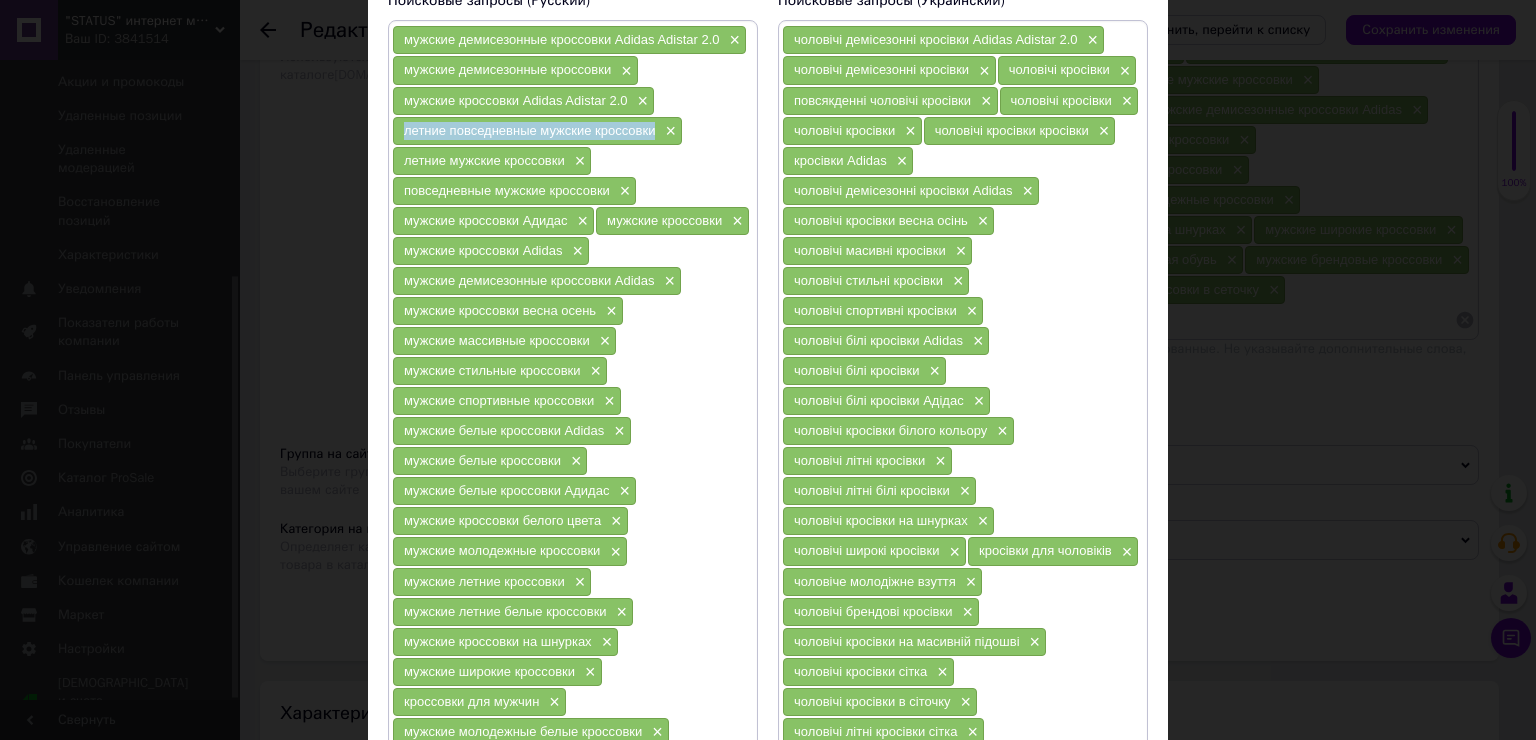 drag, startPoint x: 654, startPoint y: 128, endPoint x: 396, endPoint y: 132, distance: 258.031 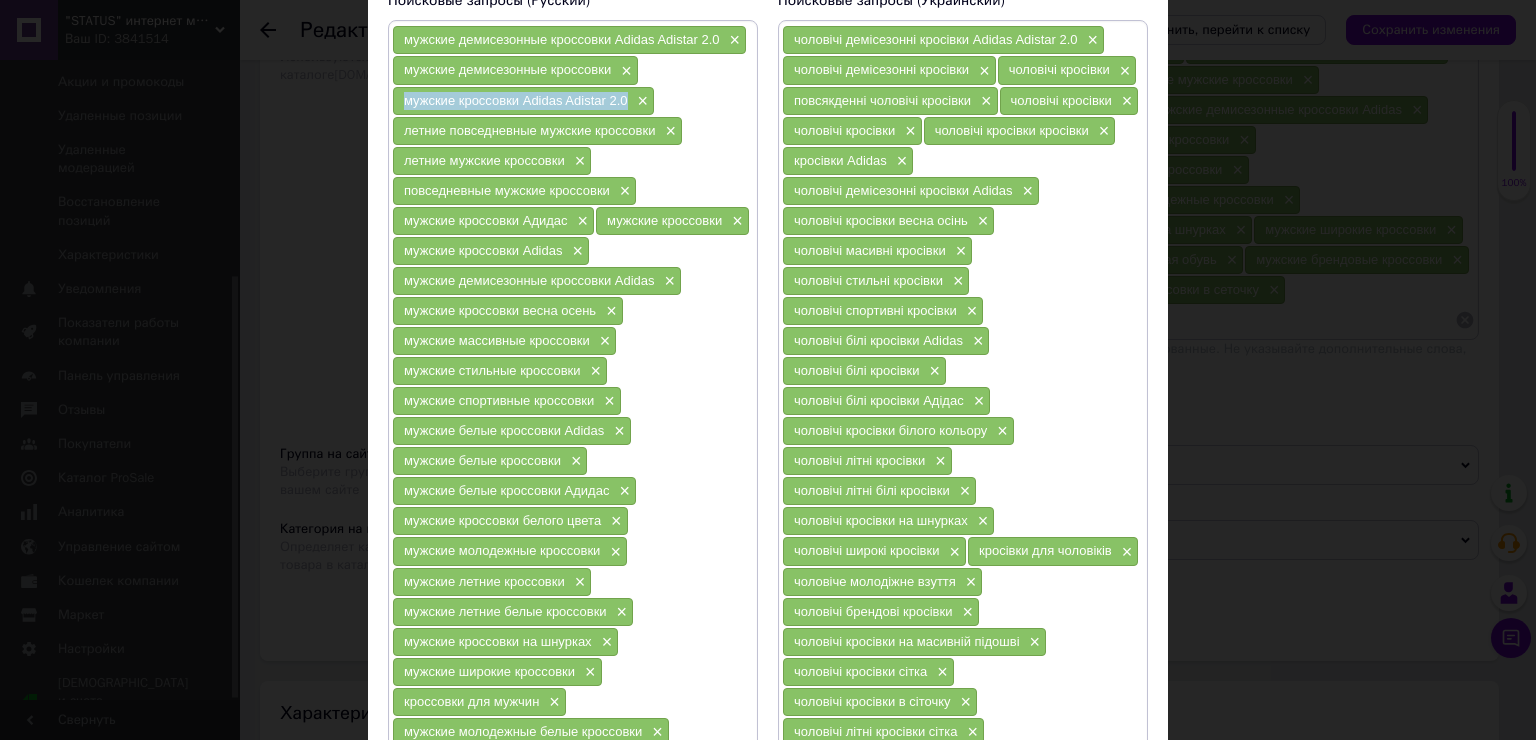 drag, startPoint x: 627, startPoint y: 101, endPoint x: 404, endPoint y: 112, distance: 223.27113 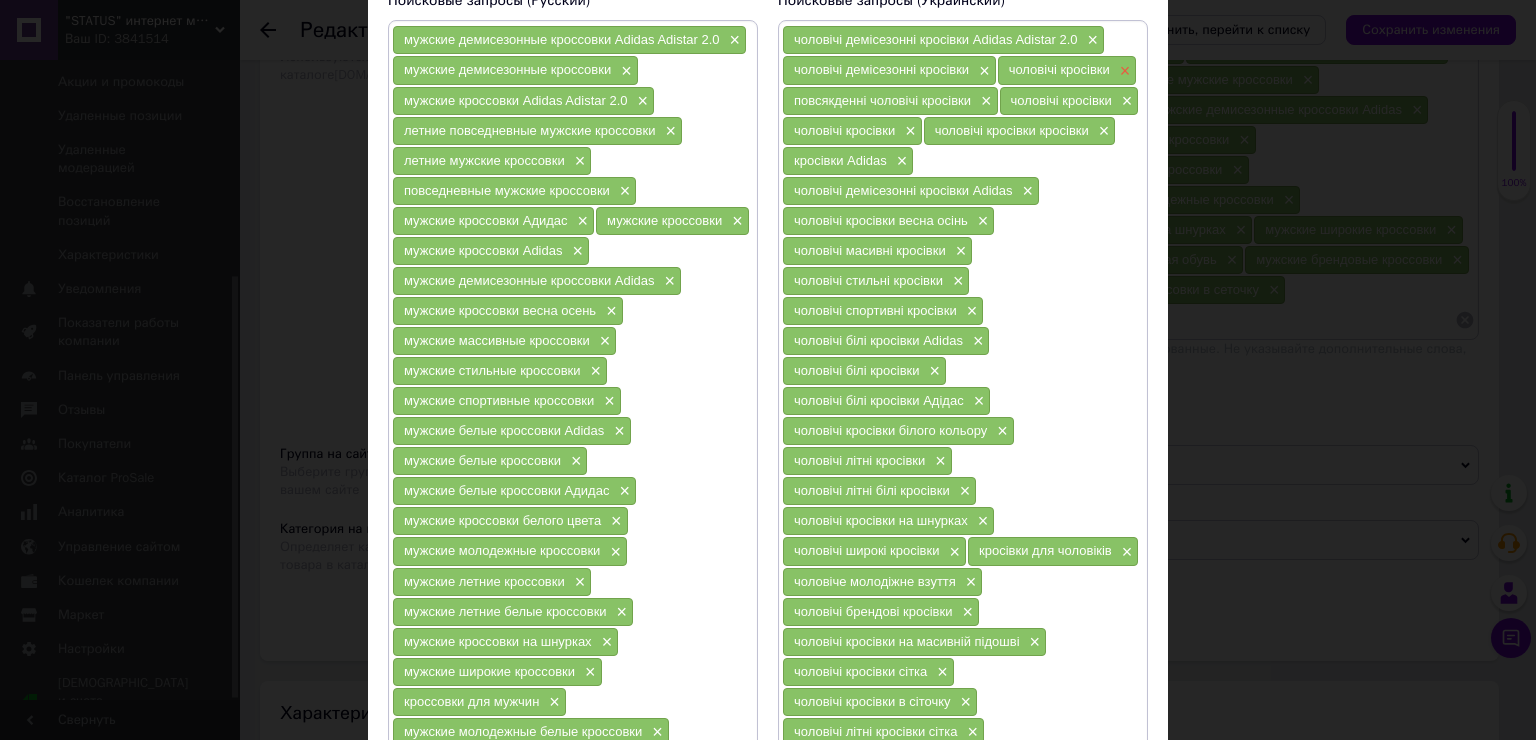 click on "×" at bounding box center [1123, 71] 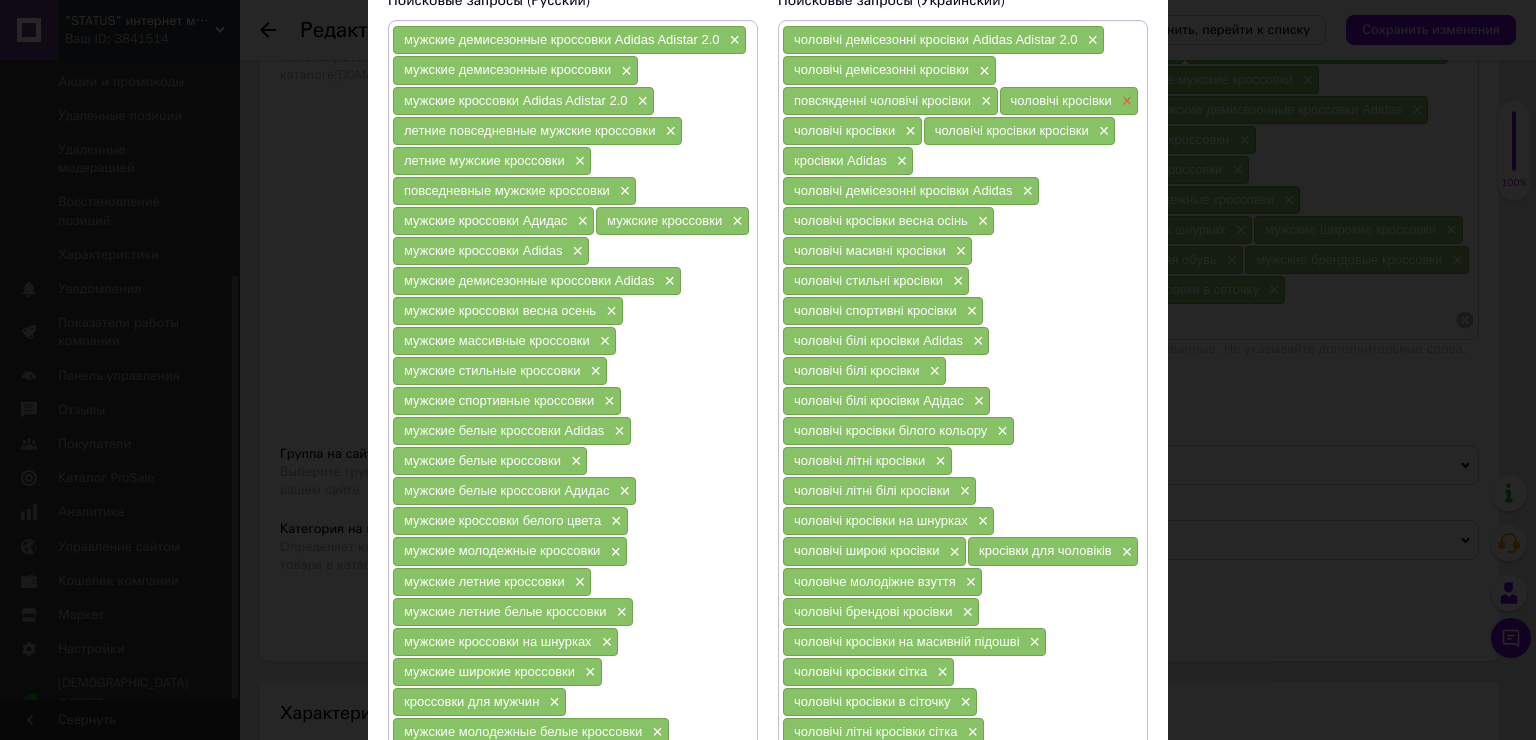 click on "×" at bounding box center [1125, 101] 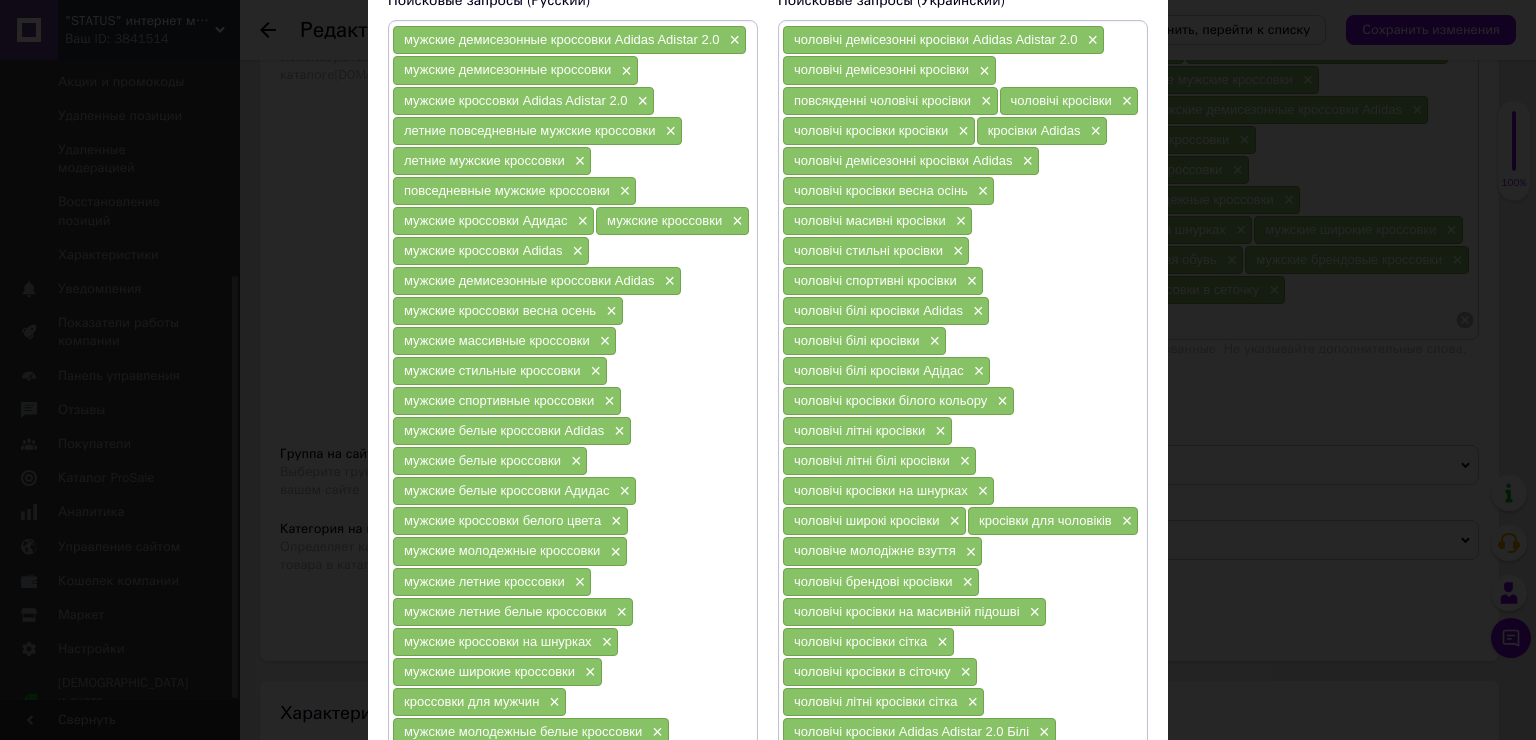 scroll, scrollTop: 471, scrollLeft: 0, axis: vertical 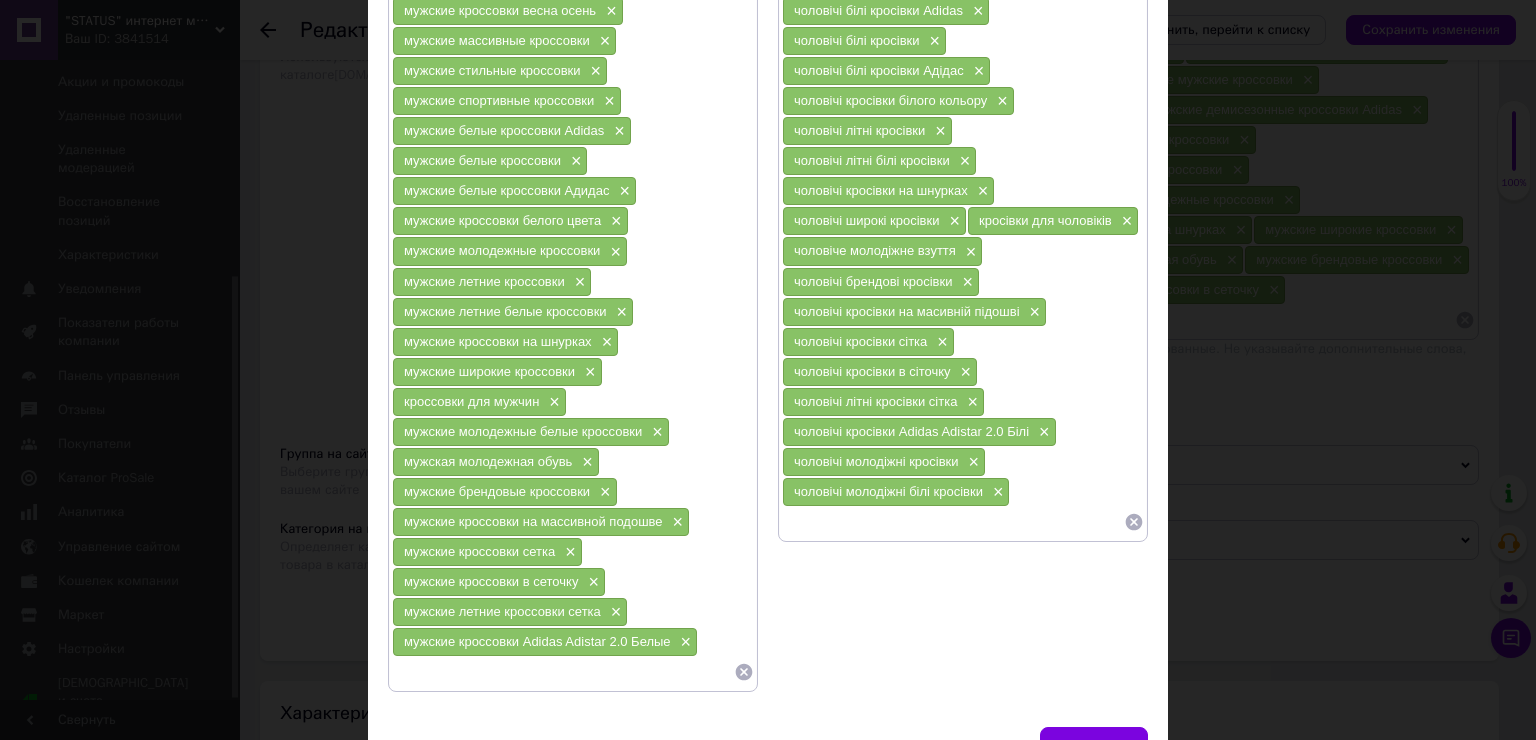 click at bounding box center (953, 522) 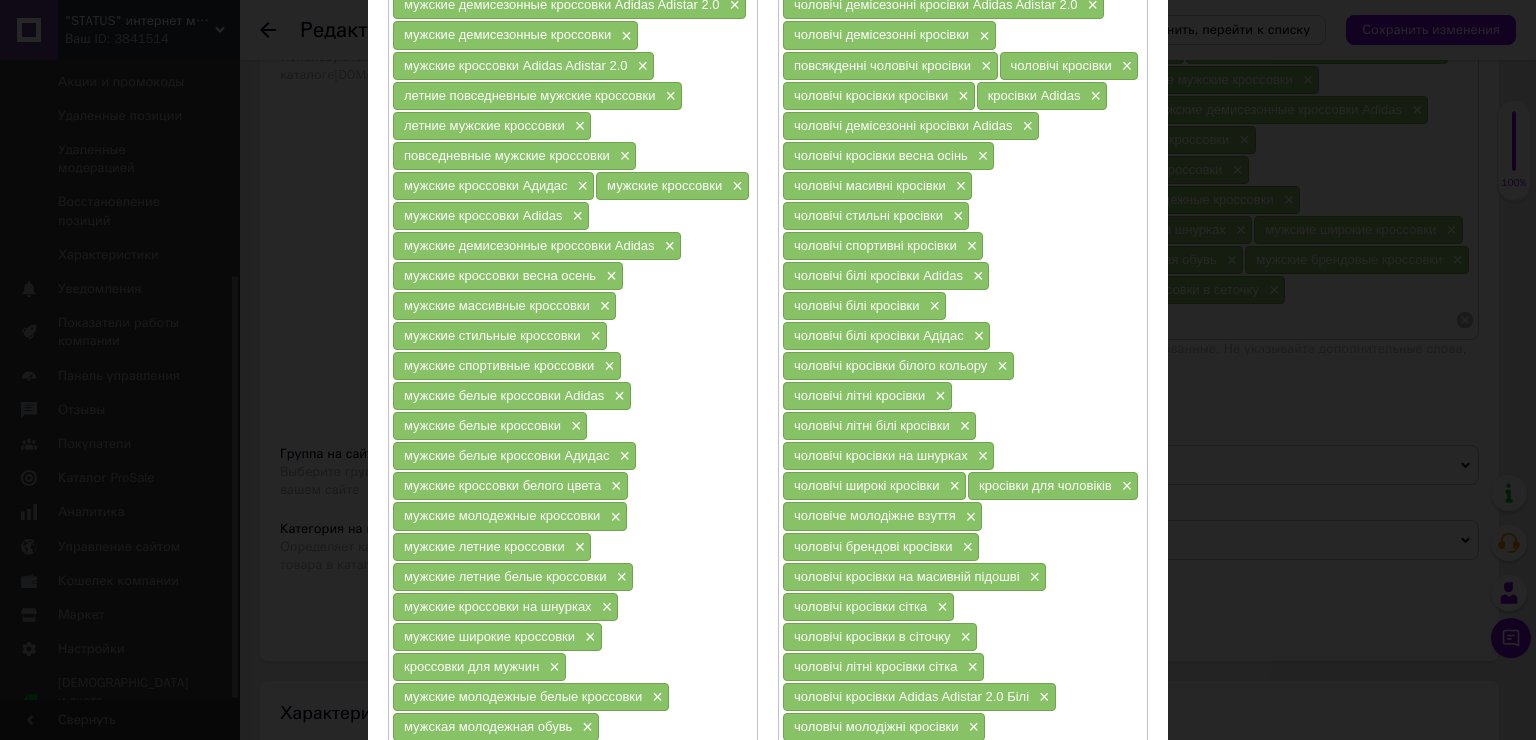 scroll, scrollTop: 171, scrollLeft: 0, axis: vertical 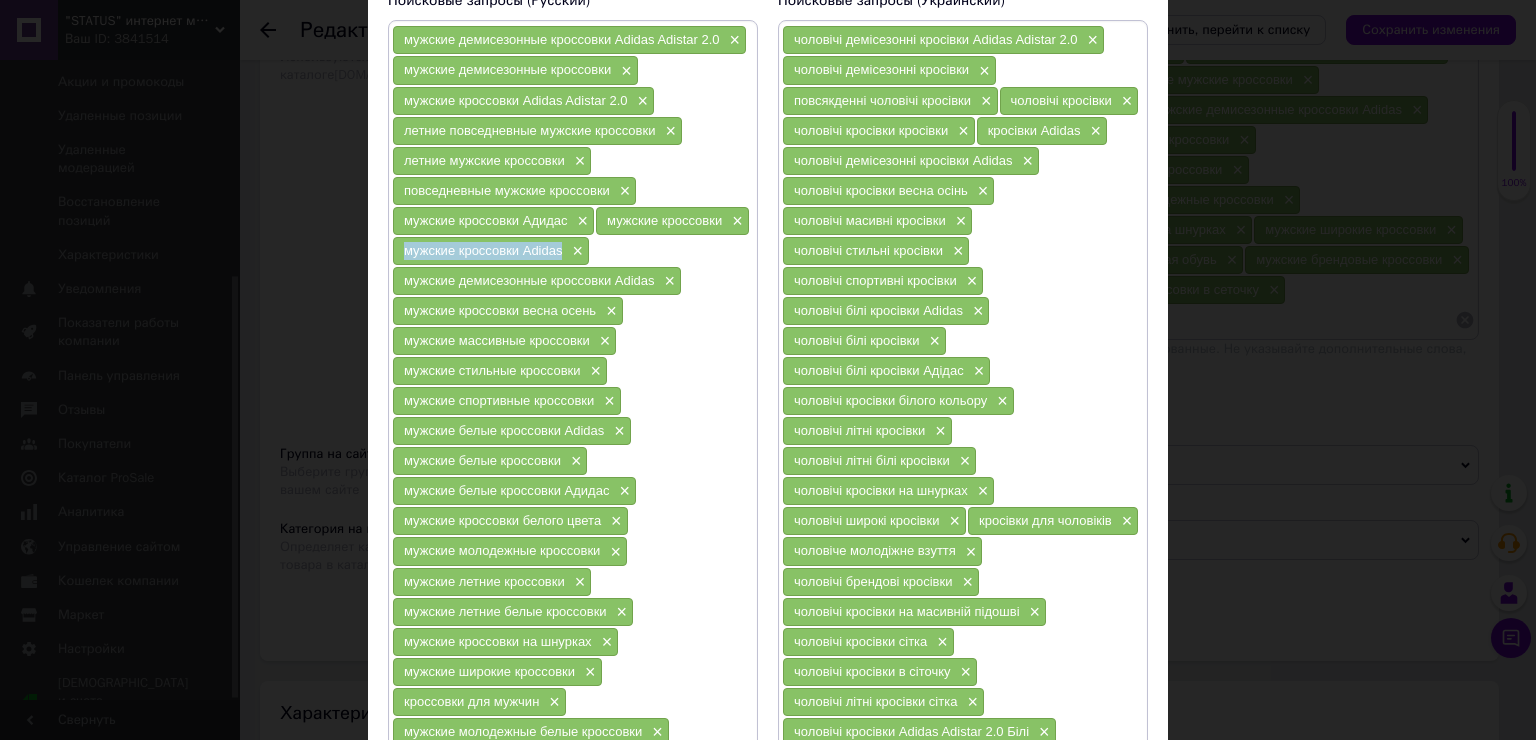 drag, startPoint x: 560, startPoint y: 245, endPoint x: 394, endPoint y: 251, distance: 166.1084 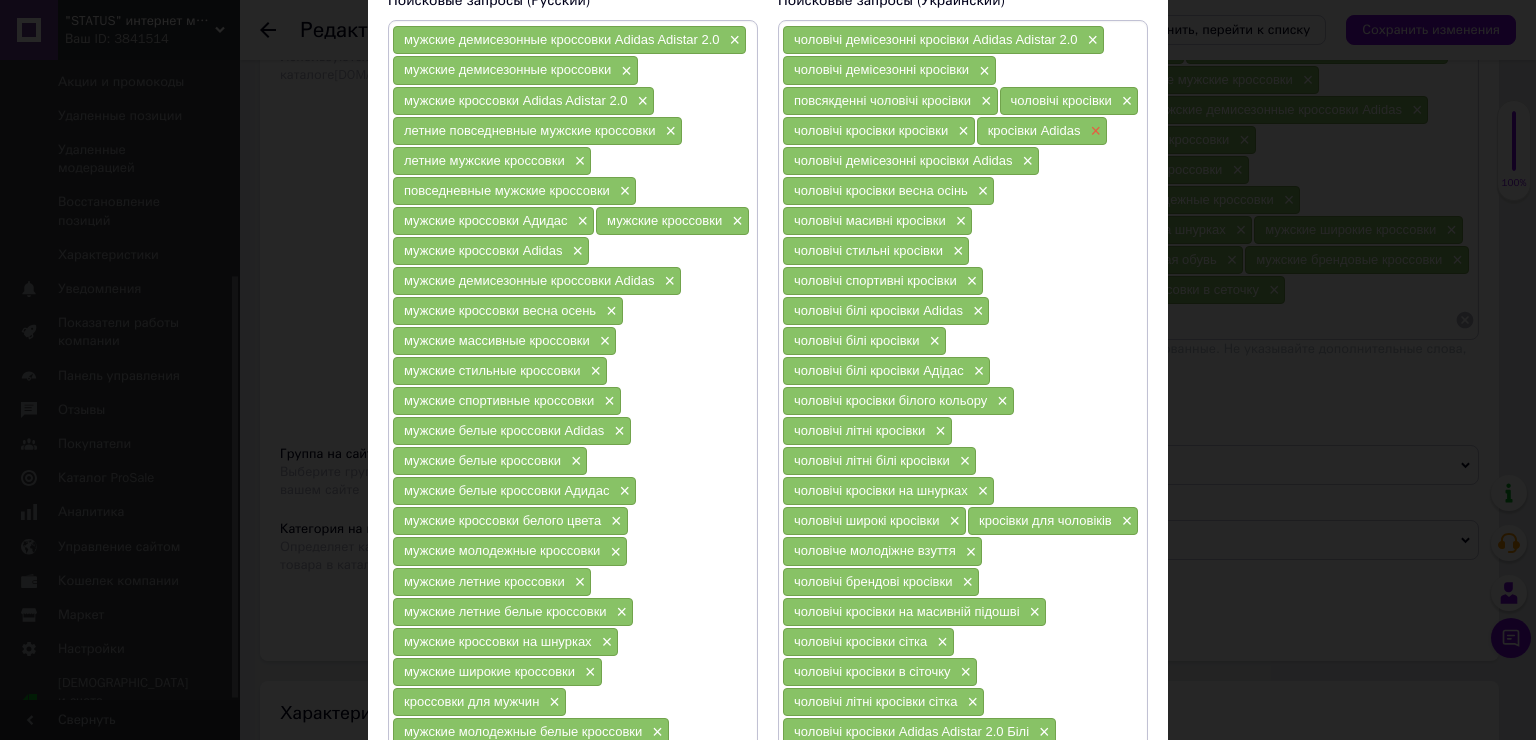 click on "×" at bounding box center (1093, 131) 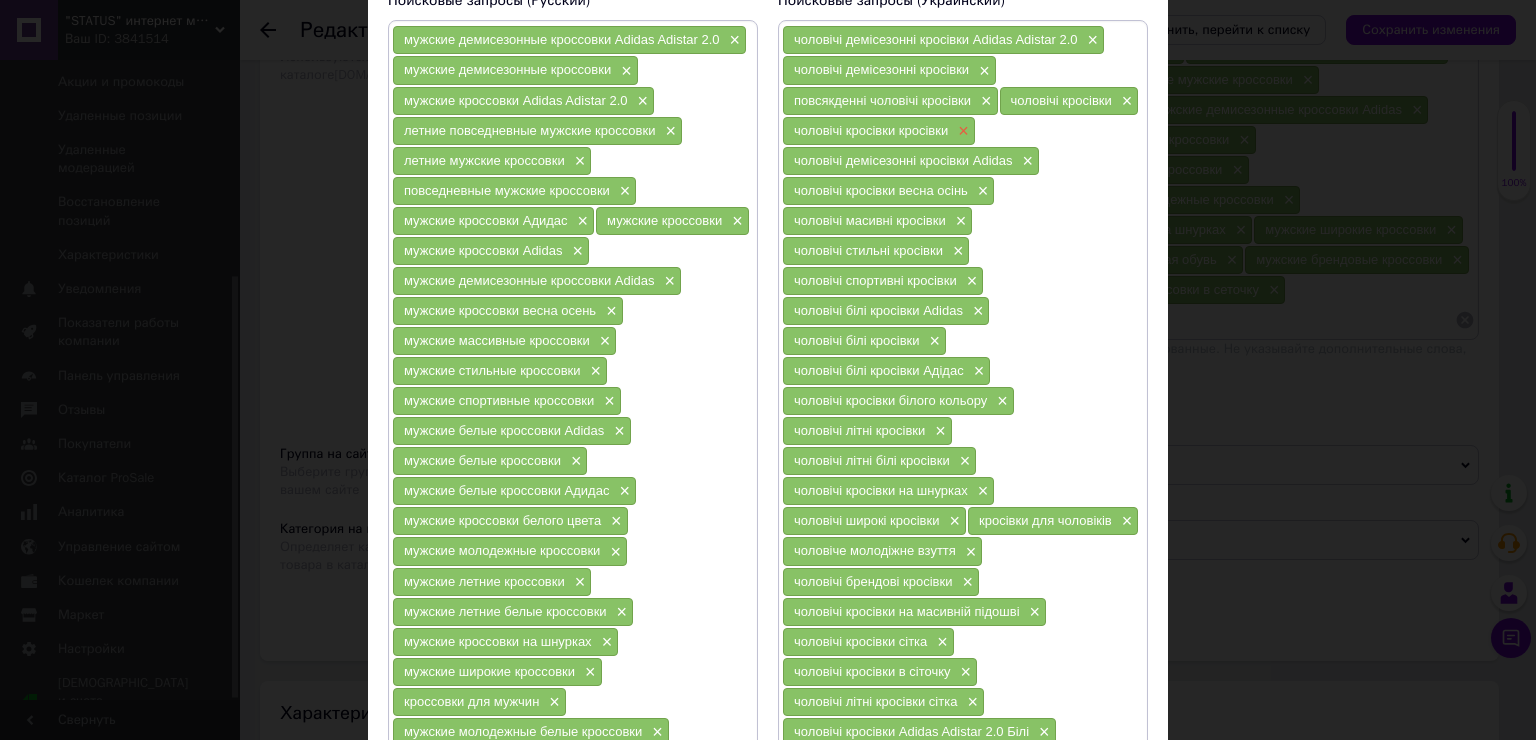 click on "×" at bounding box center (961, 131) 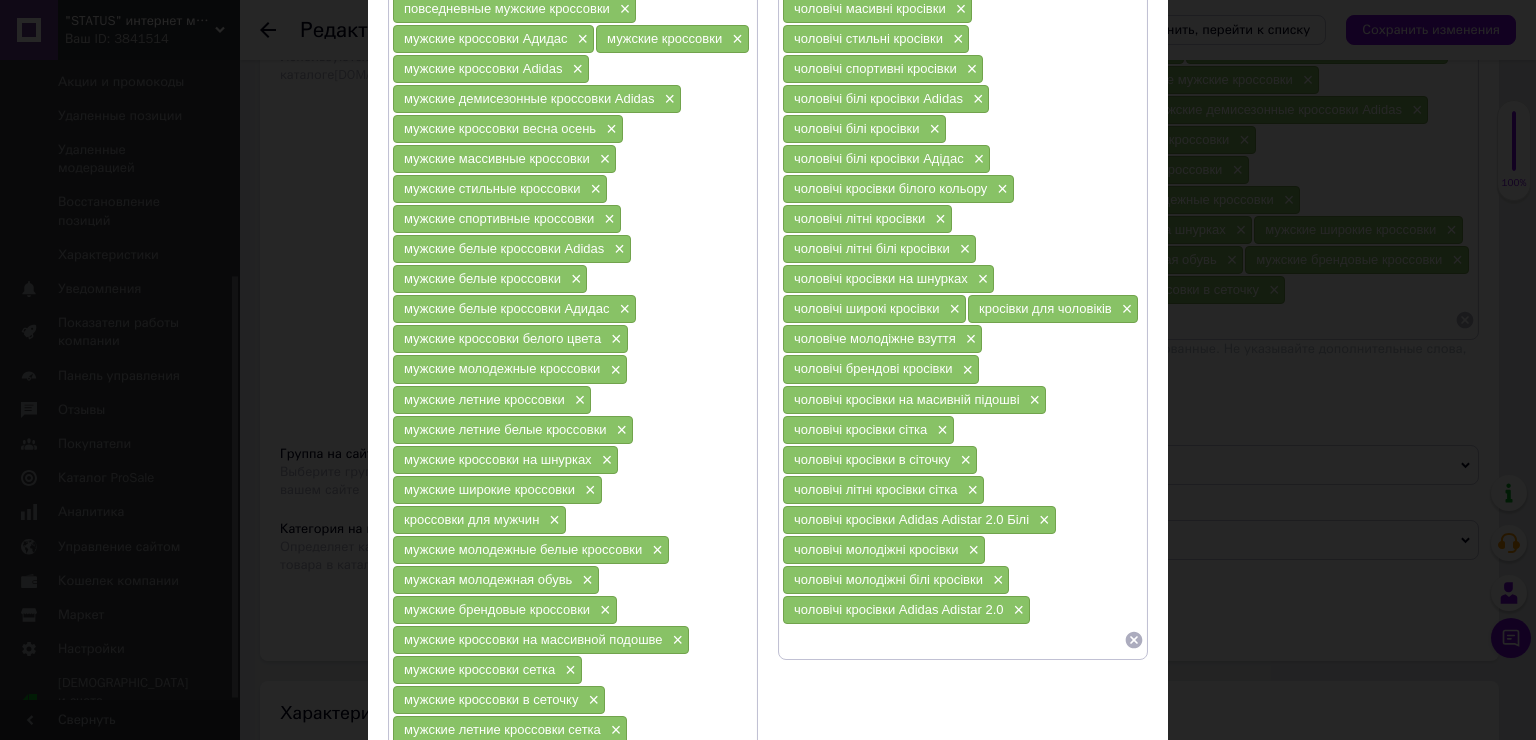 scroll, scrollTop: 571, scrollLeft: 0, axis: vertical 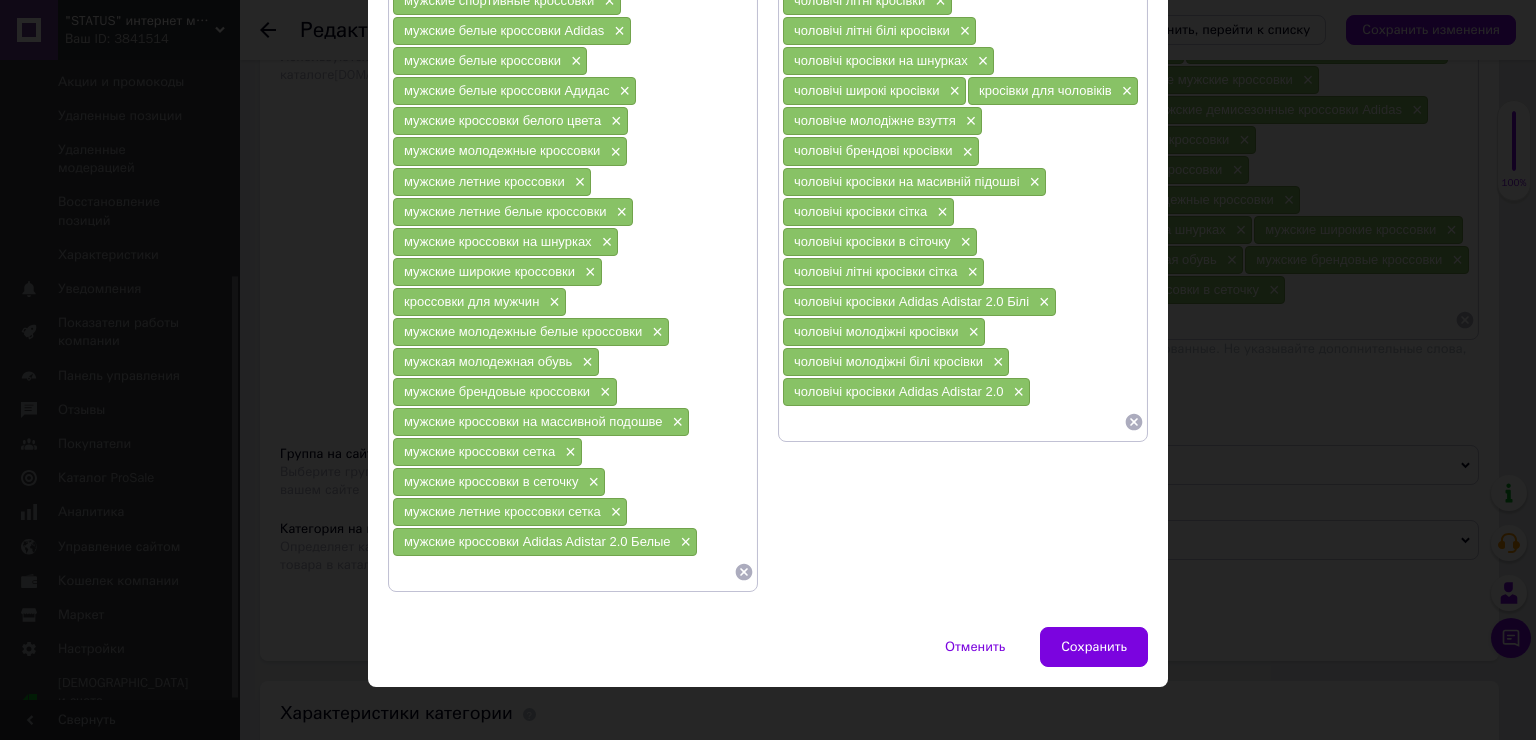 click on "чоловічі кросівки Adidas Adistar 2.0 ×" at bounding box center [906, 392] 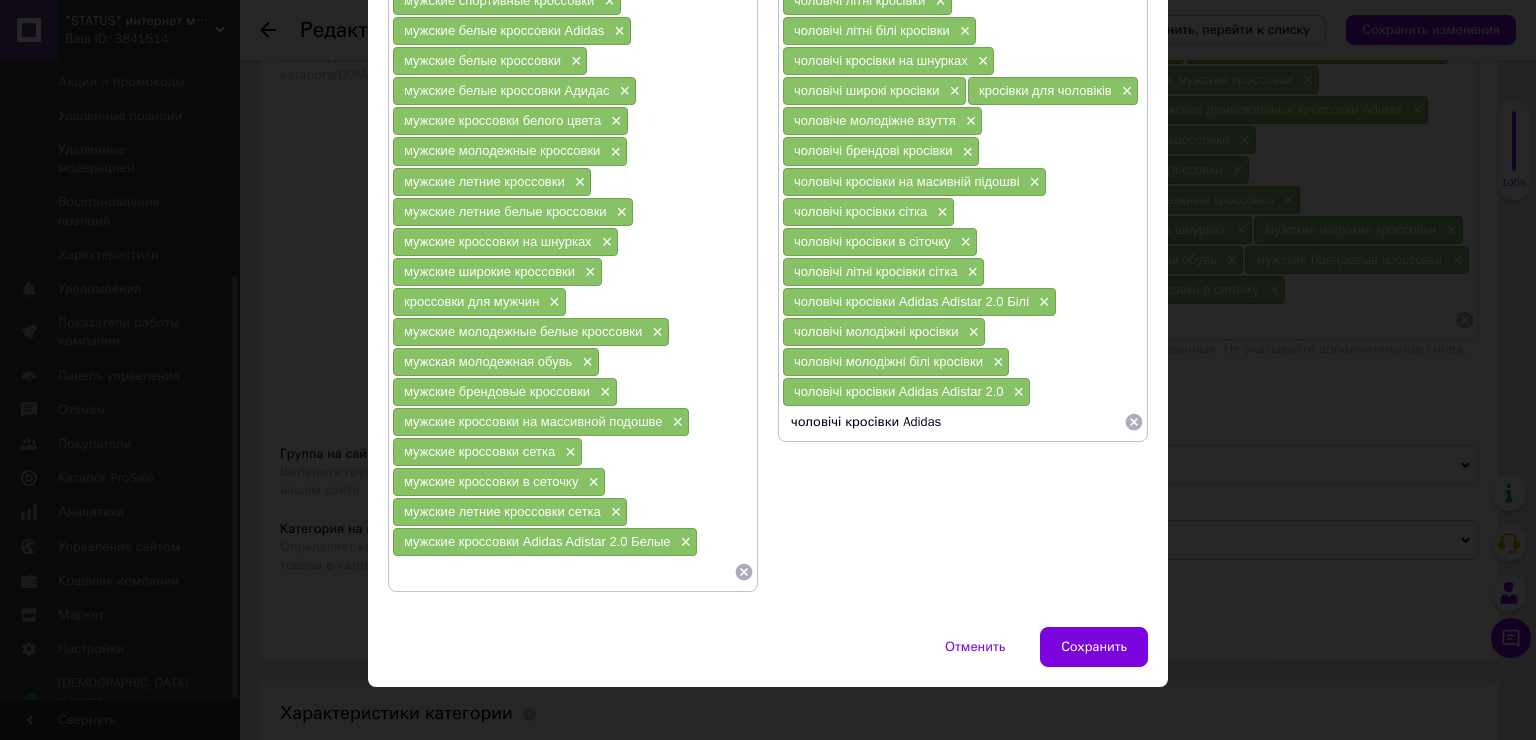 type 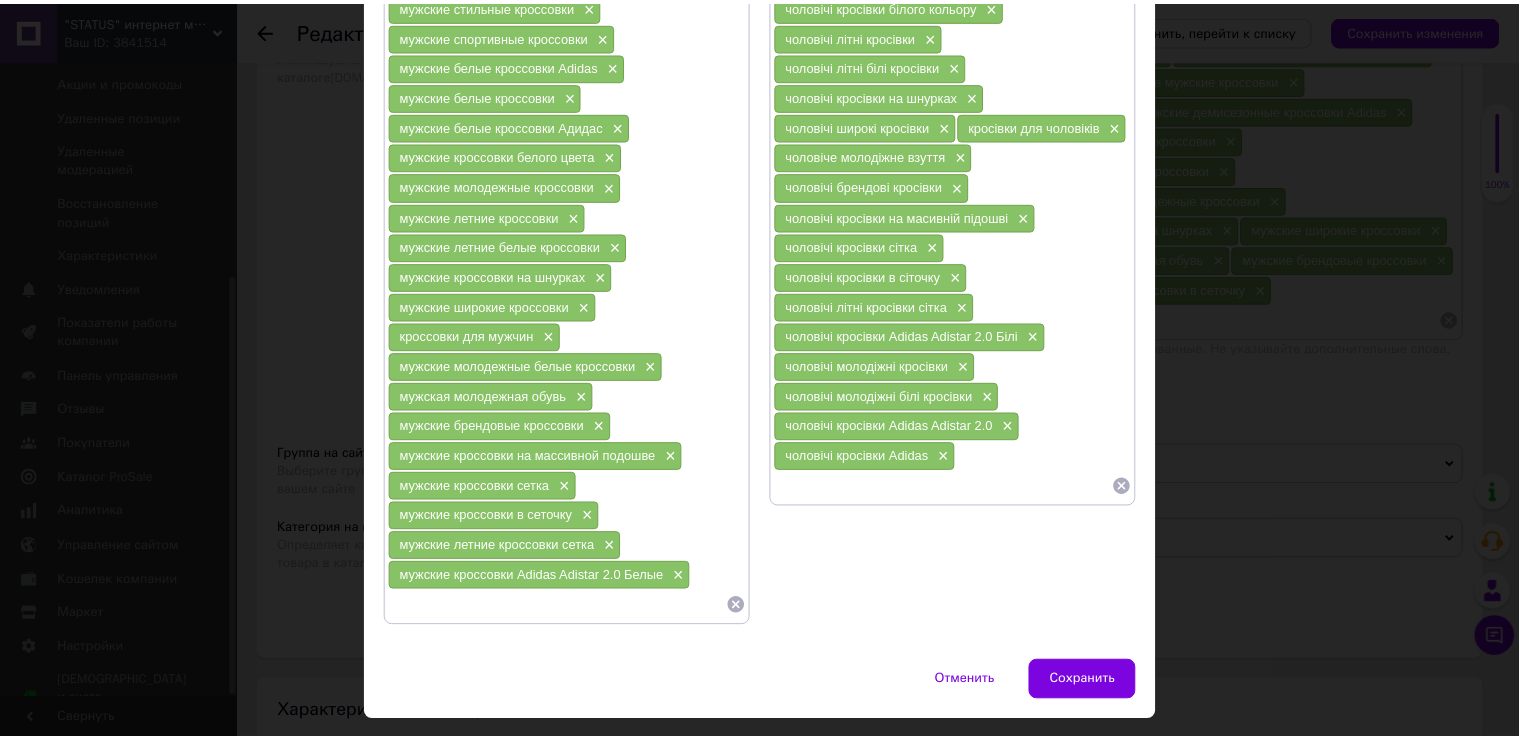 scroll, scrollTop: 571, scrollLeft: 0, axis: vertical 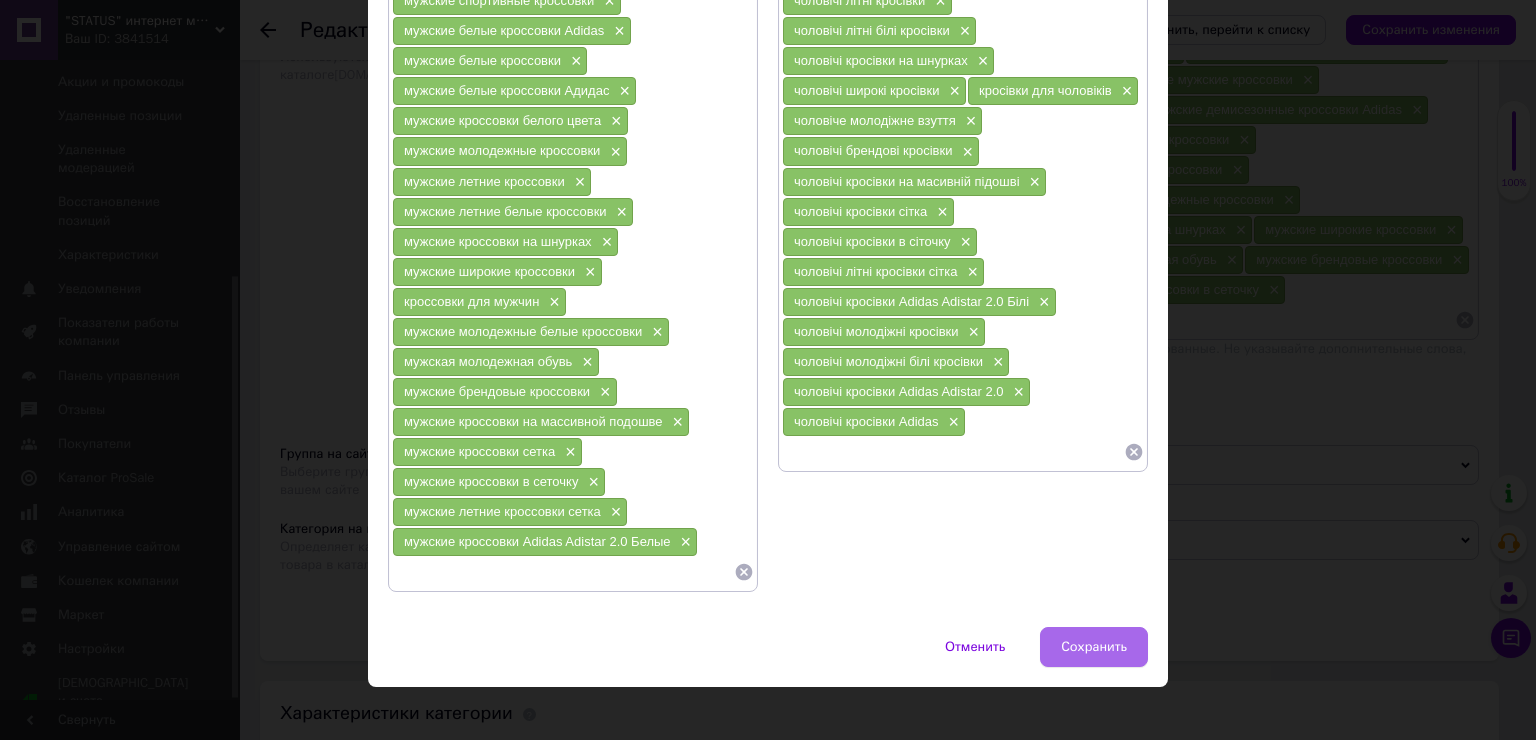 click on "Сохранить" at bounding box center [1094, 647] 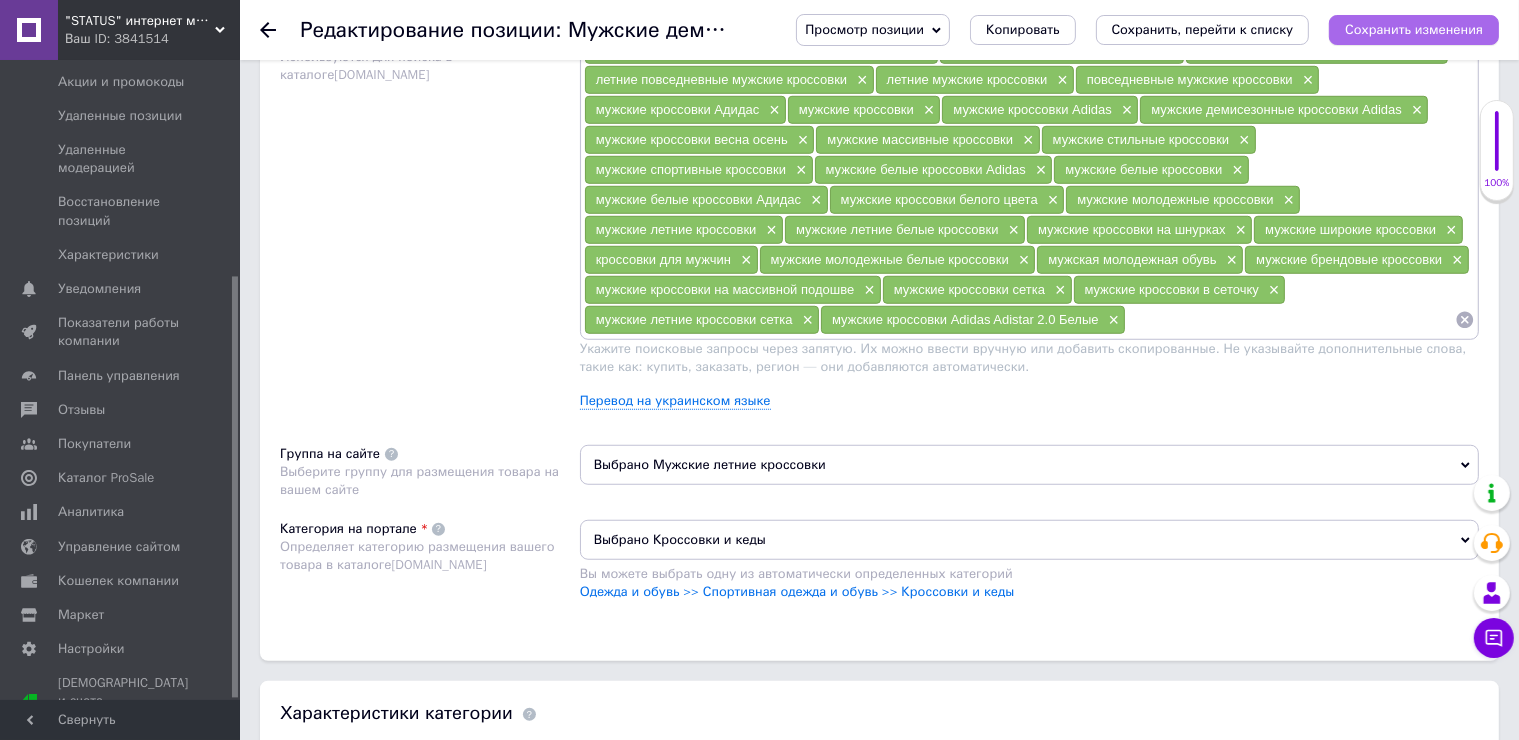 click on "Сохранить изменения" at bounding box center (1414, 29) 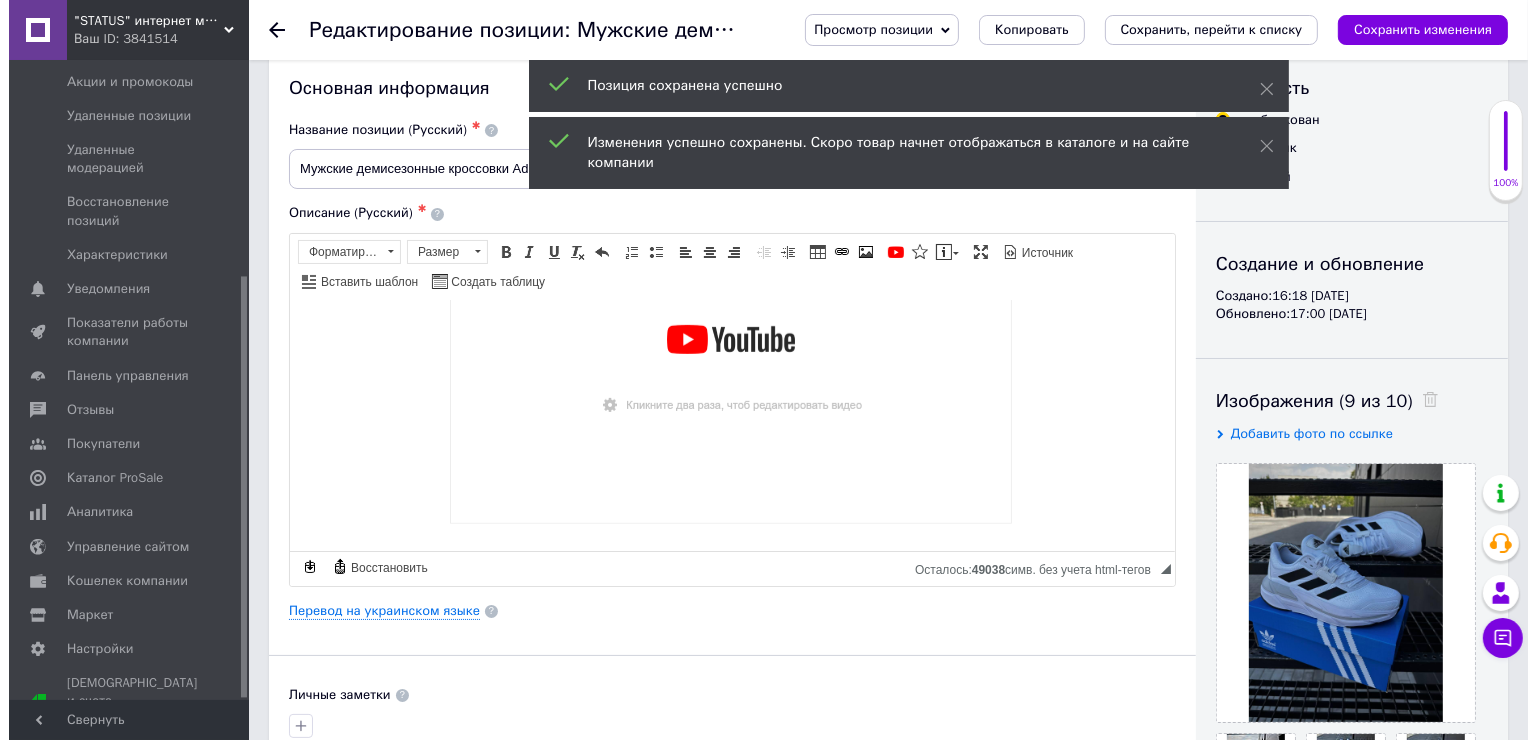 scroll, scrollTop: 0, scrollLeft: 0, axis: both 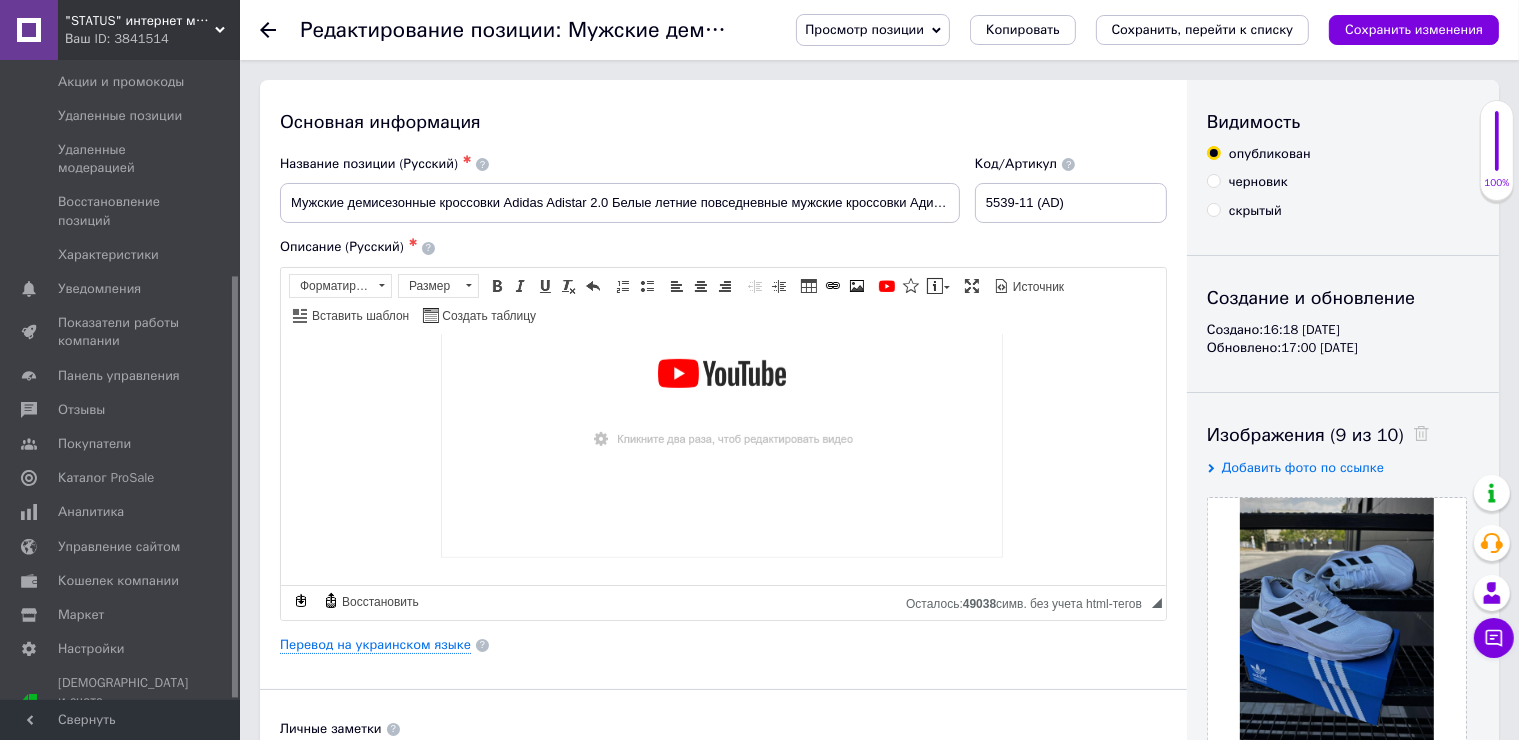 click on "Основная информация Название позиции (Русский) ✱ Мужские демисезонные кроссовки Adidas Adistar 2.0 Белые летние повседневные мужские кроссовки Адидас Код/Артикул 5539-11 (AD) Описание (Русский) ✱ Мужские демисезонные кроссовки Adidas Adistar 2.0 Белые летние повседневные мужские кроссовки Адидас
Размеры 41 - 45
Характеристики модели:
• made in Vietnam
• Отличное качество
• Круто смотрятся на ноге
• Материал: комбинированный, сетка
• Подошва: мягкая пенка и резиновый протектор
• Размеры: 41-45
• Идут в фирменной коробке
Размеры (длина стельки):
41 - 26 см.
42 - 26,5 см." at bounding box center (723, 717) 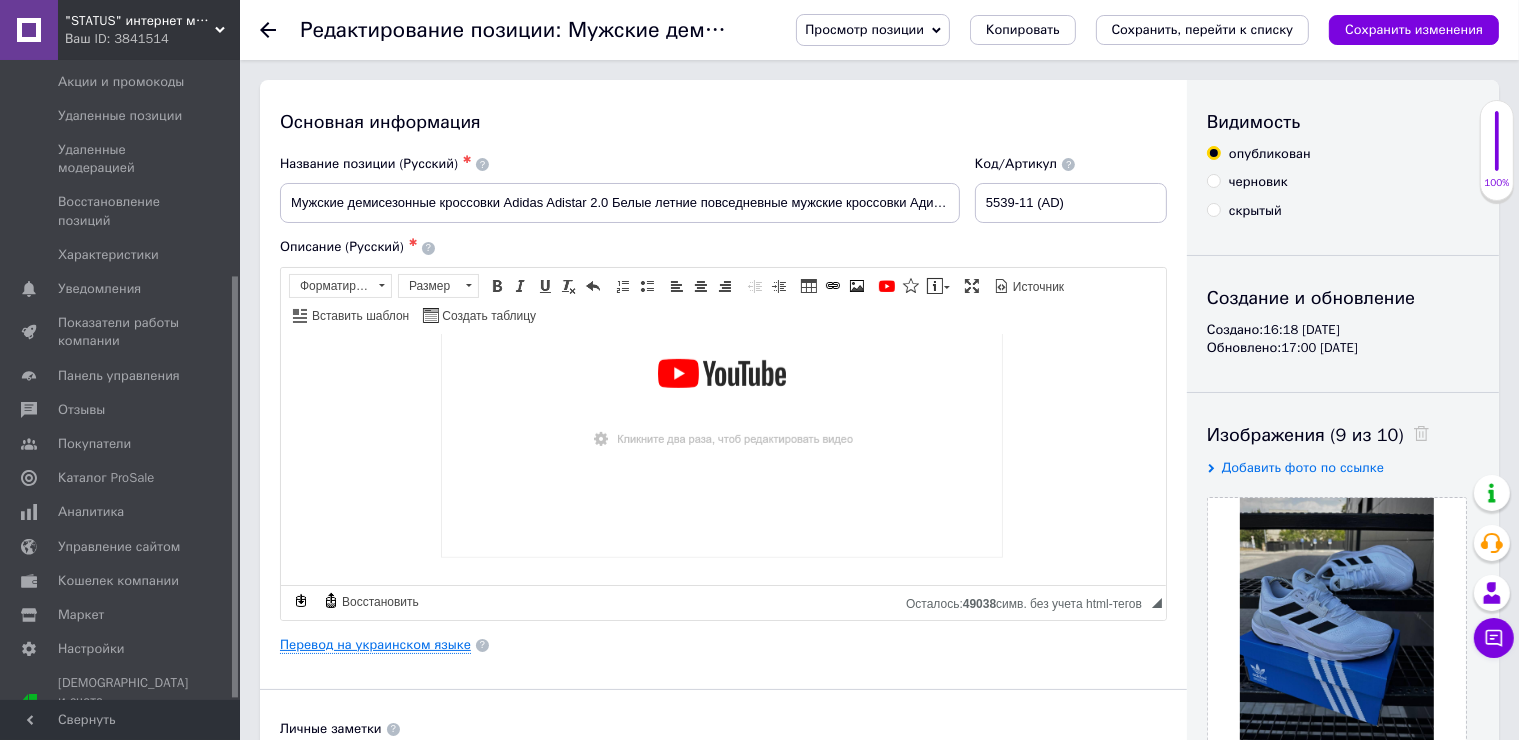 click on "Перевод на украинском языке" at bounding box center [375, 645] 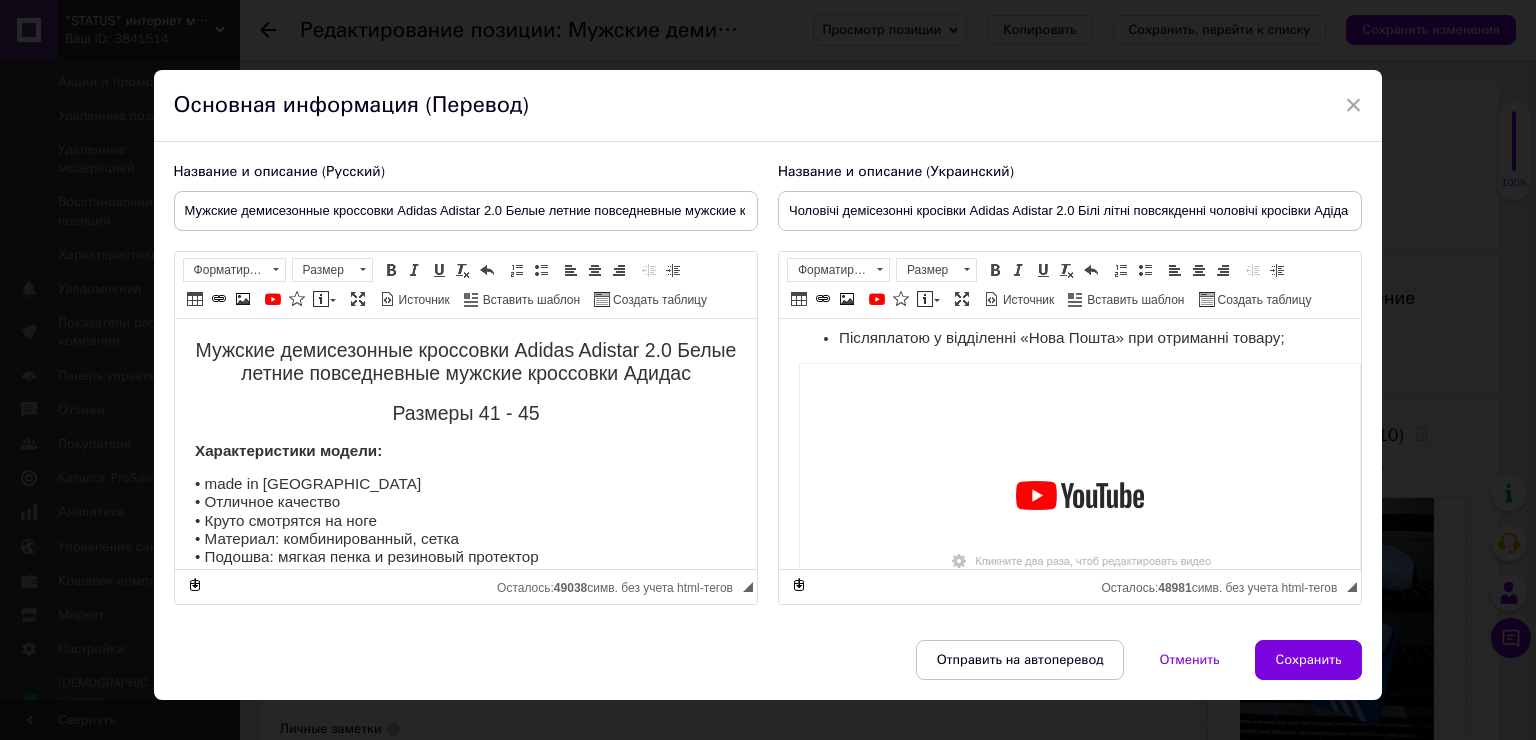 scroll, scrollTop: 1000, scrollLeft: 0, axis: vertical 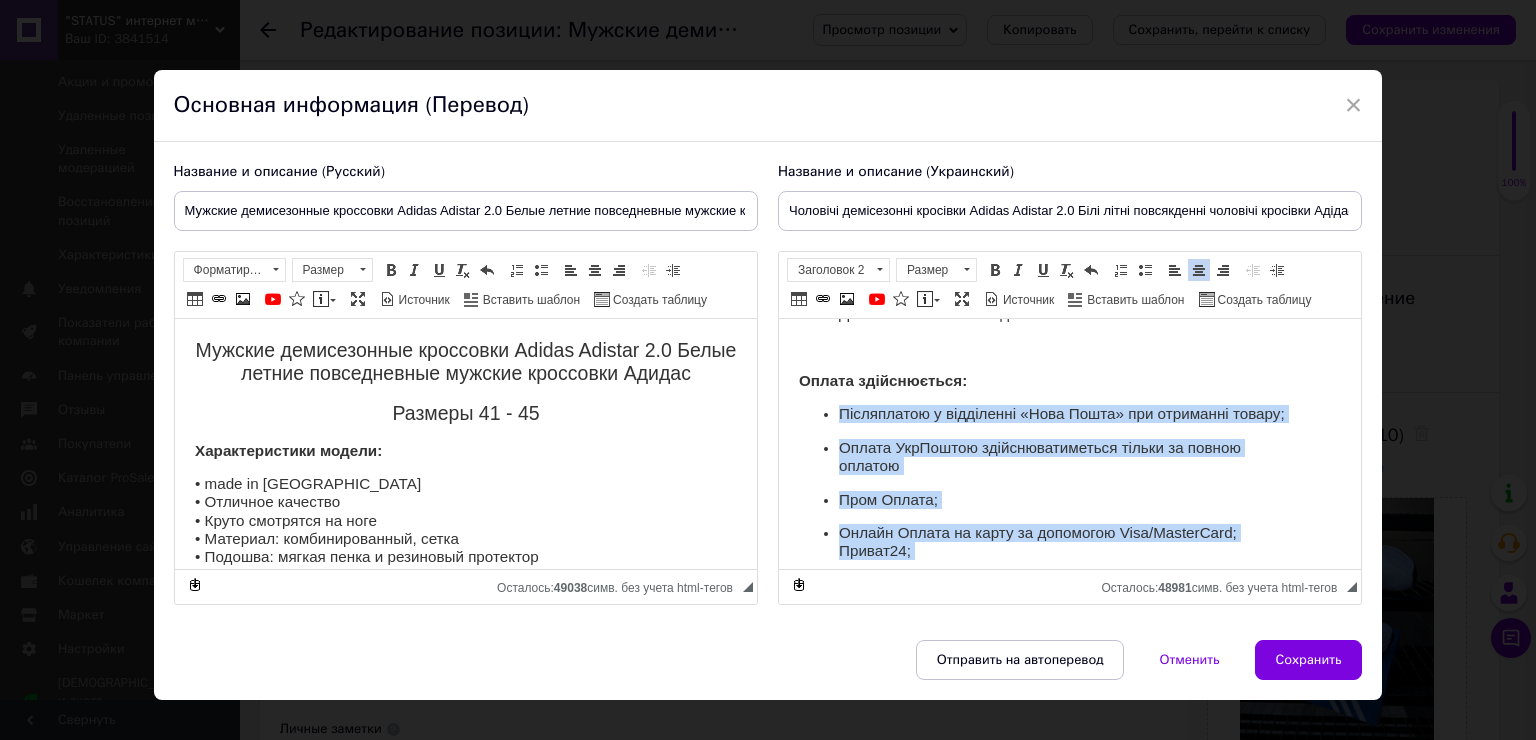 drag, startPoint x: 925, startPoint y: 467, endPoint x: 842, endPoint y: 421, distance: 94.89468 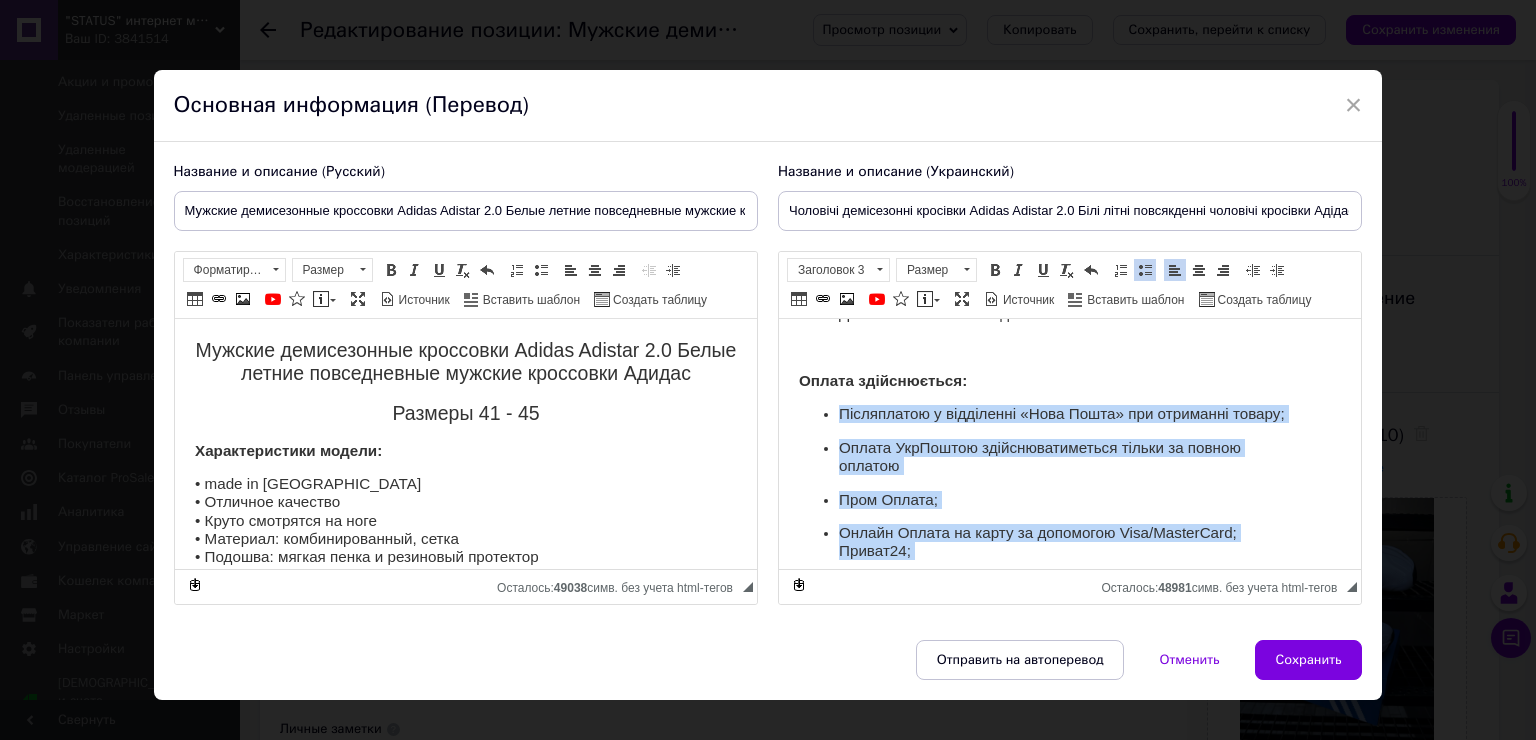 copy on "Післяплатою у відділенні «Нова Пошта» при отриманні товару; Оплата УкрПоштою здійснюватиметься тільки за повною оплатою Пром Оплата; Онлайн Оплата на карту за допомогою Visa/MasterCard; Приват24; Оплата в терміналі, на карту Приват-банка Післяплатою у відділенні «Нова Пошта» при отриманні товару;" 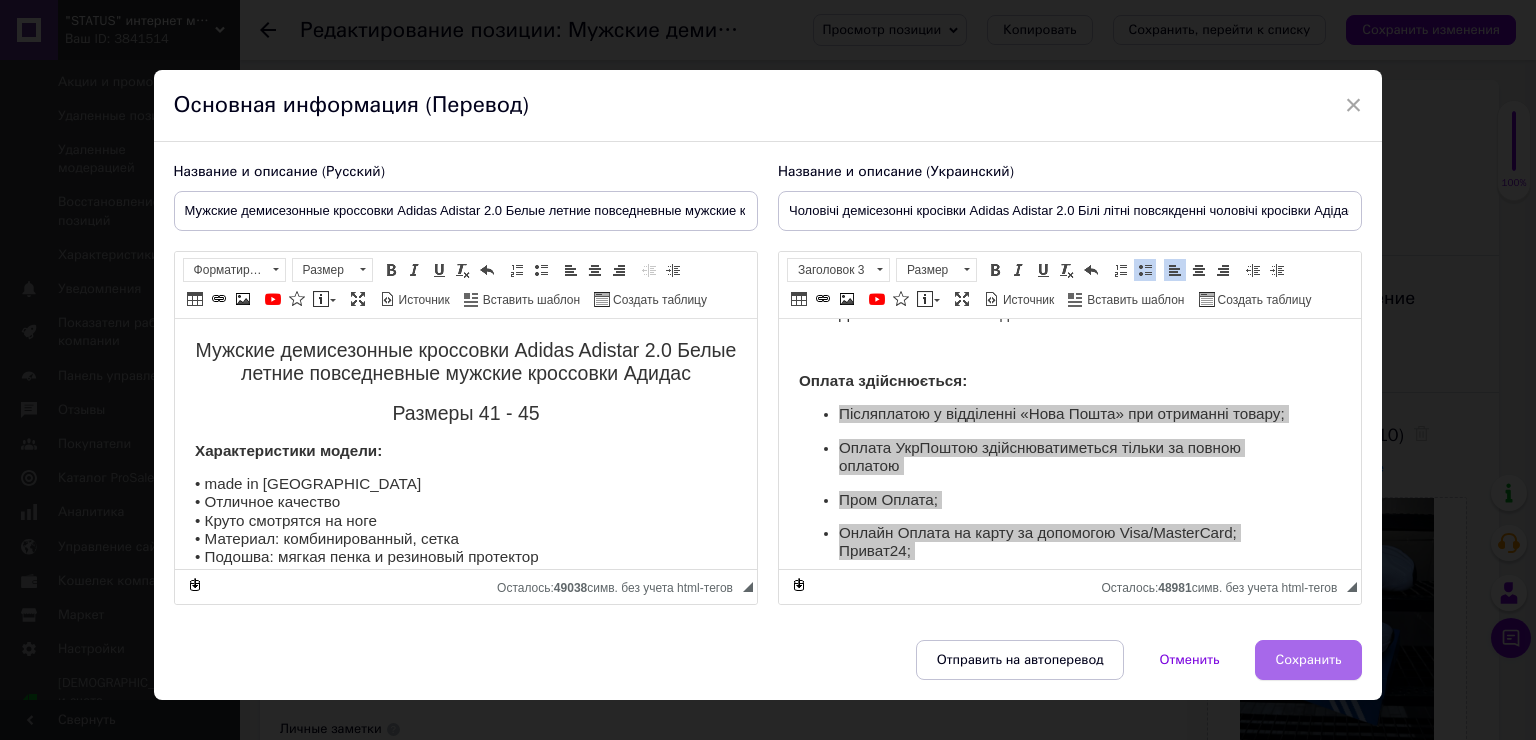 click on "Сохранить" at bounding box center [1309, 660] 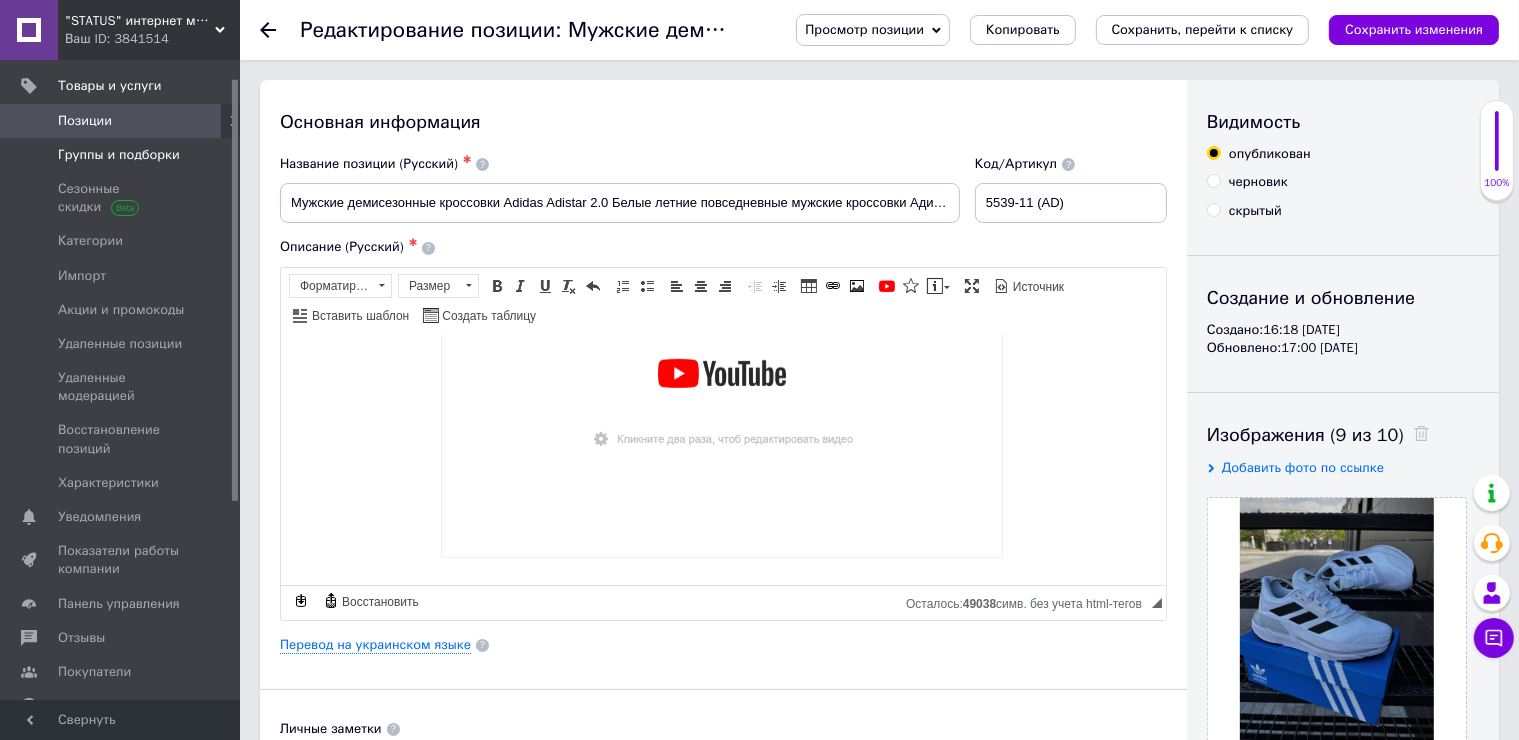 scroll, scrollTop: 27, scrollLeft: 0, axis: vertical 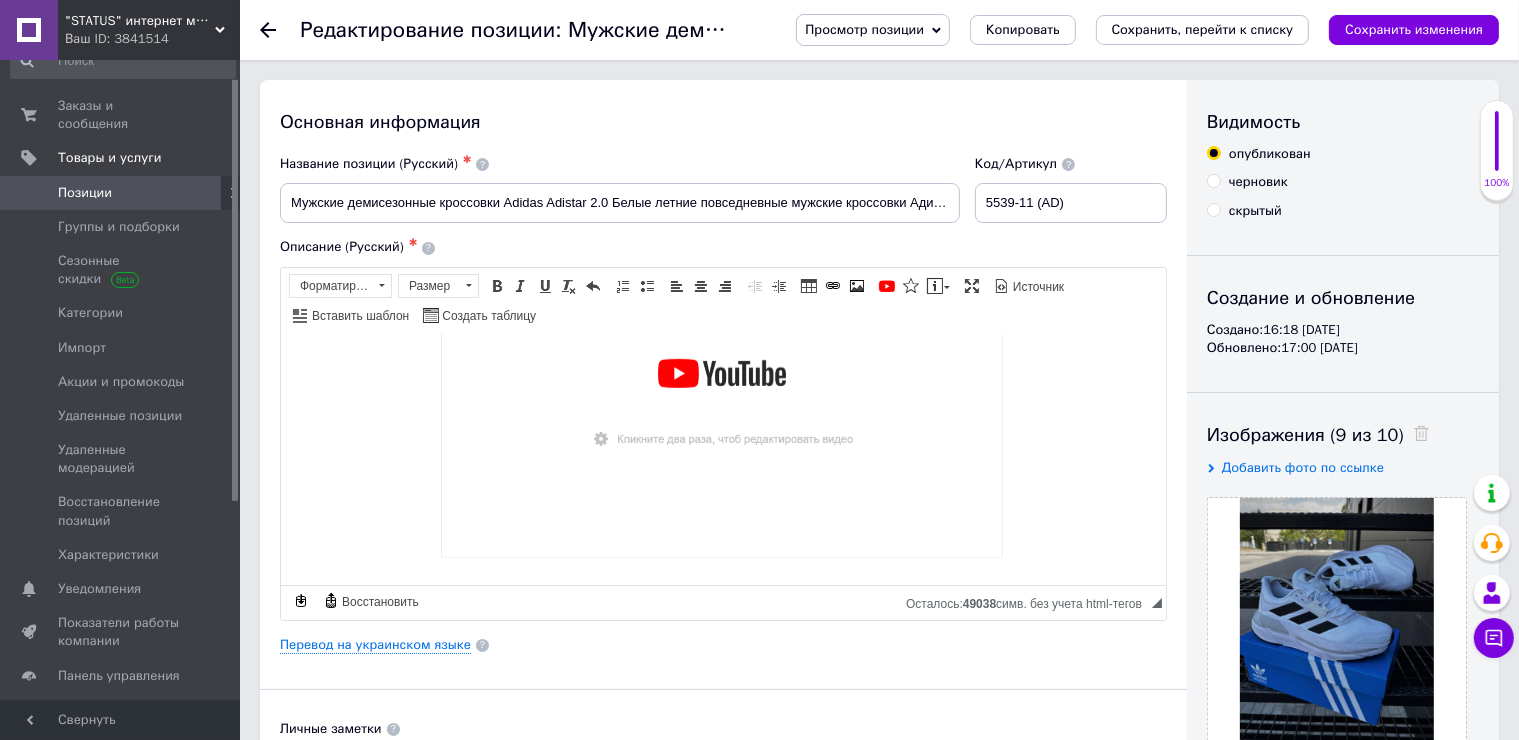 click on "Сохранить изменения" at bounding box center [1414, 29] 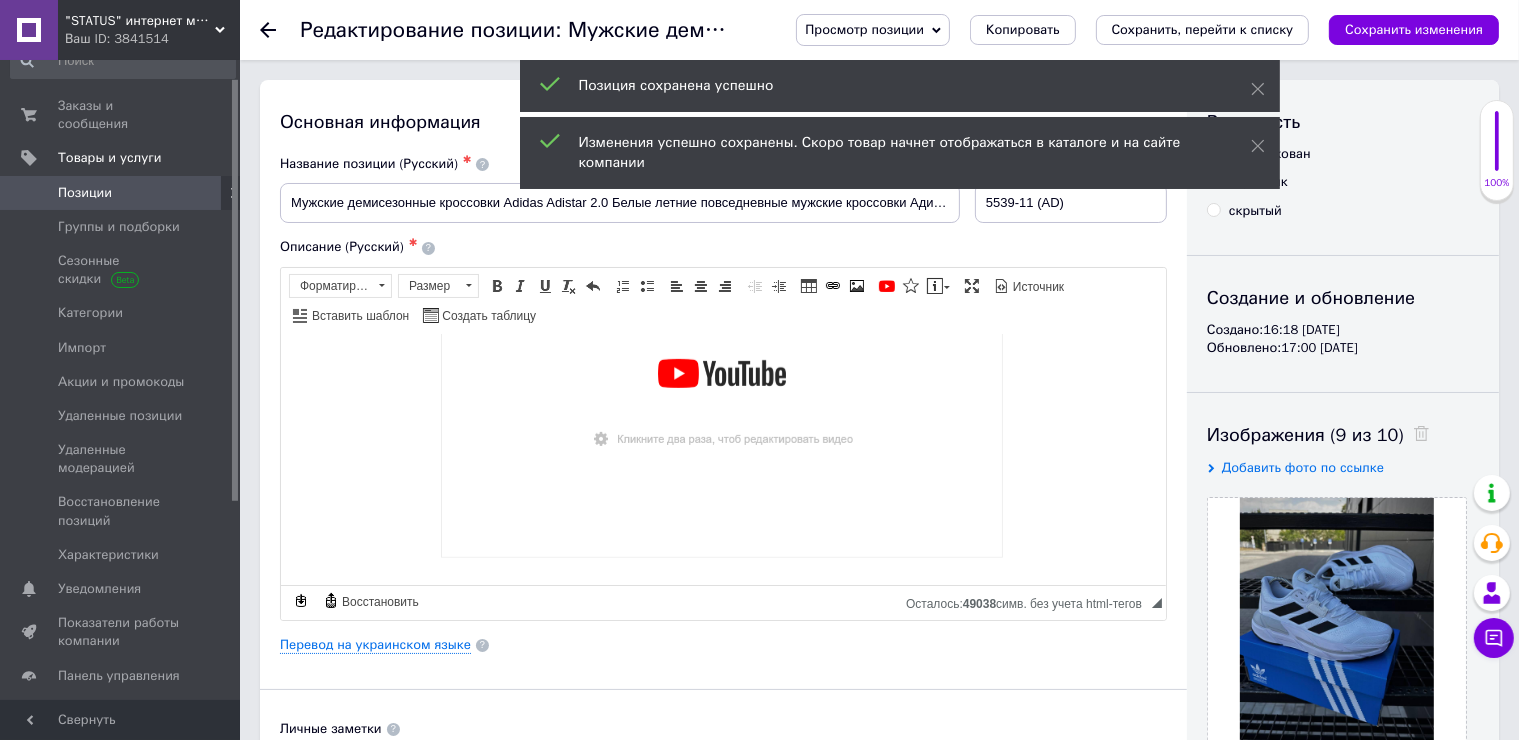 click on "Позиции" at bounding box center [123, 193] 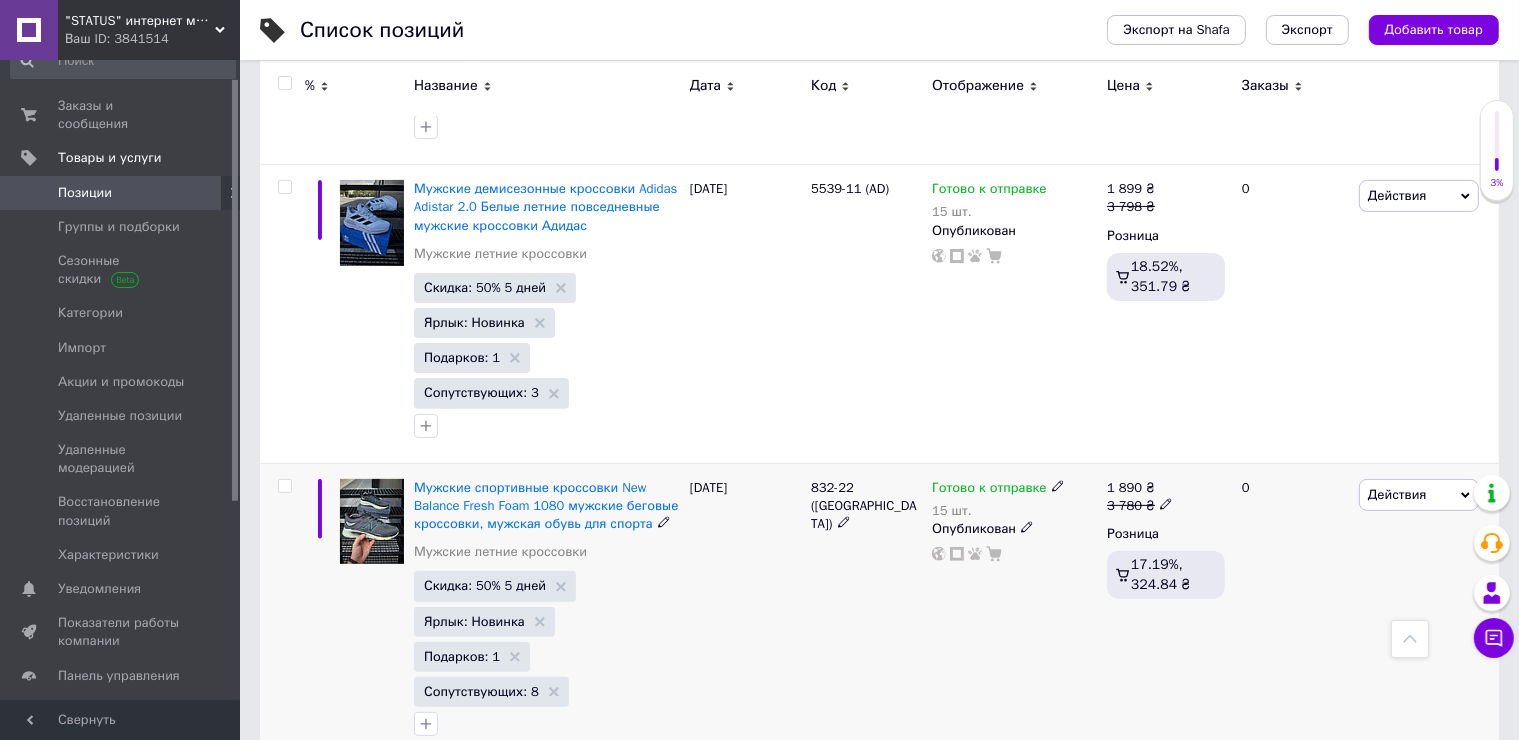 scroll, scrollTop: 600, scrollLeft: 0, axis: vertical 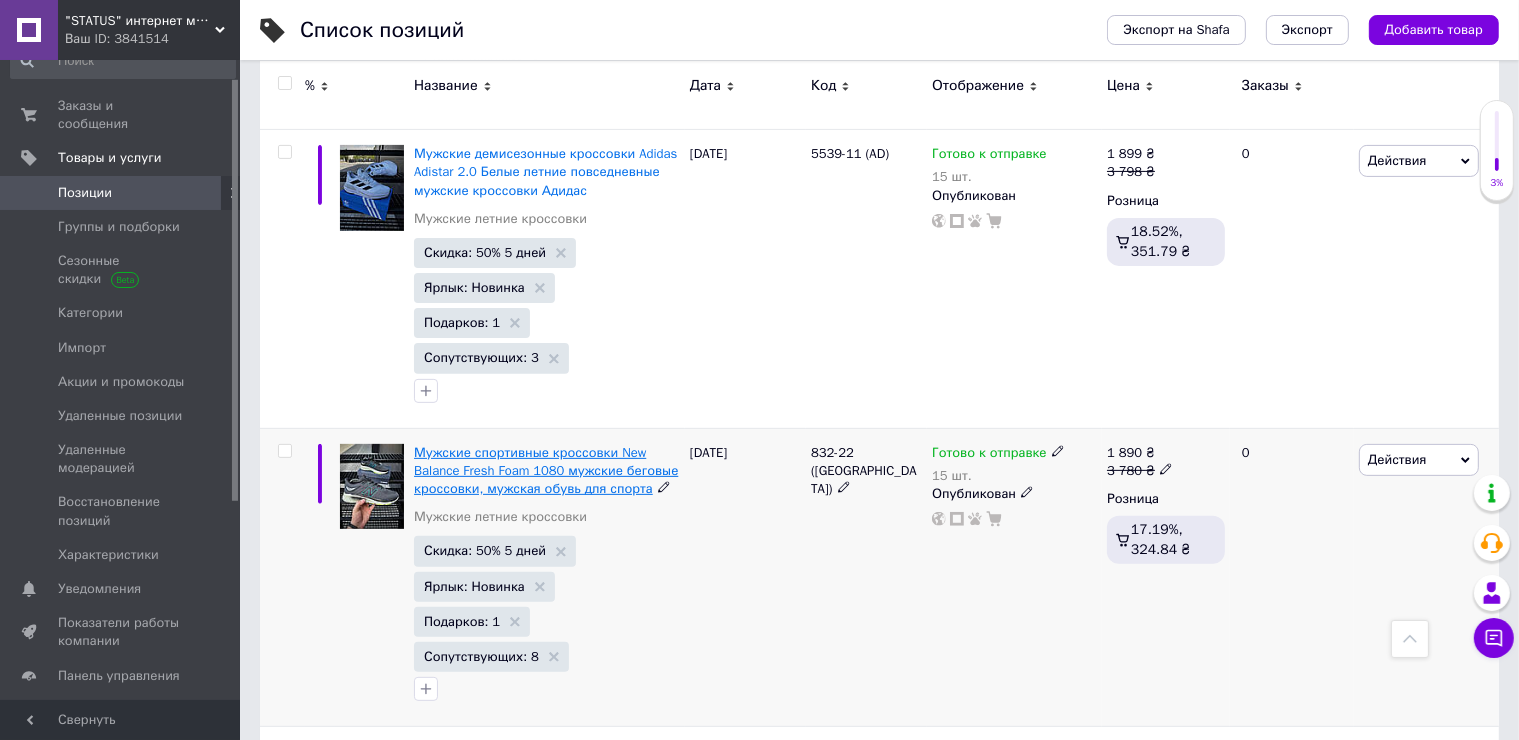 click on "Мужские спортивные кроссовки New Balance Fresh Foam 1080 мужские беговые кроссовки, мужская обувь для спорта" at bounding box center (546, 470) 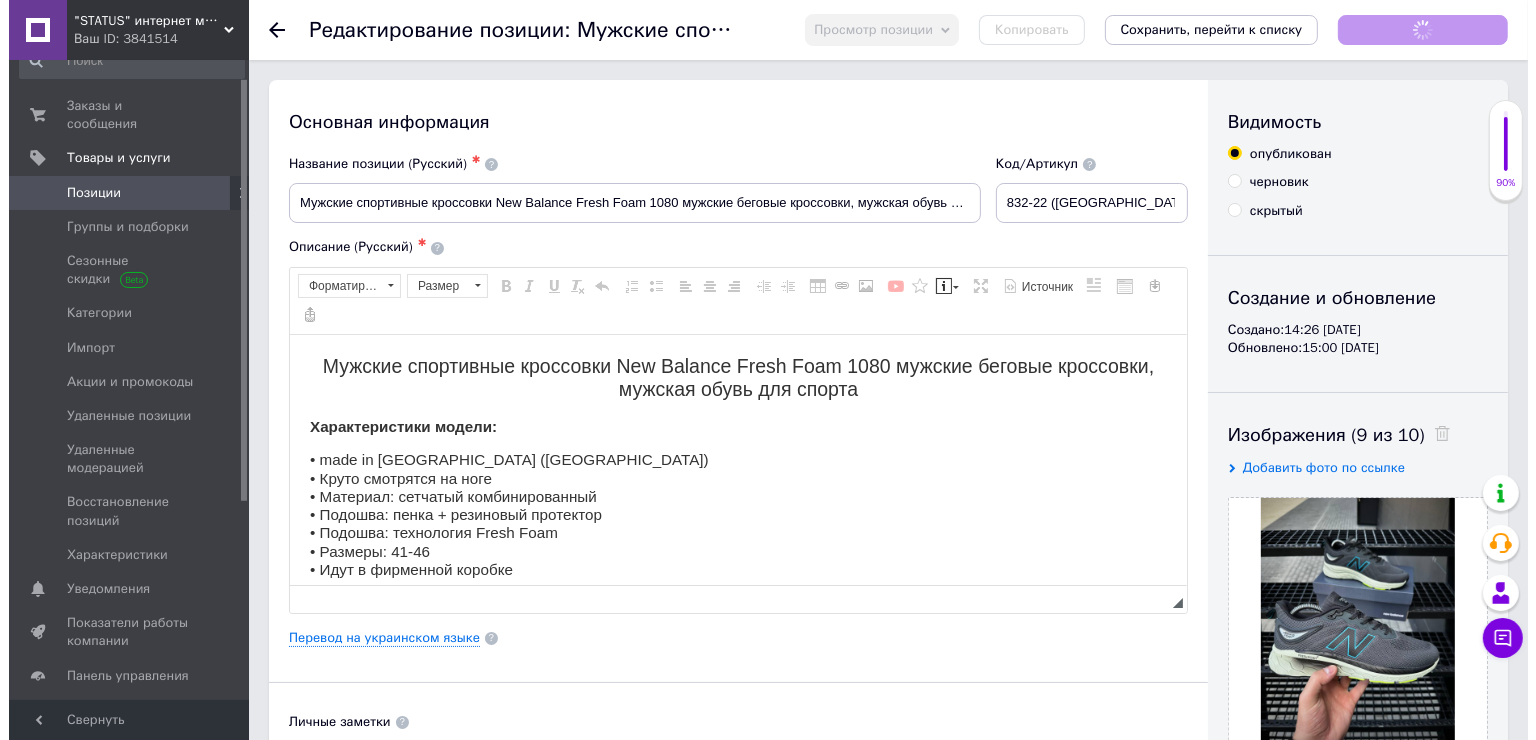 scroll, scrollTop: 0, scrollLeft: 0, axis: both 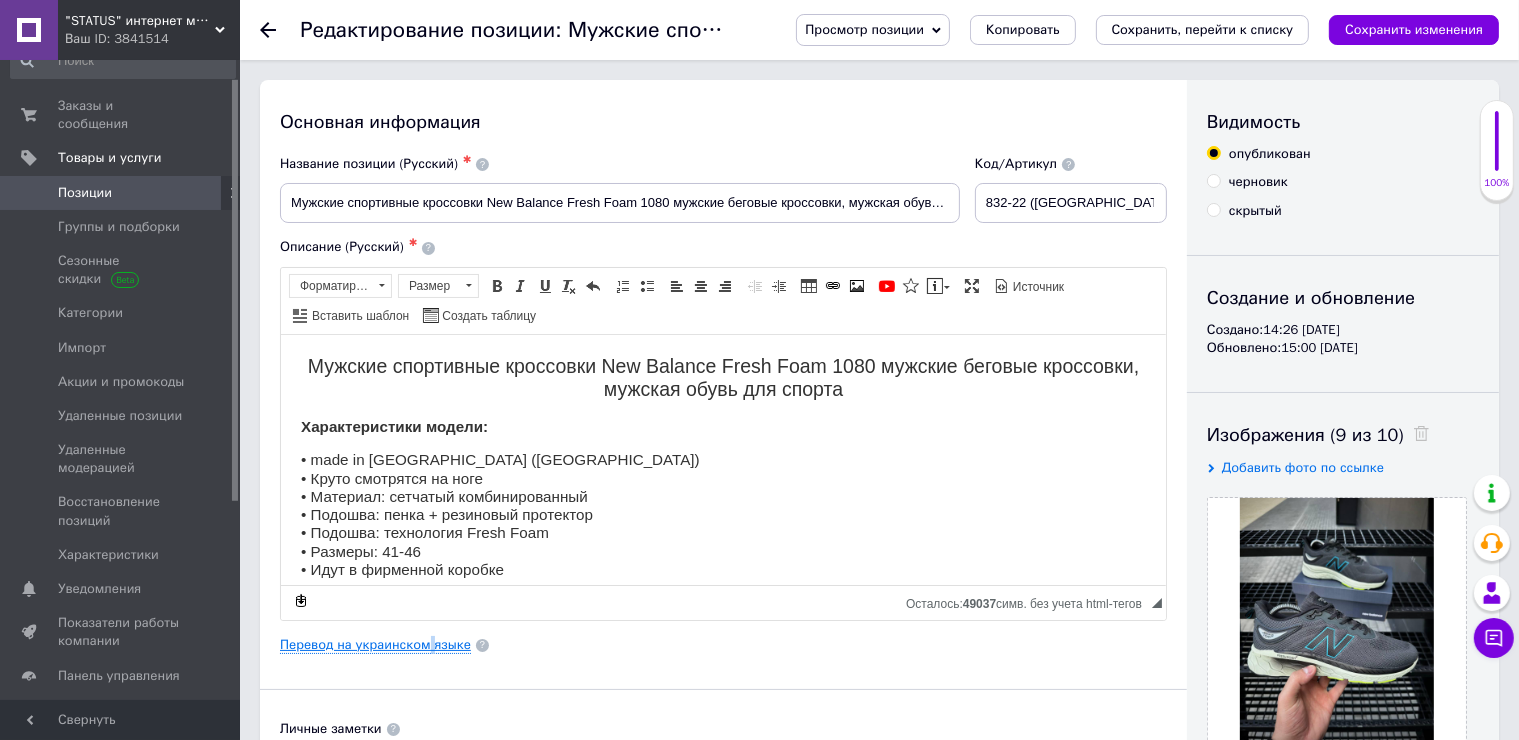 click on "Перевод на украинском языке" at bounding box center [375, 645] 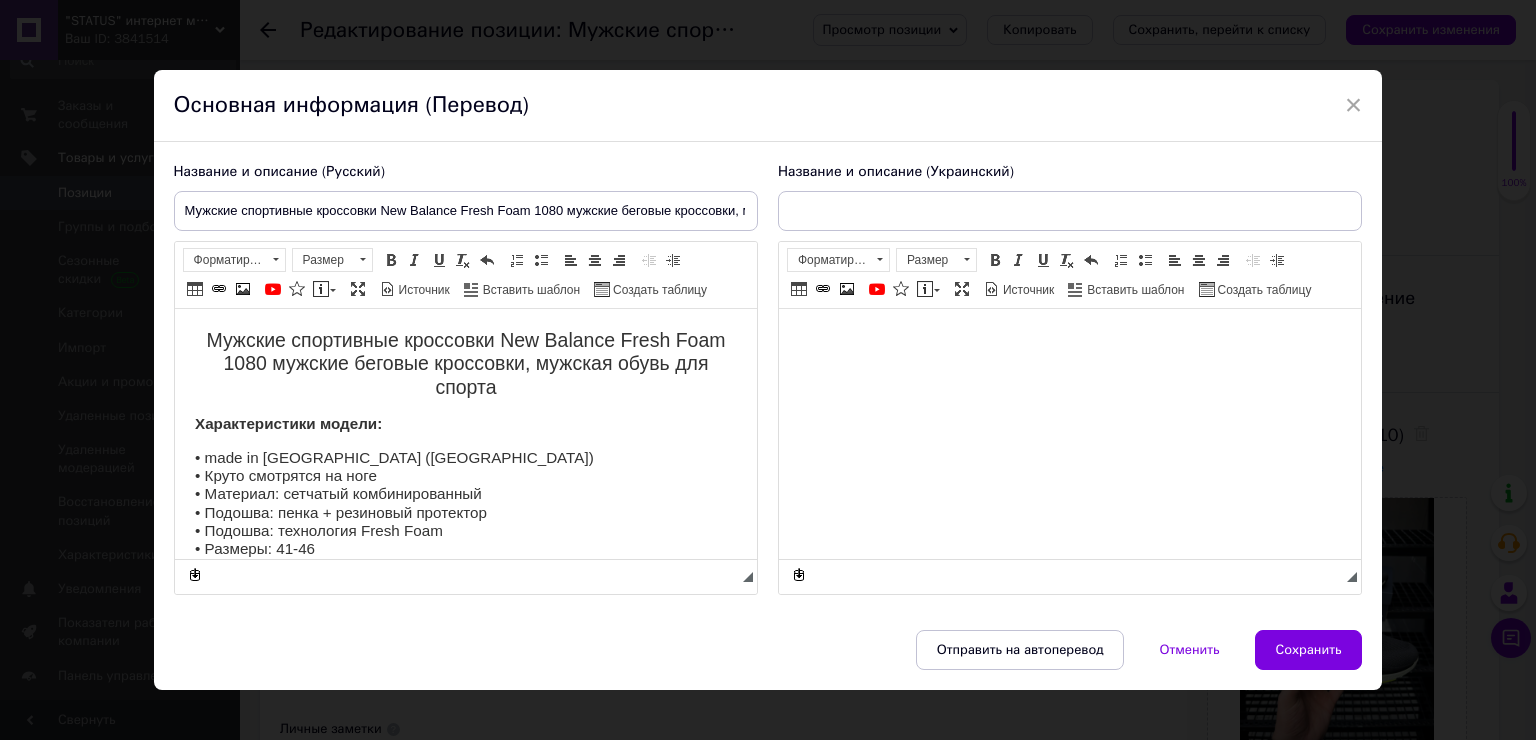 type on "Чоловічі спортивні кросівки New Balance Fresh Foam 1080 чоловічі бігові кросівки, чоловіче взуття для спорту" 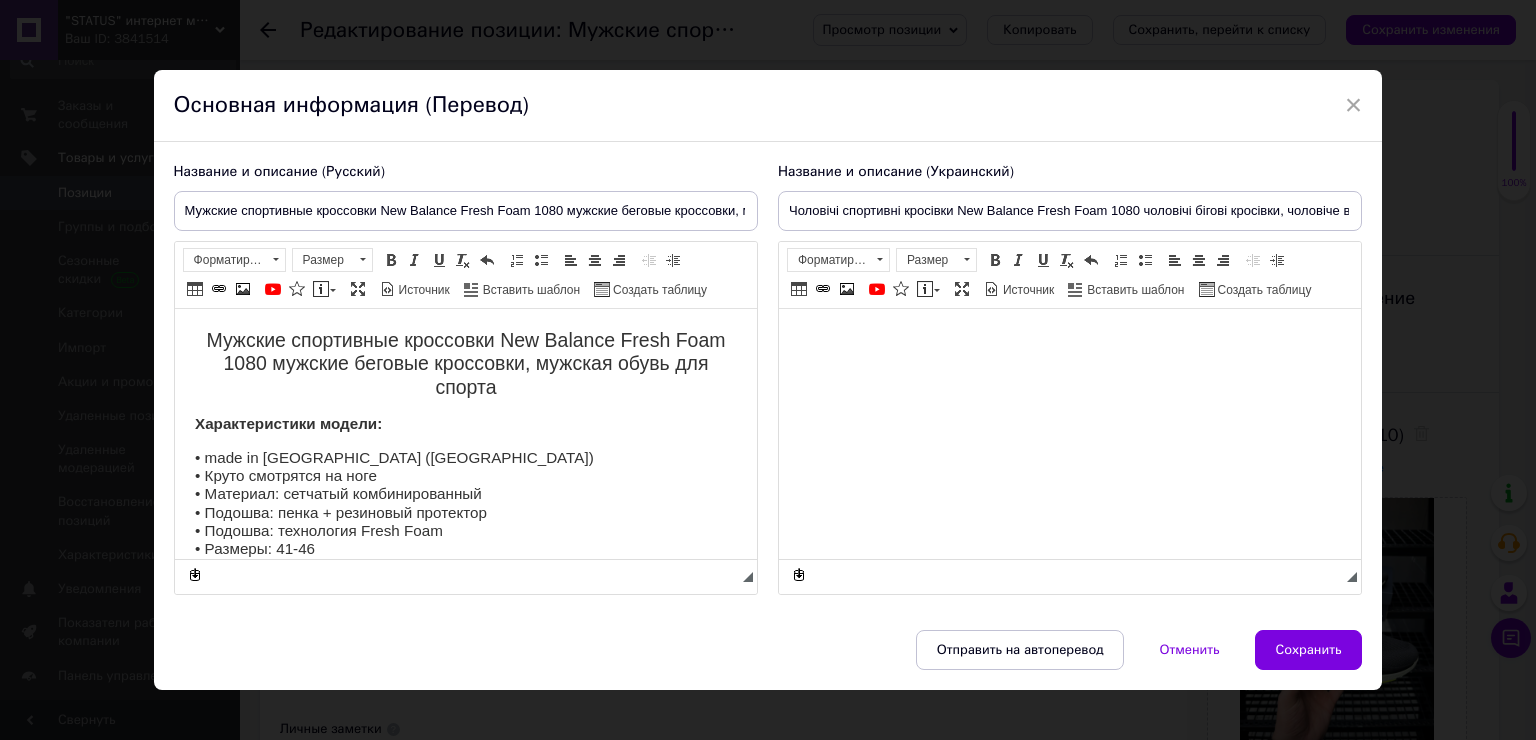 scroll, scrollTop: 0, scrollLeft: 0, axis: both 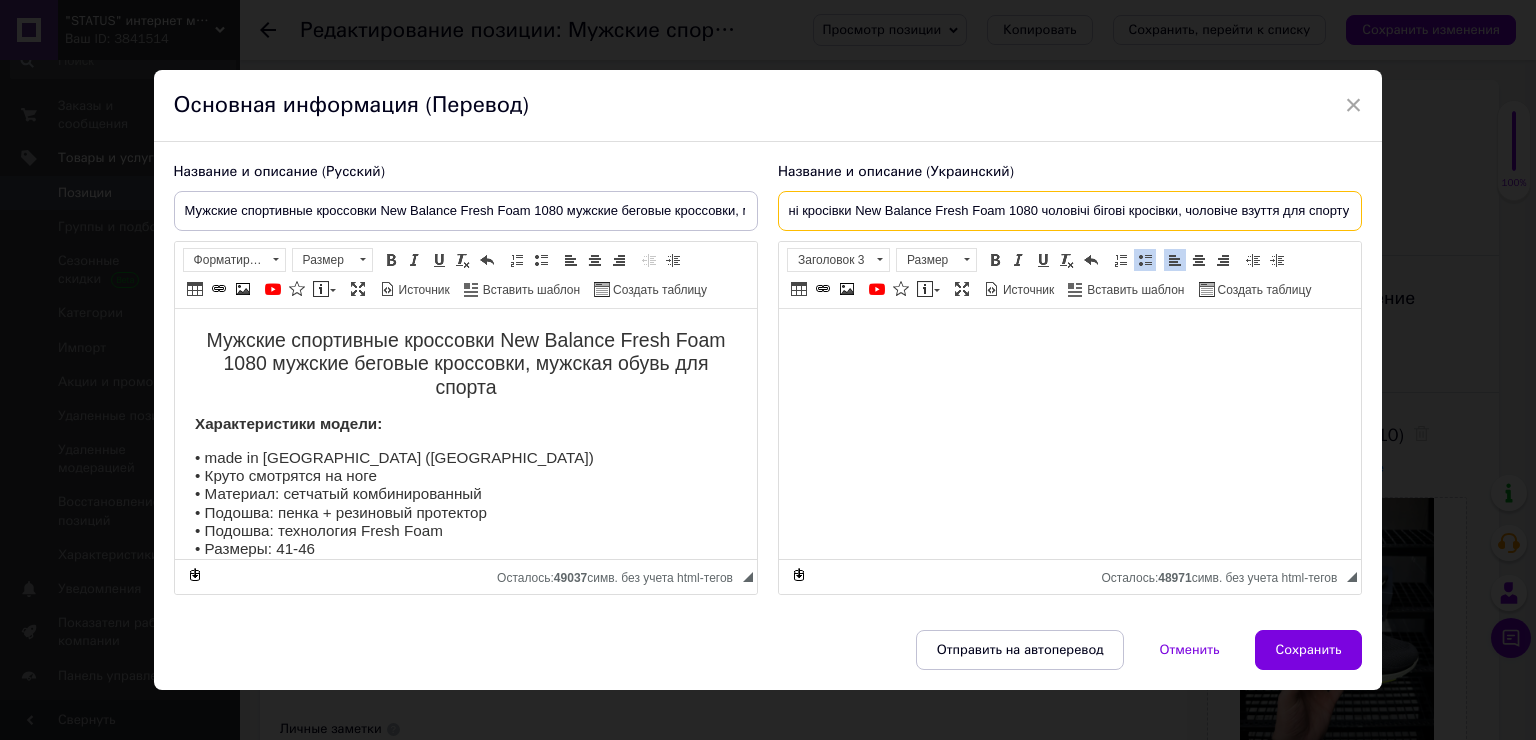 drag, startPoint x: 1056, startPoint y: 212, endPoint x: 1492, endPoint y: 232, distance: 436.45847 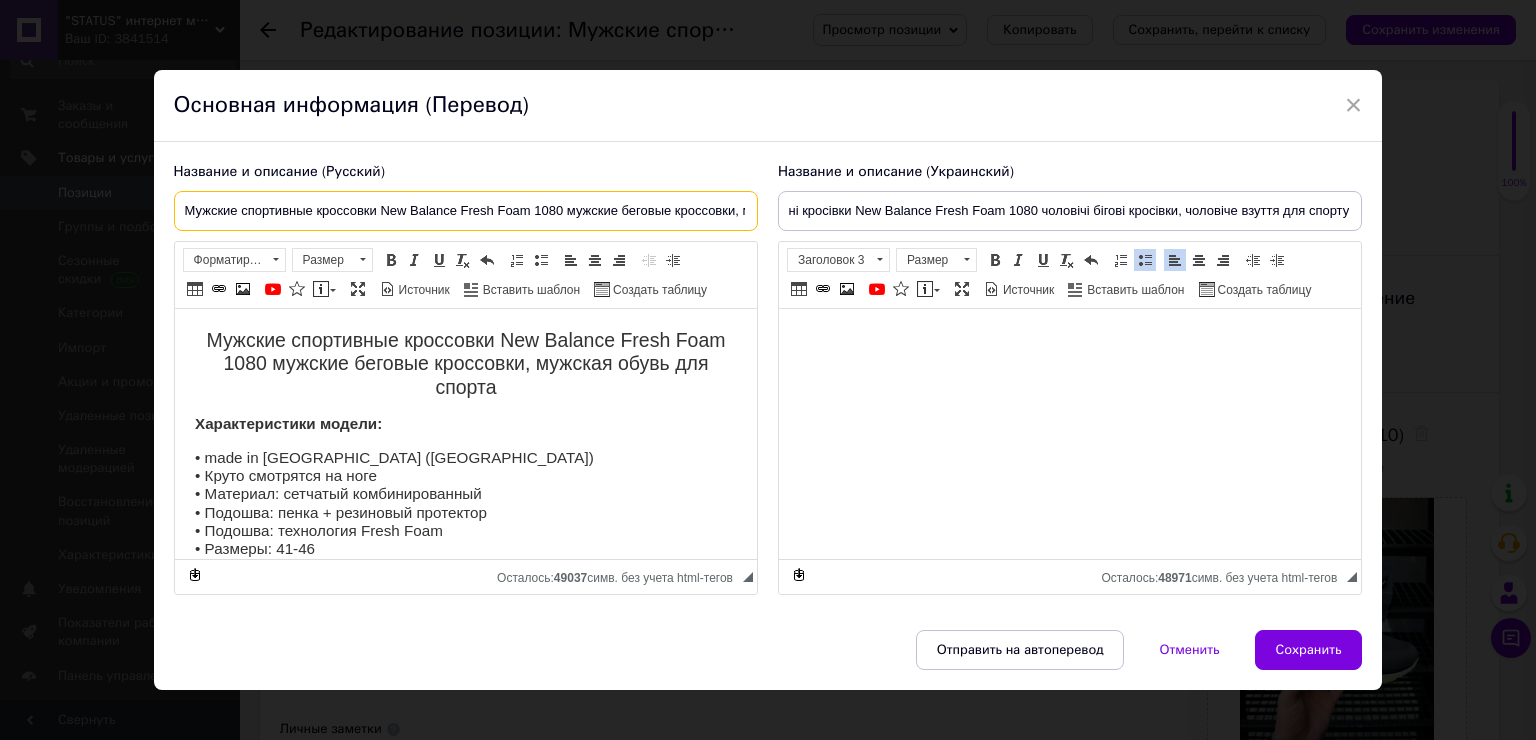 scroll, scrollTop: 0, scrollLeft: 0, axis: both 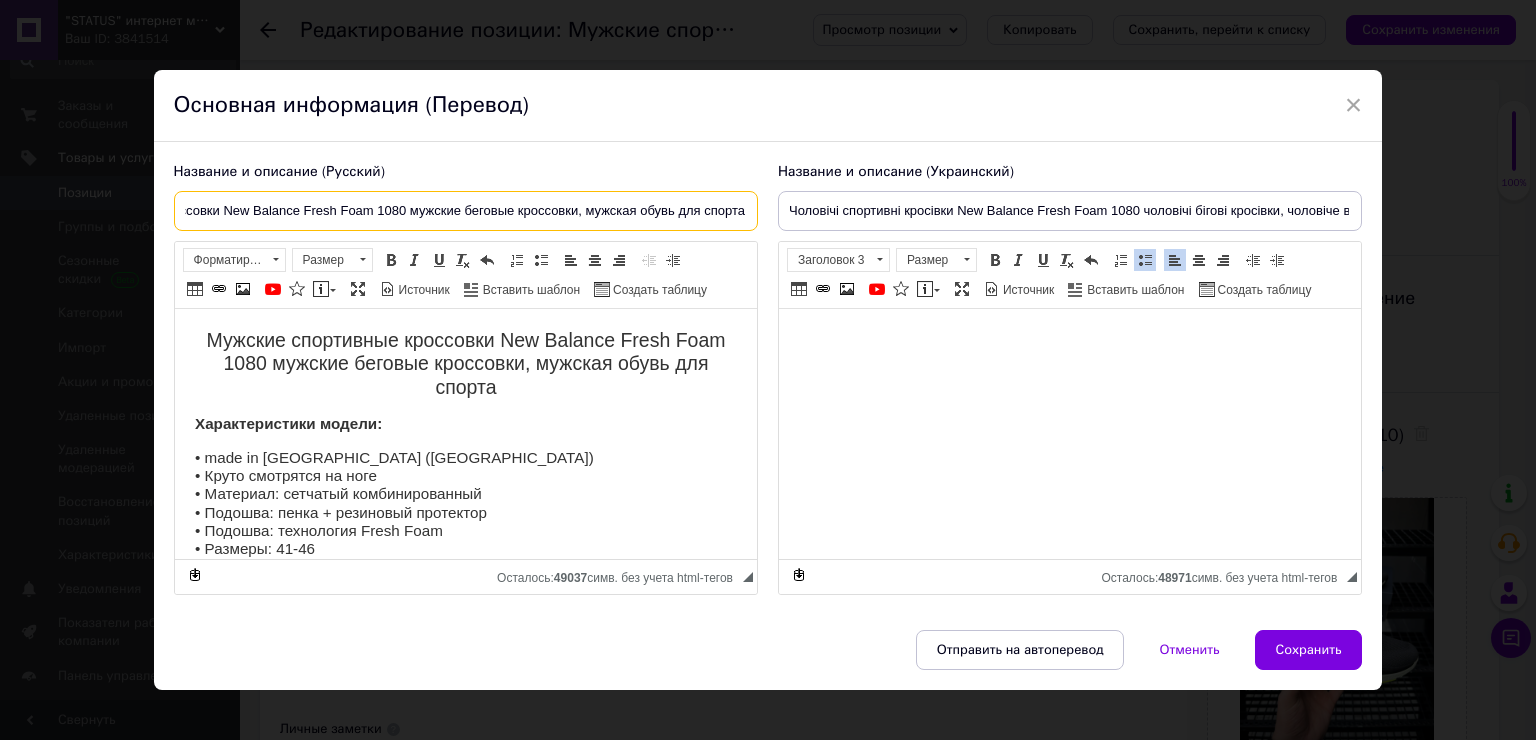 drag, startPoint x: 592, startPoint y: 216, endPoint x: 882, endPoint y: 218, distance: 290.0069 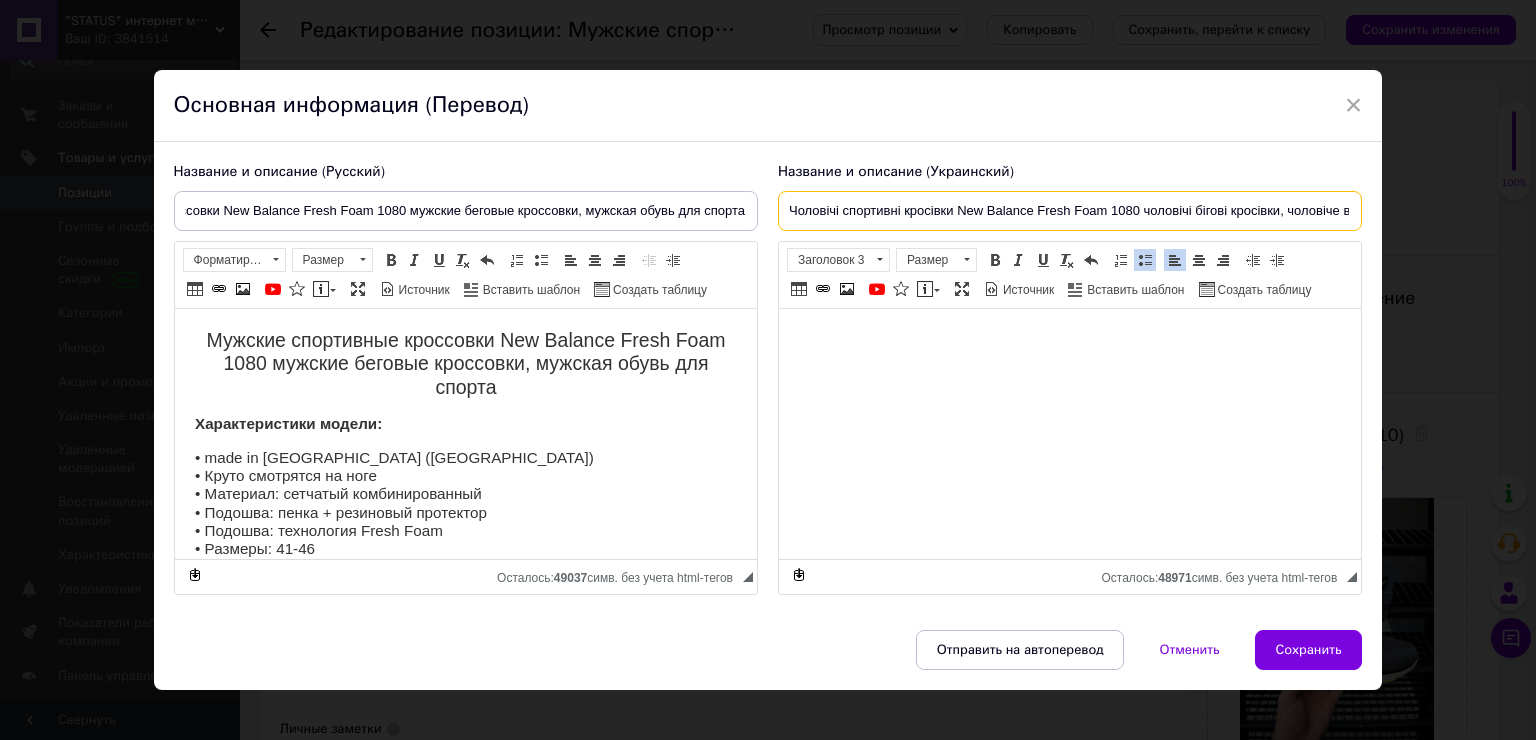 scroll, scrollTop: 0, scrollLeft: 0, axis: both 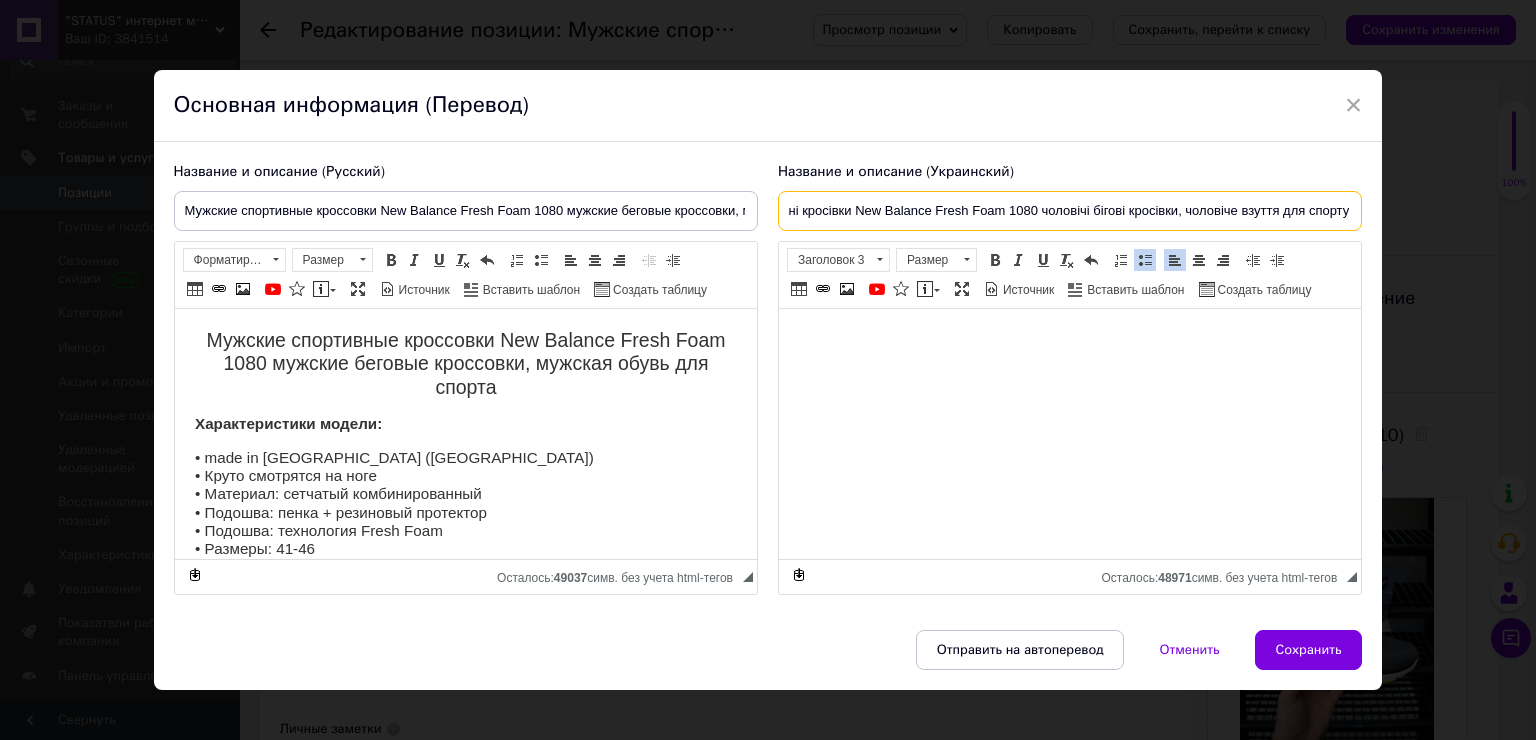 drag, startPoint x: 1227, startPoint y: 217, endPoint x: 1433, endPoint y: 217, distance: 206 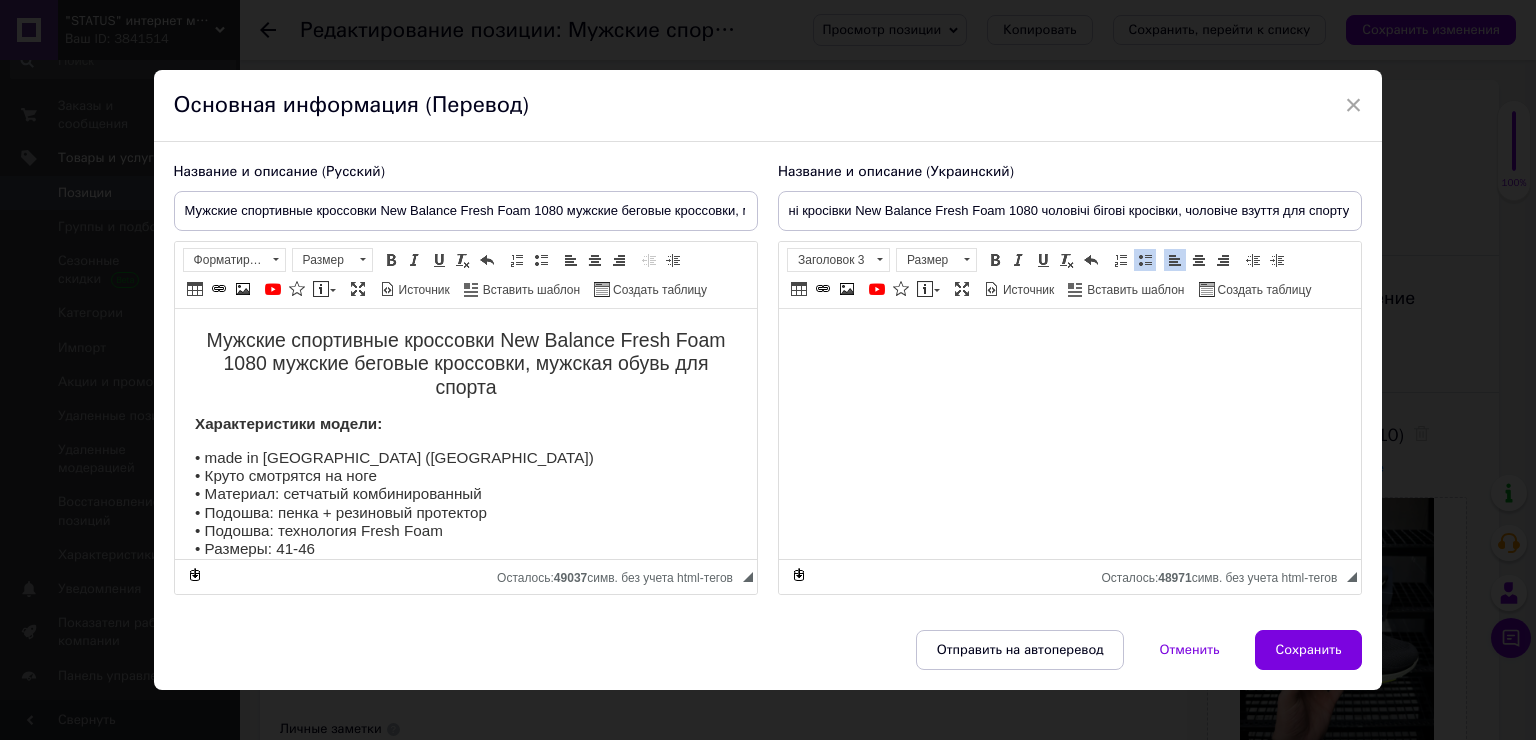 drag, startPoint x: 1339, startPoint y: 646, endPoint x: 1466, endPoint y: 200, distance: 463.72946 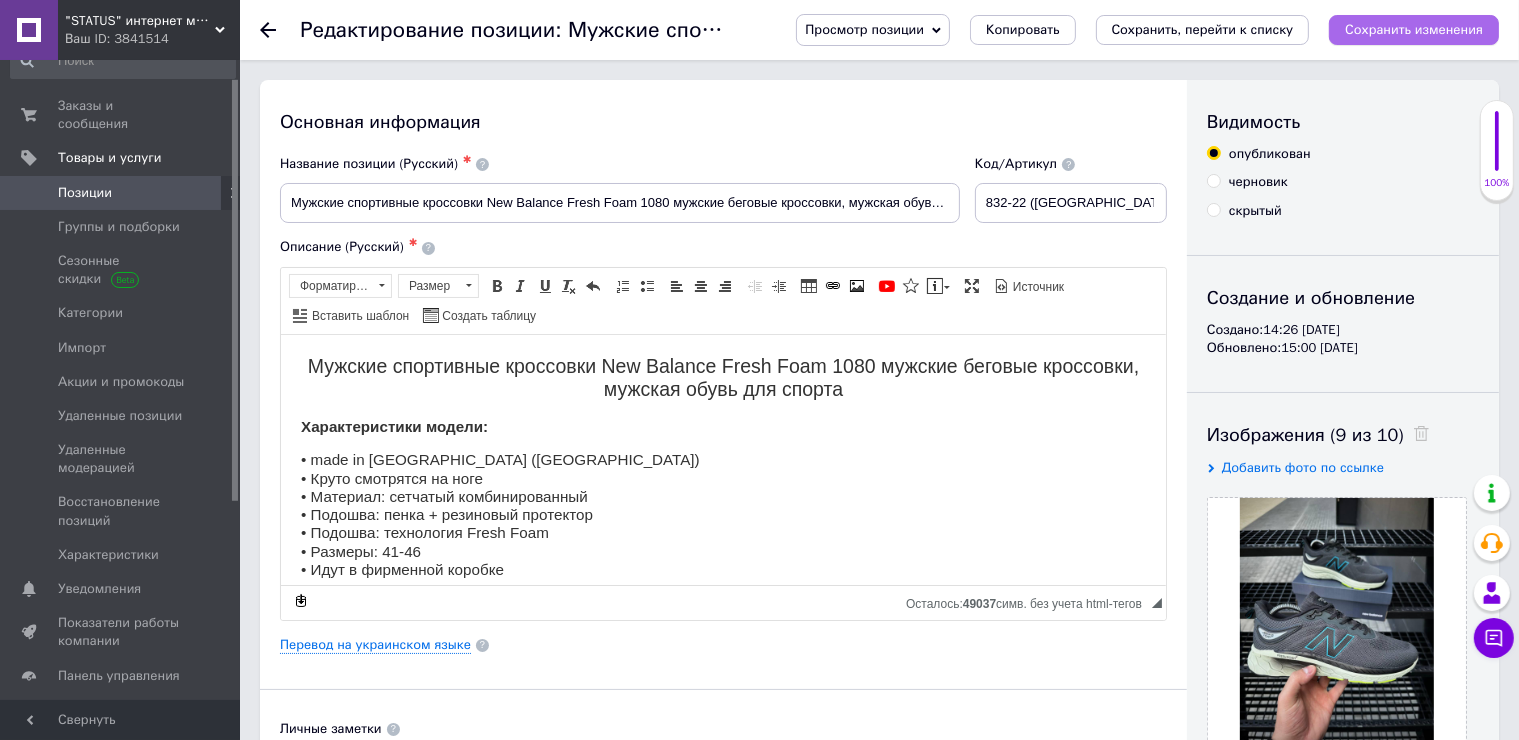 click on "Сохранить изменения" at bounding box center [1414, 30] 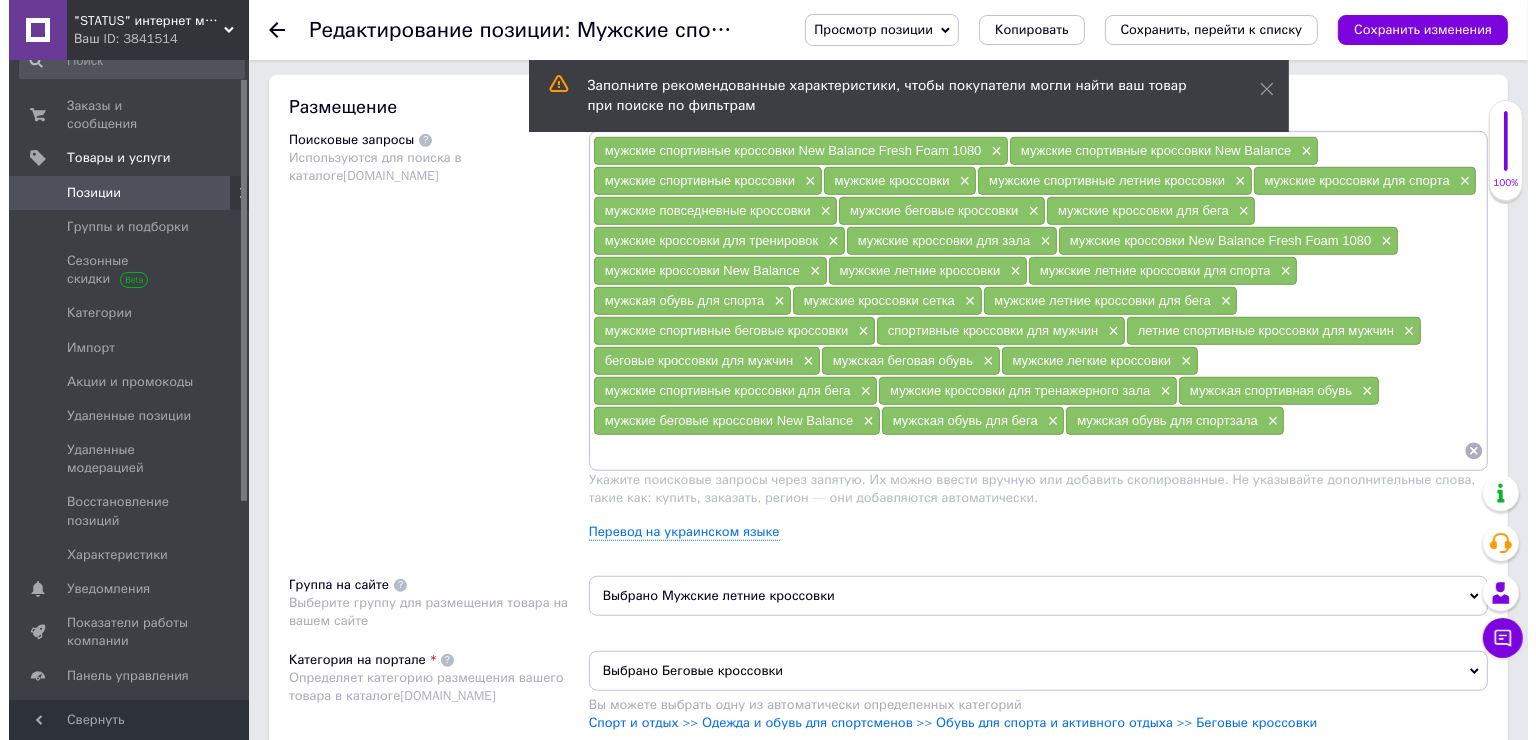 scroll, scrollTop: 1300, scrollLeft: 0, axis: vertical 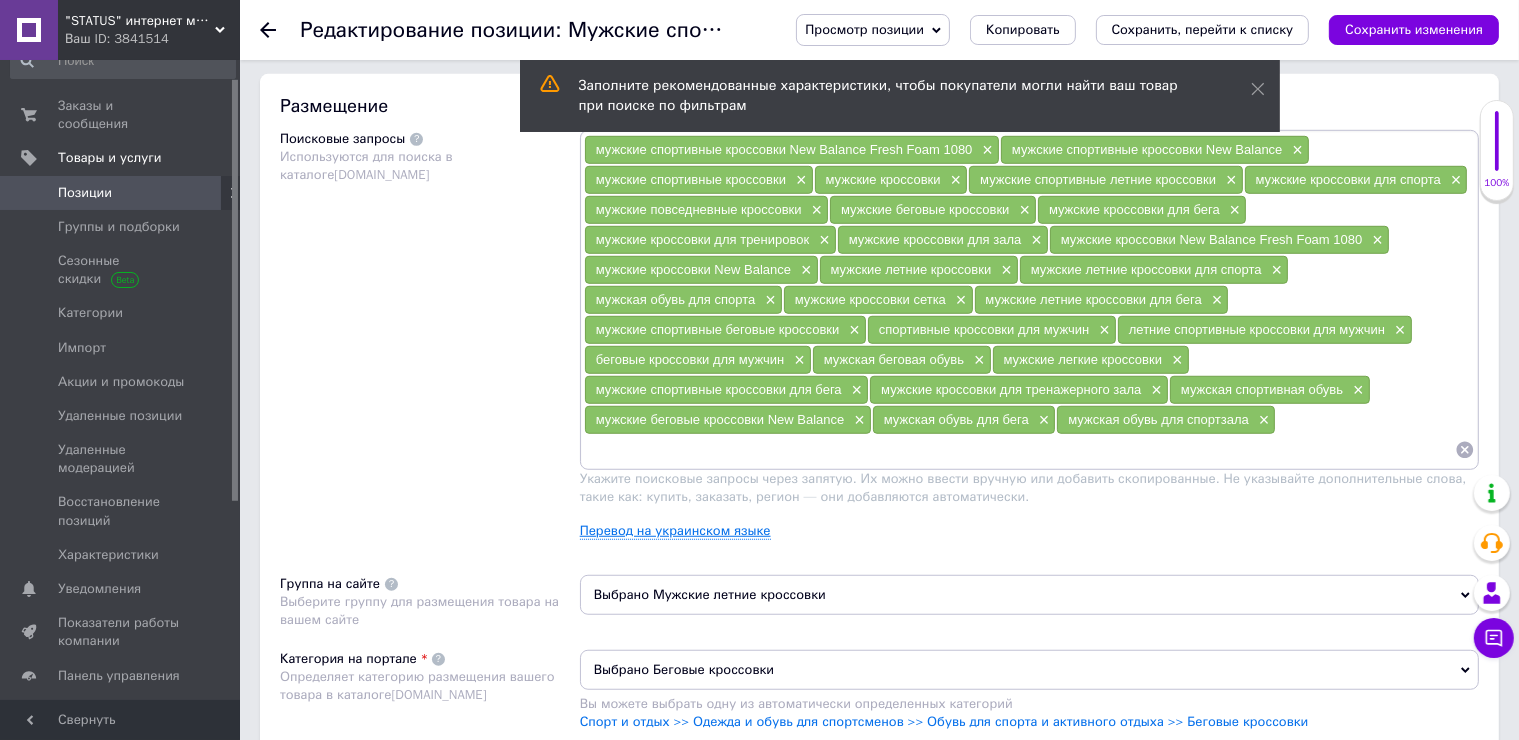 click on "Перевод на украинском языке" at bounding box center [675, 531] 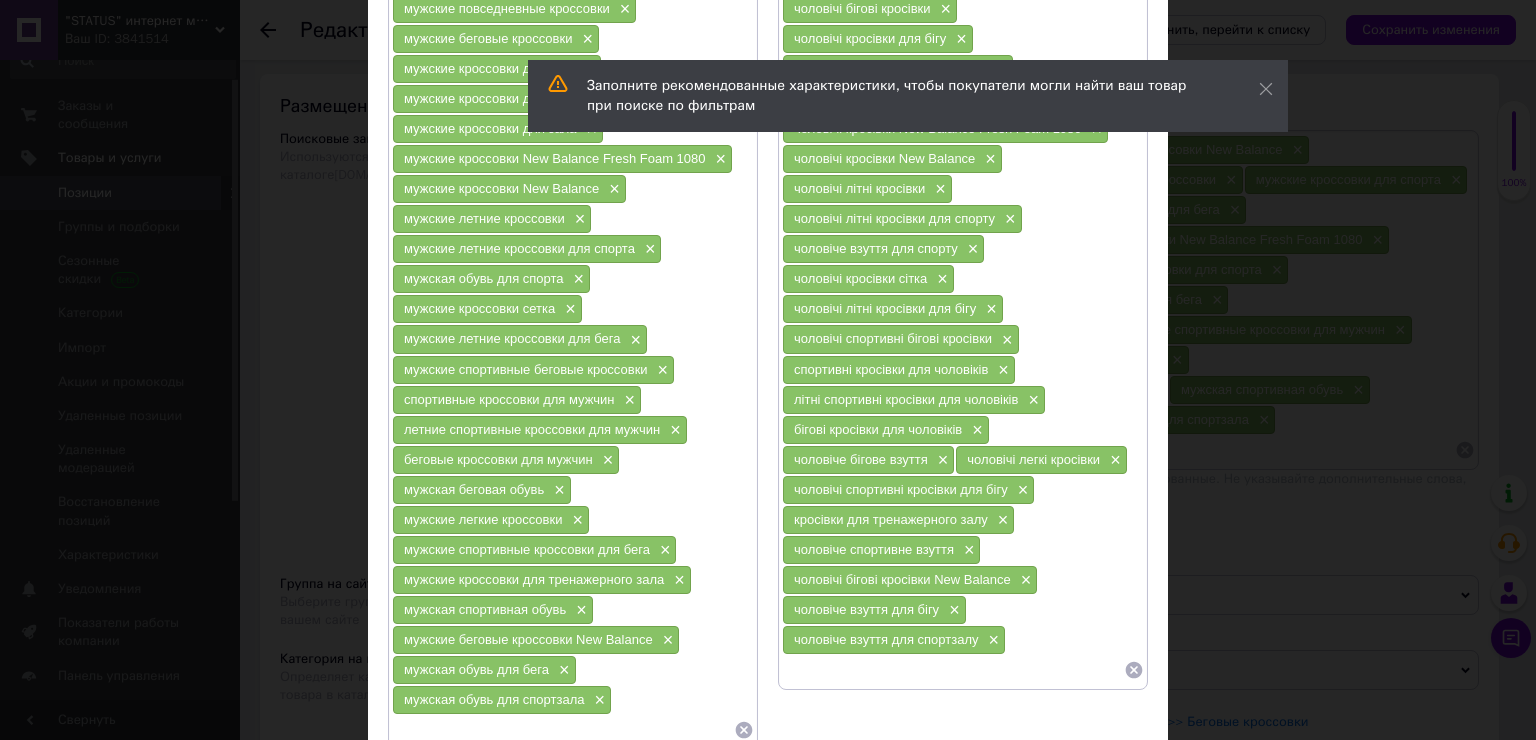 scroll, scrollTop: 0, scrollLeft: 0, axis: both 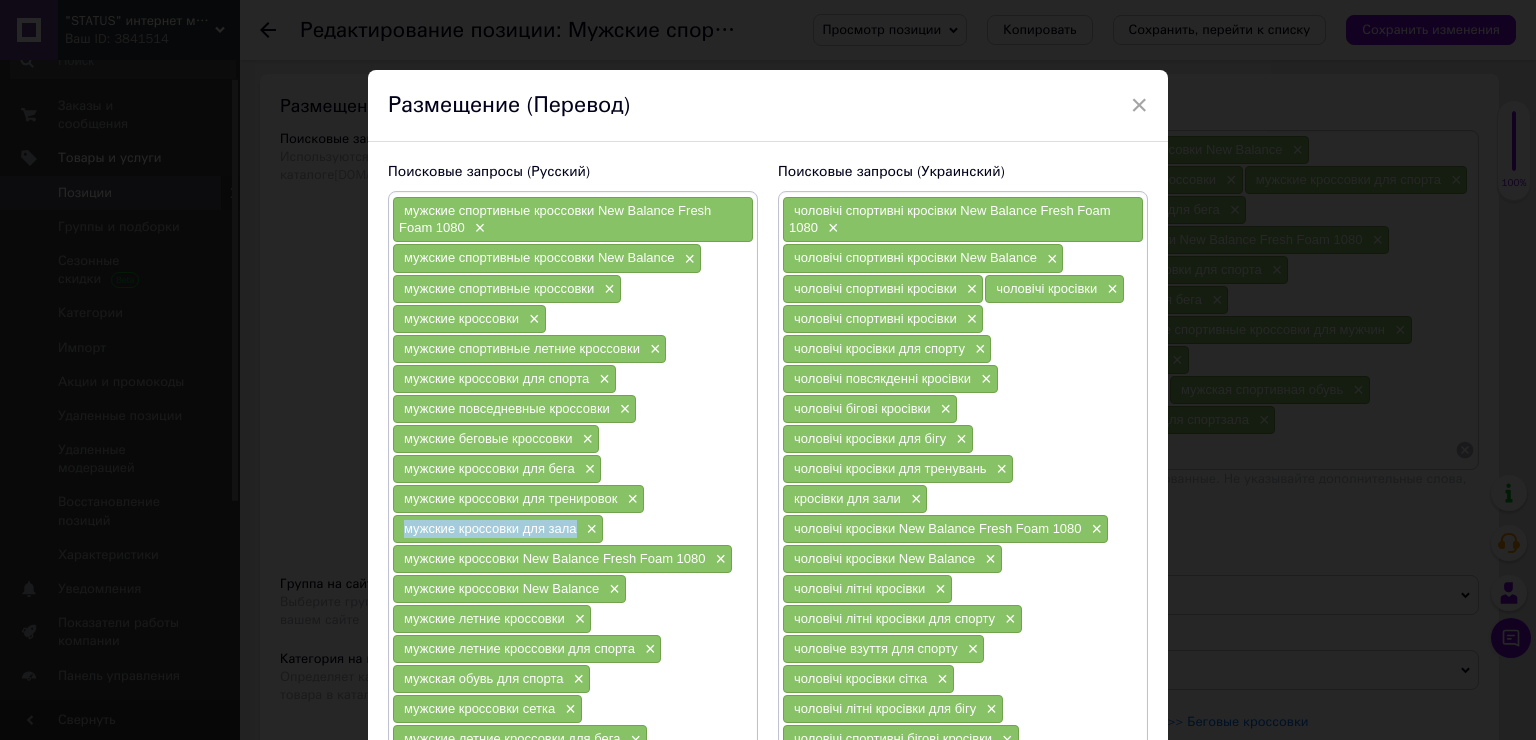 drag, startPoint x: 575, startPoint y: 525, endPoint x: 394, endPoint y: 532, distance: 181.13531 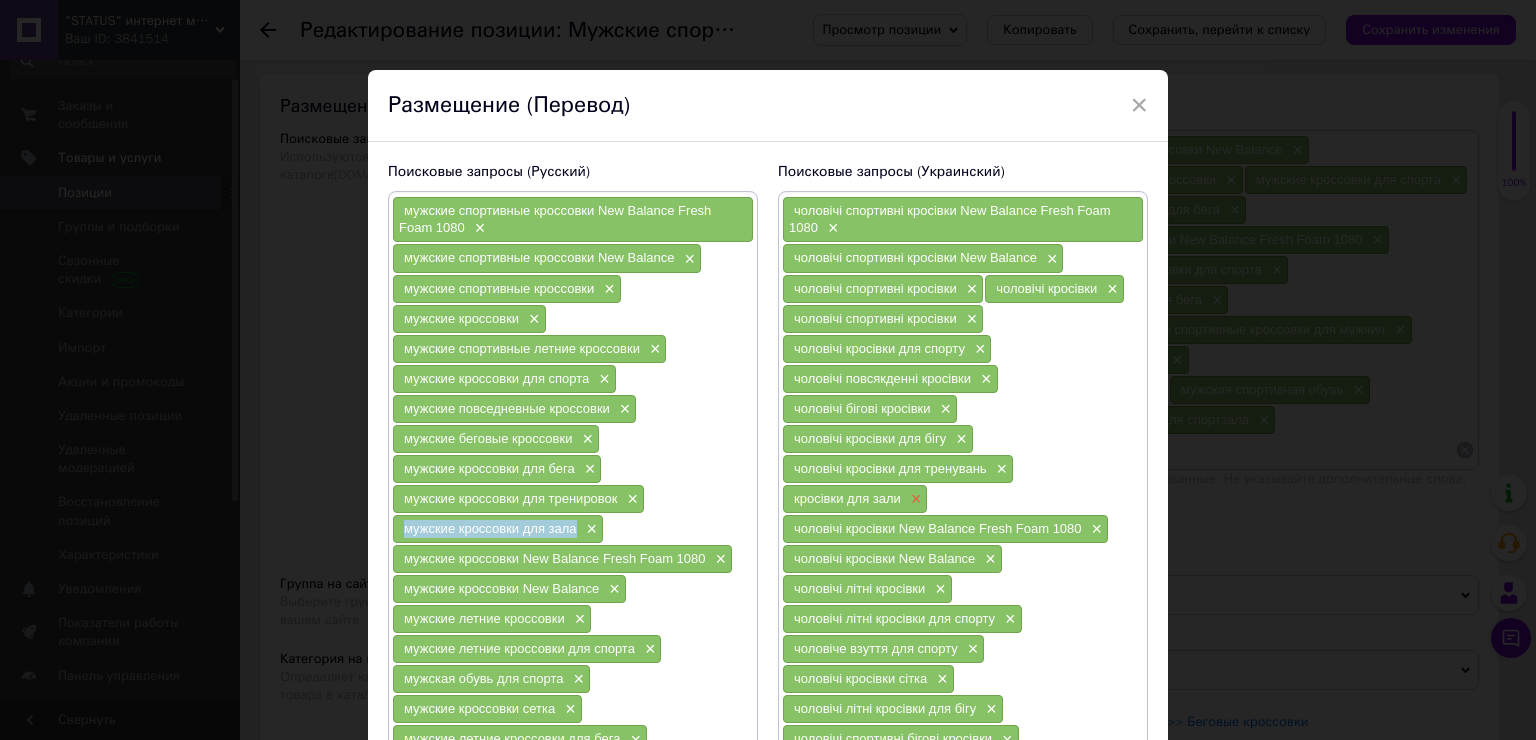 click on "×" at bounding box center (914, 499) 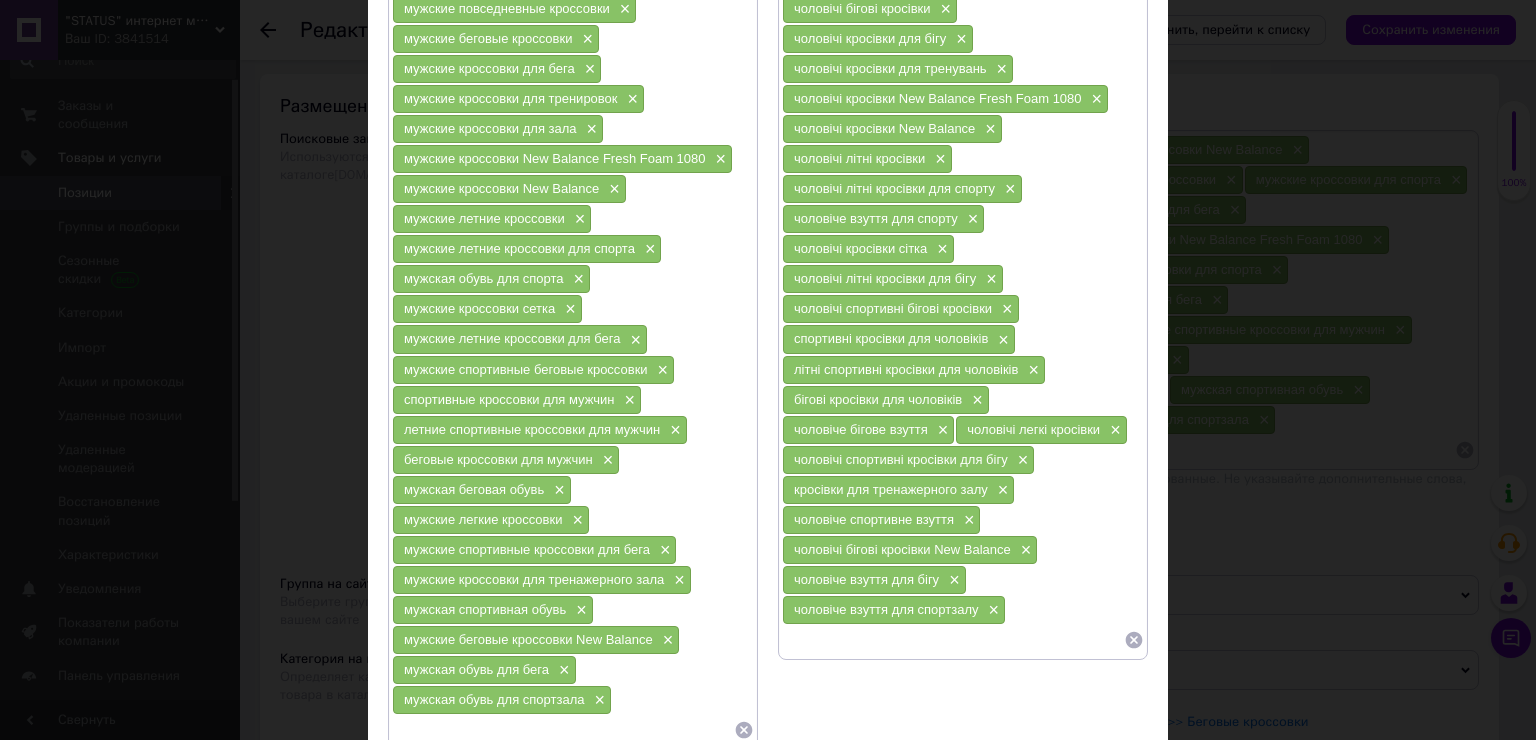 scroll, scrollTop: 558, scrollLeft: 0, axis: vertical 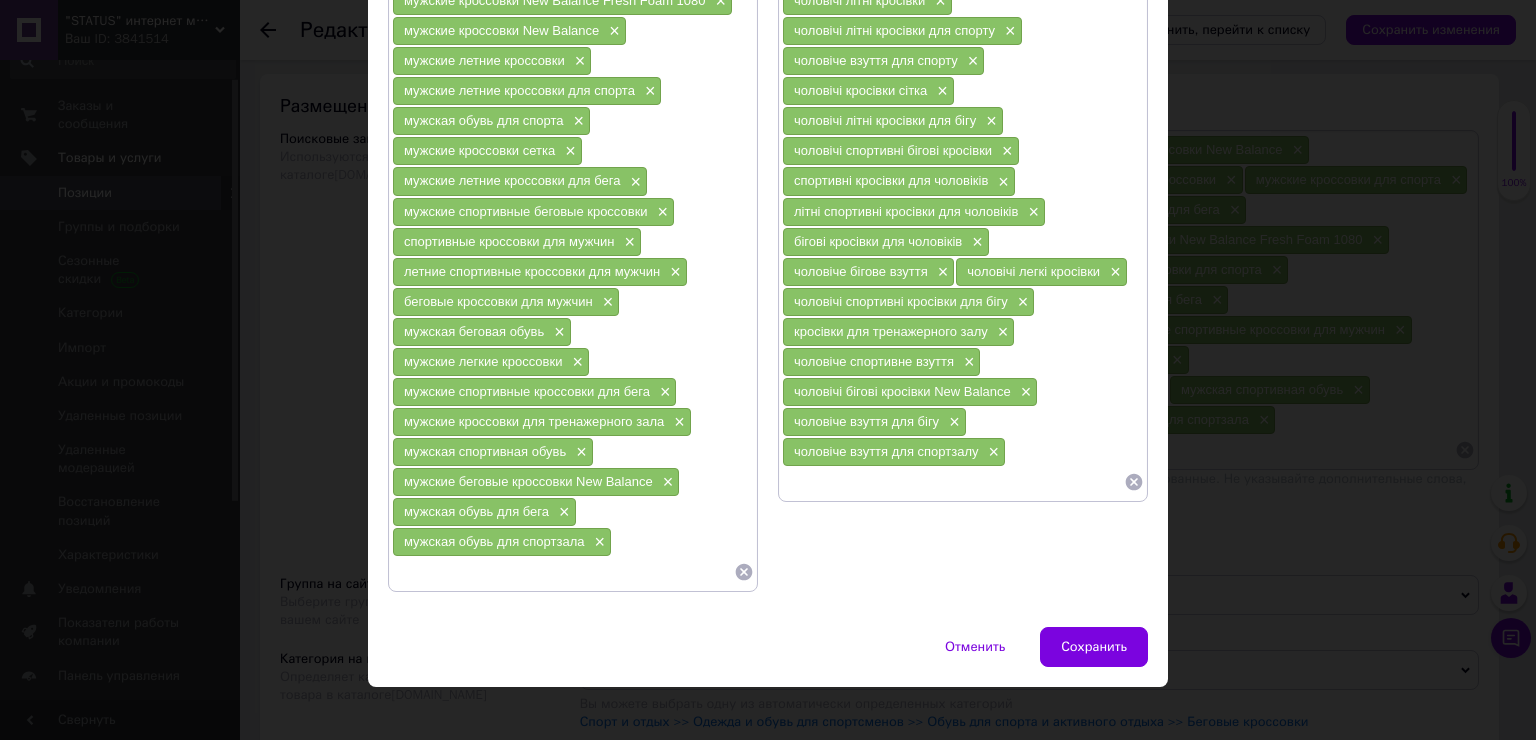 click at bounding box center (953, 482) 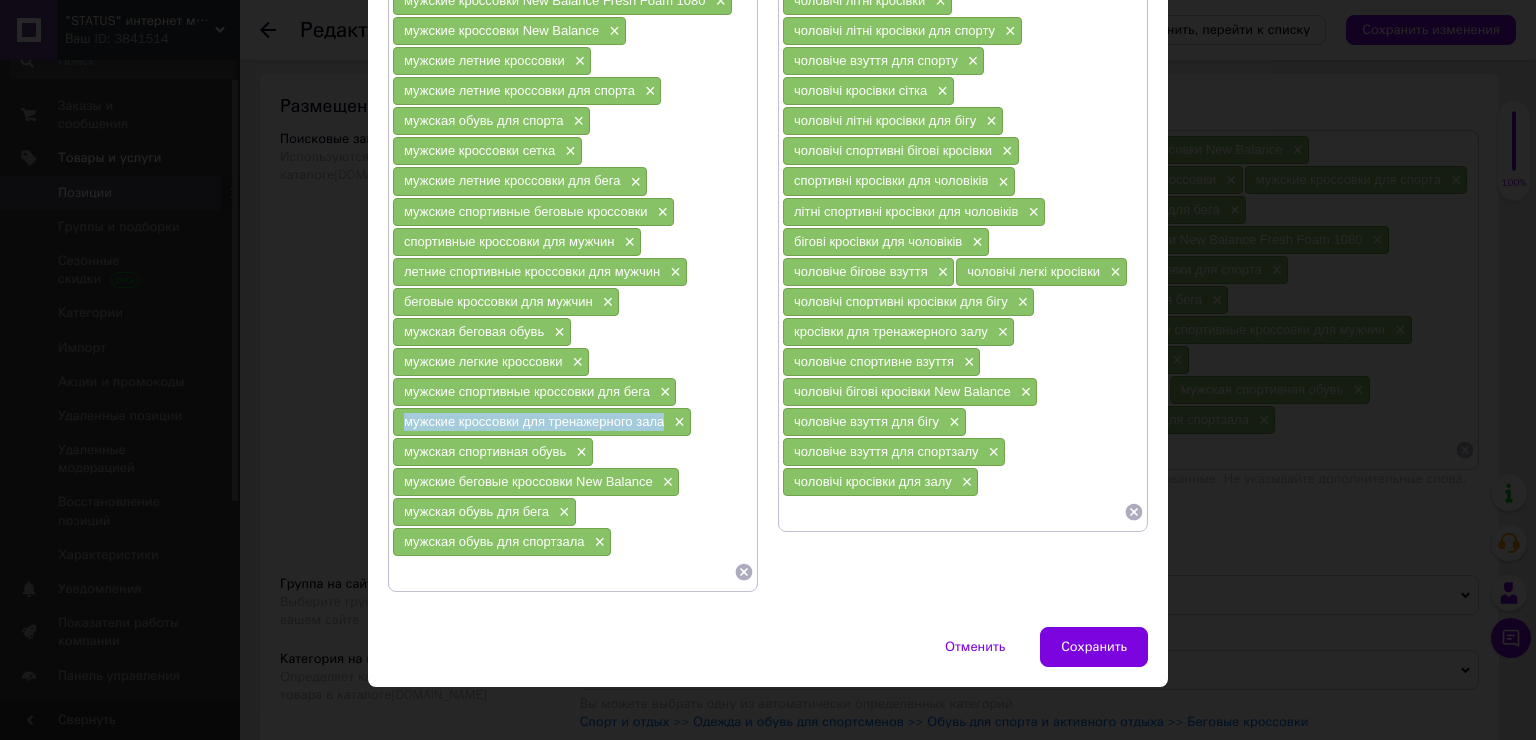 drag, startPoint x: 659, startPoint y: 408, endPoint x: 394, endPoint y: 415, distance: 265.09244 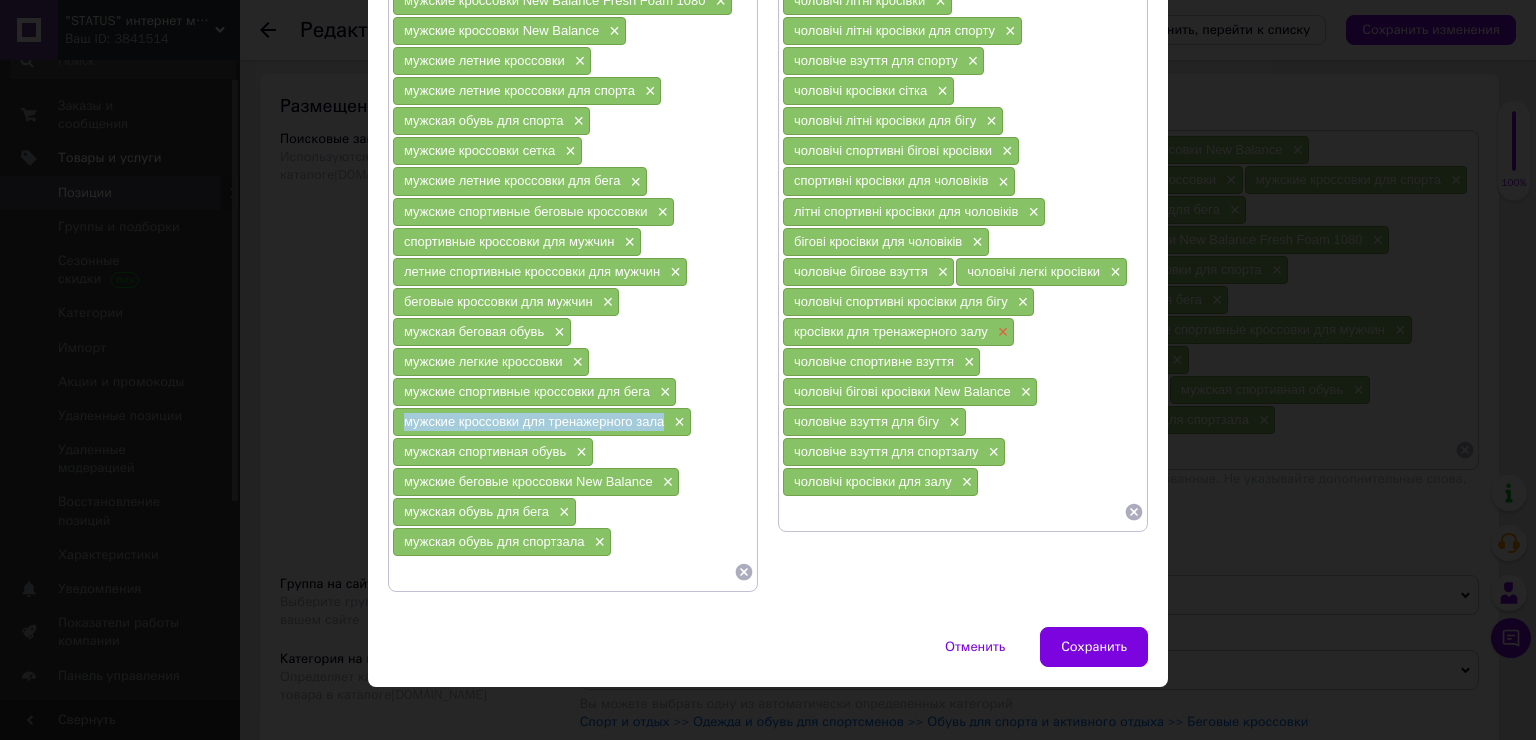 click on "×" at bounding box center (1001, 332) 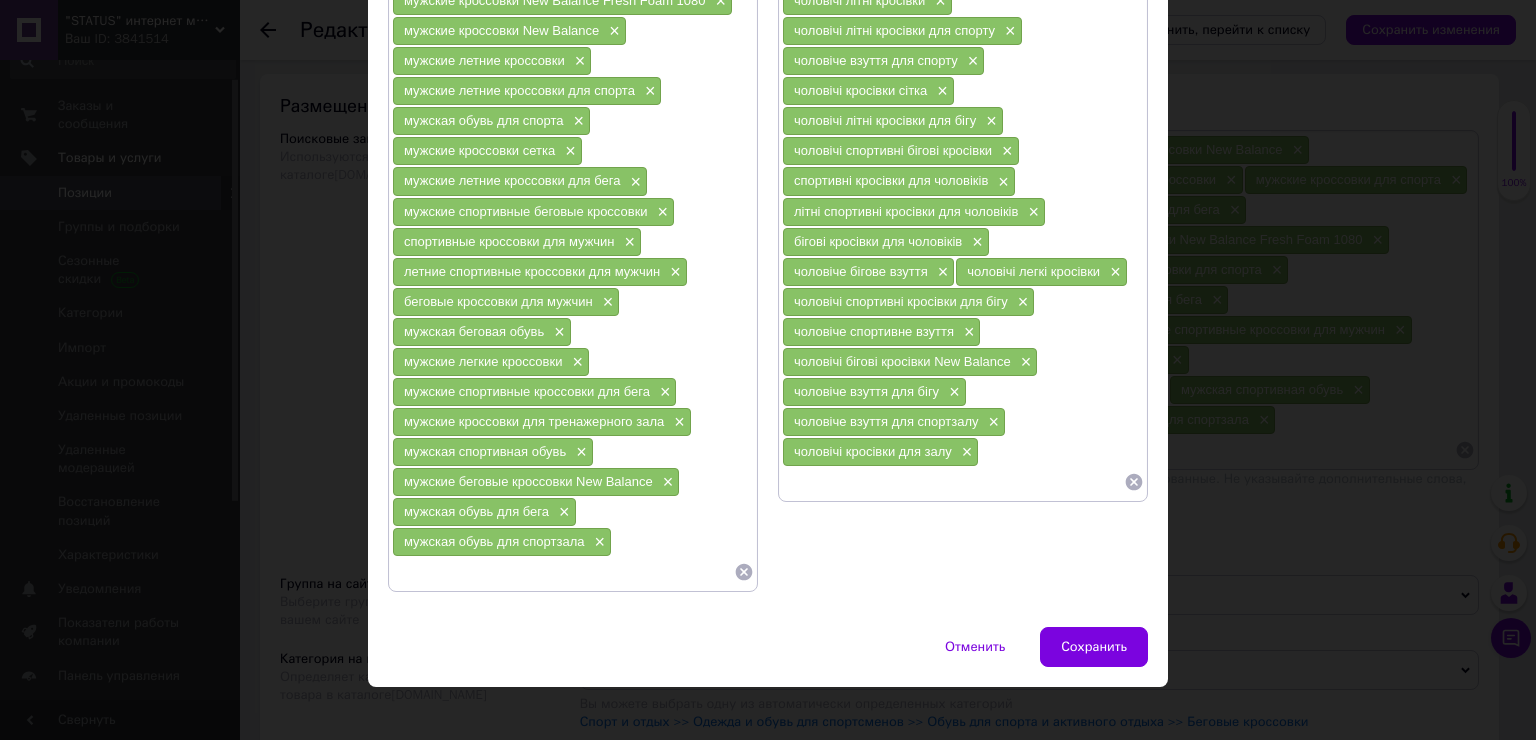 click at bounding box center [953, 482] 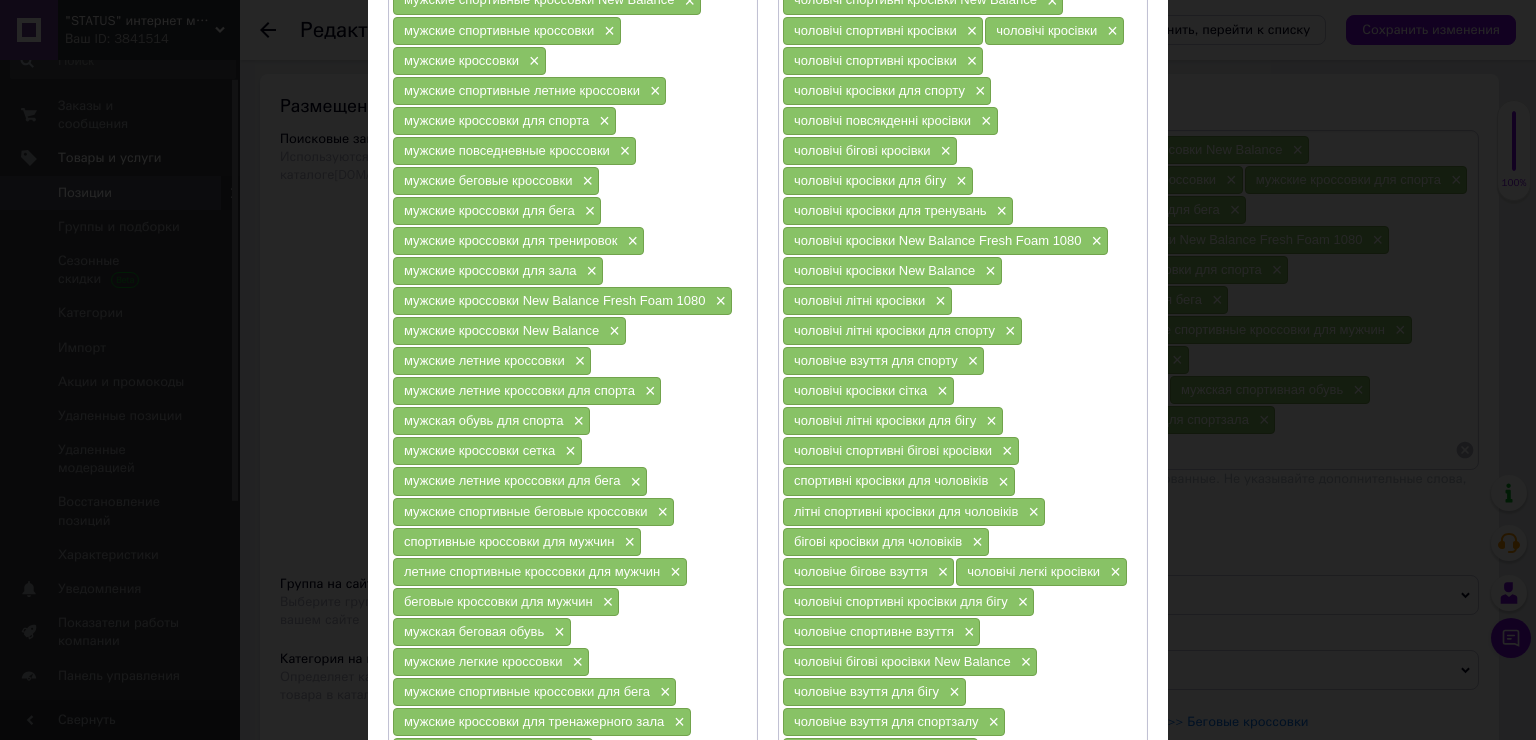 scroll, scrollTop: 158, scrollLeft: 0, axis: vertical 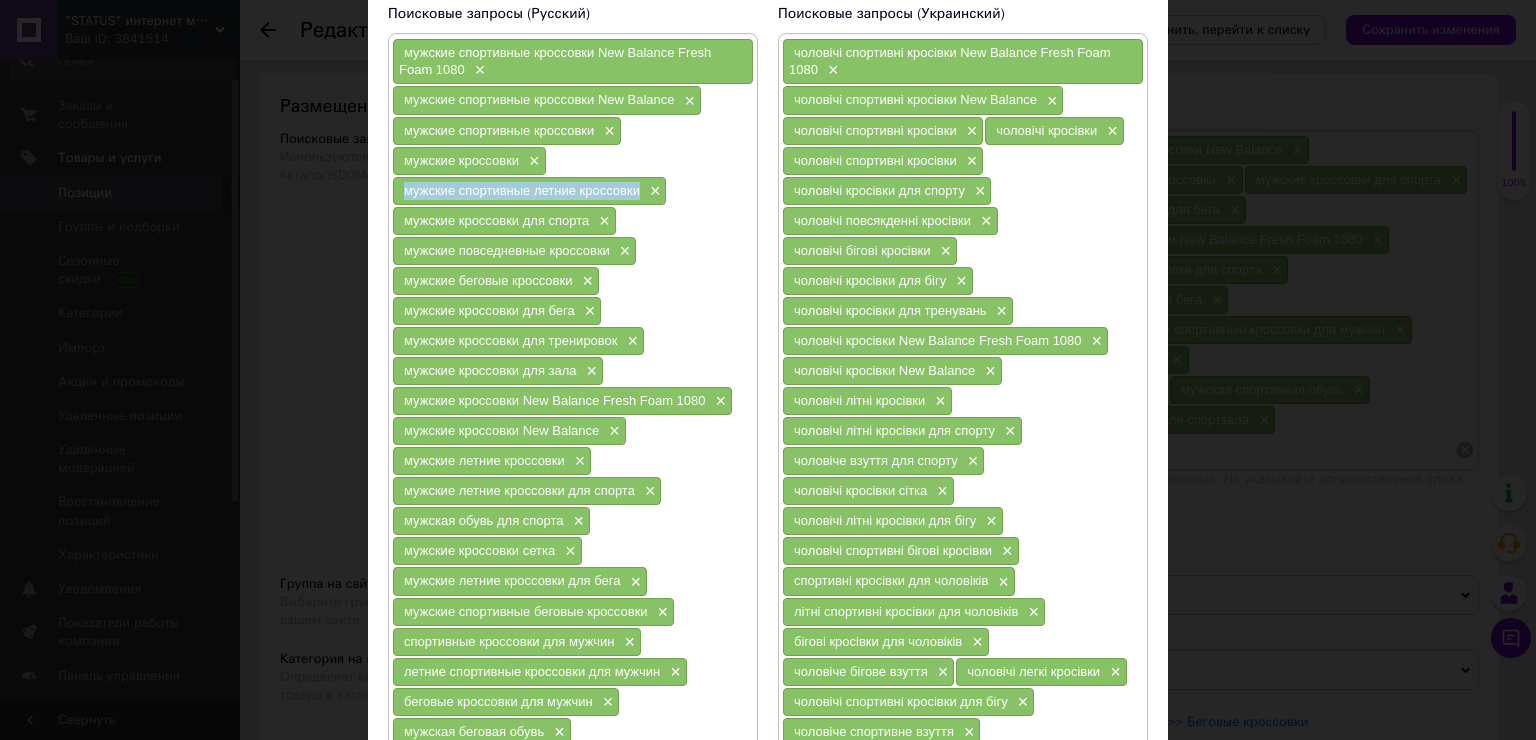 drag, startPoint x: 634, startPoint y: 185, endPoint x: 396, endPoint y: 200, distance: 238.47221 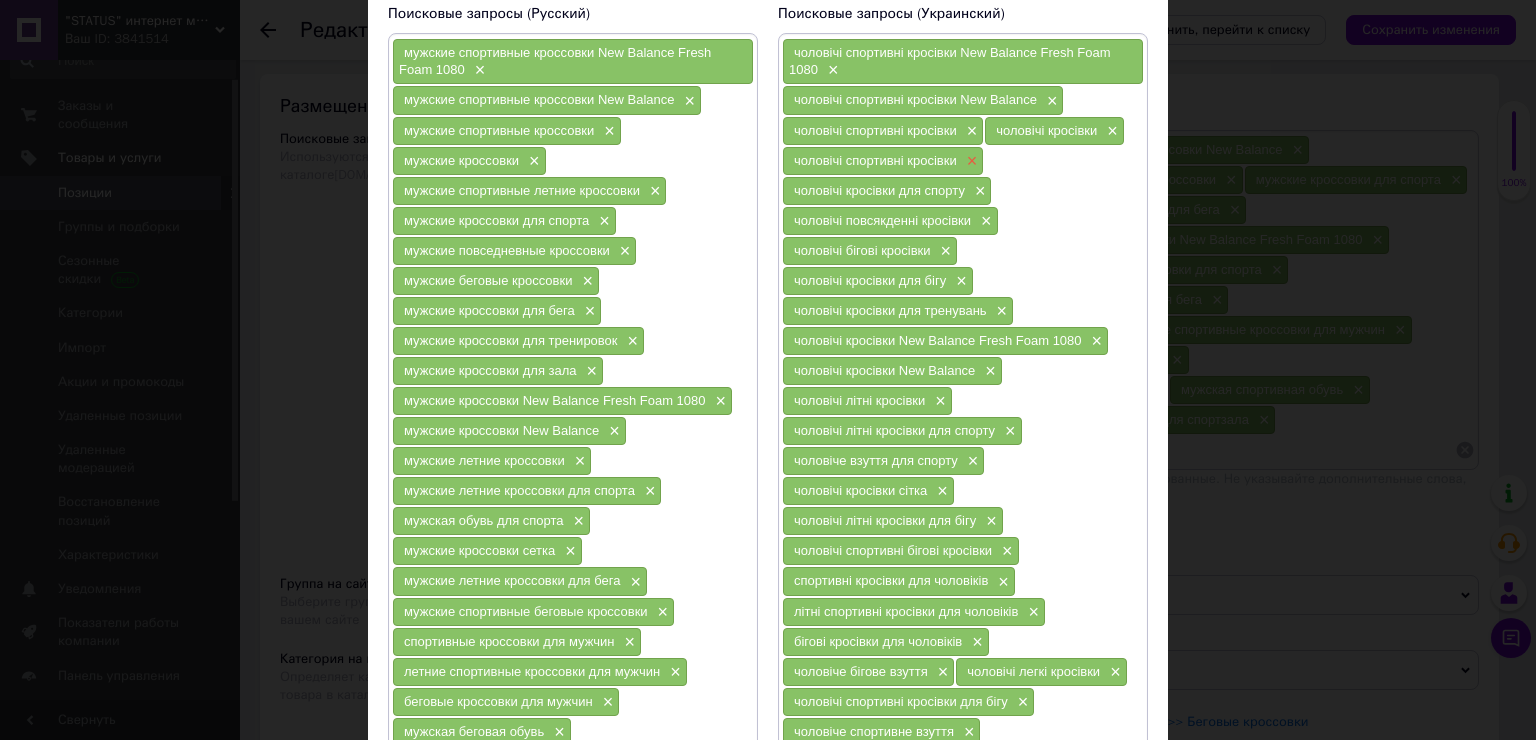 click on "×" at bounding box center [970, 161] 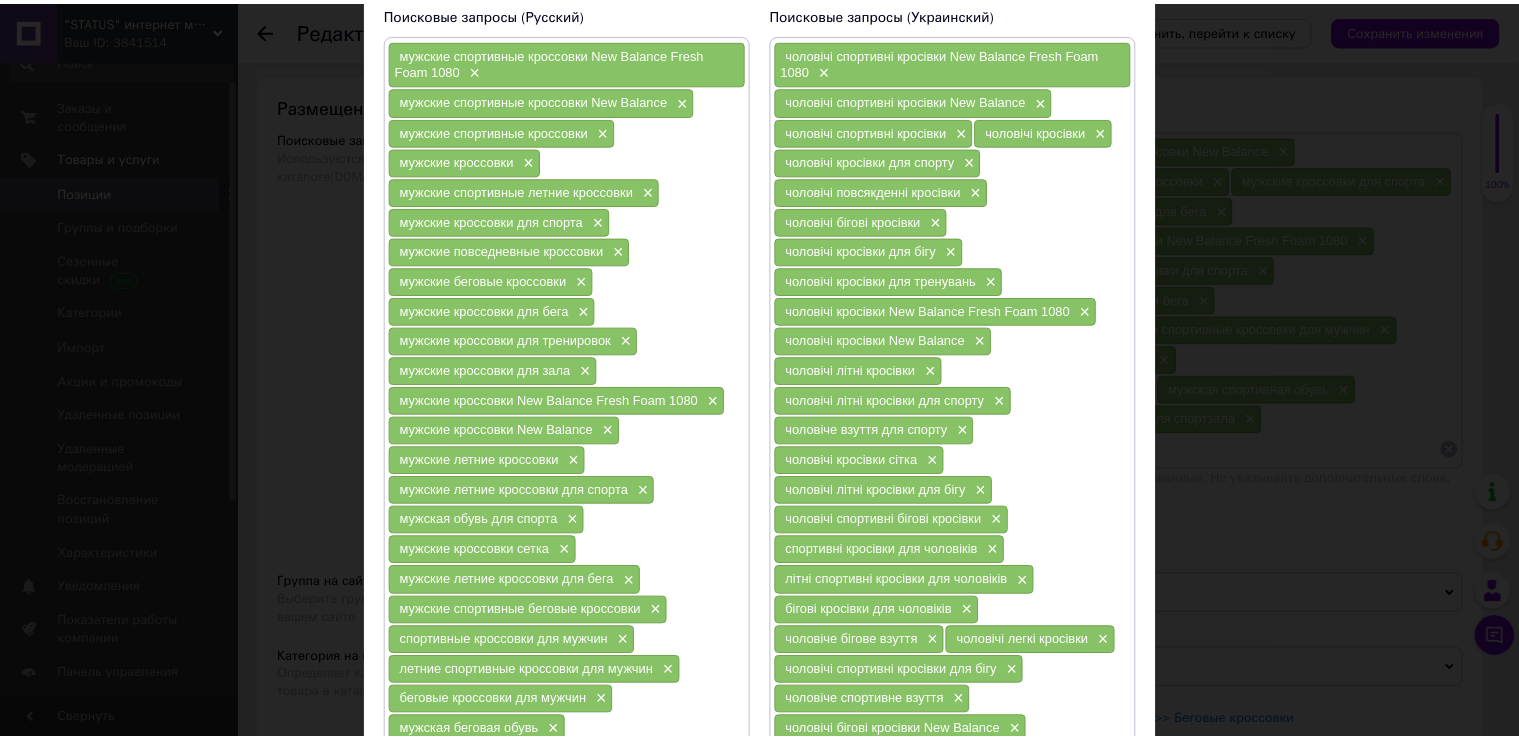 scroll, scrollTop: 558, scrollLeft: 0, axis: vertical 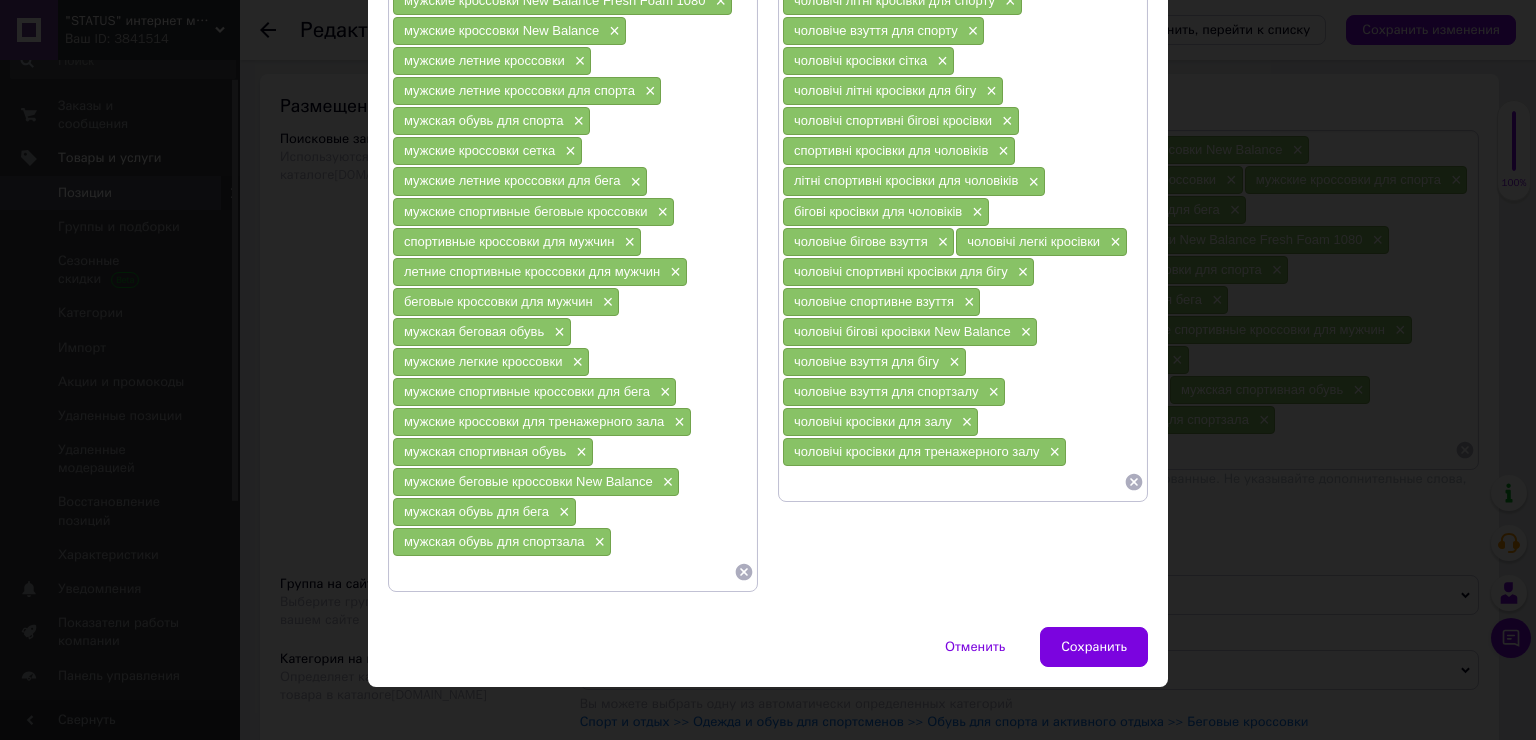 click at bounding box center [953, 482] 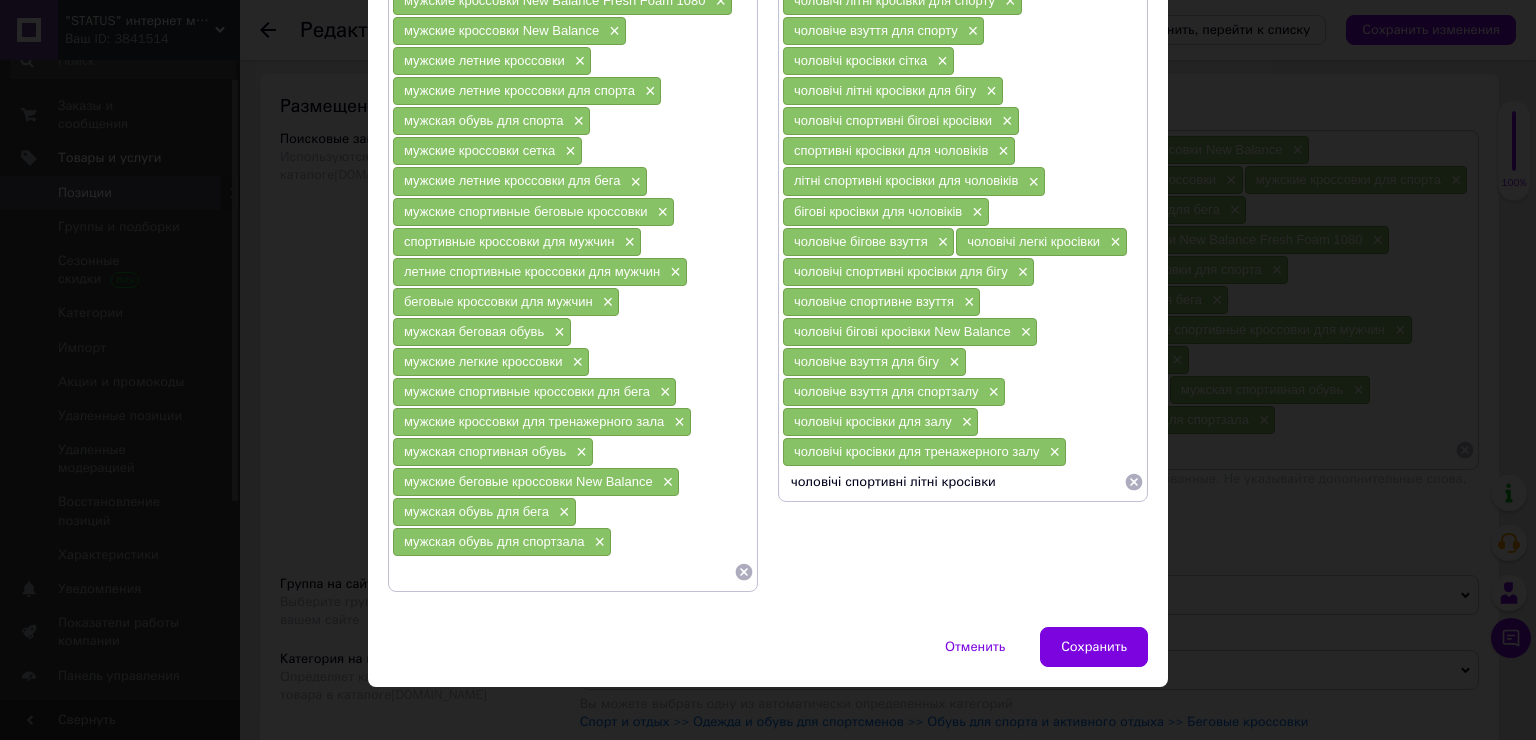 type 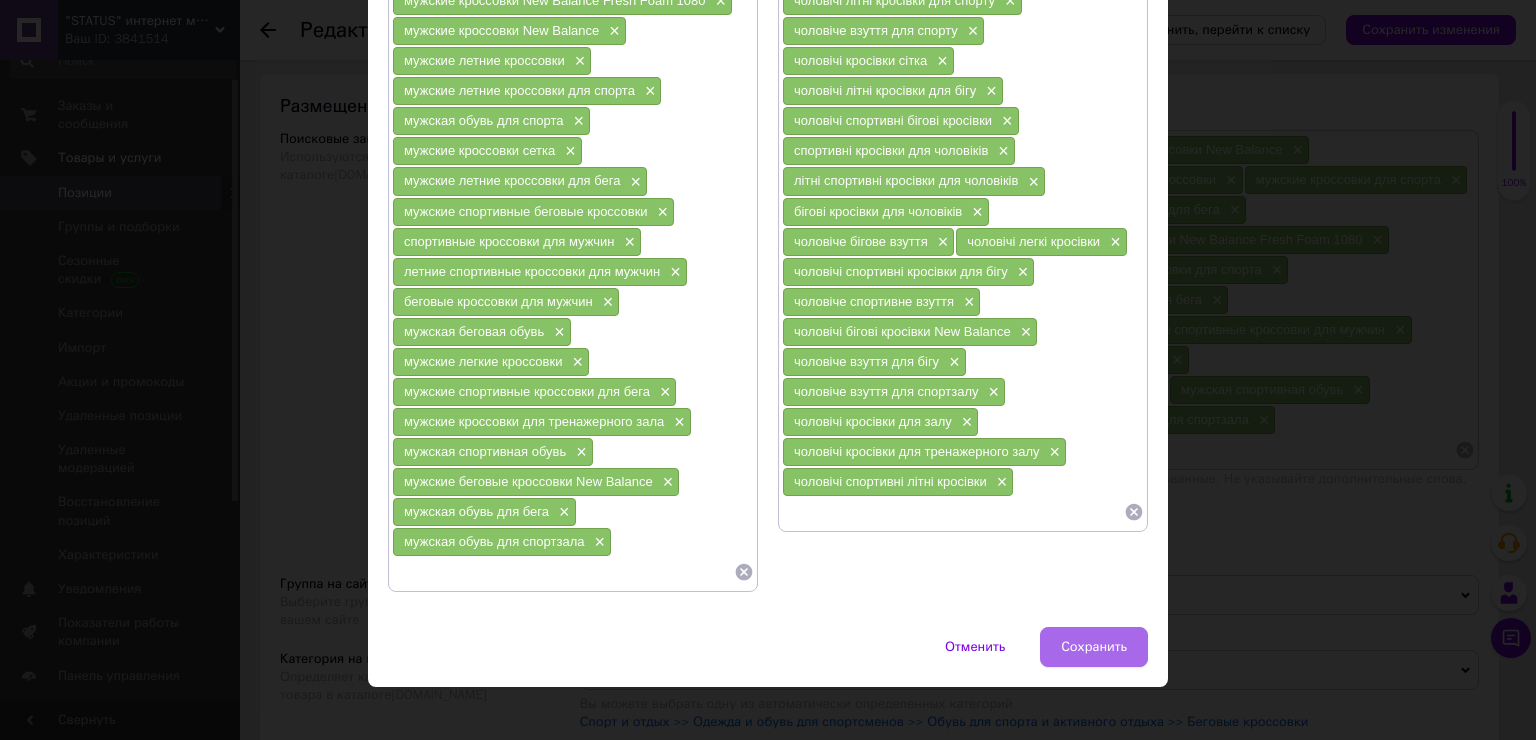 click on "Сохранить" at bounding box center (1094, 647) 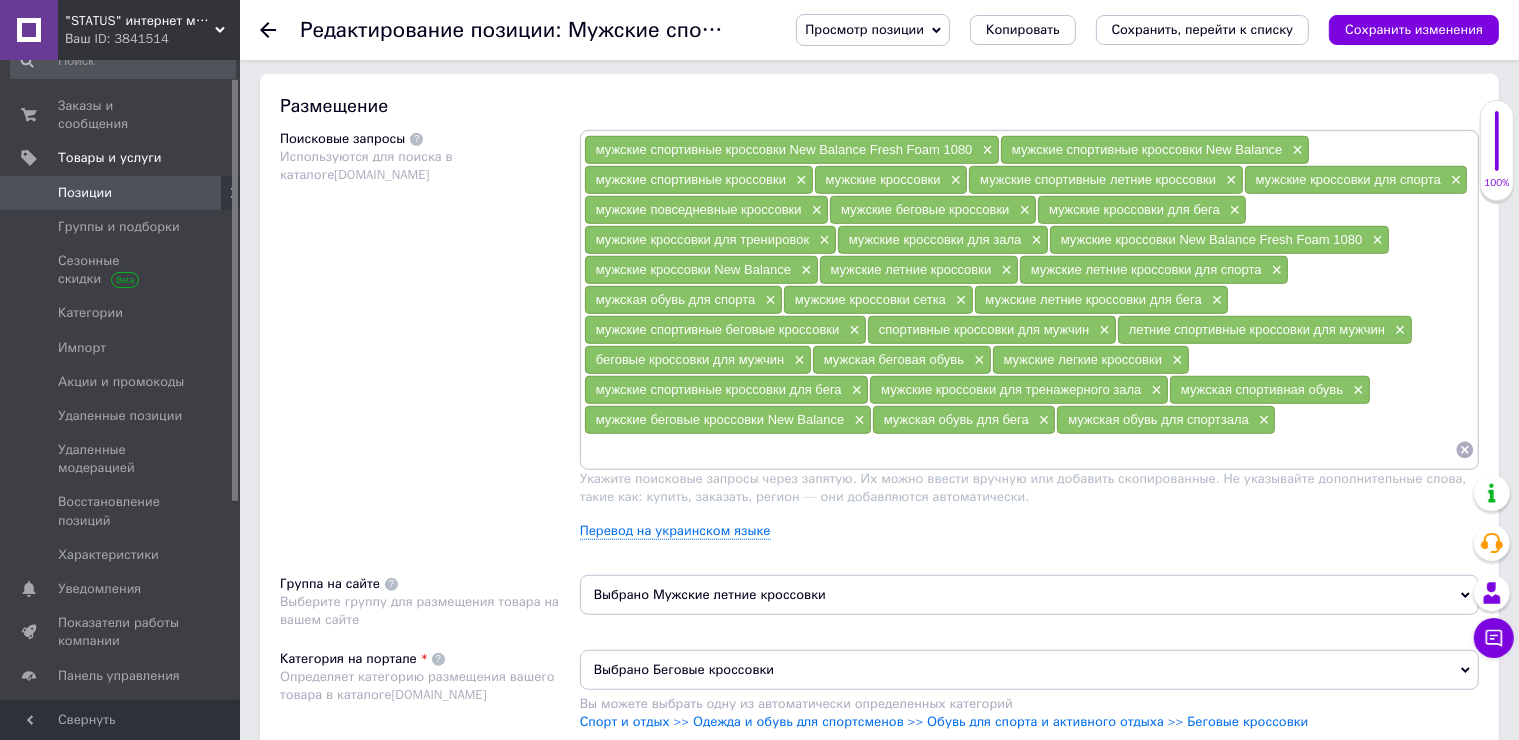 click on "Сохранить изменения" at bounding box center (1414, 30) 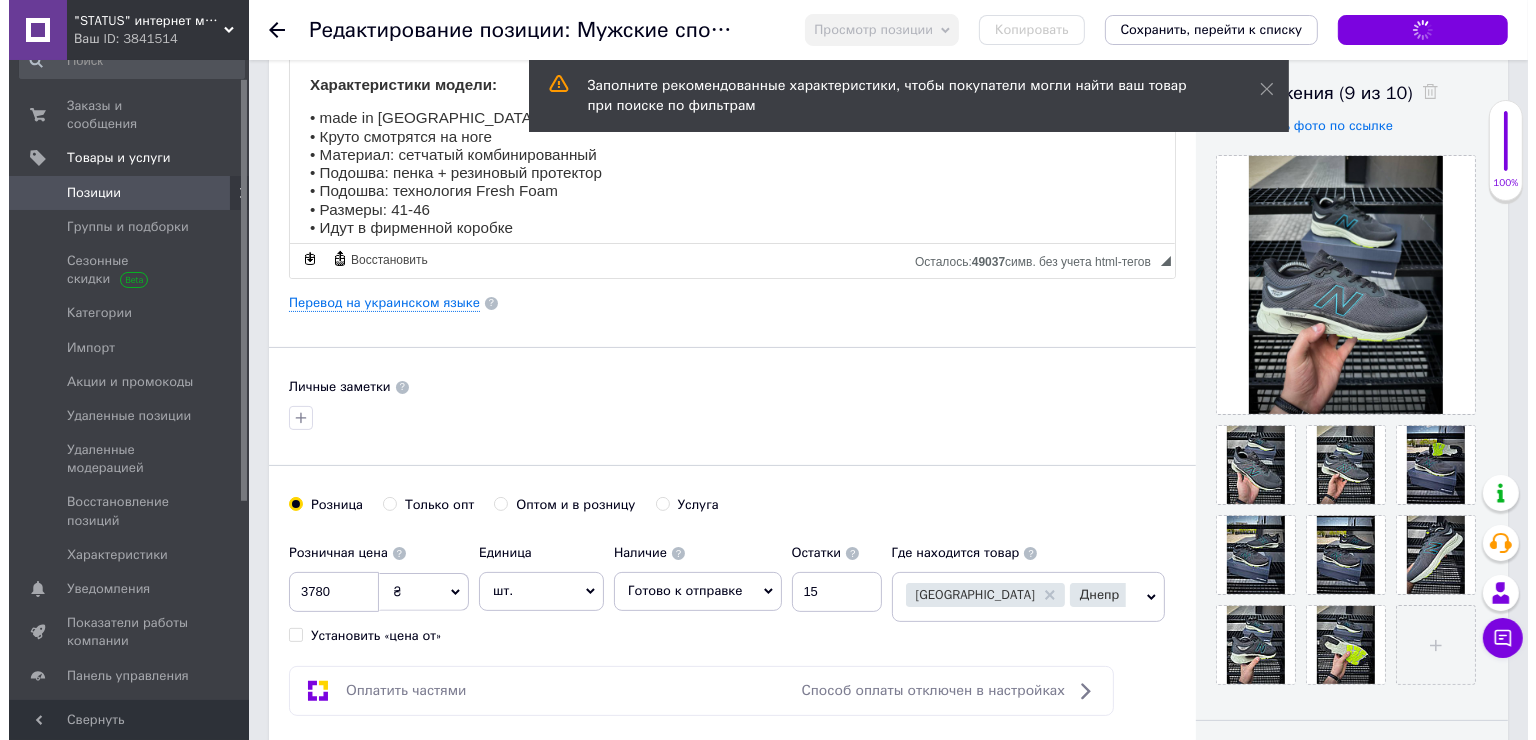 scroll, scrollTop: 200, scrollLeft: 0, axis: vertical 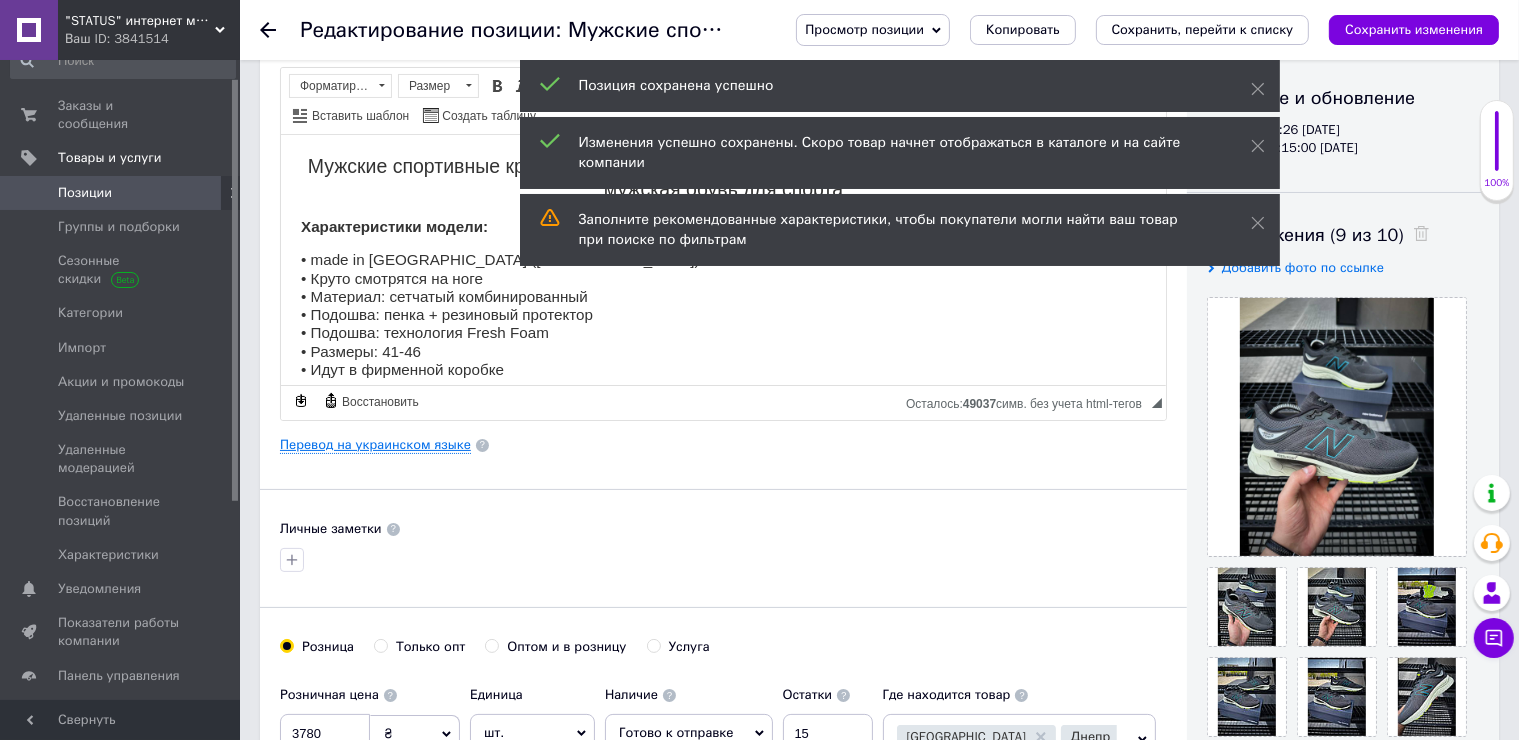 click on "Перевод на украинском языке" at bounding box center (375, 445) 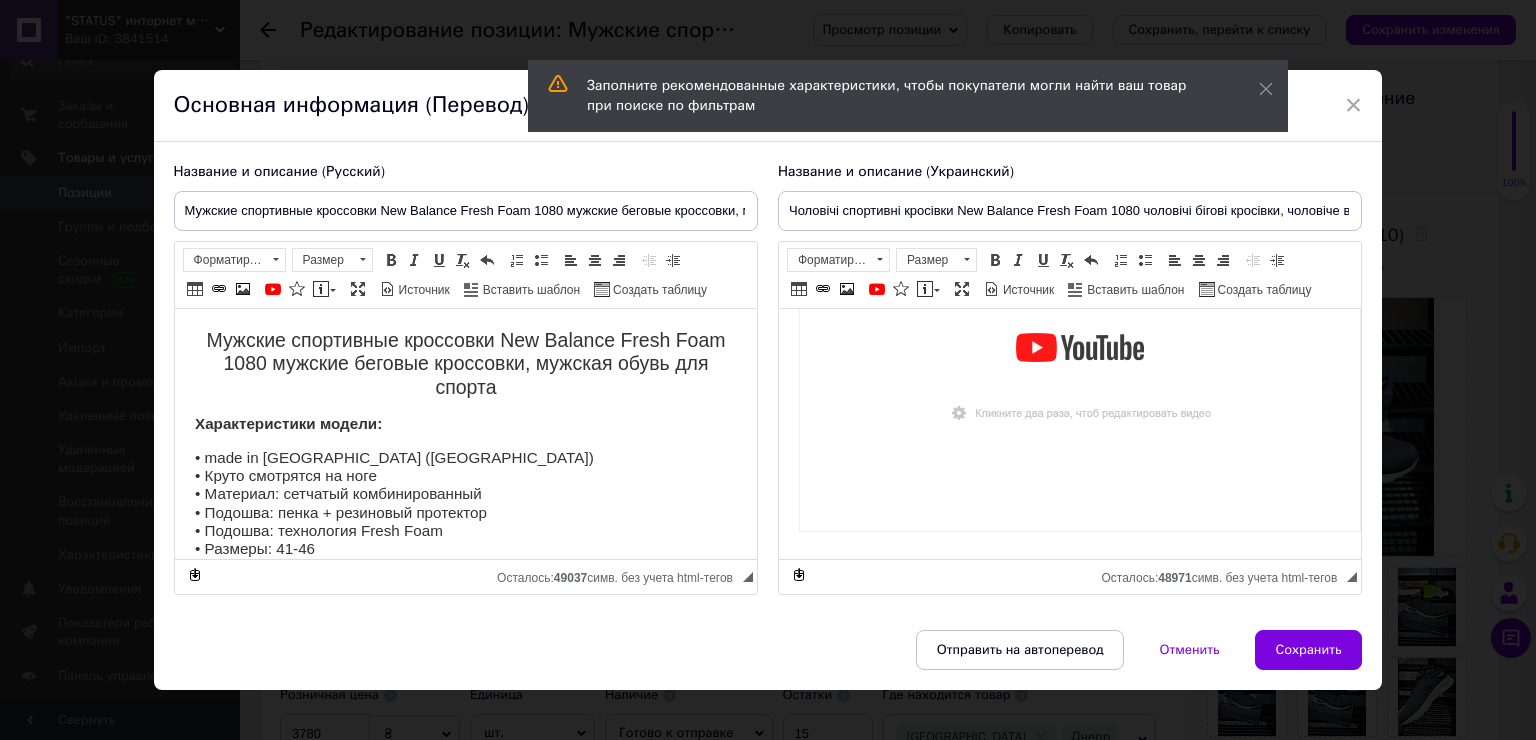 scroll, scrollTop: 1044, scrollLeft: 0, axis: vertical 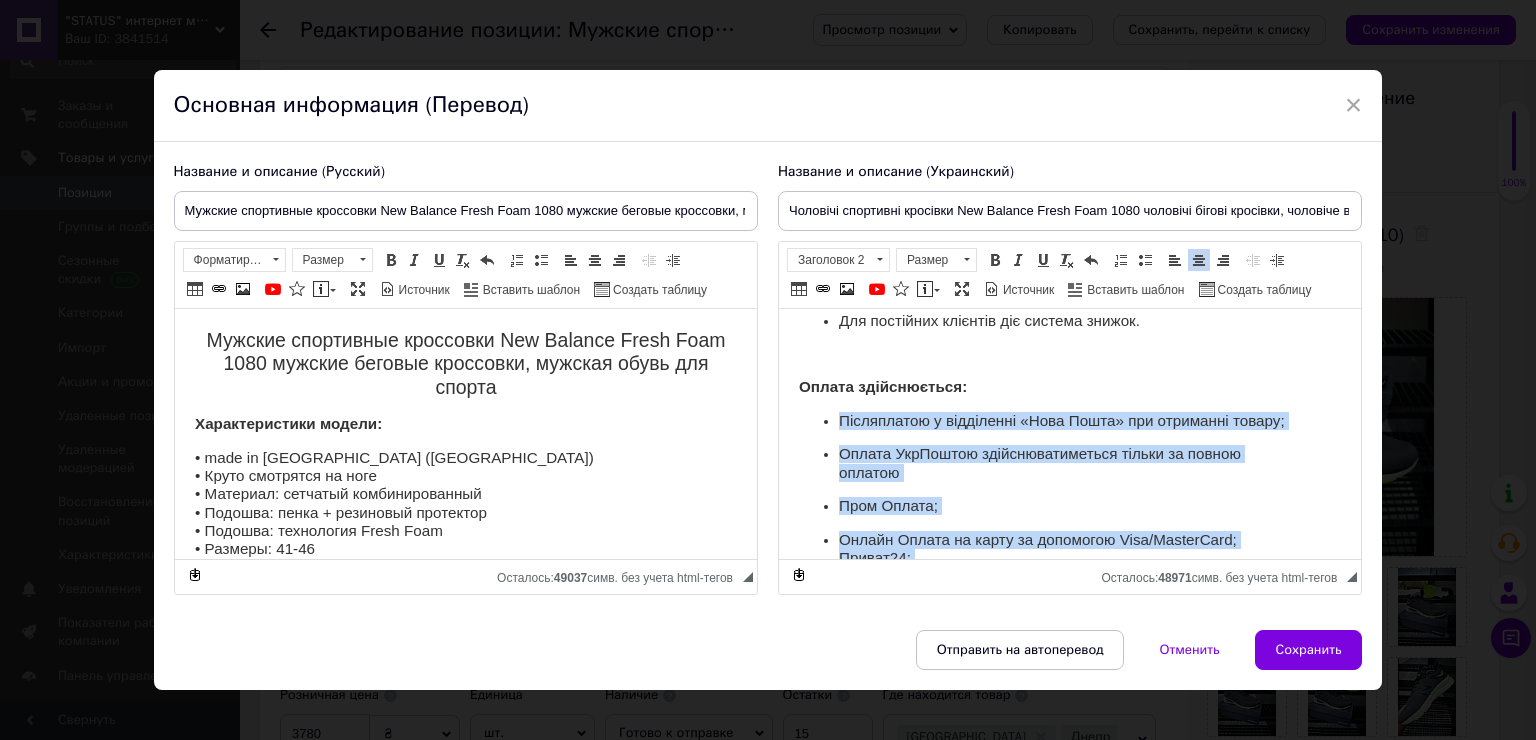 drag, startPoint x: 895, startPoint y: 377, endPoint x: 838, endPoint y: 424, distance: 73.87828 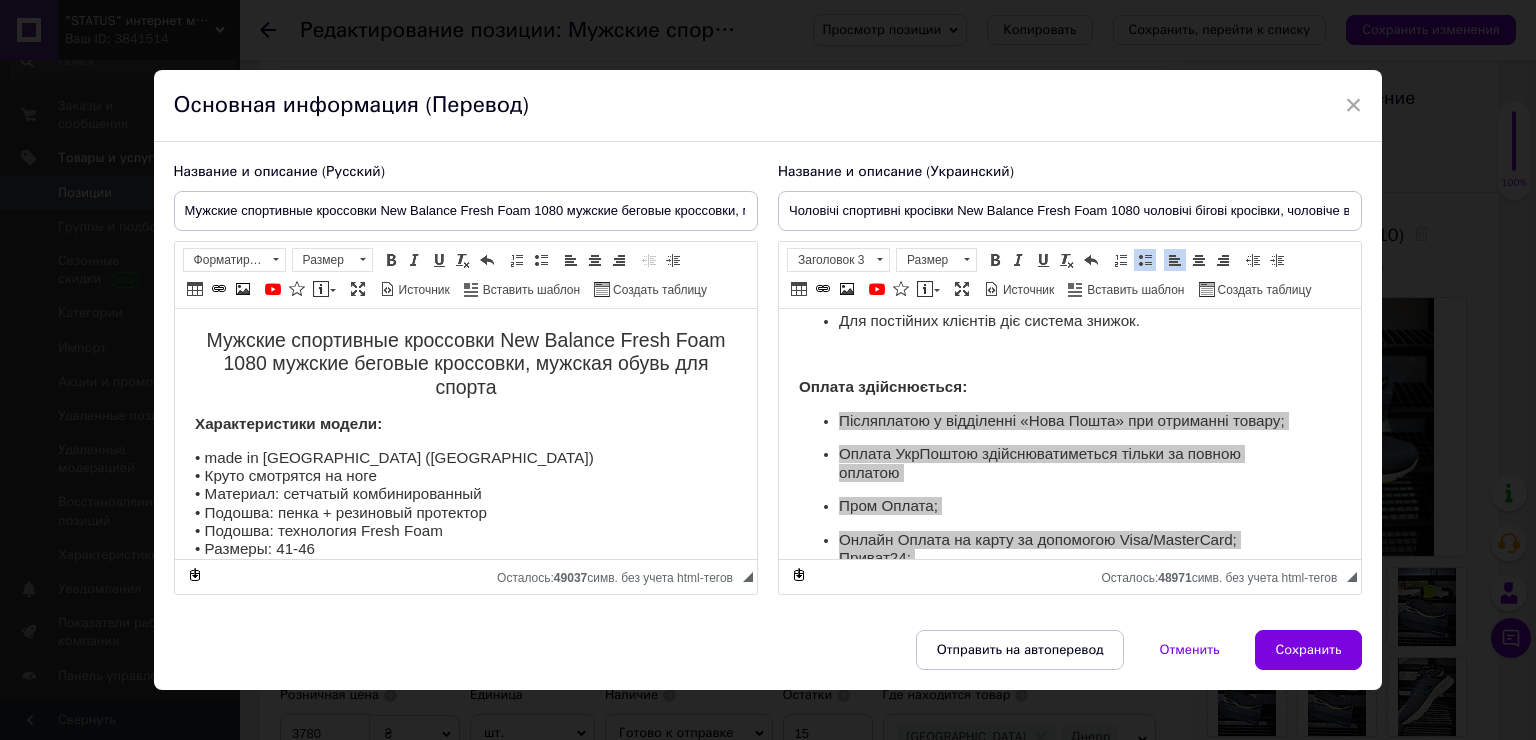 click on "Сохранить" at bounding box center (1309, 650) 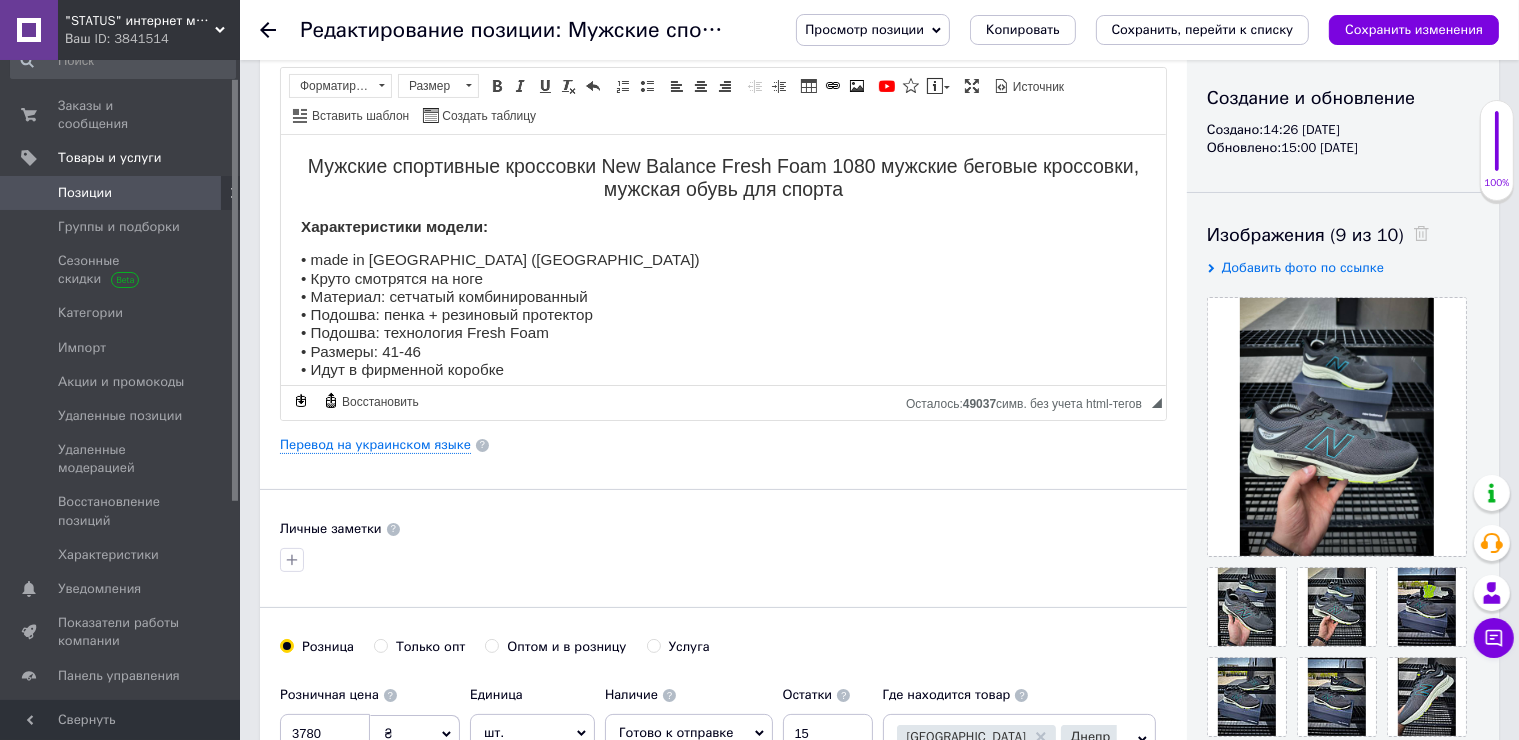 click on "Позиции" at bounding box center [123, 193] 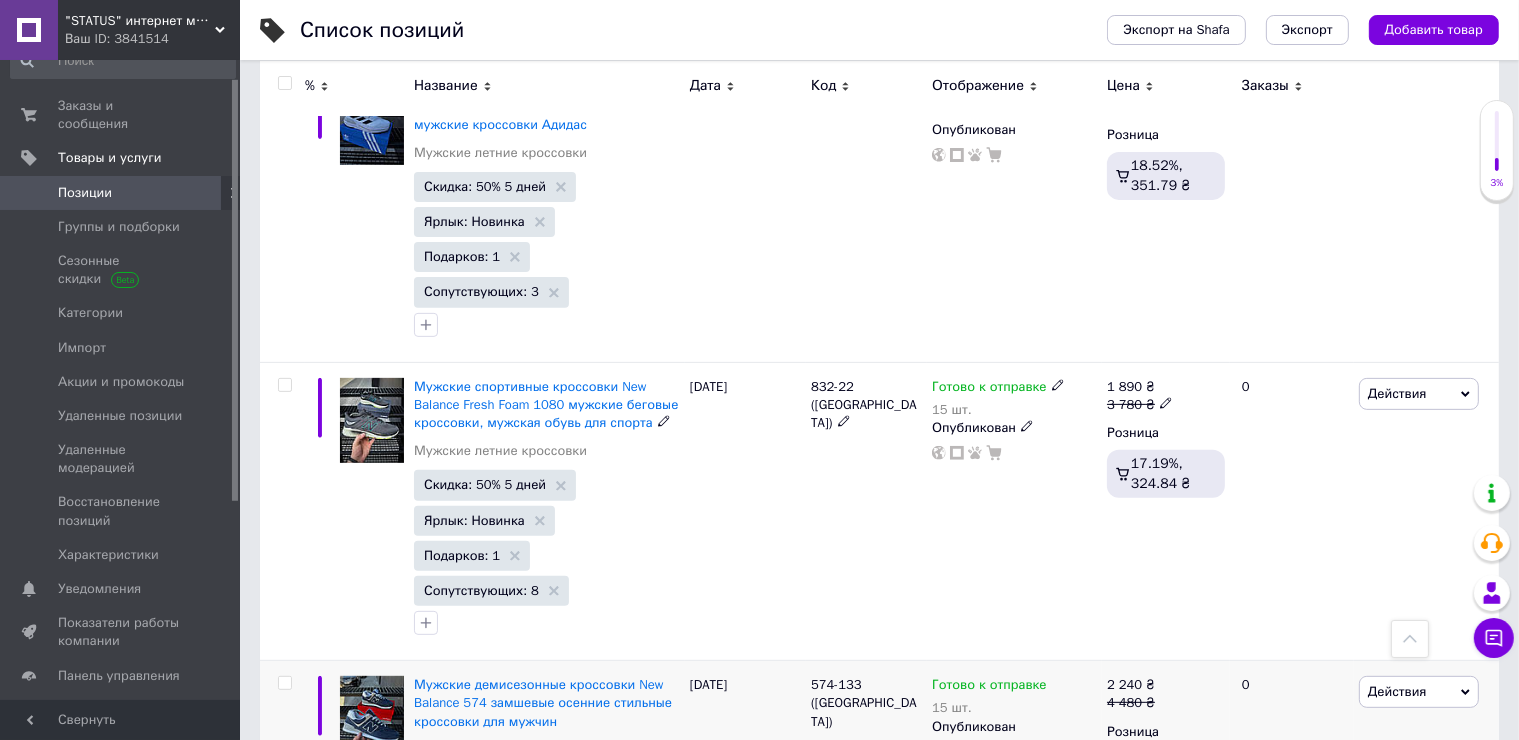 scroll, scrollTop: 800, scrollLeft: 0, axis: vertical 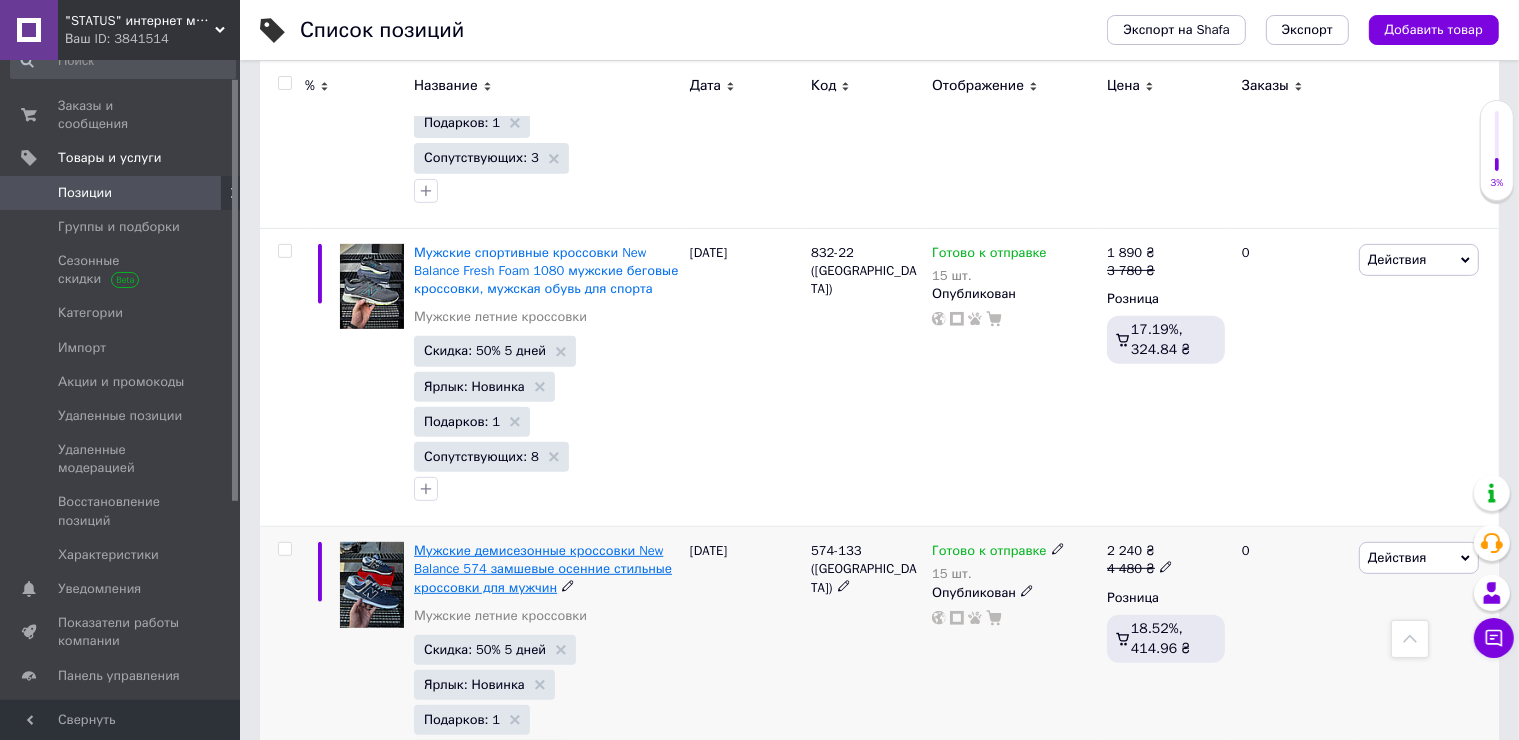 click on "Мужские демисезонные кроссовки New Balance 574 замшевые осенние стильные кроссовки для мужчин" at bounding box center (543, 568) 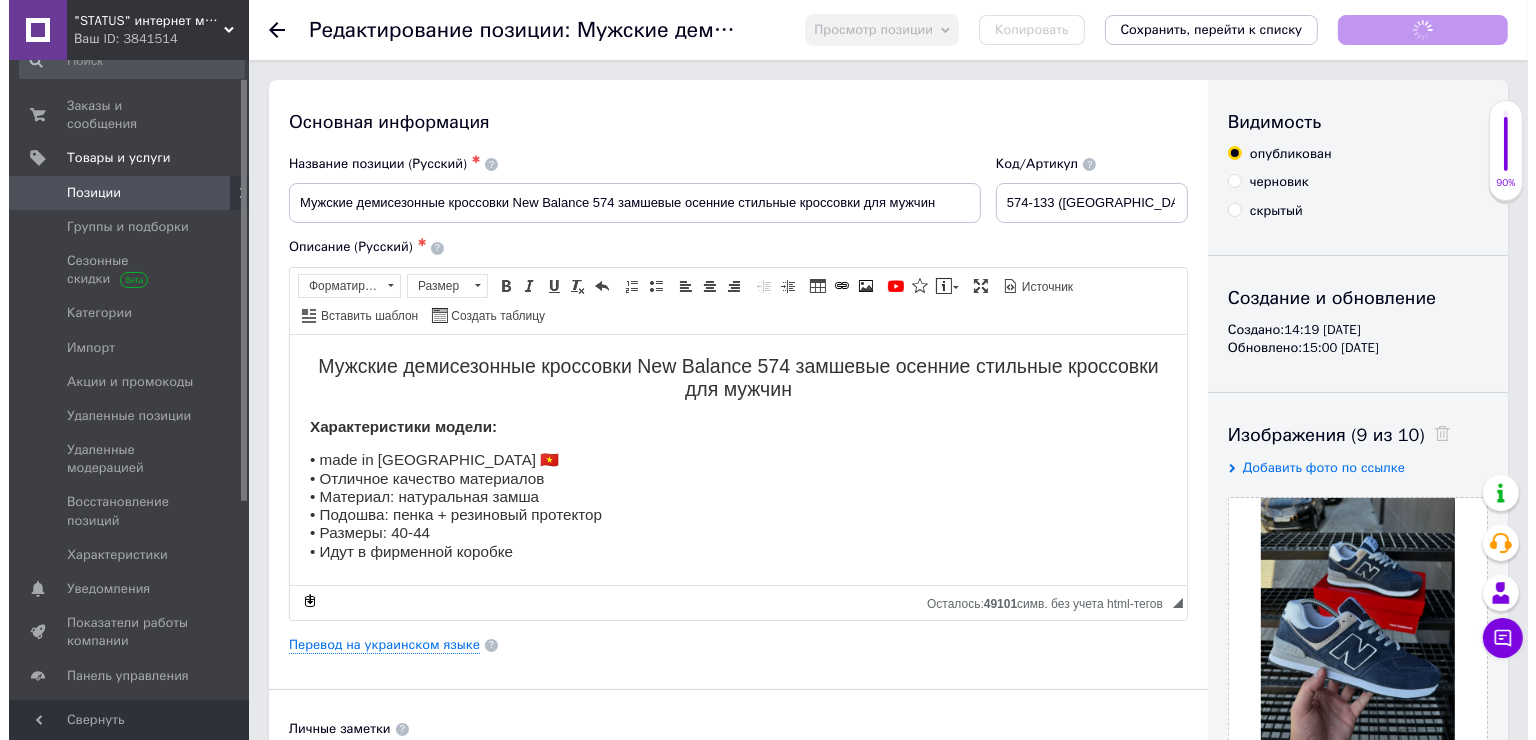 scroll, scrollTop: 0, scrollLeft: 0, axis: both 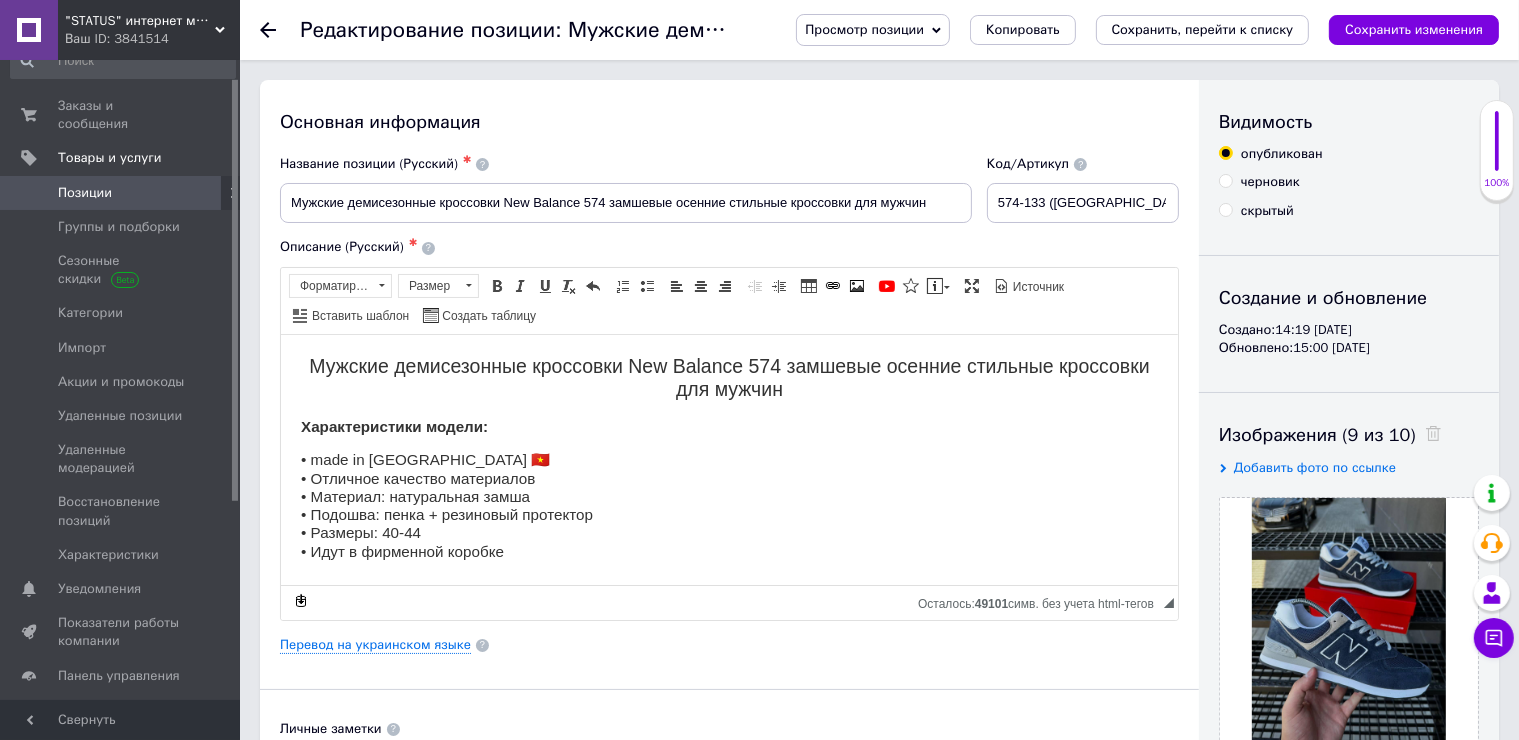 click on "Описание (Русский) ✱ Мужские демисезонные кроссовки New Balance 574 замшевые осенние стильные кроссовки для мужчин
Характеристики модели:
• made in Vietnam 🇻🇳
• Отличное качество материалов
• Материал: натуральная замша
• Подошва: пенка + резиновый протектор
• Размеры: 40-44
• Идут в фирменной коробке
Размеры (длина стельки):
40 - 25,5см,
41 - 26см,
42 - 26,5см,
43 - 27,5см,
44 - 28см
Почему стоит купить у нас
Обмен/возврат товара в течении 14 дней (при сохранении товарного вида)
Быстрая доставка: 1-2 дня с момента заказа" at bounding box center (729, 429) 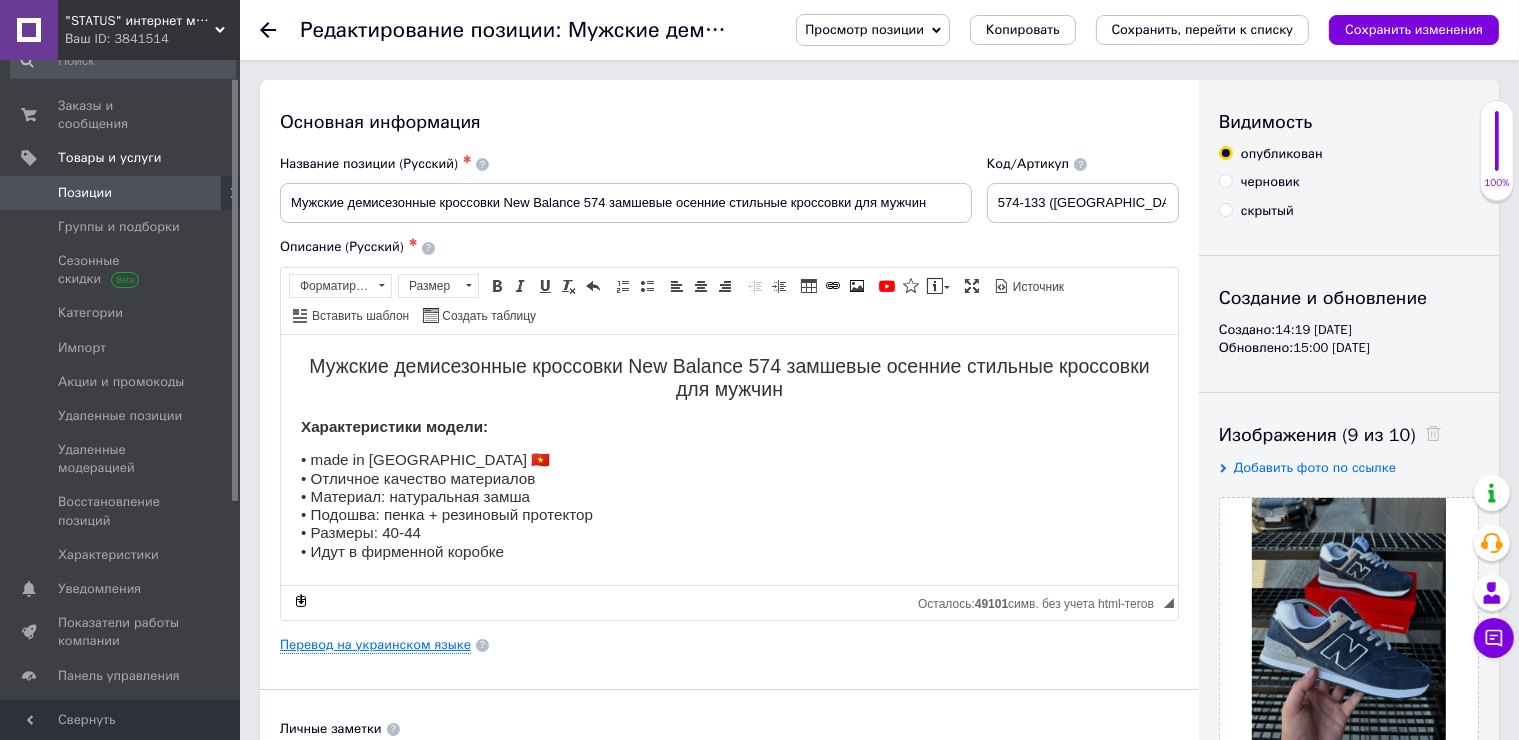 click on "Перевод на украинском языке" at bounding box center [375, 645] 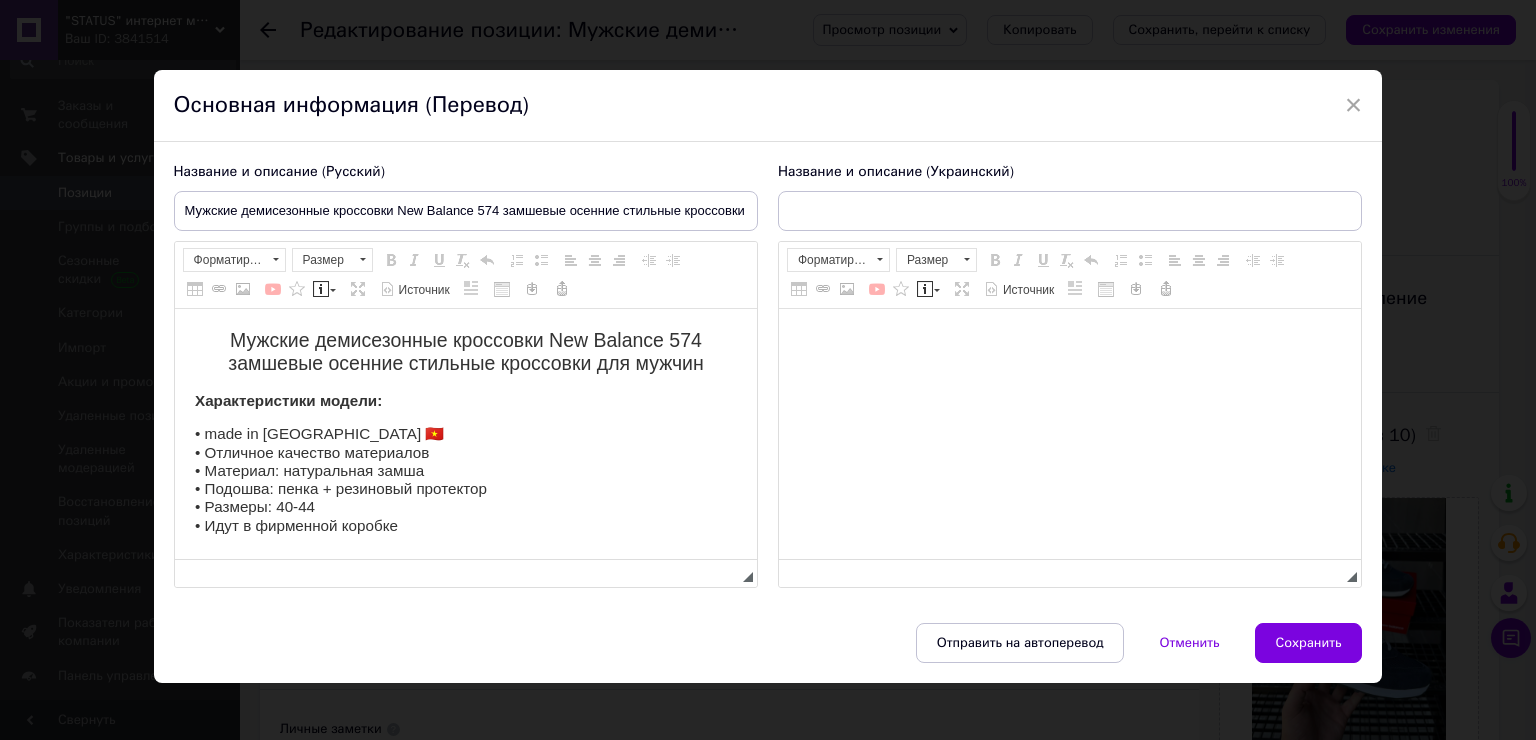 scroll, scrollTop: 0, scrollLeft: 0, axis: both 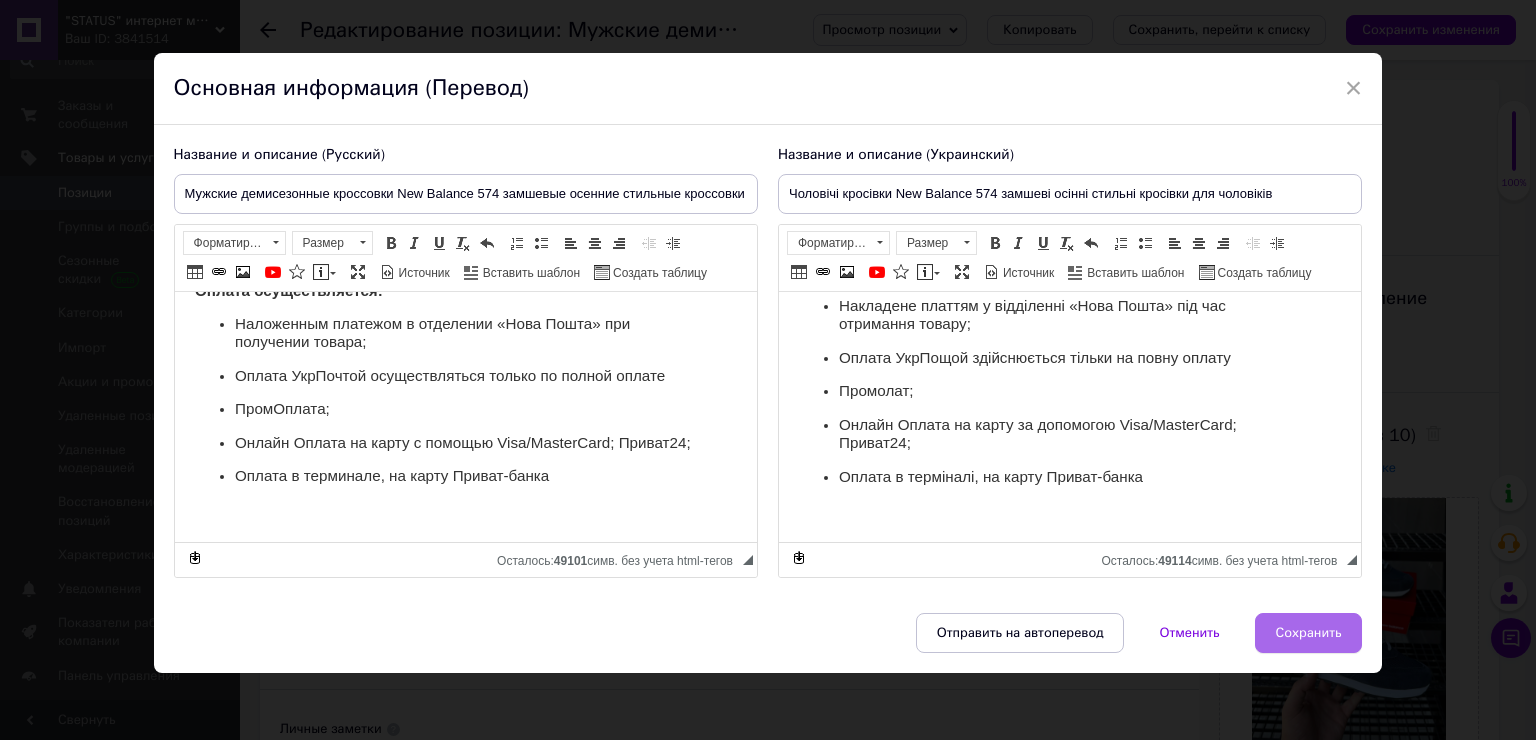 click on "Сохранить" at bounding box center (1309, 633) 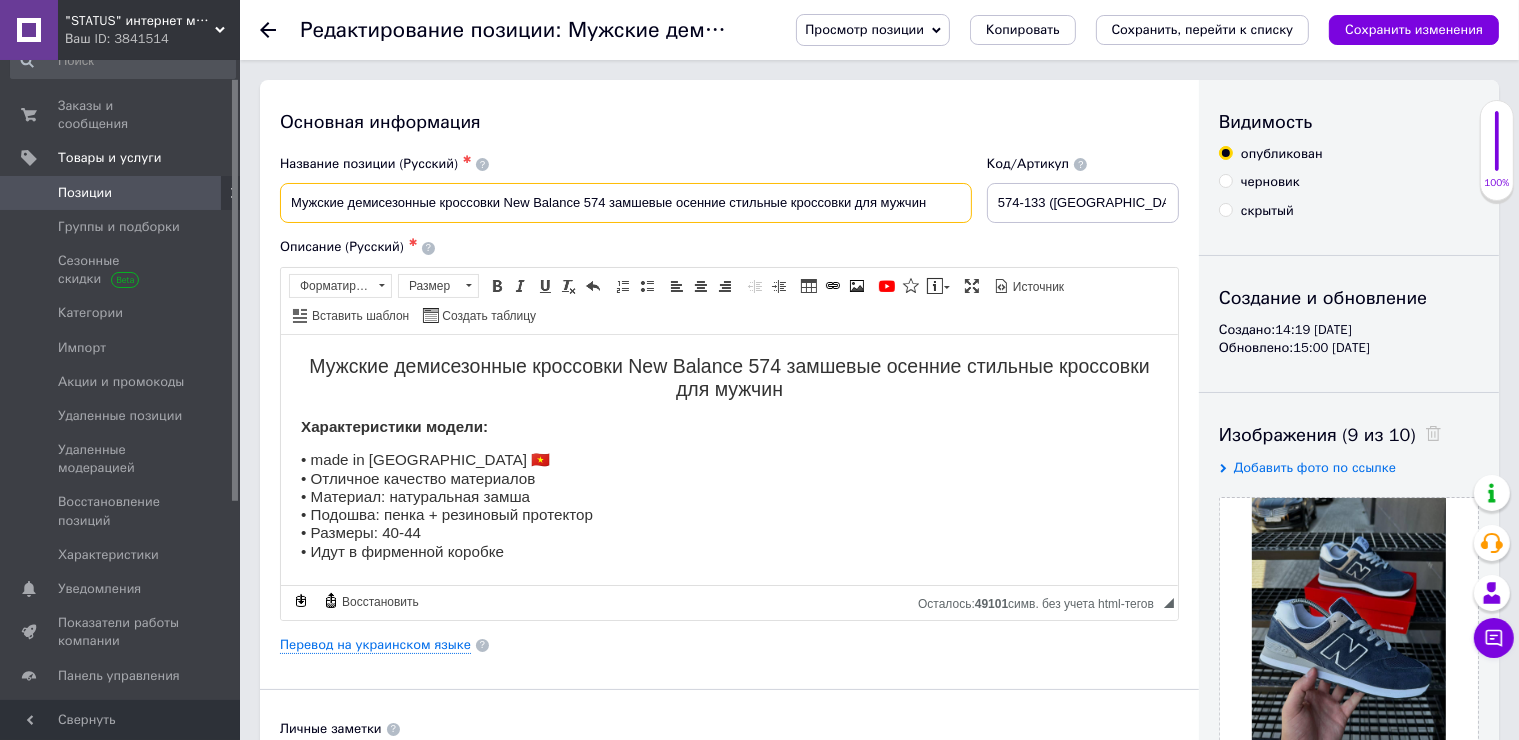 drag, startPoint x: 500, startPoint y: 214, endPoint x: 286, endPoint y: 215, distance: 214.00233 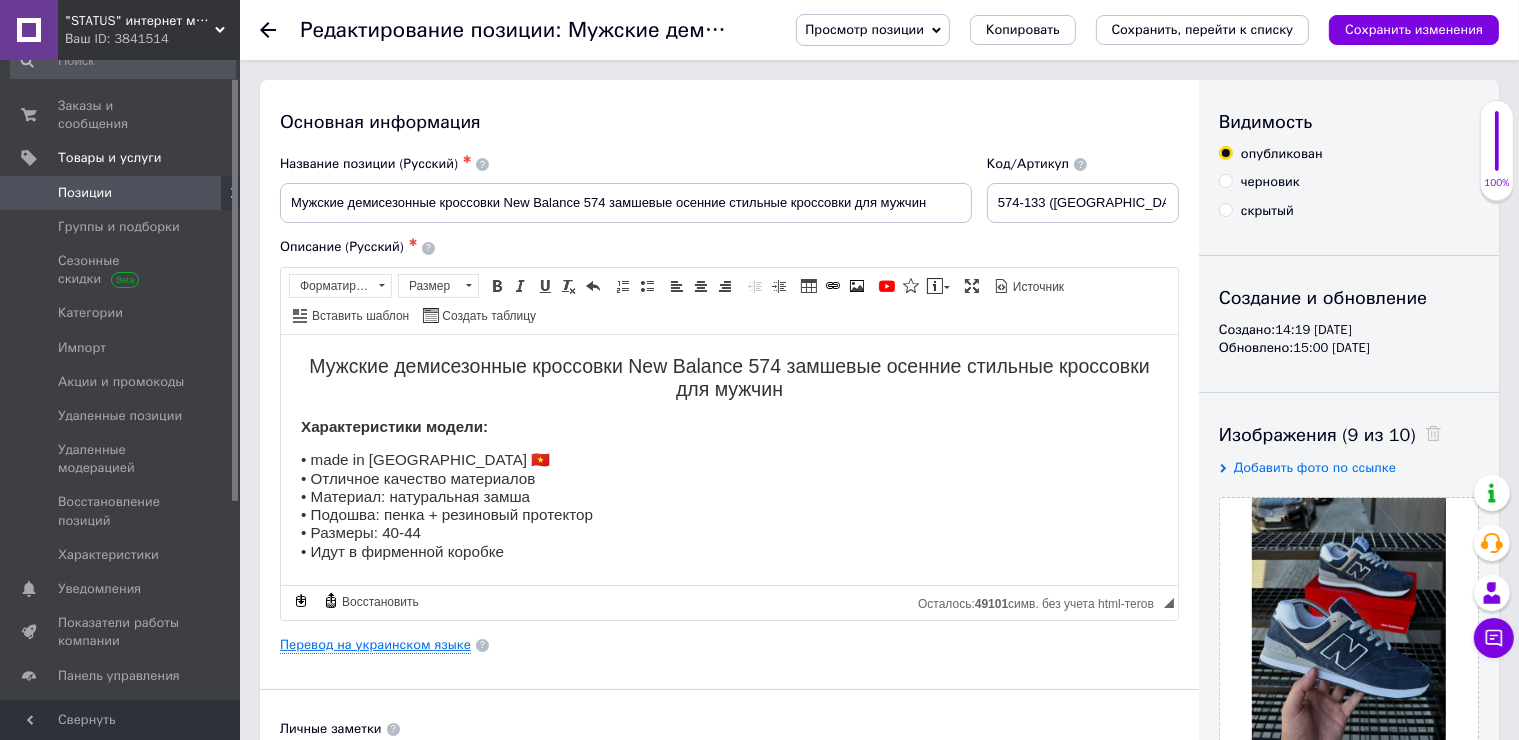 click on "Перевод на украинском языке" at bounding box center (375, 645) 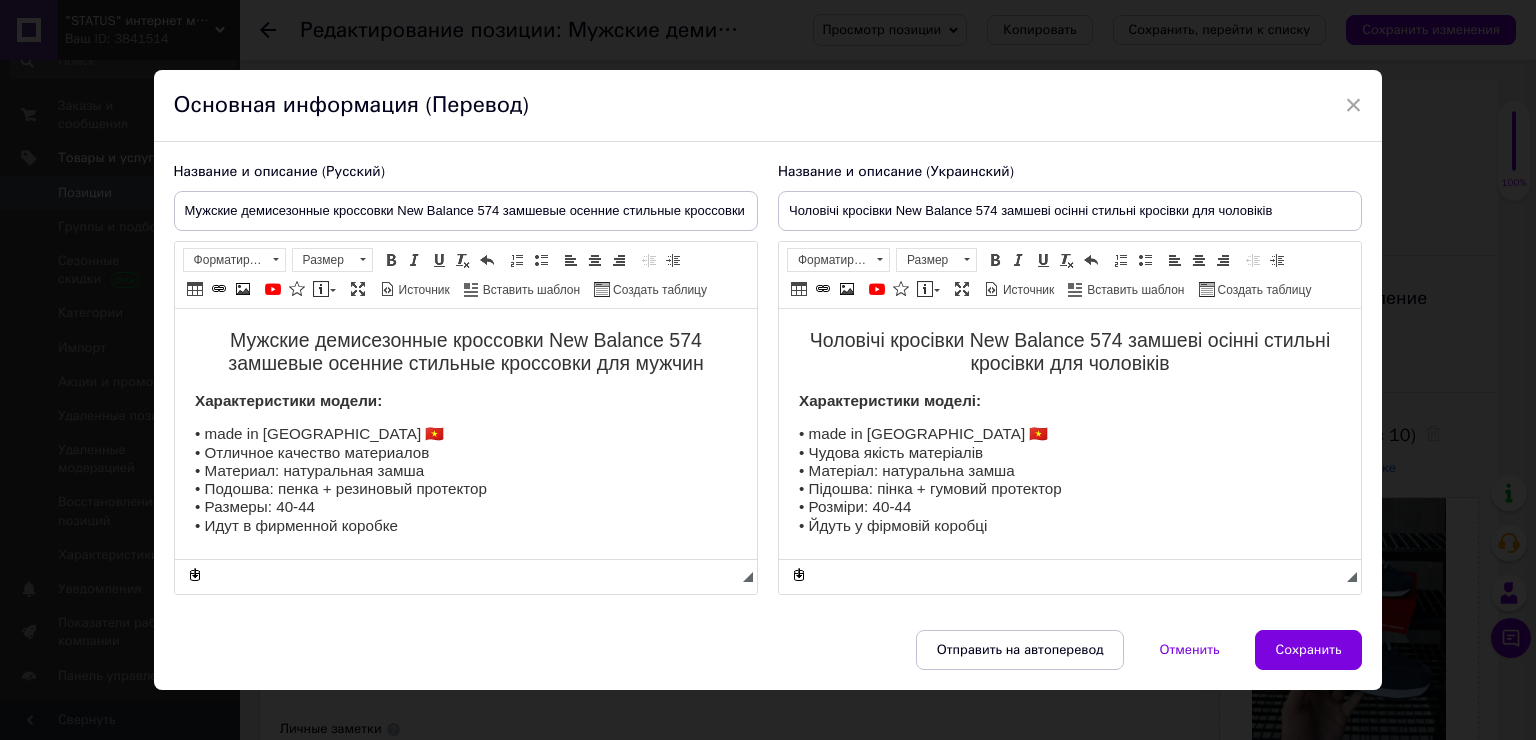 scroll, scrollTop: 0, scrollLeft: 0, axis: both 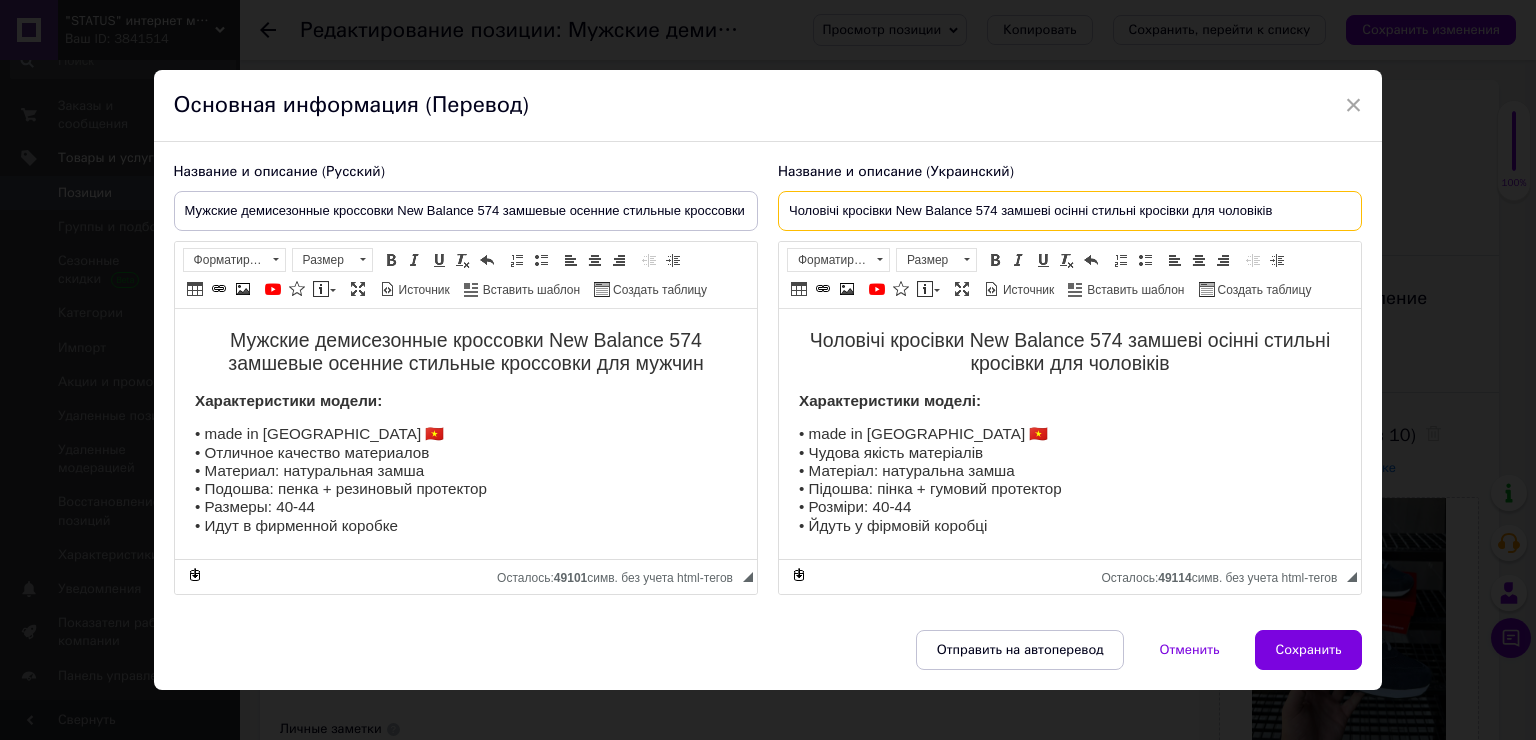 drag, startPoint x: 892, startPoint y: 223, endPoint x: 870, endPoint y: 224, distance: 22.022715 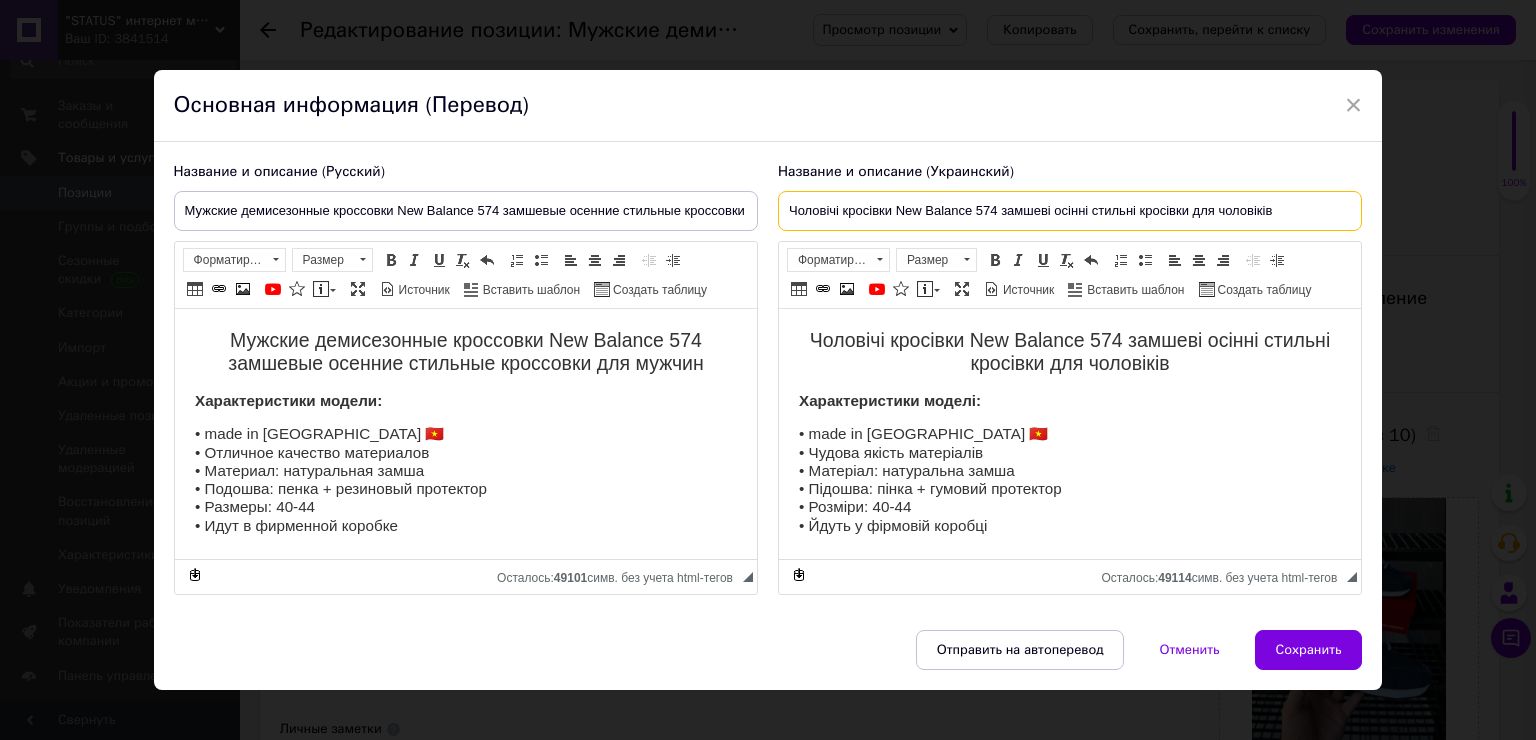 paste on "емісезонні" 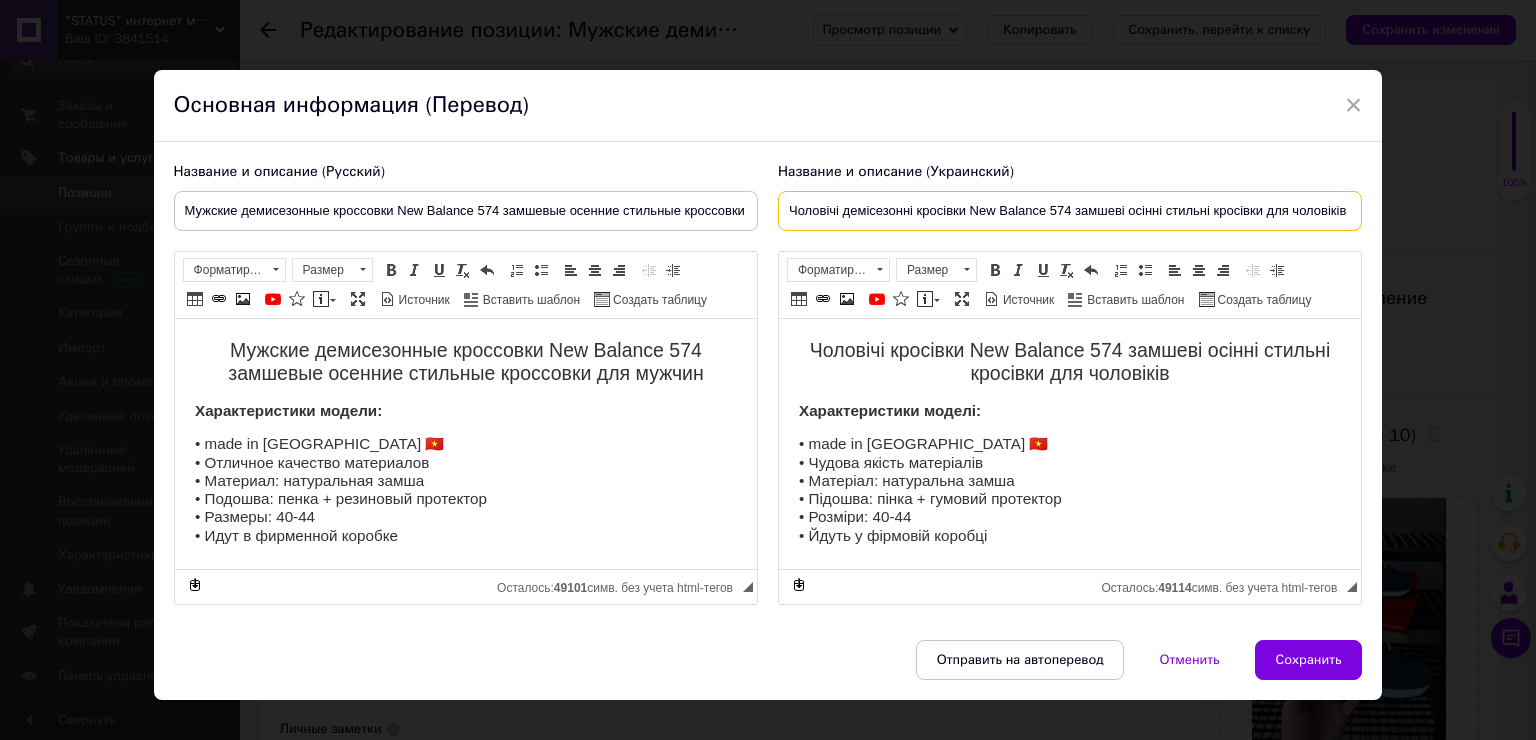 type on "Чоловічі демісезонні кросівки New Balance 574 замшеві осінні стильні кросівки для чоловіків" 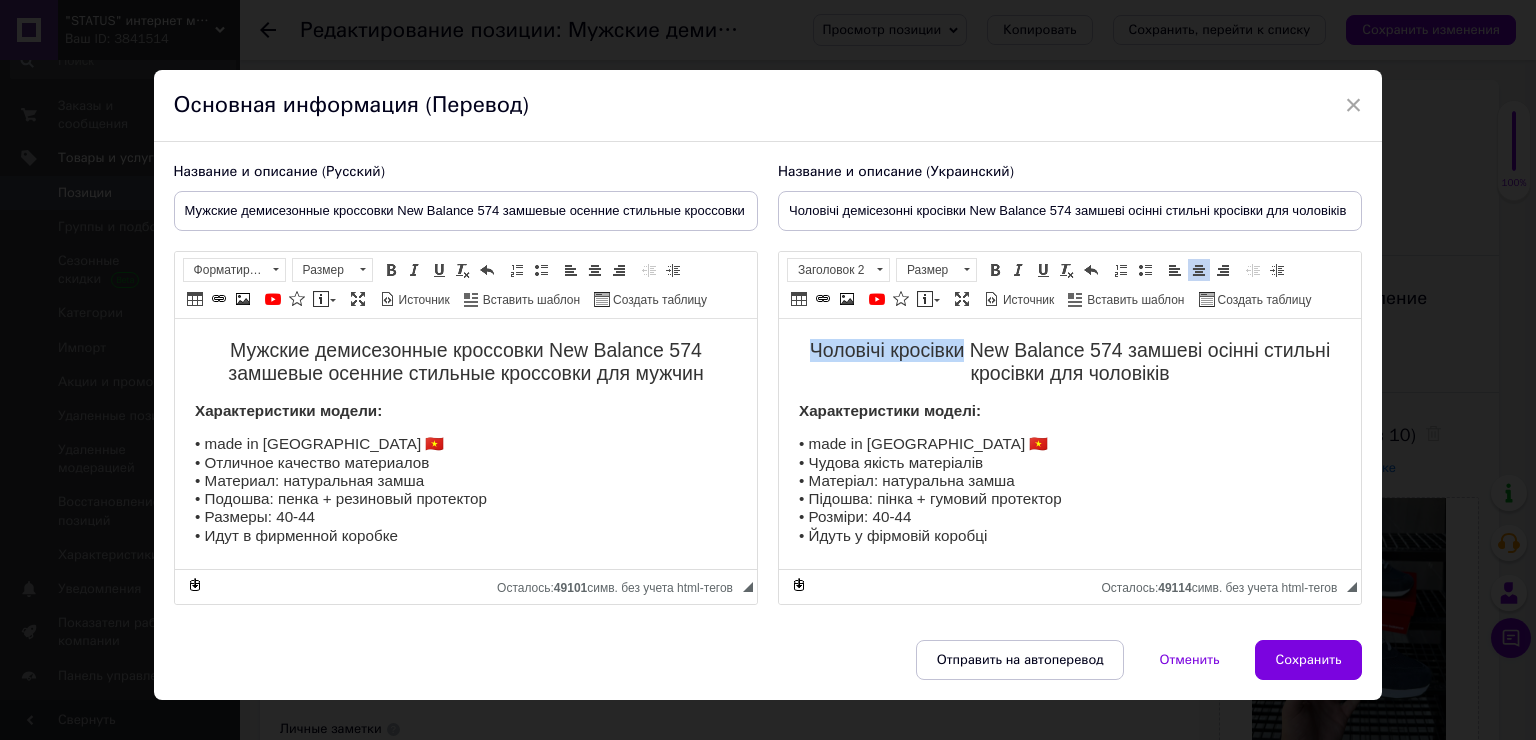 drag, startPoint x: 950, startPoint y: 350, endPoint x: 800, endPoint y: 351, distance: 150.00333 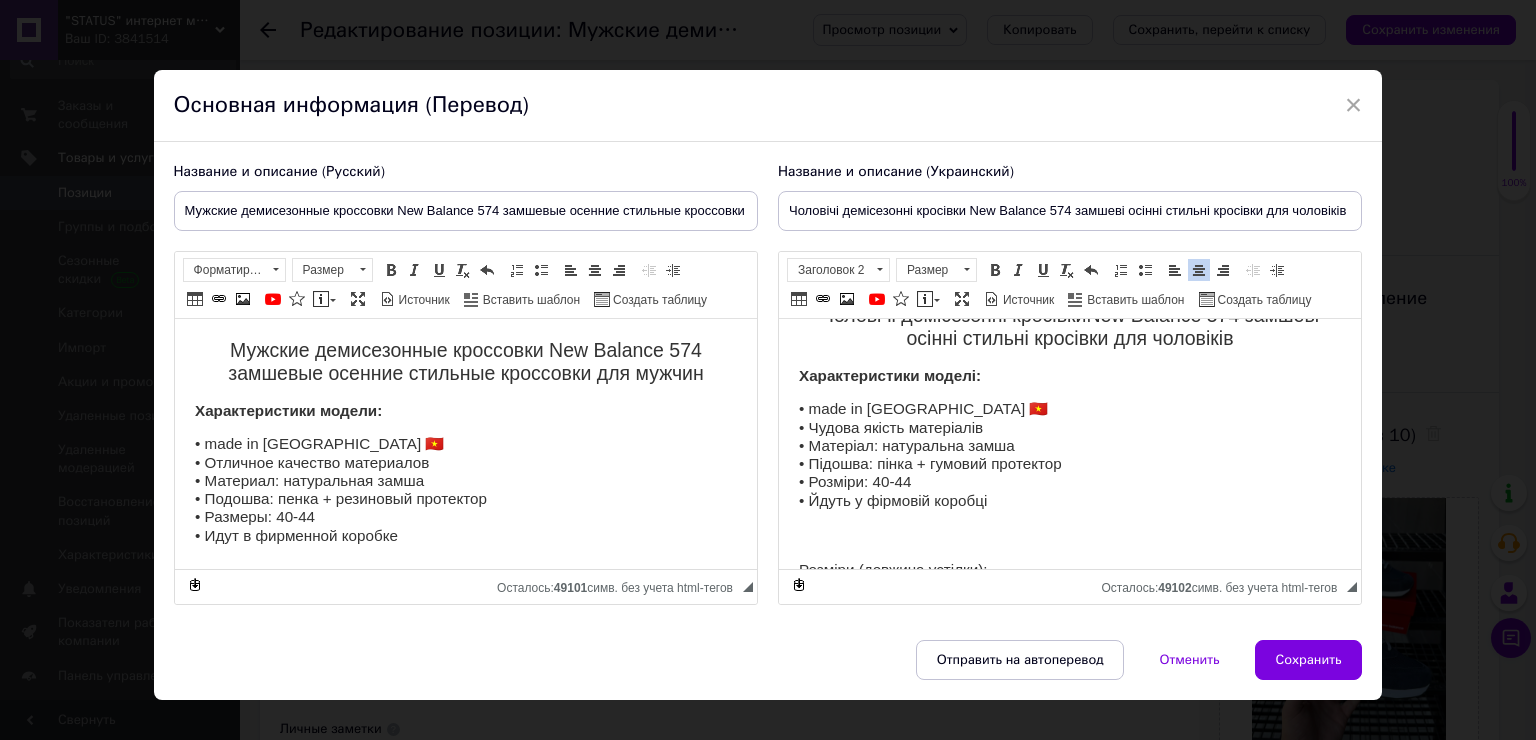 scroll, scrollTop: 0, scrollLeft: 0, axis: both 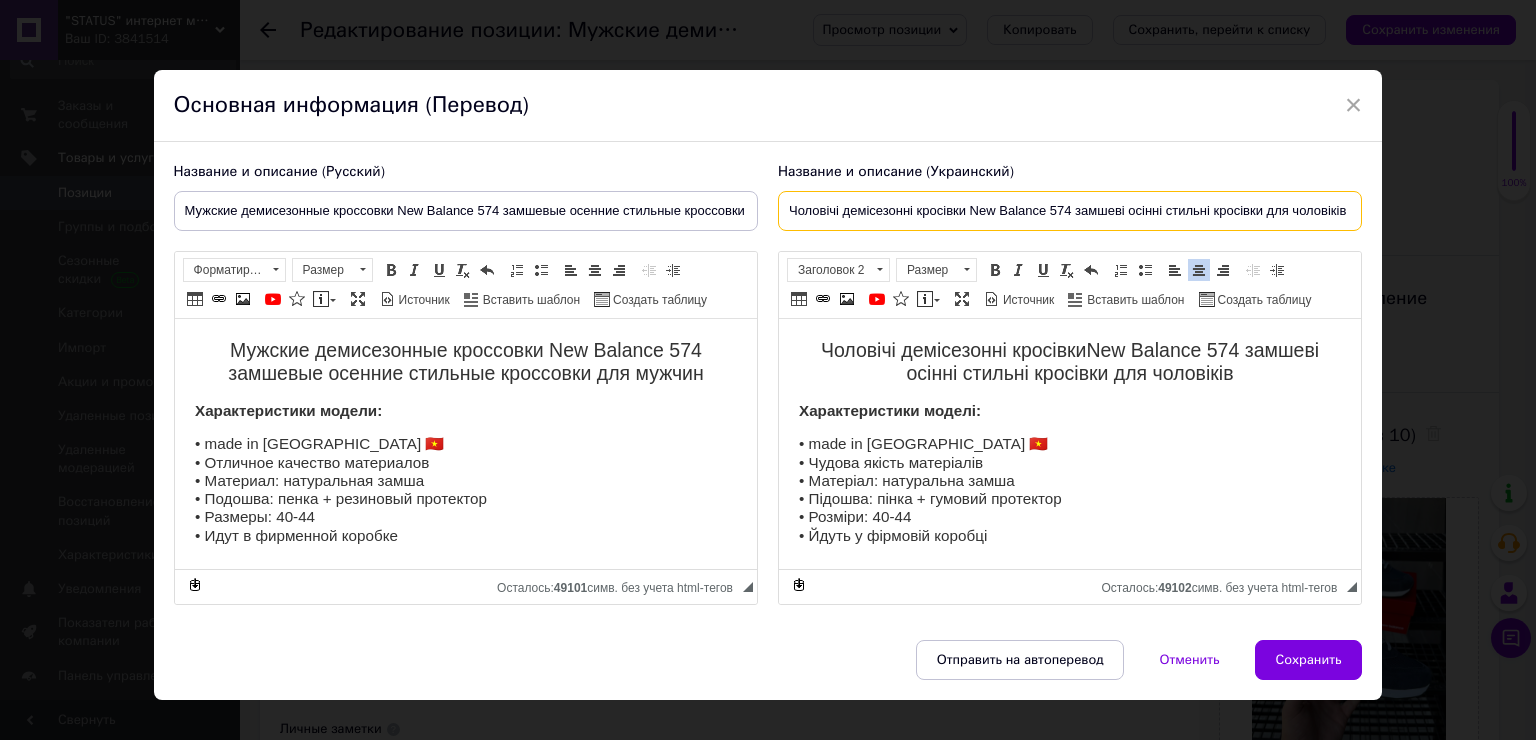 drag, startPoint x: 1063, startPoint y: 210, endPoint x: 1450, endPoint y: 227, distance: 387.3732 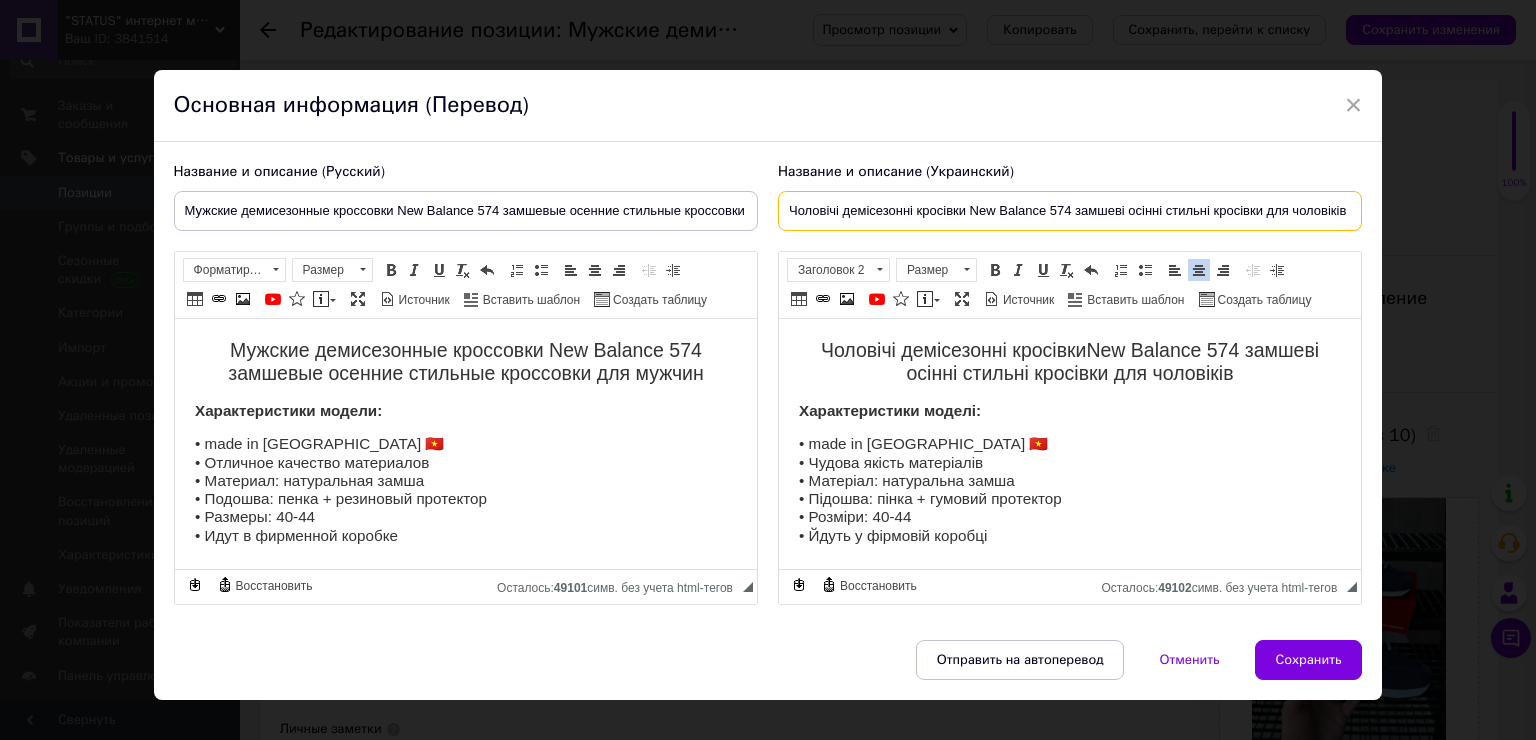 drag, startPoint x: 1134, startPoint y: 218, endPoint x: 1368, endPoint y: 219, distance: 234.00214 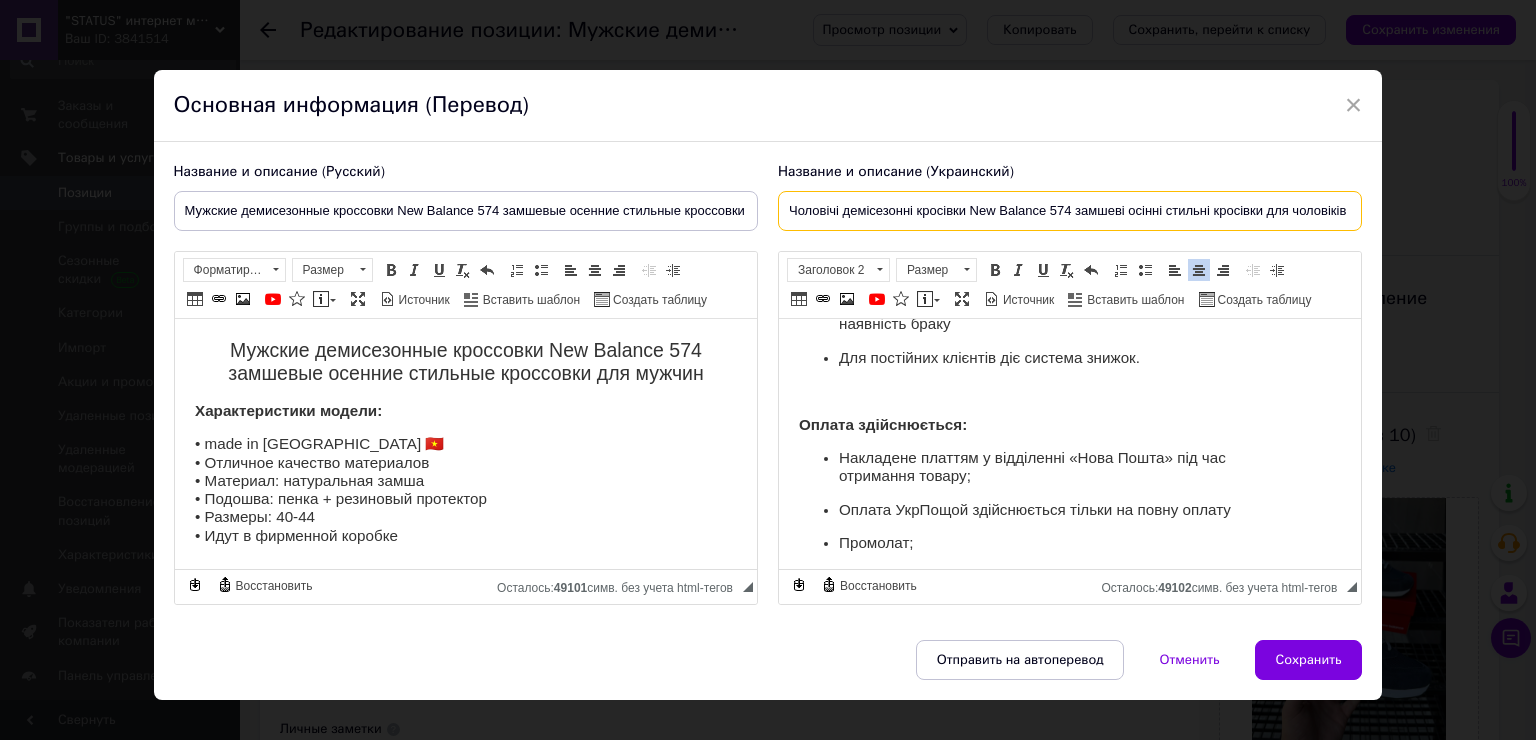 scroll, scrollTop: 804, scrollLeft: 0, axis: vertical 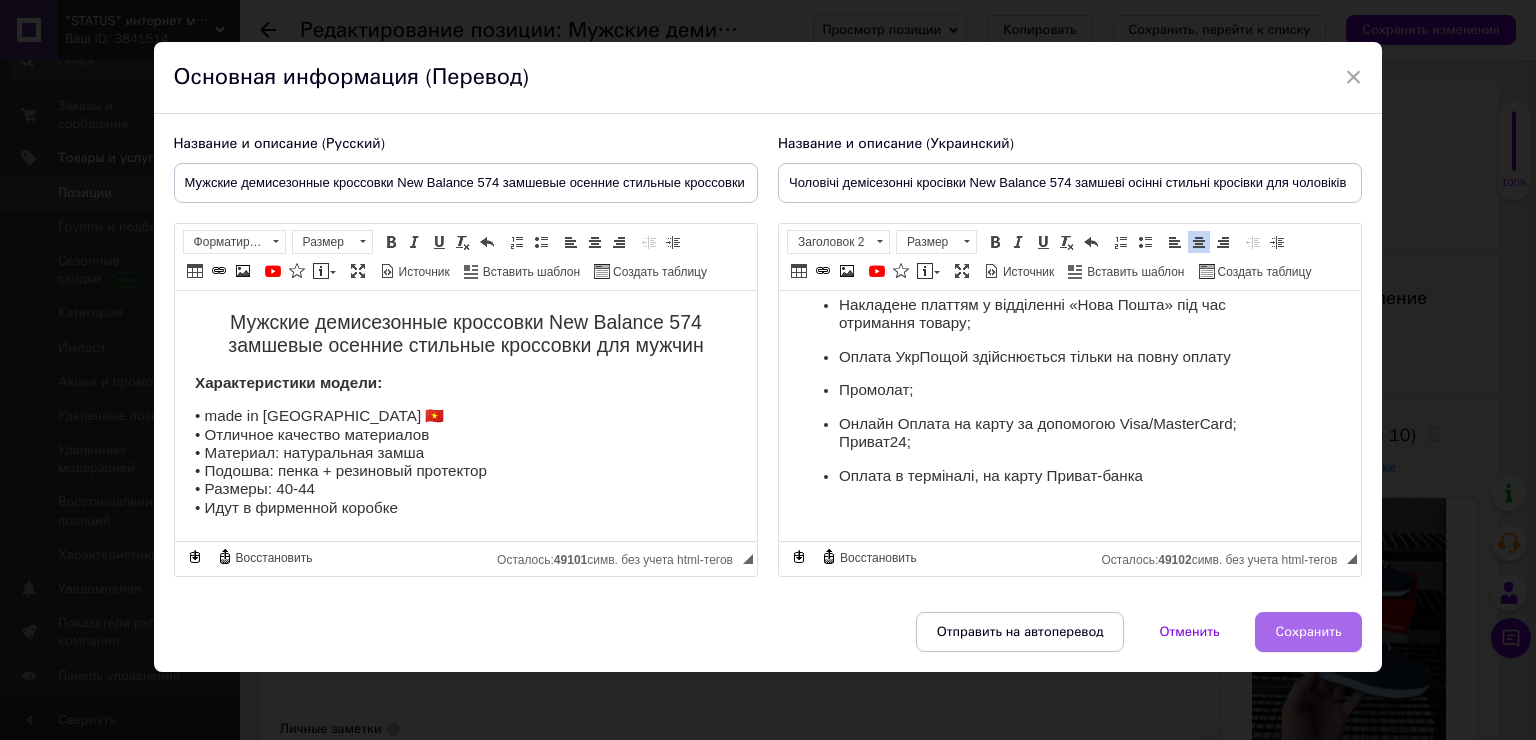 click on "Сохранить" at bounding box center [1309, 632] 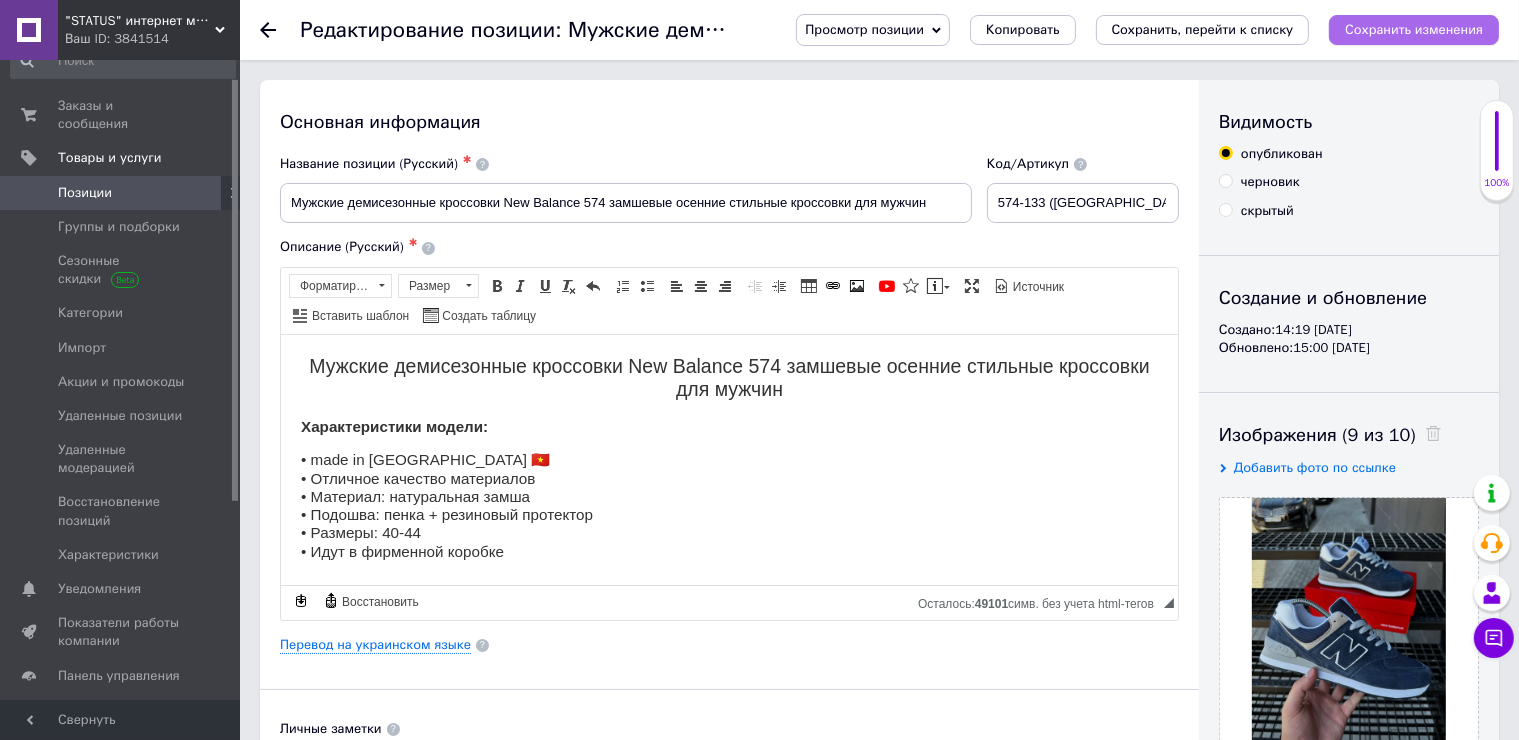 click on "Сохранить изменения" at bounding box center [1414, 29] 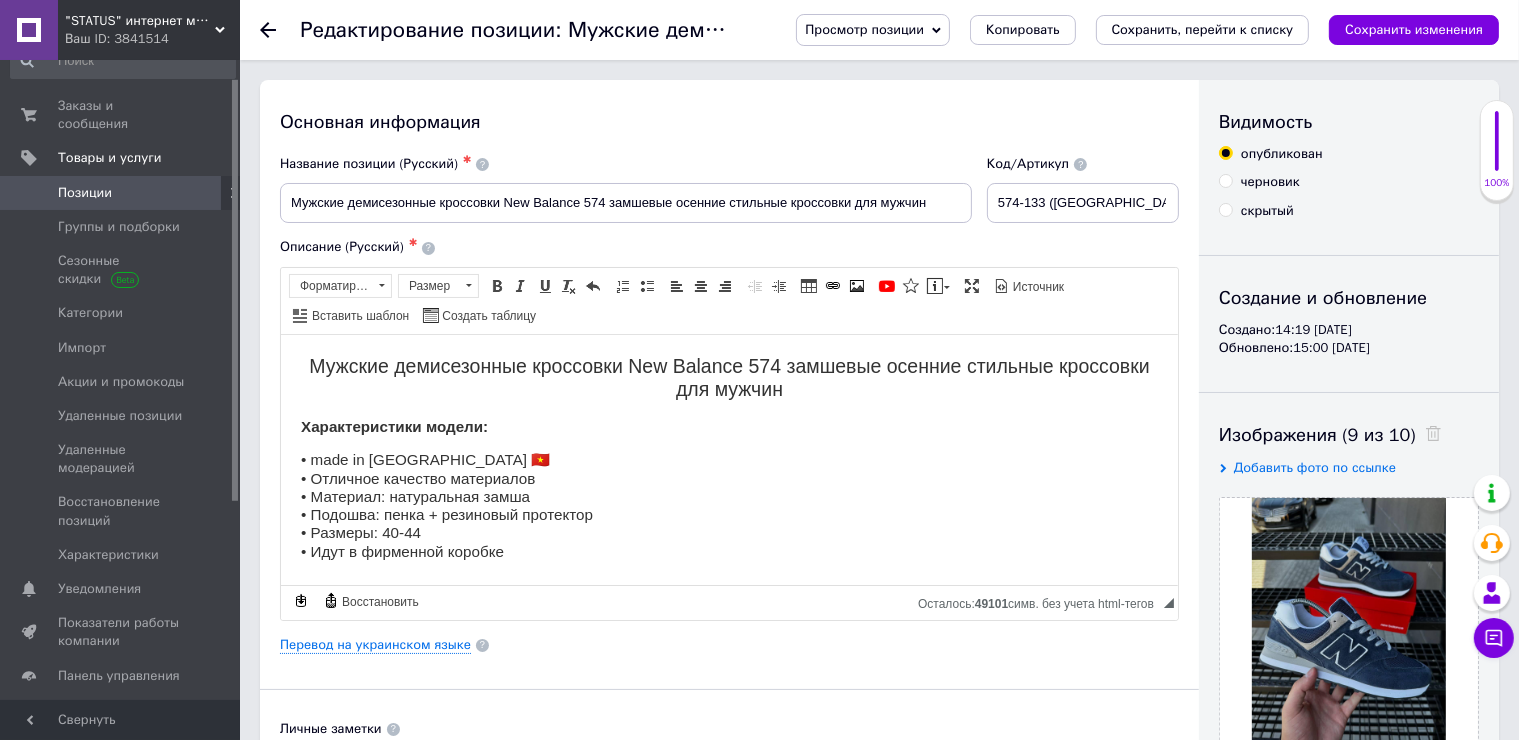 click on "Позиции" at bounding box center (85, 193) 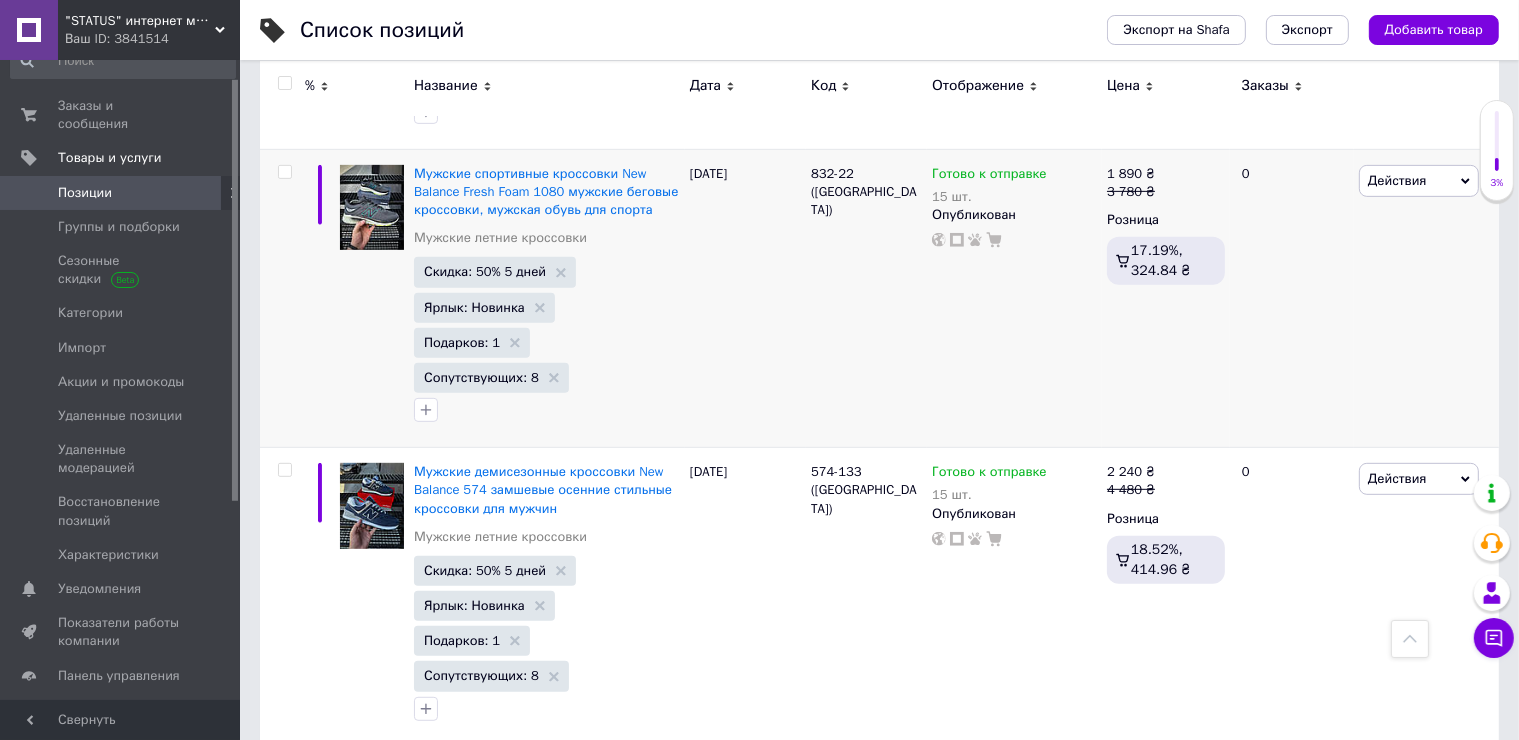 scroll, scrollTop: 800, scrollLeft: 0, axis: vertical 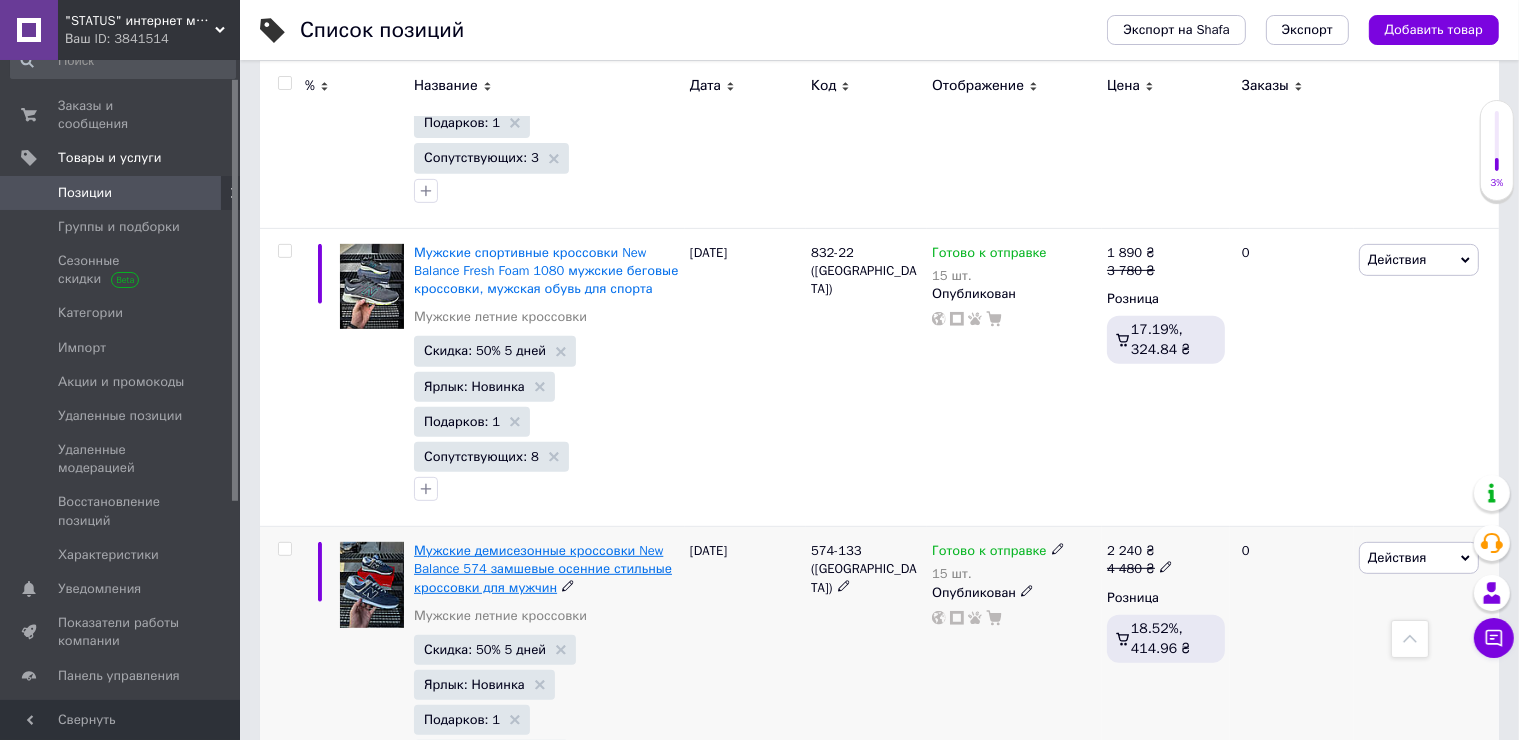 click on "Мужские демисезонные кроссовки New Balance 574 замшевые осенние стильные кроссовки для мужчин" at bounding box center (543, 568) 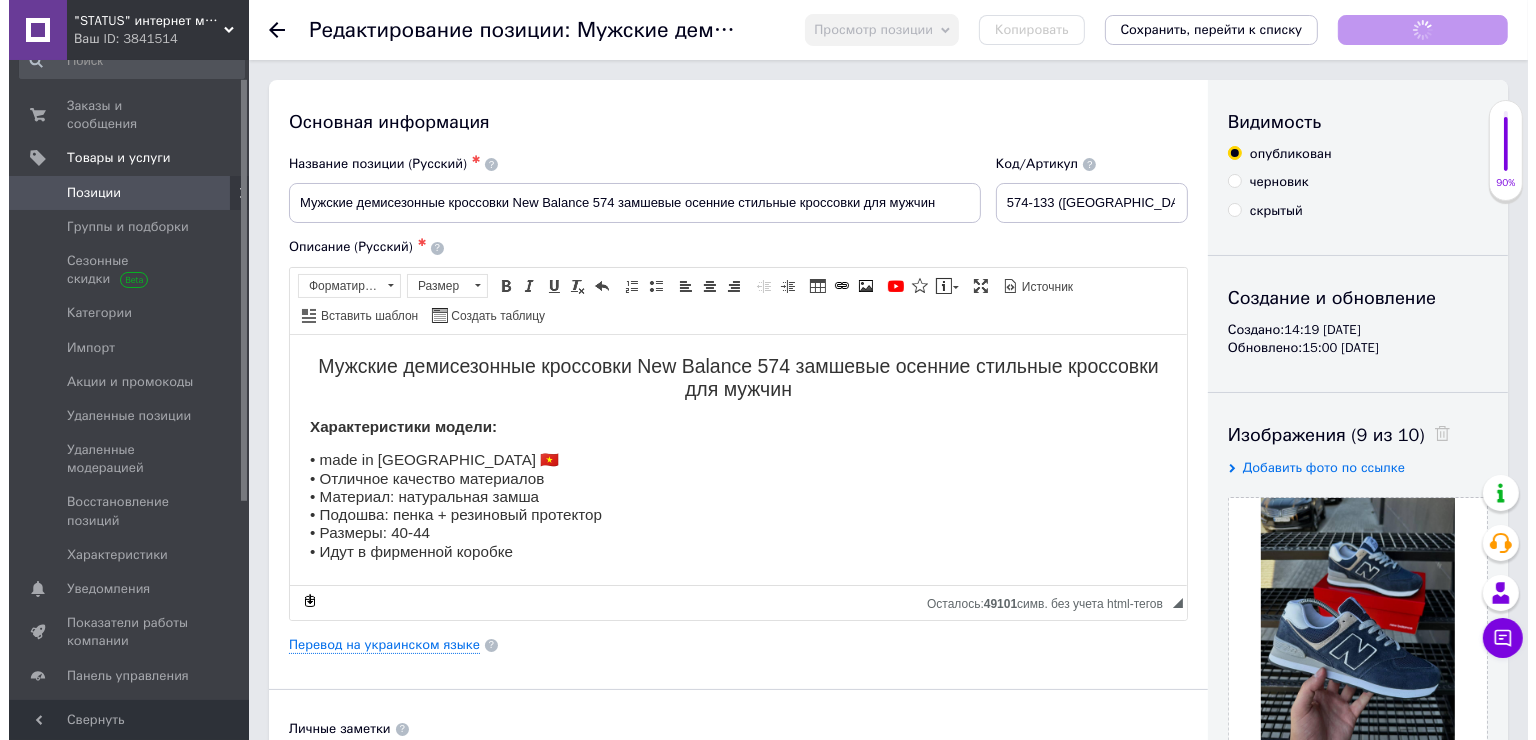 scroll, scrollTop: 0, scrollLeft: 0, axis: both 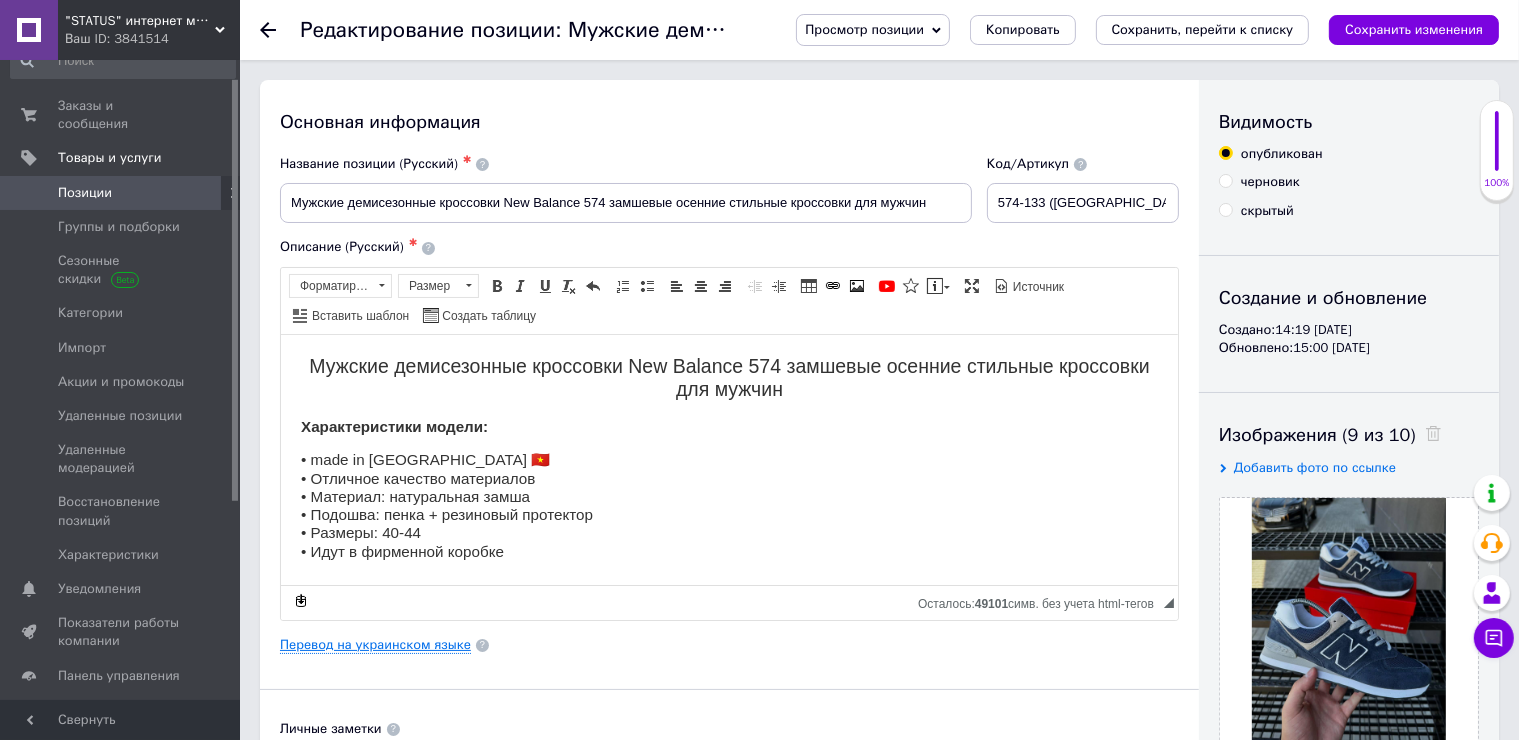 click on "Перевод на украинском языке" at bounding box center [375, 645] 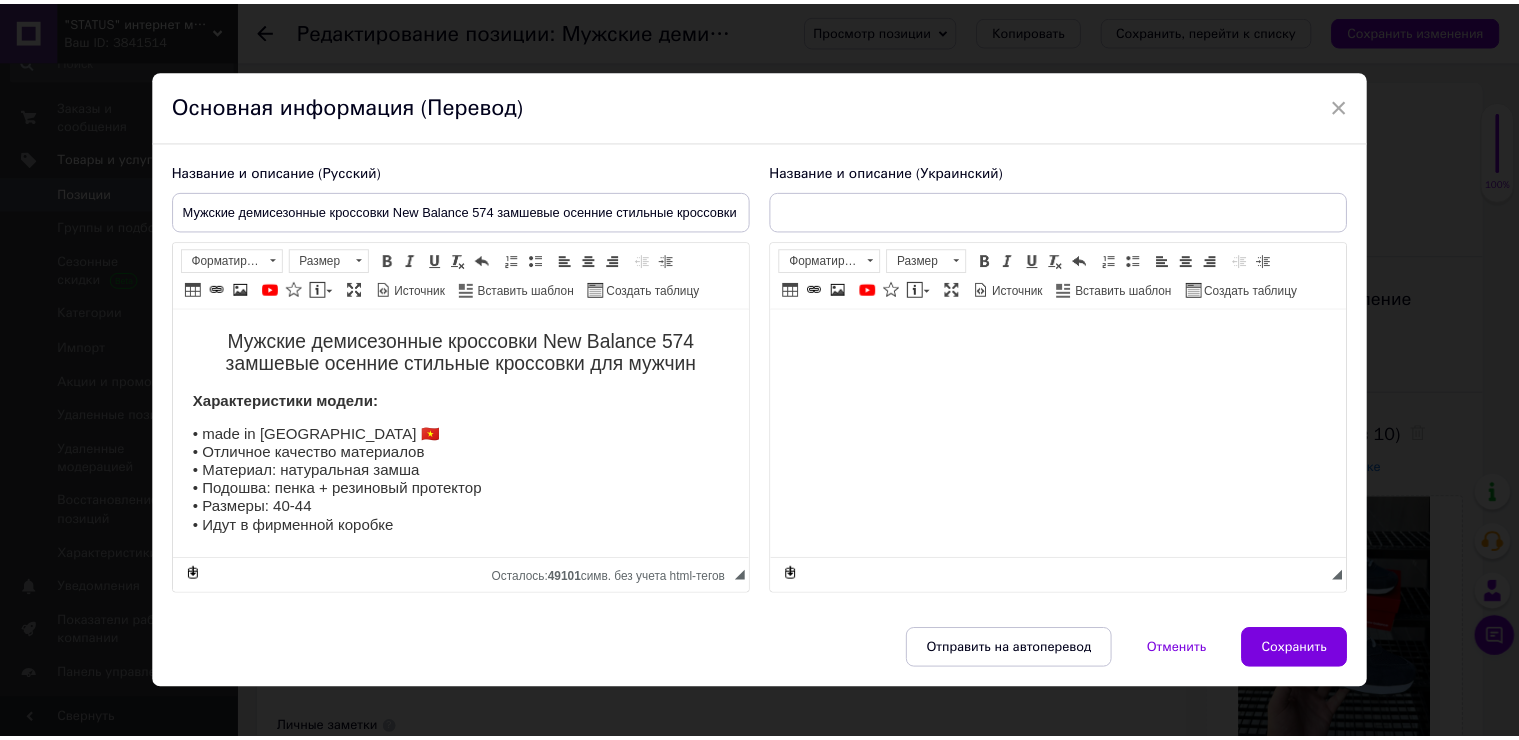 scroll, scrollTop: 0, scrollLeft: 0, axis: both 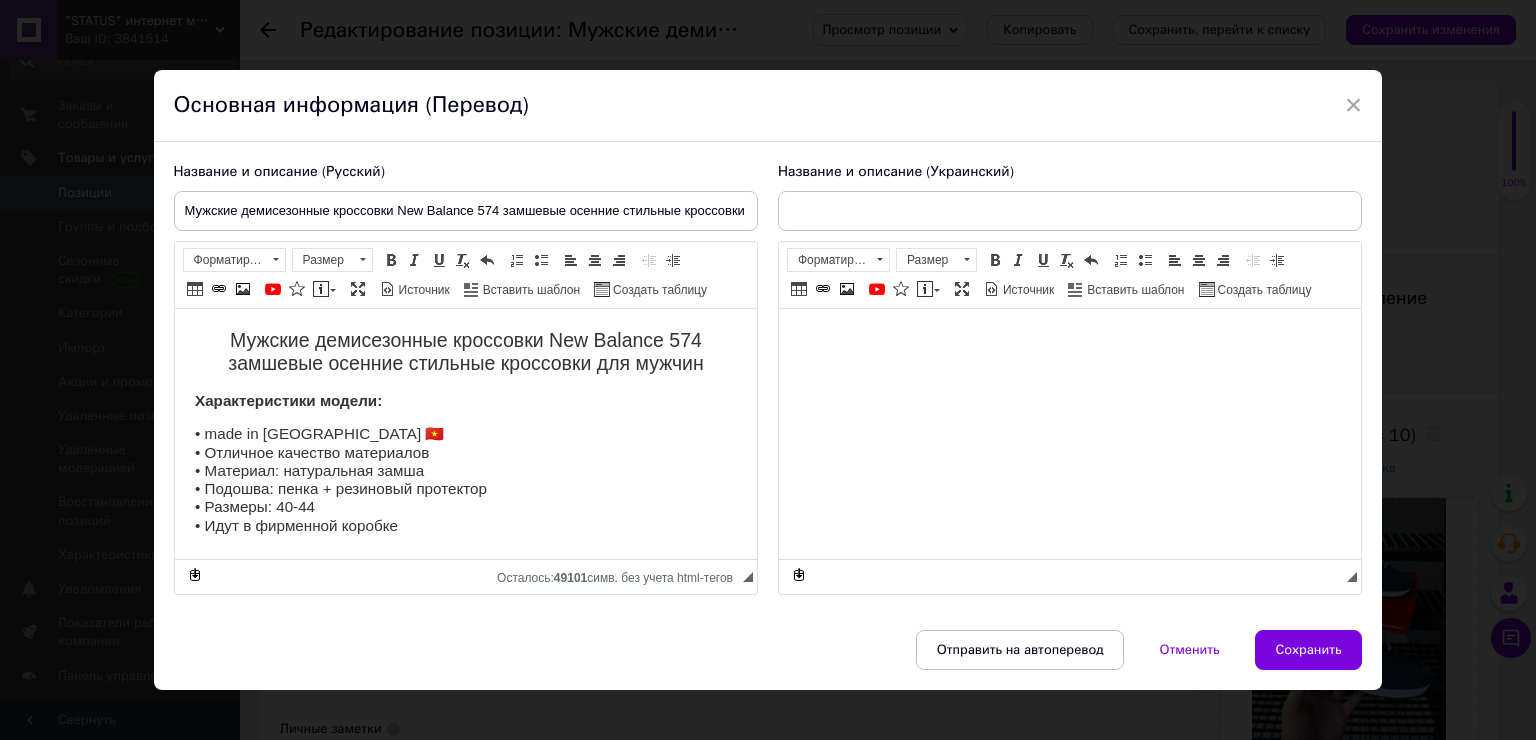 type on "Чоловічі демісезонні кросівки New Balance 574 замшеві осінні стильні кросівки для чоловіків" 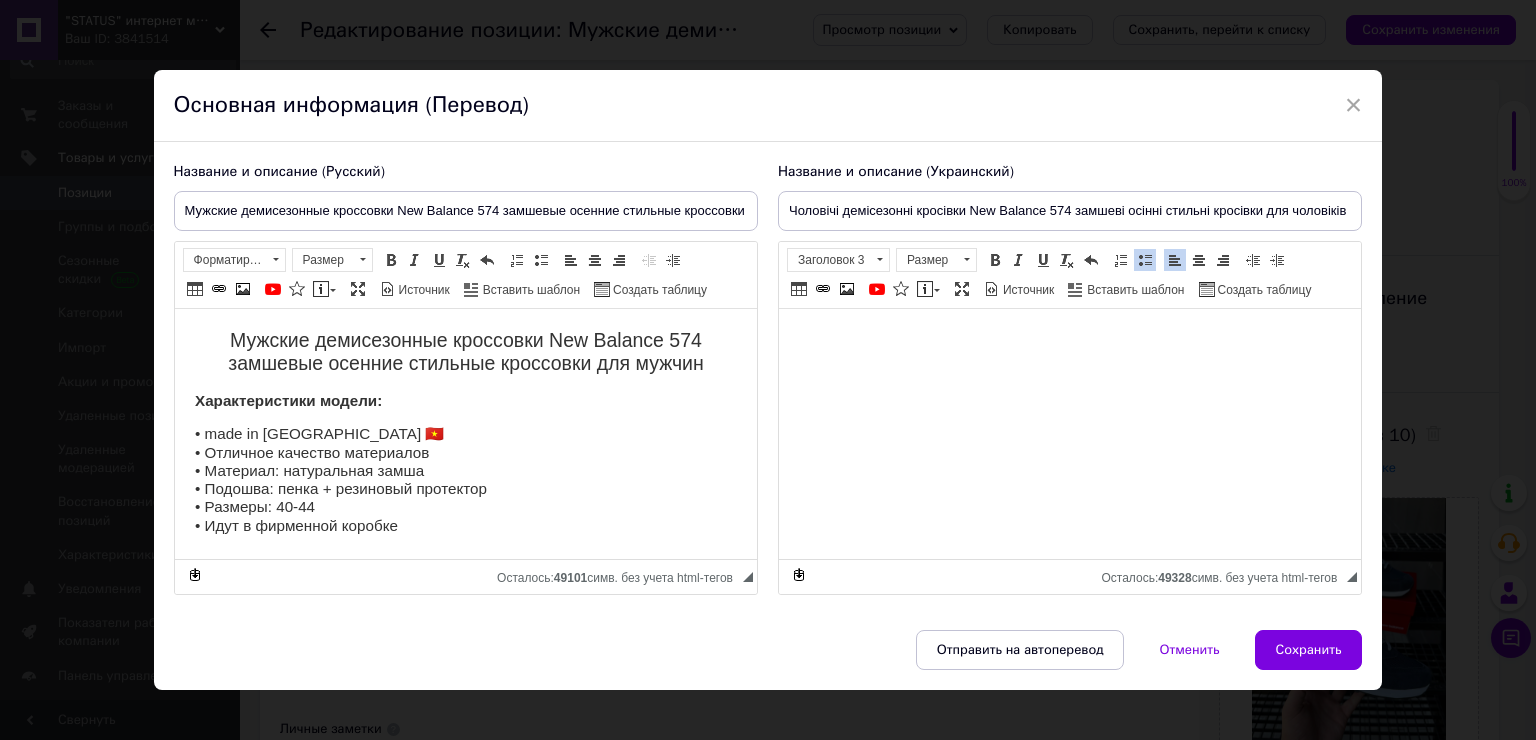 click on "×" at bounding box center (1354, 105) 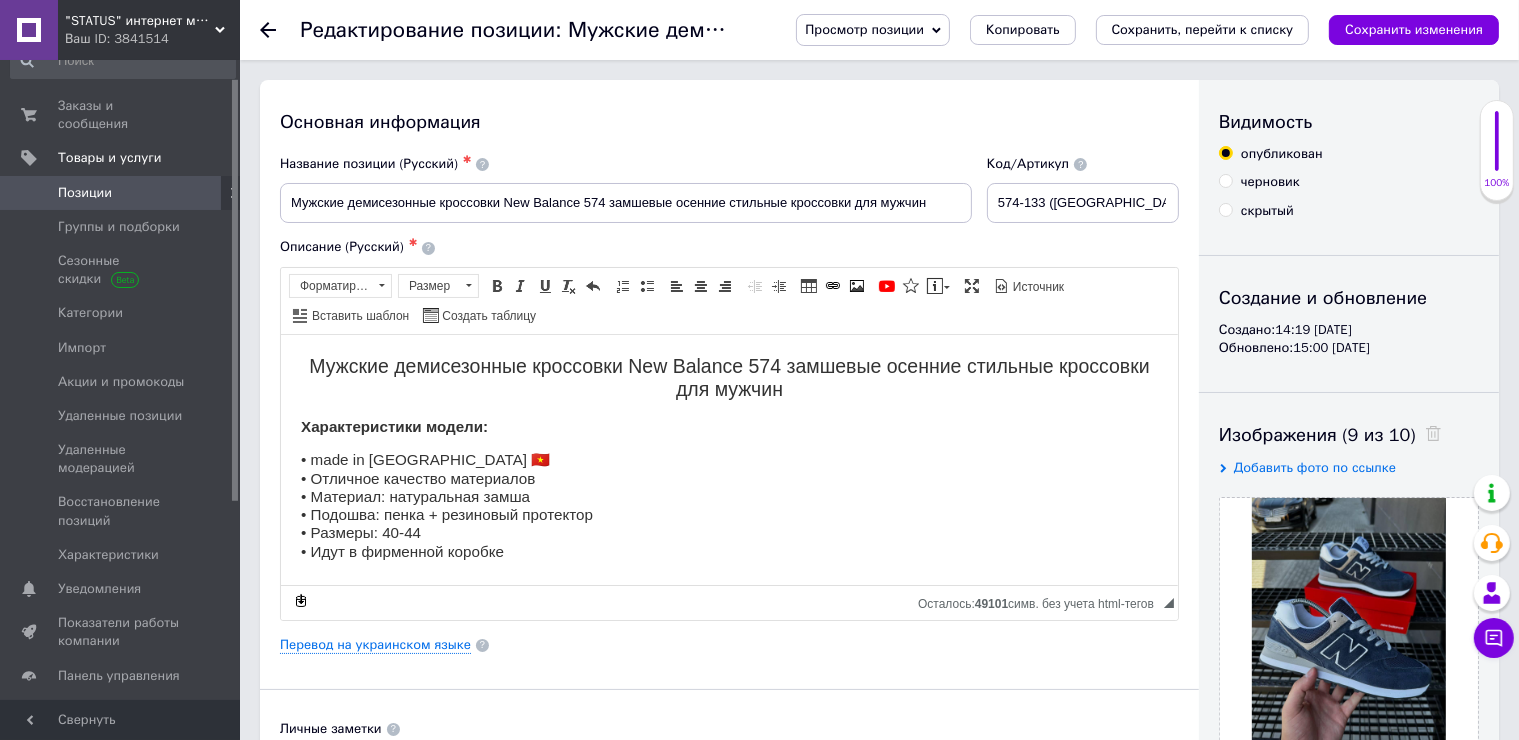 click on "Позиции" at bounding box center [85, 193] 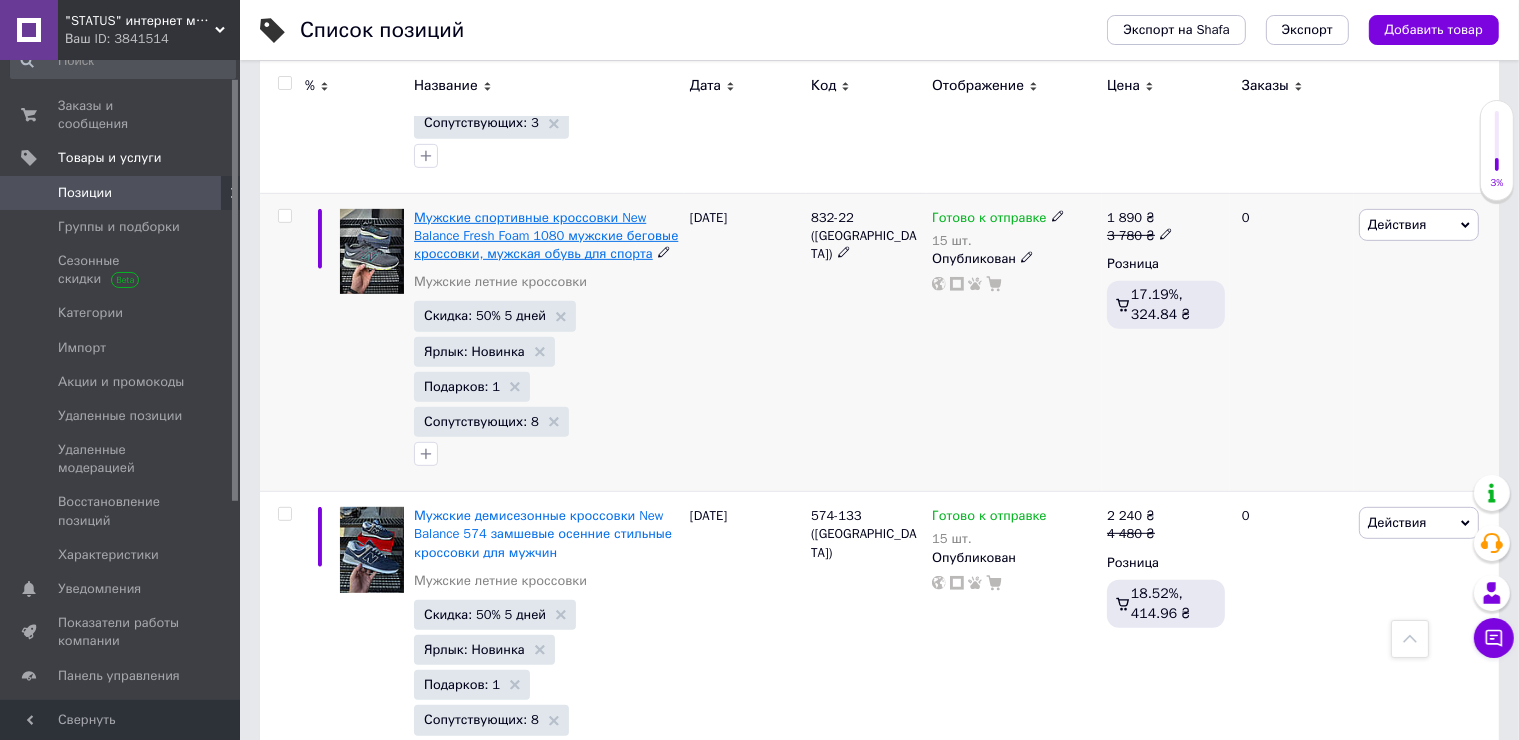 scroll, scrollTop: 800, scrollLeft: 0, axis: vertical 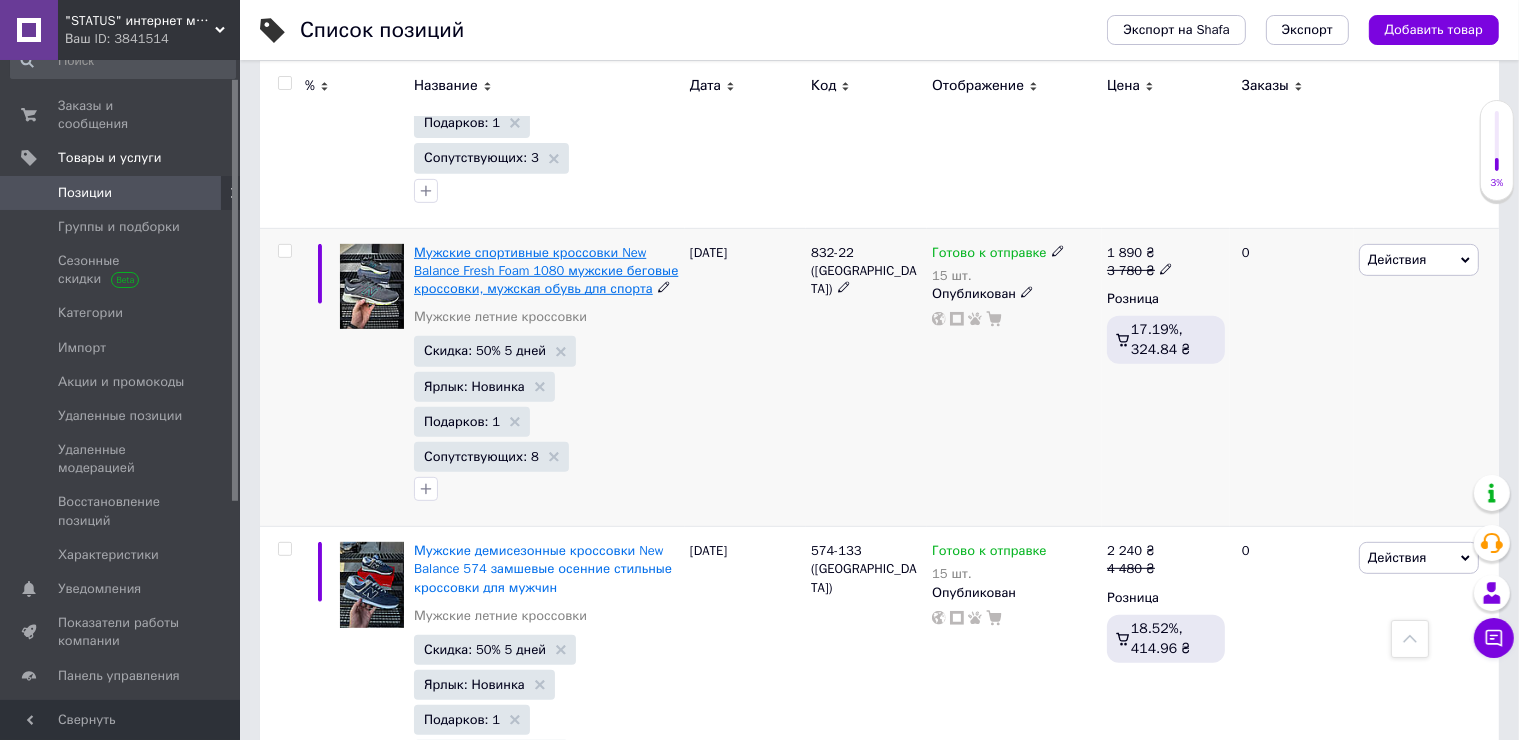 click on "Мужские спортивные кроссовки New Balance Fresh Foam 1080 мужские беговые кроссовки, мужская обувь для спорта" at bounding box center [546, 270] 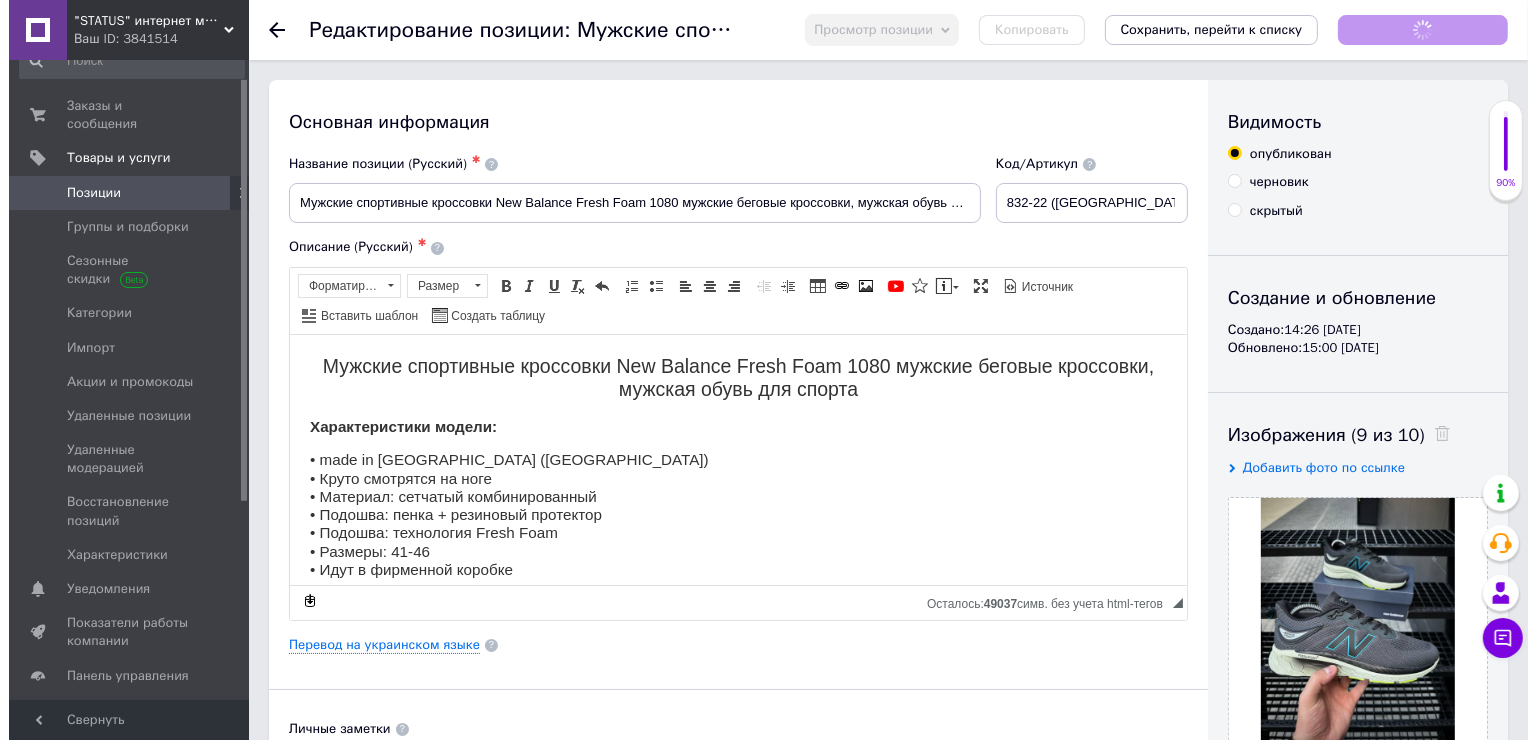scroll, scrollTop: 0, scrollLeft: 0, axis: both 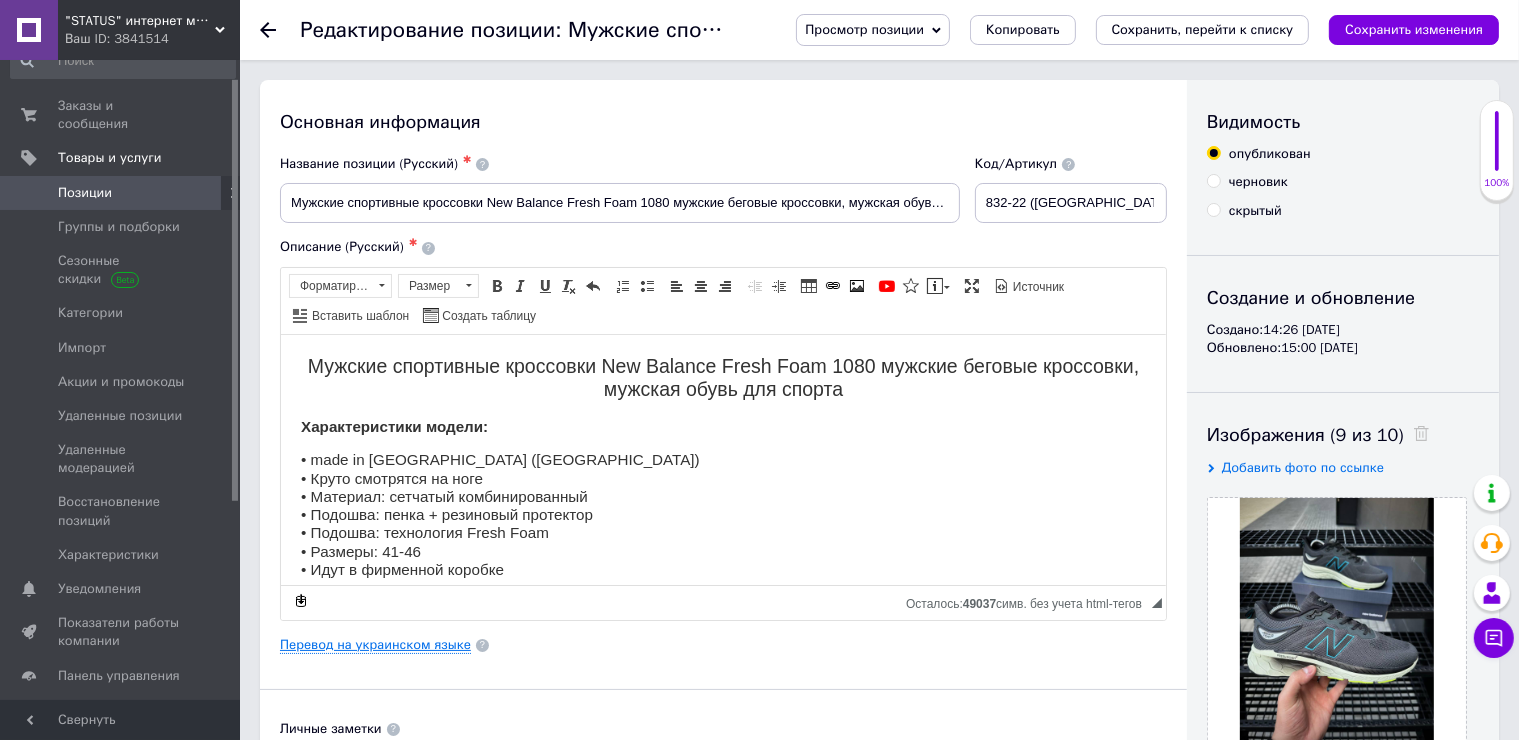 click on "Перевод на украинском языке" at bounding box center [375, 645] 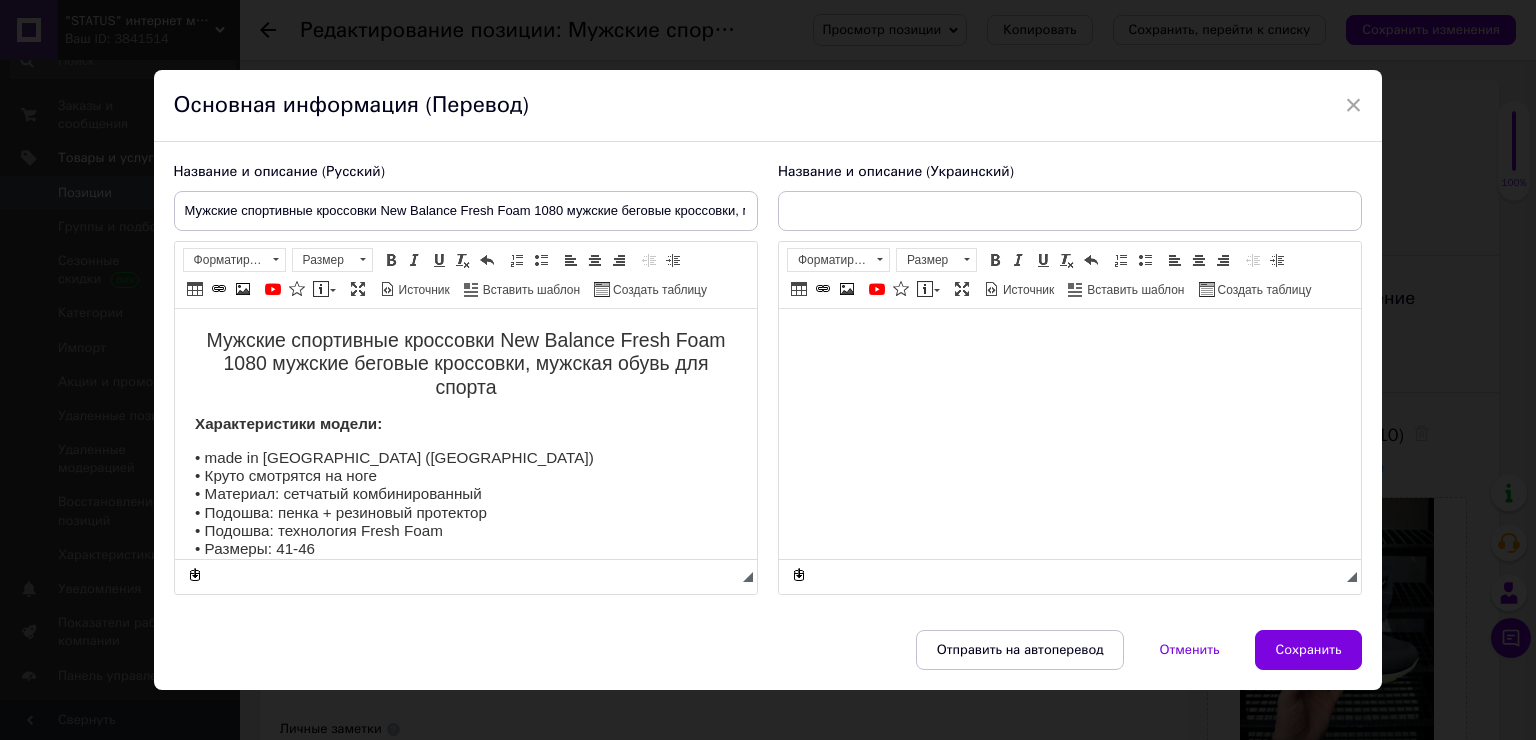type on "Чоловічі спортивні кросівки New Balance Fresh Foam 1080 чоловічі бігові кросівки, чоловіче взуття для спорту" 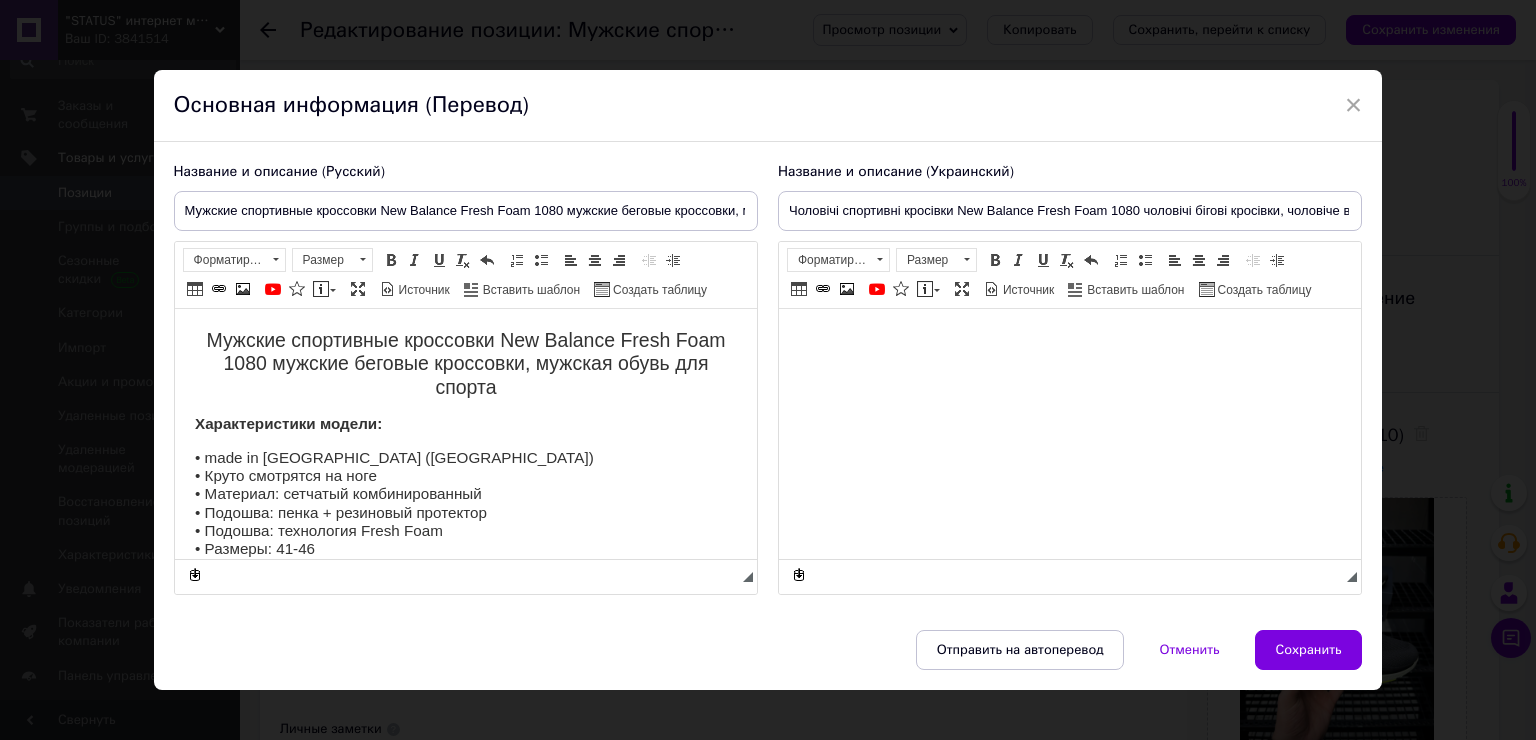 scroll, scrollTop: 0, scrollLeft: 0, axis: both 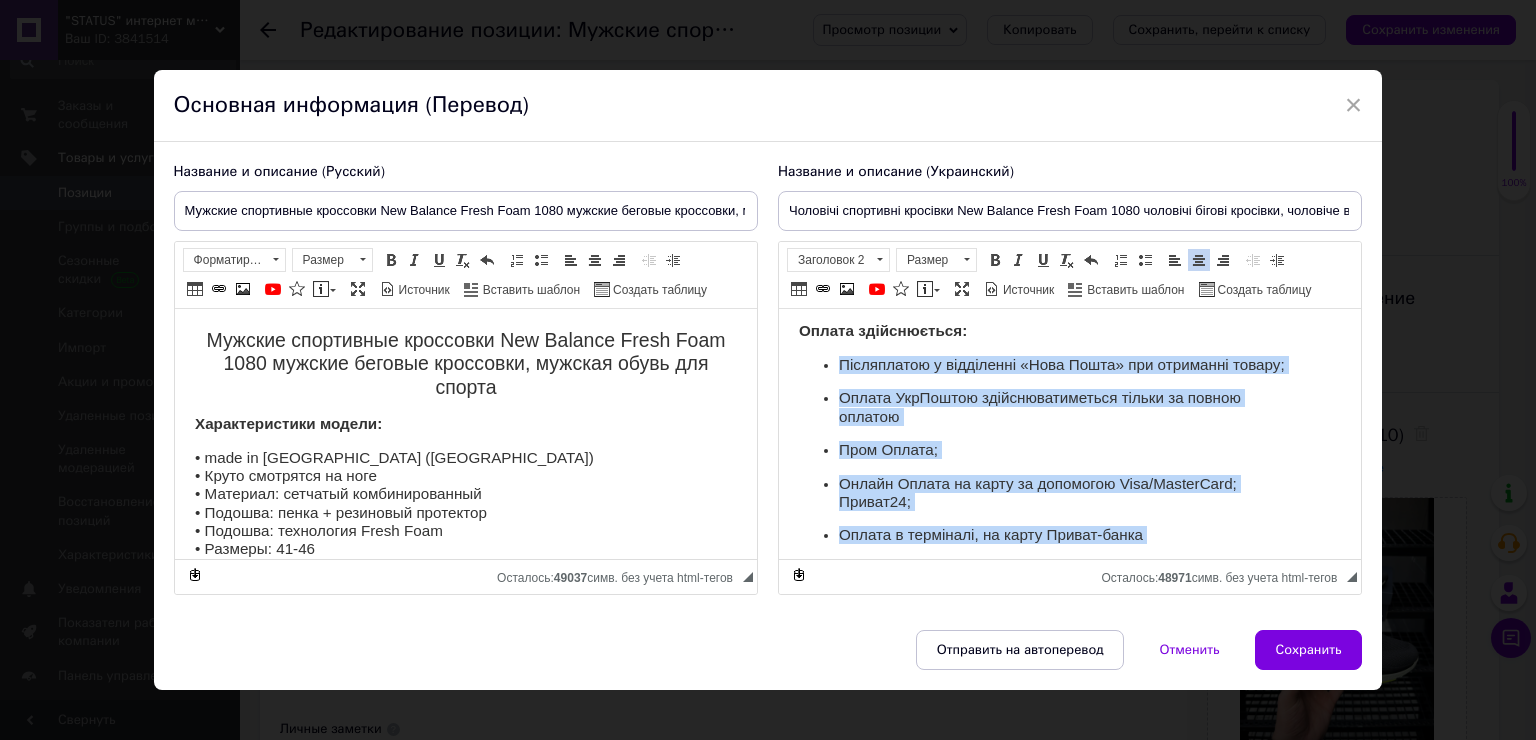 drag, startPoint x: 911, startPoint y: 521, endPoint x: 838, endPoint y: 371, distance: 166.82027 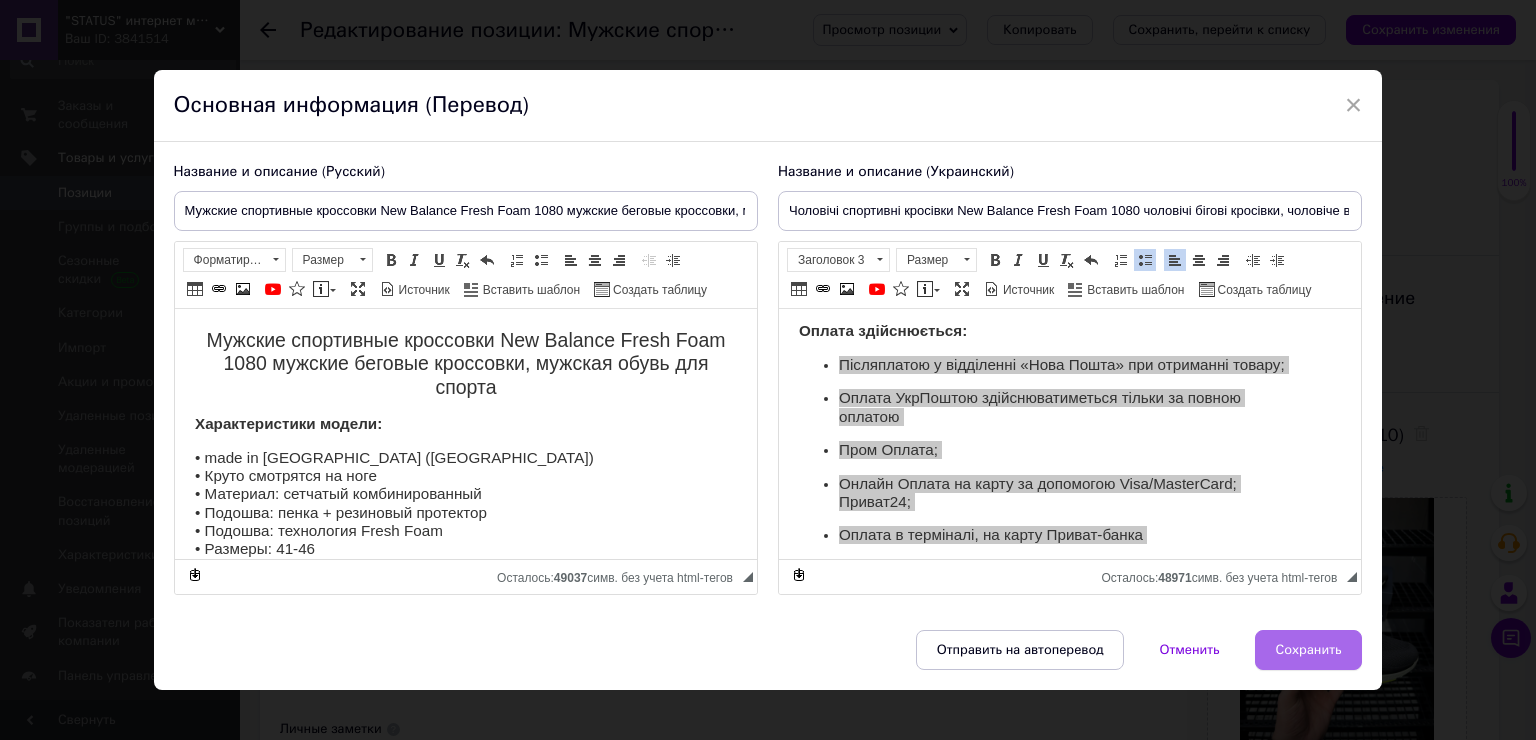 click on "Сохранить" at bounding box center [1309, 650] 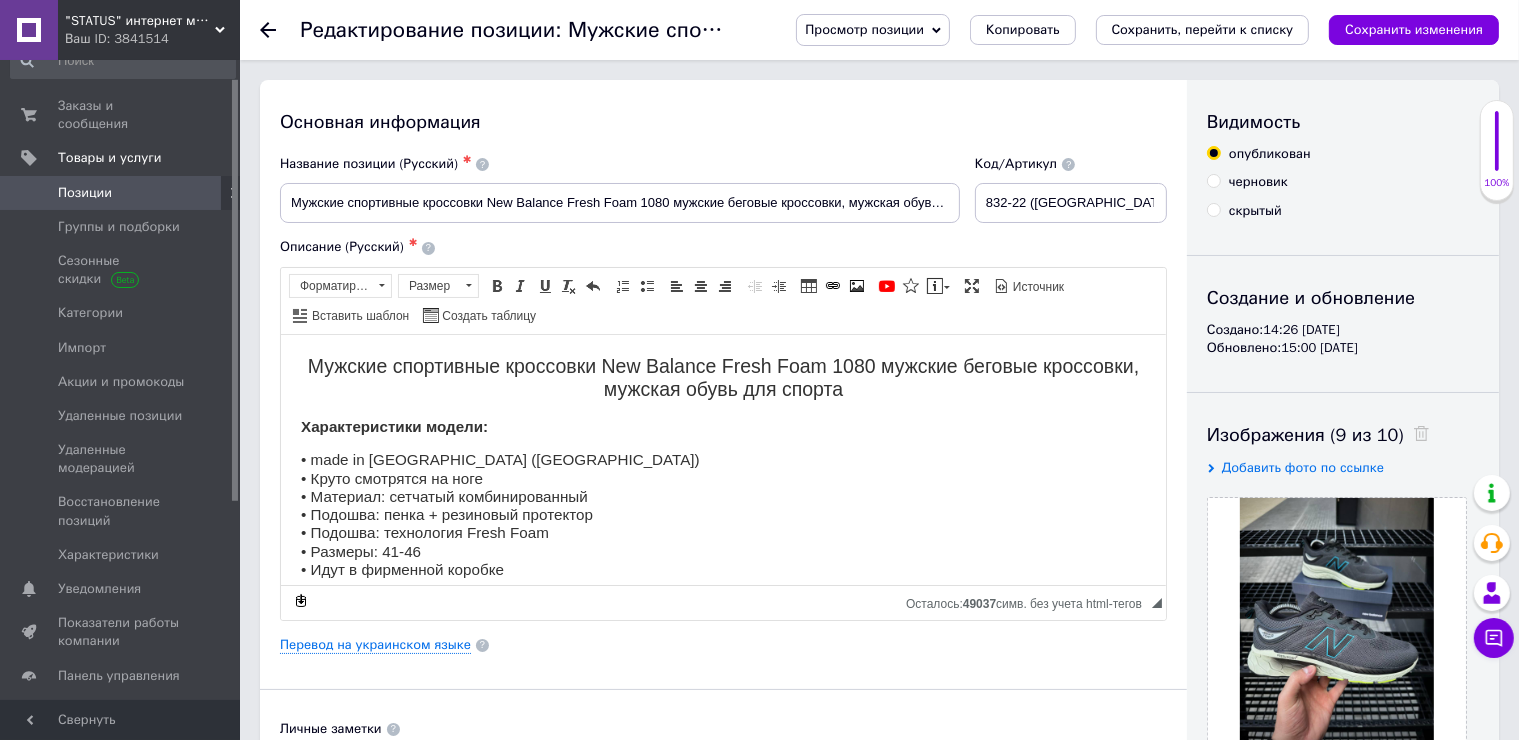 click on "Позиции" at bounding box center [121, 193] 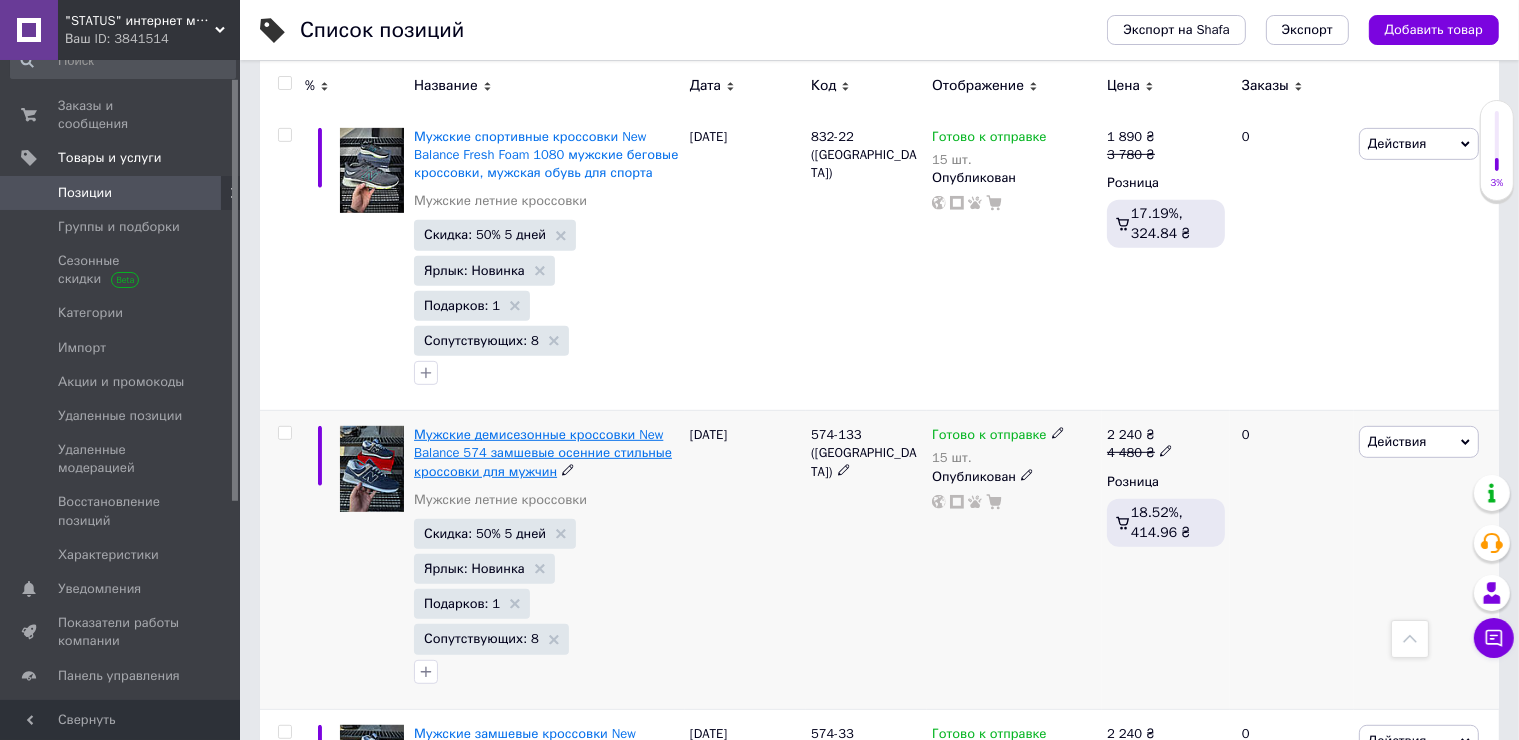 scroll, scrollTop: 800, scrollLeft: 0, axis: vertical 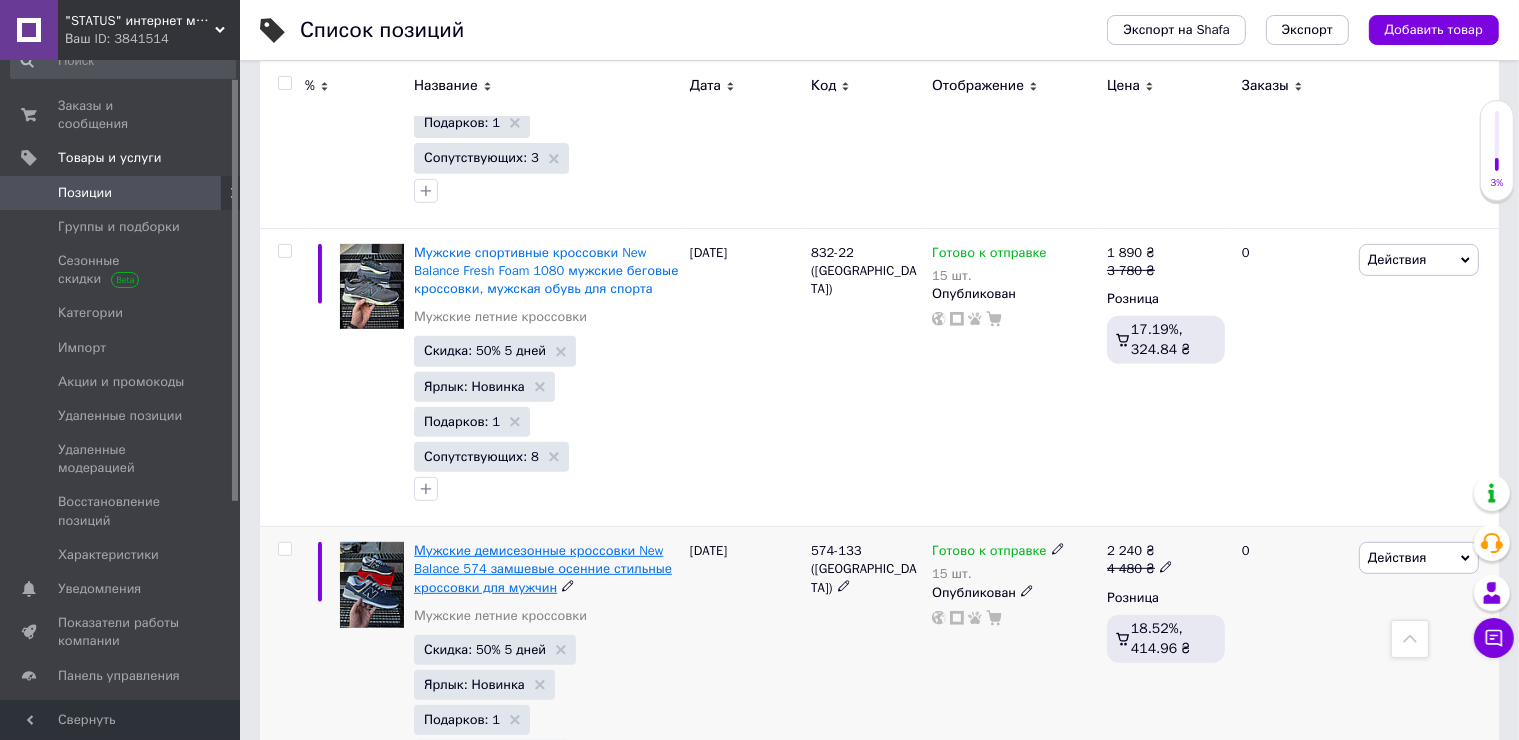 click on "Мужские демисезонные кроссовки New Balance 574 замшевые осенние стильные кроссовки для мужчин" at bounding box center [543, 568] 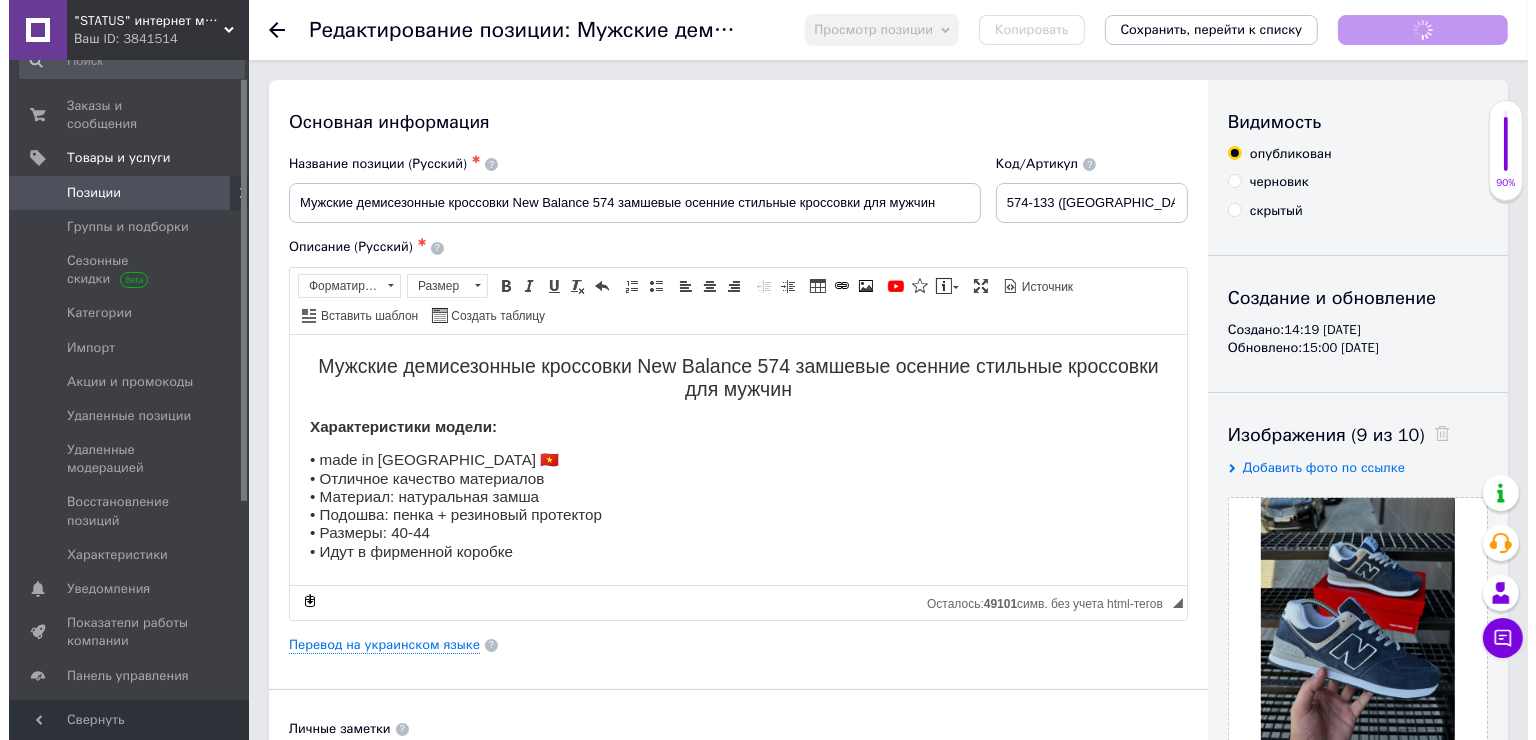 scroll, scrollTop: 0, scrollLeft: 0, axis: both 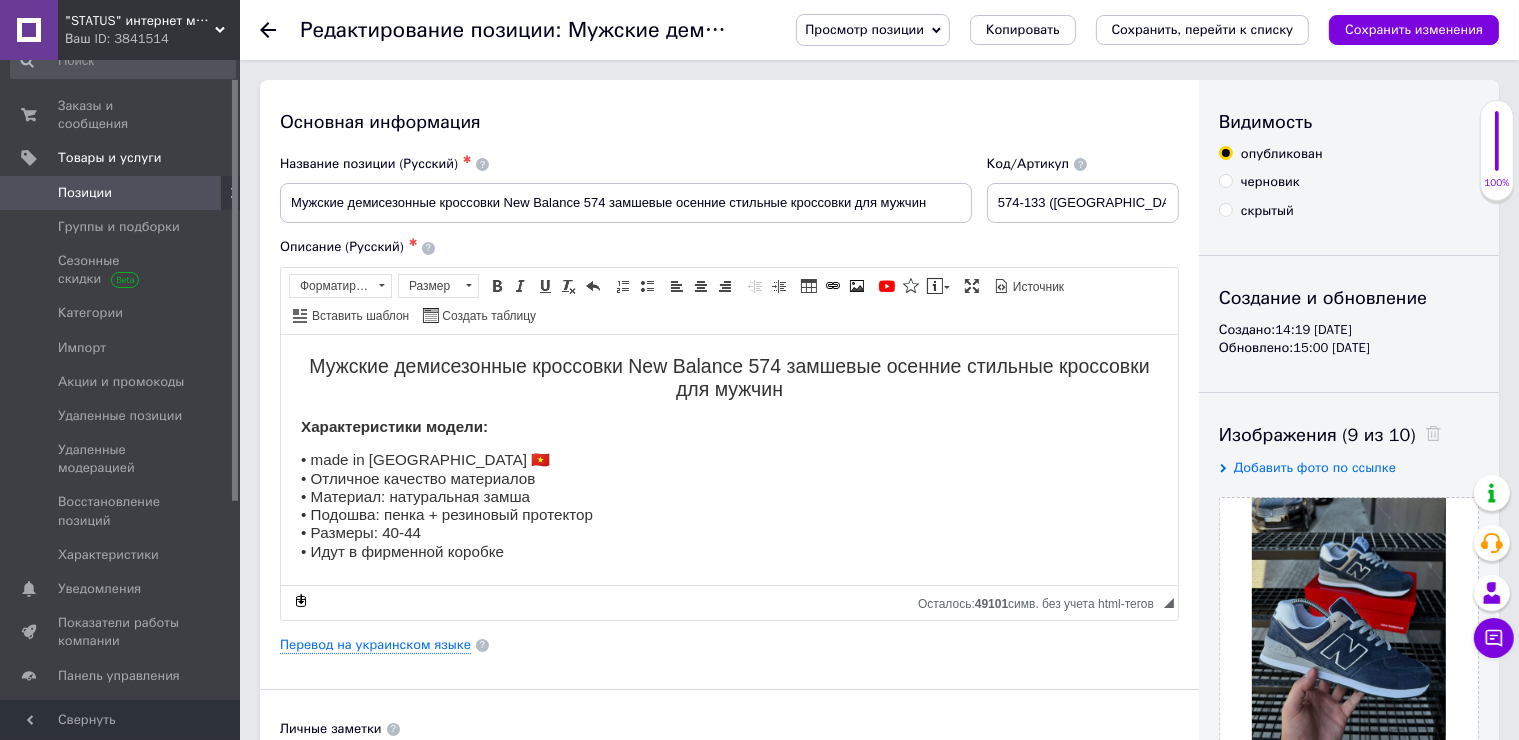 click on "Основная информация Название позиции (Русский) ✱ Мужские демисезонные кроссовки New Balance 574 замшевые осенние стильные кроссовки для мужчин Код/Артикул 574-133 (NB) Описание (Русский) ✱ Мужские демисезонные кроссовки New Balance 574 замшевые осенние стильные кроссовки для мужчин
Характеристики модели:
• made in Vietnam 🇻🇳
• Отличное качество материалов
• Материал: натуральная замша
• Подошва: пенка + резиновый протектор
• Размеры: 40-44
• Идут в фирменной коробке
Размеры (длина стельки):
40 - 25,5см,
41 - 26см,
42 - 26,5см,
43 - 27,5см,
44 - 28см" at bounding box center (729, 638) 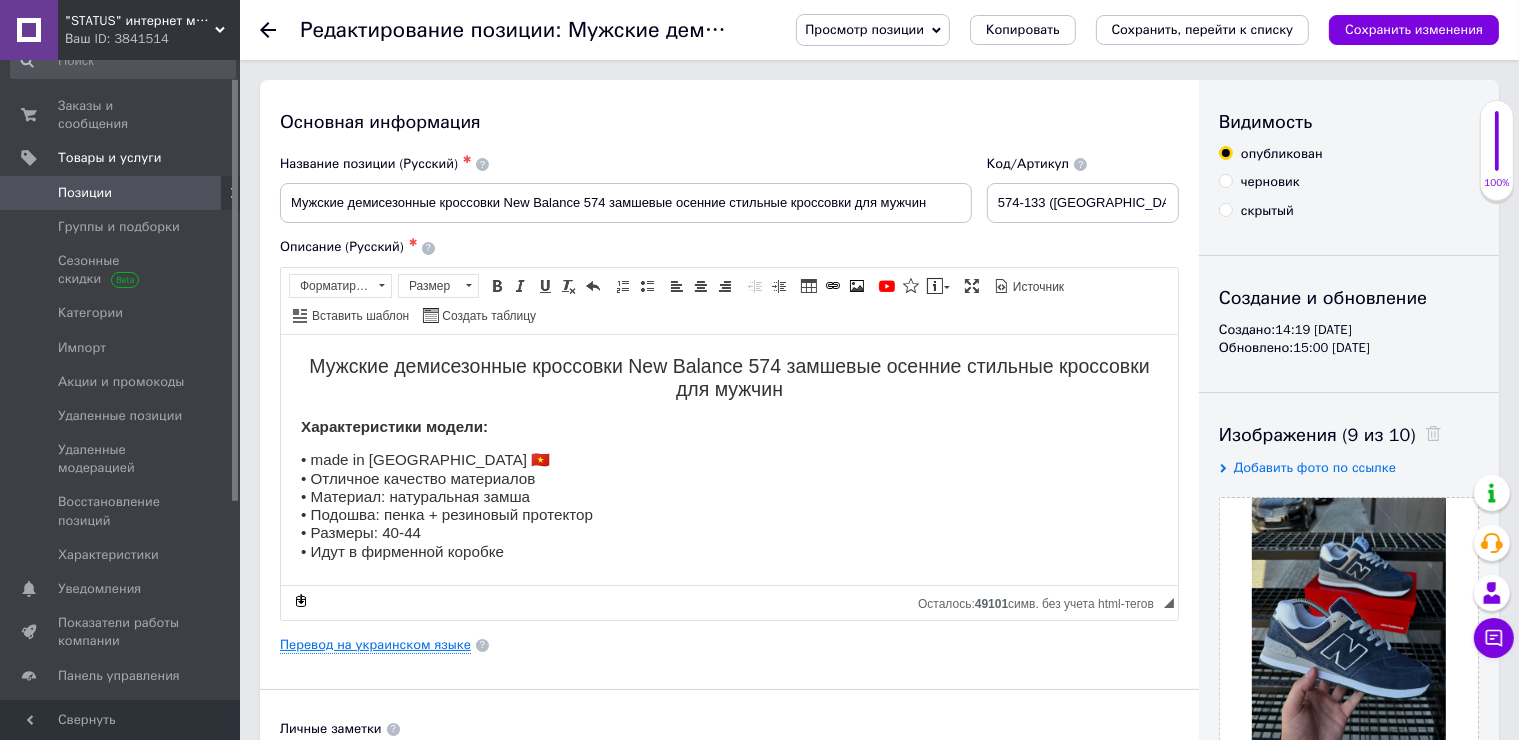 click on "Перевод на украинском языке" at bounding box center (375, 645) 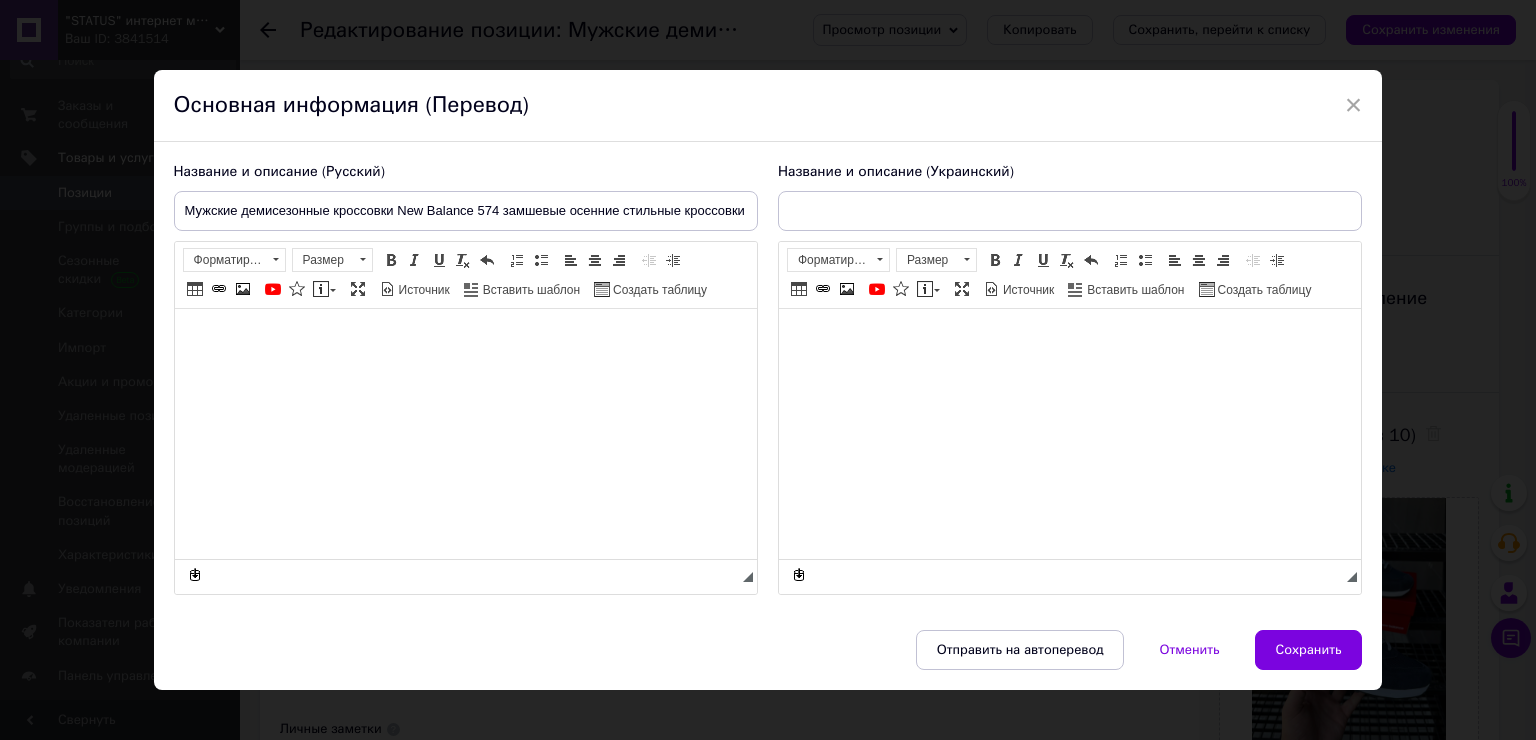type on "Чоловічі демісезонні кросівки New Balance 574 замшеві осінні стильні кросівки для чоловіків" 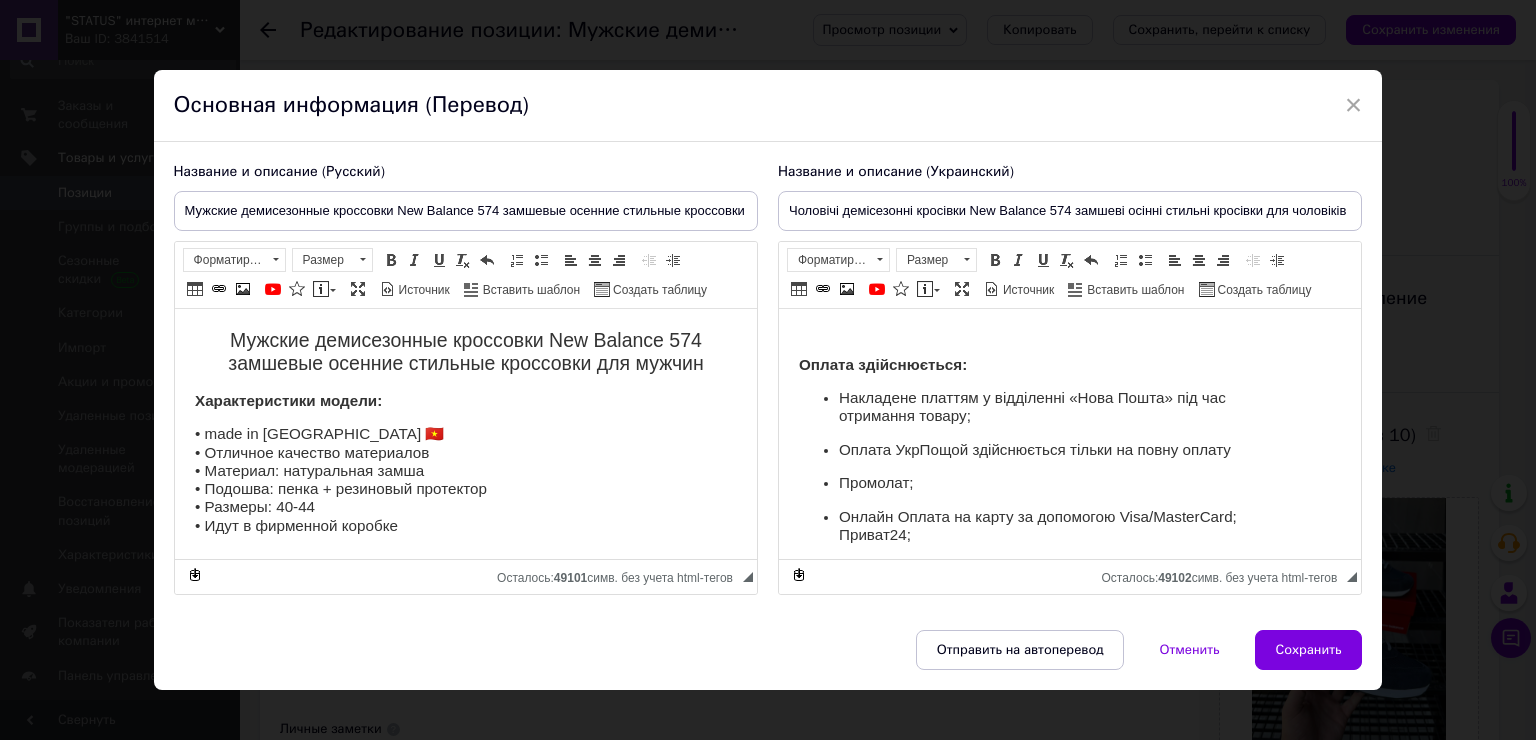 scroll, scrollTop: 804, scrollLeft: 0, axis: vertical 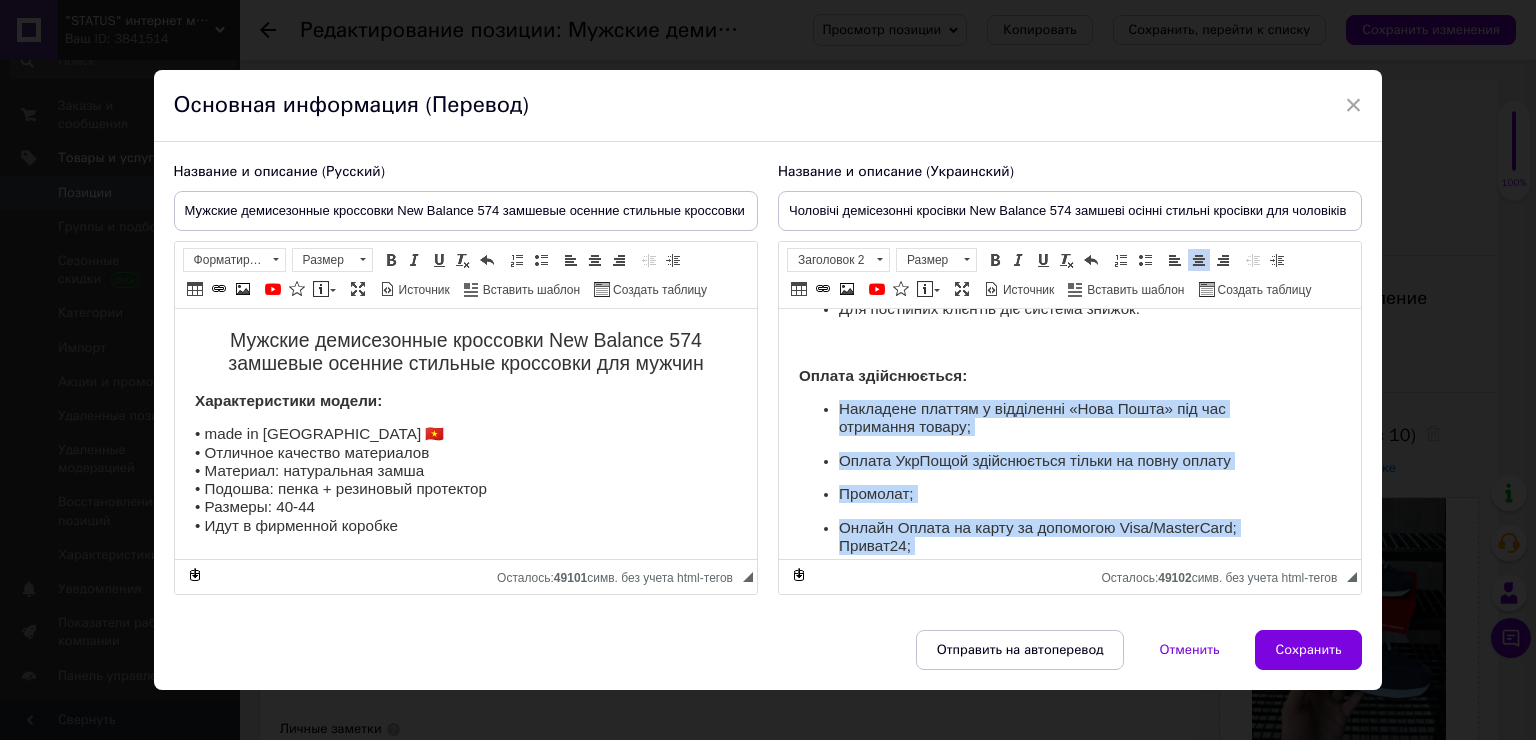 drag, startPoint x: 1162, startPoint y: 491, endPoint x: 810, endPoint y: 426, distance: 357.9511 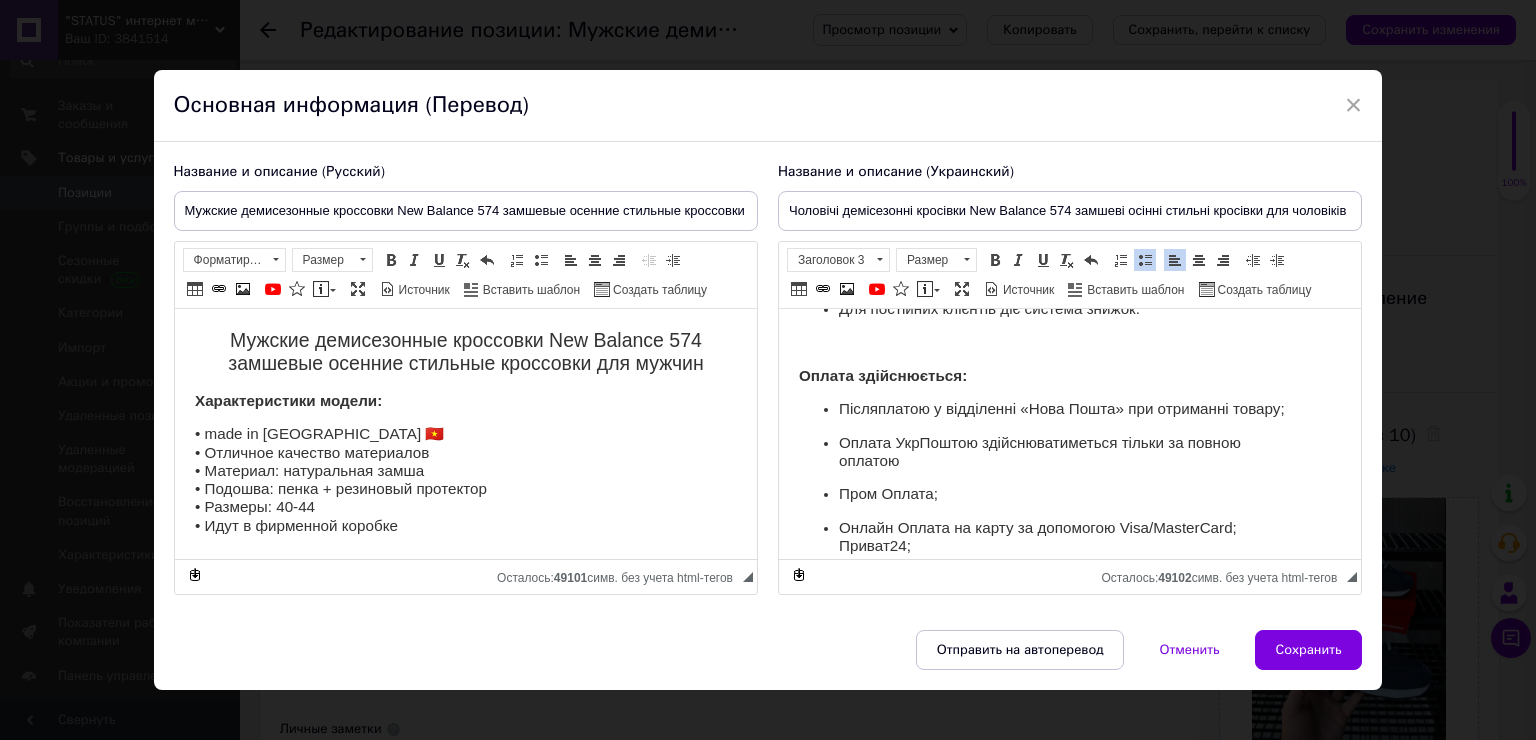 scroll, scrollTop: 818, scrollLeft: 0, axis: vertical 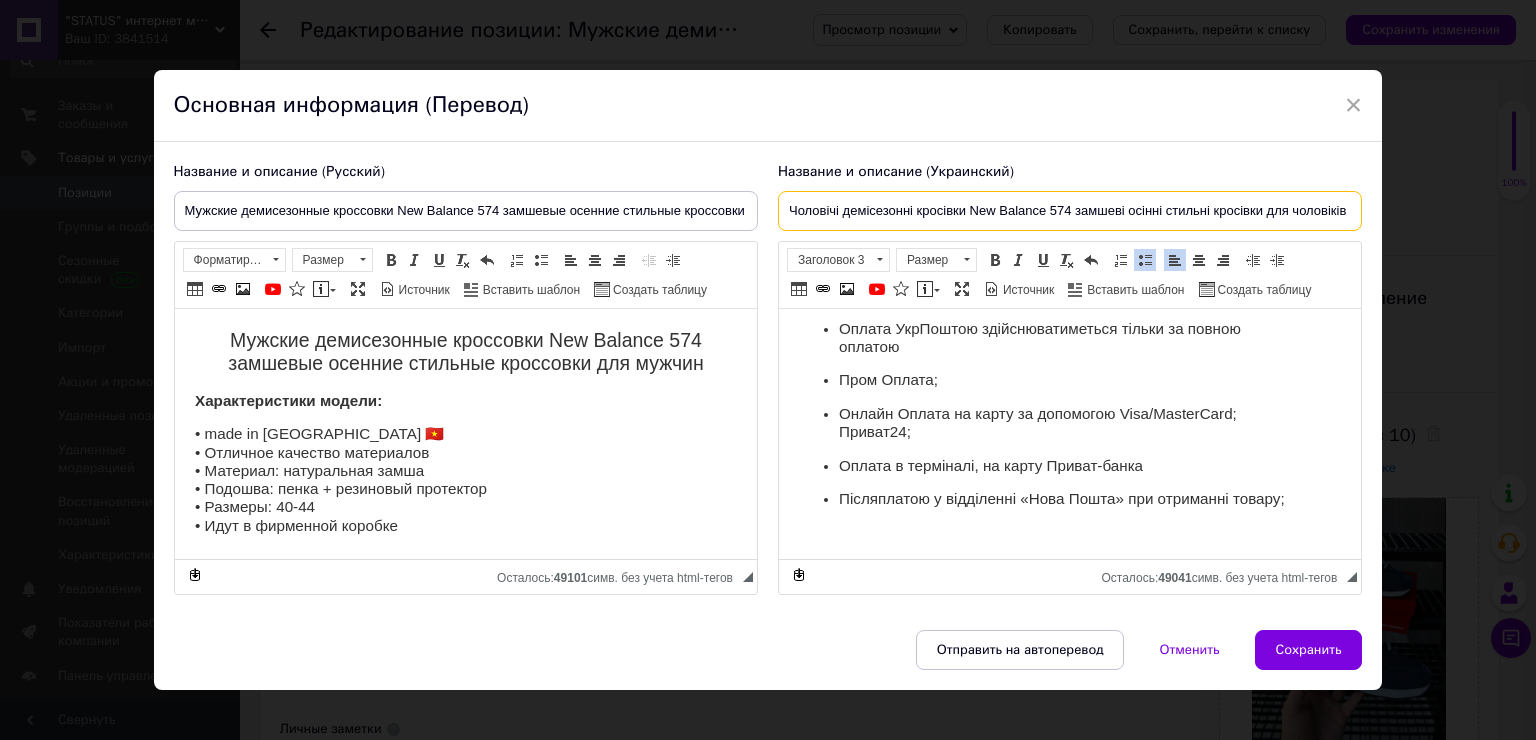 drag, startPoint x: 889, startPoint y: 217, endPoint x: 1478, endPoint y: 216, distance: 589.00085 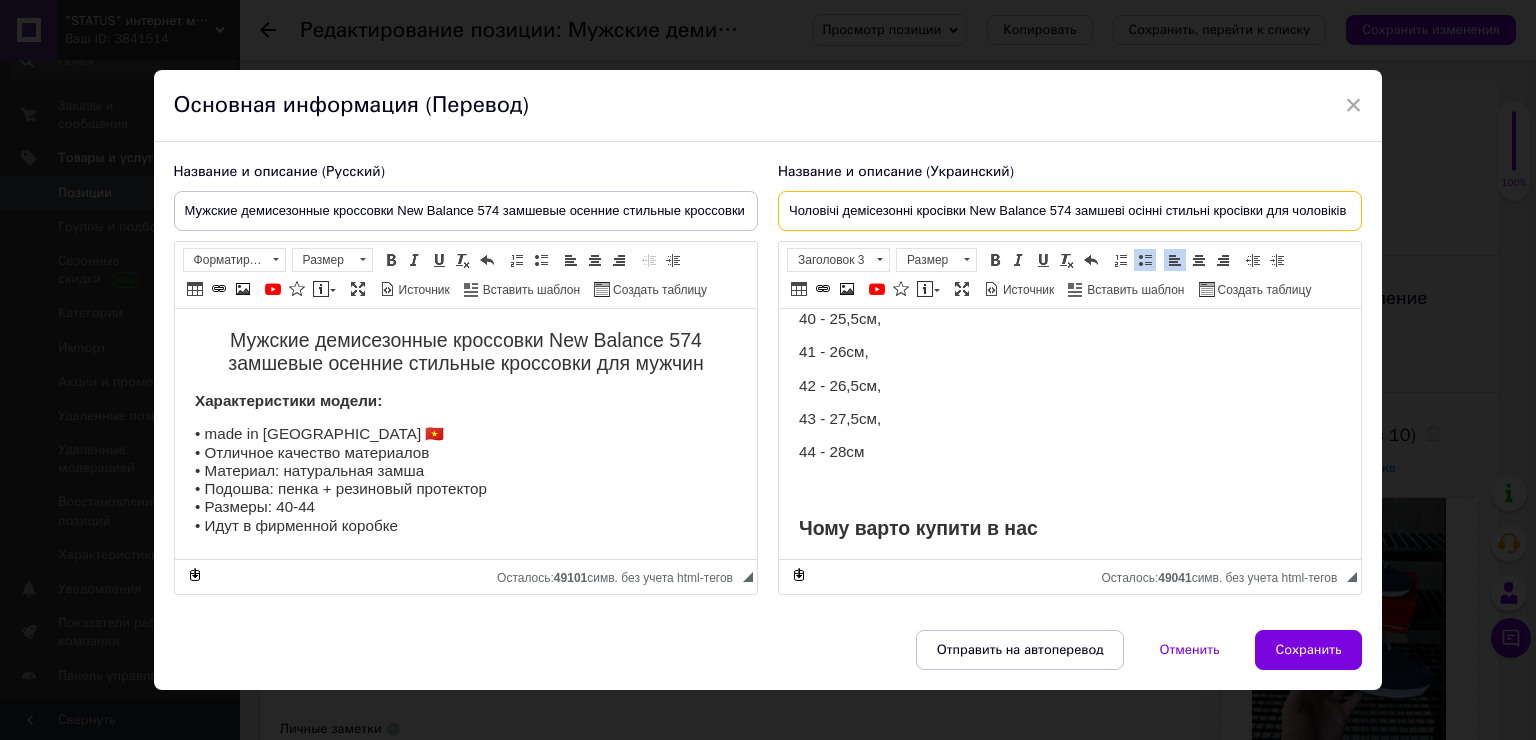 scroll, scrollTop: 0, scrollLeft: 0, axis: both 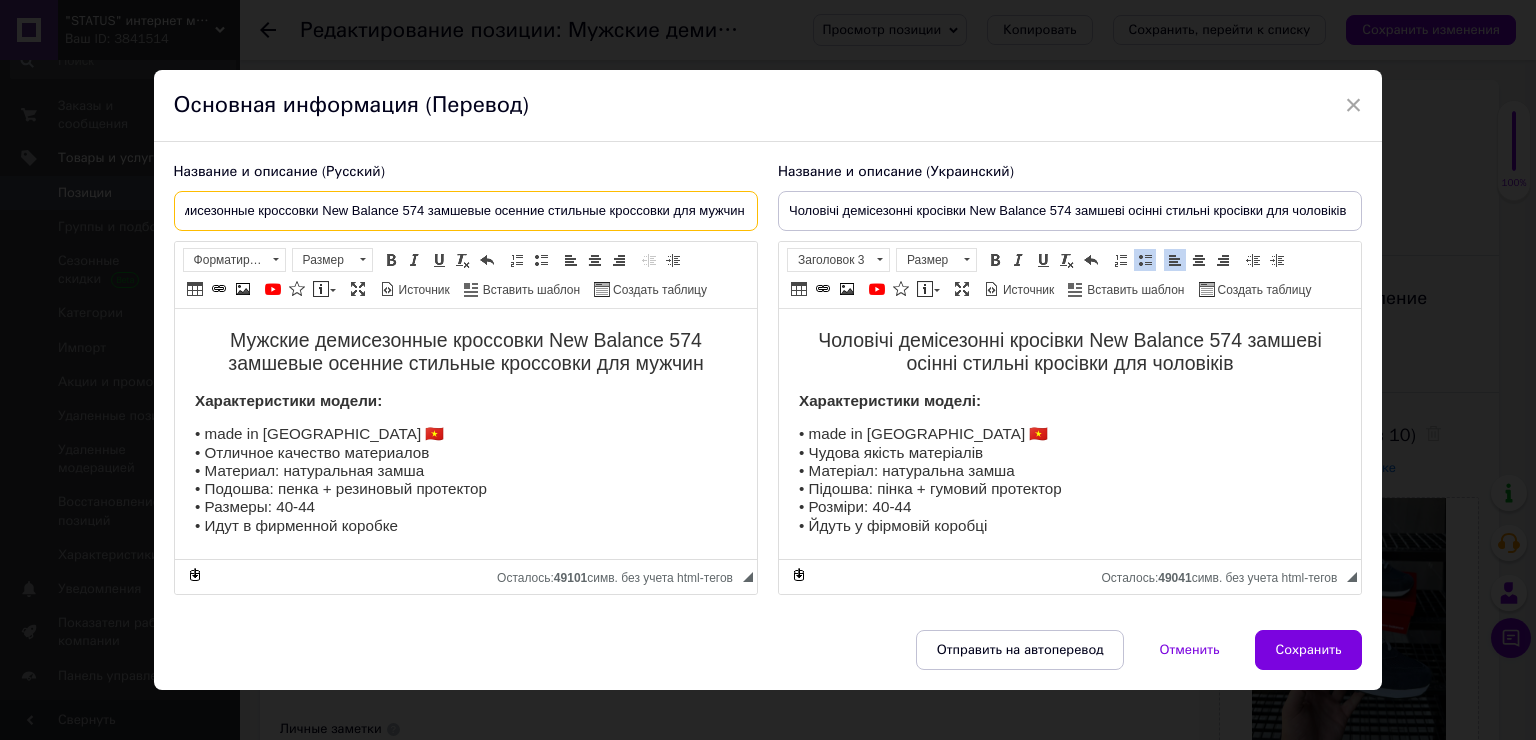 drag, startPoint x: 502, startPoint y: 213, endPoint x: 861, endPoint y: 225, distance: 359.2005 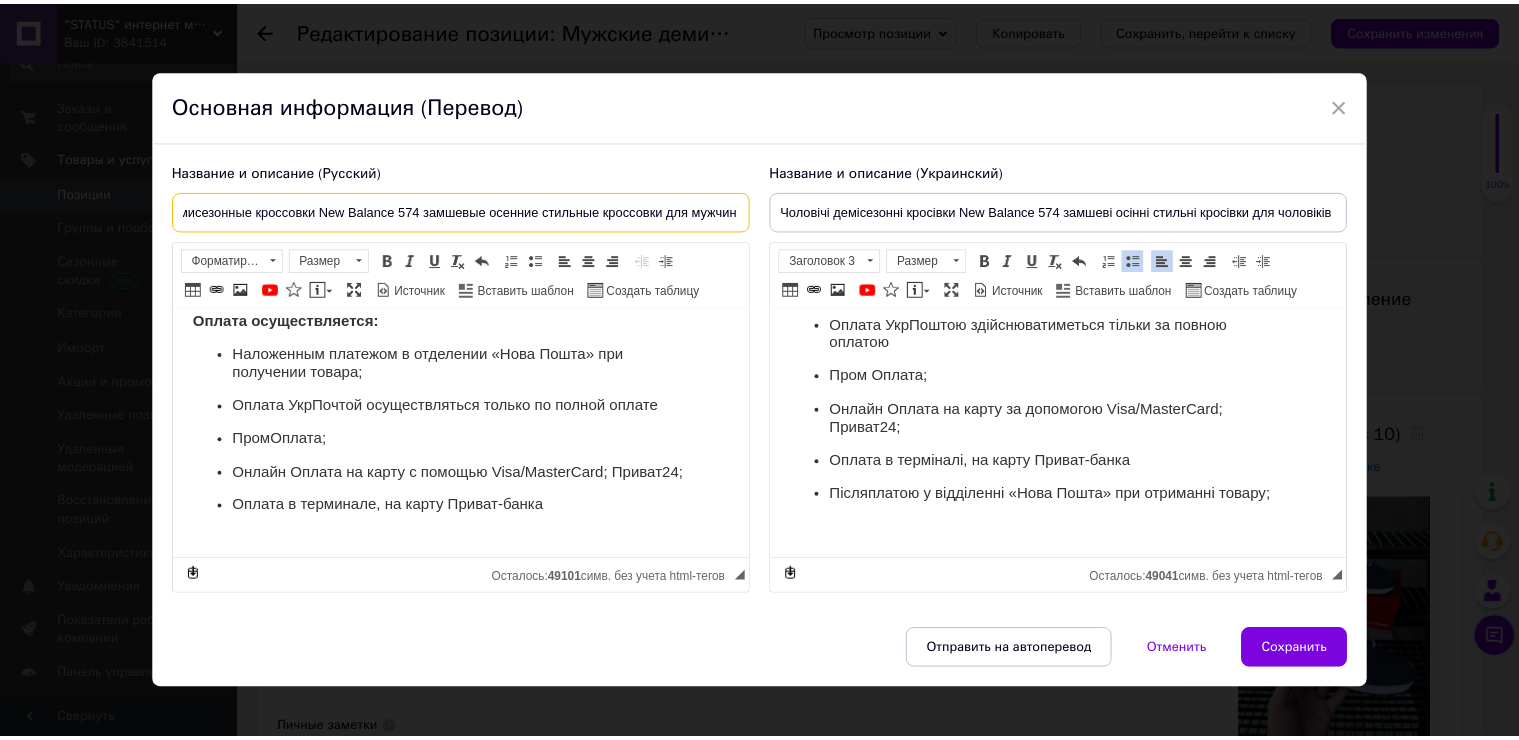 scroll, scrollTop: 804, scrollLeft: 0, axis: vertical 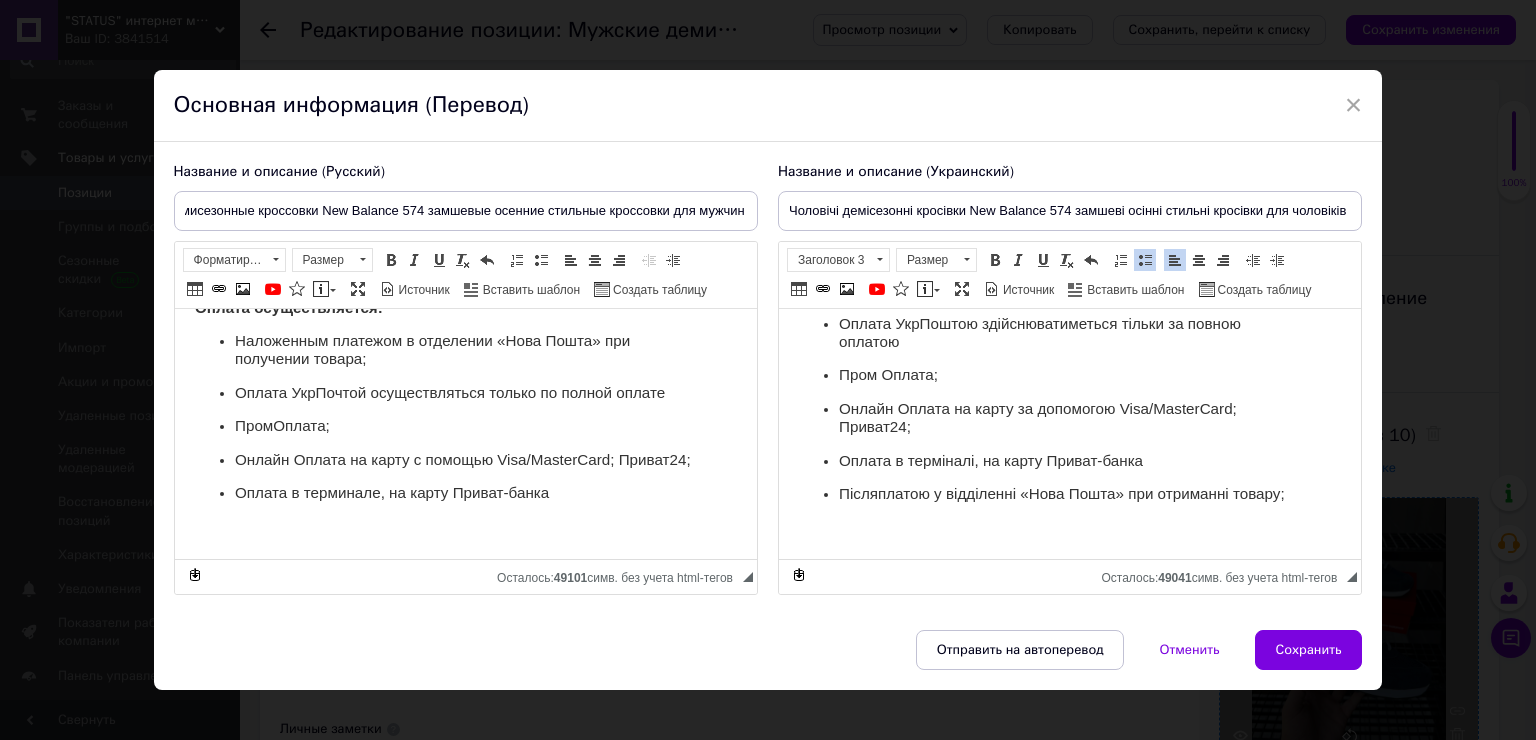 click on "Сохранить" at bounding box center [1309, 650] 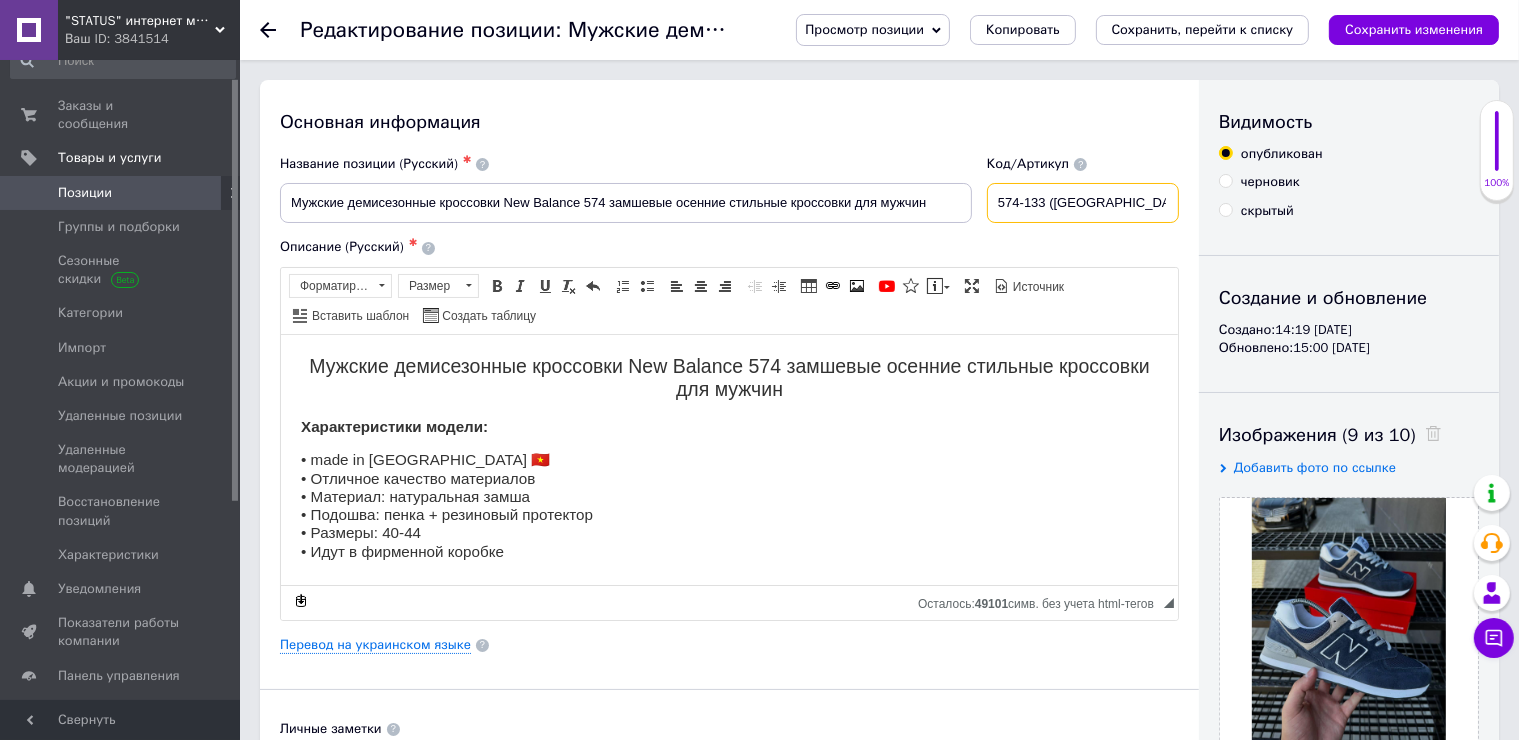 drag, startPoint x: 1052, startPoint y: 212, endPoint x: 1010, endPoint y: 216, distance: 42.190044 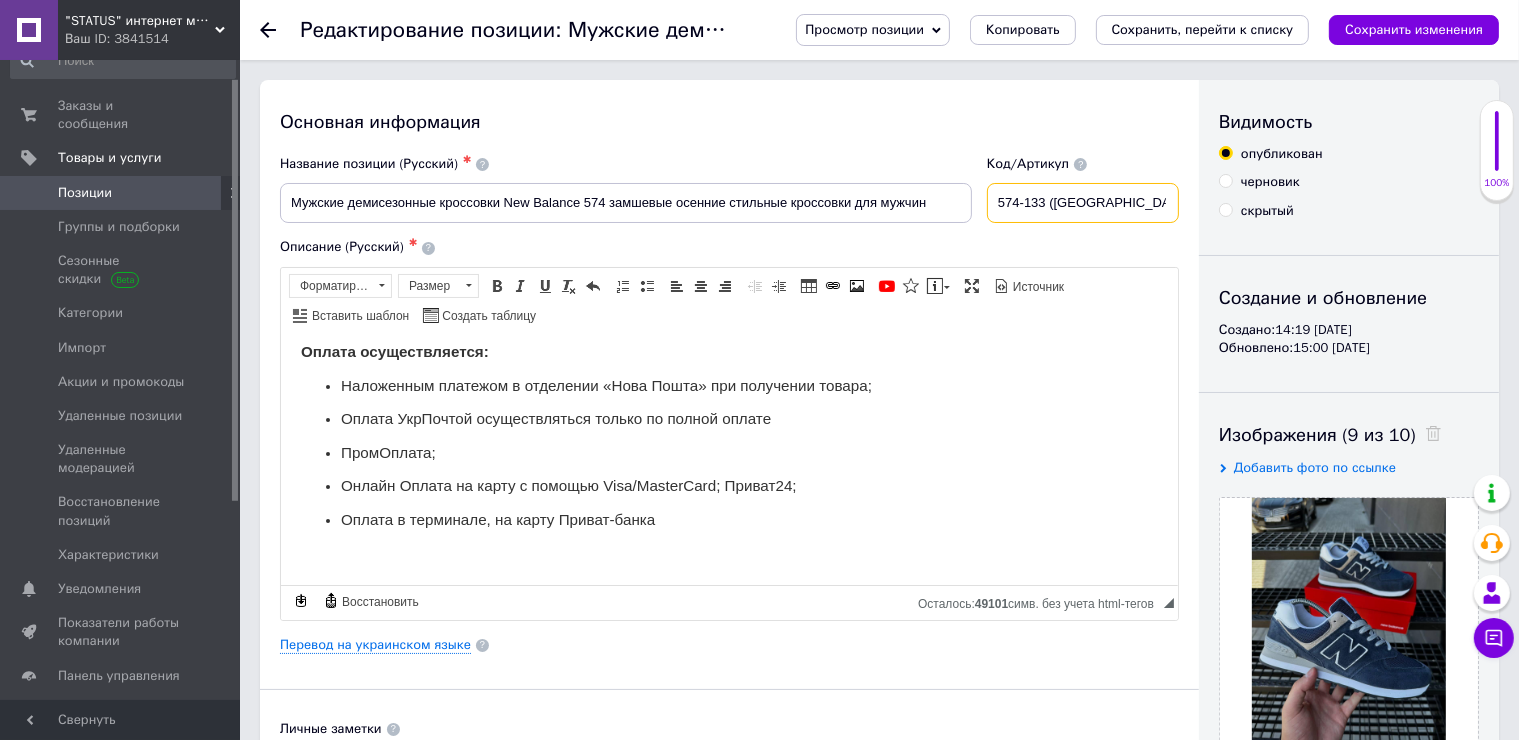 scroll, scrollTop: 730, scrollLeft: 0, axis: vertical 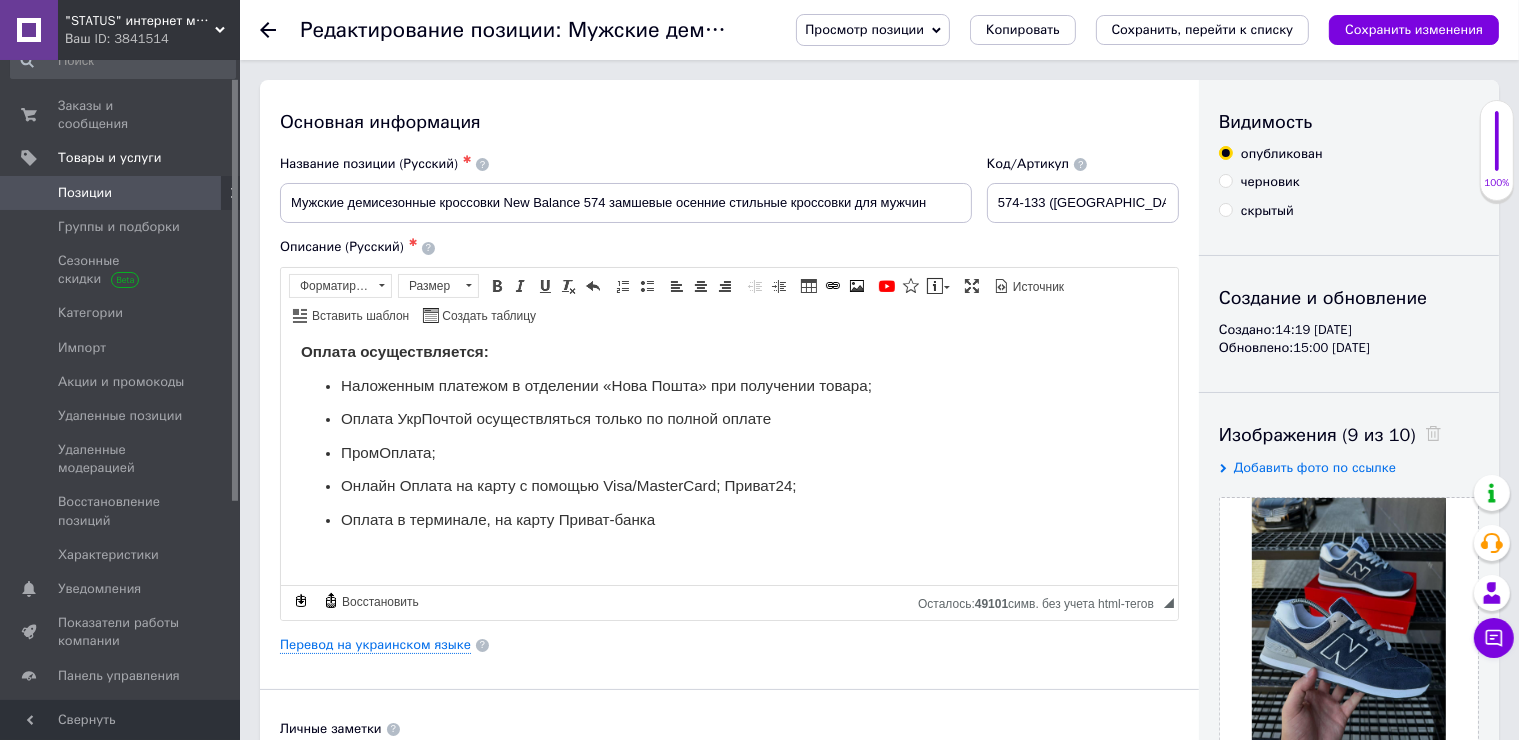click at bounding box center (728, 553) 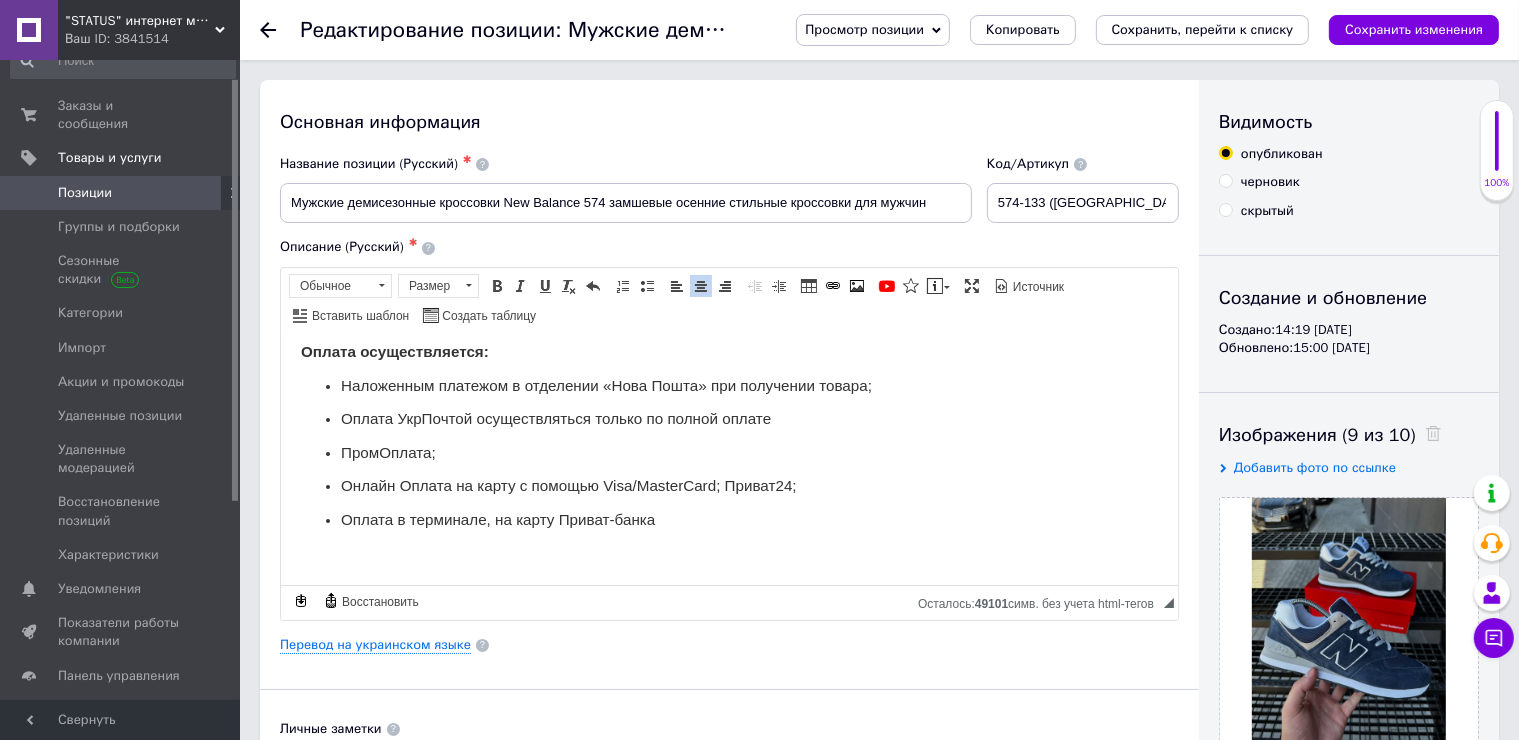 click on "Панели инструментов редактора Форматирование Обычное Размер Размер   Полужирный  Комбинация клавиш Ctrl+B   Курсив  Комбинация клавиш Ctrl+I   Подчеркнутый  Комбинация клавиш Ctrl+U   Убрать форматирование   Отменить  Комбинация клавиш Ctrl+Z   Вставить / удалить нумерованный список   Вставить / удалить маркированный список   По левому краю   По центру   По правому краю   Уменьшить отступ   Увеличить отступ   Таблица   Вставить/Редактировать ссылку  Комбинация клавиш Ctrl+L   Изображение   YouTube   {label}   Вставить сообщение   Развернуть   Источник   Вставить шаблон" at bounding box center (729, 301) 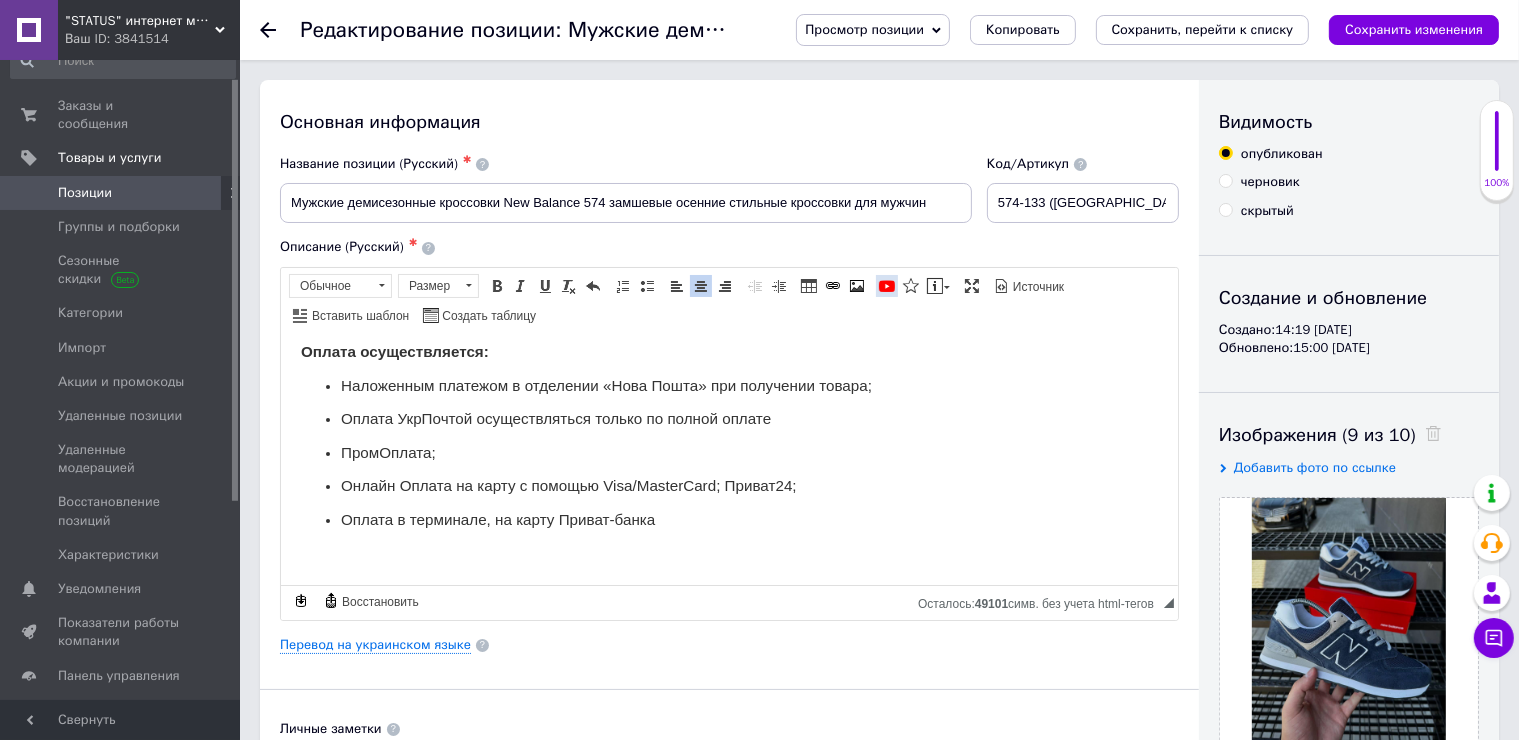 click at bounding box center [887, 286] 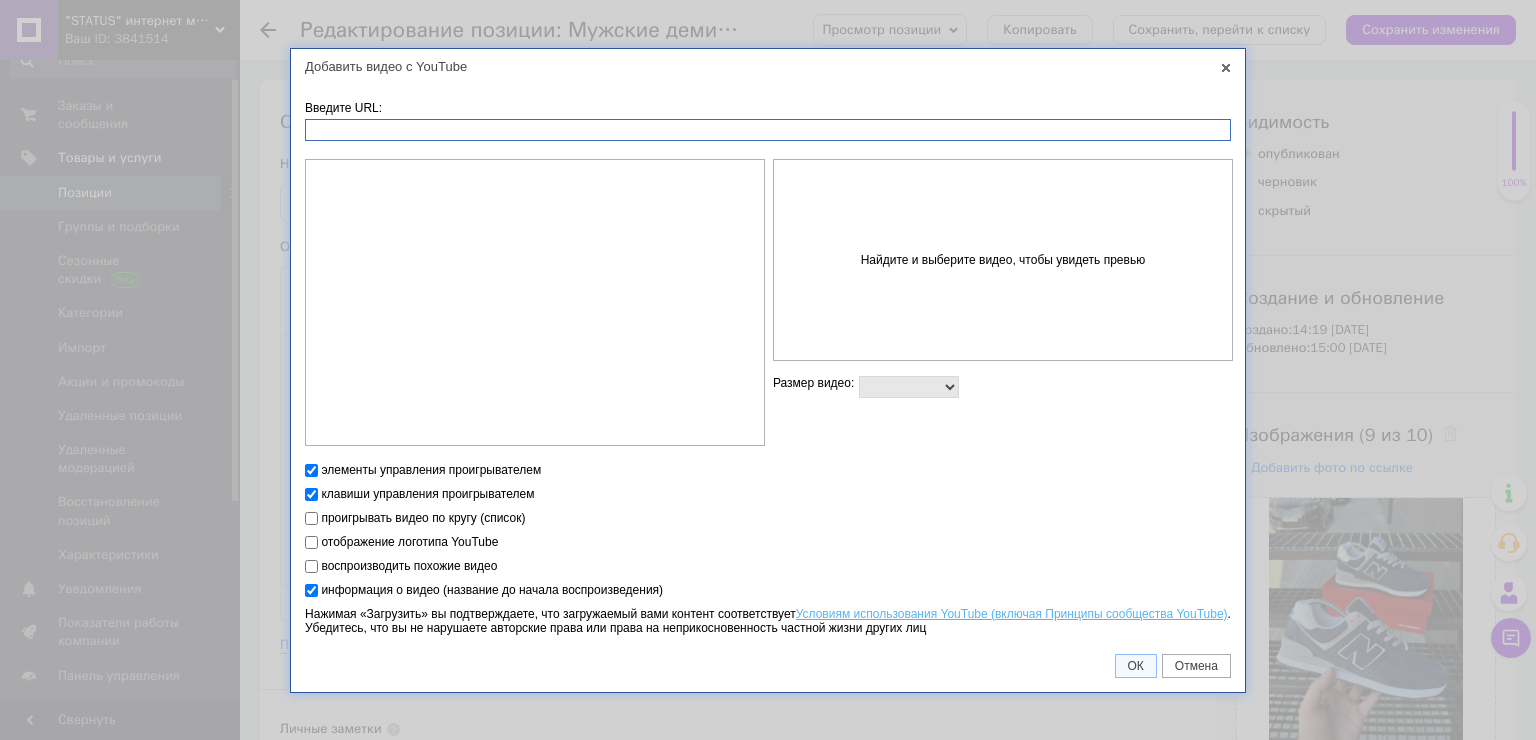 paste on "https://www.youtube.com/watch?v=xAGf3dI6dDs" 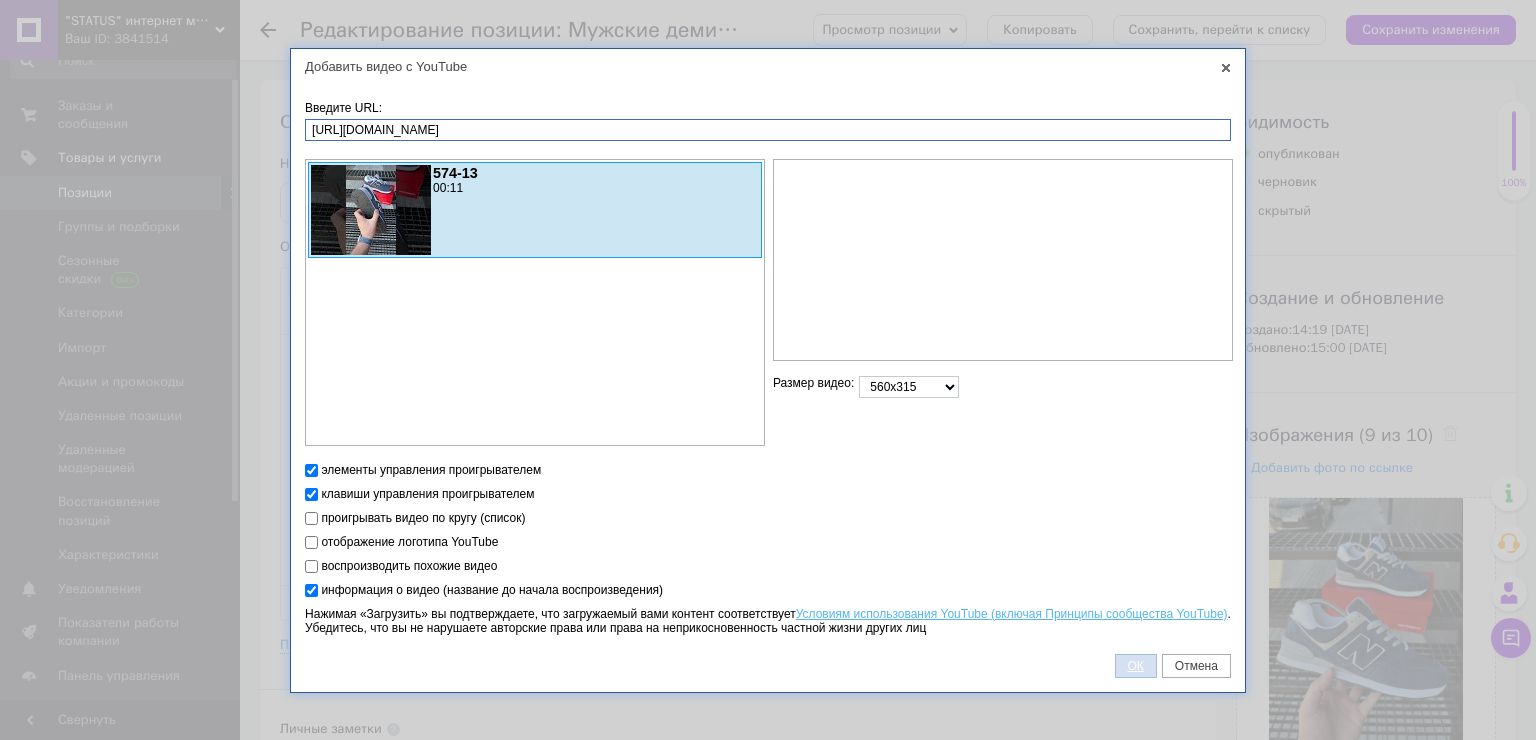 type on "https://www.youtube.com/watch?v=xAGf3dI6dDs" 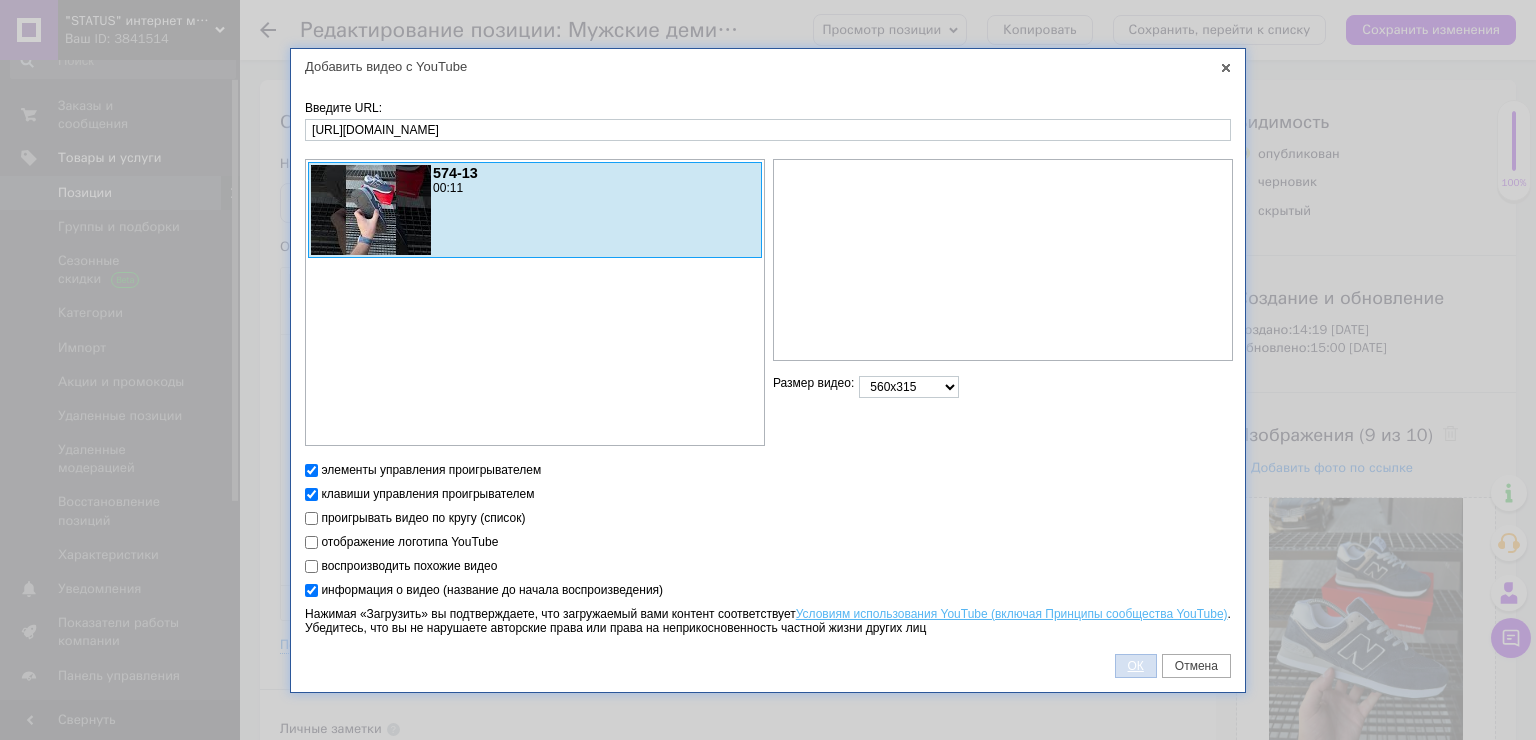 click on "ОК" at bounding box center (1136, 666) 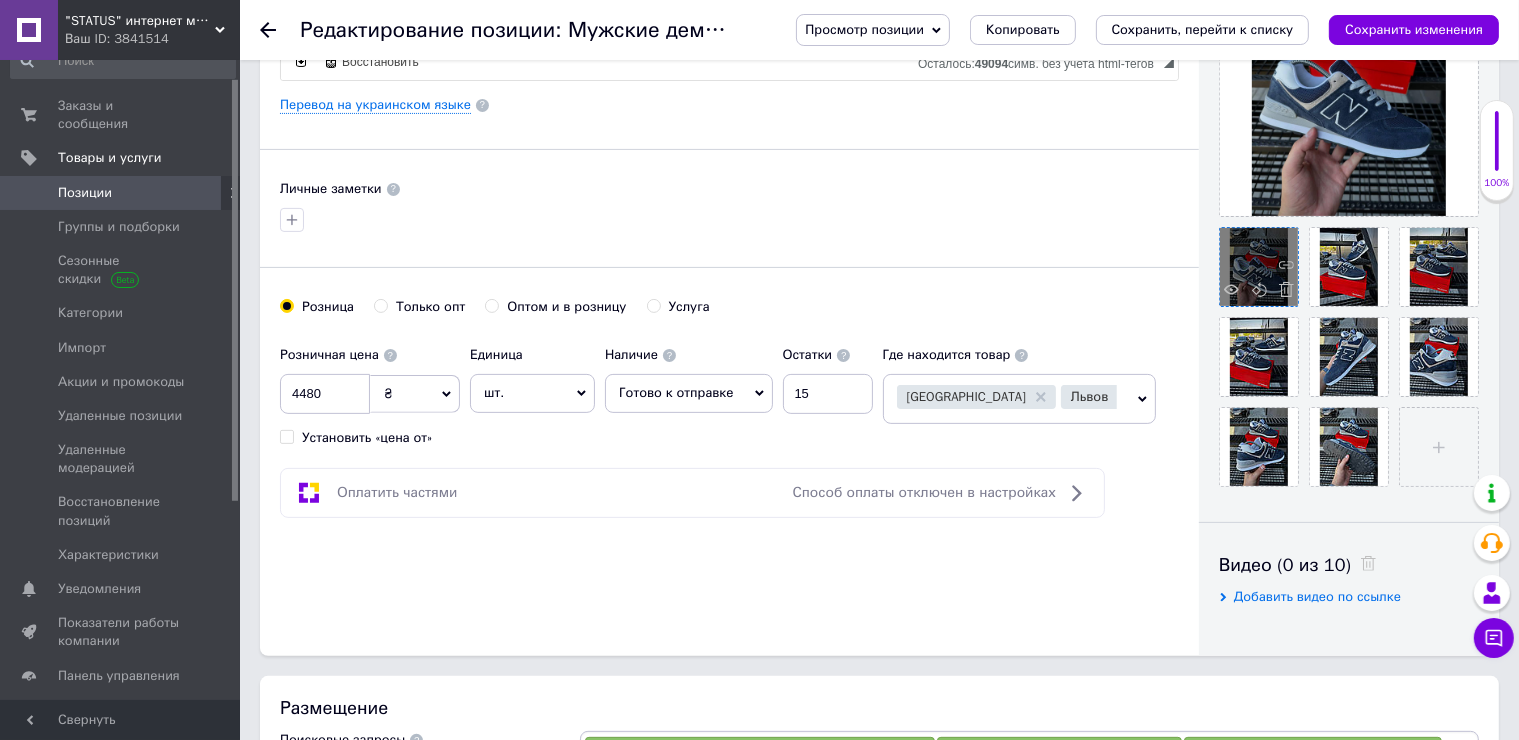 scroll, scrollTop: 600, scrollLeft: 0, axis: vertical 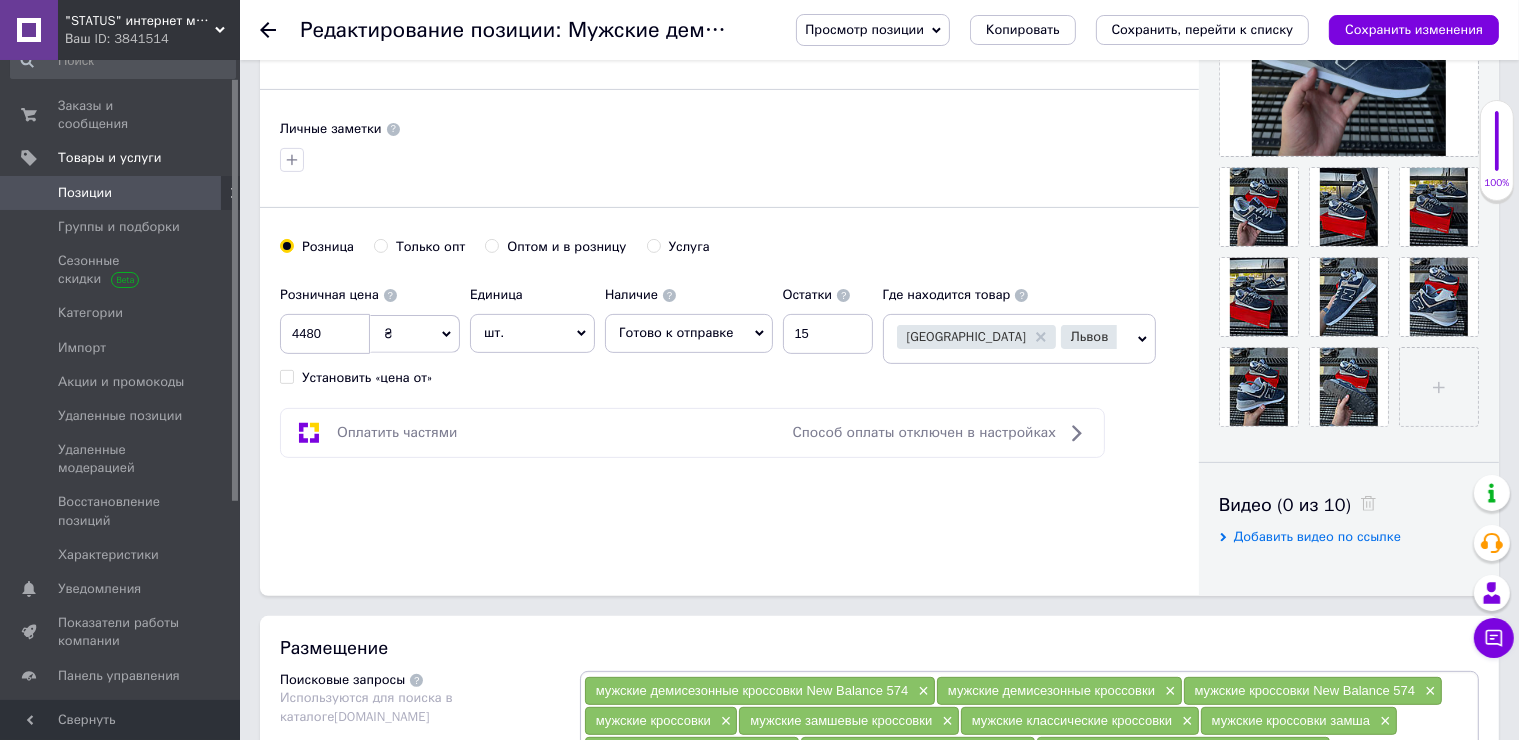 click on "Добавить видео по ссылке" at bounding box center (1317, 536) 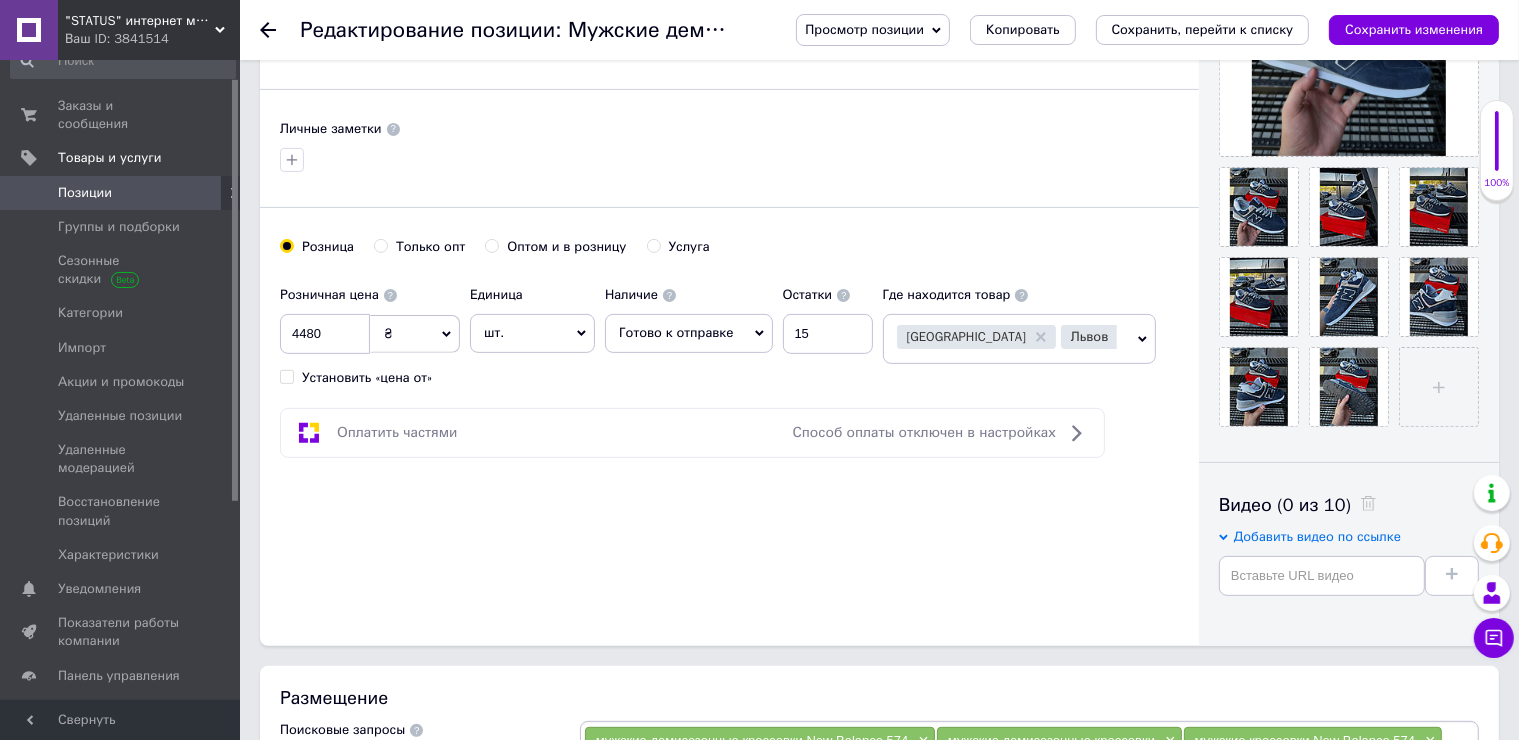 click at bounding box center [1322, 576] 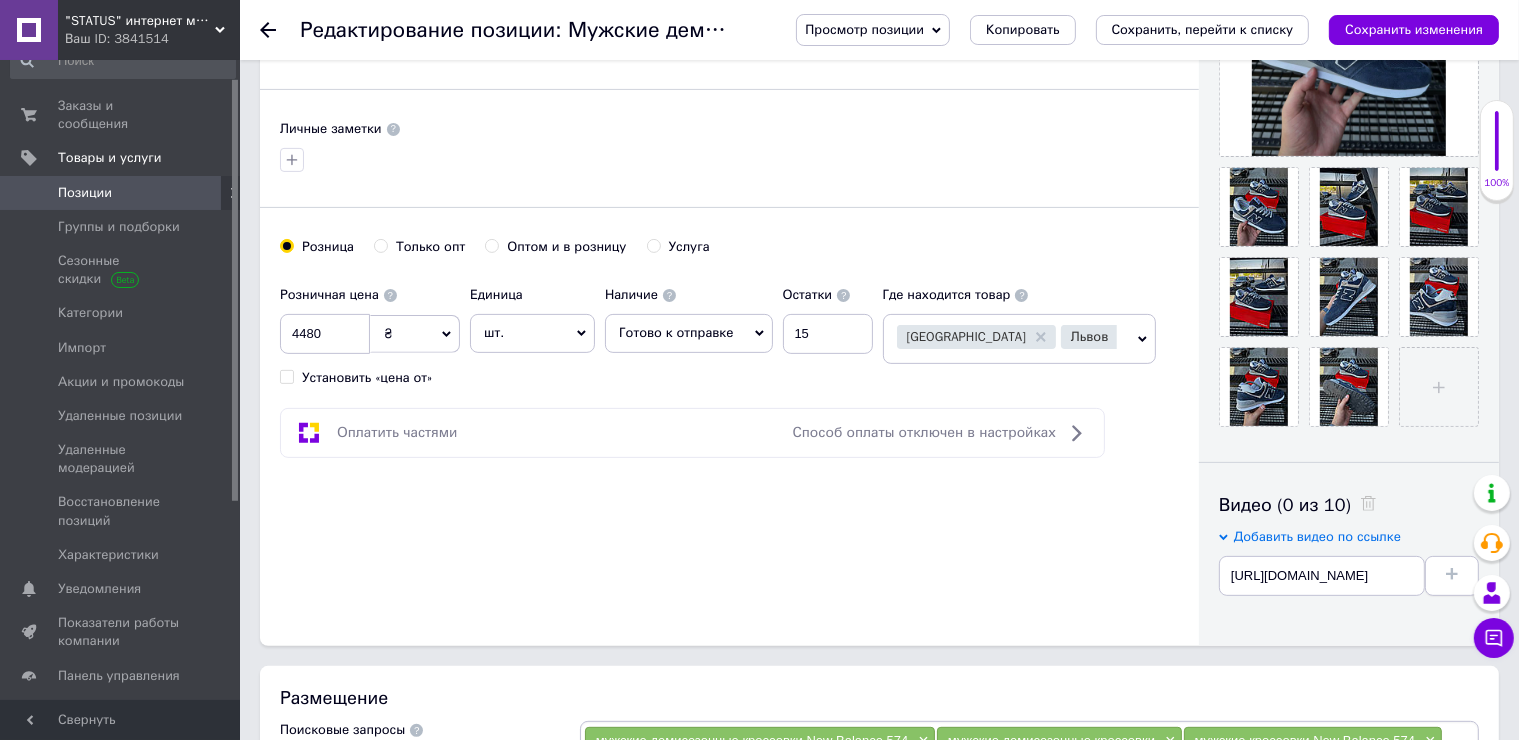scroll, scrollTop: 0, scrollLeft: 97, axis: horizontal 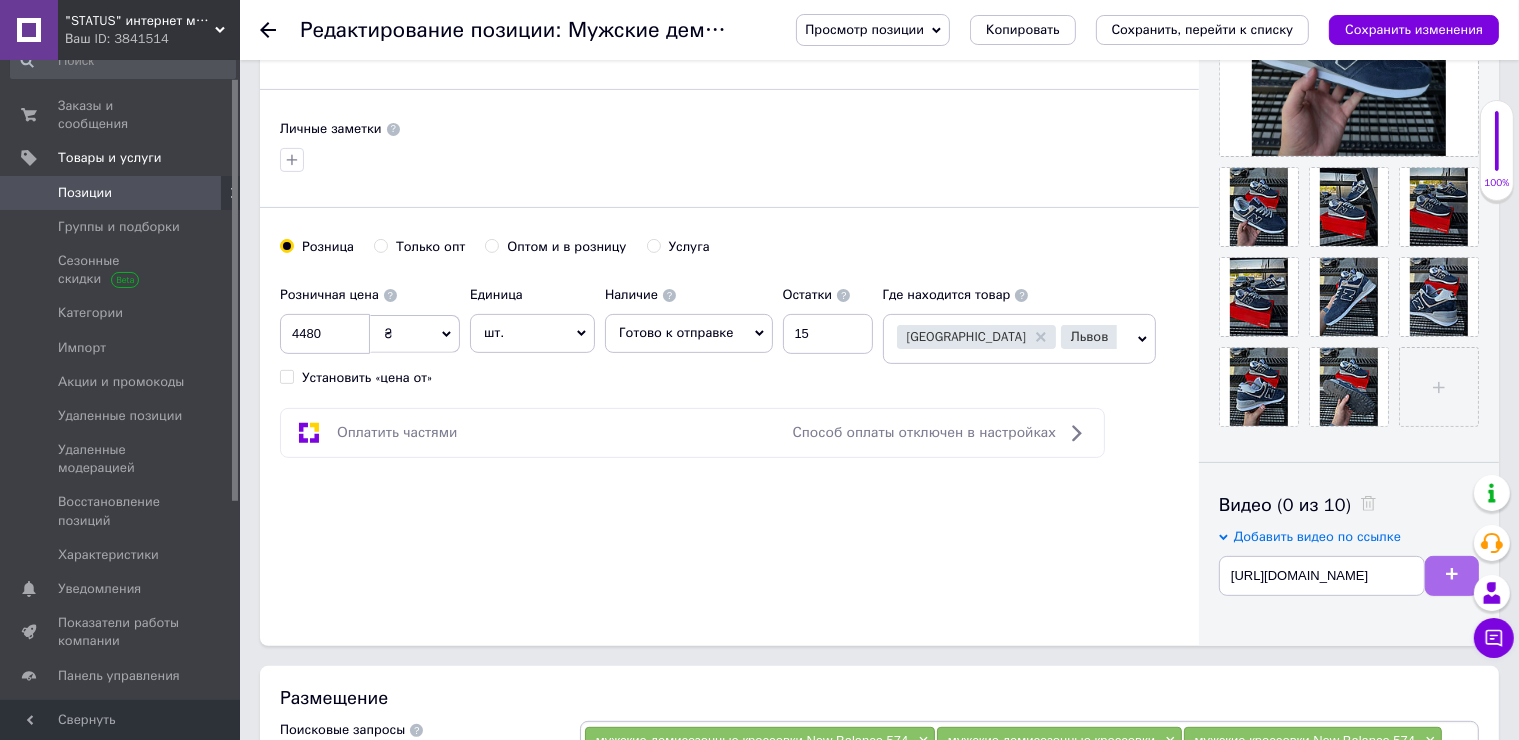 type on "https://www.youtube.com/watch?v=xAGf3dI6dDs" 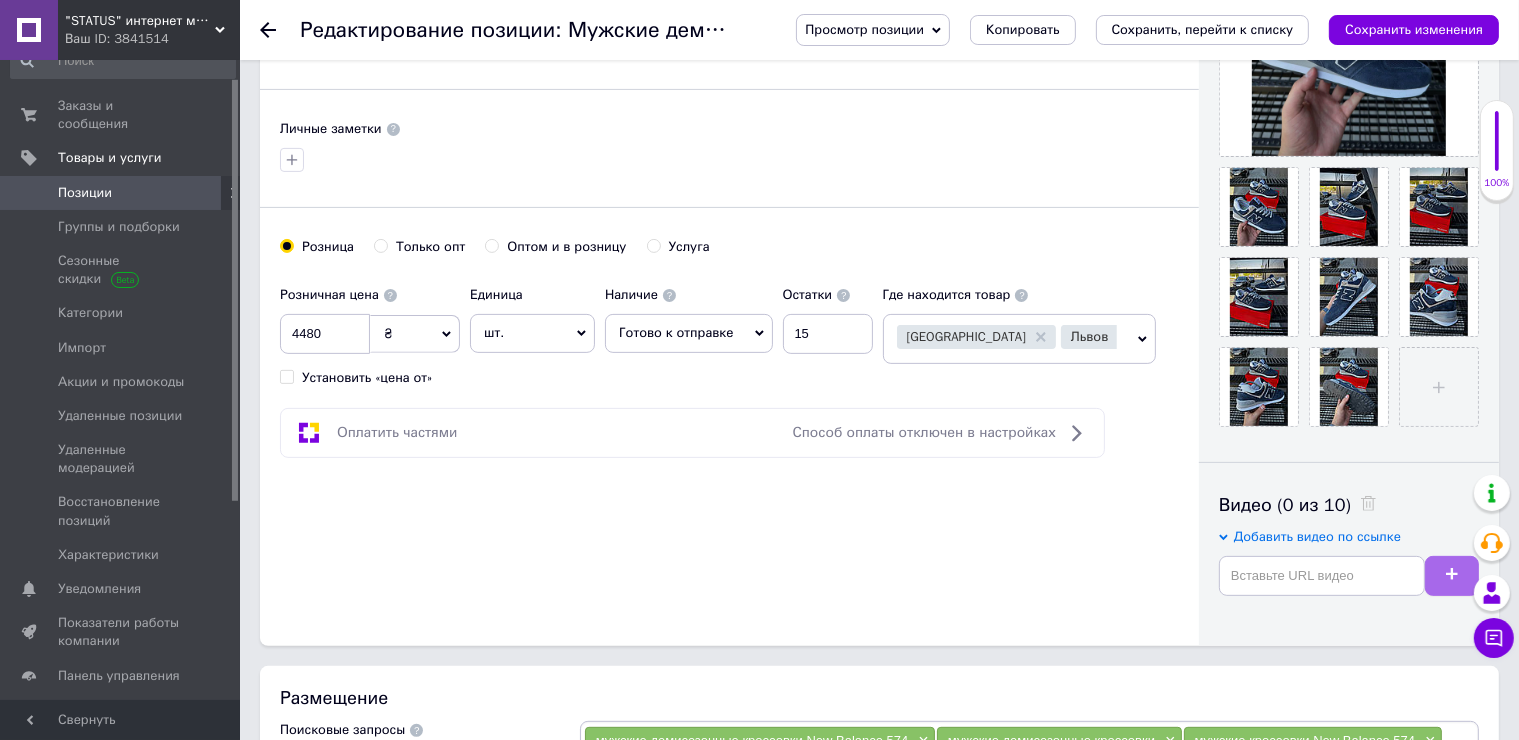 scroll, scrollTop: 0, scrollLeft: 0, axis: both 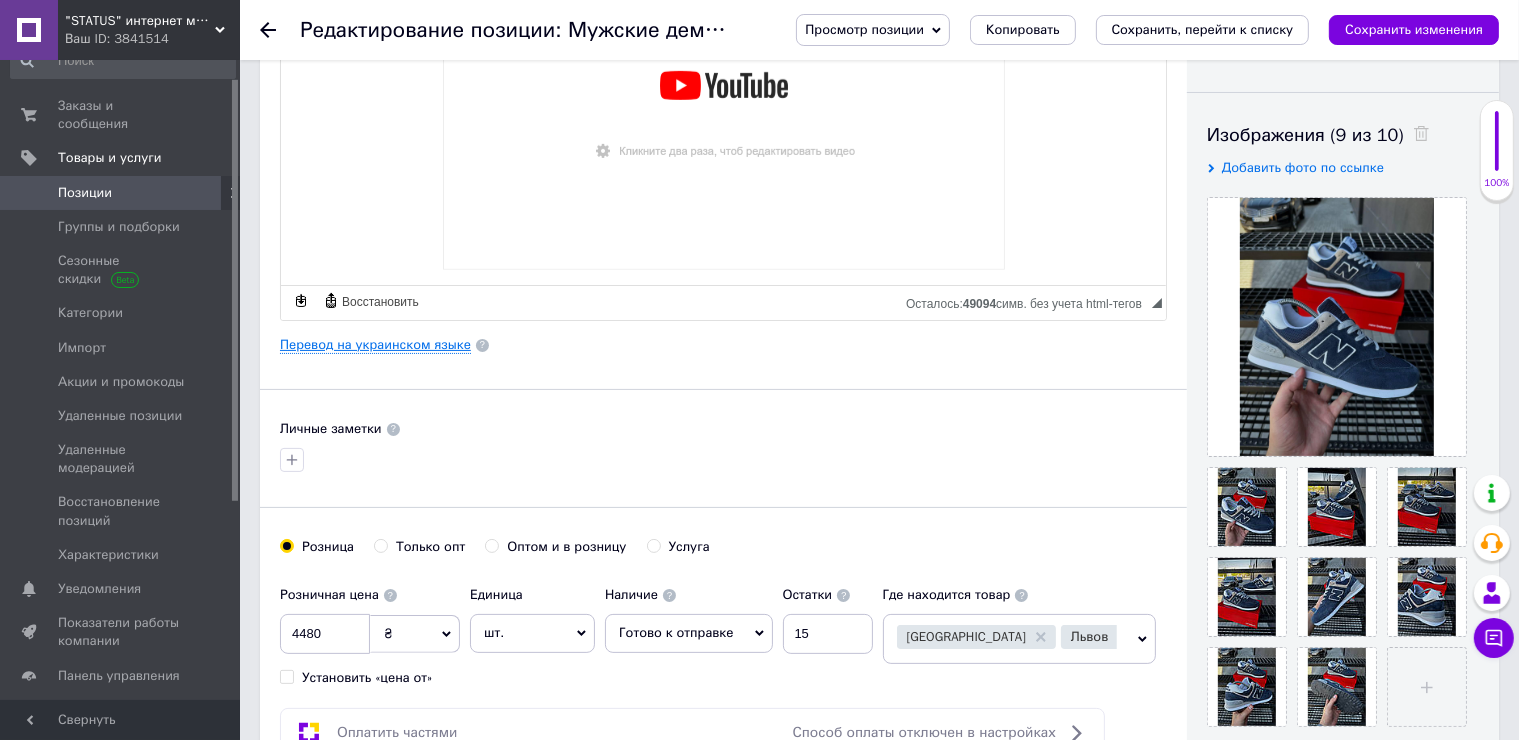 click on "Перевод на украинском языке" at bounding box center (375, 345) 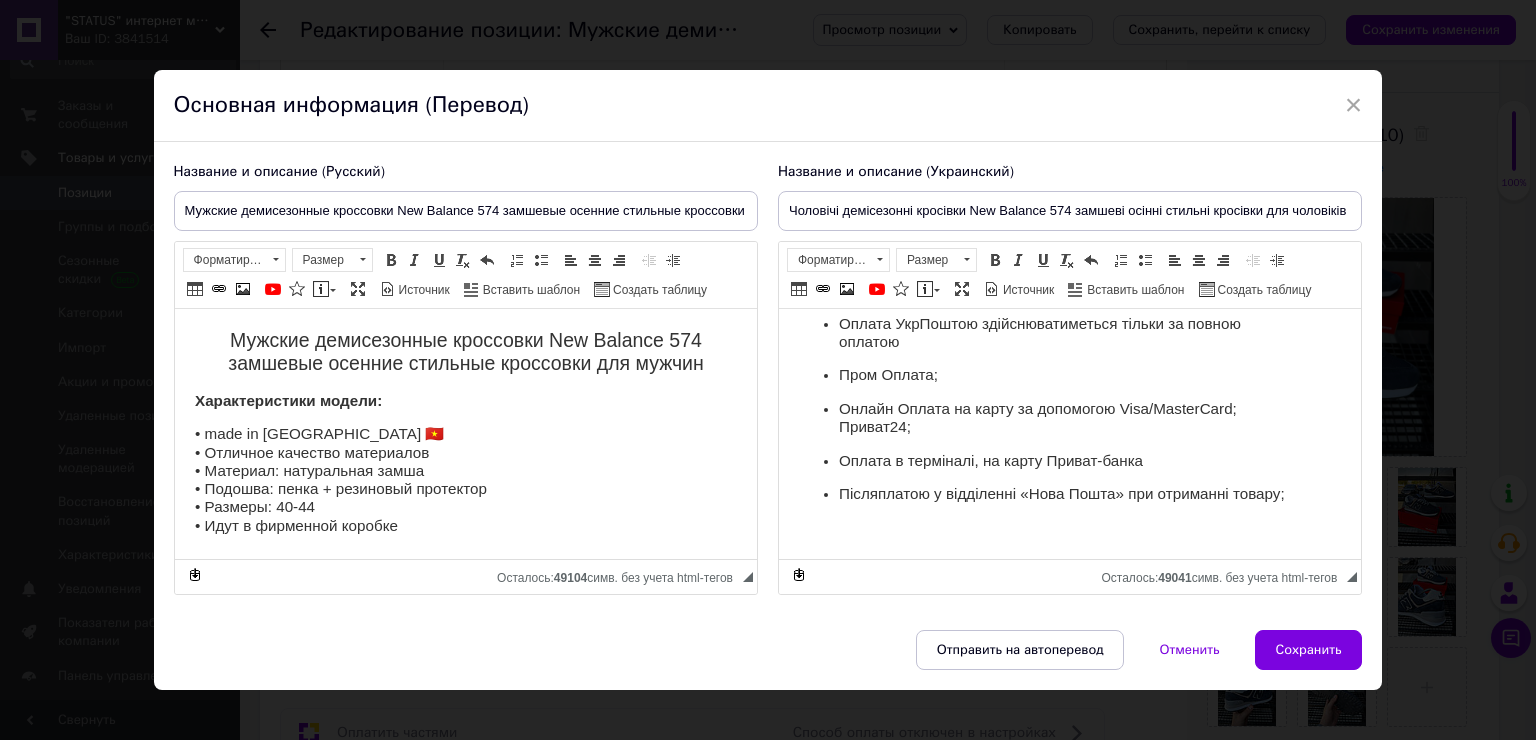 scroll, scrollTop: 875, scrollLeft: 0, axis: vertical 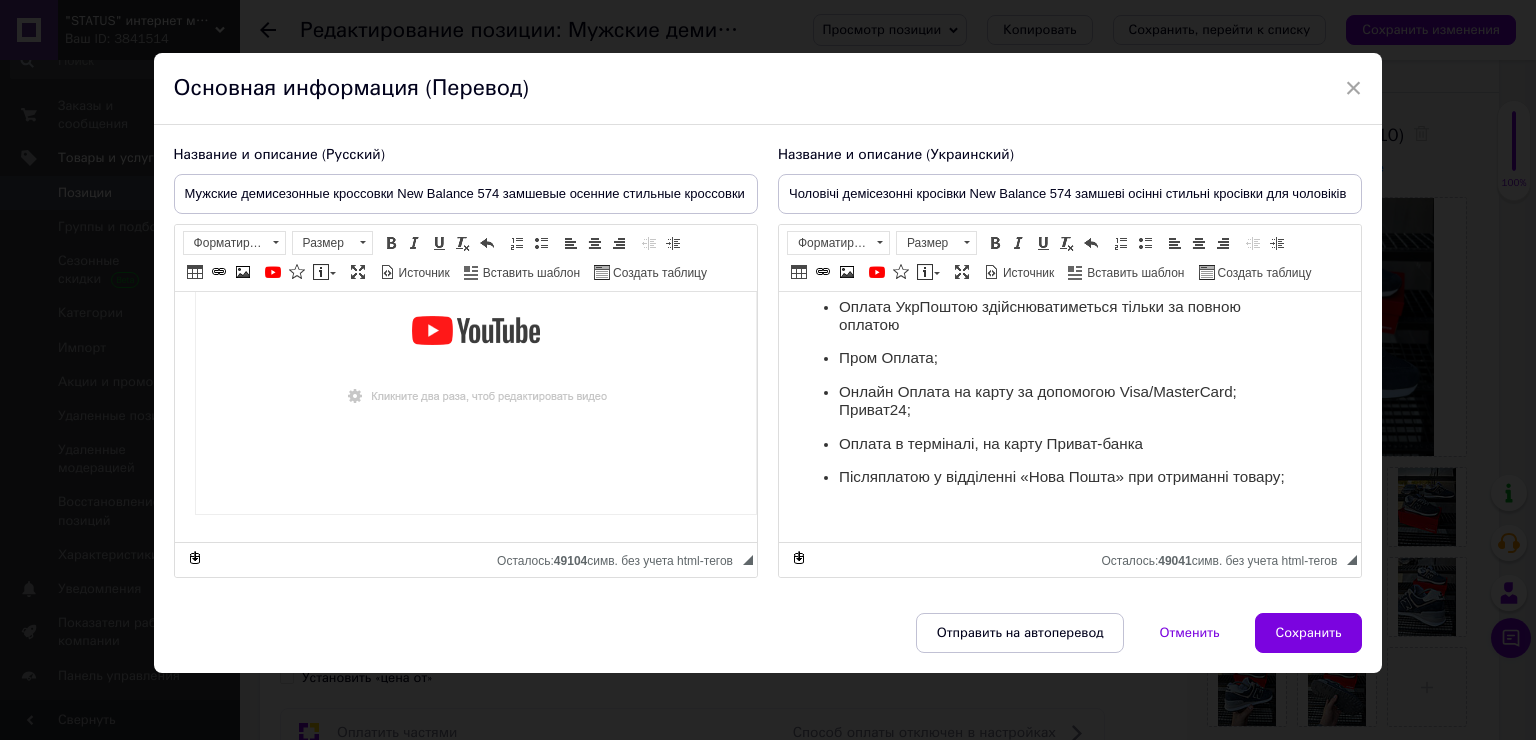 click at bounding box center [475, 356] 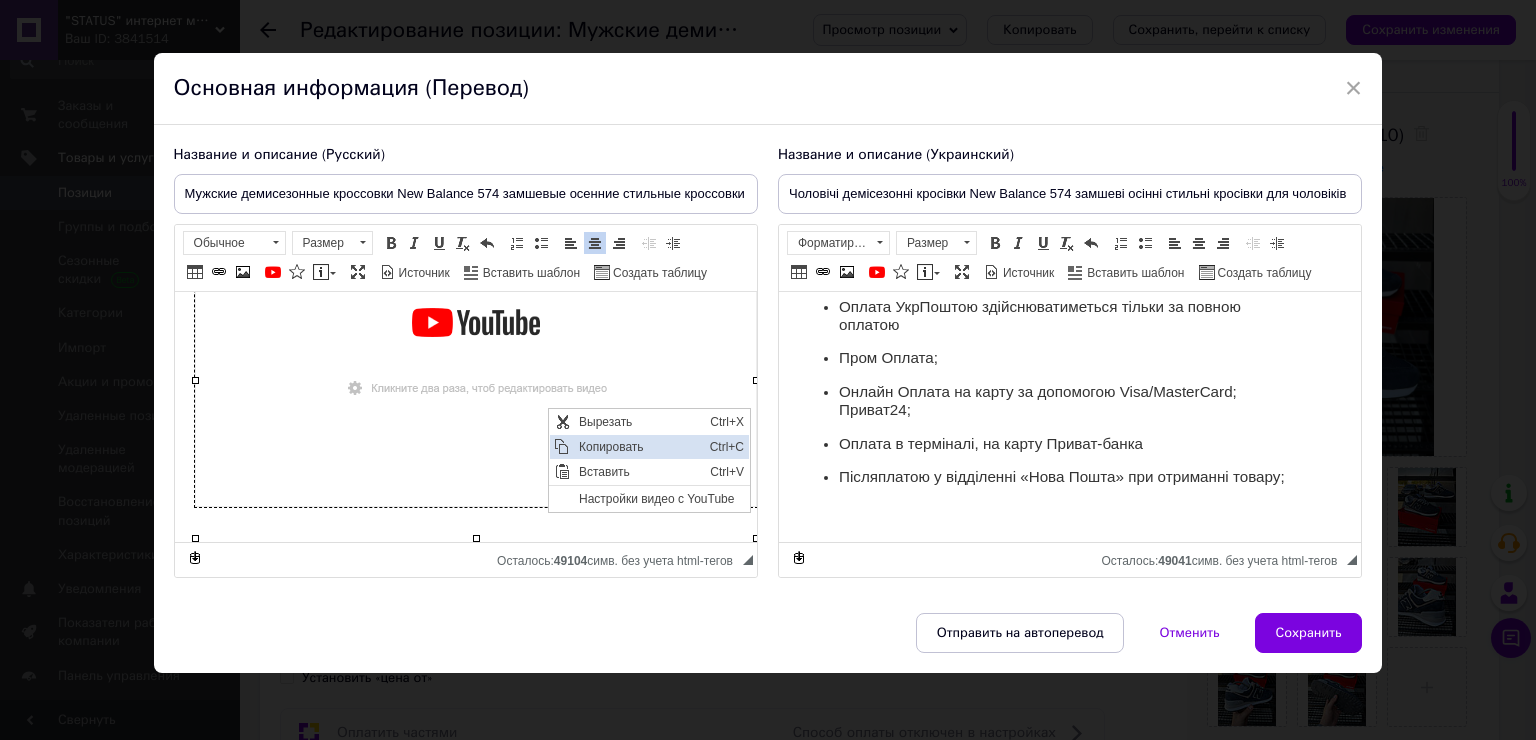 click on "Копировать" at bounding box center [638, 447] 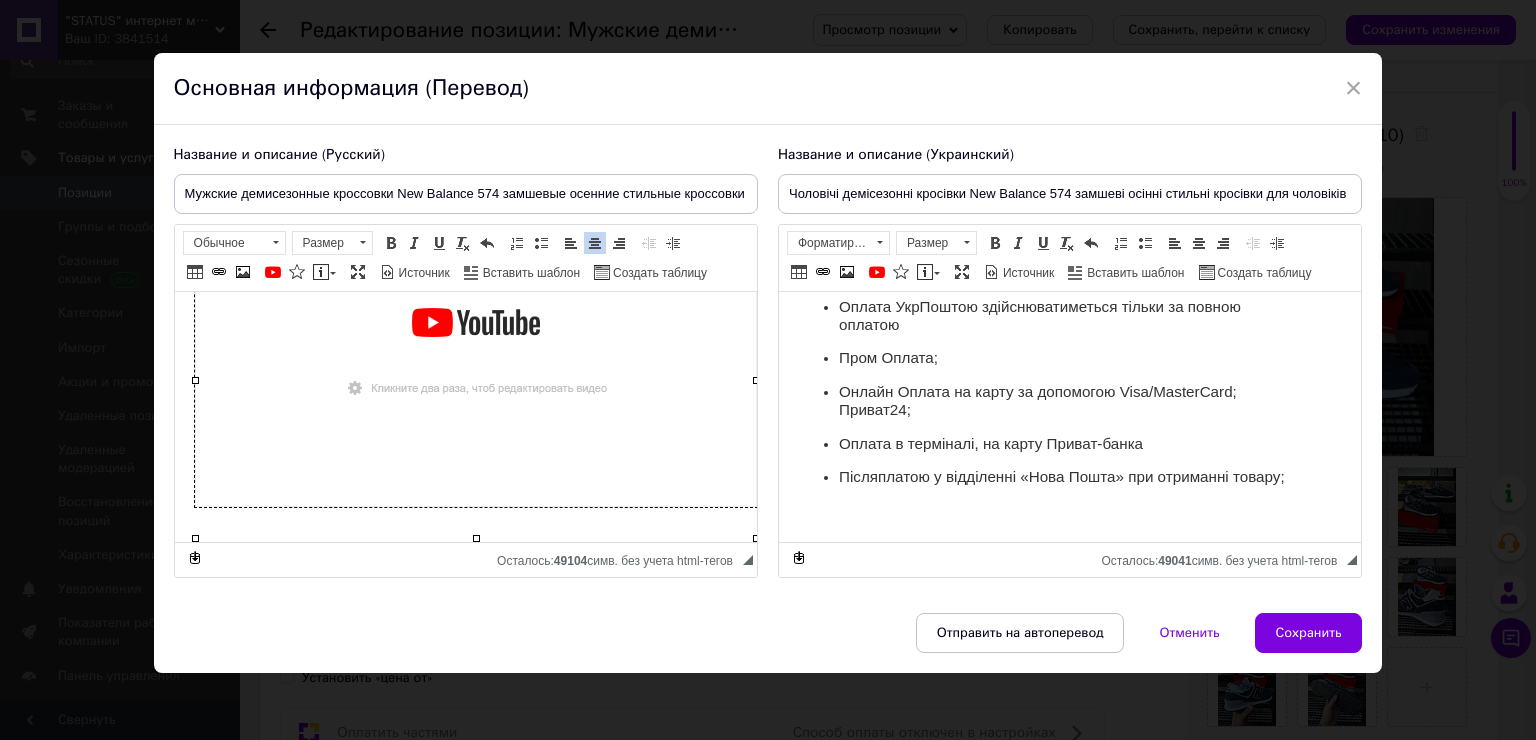click at bounding box center [1069, 511] 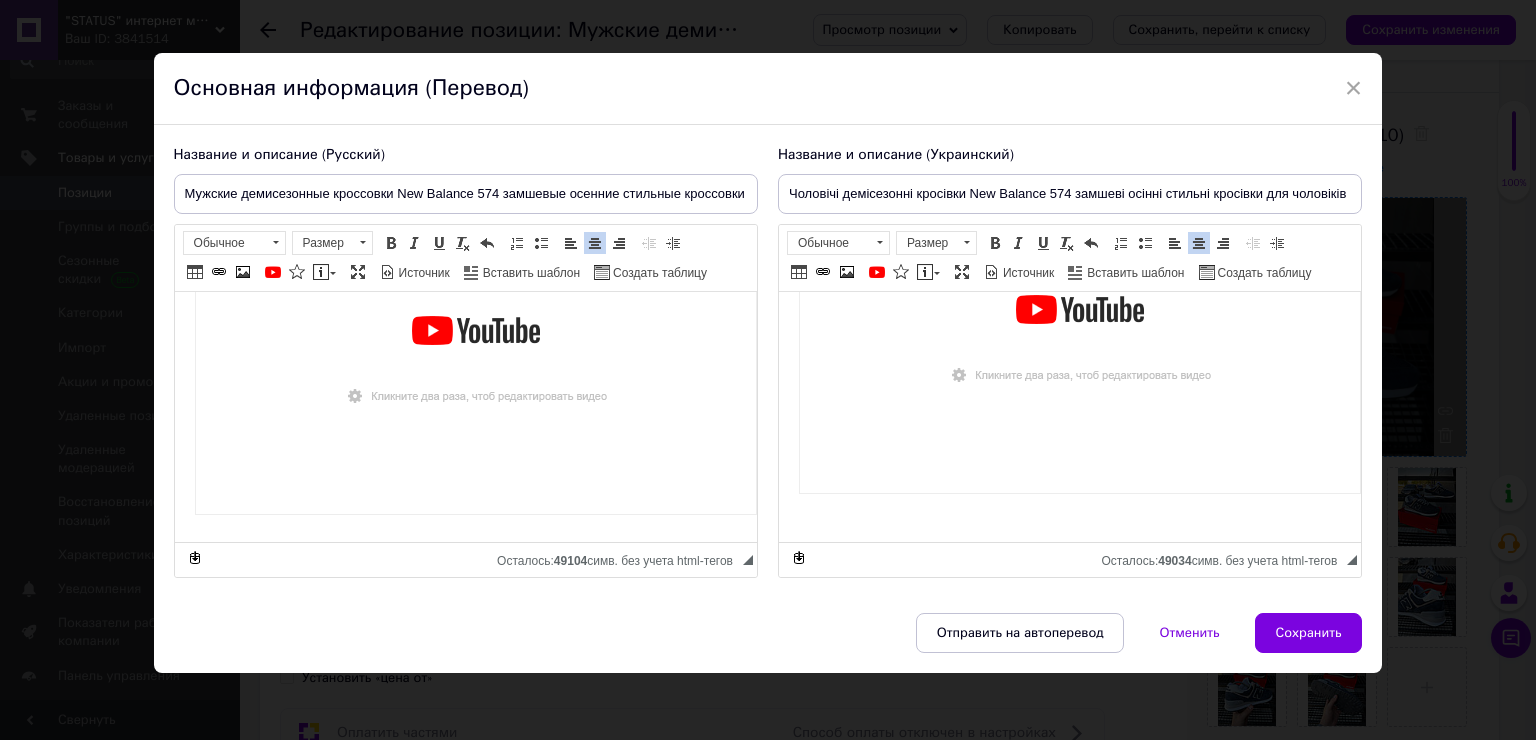 click on "Сохранить" at bounding box center [1309, 633] 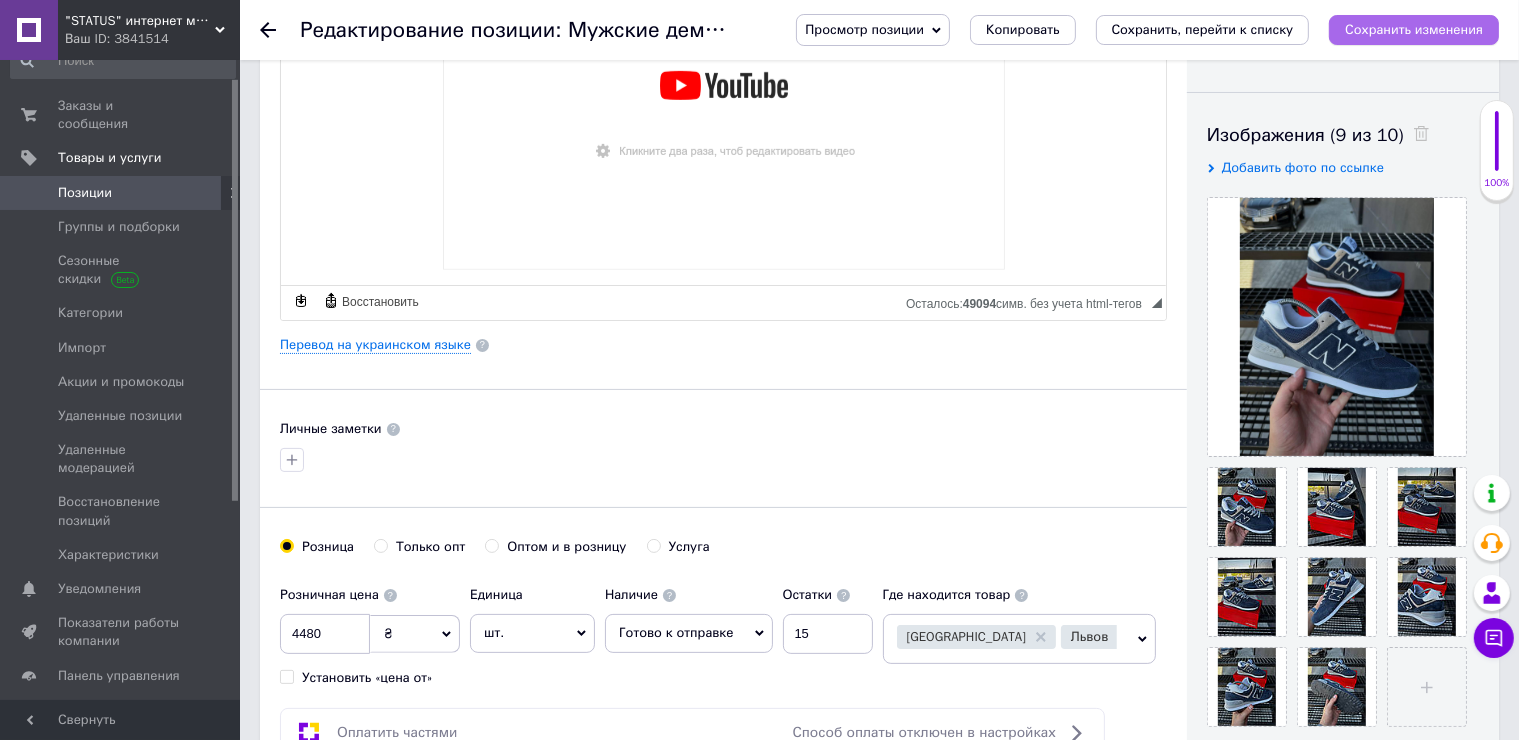 click on "Сохранить изменения" at bounding box center [1414, 29] 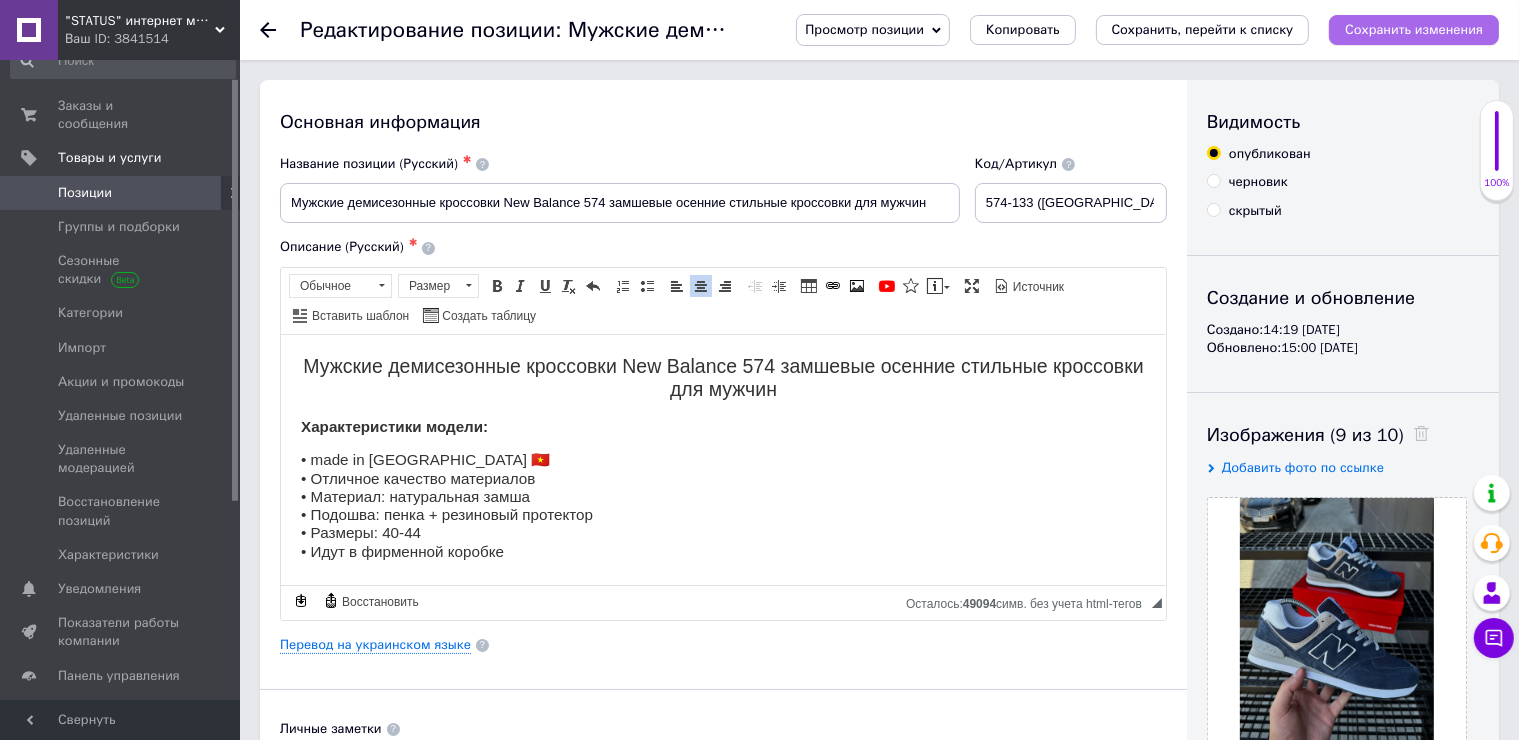 click on "Сохранить изменения" at bounding box center (1414, 29) 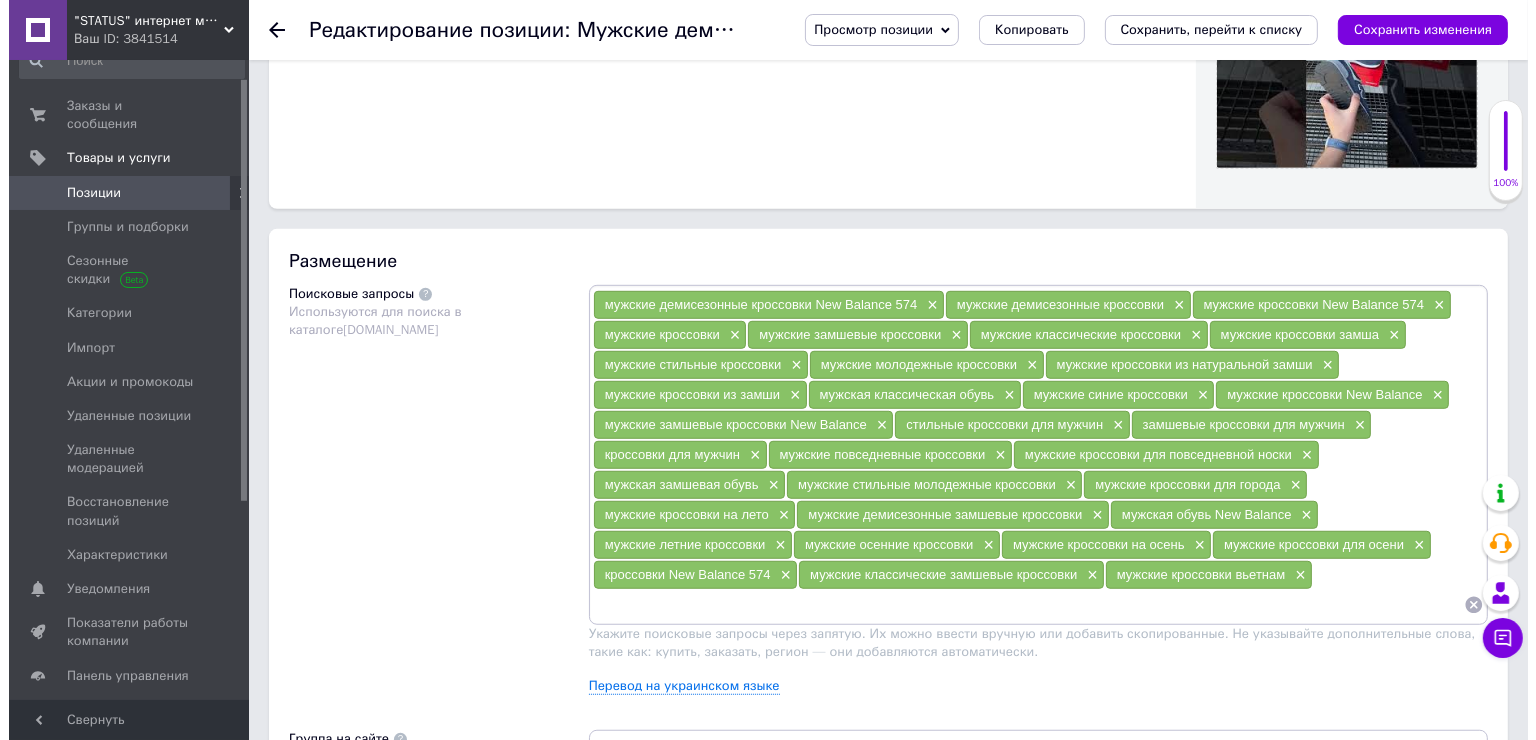 scroll, scrollTop: 1400, scrollLeft: 0, axis: vertical 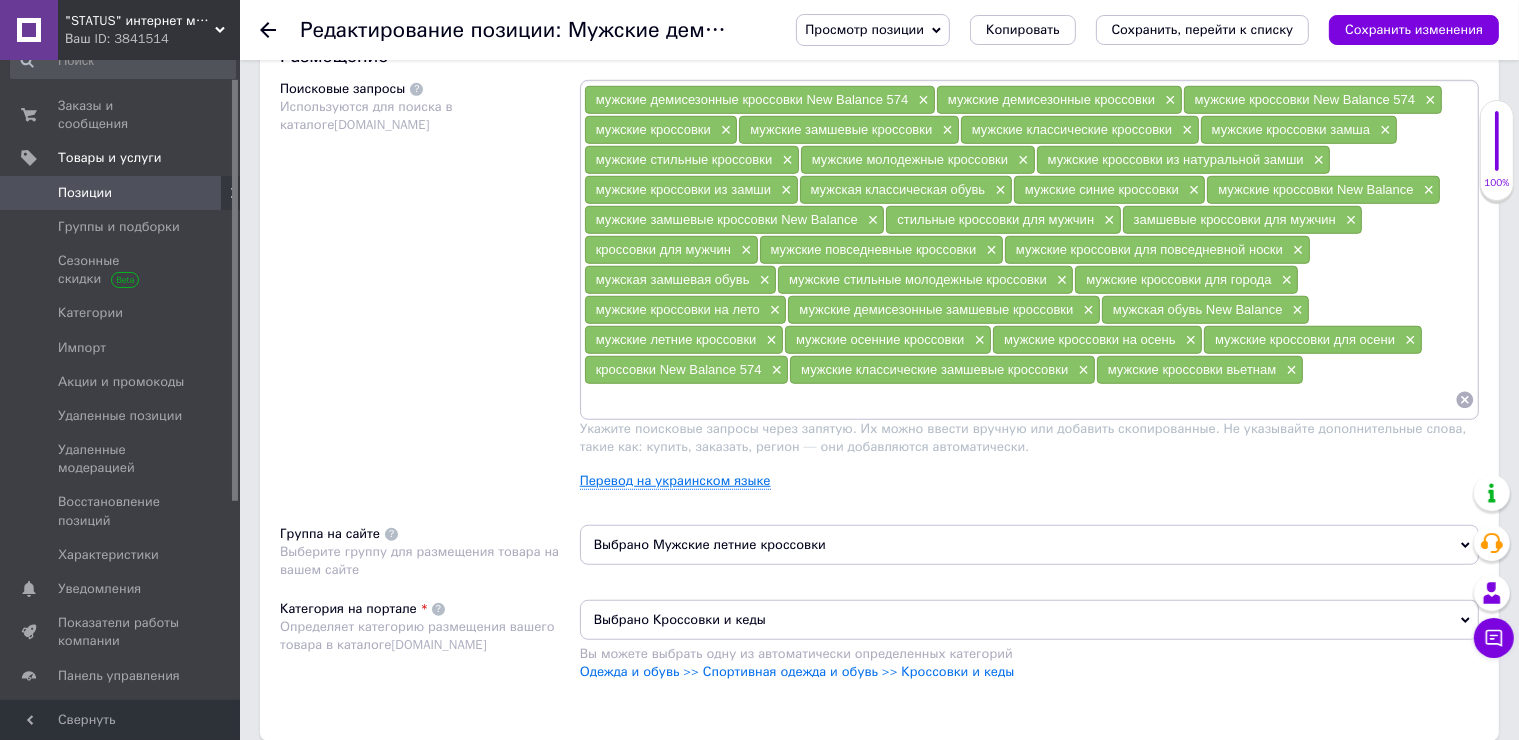 click on "Перевод на украинском языке" at bounding box center (675, 481) 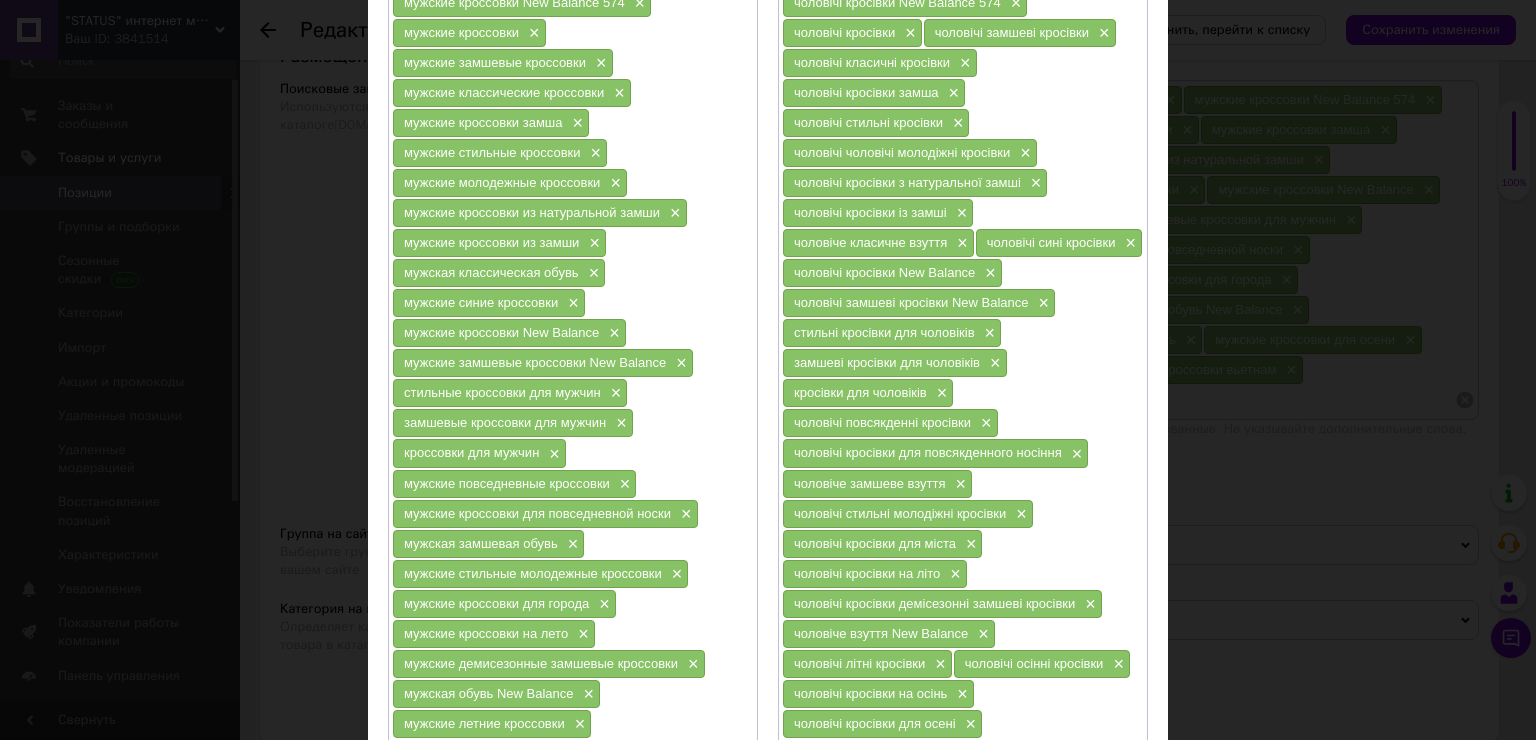 scroll, scrollTop: 600, scrollLeft: 0, axis: vertical 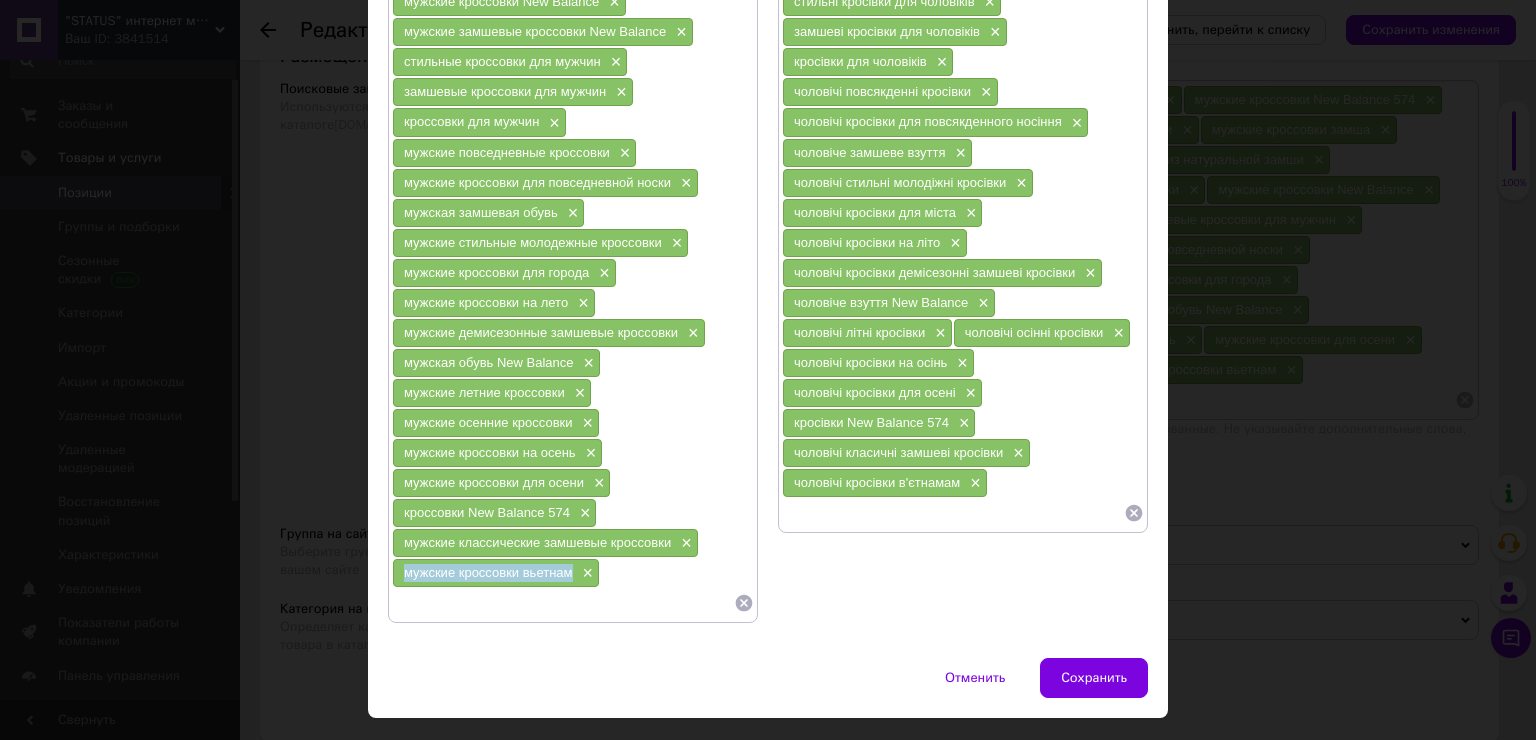 drag, startPoint x: 571, startPoint y: 553, endPoint x: 397, endPoint y: 560, distance: 174.14075 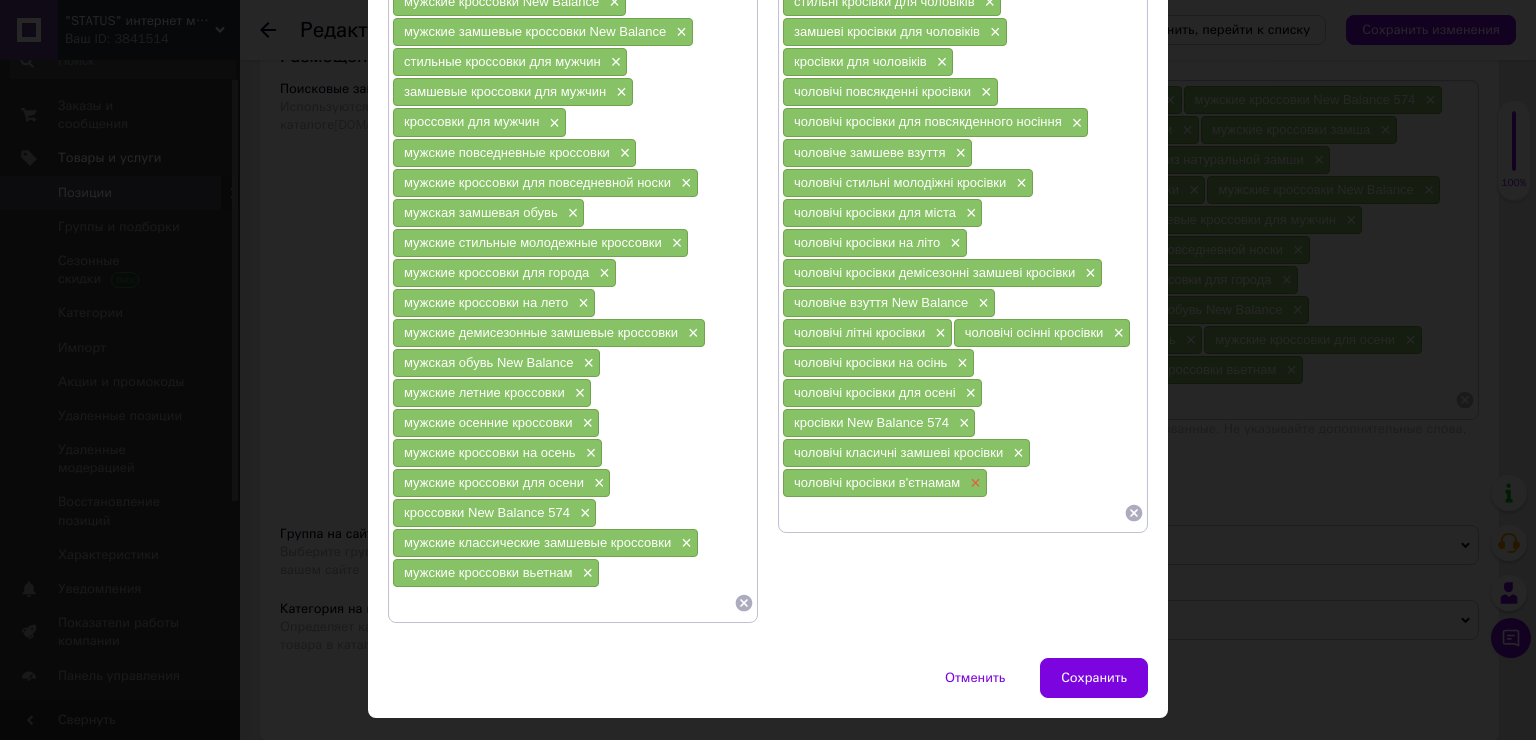 click on "×" at bounding box center (973, 483) 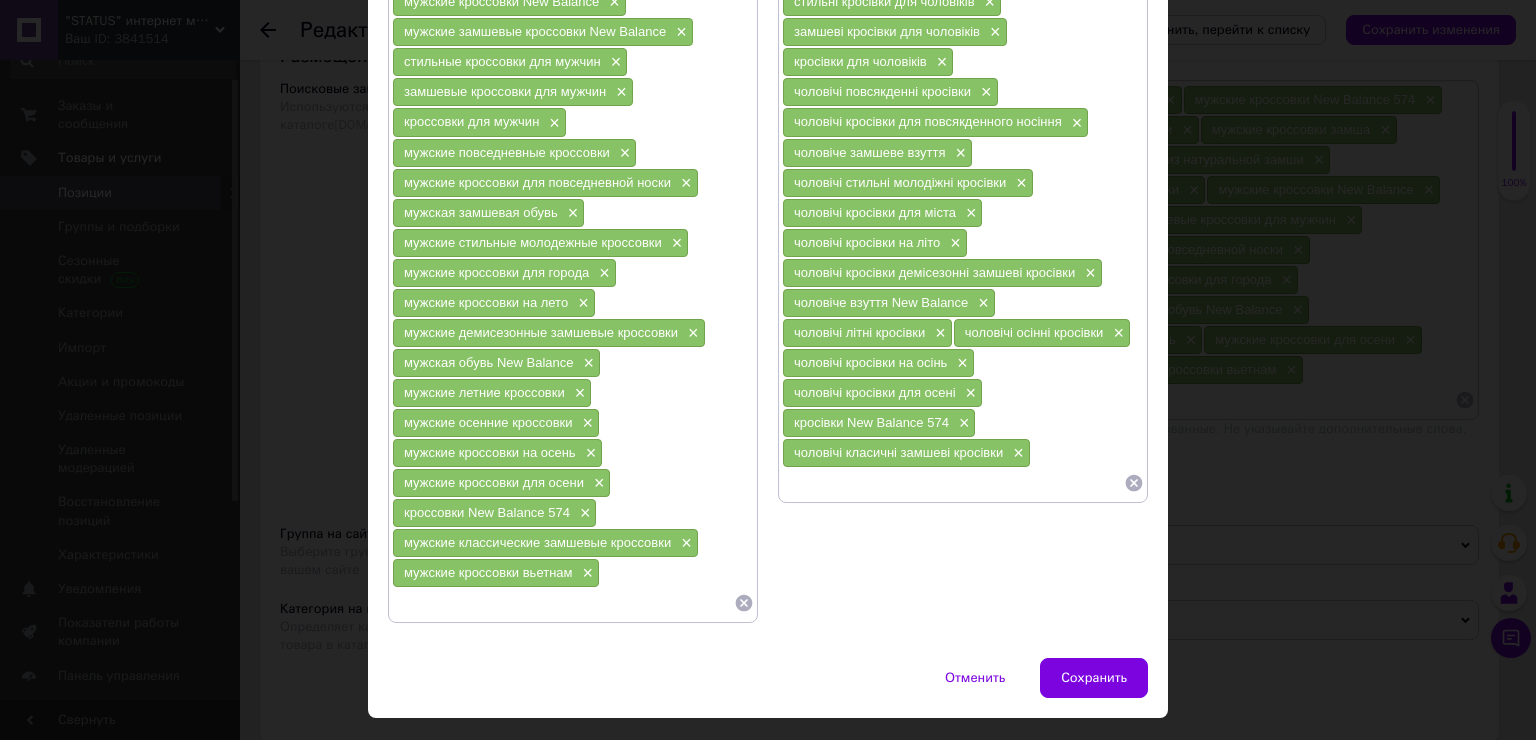 click at bounding box center (953, 483) 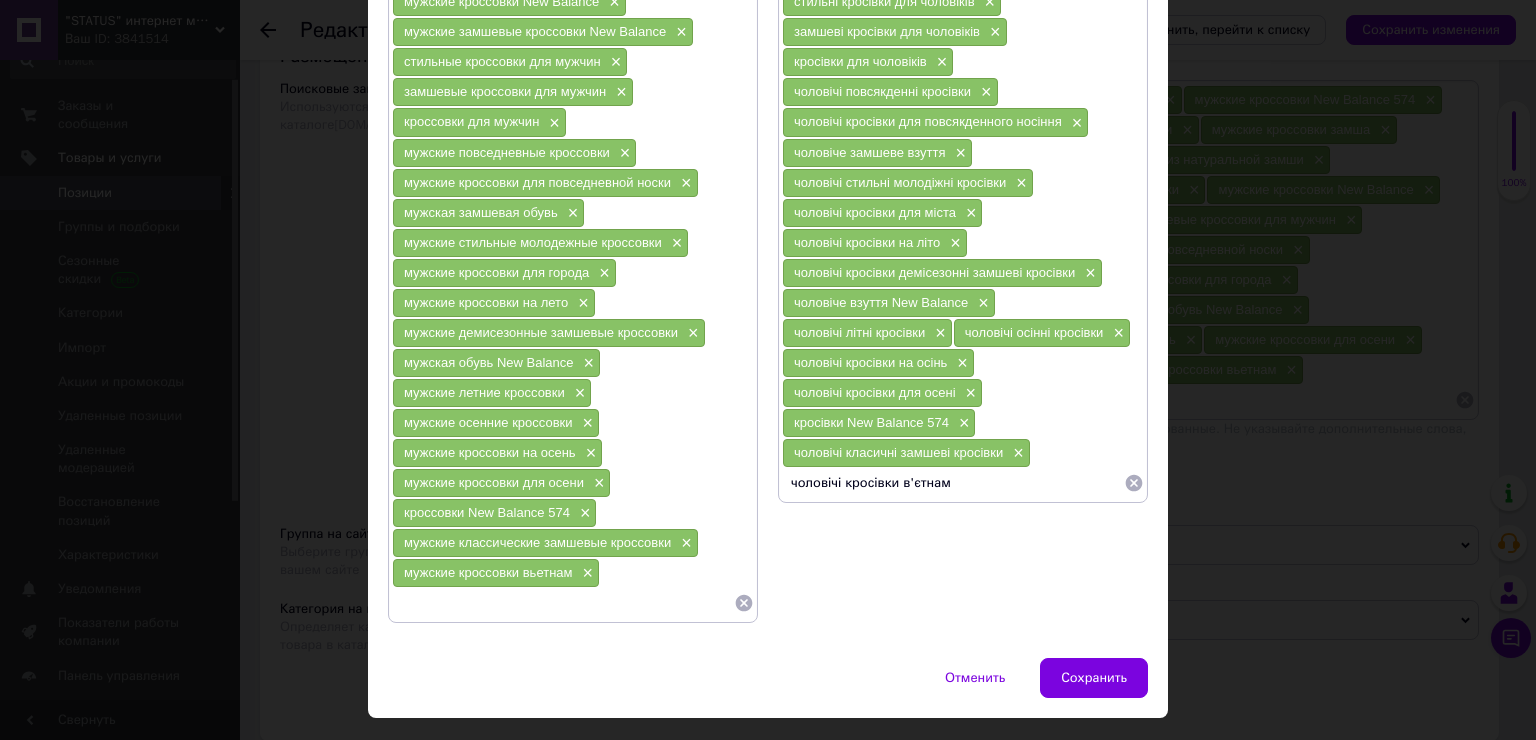 type on "чоловічі кросівки в'єтнам" 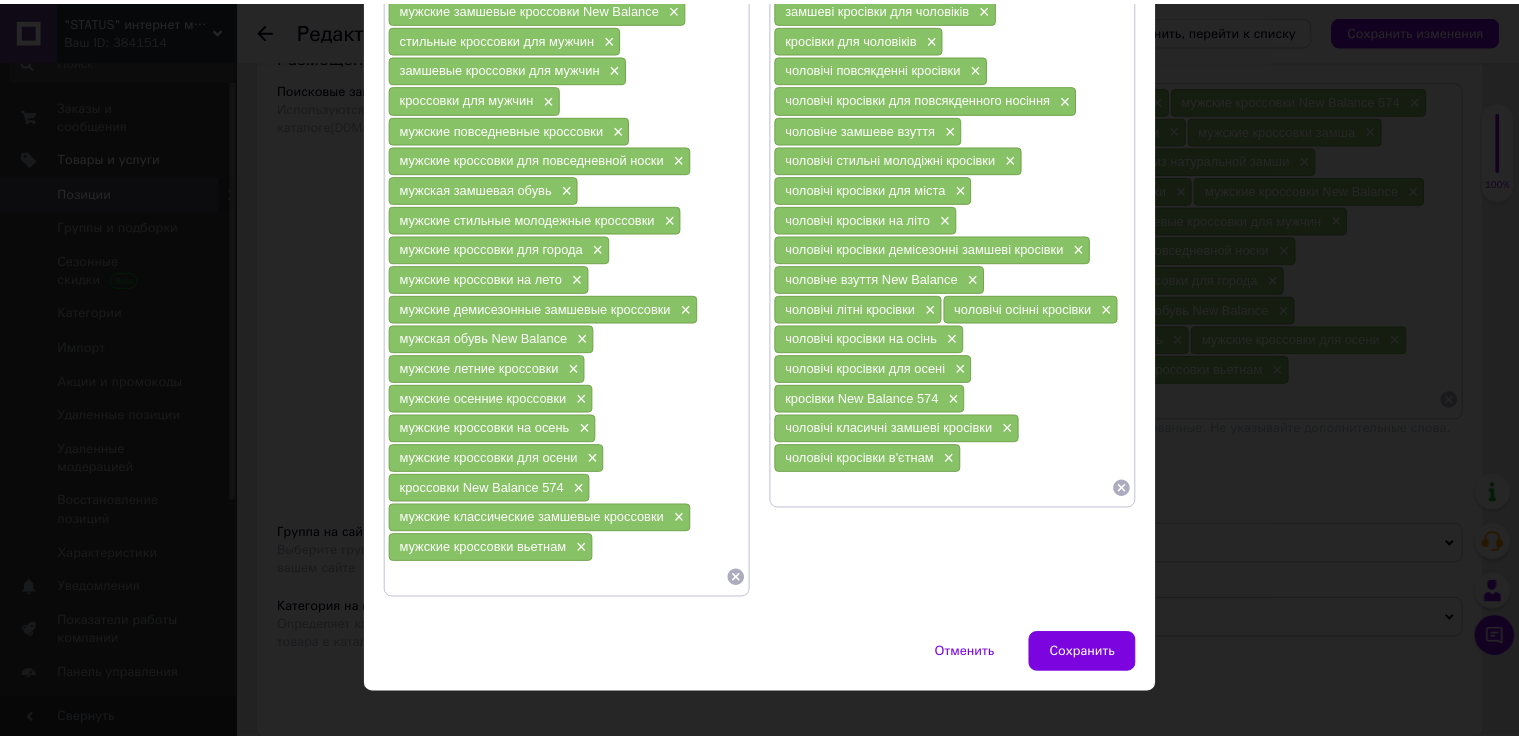 scroll, scrollTop: 630, scrollLeft: 0, axis: vertical 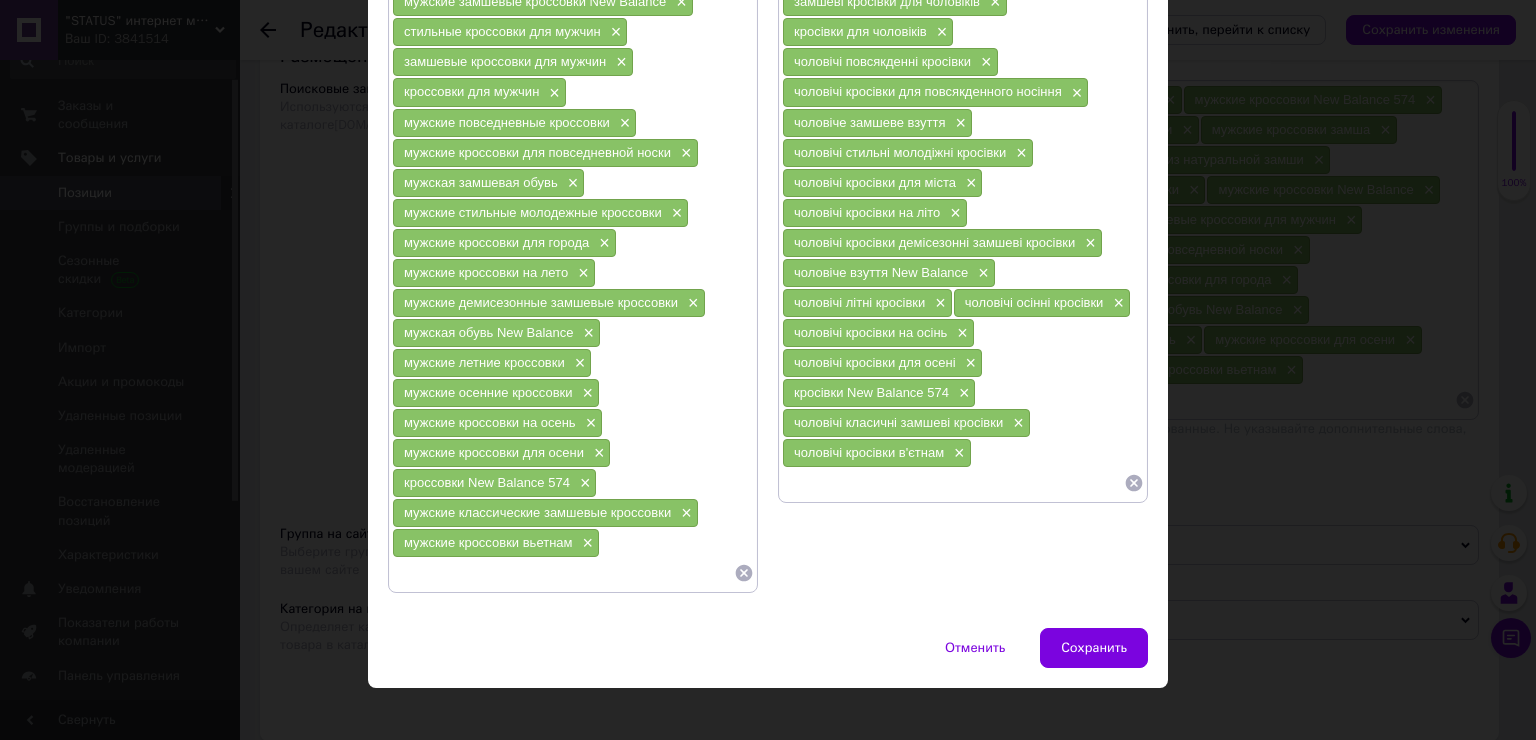 drag, startPoint x: 1079, startPoint y: 621, endPoint x: 1080, endPoint y: 611, distance: 10.049875 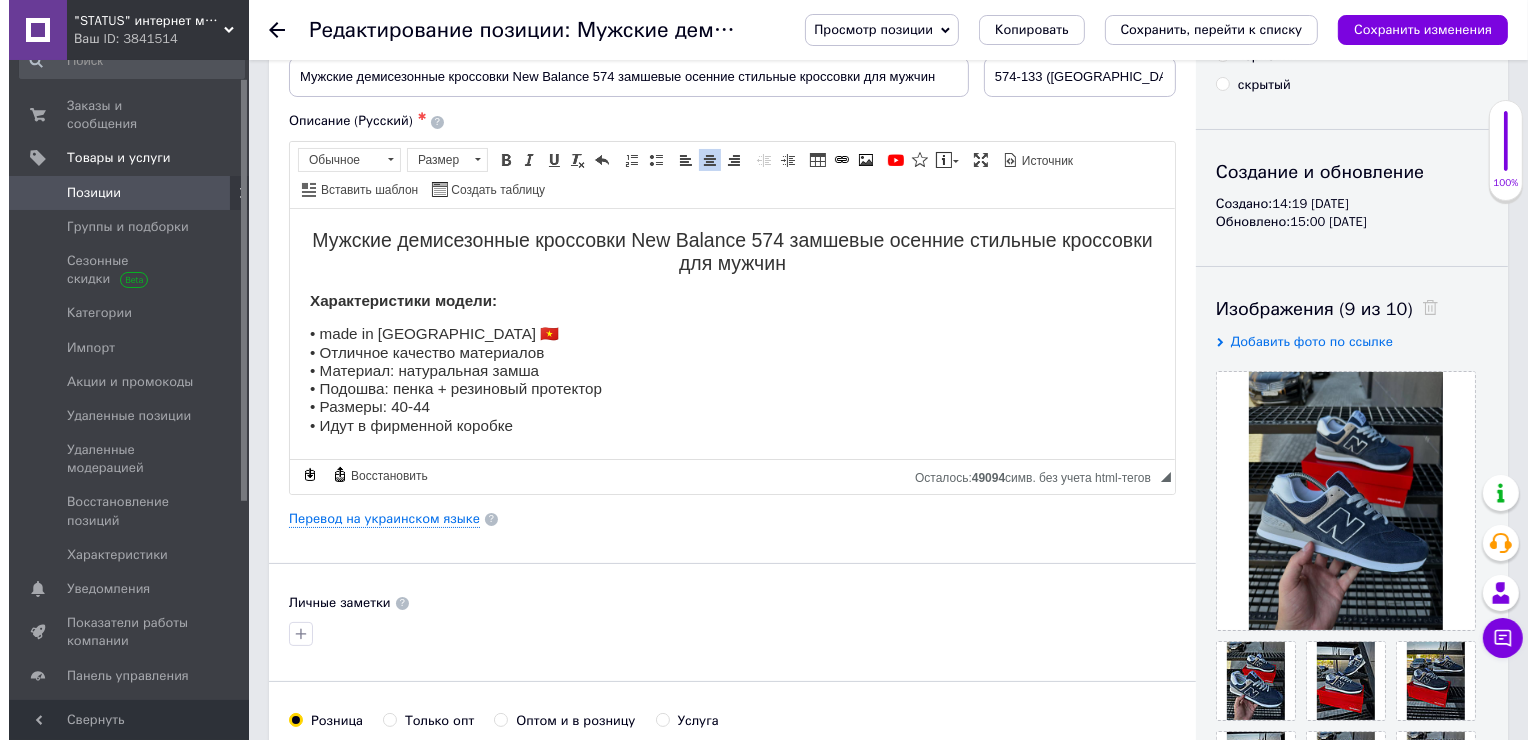 scroll, scrollTop: 0, scrollLeft: 0, axis: both 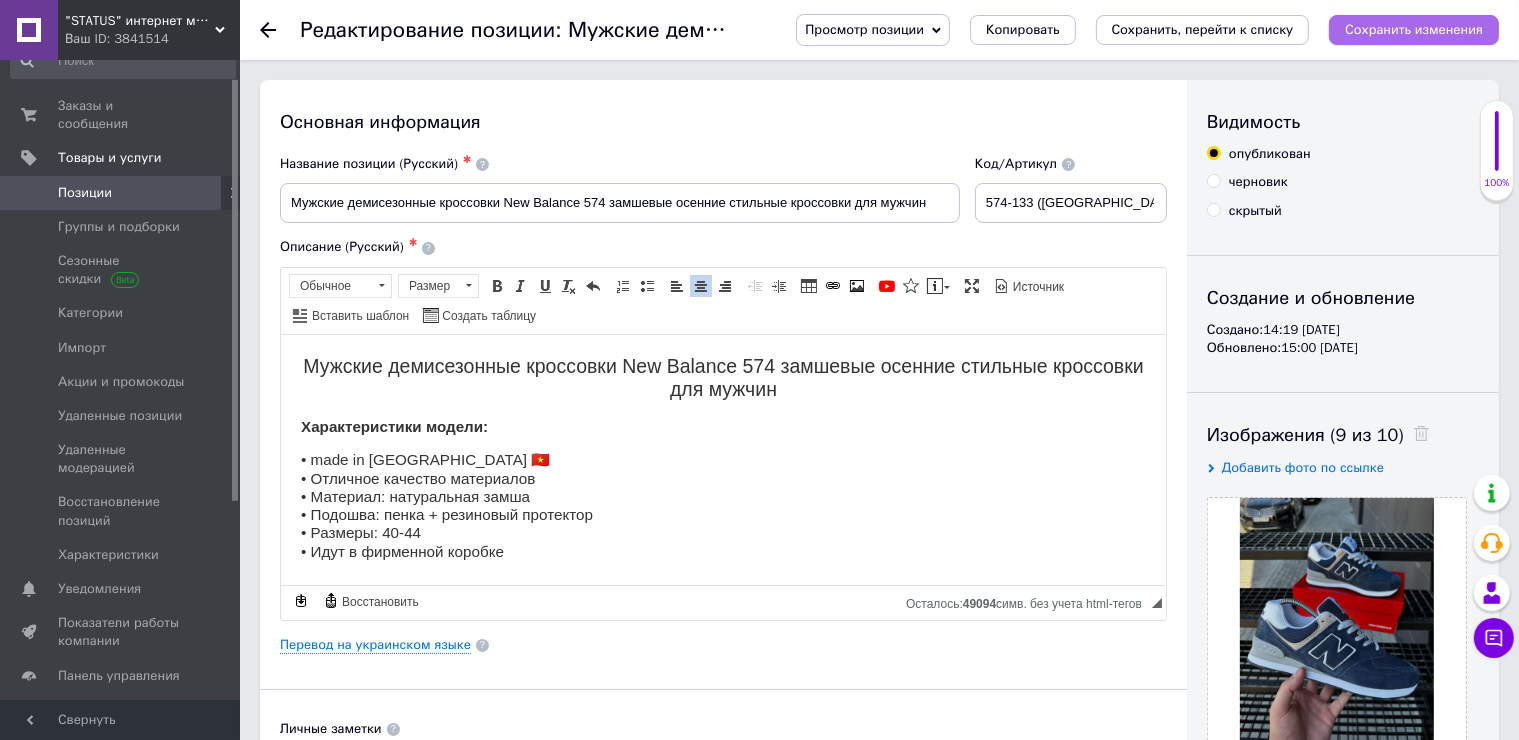click on "Сохранить изменения" at bounding box center (1414, 29) 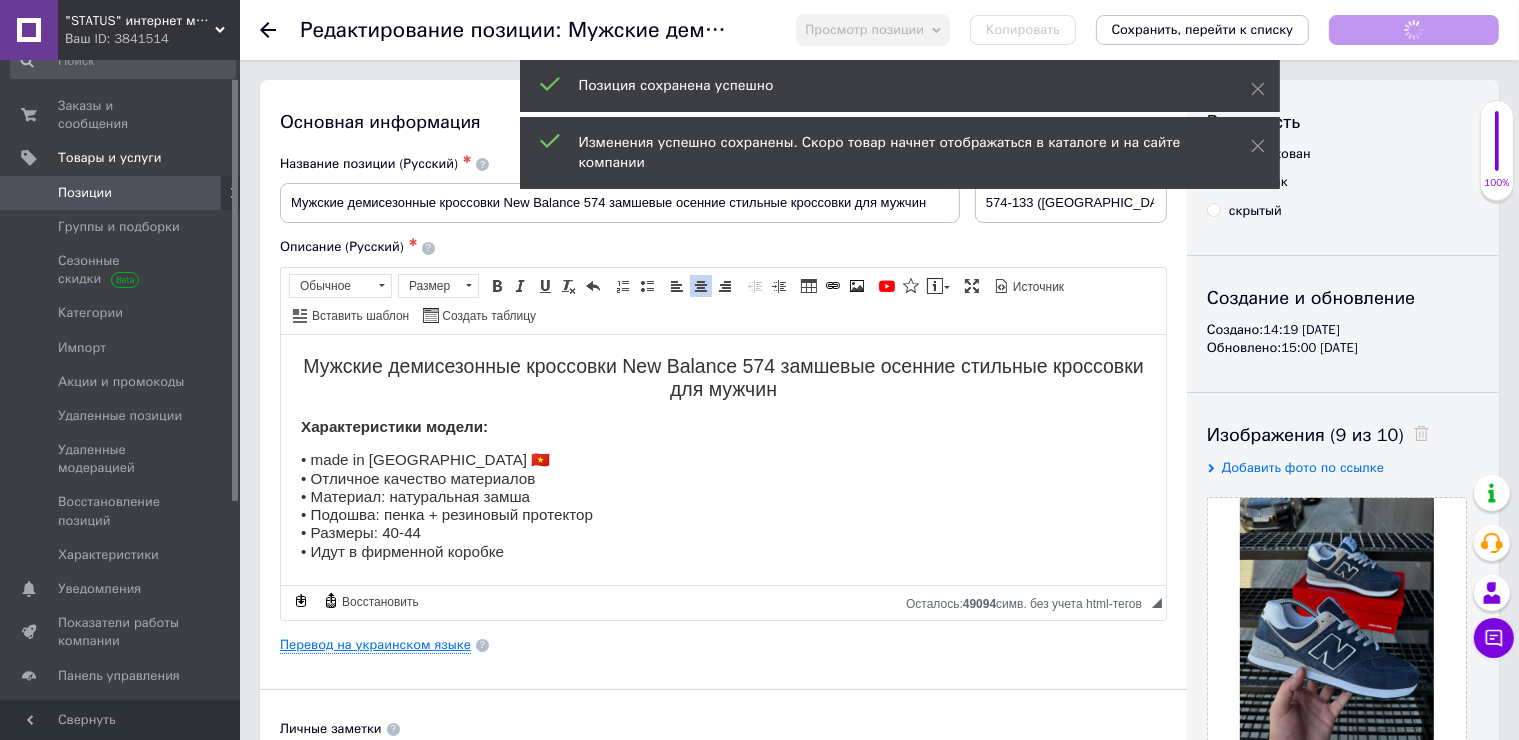 click on "Перевод на украинском языке" at bounding box center (375, 645) 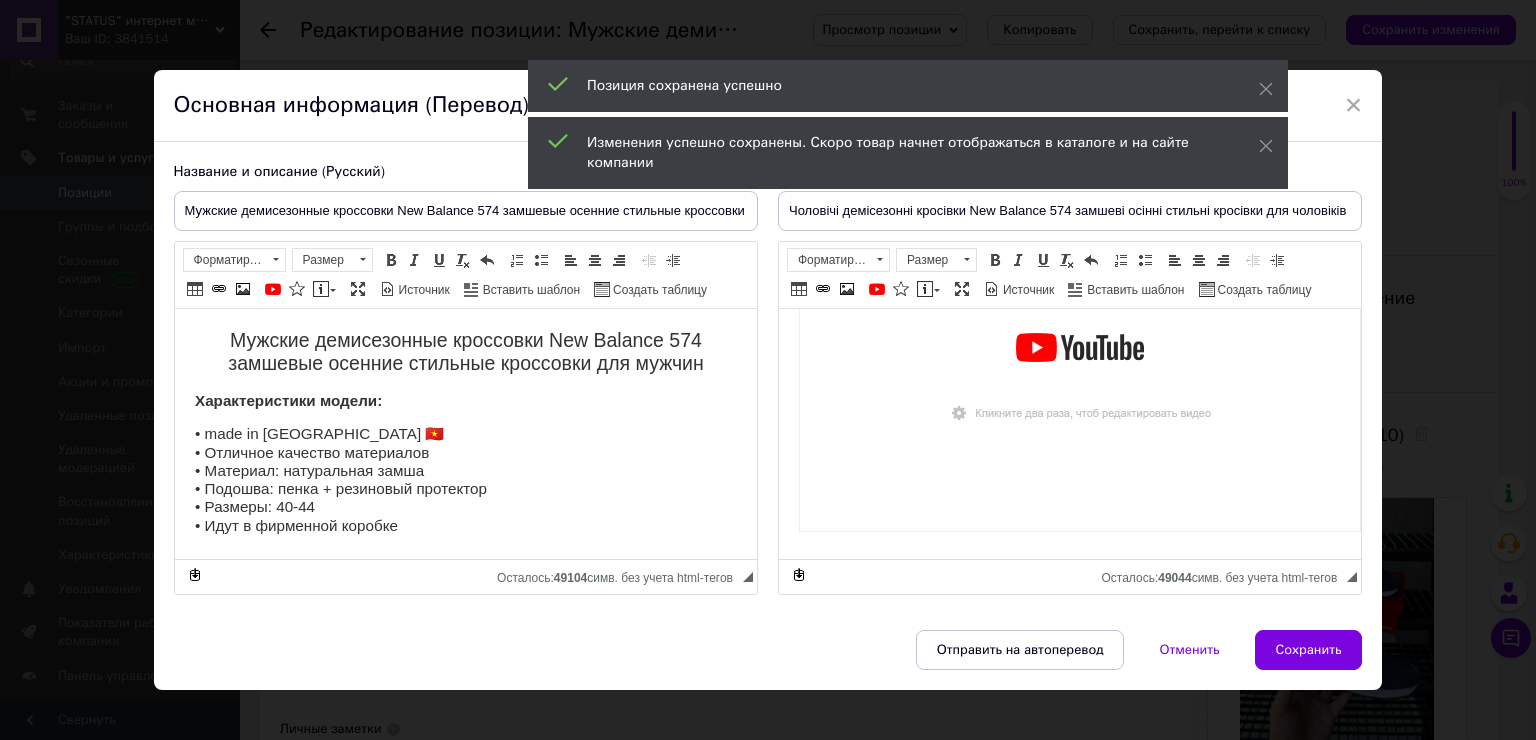 scroll, scrollTop: 893, scrollLeft: 0, axis: vertical 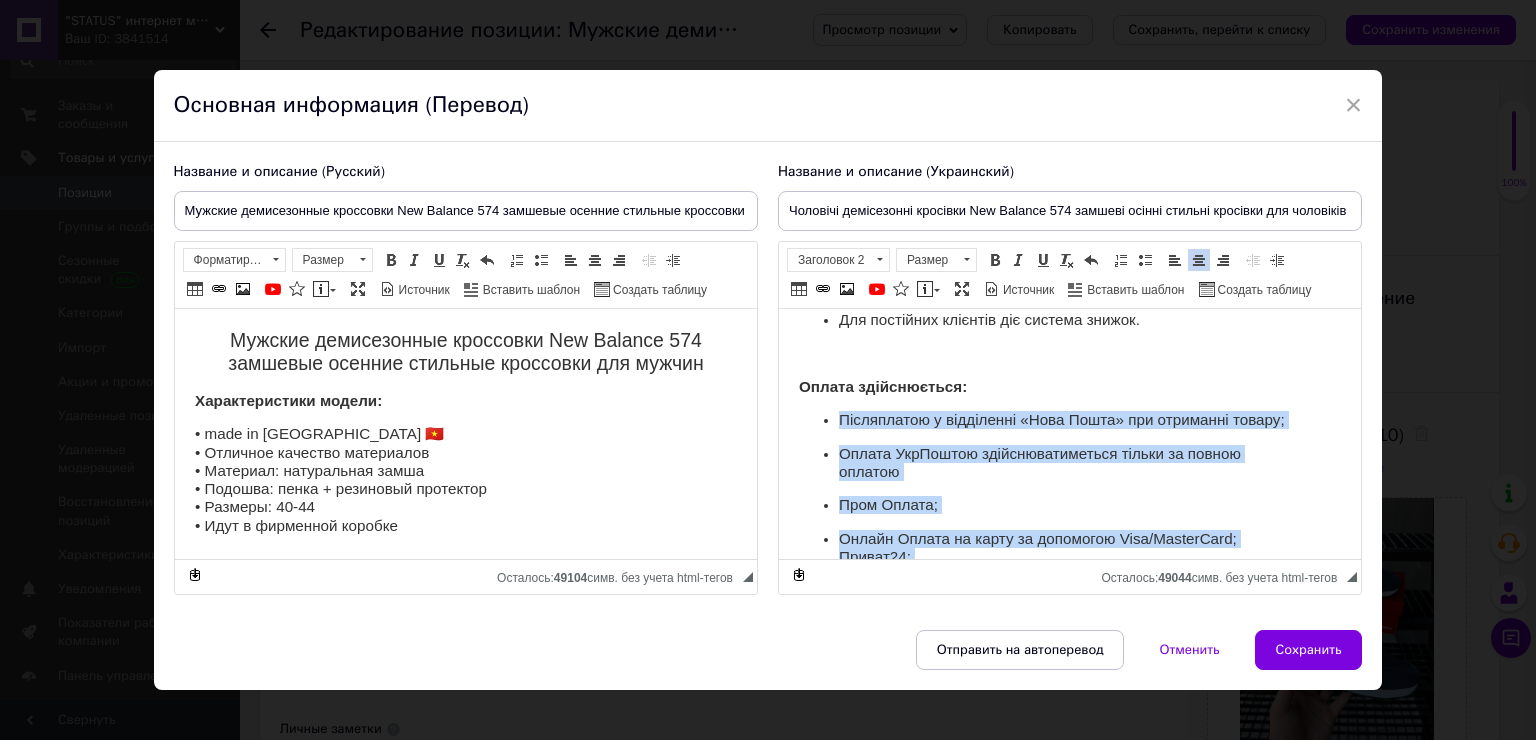 drag, startPoint x: 914, startPoint y: 479, endPoint x: 840, endPoint y: 432, distance: 87.66413 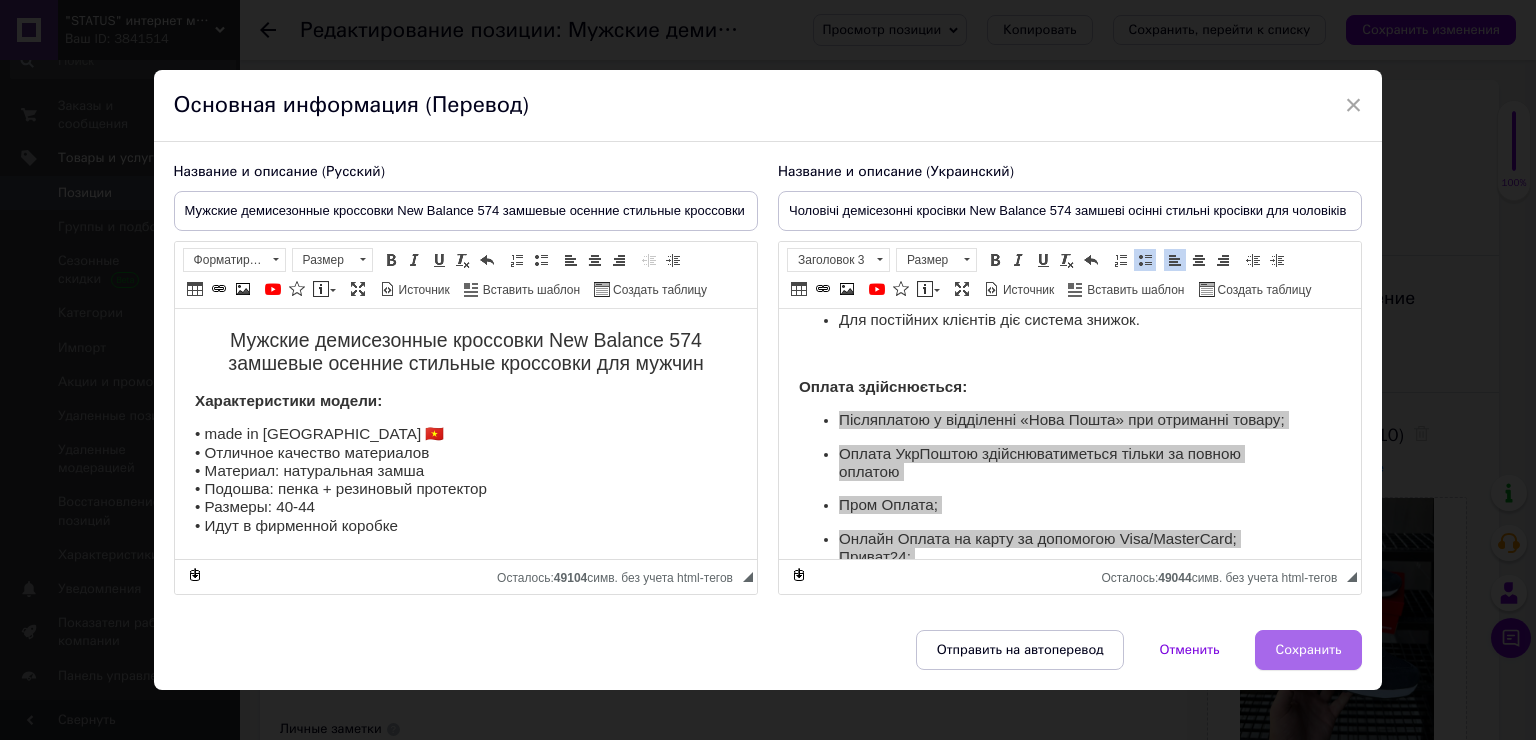 click on "Сохранить" at bounding box center (1309, 650) 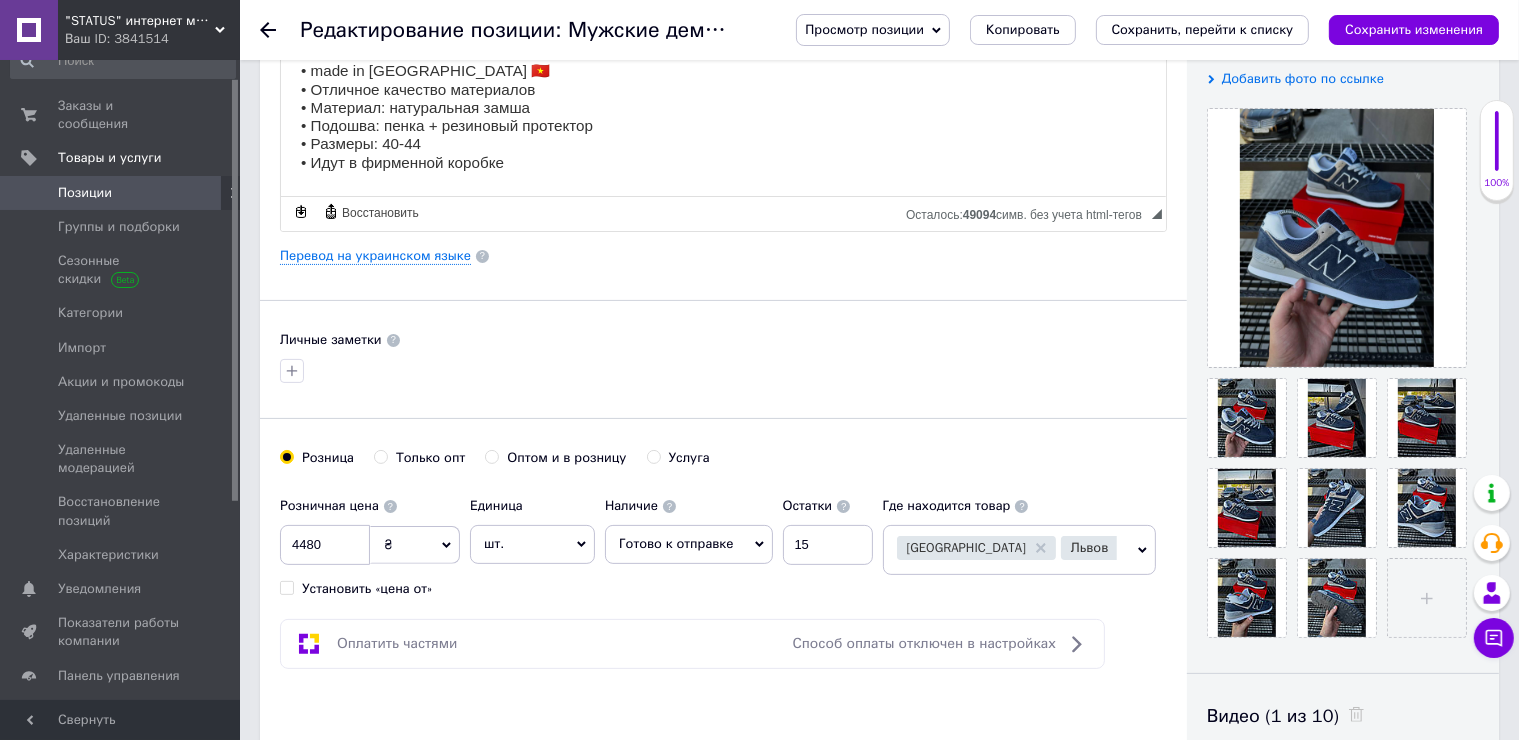 scroll, scrollTop: 600, scrollLeft: 0, axis: vertical 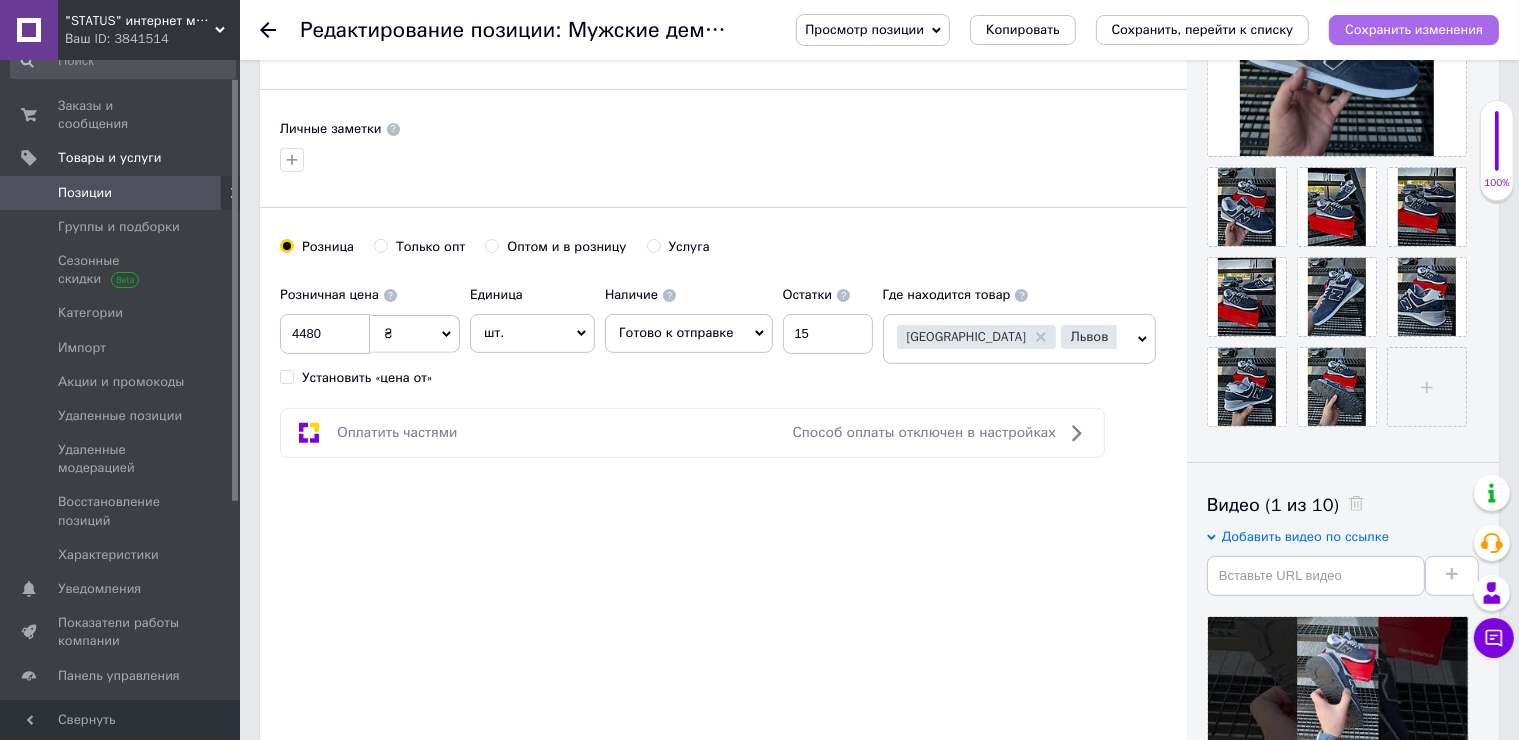 click on "Сохранить изменения" at bounding box center [1414, 29] 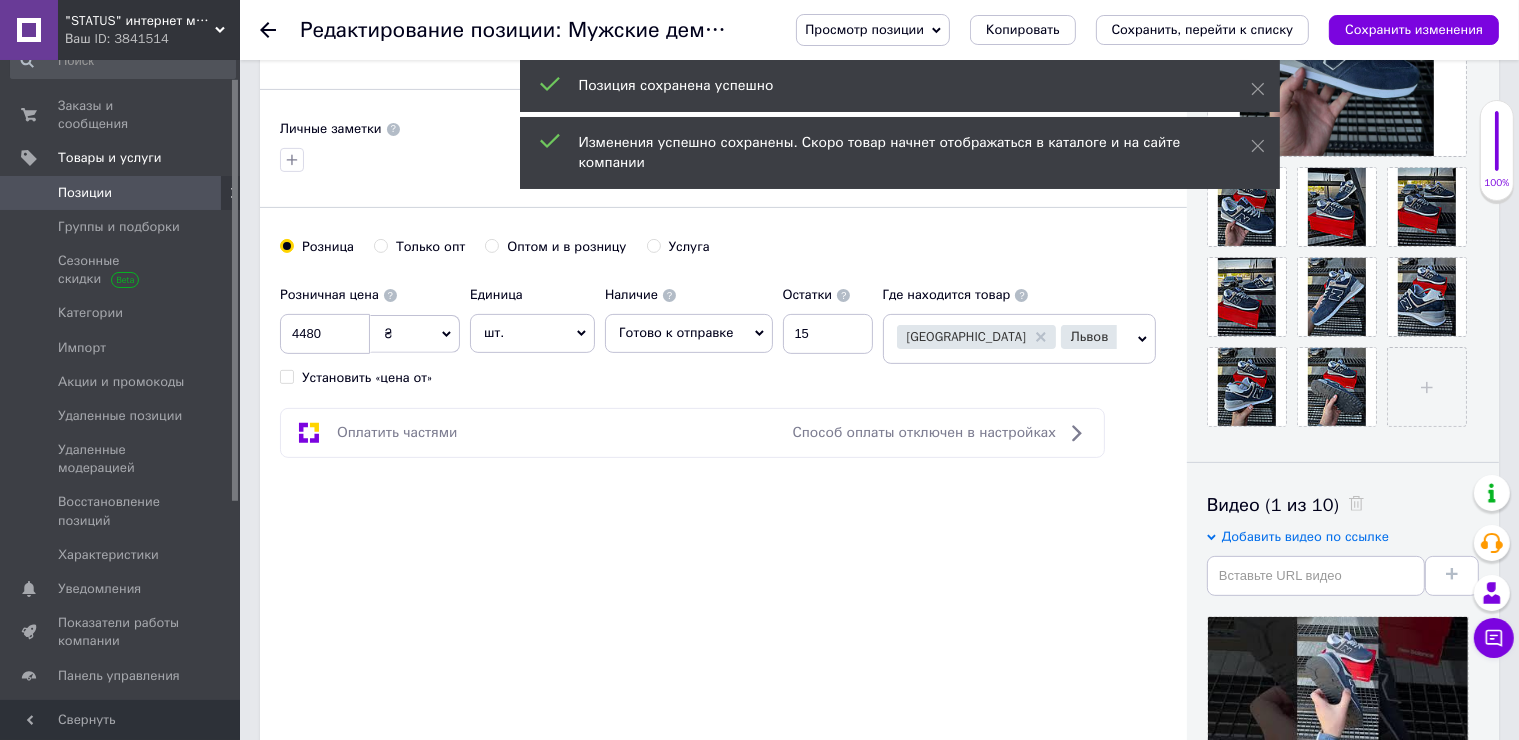 click on "Позиции" at bounding box center (121, 193) 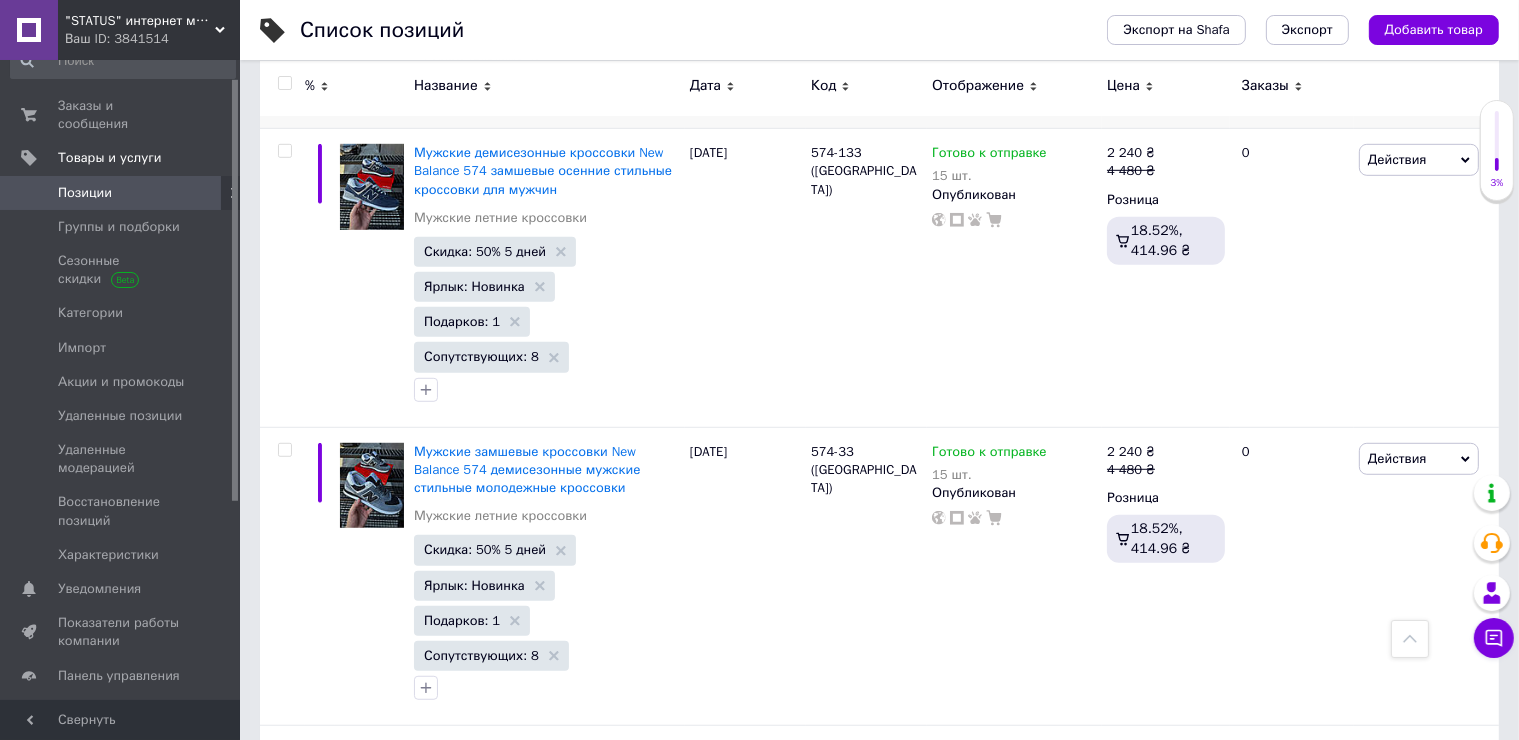 scroll, scrollTop: 1200, scrollLeft: 0, axis: vertical 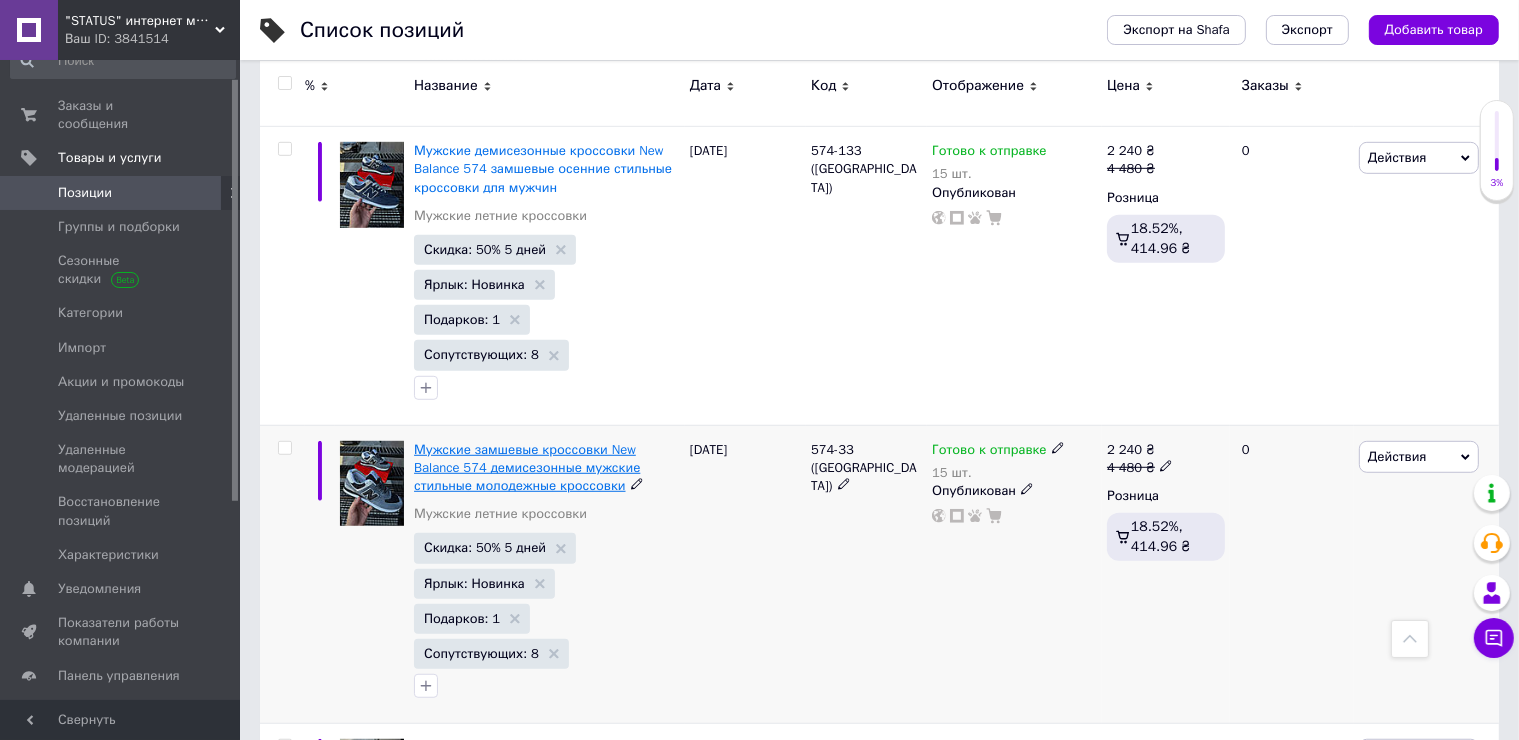 click on "Мужские замшевые кроссовки New Balance 574 демисезонные мужские стильные молодежные кроссовки" at bounding box center (527, 467) 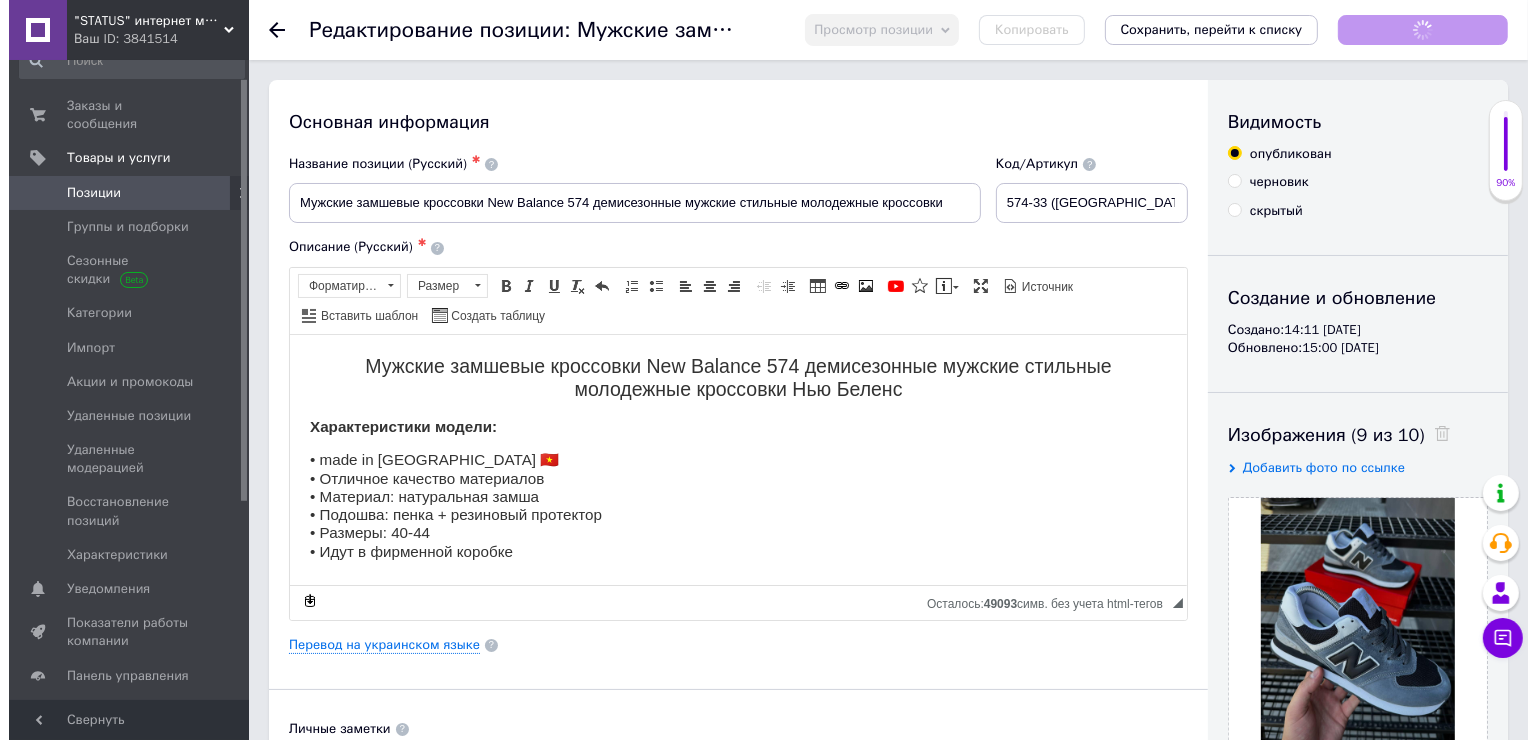 scroll, scrollTop: 0, scrollLeft: 0, axis: both 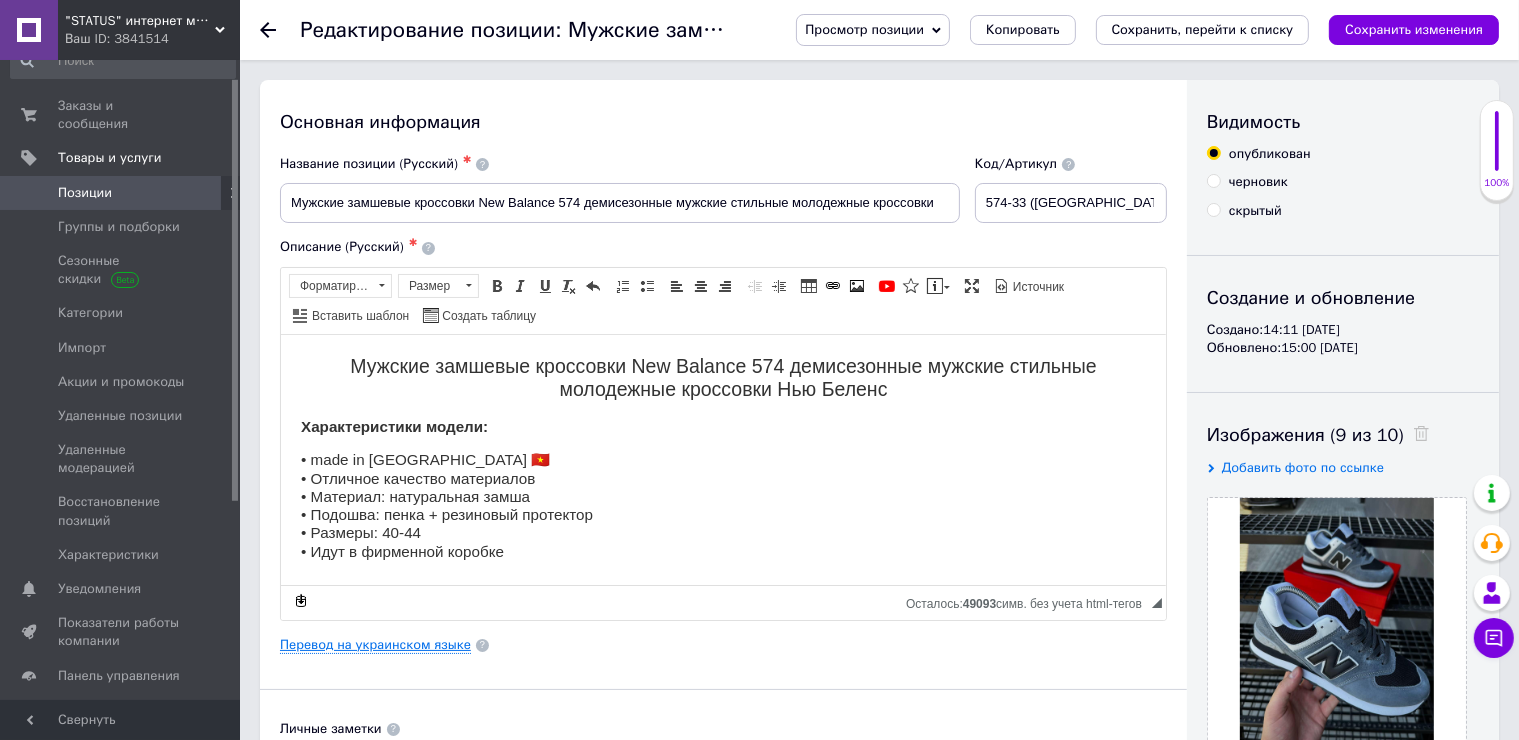 click on "Перевод на украинском языке" at bounding box center (375, 645) 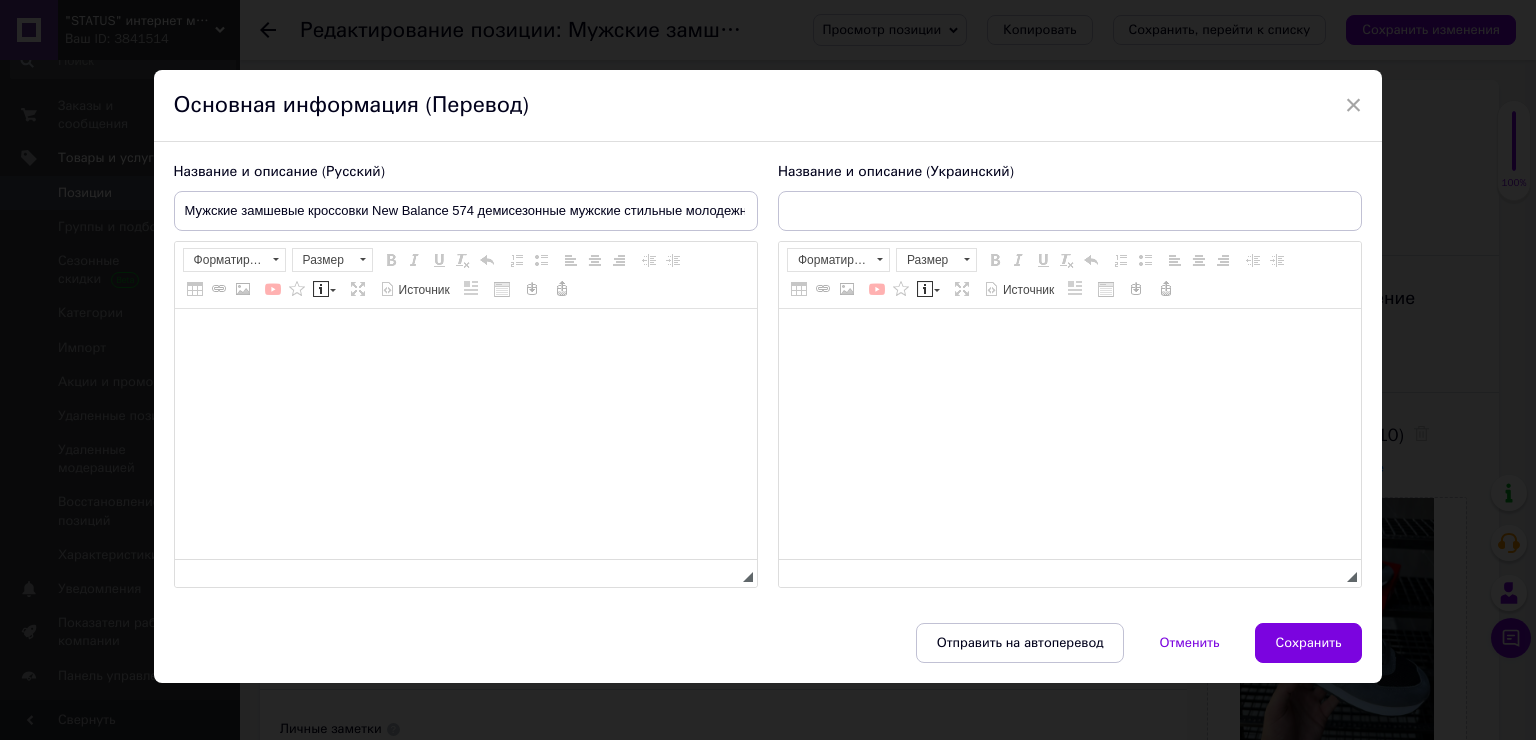 type on "Мужские замшевые кроссовки New Balance 574 демисезонные мужские стильные молодежные кроссовки" 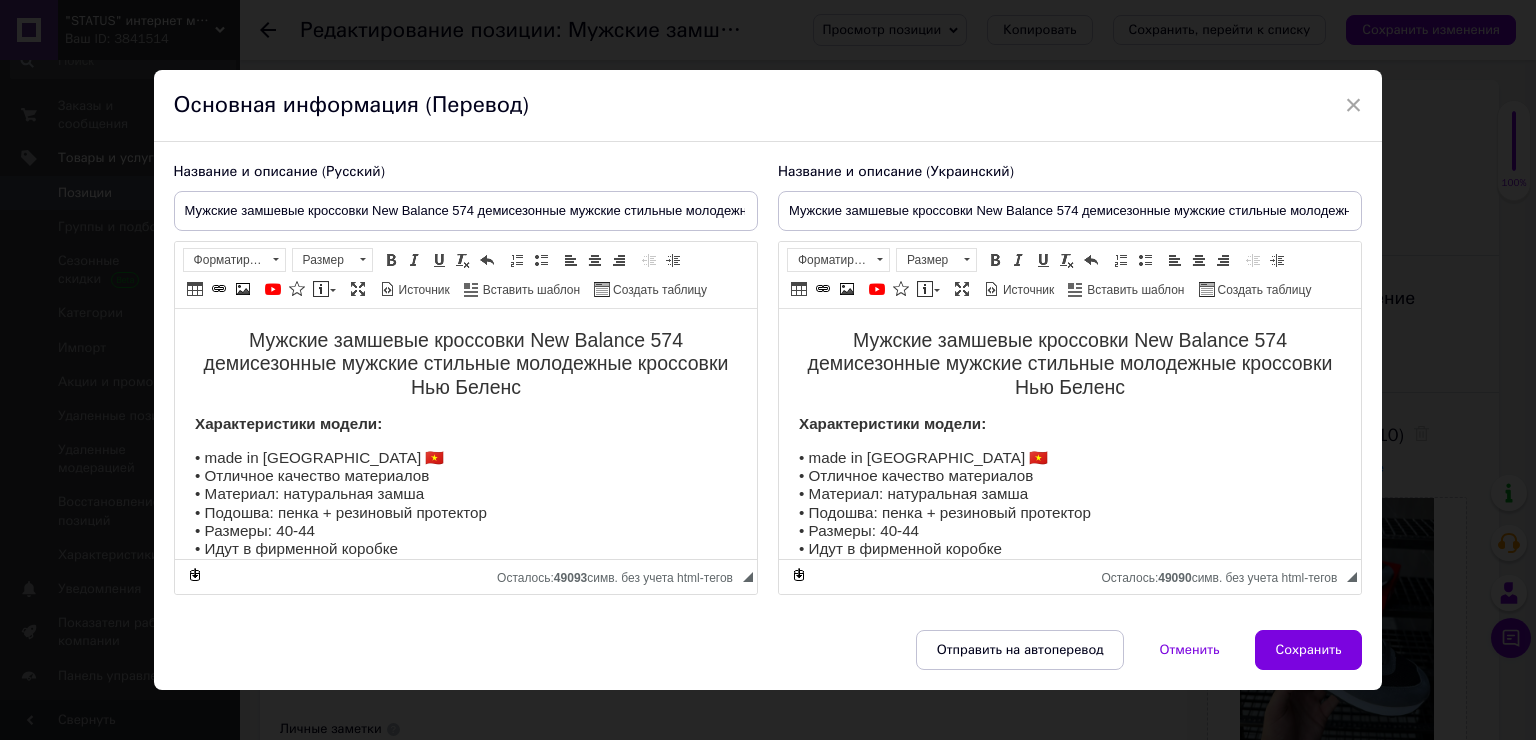scroll, scrollTop: 0, scrollLeft: 0, axis: both 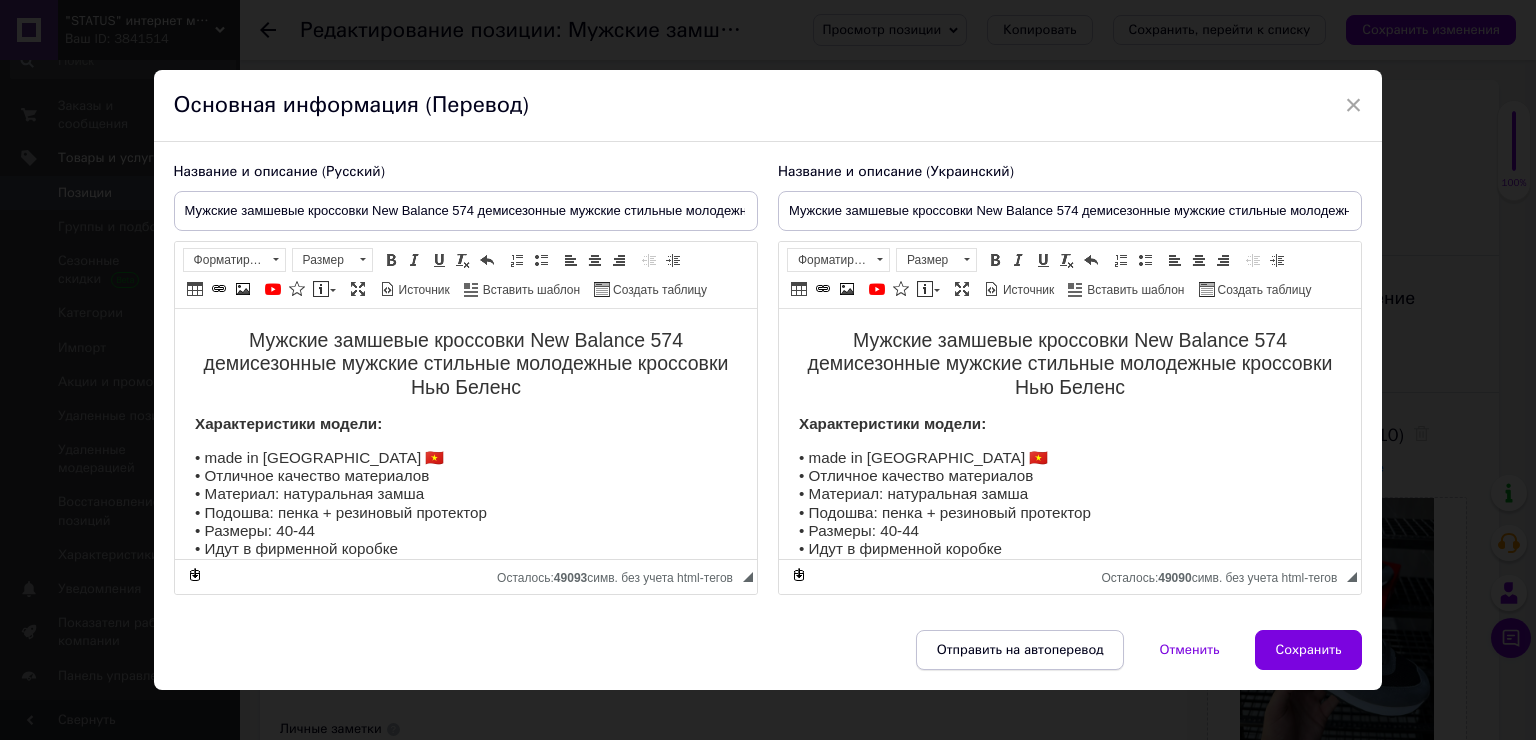 click on "Отправить на автоперевод" at bounding box center (1020, 650) 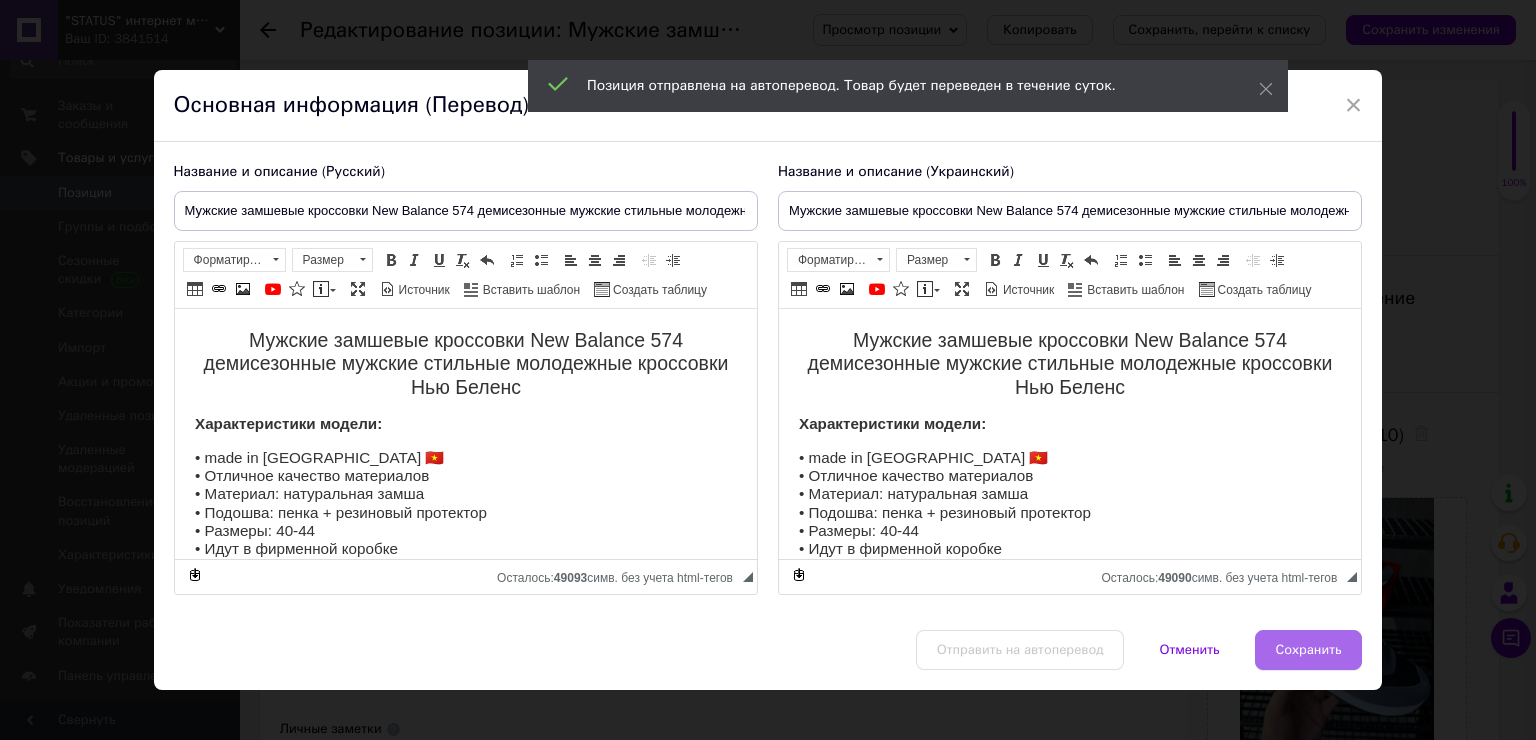 click on "Сохранить" at bounding box center [1309, 650] 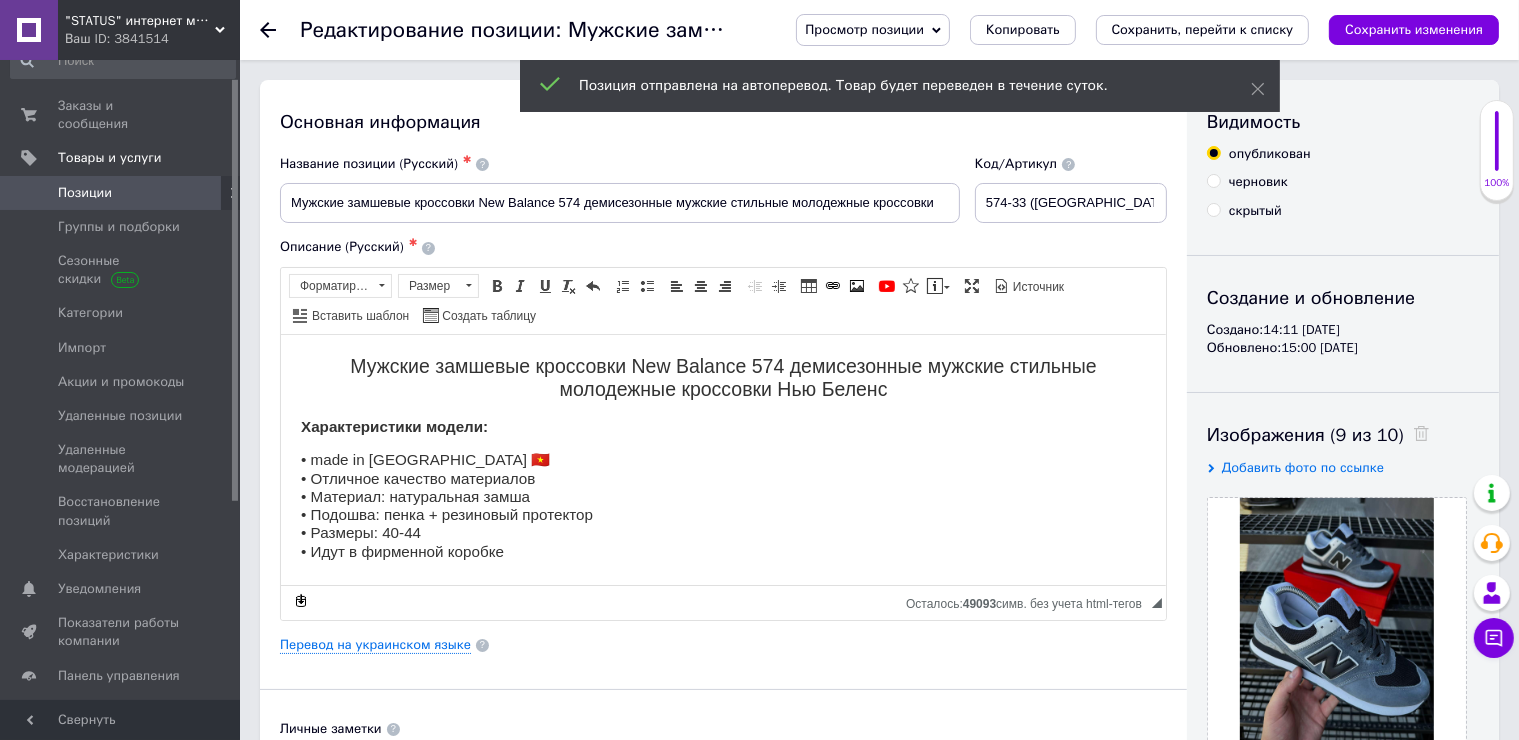 click on "Сохранить изменения" at bounding box center [1414, 29] 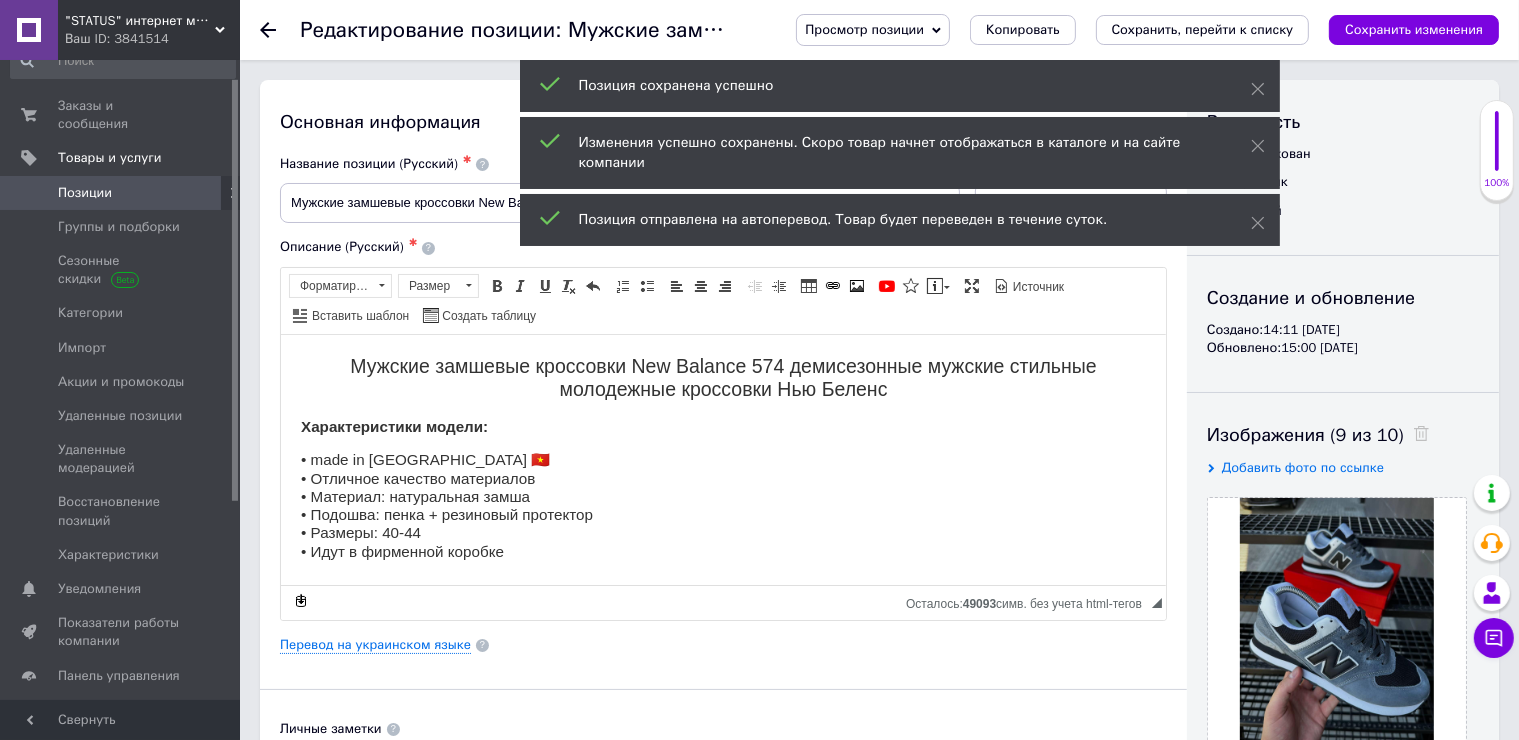 click on "Позиции" at bounding box center (121, 193) 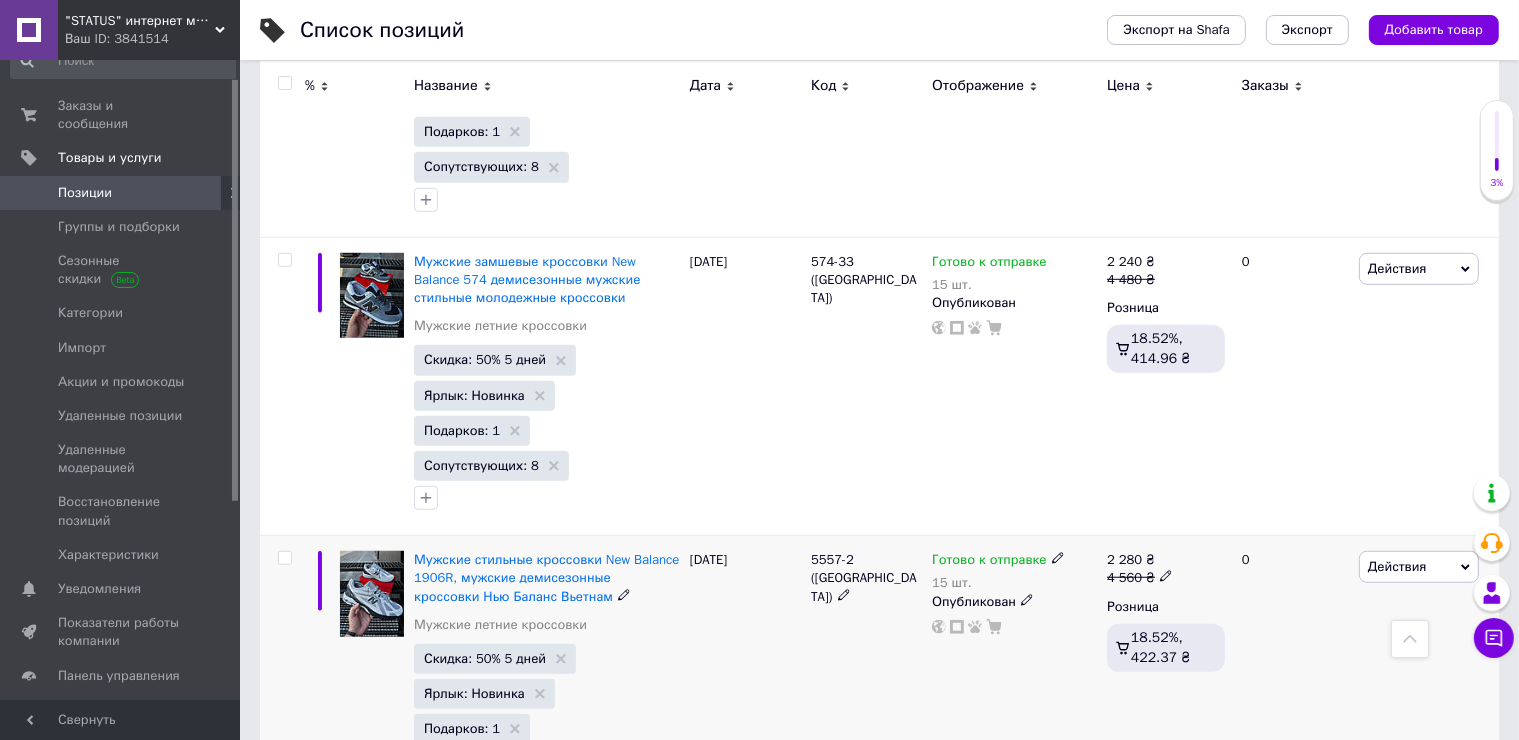 scroll, scrollTop: 1400, scrollLeft: 0, axis: vertical 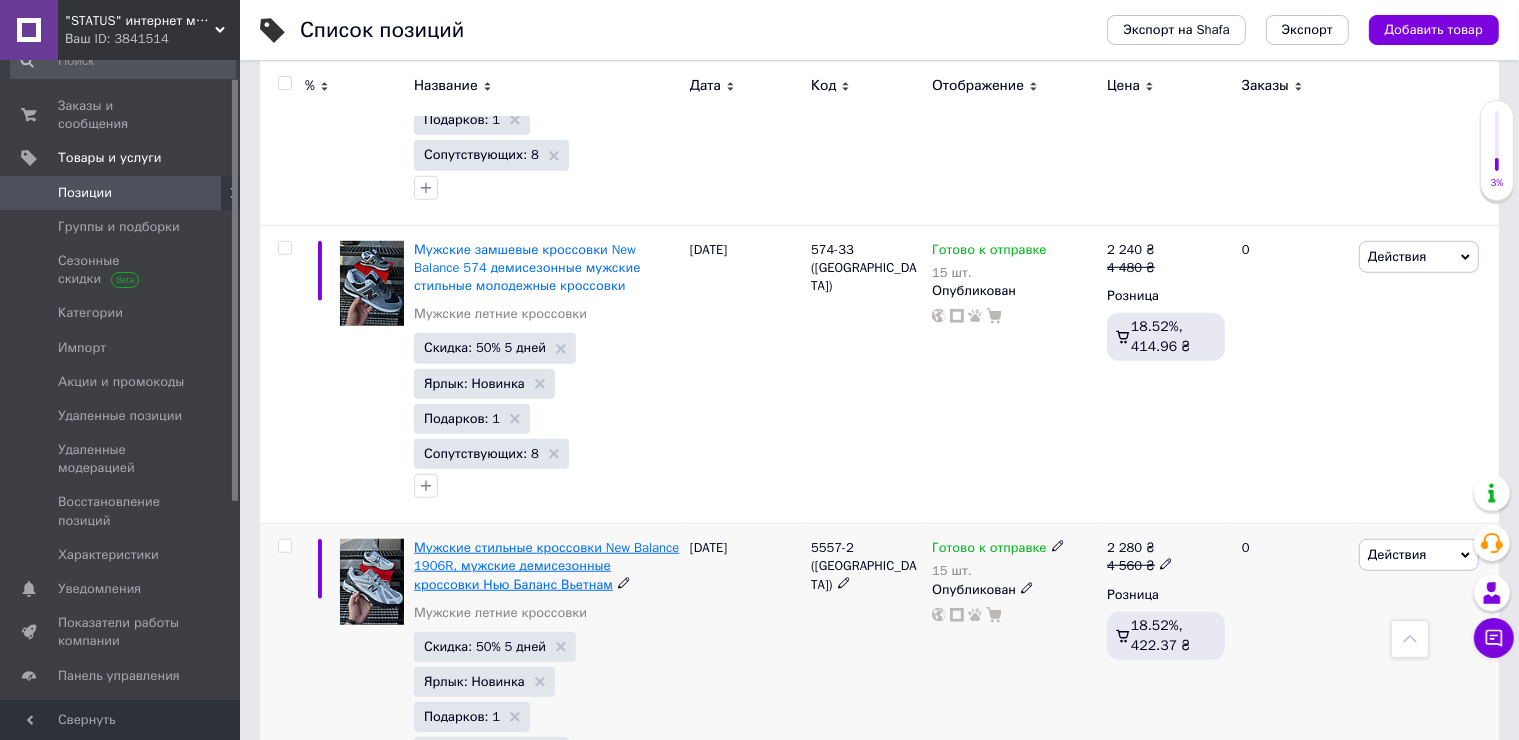 click on "Мужские стильные кроссовки New Balance 1906R, мужские демисезонные кроссовки Нью Баланс Вьетнам" at bounding box center [546, 565] 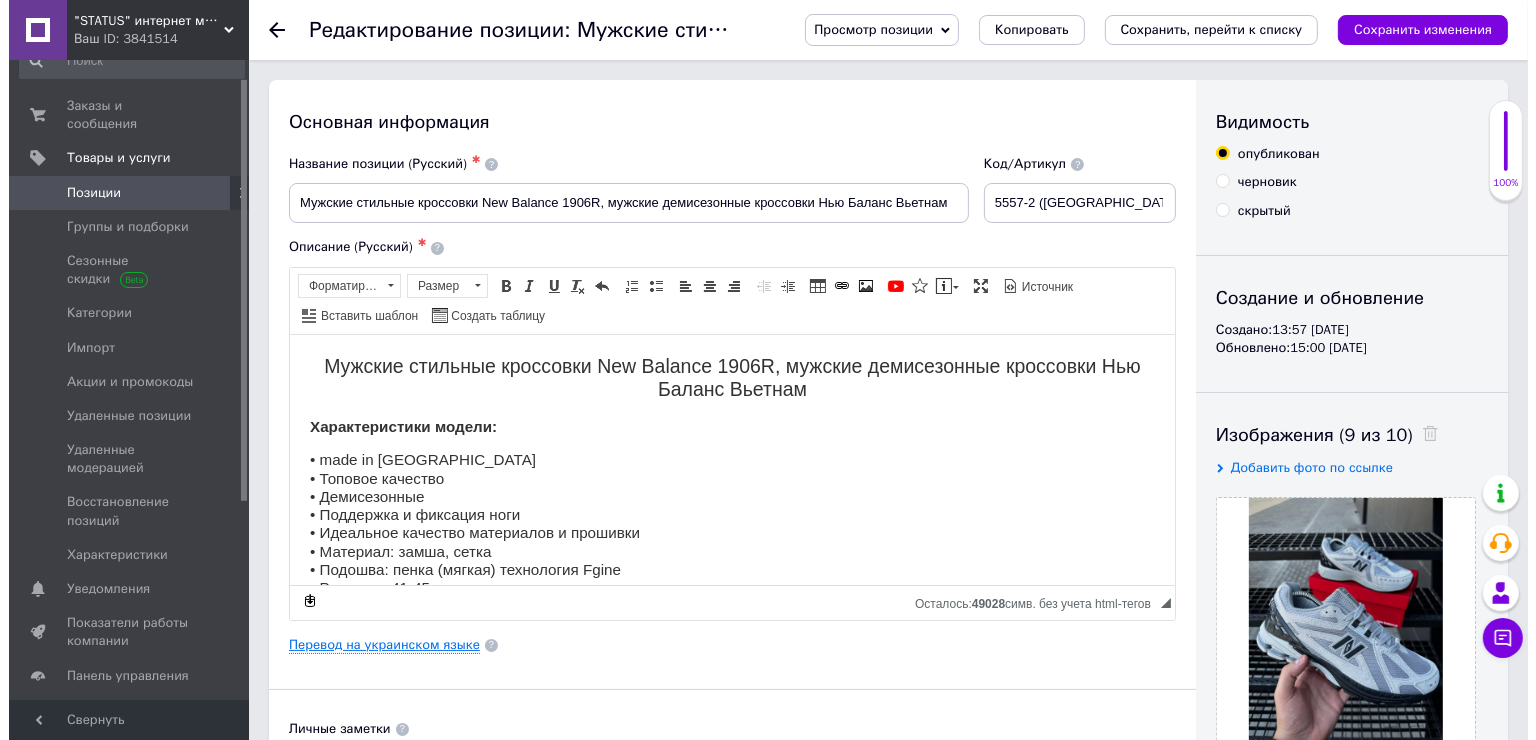 scroll, scrollTop: 0, scrollLeft: 0, axis: both 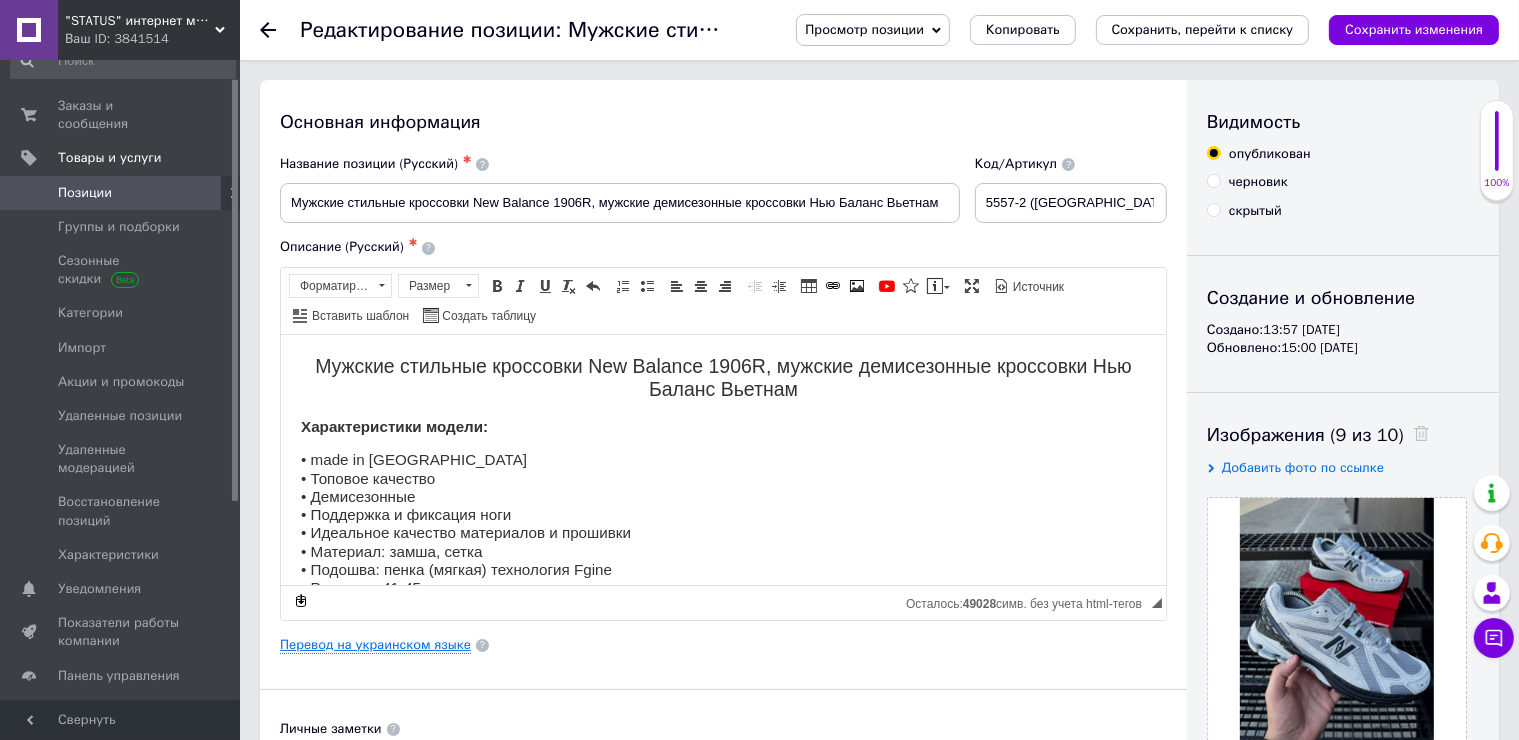 click on "Перевод на украинском языке" at bounding box center (375, 645) 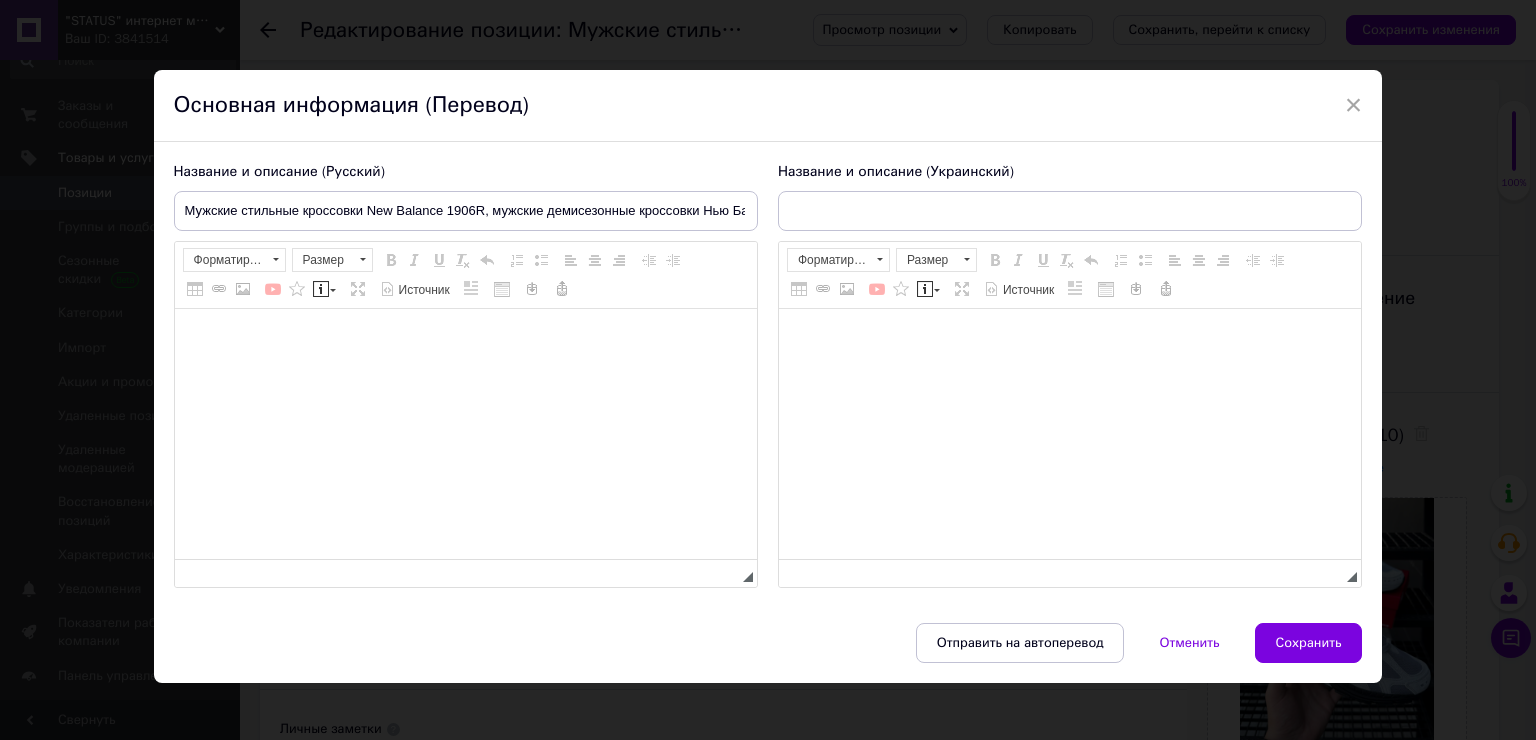 type on "Чоловічі стильні кросівки New Balance 1906R, чоловічі демісезонні кросівки Нью Баланс В'єтнам" 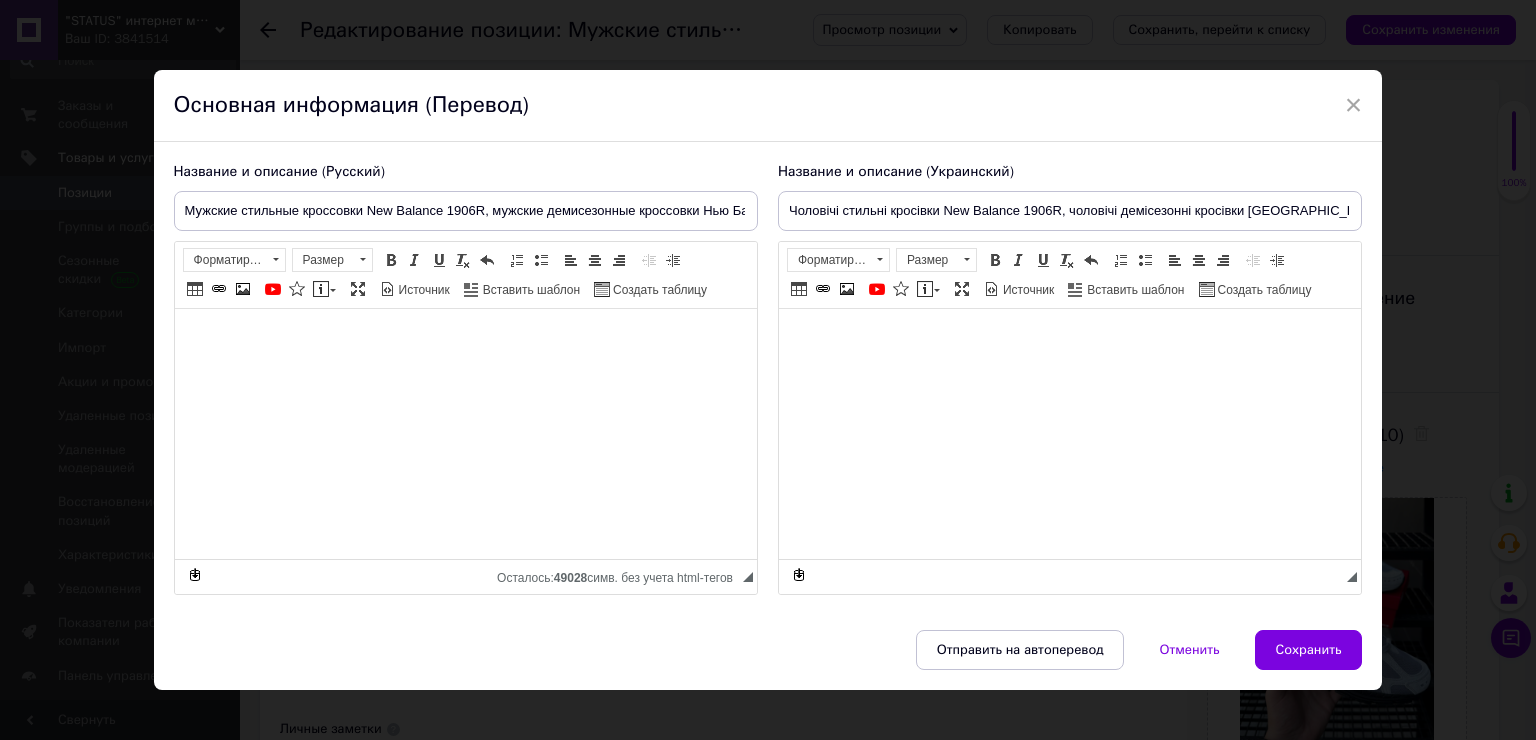 click on "×" at bounding box center [1354, 105] 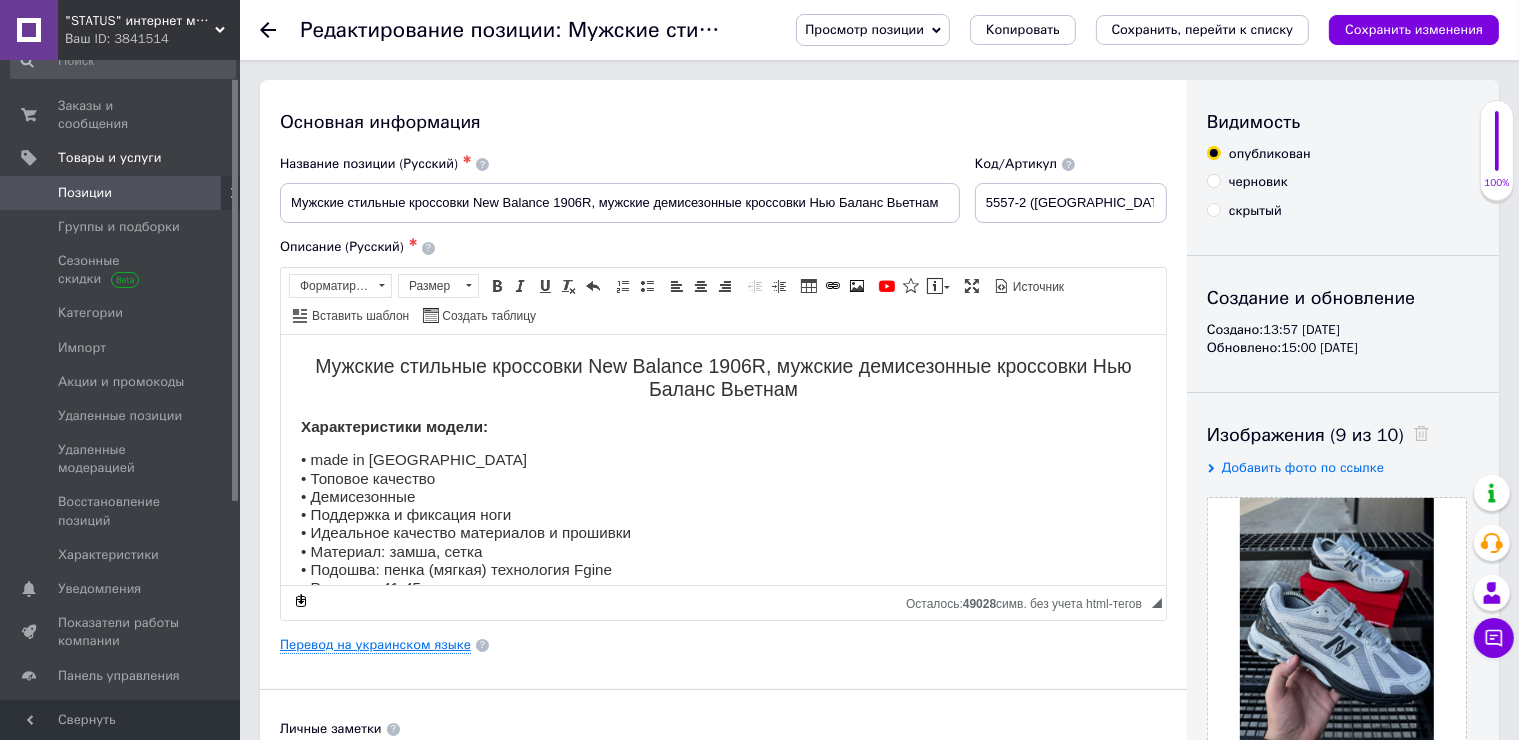 click on "Перевод на украинском языке" at bounding box center (375, 645) 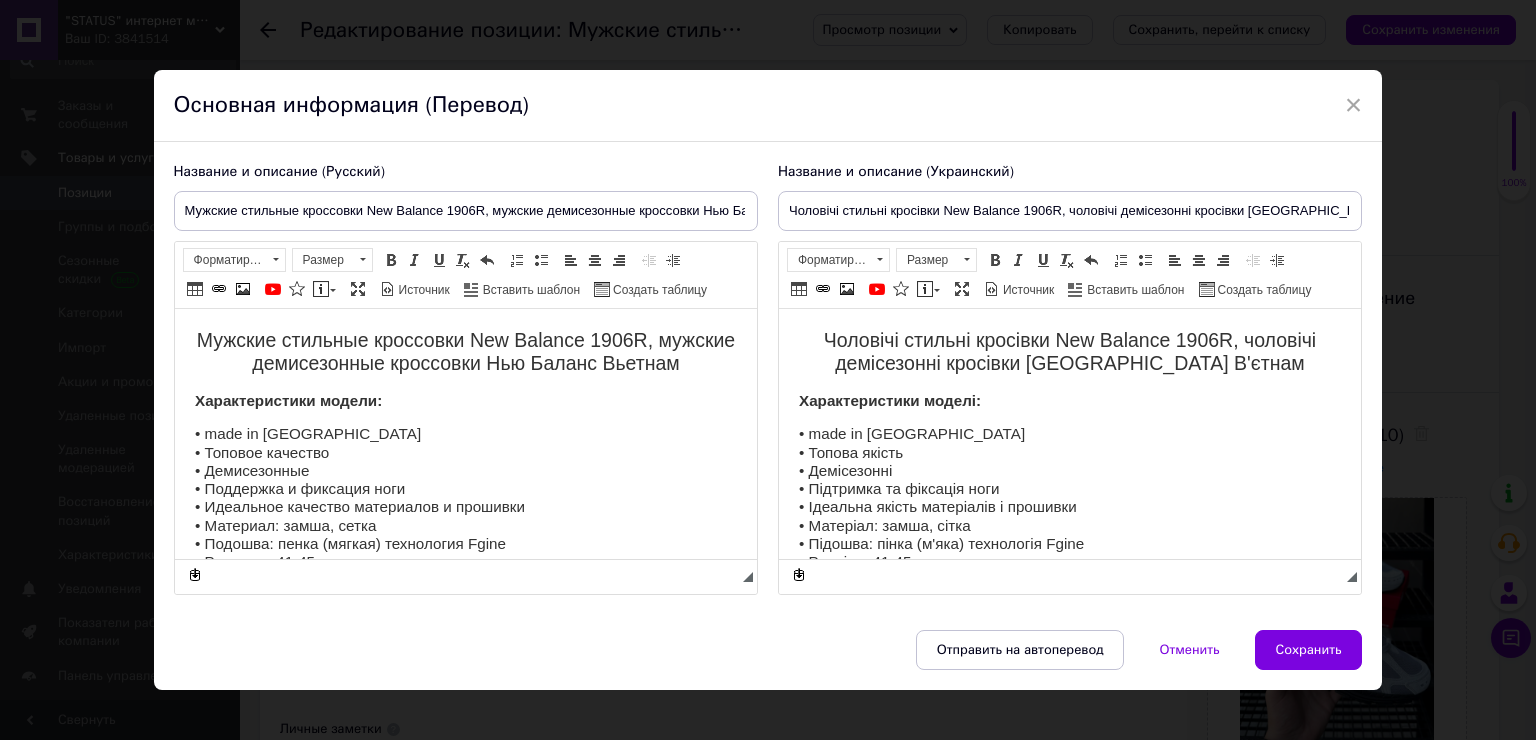 scroll, scrollTop: 0, scrollLeft: 0, axis: both 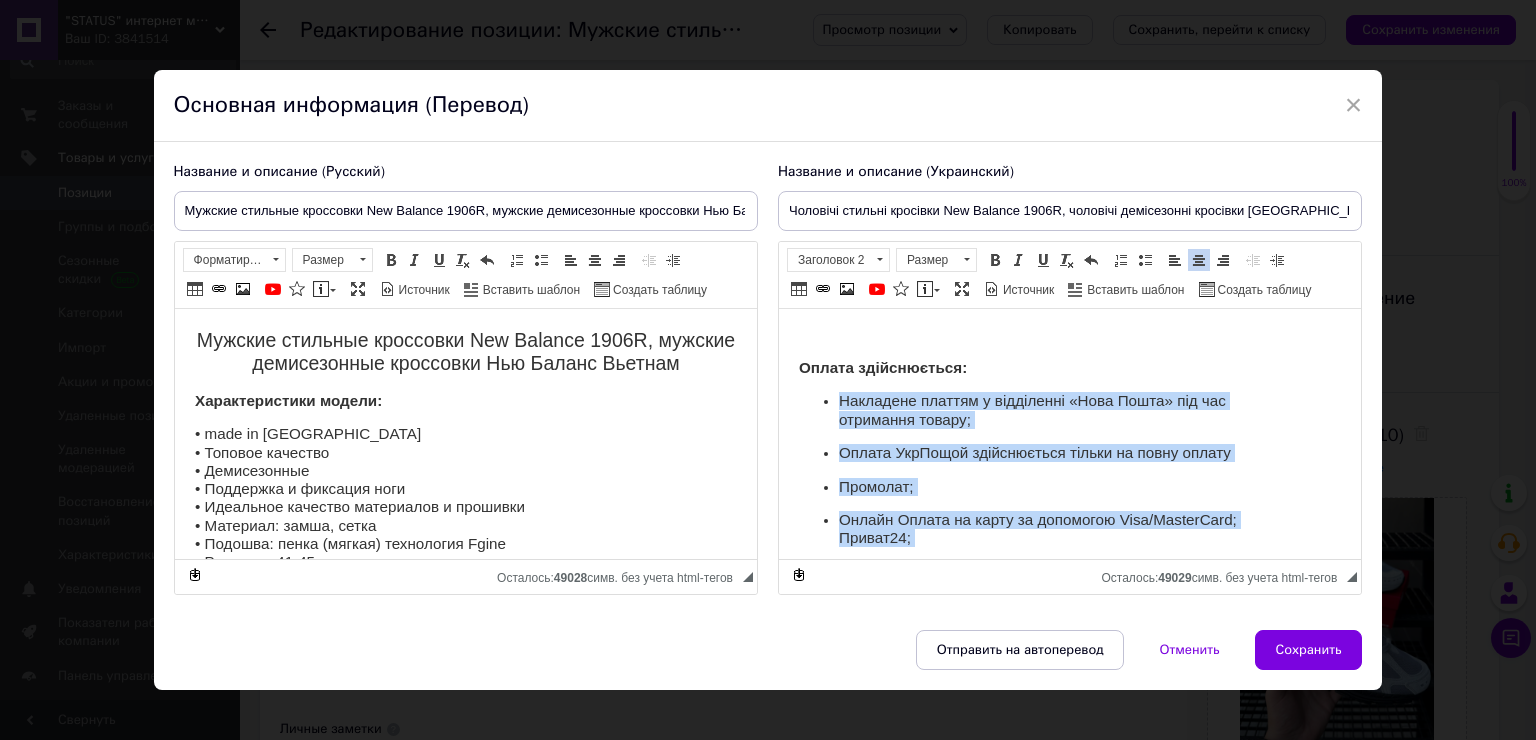 drag, startPoint x: 1158, startPoint y: 390, endPoint x: 809, endPoint y: 411, distance: 349.63123 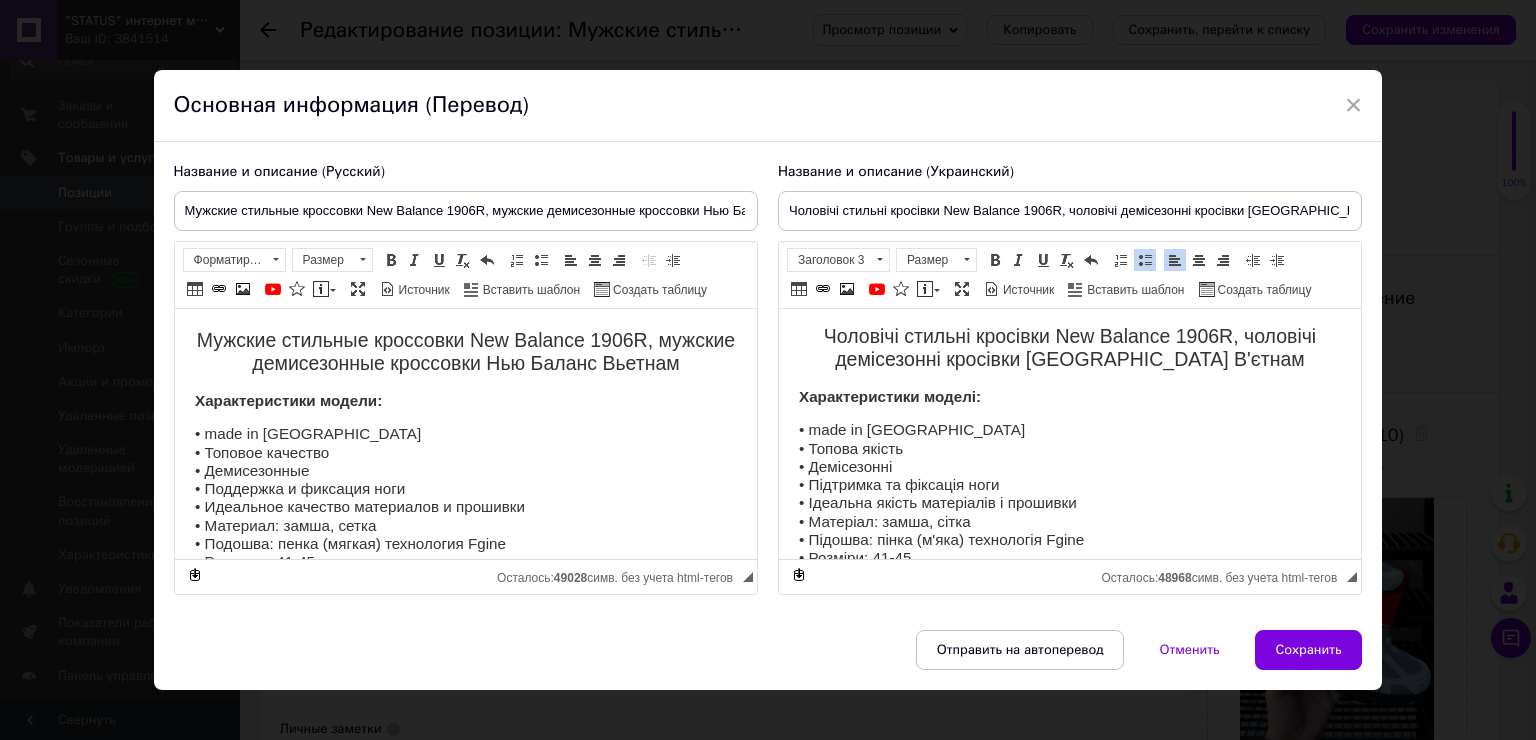 scroll, scrollTop: 0, scrollLeft: 0, axis: both 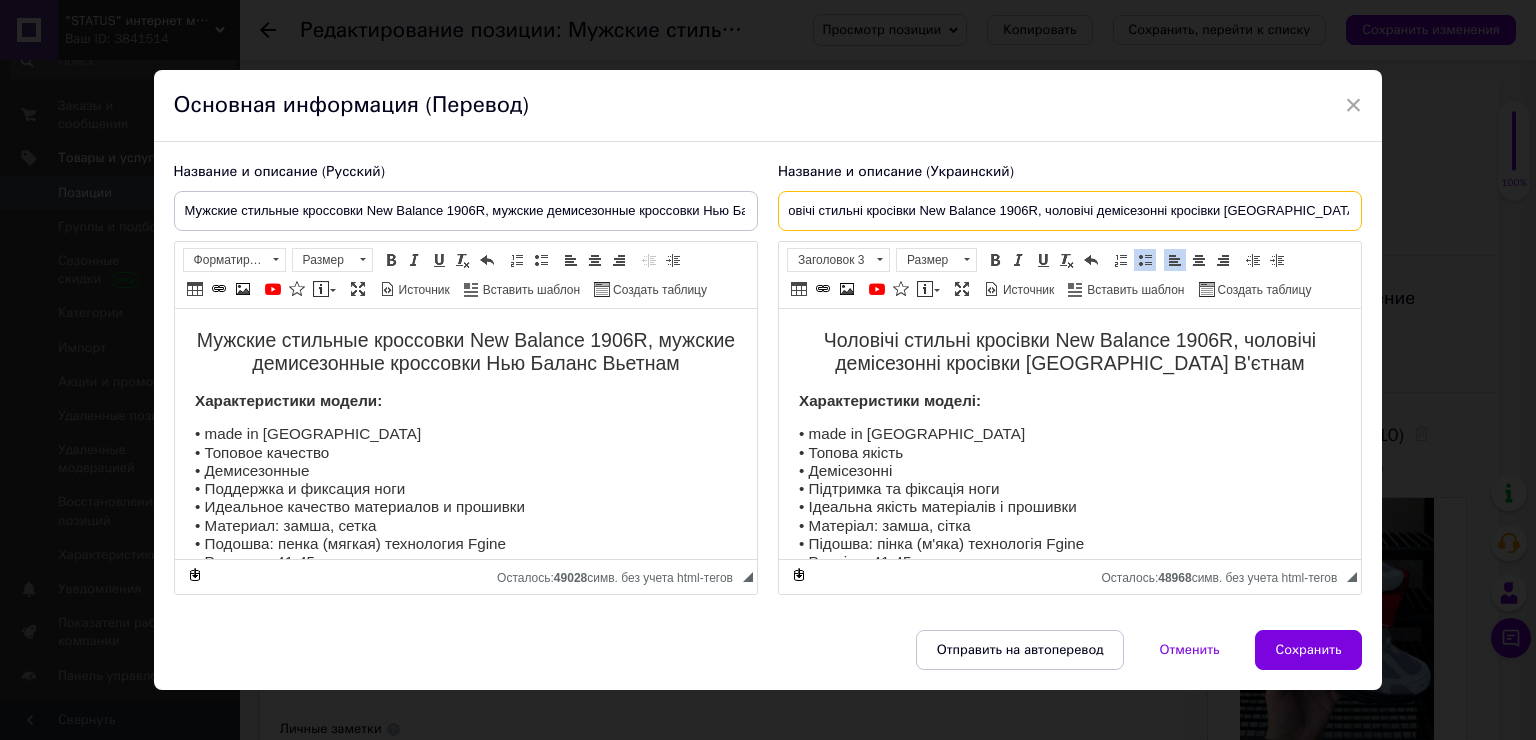 drag, startPoint x: 950, startPoint y: 191, endPoint x: 1436, endPoint y: 193, distance: 486.00412 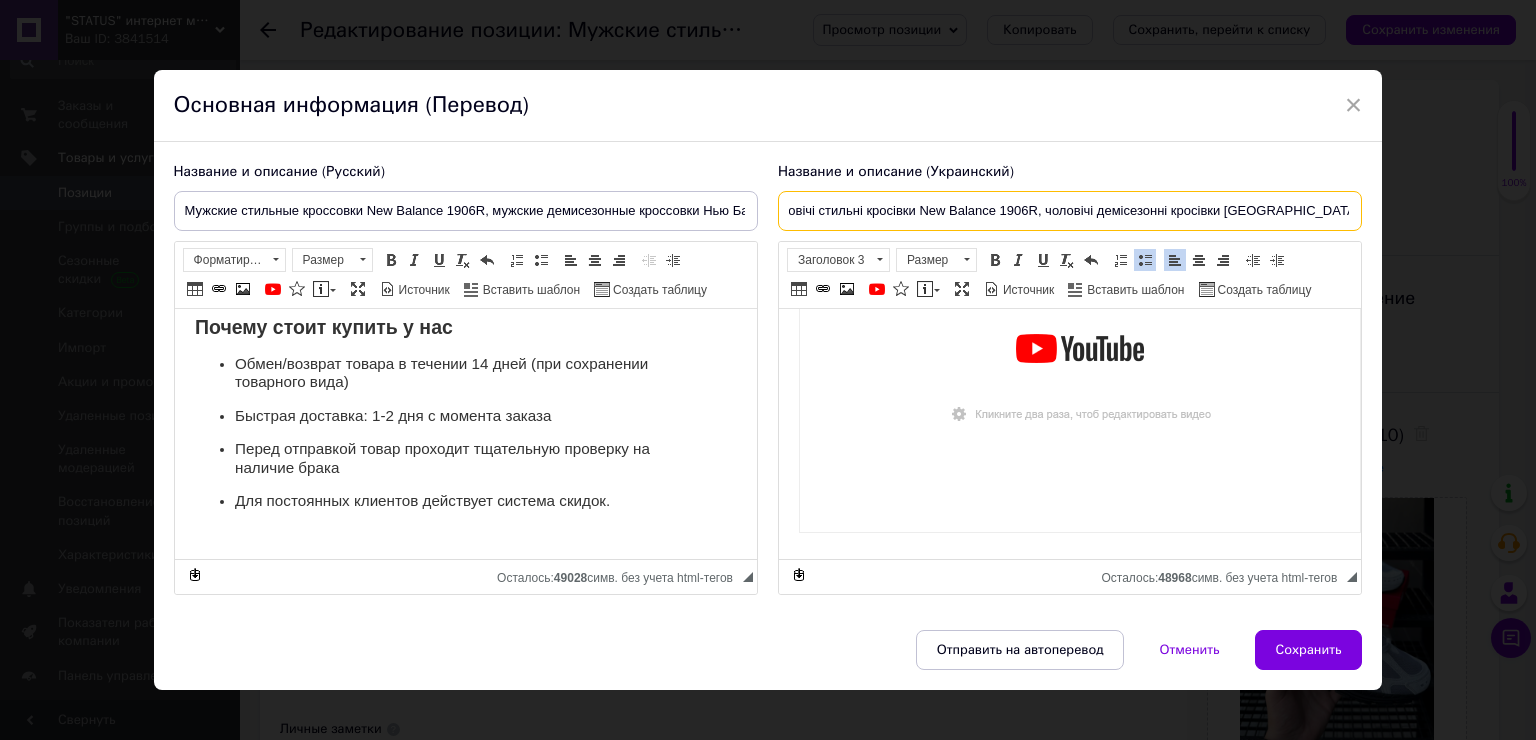 scroll, scrollTop: 1210, scrollLeft: 0, axis: vertical 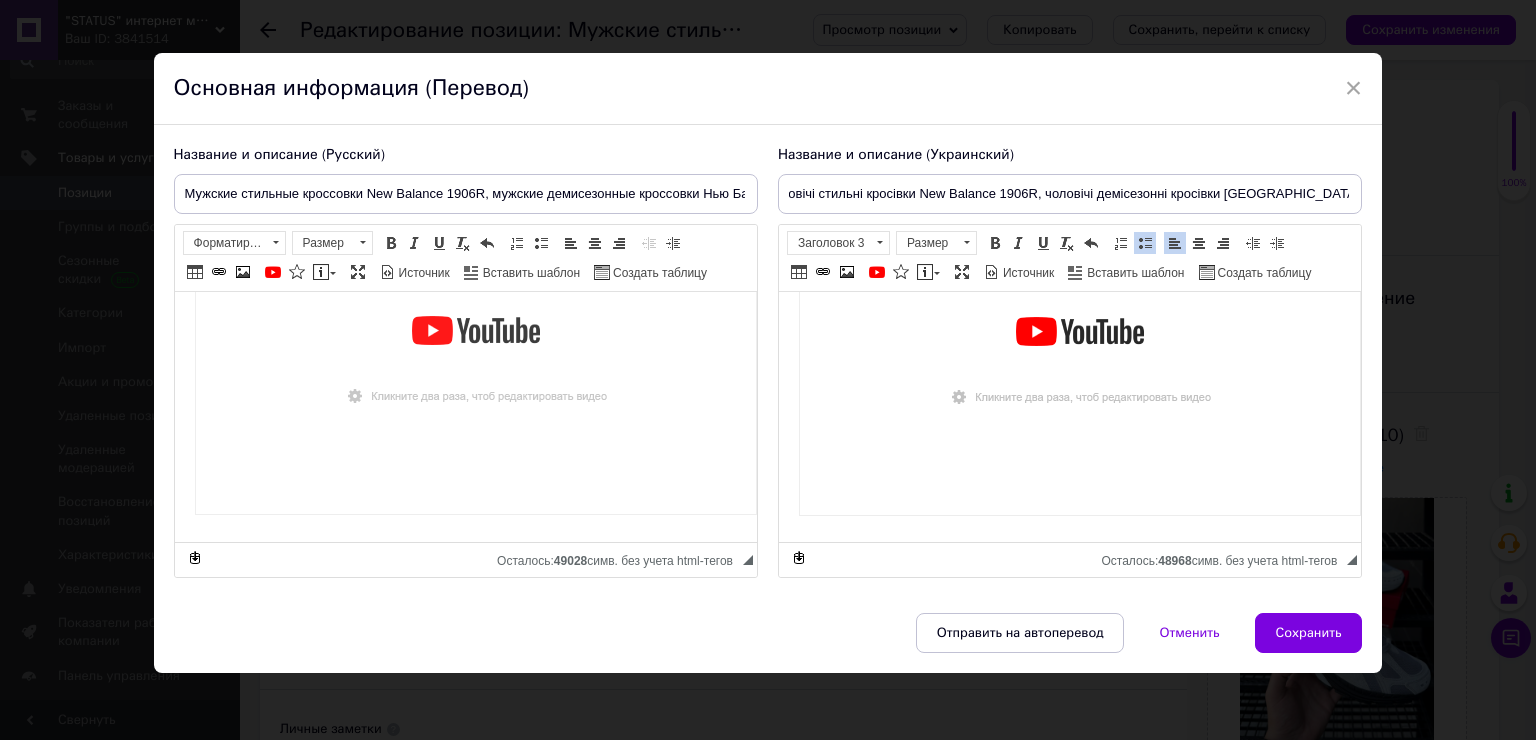 drag, startPoint x: 632, startPoint y: 381, endPoint x: 657, endPoint y: 398, distance: 30.232433 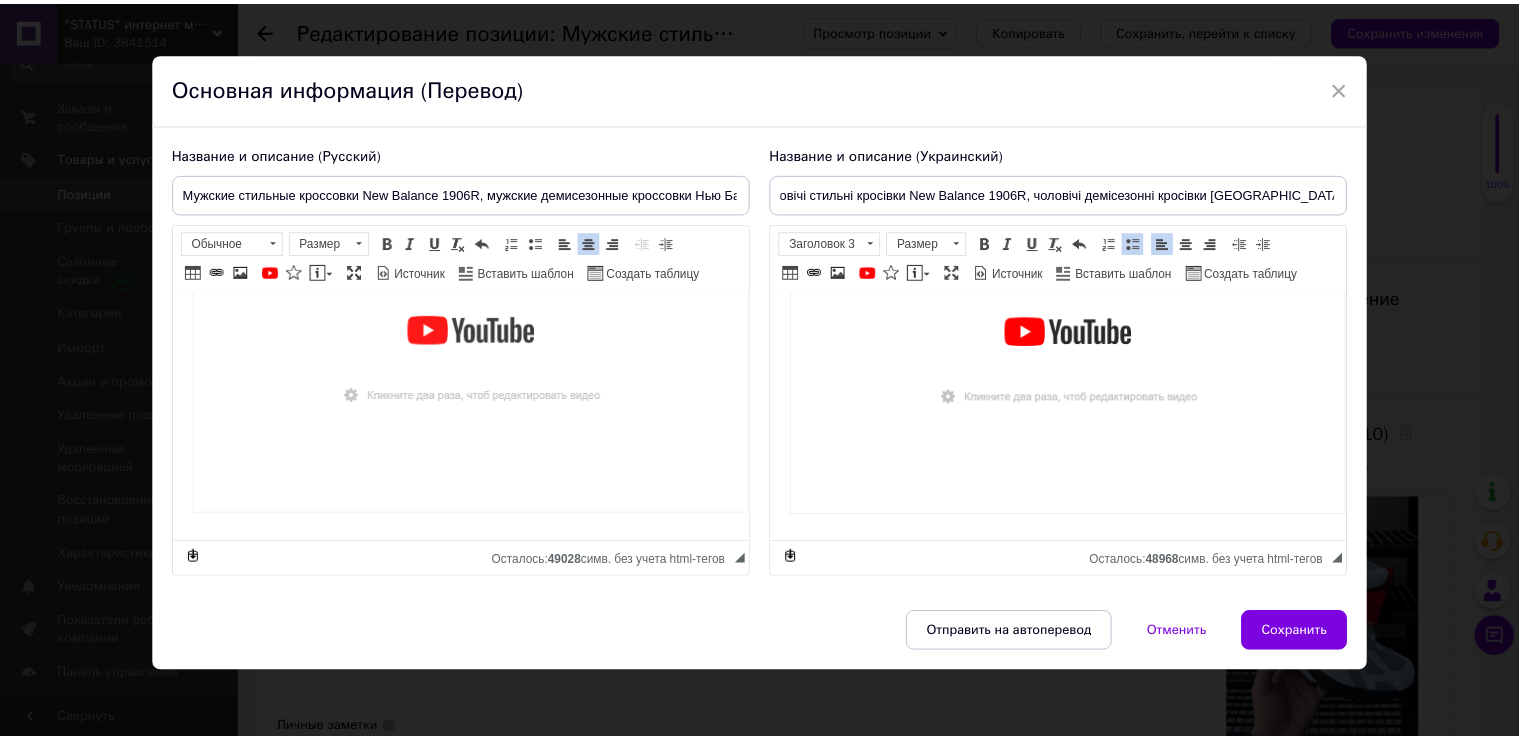 scroll, scrollTop: 0, scrollLeft: 0, axis: both 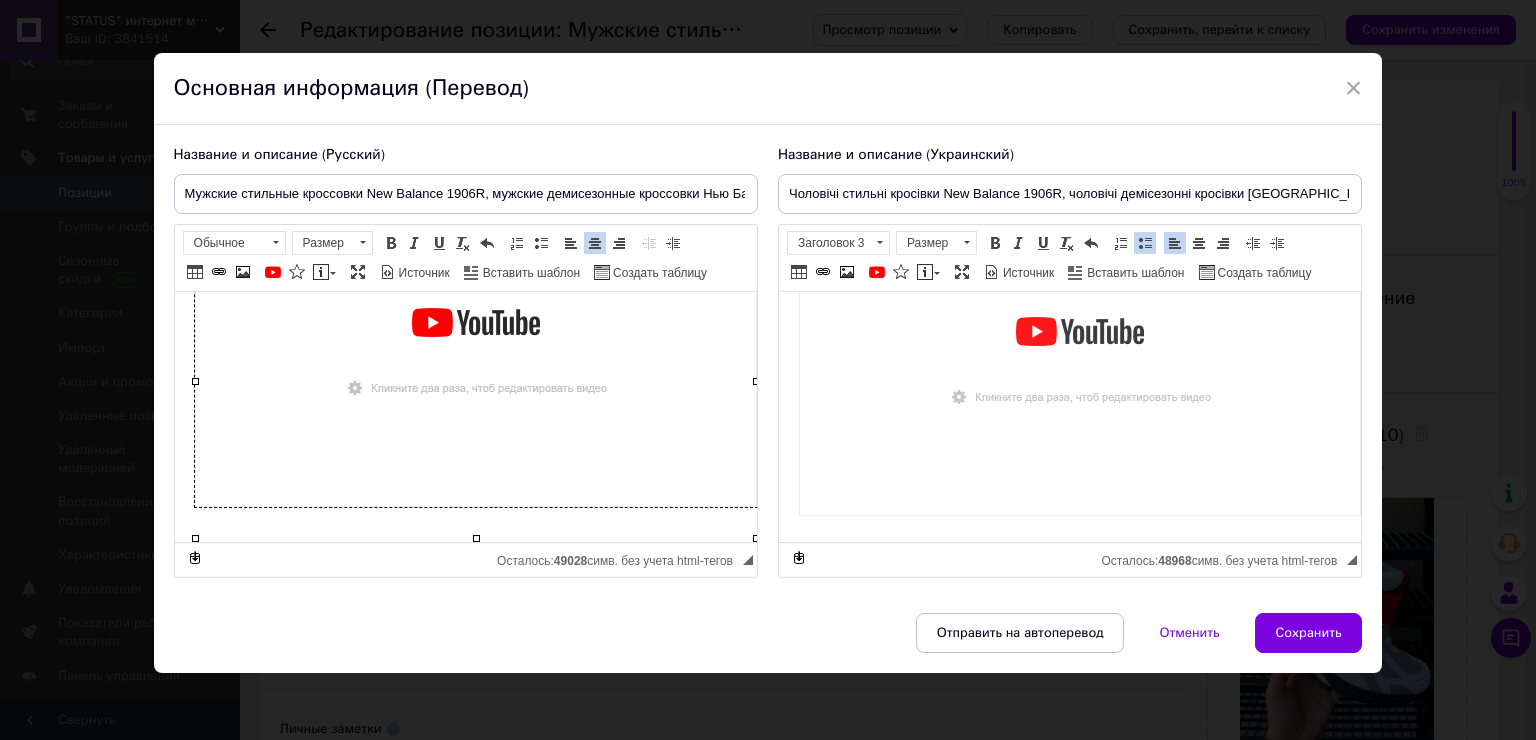 click at bounding box center [1079, 357] 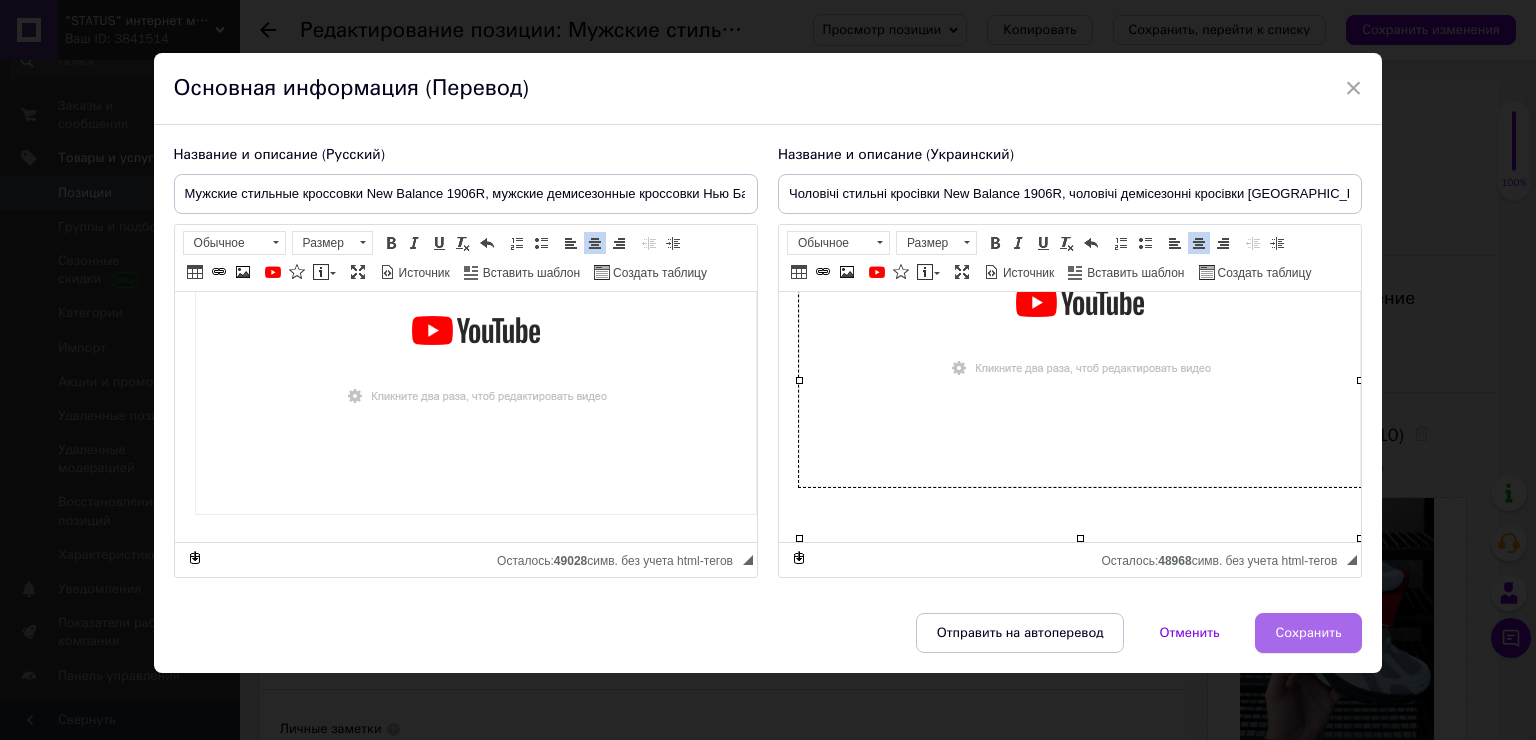 click on "Сохранить" at bounding box center [1309, 633] 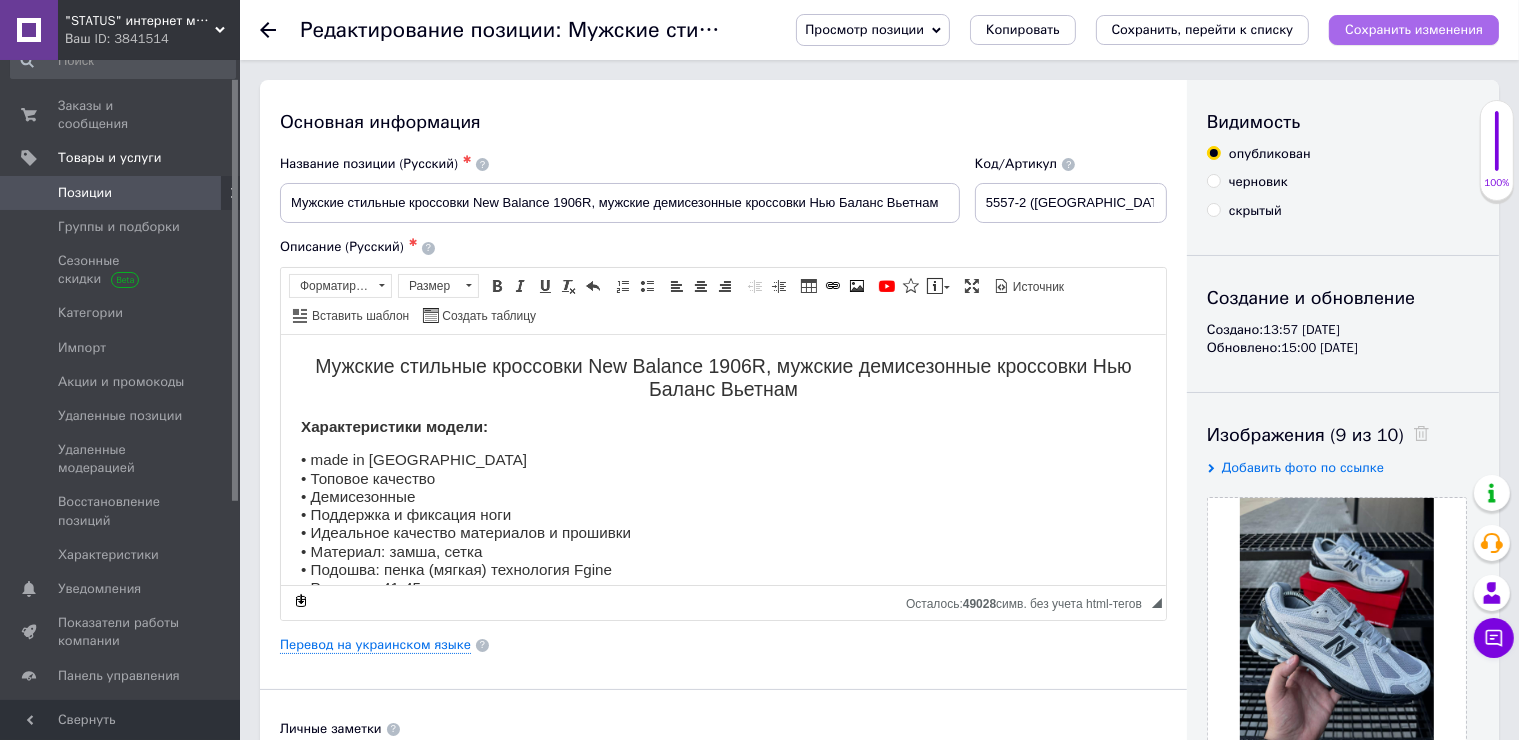 click on "Сохранить изменения" at bounding box center (1414, 29) 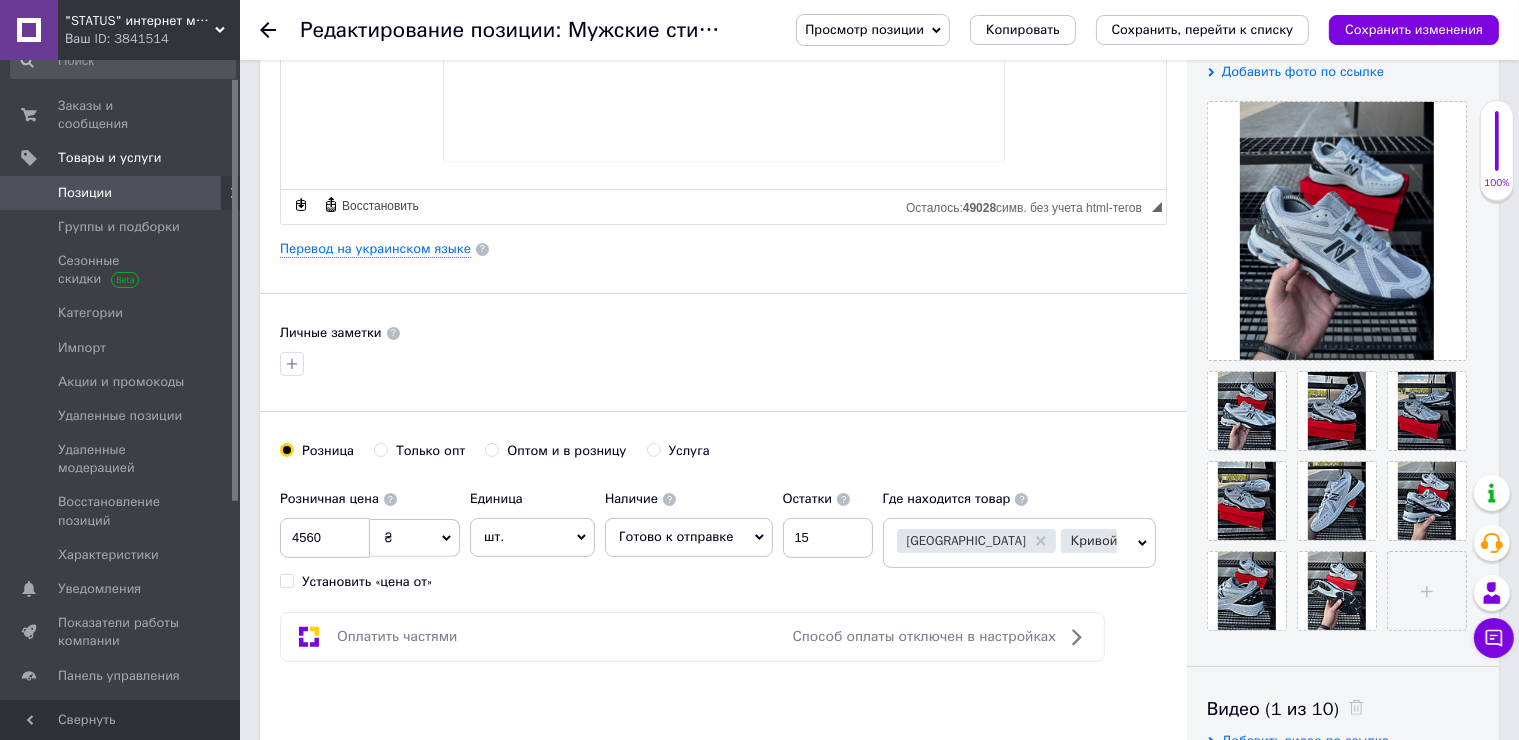 scroll, scrollTop: 400, scrollLeft: 0, axis: vertical 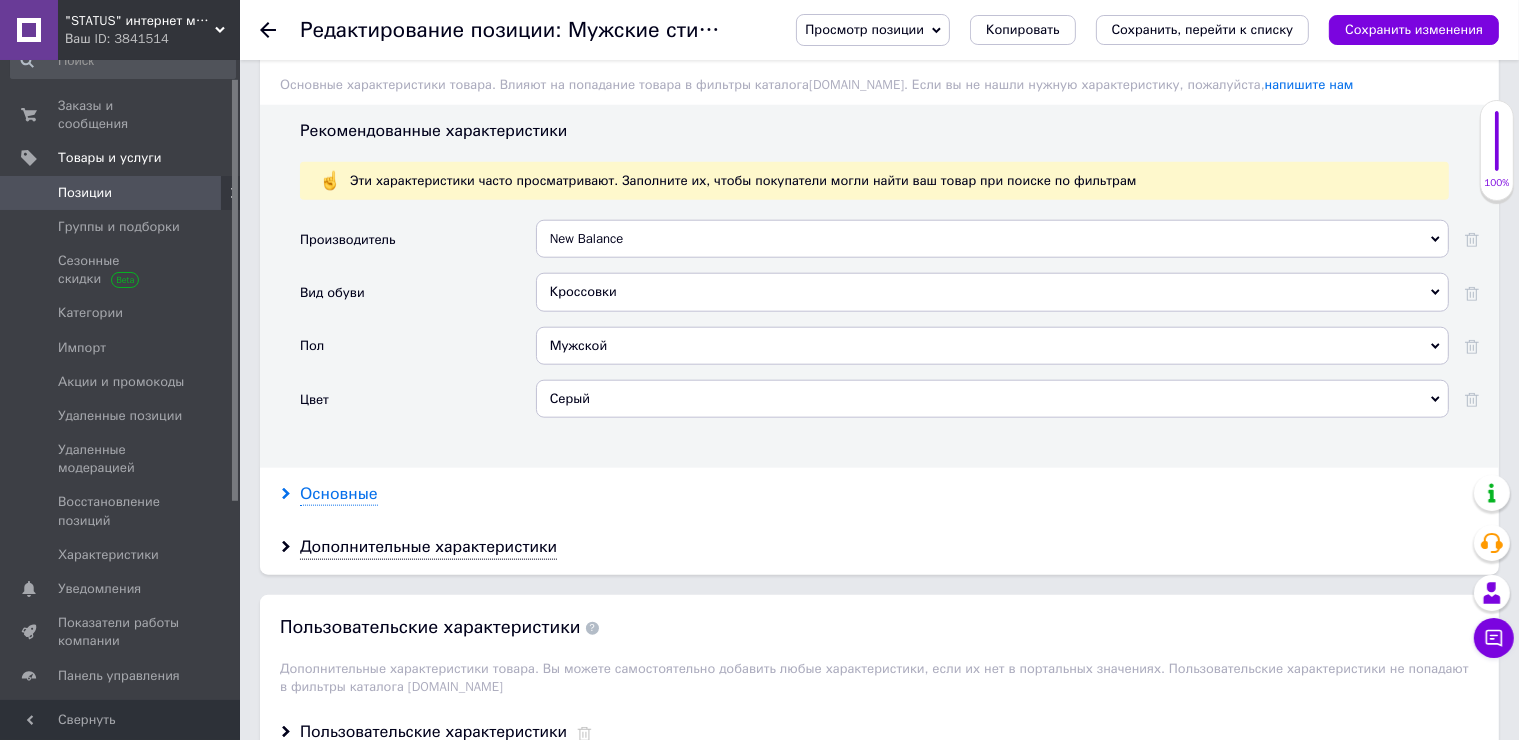 click on "Основные" at bounding box center (339, 494) 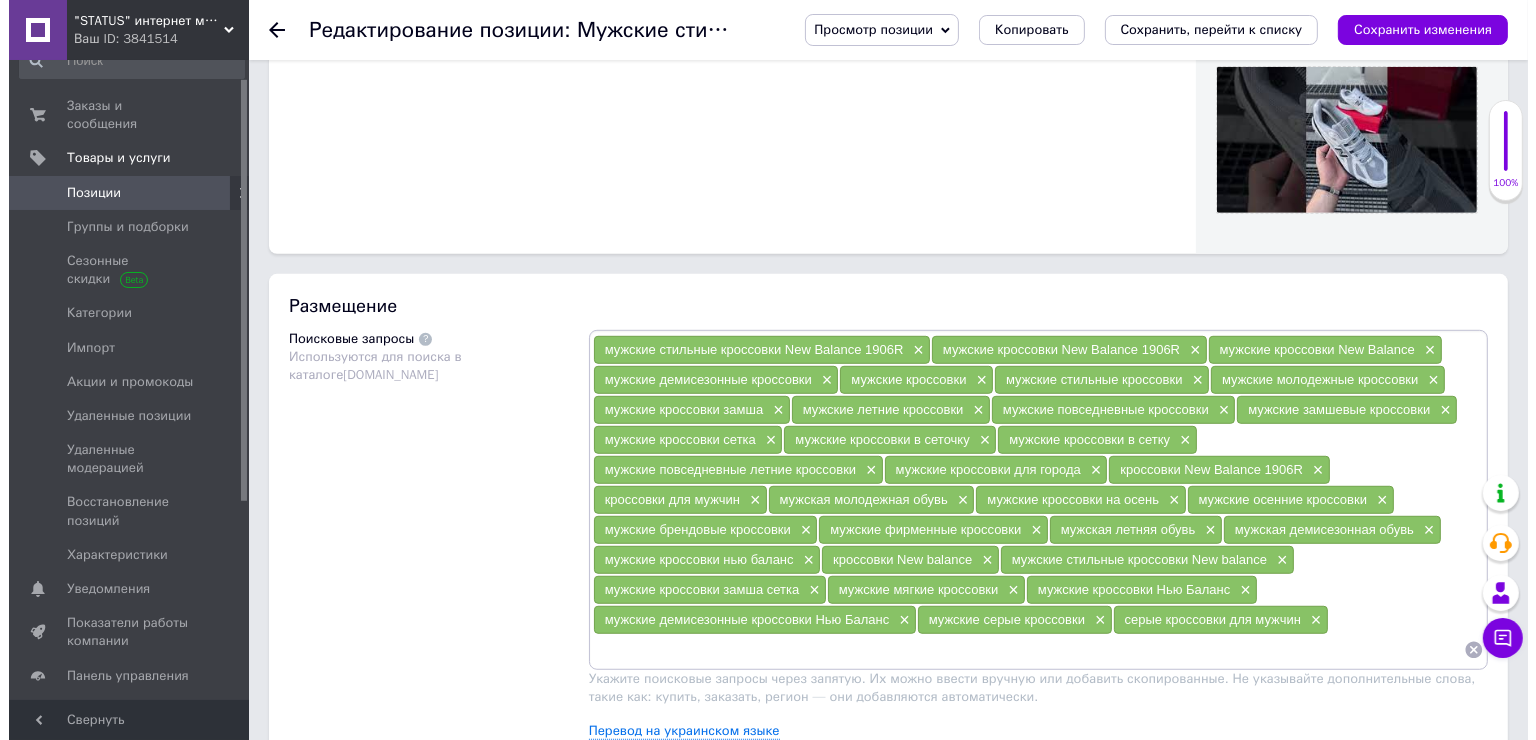 scroll, scrollTop: 1300, scrollLeft: 0, axis: vertical 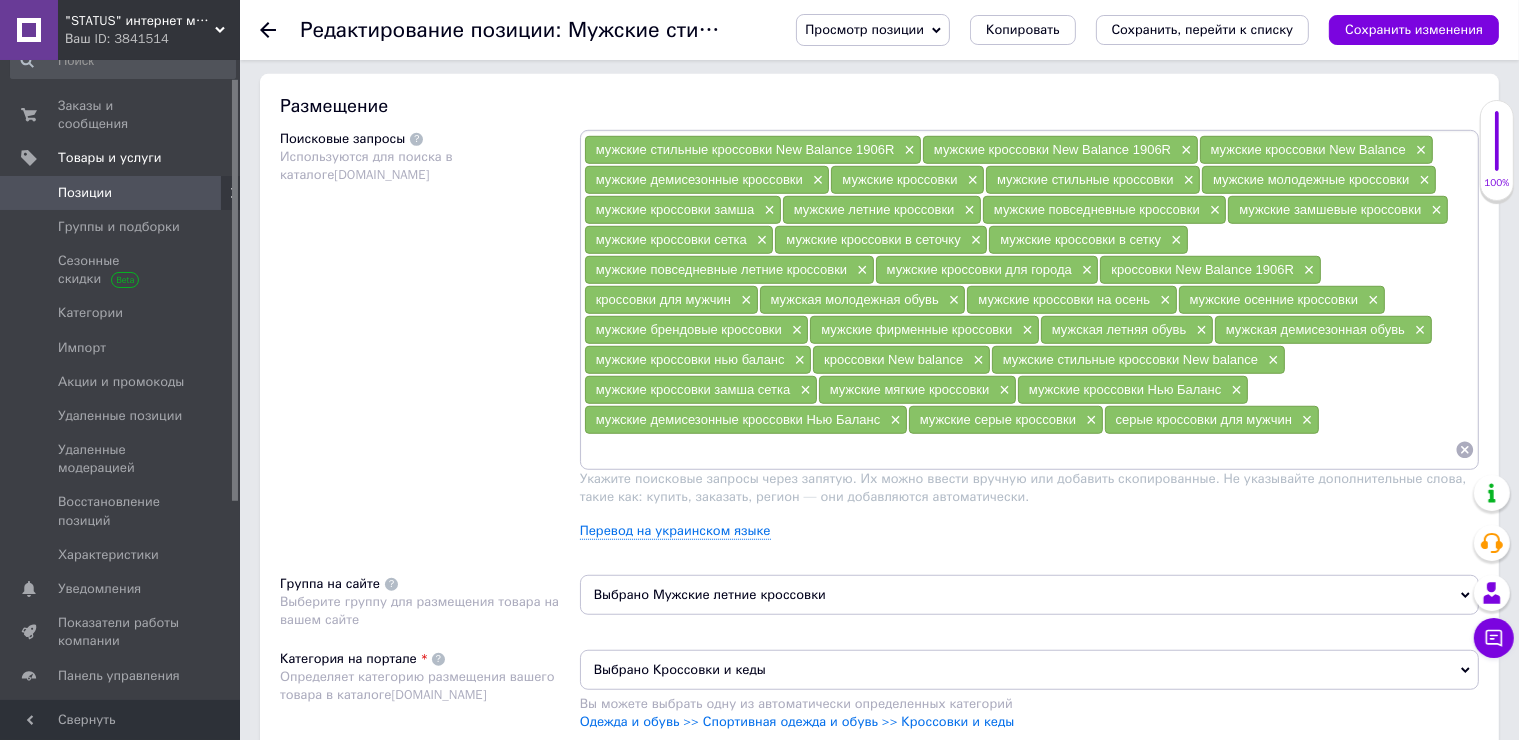 click on "мужские стильные кроссовки New Balance 1906R × мужские кроссовки New Balance 1906R × мужские кроссовки New Balance × мужские демисезонные кроссовки × мужские кроссовки × мужские стильные кроссовки × мужские молодежные кроссовки × мужские кроссовки замша × мужские летние кроссовки × мужские повседневные кроссовки × мужские замшевые кроссовки × мужские кроссовки сетка × мужские кроссовки в сеточку × мужские кроссовки в сетку × мужские повседневные летние кроссовки × мужские кроссовки для города × кроссовки New Balance 1906R × кроссовки для мужчин × мужская молодежная обувь × × ×" at bounding box center [1029, 342] 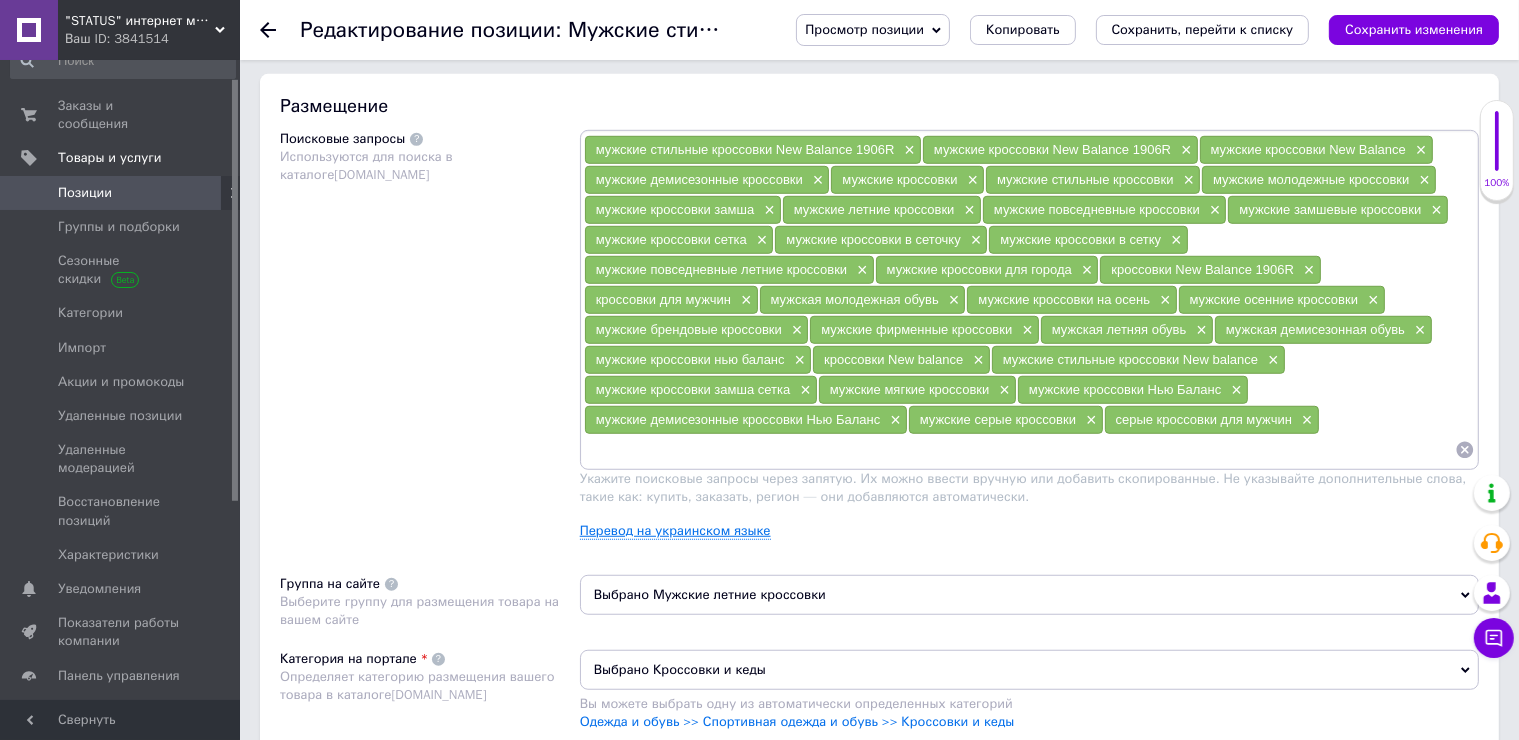 click on "Перевод на украинском языке" at bounding box center (675, 531) 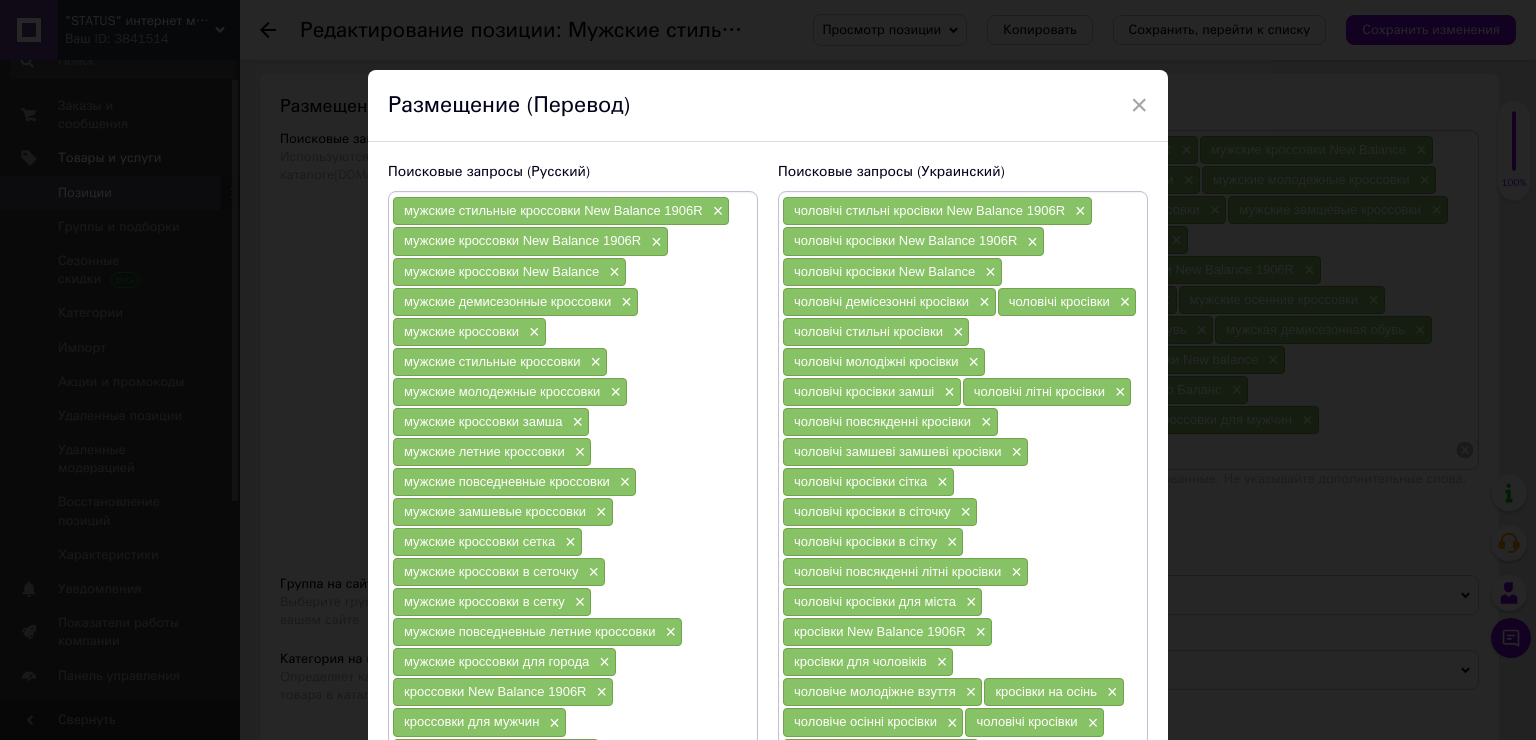 scroll, scrollTop: 600, scrollLeft: 0, axis: vertical 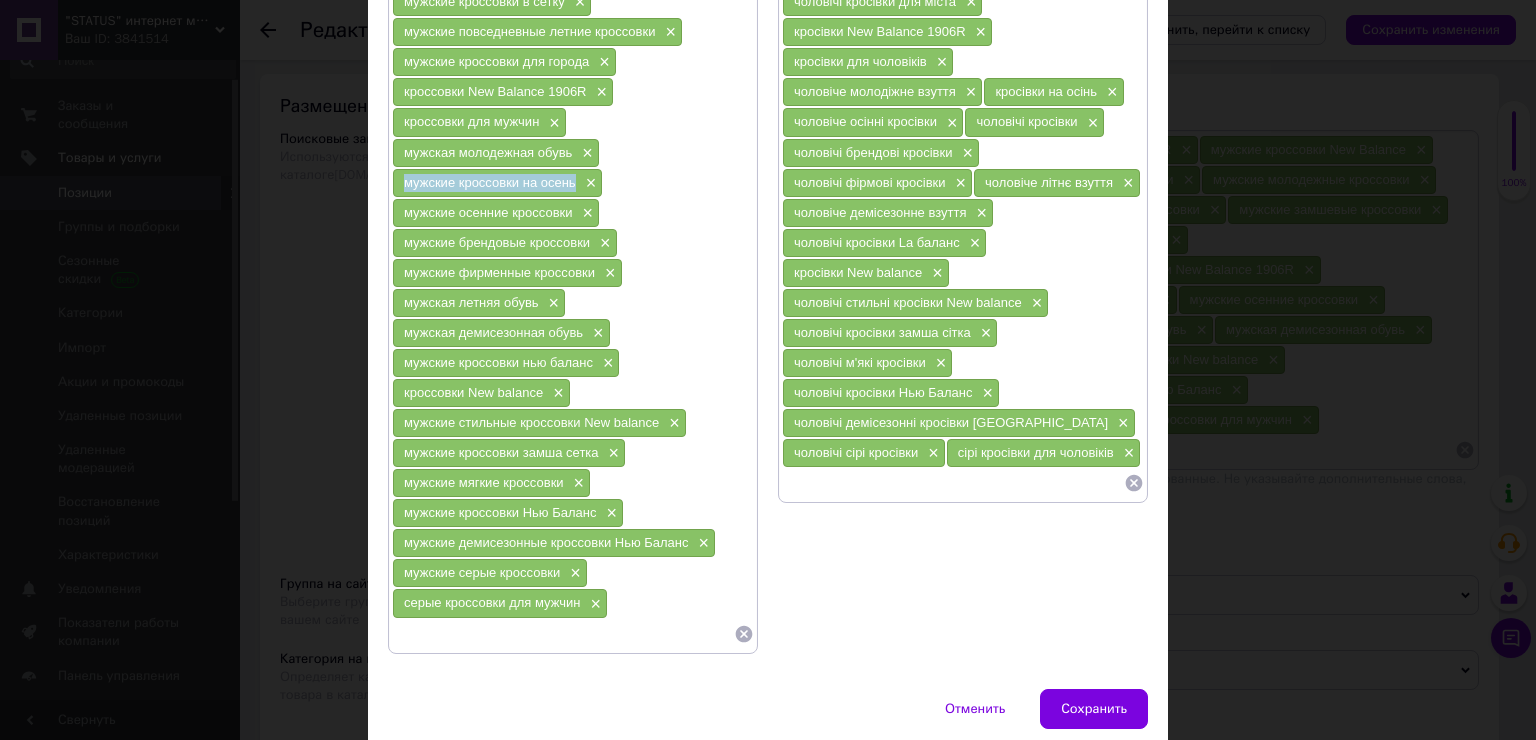 drag, startPoint x: 576, startPoint y: 172, endPoint x: 401, endPoint y: 177, distance: 175.07141 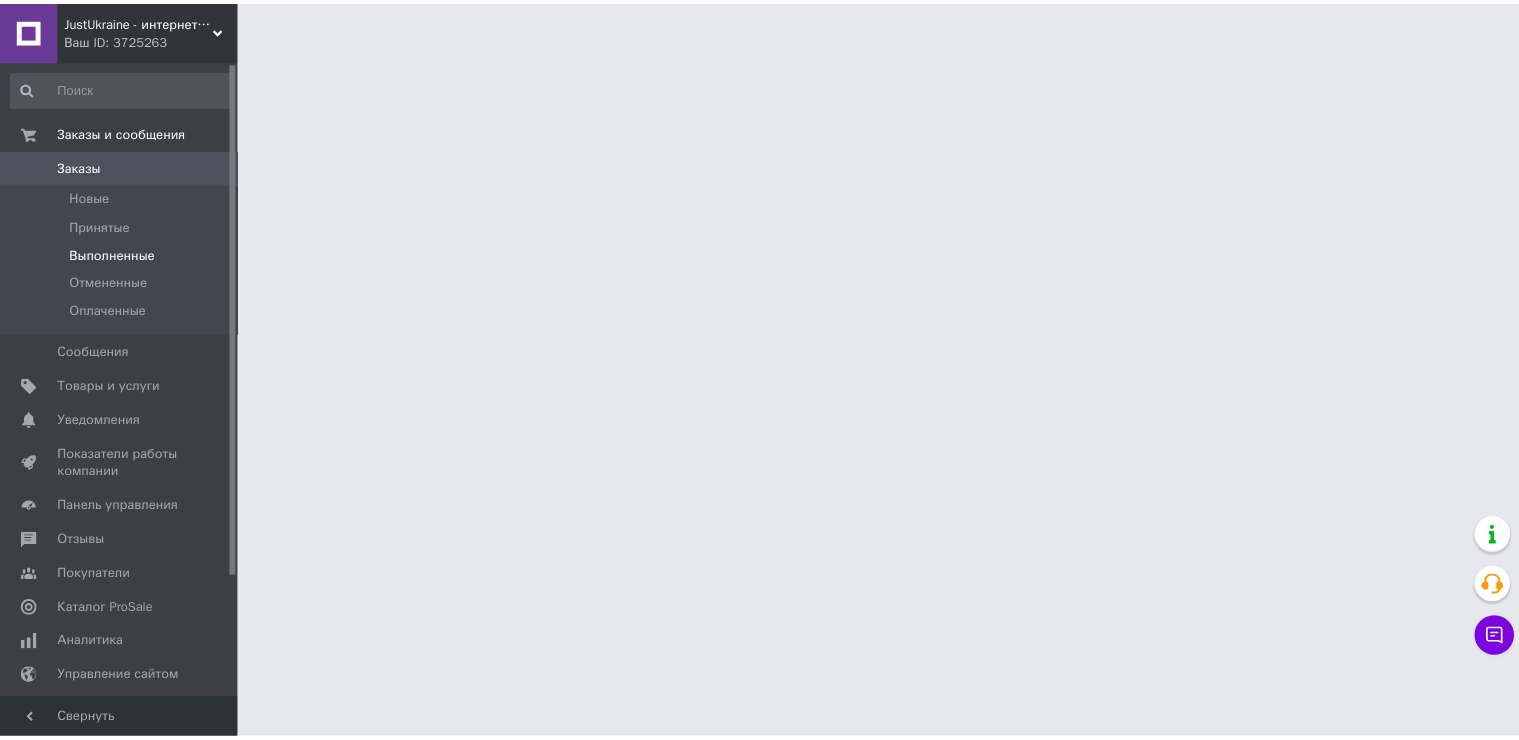scroll, scrollTop: 0, scrollLeft: 0, axis: both 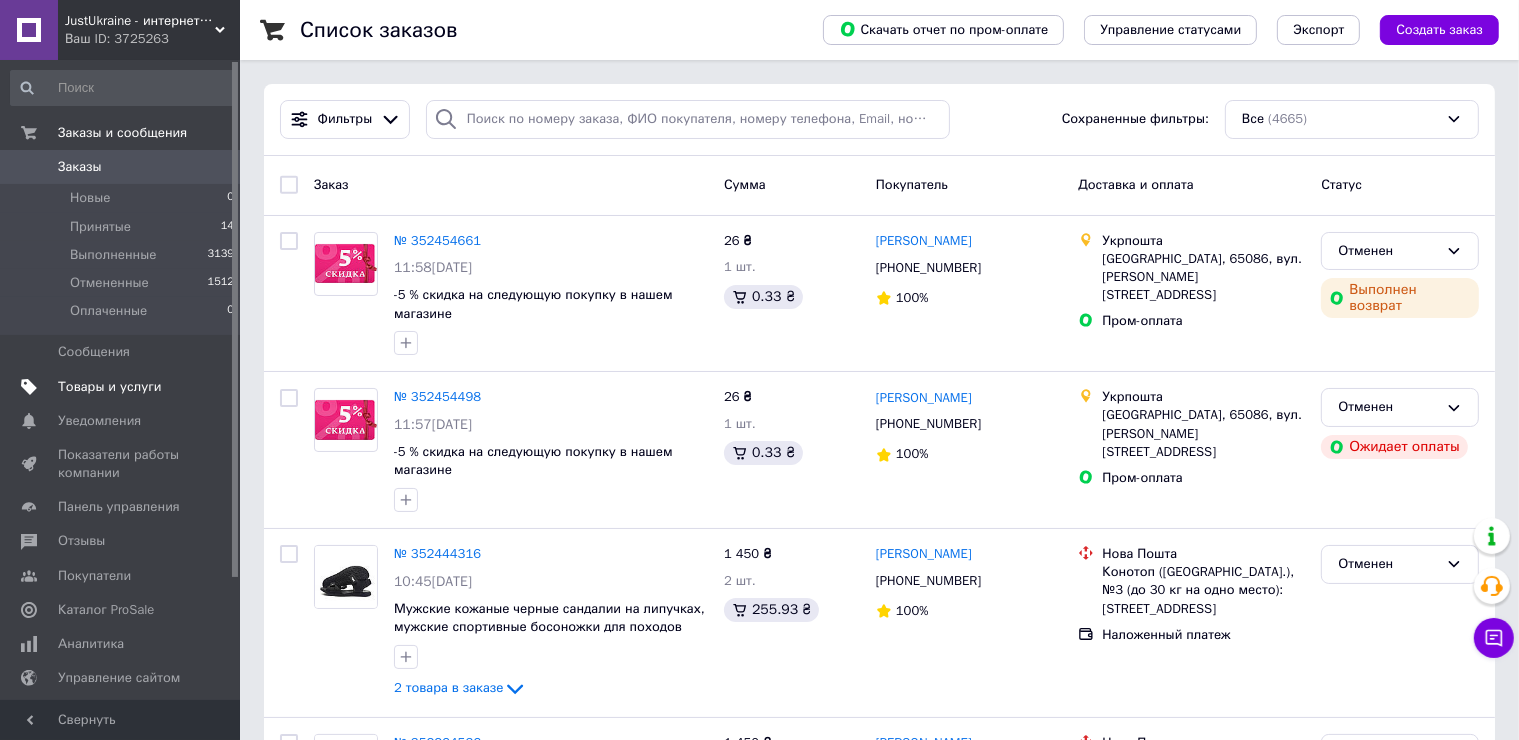 click on "Товары и услуги" at bounding box center [110, 387] 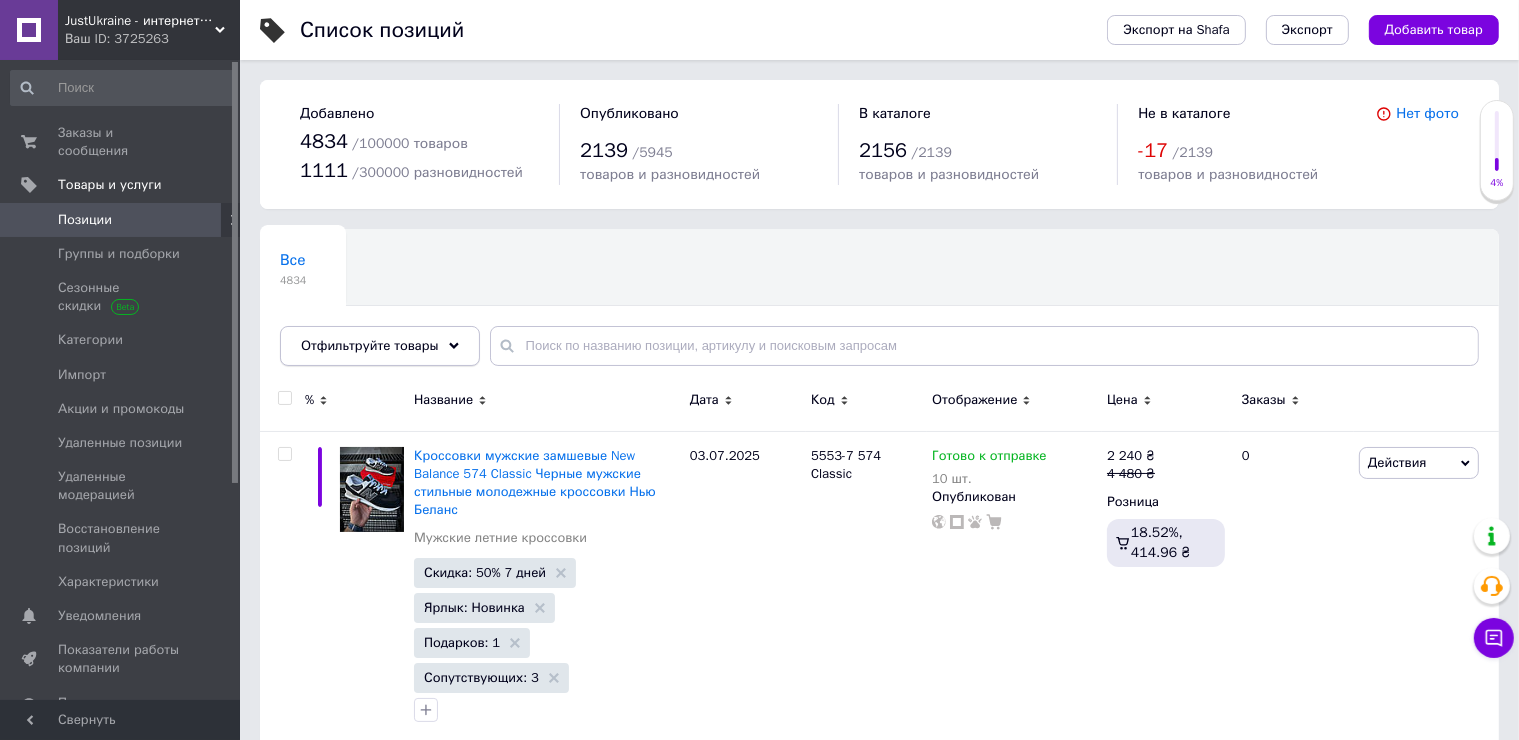 click on "Отфильтруйте товары" at bounding box center [380, 346] 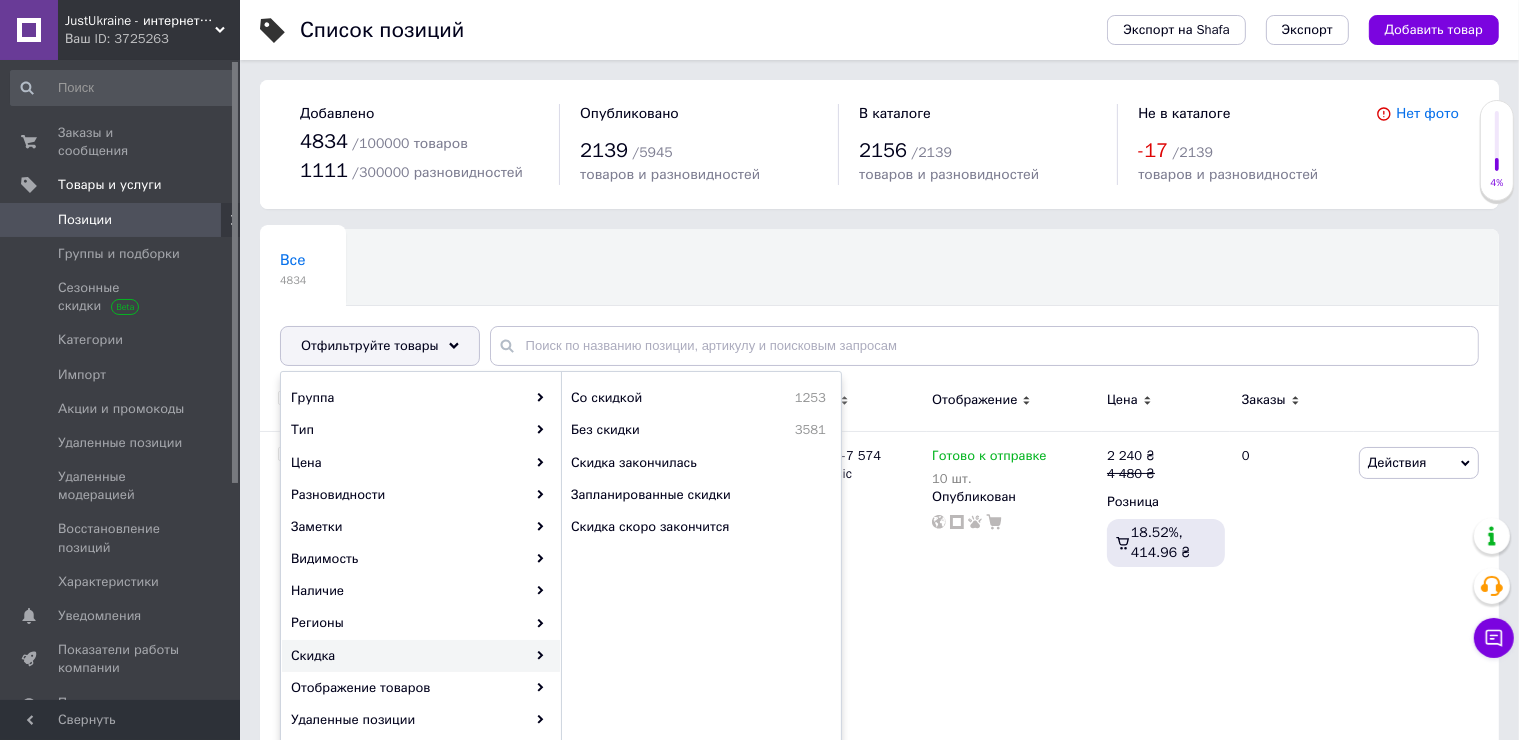 click on "Все 4834 Ok Отфильтровано...  Сохранить" at bounding box center [879, 307] 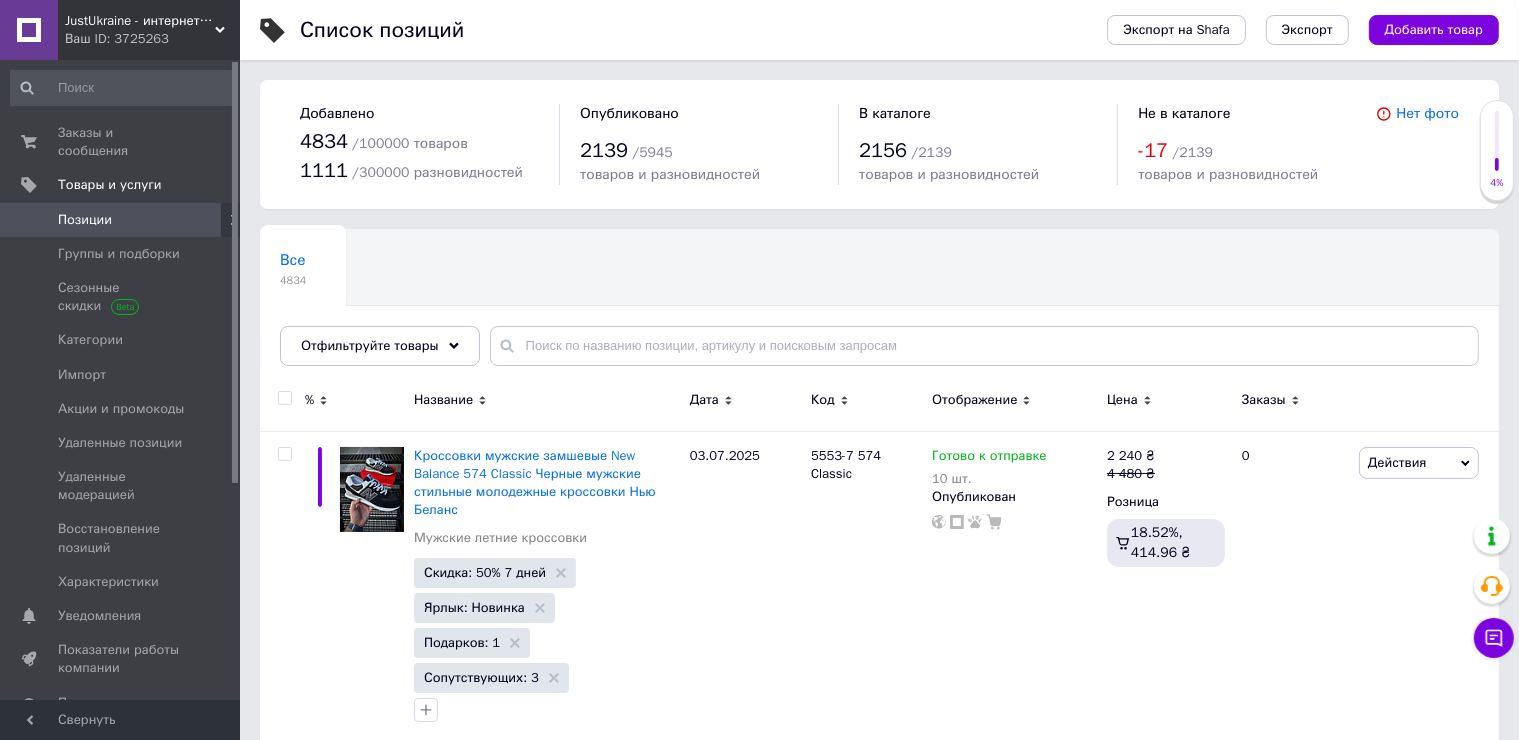 click on "Ваш ID: 3725263" at bounding box center [152, 39] 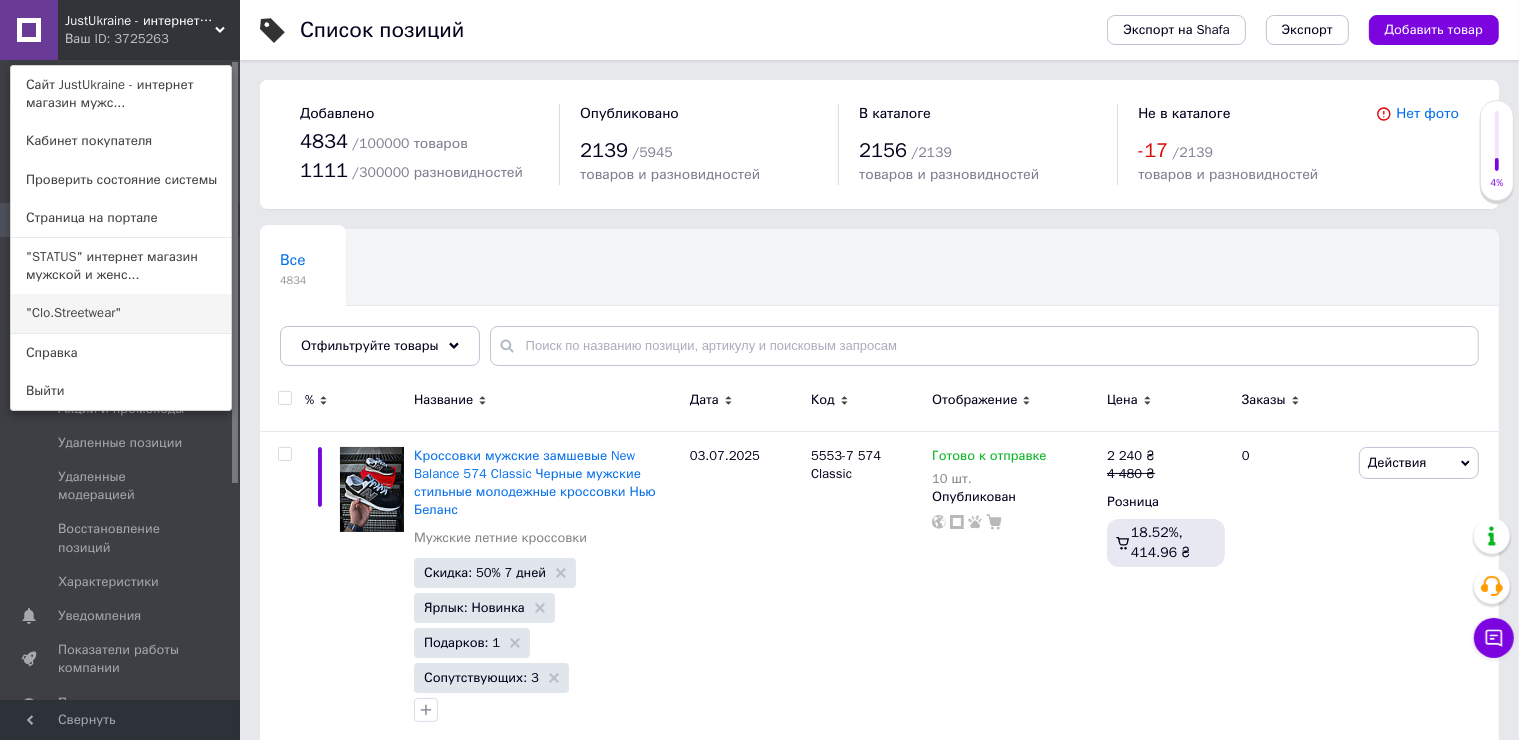 click on ""Clo.Streetwear"" at bounding box center (121, 313) 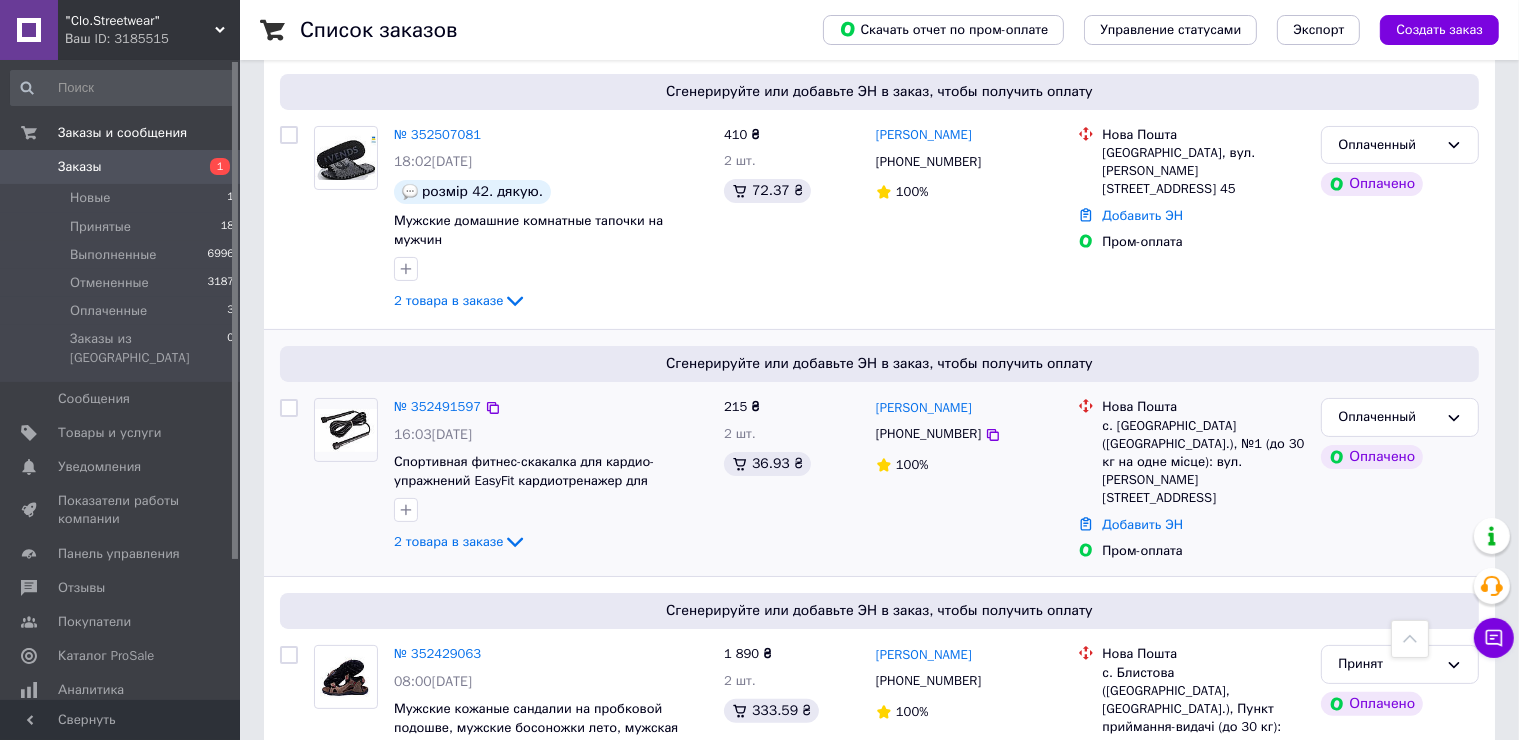 scroll, scrollTop: 100, scrollLeft: 0, axis: vertical 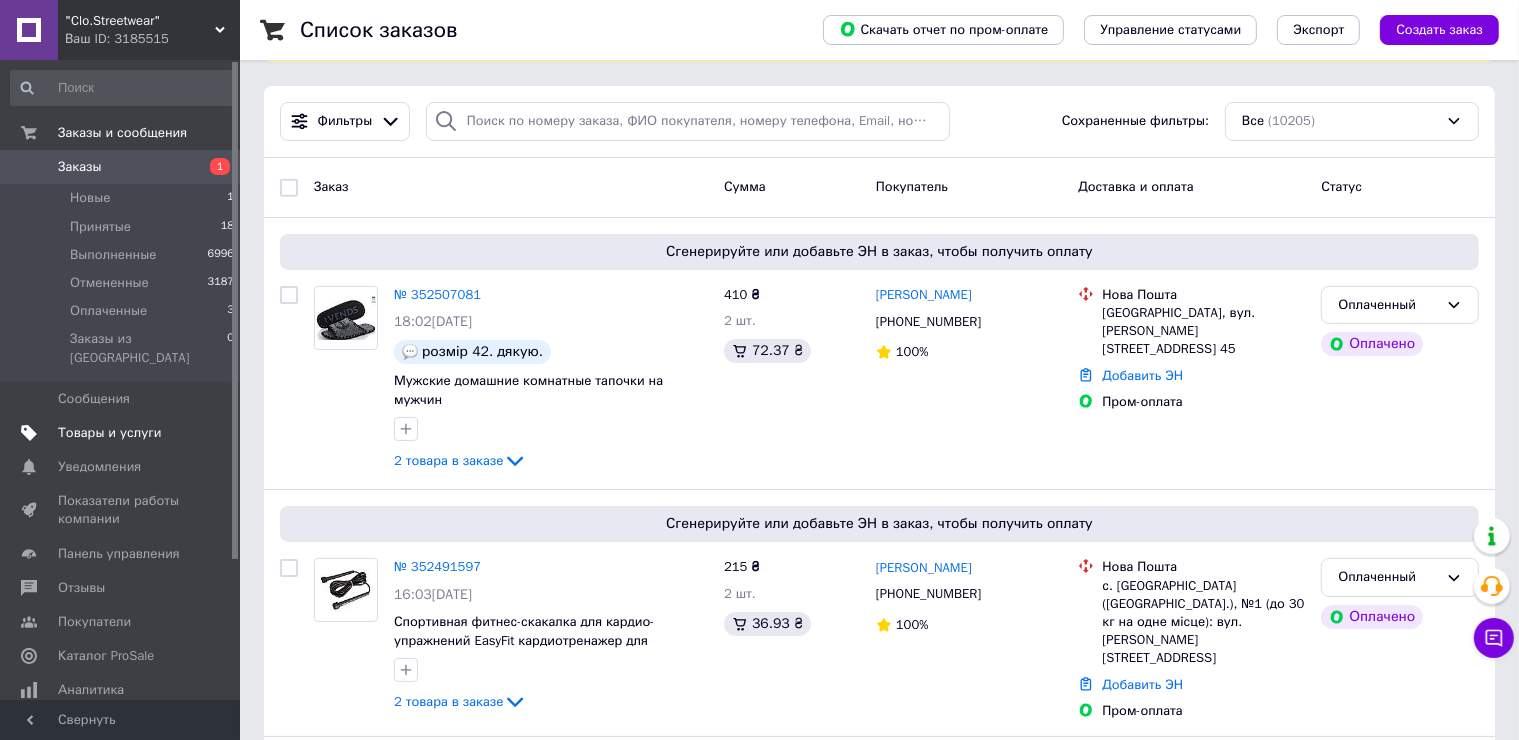 click on "Товары и услуги" at bounding box center (121, 433) 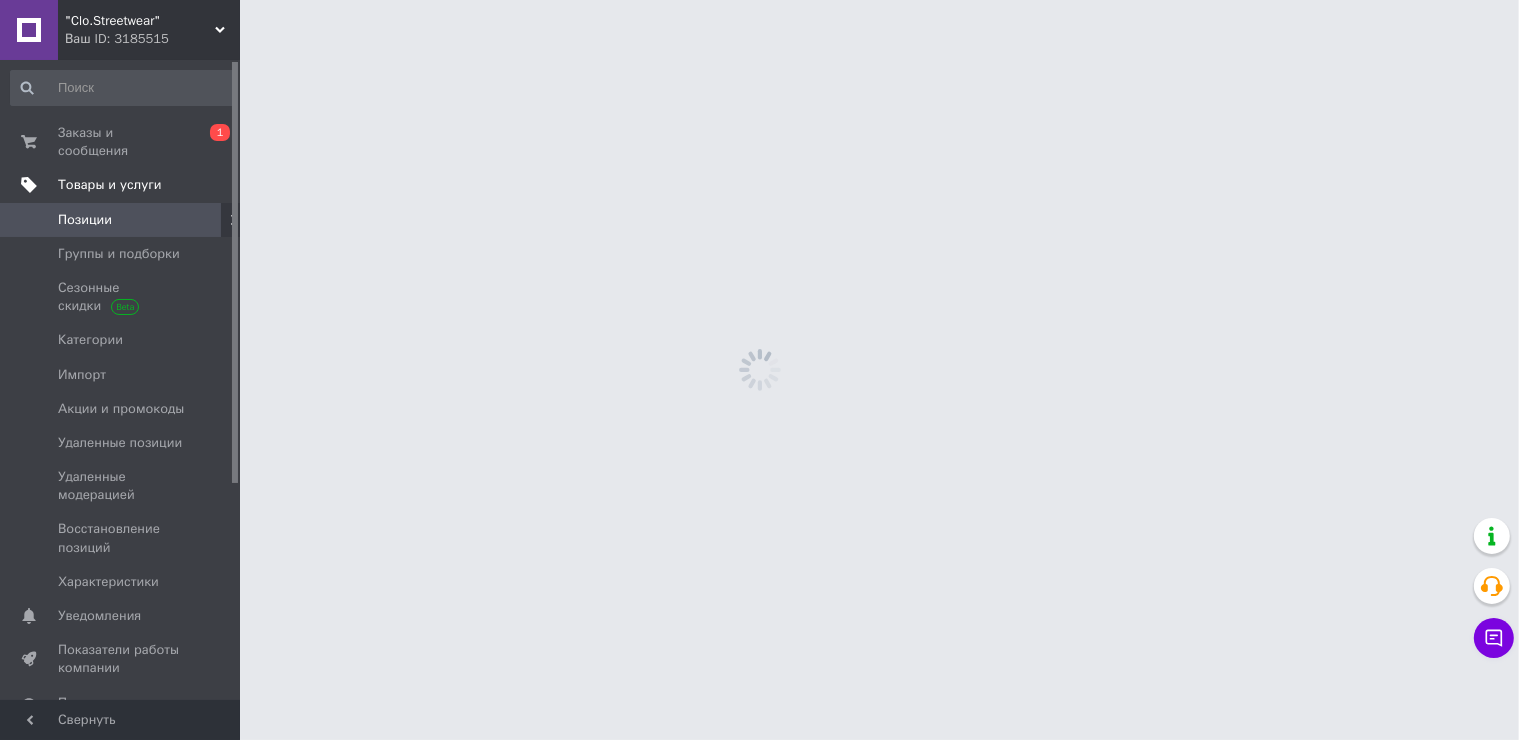 scroll, scrollTop: 0, scrollLeft: 0, axis: both 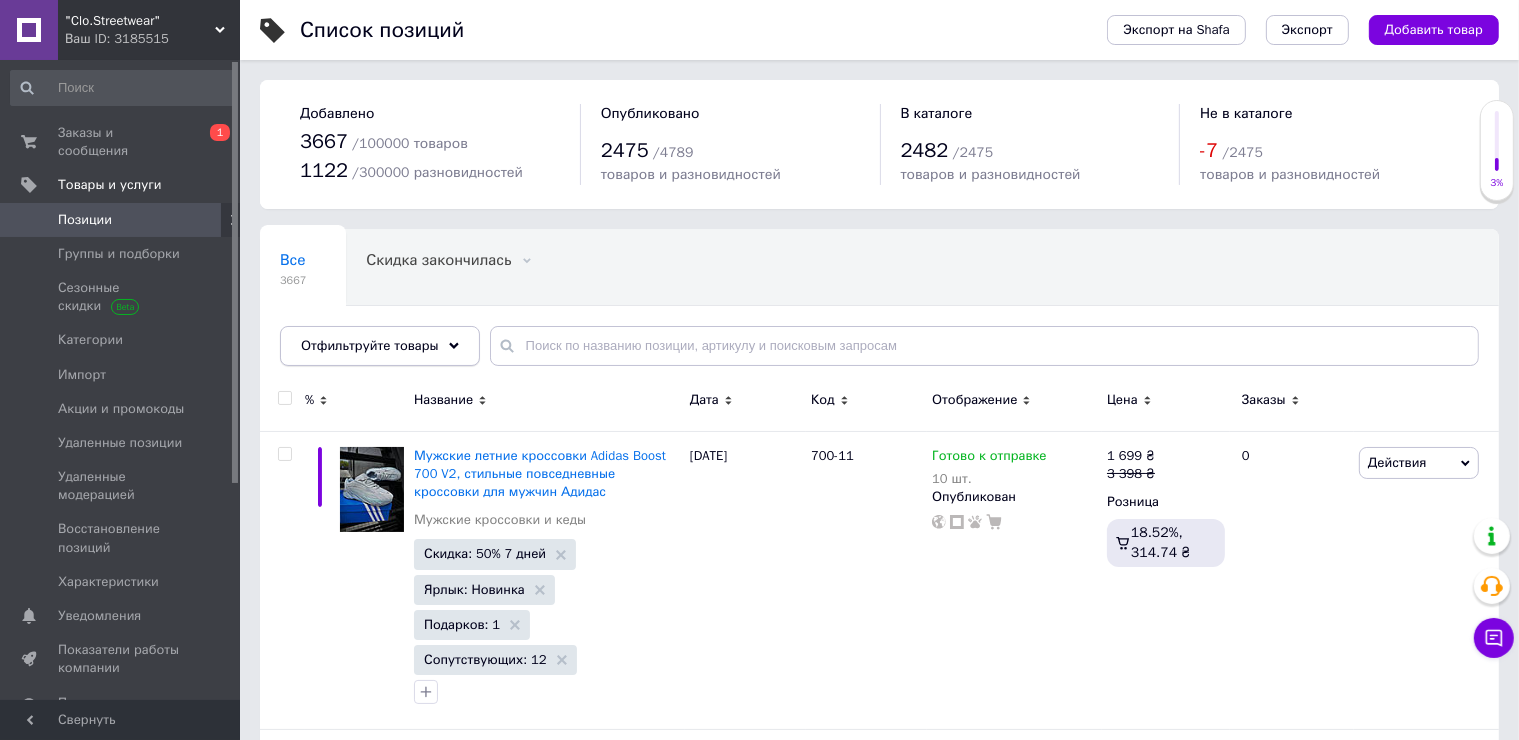 click on "Отфильтруйте товары" at bounding box center [370, 345] 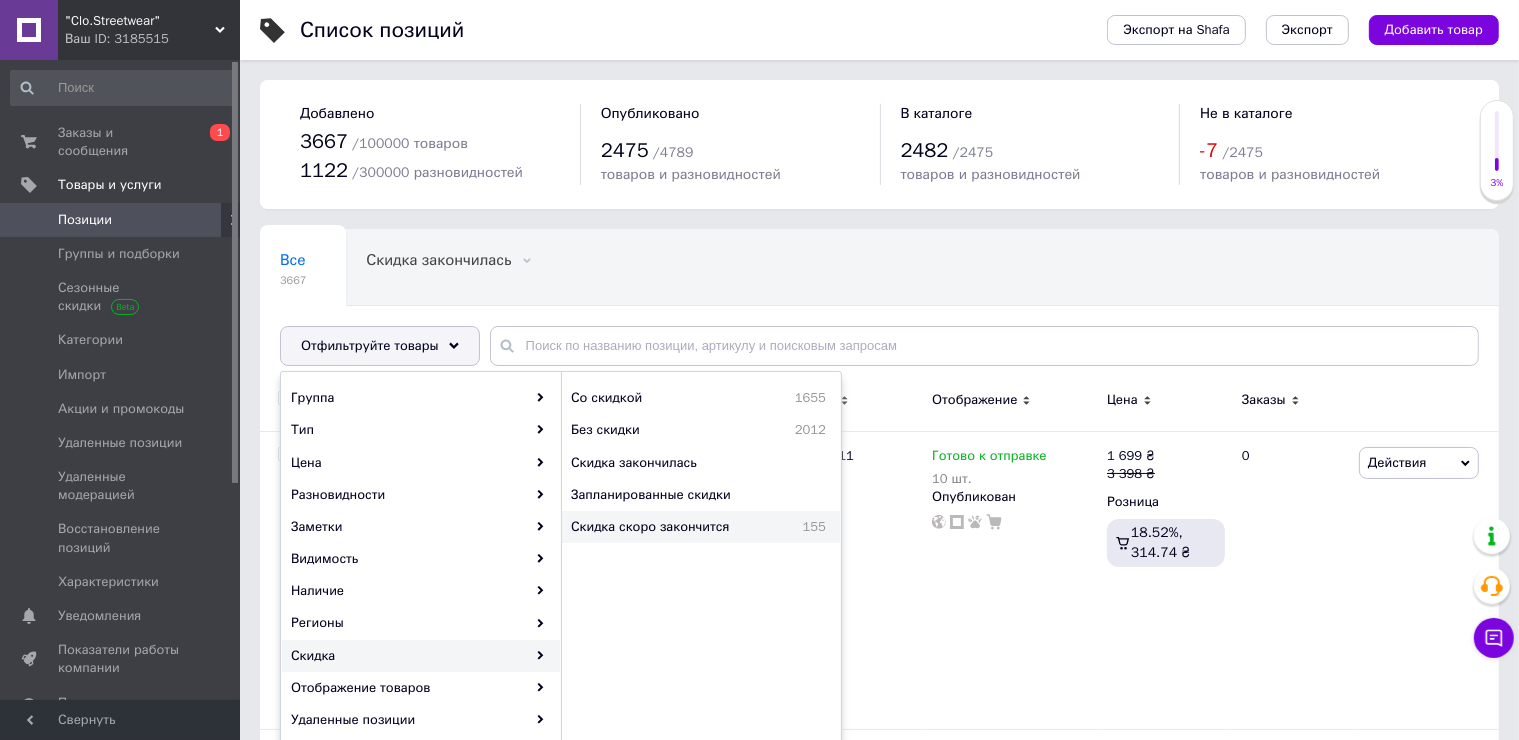 click on "Скидка скоро закончится" at bounding box center (676, 527) 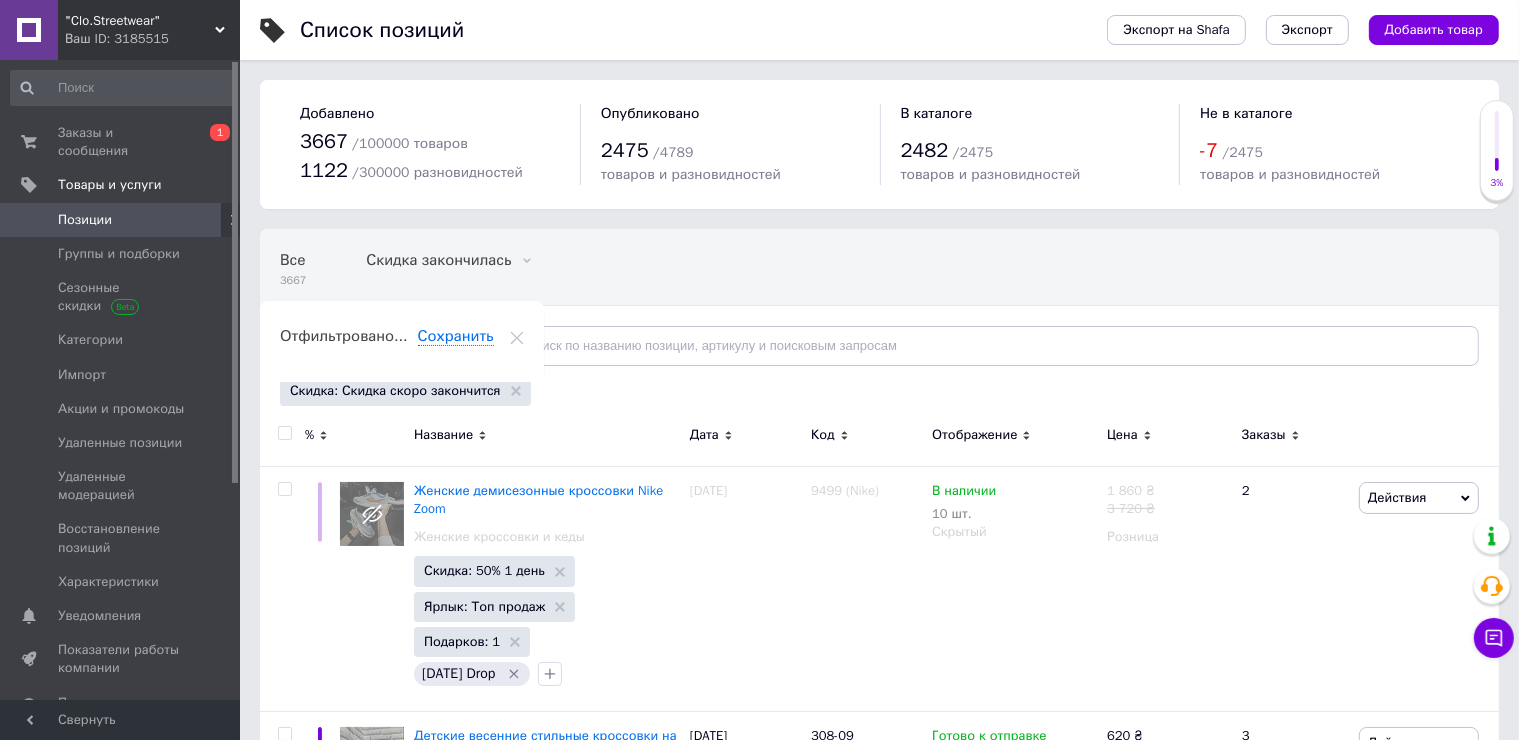 click at bounding box center [284, 433] 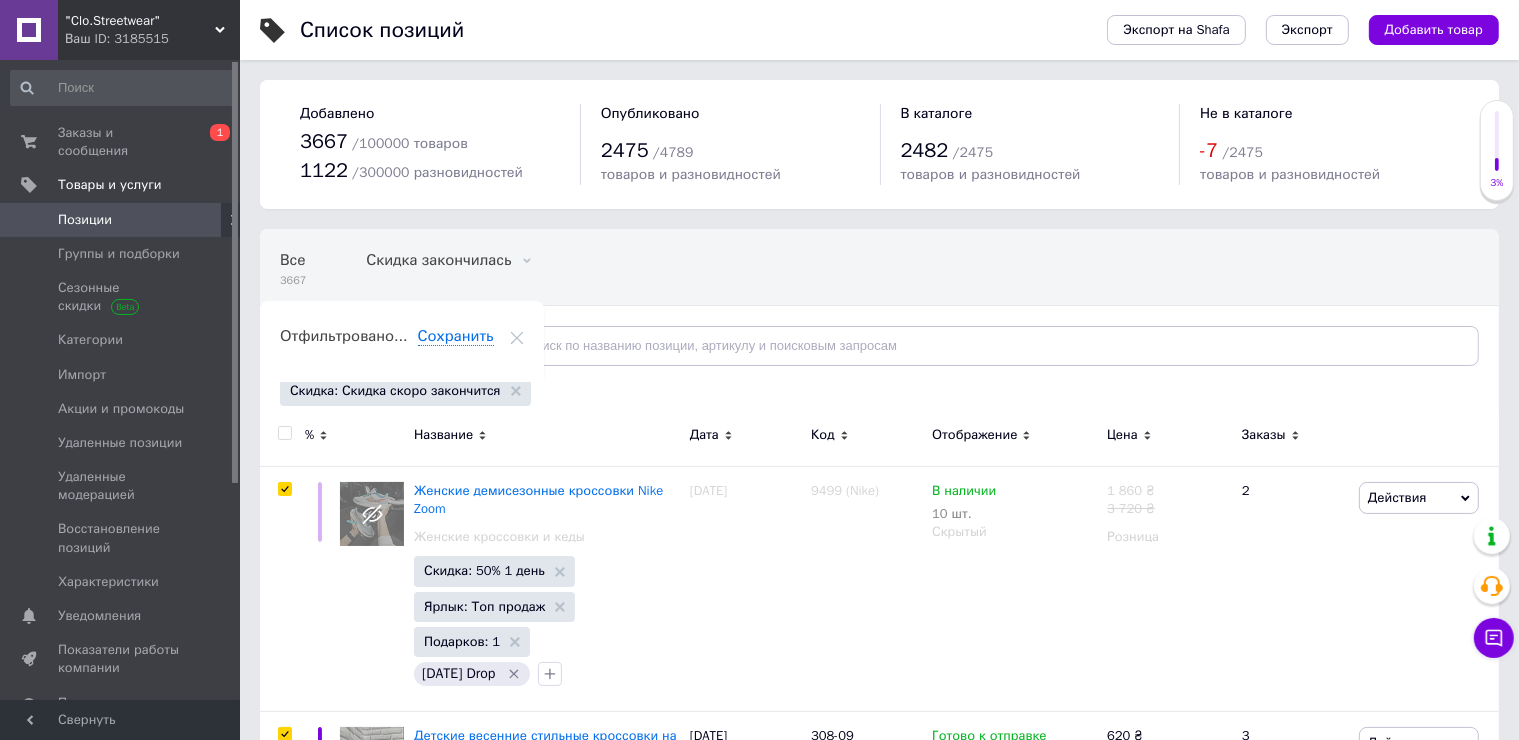 checkbox on "true" 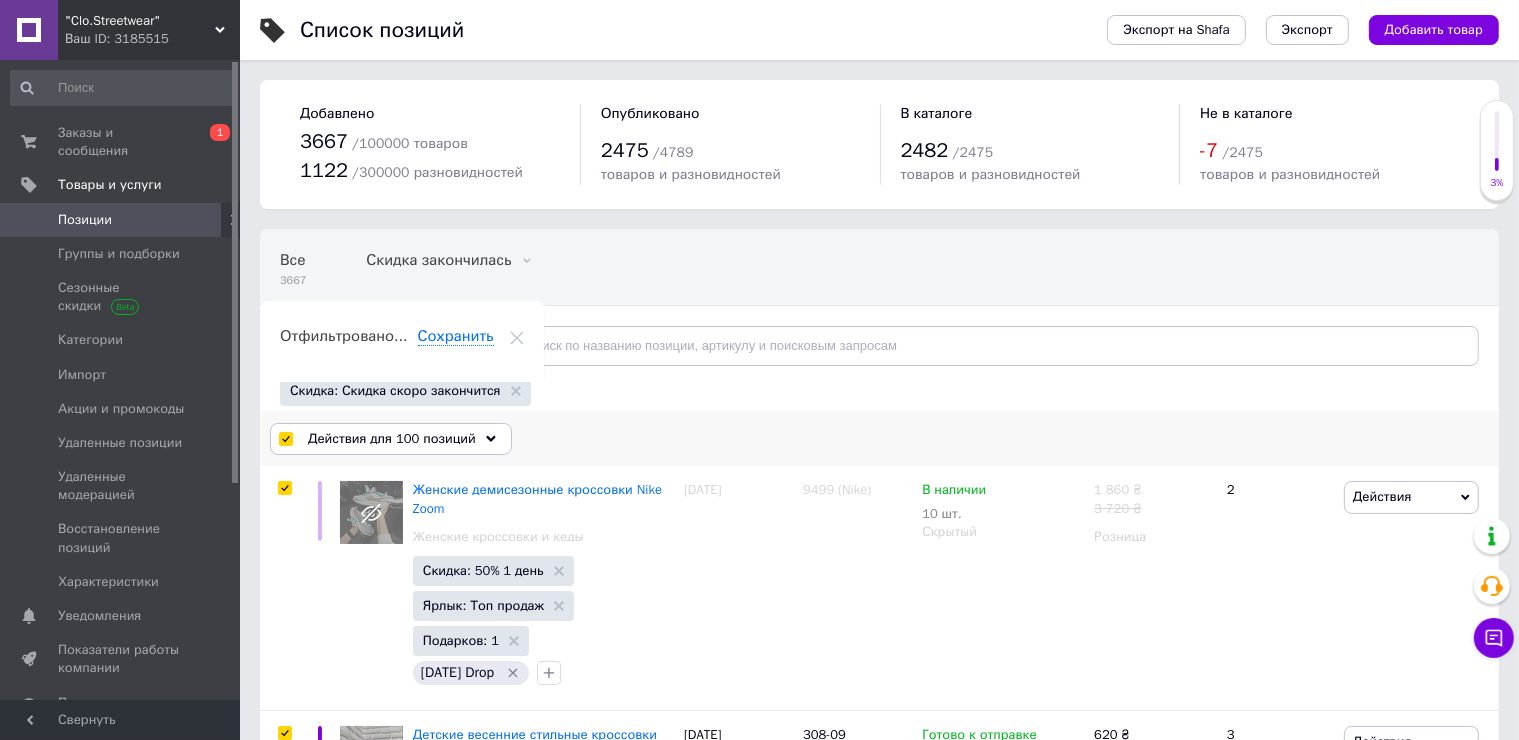 click on "Действия для 100 позиций" at bounding box center [392, 439] 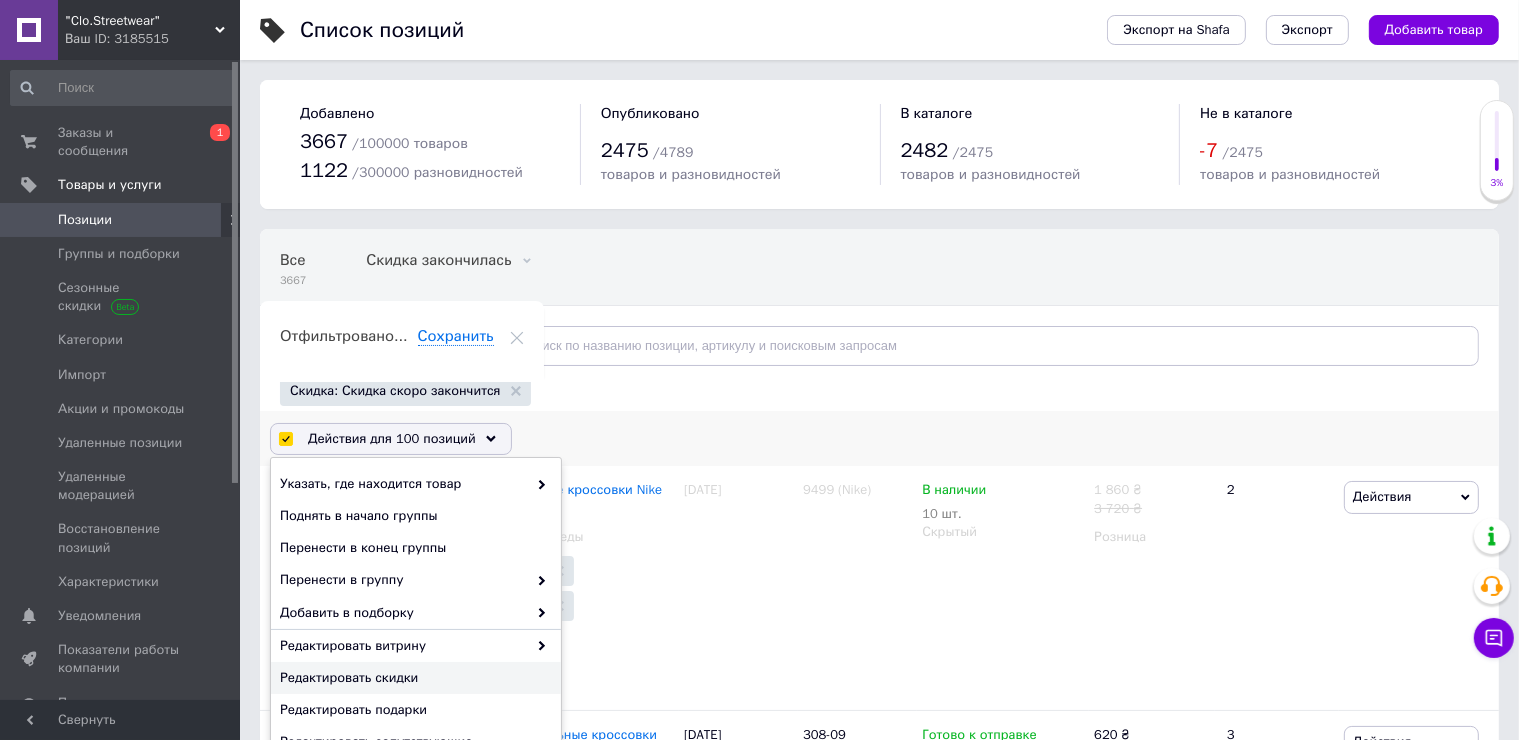 click on "Редактировать скидки" at bounding box center [413, 678] 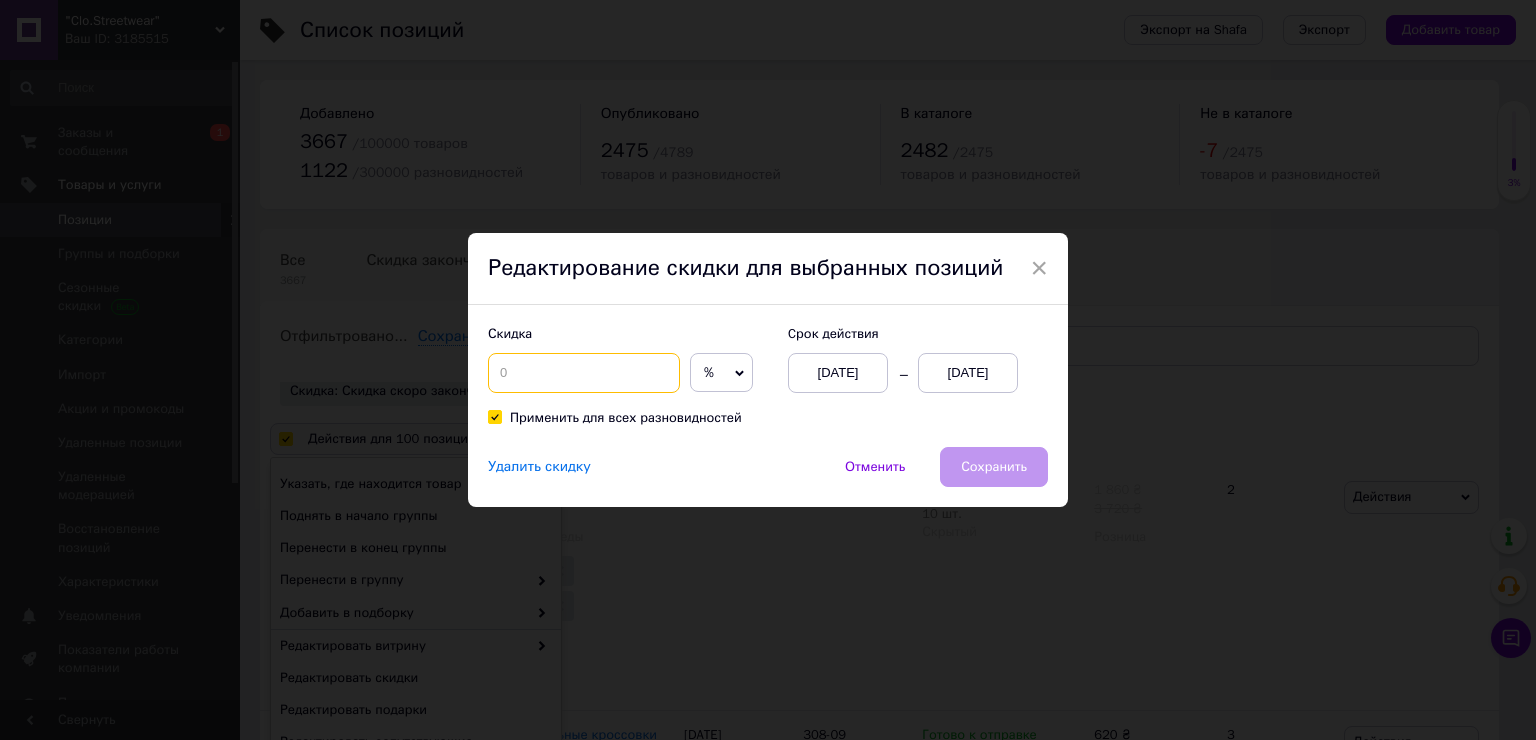 click at bounding box center (584, 373) 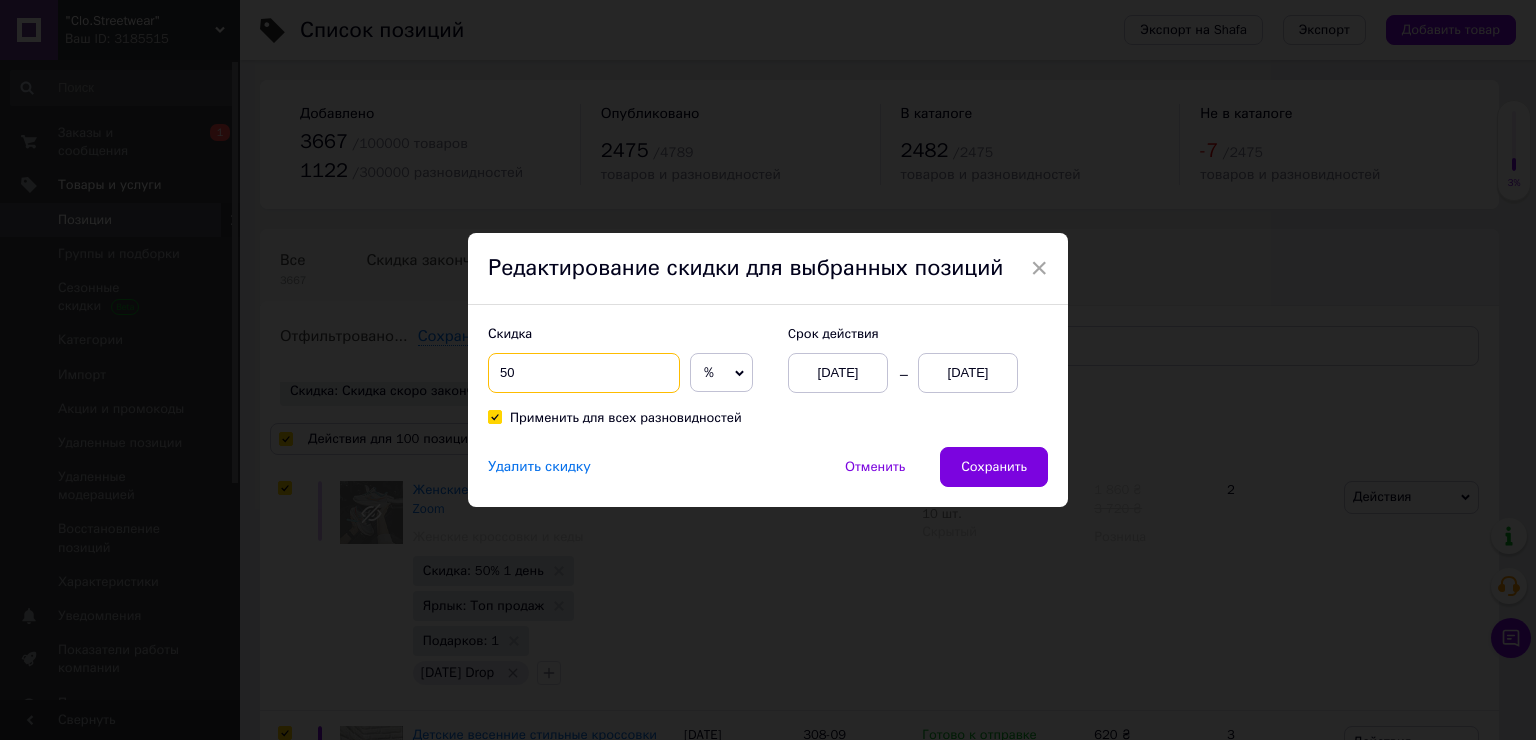 type on "50" 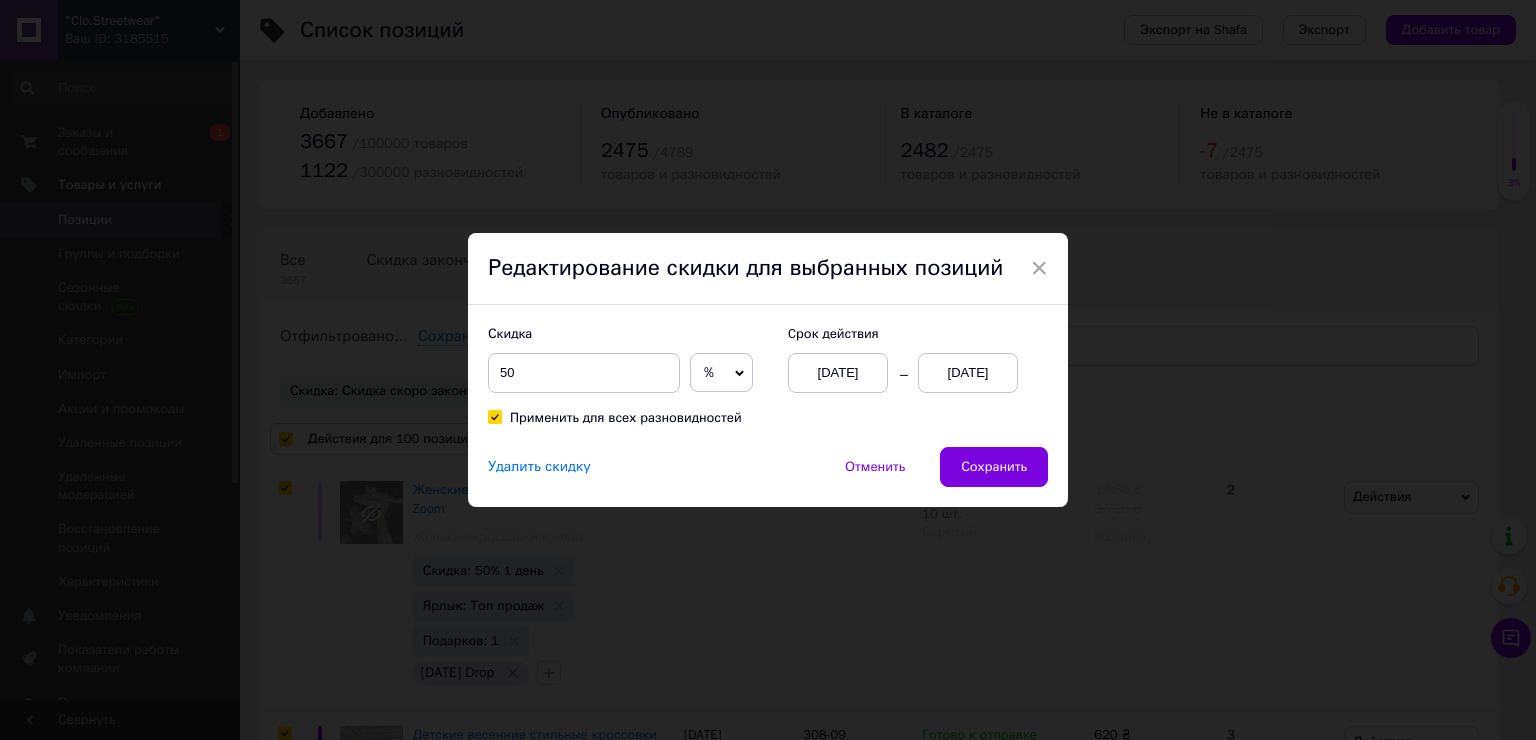 click on "[DATE]" at bounding box center [968, 373] 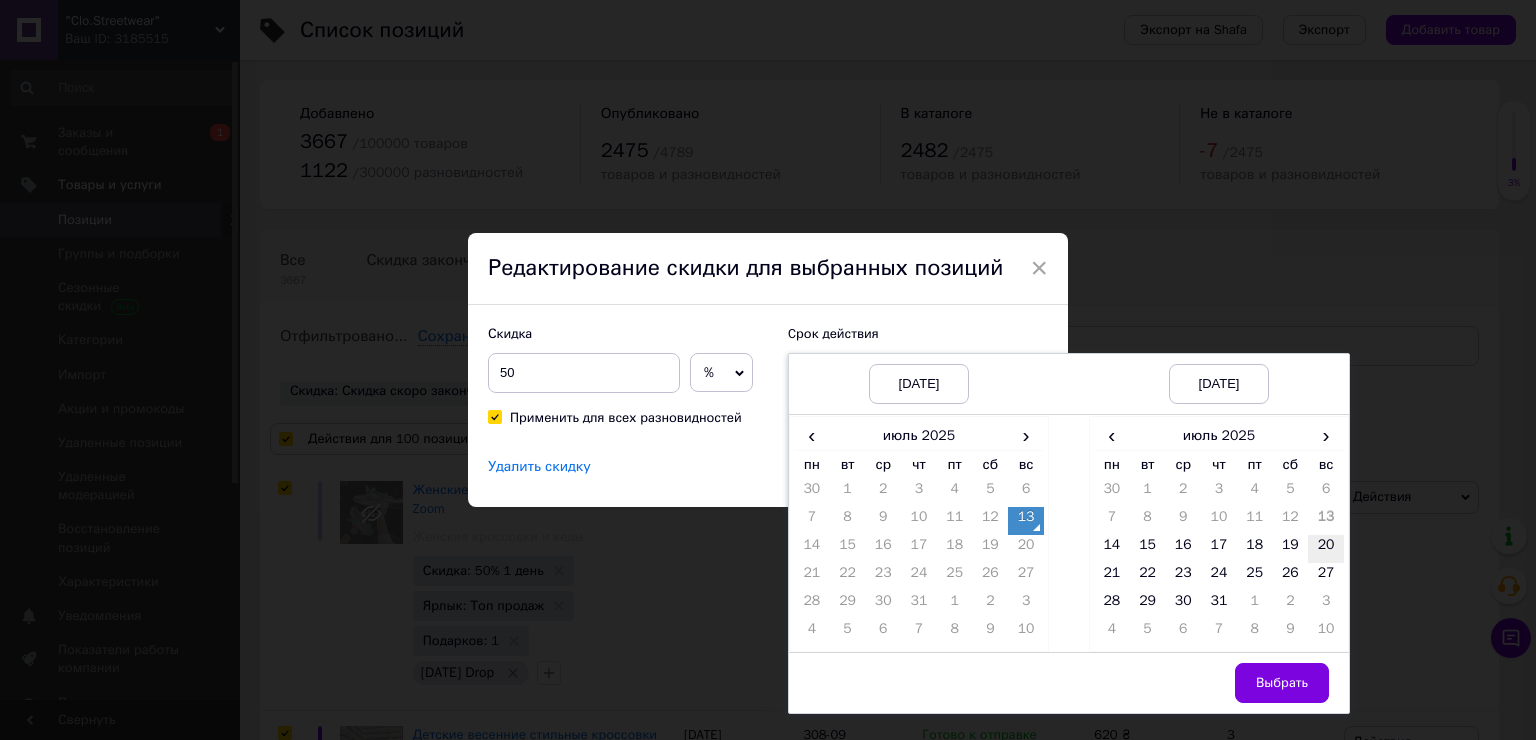 click on "20" at bounding box center [1326, 549] 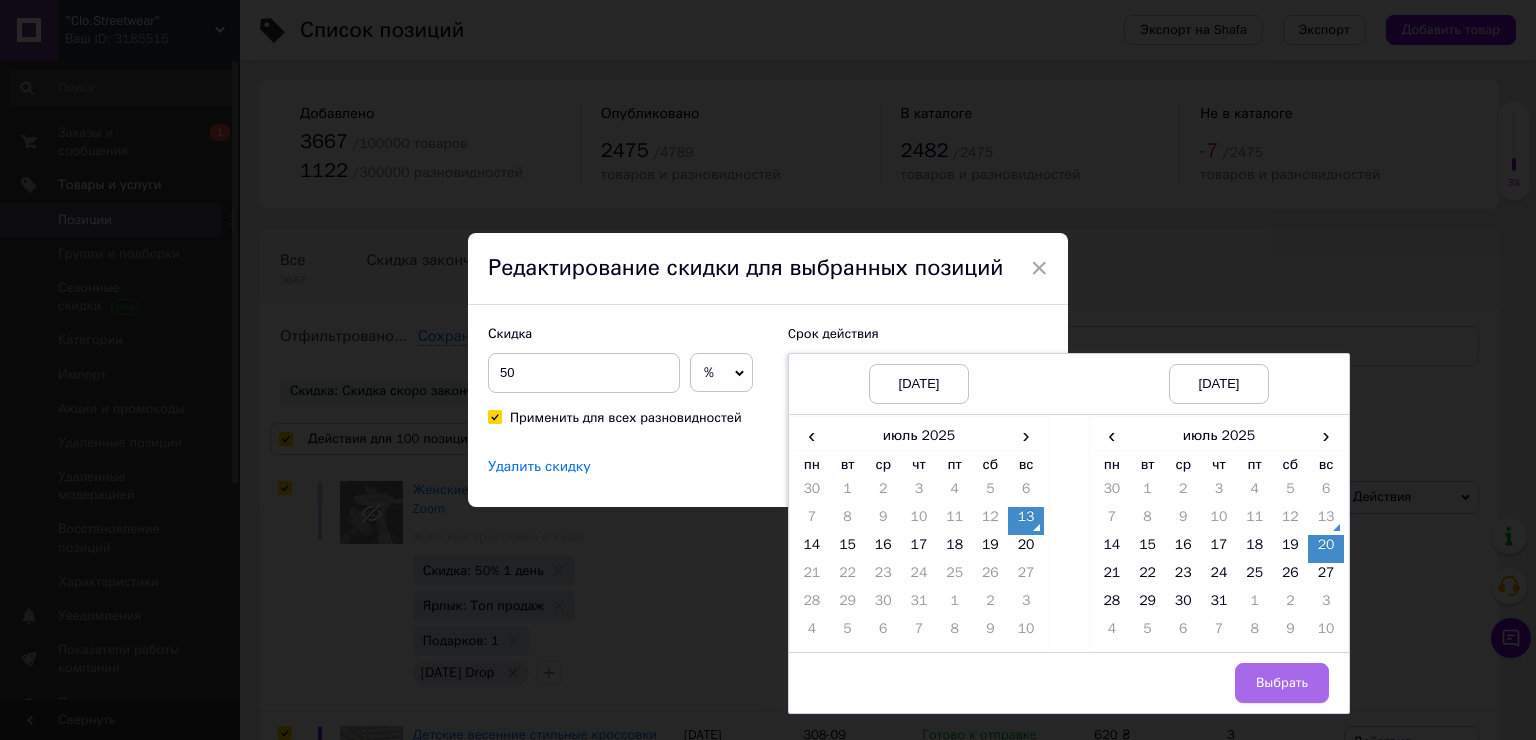 click on "Выбрать" at bounding box center (1282, 683) 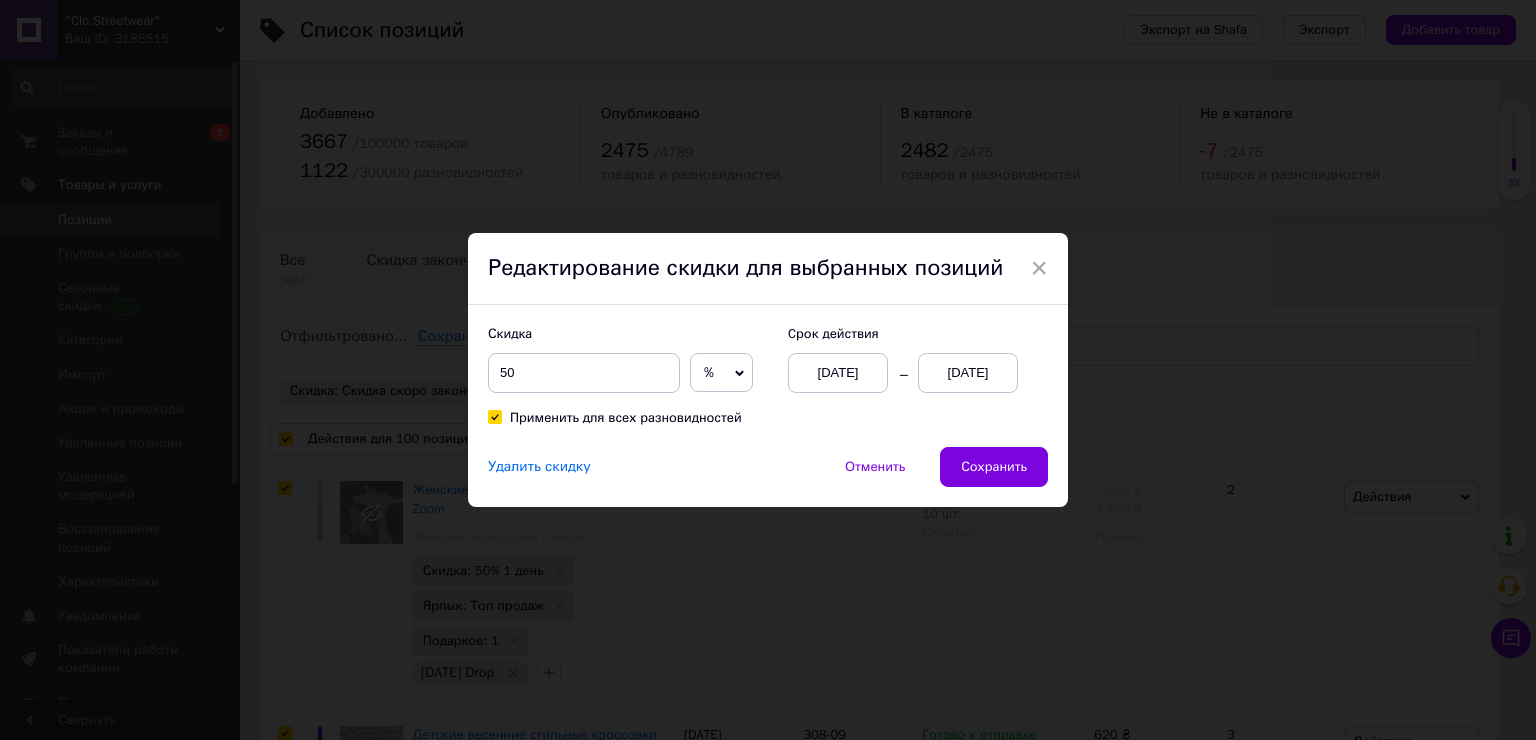 click on "Сохранить" at bounding box center [994, 467] 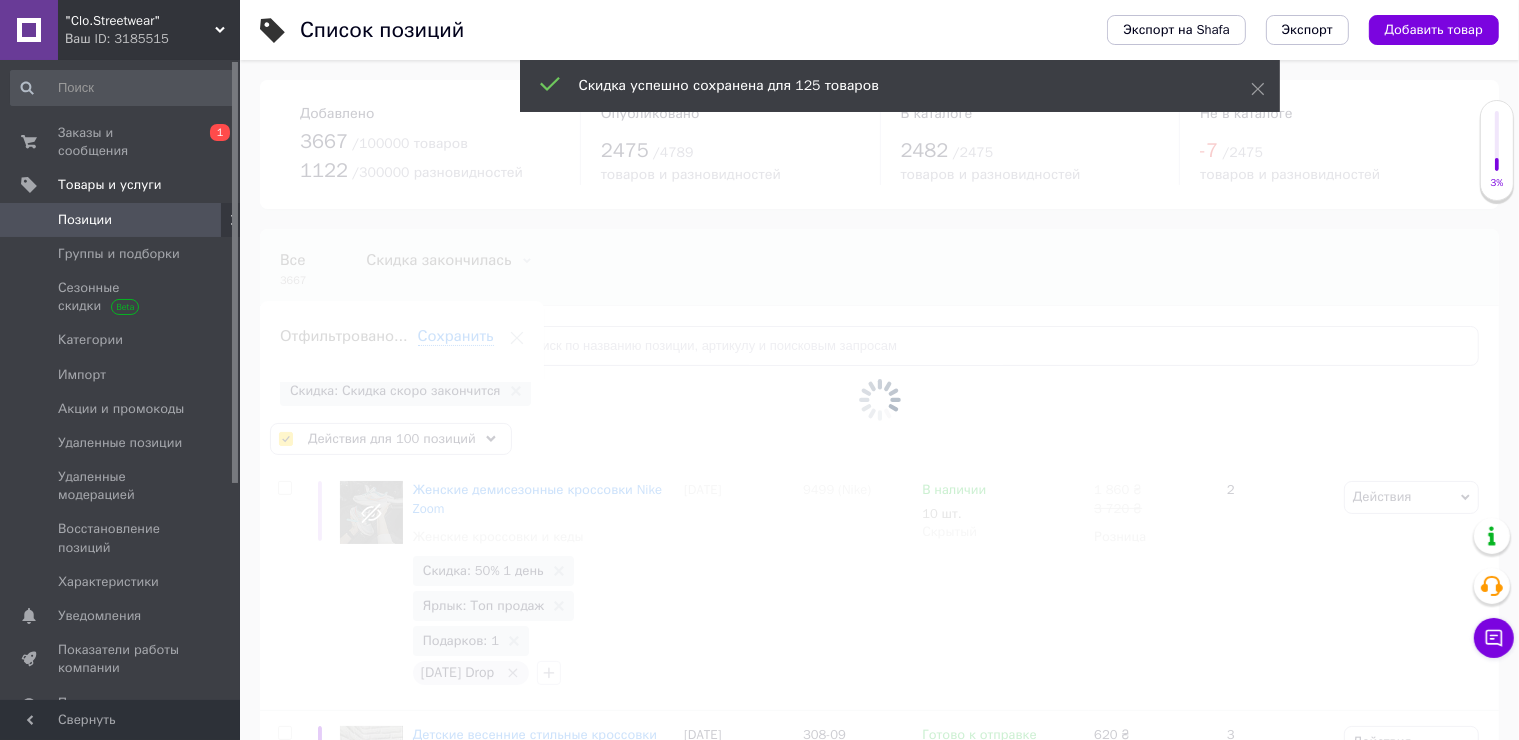 checkbox on "false" 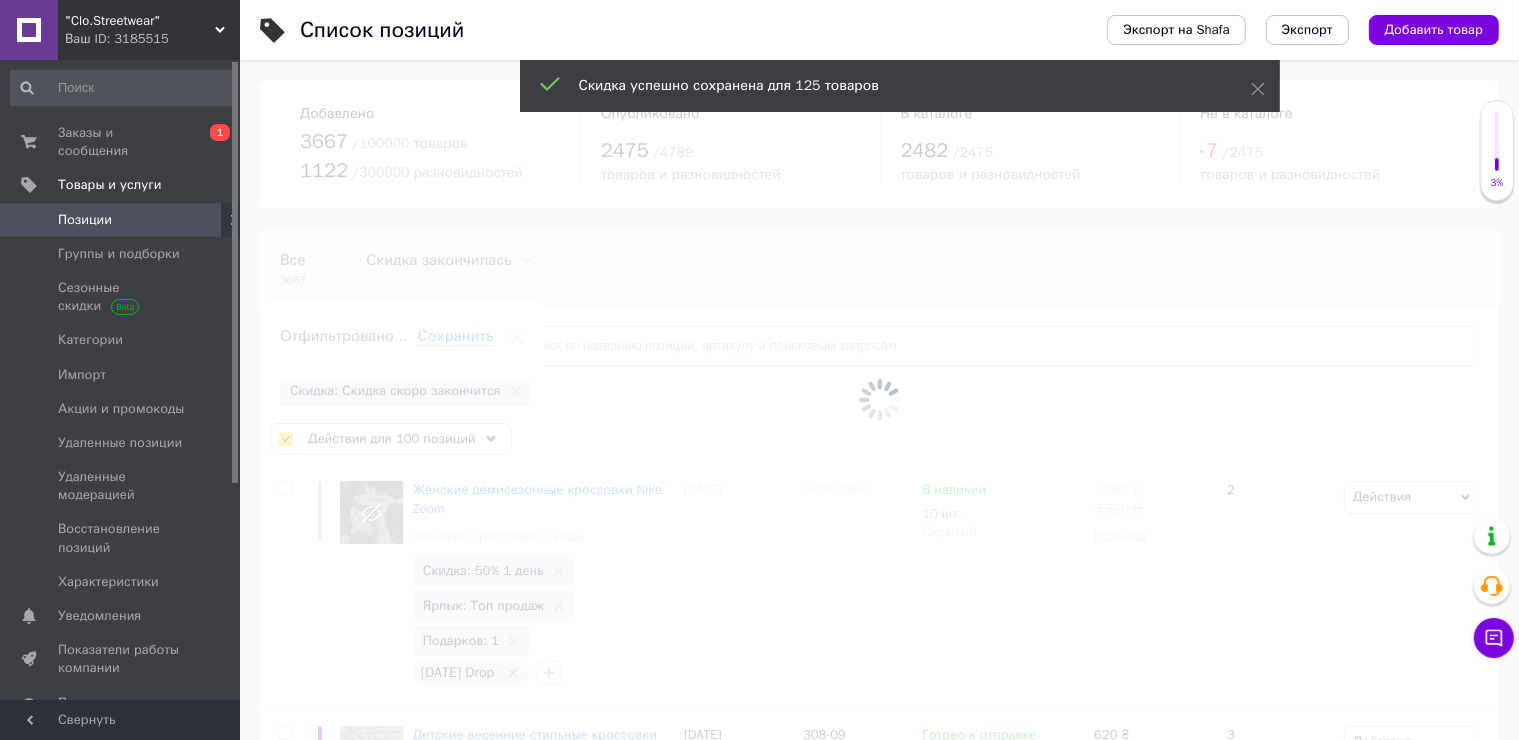 checkbox on "false" 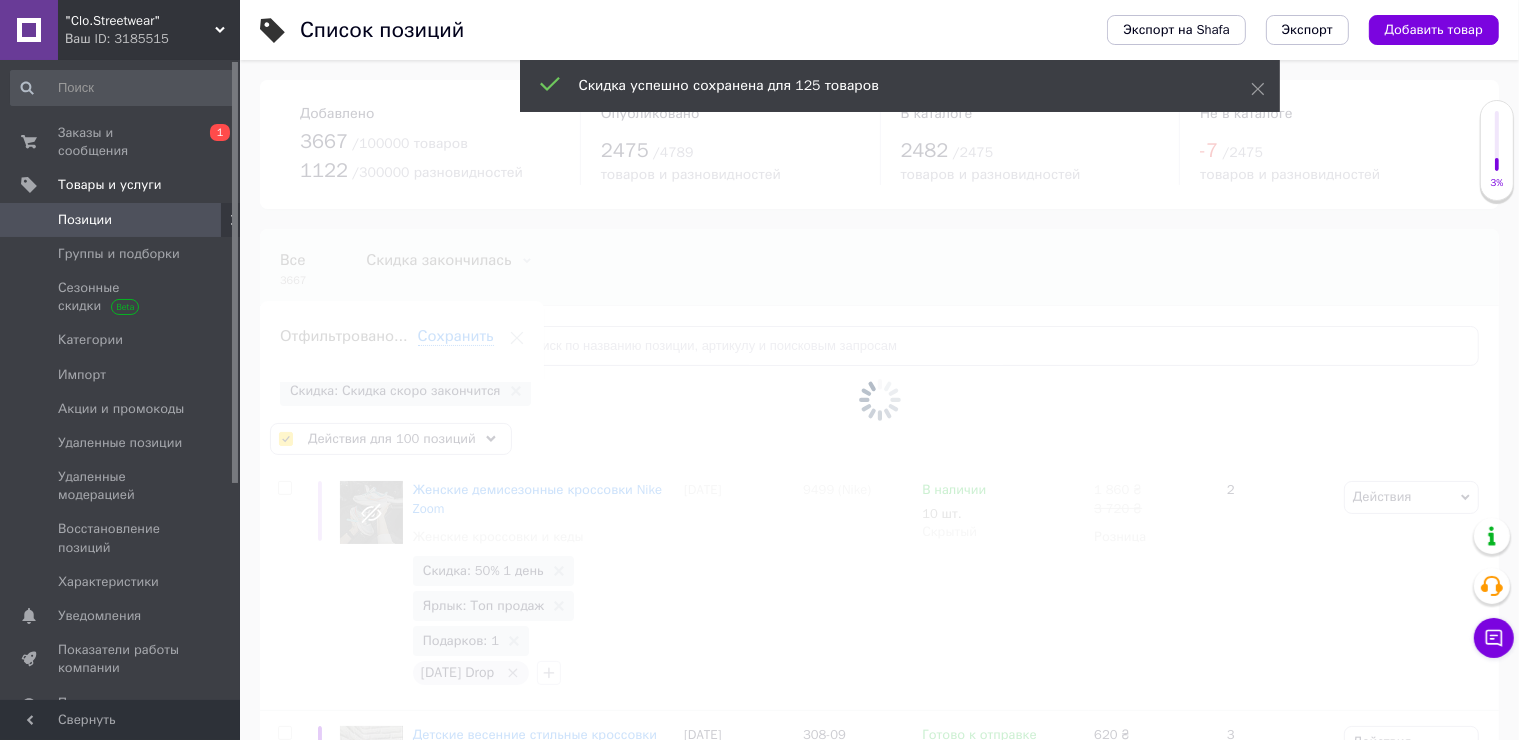 checkbox on "false" 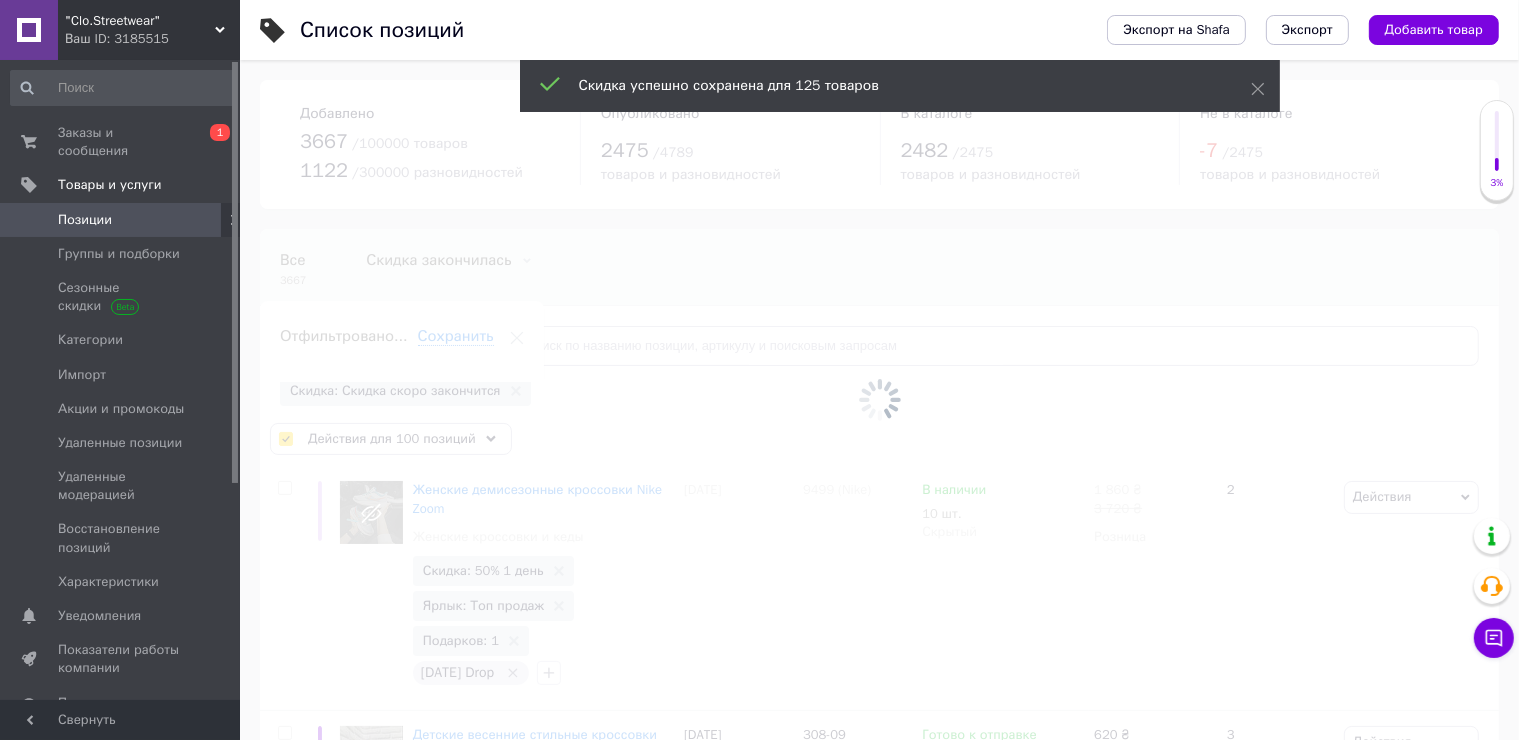 checkbox on "false" 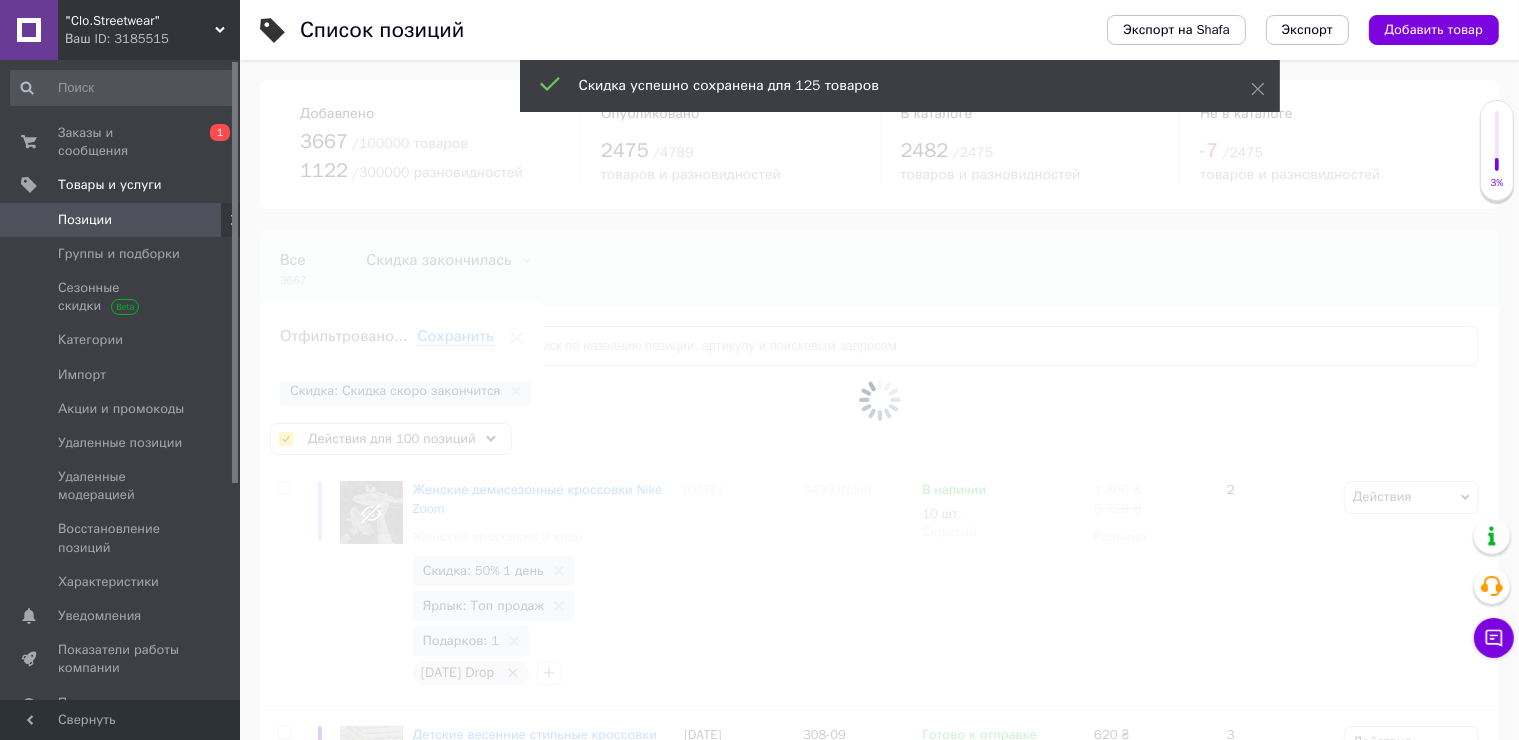 checkbox on "false" 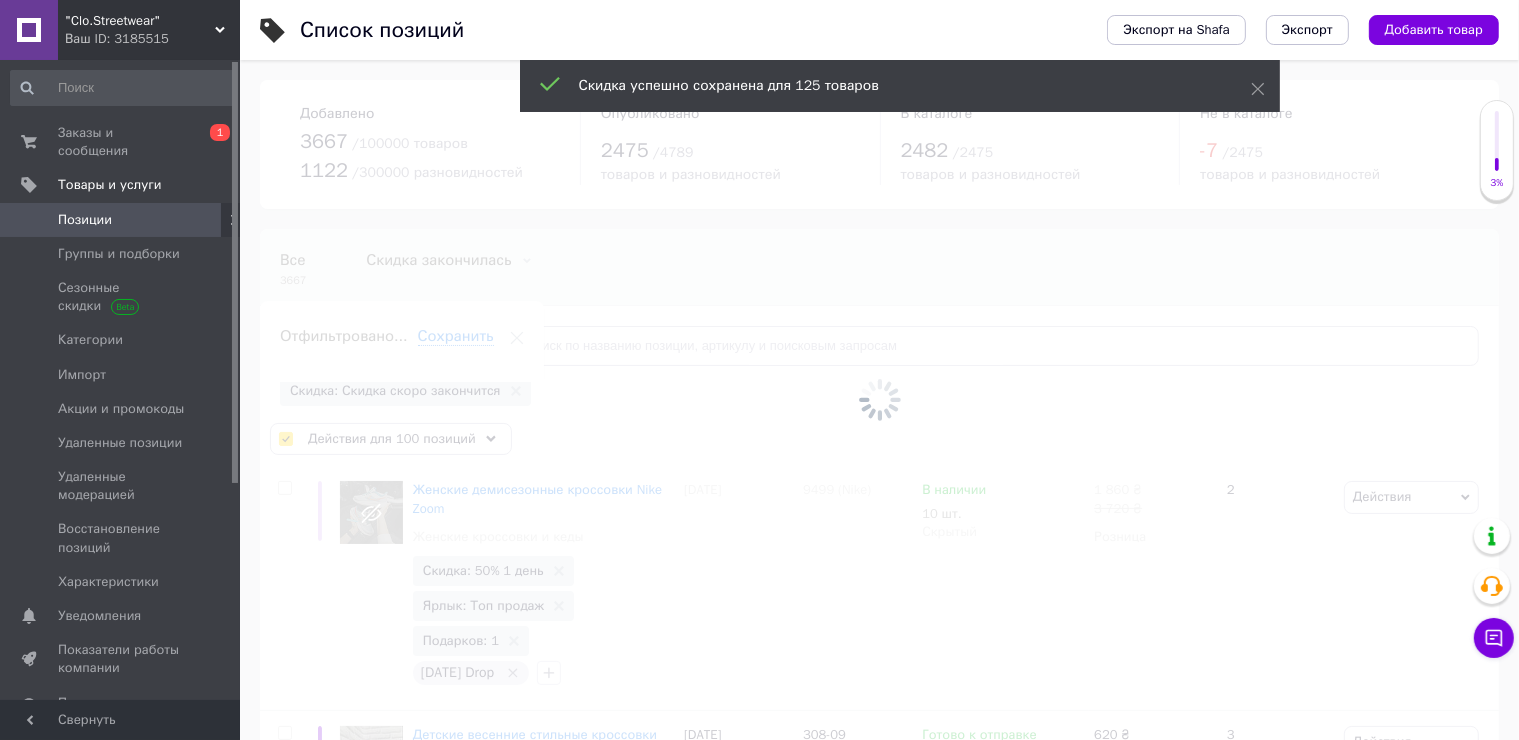 checkbox on "false" 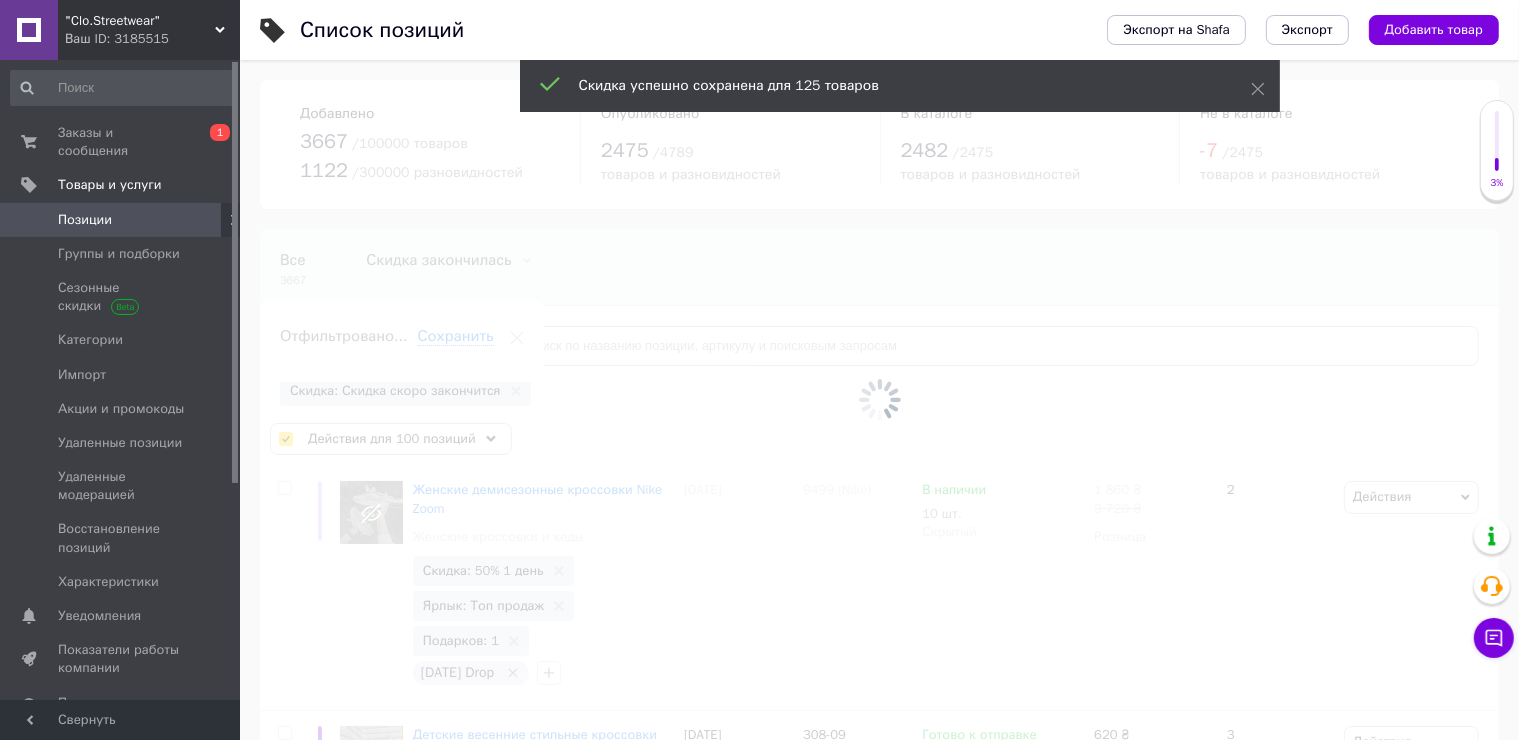 checkbox on "false" 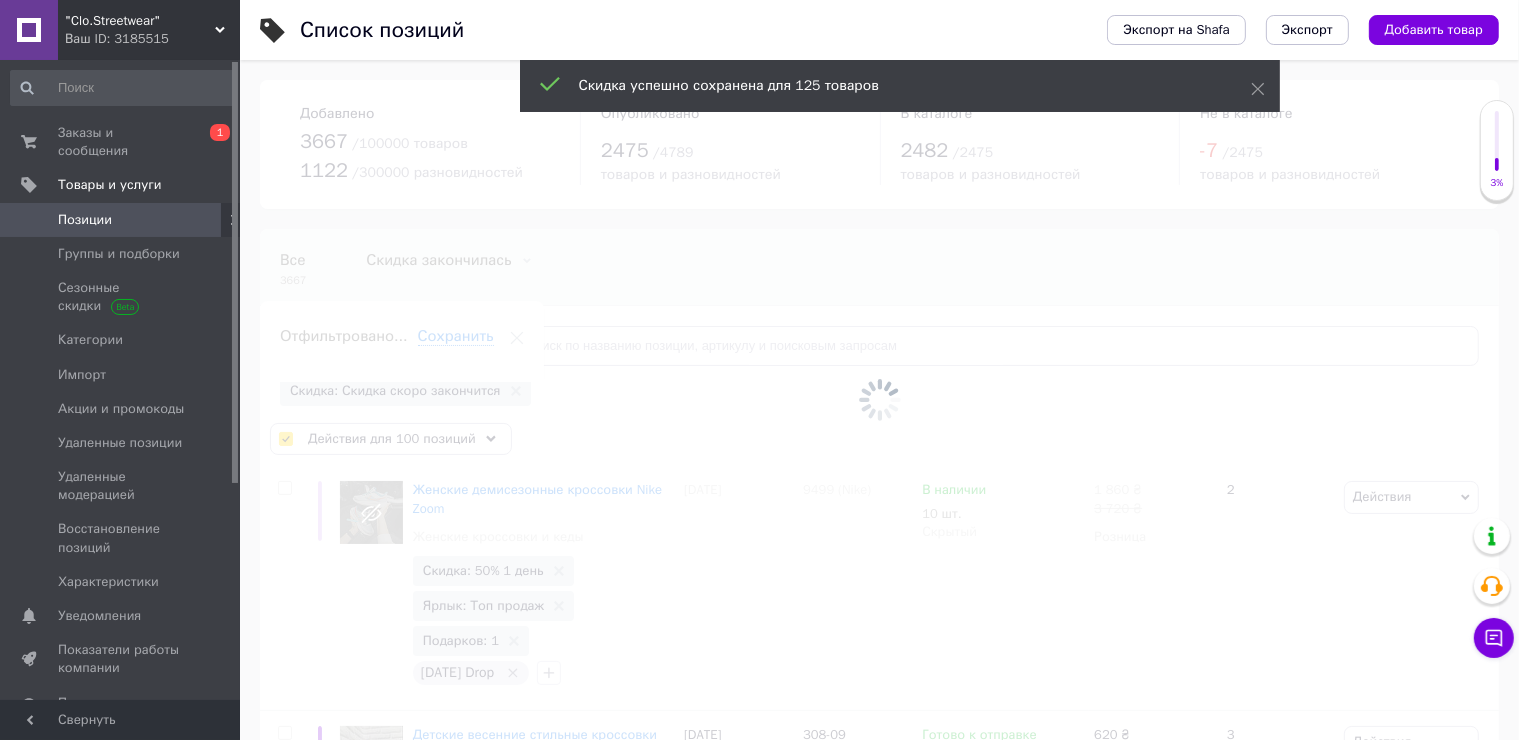 checkbox on "false" 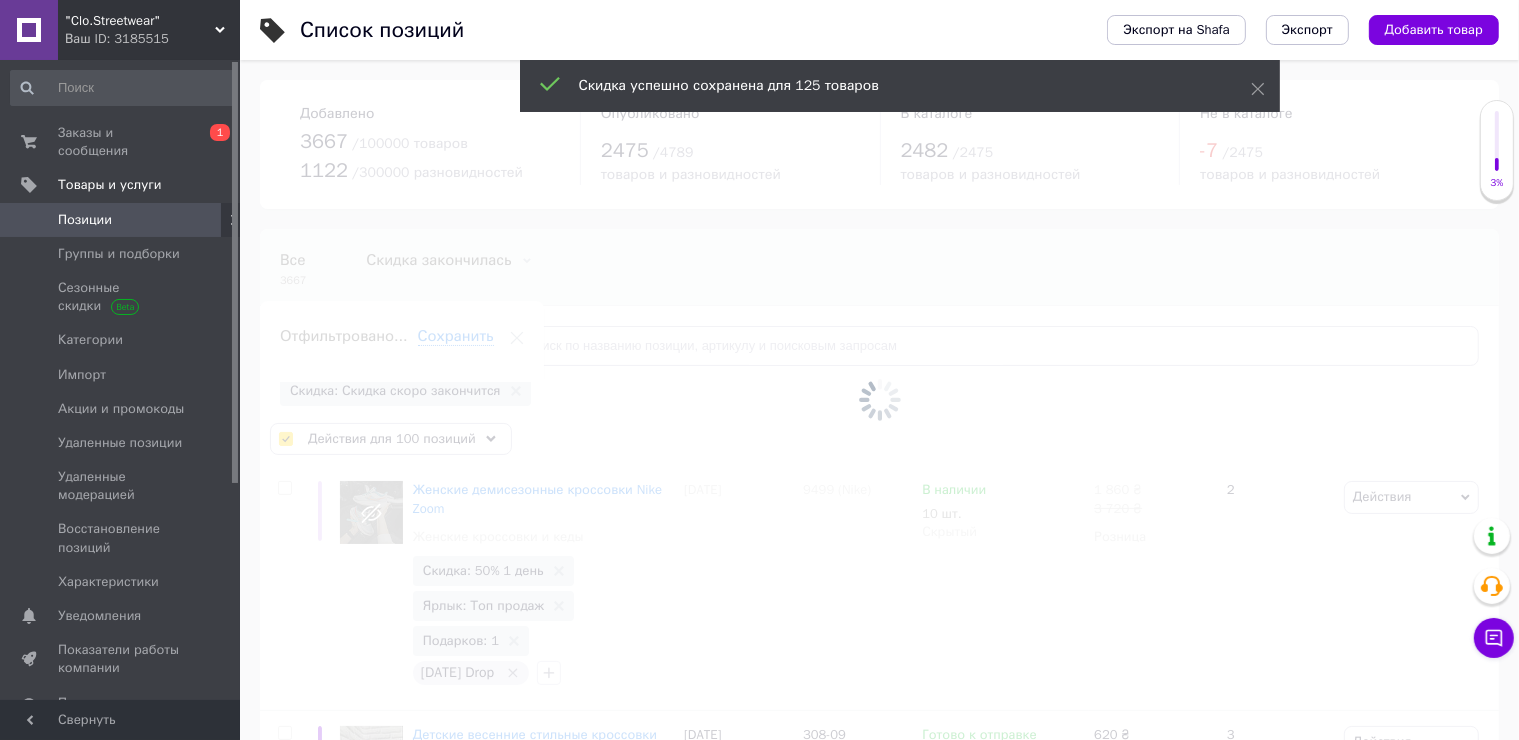 checkbox on "false" 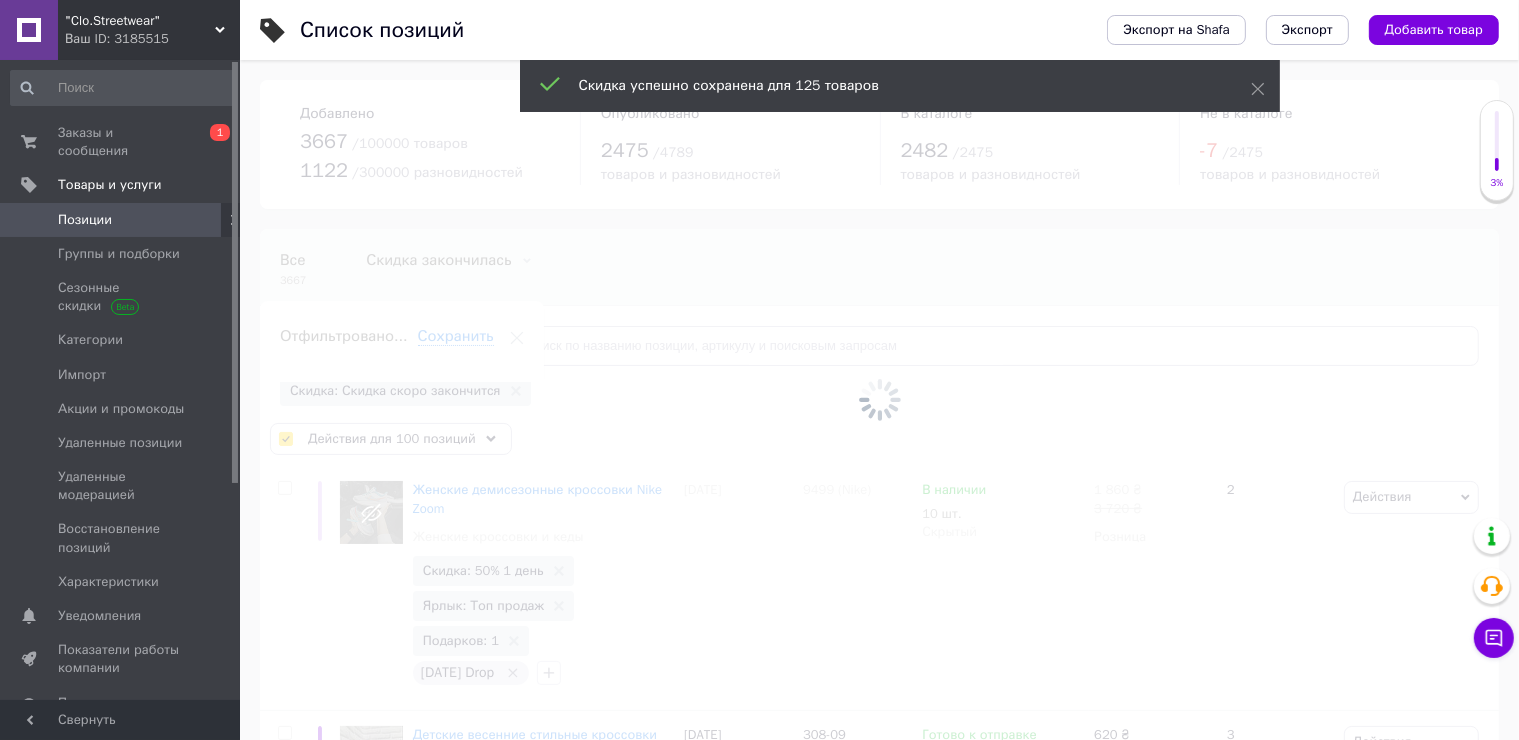 checkbox on "false" 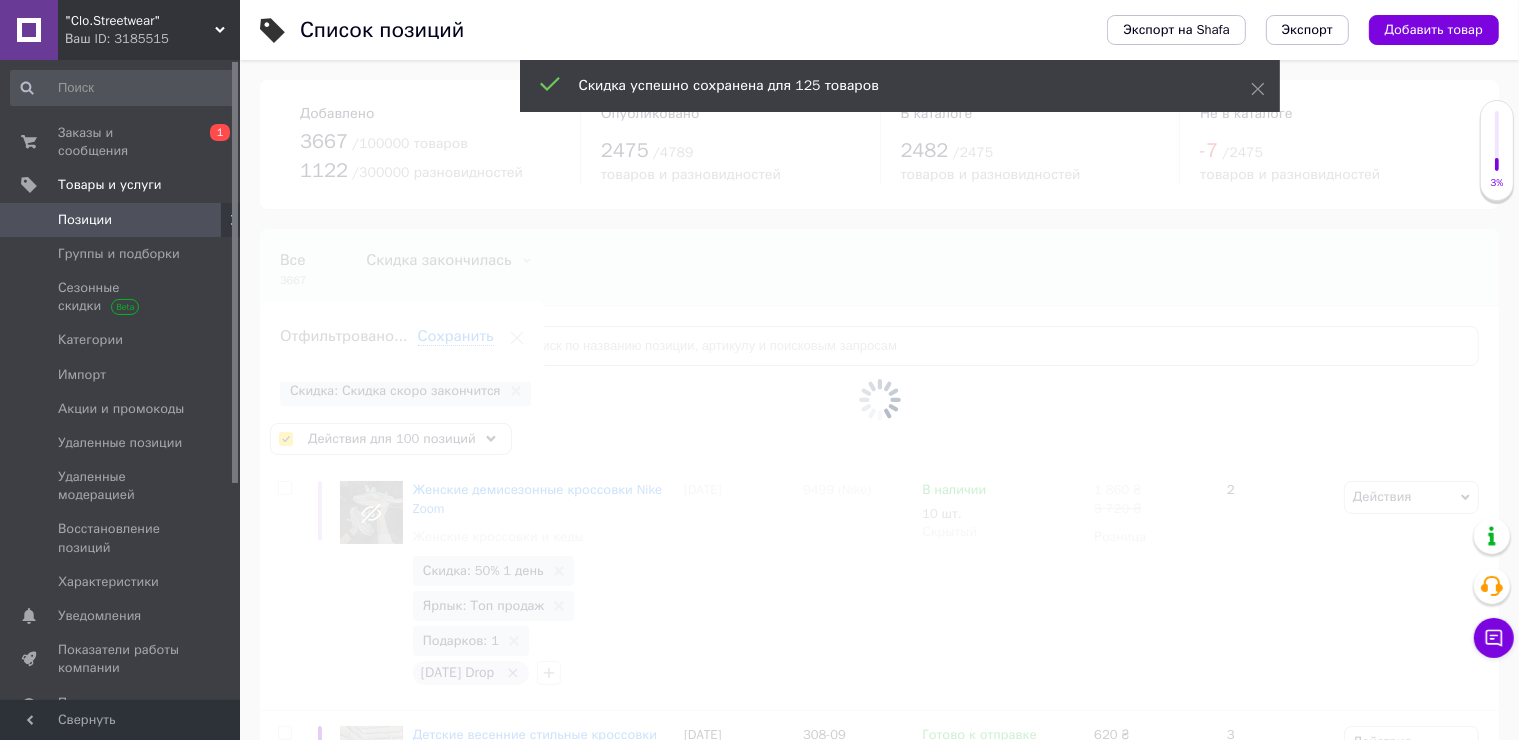 checkbox on "false" 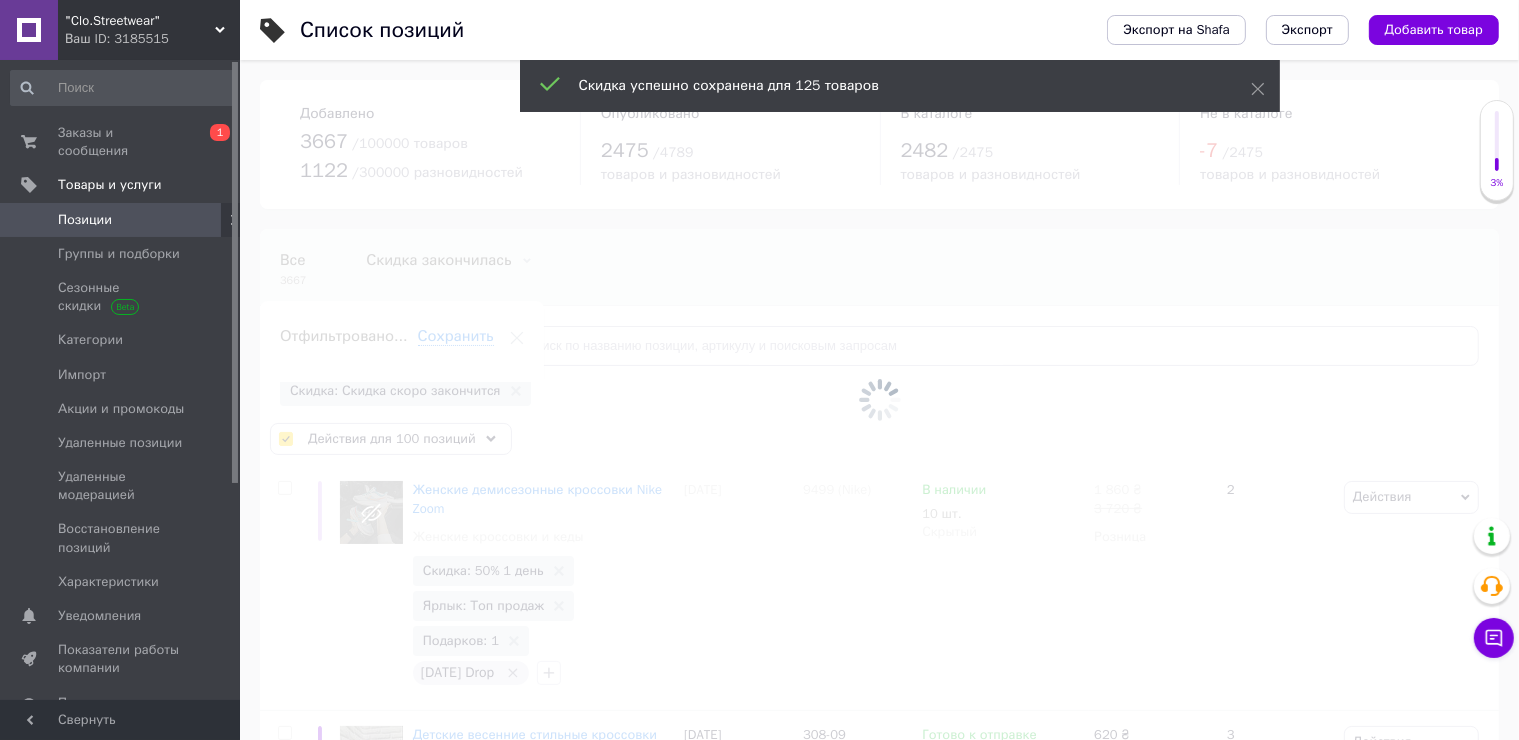 checkbox on "false" 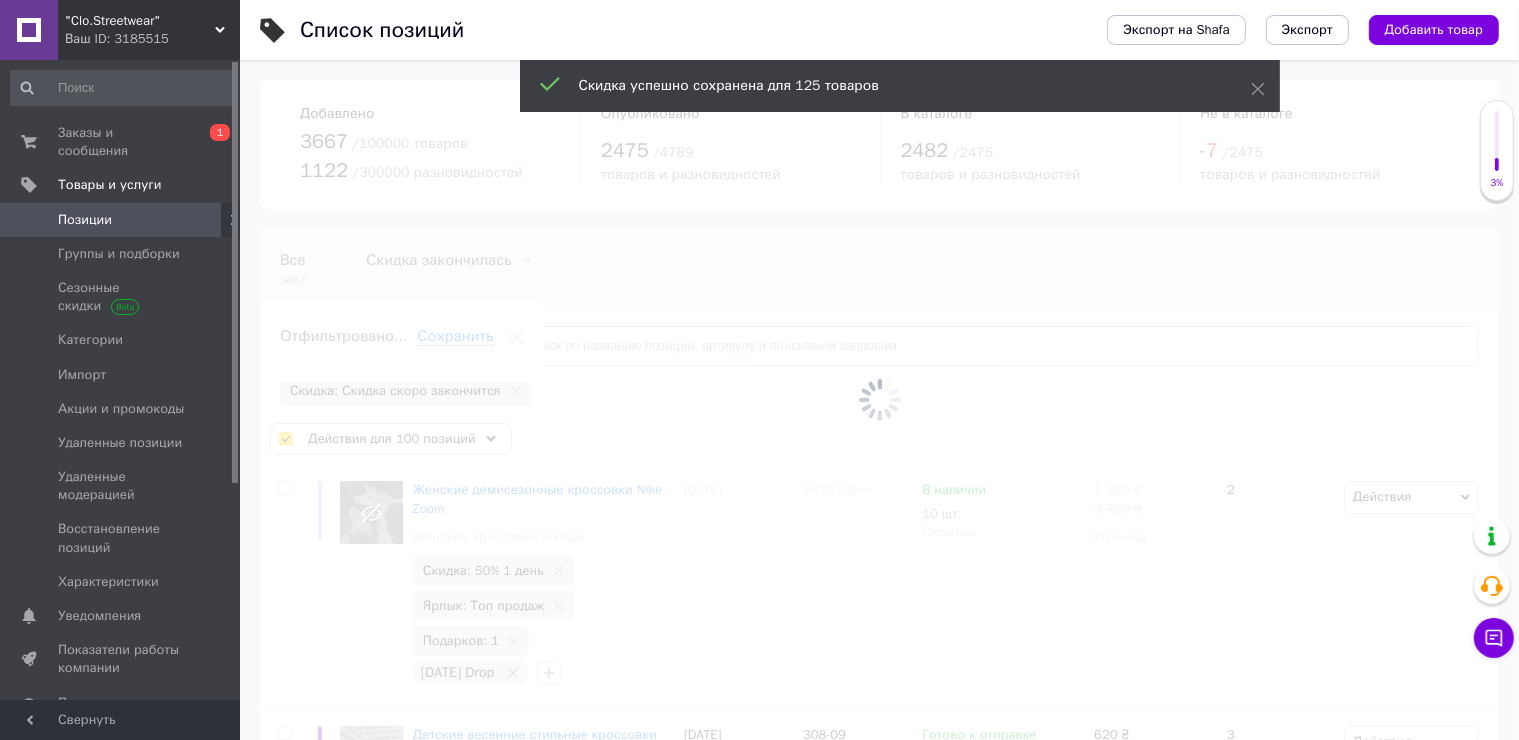 checkbox on "false" 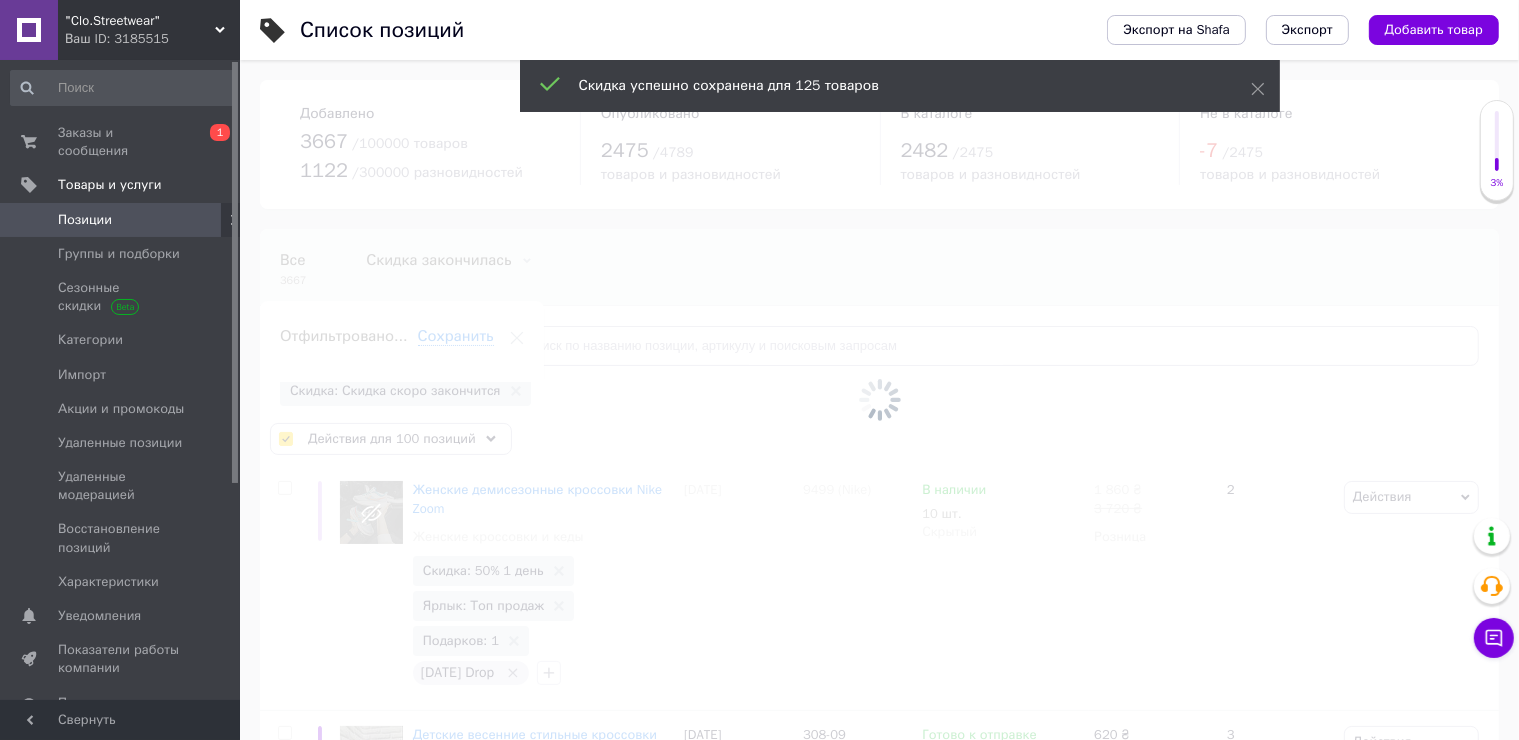 checkbox on "false" 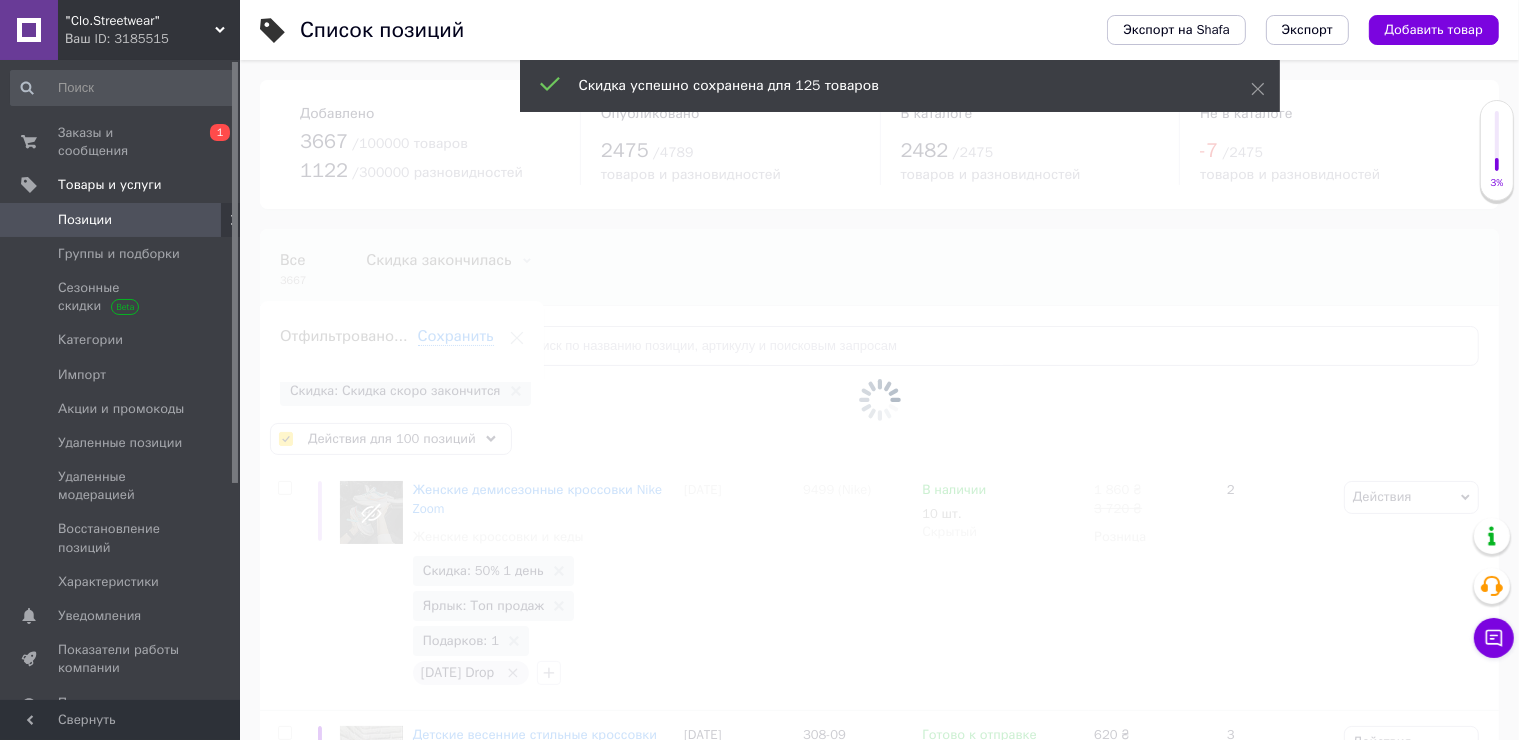 checkbox on "false" 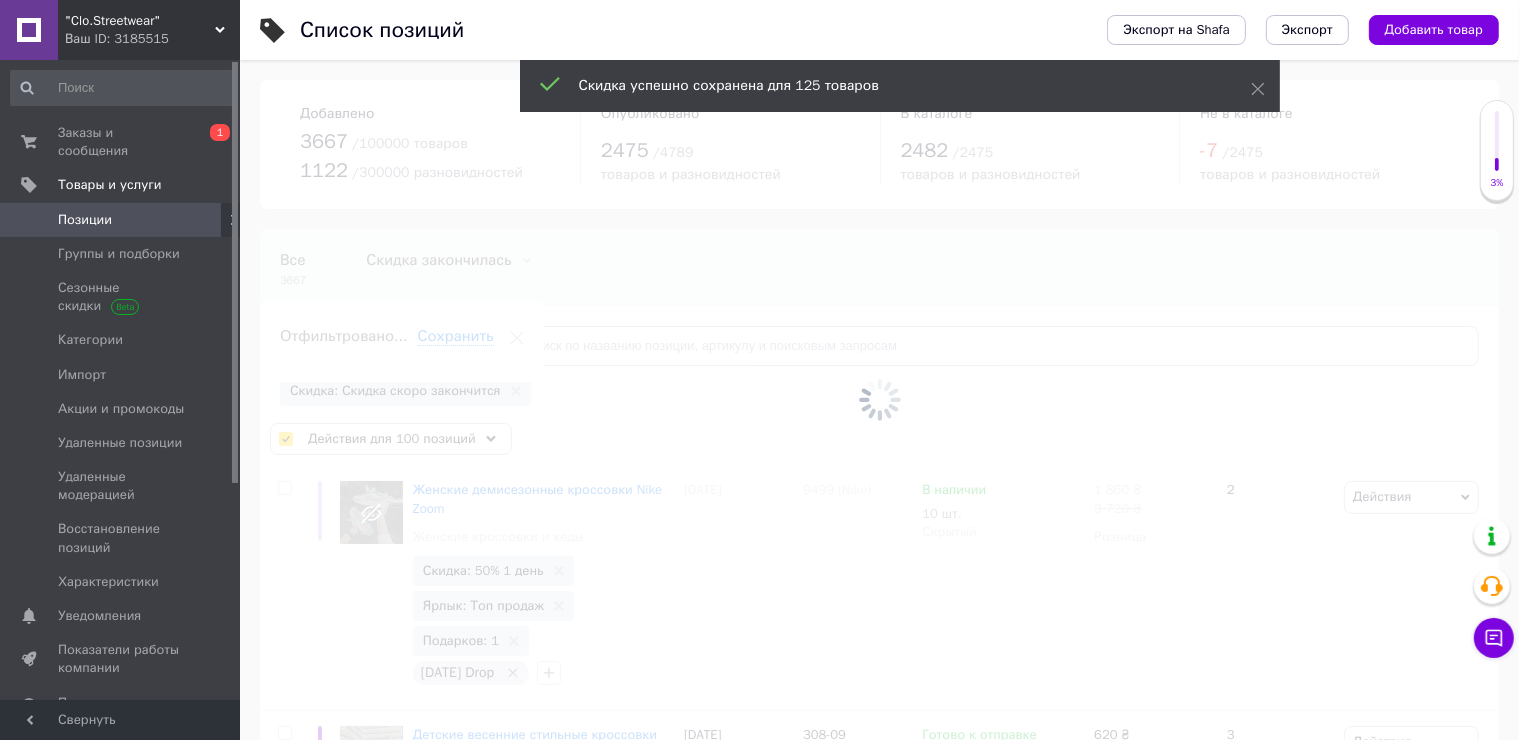 checkbox on "false" 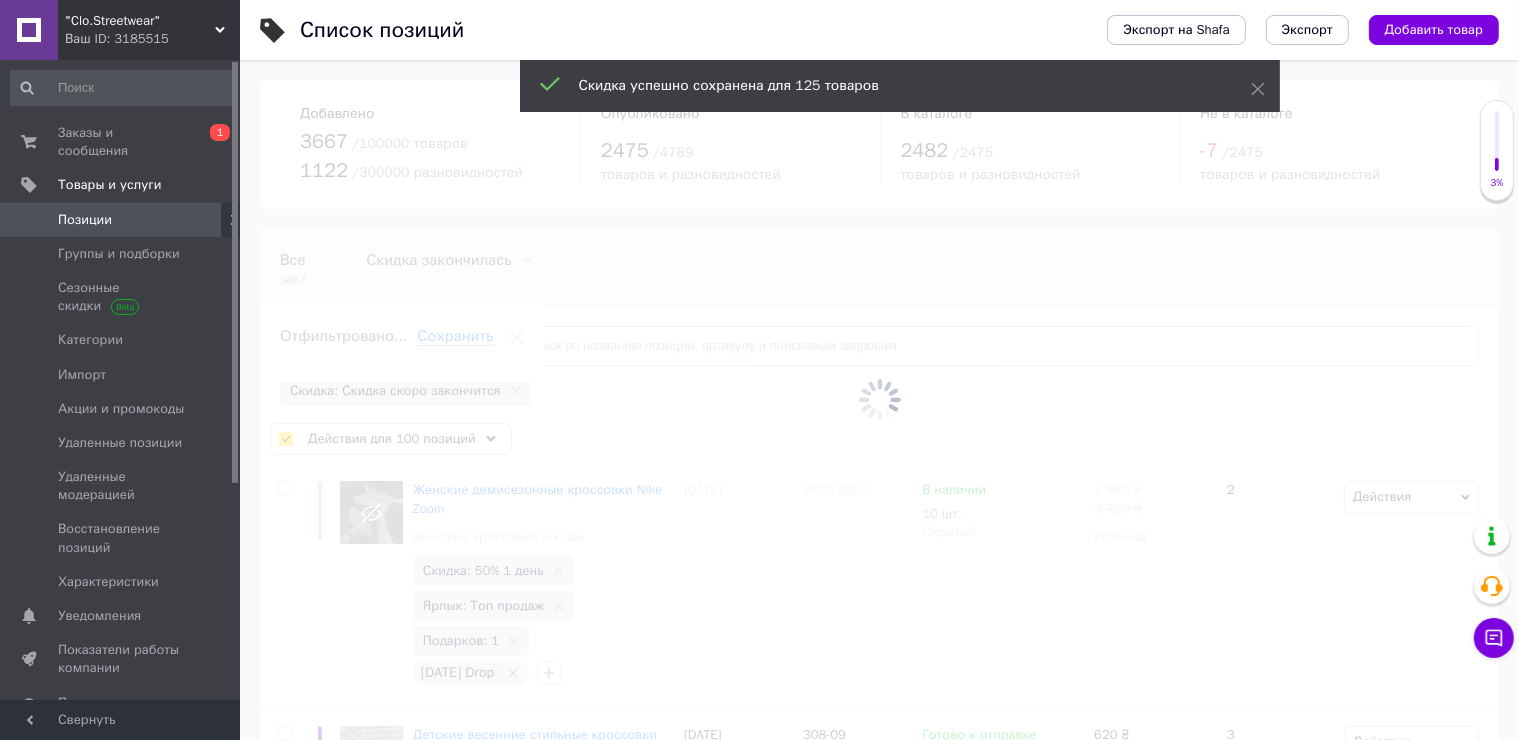 checkbox on "false" 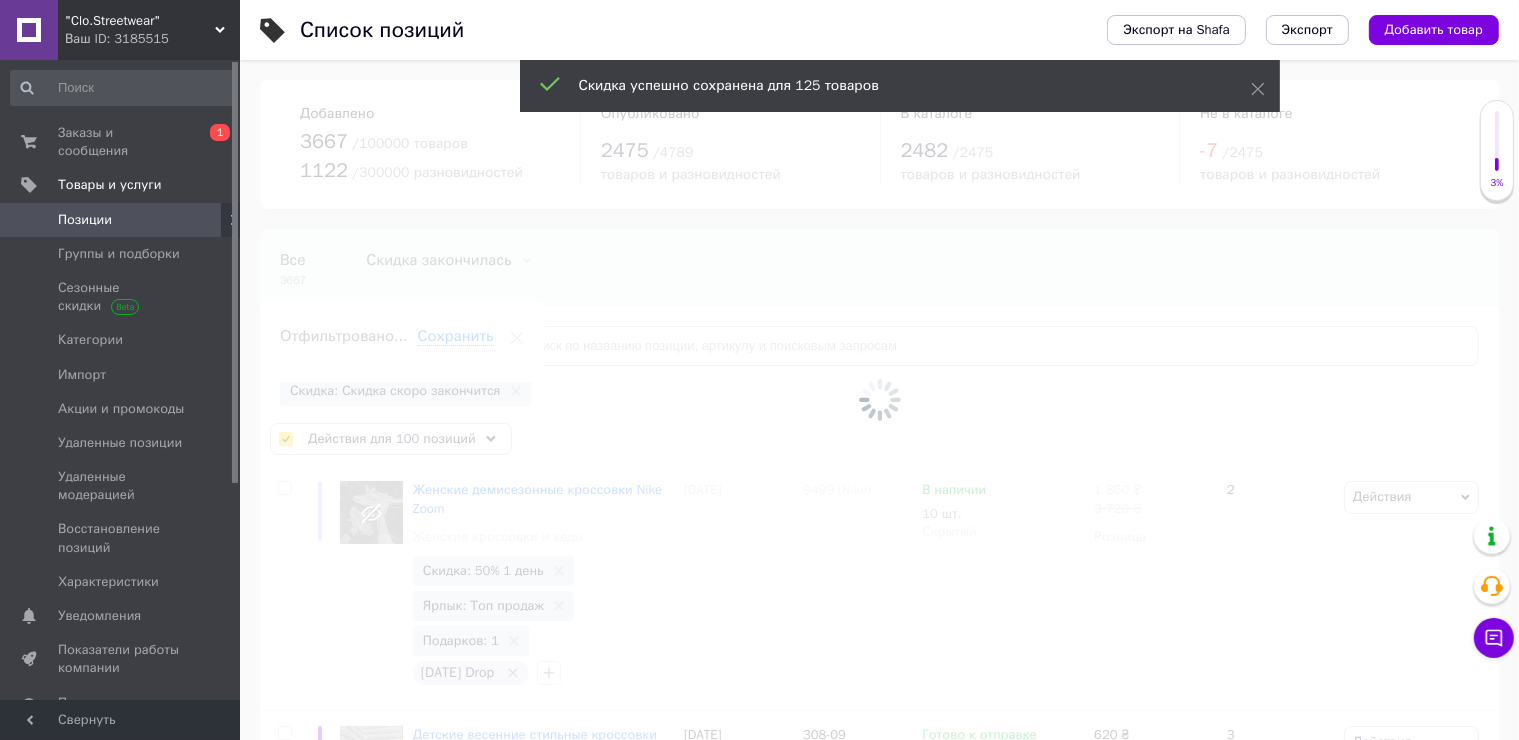 checkbox on "false" 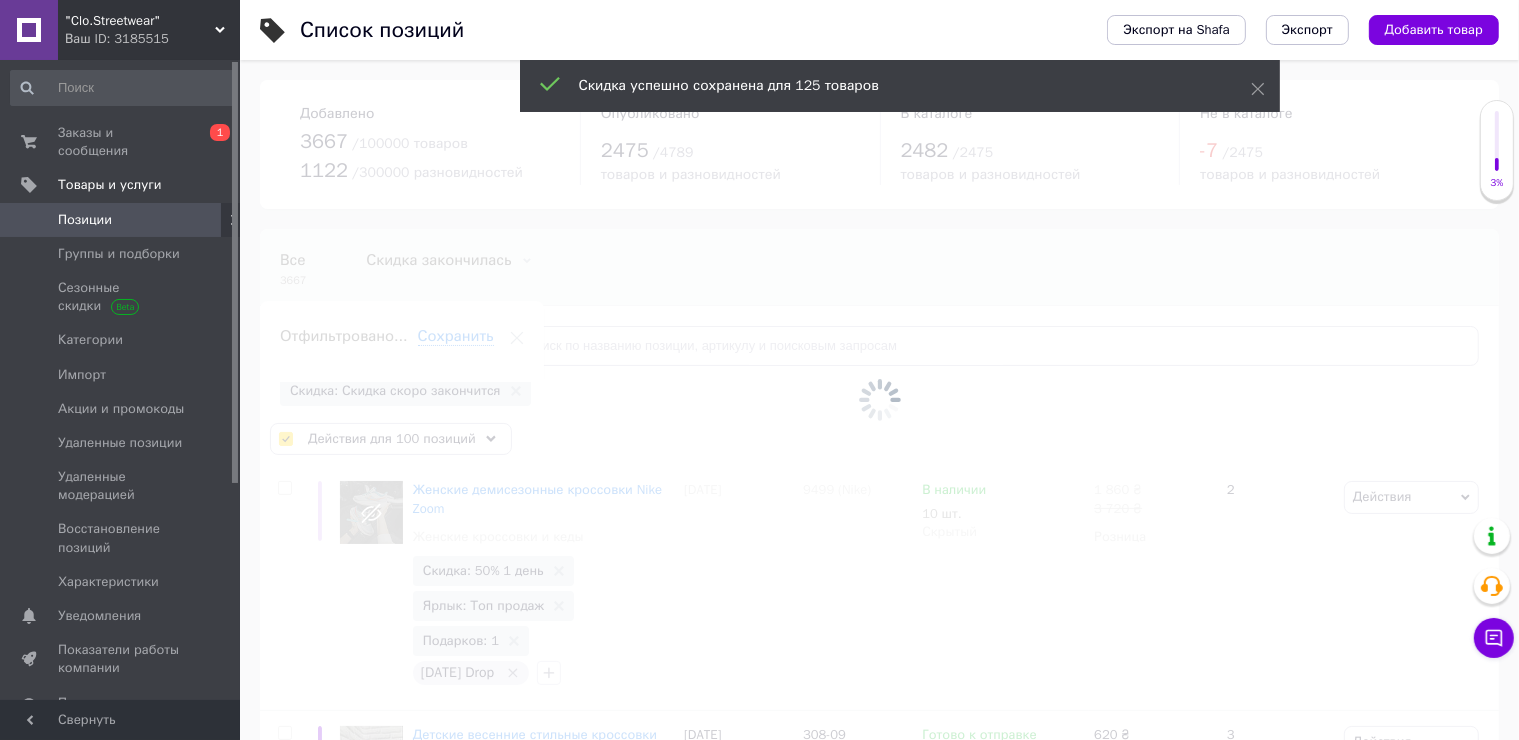 checkbox on "false" 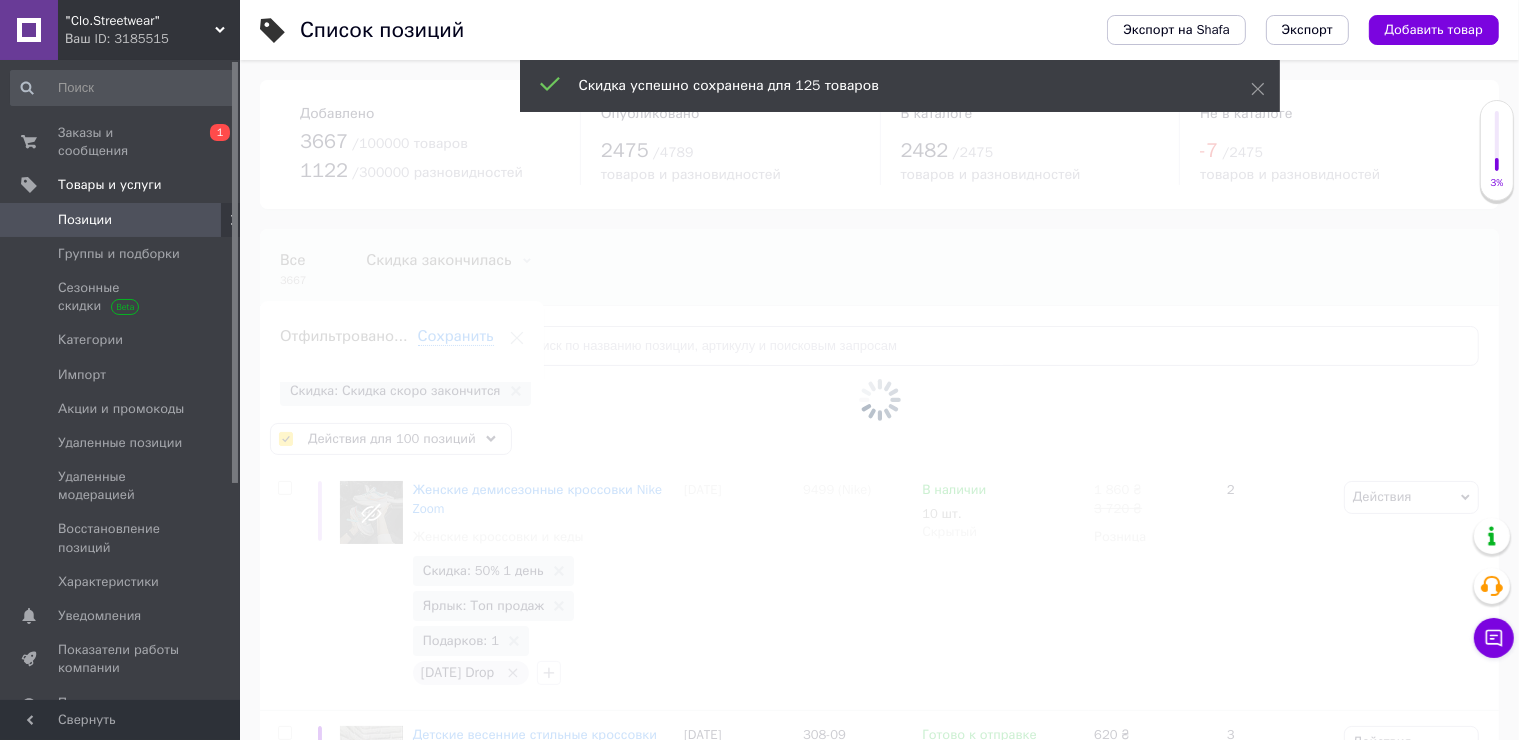 checkbox on "false" 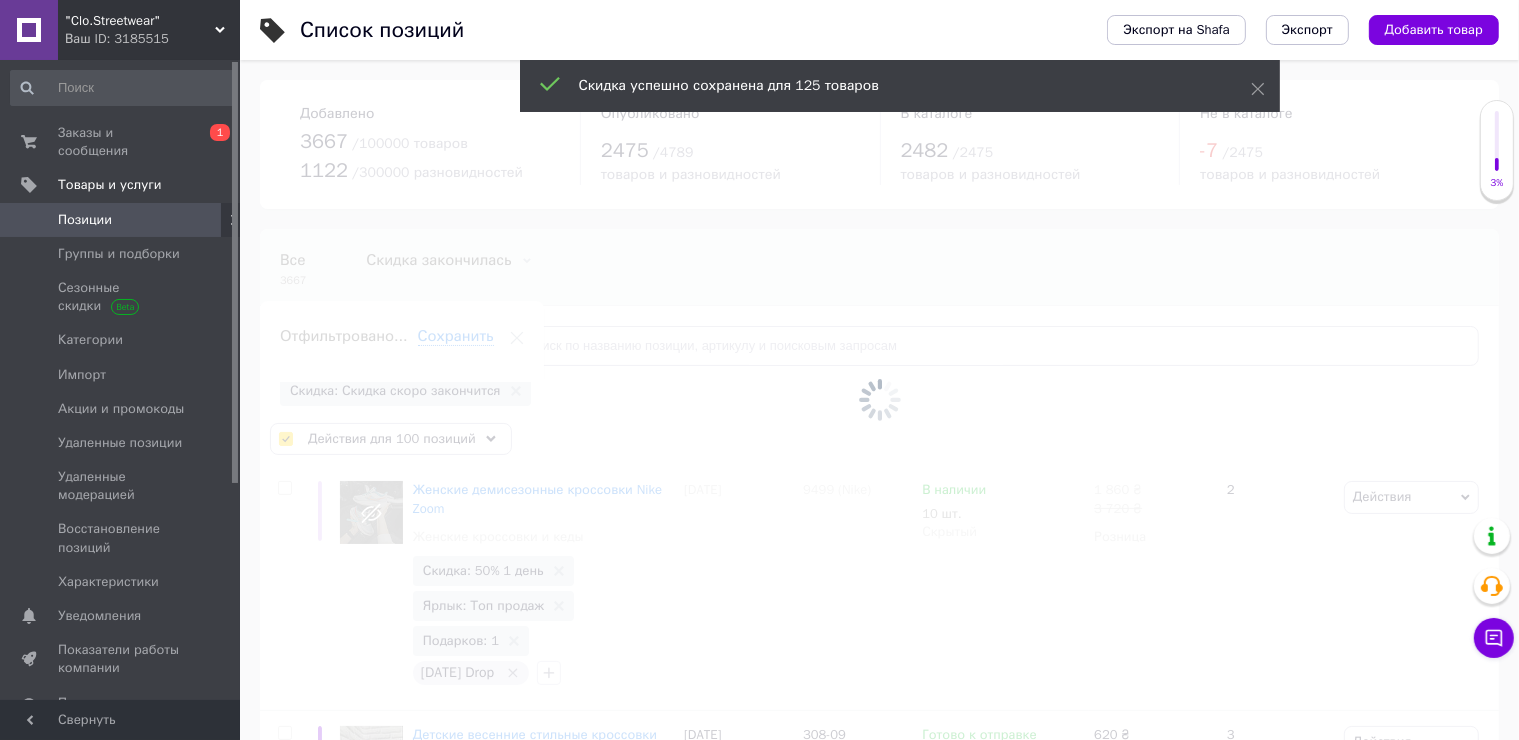 checkbox on "false" 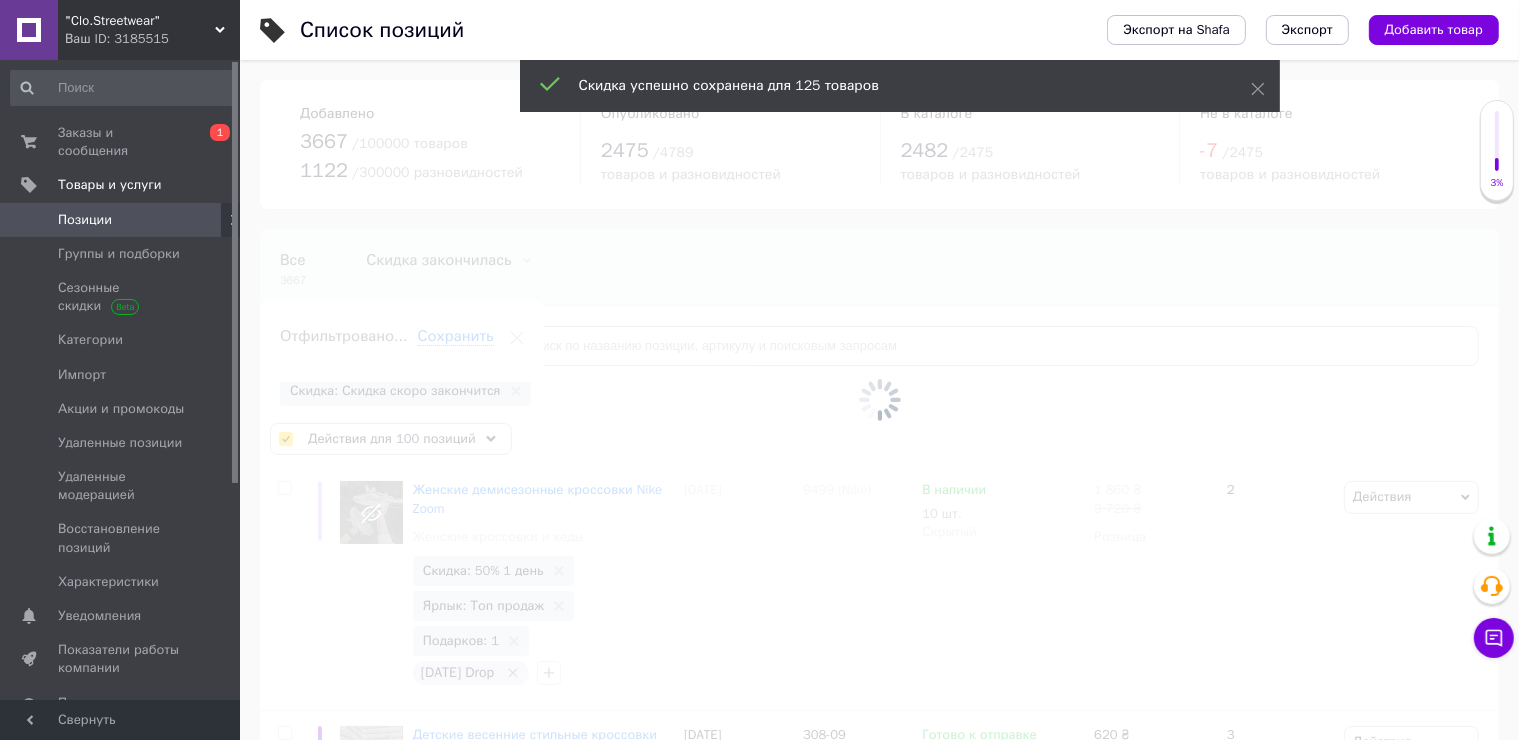 checkbox on "false" 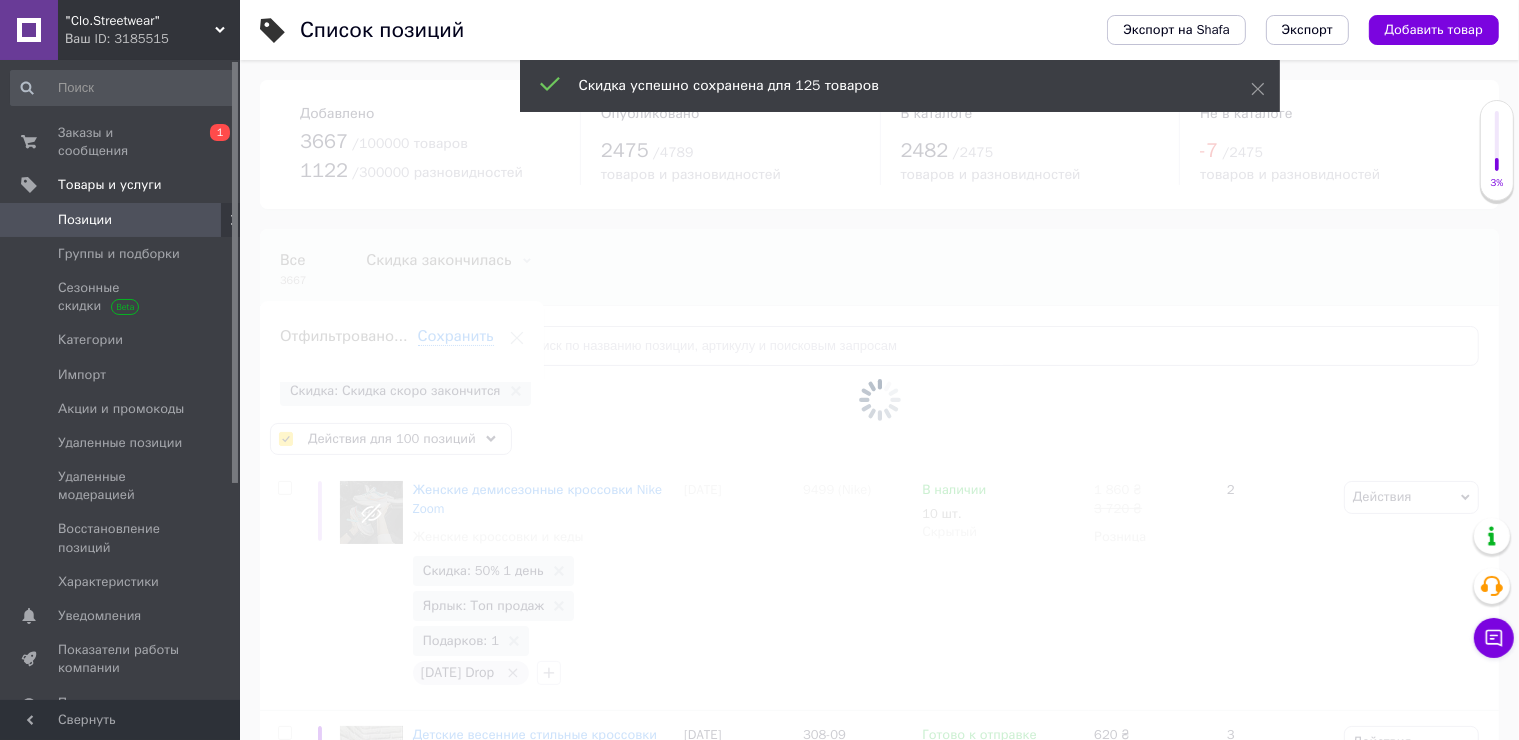 checkbox on "false" 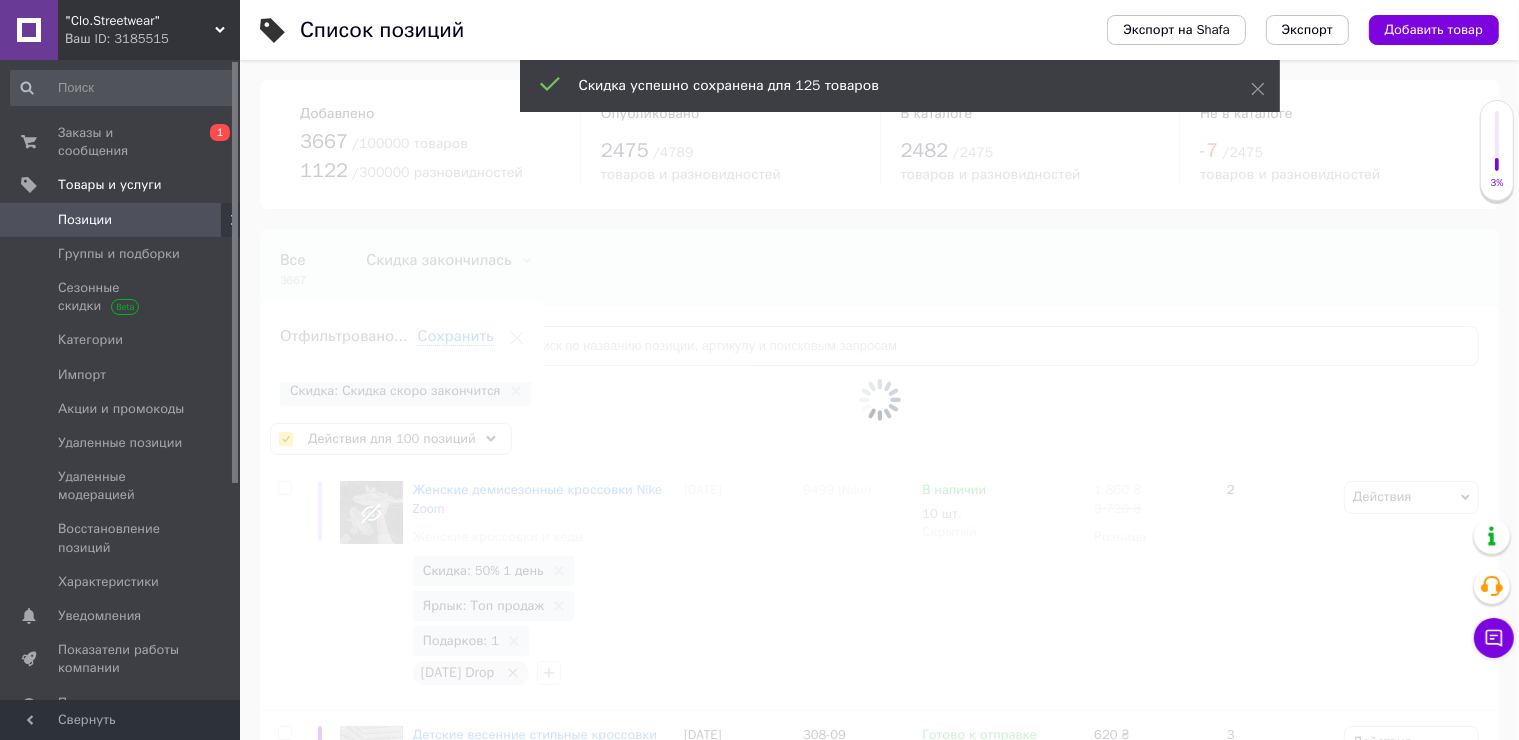checkbox on "false" 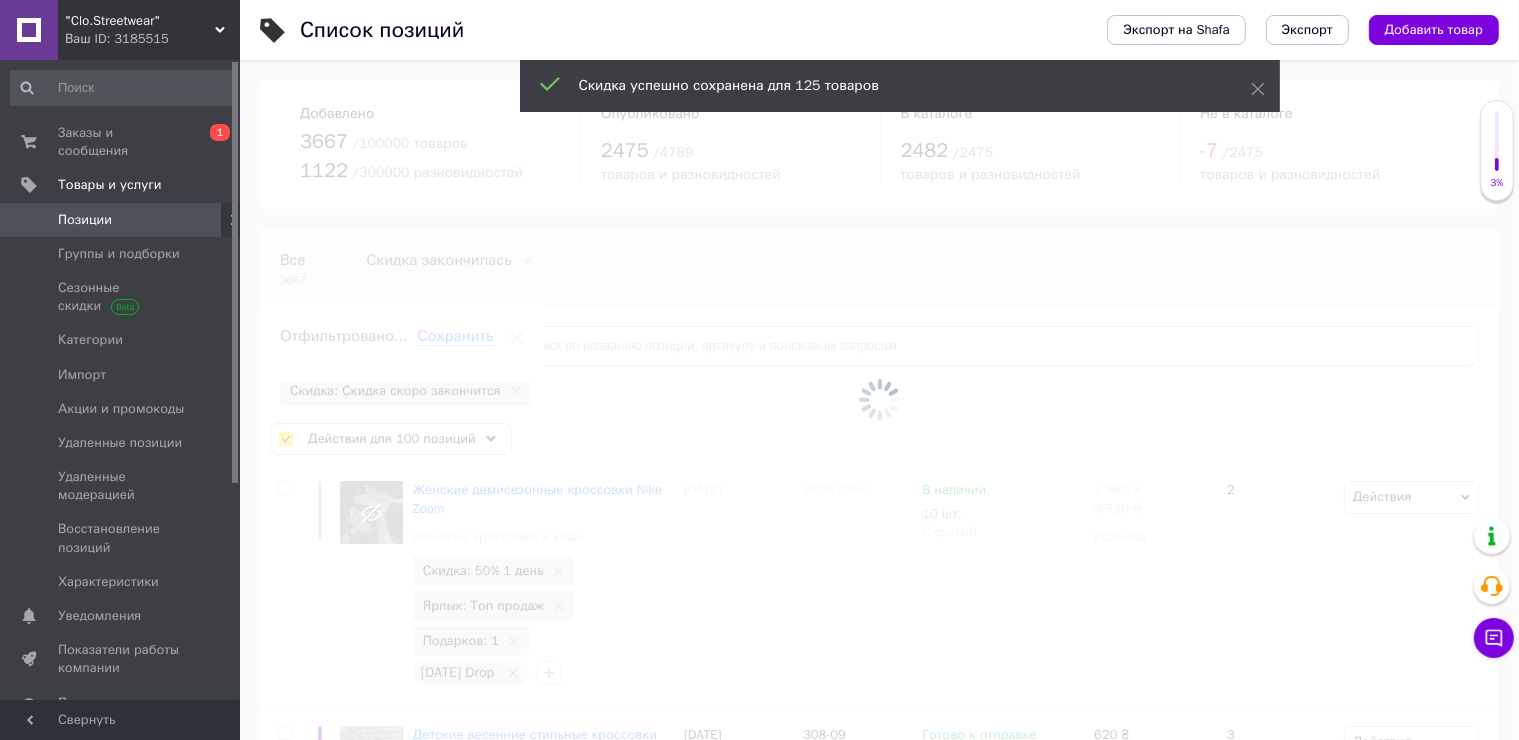 checkbox on "false" 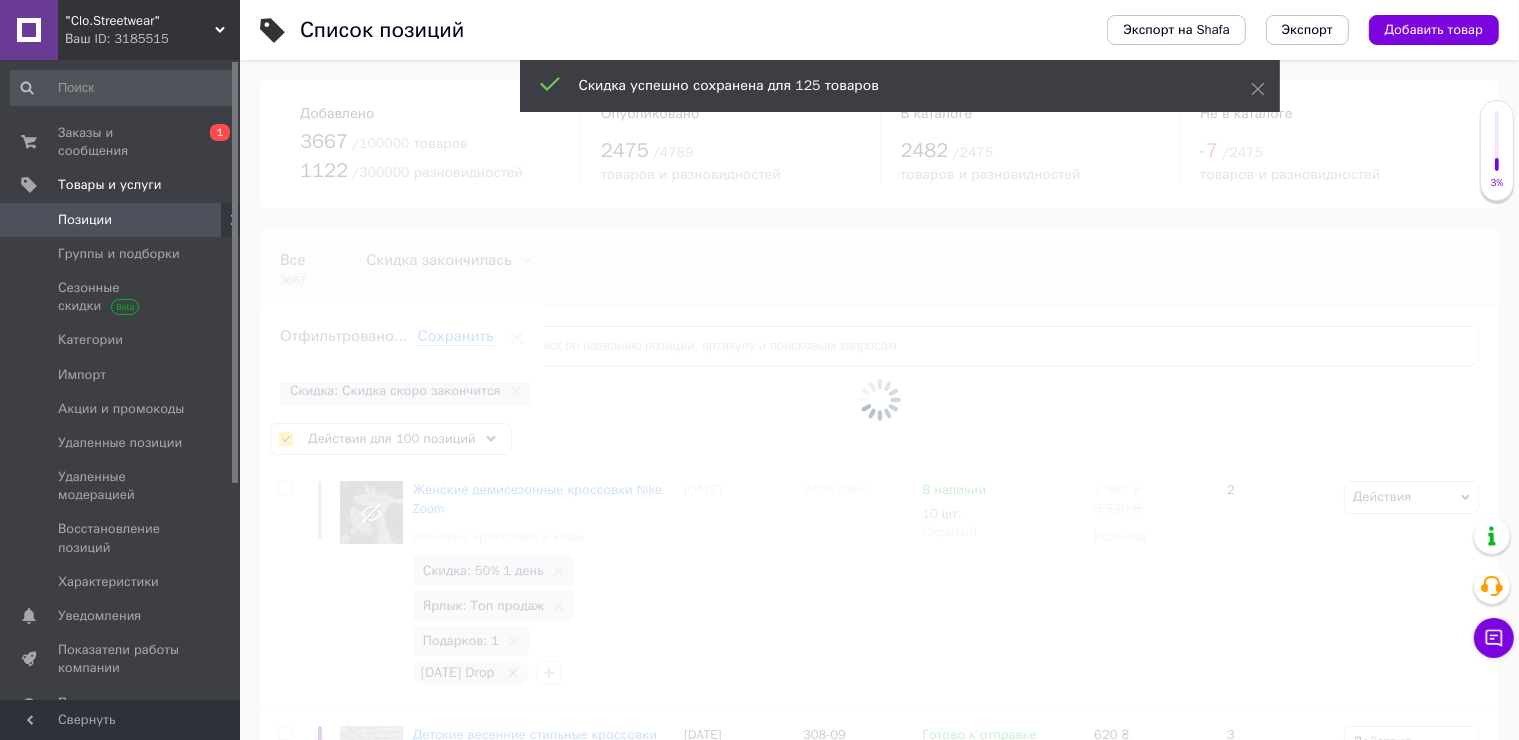 checkbox on "false" 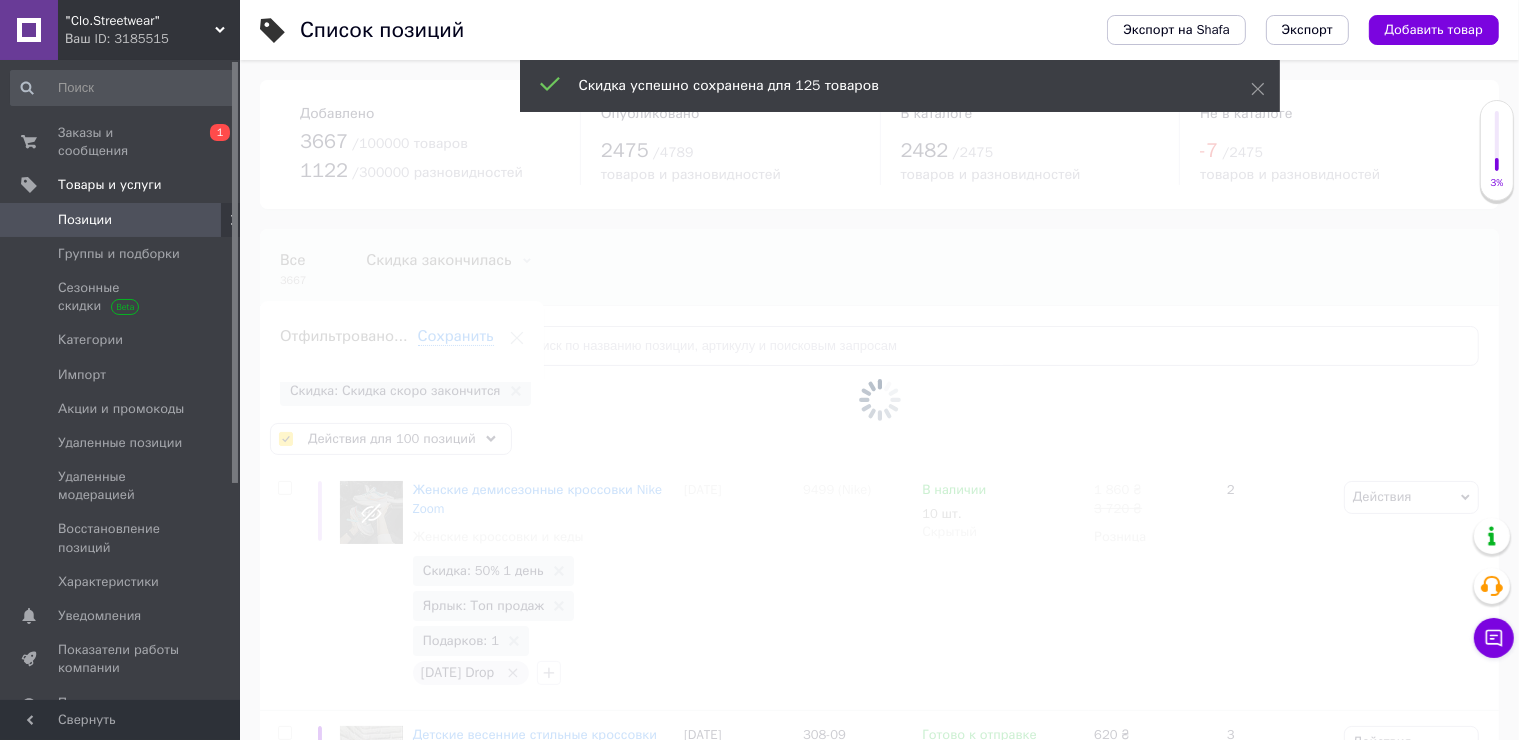 checkbox on "false" 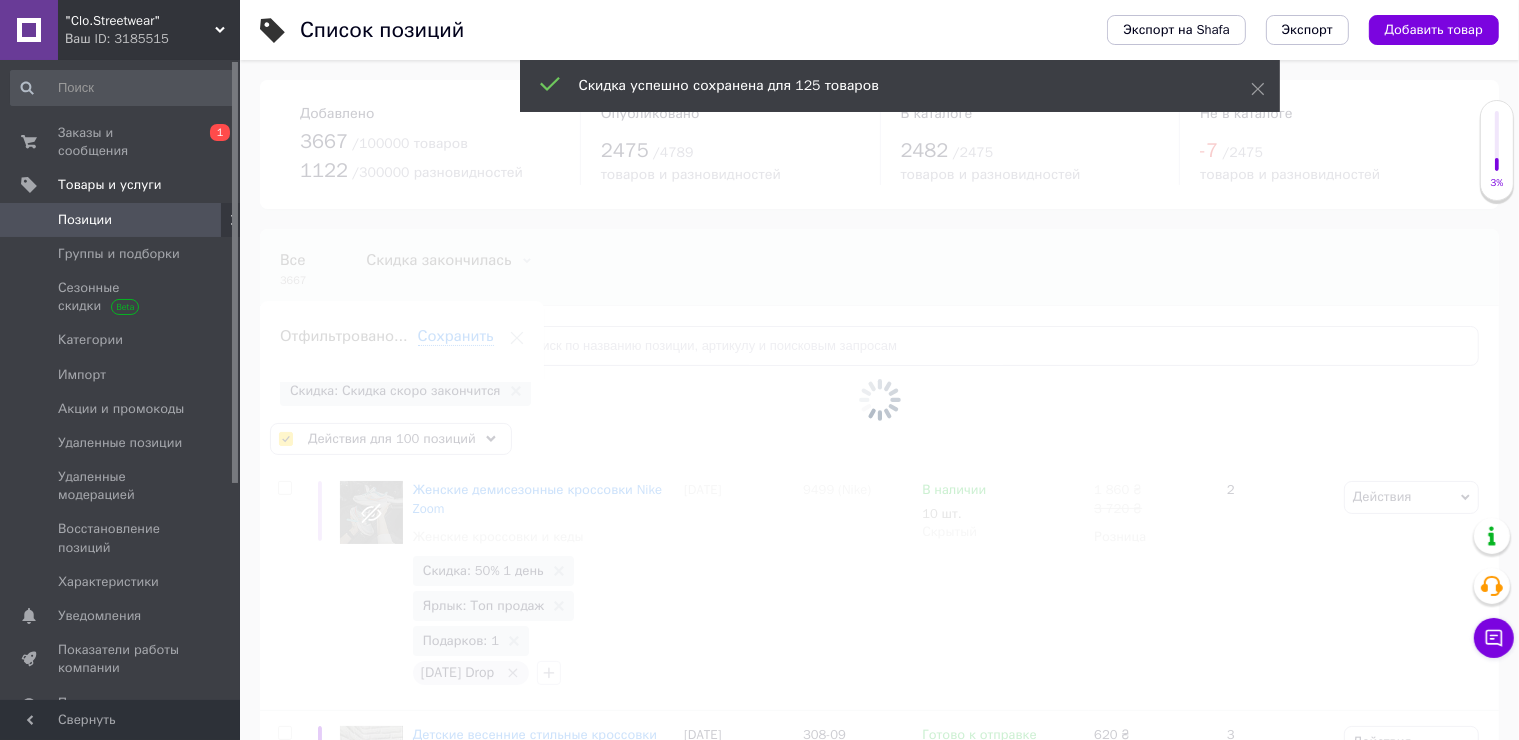 checkbox on "false" 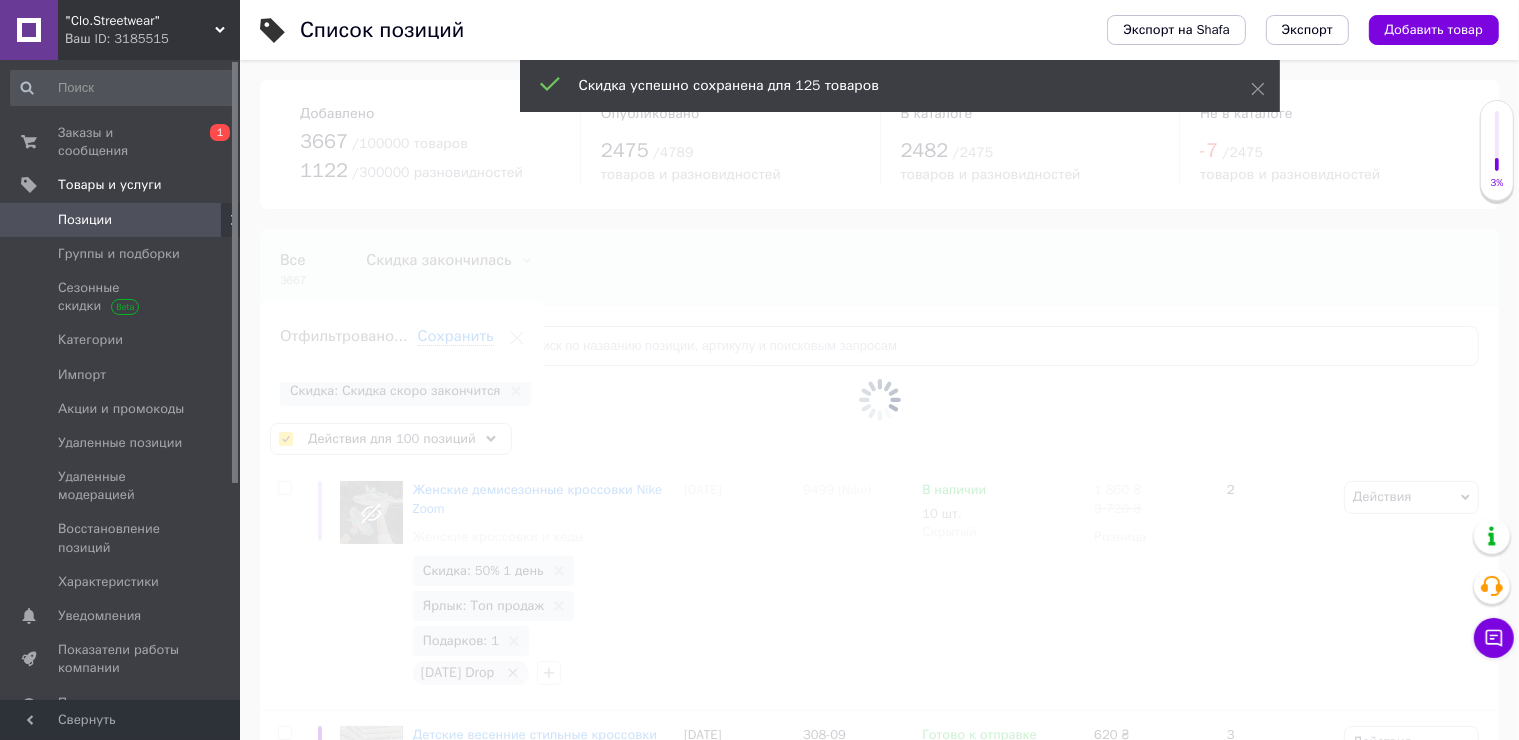 checkbox on "false" 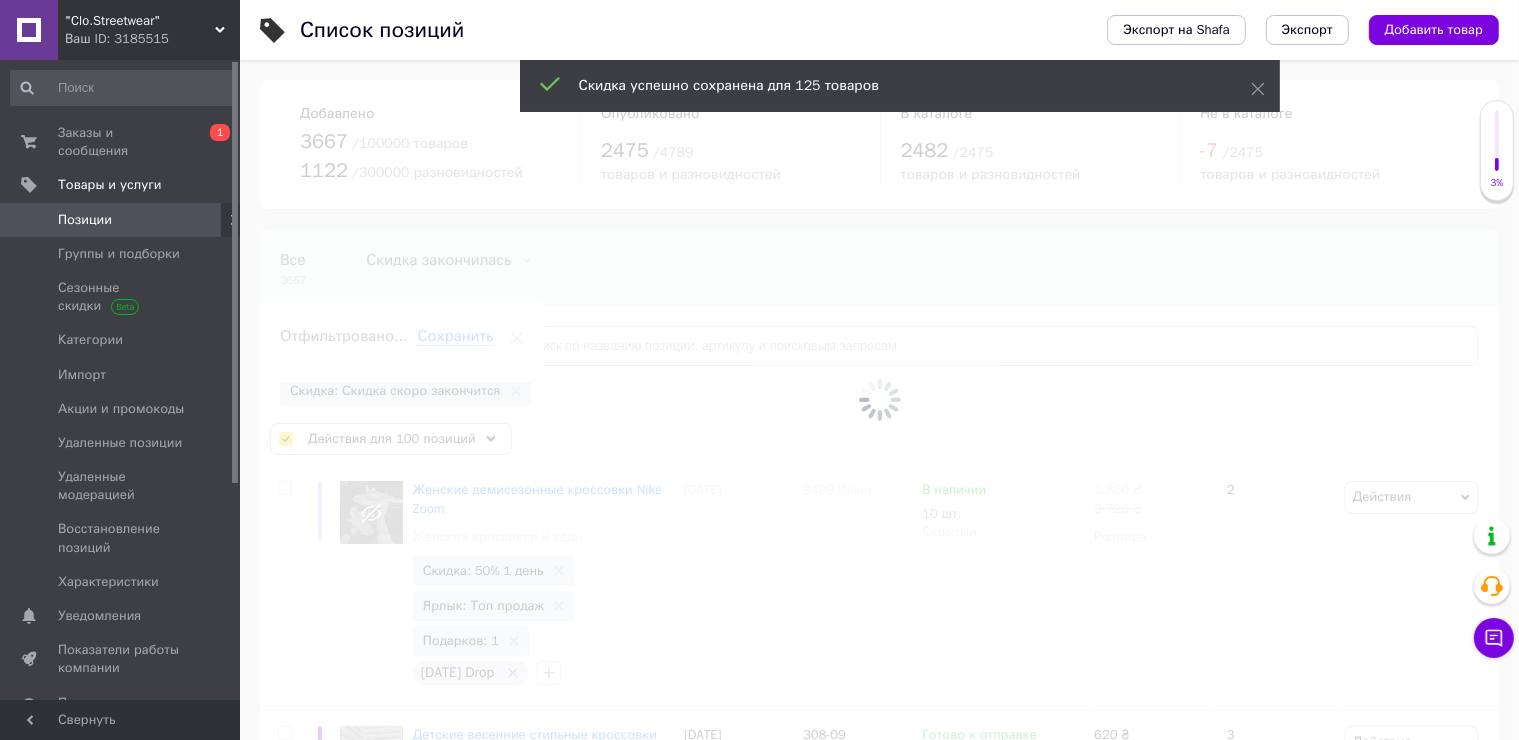 checkbox on "false" 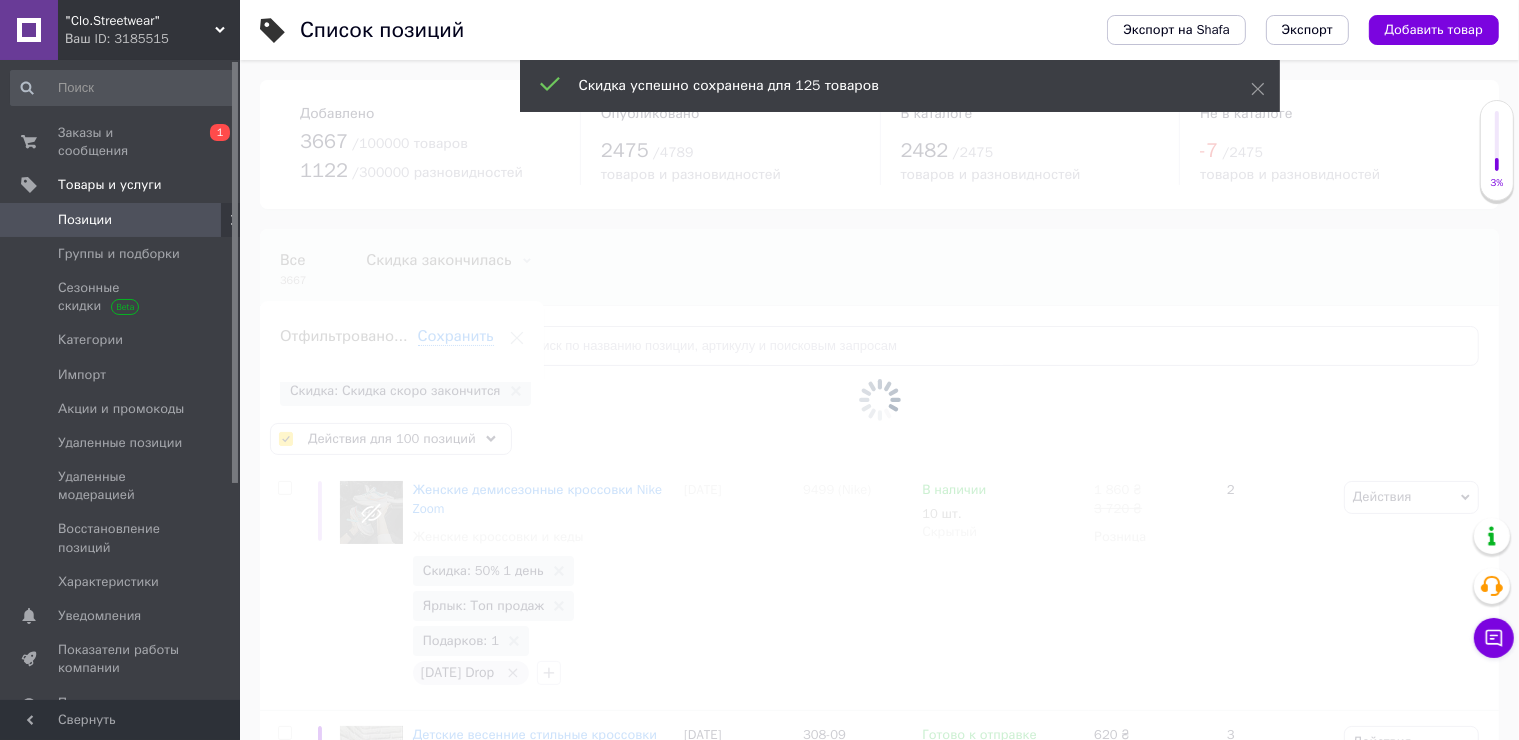 checkbox on "false" 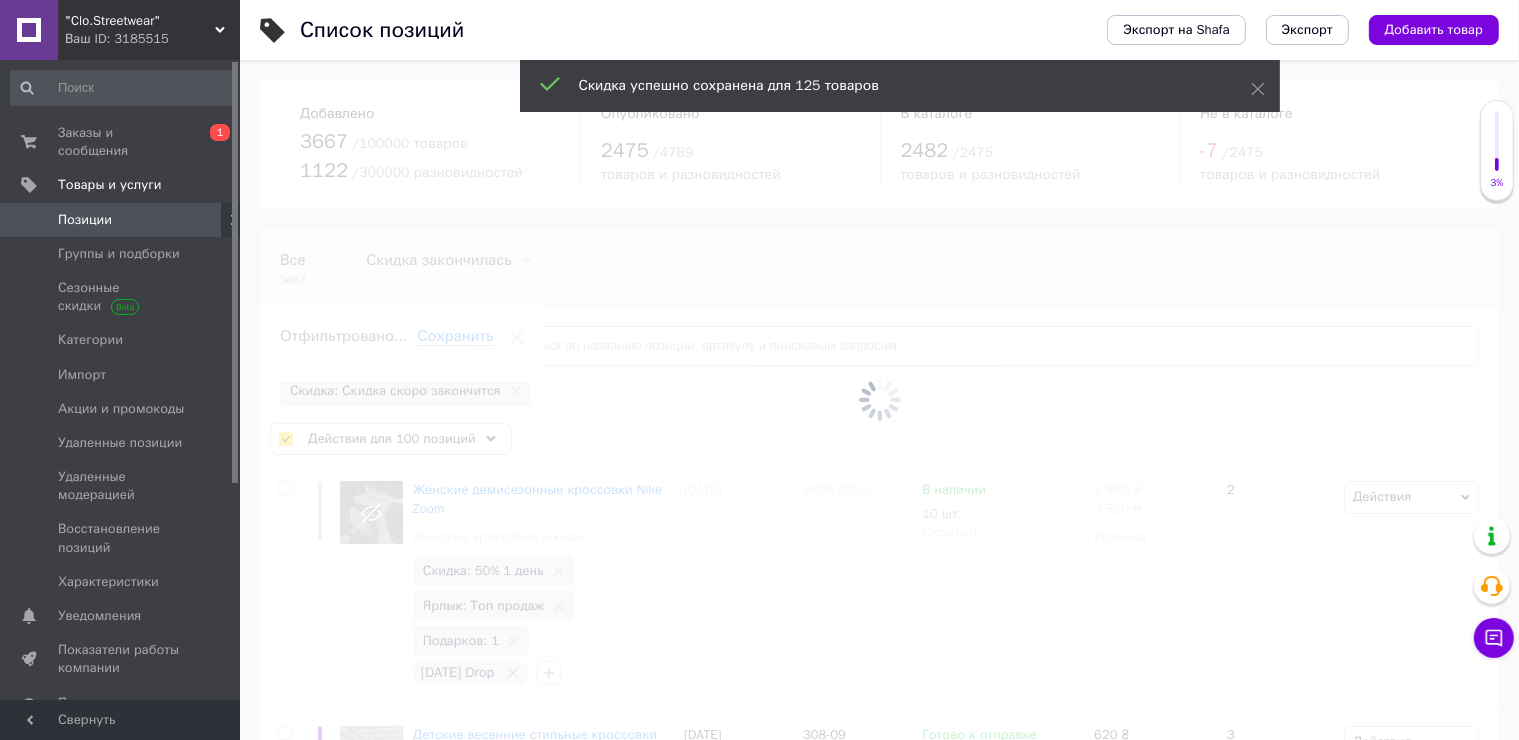 checkbox on "false" 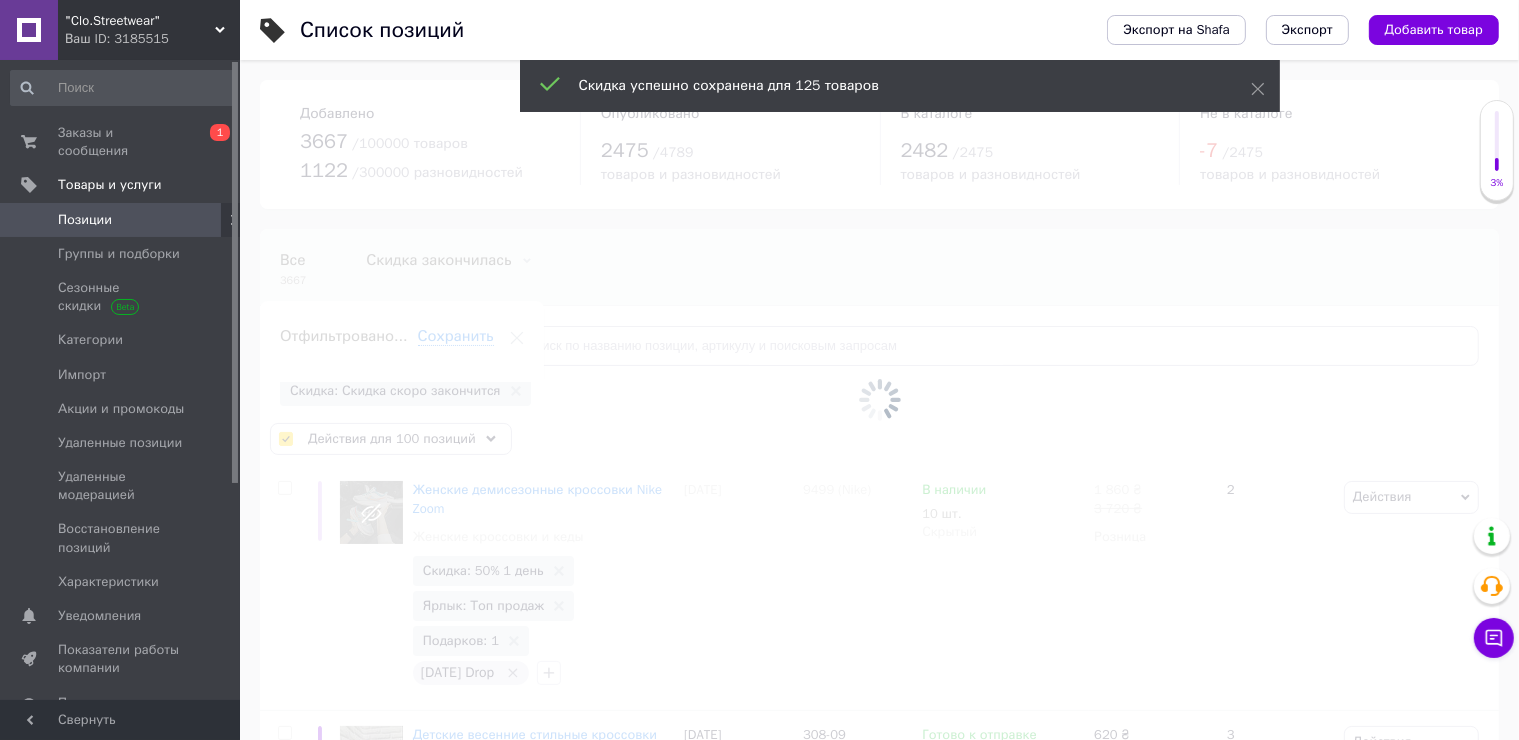 checkbox on "false" 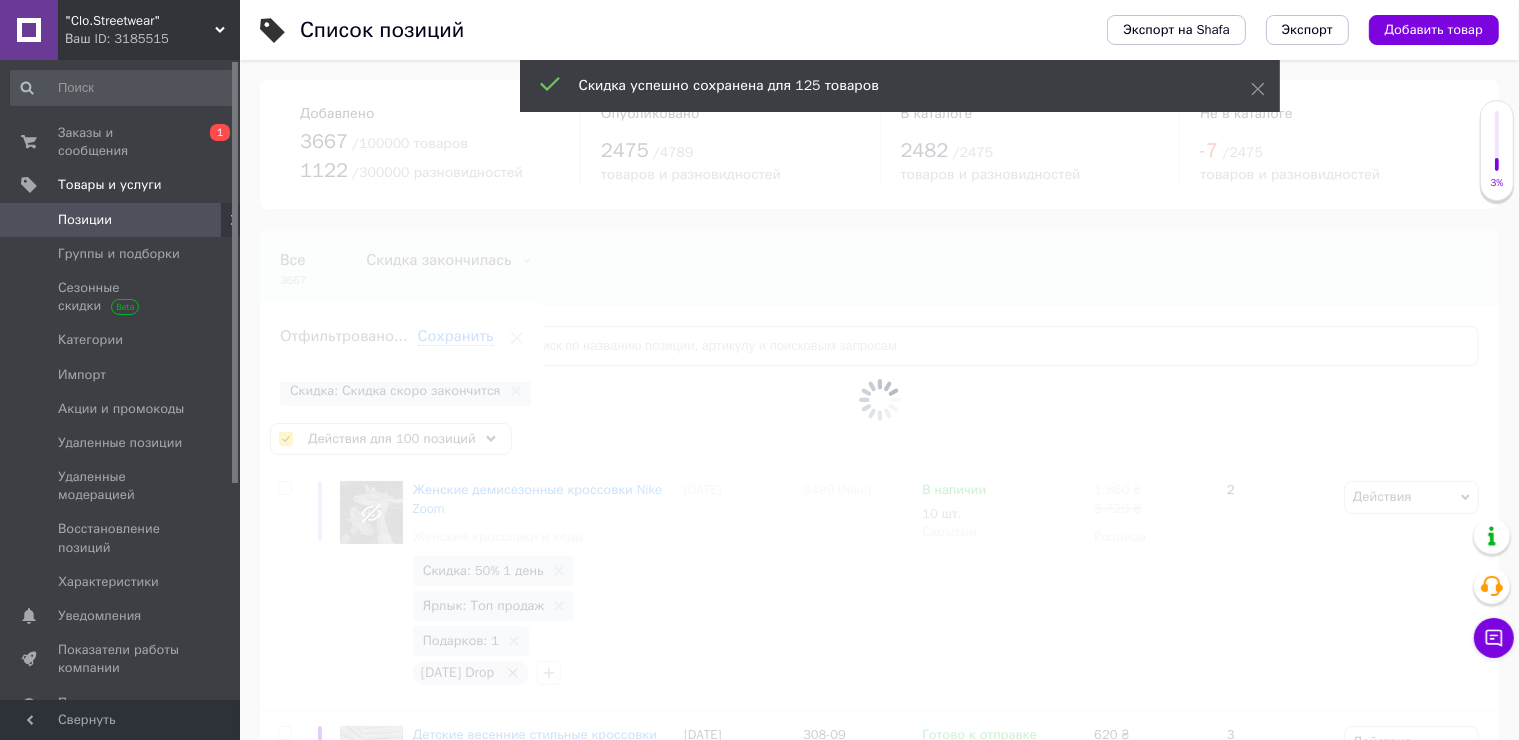 checkbox on "false" 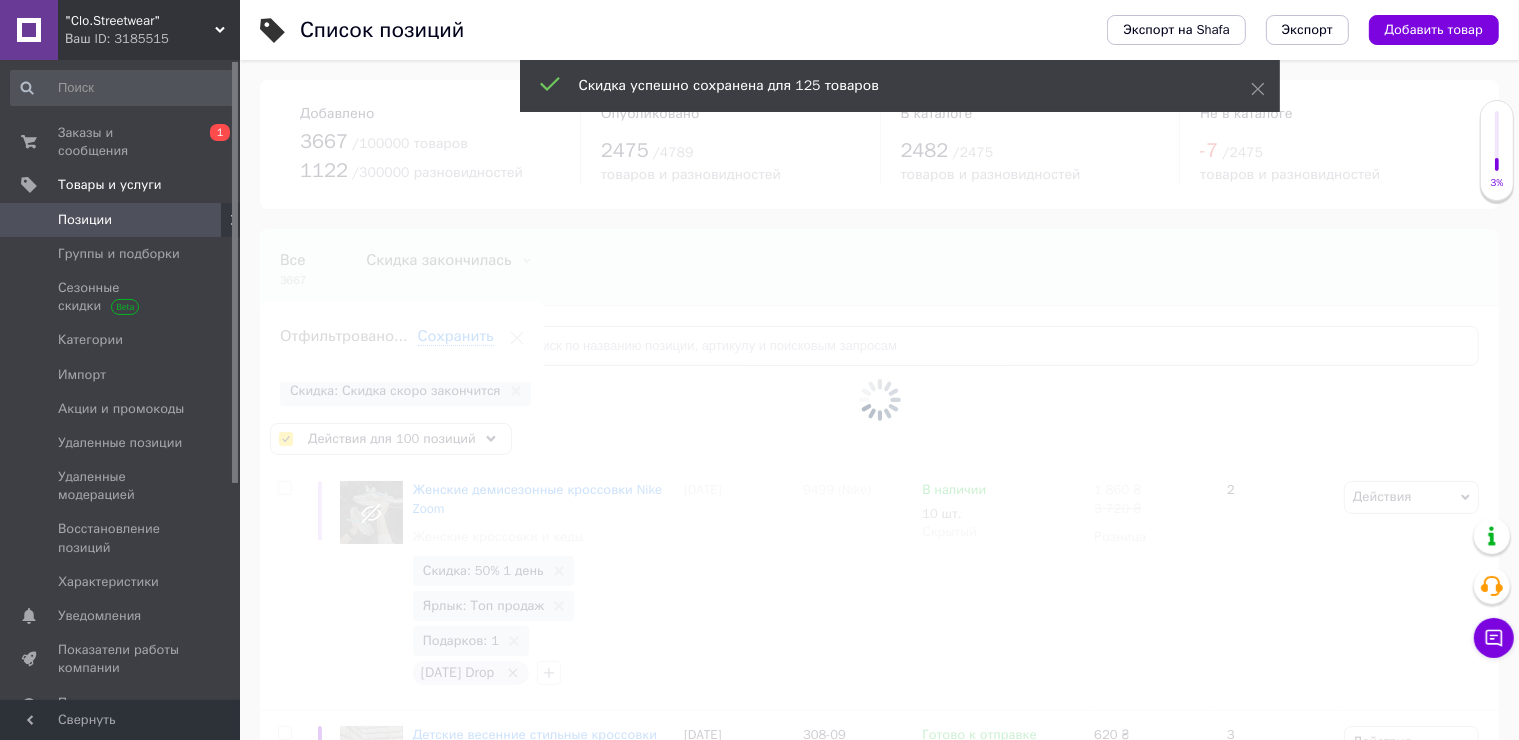 checkbox on "false" 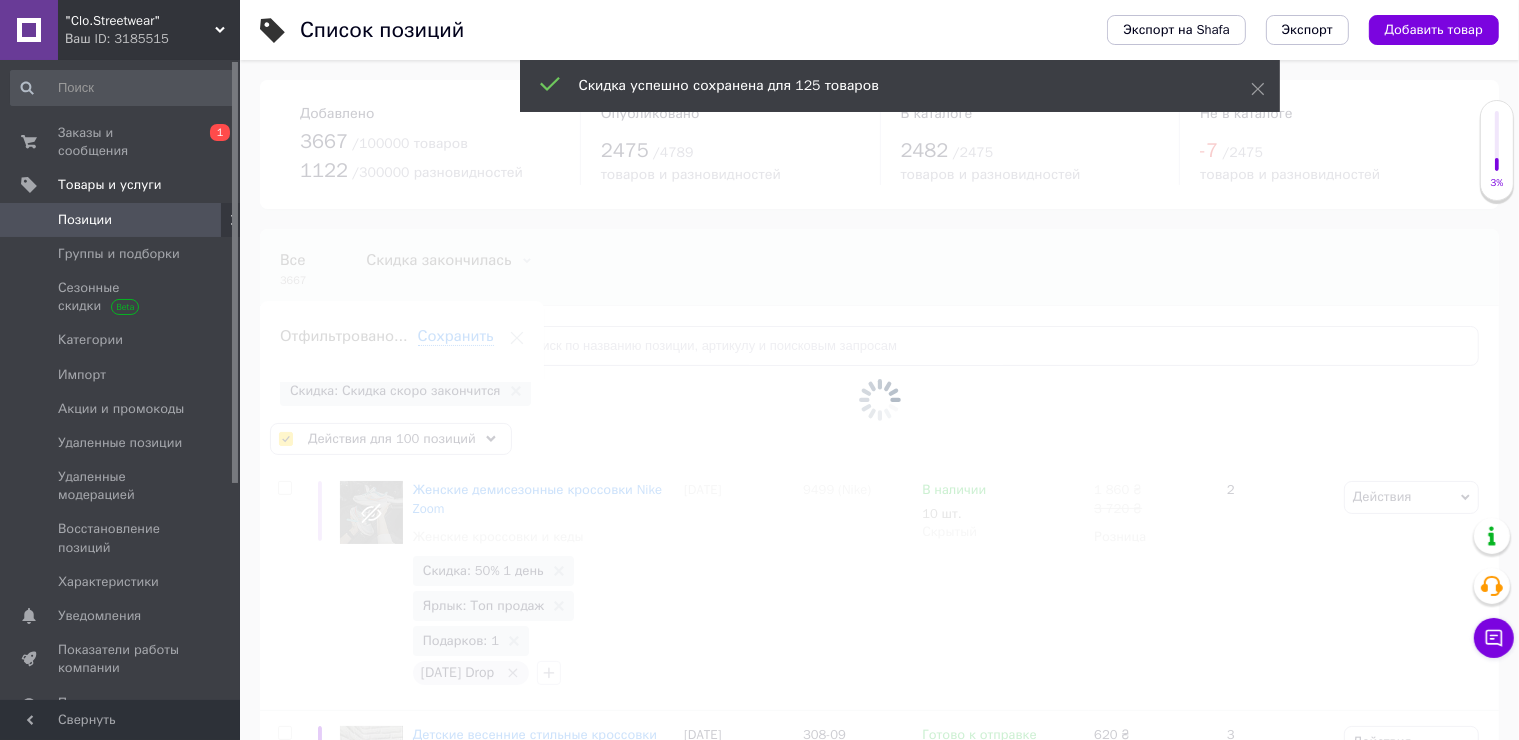 checkbox on "false" 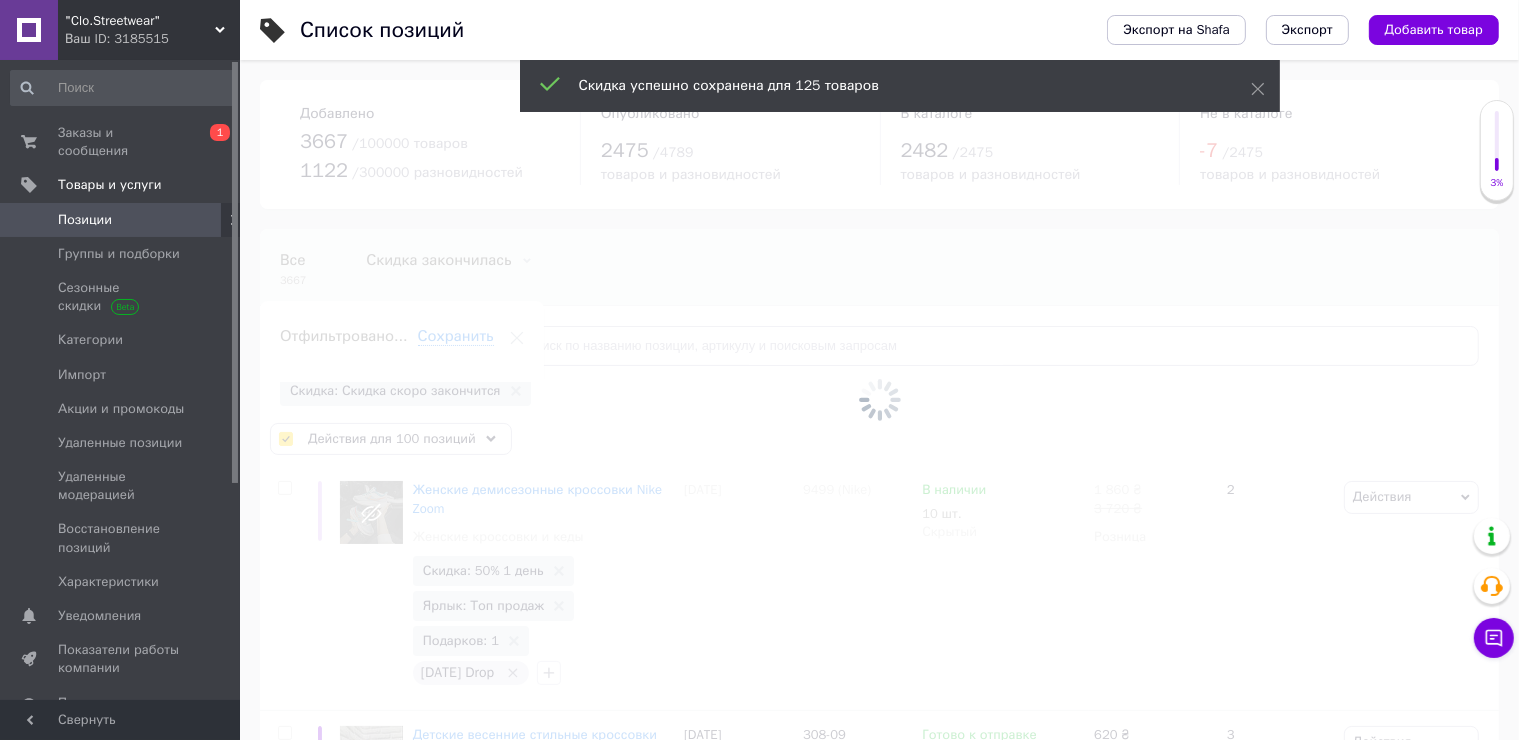 checkbox on "false" 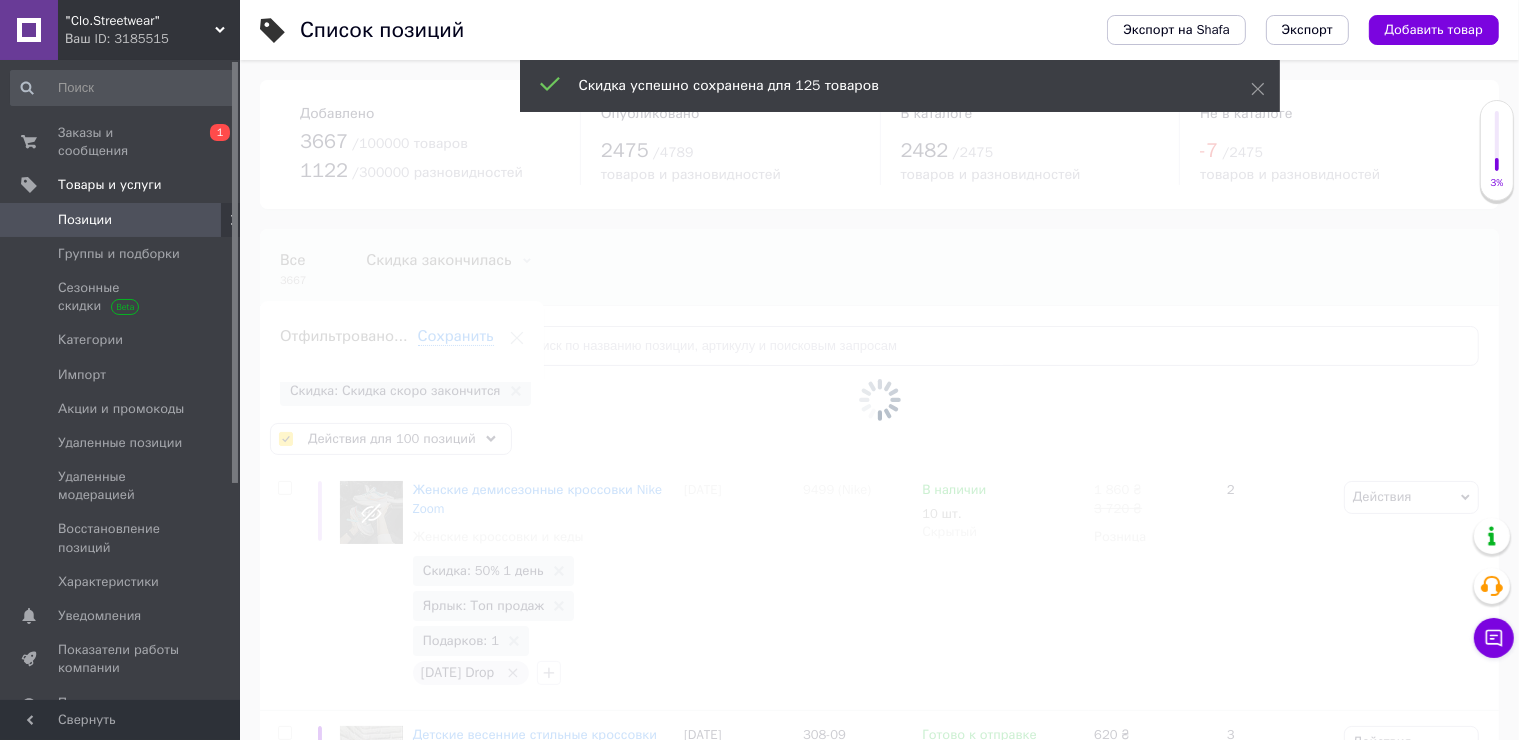 checkbox on "false" 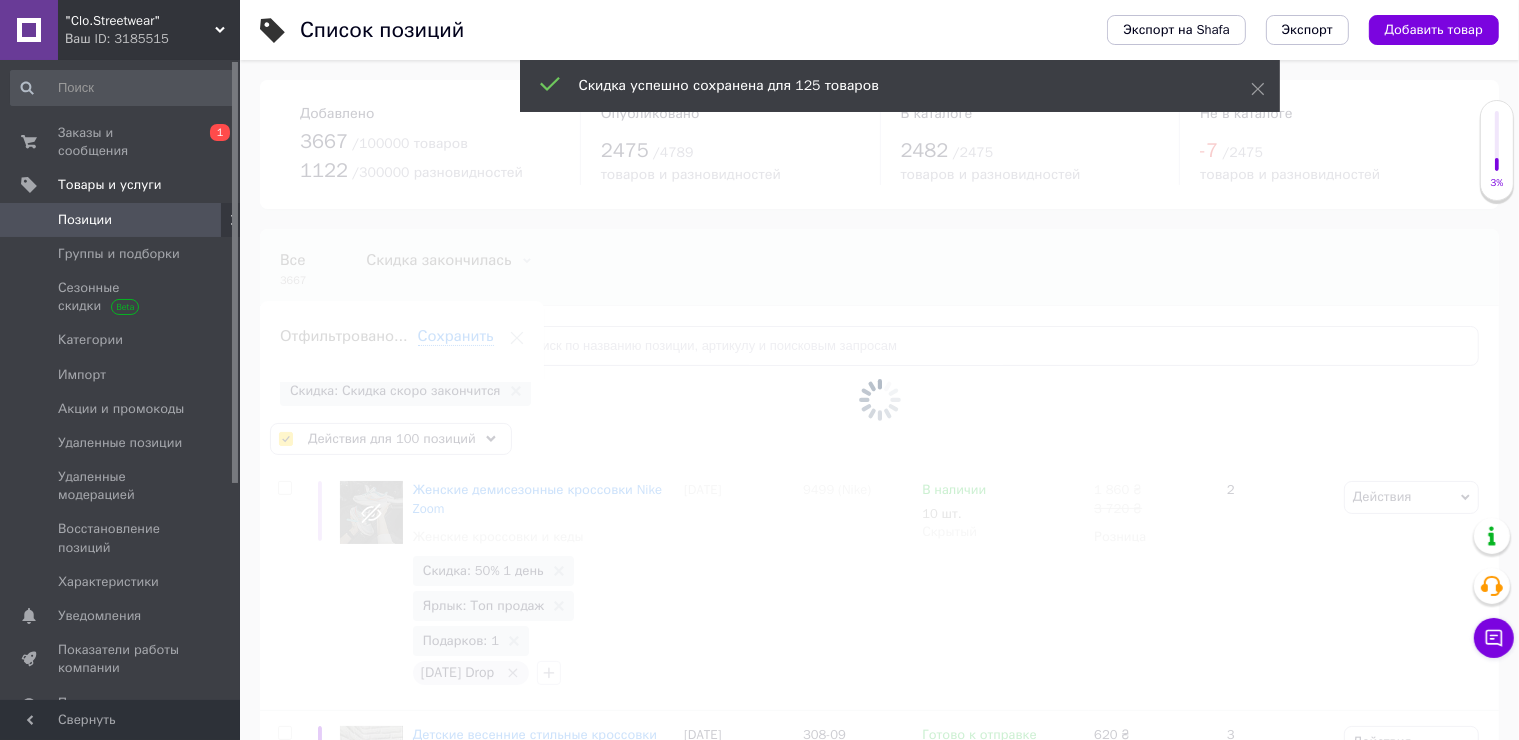 checkbox on "false" 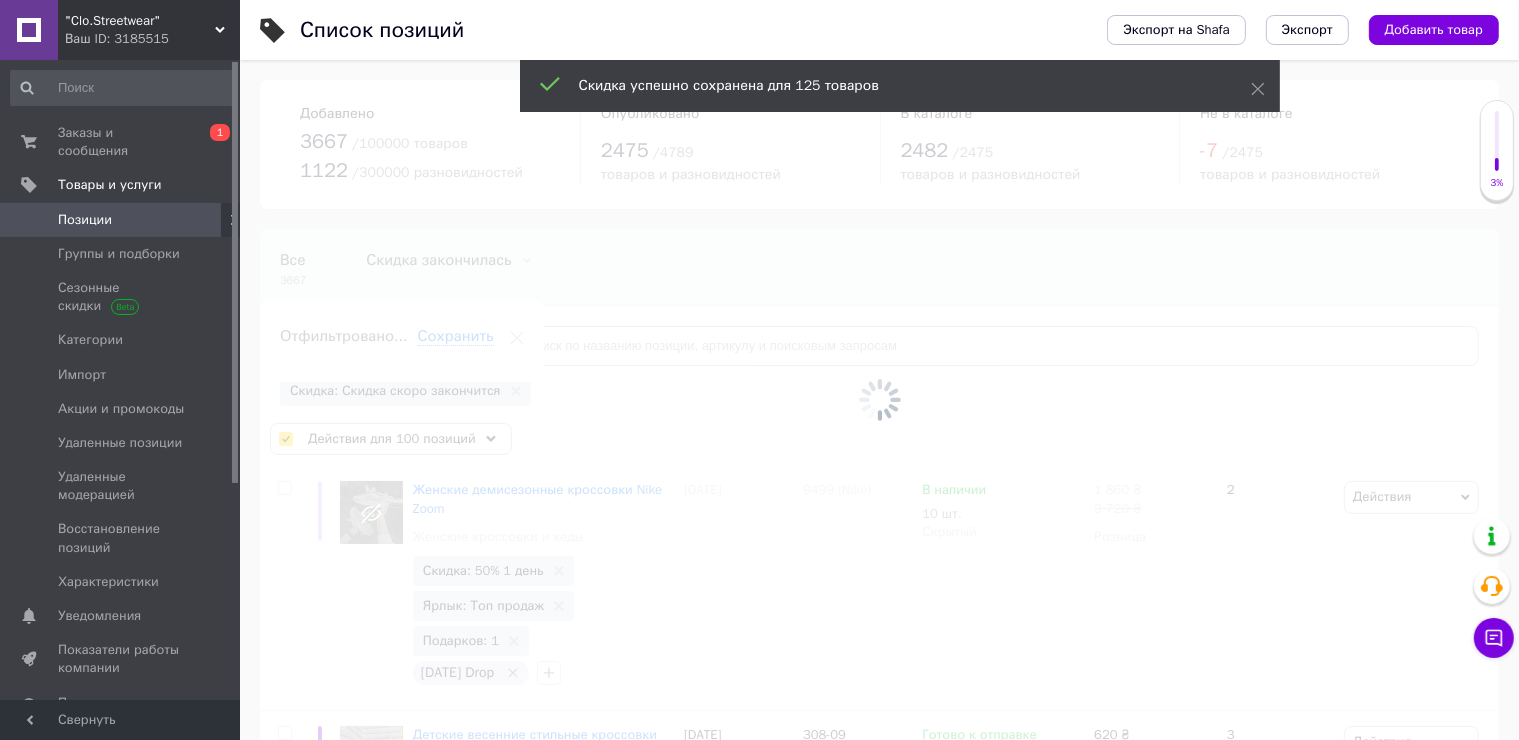 checkbox on "false" 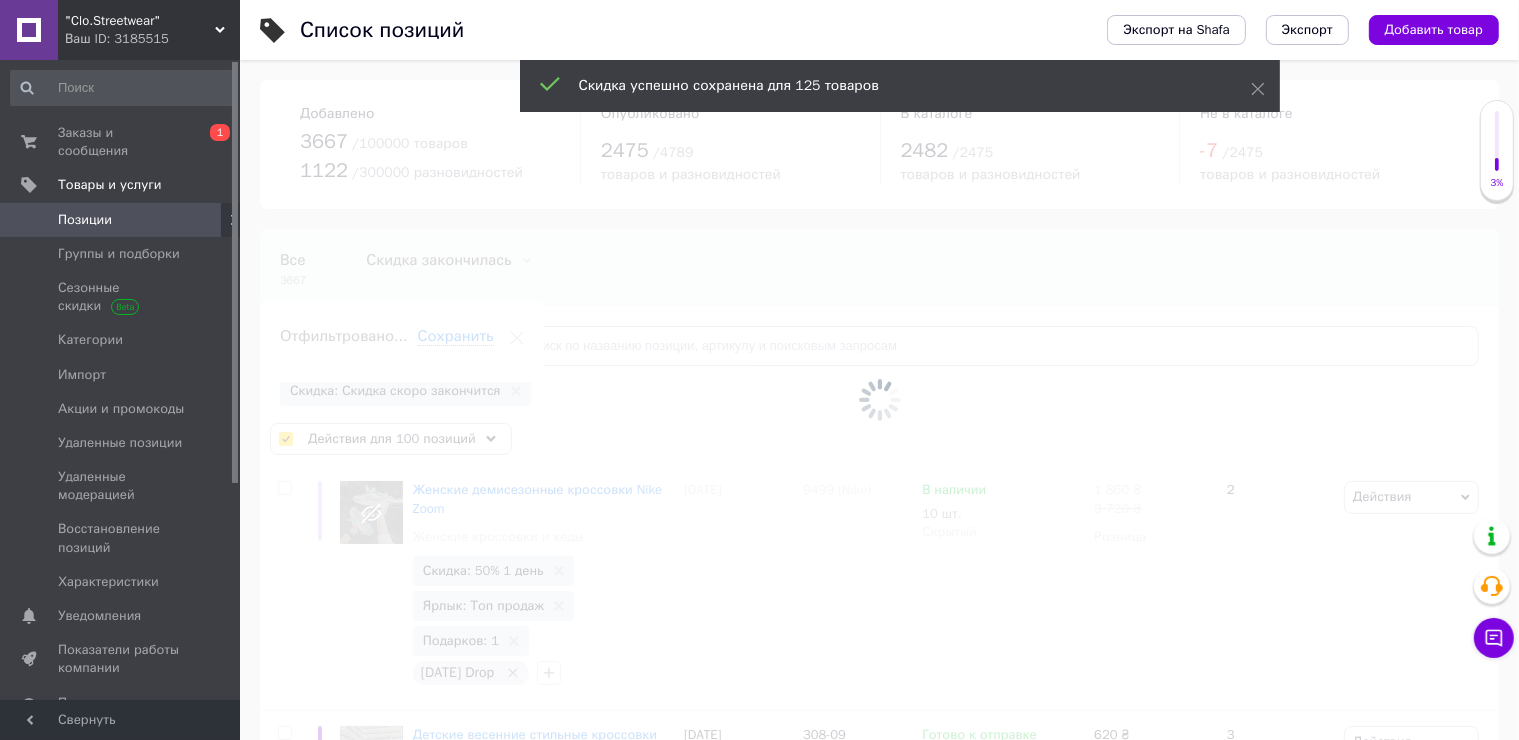 checkbox on "false" 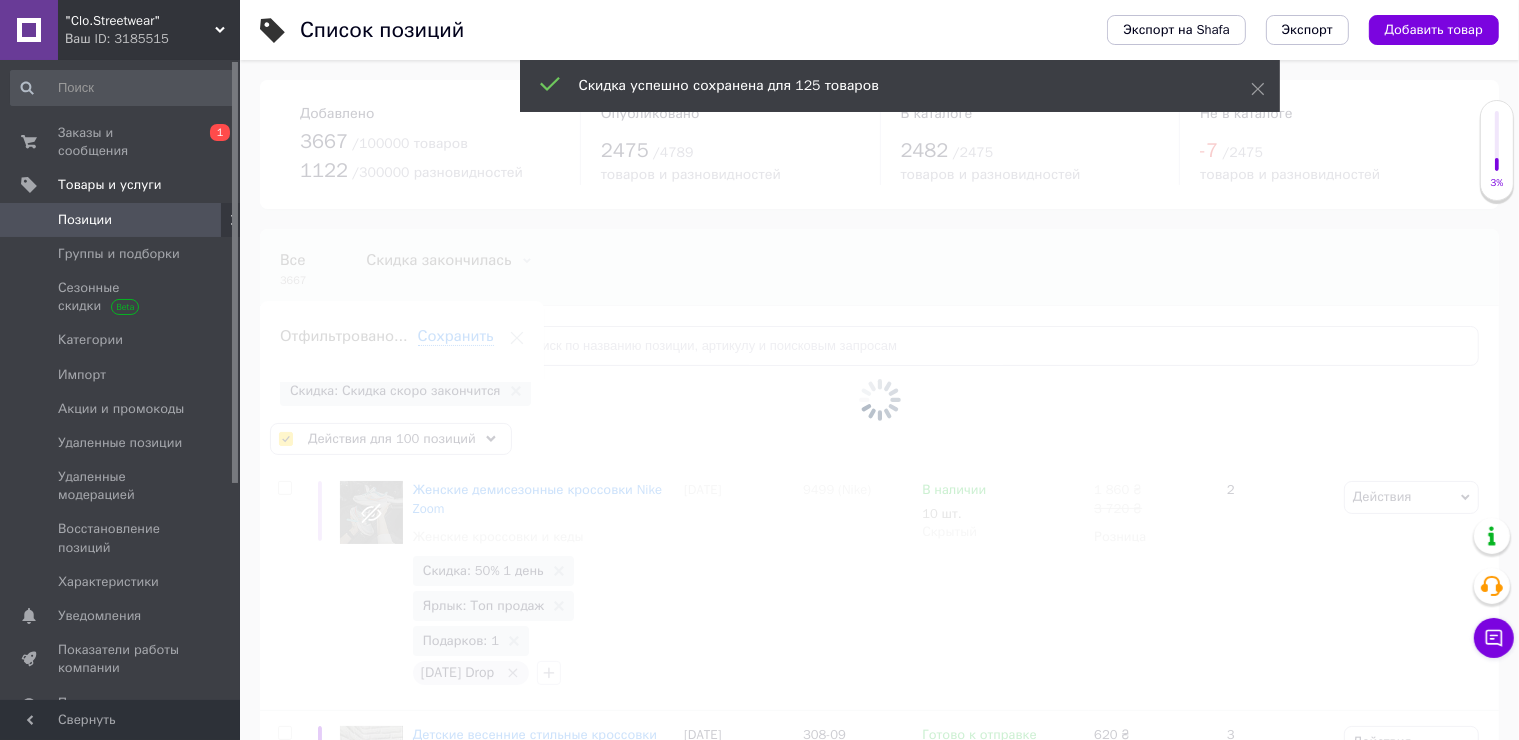 checkbox on "false" 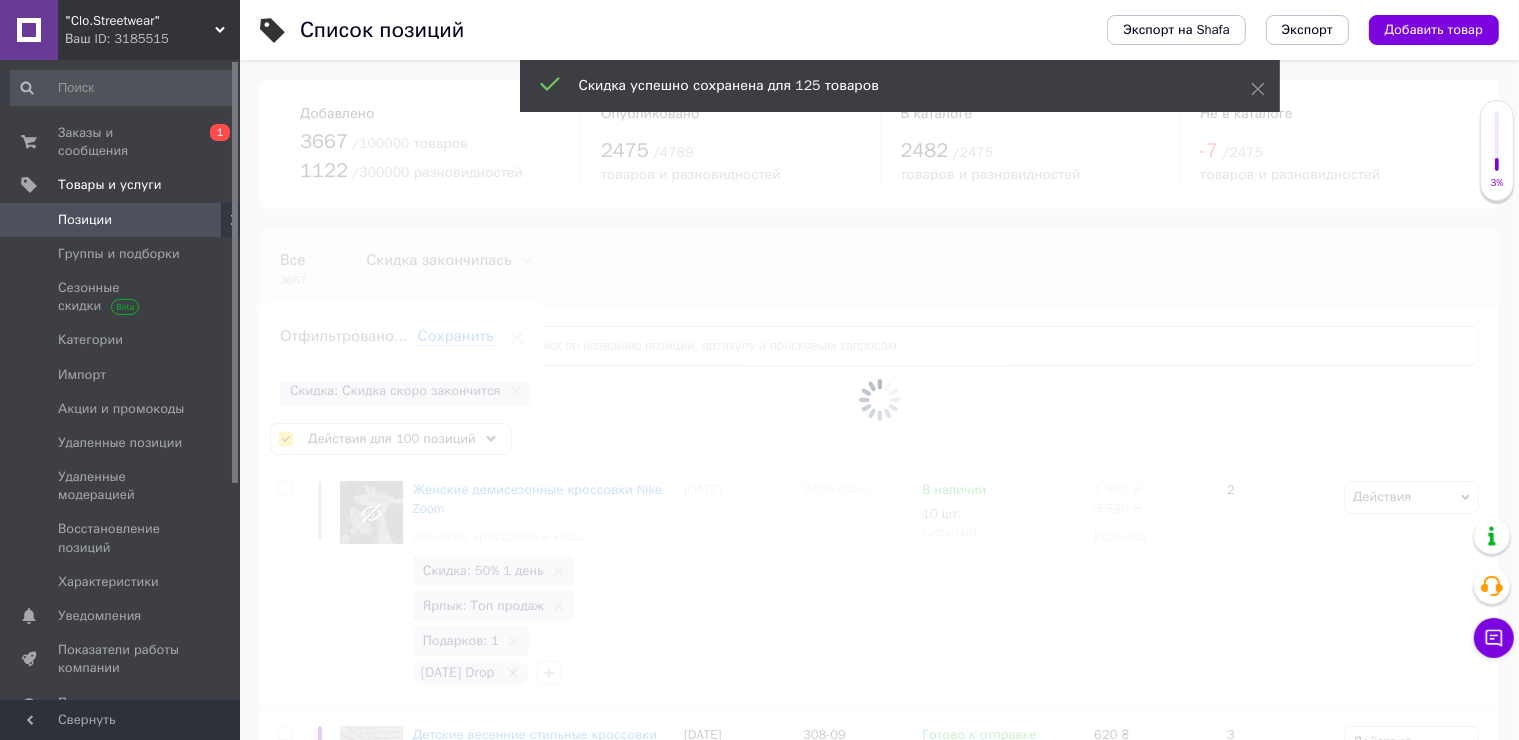checkbox on "false" 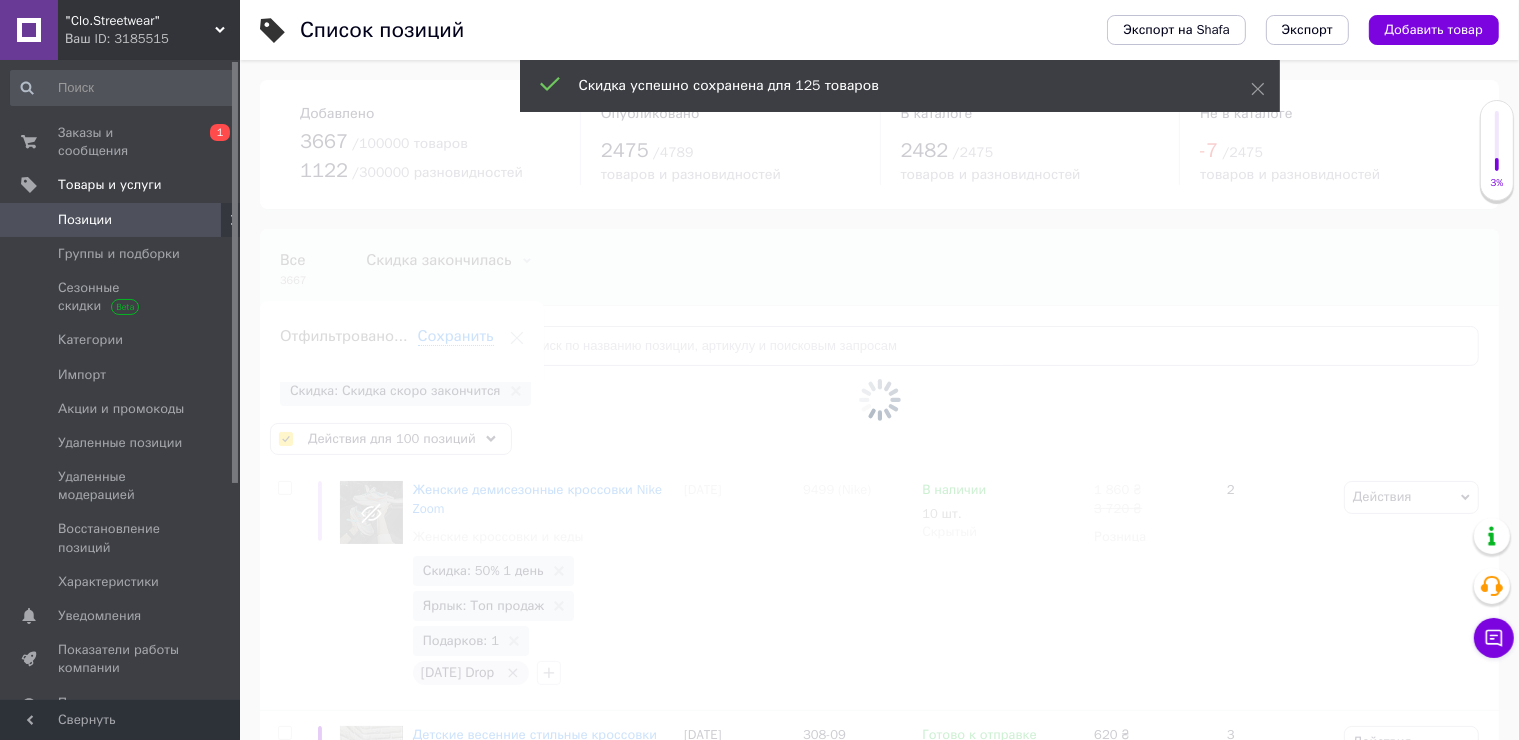 checkbox on "false" 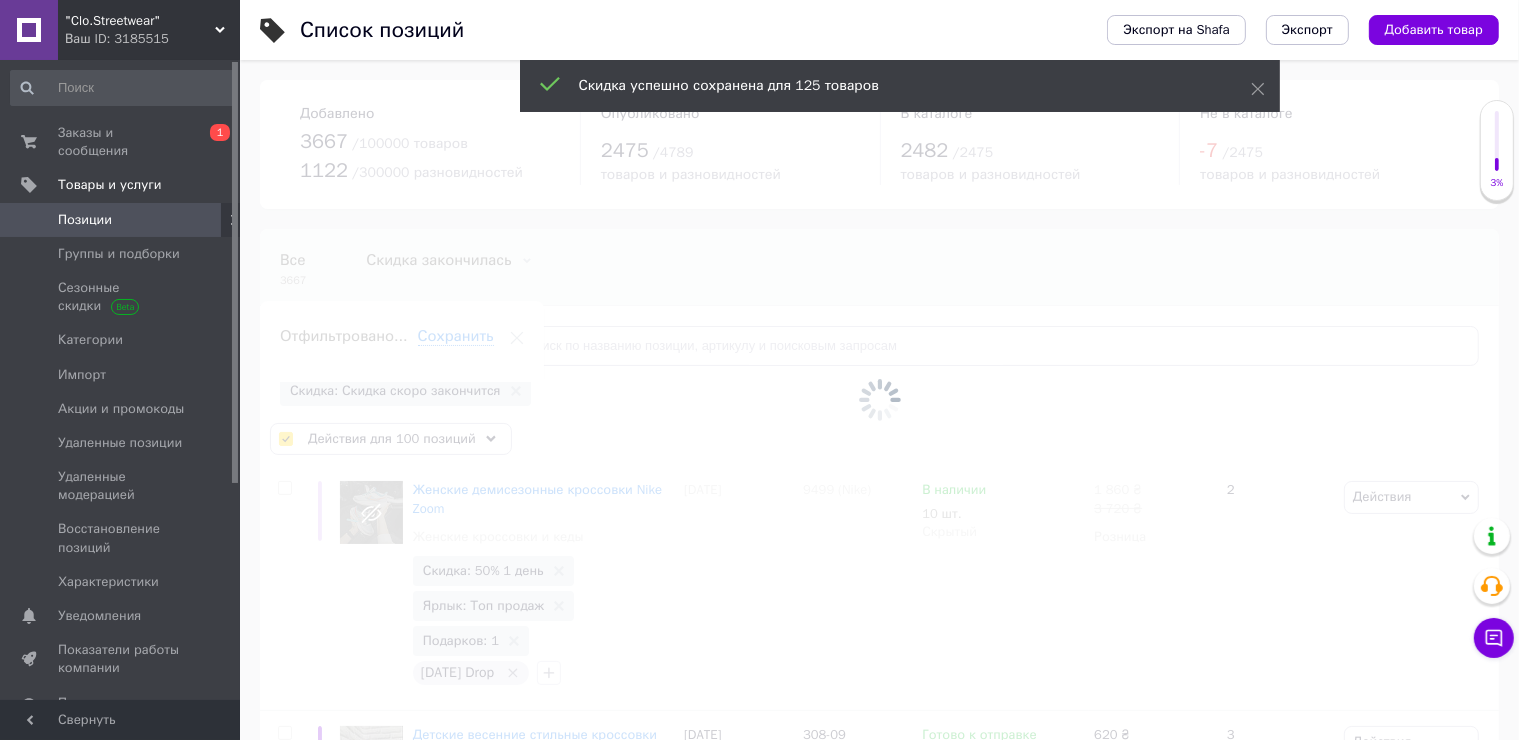 checkbox on "false" 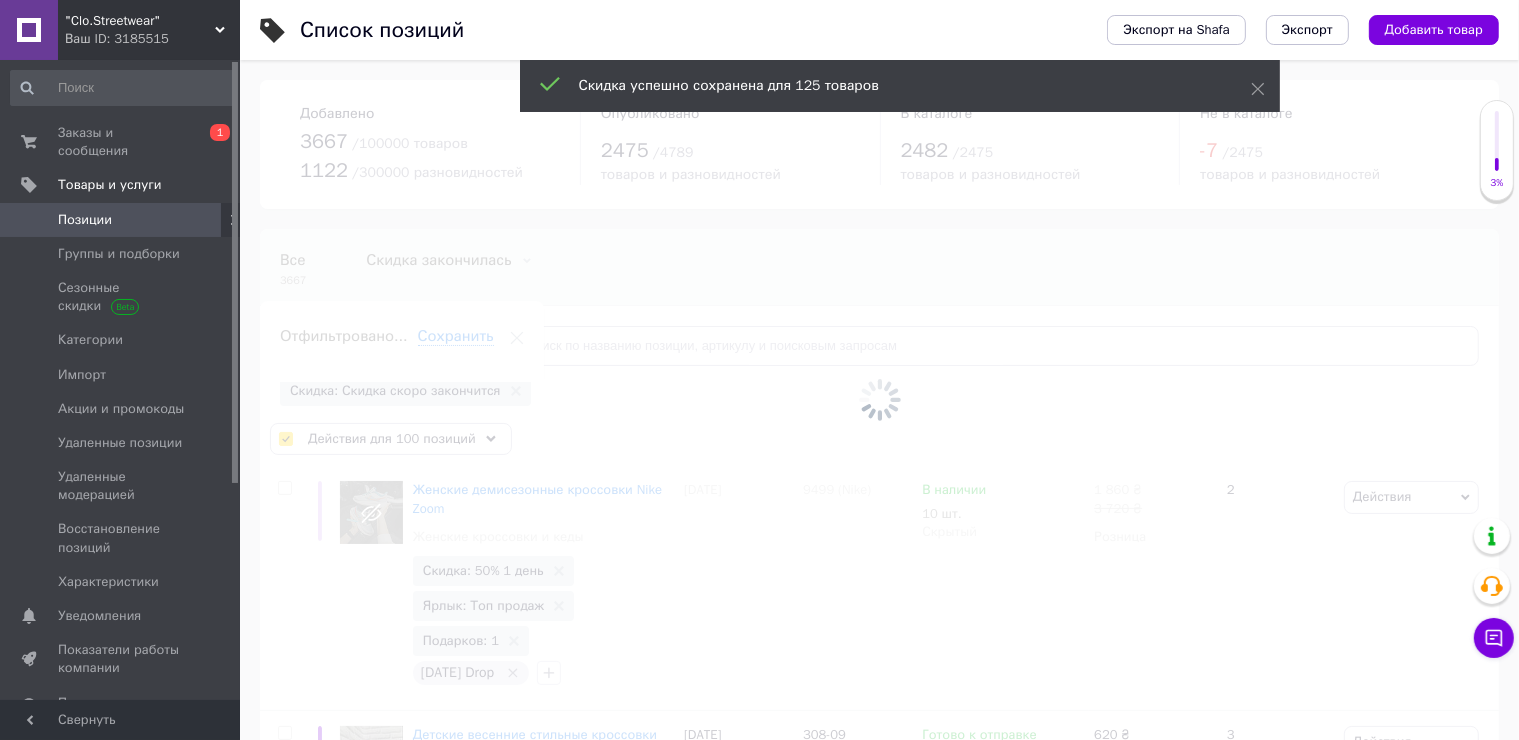 checkbox on "false" 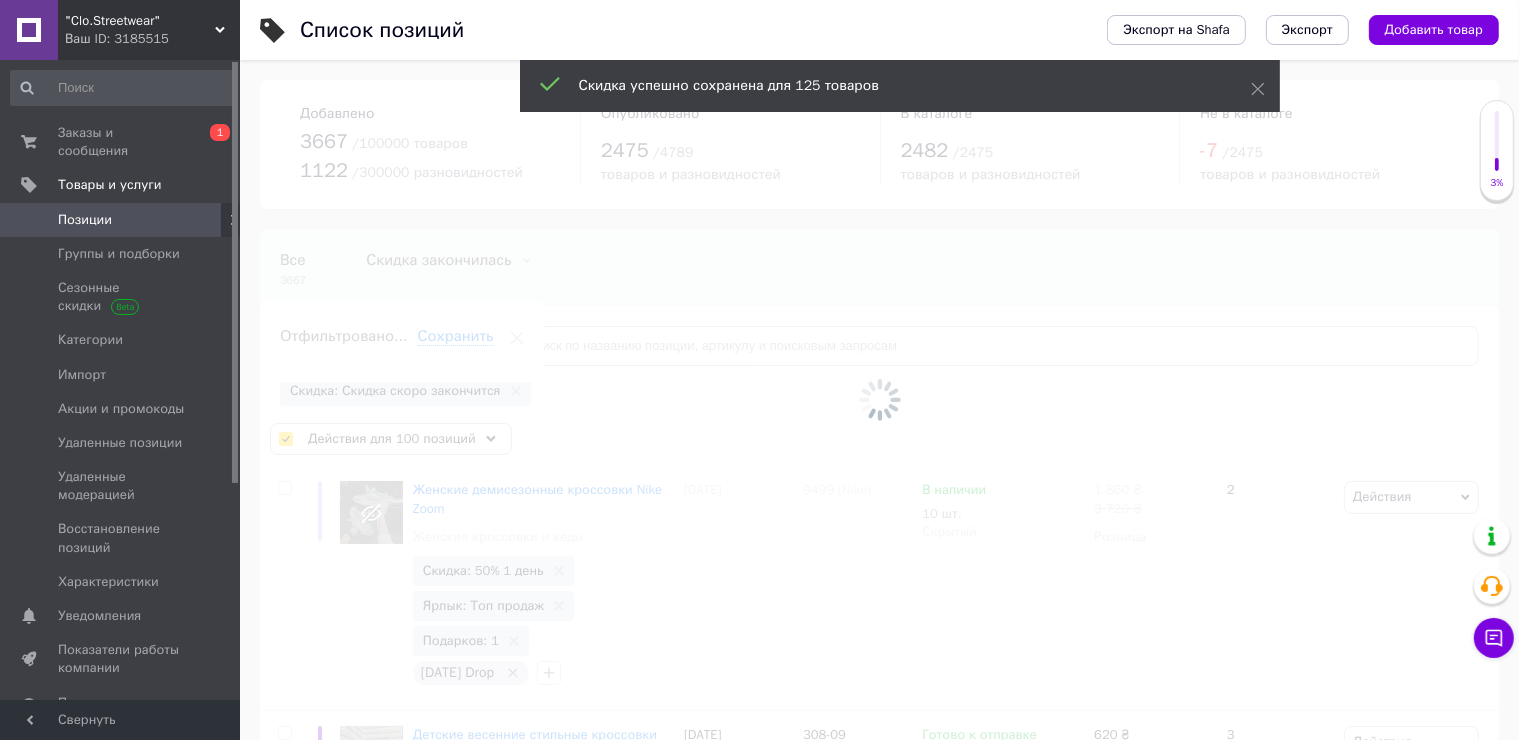 checkbox on "false" 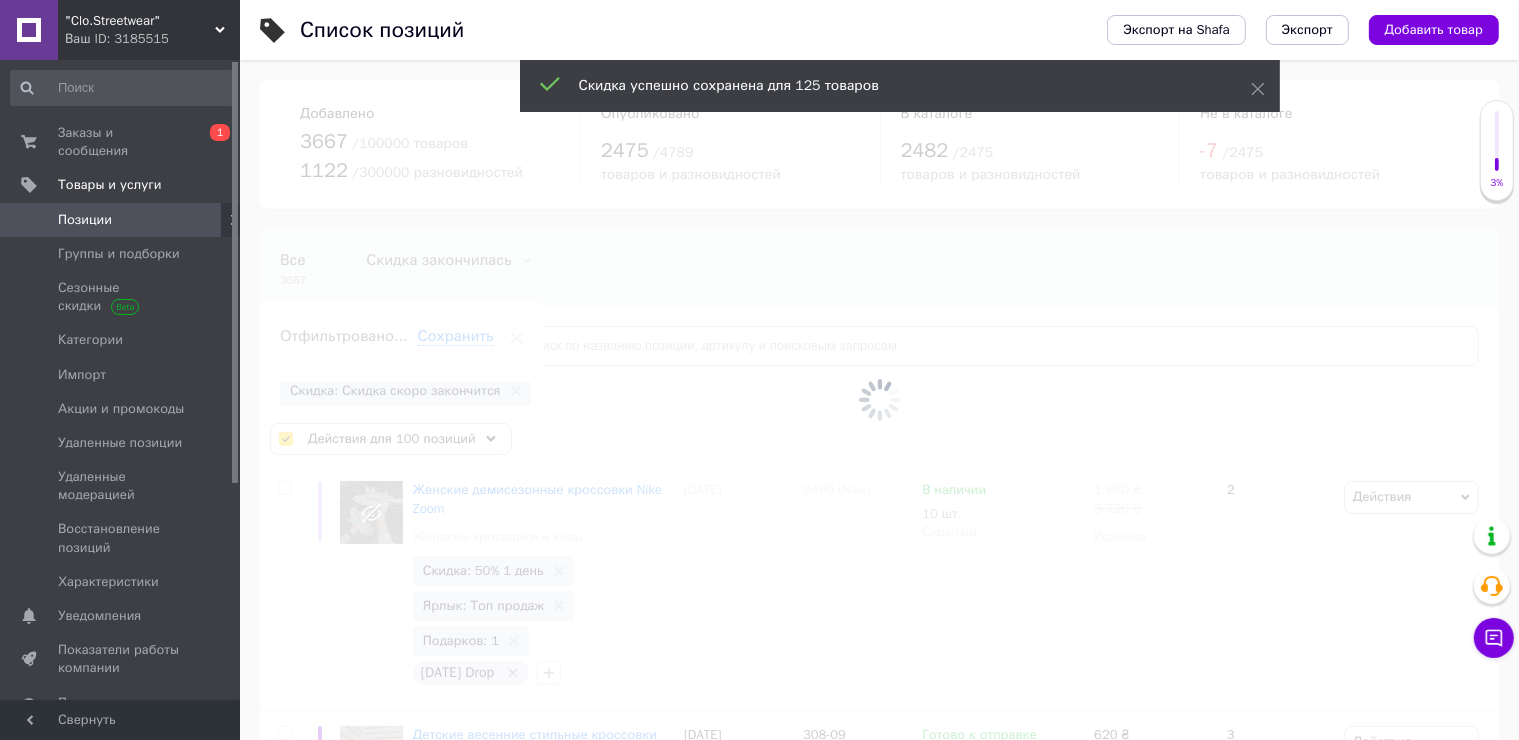 checkbox on "false" 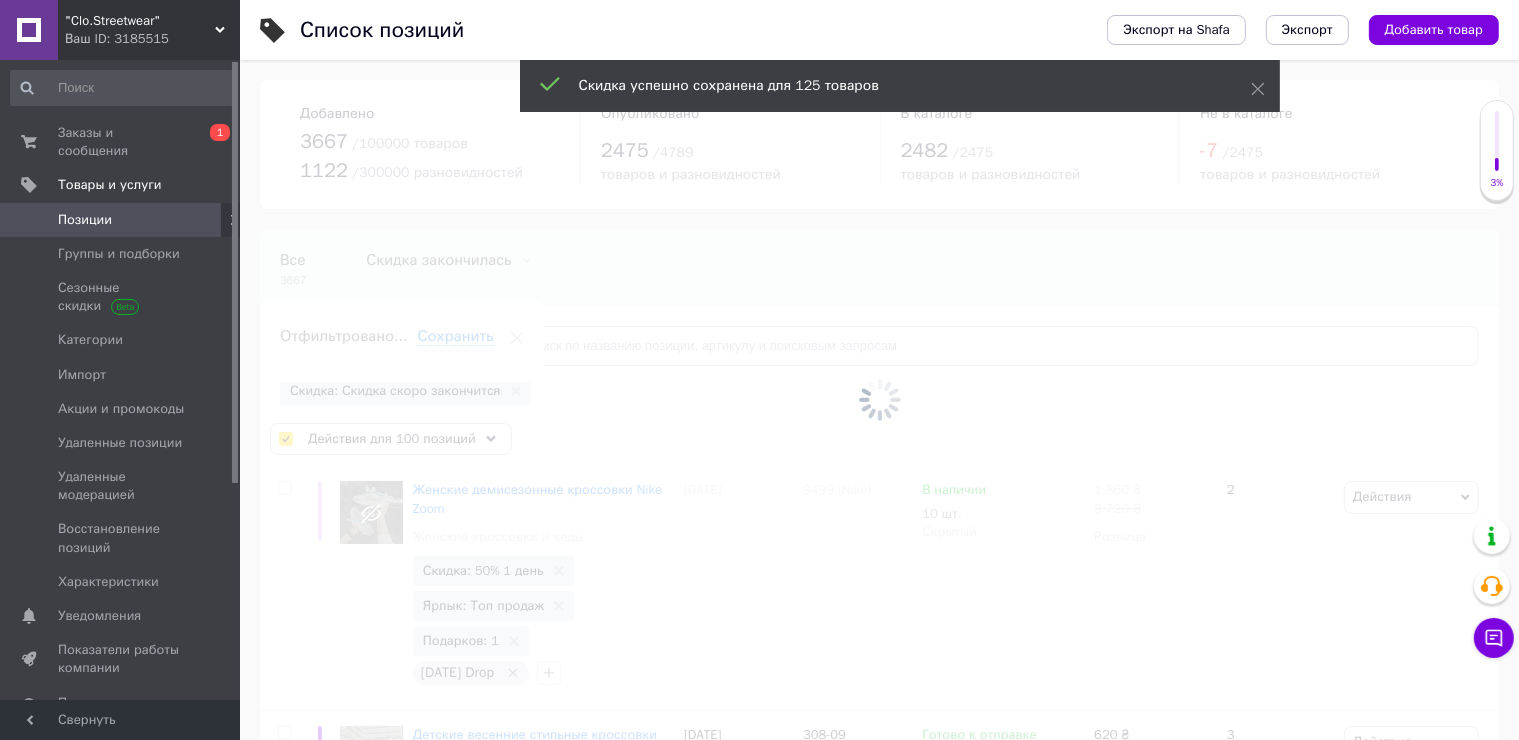 checkbox on "false" 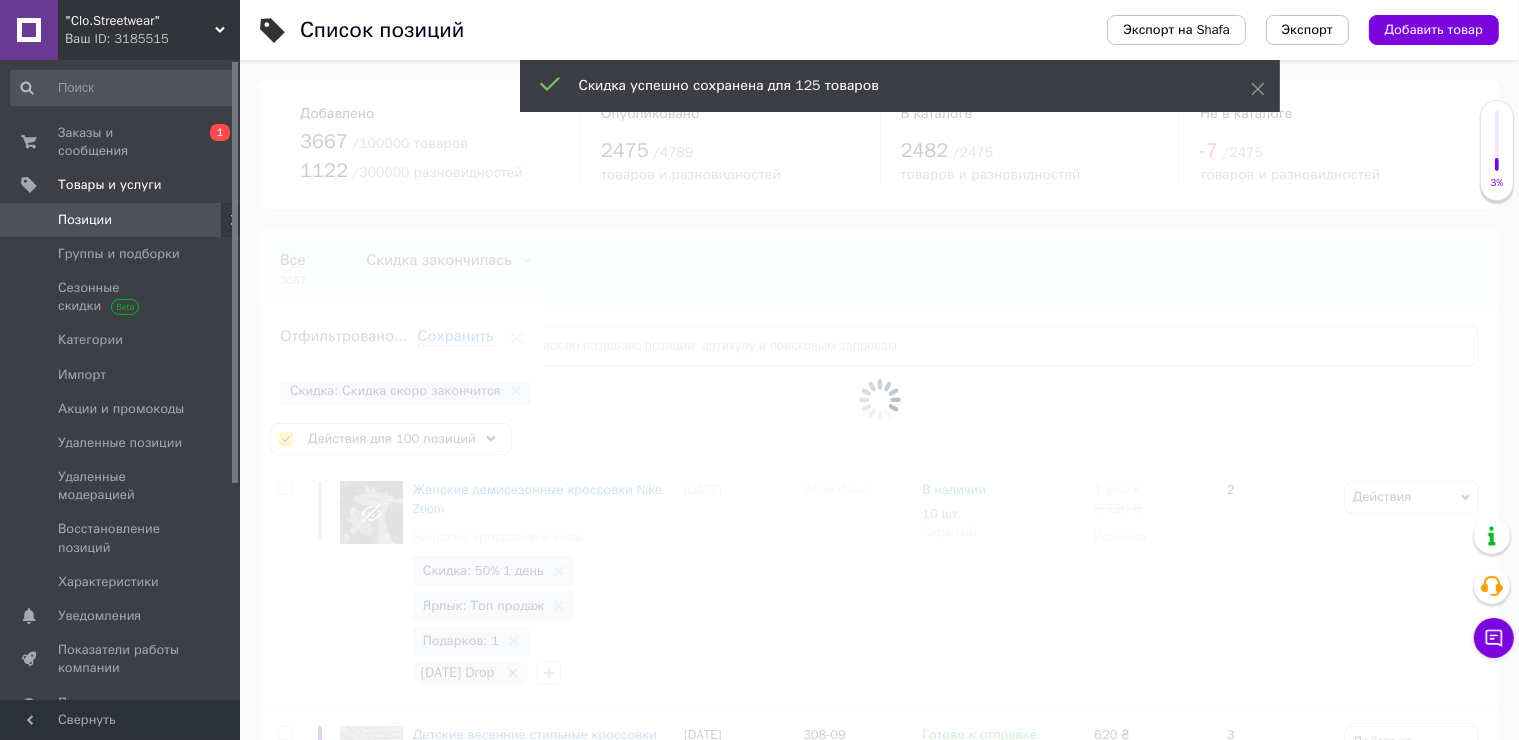 checkbox on "false" 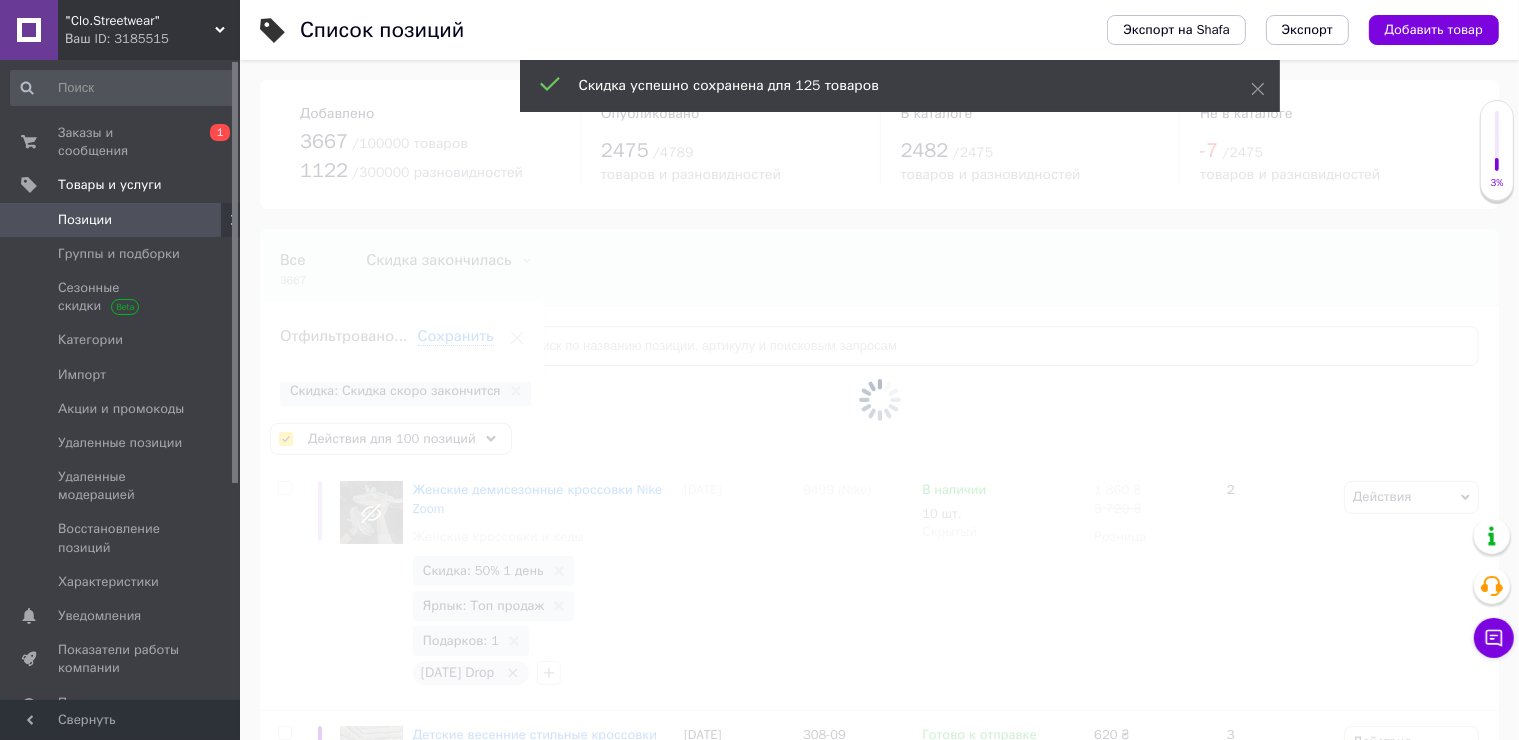 checkbox on "false" 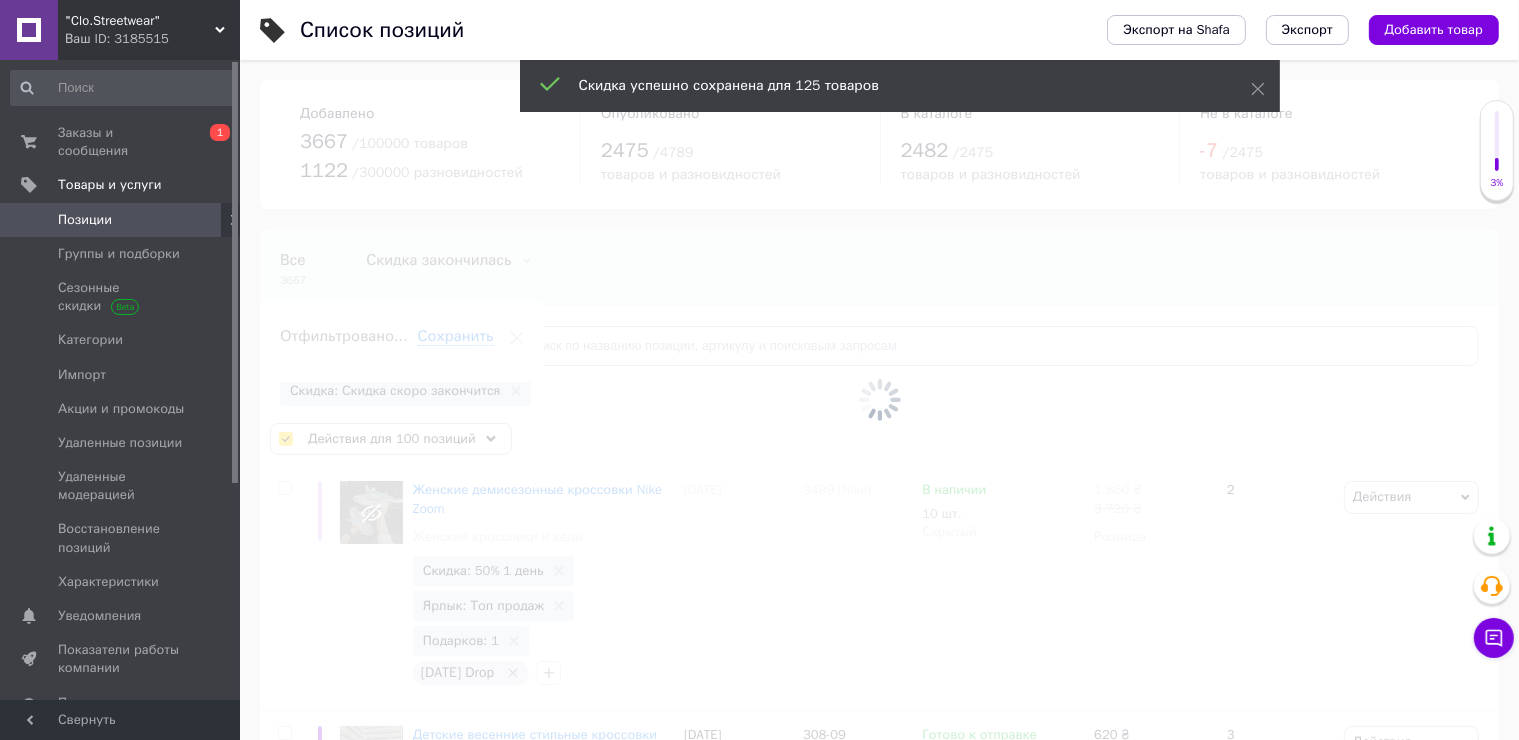 checkbox on "false" 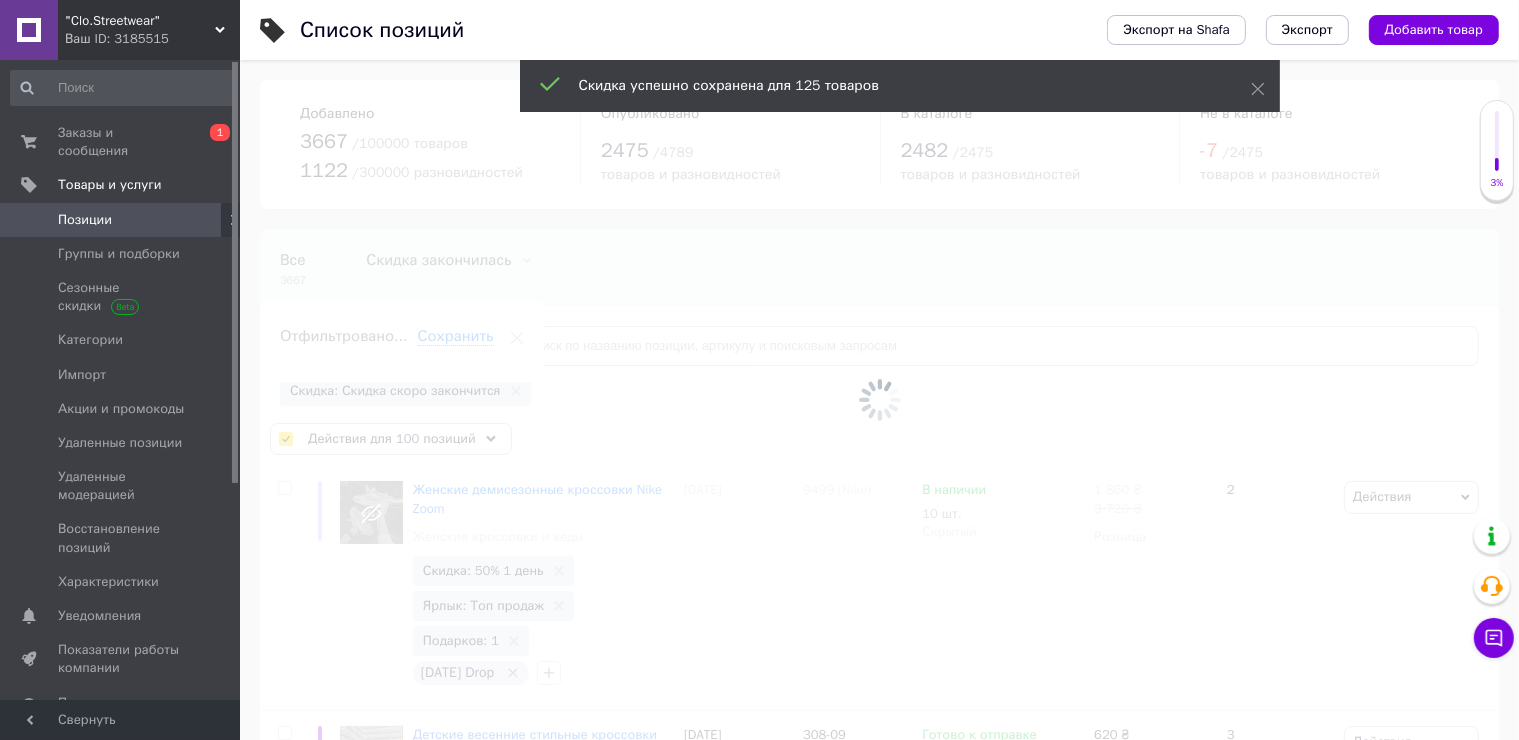checkbox on "false" 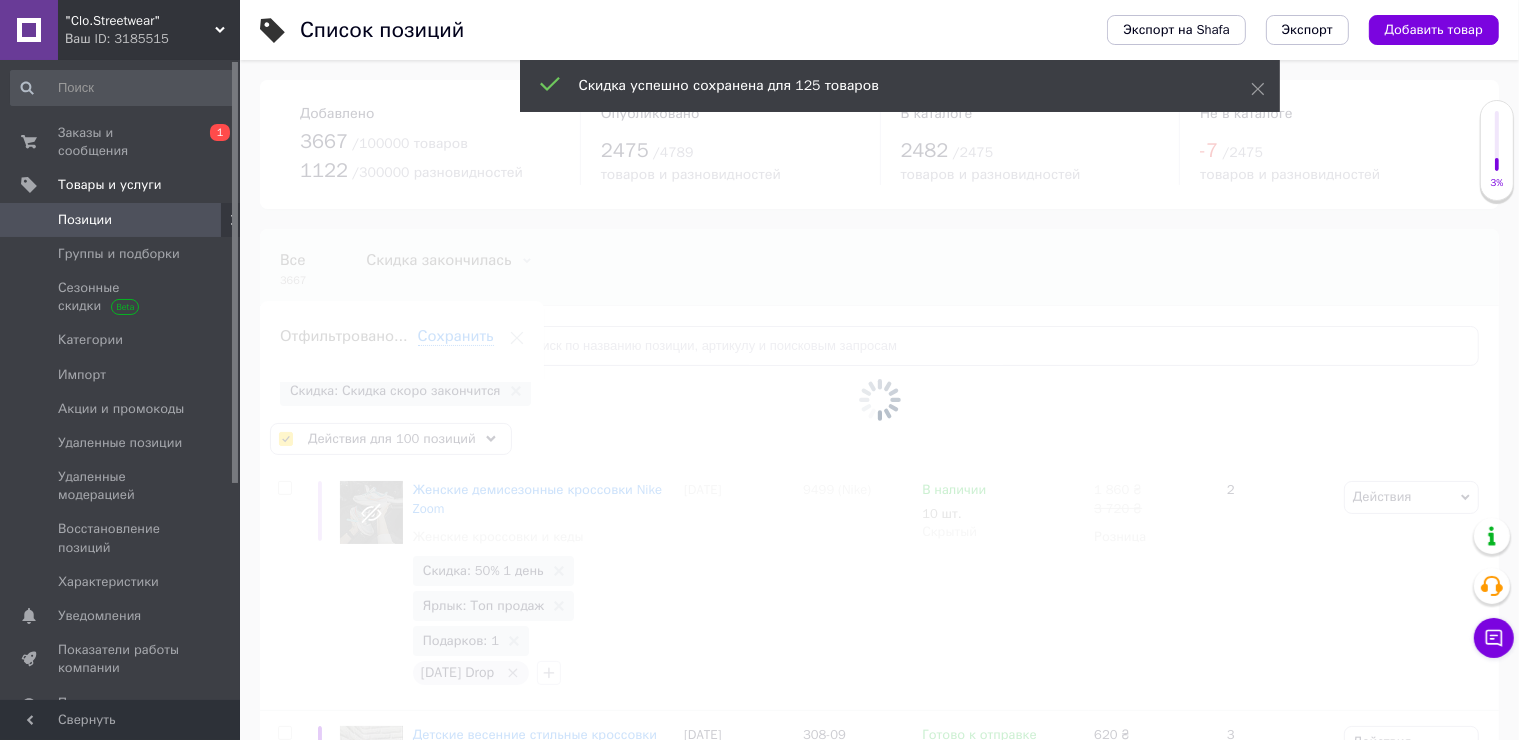 checkbox on "false" 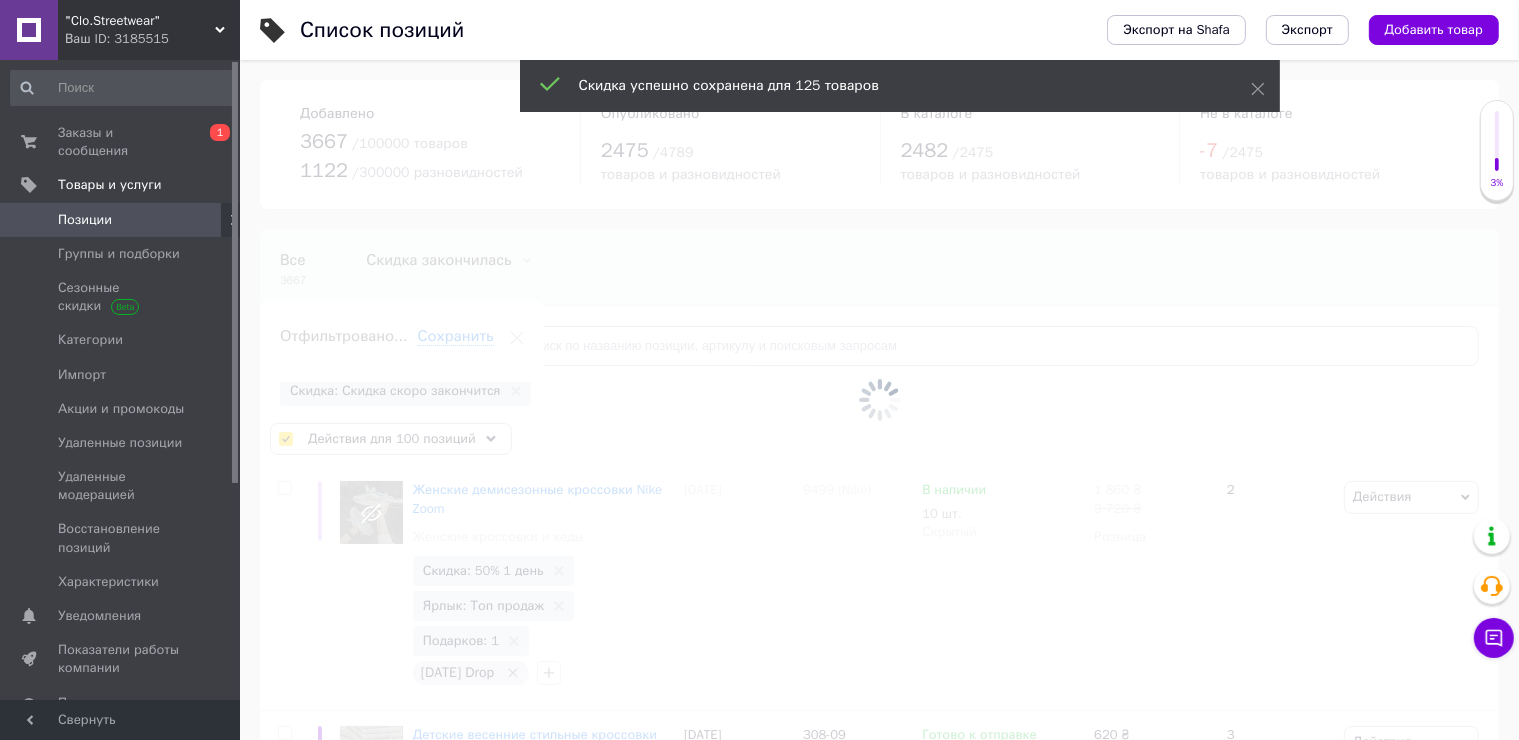 checkbox on "false" 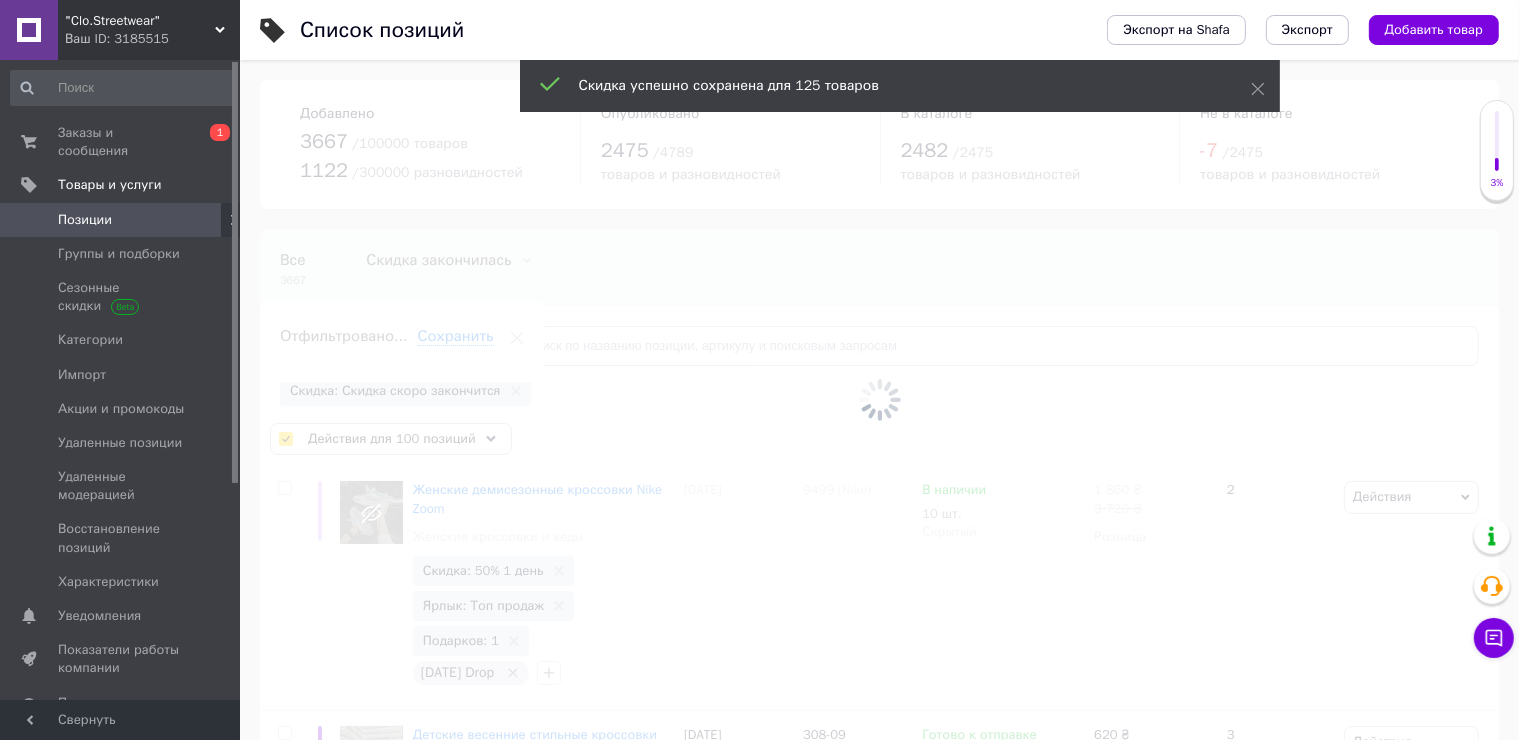 checkbox on "false" 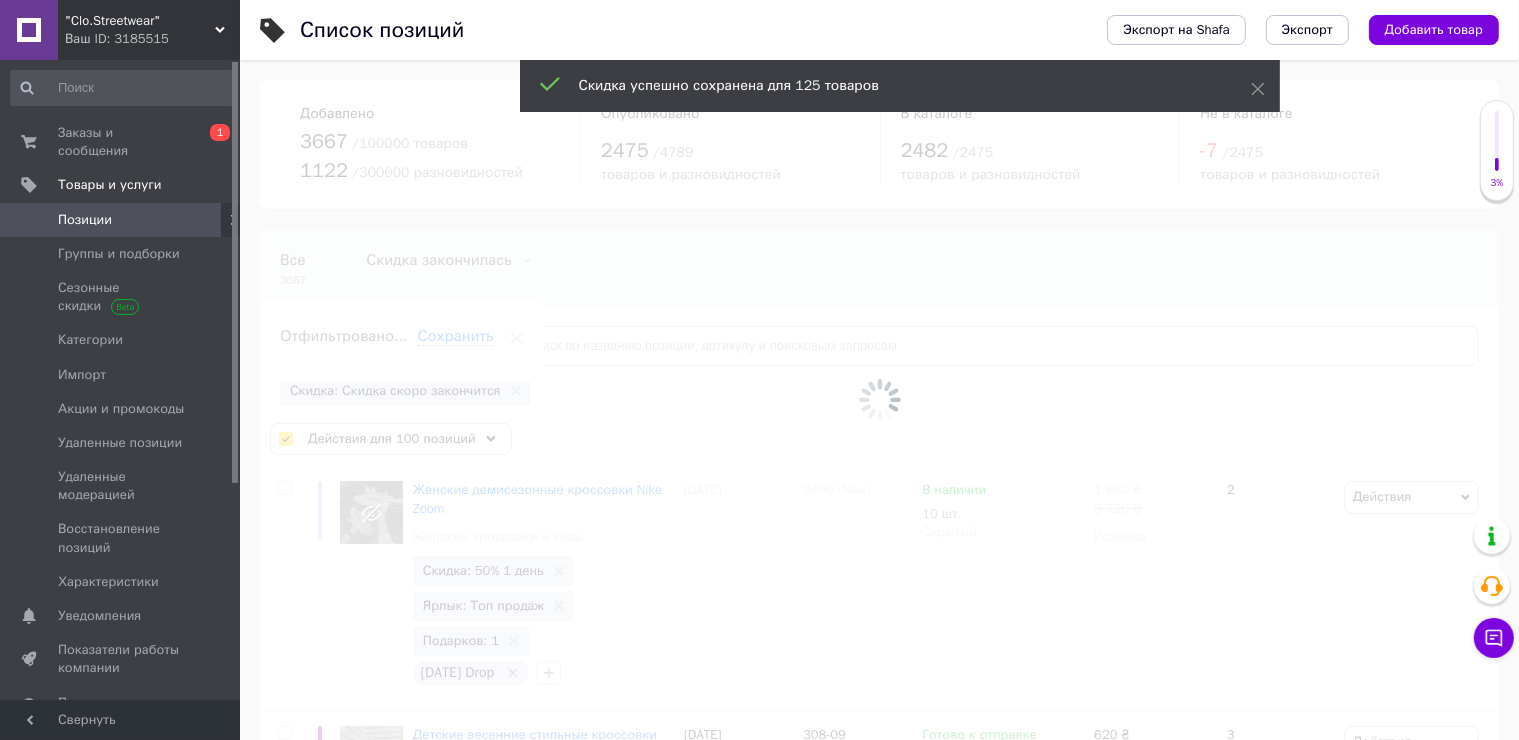 checkbox on "false" 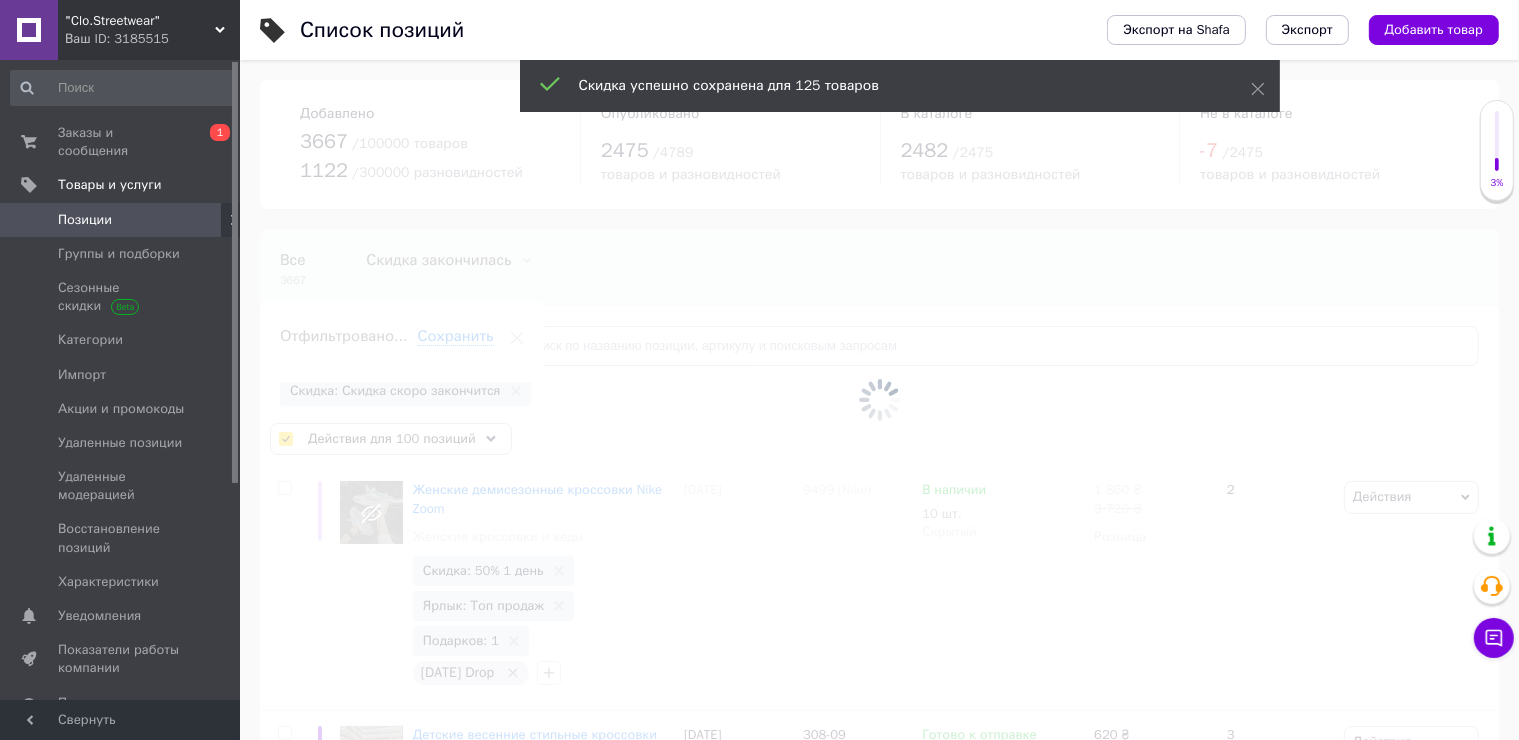 checkbox on "false" 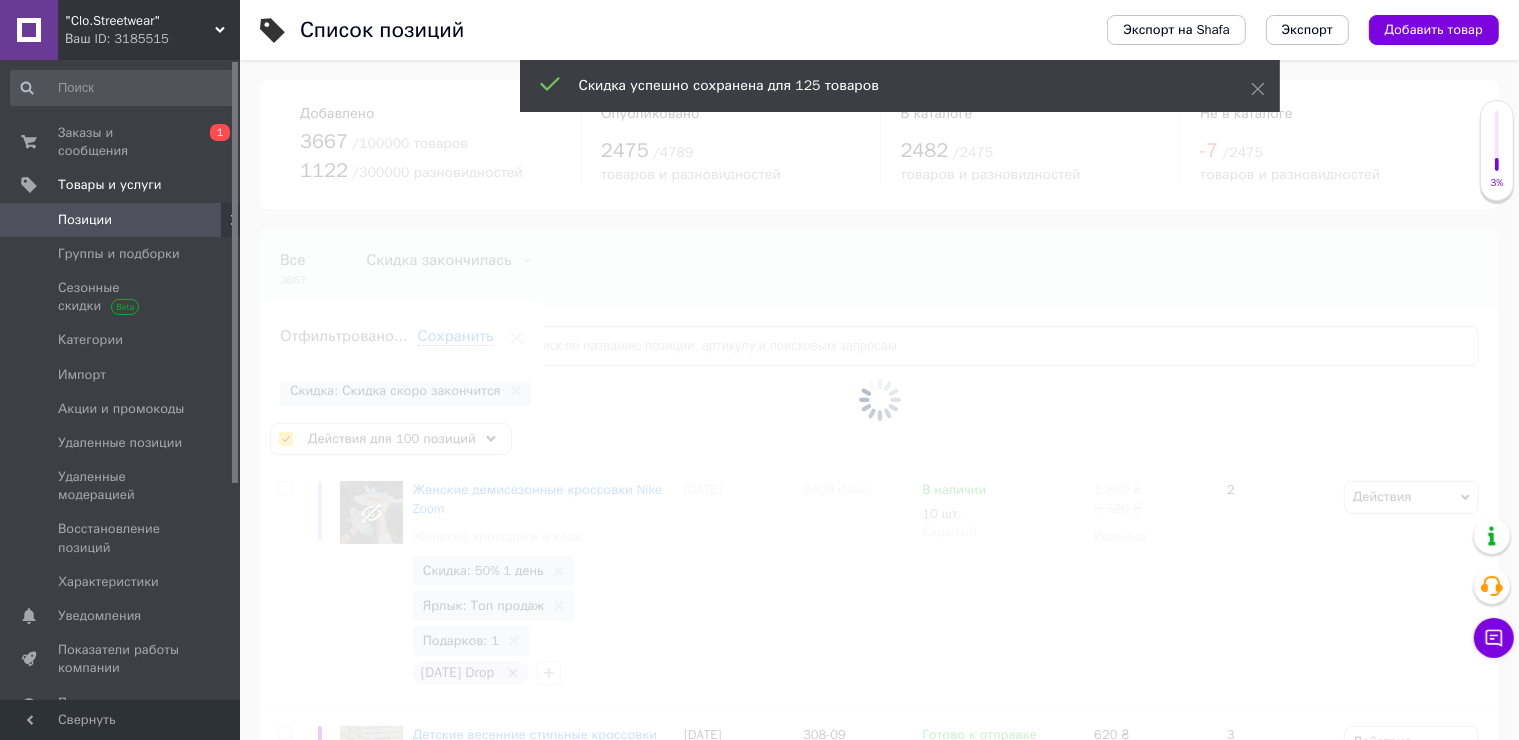 checkbox on "false" 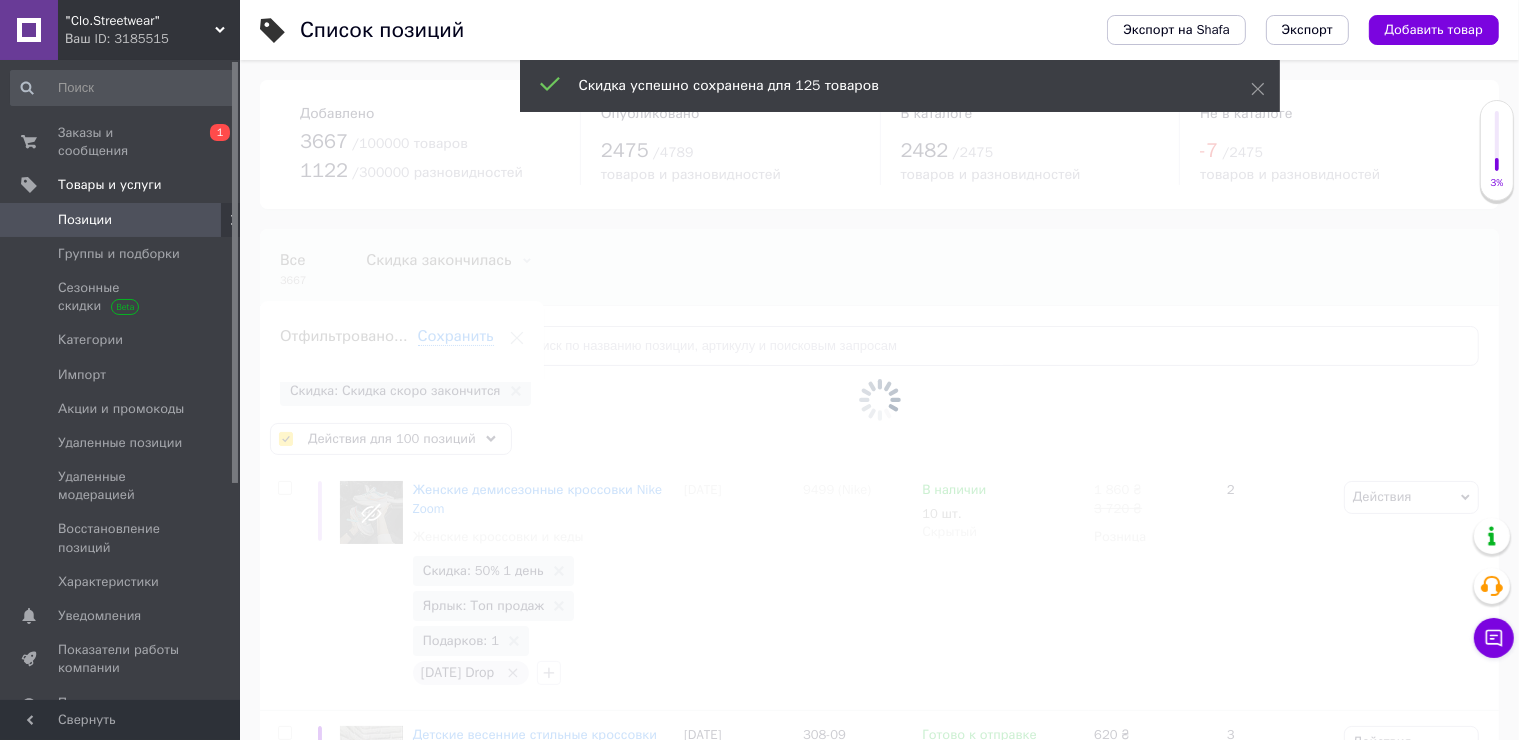 checkbox on "false" 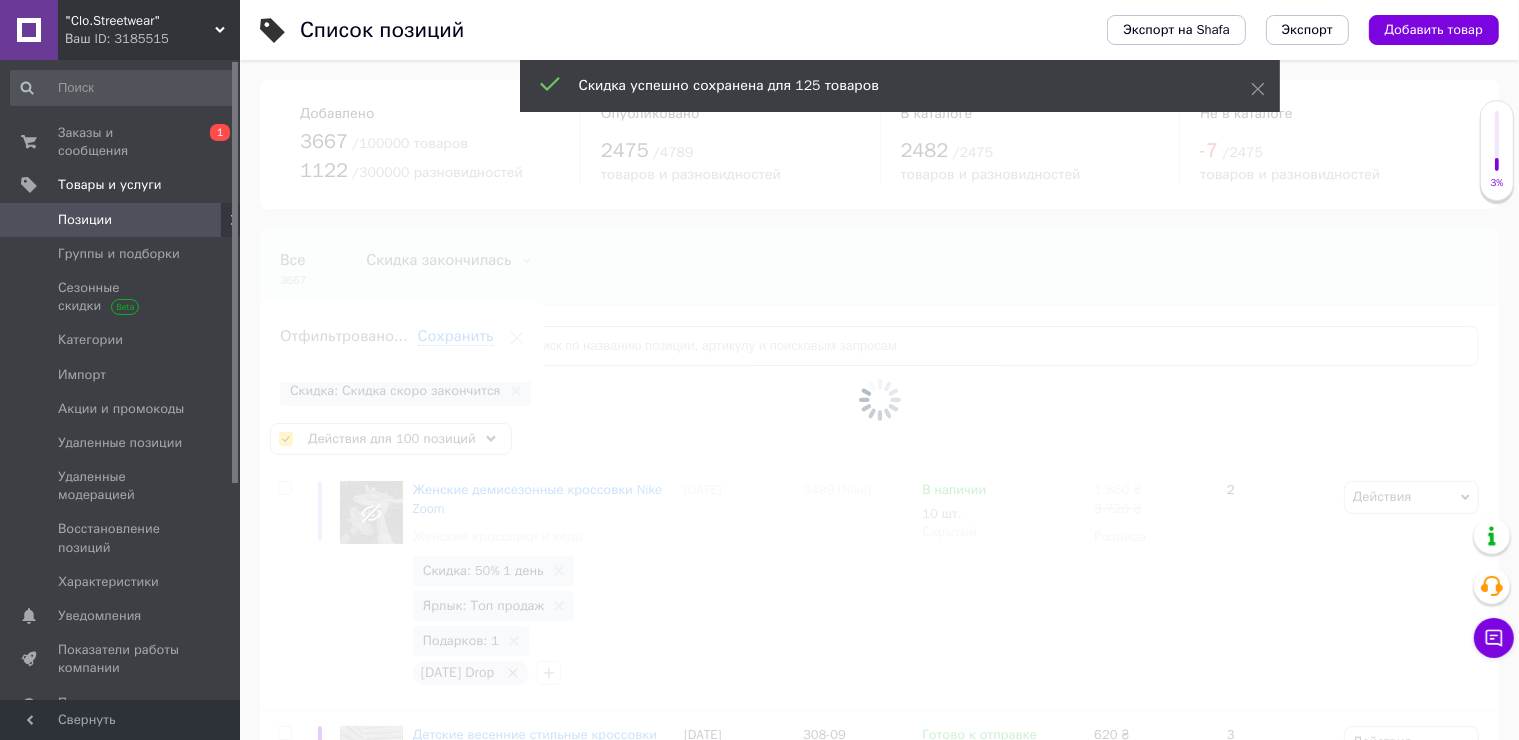 checkbox on "false" 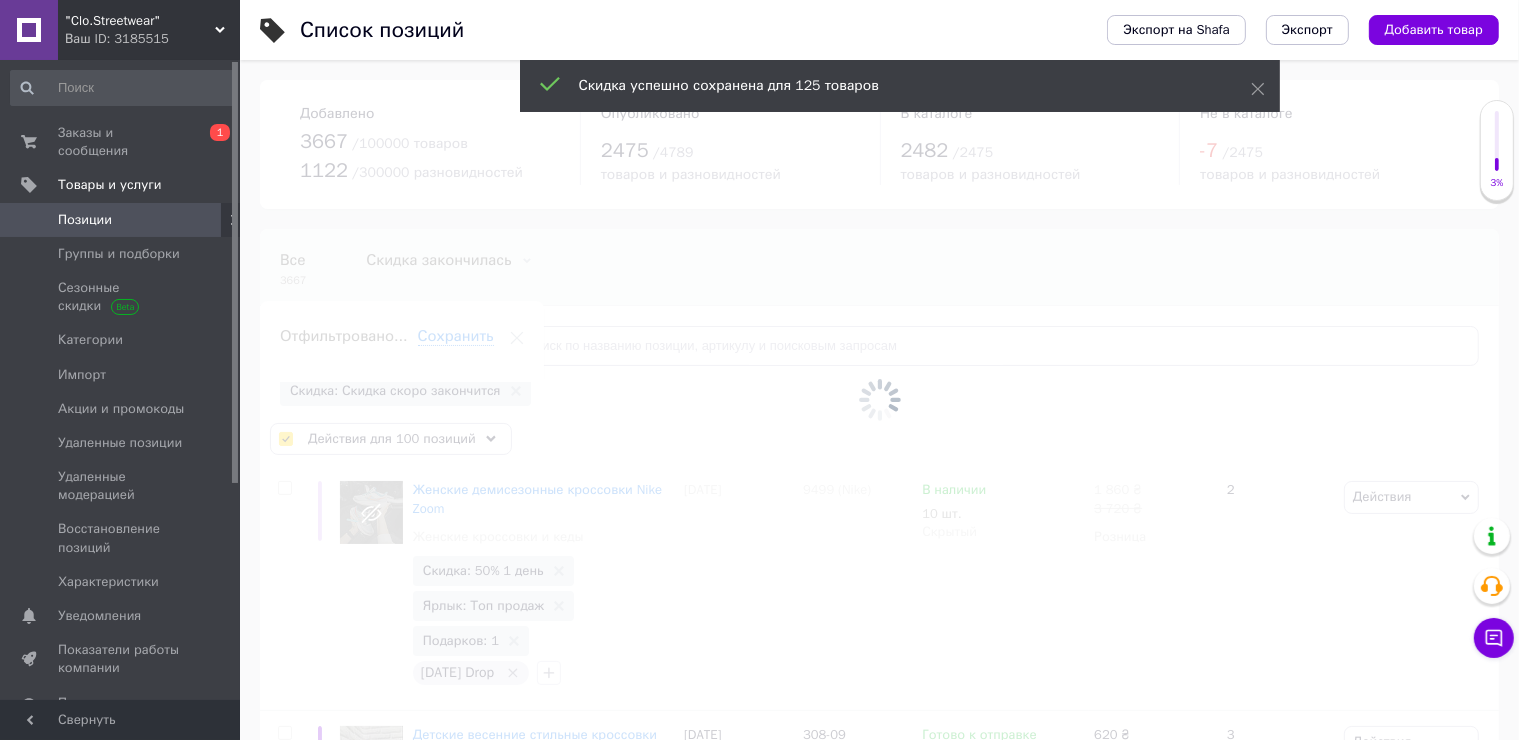 checkbox on "false" 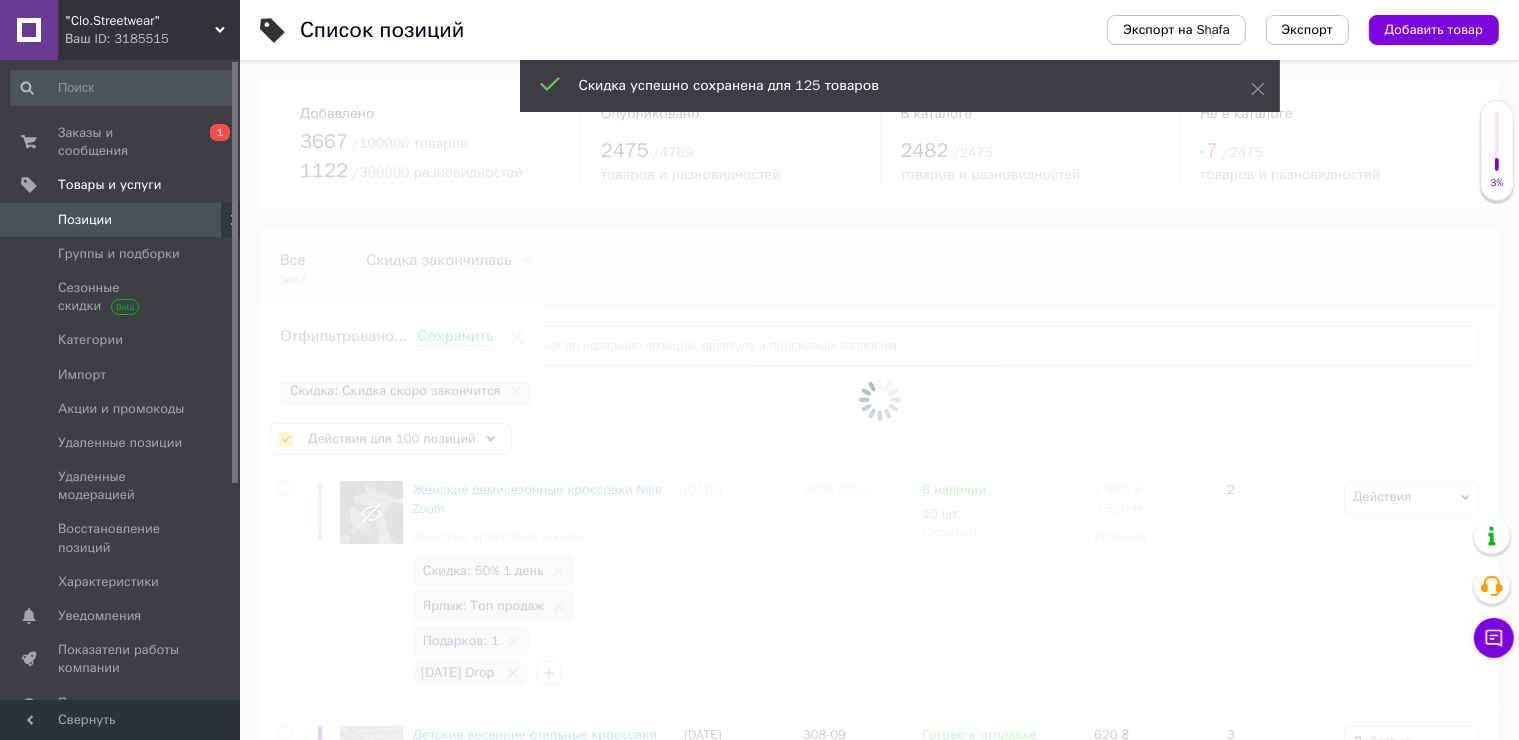 checkbox on "false" 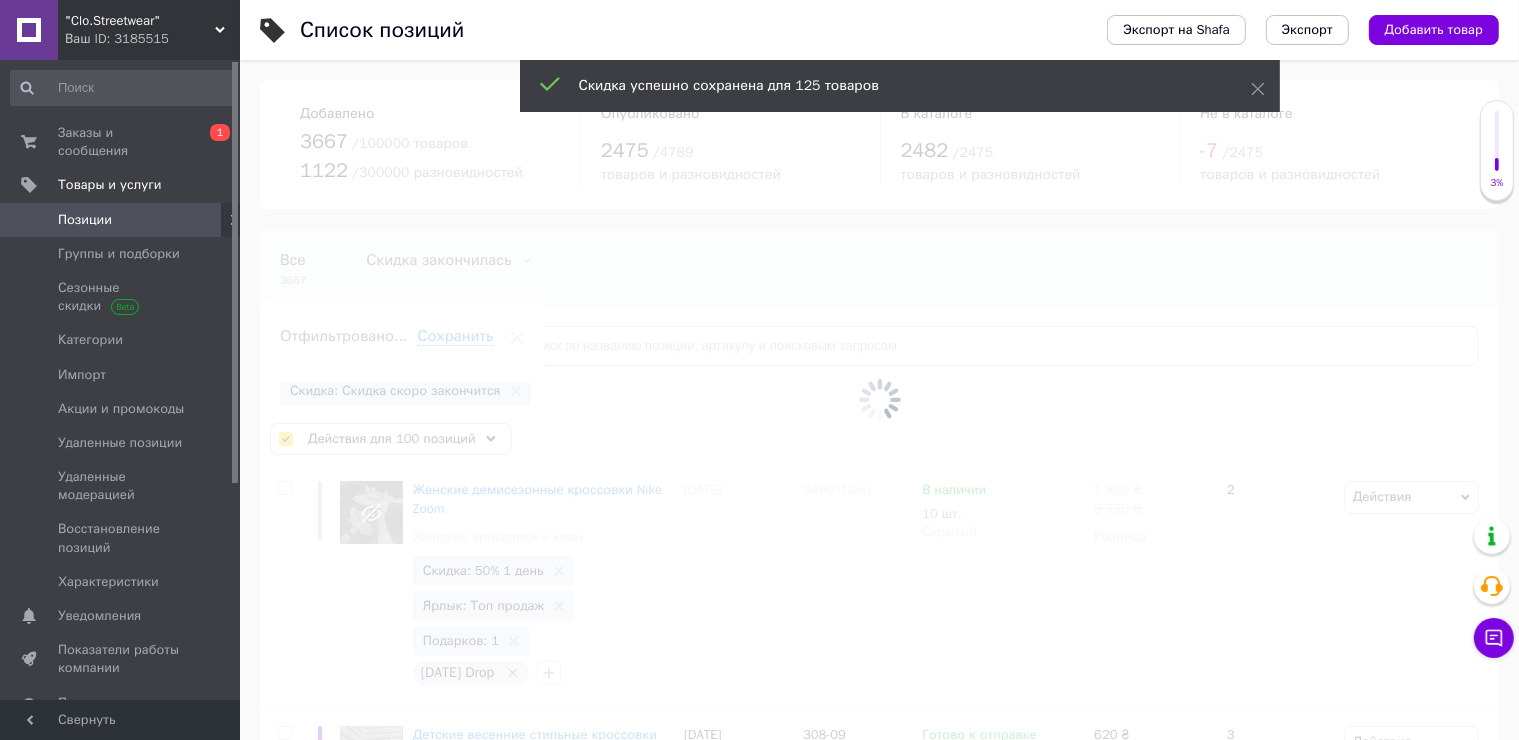 checkbox on "false" 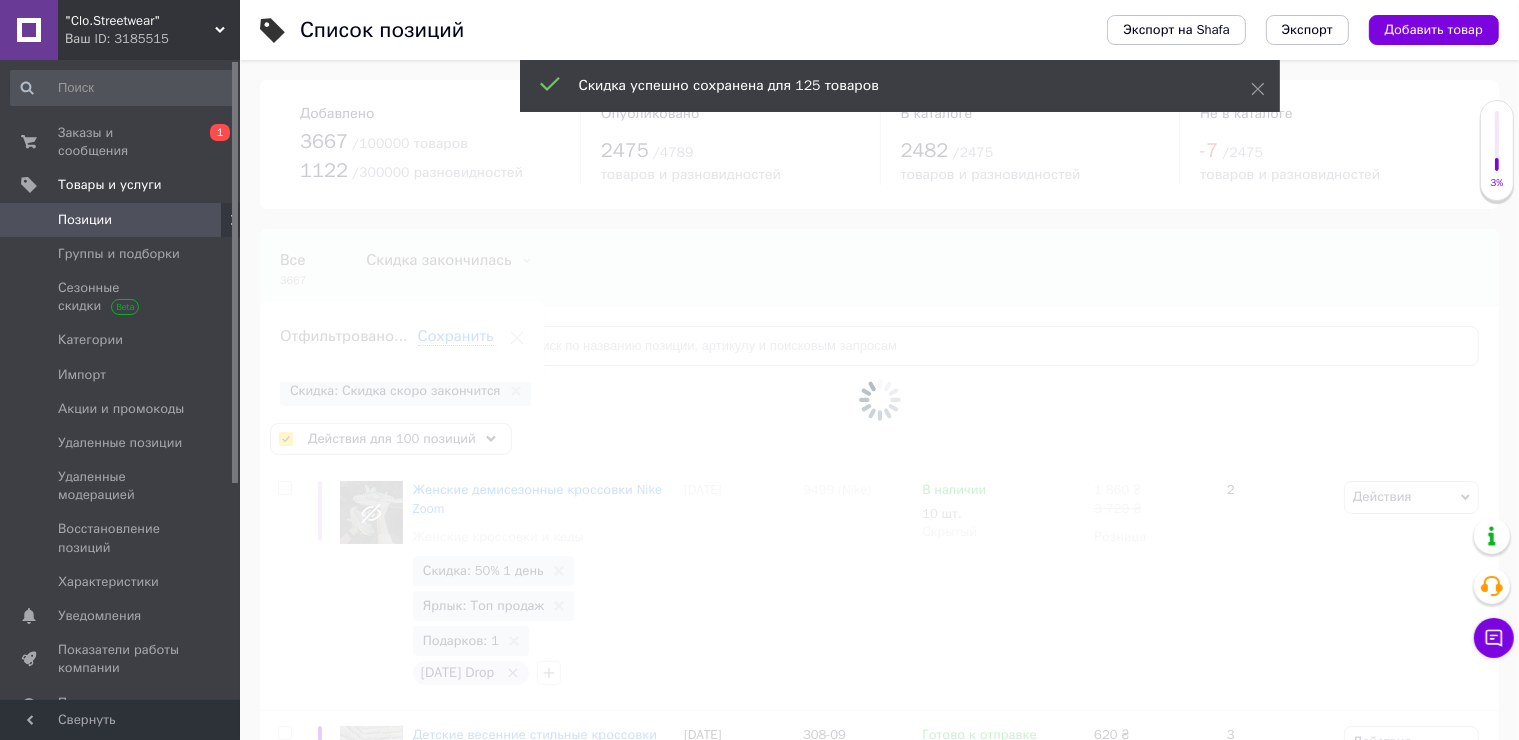 checkbox on "false" 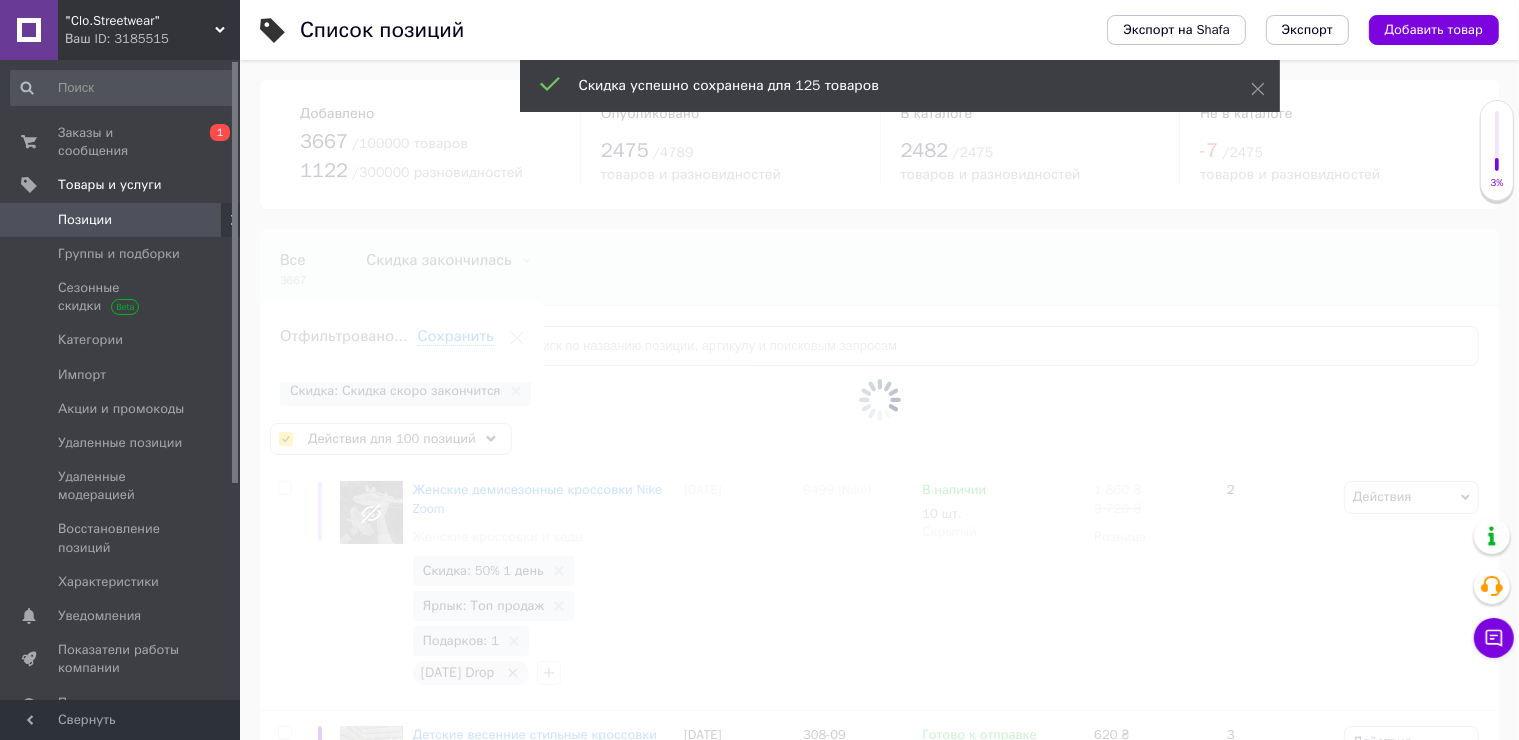 checkbox on "false" 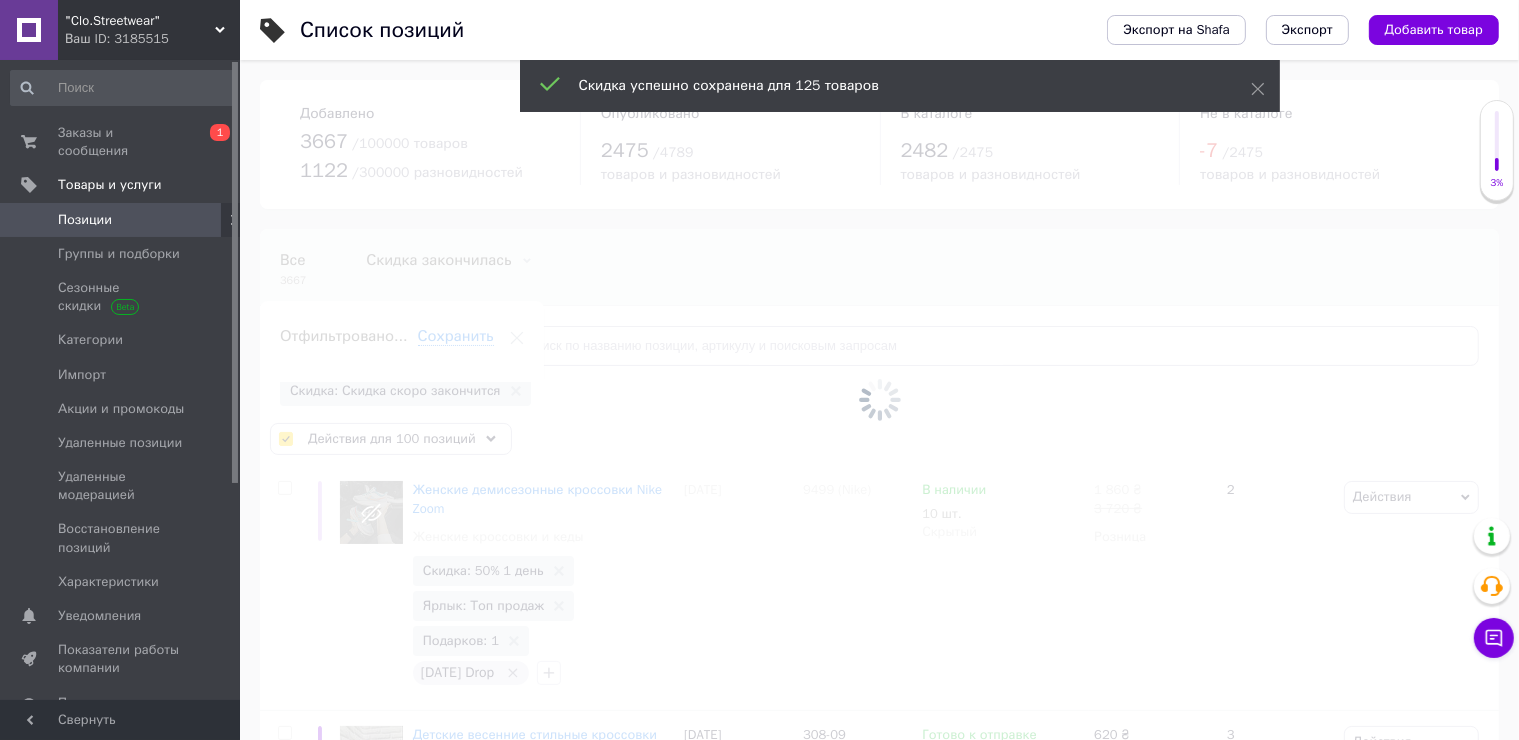 checkbox on "false" 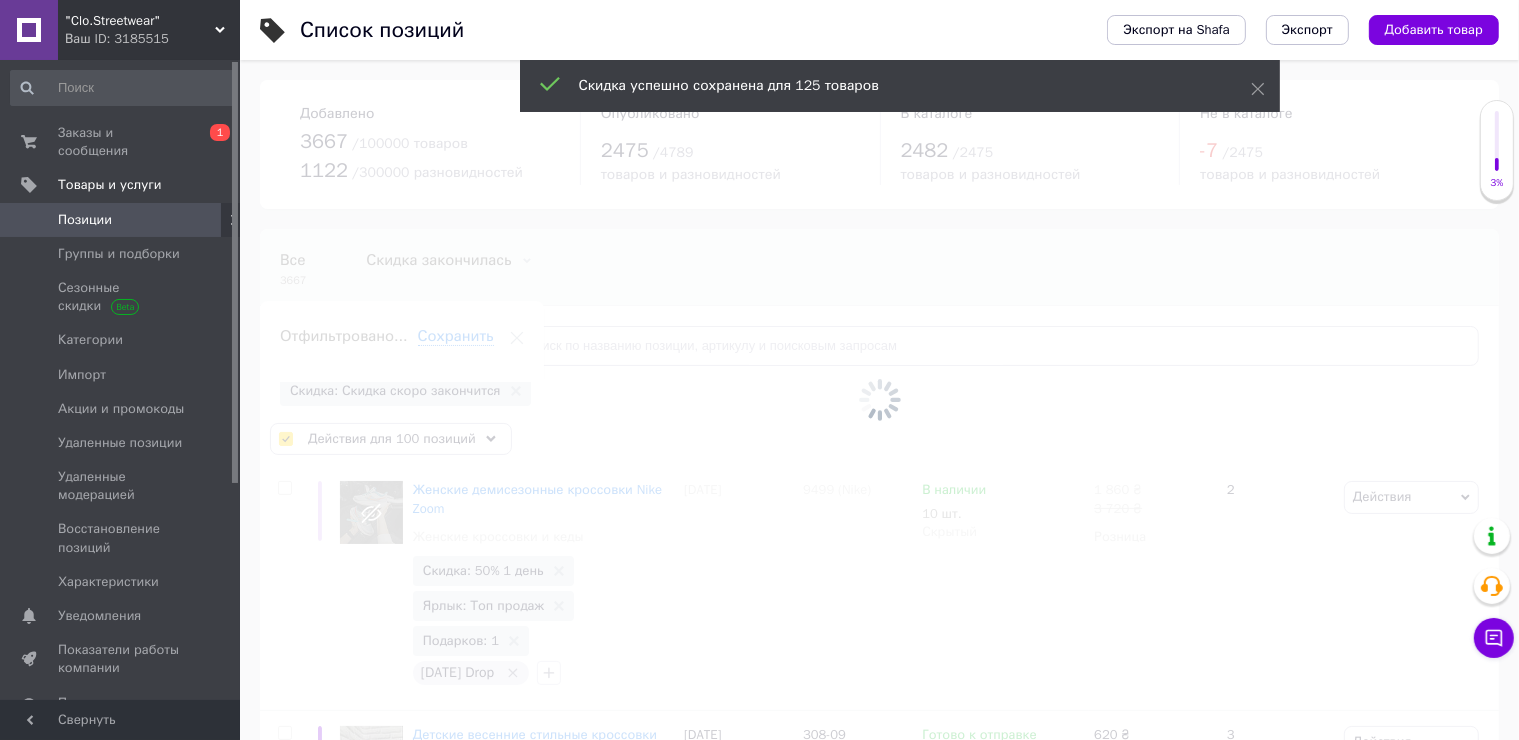 checkbox on "false" 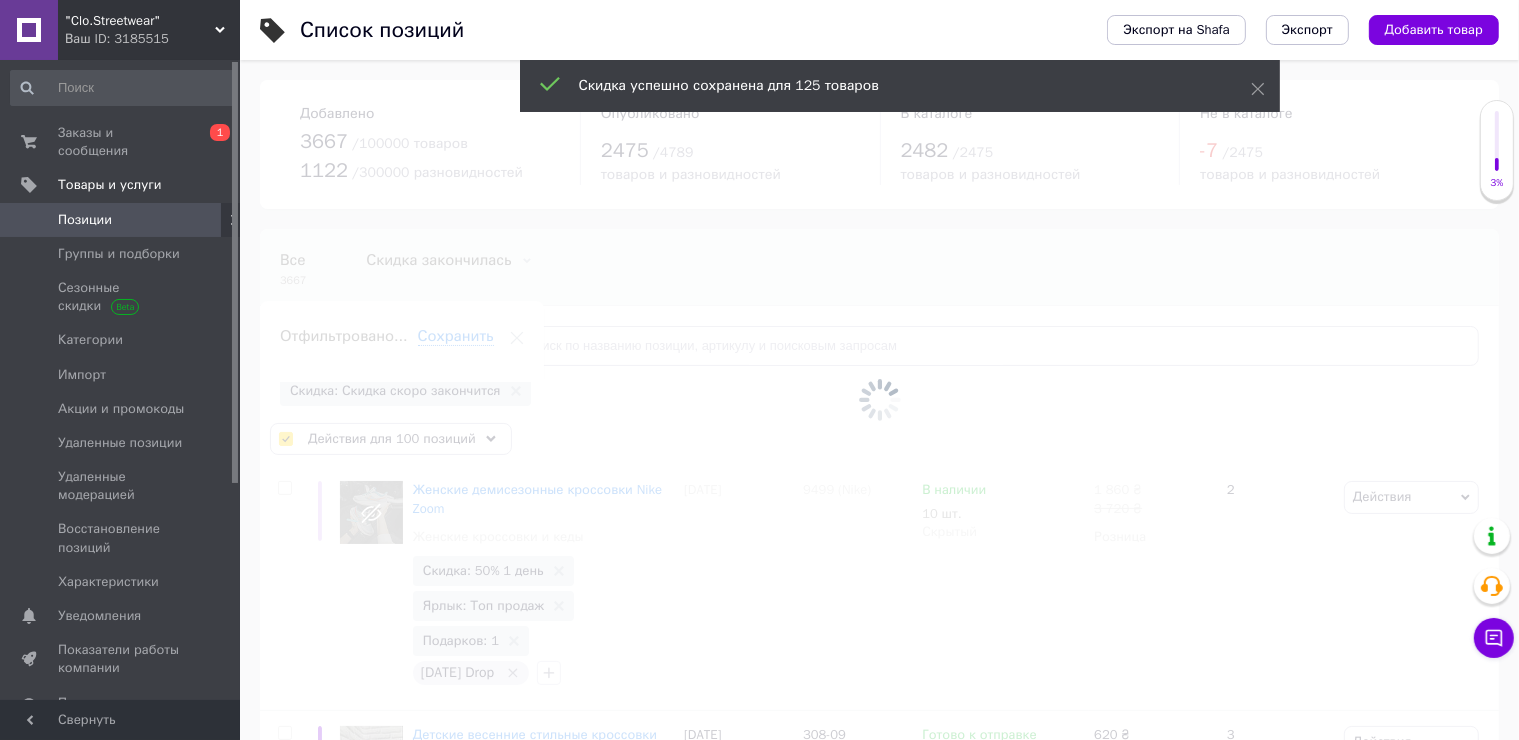 checkbox on "false" 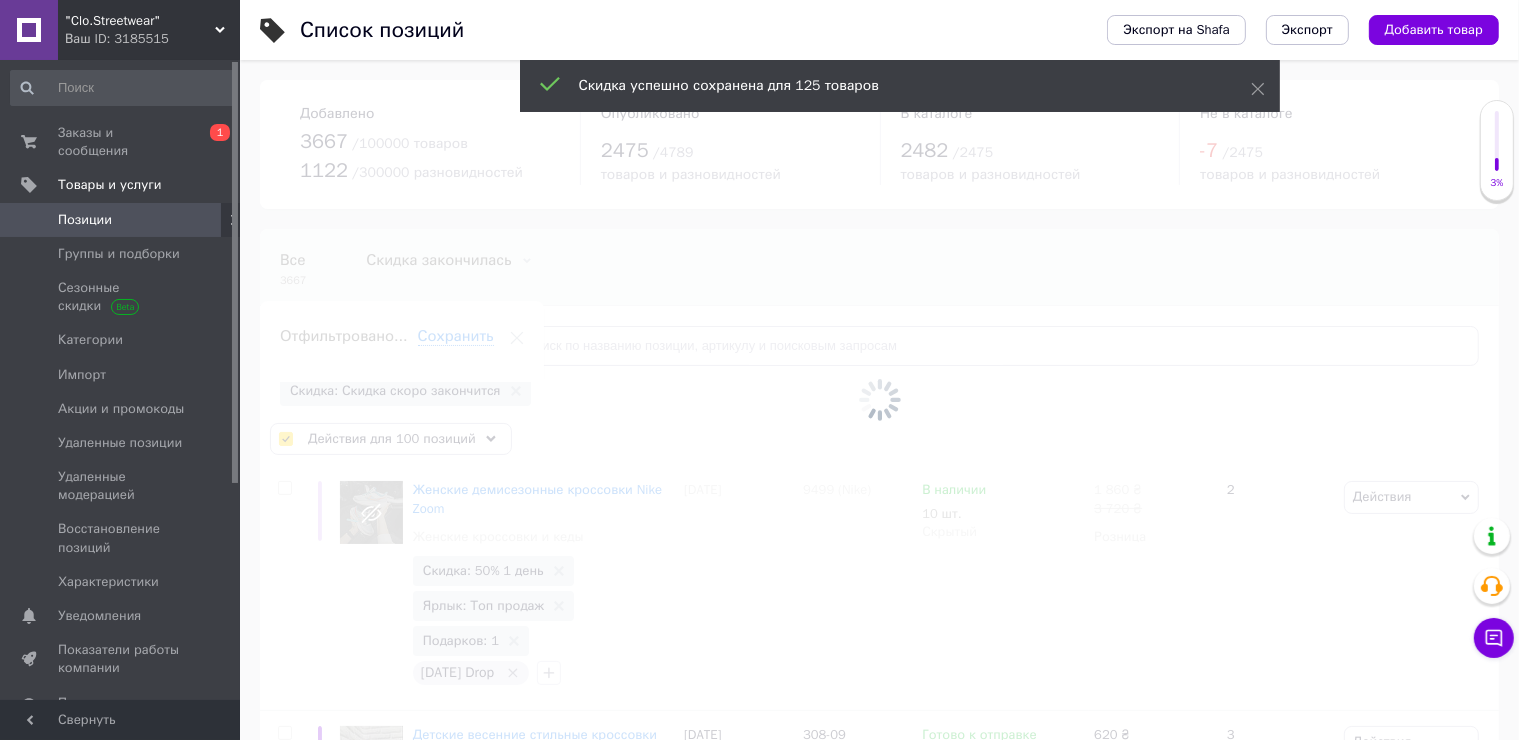 checkbox on "false" 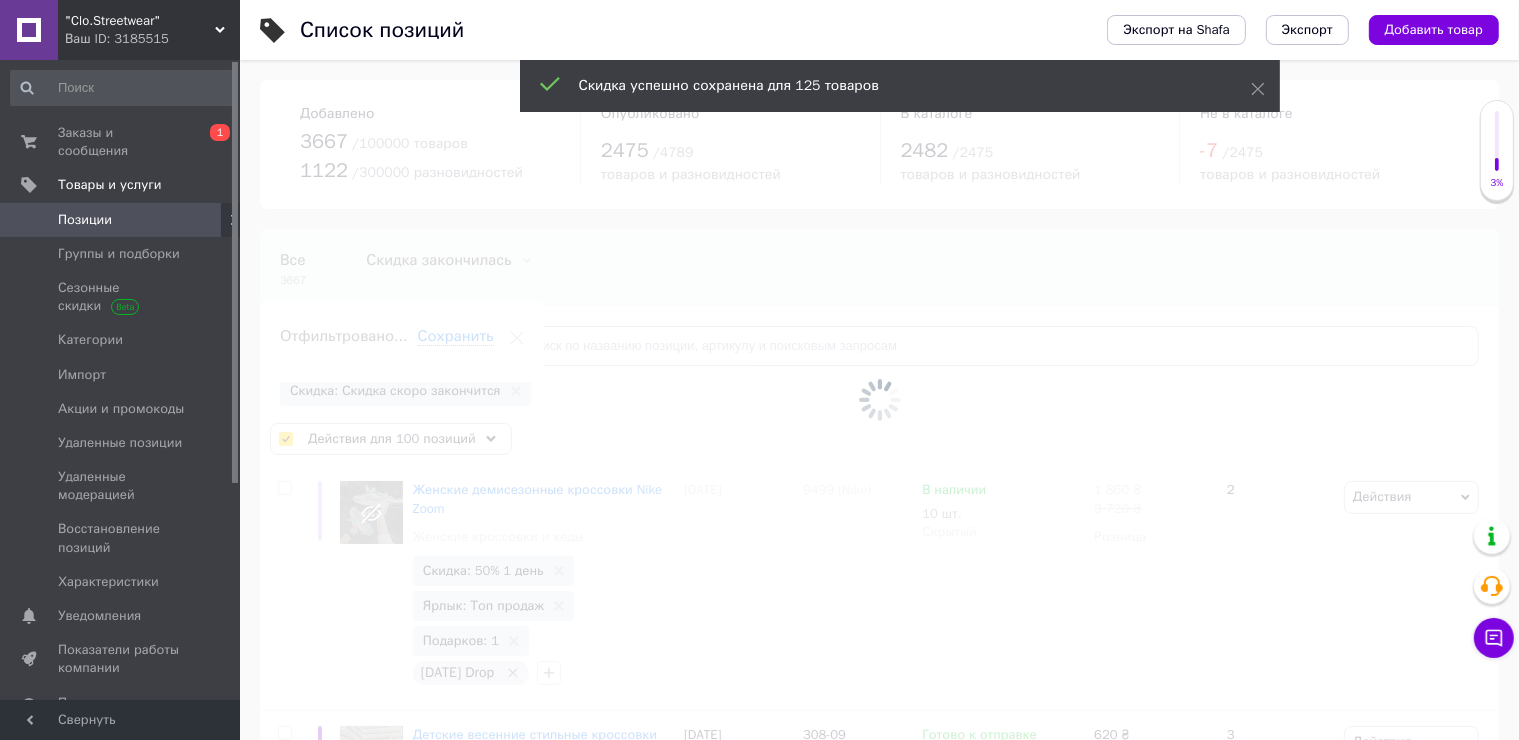checkbox on "false" 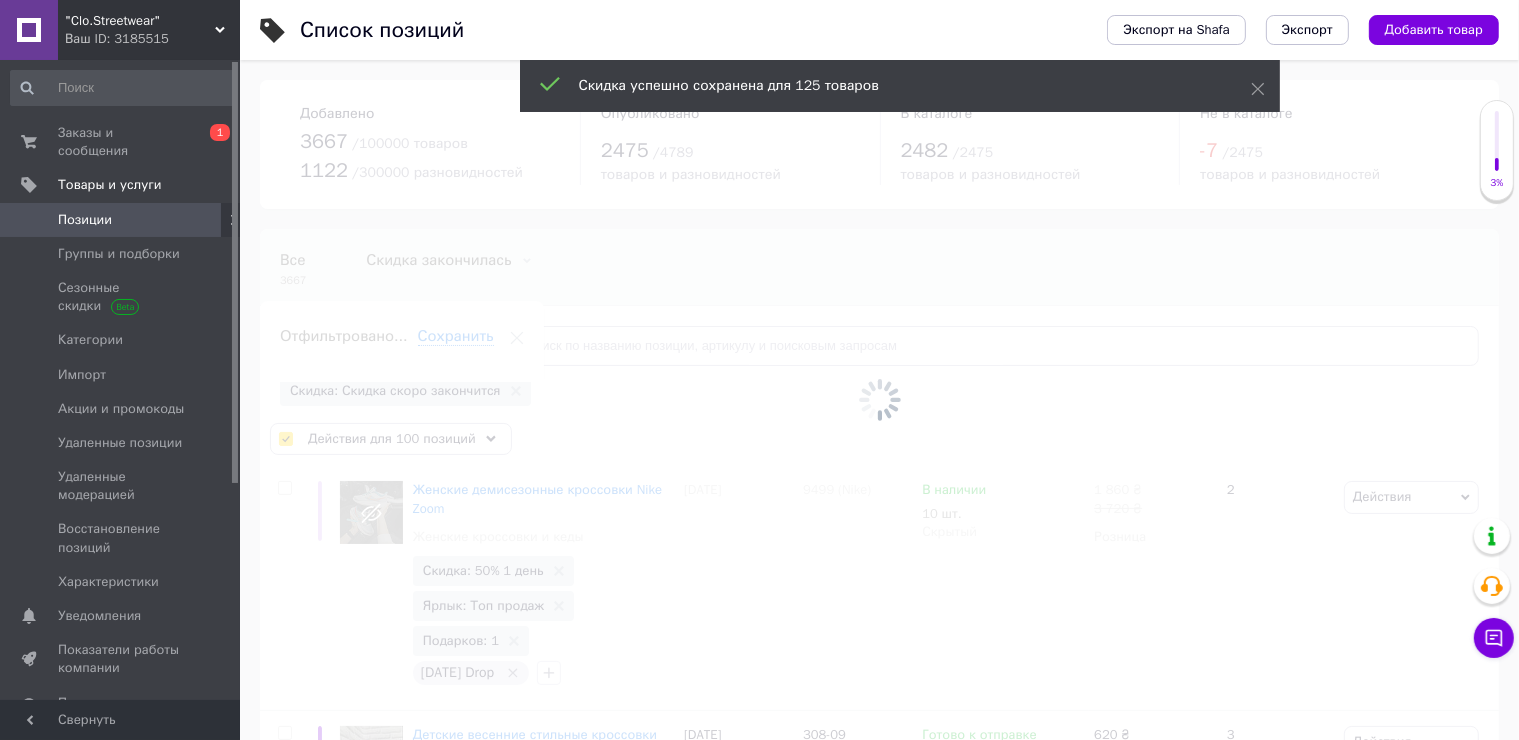 checkbox on "false" 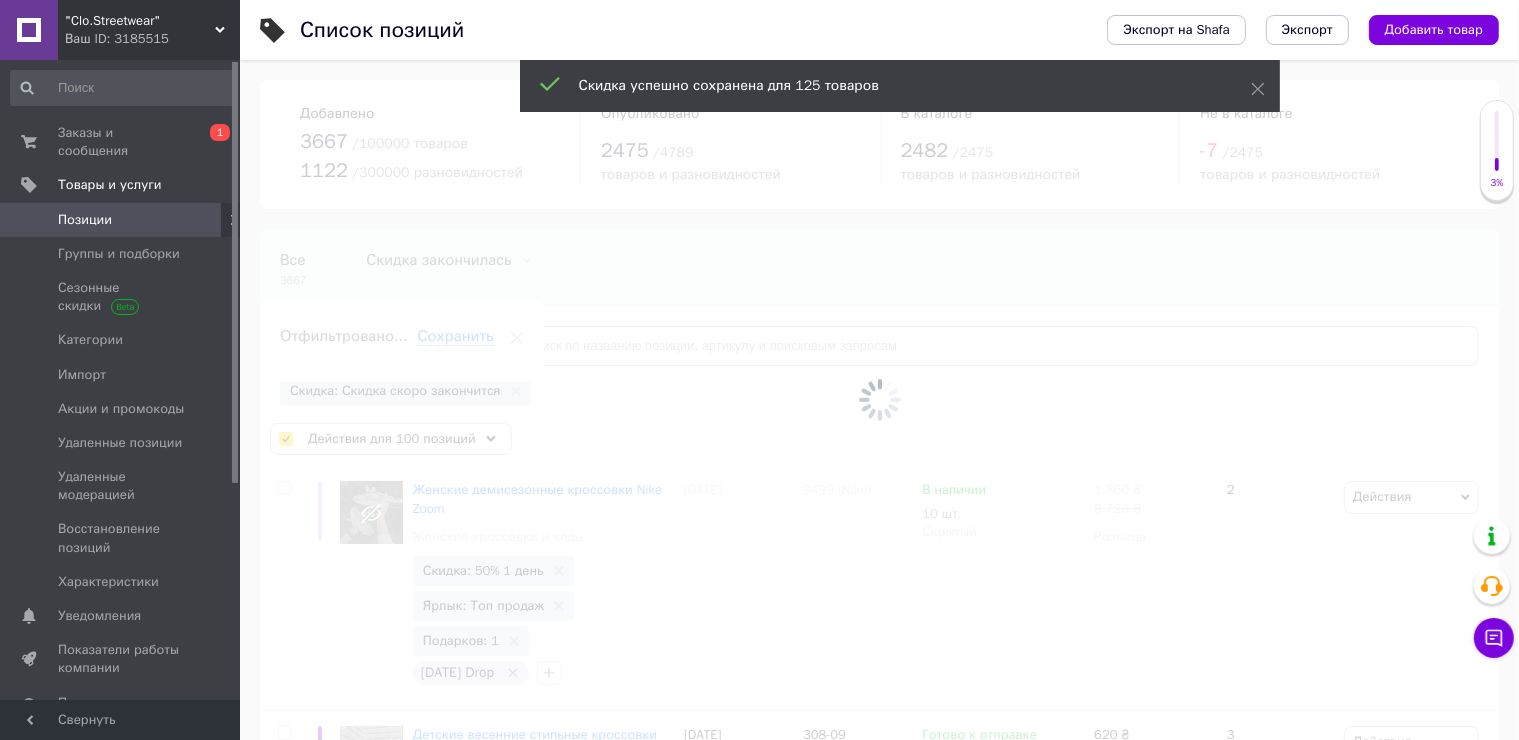 checkbox on "false" 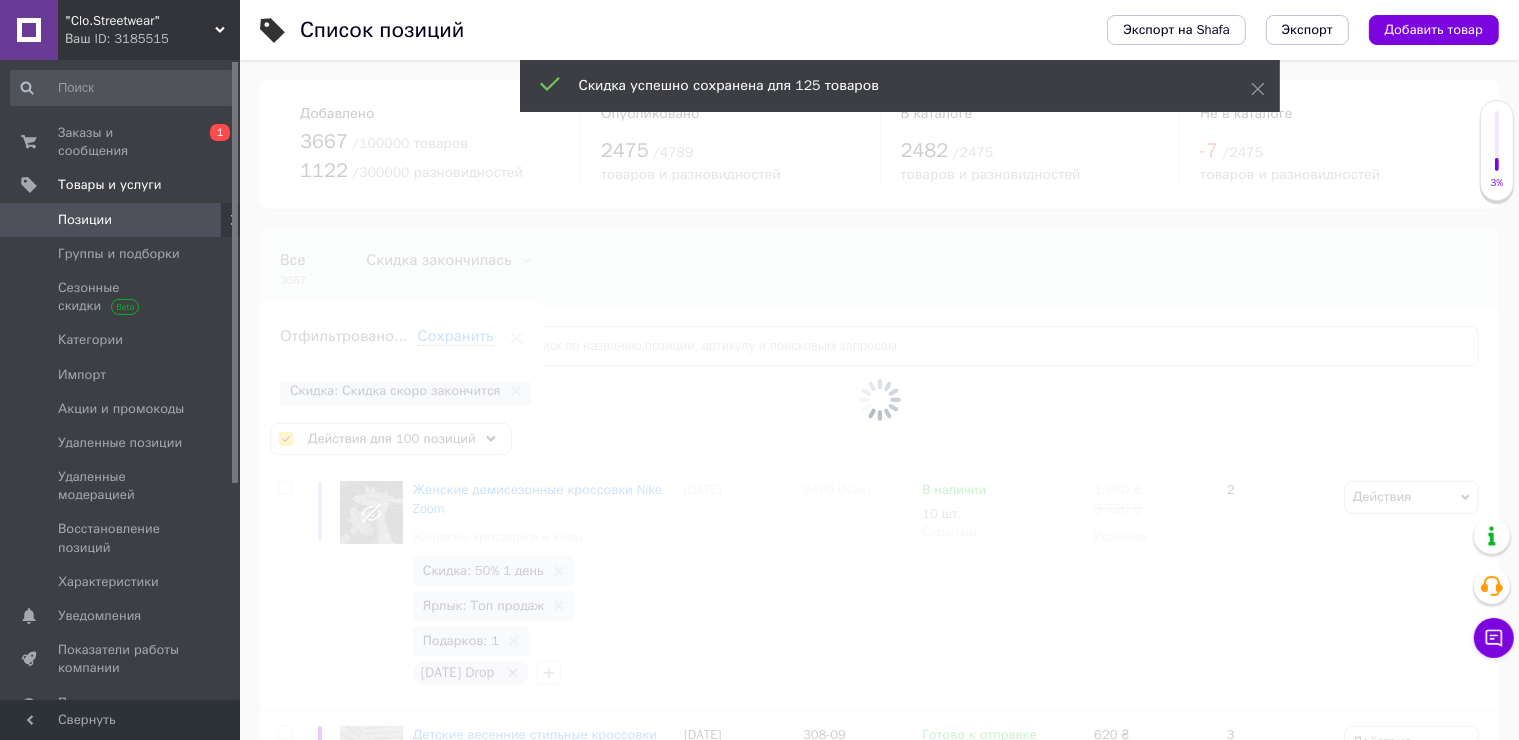 checkbox on "false" 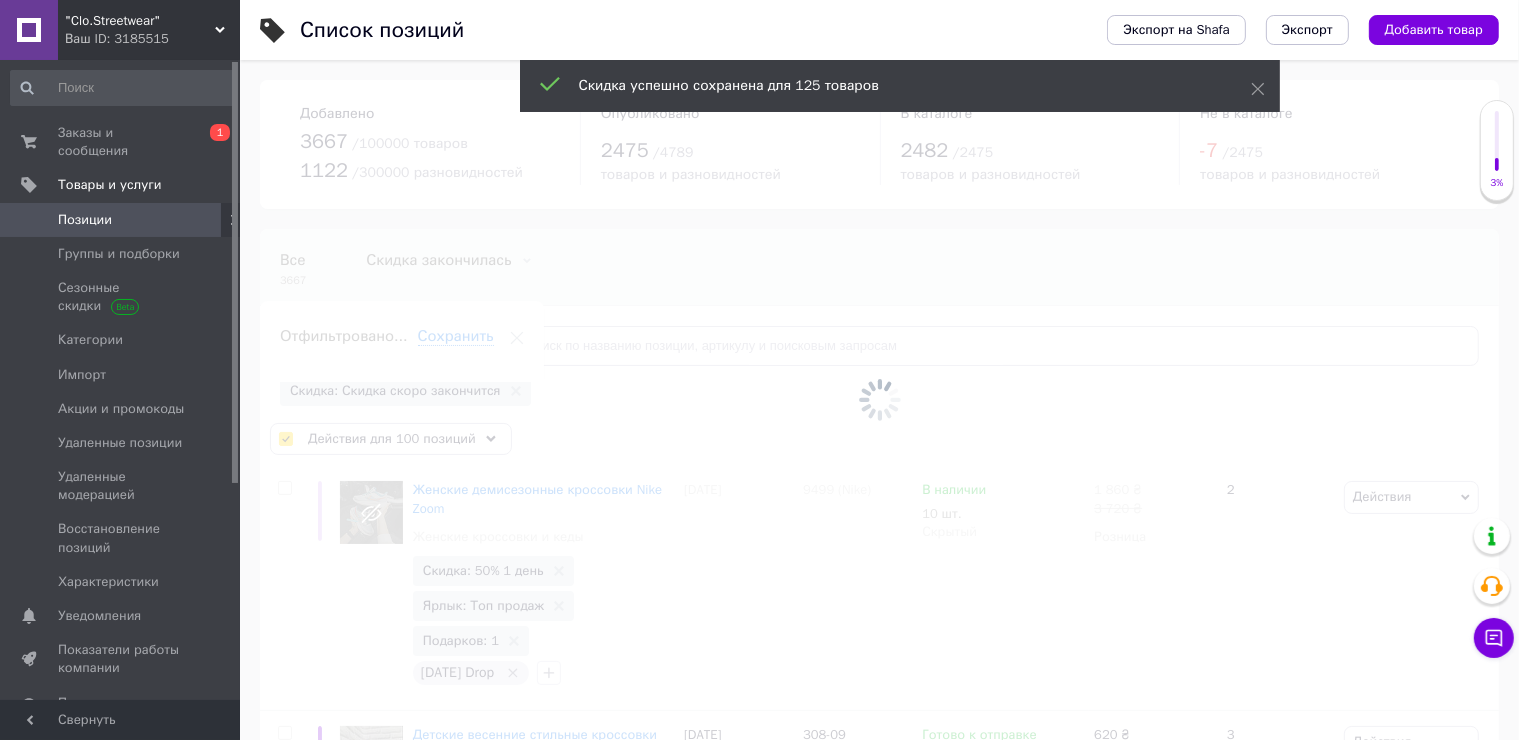 checkbox on "false" 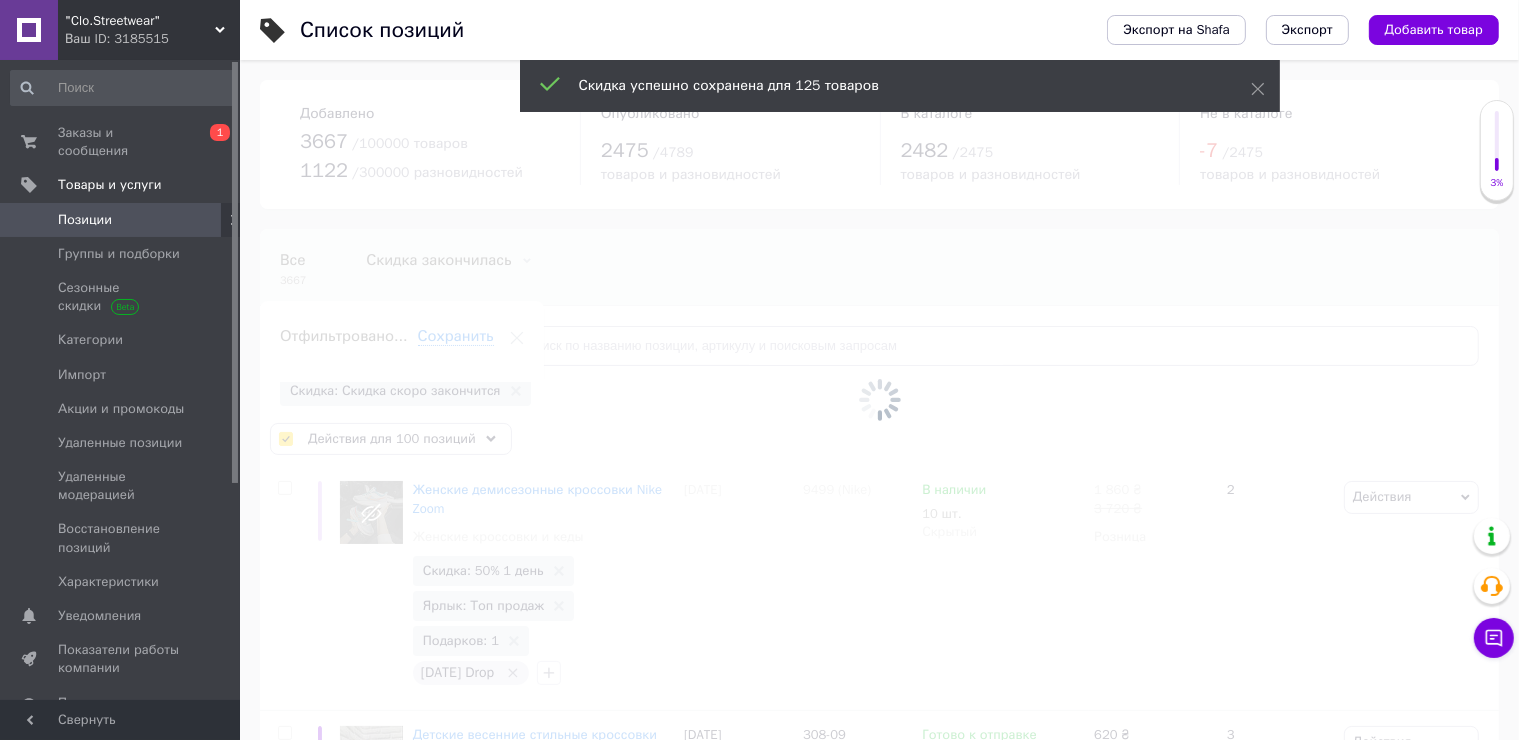 checkbox on "false" 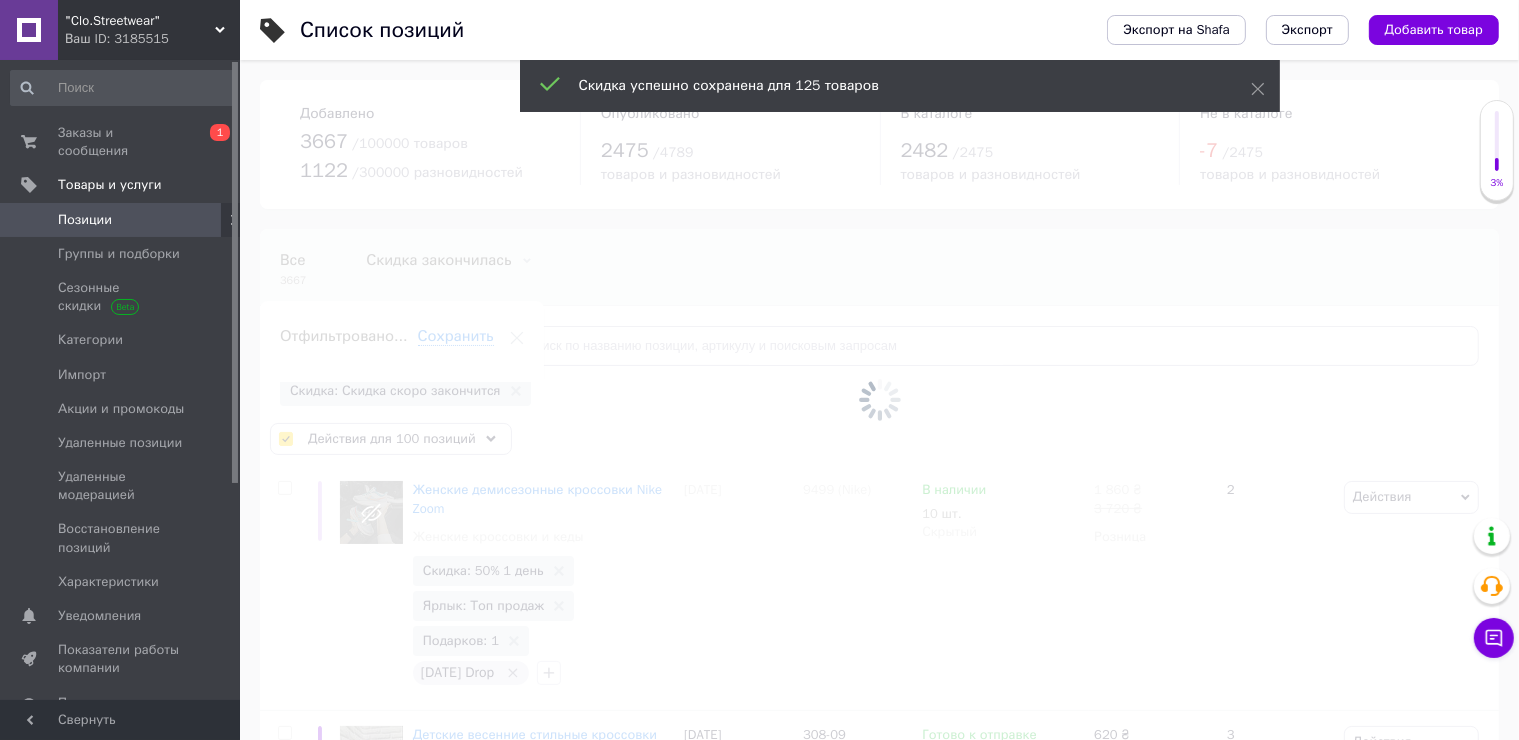 checkbox on "false" 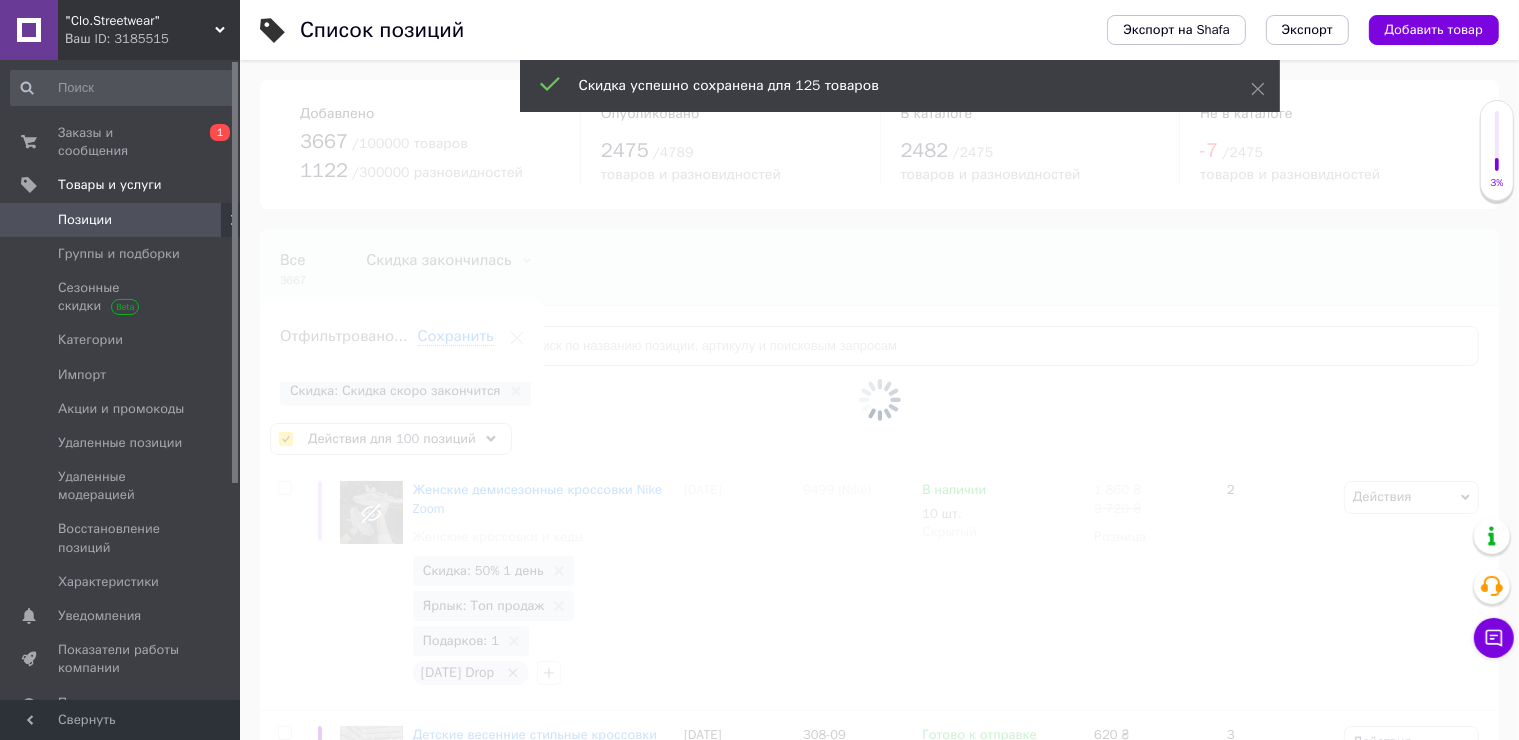 checkbox on "false" 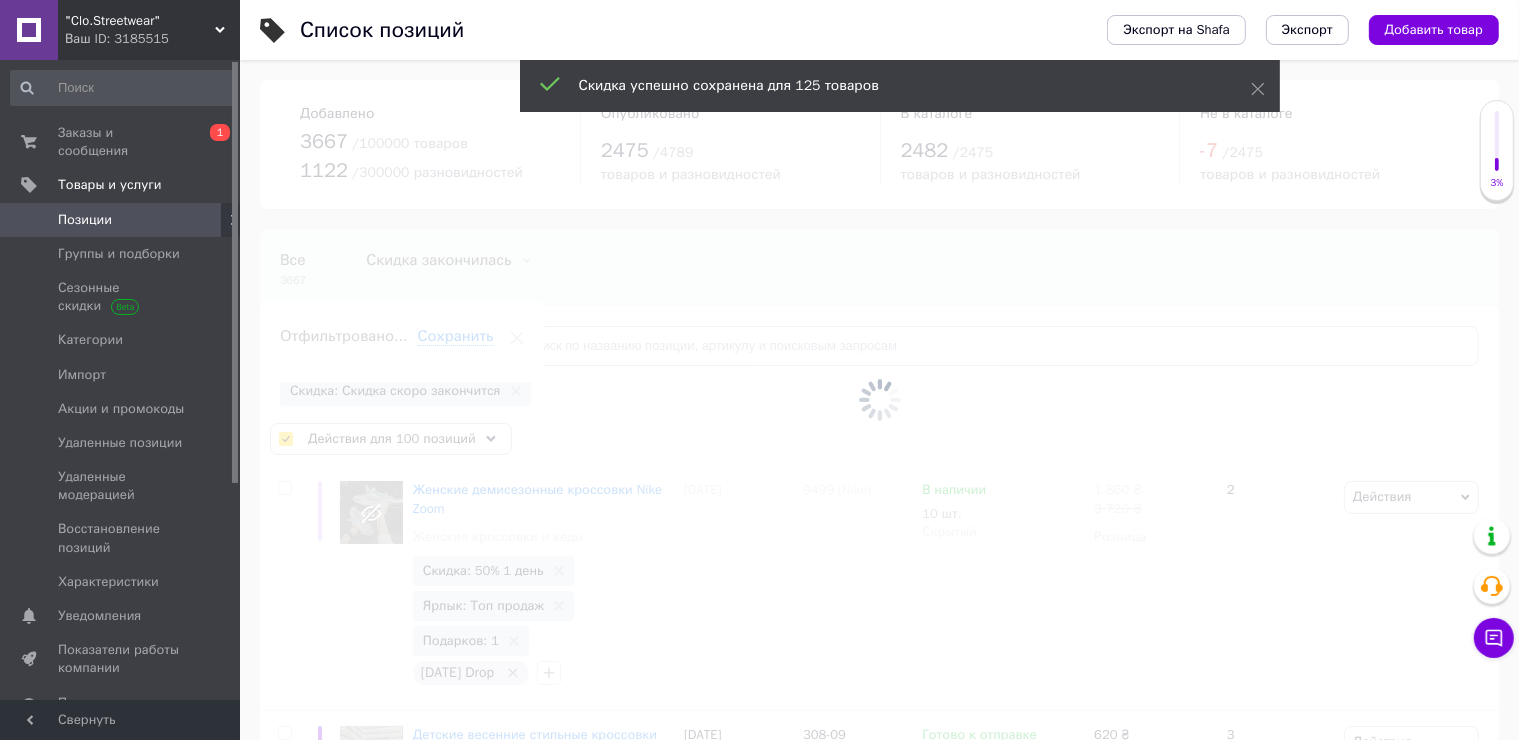 checkbox on "false" 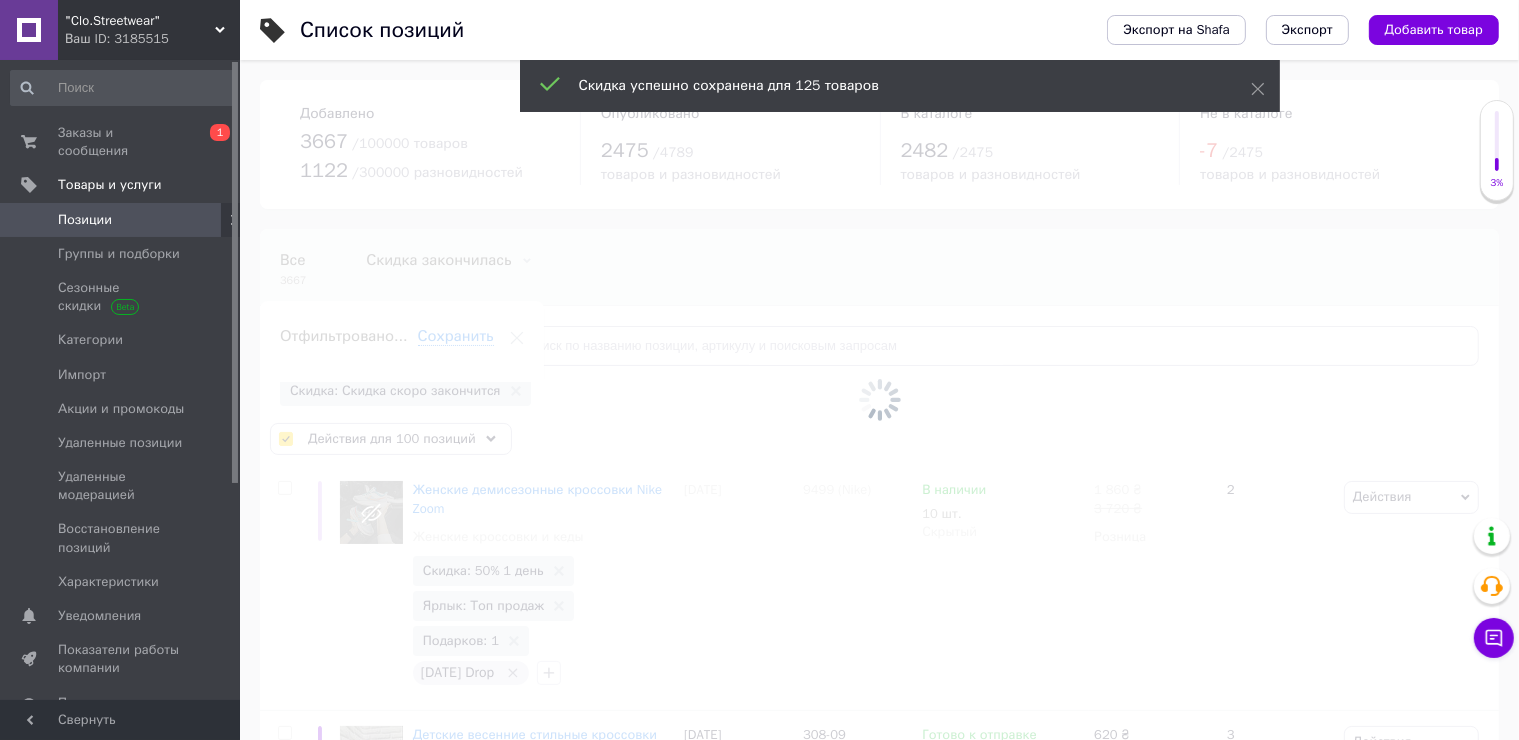 checkbox on "false" 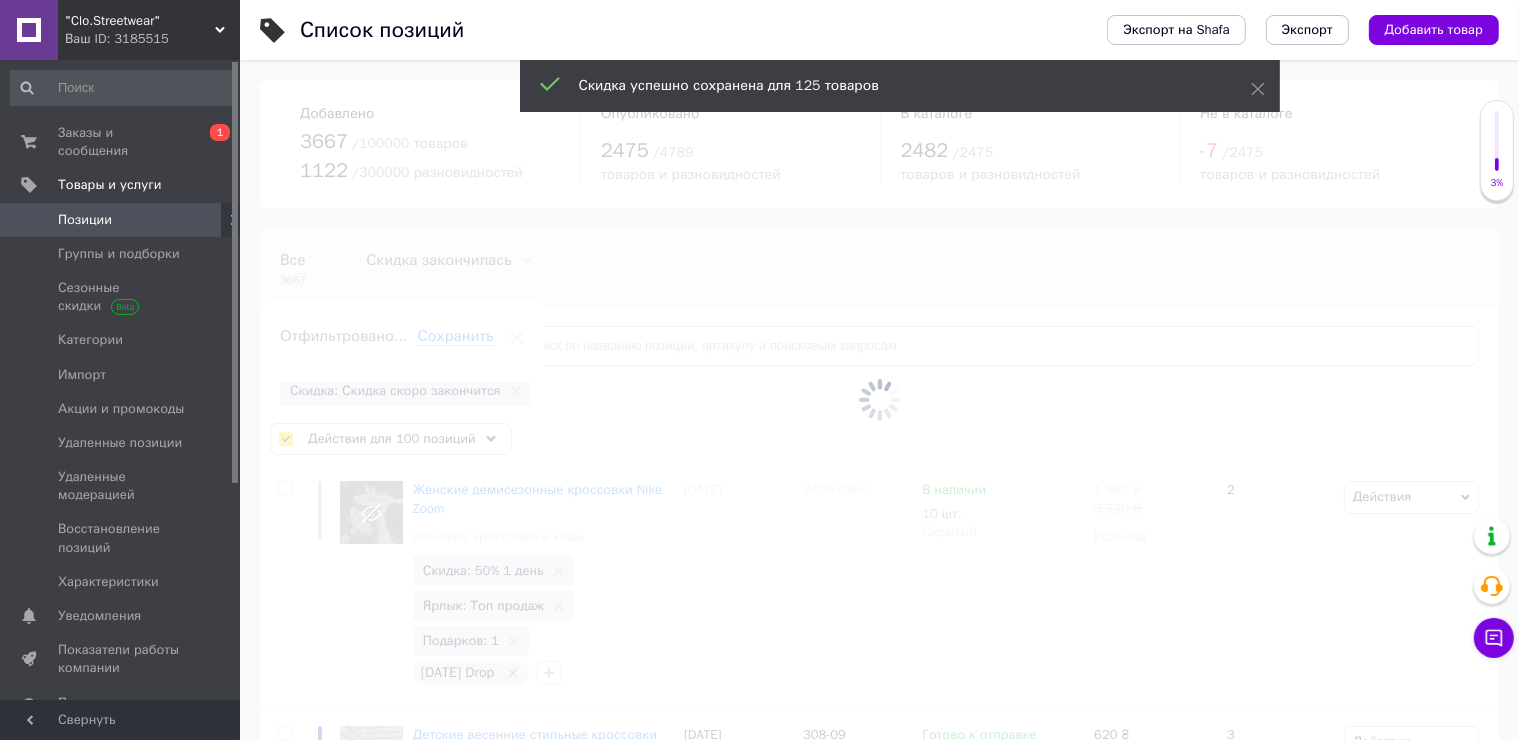 checkbox on "false" 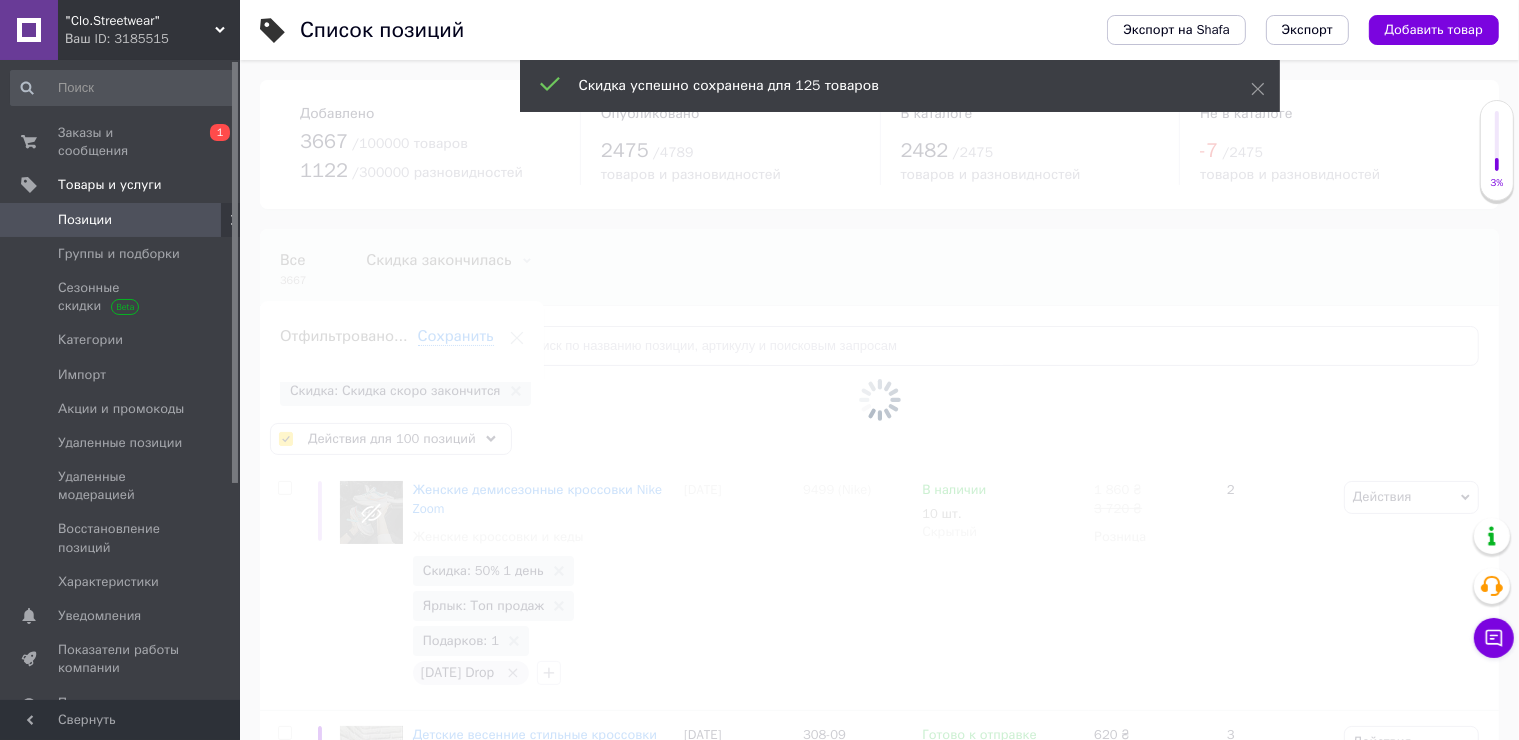 checkbox on "false" 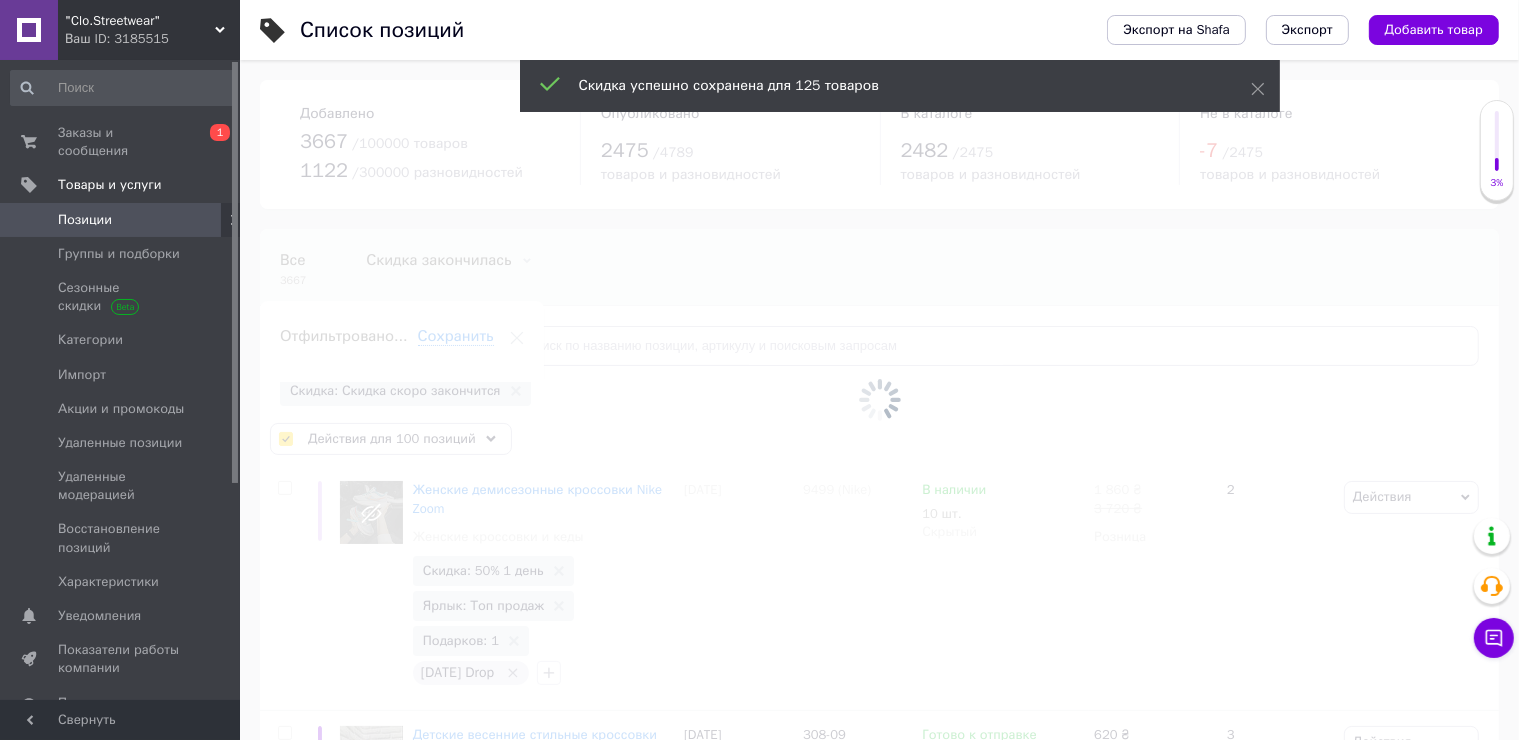 checkbox on "false" 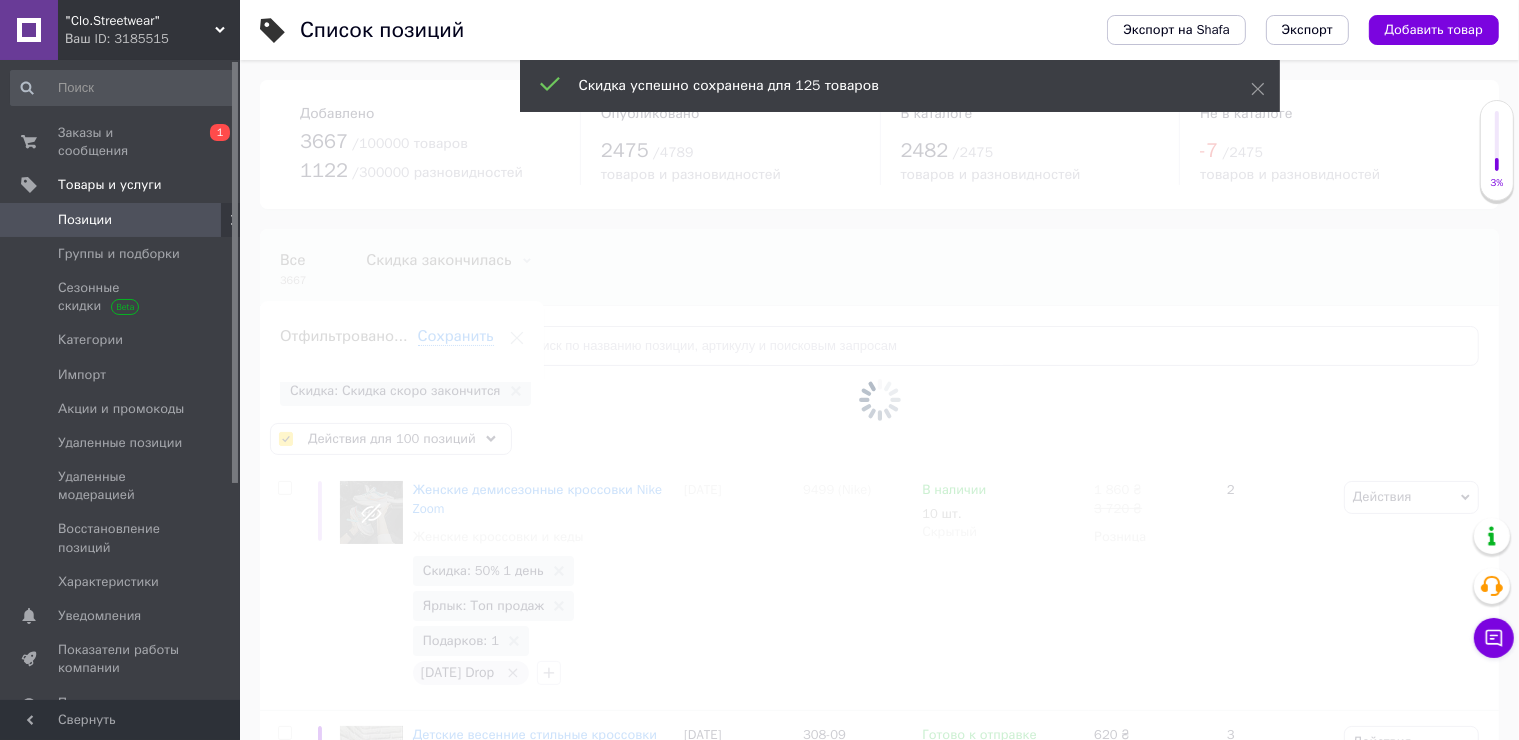 checkbox on "false" 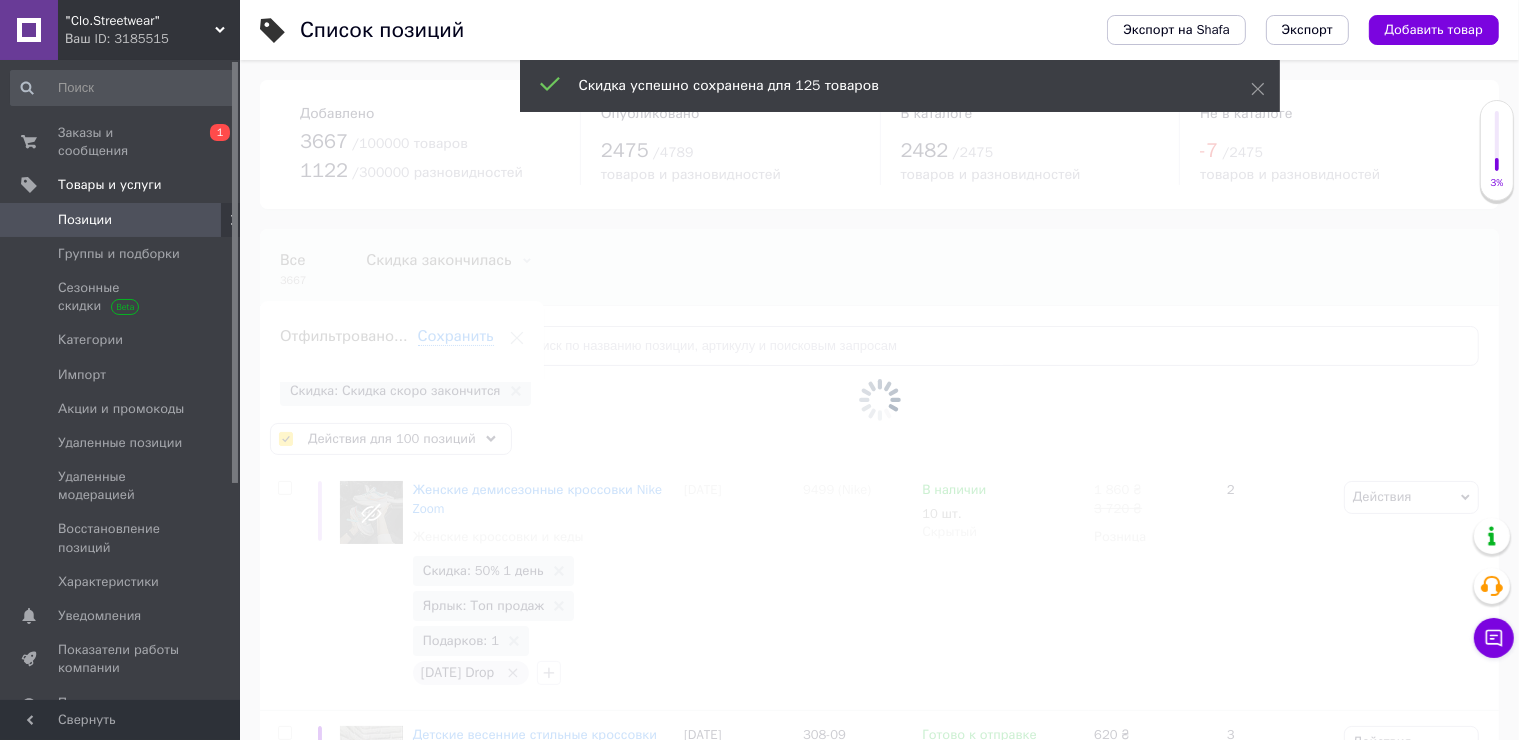 checkbox on "false" 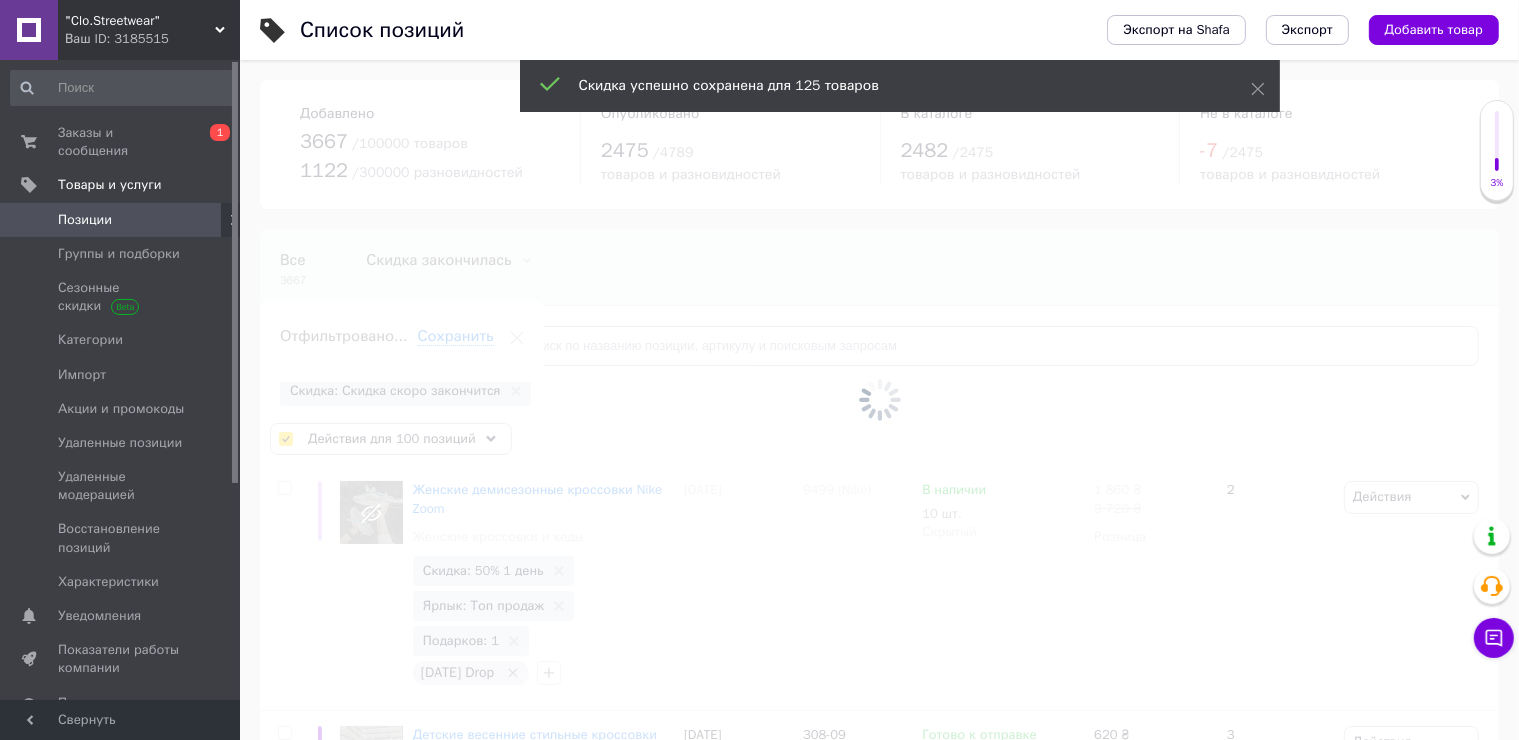 checkbox on "false" 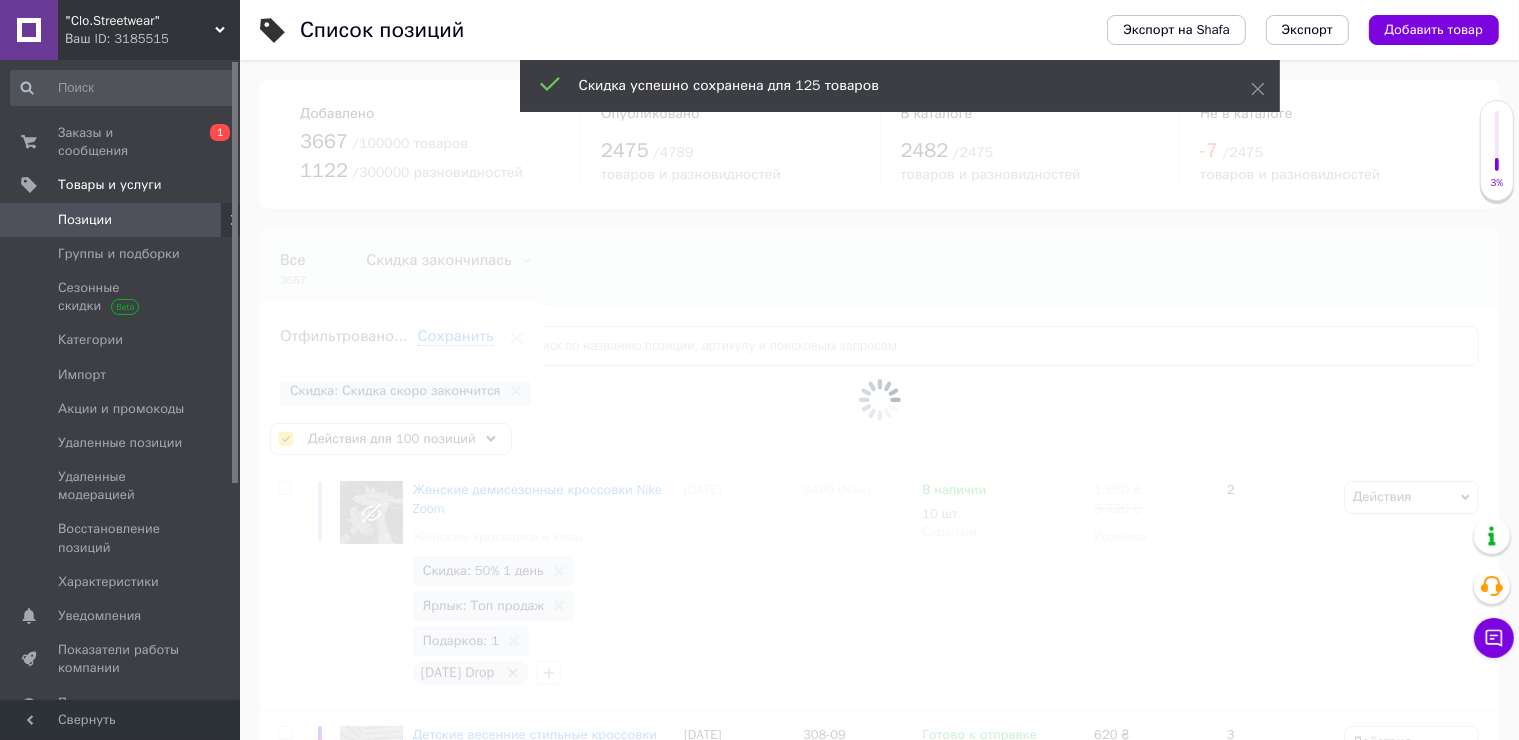 checkbox on "false" 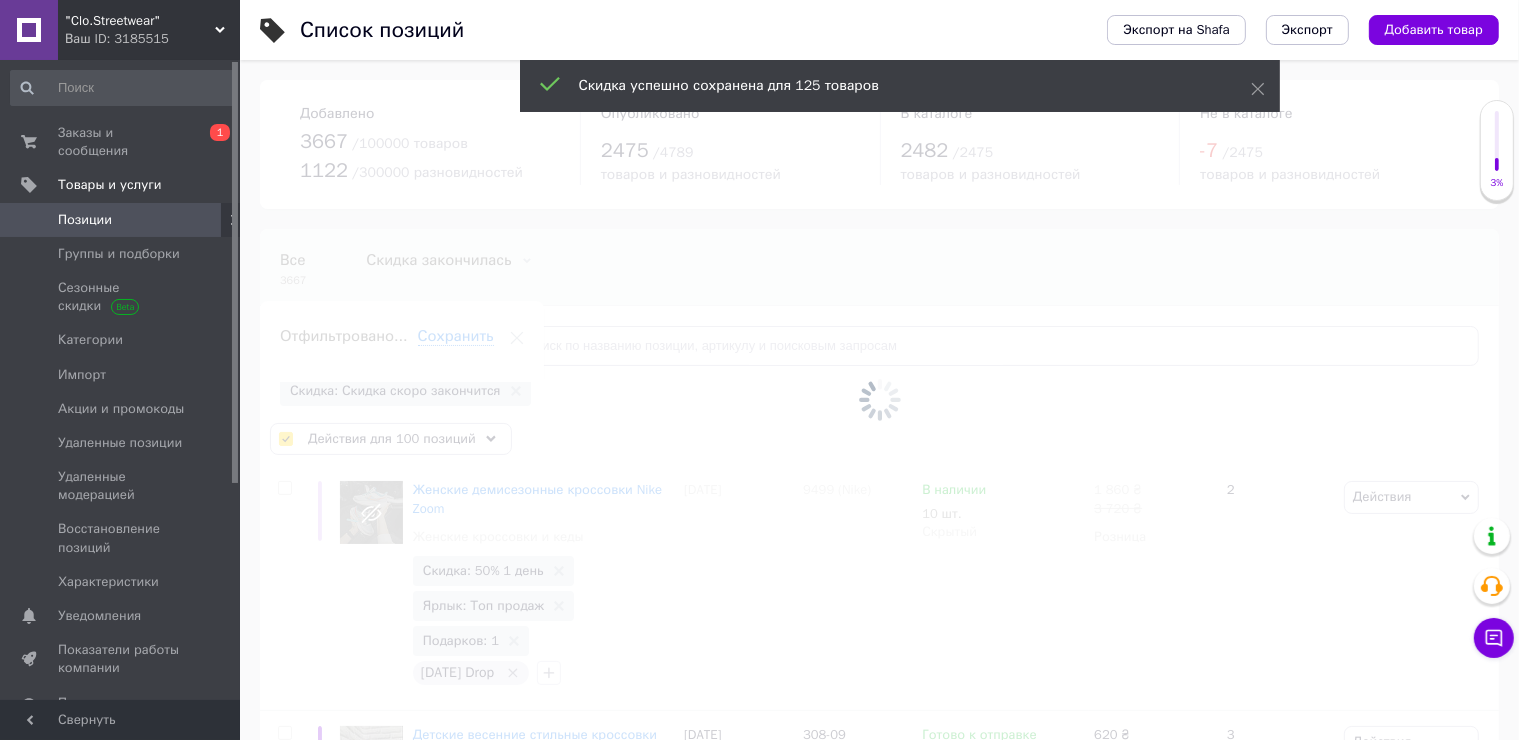checkbox on "false" 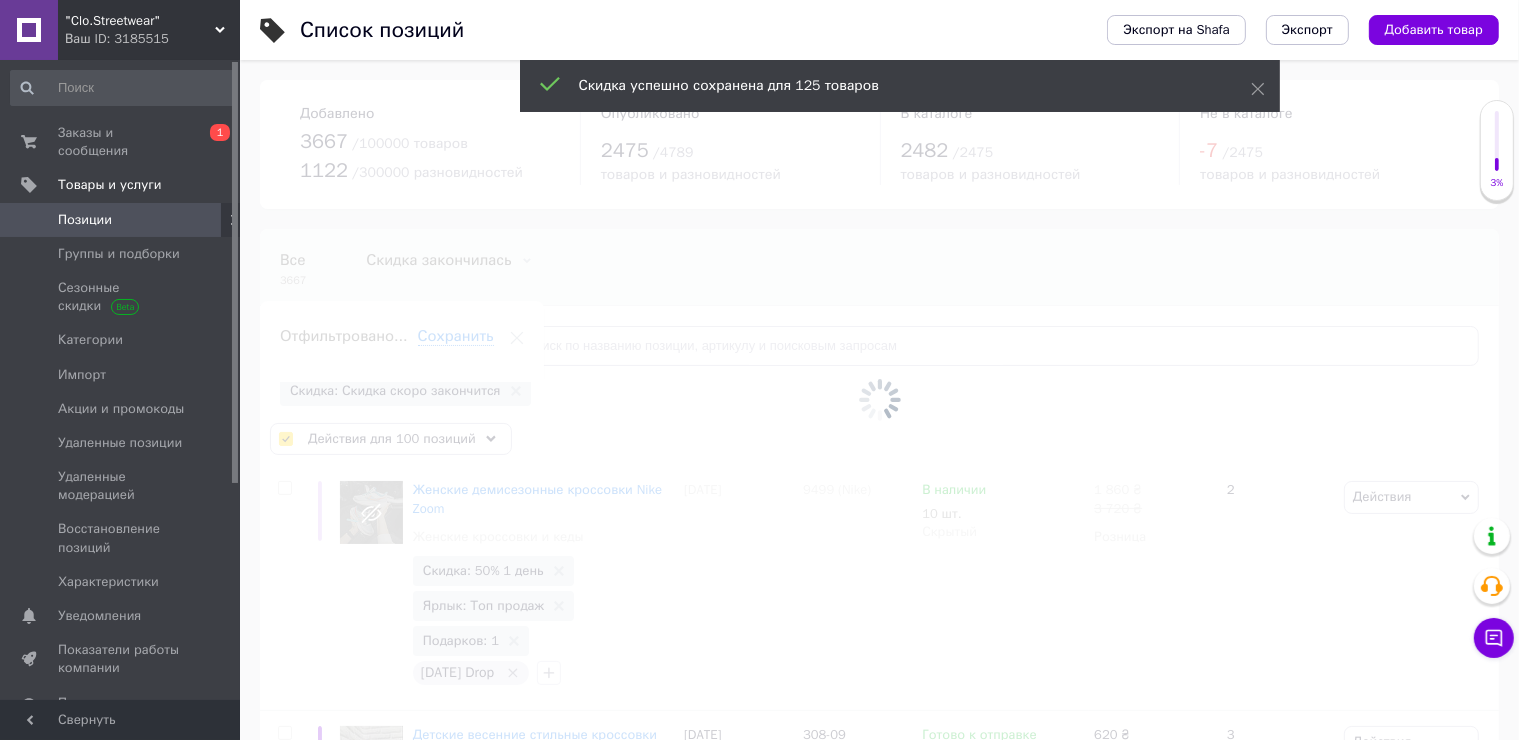 checkbox on "false" 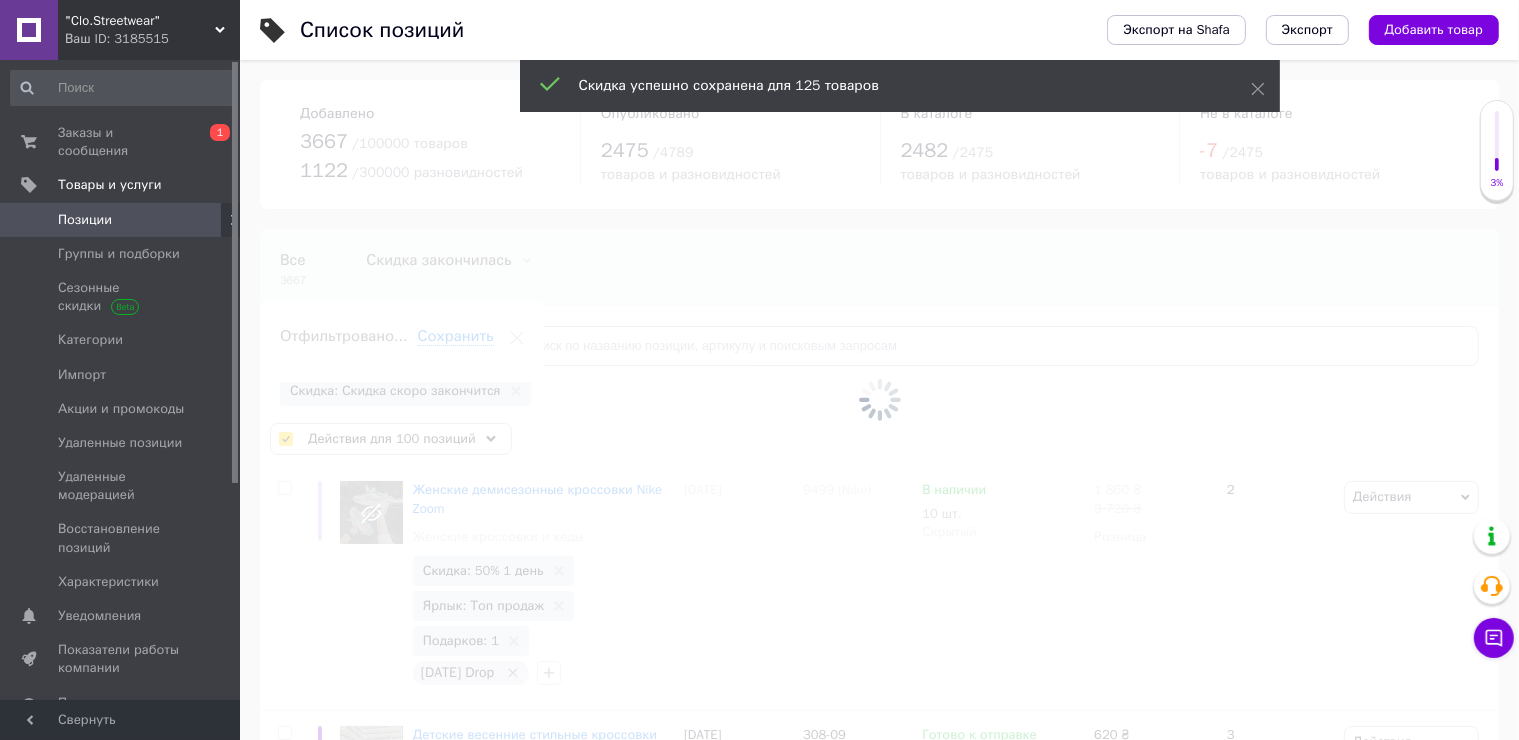 checkbox on "false" 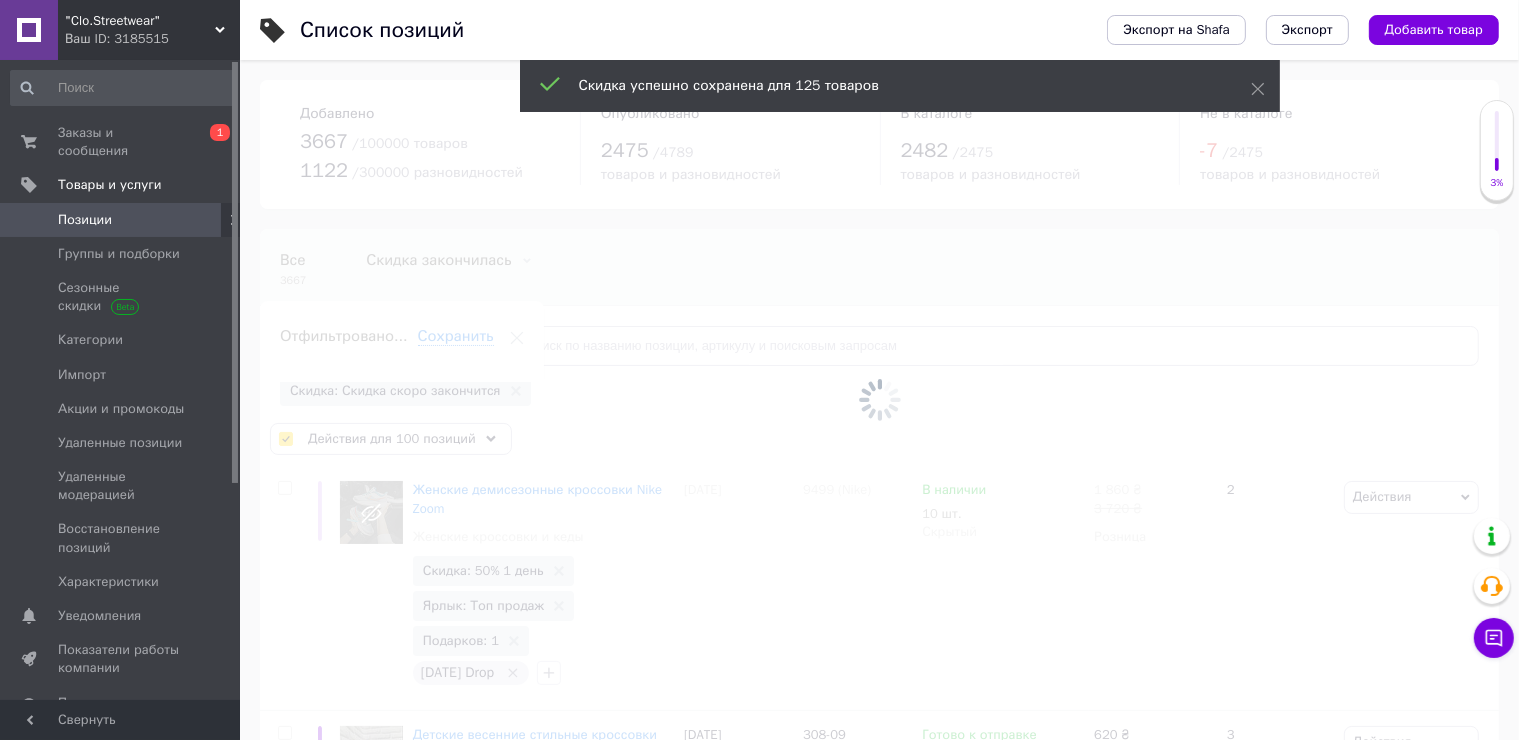 checkbox on "false" 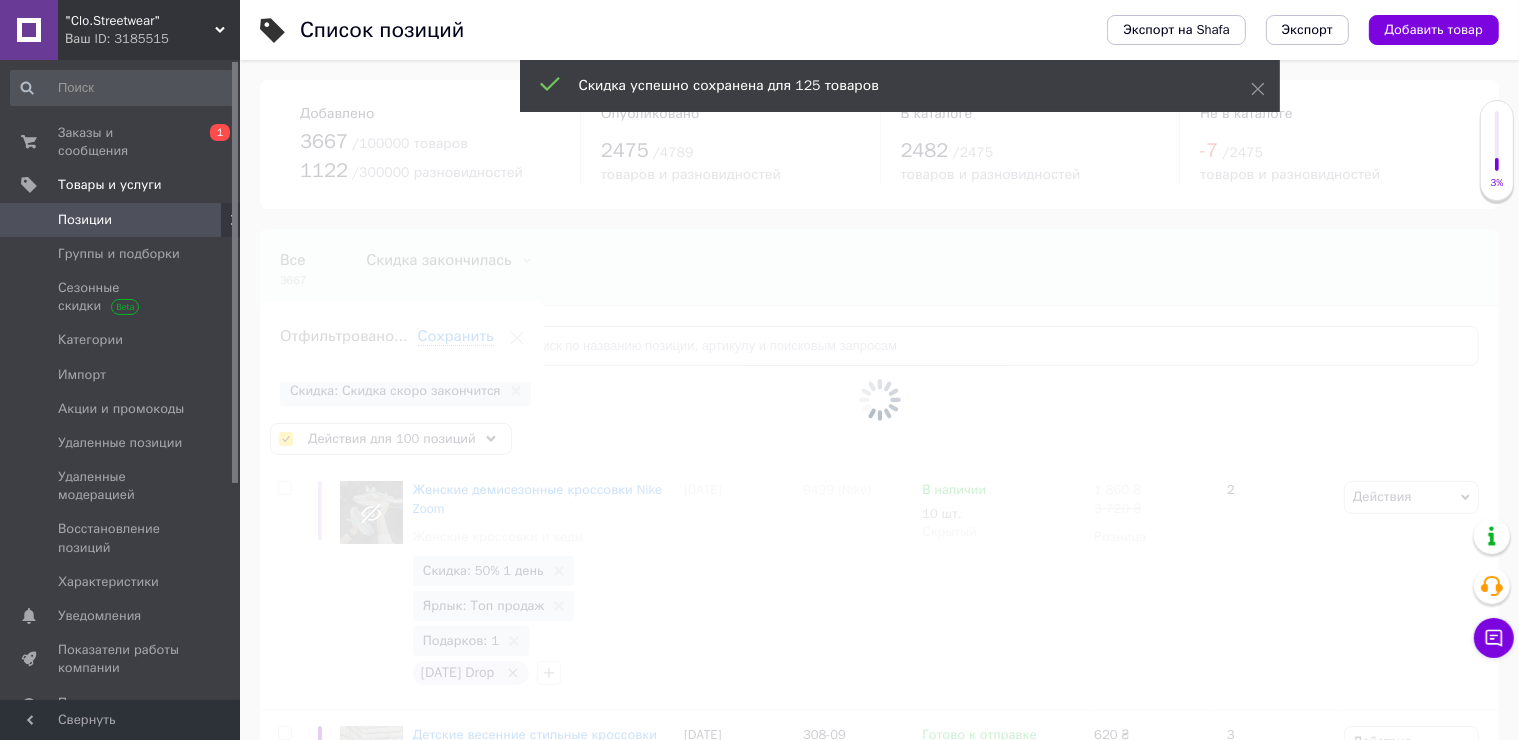 checkbox on "false" 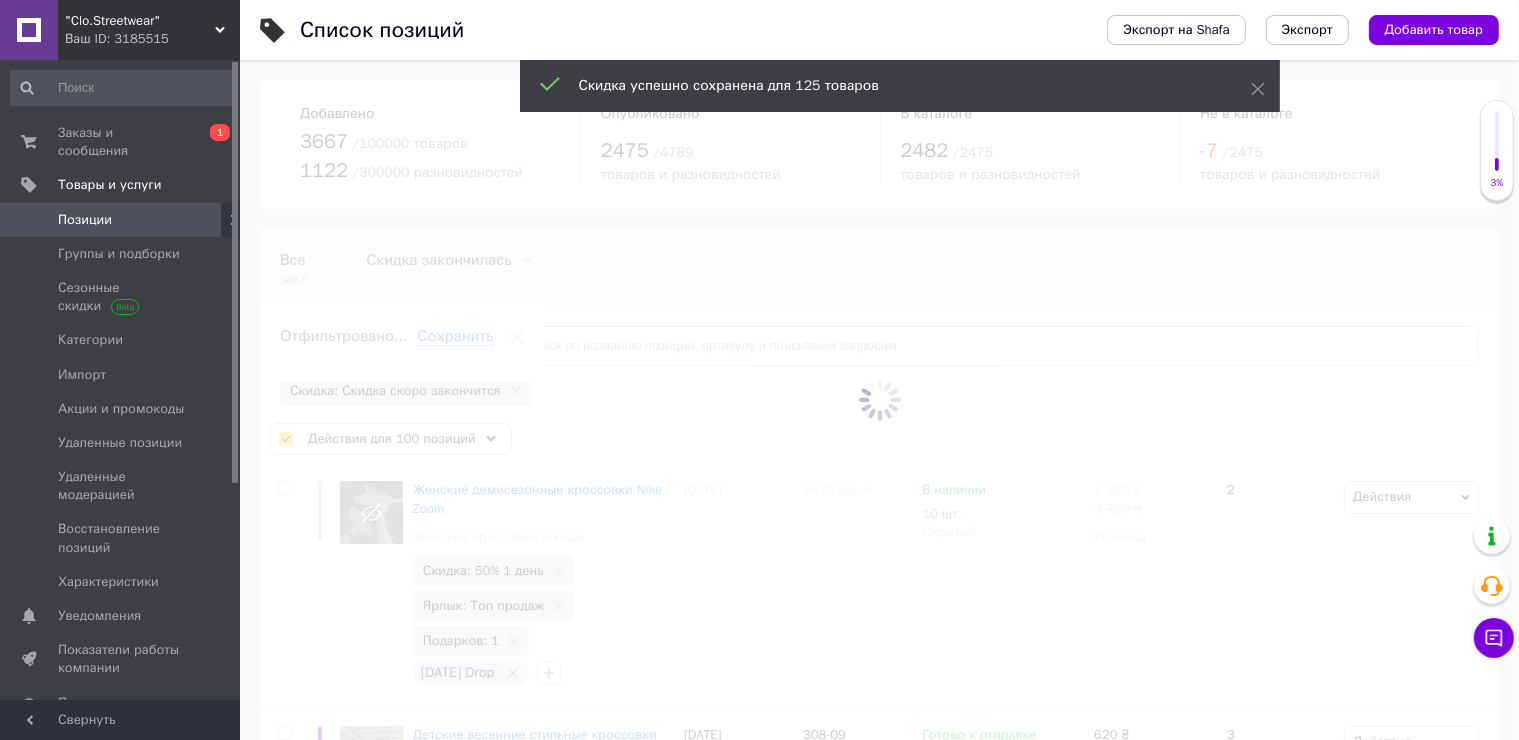 checkbox on "false" 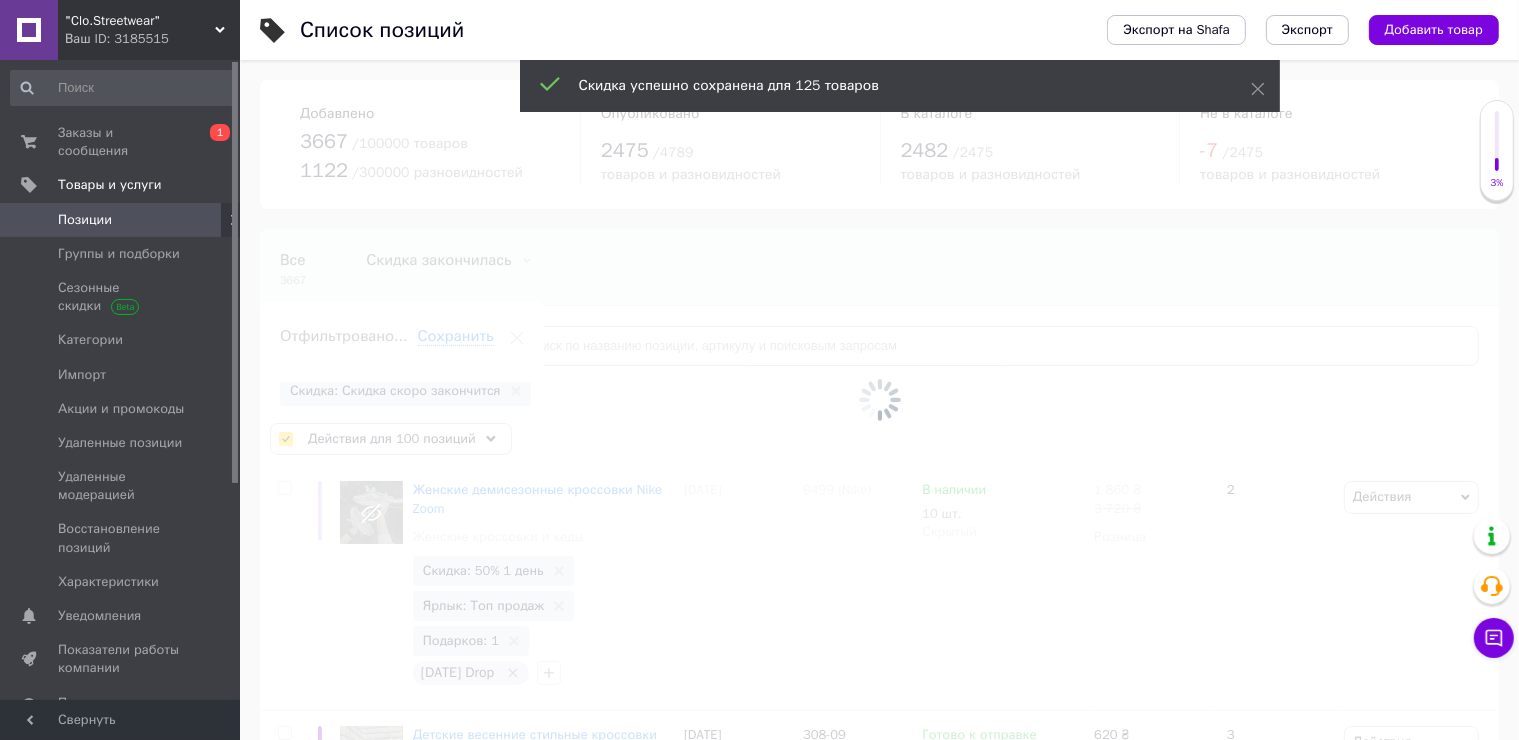 checkbox on "false" 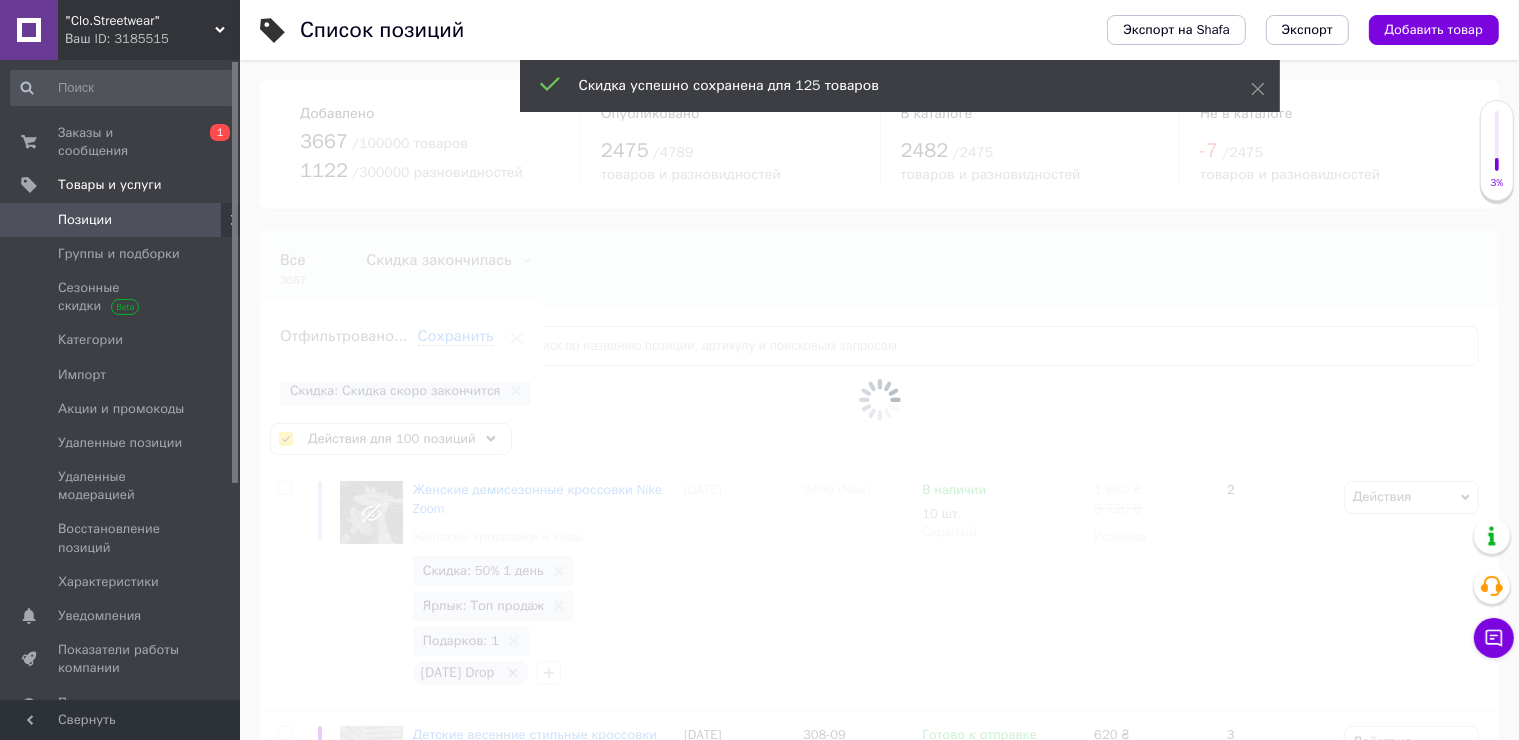 checkbox on "false" 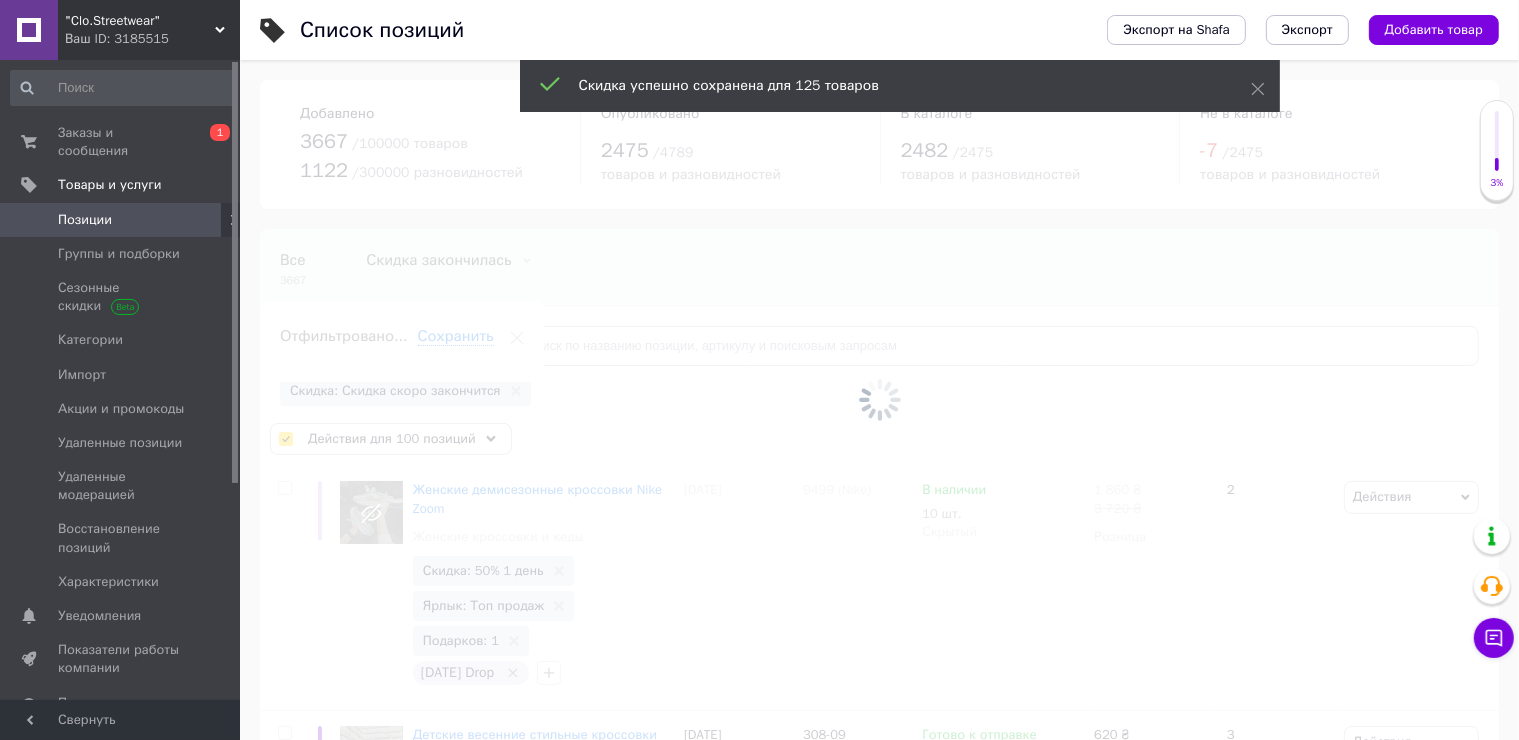 checkbox on "false" 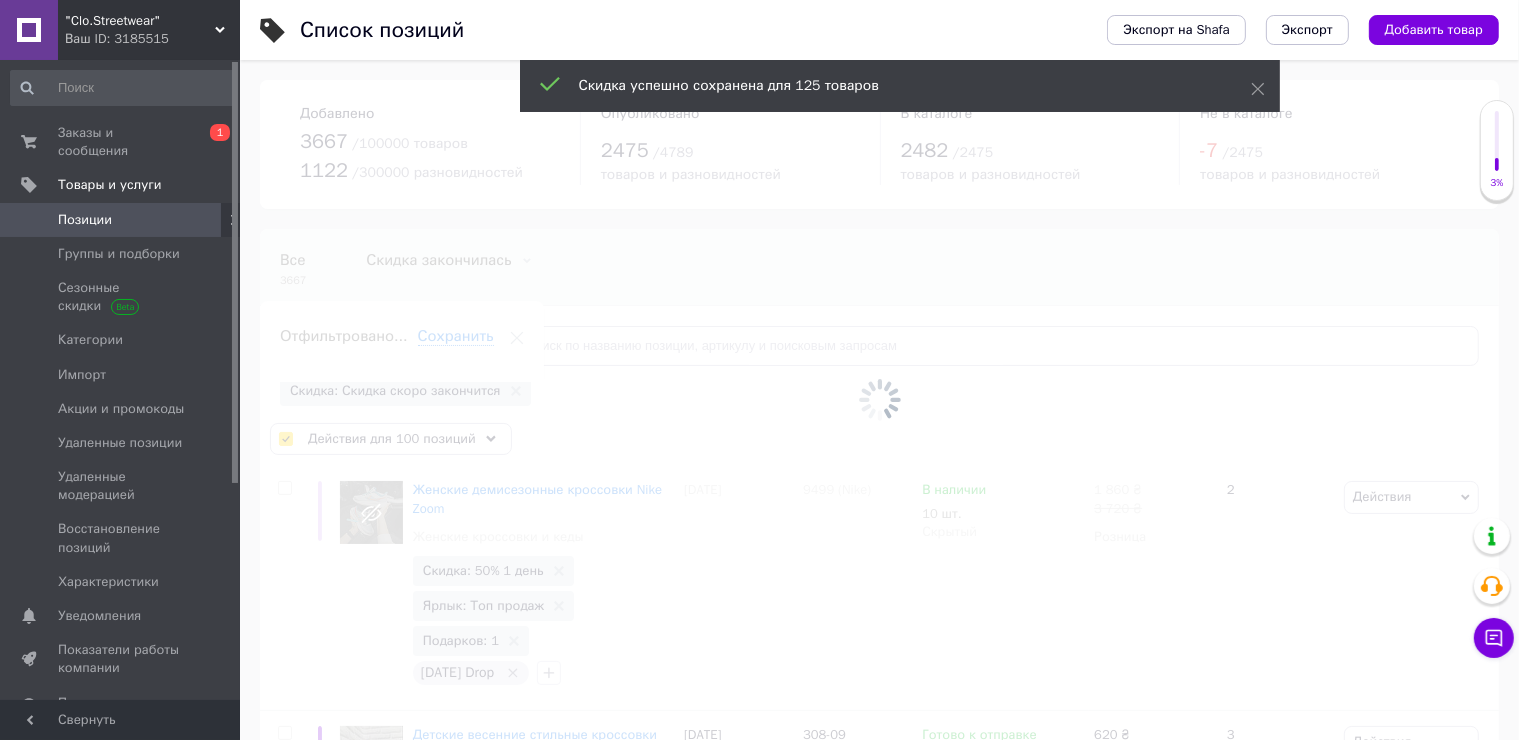 checkbox on "false" 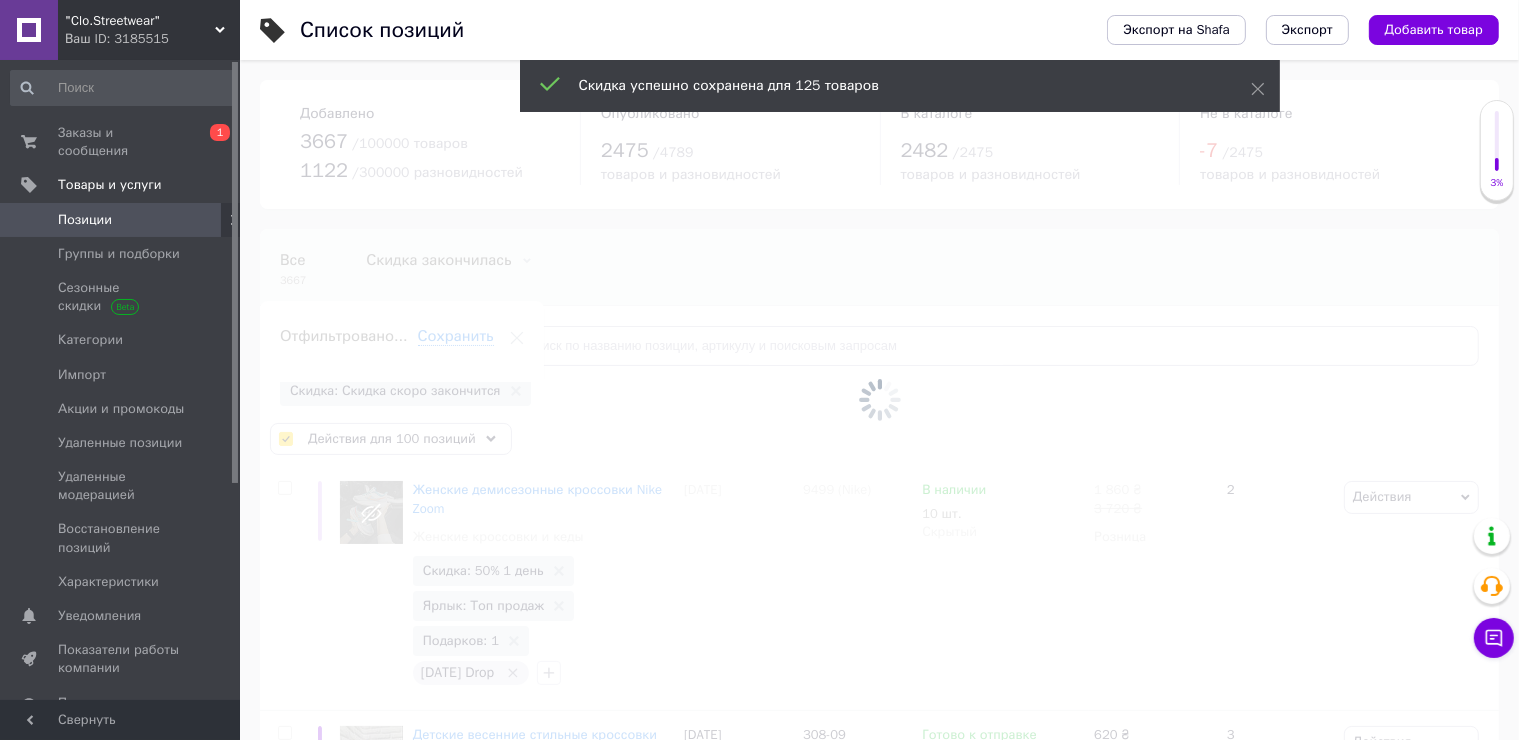 checkbox on "false" 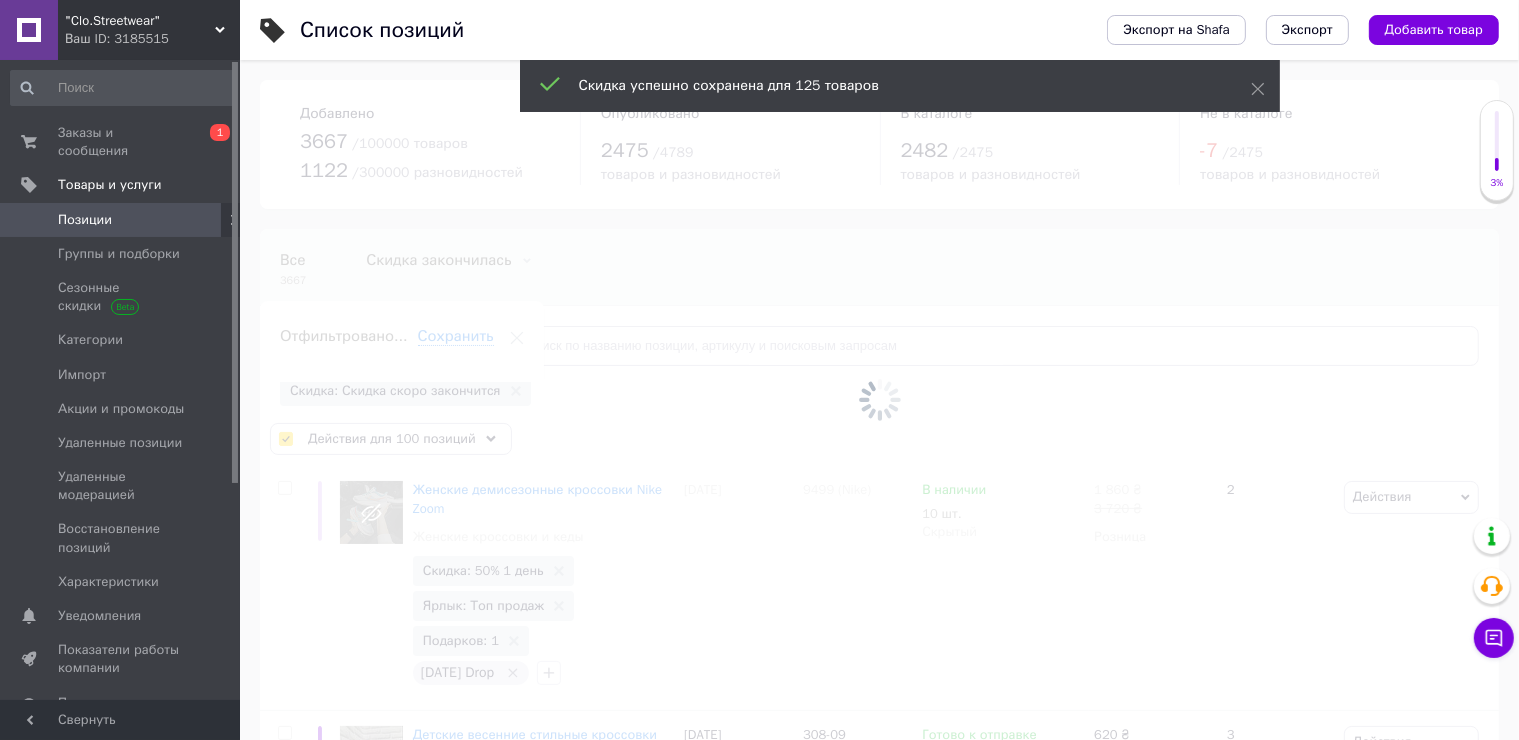 checkbox on "false" 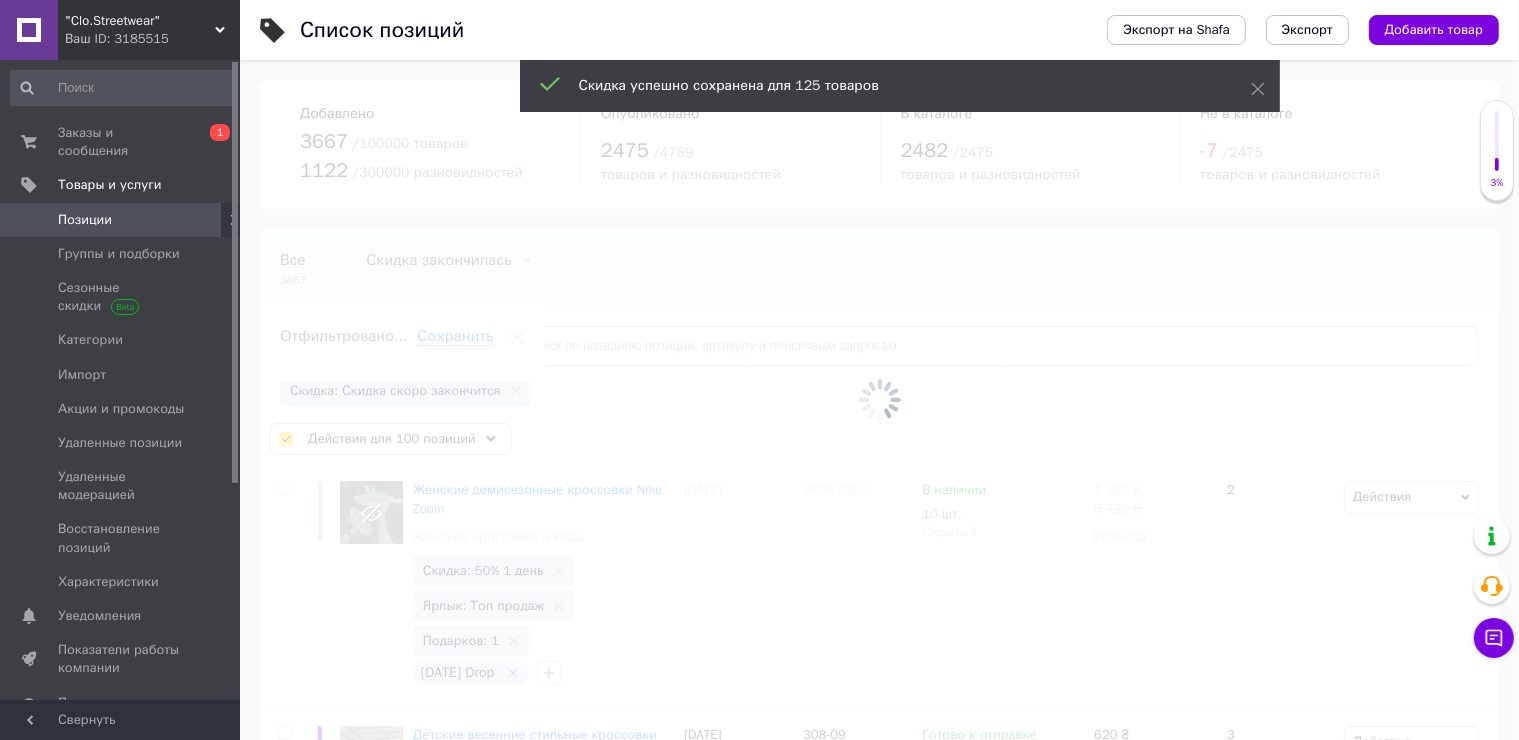 type 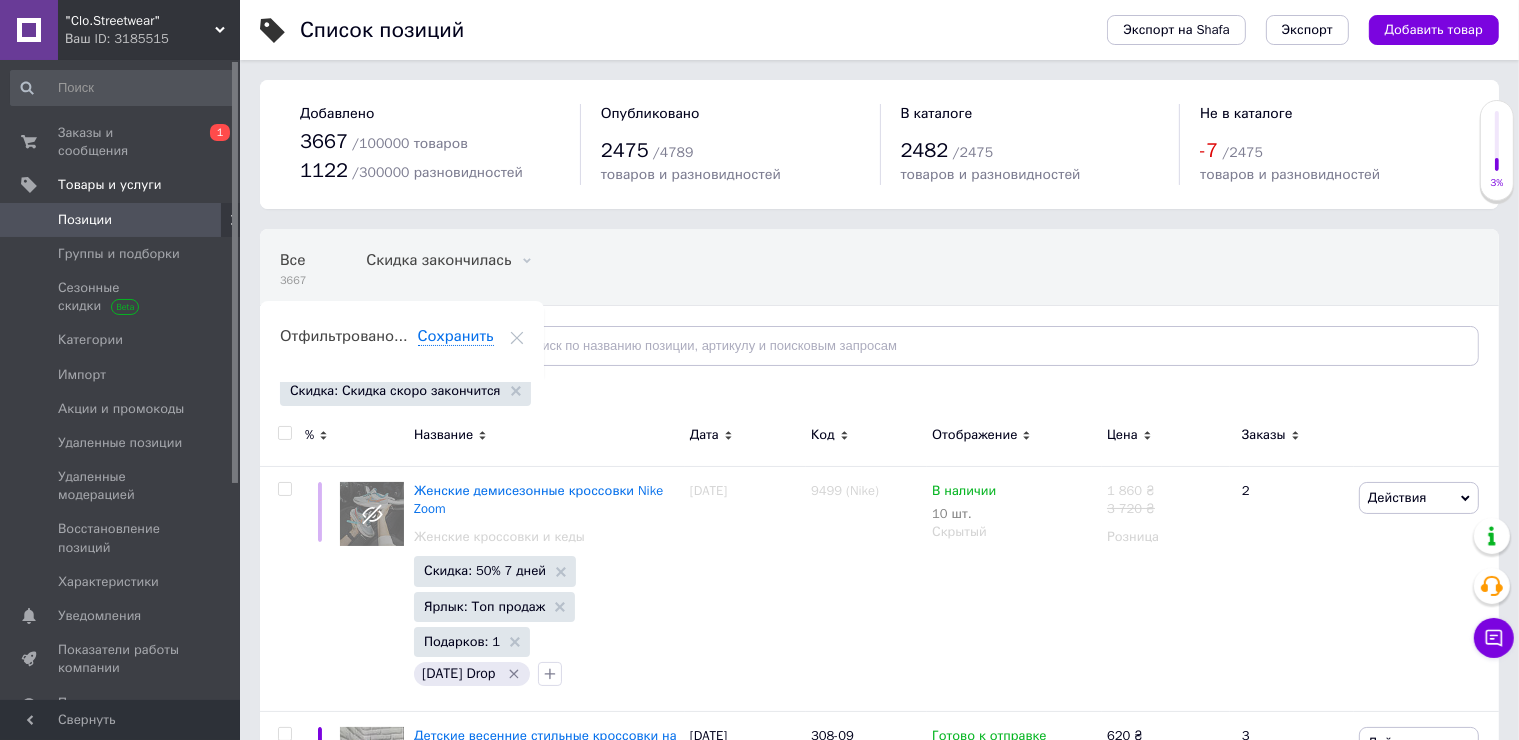 scroll, scrollTop: 27839, scrollLeft: 0, axis: vertical 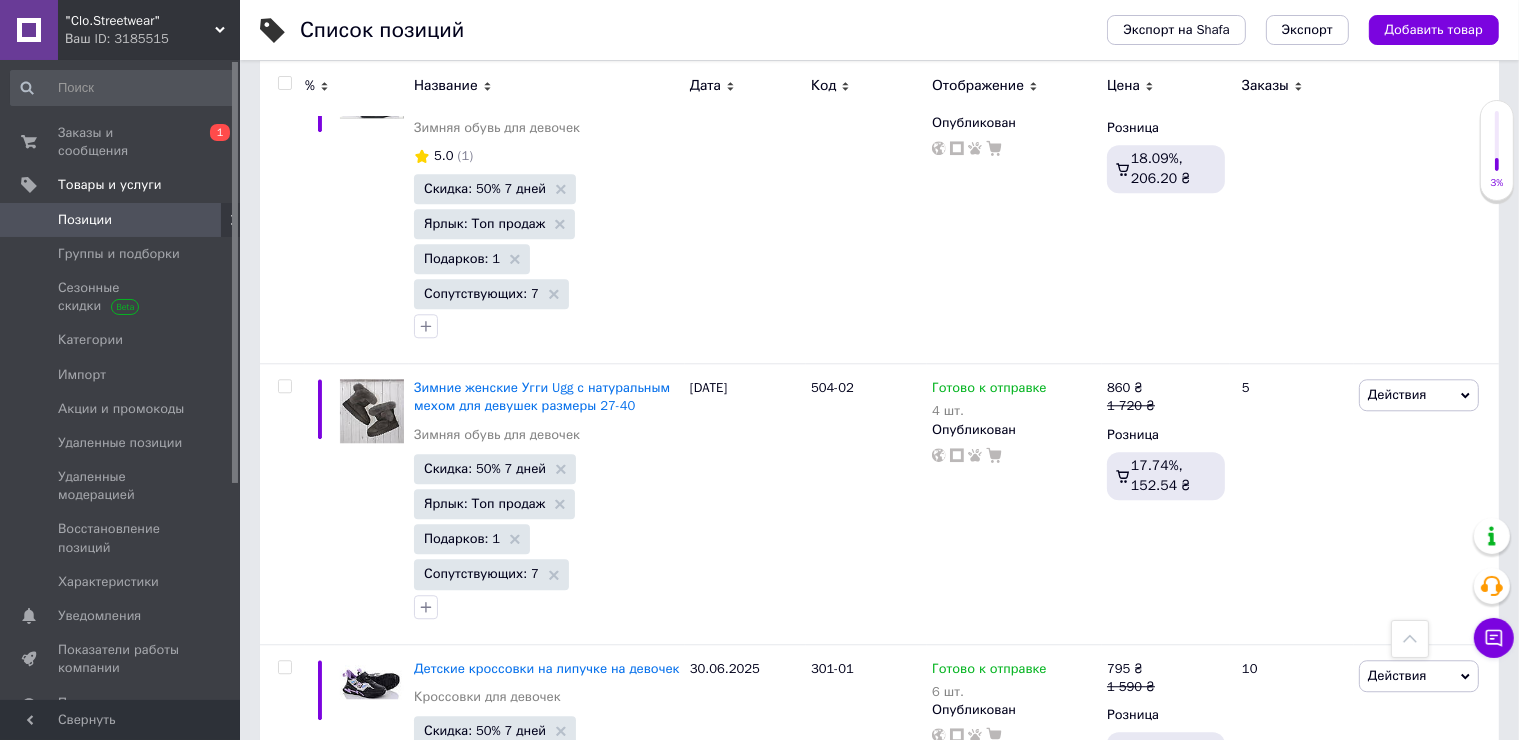click on "2" at bounding box center (327, 1227) 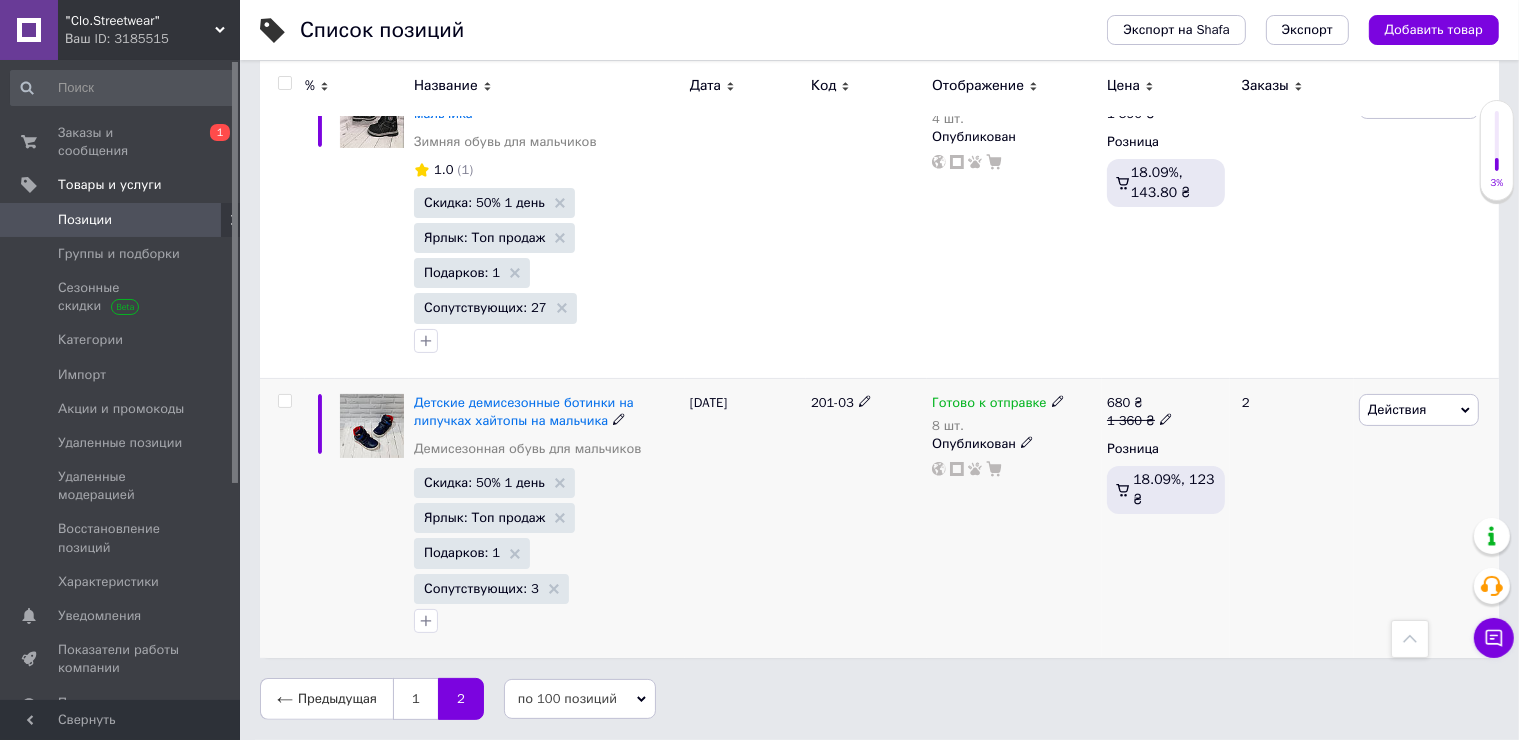 scroll, scrollTop: 15254, scrollLeft: 0, axis: vertical 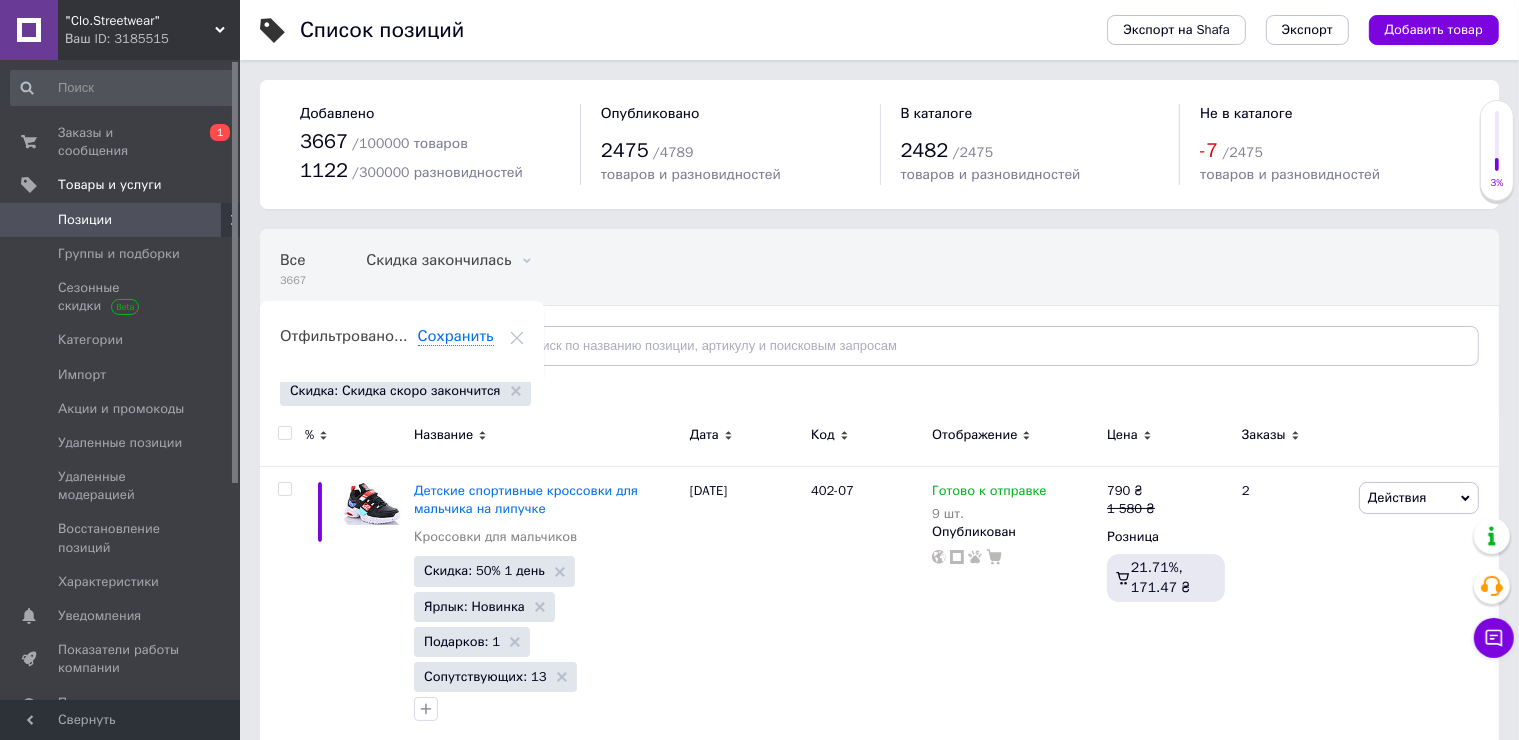 click at bounding box center (284, 433) 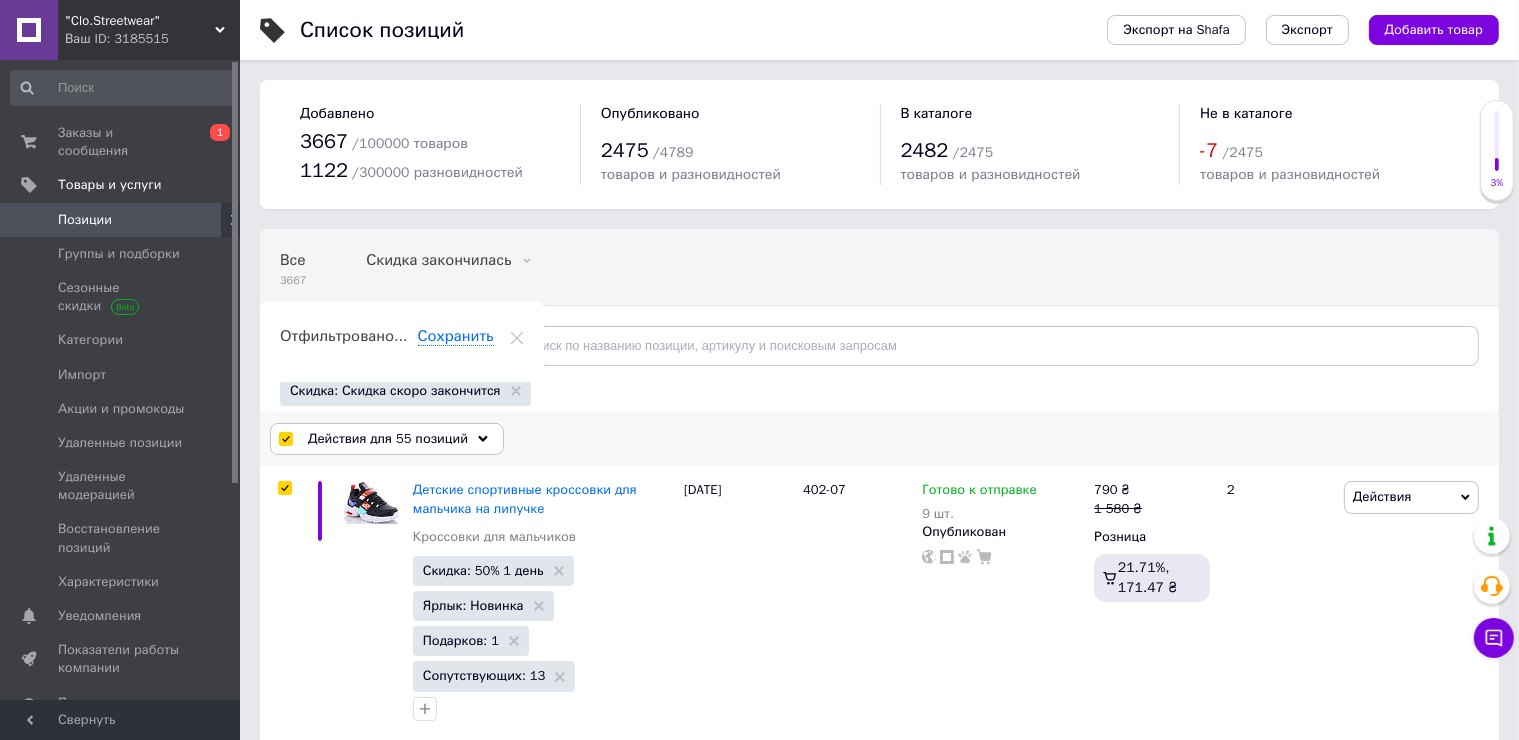 click on "Действия для 55 позиций" at bounding box center (388, 439) 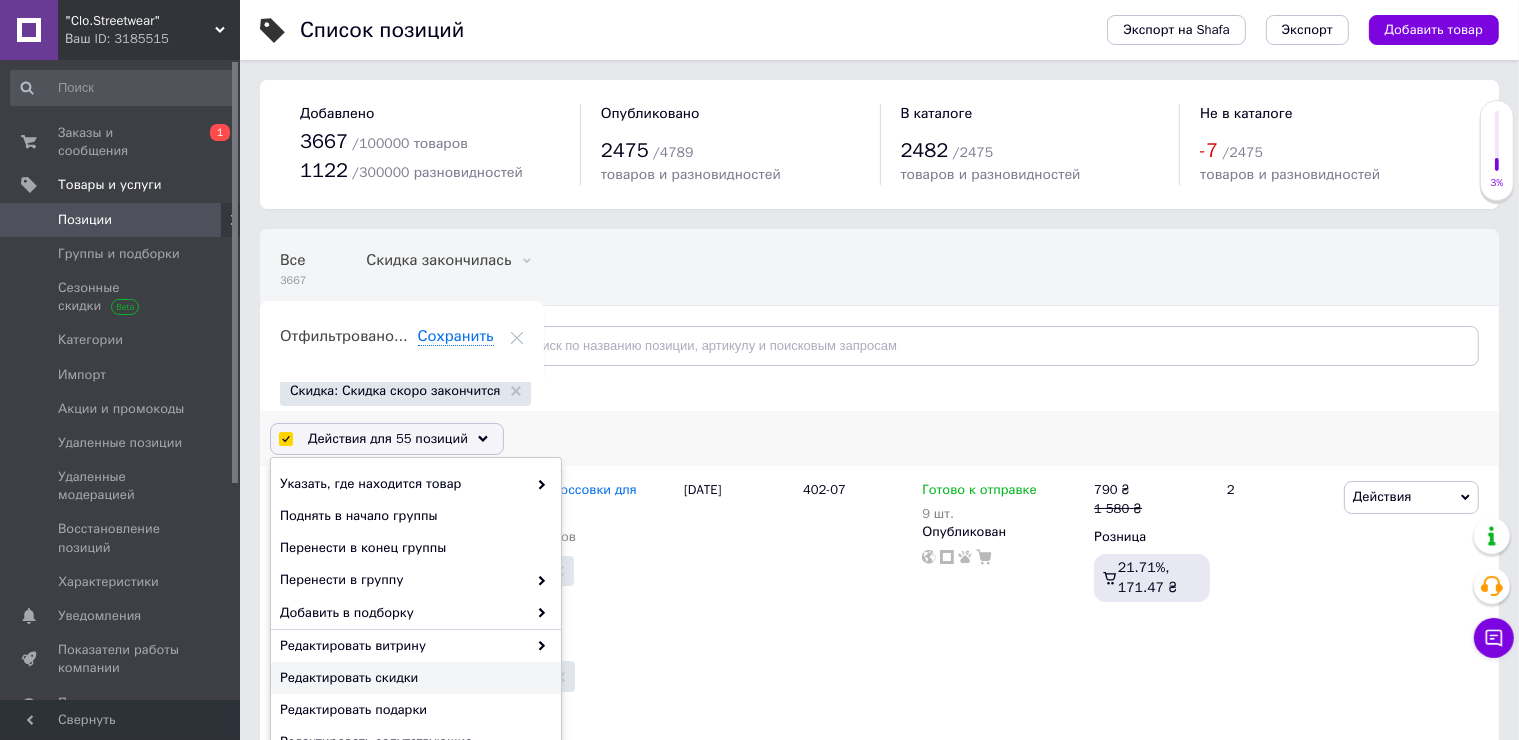 click on "Редактировать скидки" at bounding box center [413, 678] 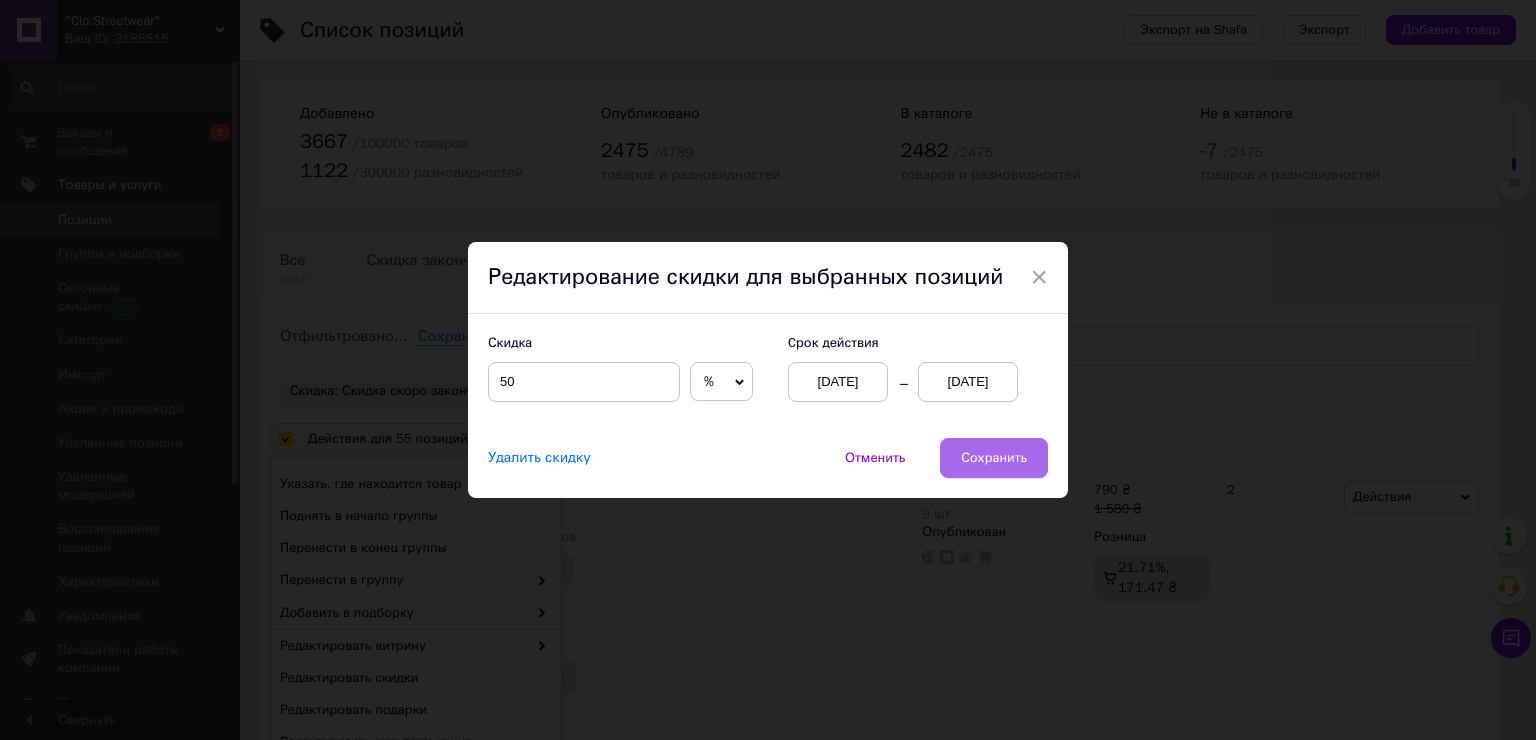 click on "Сохранить" at bounding box center [994, 458] 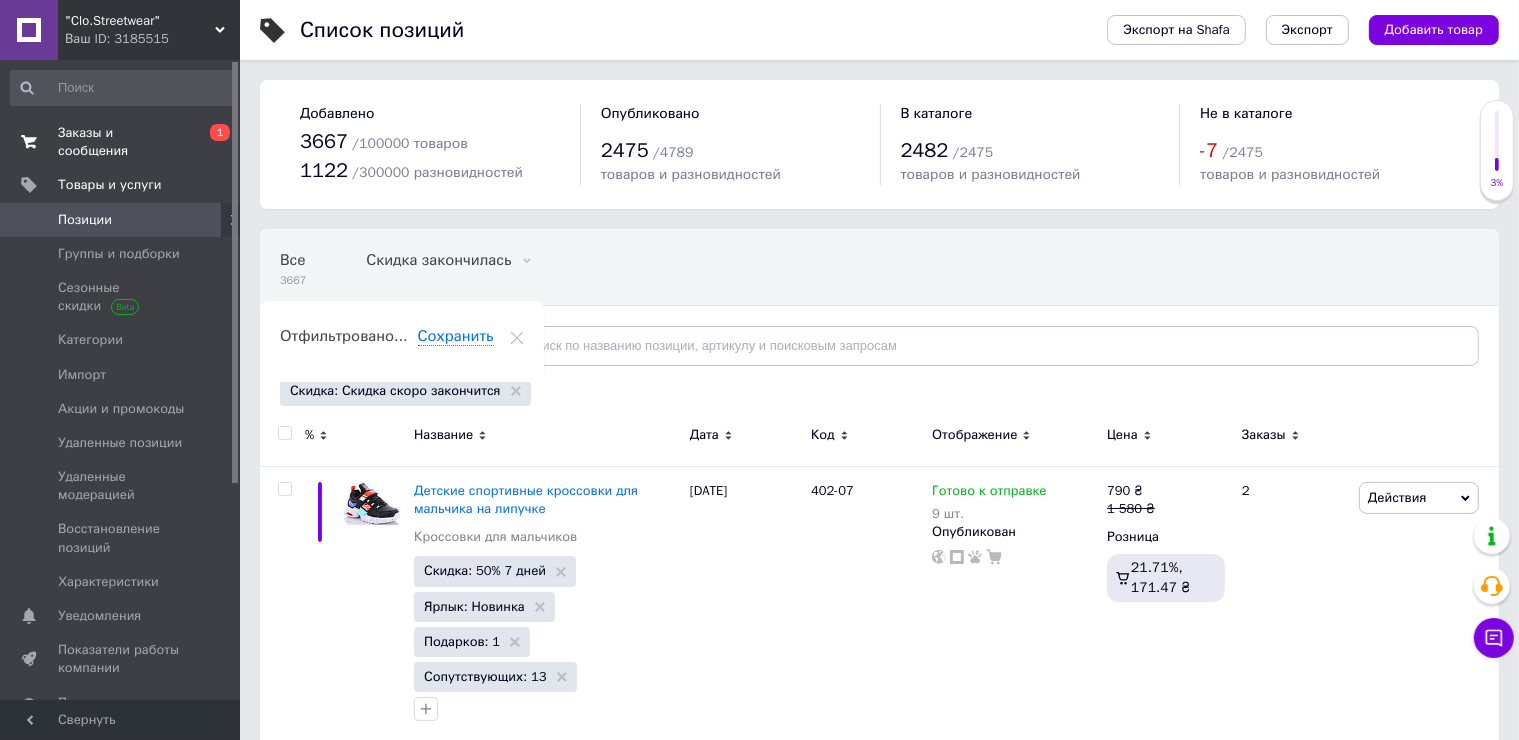click on "Заказы и сообщения" at bounding box center (121, 142) 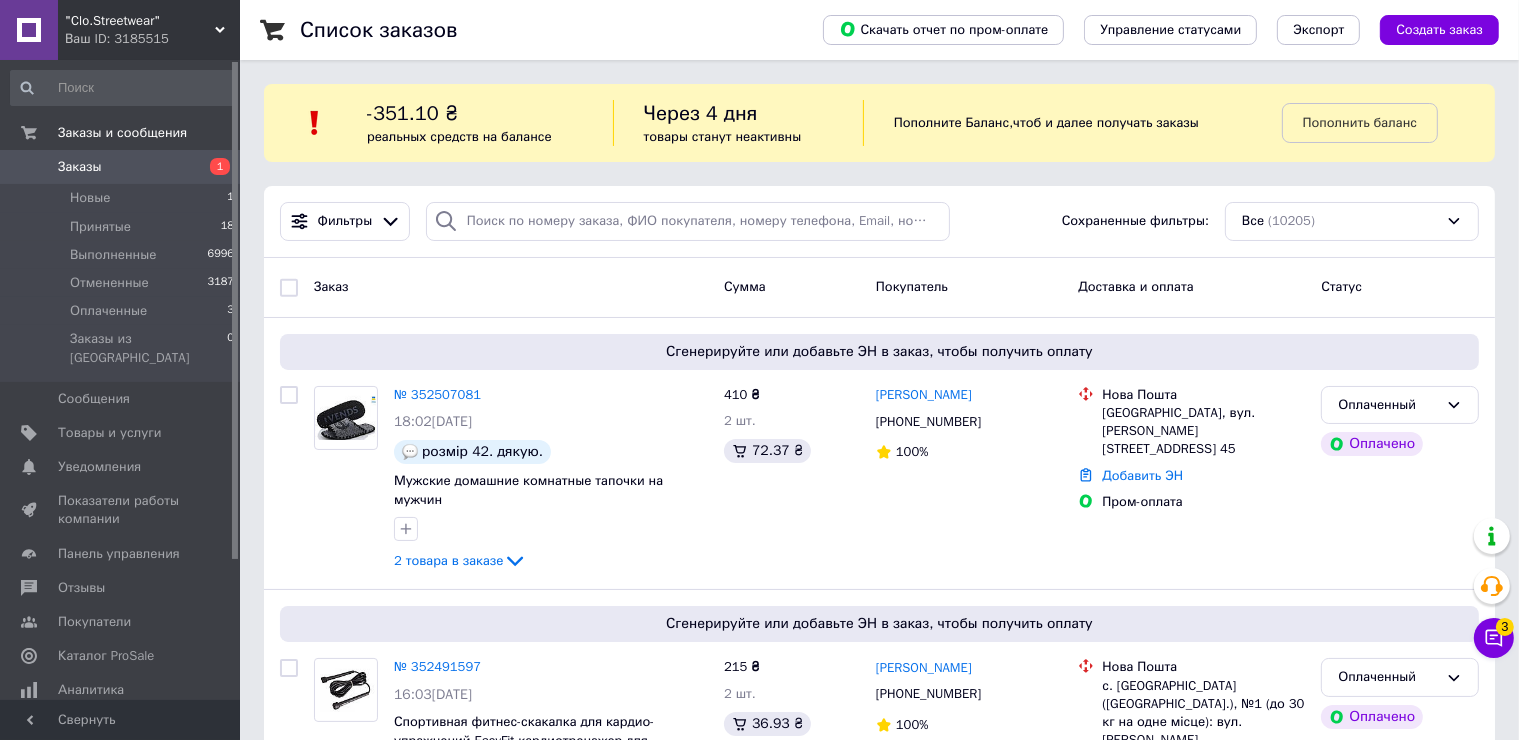 click on "Чат с покупателем 3" at bounding box center [1494, 638] 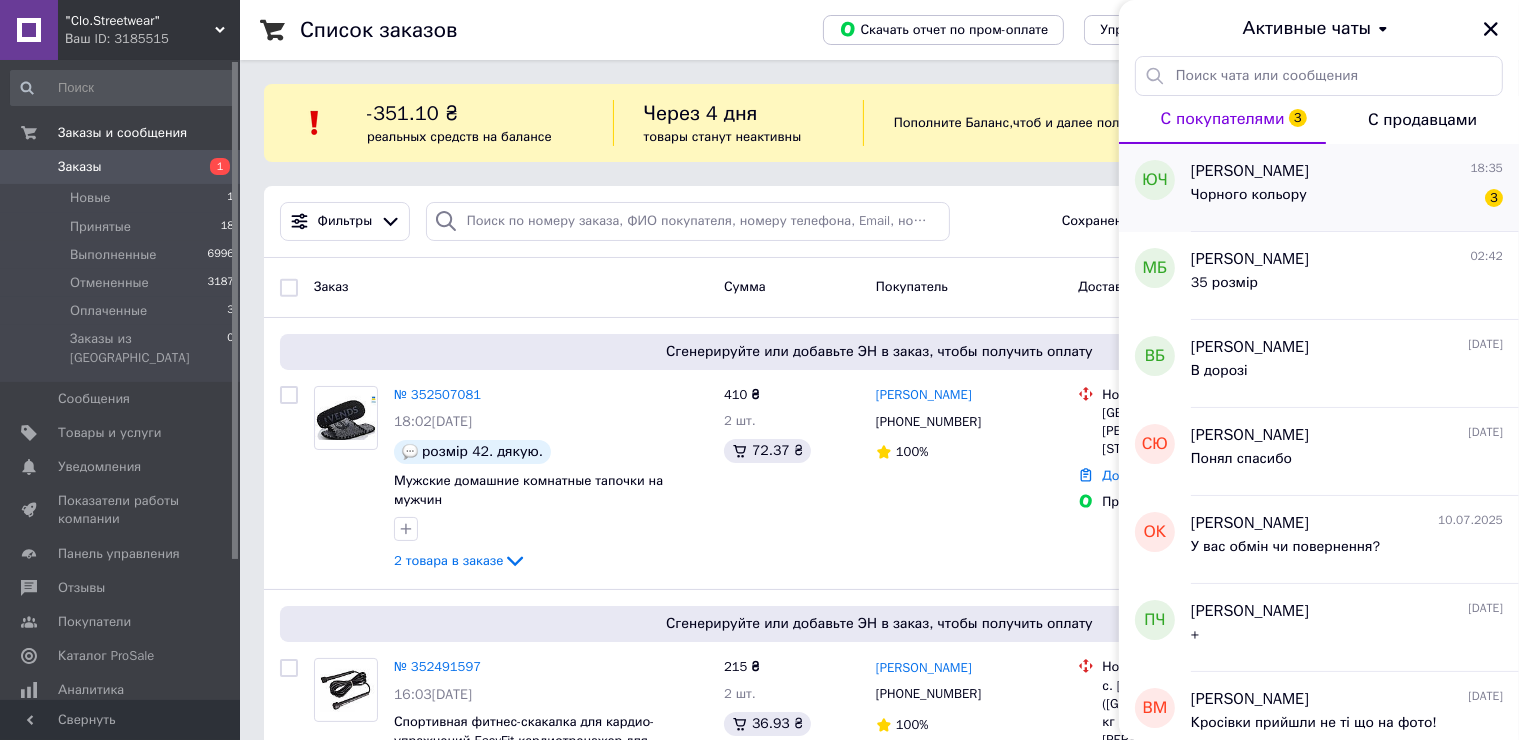 click on "Чорного кольору" at bounding box center (1249, 195) 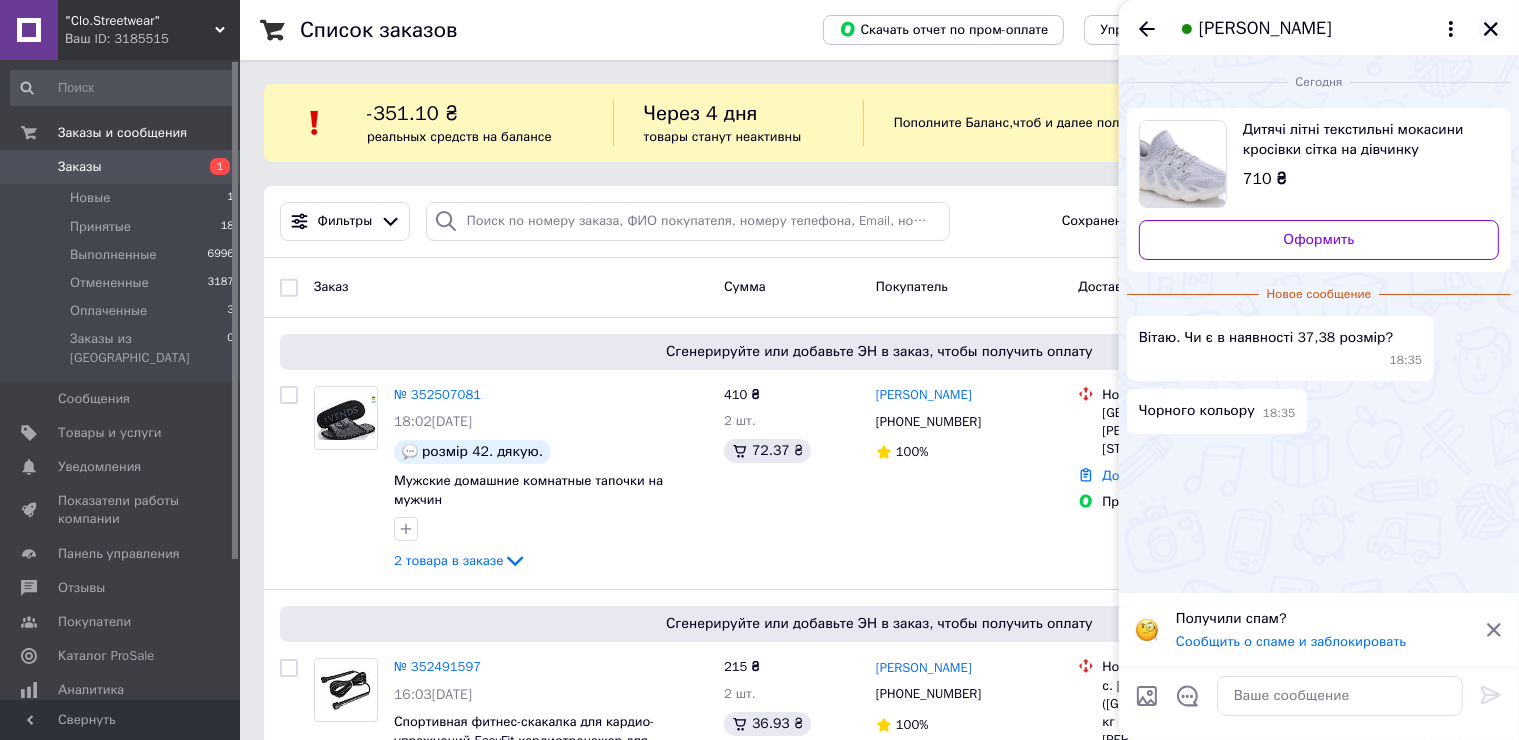 click 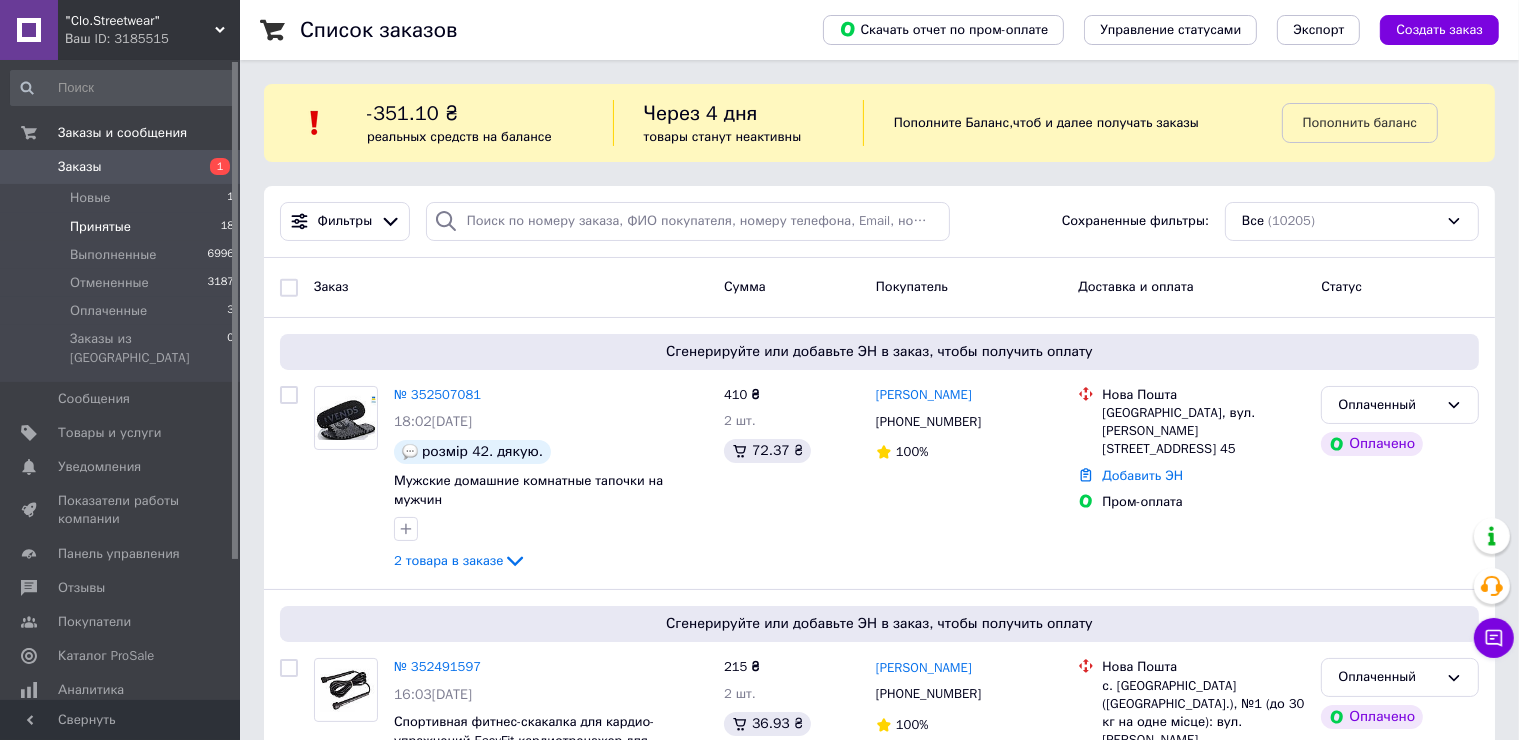 click on "Принятые 18" at bounding box center [123, 227] 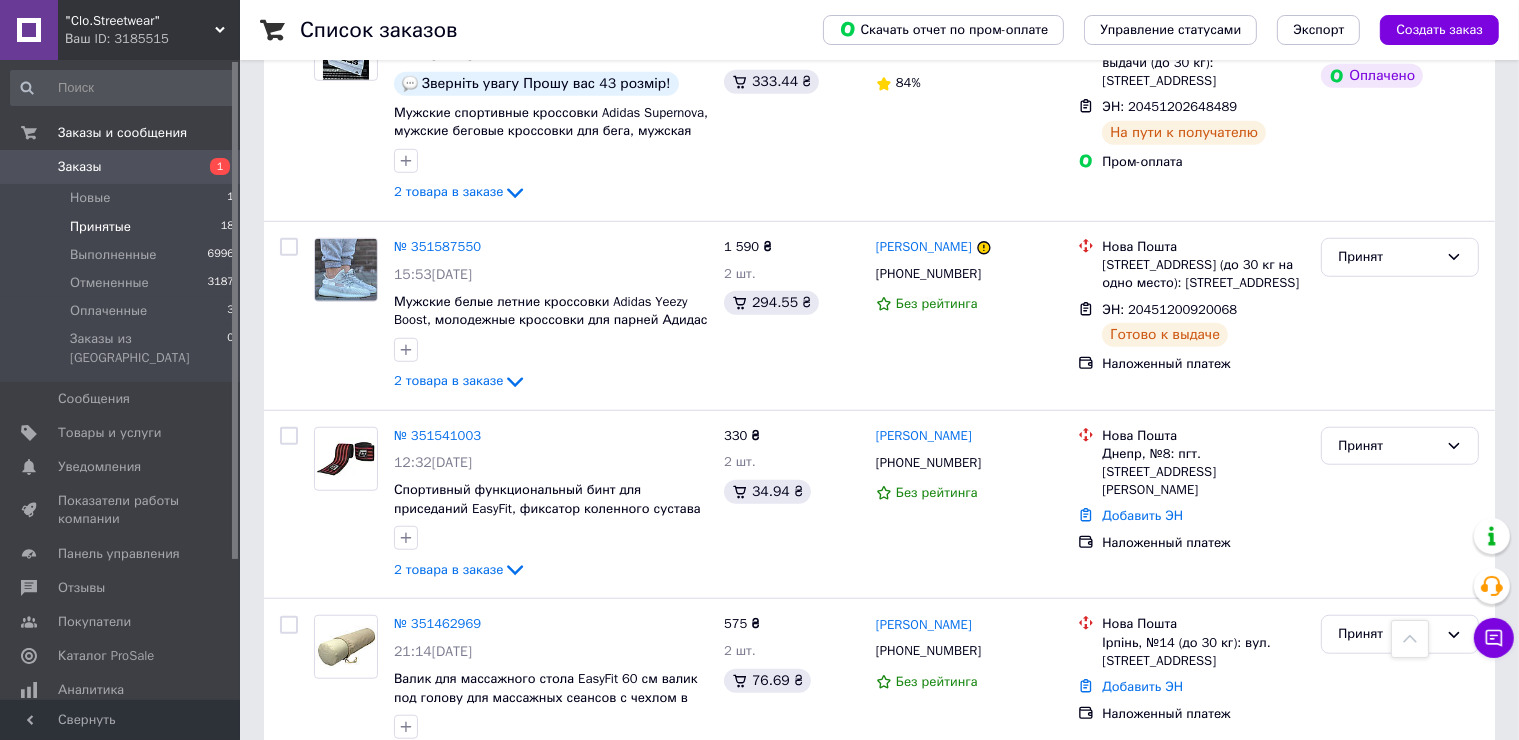 scroll, scrollTop: 1500, scrollLeft: 0, axis: vertical 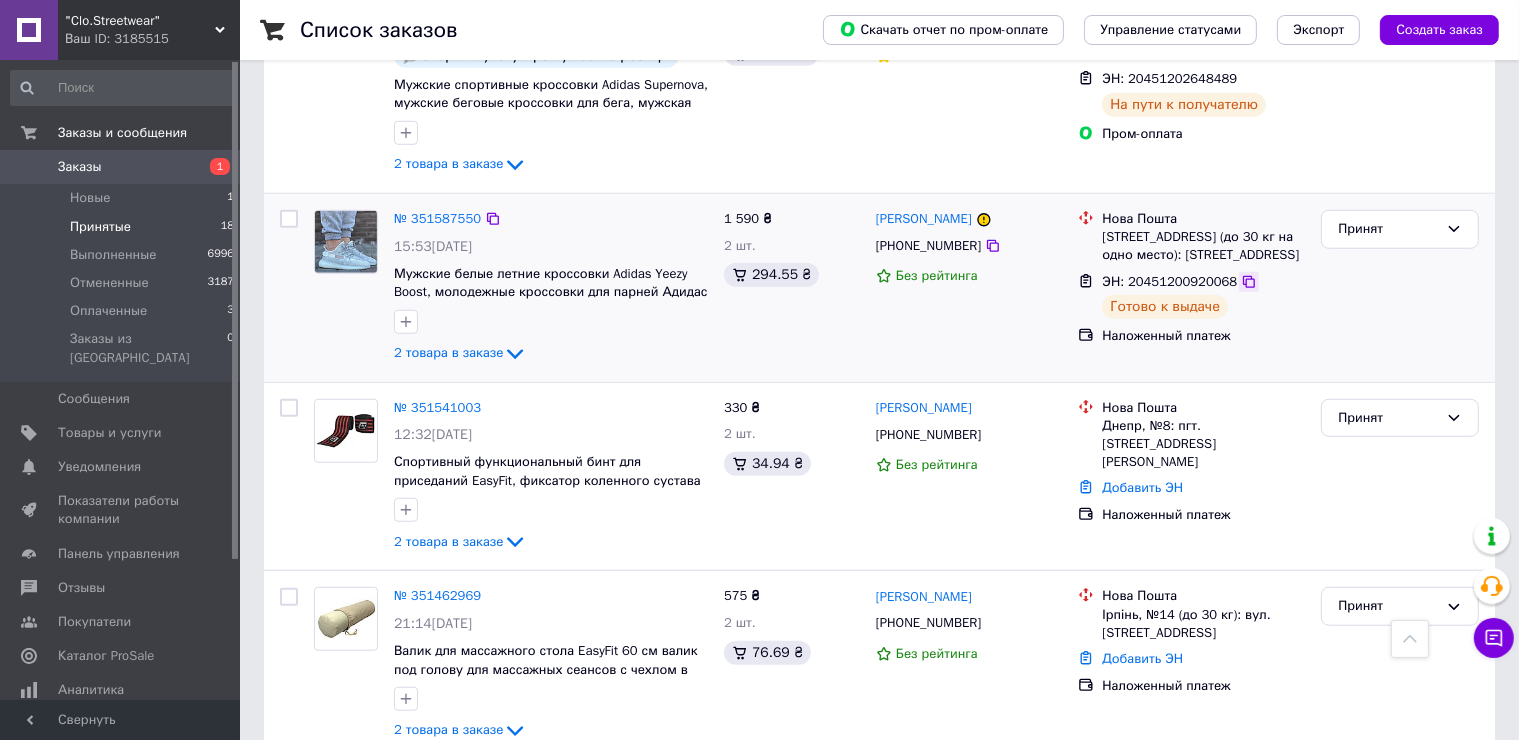 click 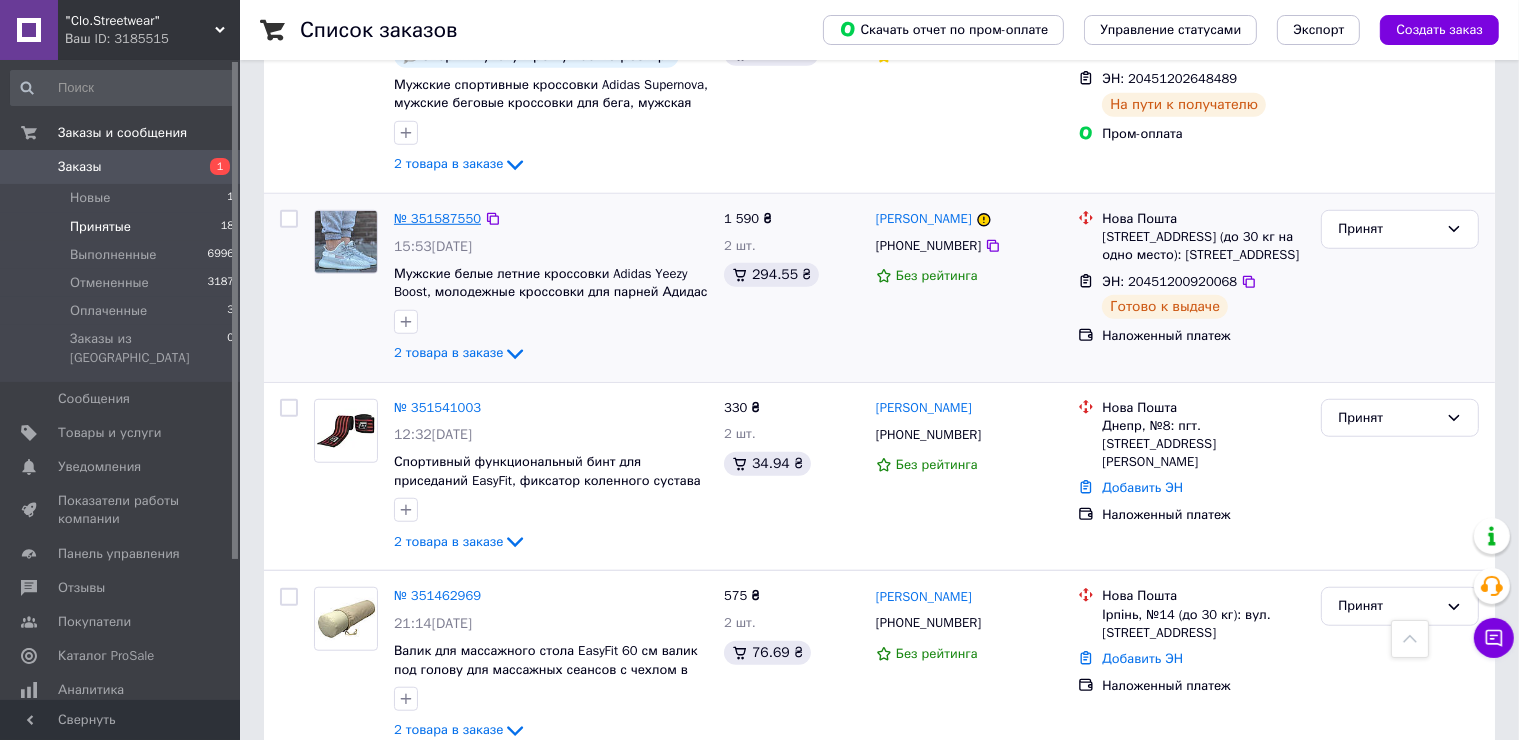click on "№ 351587550" at bounding box center [437, 218] 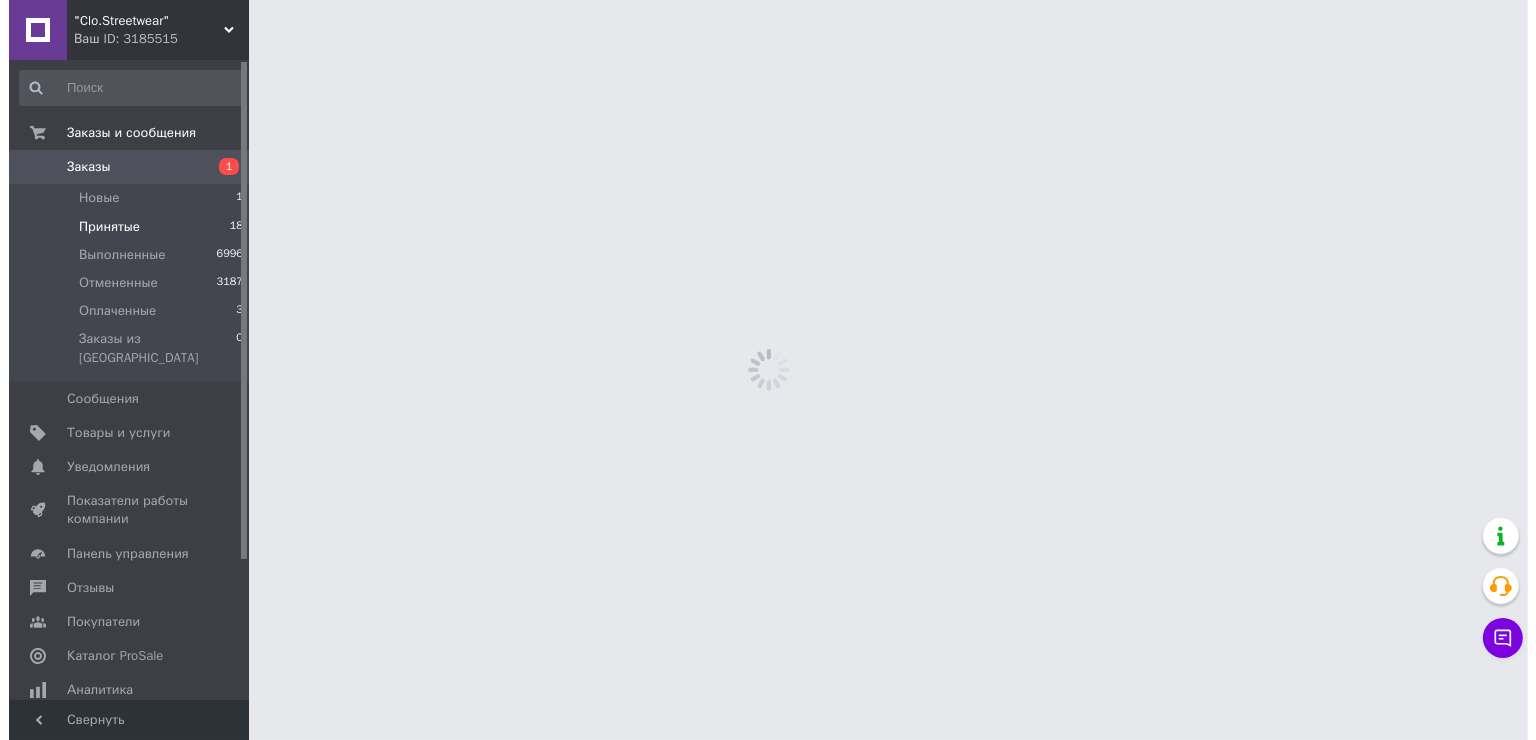 scroll, scrollTop: 0, scrollLeft: 0, axis: both 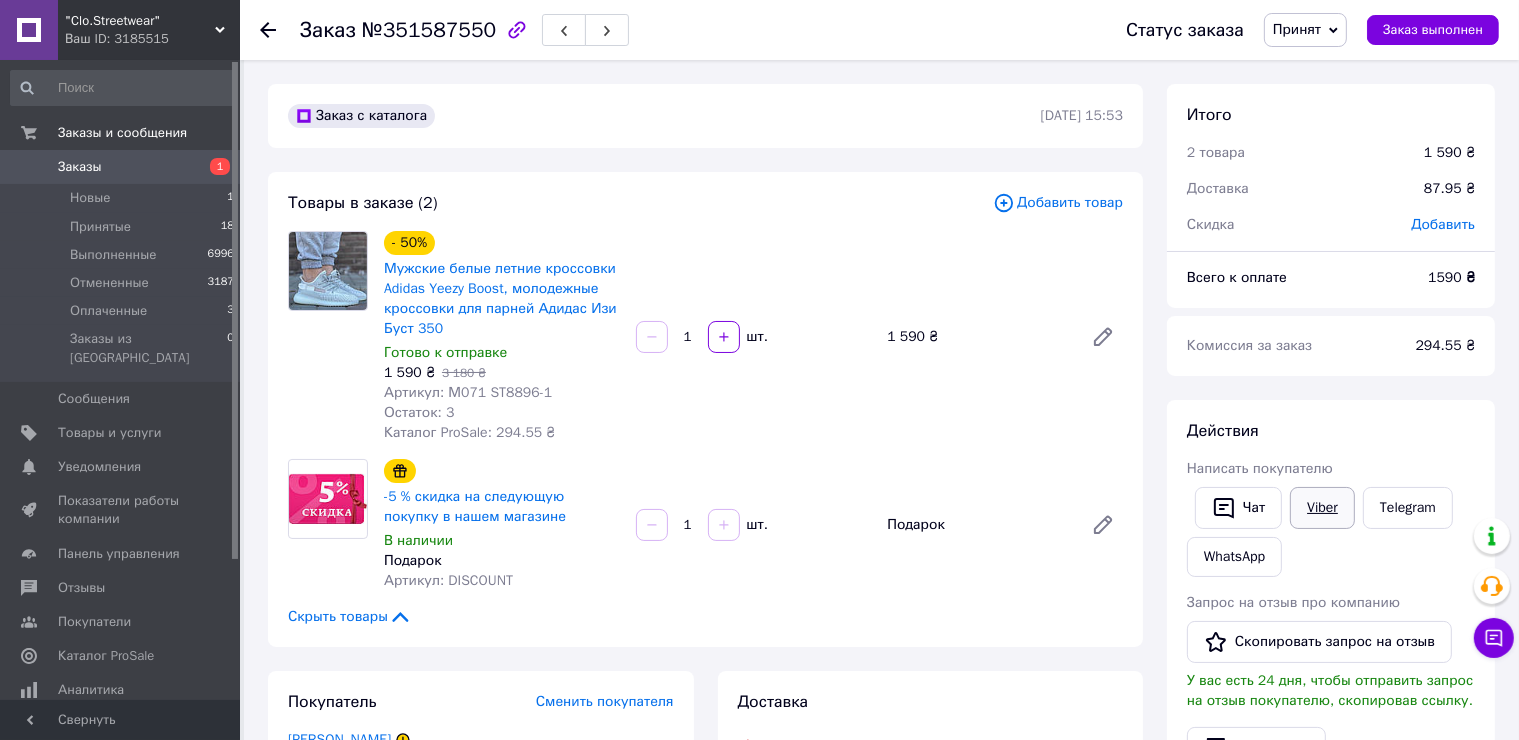 click on "Viber" at bounding box center [1322, 508] 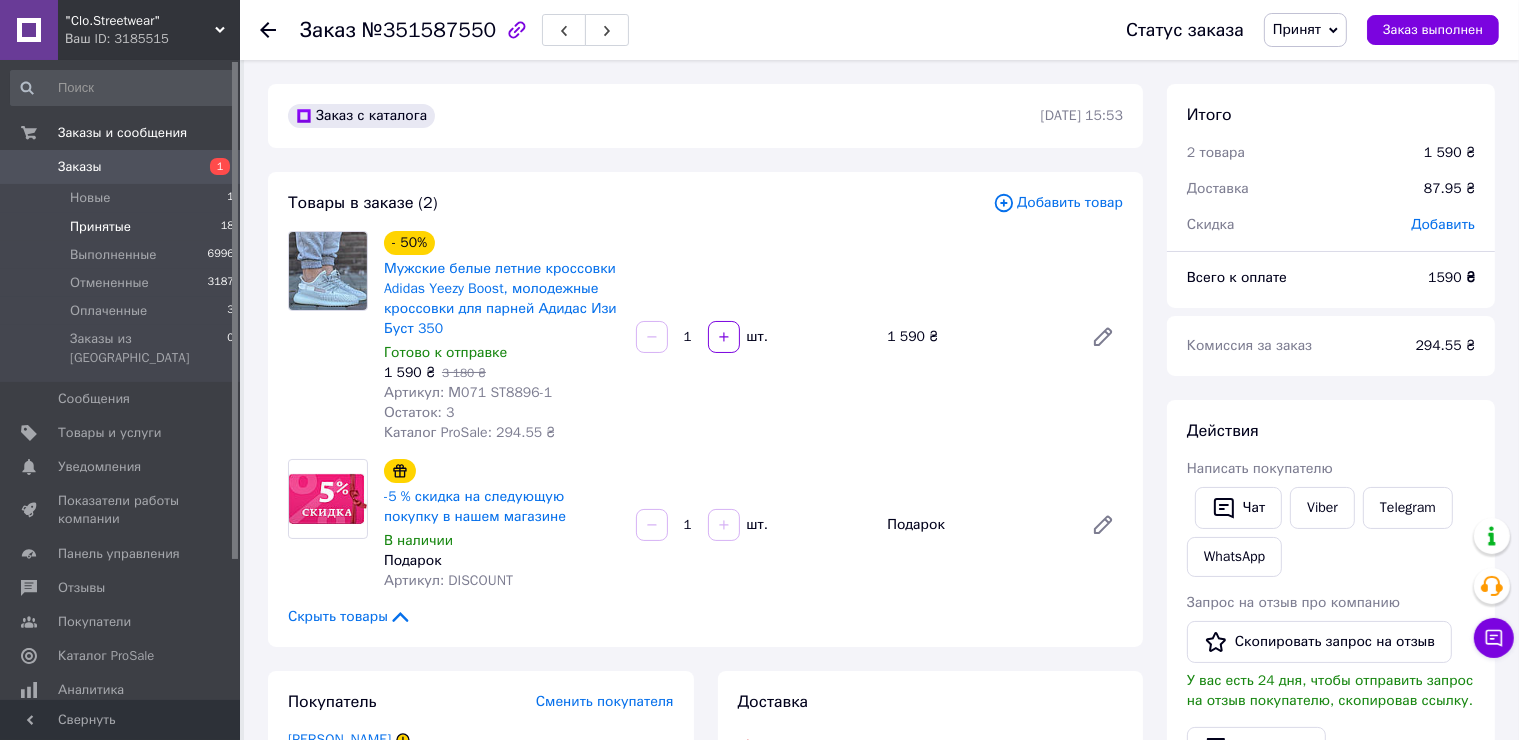 click on "Принятые 18" at bounding box center [123, 227] 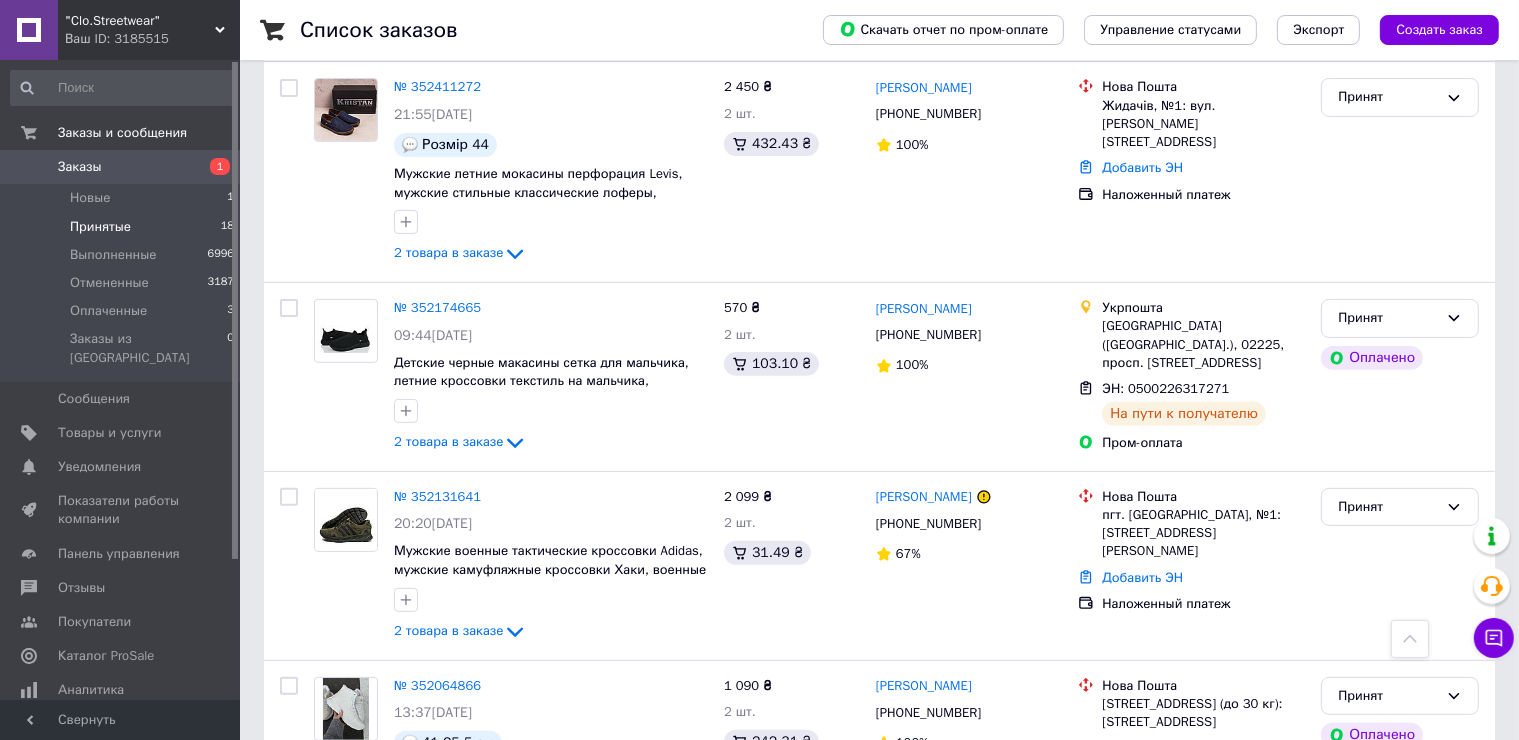 scroll, scrollTop: 700, scrollLeft: 0, axis: vertical 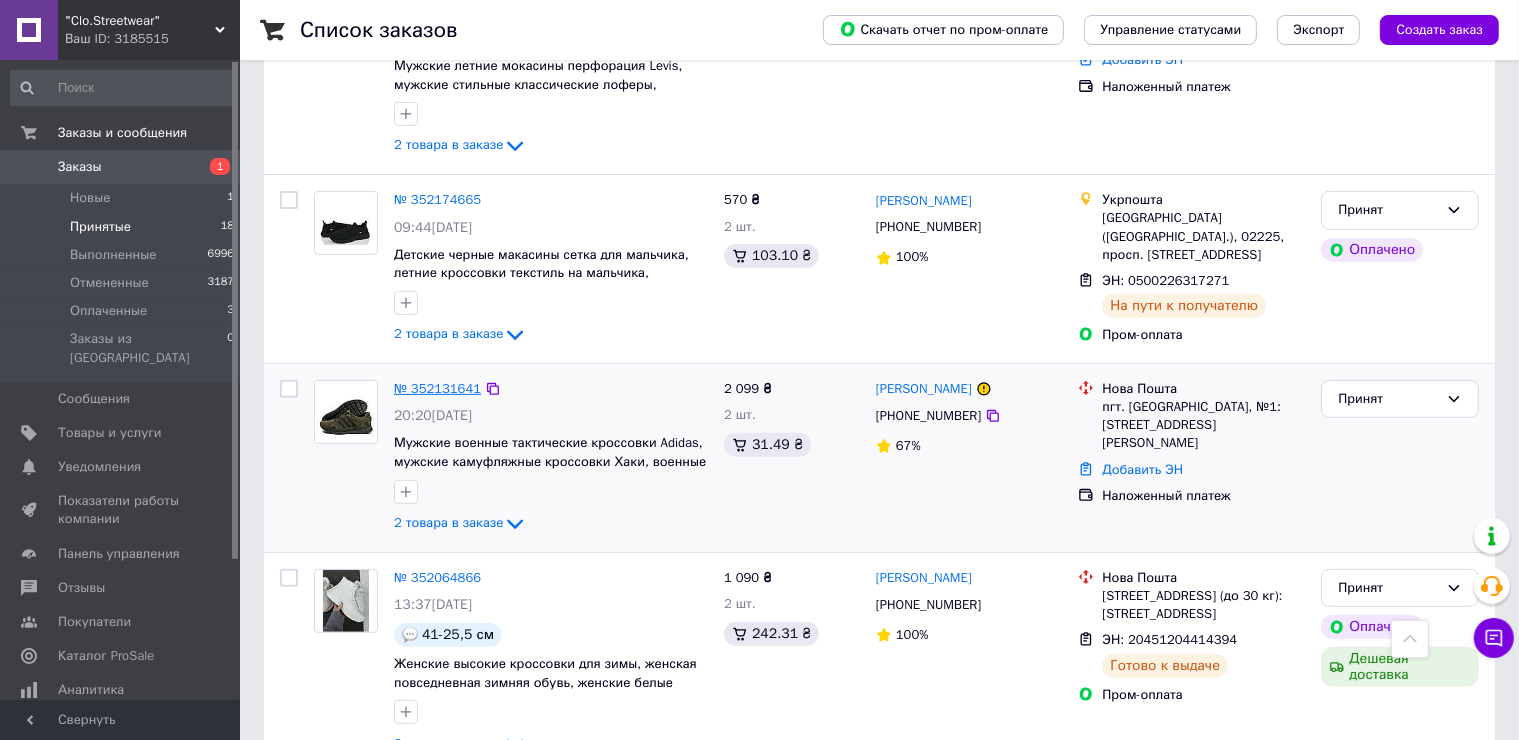 click on "№ 352131641" at bounding box center (437, 388) 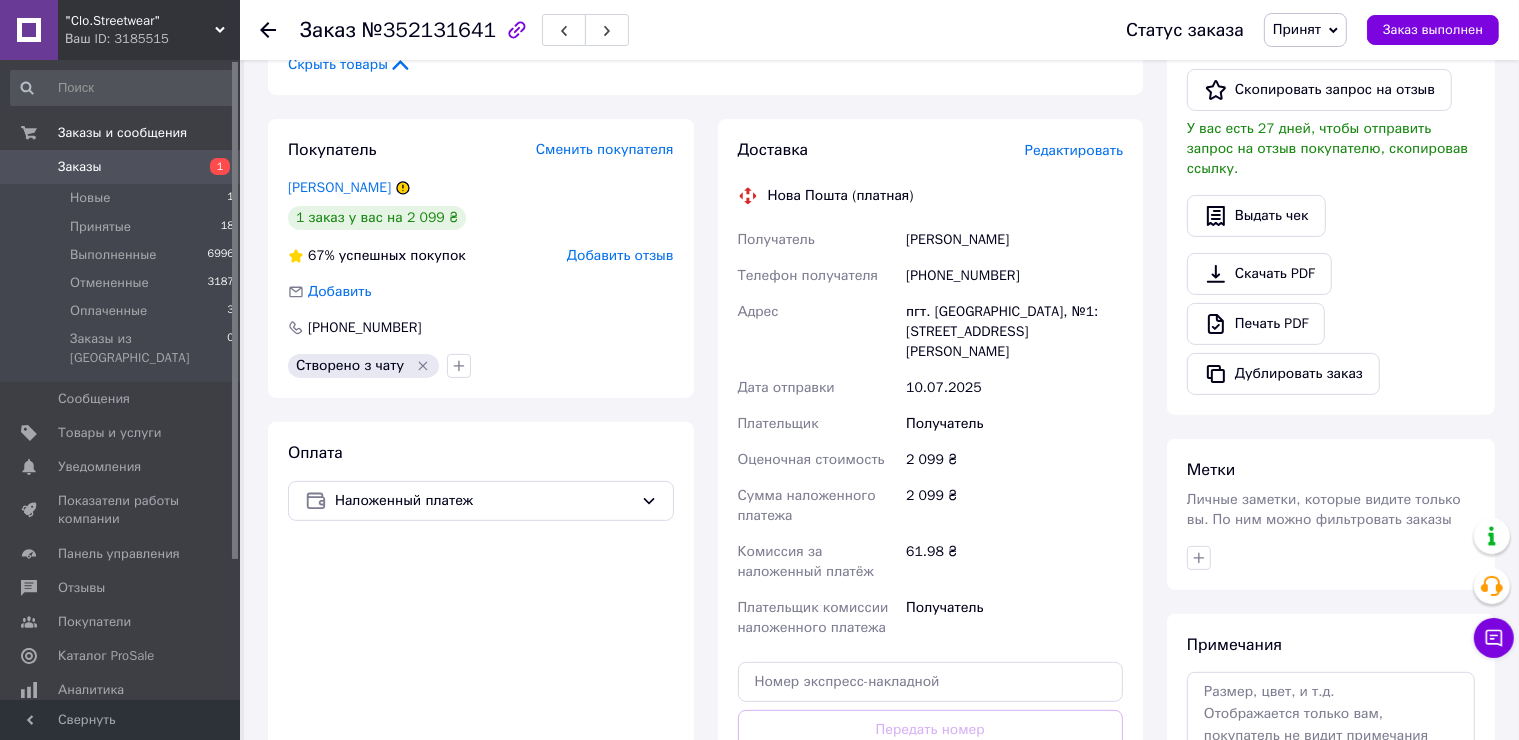 scroll, scrollTop: 532, scrollLeft: 0, axis: vertical 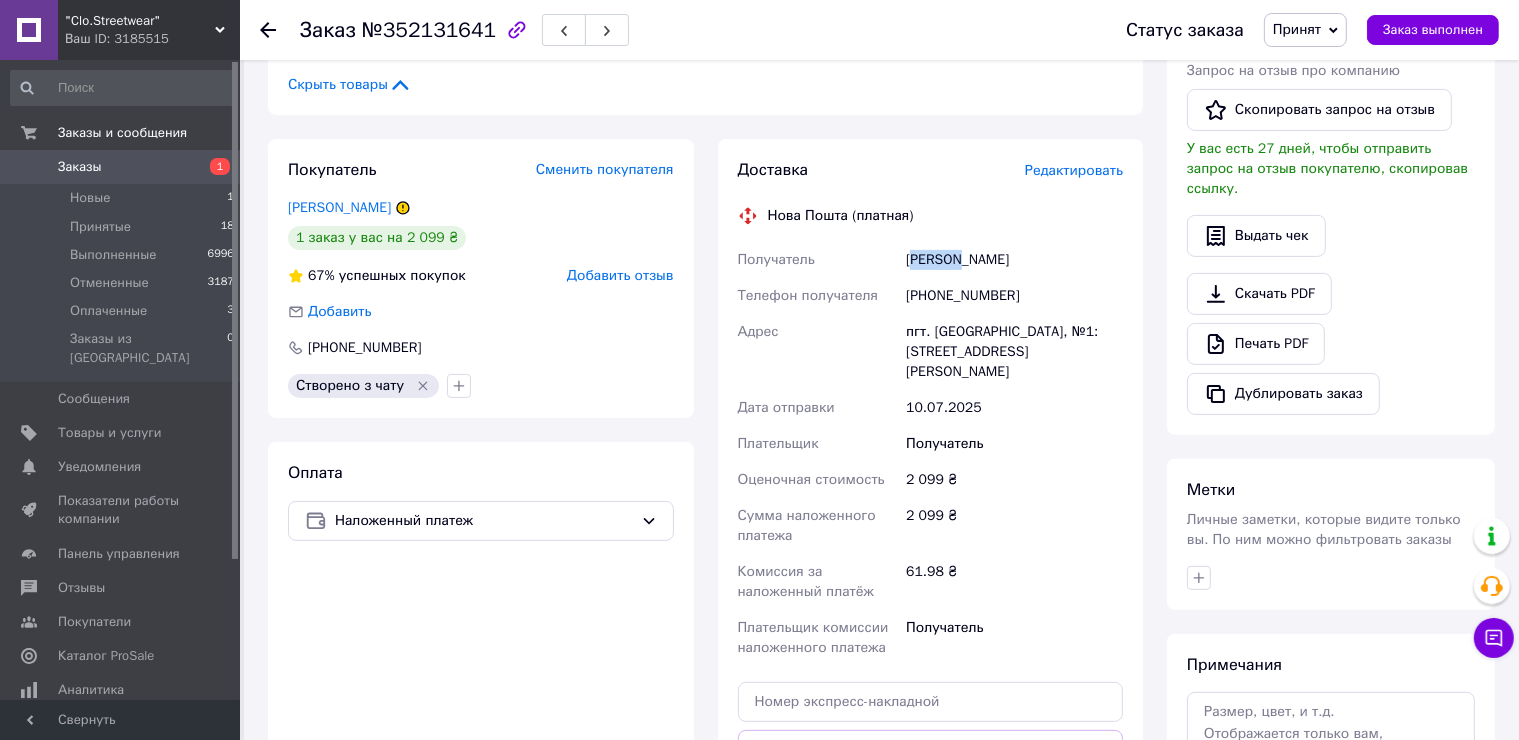drag, startPoint x: 950, startPoint y: 261, endPoint x: 912, endPoint y: 267, distance: 38.470768 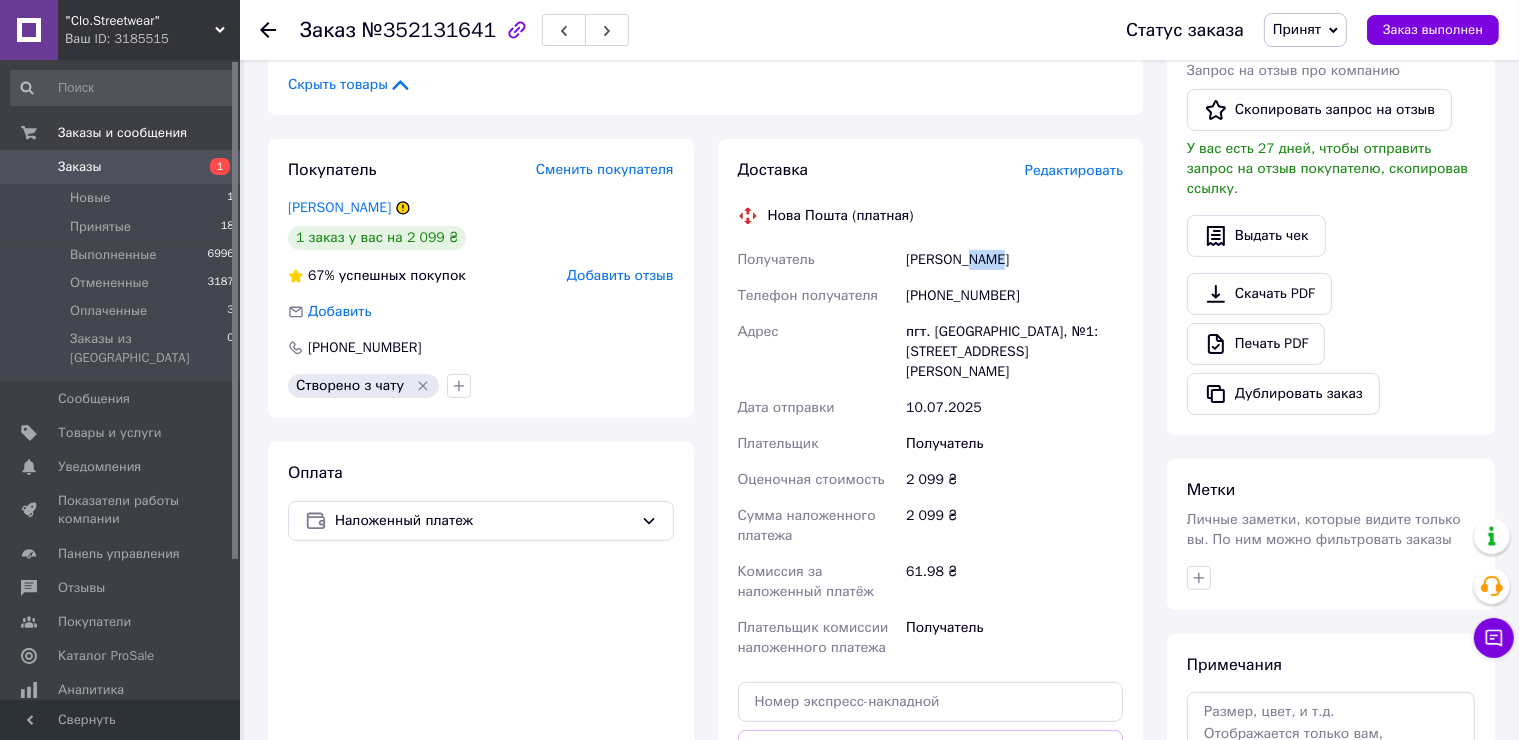 drag, startPoint x: 993, startPoint y: 260, endPoint x: 953, endPoint y: 260, distance: 40 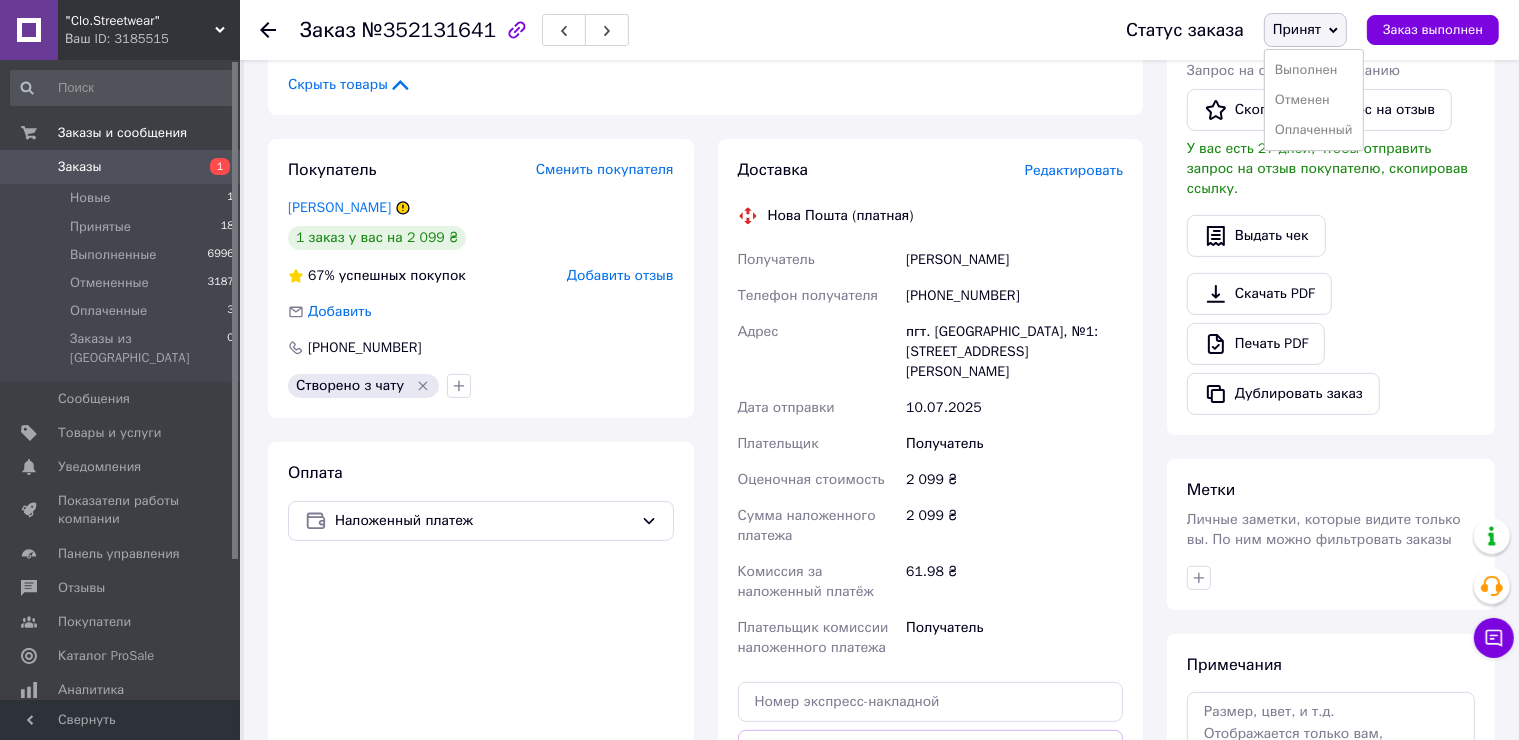 drag, startPoint x: 1311, startPoint y: 66, endPoint x: 1268, endPoint y: 59, distance: 43.56604 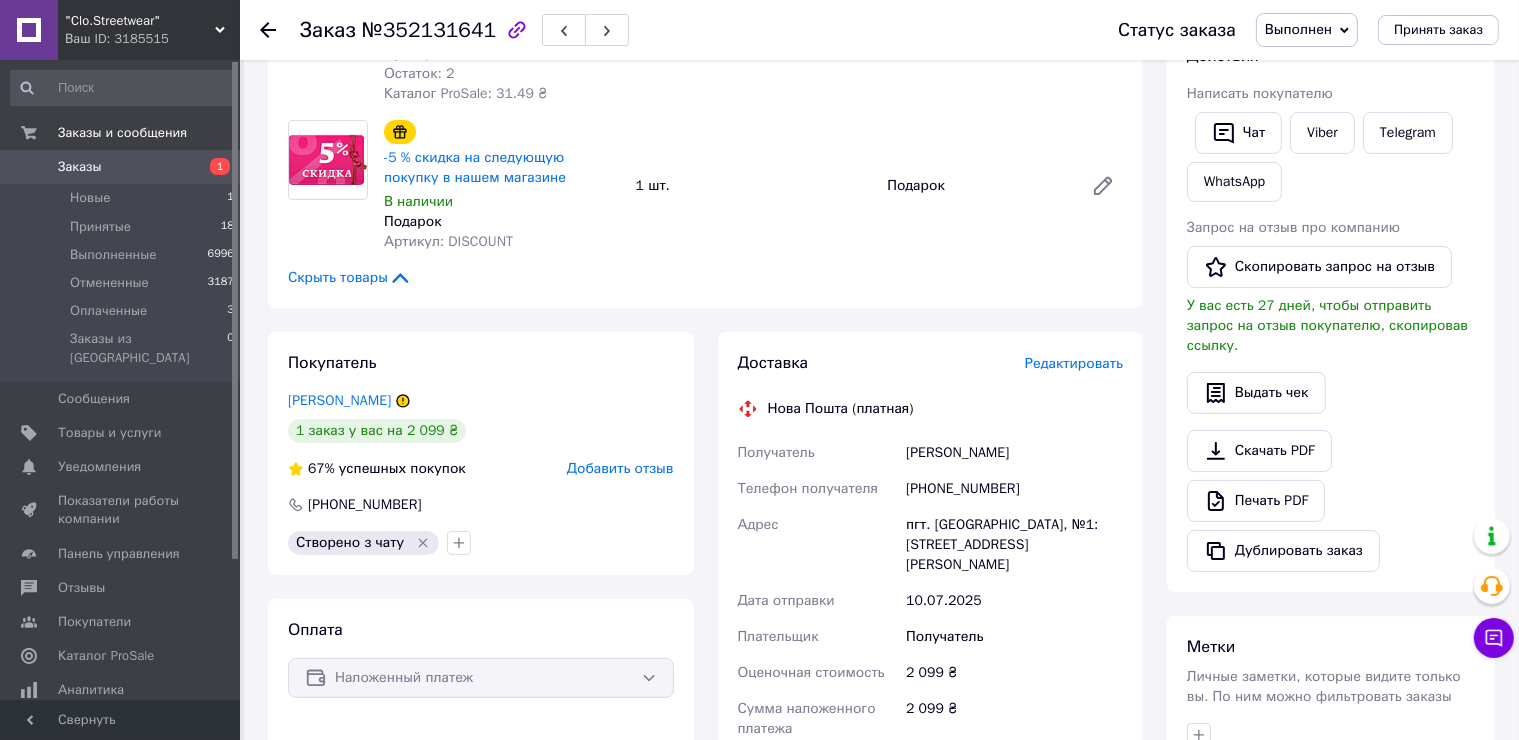 scroll, scrollTop: 132, scrollLeft: 0, axis: vertical 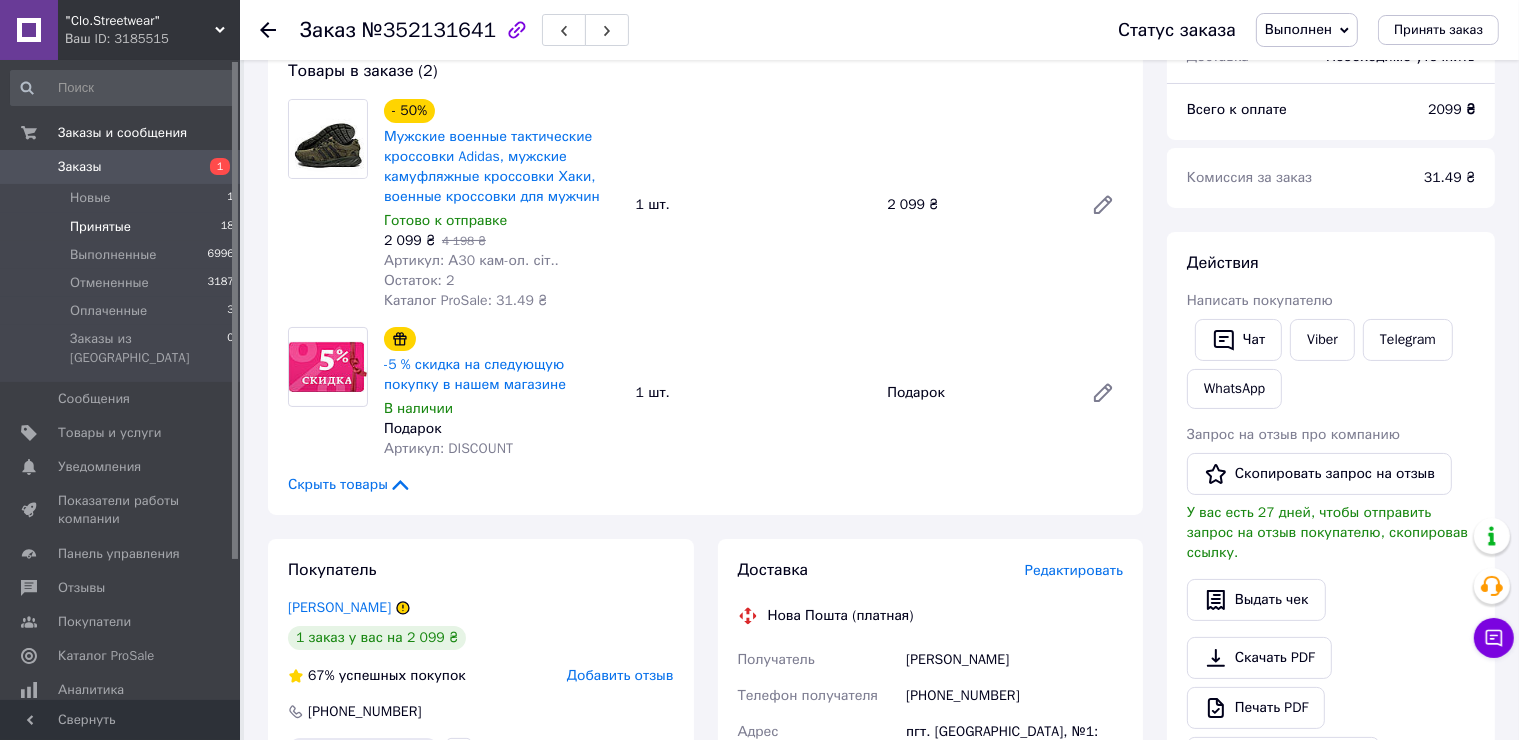 click on "Принятые 18" at bounding box center (123, 227) 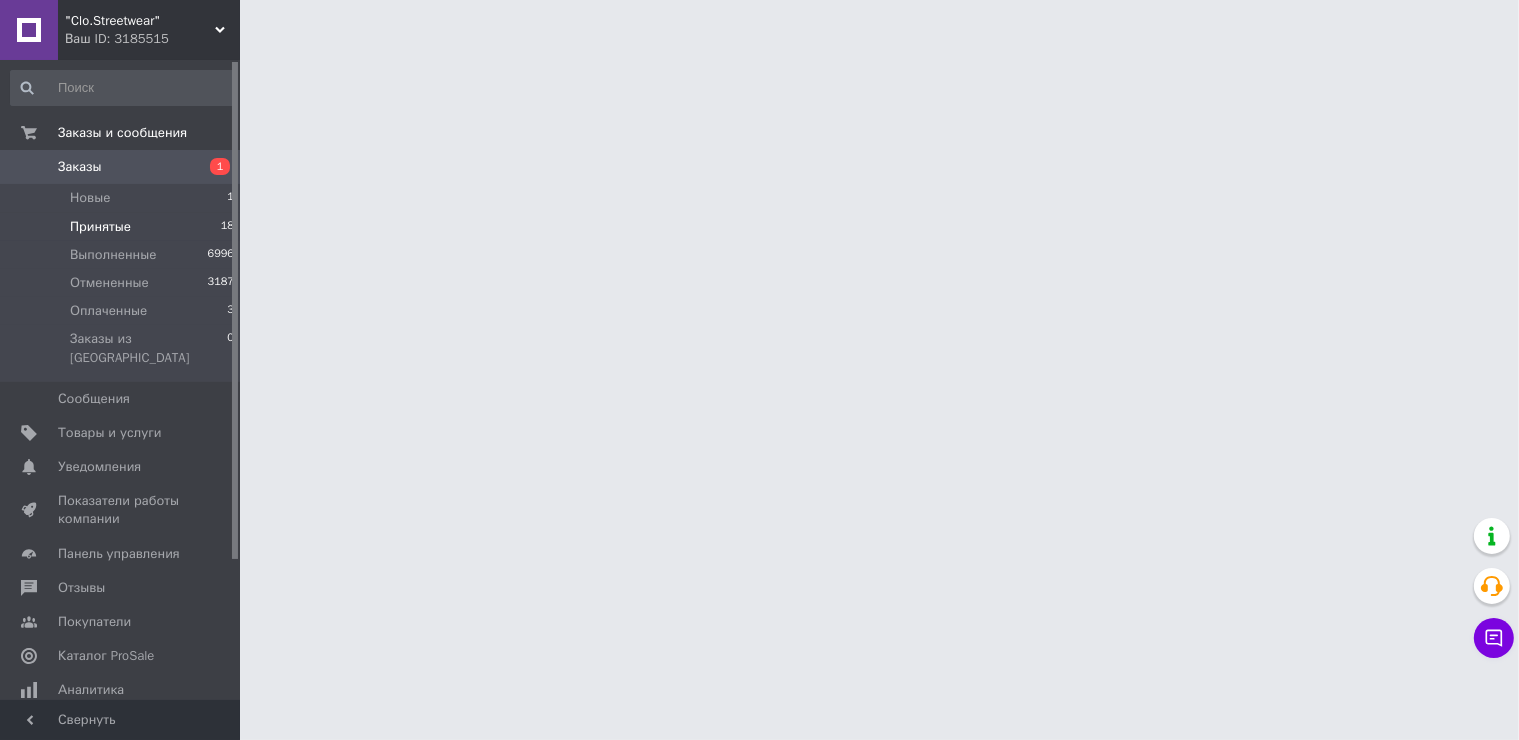 scroll, scrollTop: 0, scrollLeft: 0, axis: both 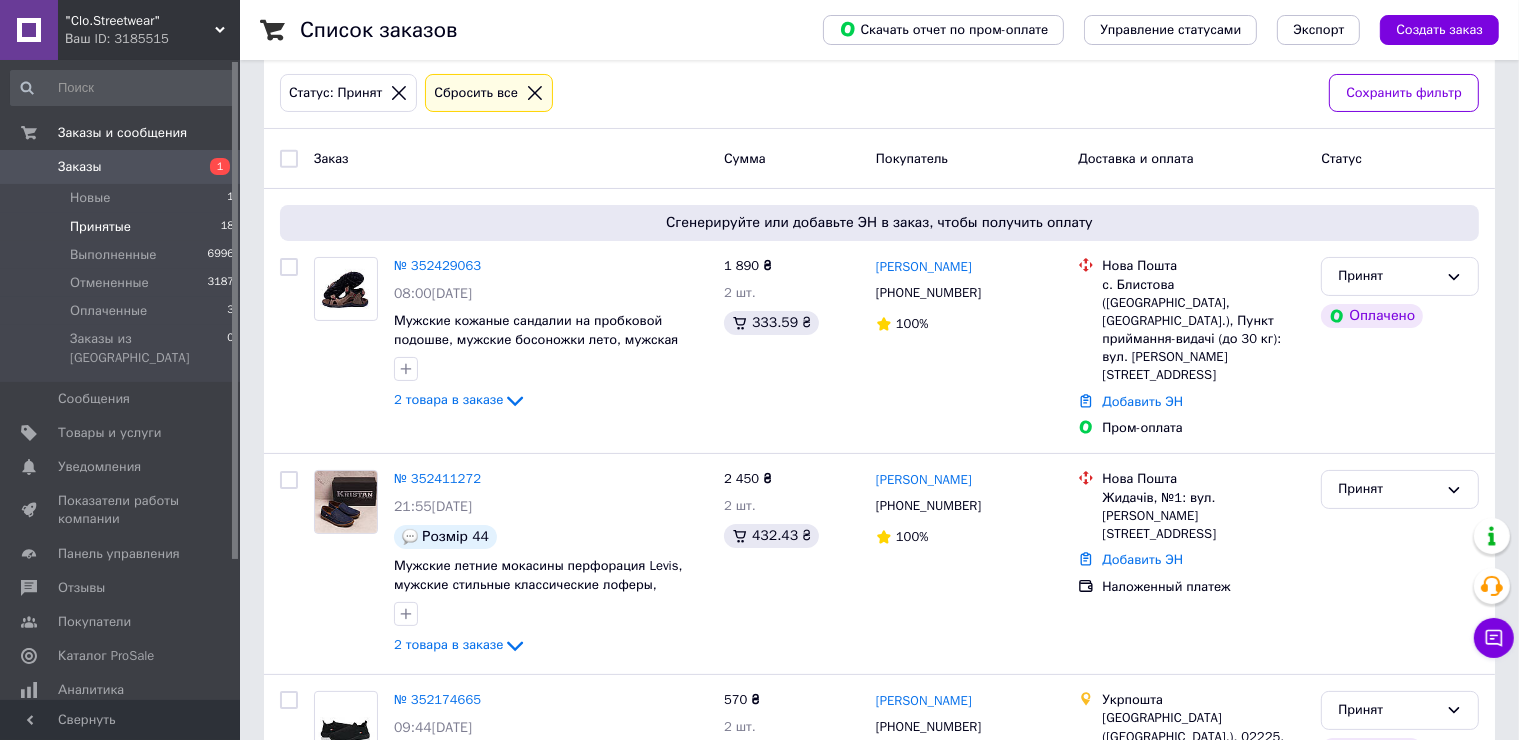 click on "Ваш ID: 3185515" at bounding box center (152, 39) 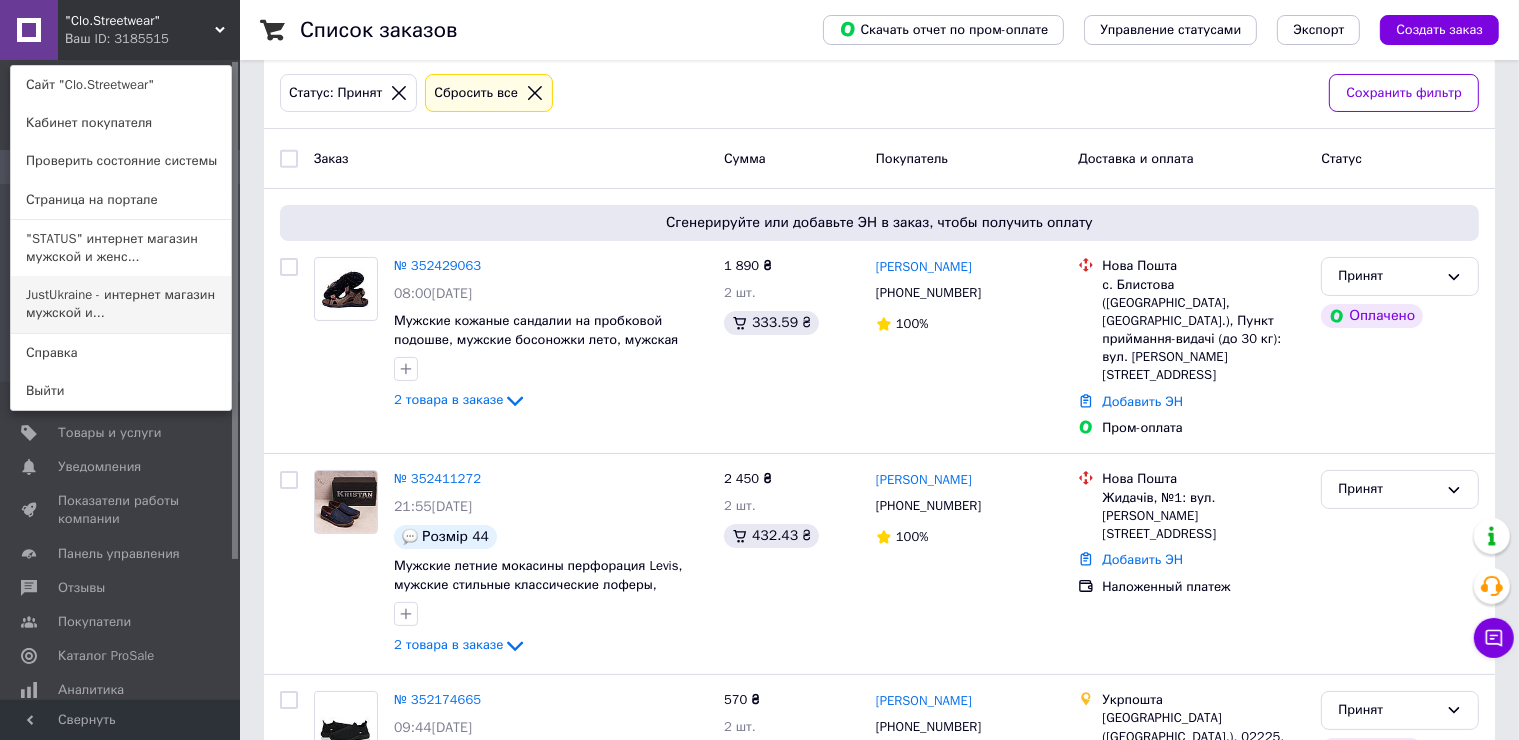 click on "JustUkraine - интернет магазин мужской и..." at bounding box center (121, 304) 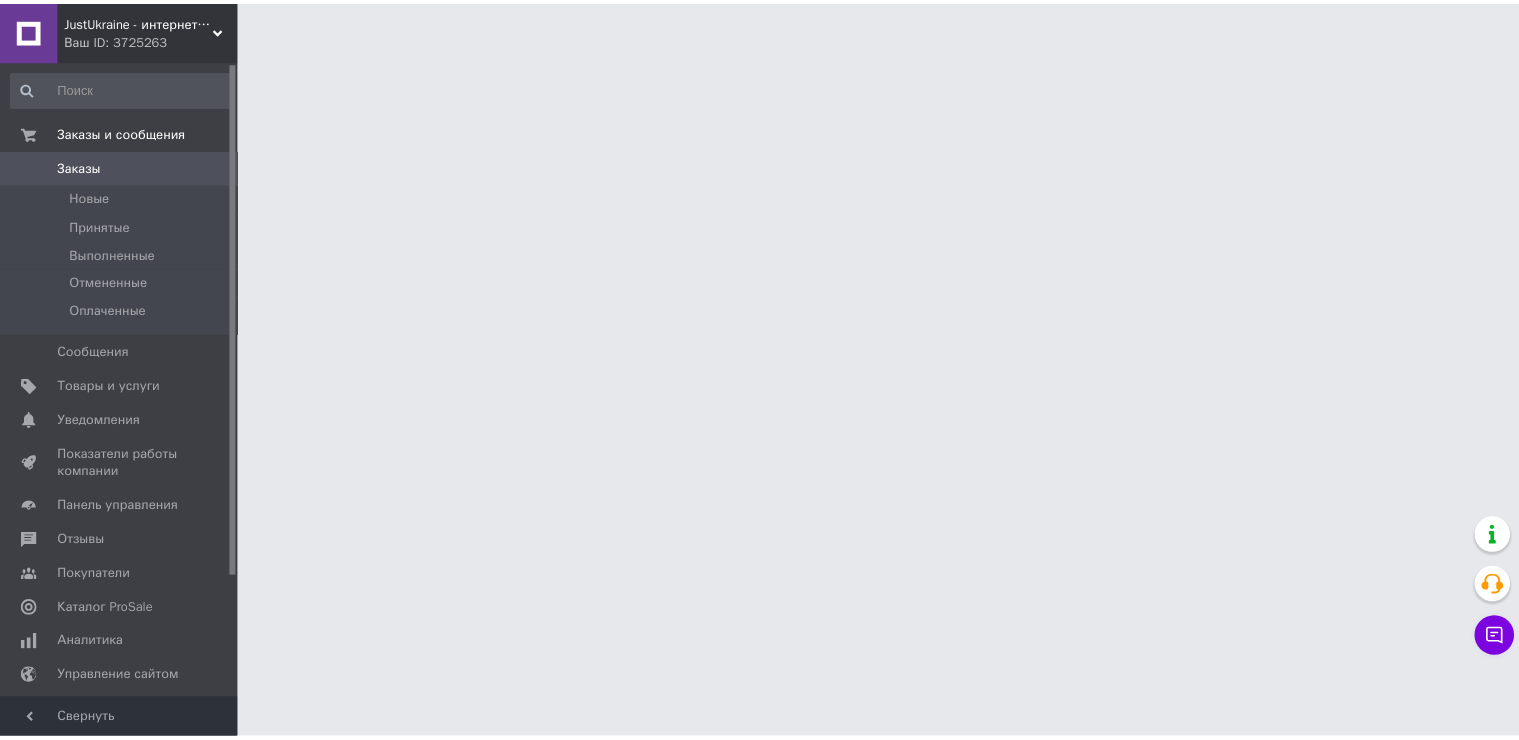scroll, scrollTop: 0, scrollLeft: 0, axis: both 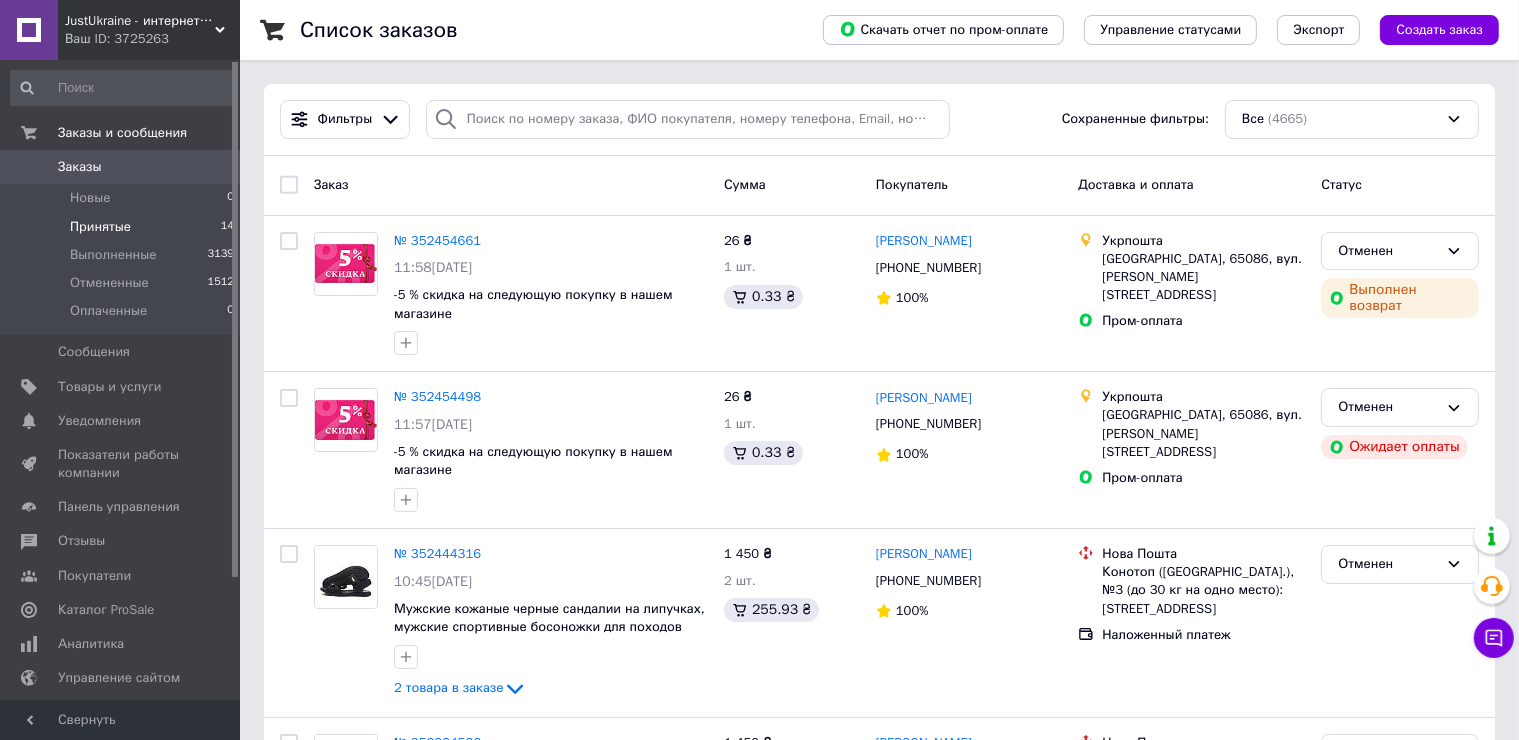 click on "Принятые 14" at bounding box center [123, 227] 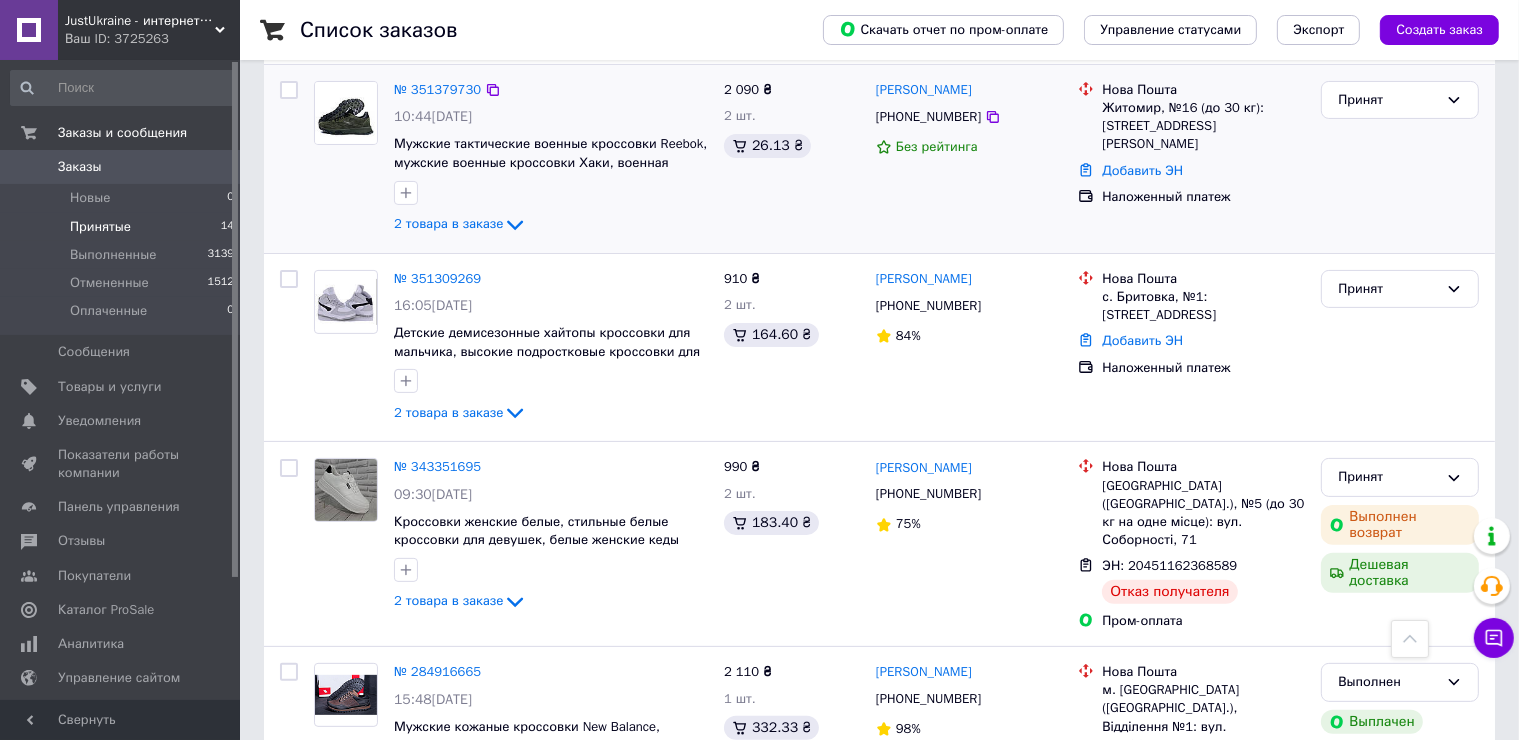 scroll, scrollTop: 300, scrollLeft: 0, axis: vertical 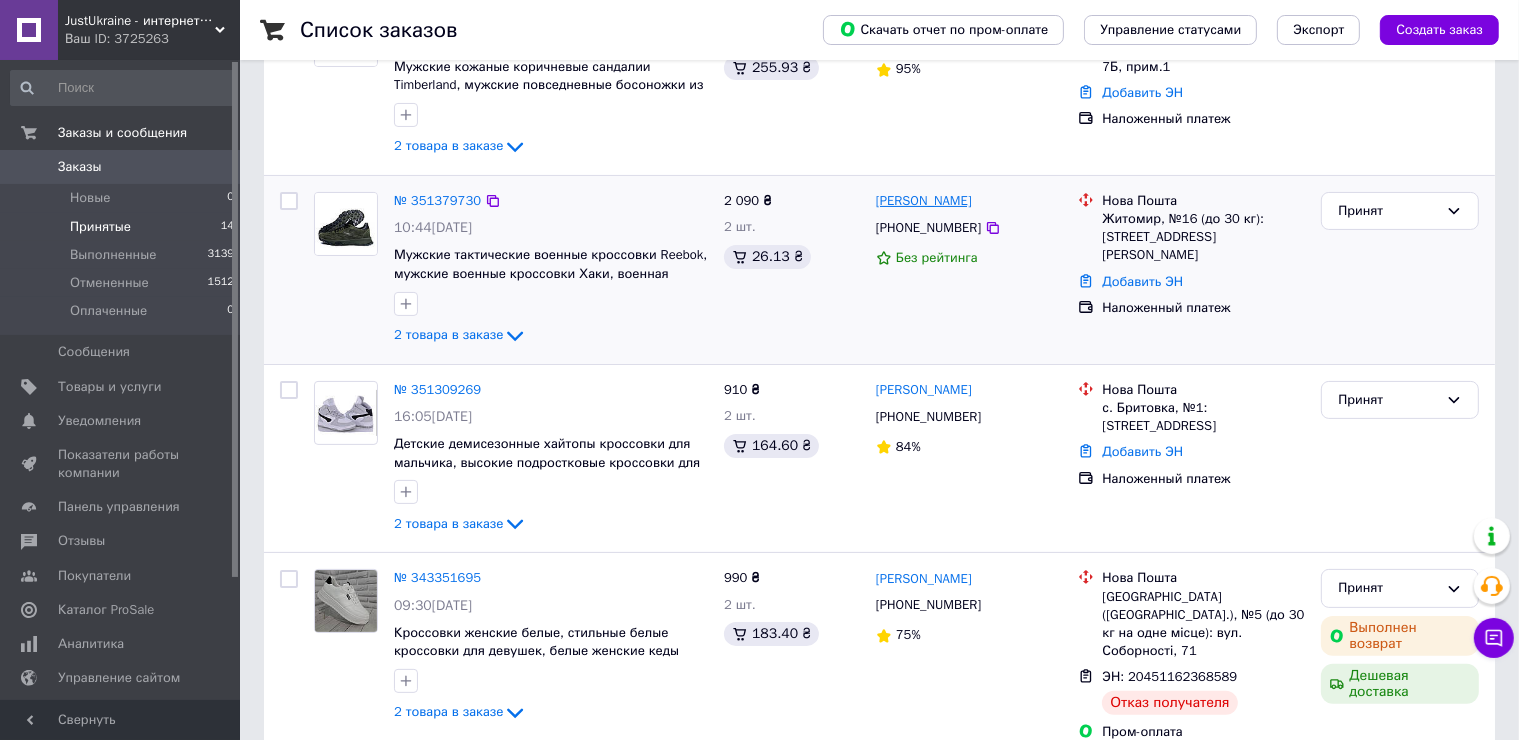 drag, startPoint x: 1028, startPoint y: 196, endPoint x: 937, endPoint y: 197, distance: 91.00549 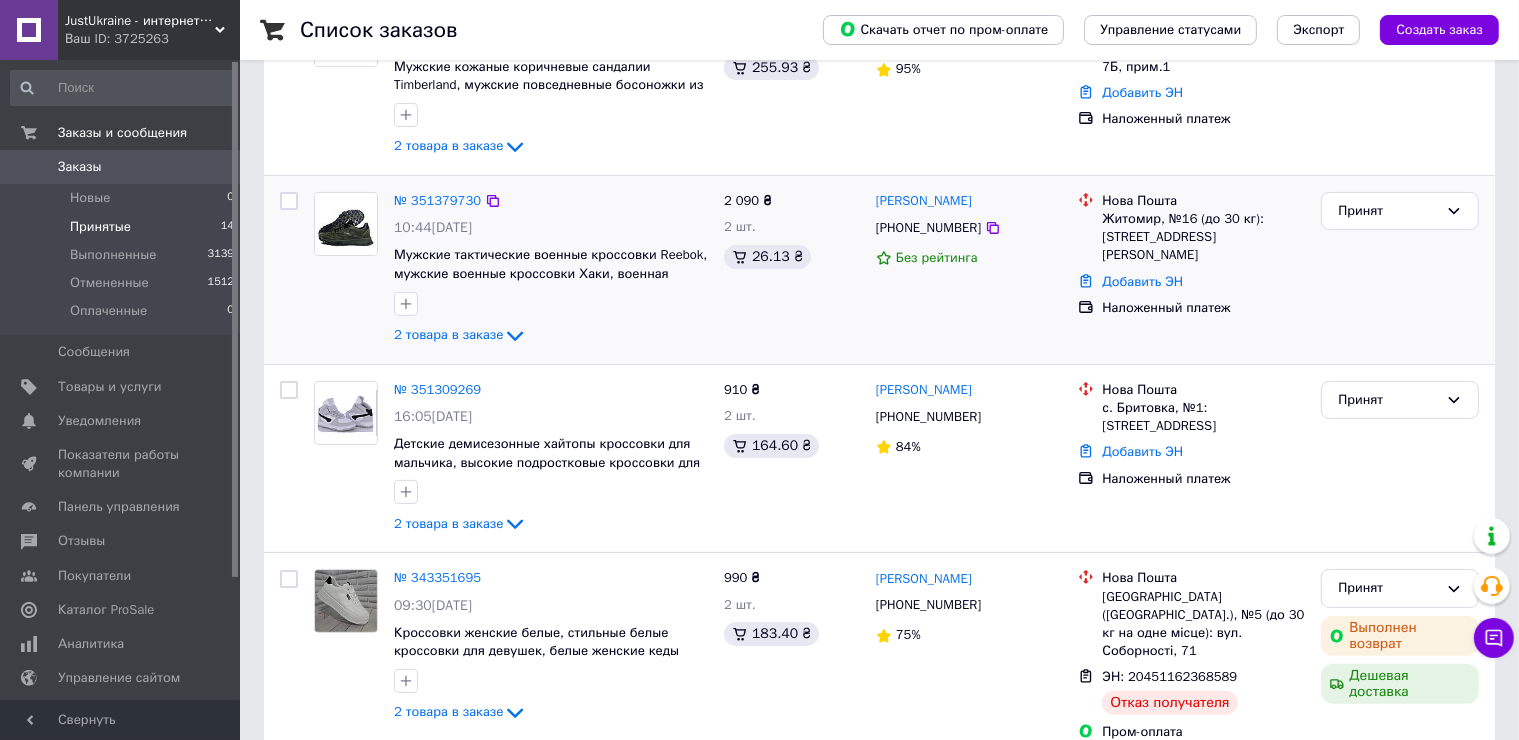 copy on "Филяовыч" 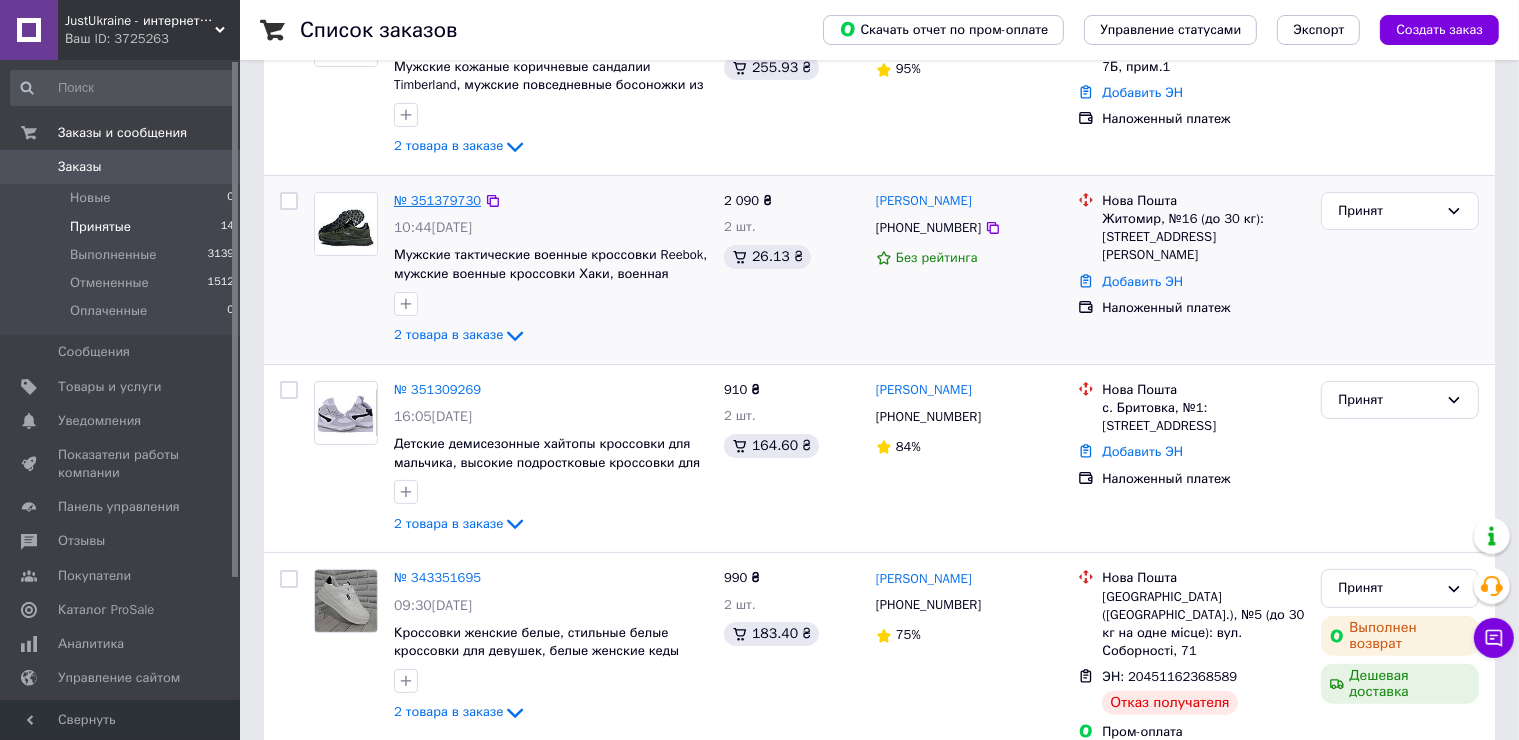 click on "№ 351379730" at bounding box center (437, 200) 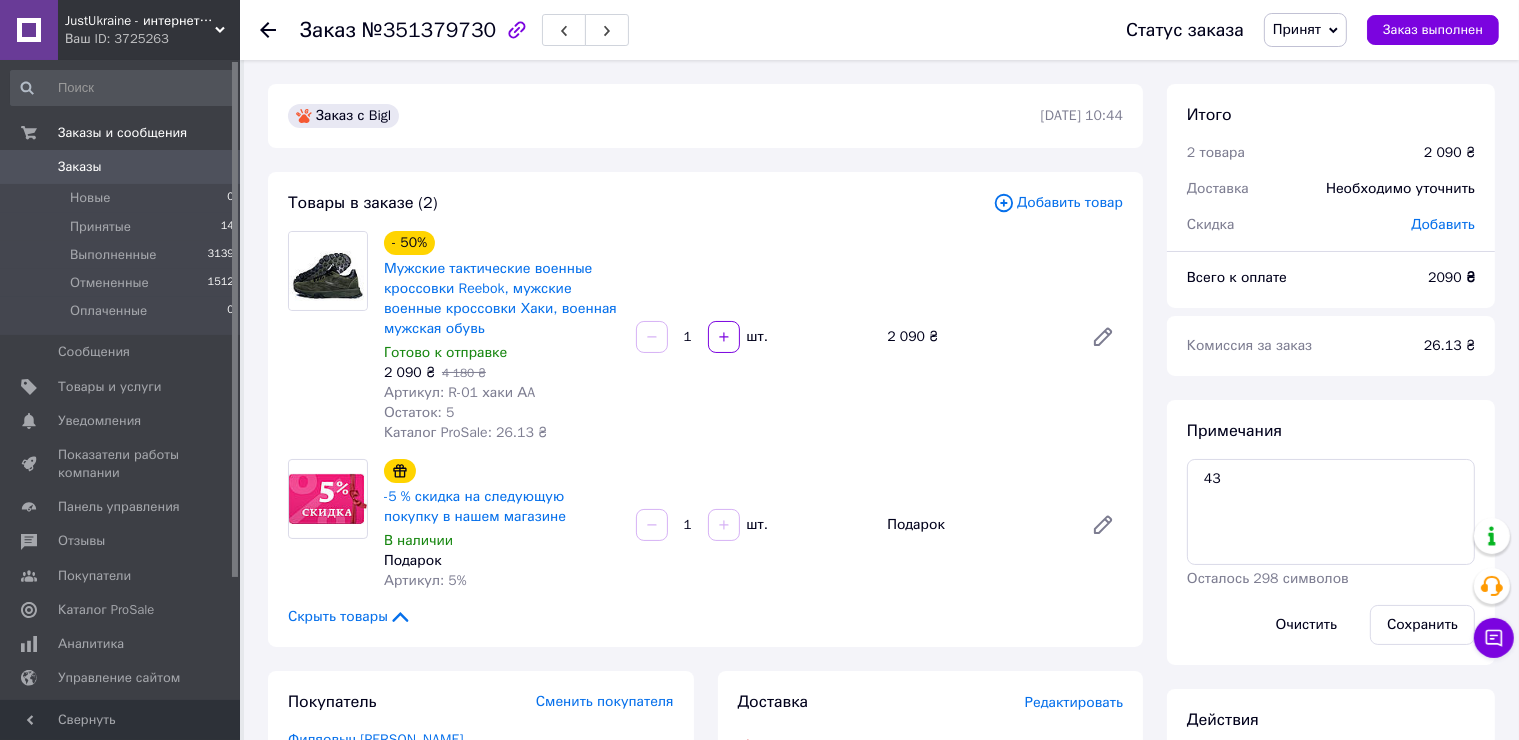 scroll, scrollTop: 400, scrollLeft: 0, axis: vertical 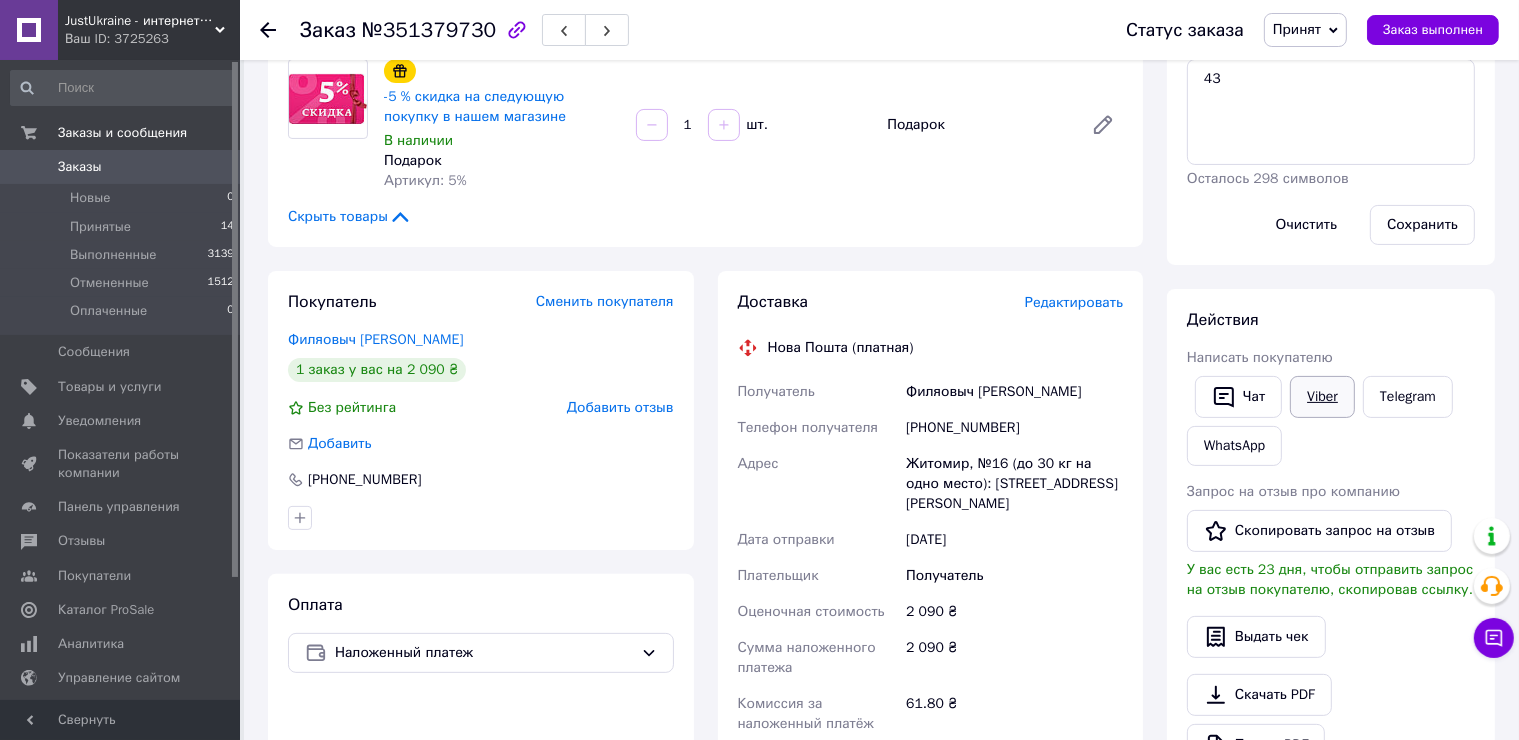 click on "Viber" at bounding box center (1322, 397) 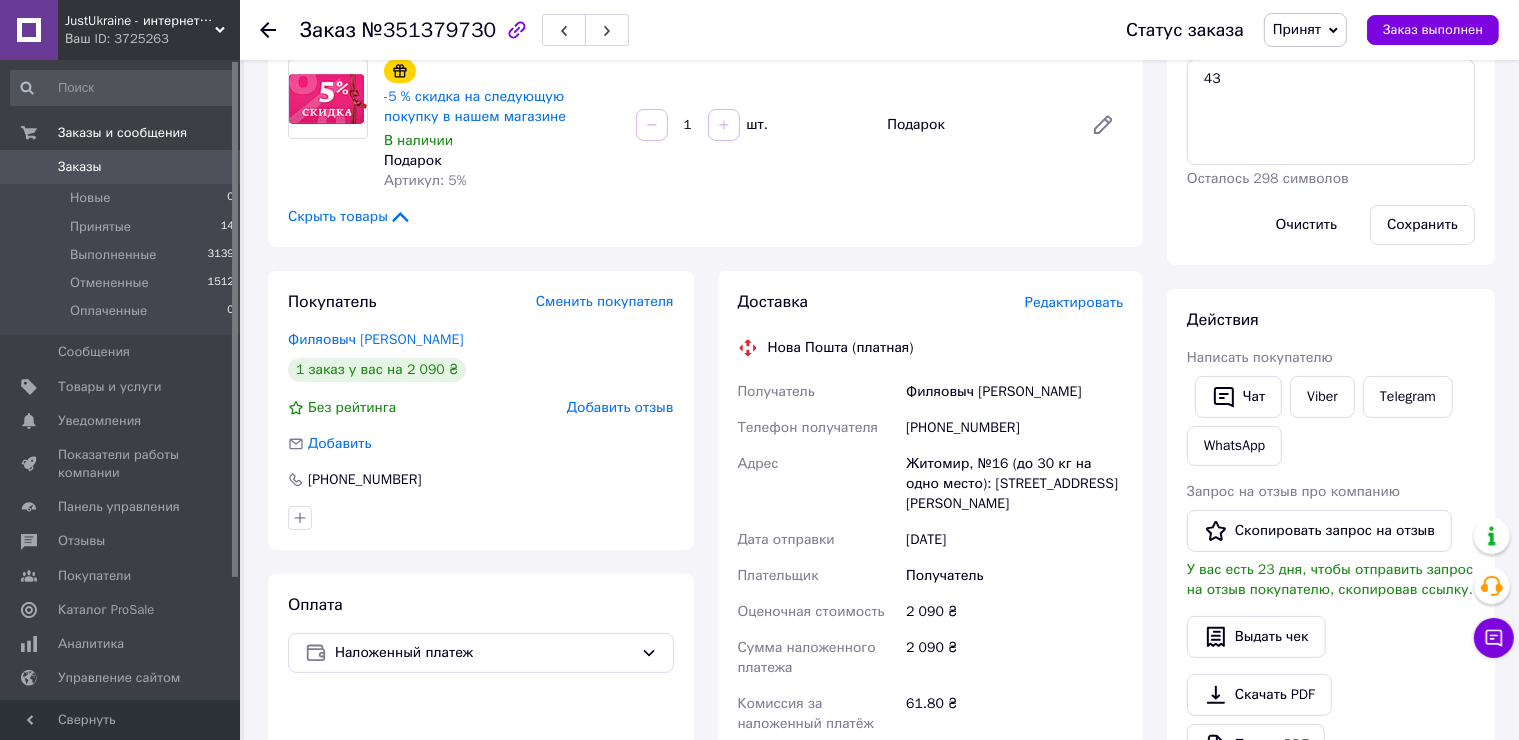 drag, startPoint x: 1301, startPoint y: 29, endPoint x: 1301, endPoint y: 49, distance: 20 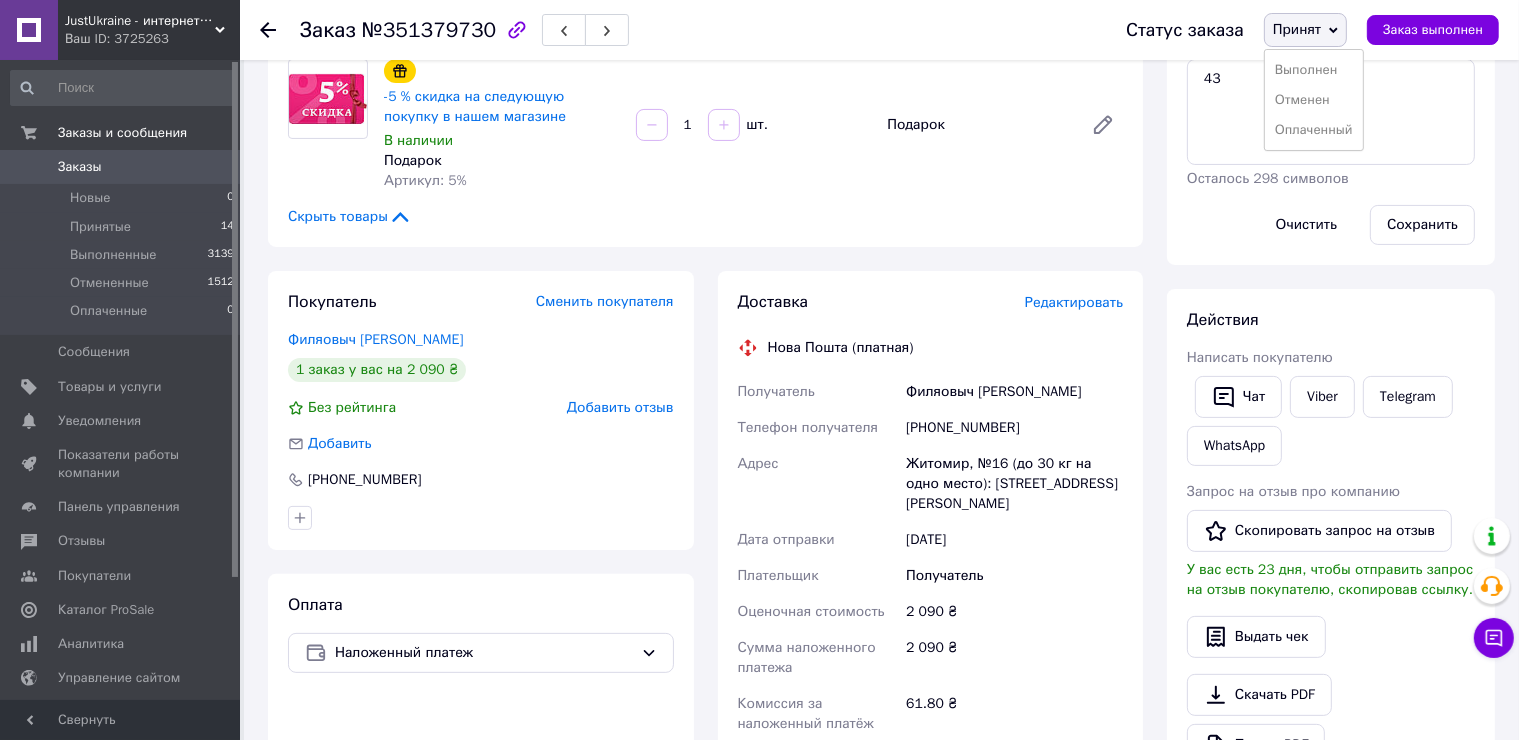 click on "Выполнен" at bounding box center [1314, 70] 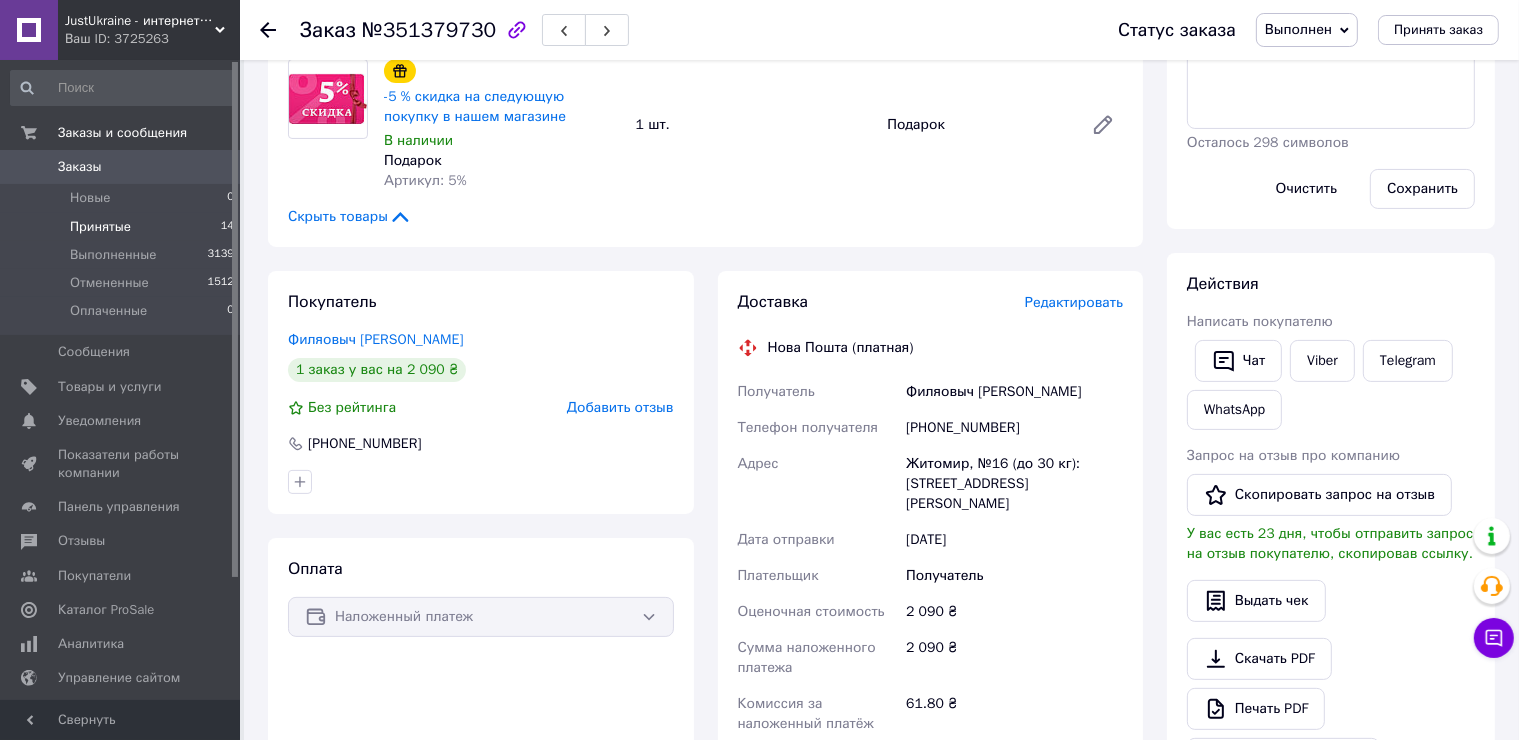 click on "Принятые 14" at bounding box center (123, 227) 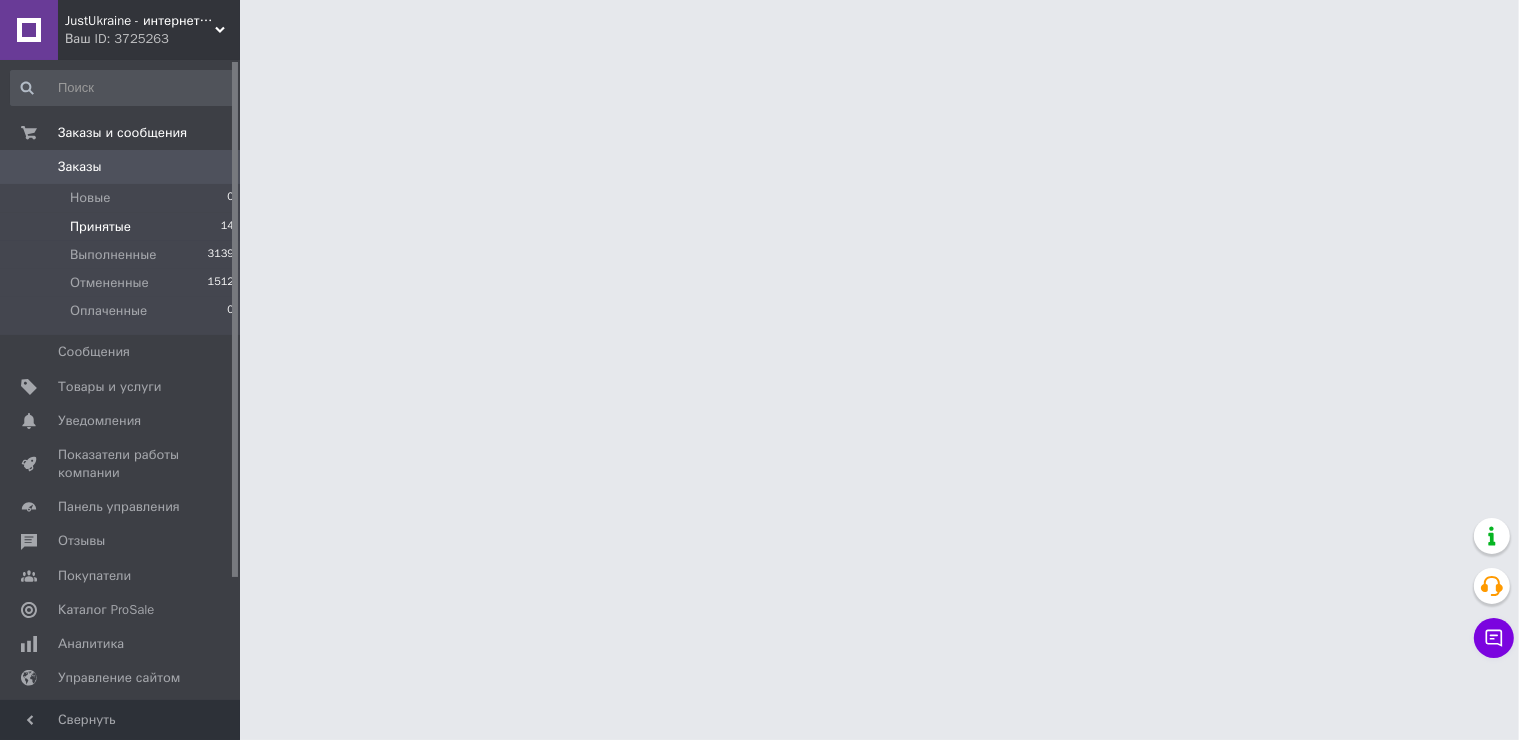 scroll, scrollTop: 0, scrollLeft: 0, axis: both 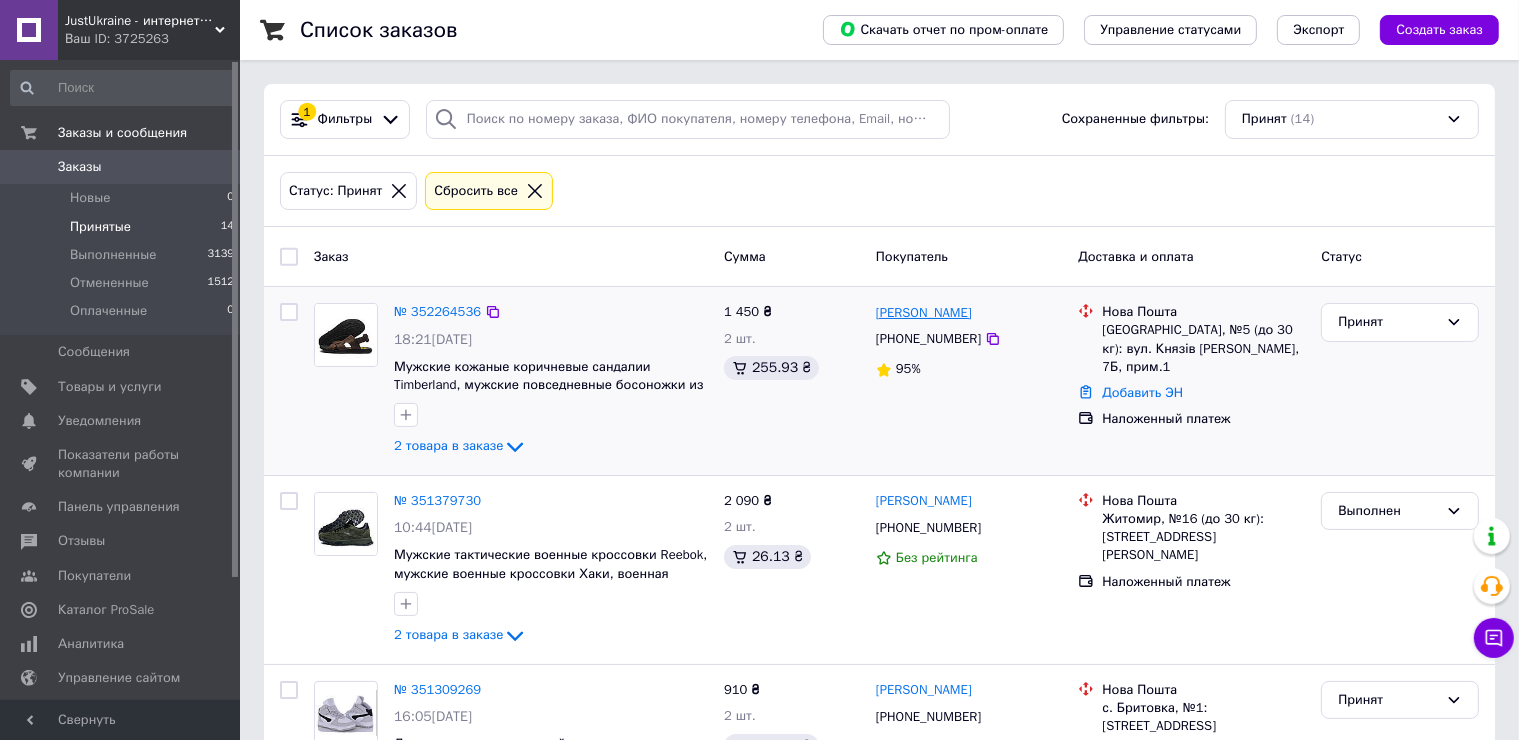 drag, startPoint x: 985, startPoint y: 318, endPoint x: 928, endPoint y: 320, distance: 57.035076 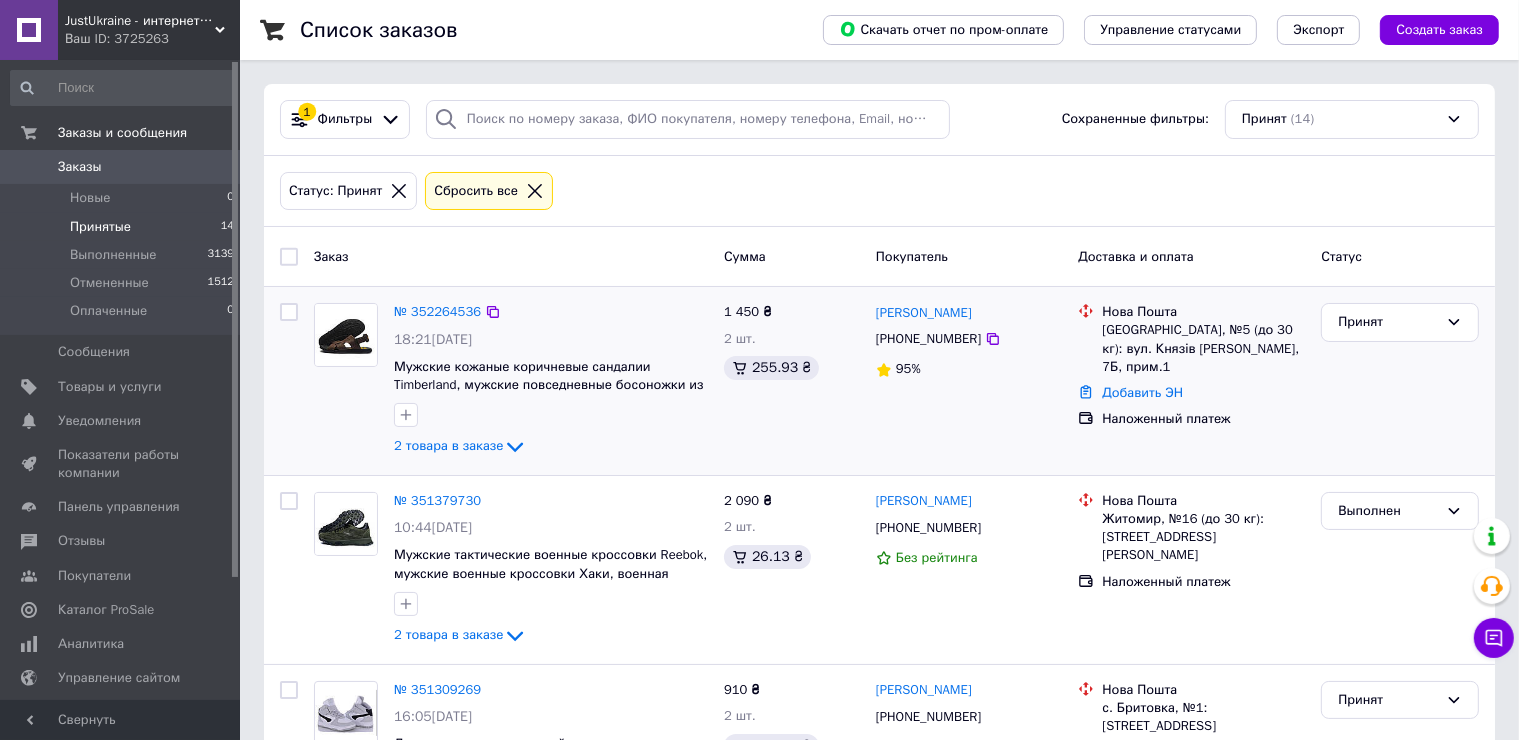 copy on "Ковпак" 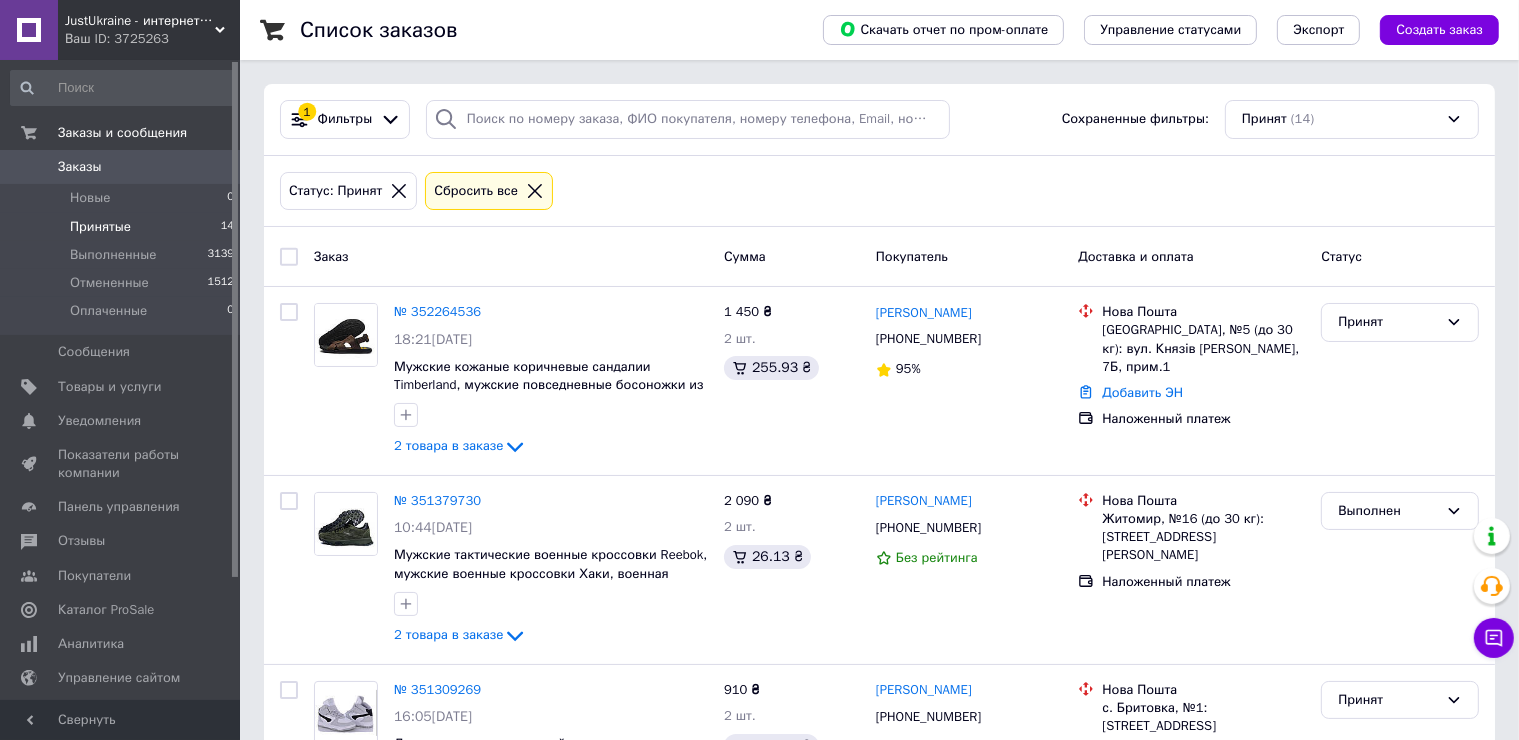 click on "Ваш ID: 3725263" at bounding box center [152, 39] 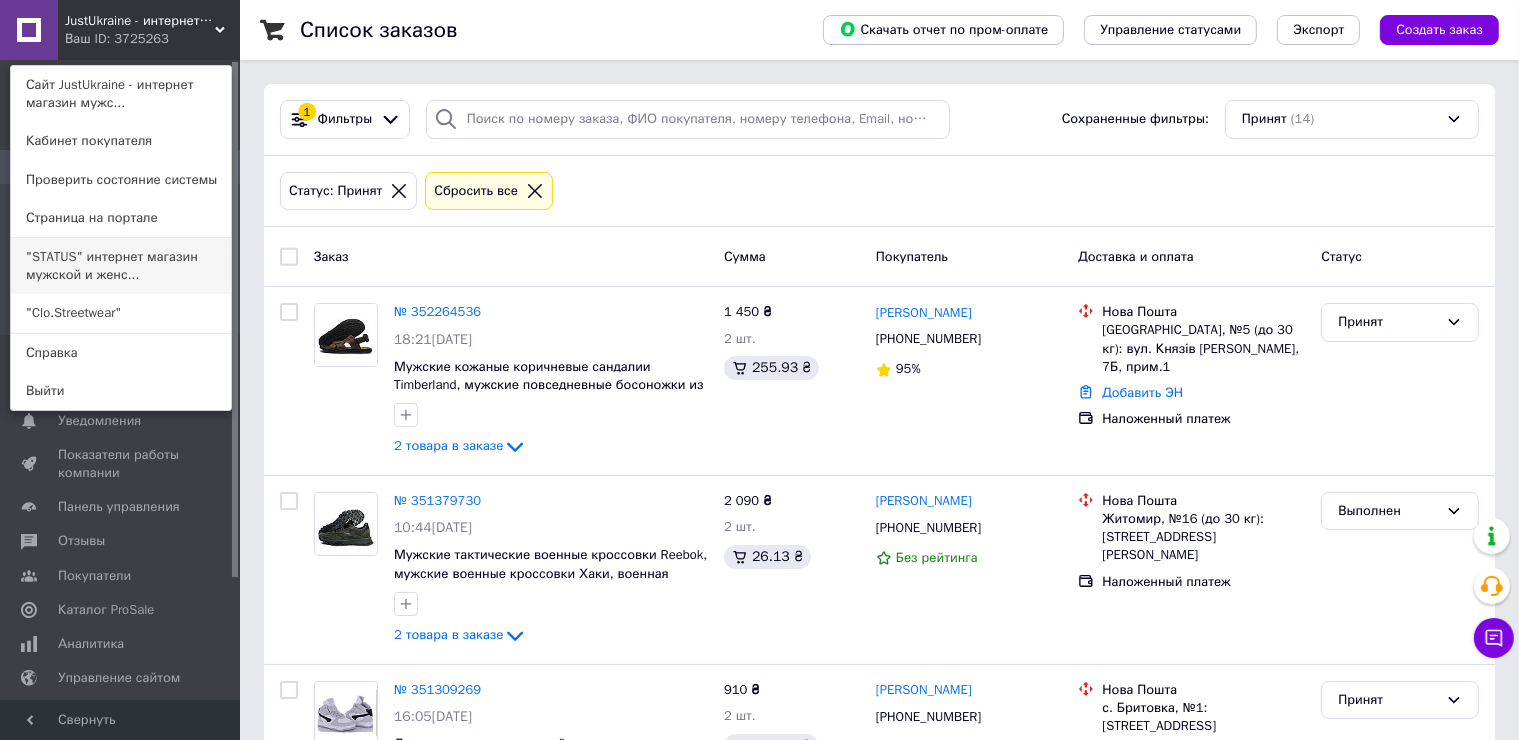 click on ""STATUS" интернет магазин мужской и женс..." at bounding box center [121, 266] 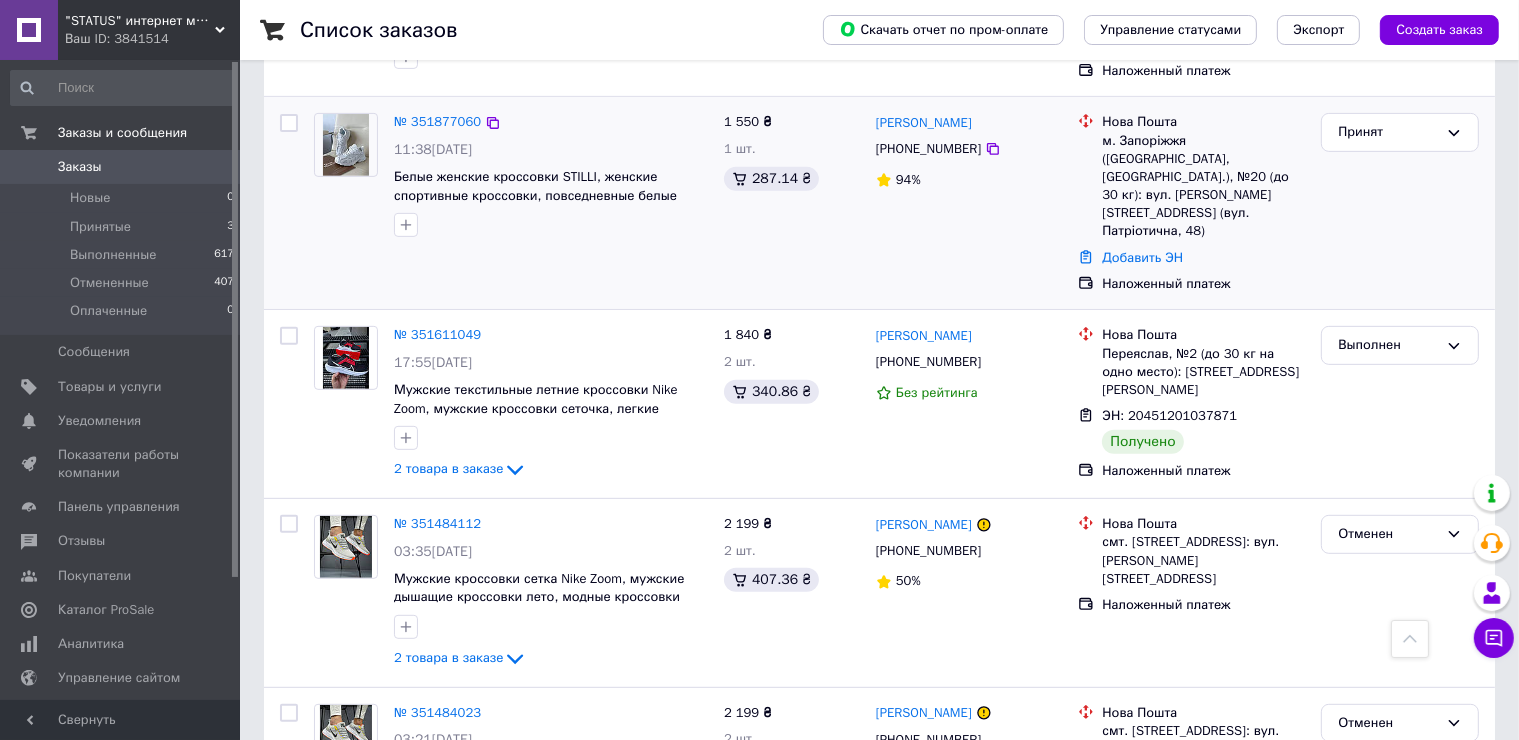 scroll, scrollTop: 700, scrollLeft: 0, axis: vertical 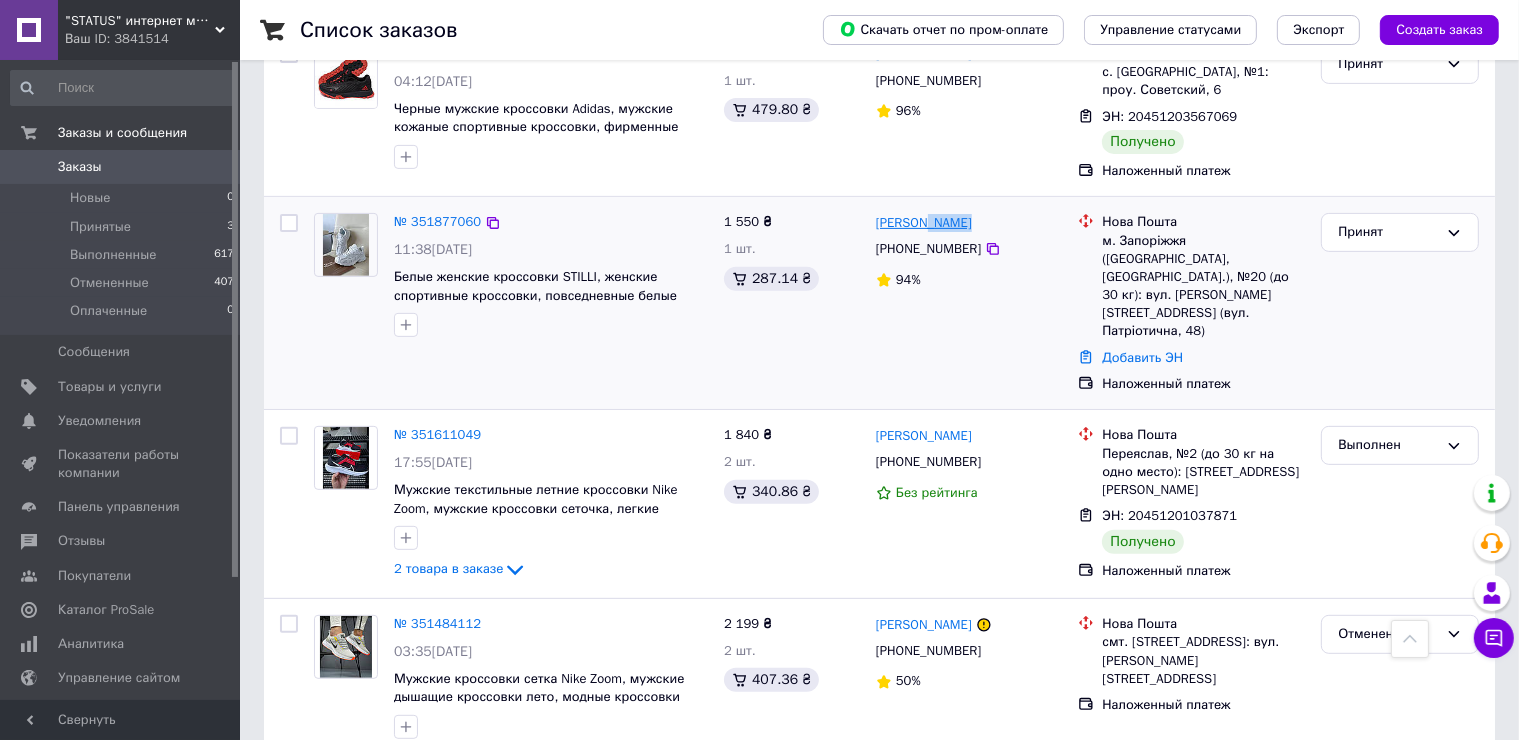 drag, startPoint x: 979, startPoint y: 224, endPoint x: 922, endPoint y: 228, distance: 57.14018 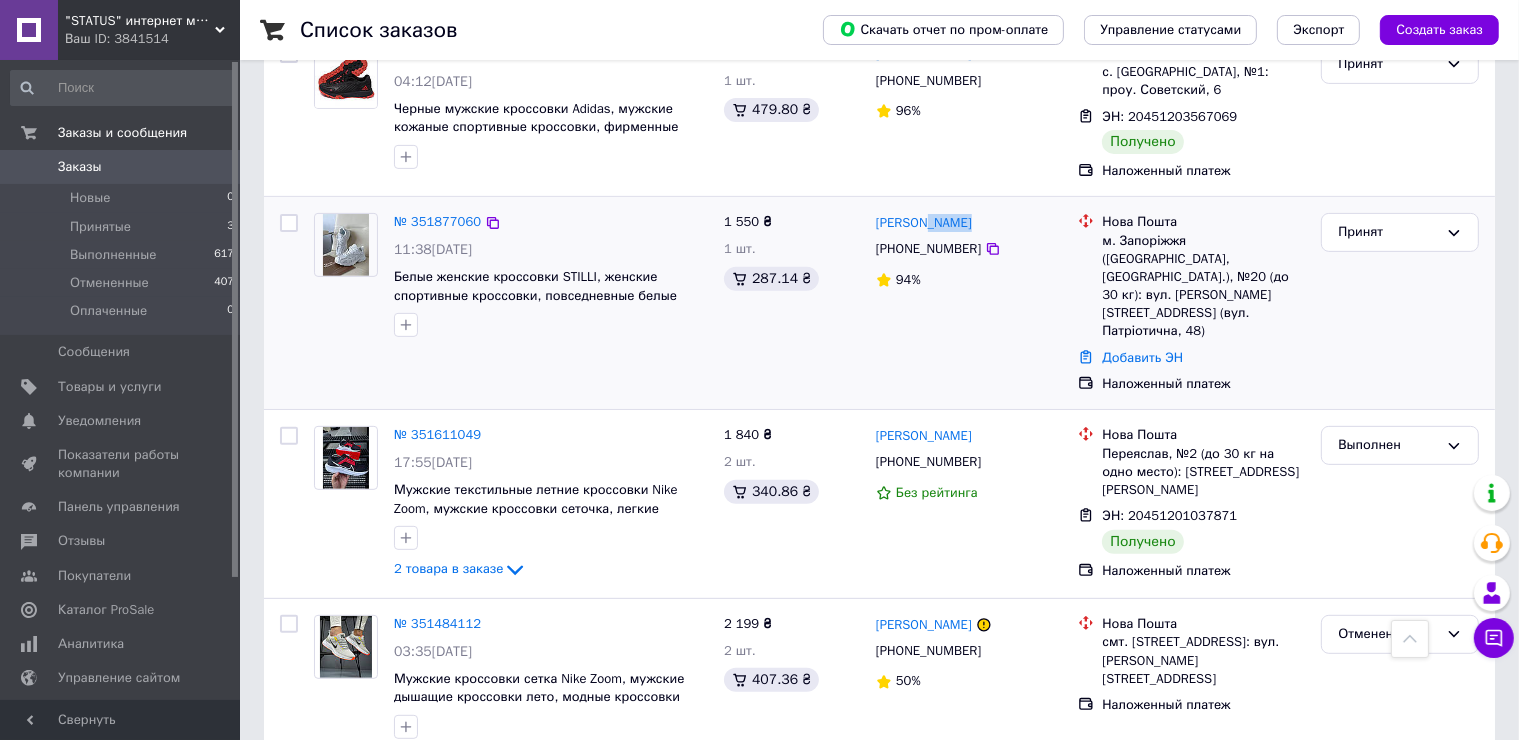 copy on "[PERSON_NAME]" 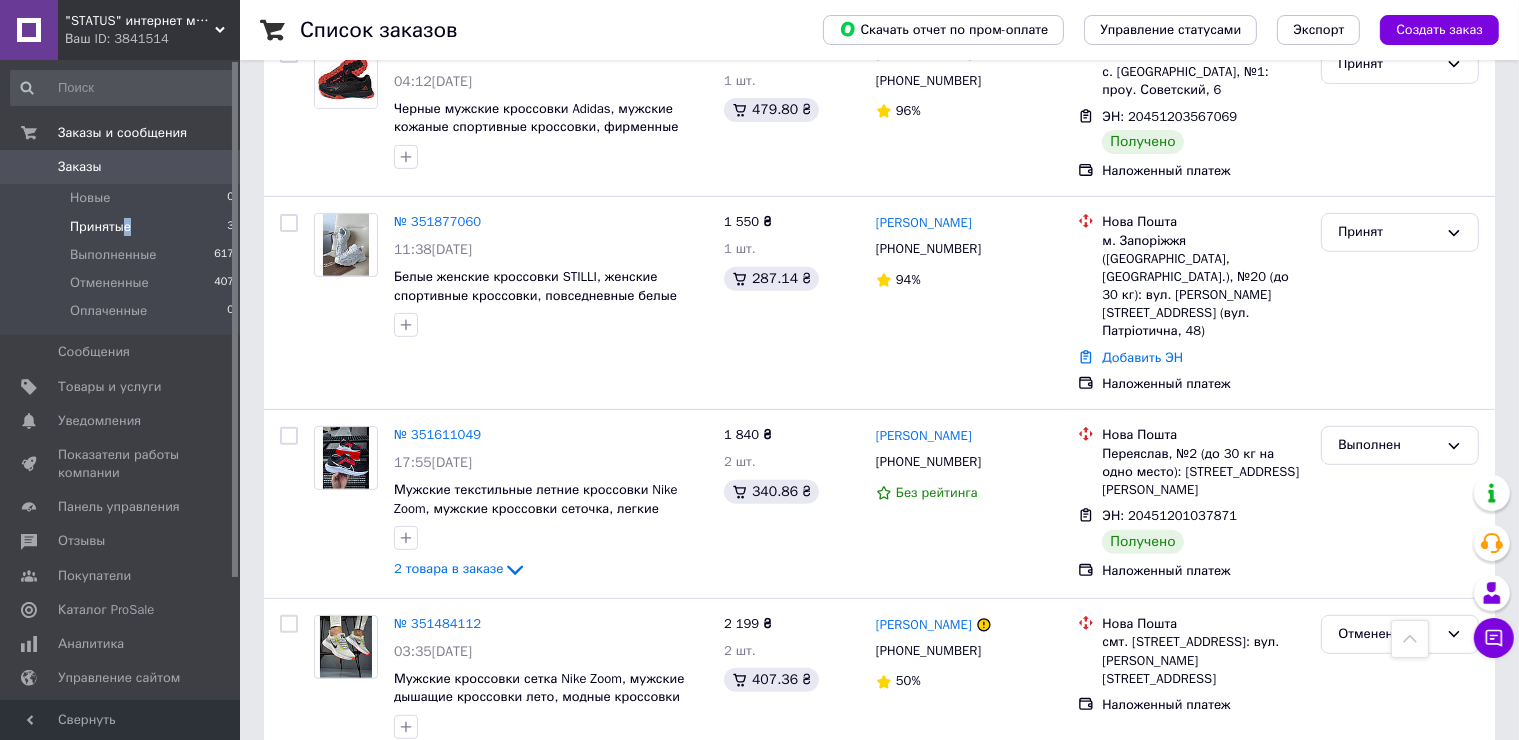 click on "Принятые 3" at bounding box center [123, 227] 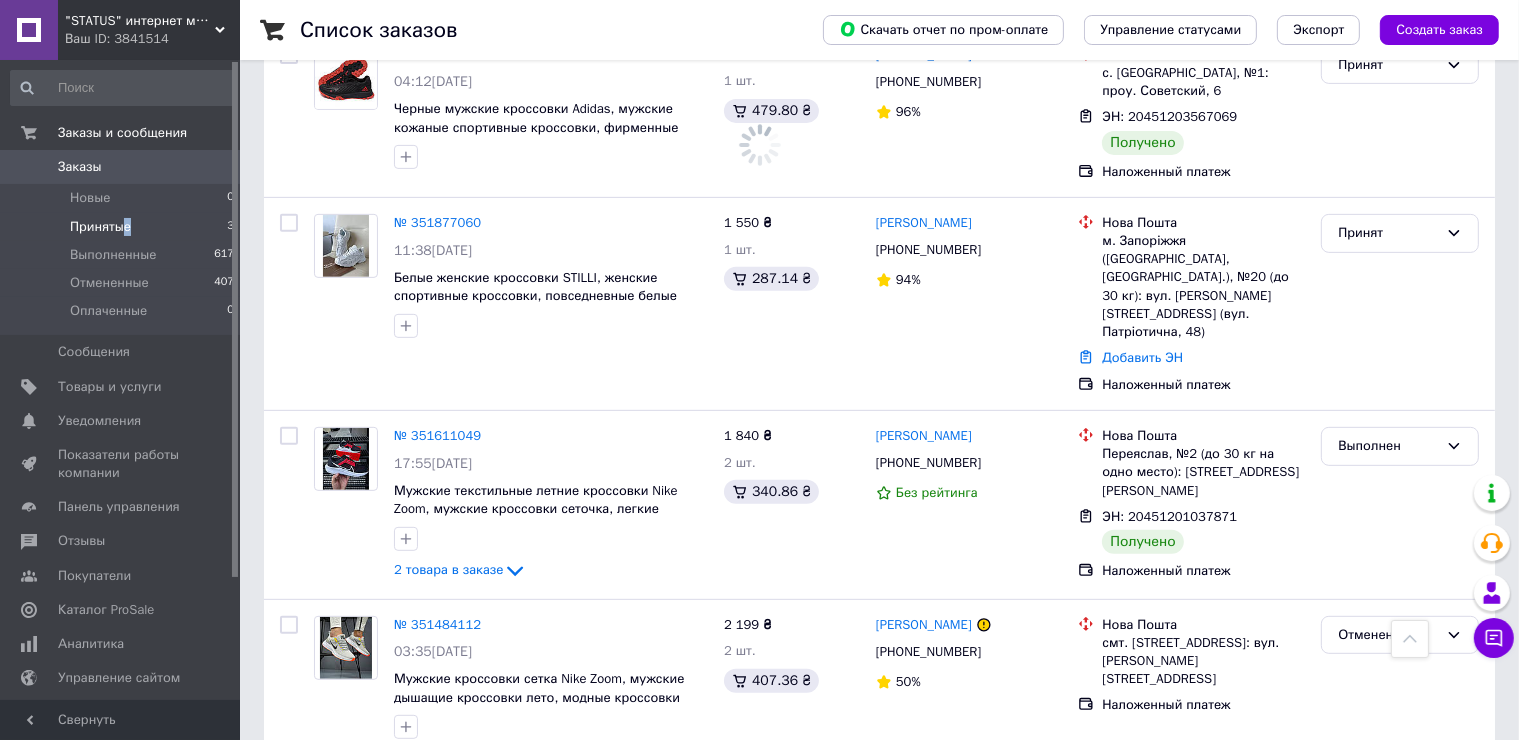 scroll, scrollTop: 0, scrollLeft: 0, axis: both 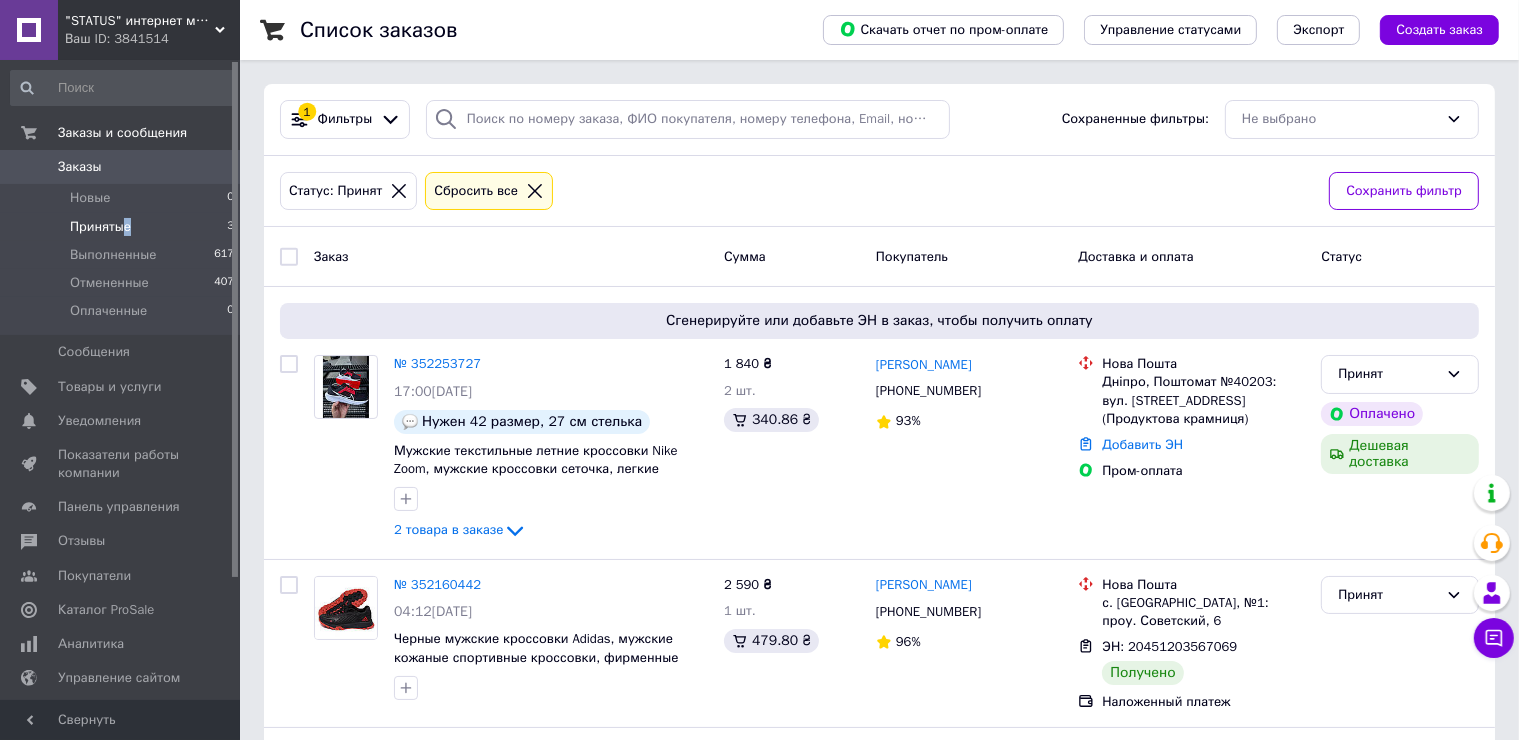 click on "Принятые 3" at bounding box center [123, 227] 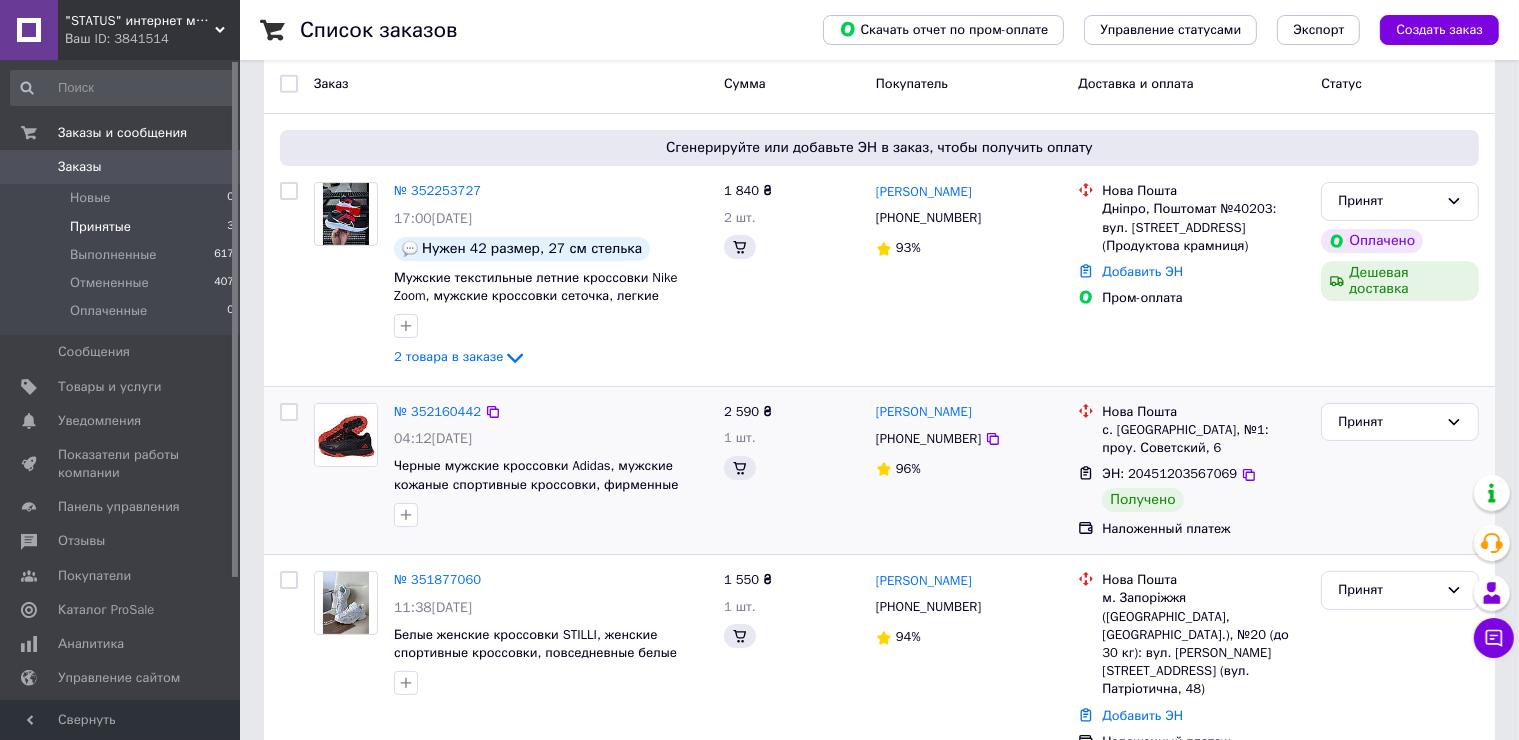 scroll, scrollTop: 186, scrollLeft: 0, axis: vertical 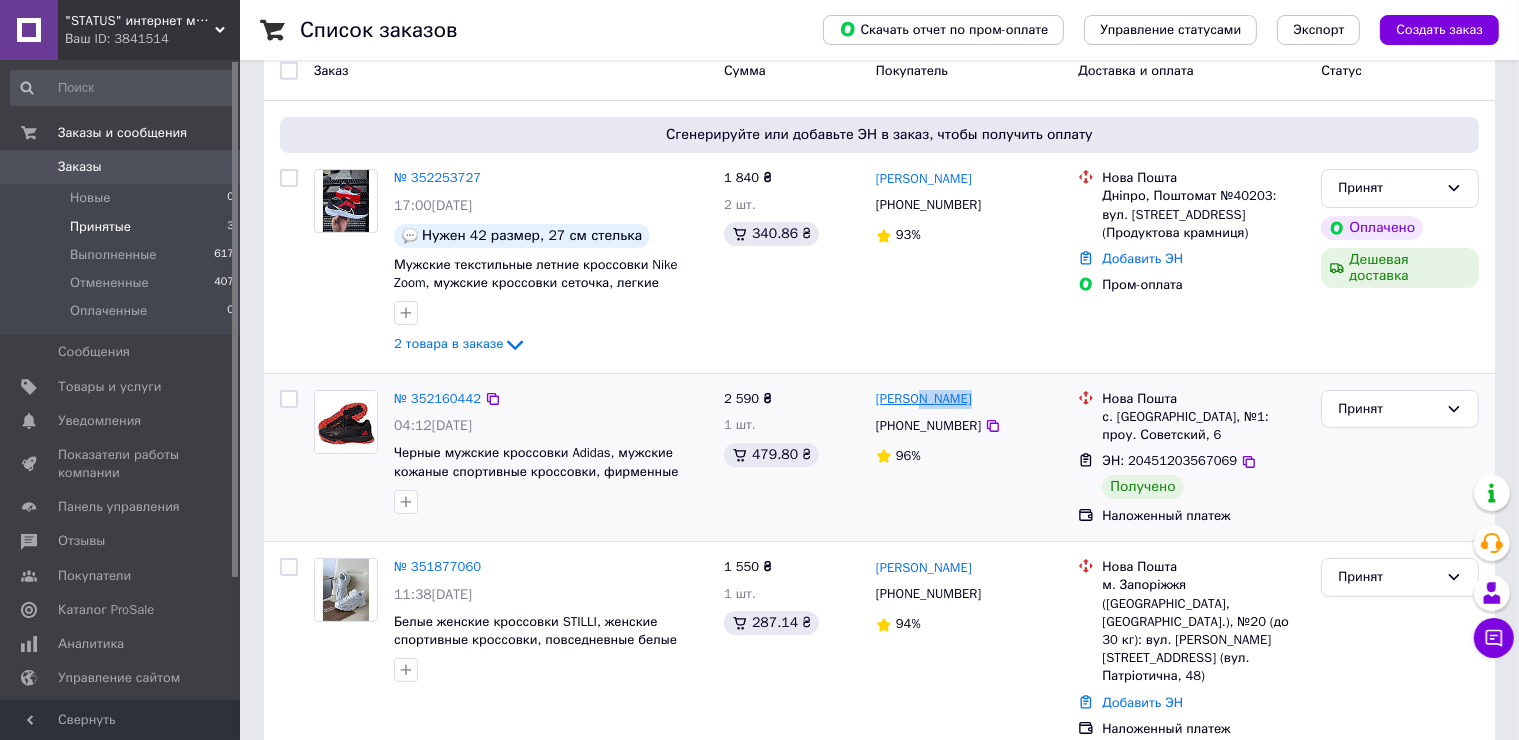 drag, startPoint x: 977, startPoint y: 405, endPoint x: 912, endPoint y: 397, distance: 65.490456 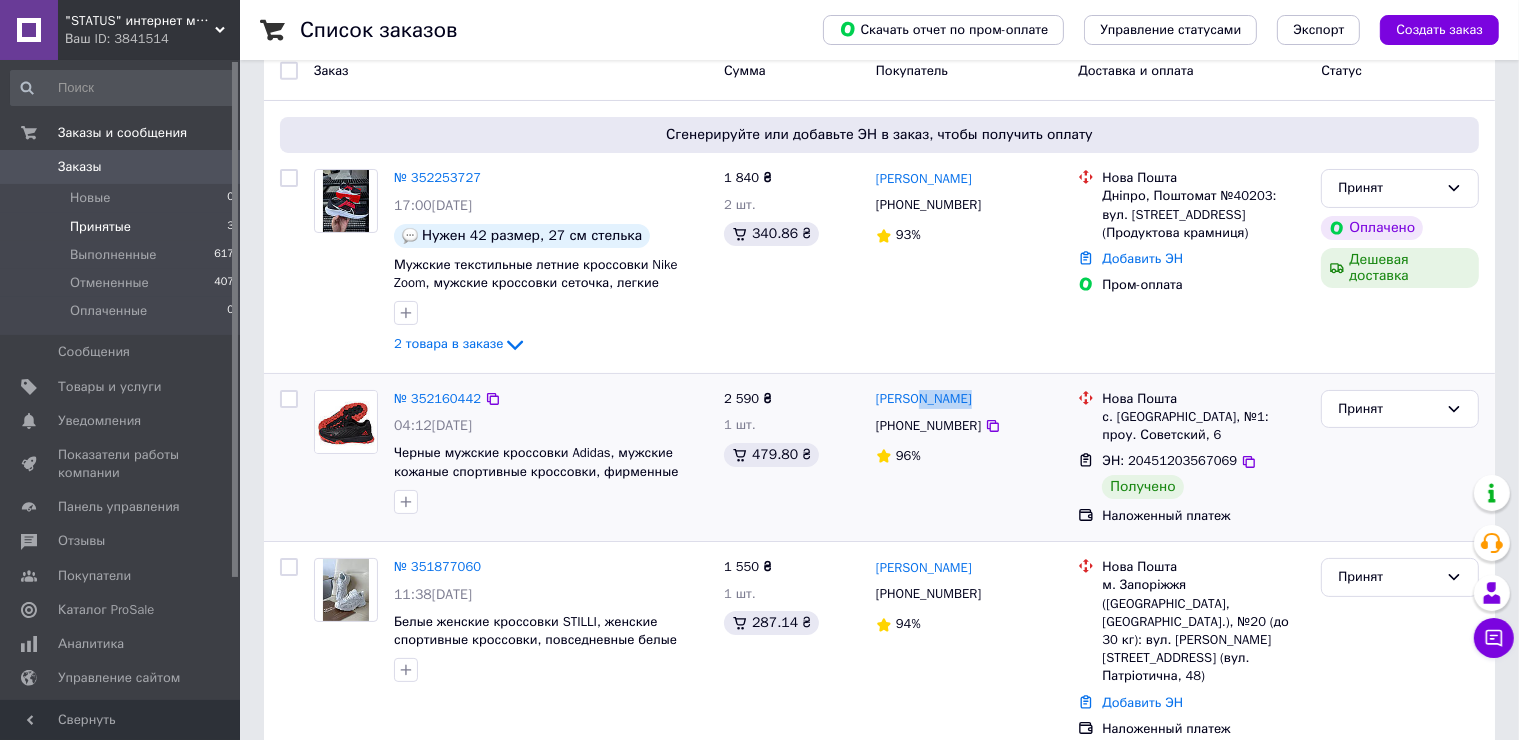 copy on "[PERSON_NAME]" 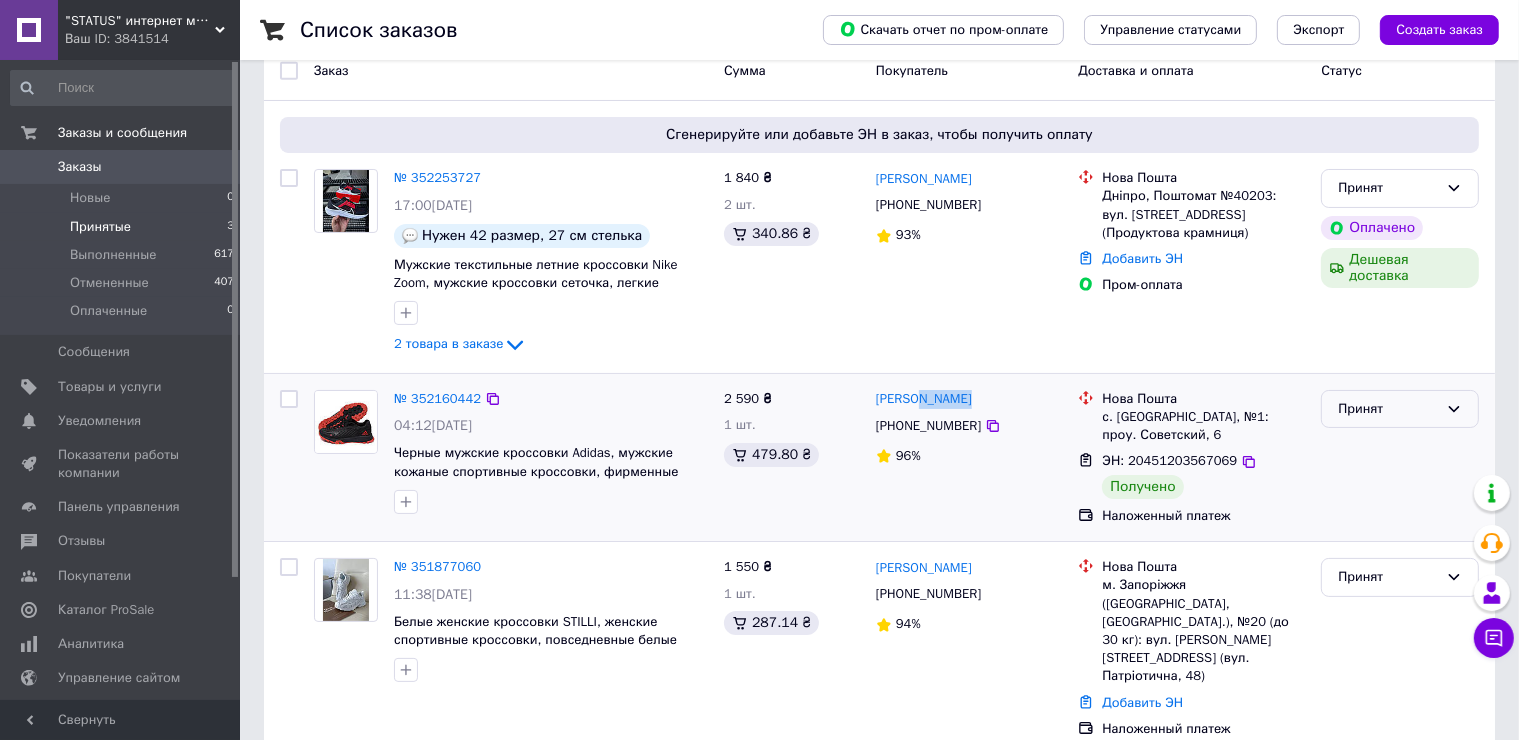click on "Принят" at bounding box center [1400, 409] 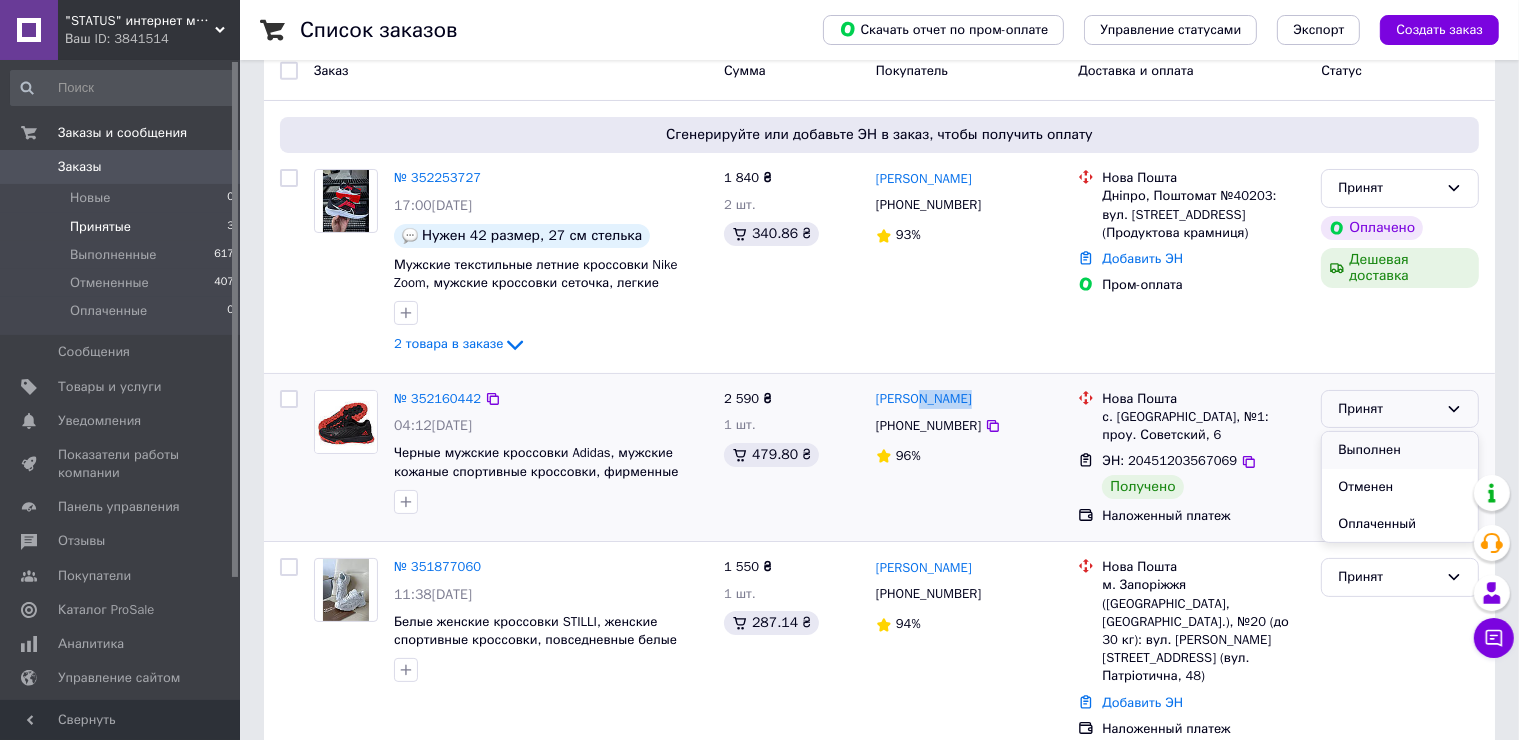 click on "Выполнен" at bounding box center (1400, 450) 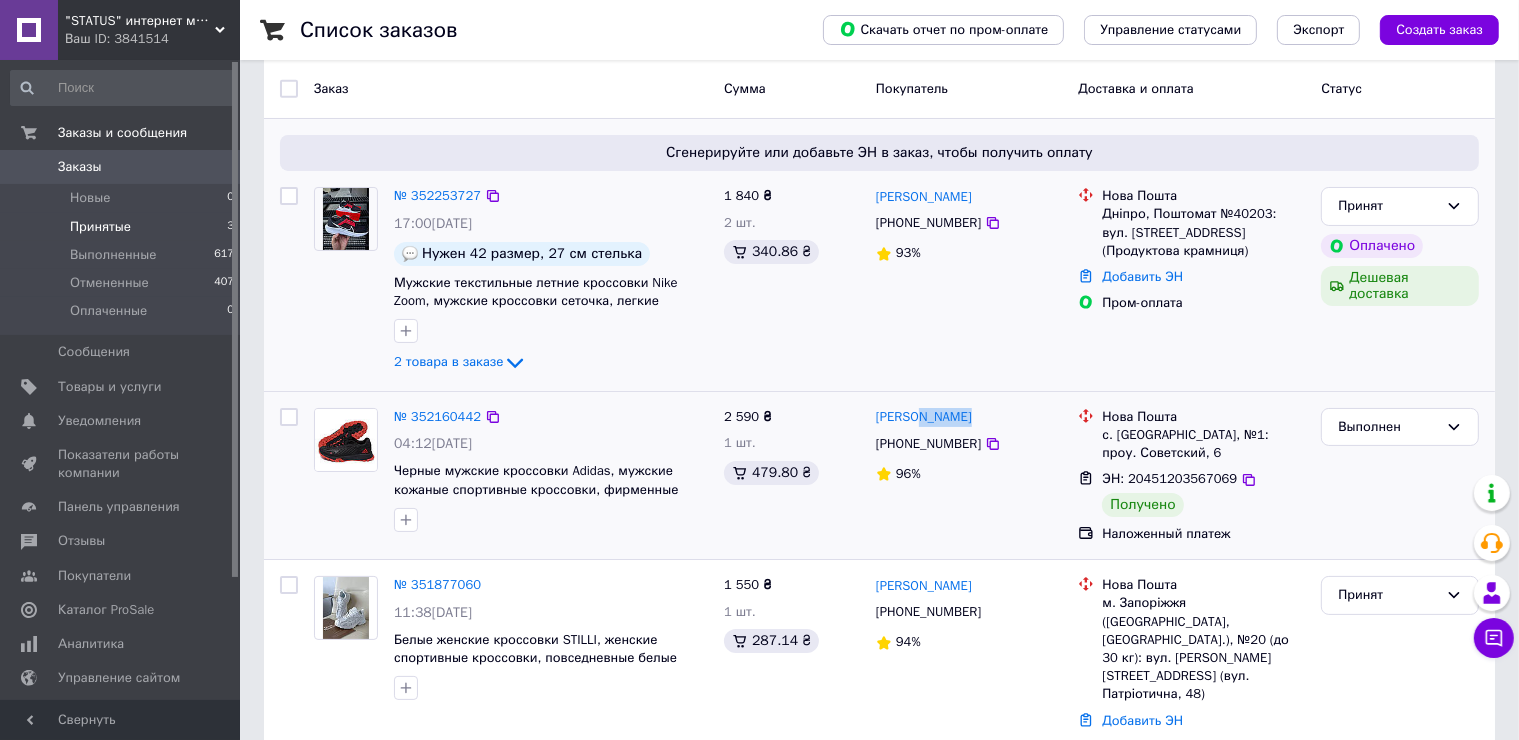 scroll, scrollTop: 0, scrollLeft: 0, axis: both 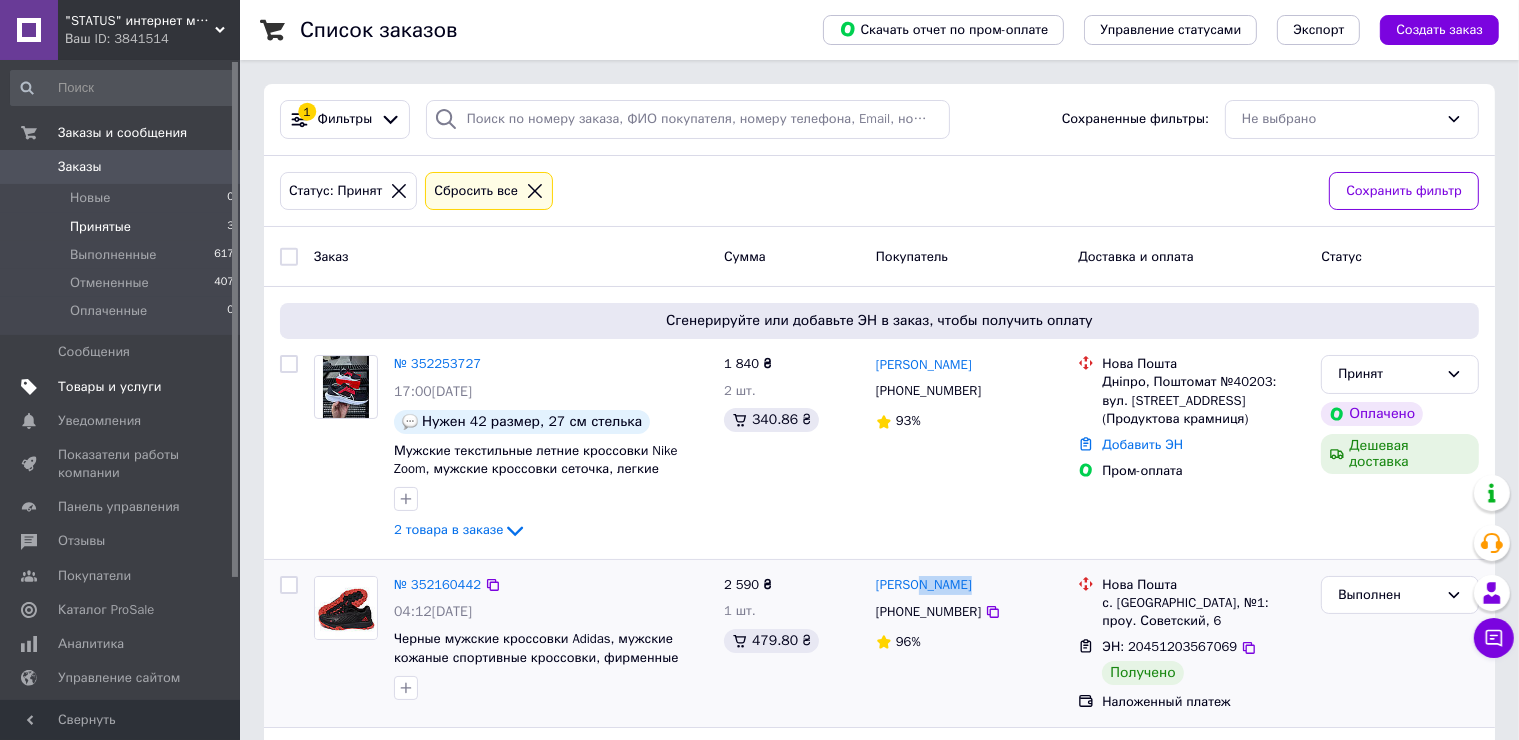 click on "Товары и услуги" at bounding box center [110, 387] 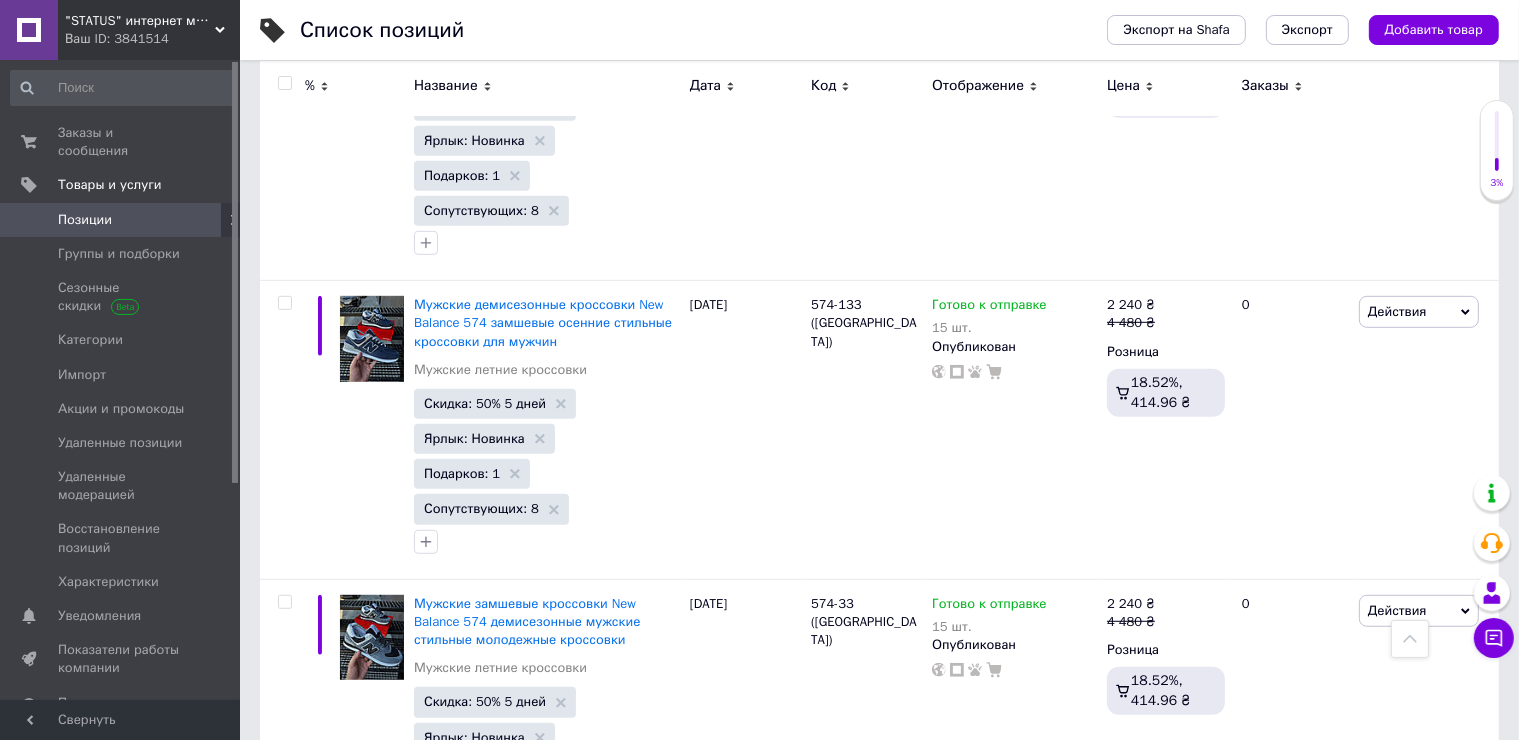 scroll, scrollTop: 1100, scrollLeft: 0, axis: vertical 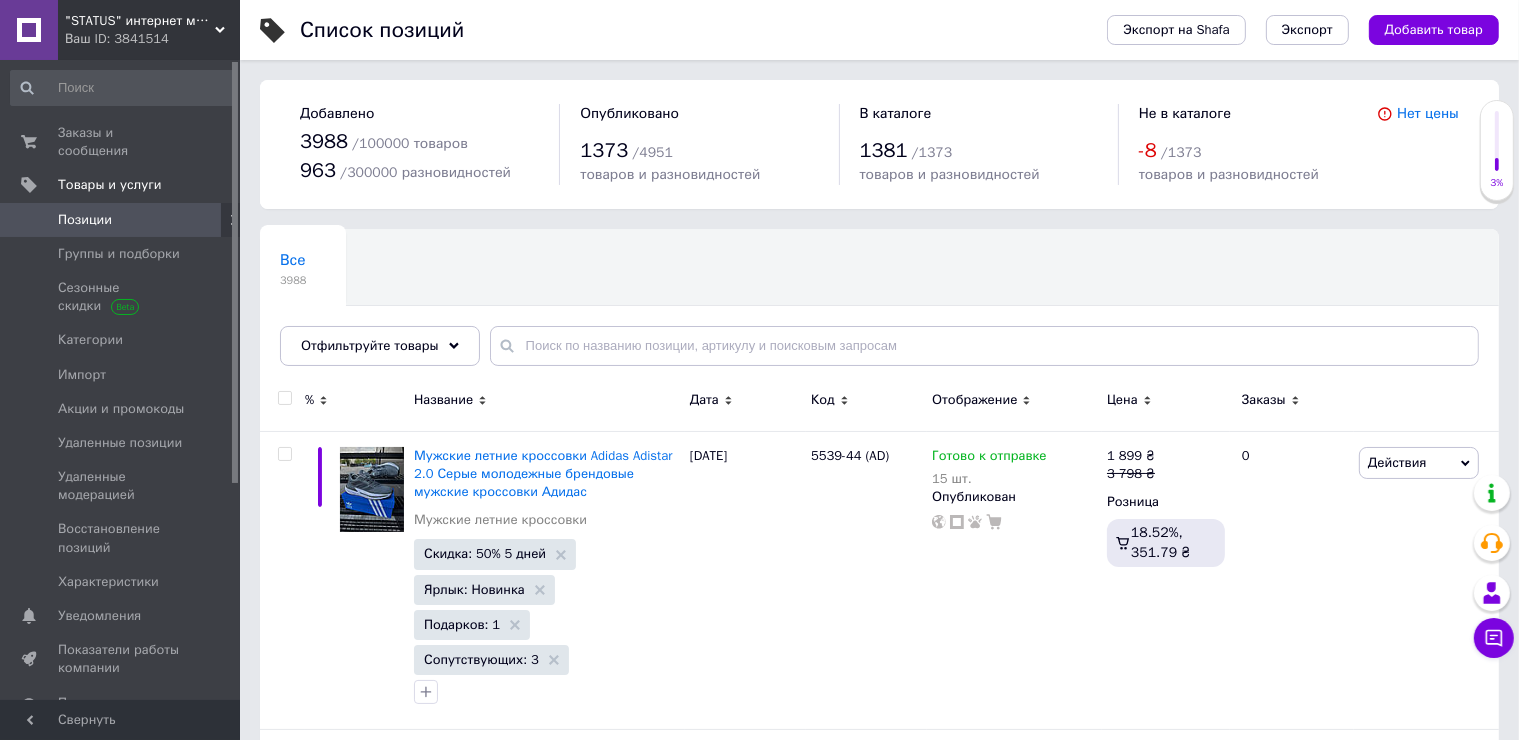 click on ""STATUS" интернет магазин мужской и женской обуви" at bounding box center (140, 21) 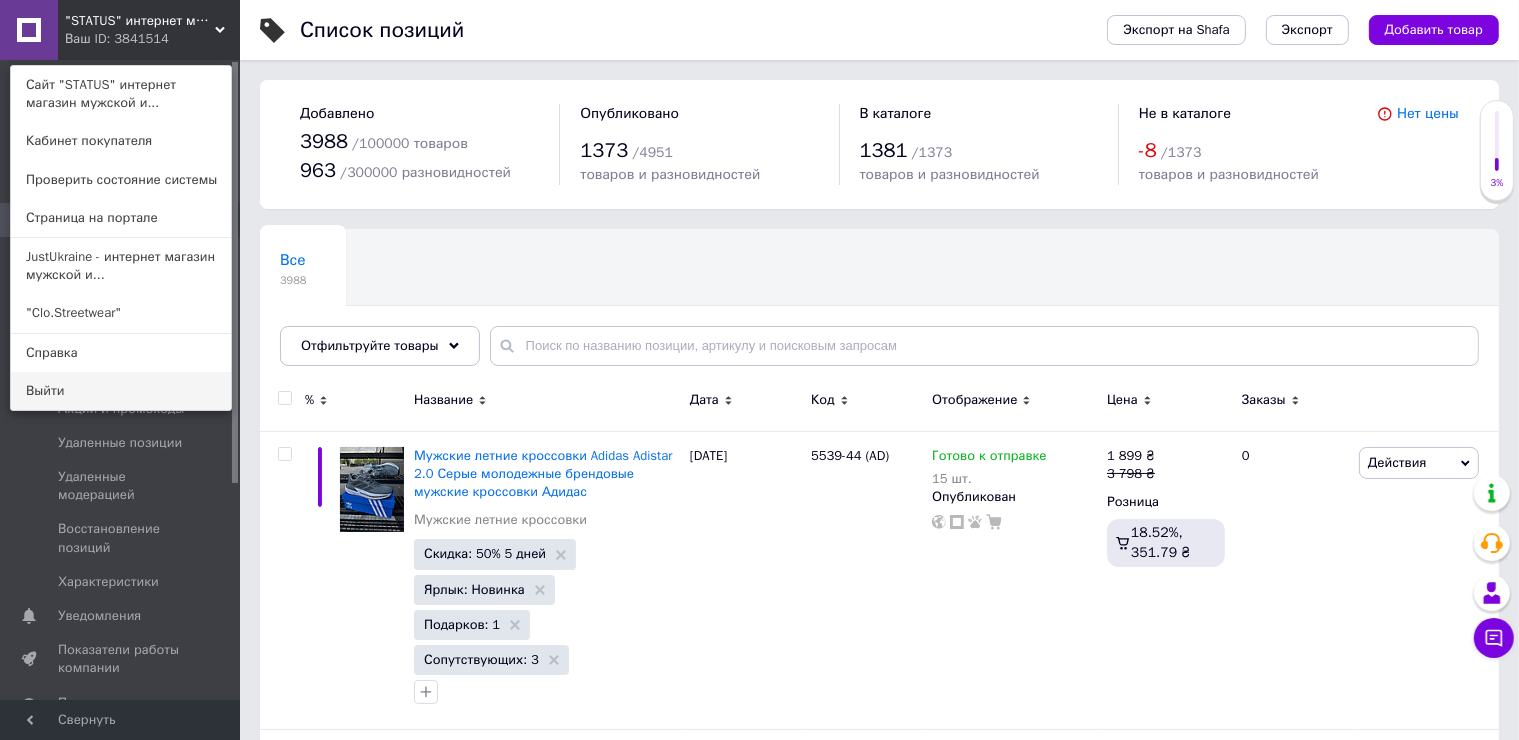 click on "Выйти" at bounding box center (121, 391) 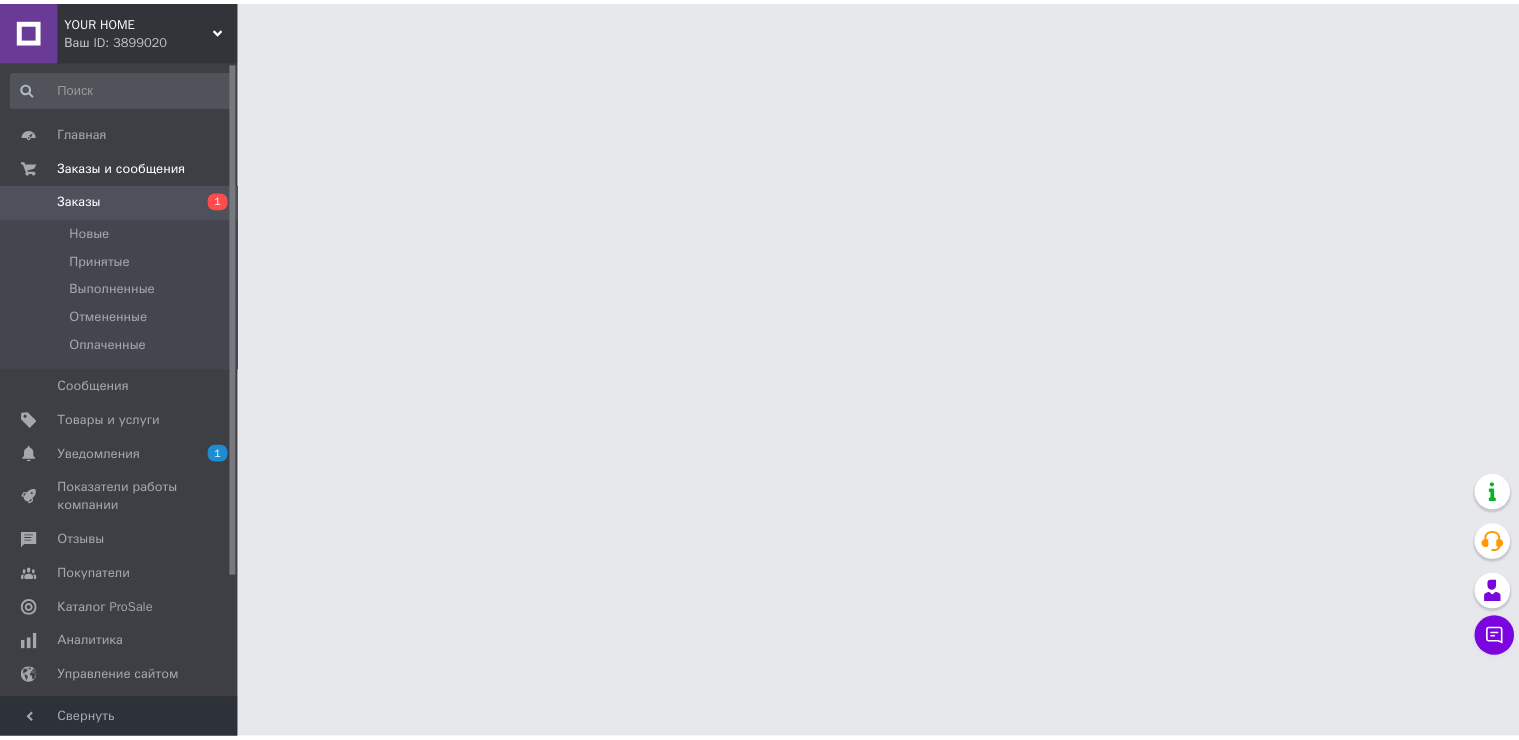 scroll, scrollTop: 0, scrollLeft: 0, axis: both 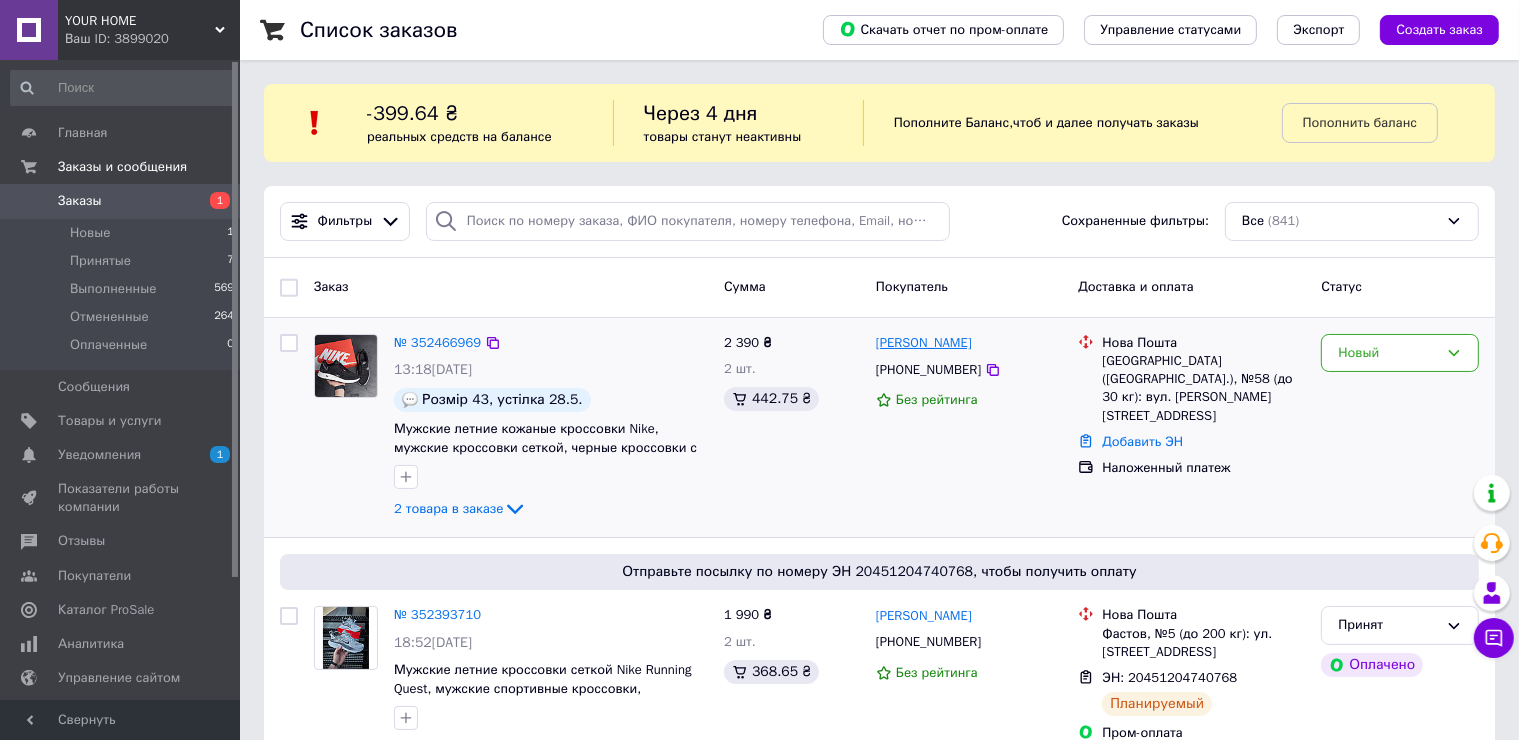 drag, startPoint x: 1003, startPoint y: 351, endPoint x: 936, endPoint y: 352, distance: 67.00746 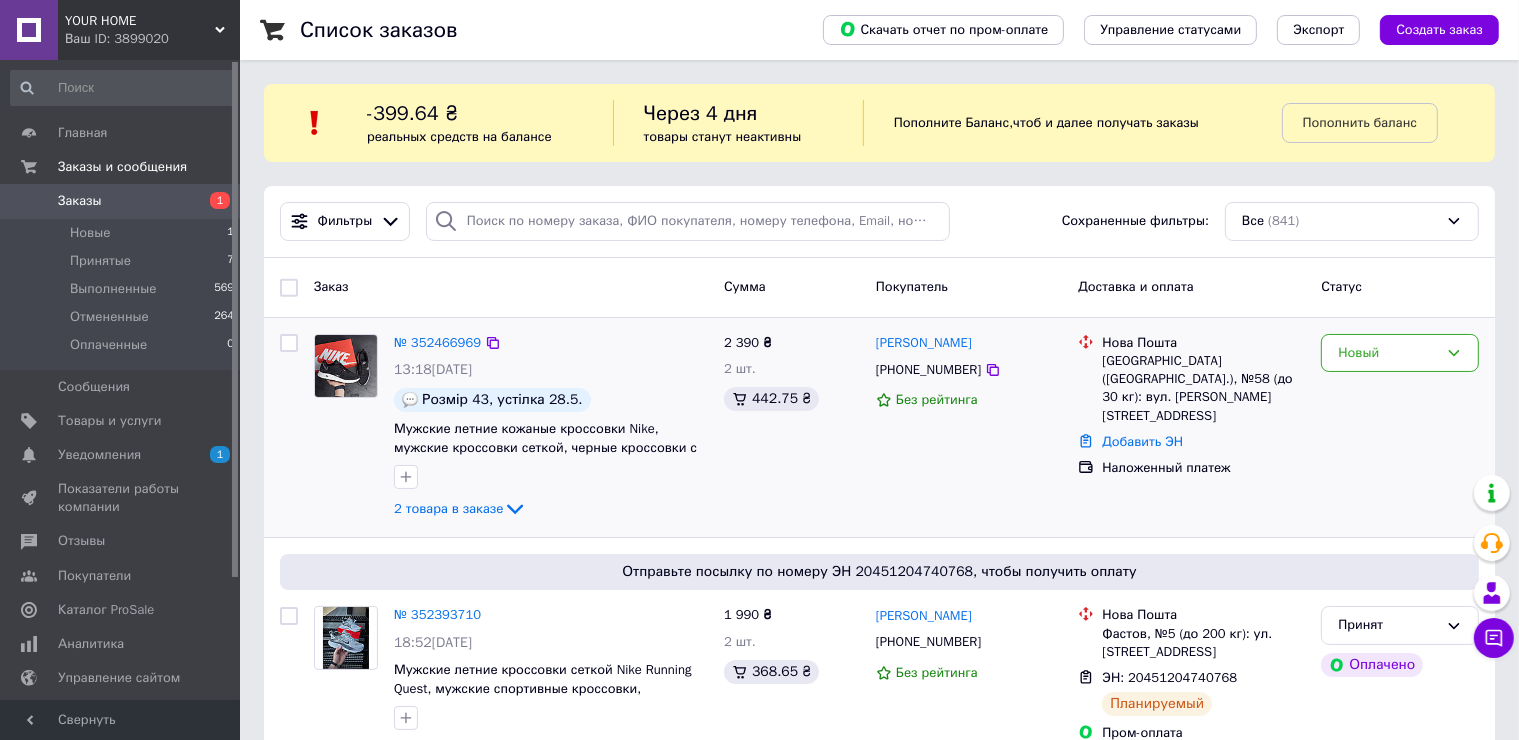 copy on "[PERSON_NAME]" 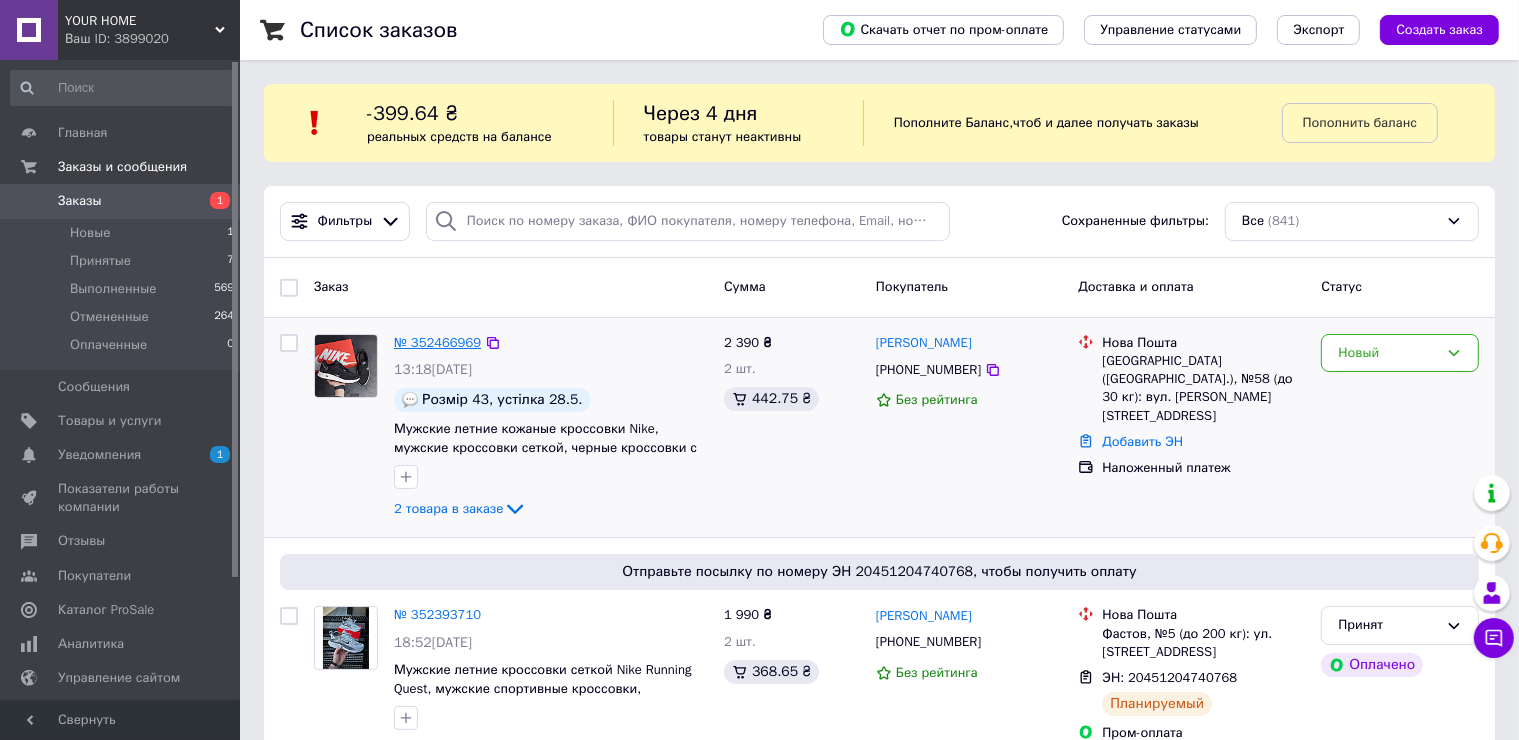 click on "№ 352466969" at bounding box center [437, 342] 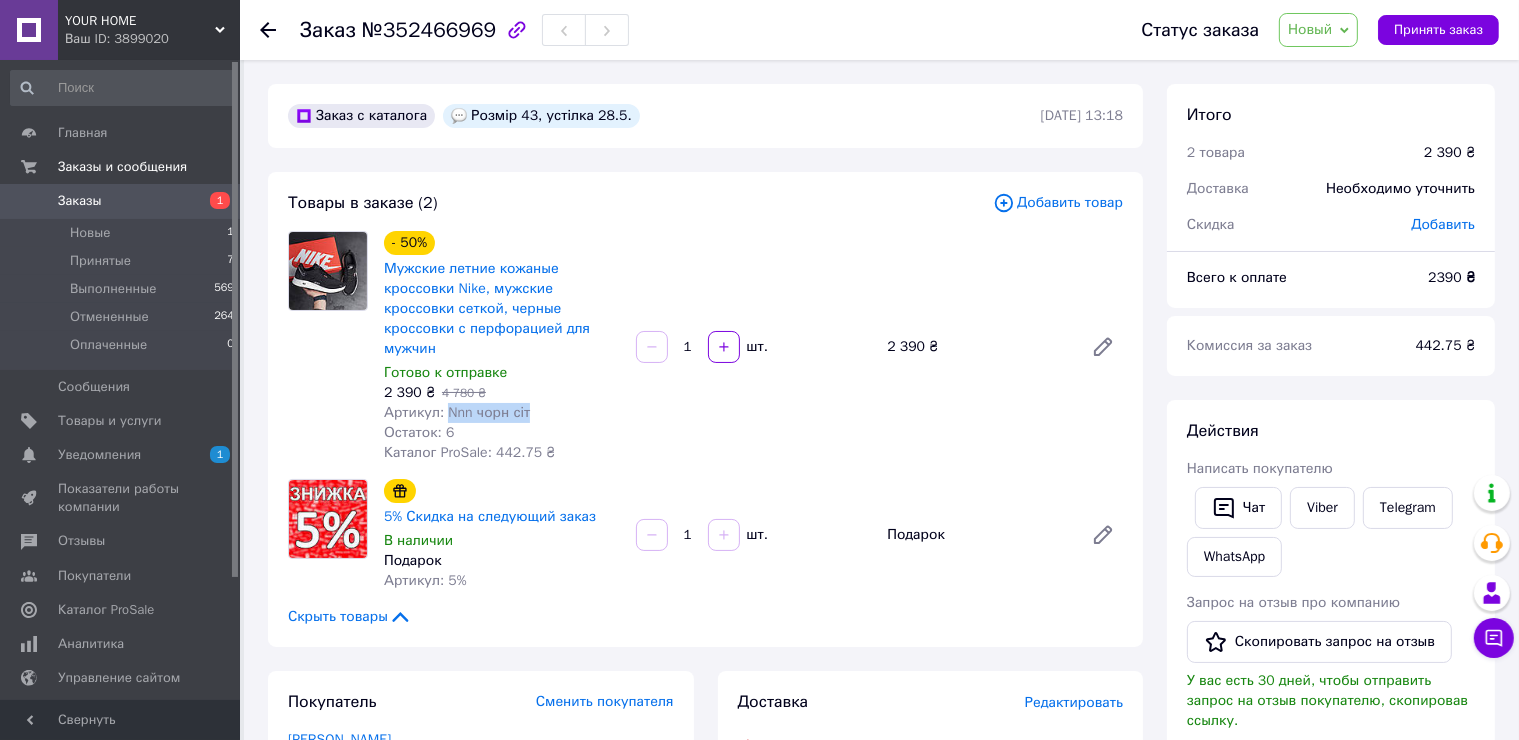drag, startPoint x: 537, startPoint y: 397, endPoint x: 444, endPoint y: 399, distance: 93.0215 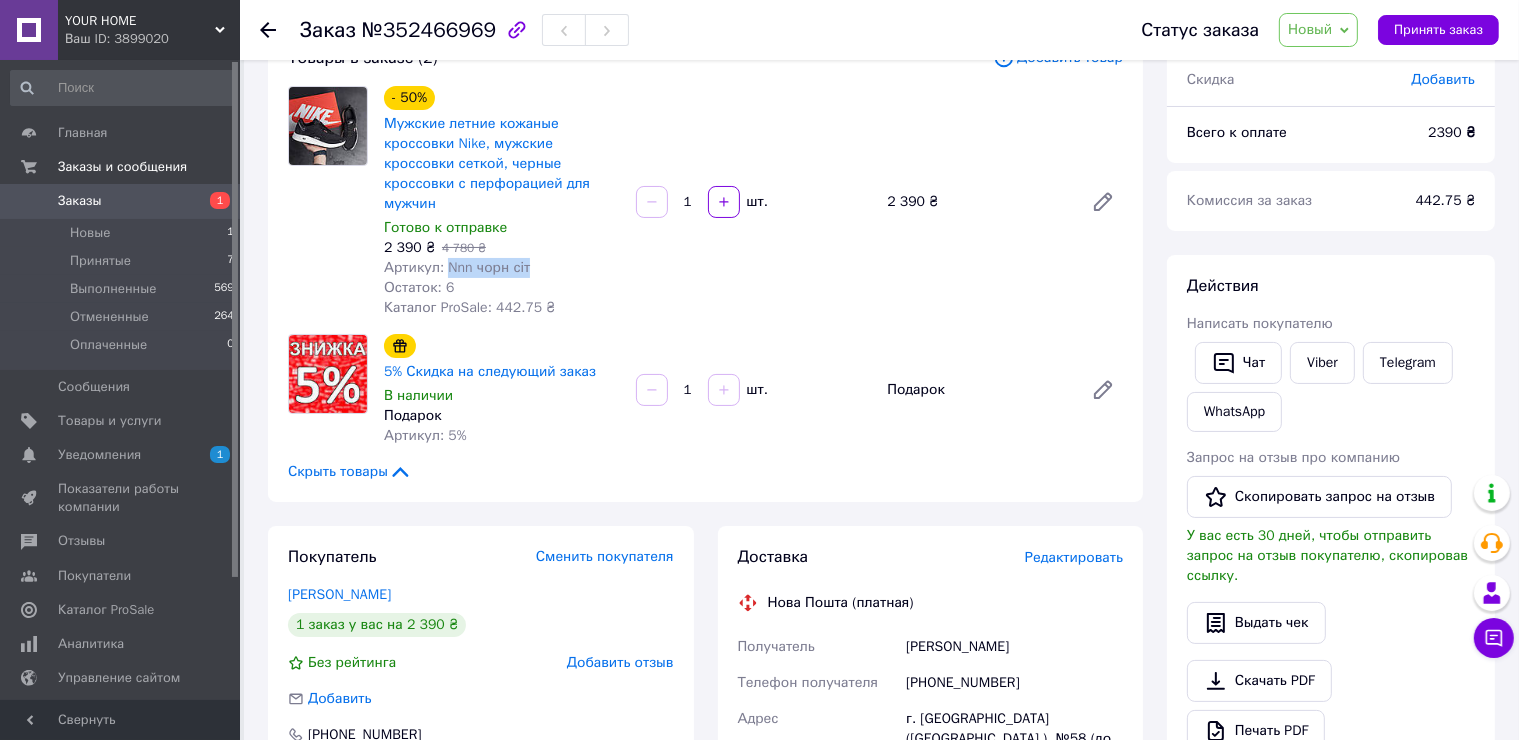 scroll, scrollTop: 300, scrollLeft: 0, axis: vertical 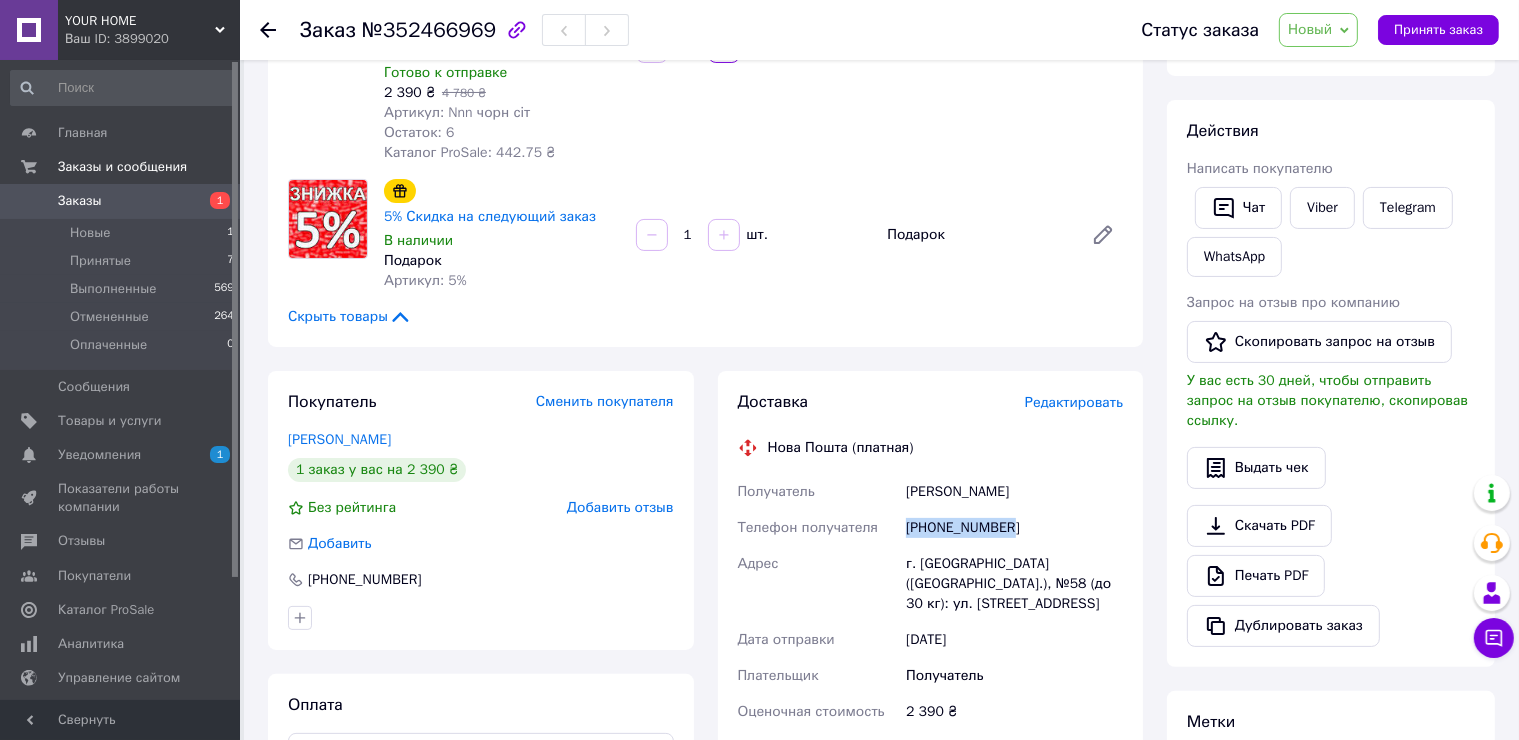 drag, startPoint x: 1008, startPoint y: 509, endPoint x: 907, endPoint y: 508, distance: 101.00495 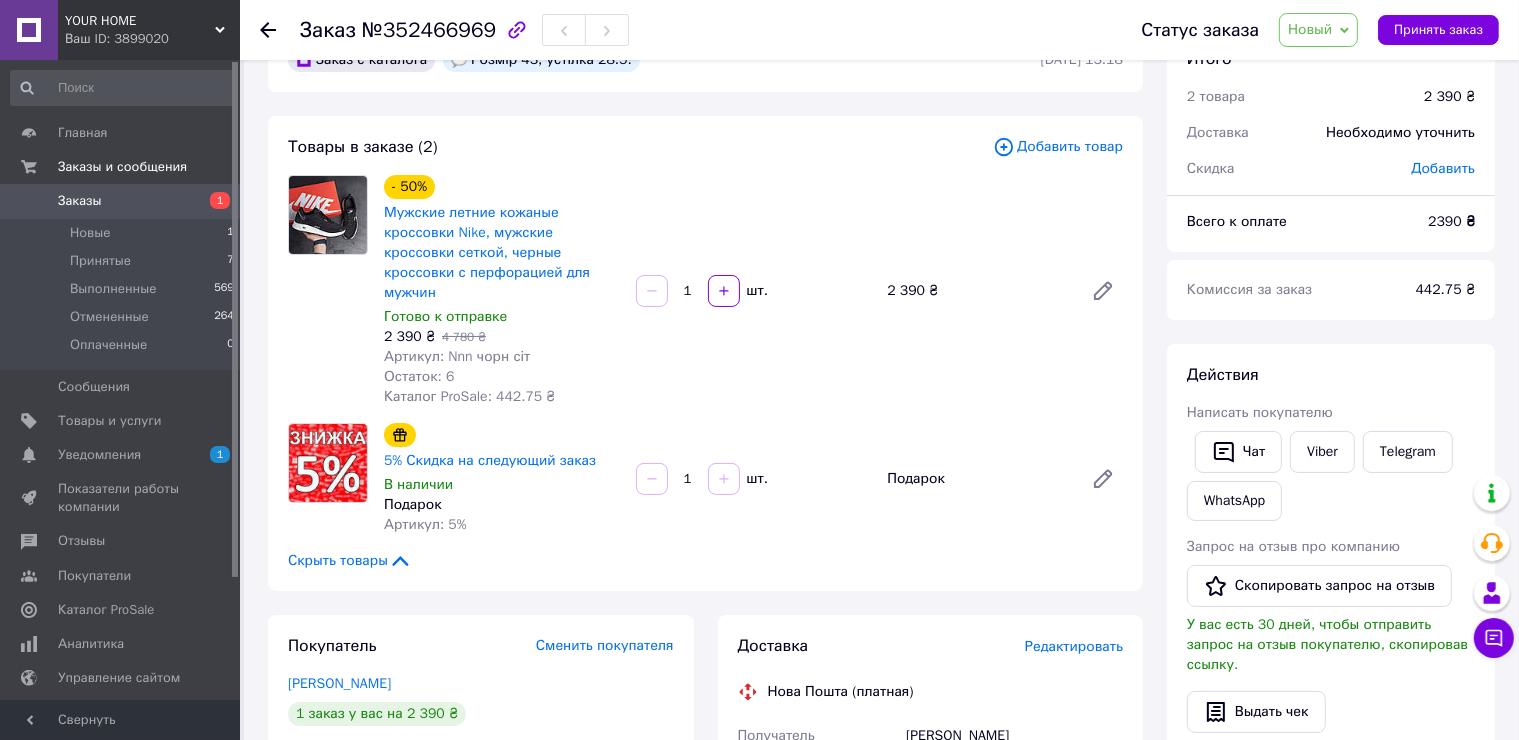 scroll, scrollTop: 200, scrollLeft: 0, axis: vertical 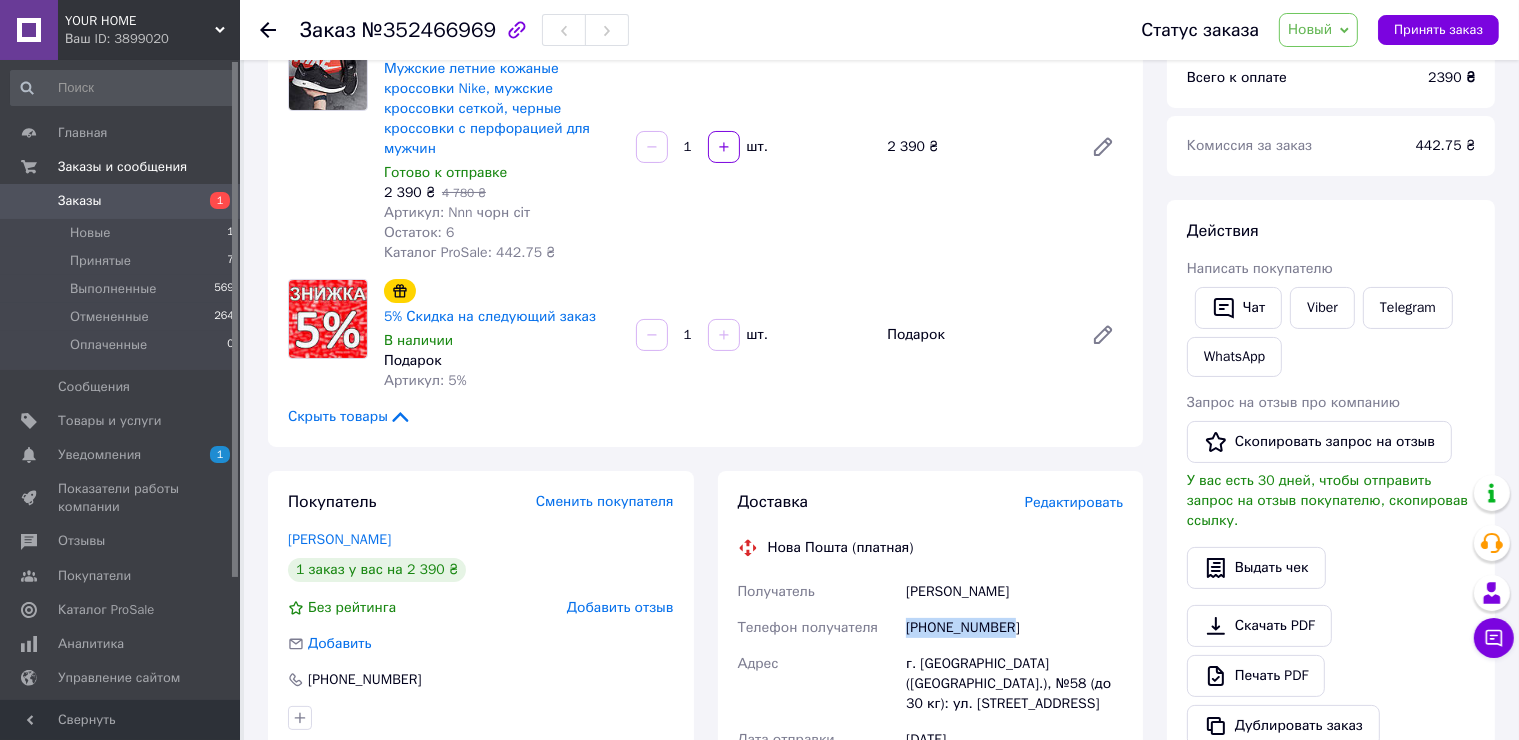 drag, startPoint x: 1052, startPoint y: 569, endPoint x: 908, endPoint y: 578, distance: 144.28098 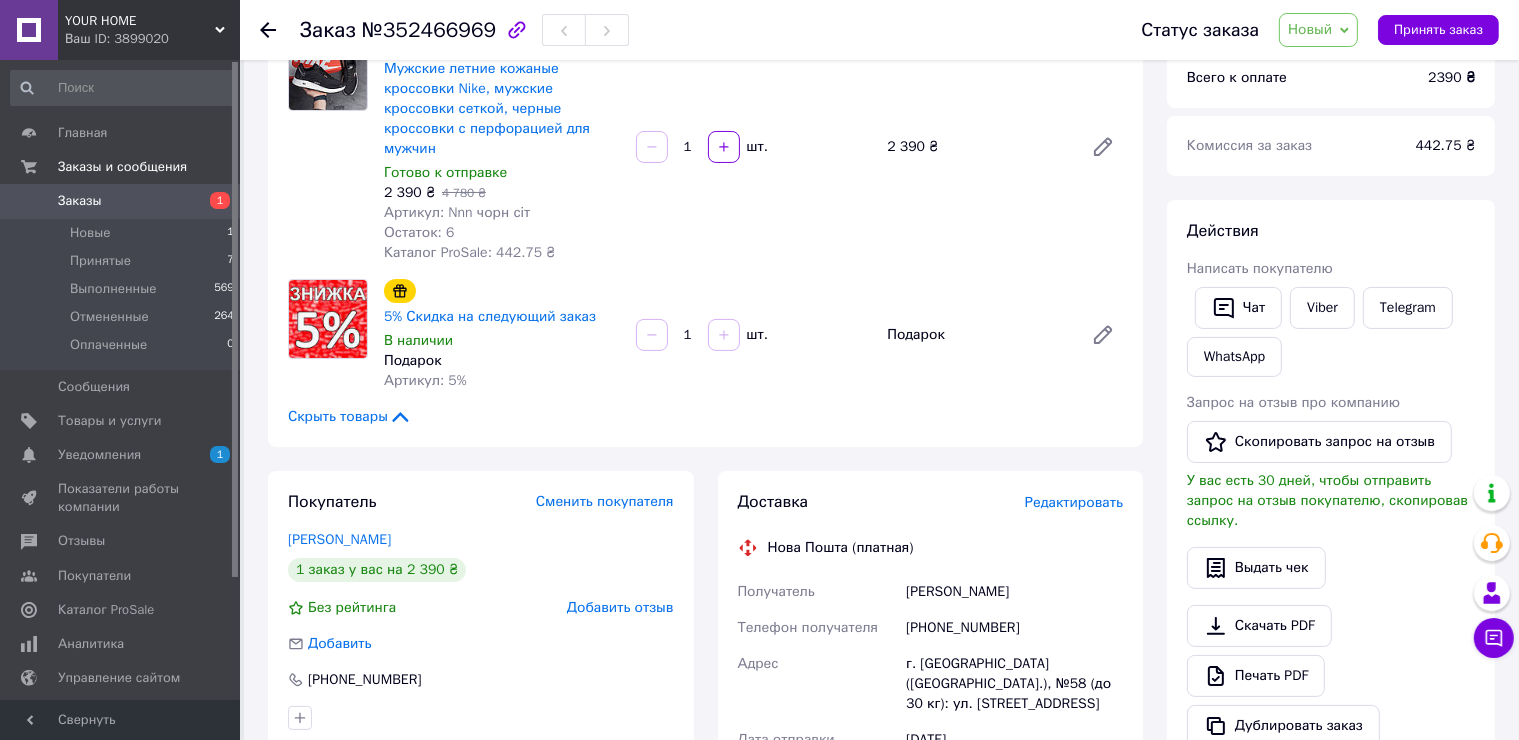 click on "Скрыть товары" at bounding box center [705, 417] 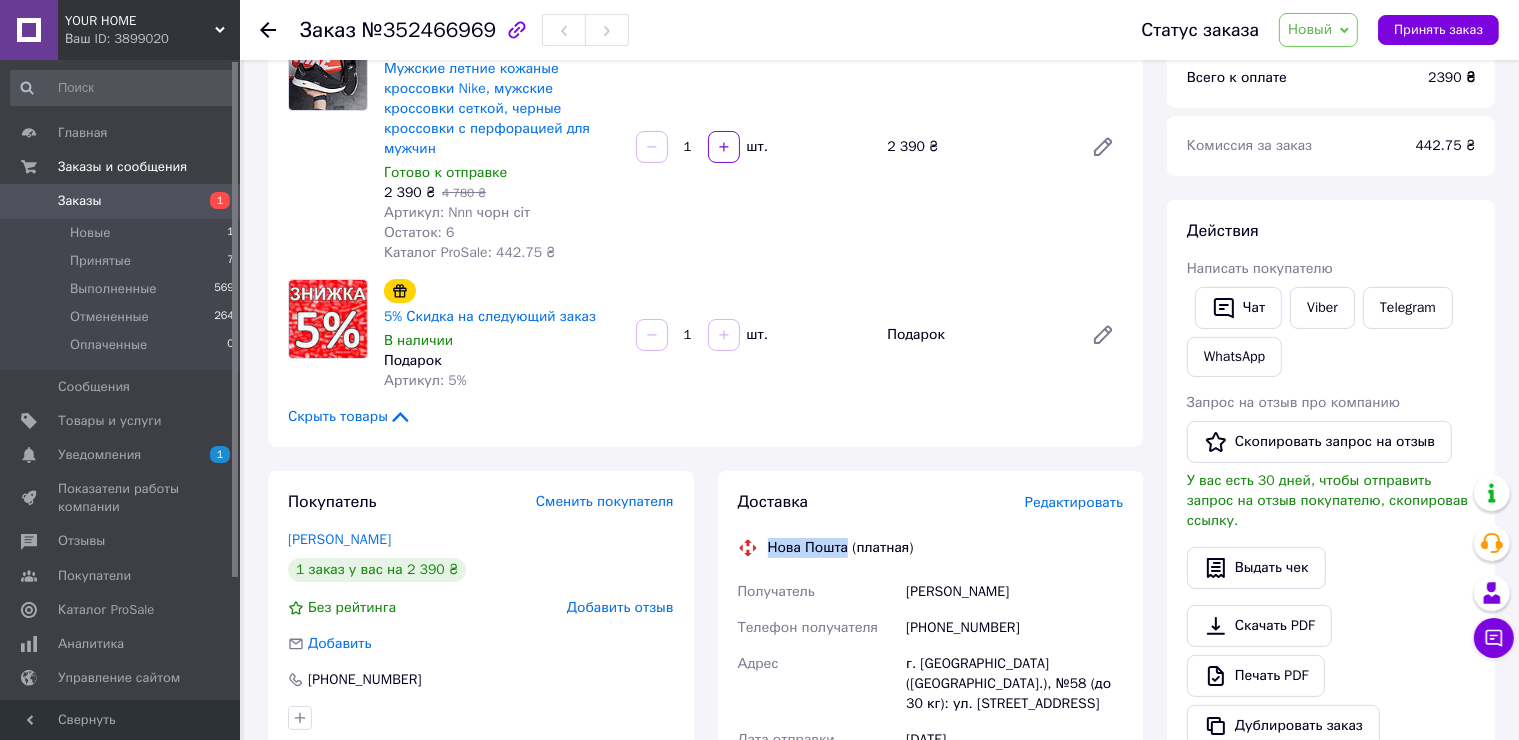 drag, startPoint x: 844, startPoint y: 528, endPoint x: 768, endPoint y: 533, distance: 76.1643 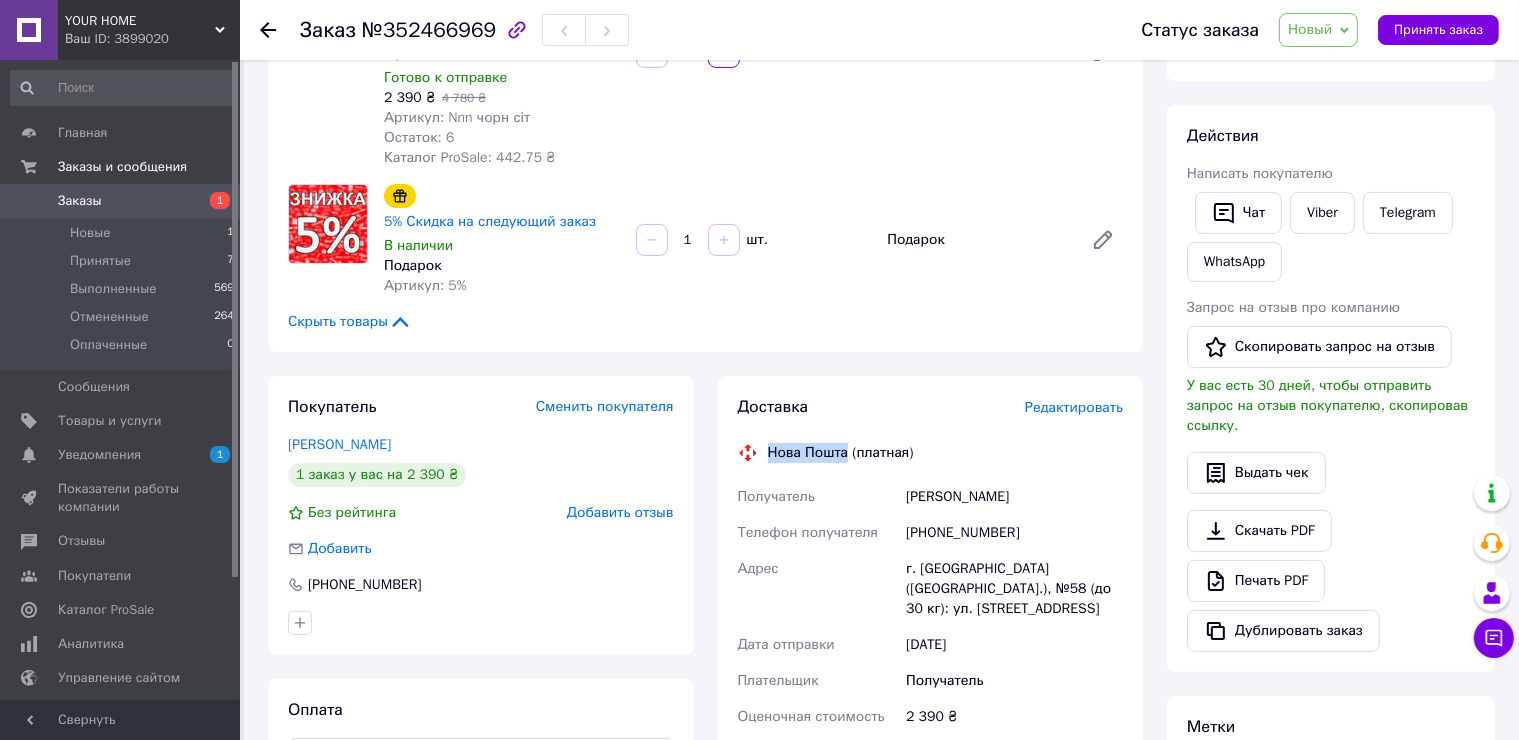 scroll, scrollTop: 300, scrollLeft: 0, axis: vertical 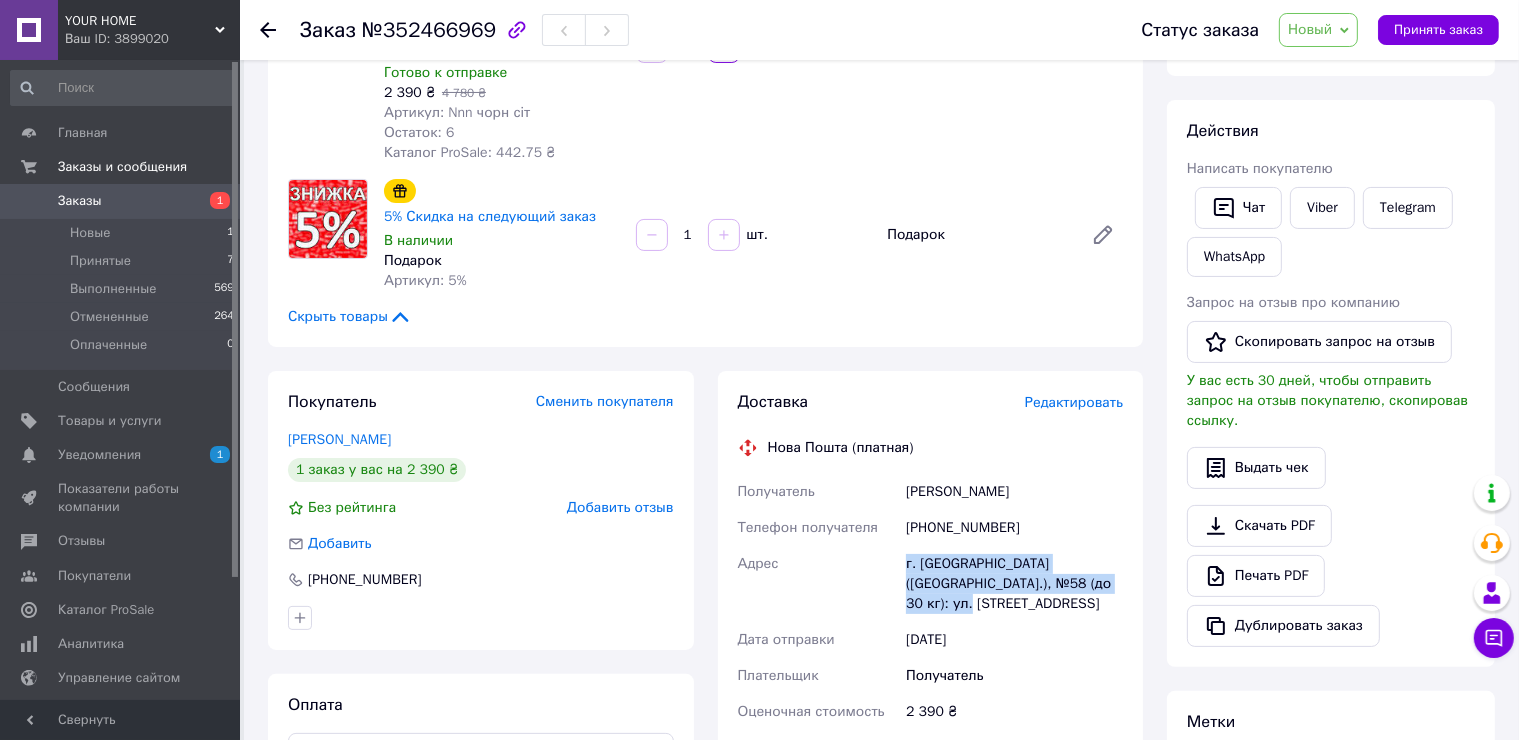 drag, startPoint x: 1096, startPoint y: 564, endPoint x: 906, endPoint y: 546, distance: 190.85072 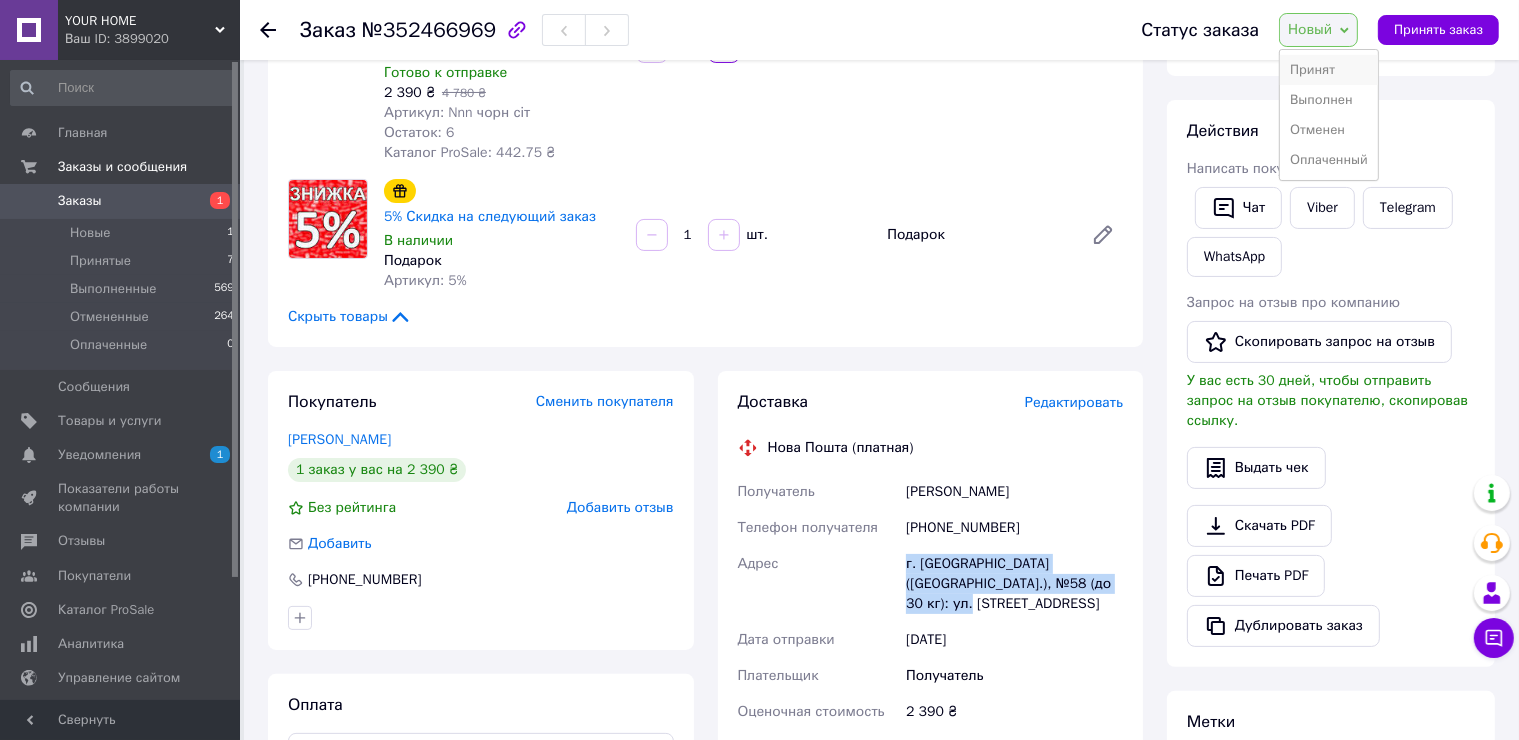 click on "Принят" at bounding box center (1329, 70) 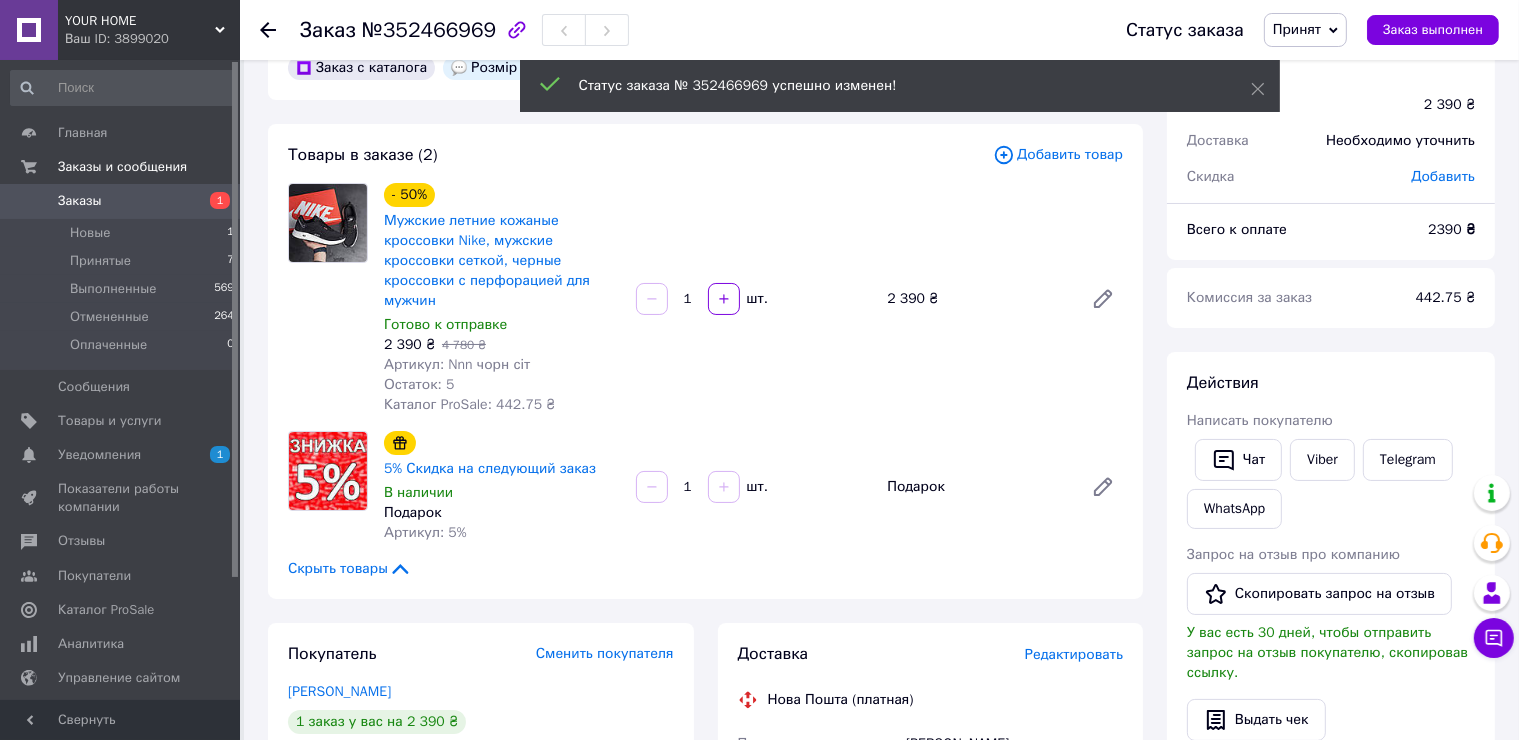 scroll, scrollTop: 0, scrollLeft: 0, axis: both 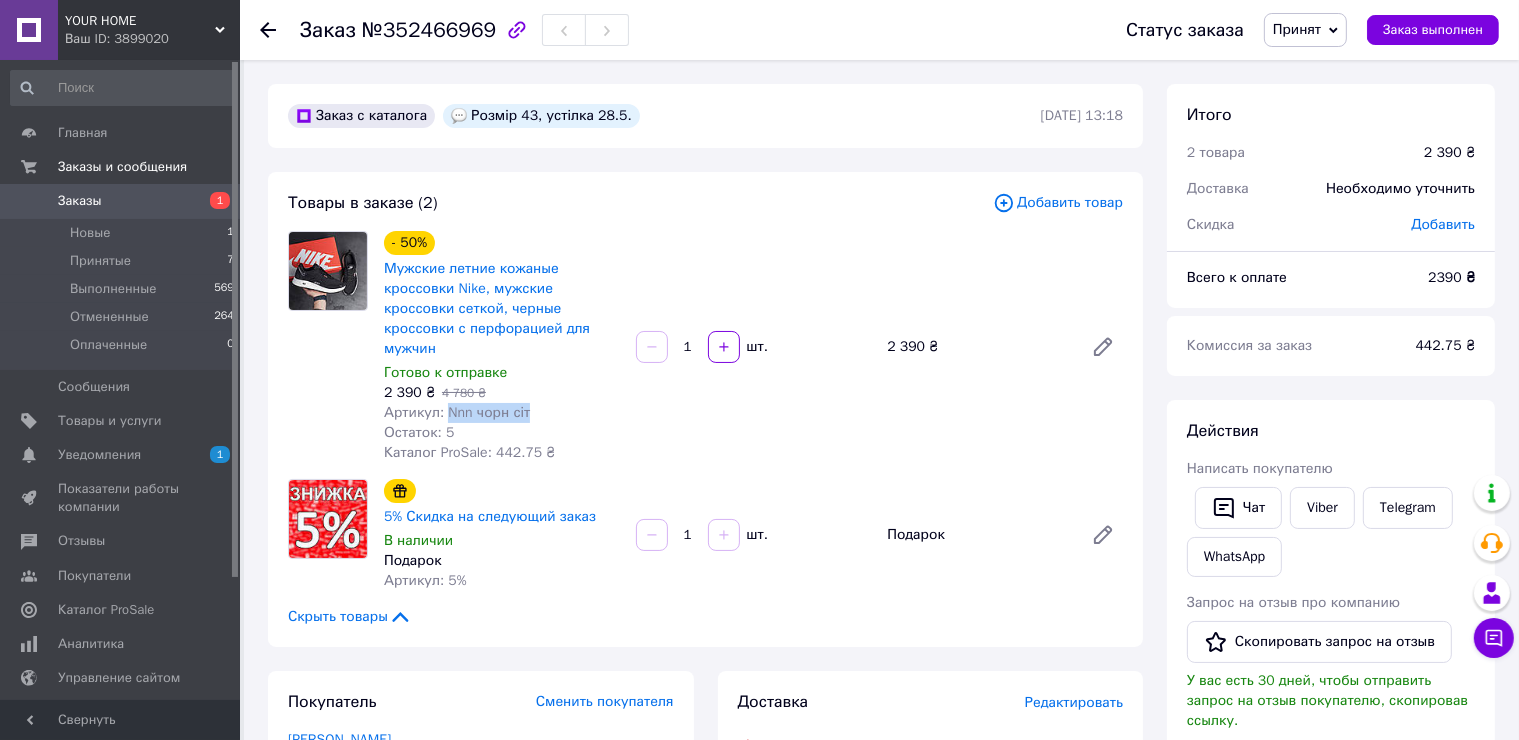 drag, startPoint x: 530, startPoint y: 389, endPoint x: 448, endPoint y: 393, distance: 82.0975 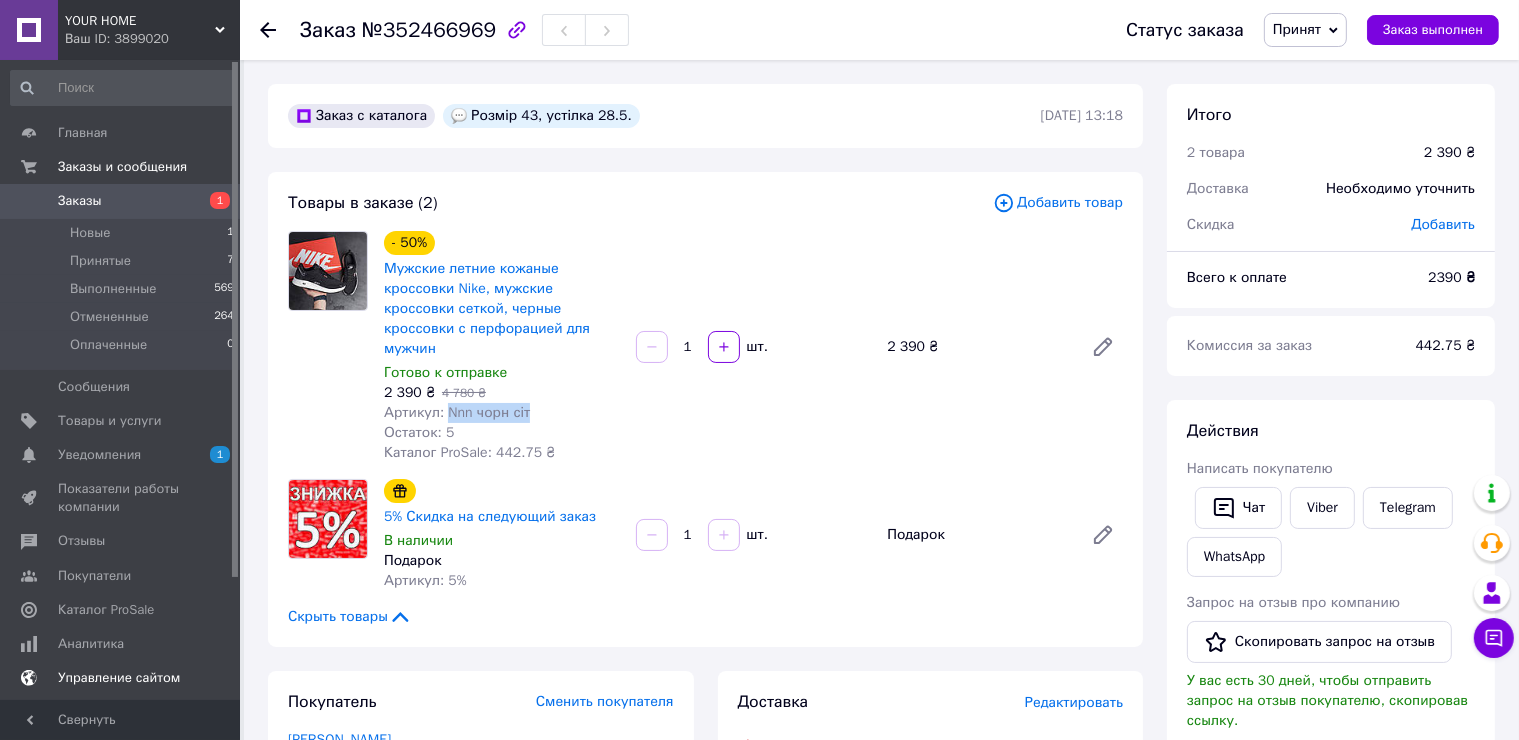 drag, startPoint x: 95, startPoint y: 453, endPoint x: 109, endPoint y: 448, distance: 14.866069 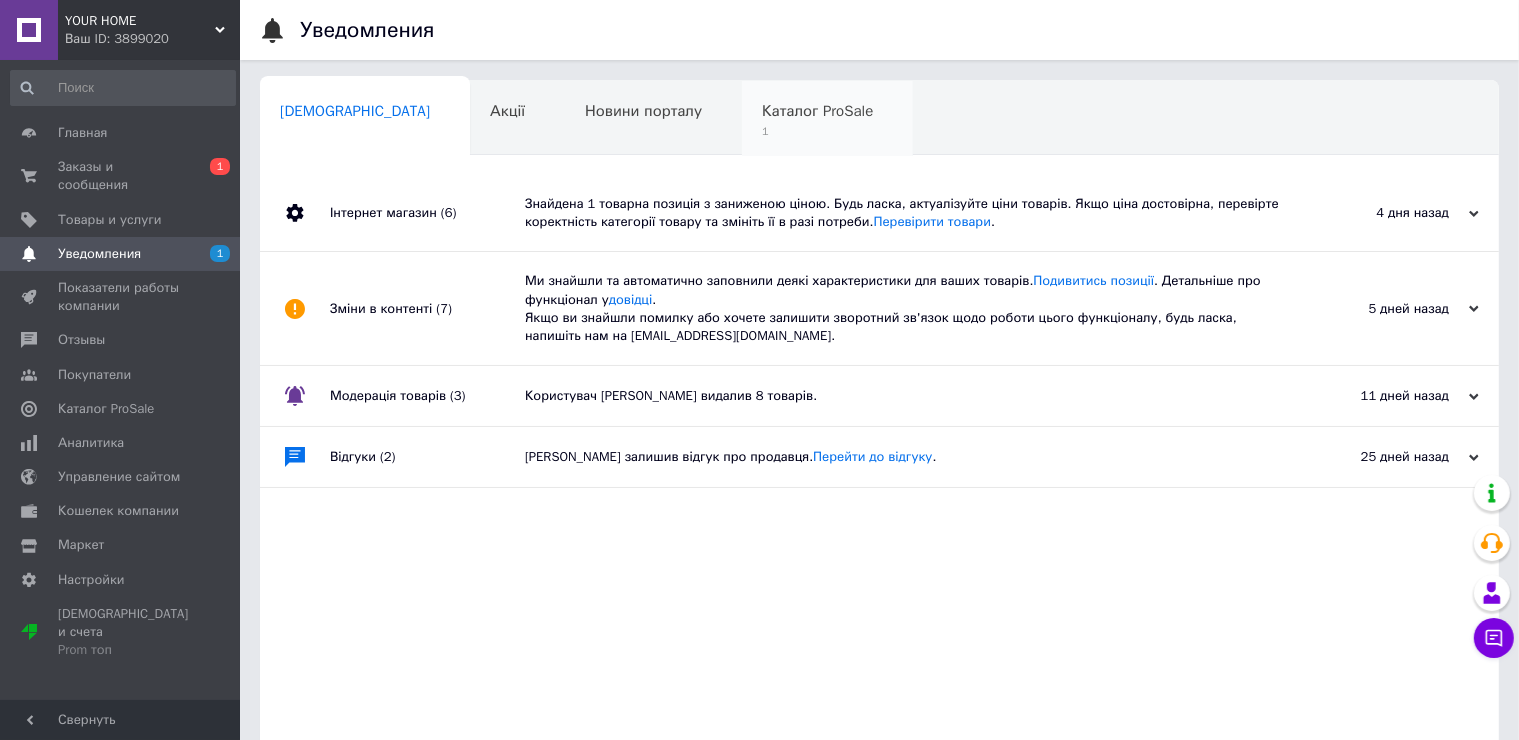 click on "Каталог ProSale 1" at bounding box center [827, 119] 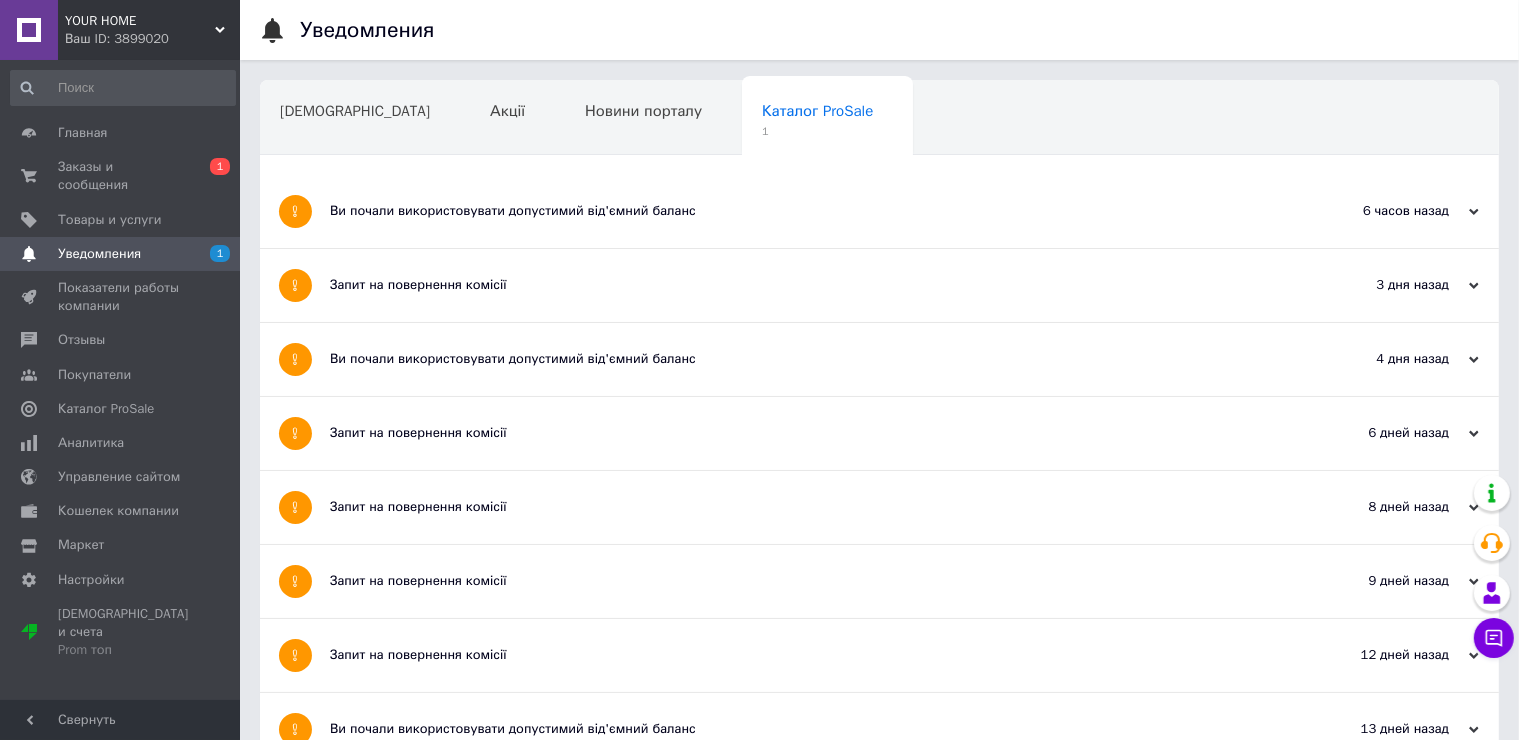 click on "Ви почали використовувати допустимий від'ємний баланс" at bounding box center (804, 211) 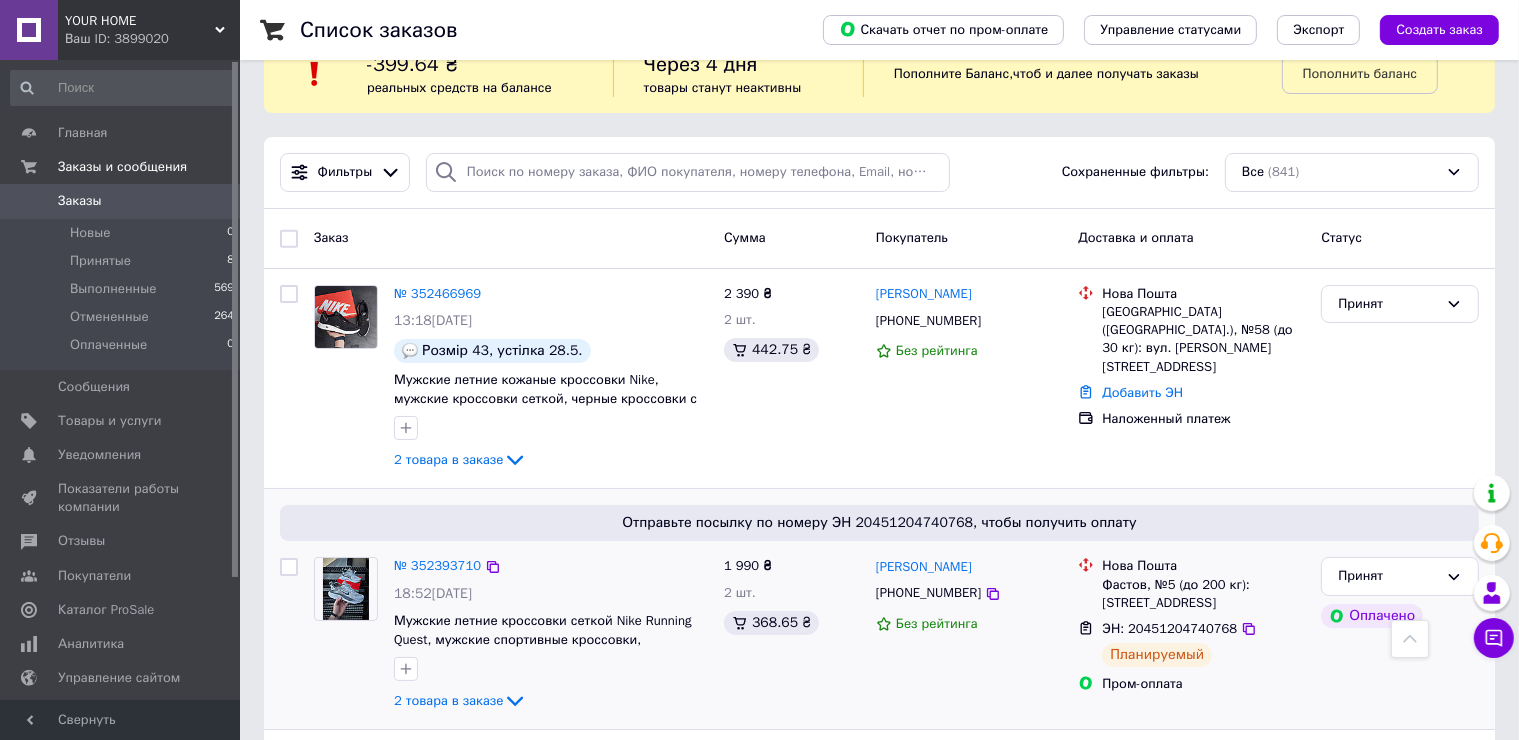 scroll, scrollTop: 0, scrollLeft: 0, axis: both 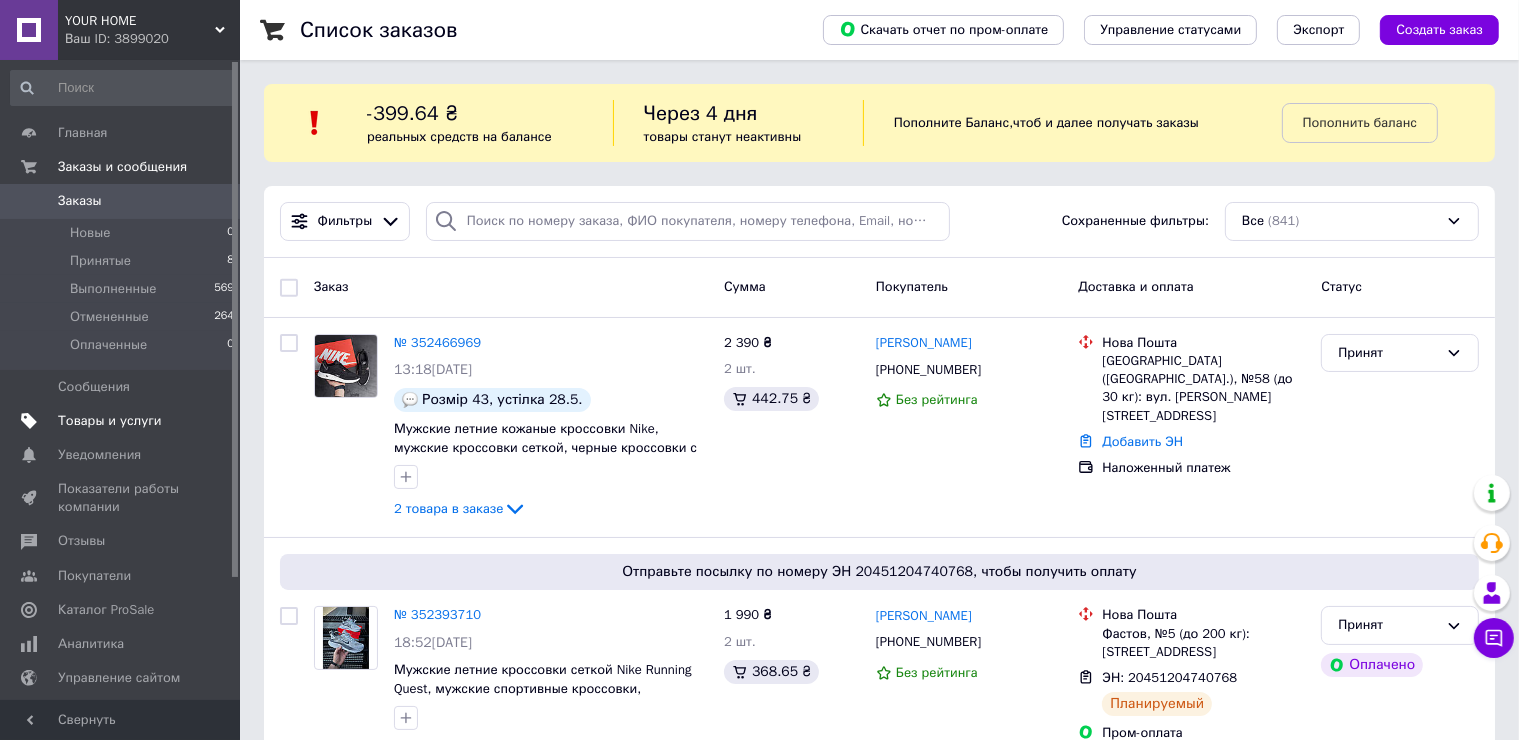click on "Товары и услуги" at bounding box center (110, 421) 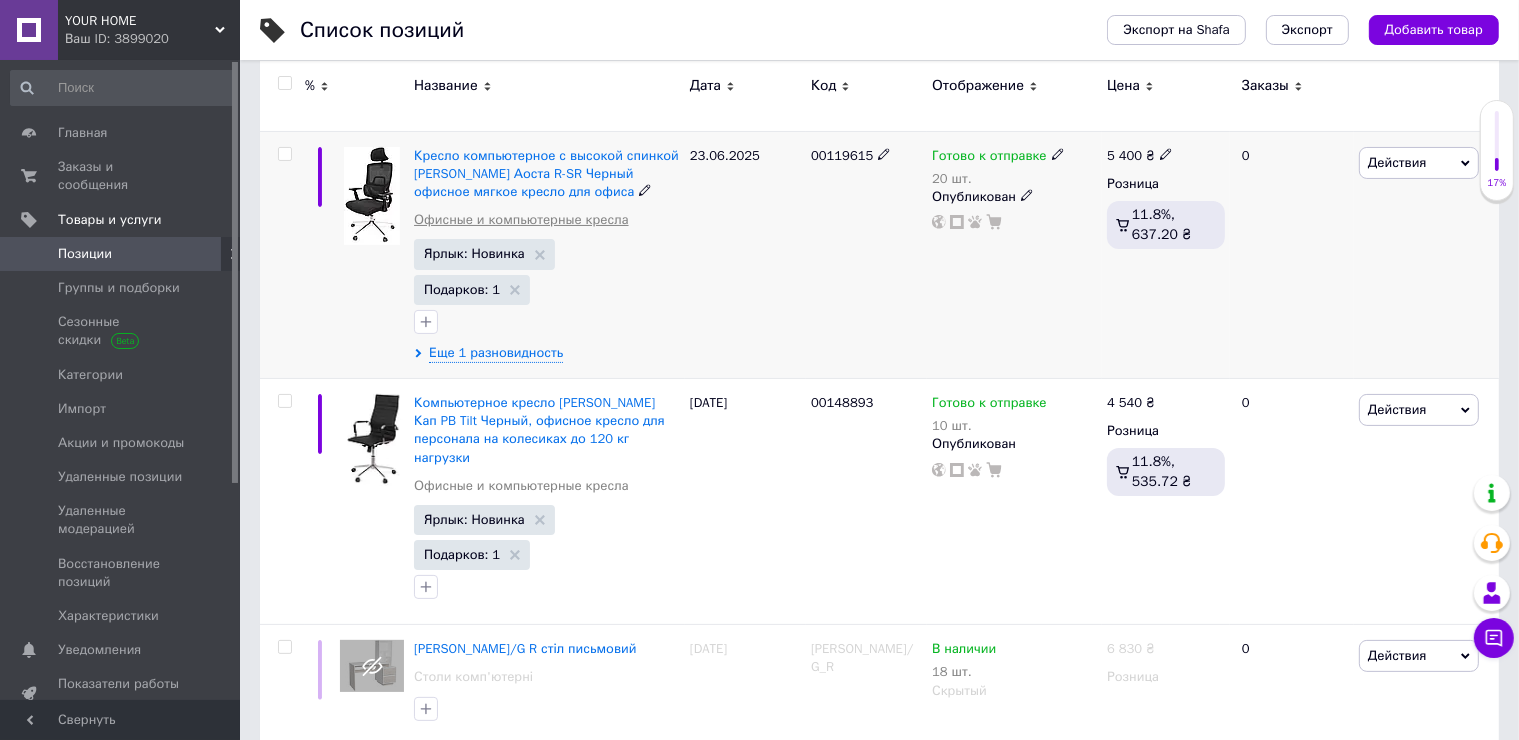 scroll, scrollTop: 0, scrollLeft: 0, axis: both 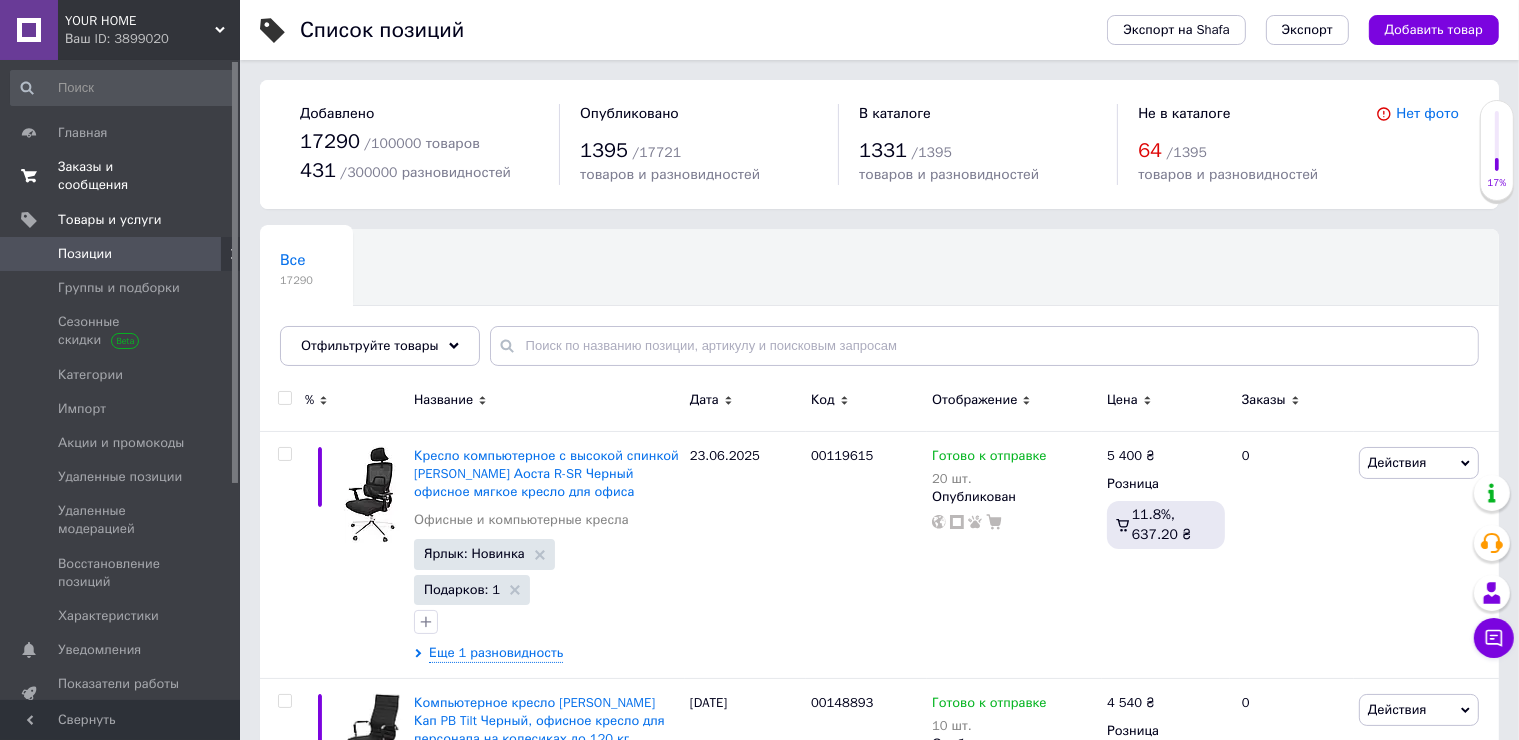 click on "Заказы и сообщения" at bounding box center [121, 176] 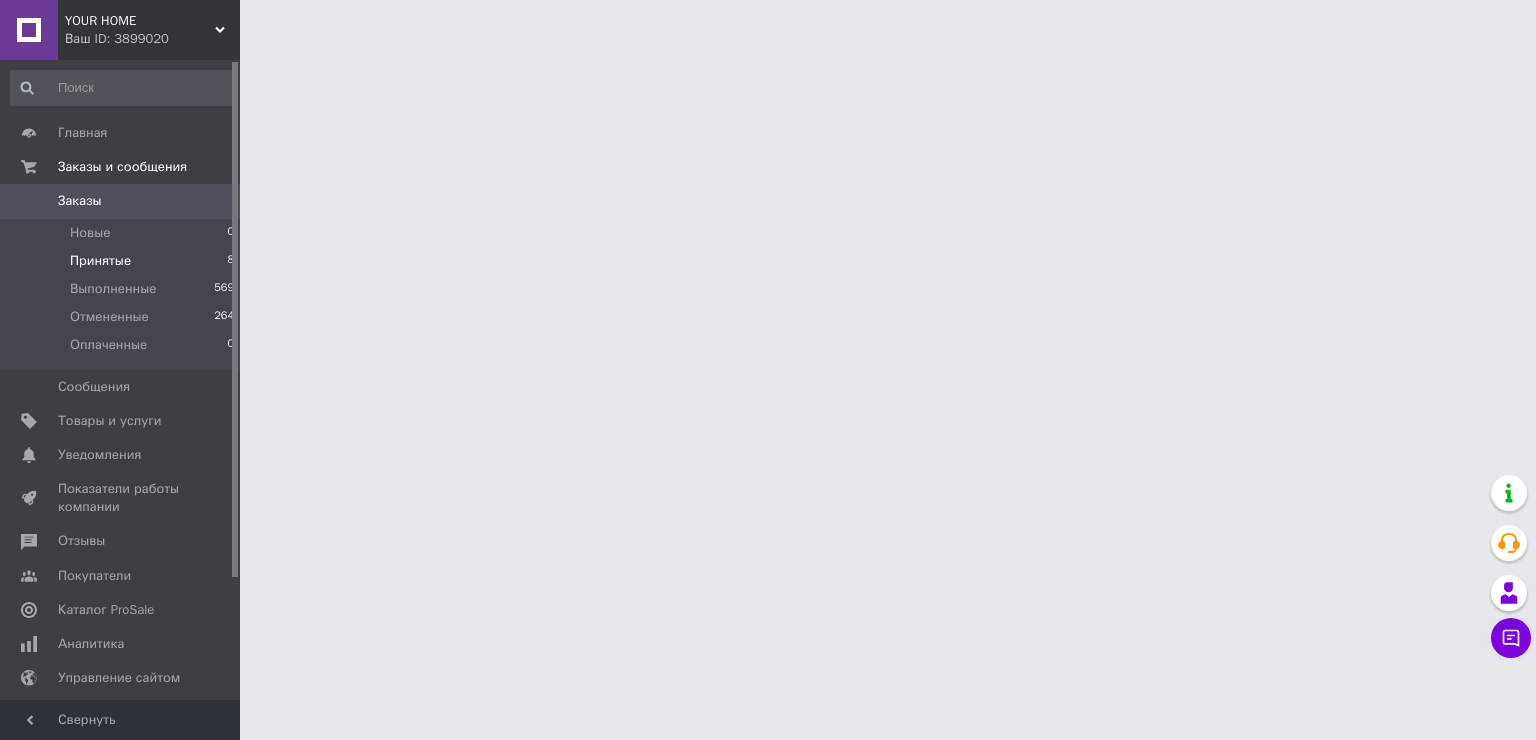 click on "Принятые 8" at bounding box center [123, 261] 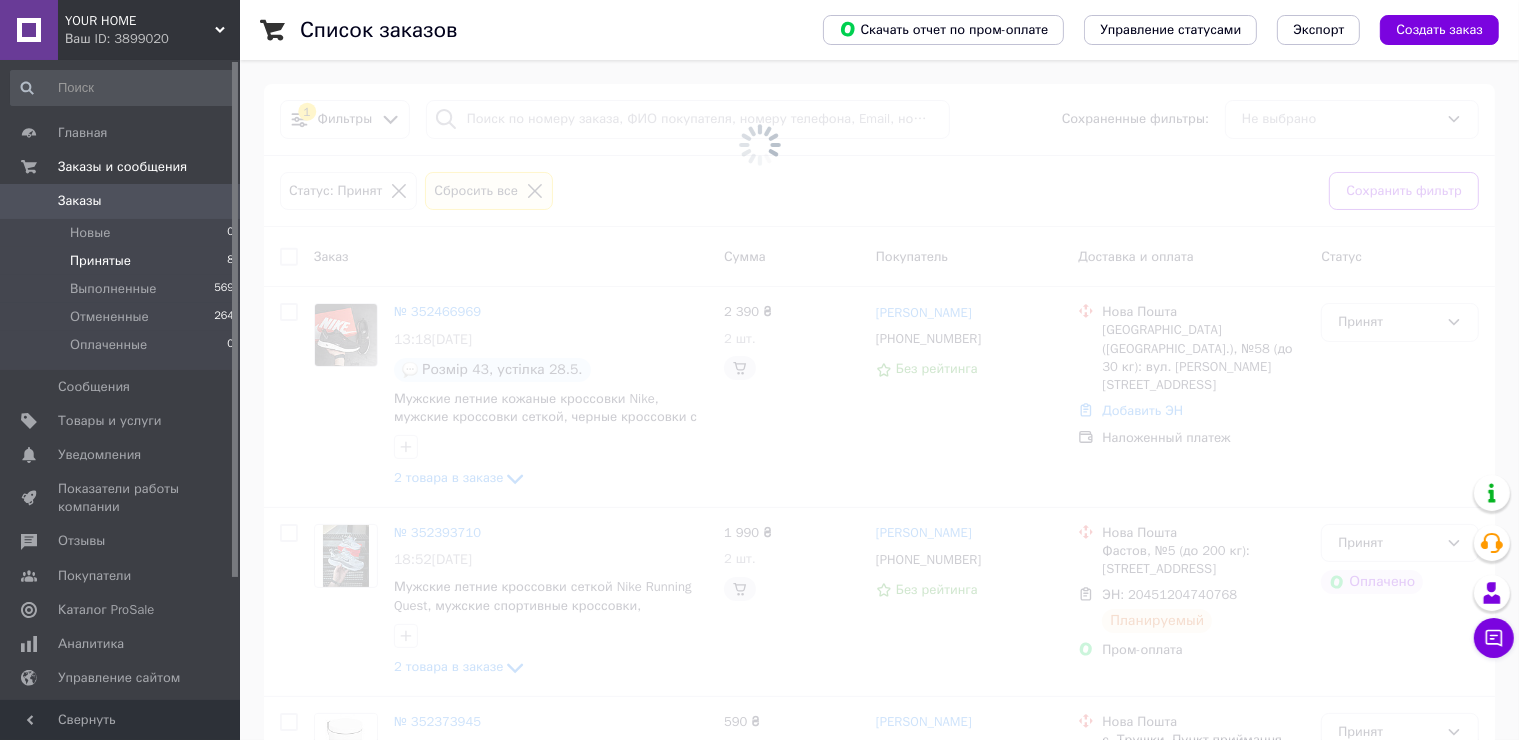 click on "Принятые 8" at bounding box center [123, 261] 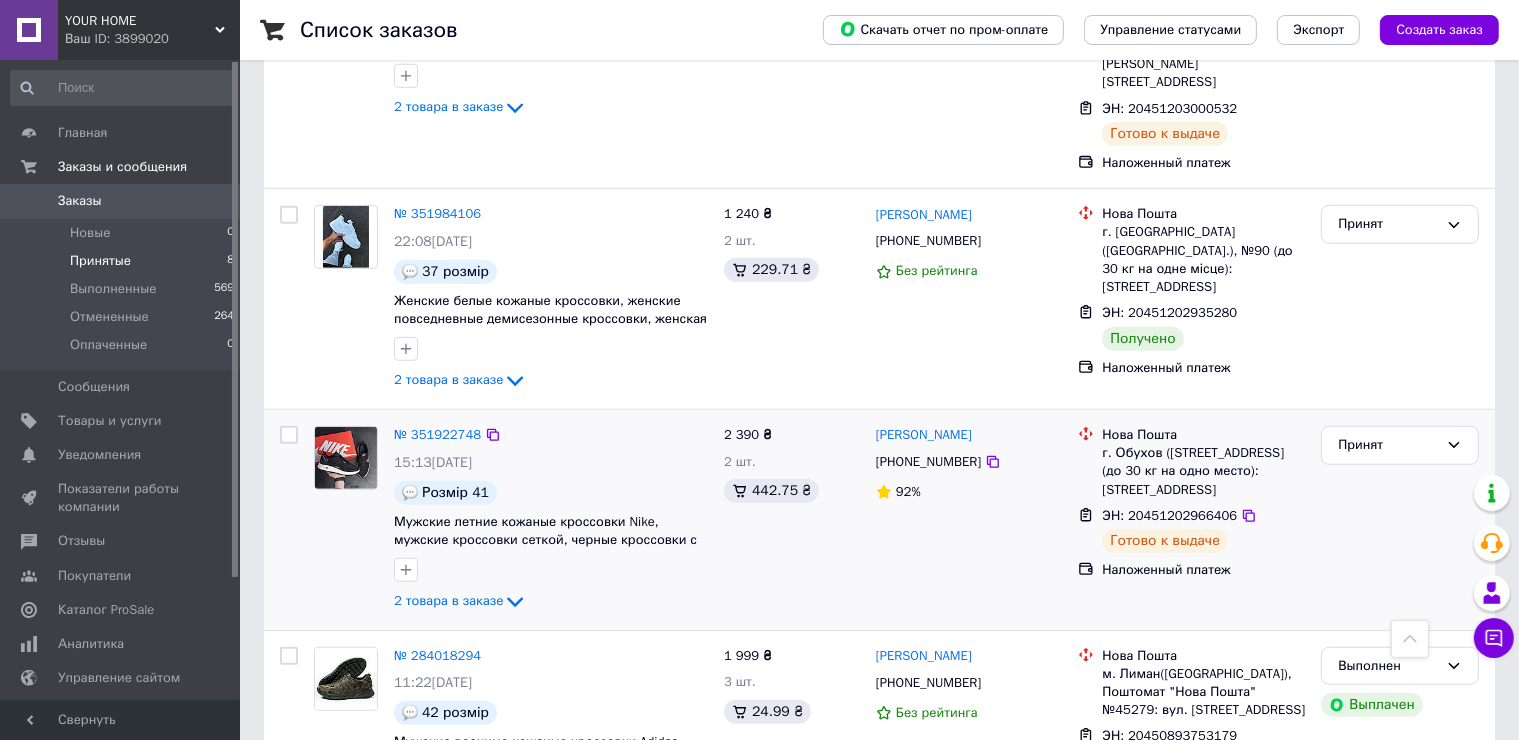 scroll, scrollTop: 1276, scrollLeft: 0, axis: vertical 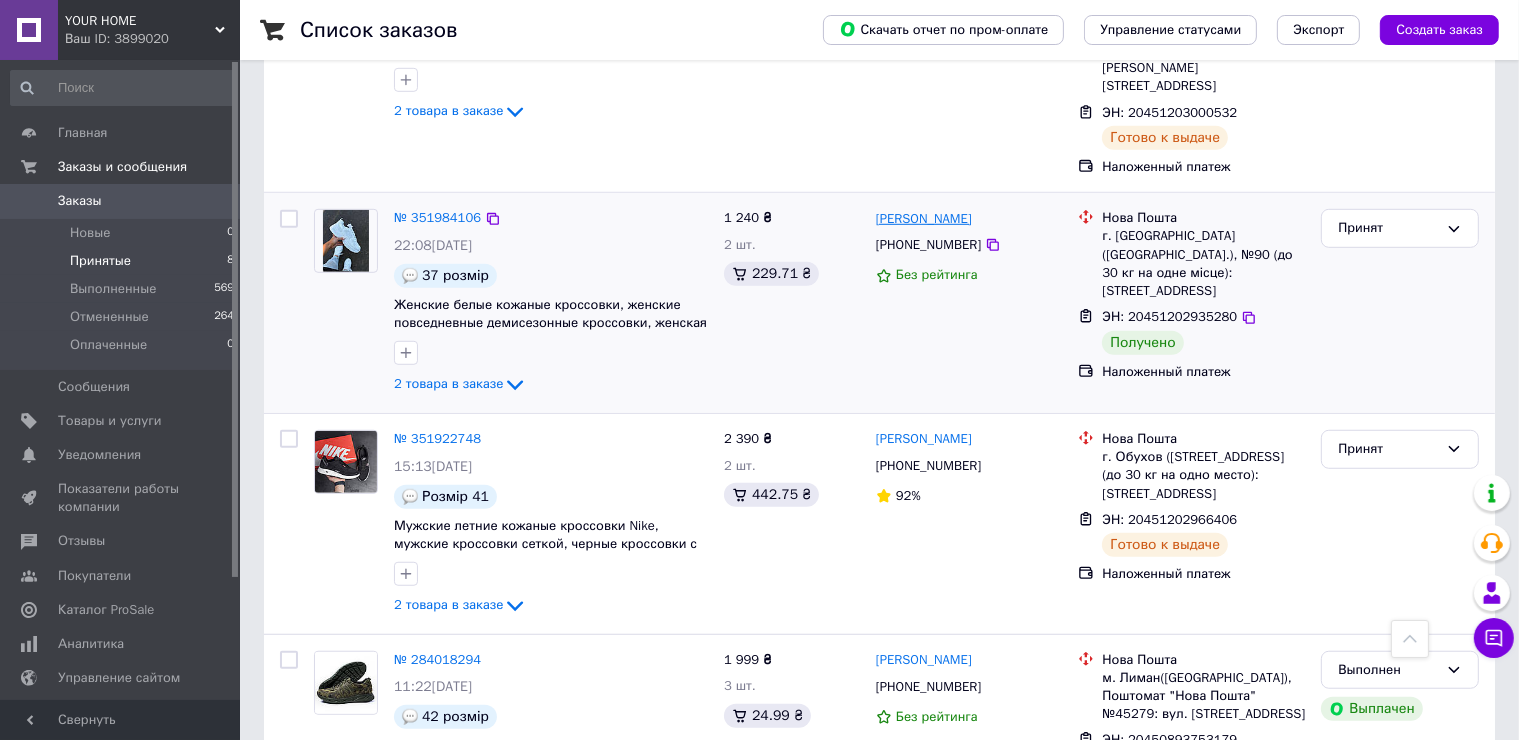 drag, startPoint x: 989, startPoint y: 184, endPoint x: 936, endPoint y: 190, distance: 53.338543 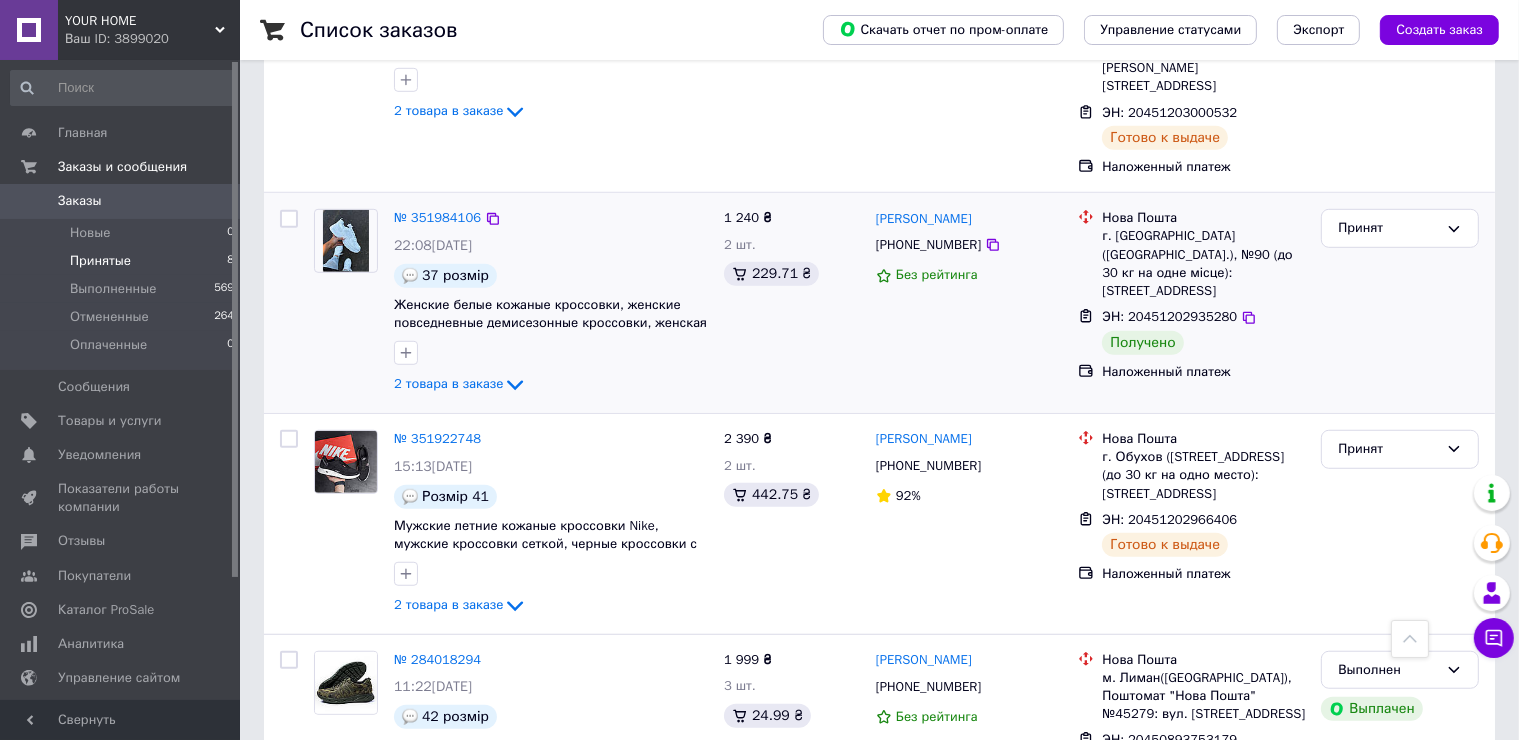 copy on "Сипало" 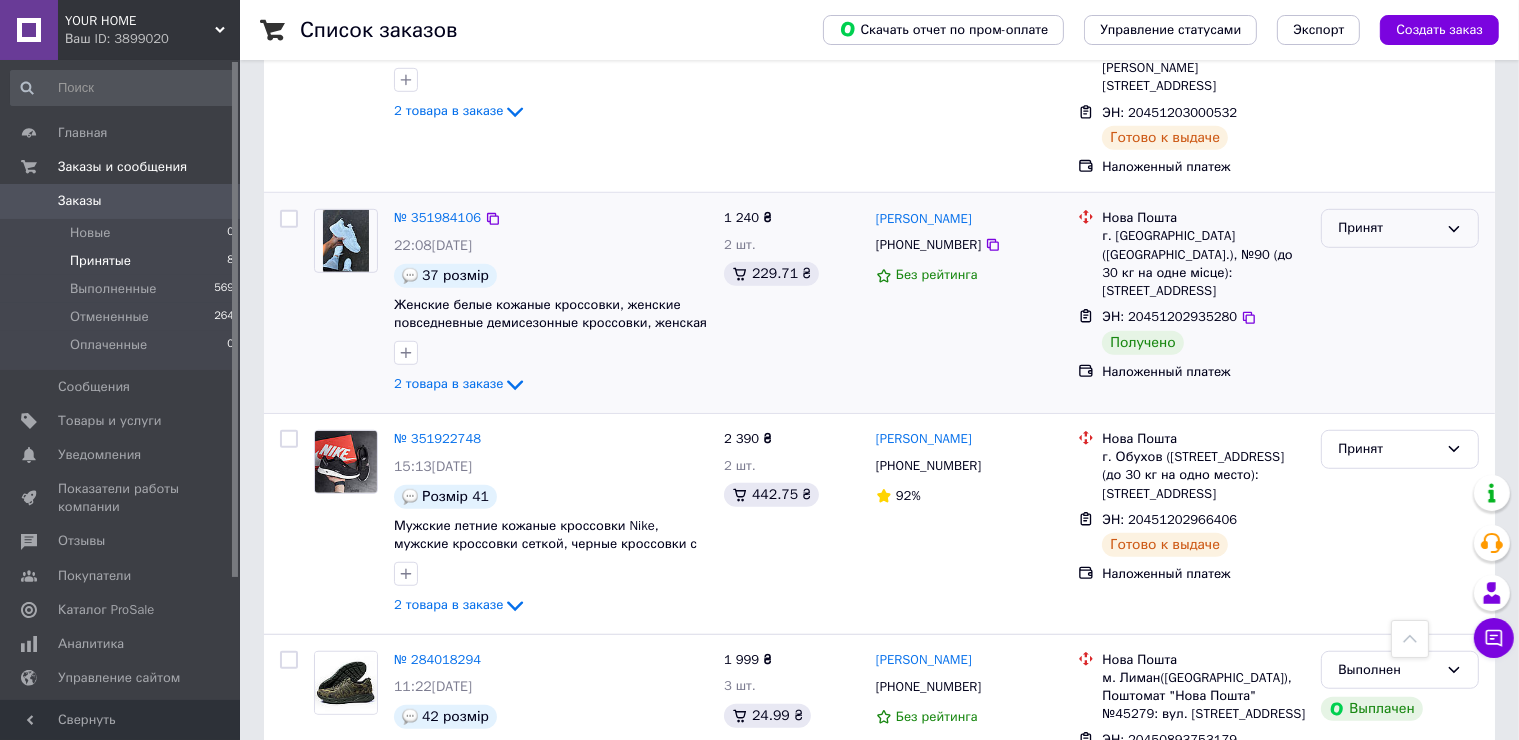click on "Принят" at bounding box center (1388, 228) 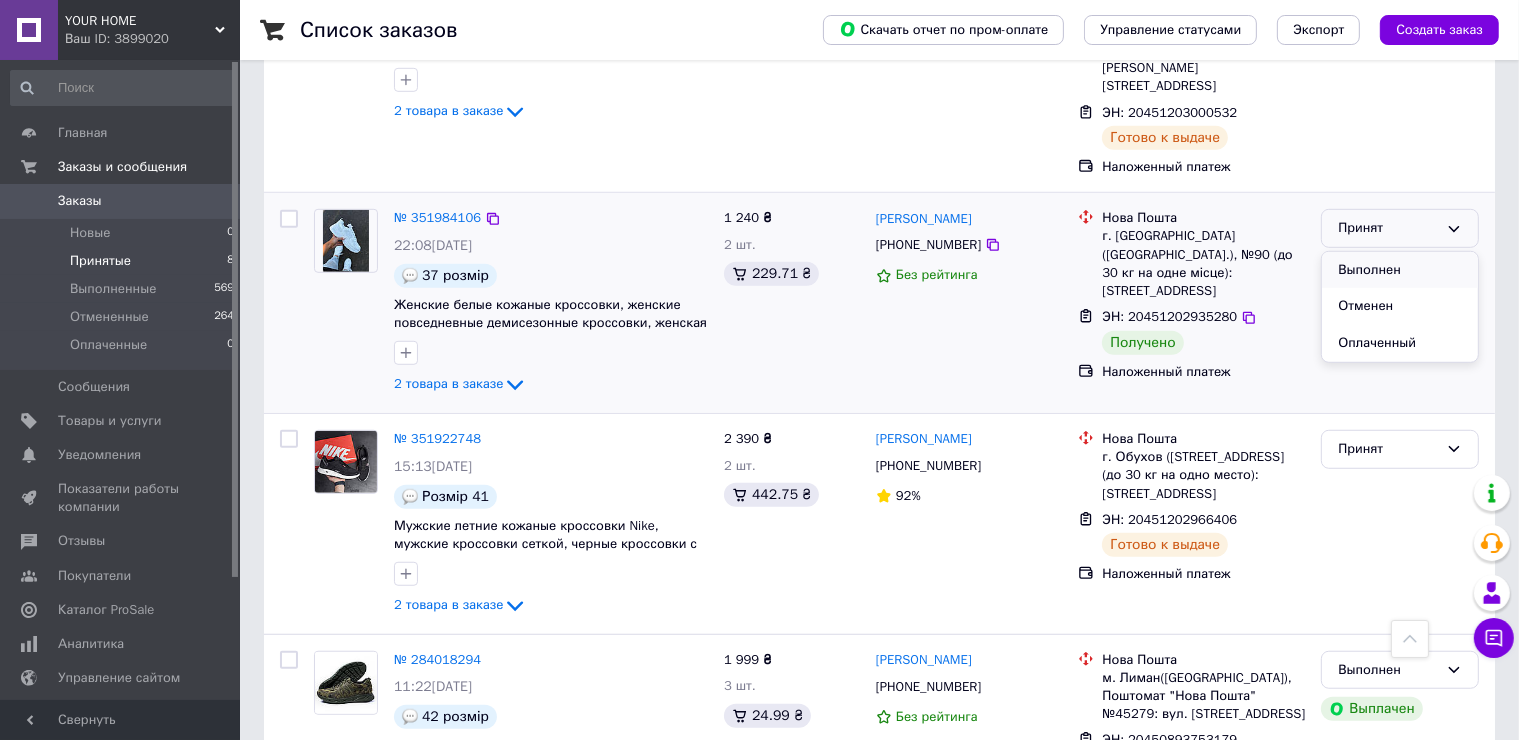 click on "Выполнен" at bounding box center (1400, 270) 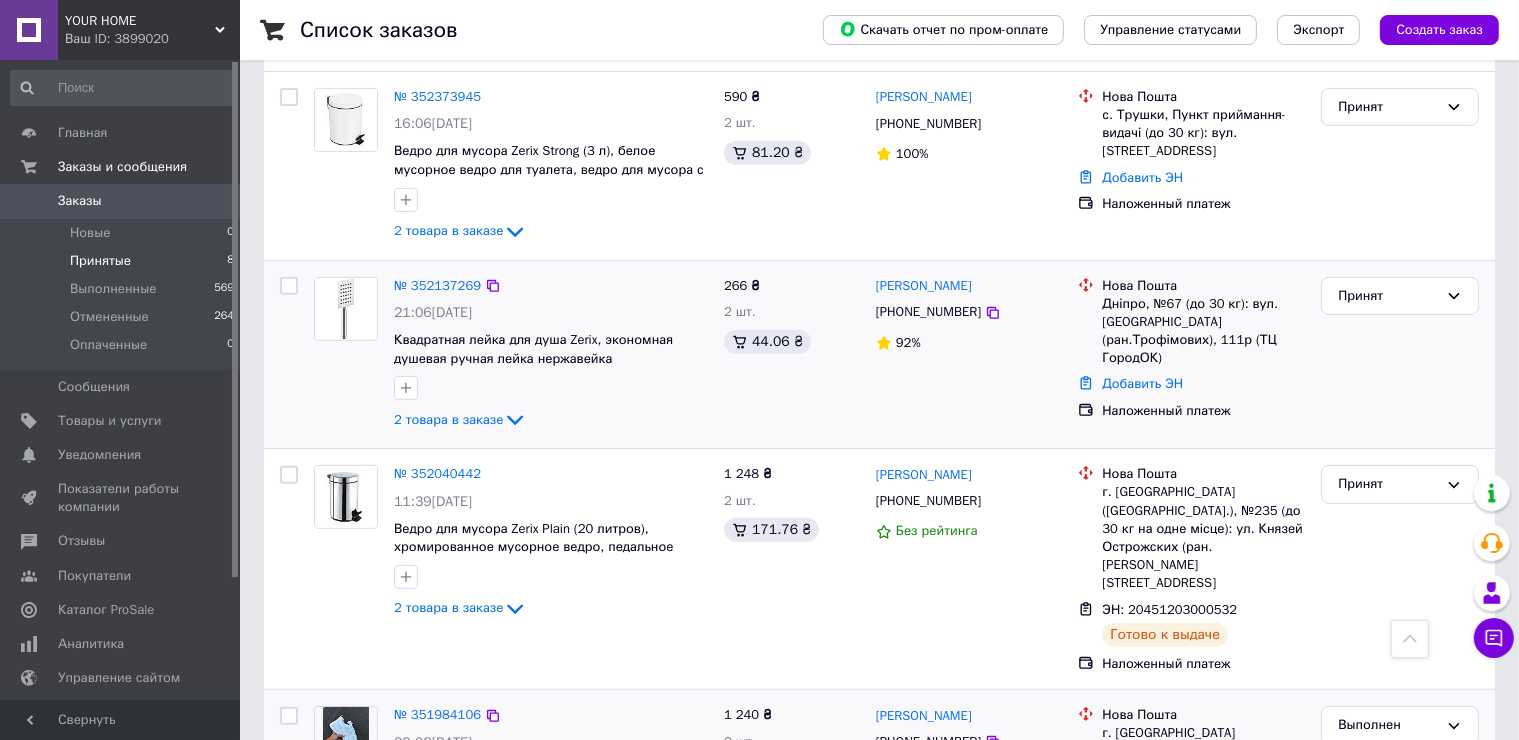 scroll, scrollTop: 776, scrollLeft: 0, axis: vertical 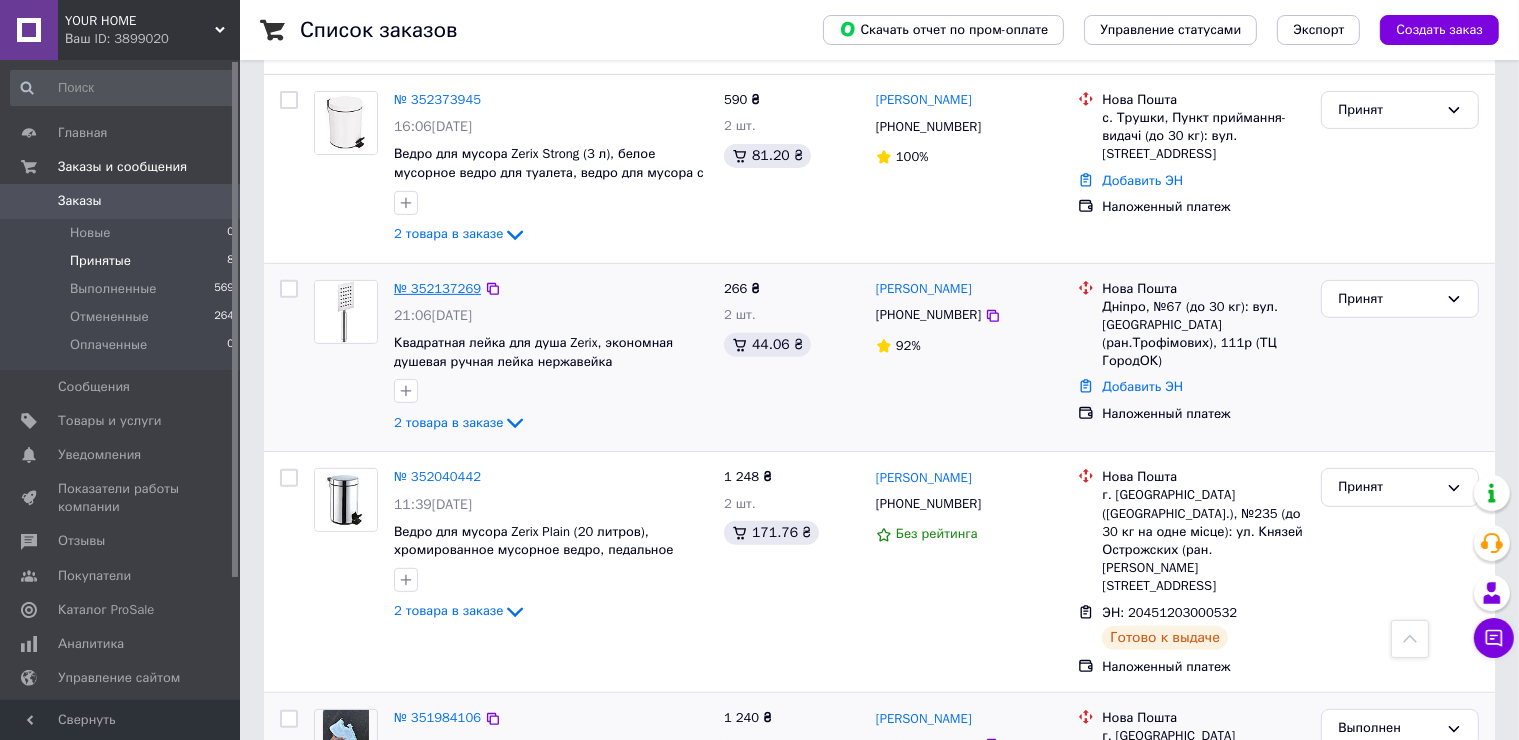 click on "№ 352137269" at bounding box center (437, 288) 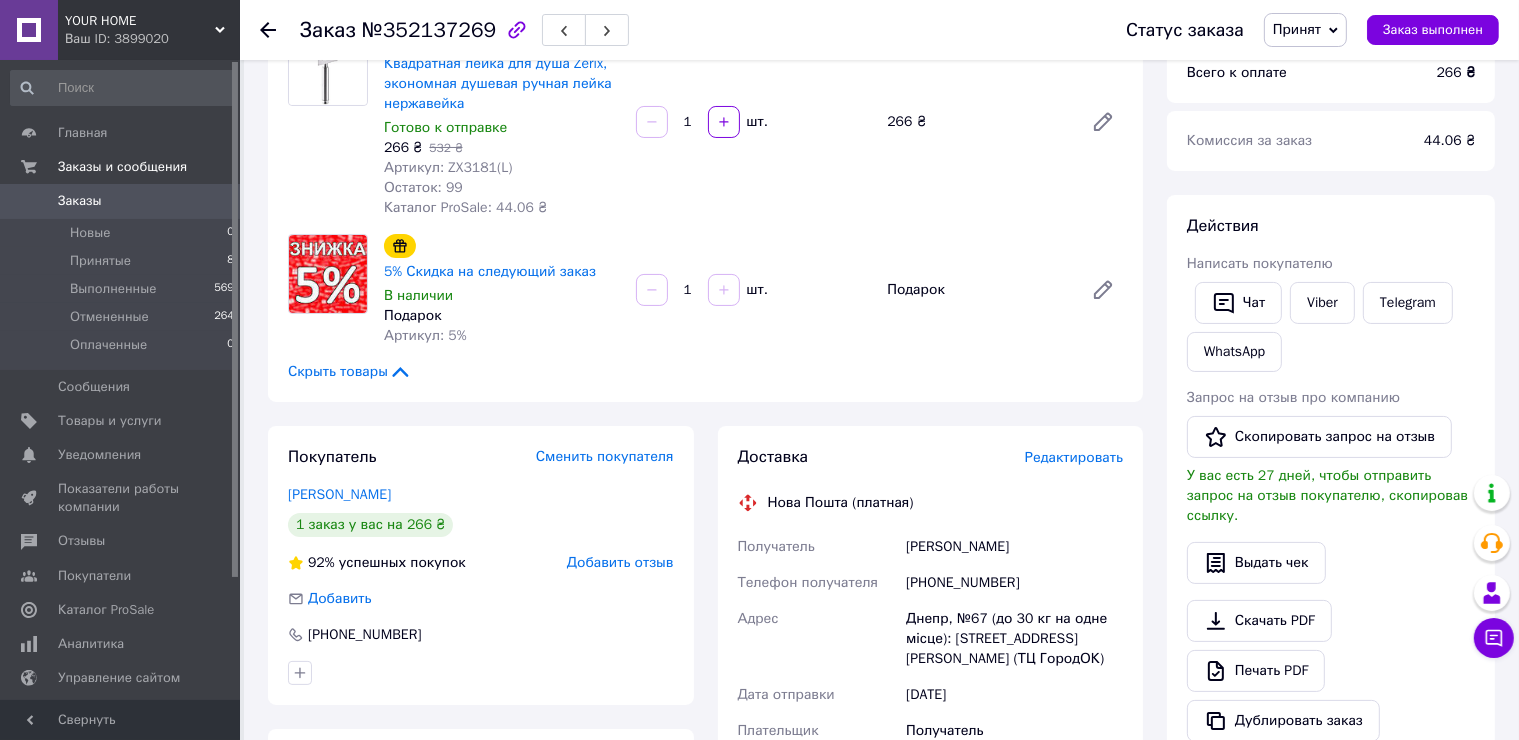 scroll, scrollTop: 300, scrollLeft: 0, axis: vertical 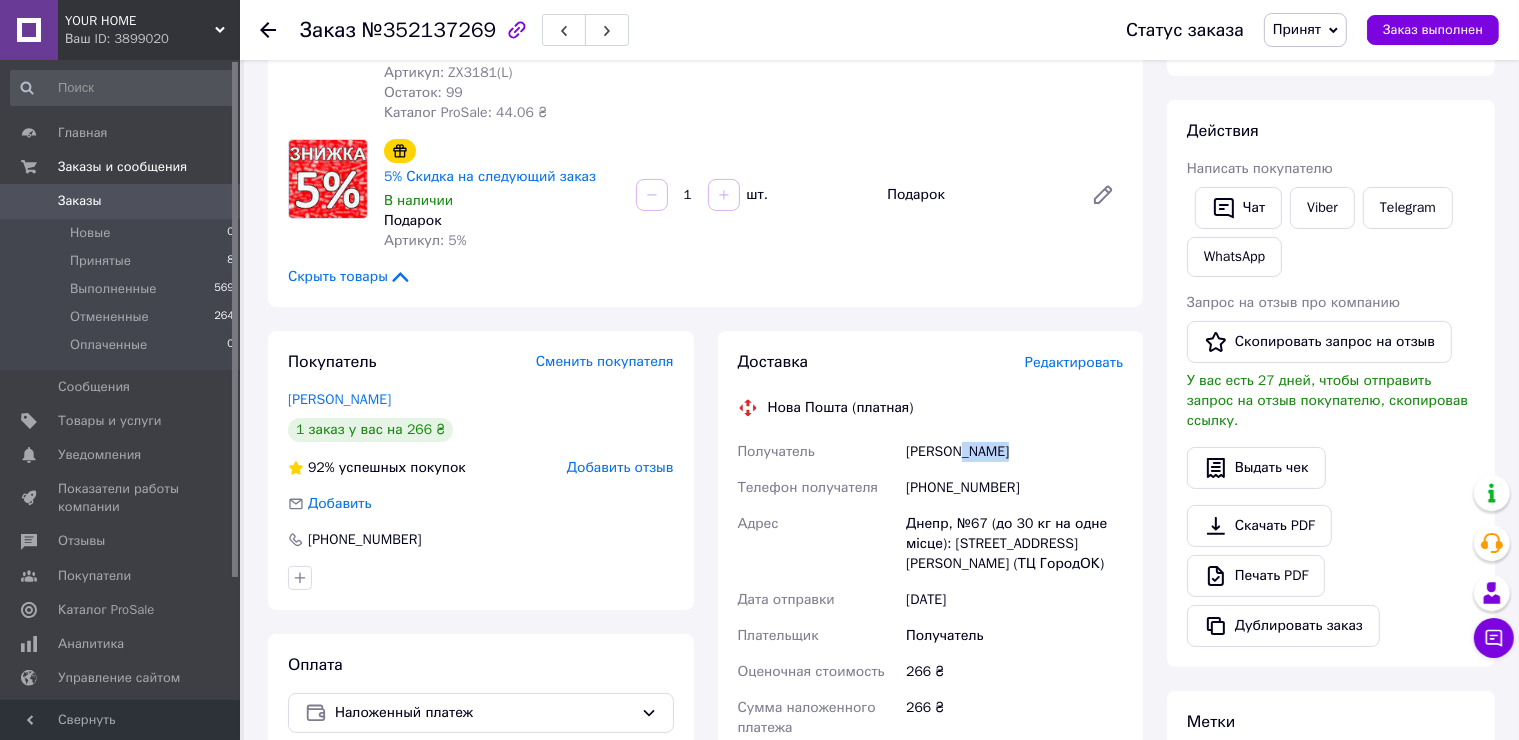 drag, startPoint x: 1012, startPoint y: 455, endPoint x: 960, endPoint y: 460, distance: 52.23983 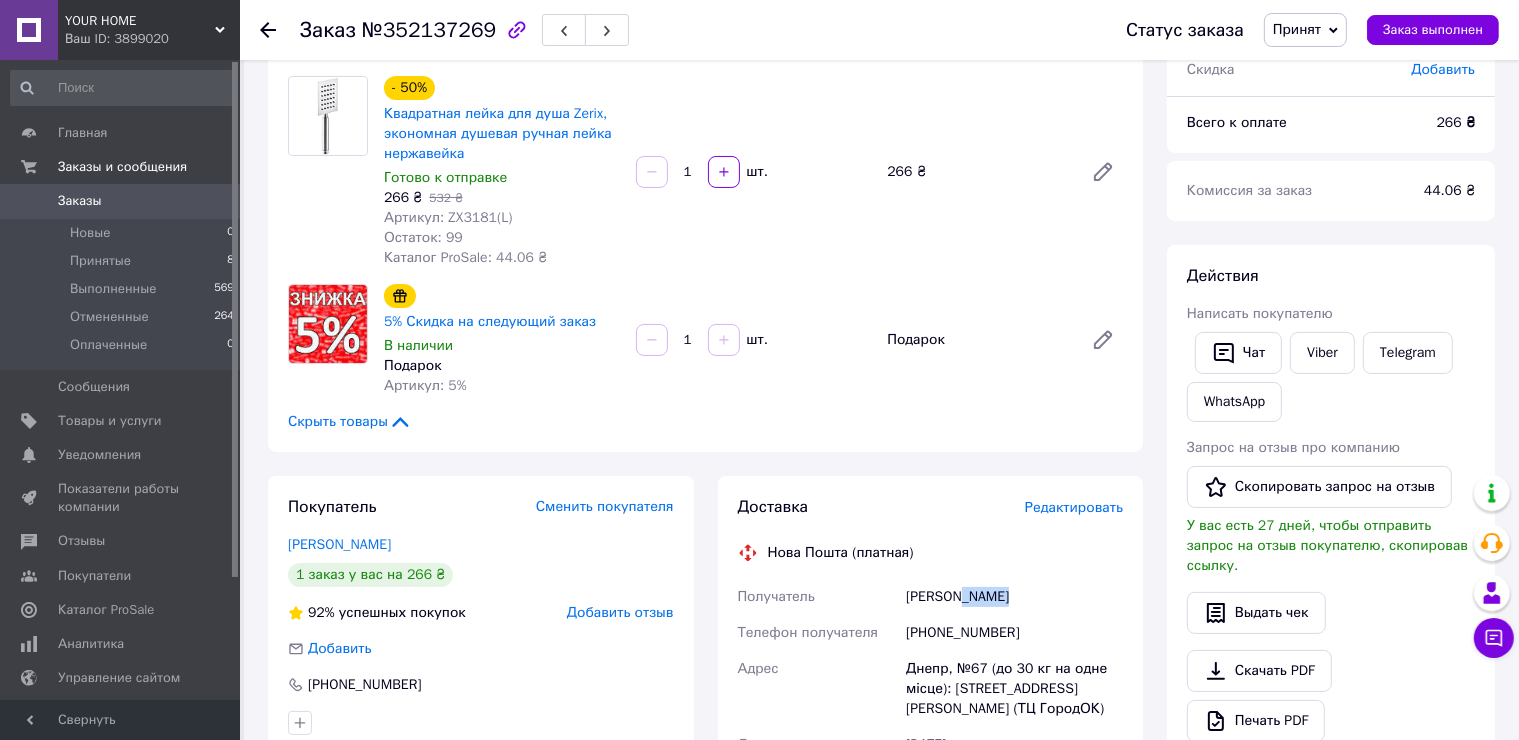 scroll, scrollTop: 100, scrollLeft: 0, axis: vertical 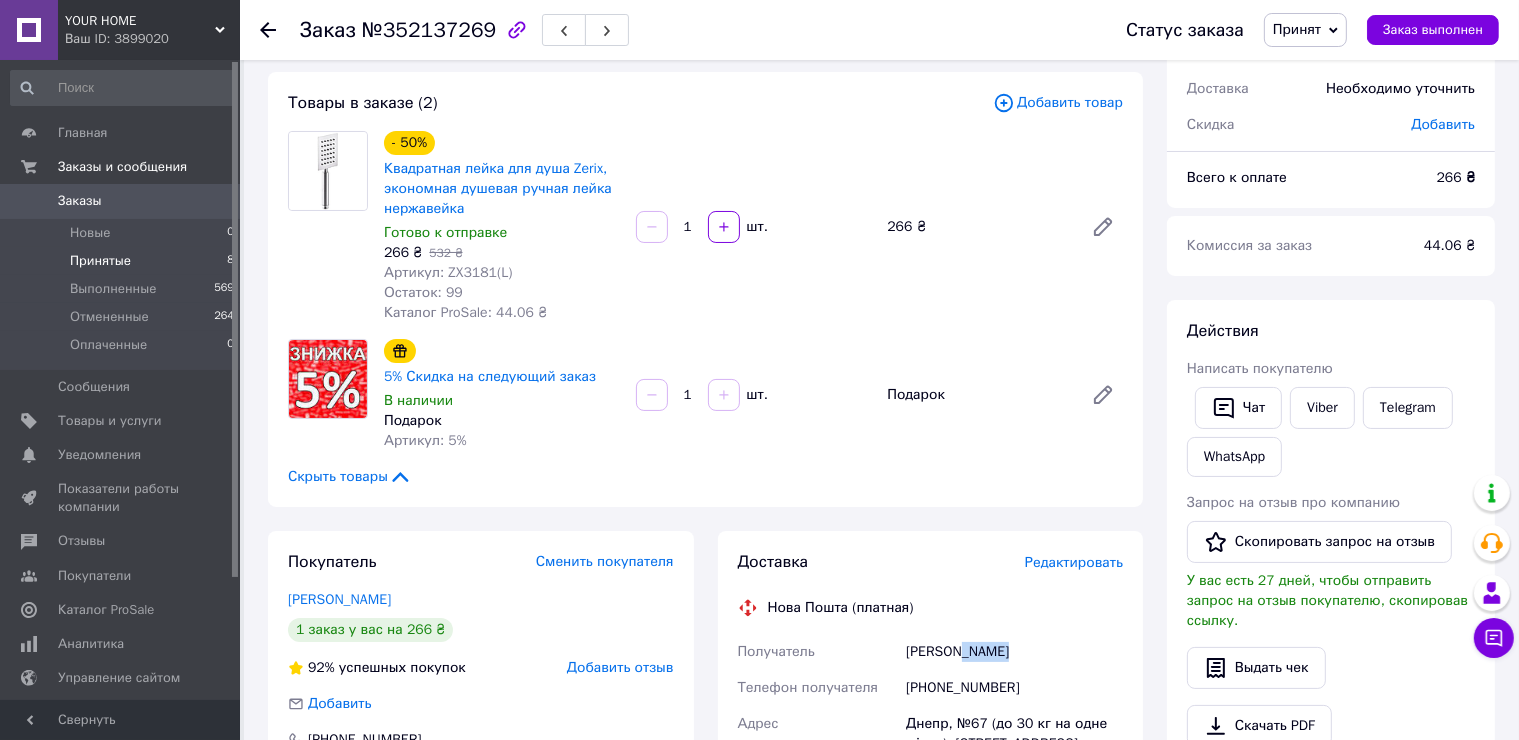 click on "Принятые 8" at bounding box center [123, 261] 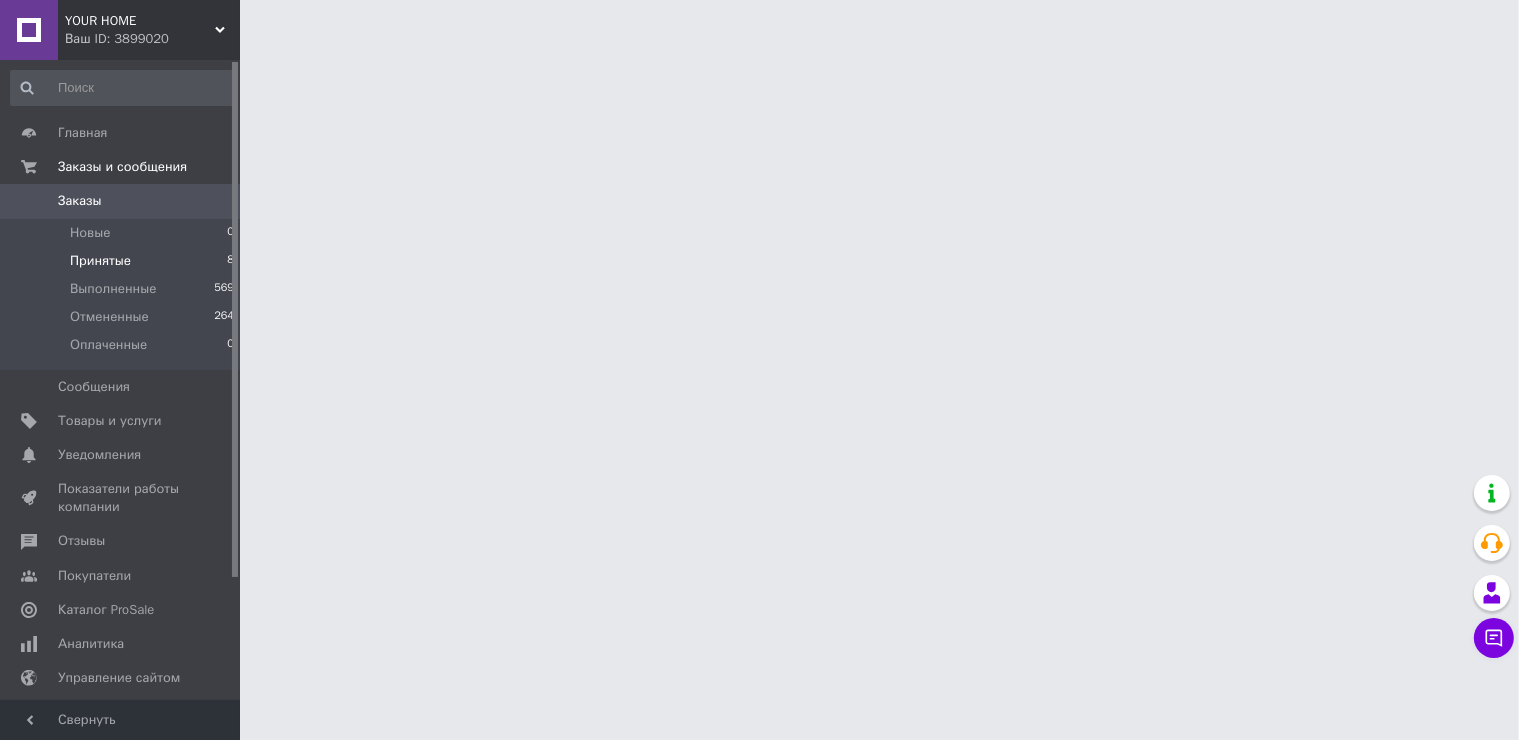 scroll, scrollTop: 0, scrollLeft: 0, axis: both 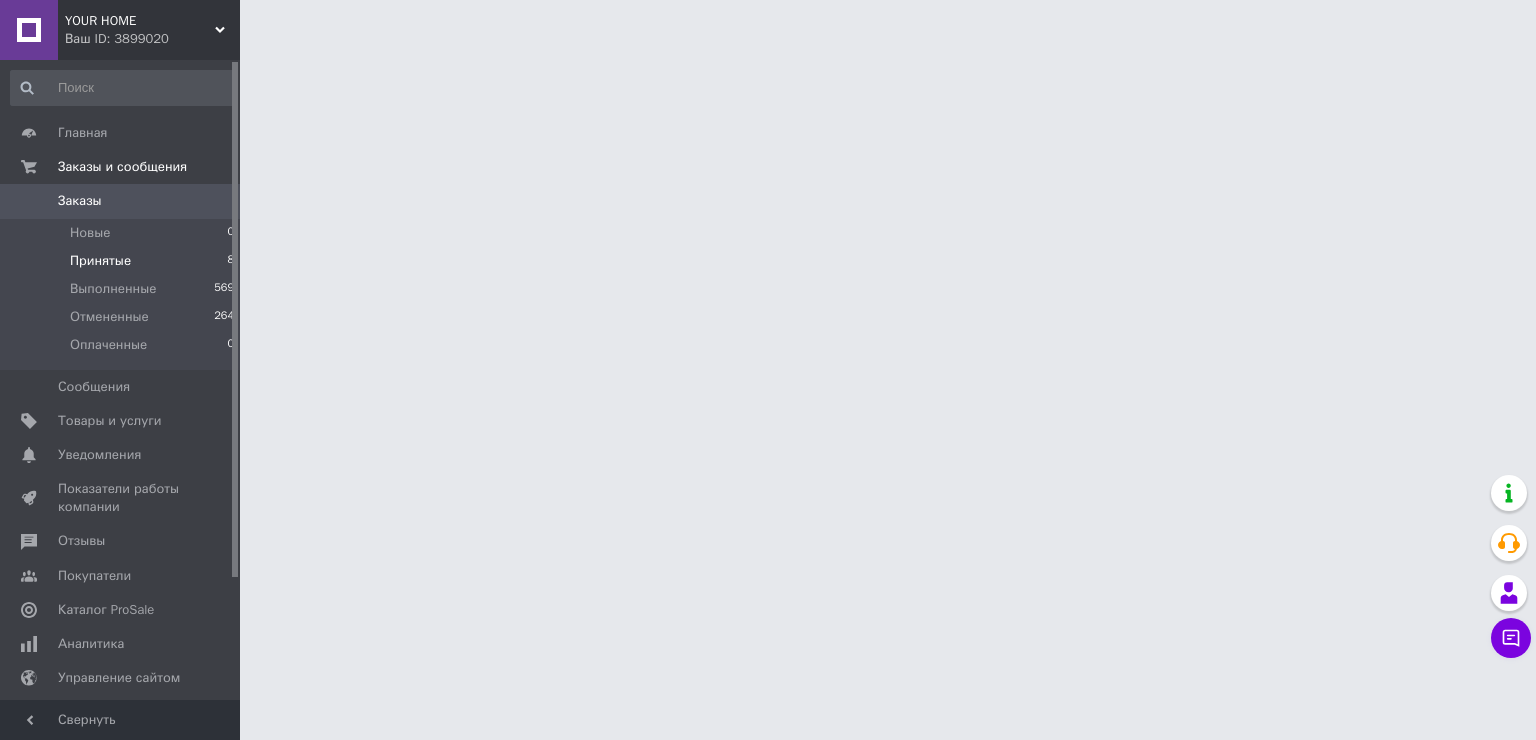 click on "Принятые 8" at bounding box center (123, 261) 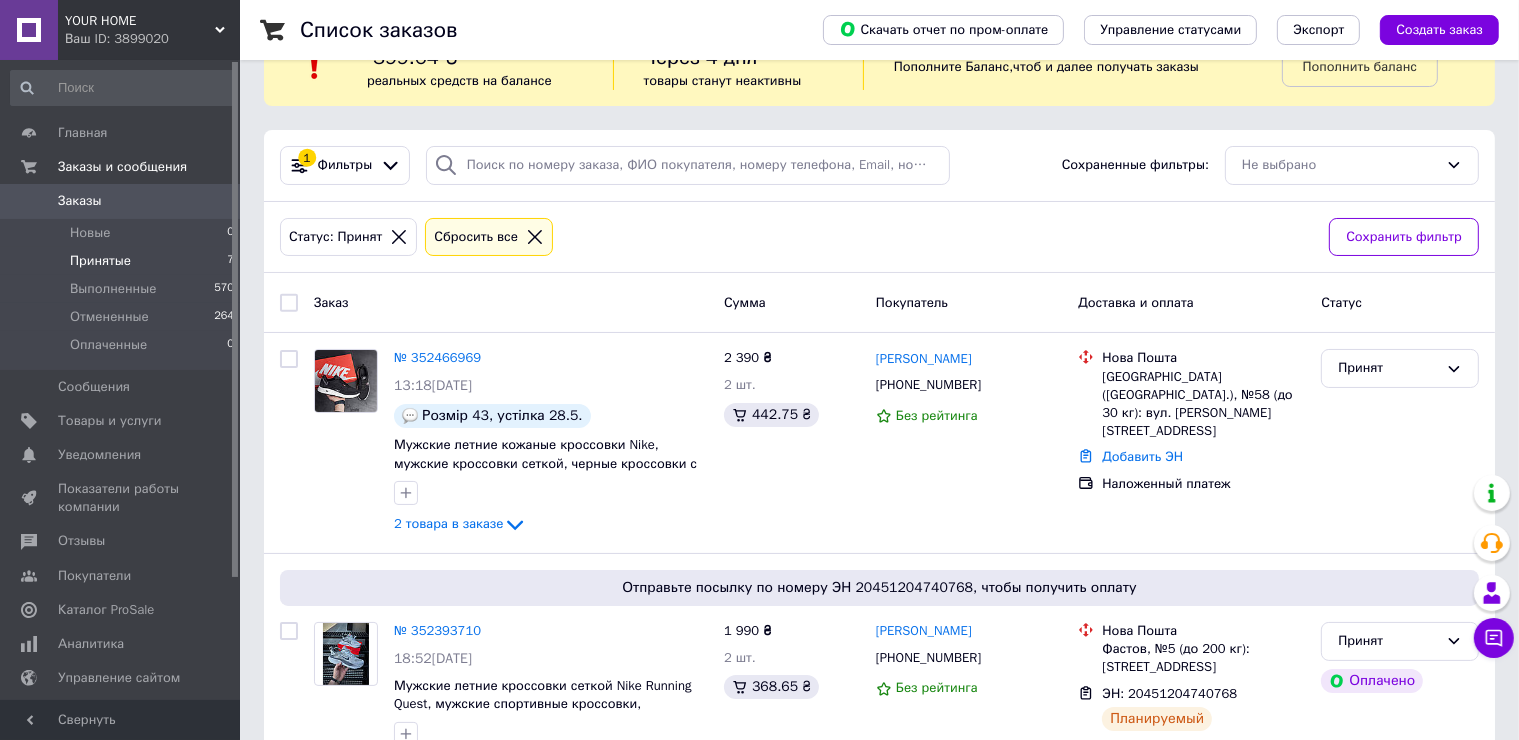scroll, scrollTop: 0, scrollLeft: 0, axis: both 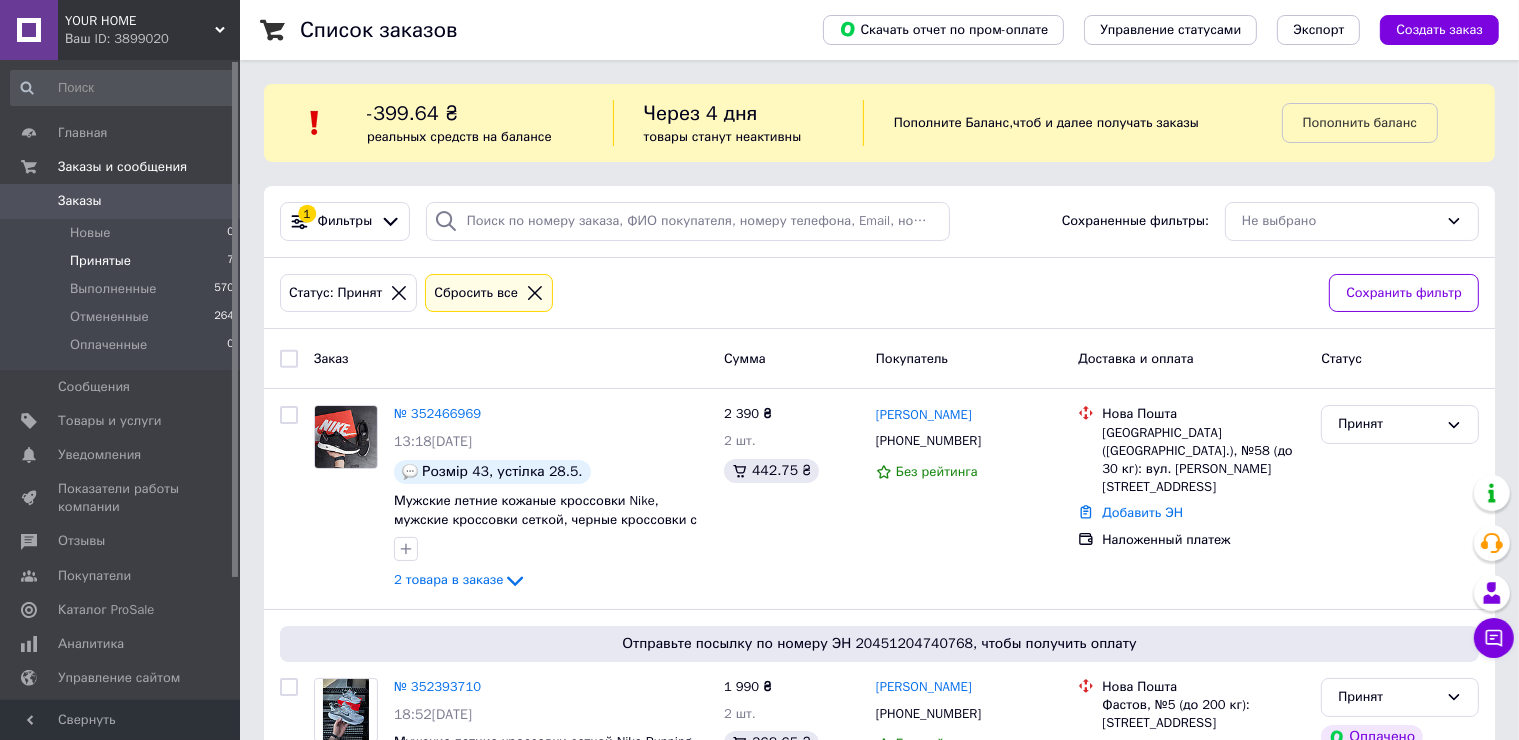 click on "Заказы 0" at bounding box center (123, 201) 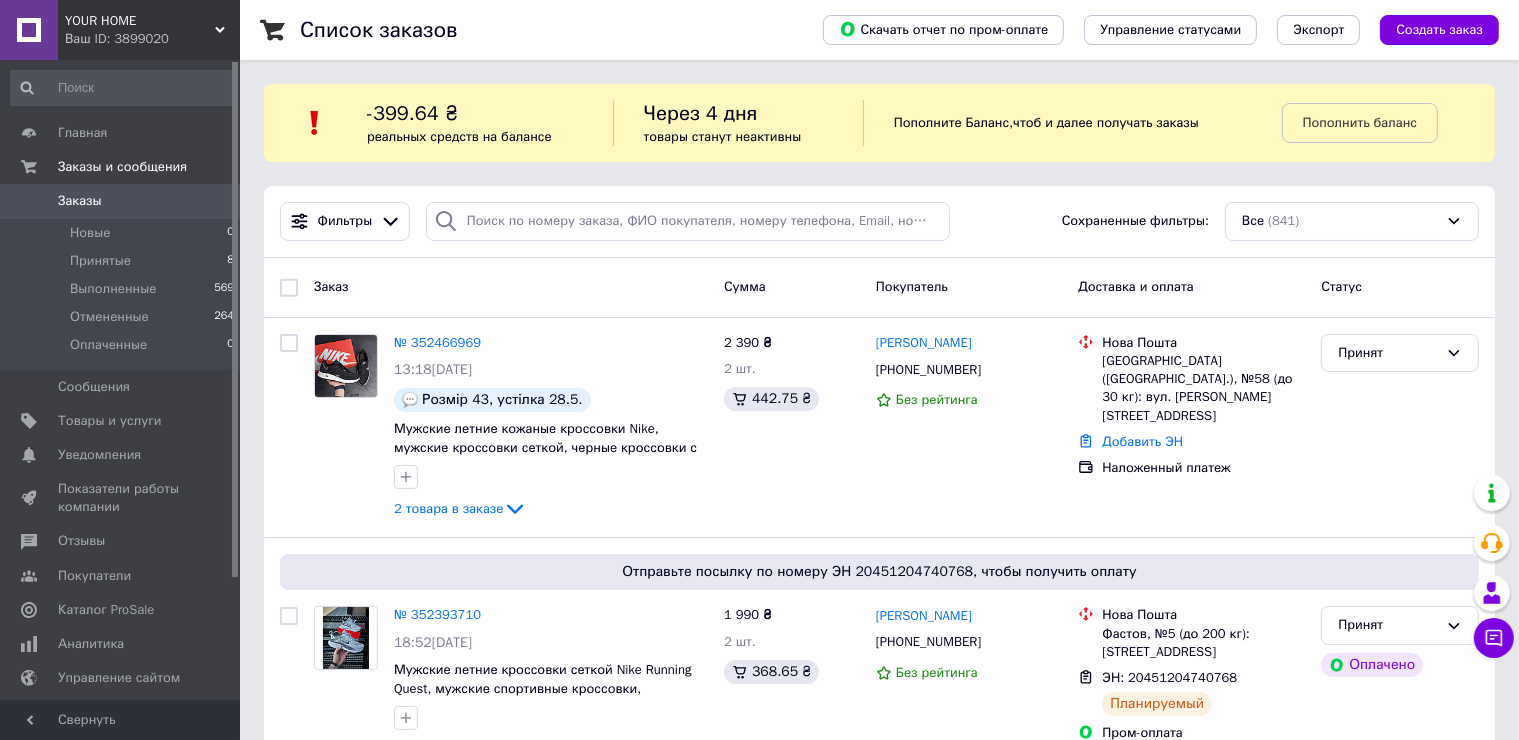 click on "Заказы" at bounding box center [121, 201] 